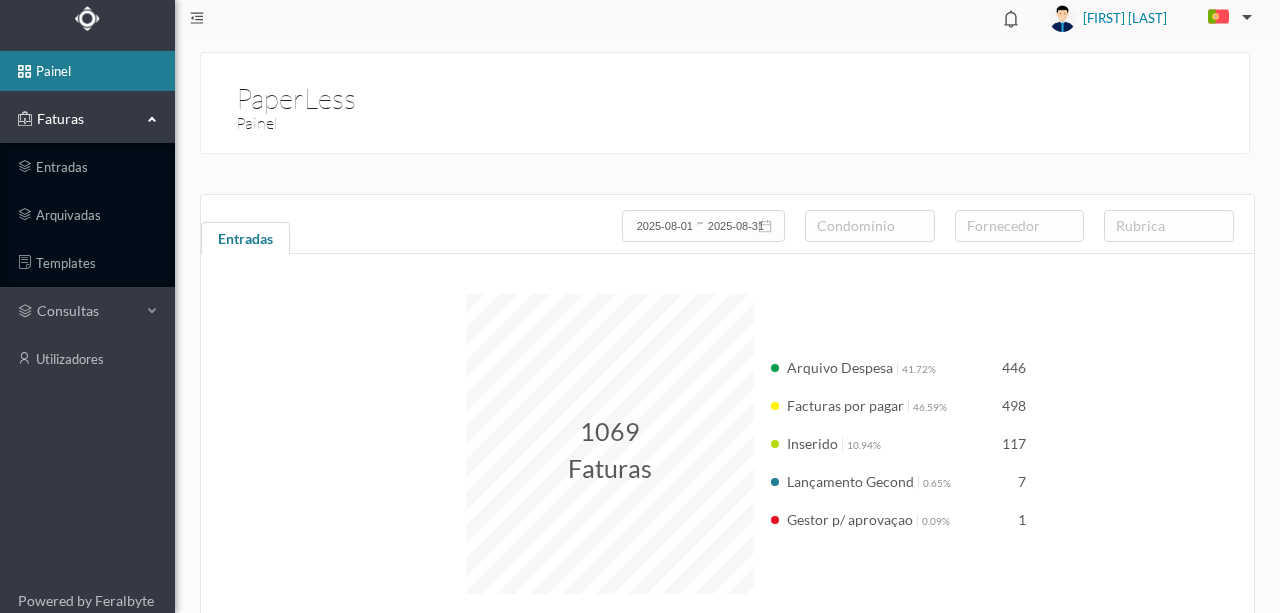 scroll, scrollTop: 0, scrollLeft: 0, axis: both 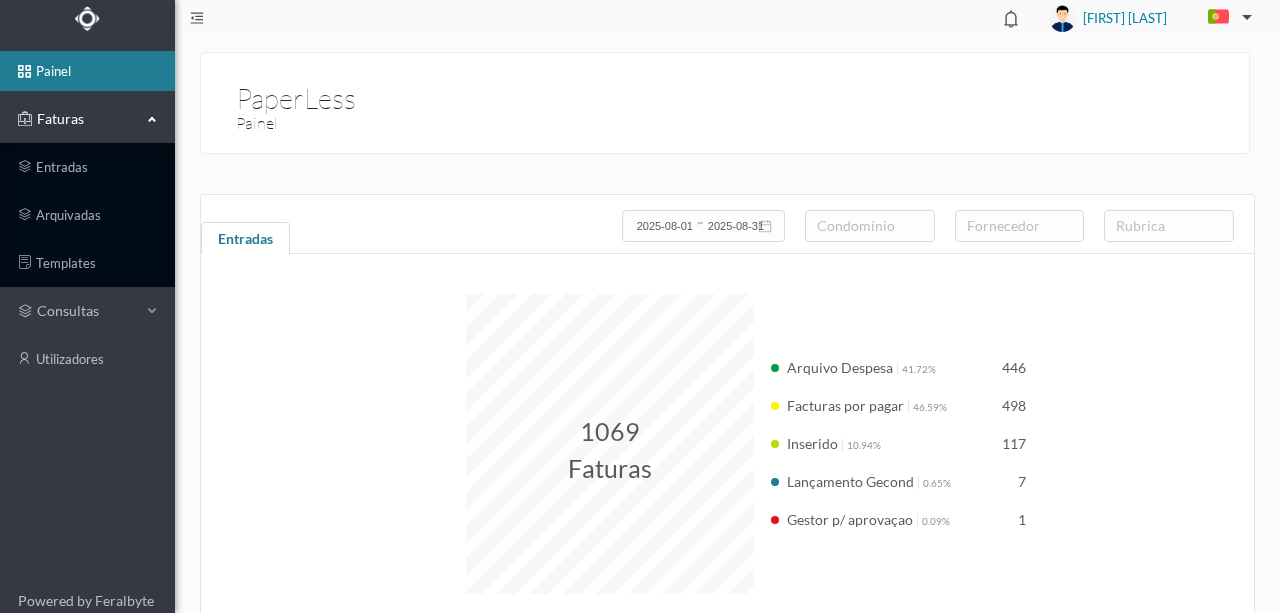 click on "Faturas" at bounding box center (87, 119) 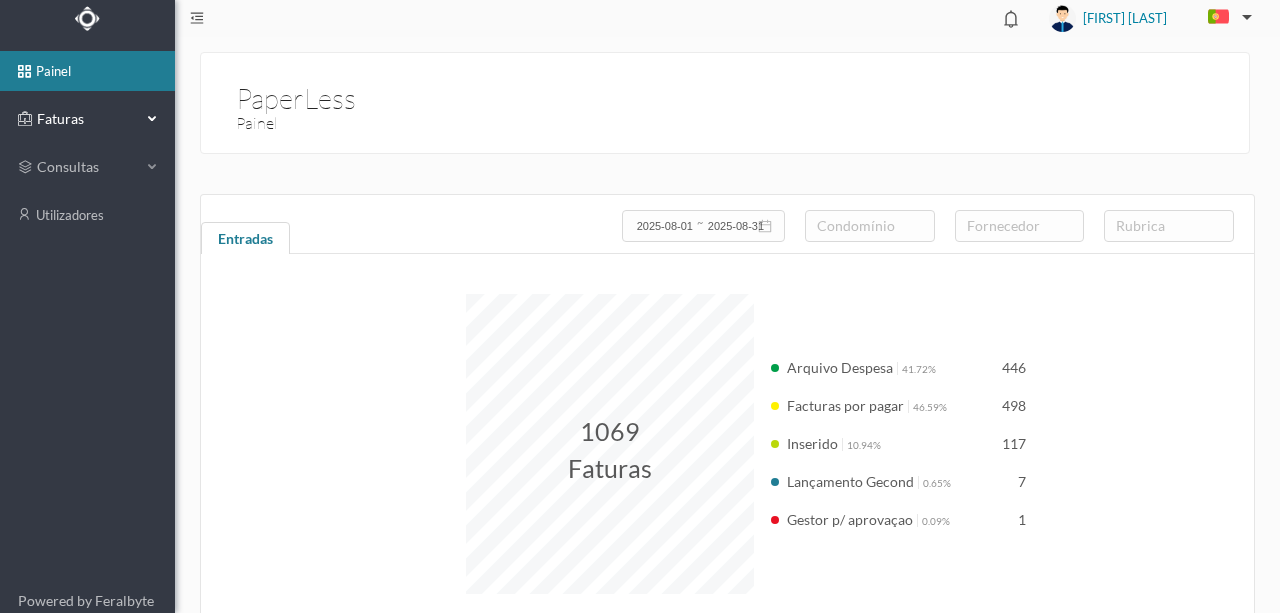 click on "Faturas" at bounding box center [87, 119] 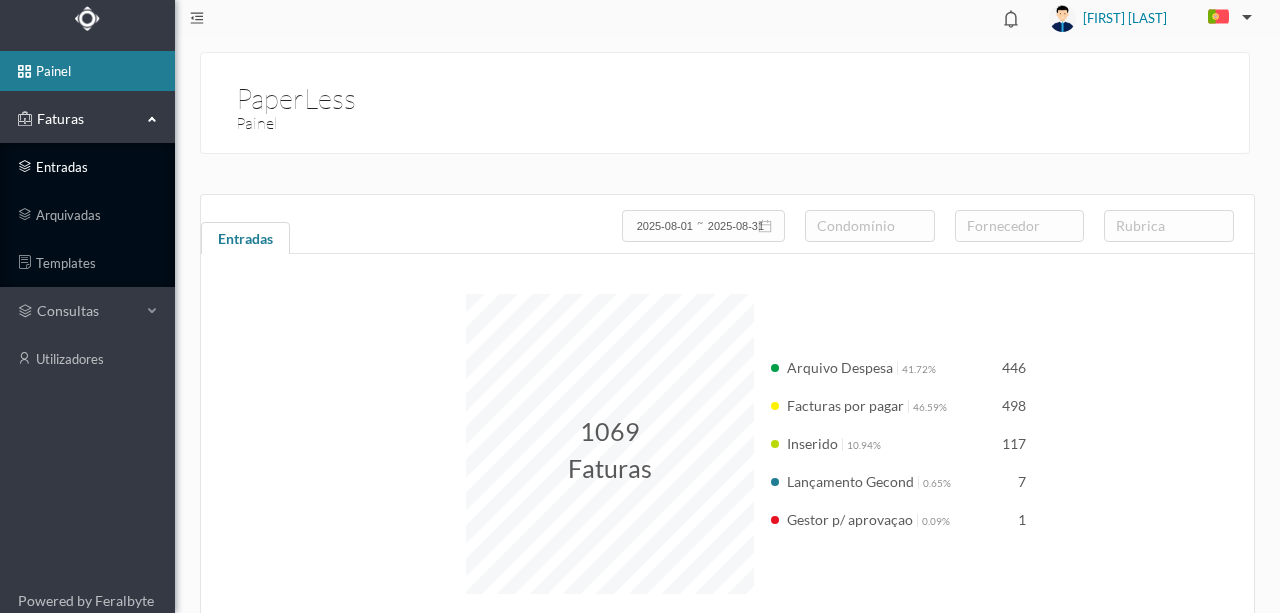 click on "entradas" at bounding box center [87, 167] 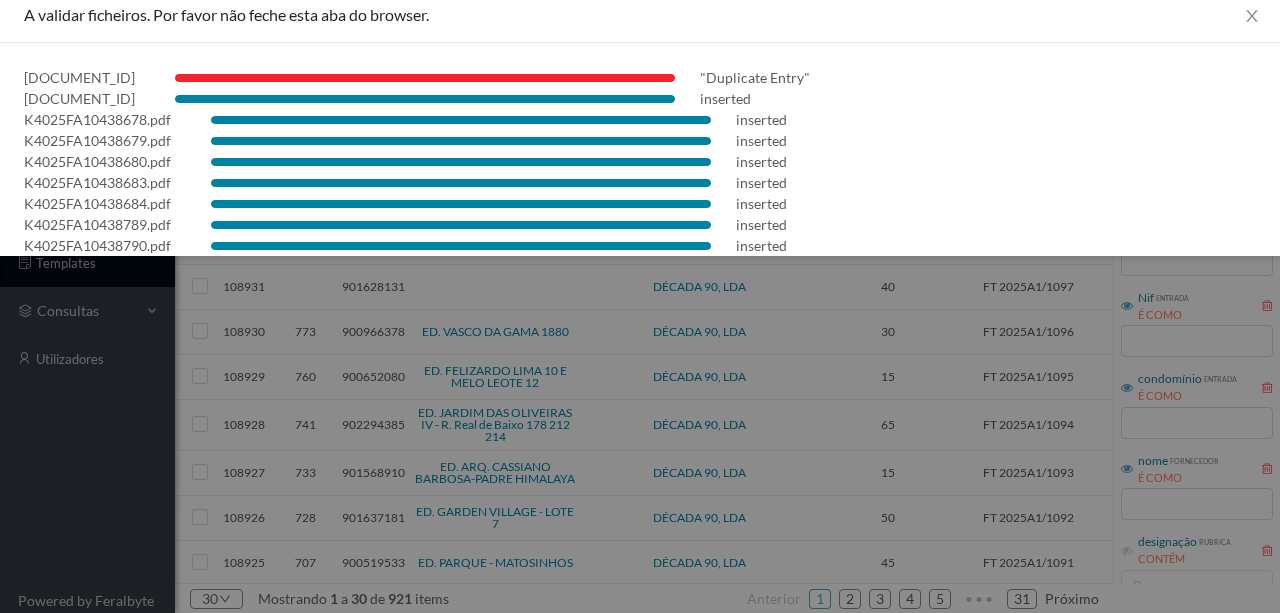 scroll, scrollTop: 0, scrollLeft: 0, axis: both 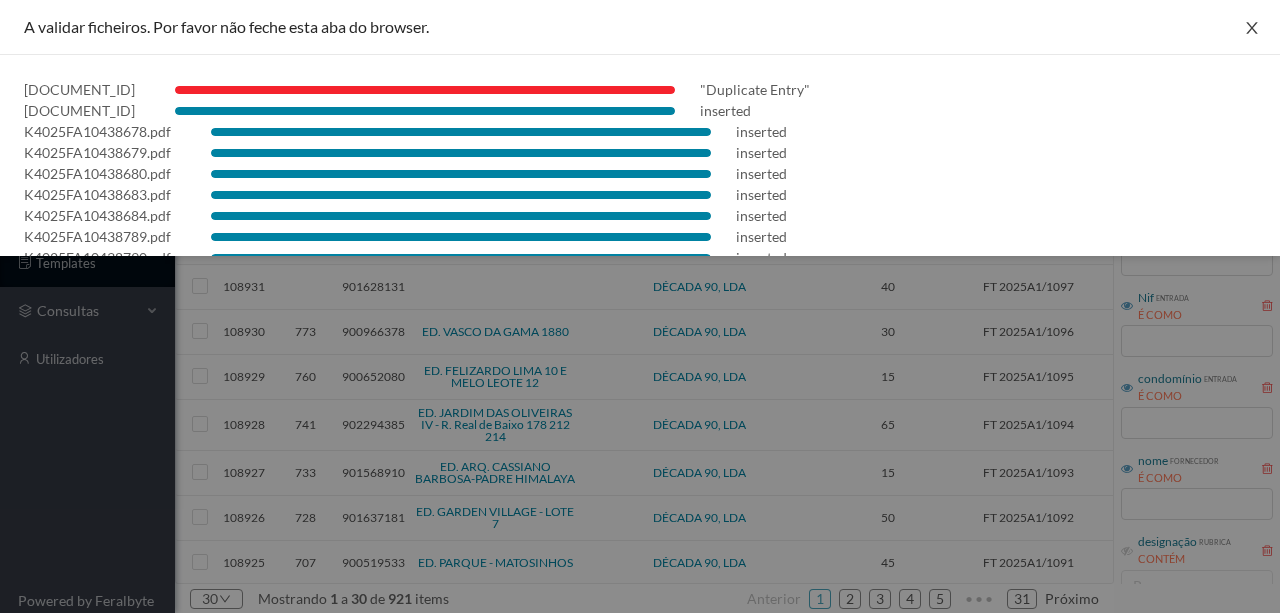 click 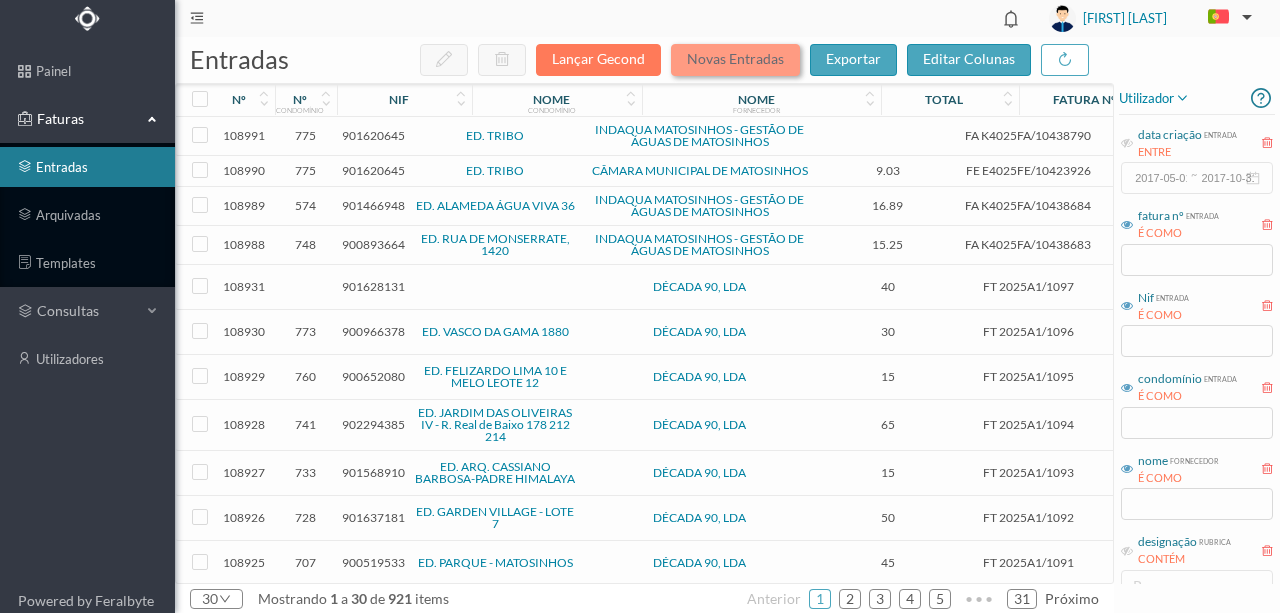 click on "Novas Entradas" at bounding box center [735, 60] 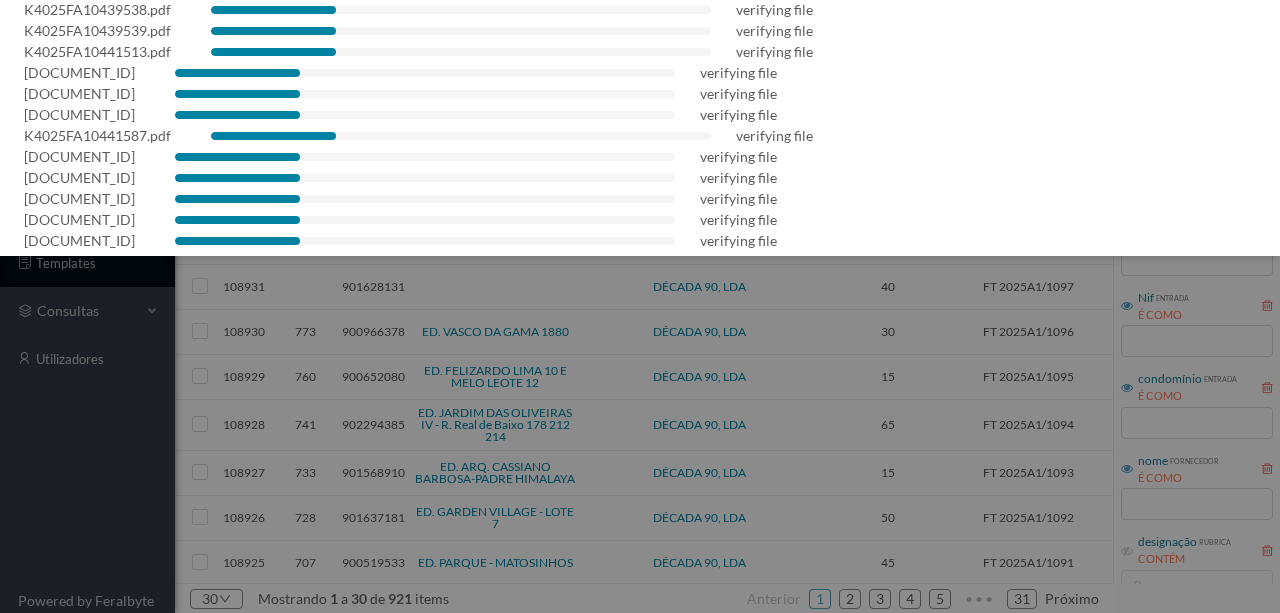 scroll, scrollTop: 133, scrollLeft: 0, axis: vertical 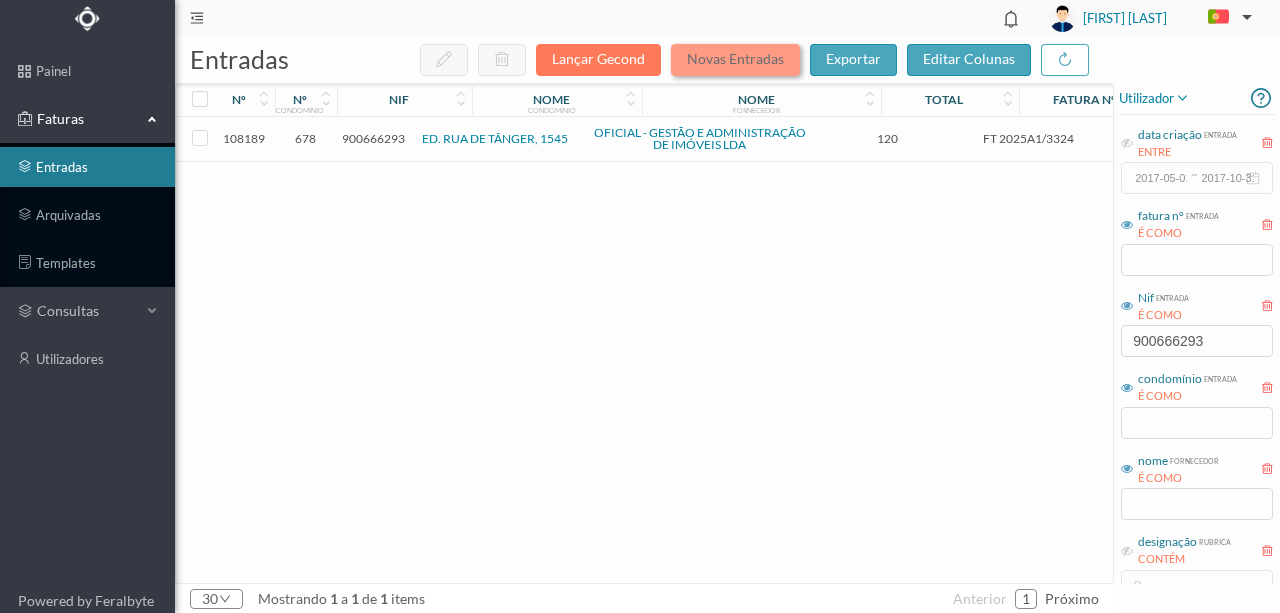 click on "Novas Entradas" at bounding box center (735, 60) 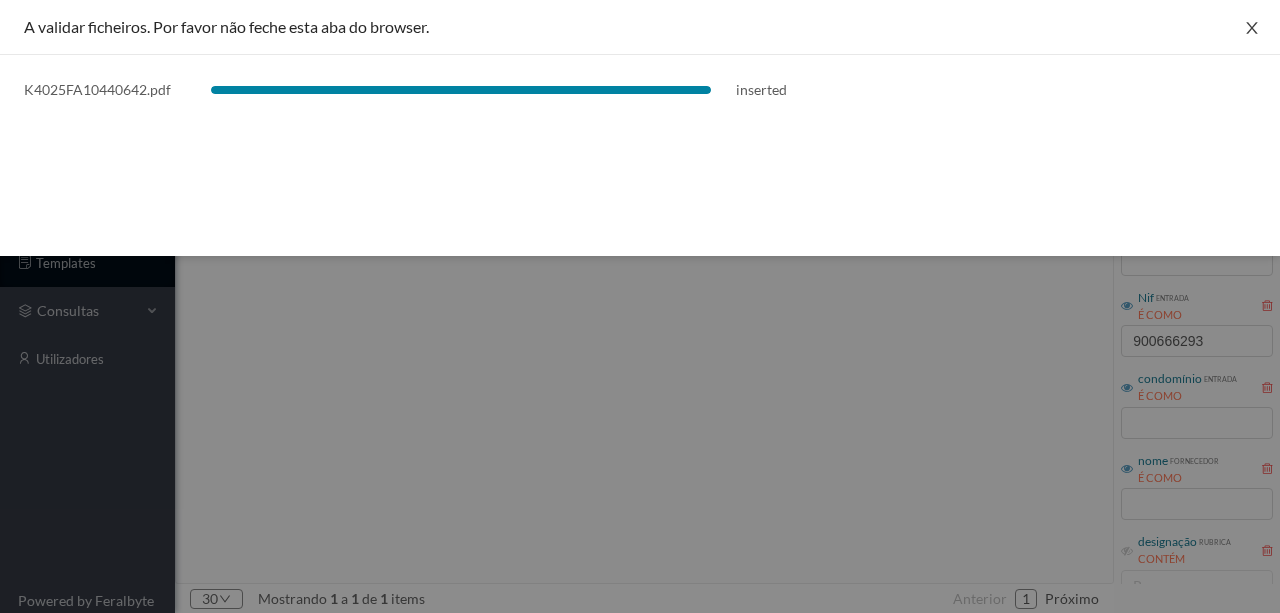 click 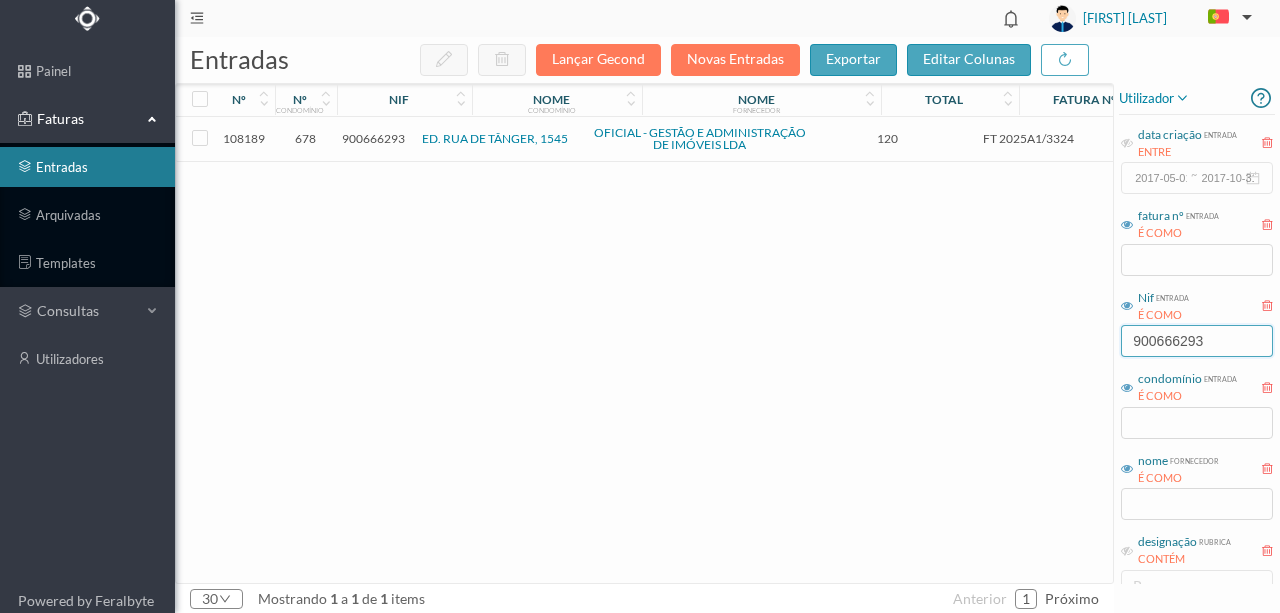 drag, startPoint x: 1226, startPoint y: 335, endPoint x: 674, endPoint y: 333, distance: 552.0036 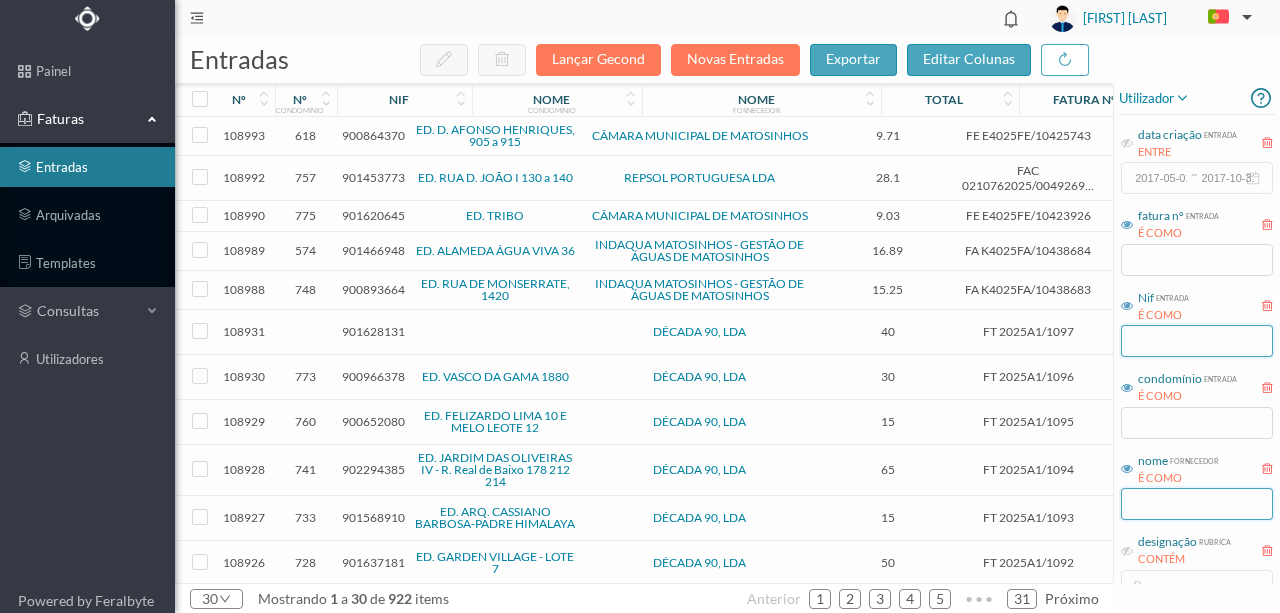 type 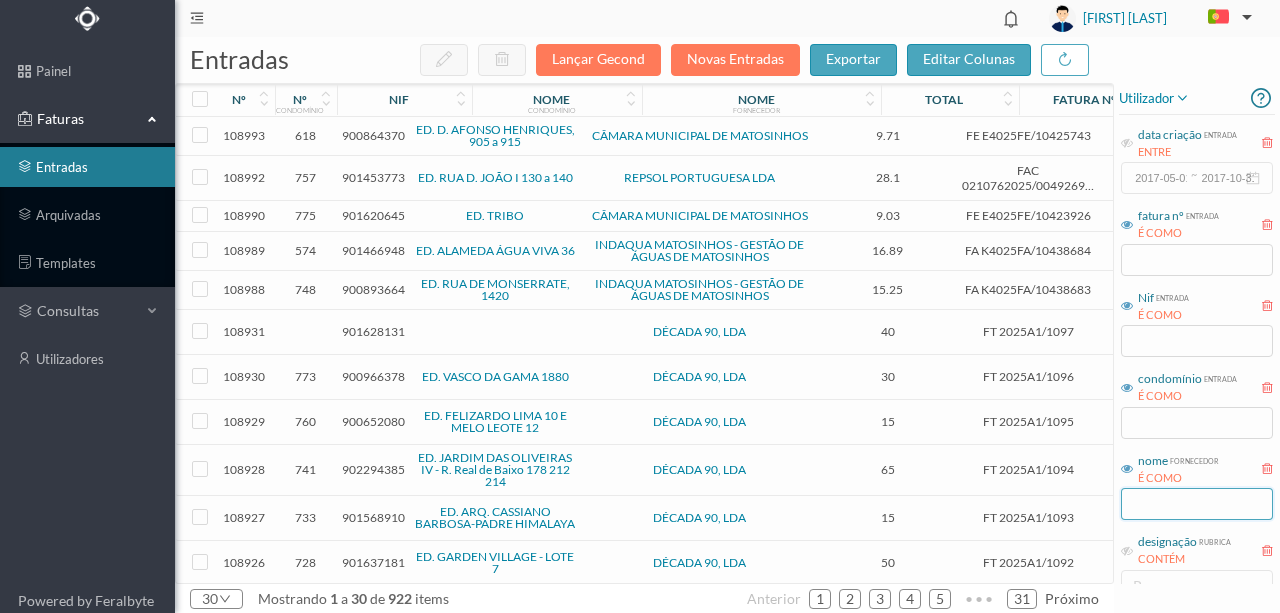 click at bounding box center (1197, 504) 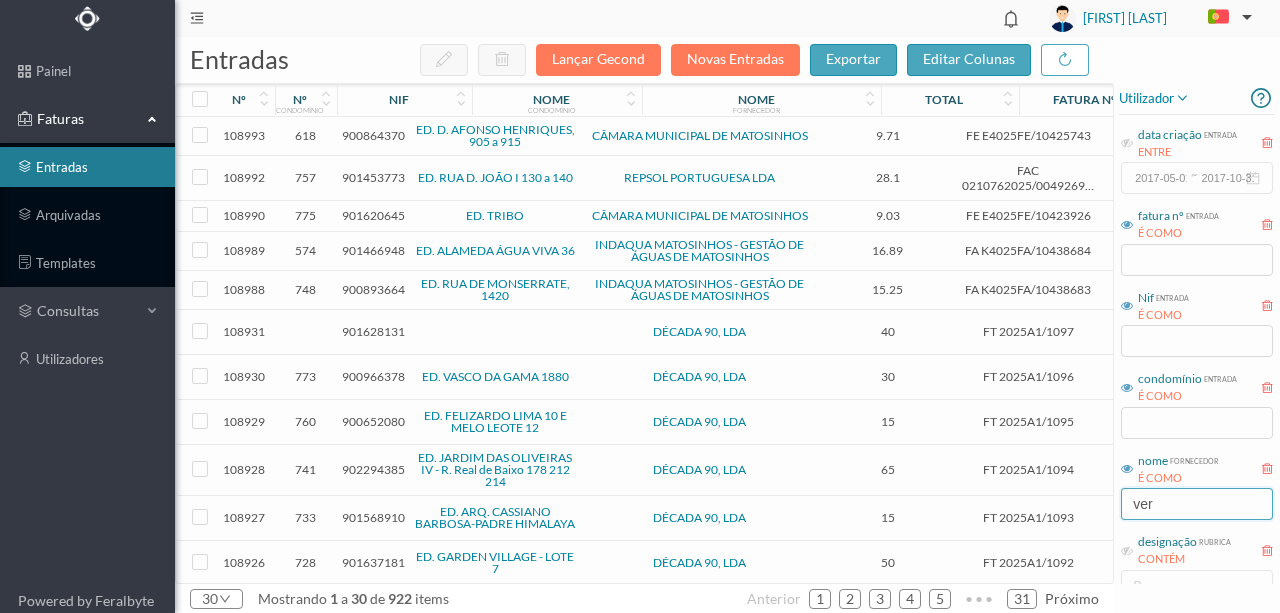 type on "vert" 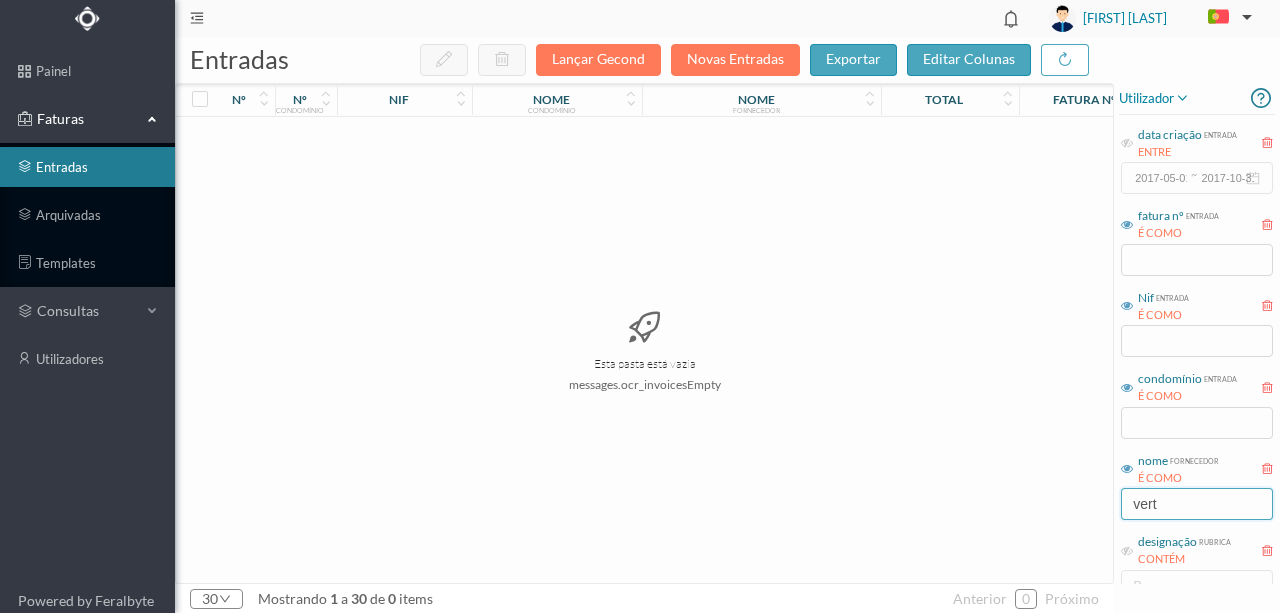 drag, startPoint x: 1184, startPoint y: 502, endPoint x: 1088, endPoint y: 505, distance: 96.04687 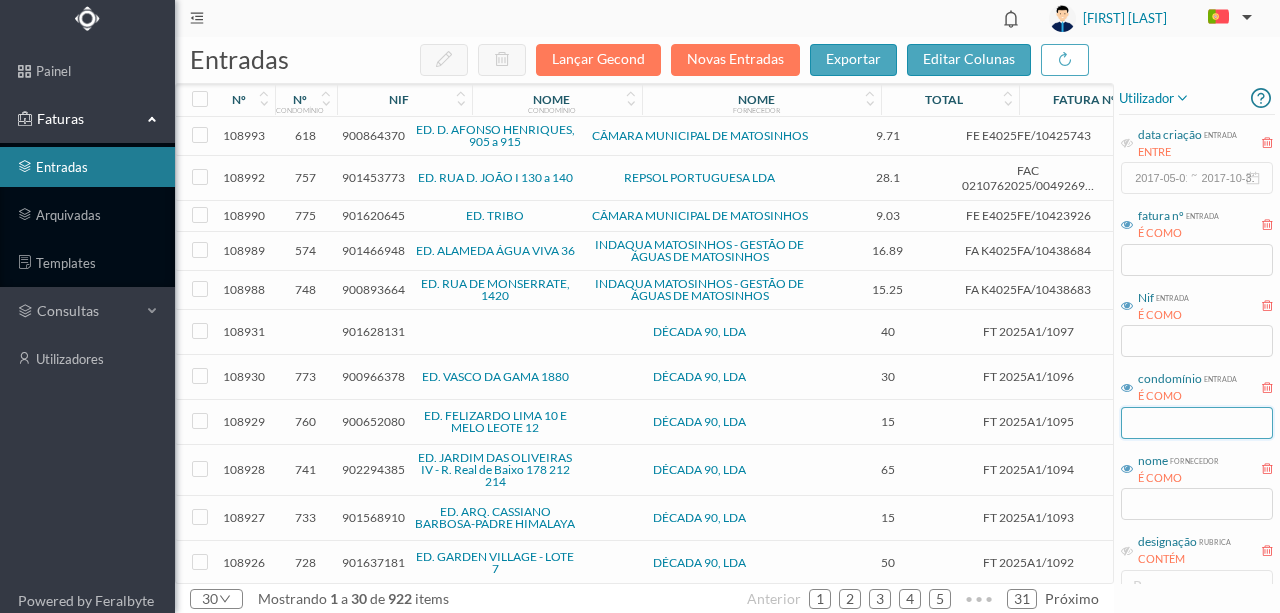 click at bounding box center (1197, 423) 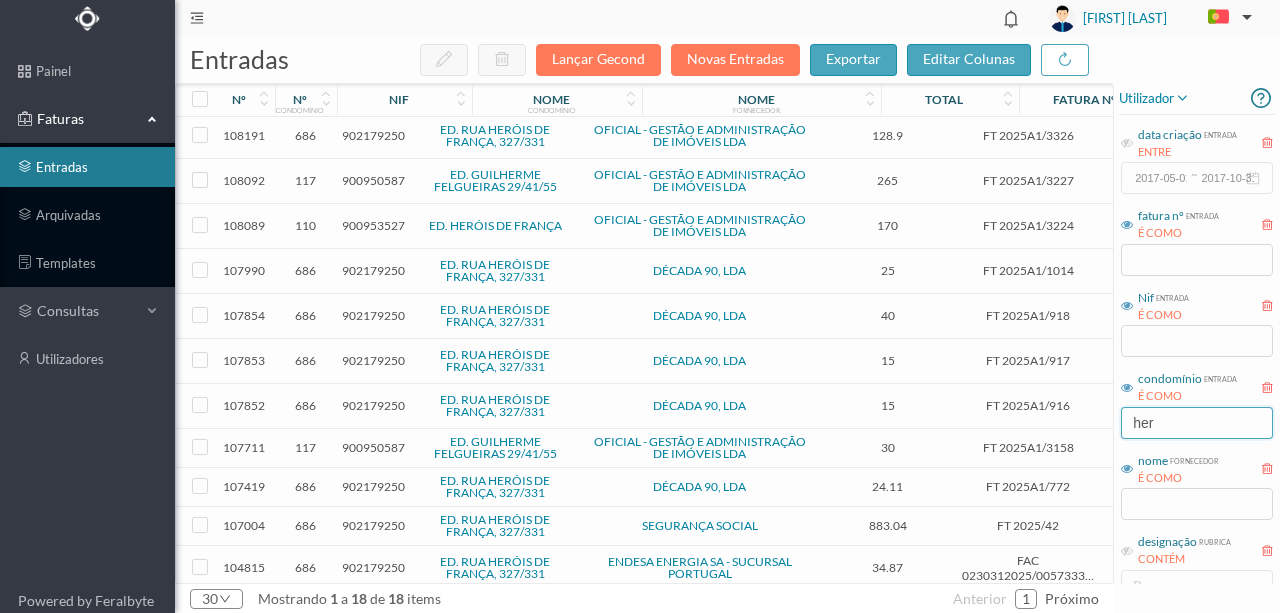 scroll, scrollTop: 283, scrollLeft: 0, axis: vertical 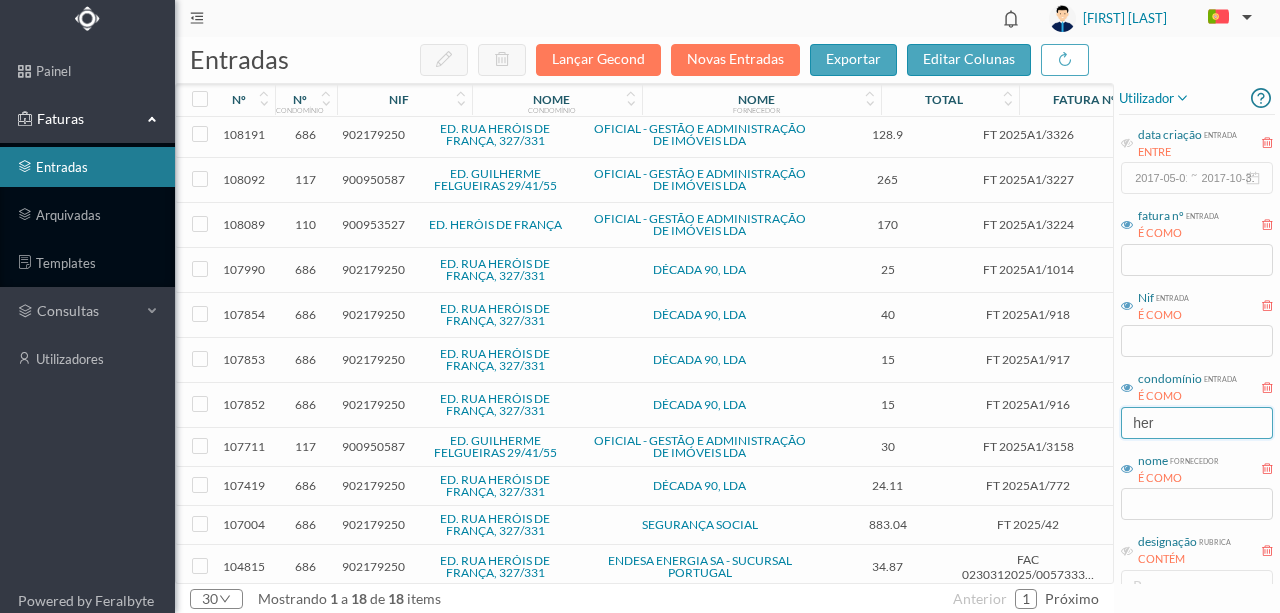 type on "her" 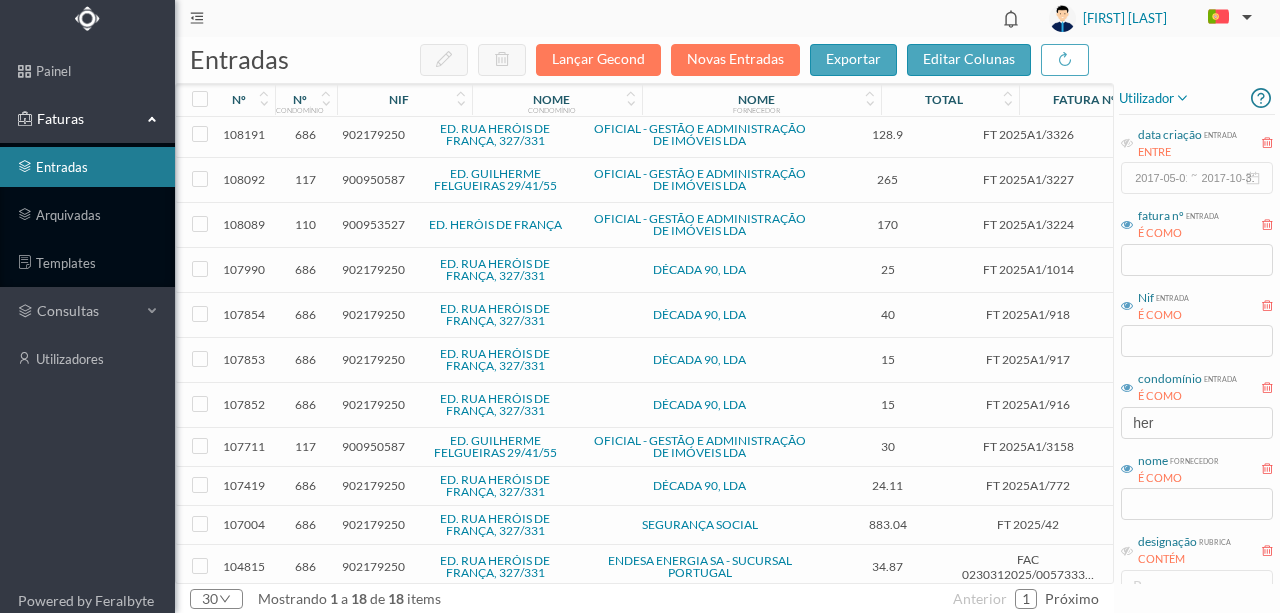 click on "902179250" at bounding box center (373, 566) 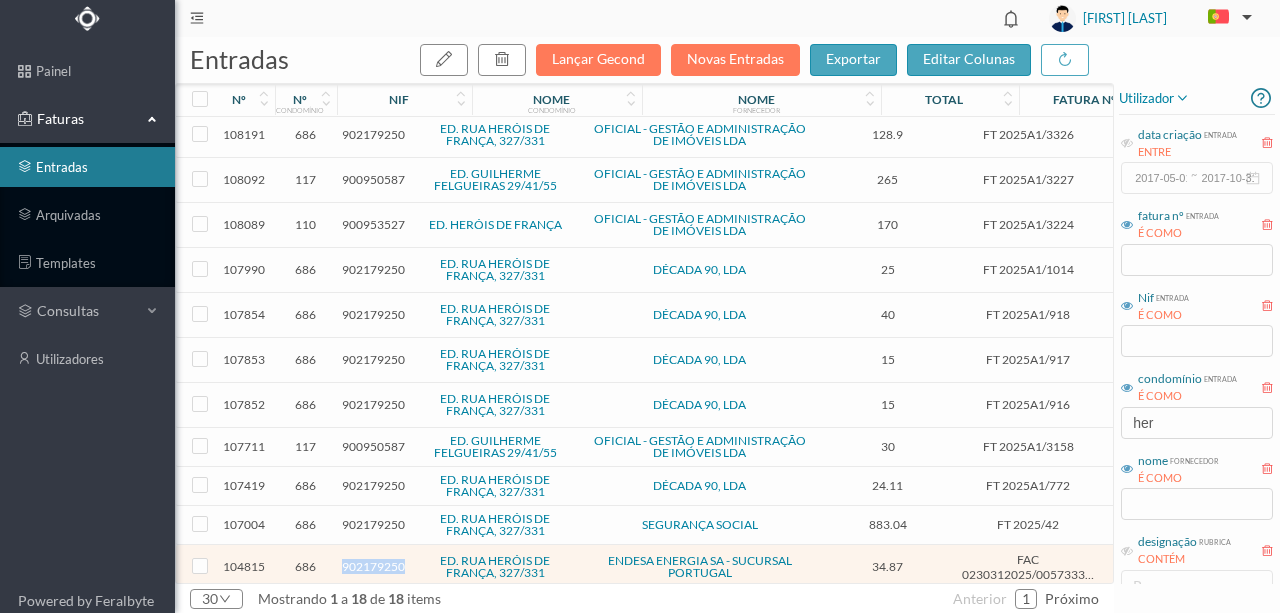 click on "902179250" at bounding box center [373, 566] 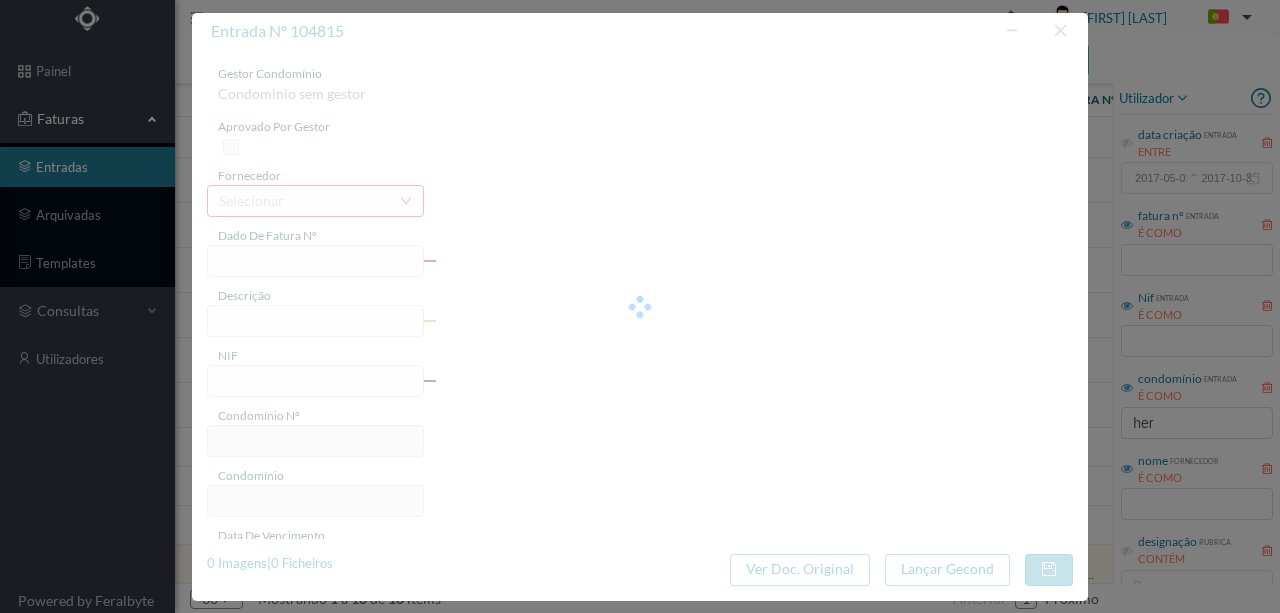 type on "FAC 0230312025/0057333193" 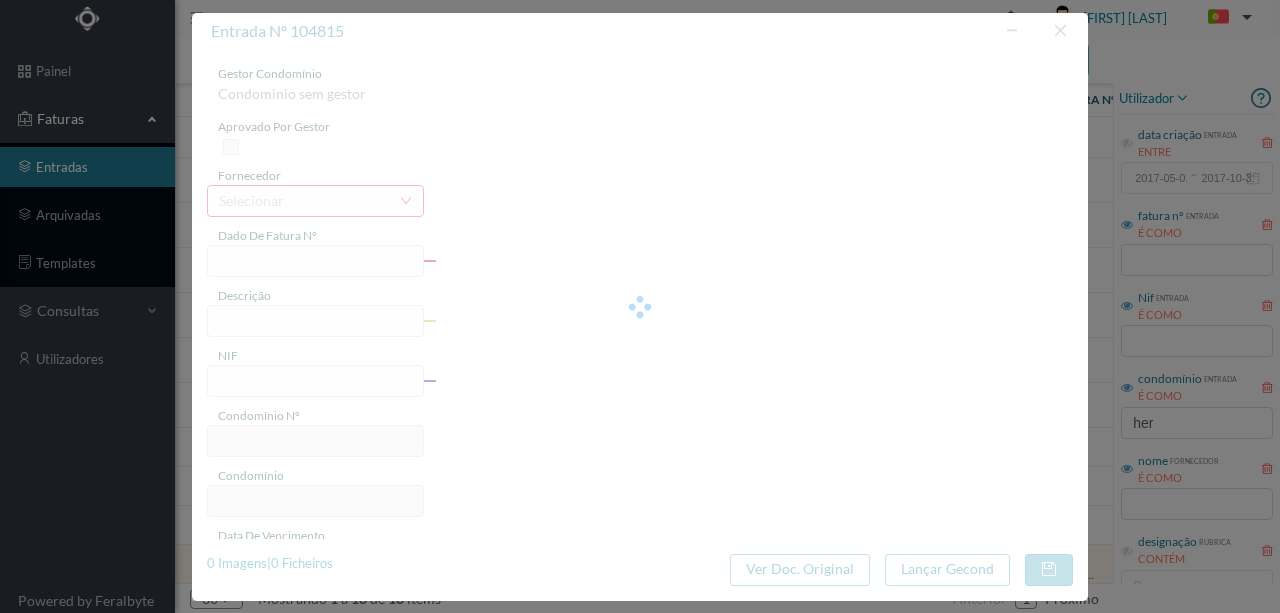 type on "Rua Heróis de França 331 COMUNS" 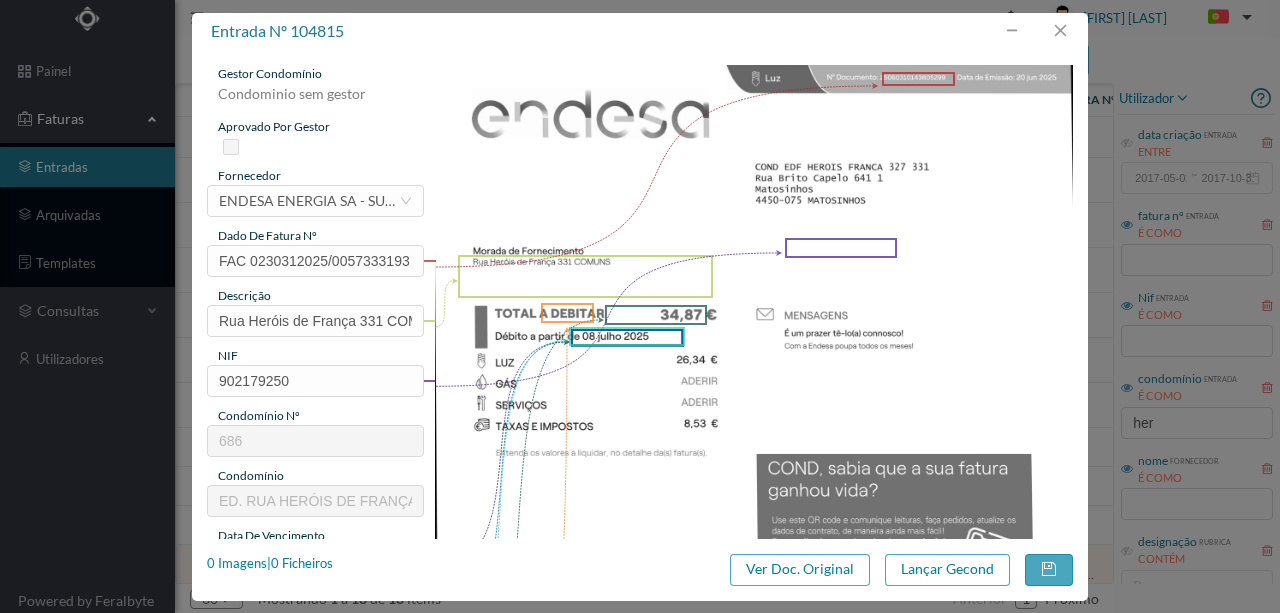 type on "686" 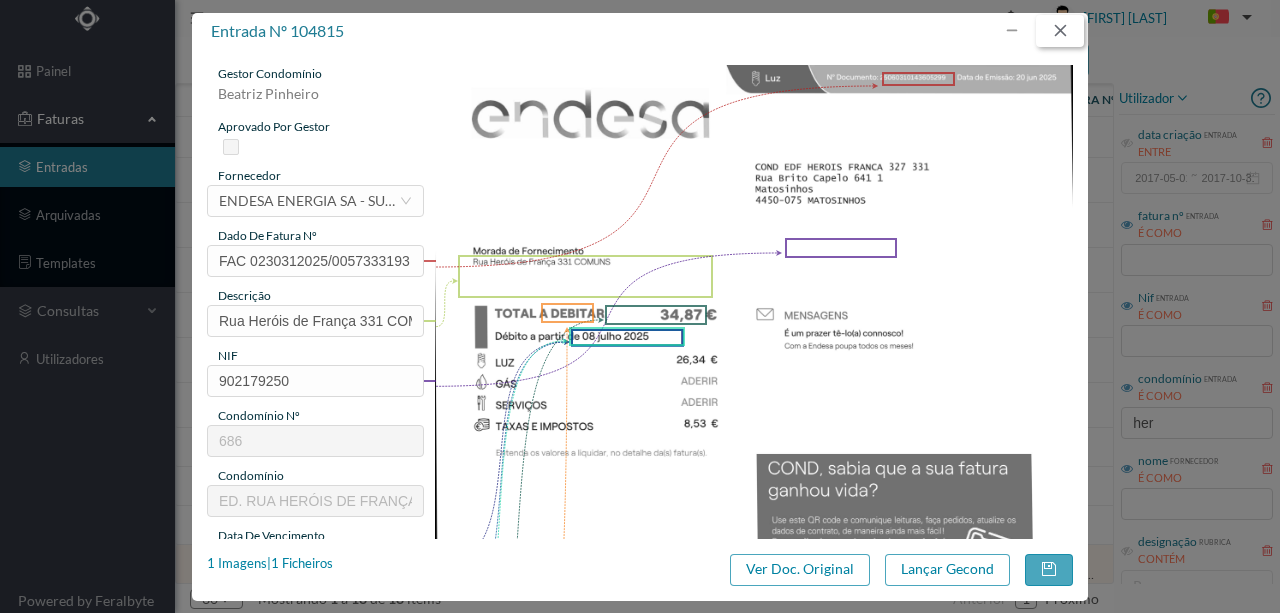 click at bounding box center [1060, 31] 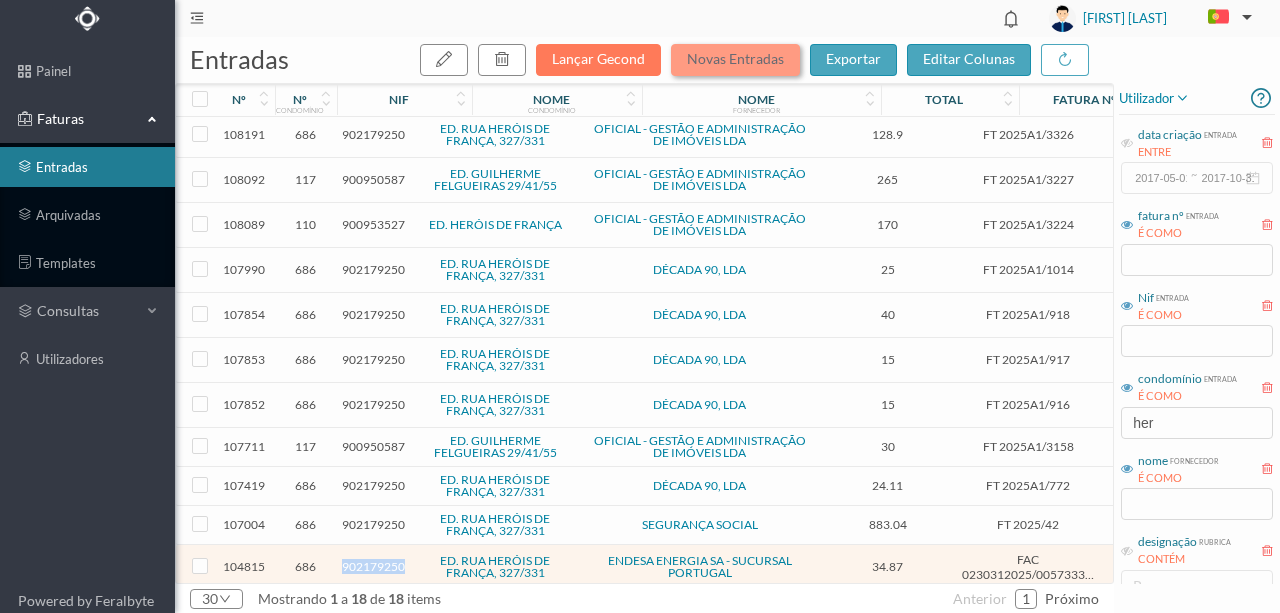 click on "Novas Entradas" at bounding box center [735, 60] 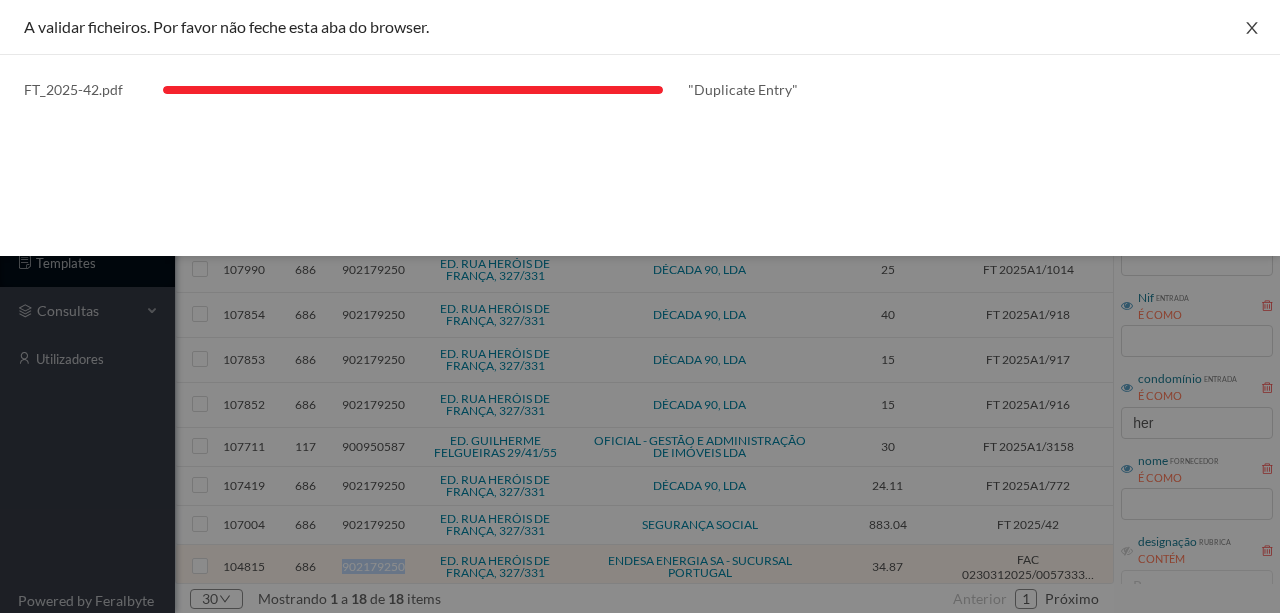 drag, startPoint x: 1258, startPoint y: 24, endPoint x: 1226, endPoint y: 50, distance: 41.231056 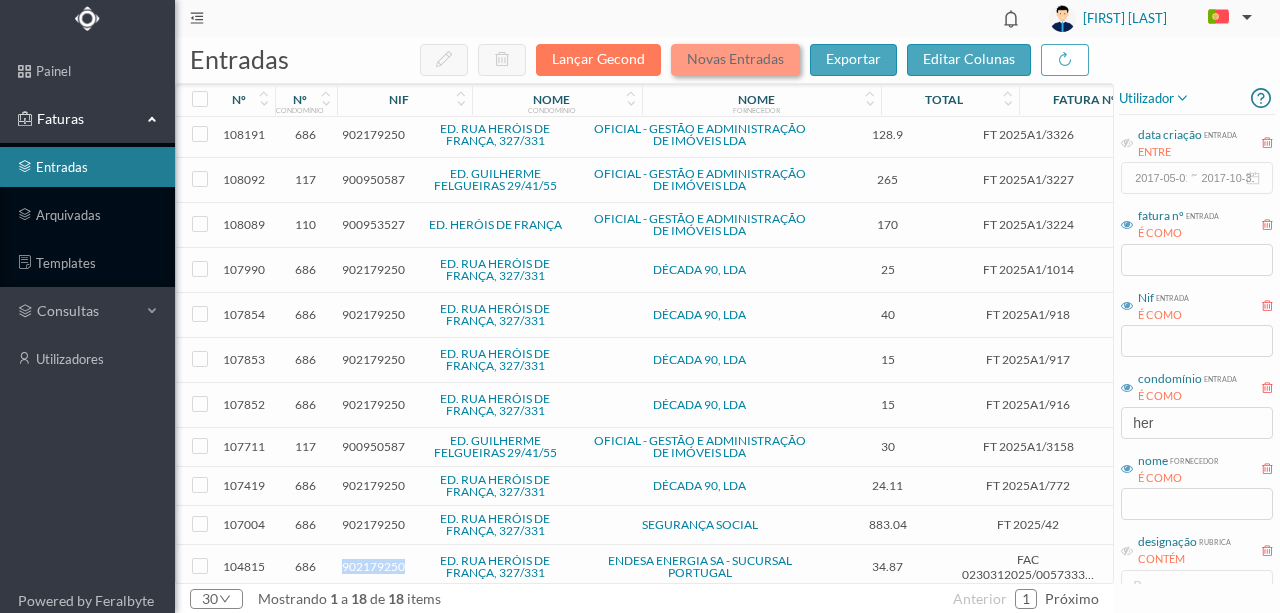 click on "Novas Entradas" at bounding box center (735, 60) 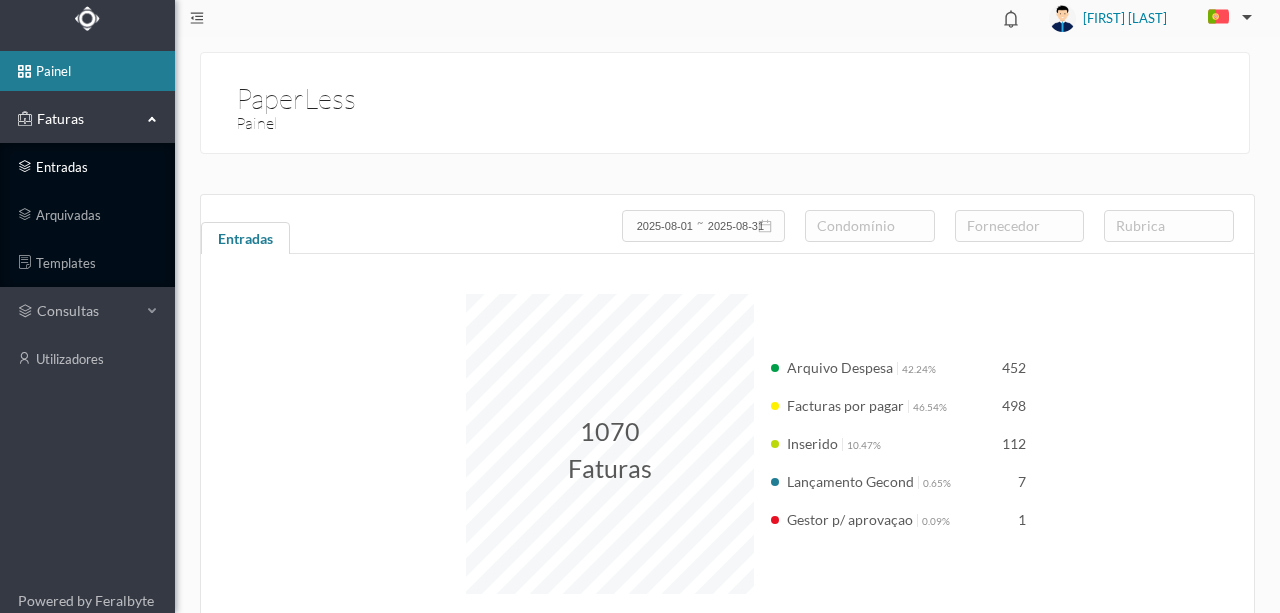 click on "entradas" at bounding box center (87, 167) 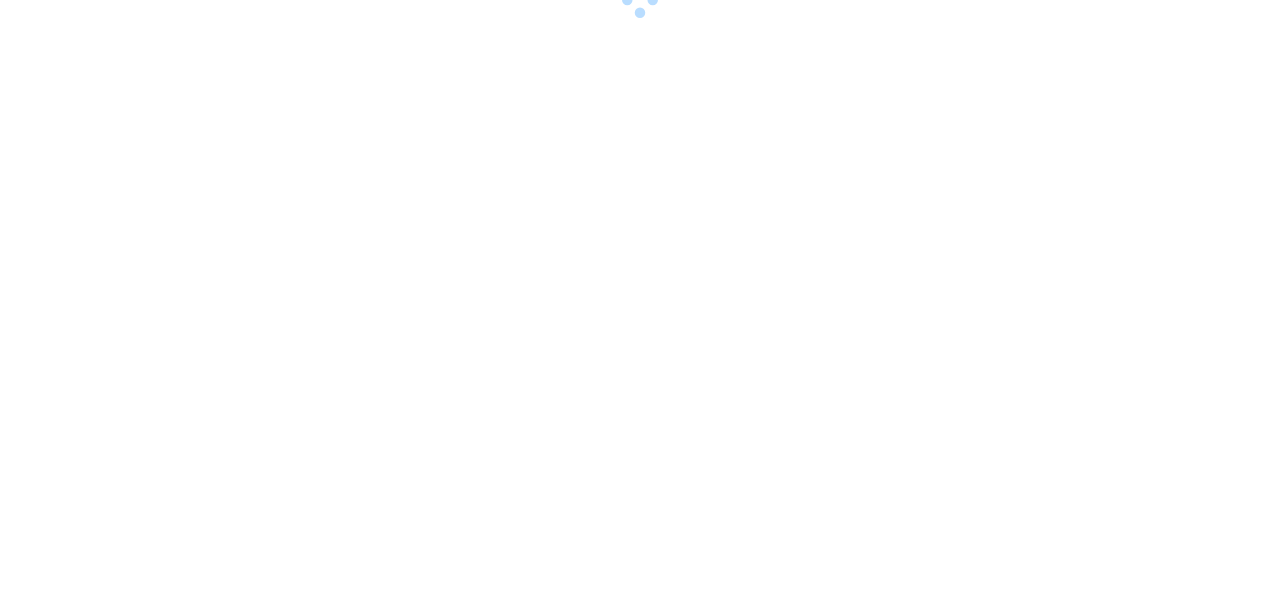 scroll, scrollTop: 0, scrollLeft: 0, axis: both 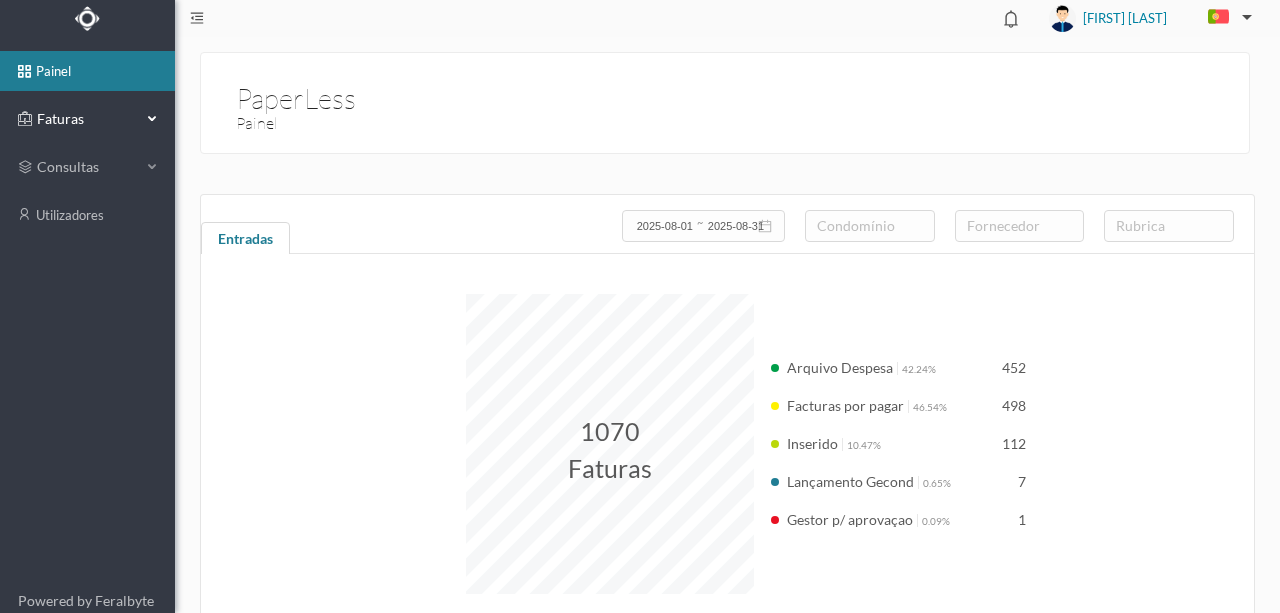 click on "Faturas" at bounding box center (87, 119) 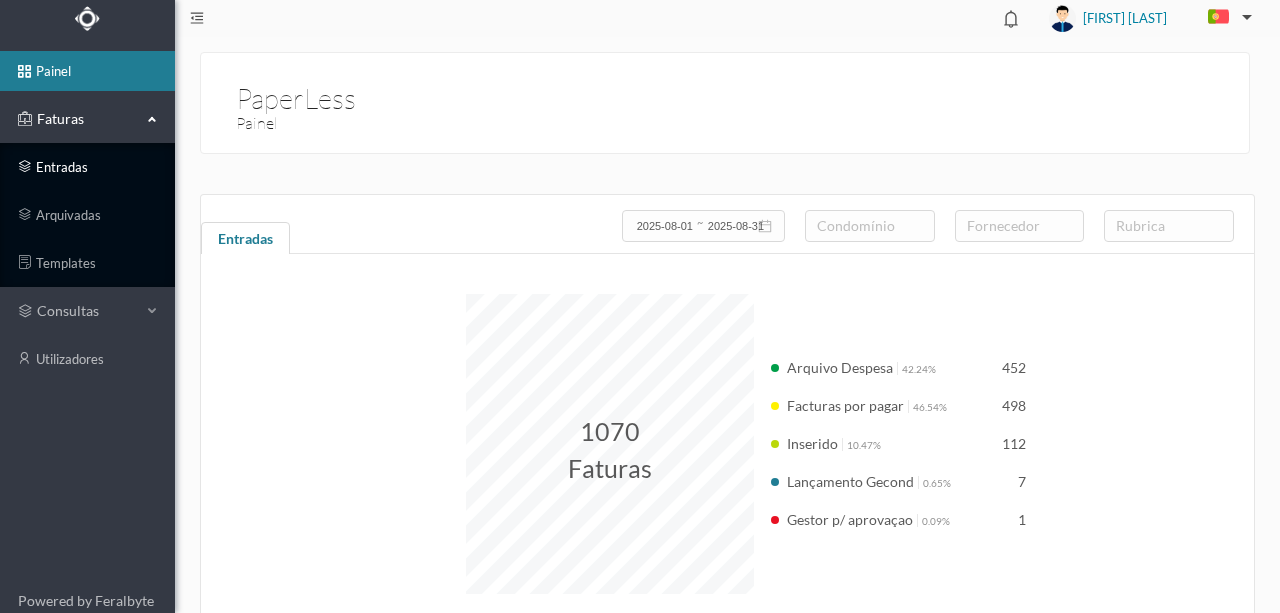 click on "entradas" at bounding box center [87, 167] 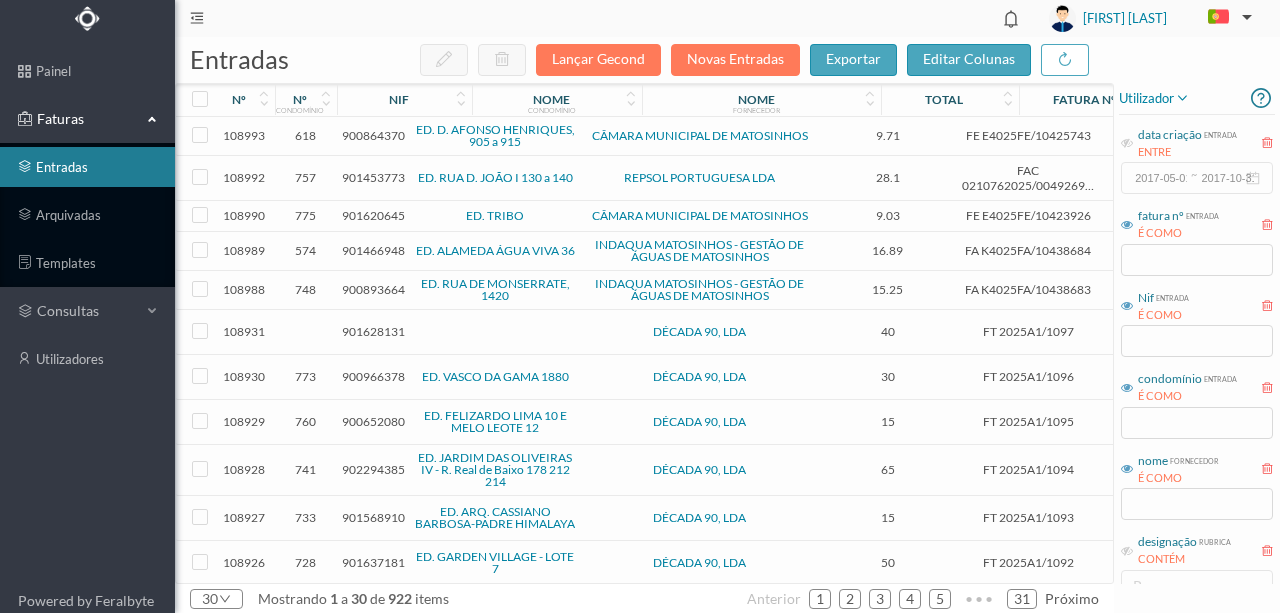 click on "900864370" at bounding box center [373, 135] 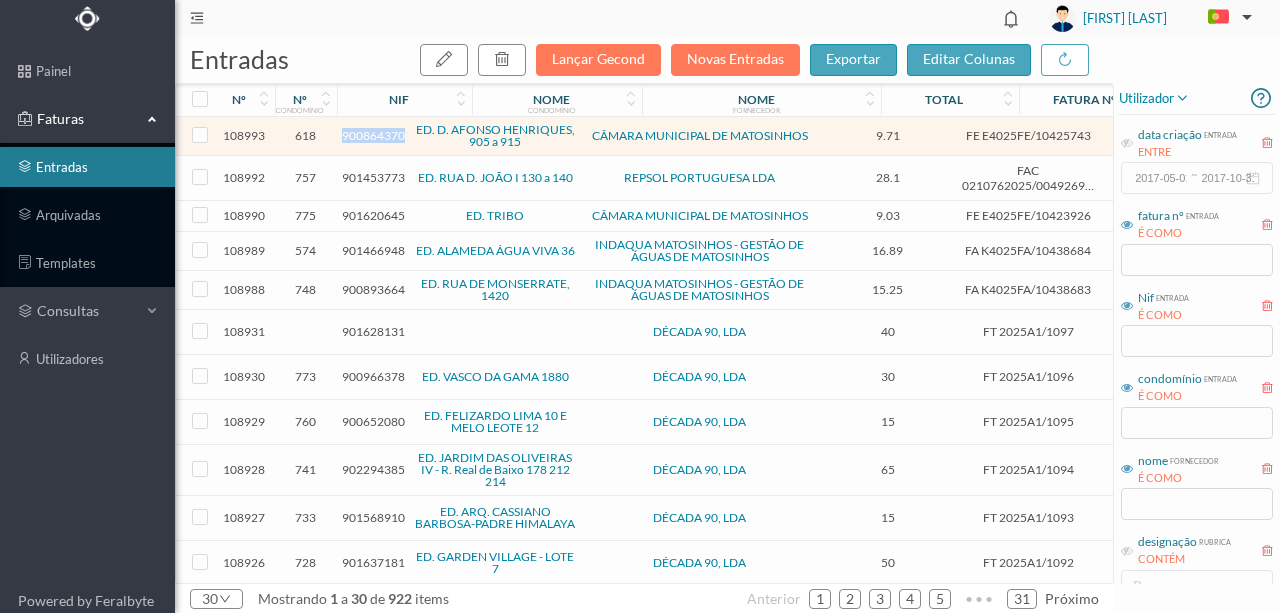click on "900864370" at bounding box center (373, 135) 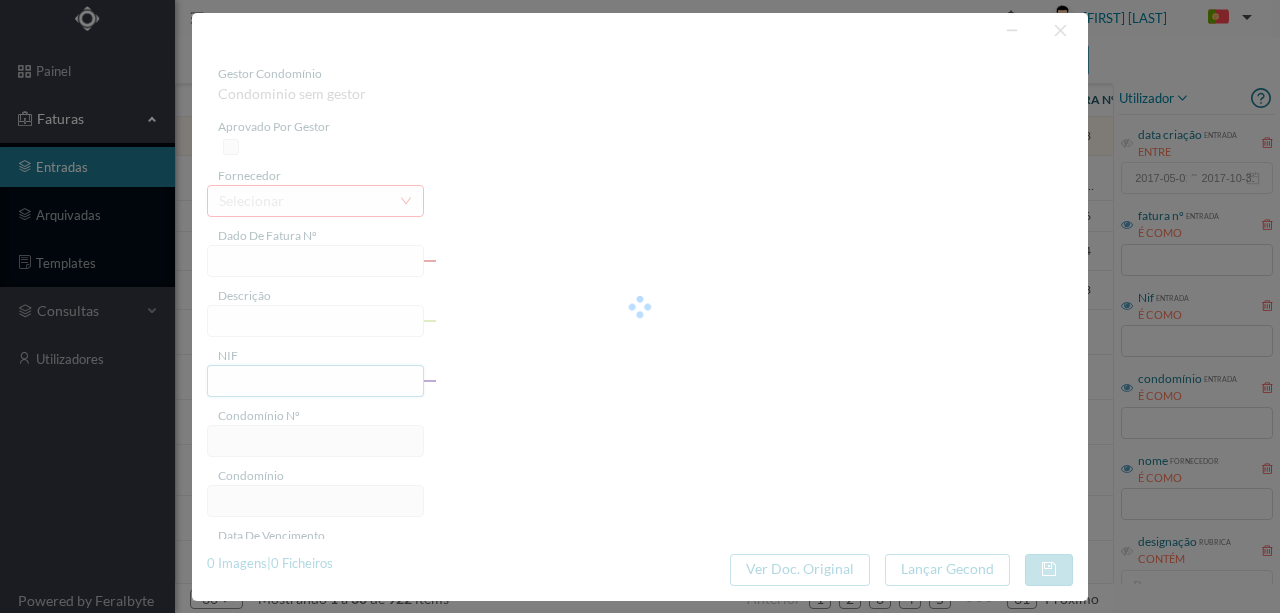 type on "FE E4025FE/10425743" 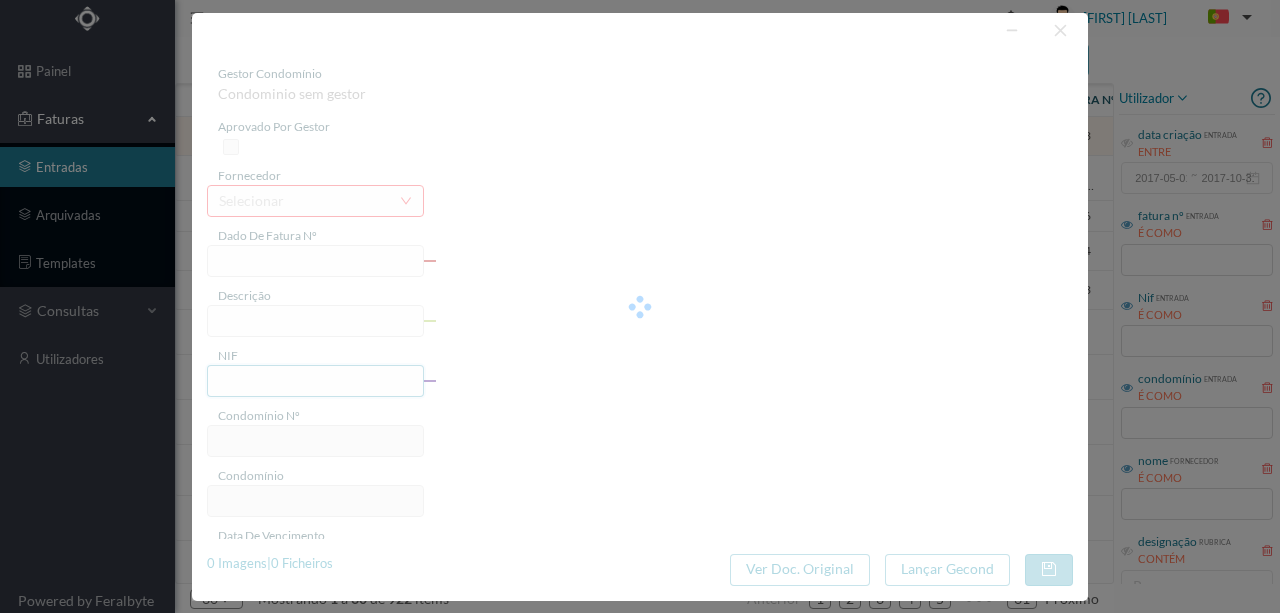 type on "900864370" 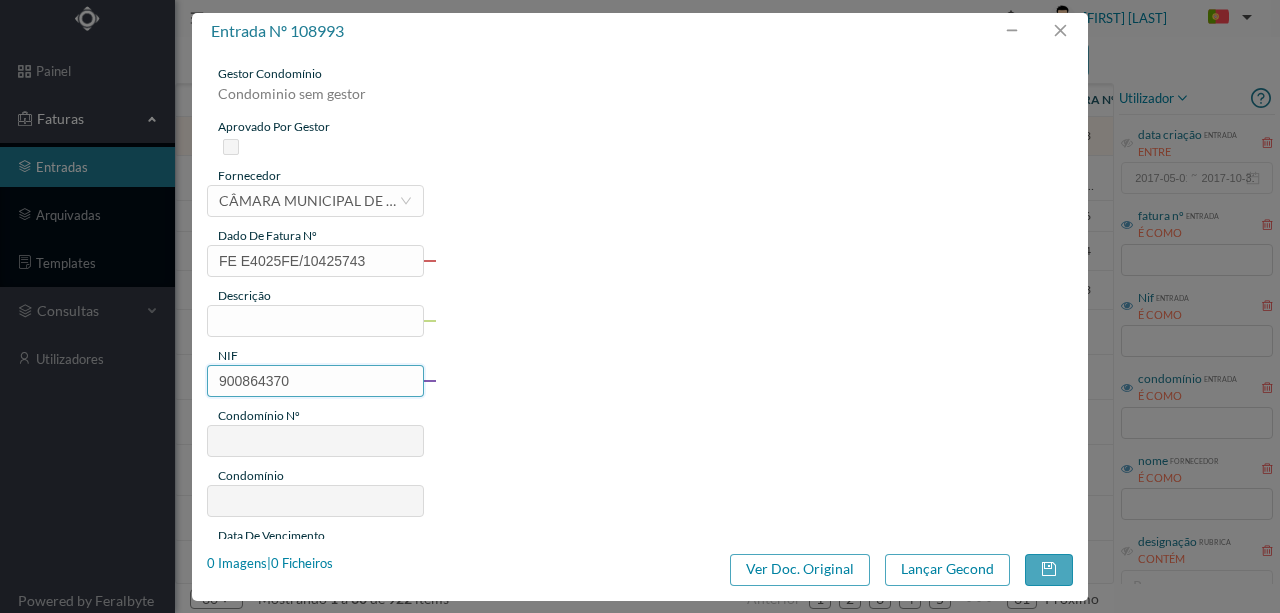 type on "618" 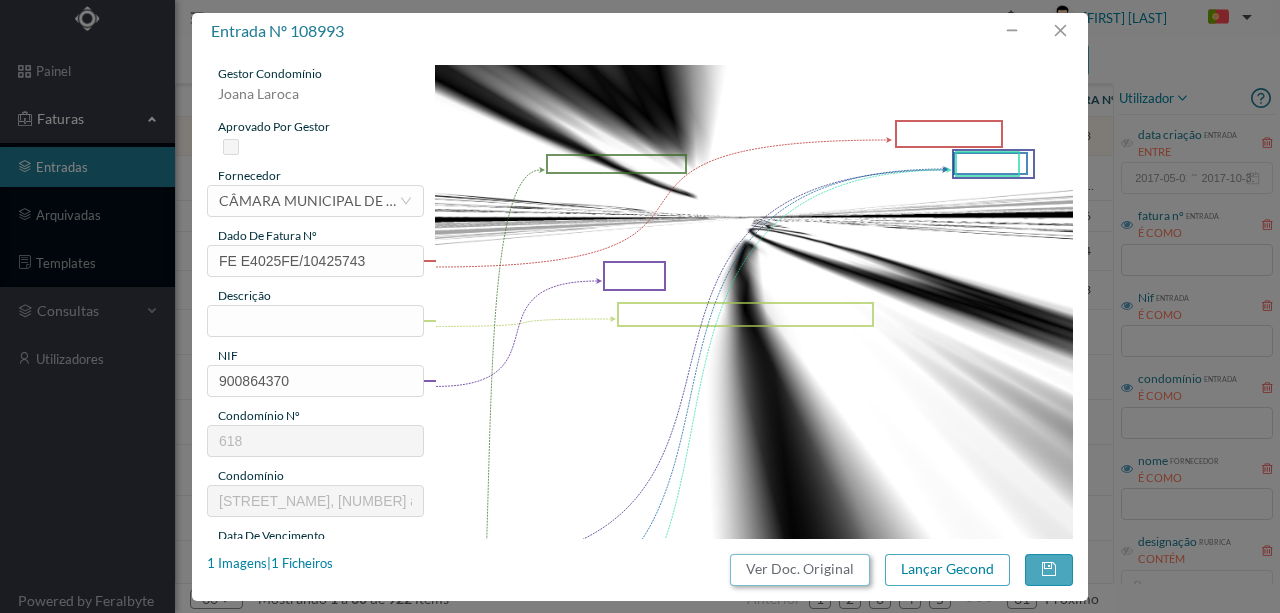 click on "Ver Doc. Original" at bounding box center [800, 570] 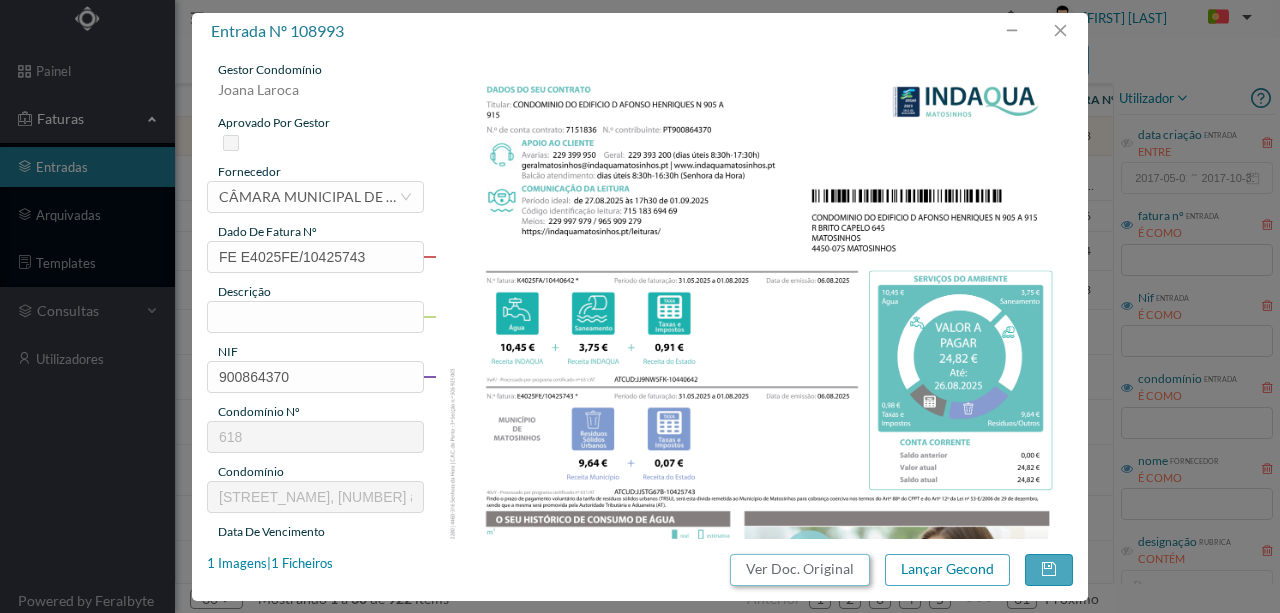 scroll, scrollTop: 0, scrollLeft: 0, axis: both 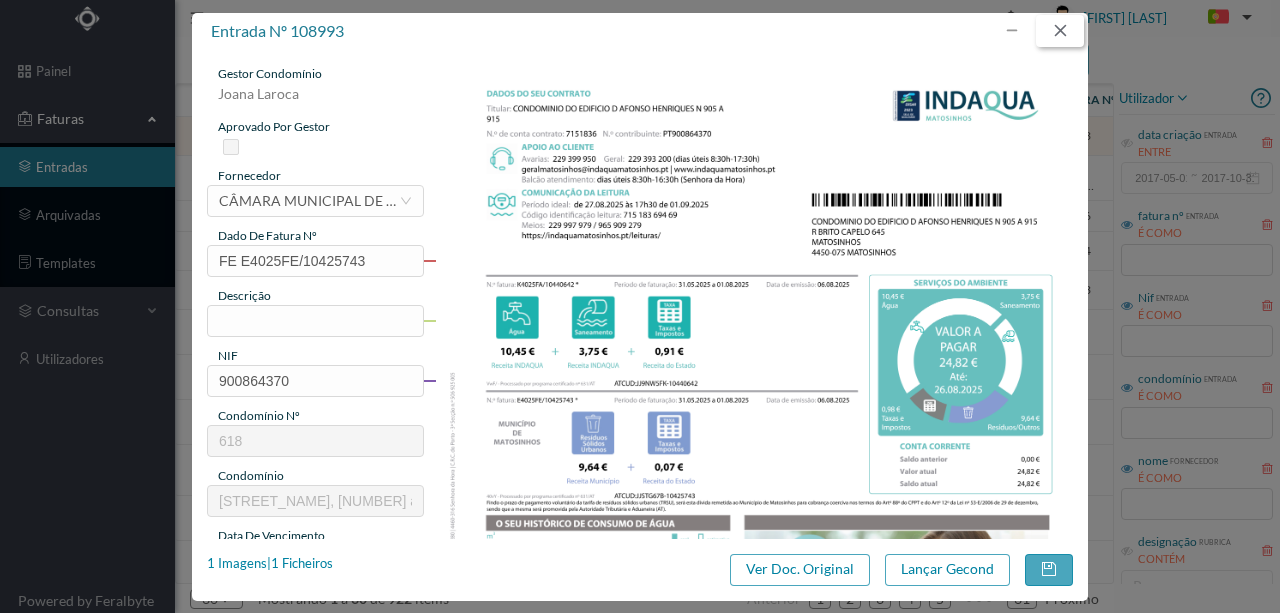click at bounding box center (1060, 31) 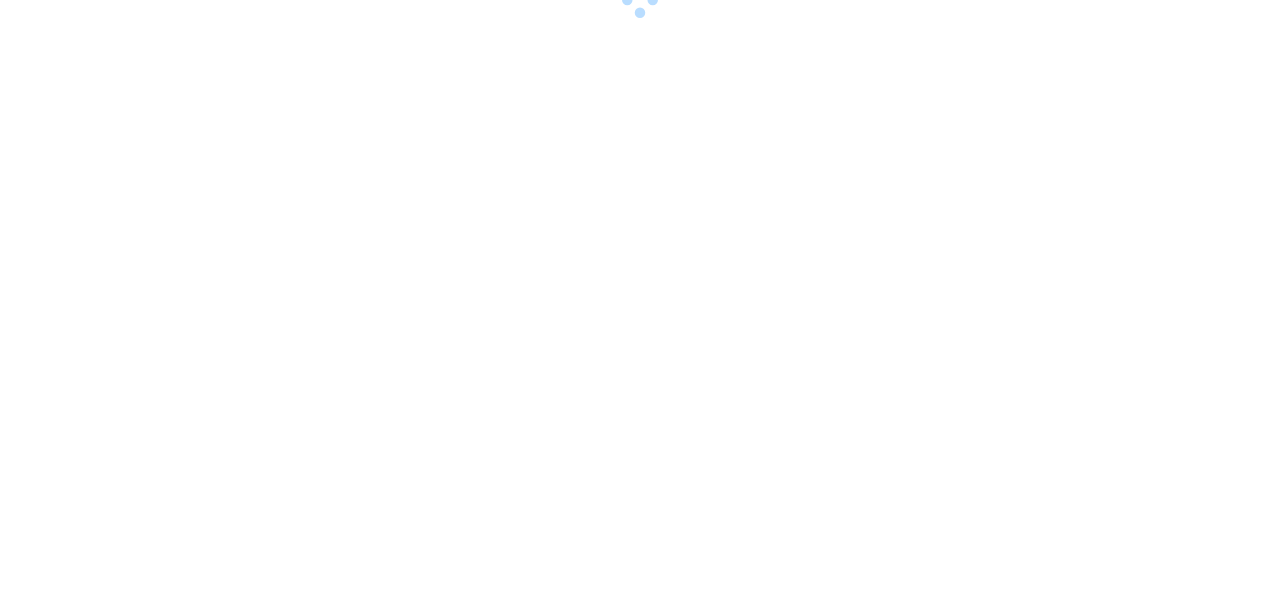 scroll, scrollTop: 0, scrollLeft: 0, axis: both 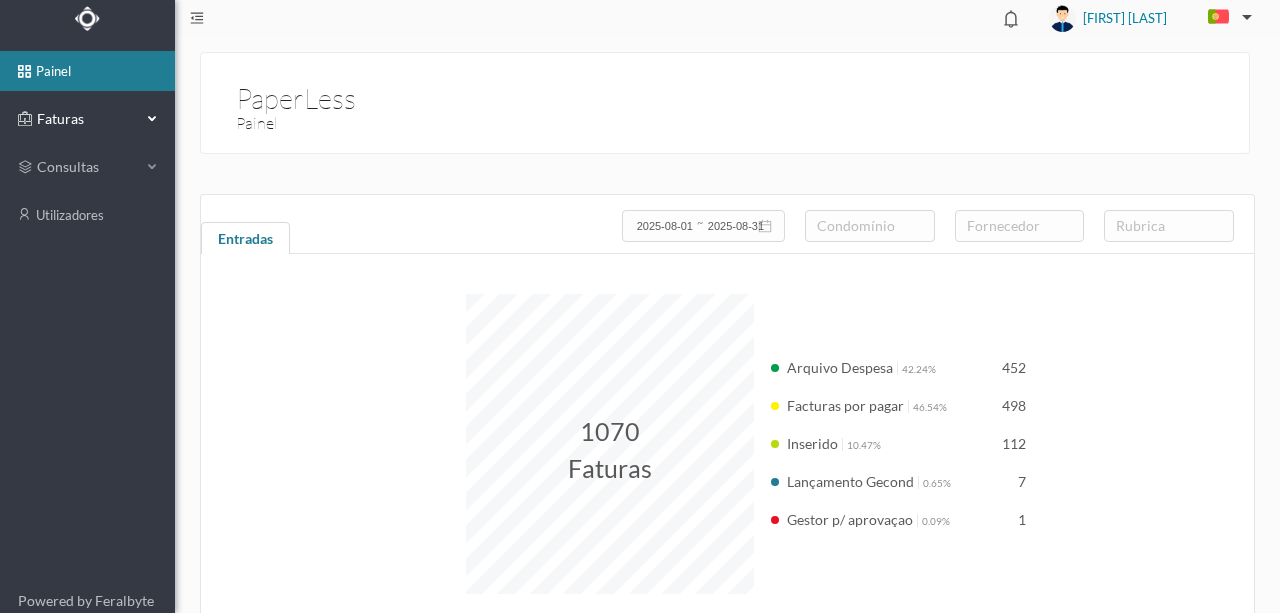 click on "Faturas" at bounding box center (87, 119) 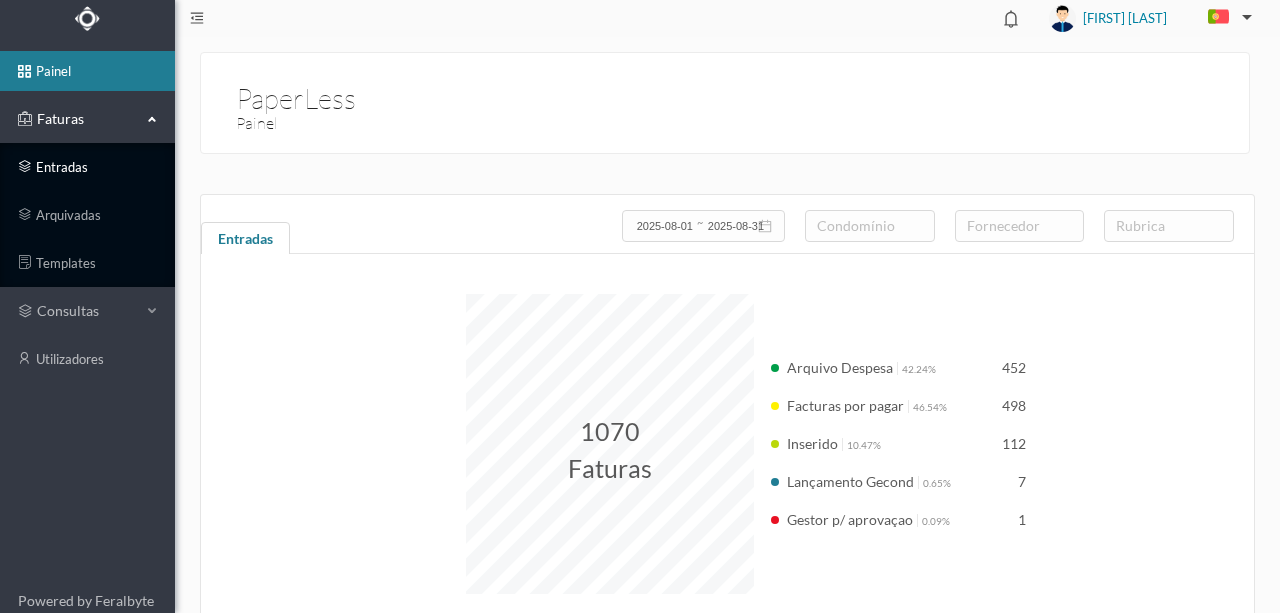 click on "entradas" at bounding box center (87, 167) 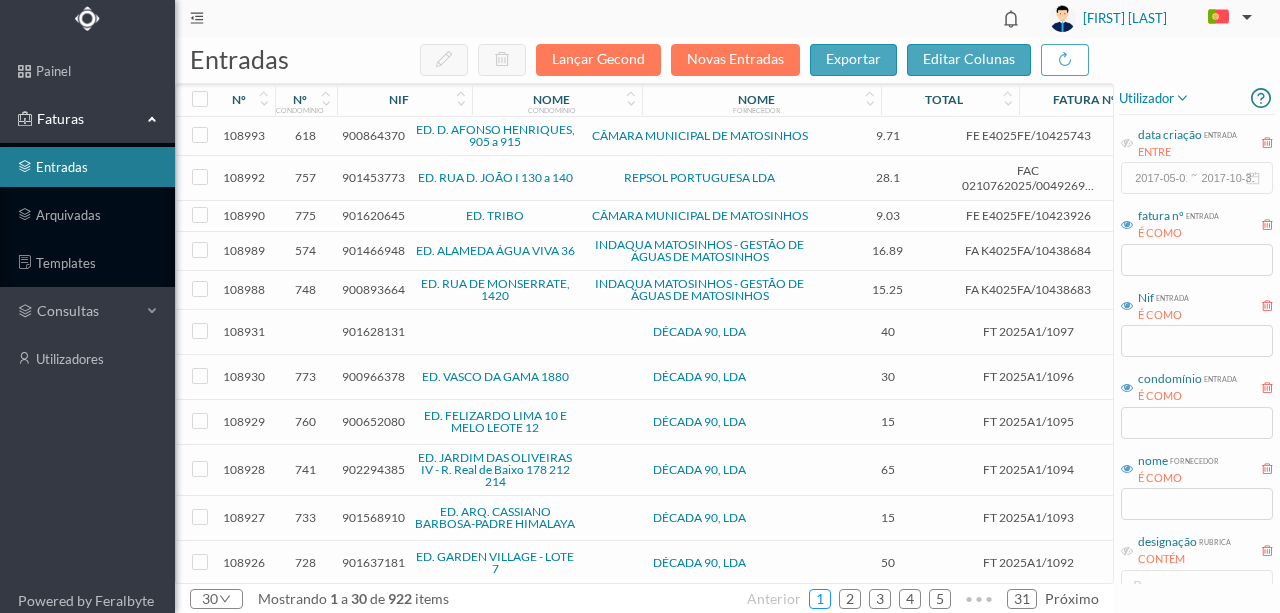 click on "1" at bounding box center (820, 599) 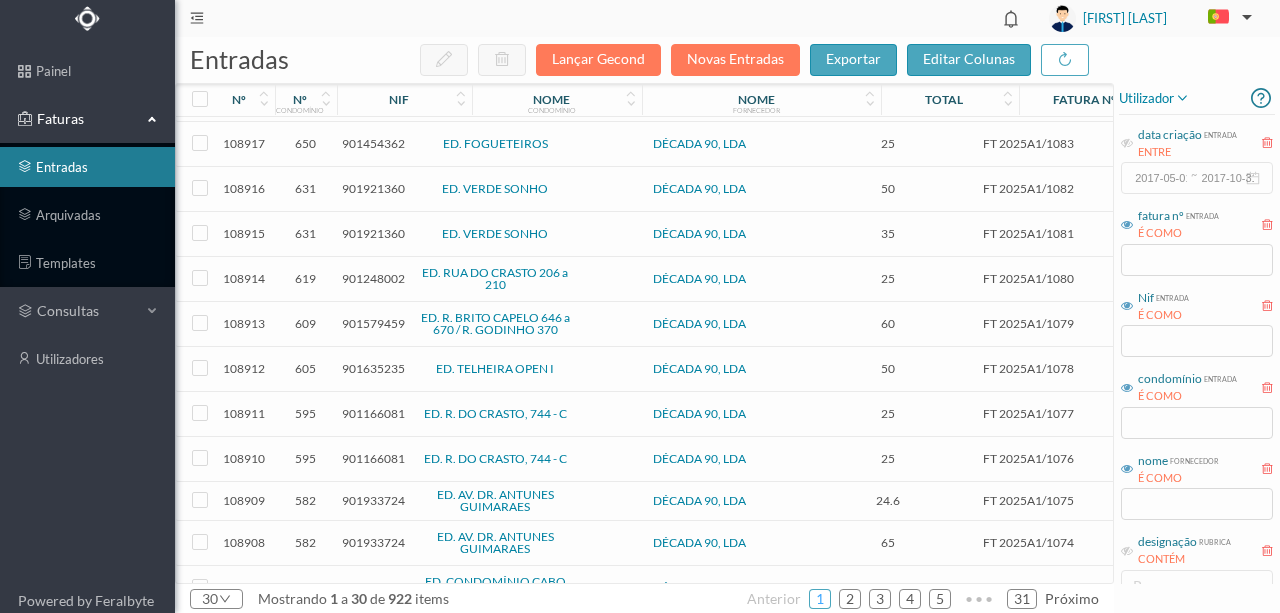 scroll, scrollTop: 838, scrollLeft: 0, axis: vertical 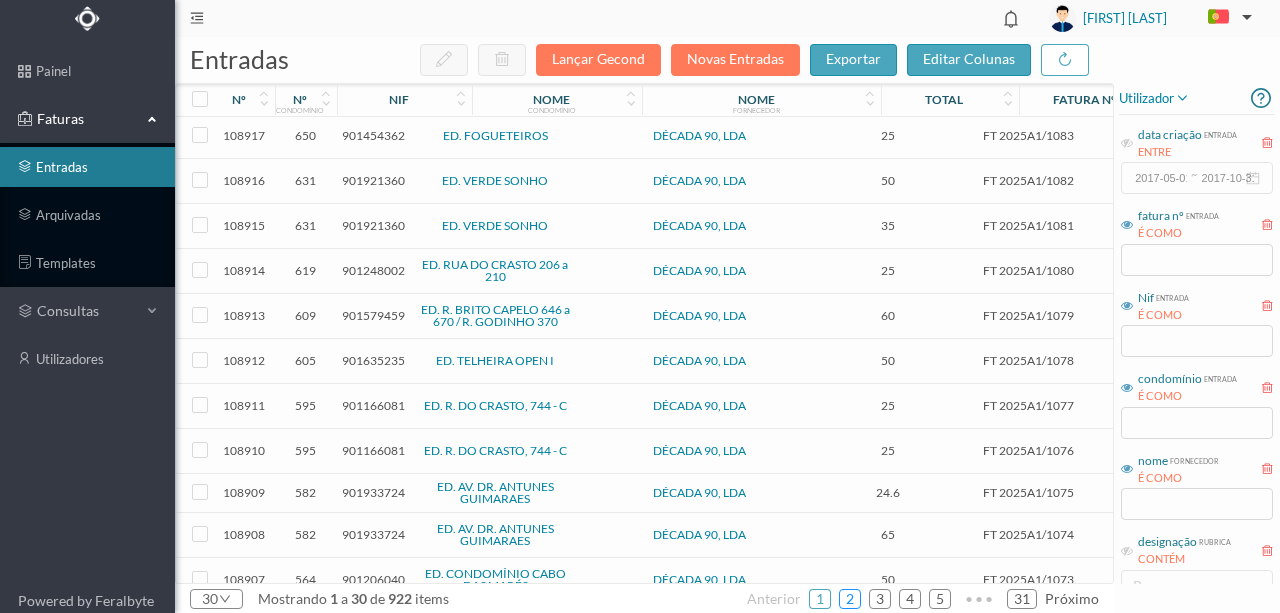 click on "2" at bounding box center (850, 599) 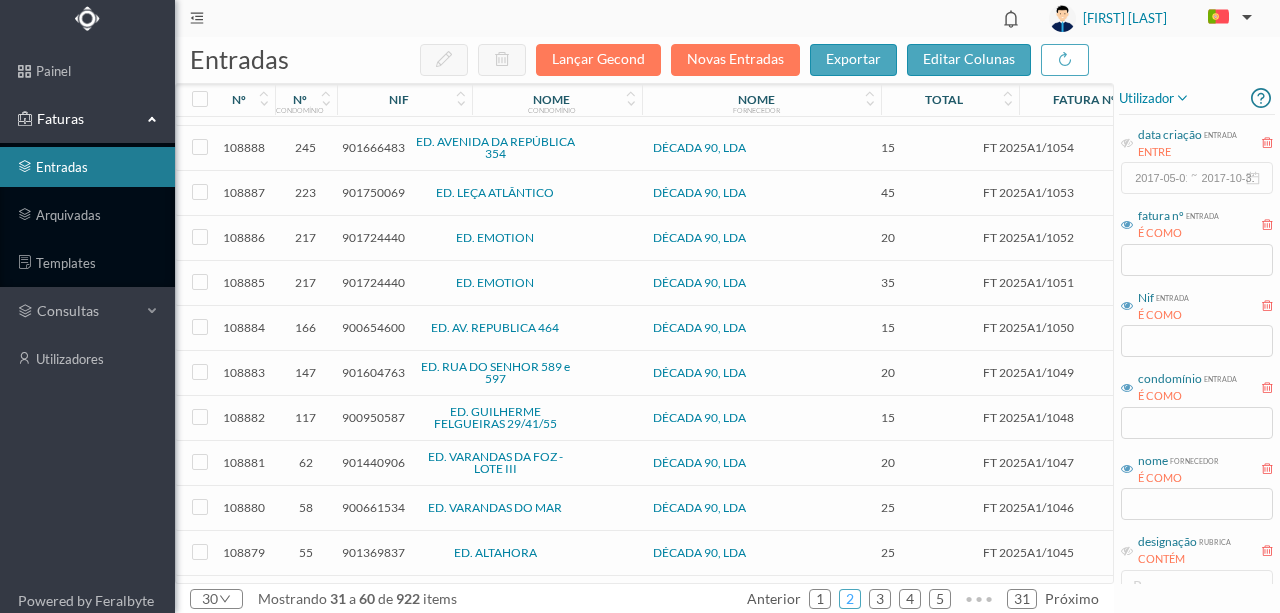 scroll, scrollTop: 806, scrollLeft: 0, axis: vertical 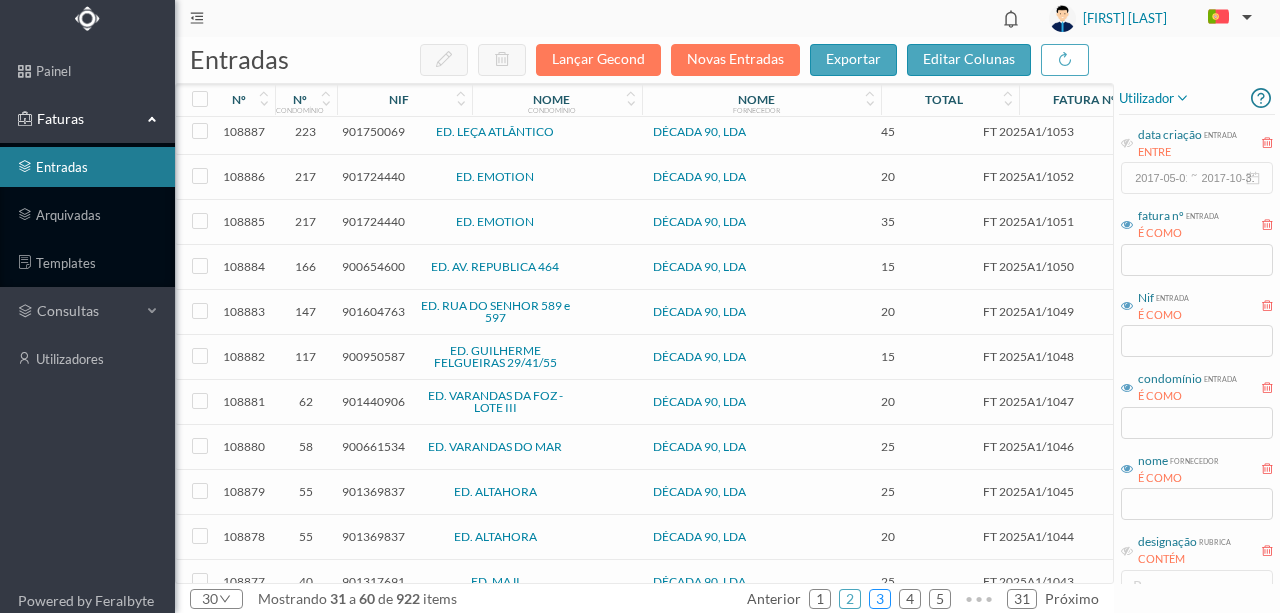 click on "3" at bounding box center [880, 599] 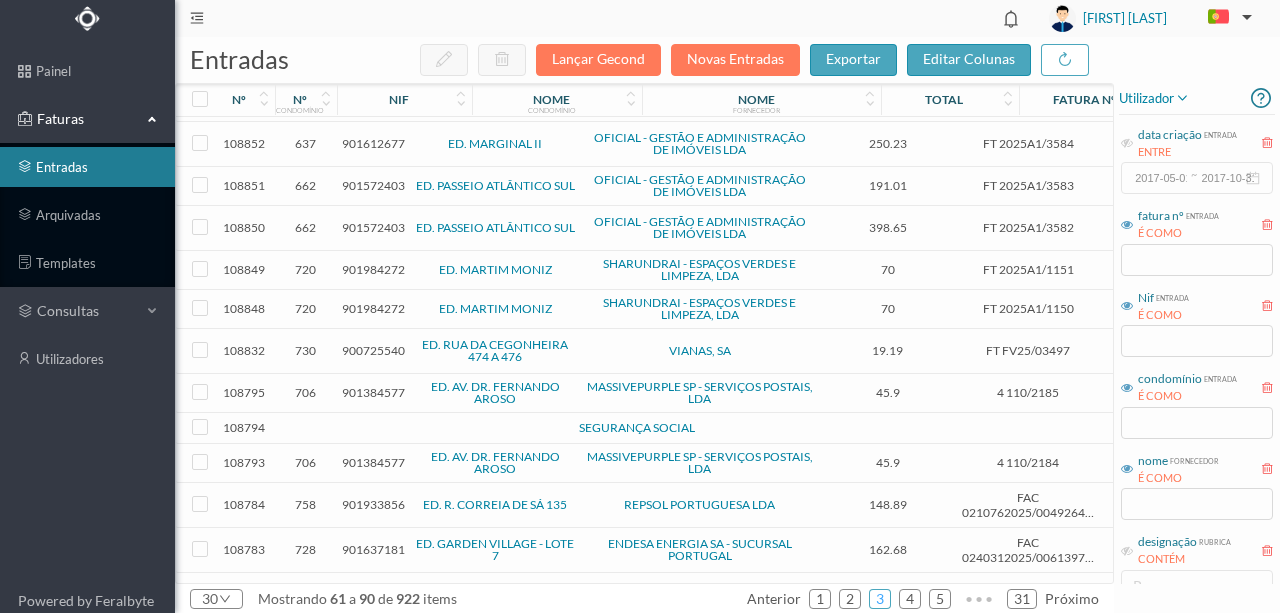 scroll, scrollTop: 400, scrollLeft: 0, axis: vertical 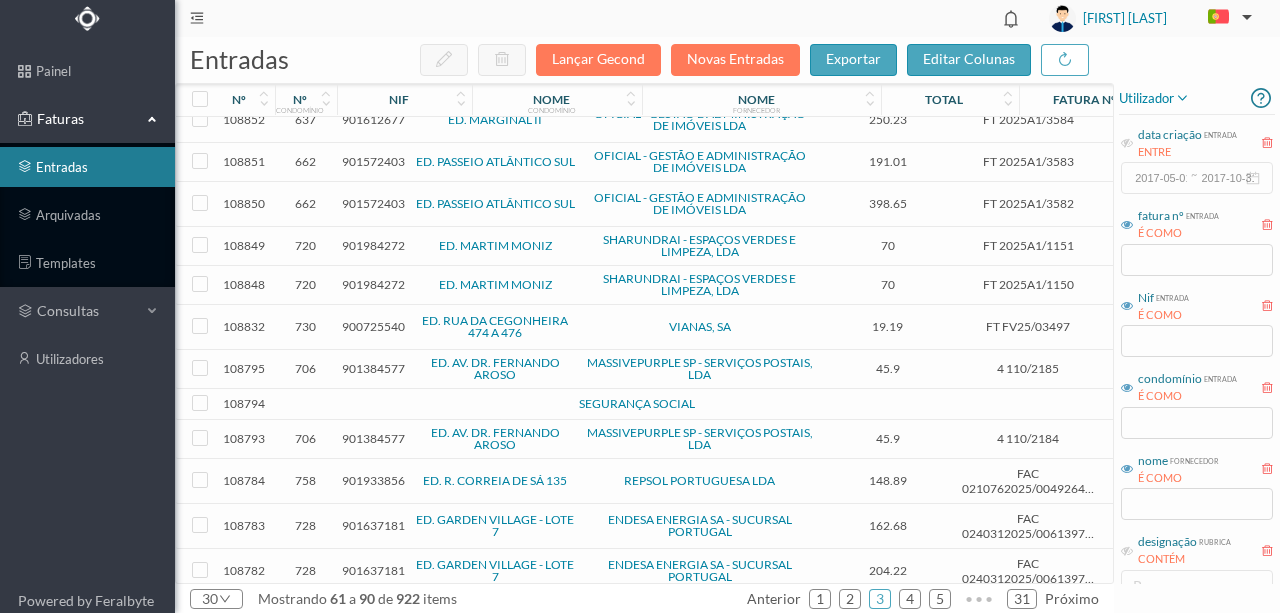 click at bounding box center (432, 404) 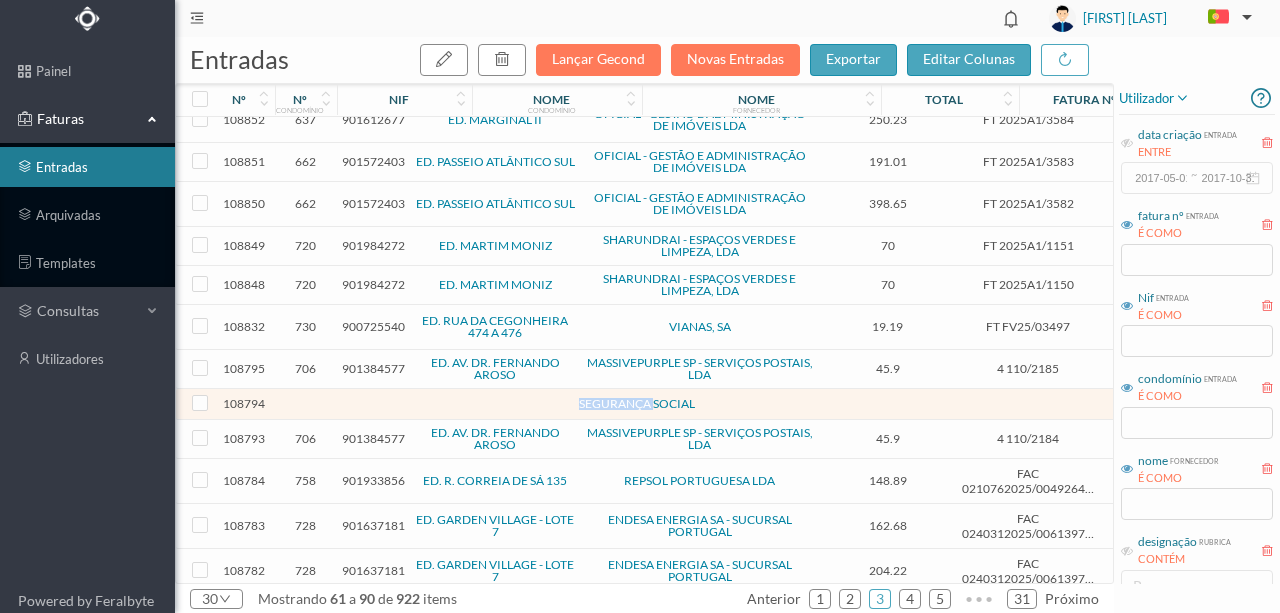 click at bounding box center [432, 404] 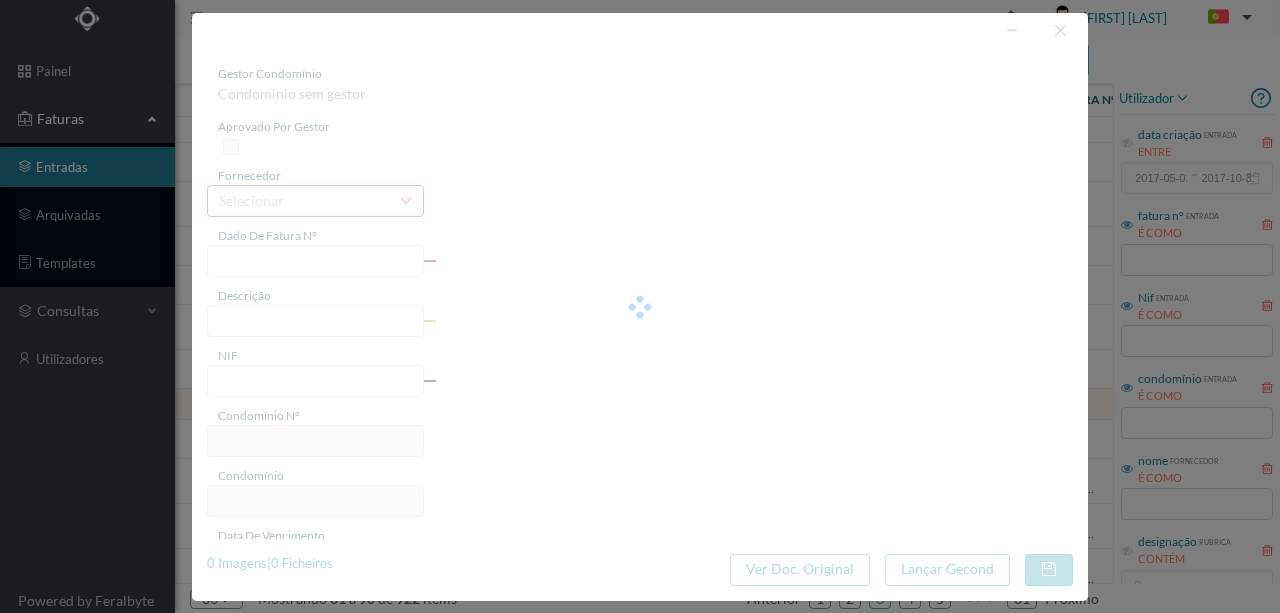 type on "0" 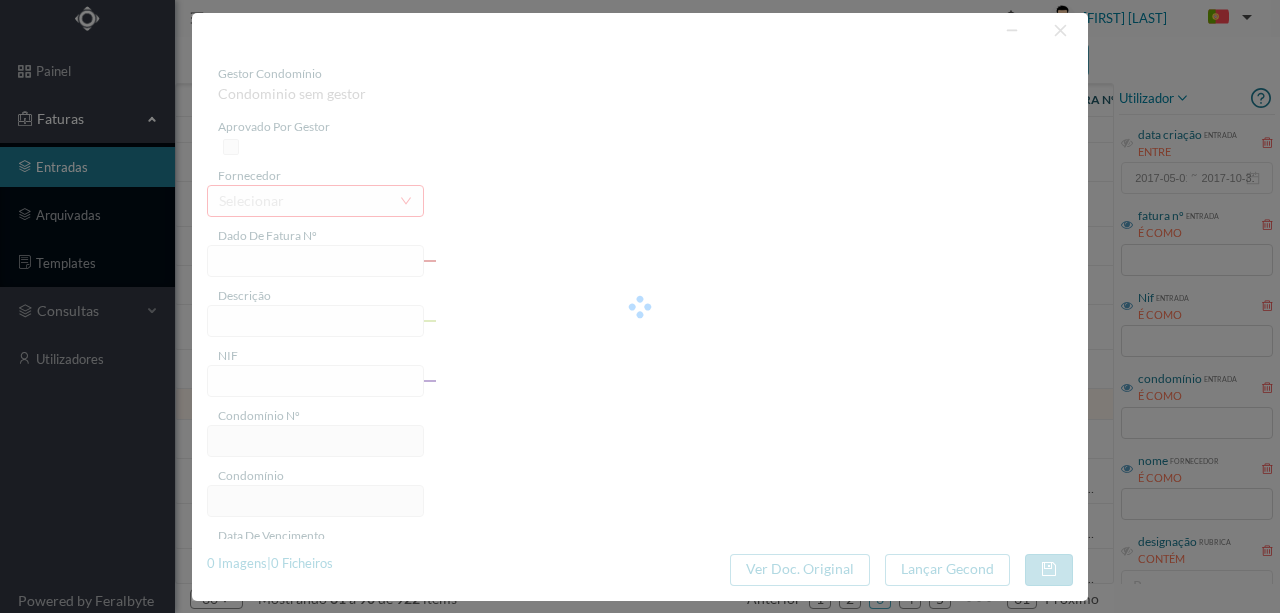 type on "Invalid date" 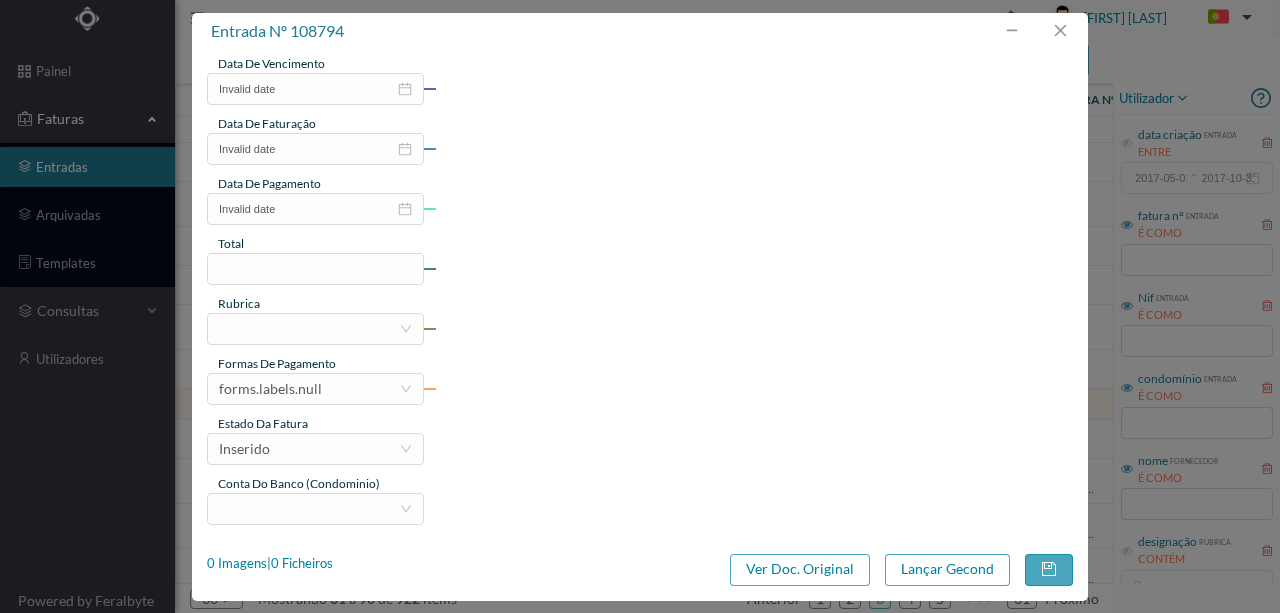 scroll, scrollTop: 473, scrollLeft: 0, axis: vertical 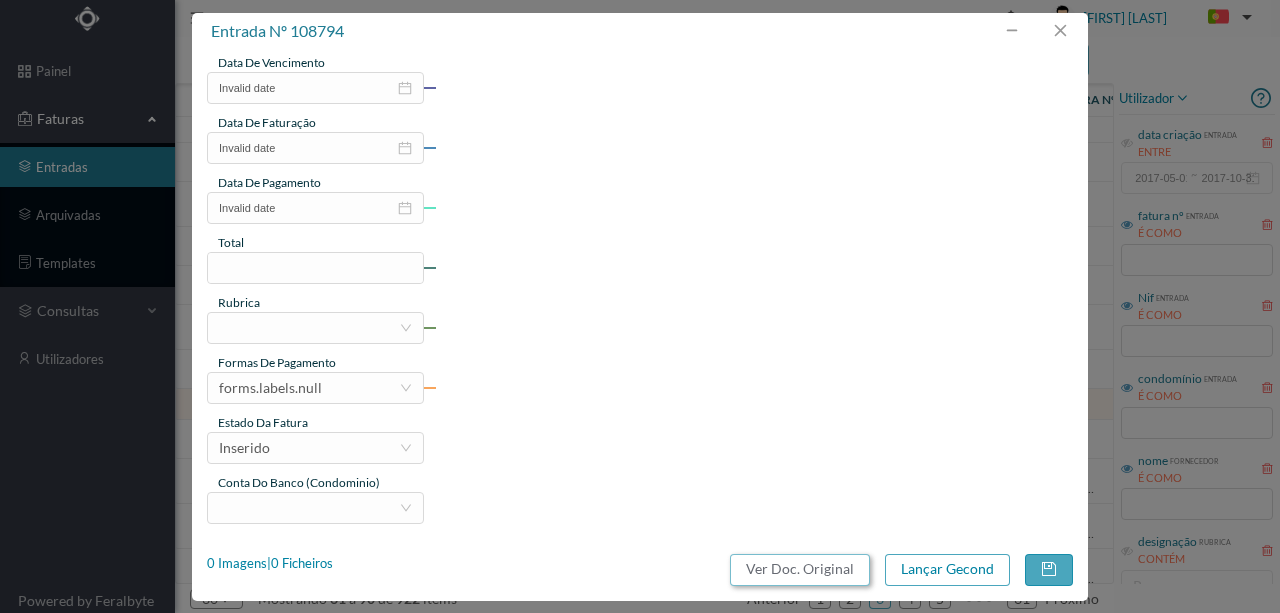 click on "Ver Doc. Original" at bounding box center (800, 570) 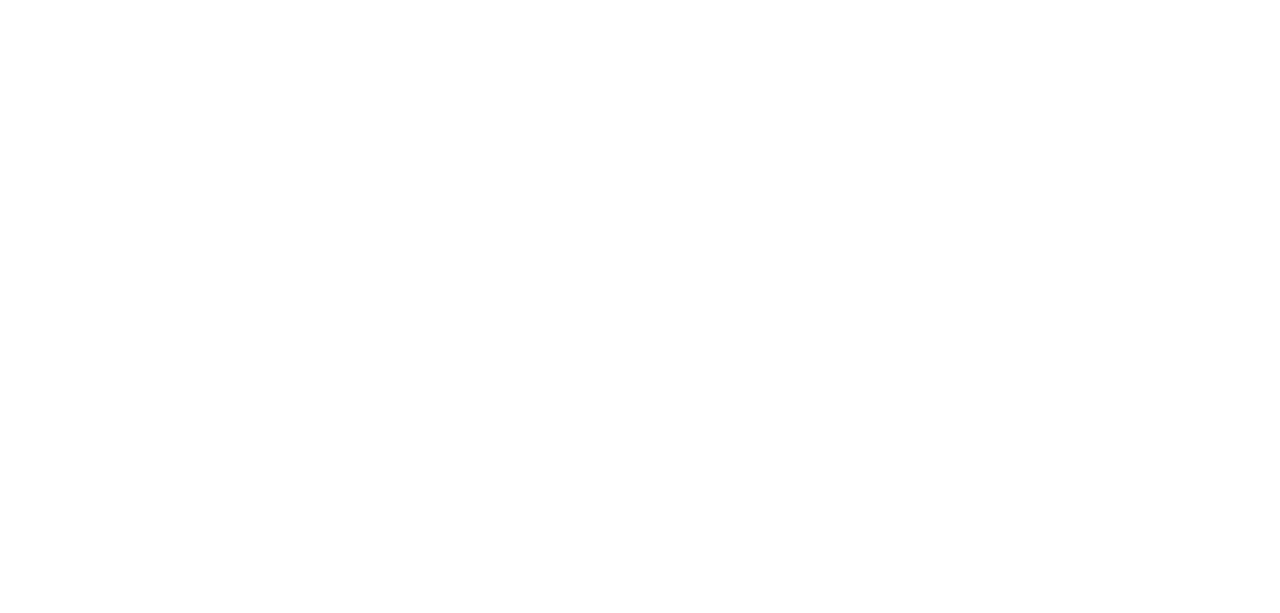 scroll, scrollTop: 0, scrollLeft: 0, axis: both 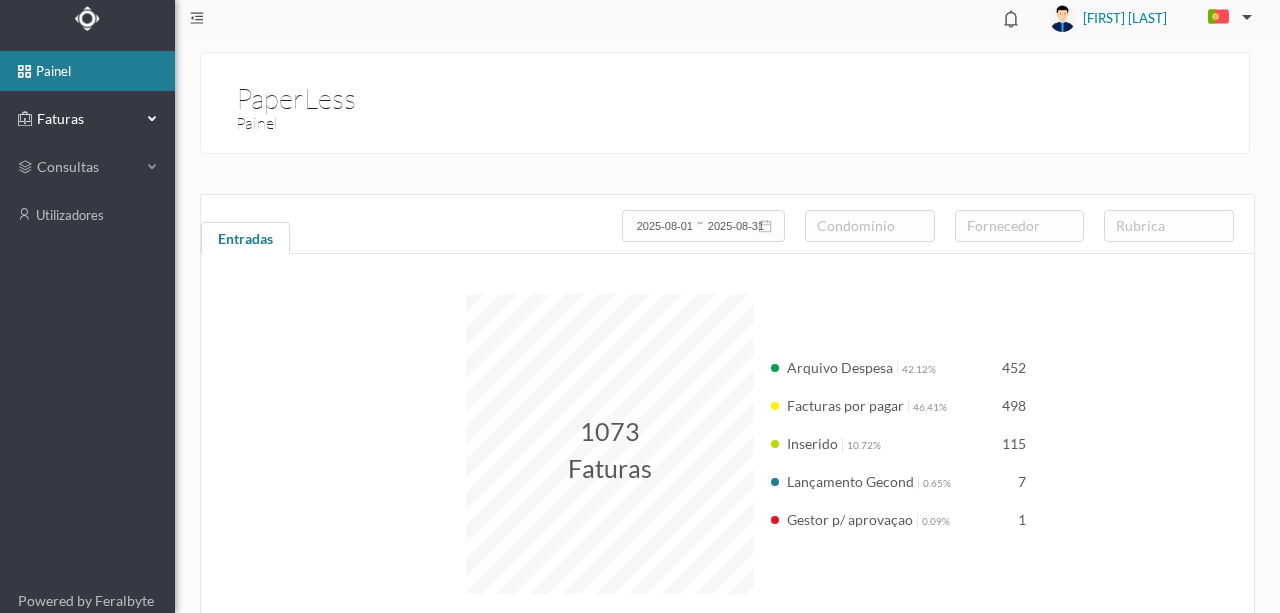 click on "Faturas" at bounding box center (87, 119) 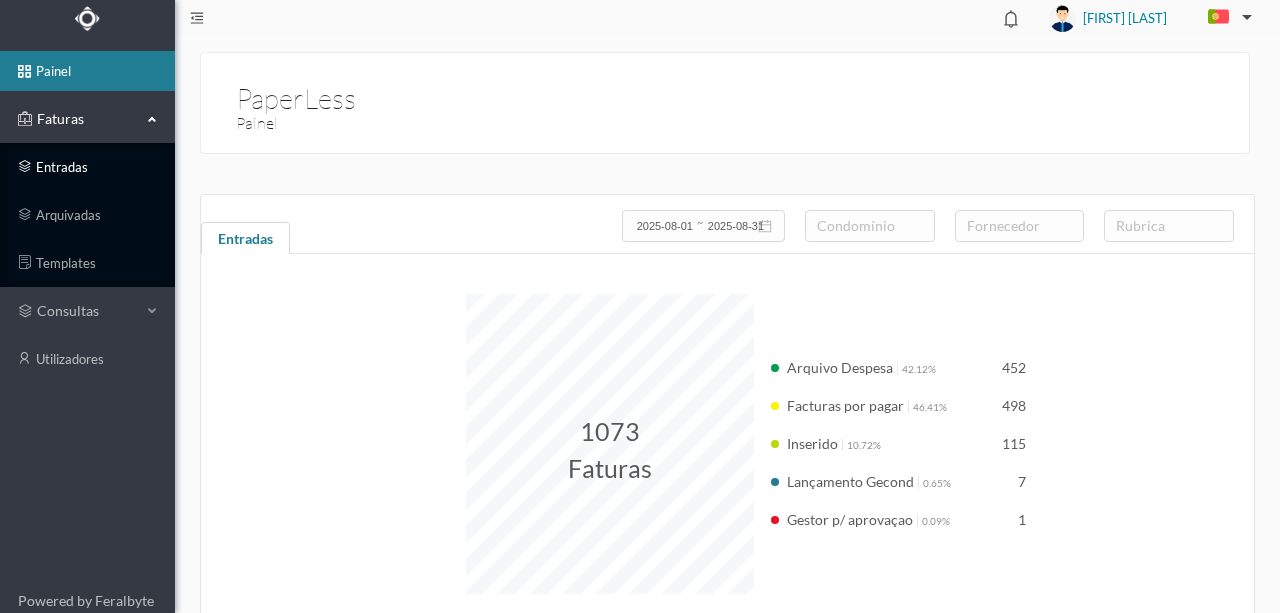 click on "entradas" at bounding box center (87, 167) 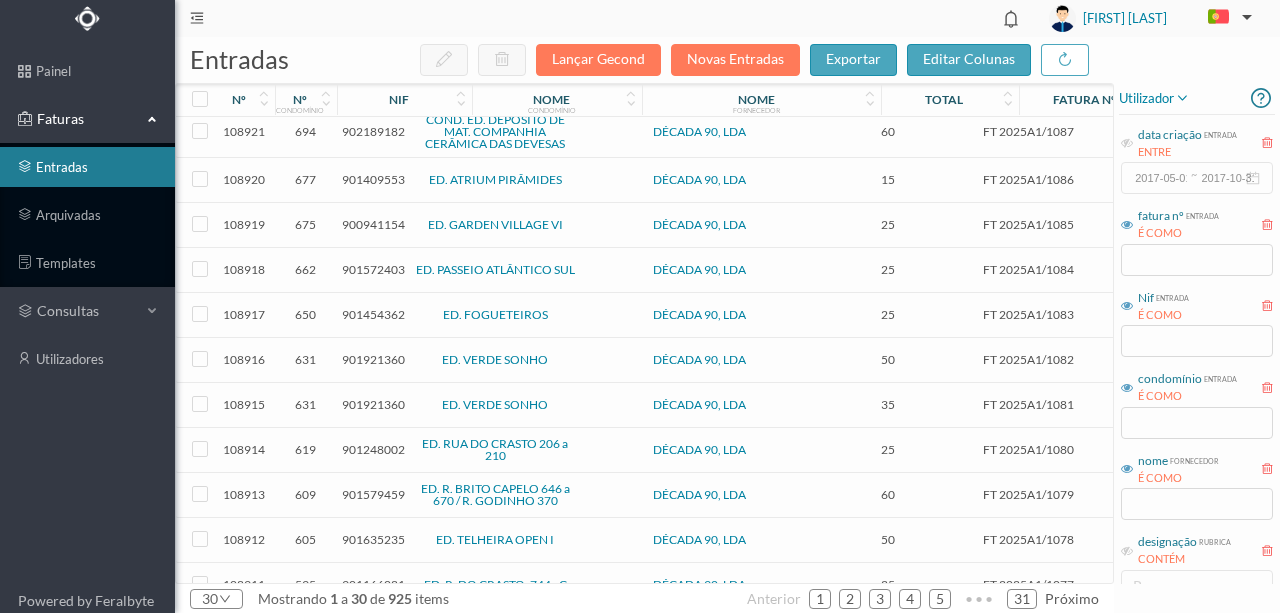 scroll, scrollTop: 843, scrollLeft: 0, axis: vertical 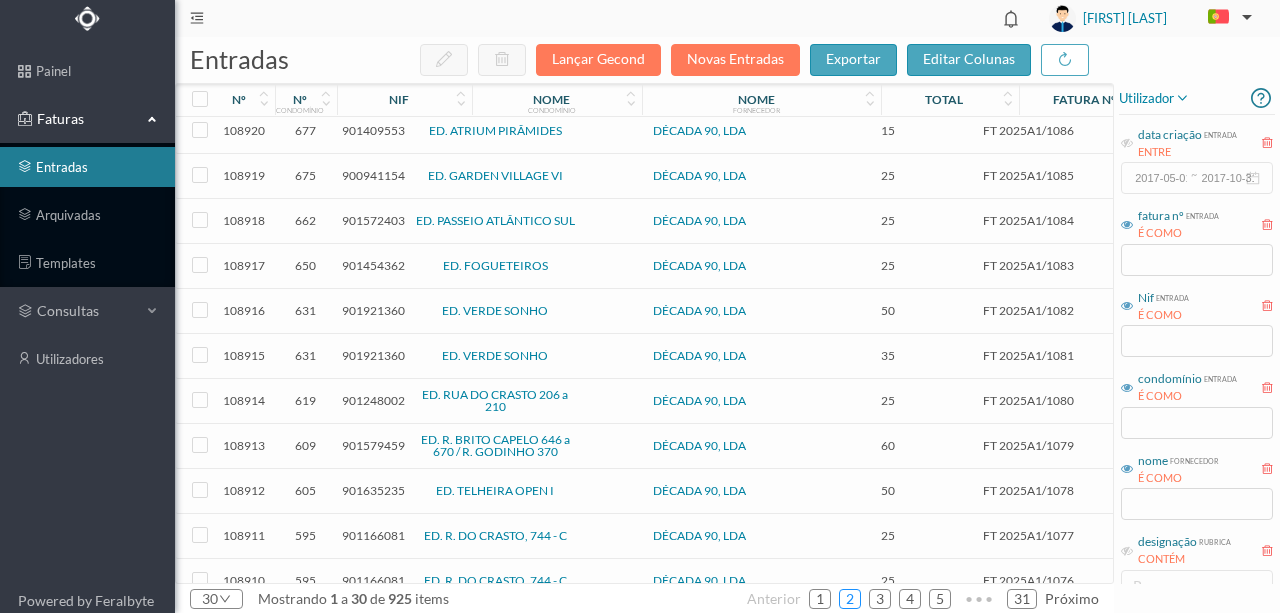 click on "2" at bounding box center (850, 599) 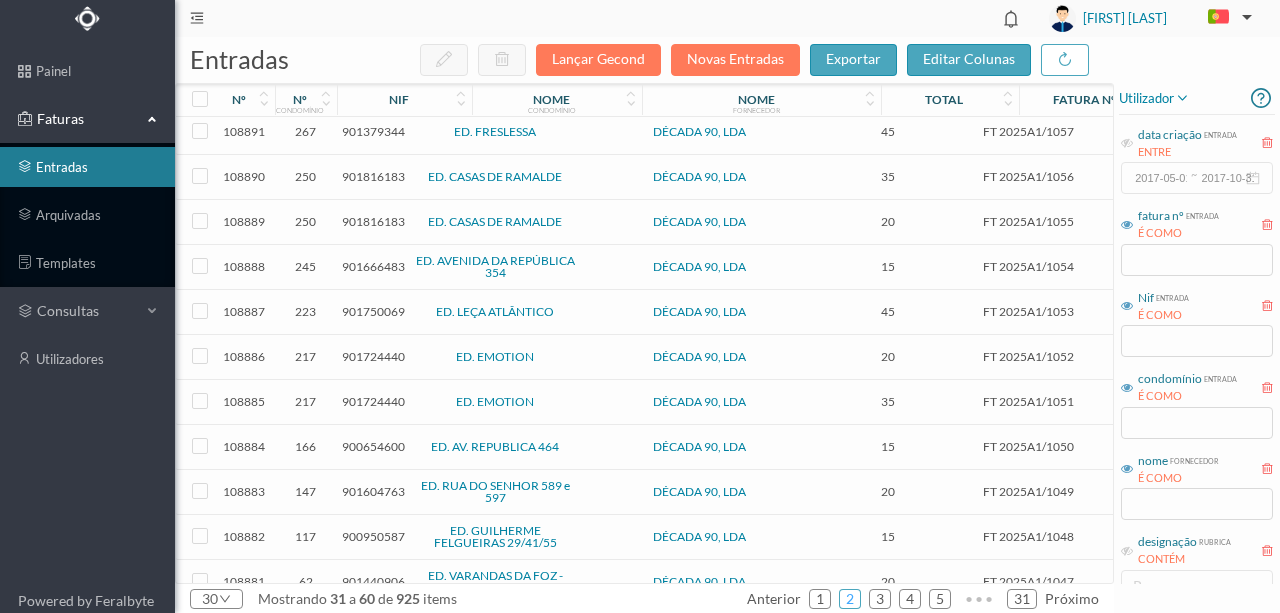scroll, scrollTop: 800, scrollLeft: 0, axis: vertical 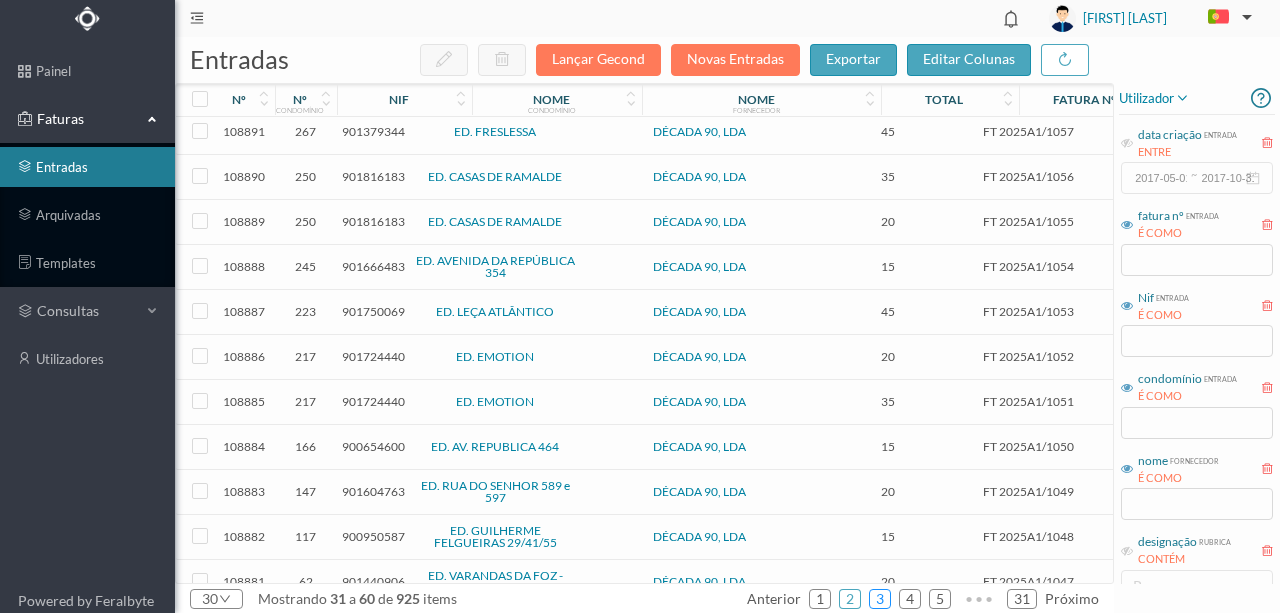 click on "3" at bounding box center [880, 599] 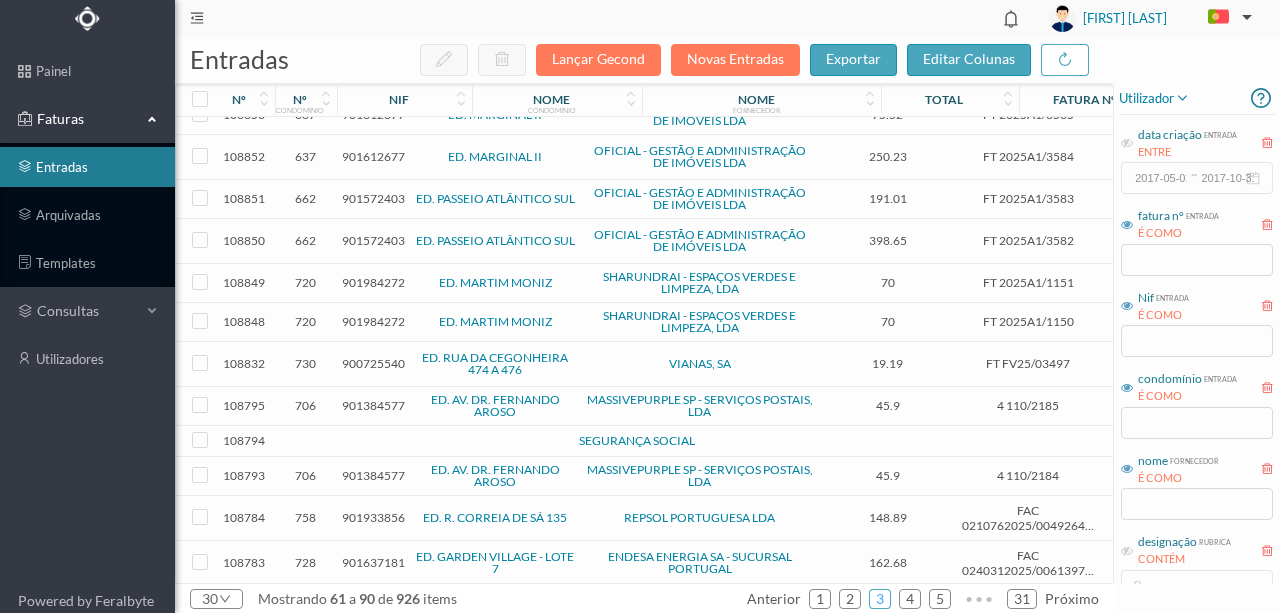 scroll, scrollTop: 584, scrollLeft: 0, axis: vertical 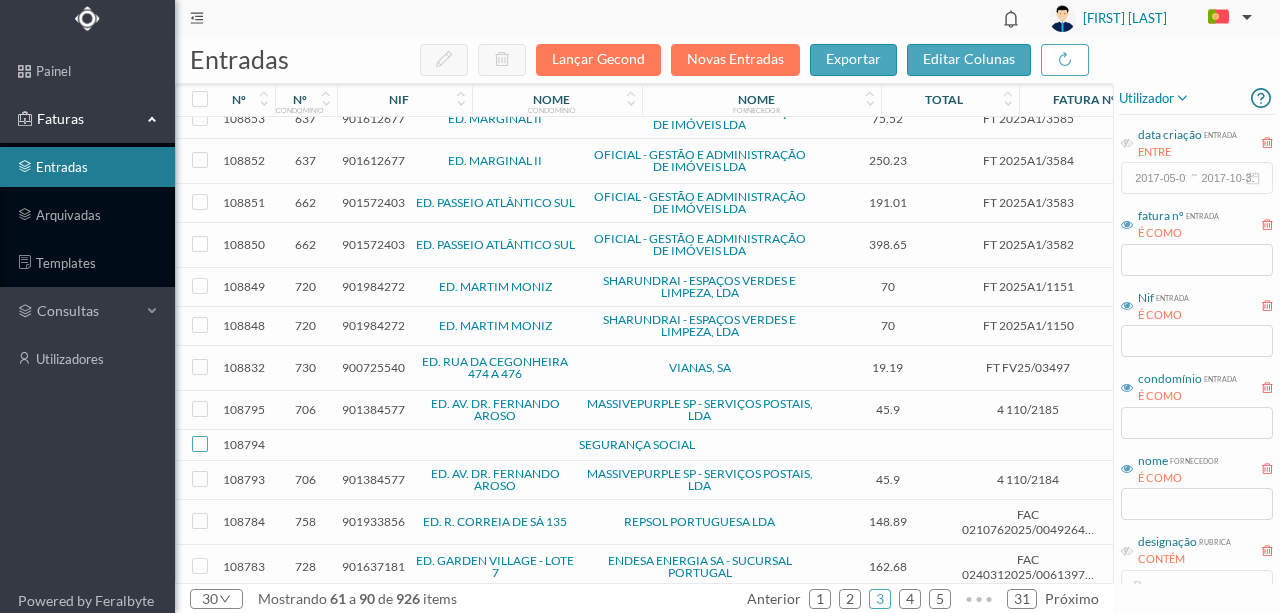 click at bounding box center [200, 444] 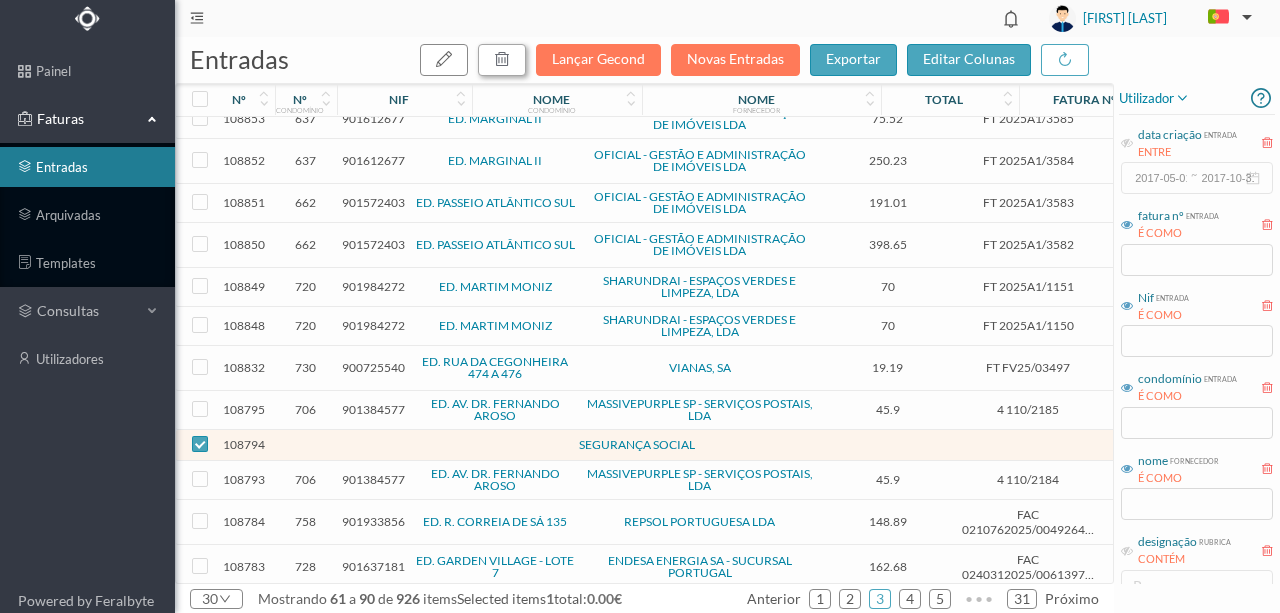 click at bounding box center (502, 59) 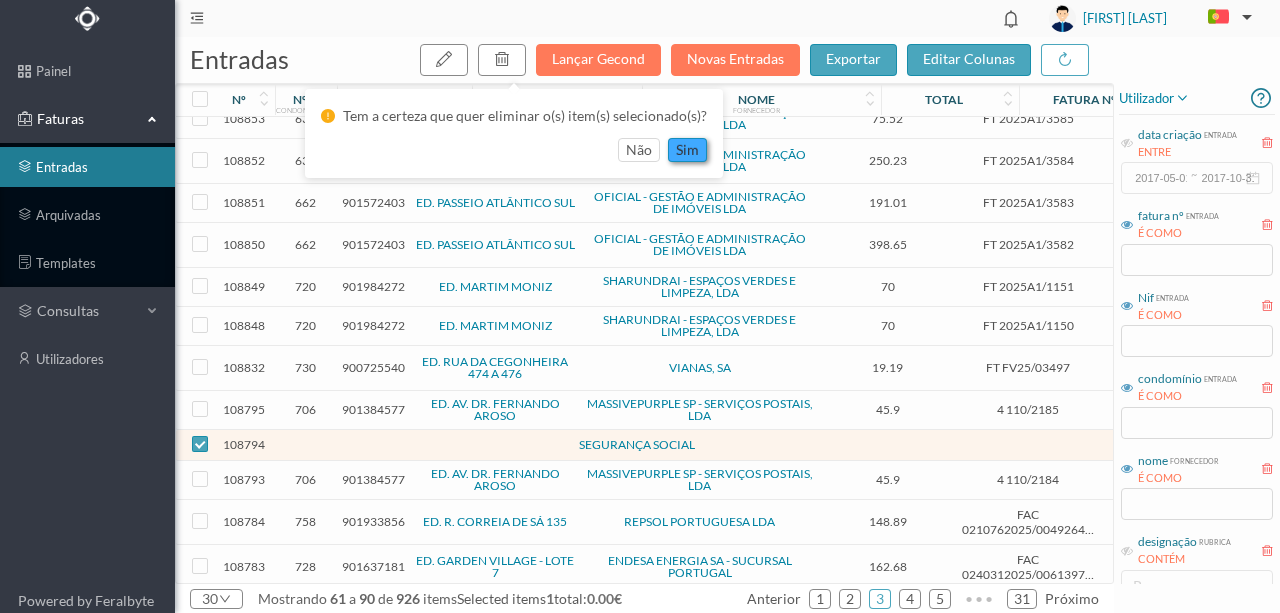 click on "sim" at bounding box center (687, 150) 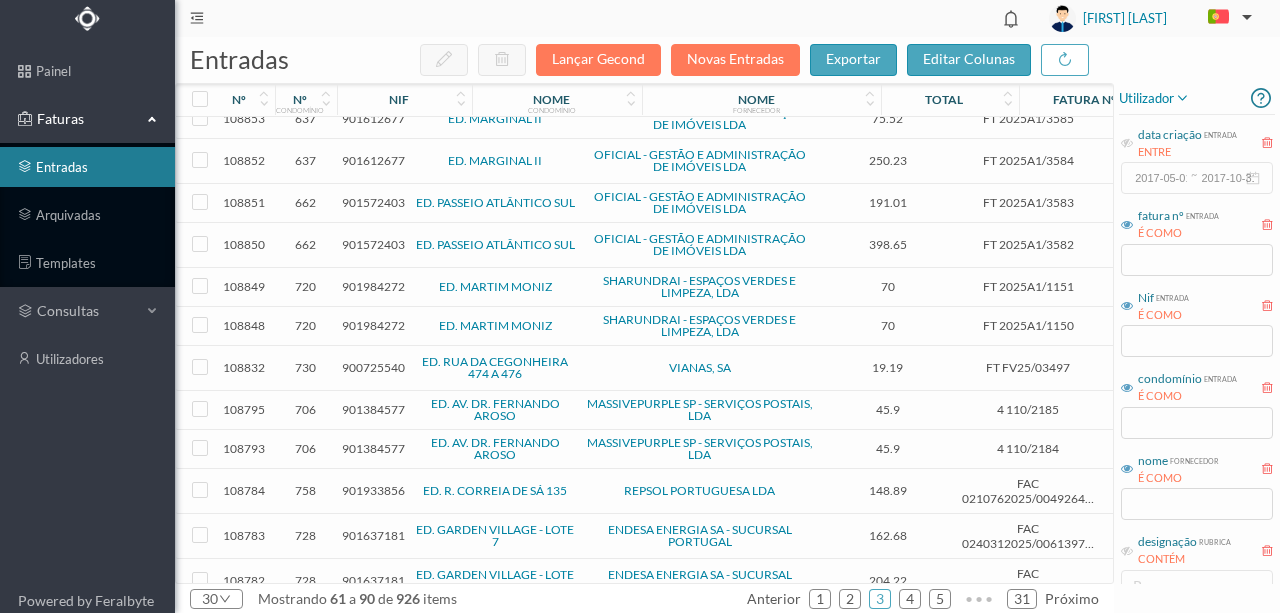 click on "901933856" at bounding box center (373, 490) 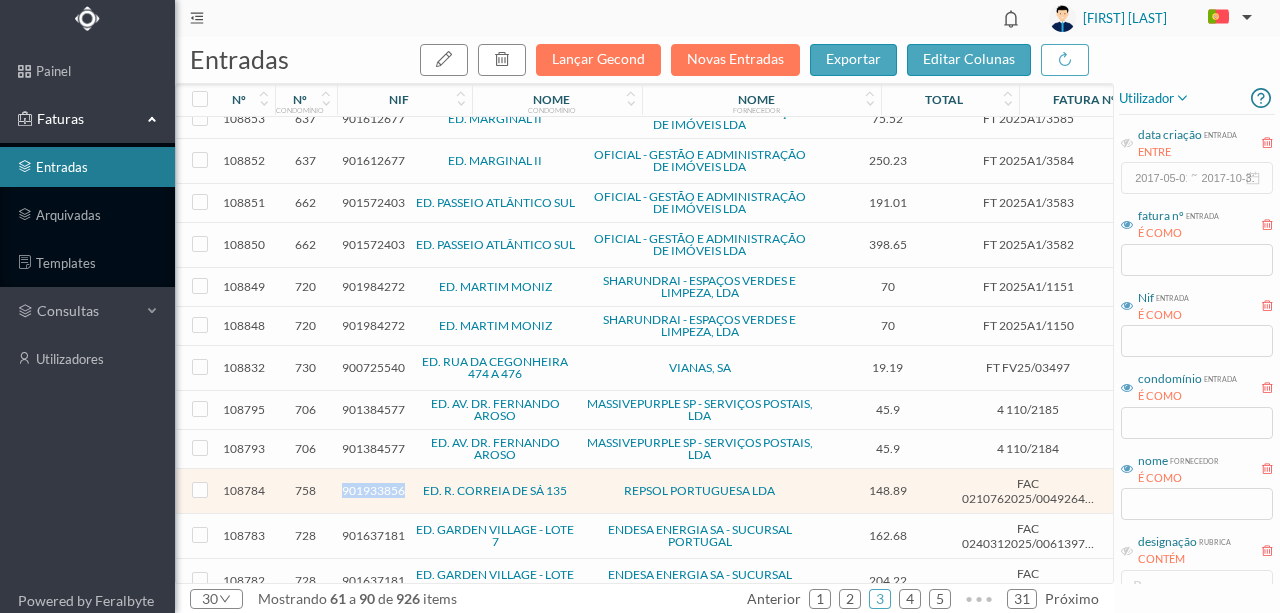 click on "901933856" at bounding box center (373, 490) 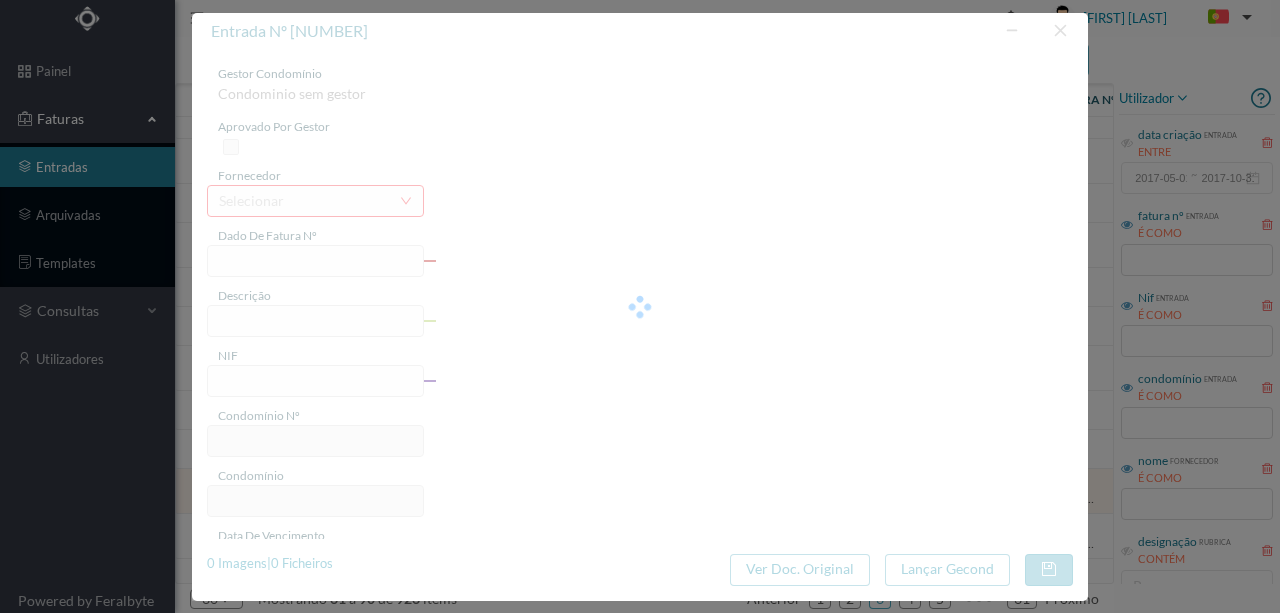 type on "FAC 0210762025/0049264873" 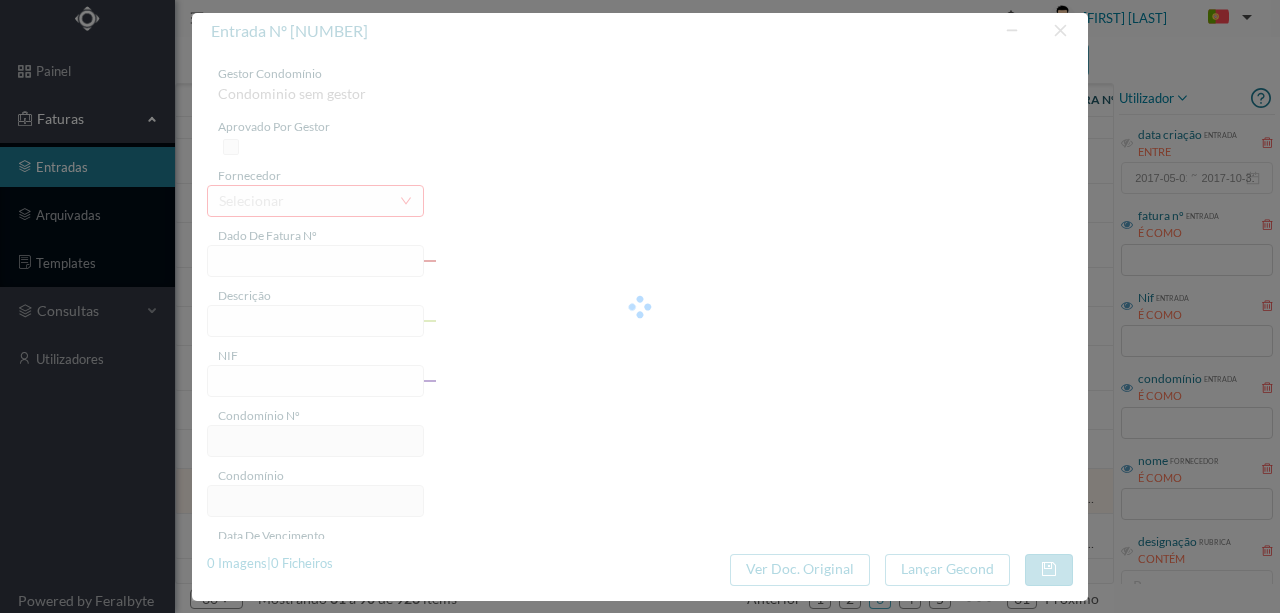type on "Rua Correia de Sá 131 GARAGE" 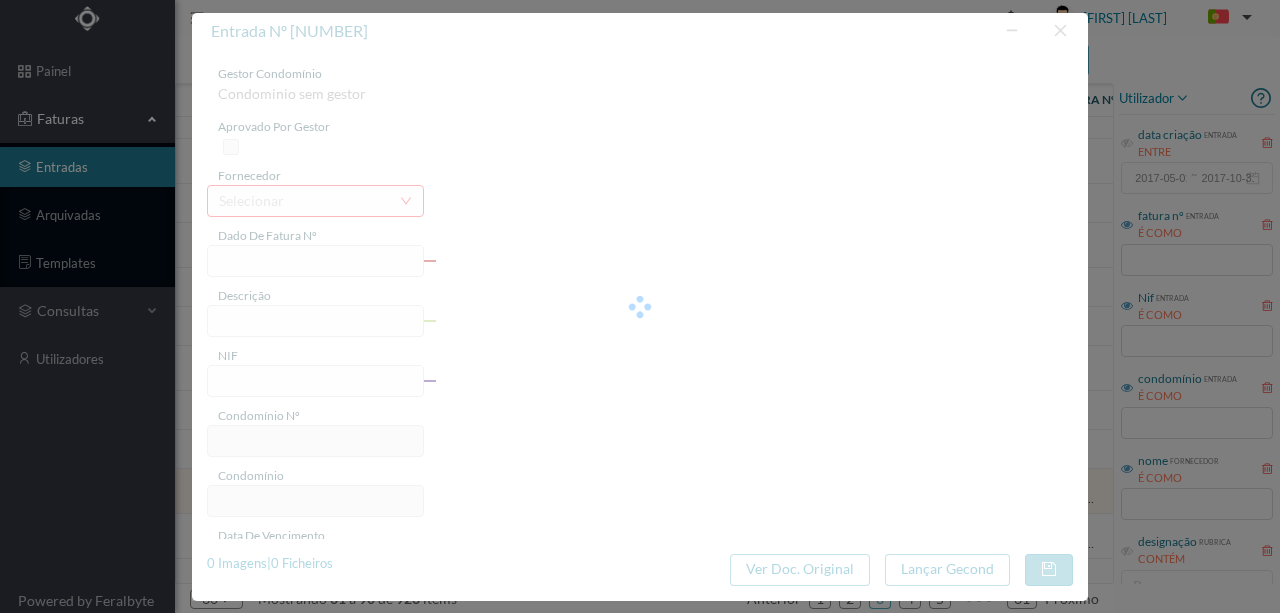 type on "2025-08-01" 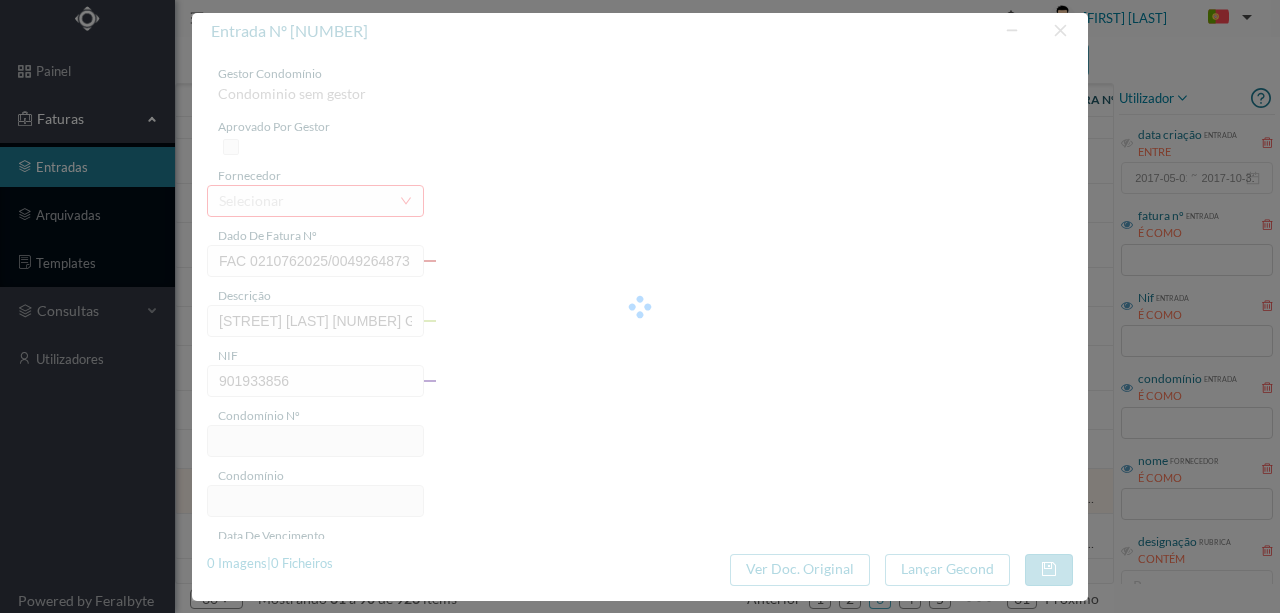 type on "758" 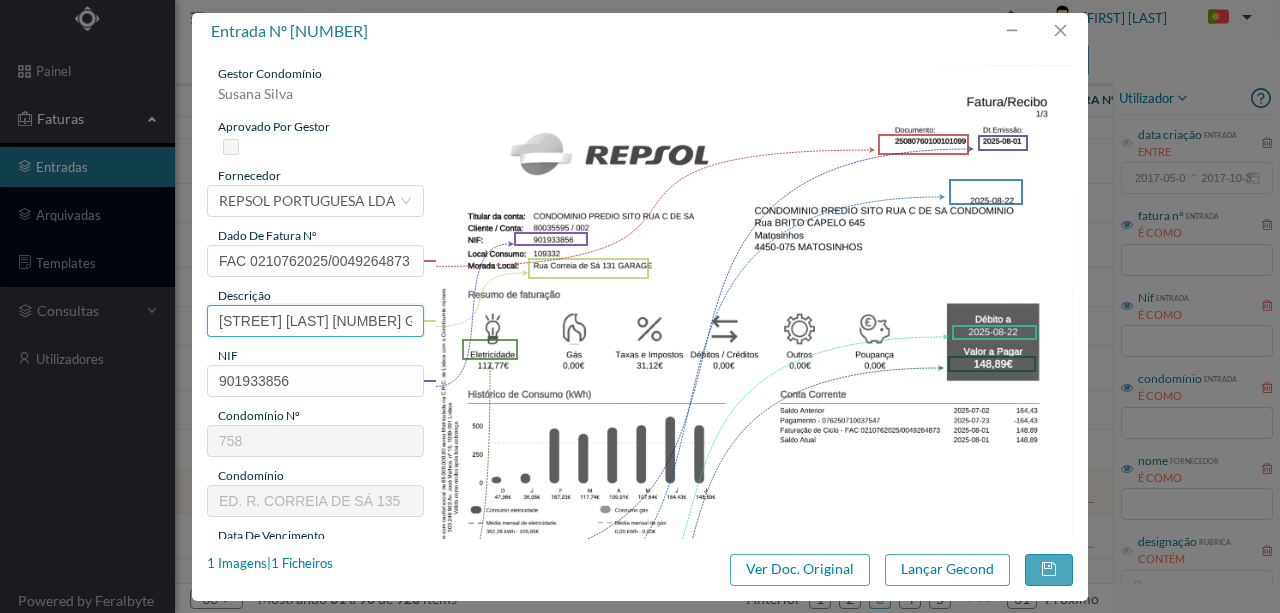 drag, startPoint x: 334, startPoint y: 318, endPoint x: 116, endPoint y: 217, distance: 240.26027 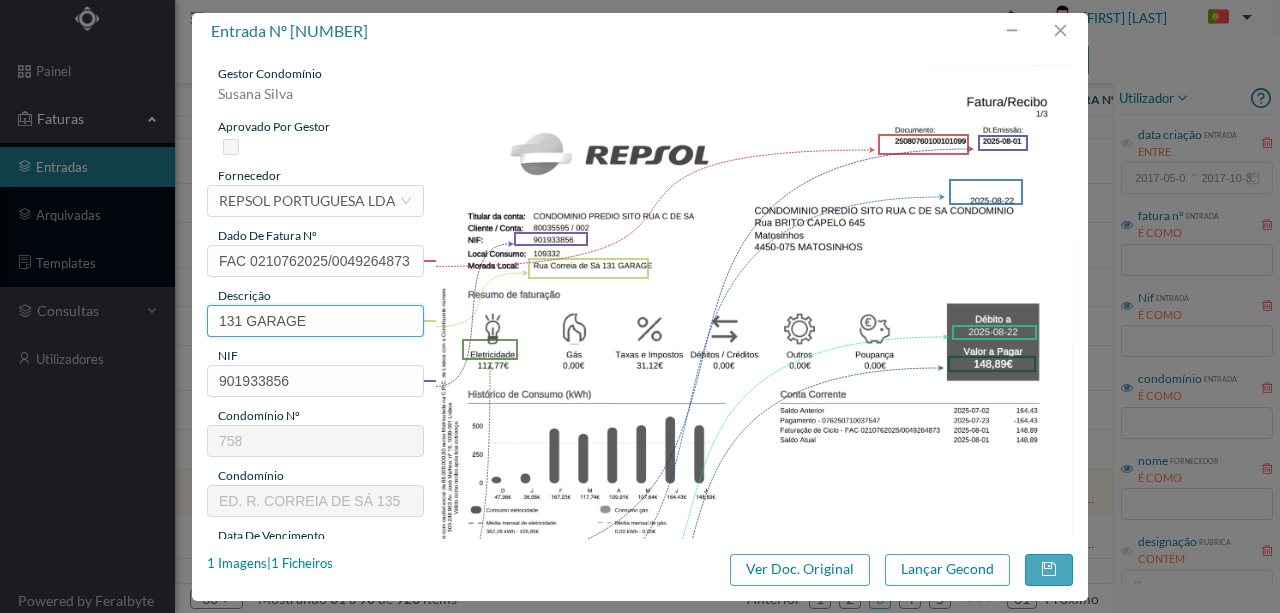 click on "131 GARAGE" at bounding box center (315, 321) 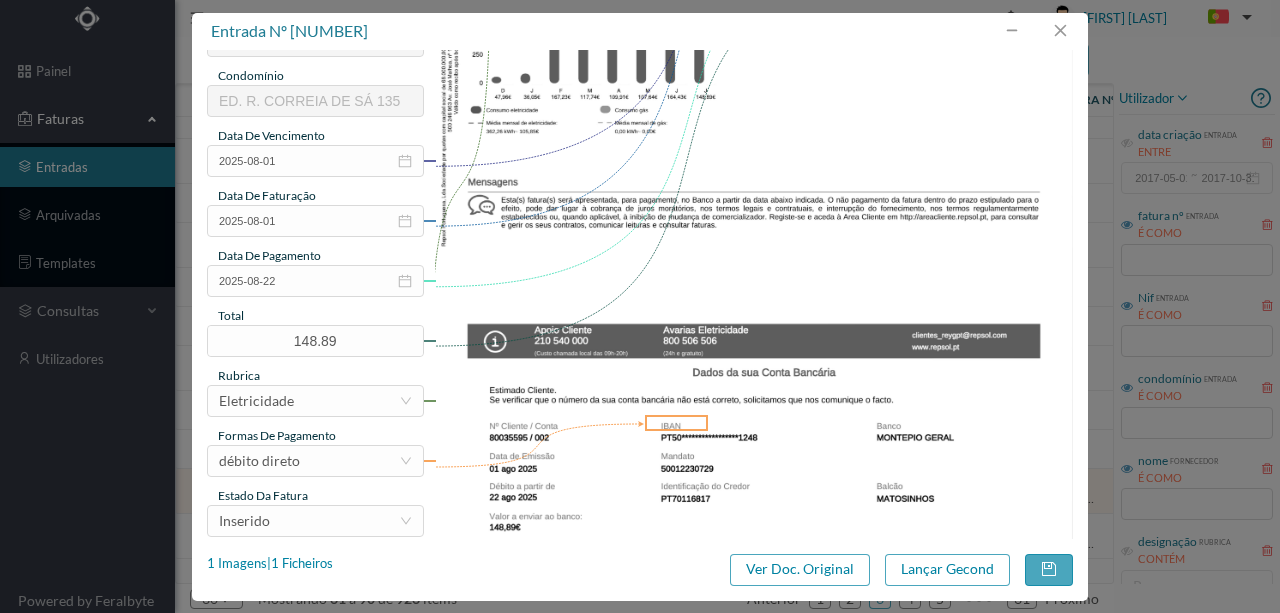 scroll, scrollTop: 473, scrollLeft: 0, axis: vertical 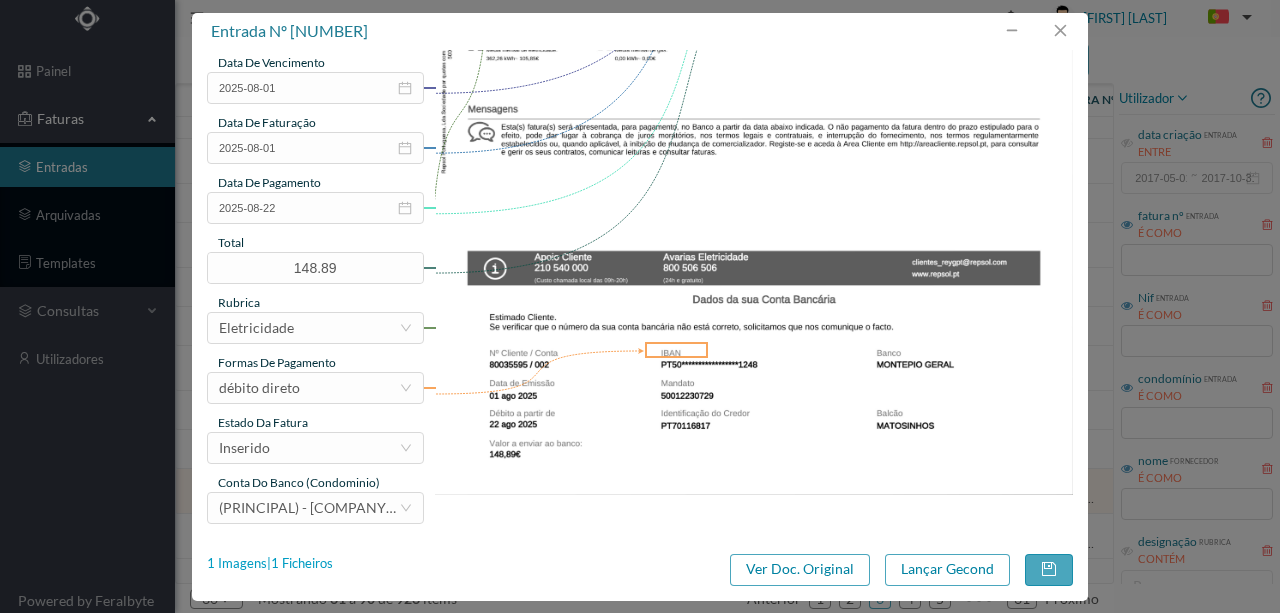 click on "1   Imagens  |  1   Ficheiros" at bounding box center [270, 564] 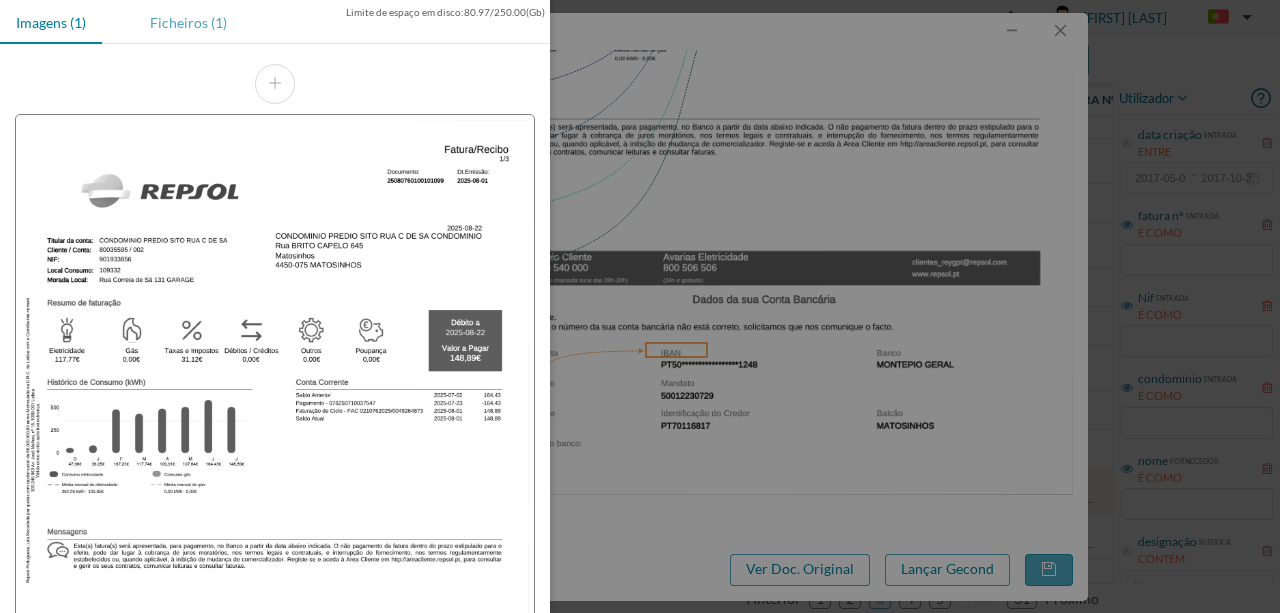 click on "Ficheiros (1)" at bounding box center [188, 22] 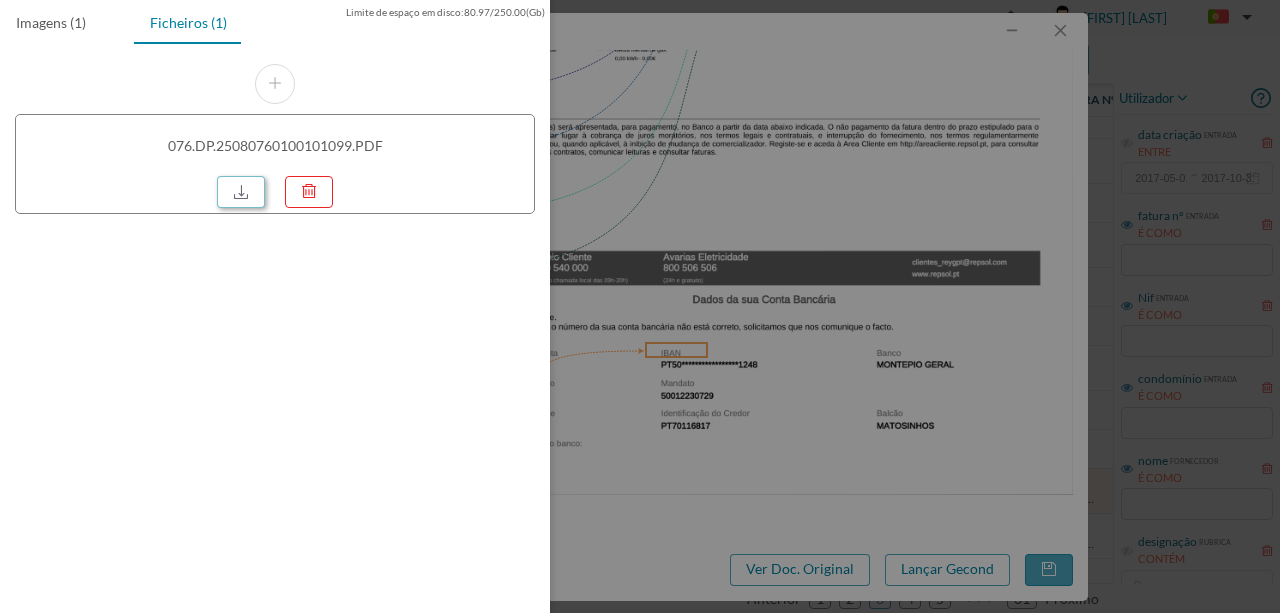 click at bounding box center [241, 192] 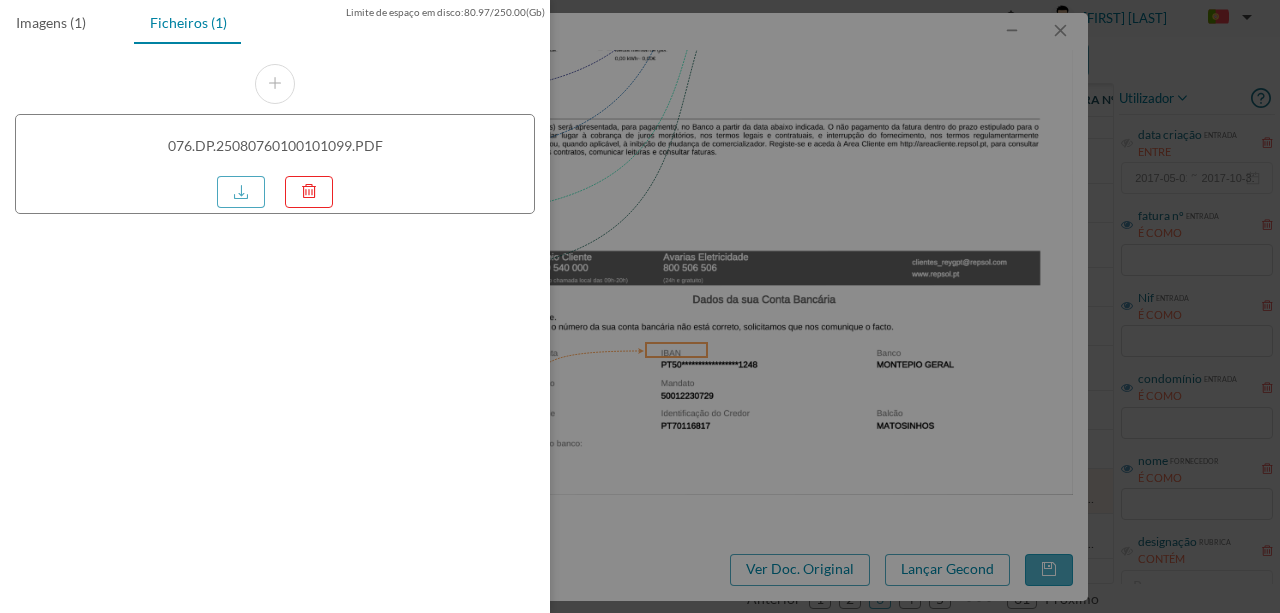 click at bounding box center (640, 306) 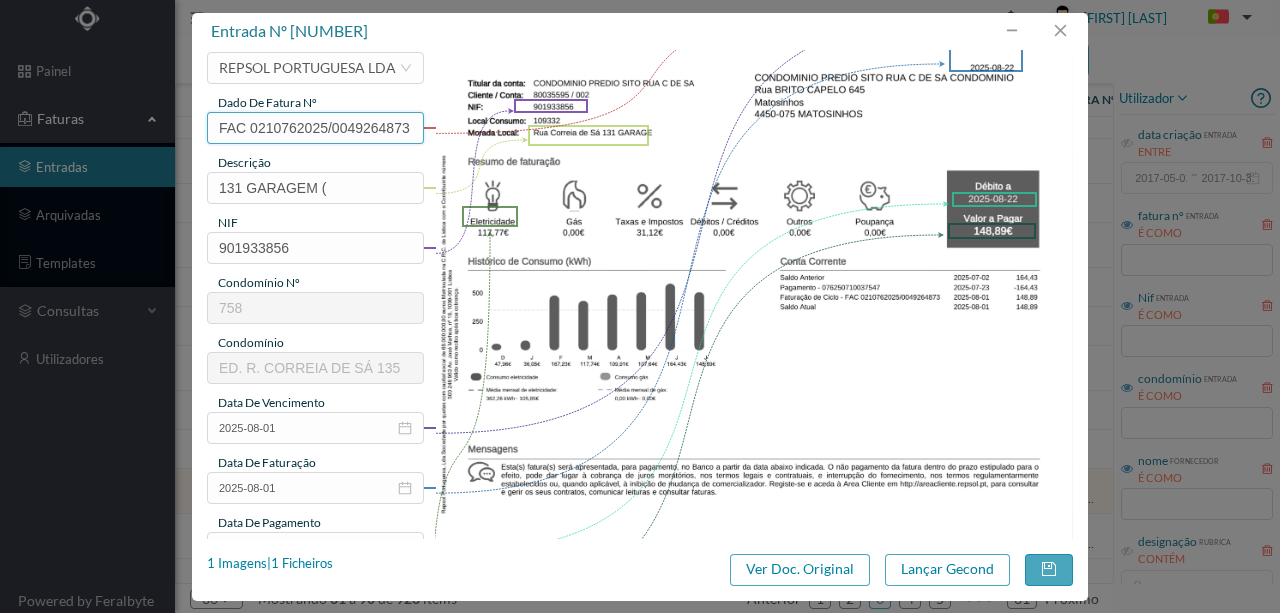 scroll, scrollTop: 6, scrollLeft: 0, axis: vertical 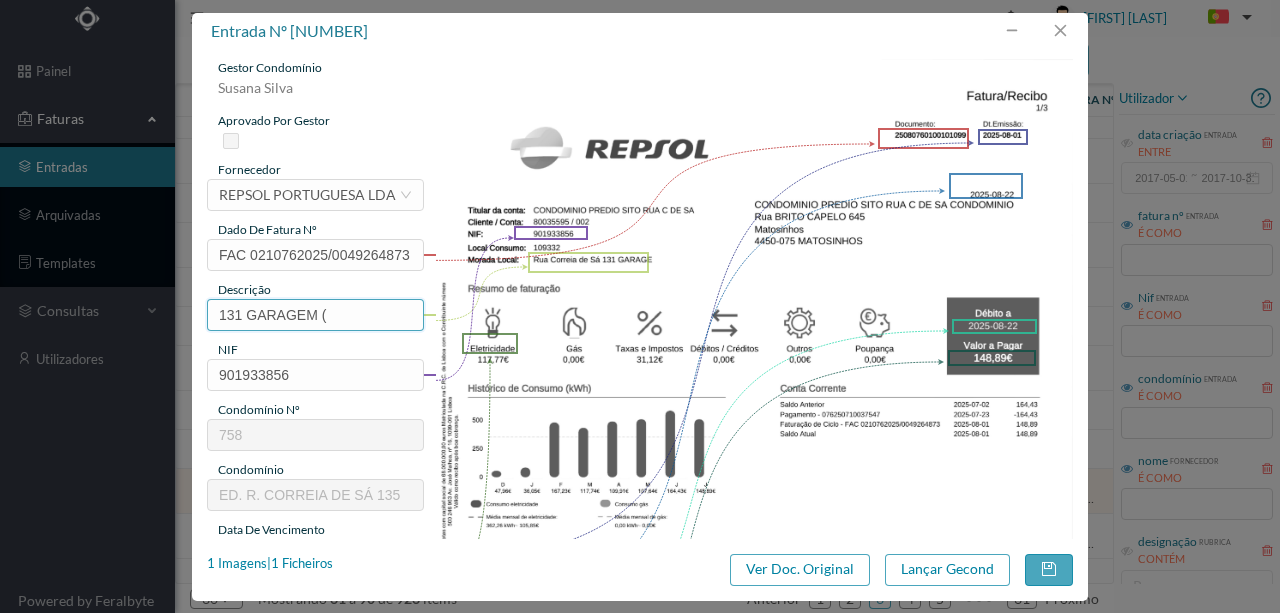 click on "131 GARAGEM (" at bounding box center (315, 315) 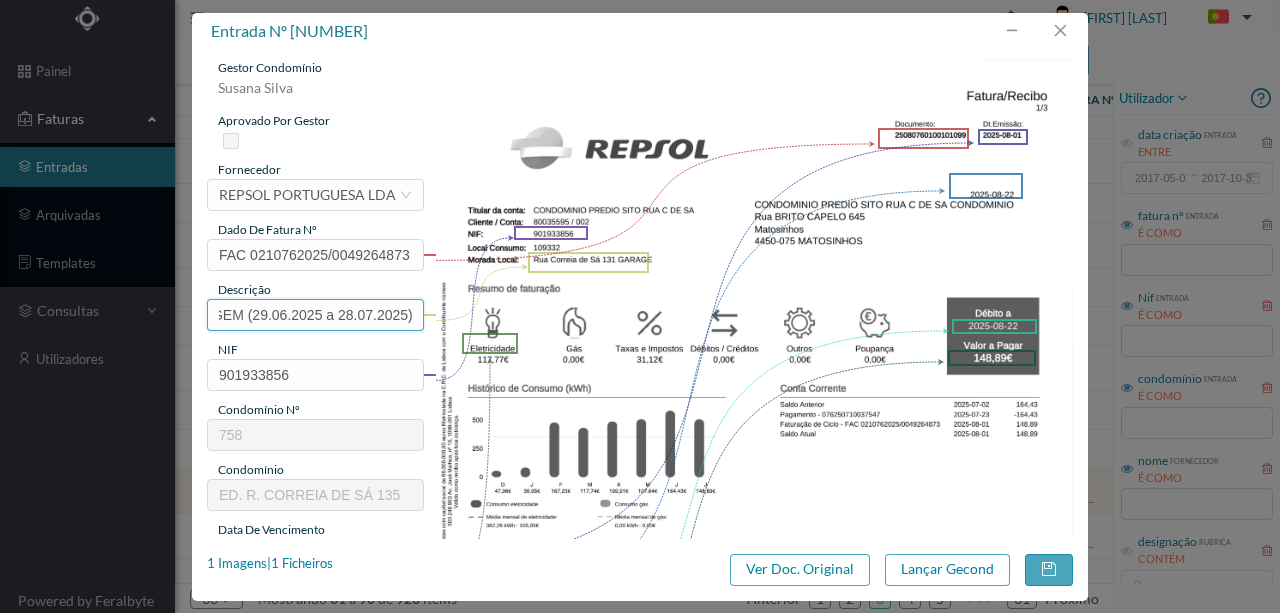 scroll, scrollTop: 0, scrollLeft: 79, axis: horizontal 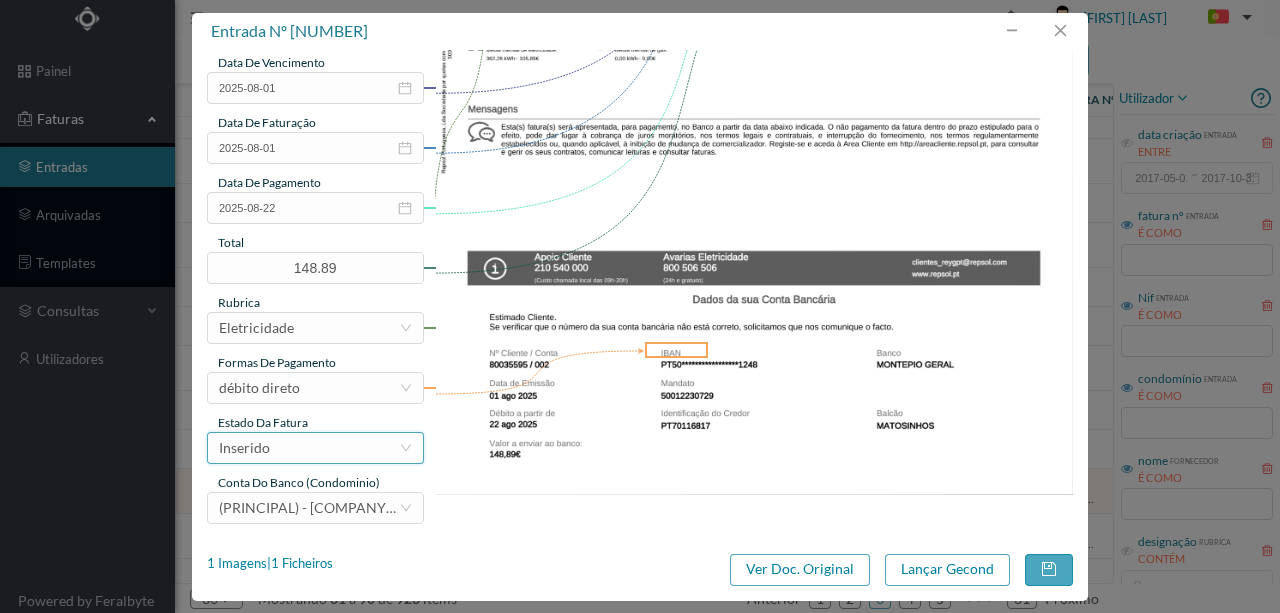 type on "131 GARAGEM (29.06.2025 a 28.07.2025)" 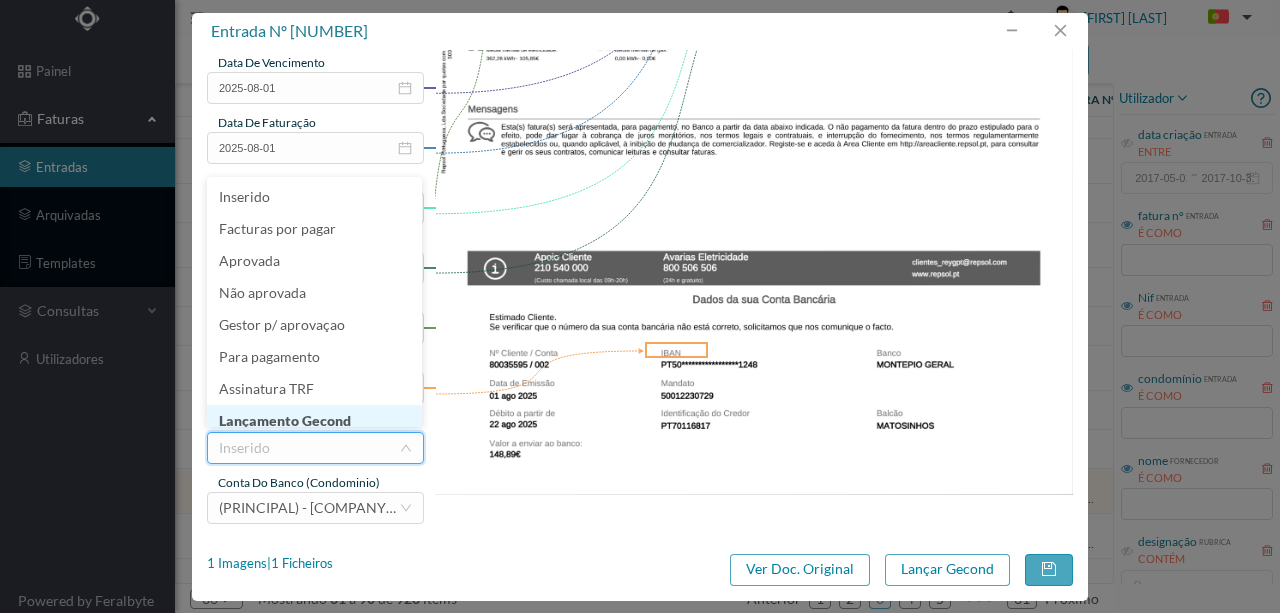 scroll, scrollTop: 10, scrollLeft: 0, axis: vertical 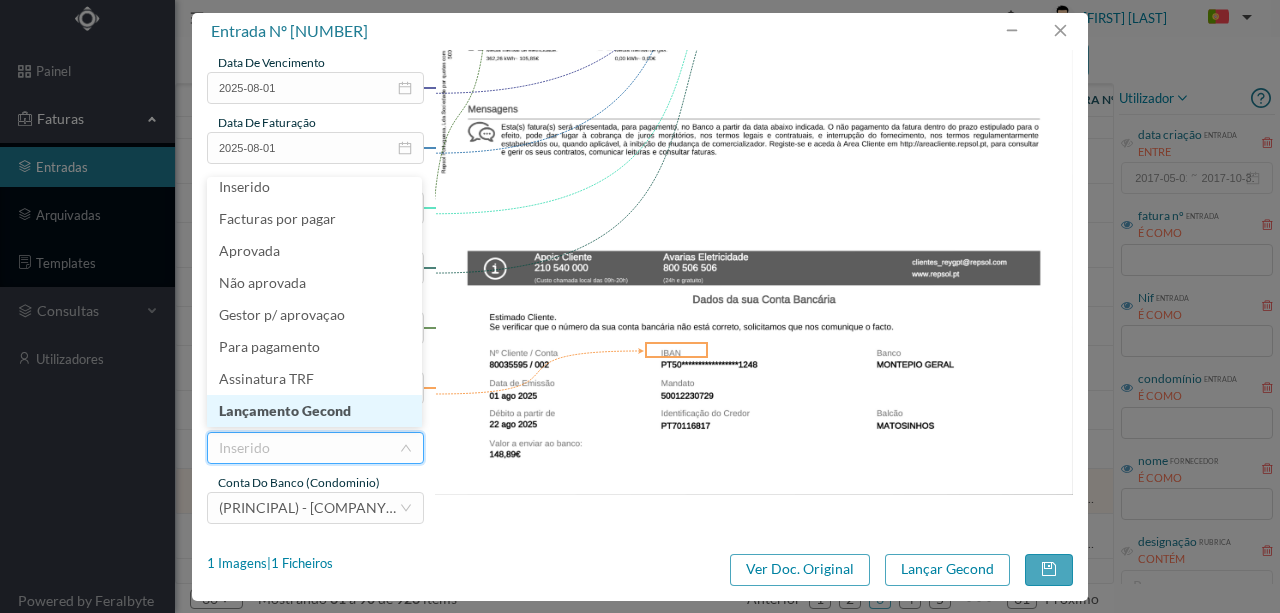 click on "Lançamento Gecond" at bounding box center (314, 411) 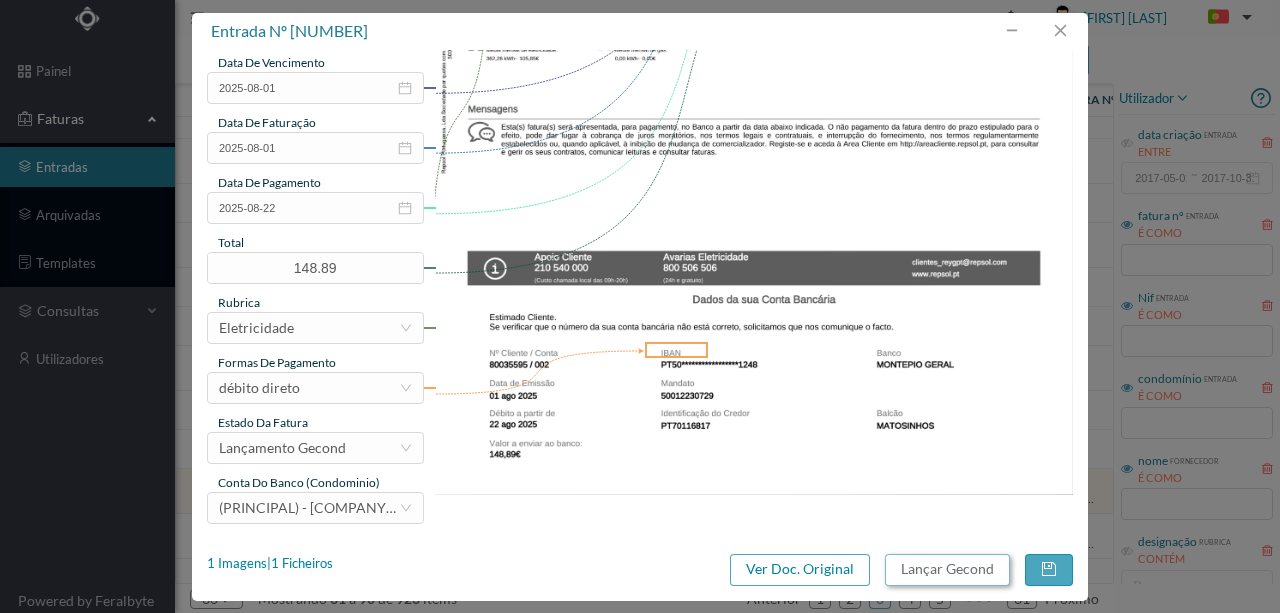 click on "Lançar Gecond" at bounding box center (947, 570) 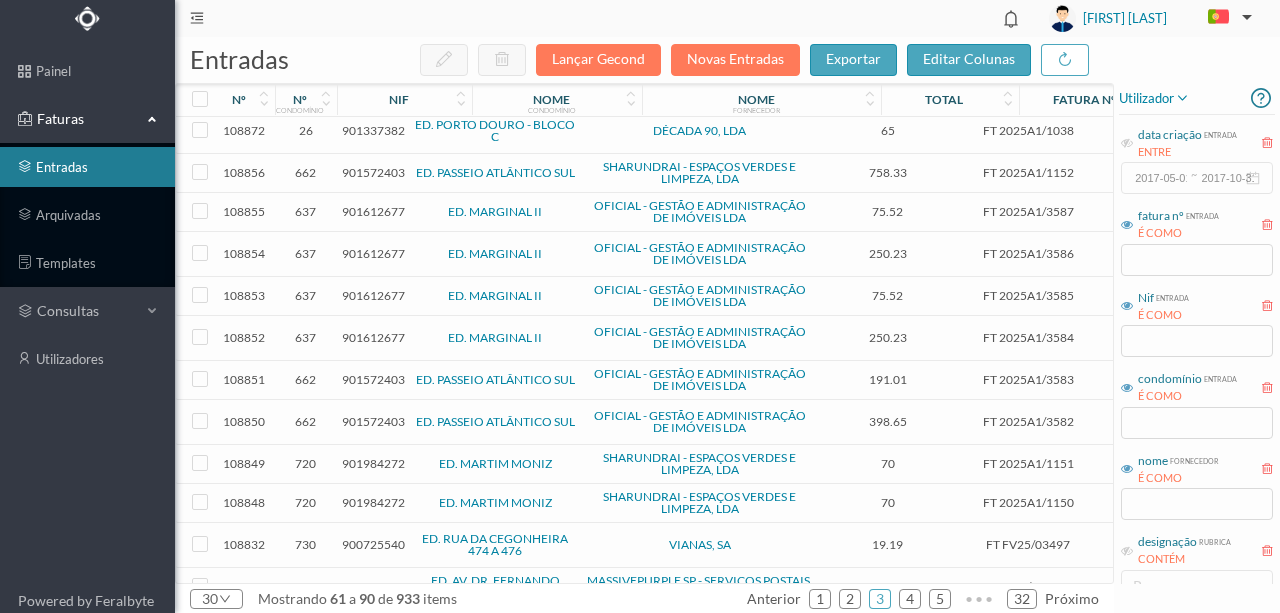 scroll, scrollTop: 816, scrollLeft: 0, axis: vertical 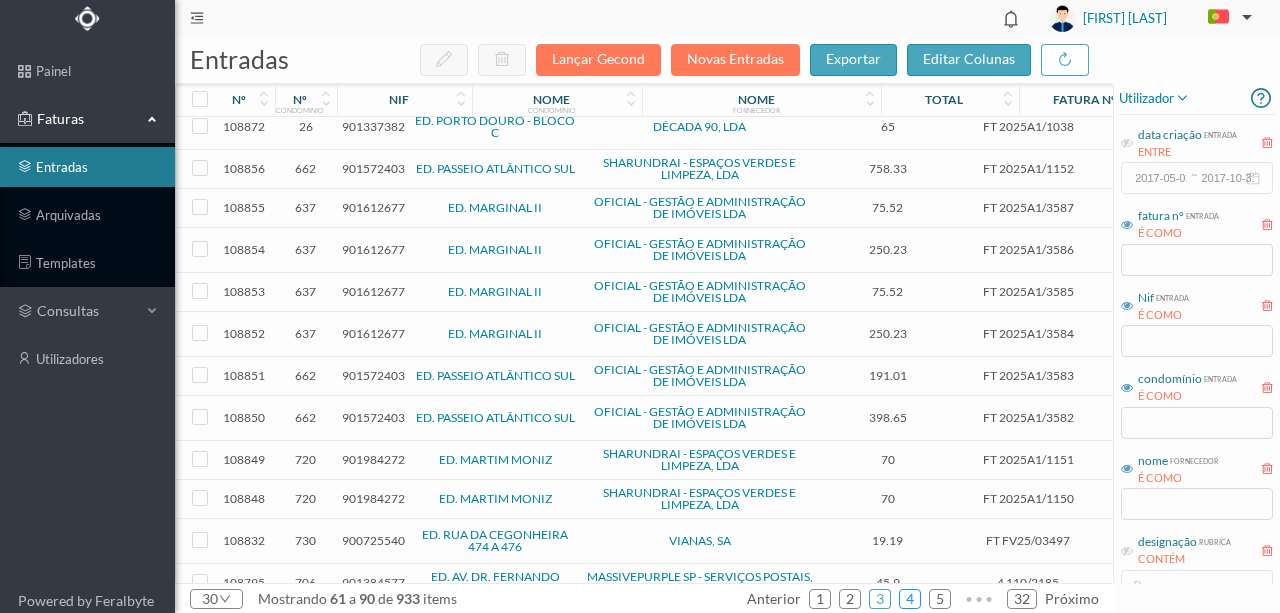 click on "4" at bounding box center [910, 599] 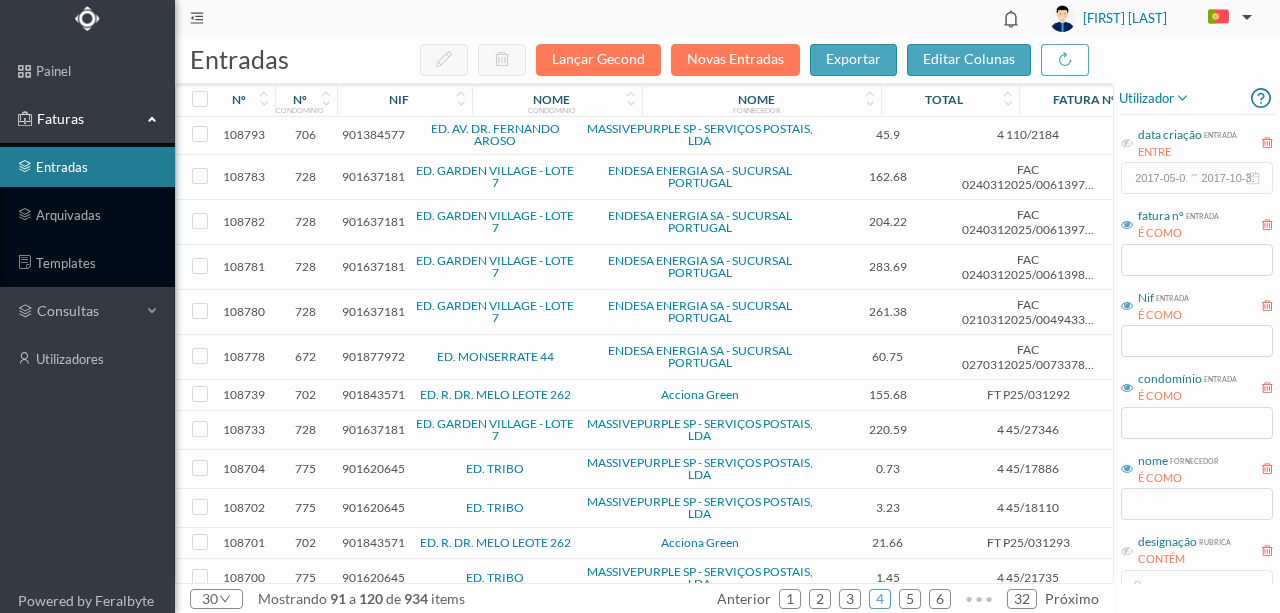 scroll, scrollTop: 0, scrollLeft: 0, axis: both 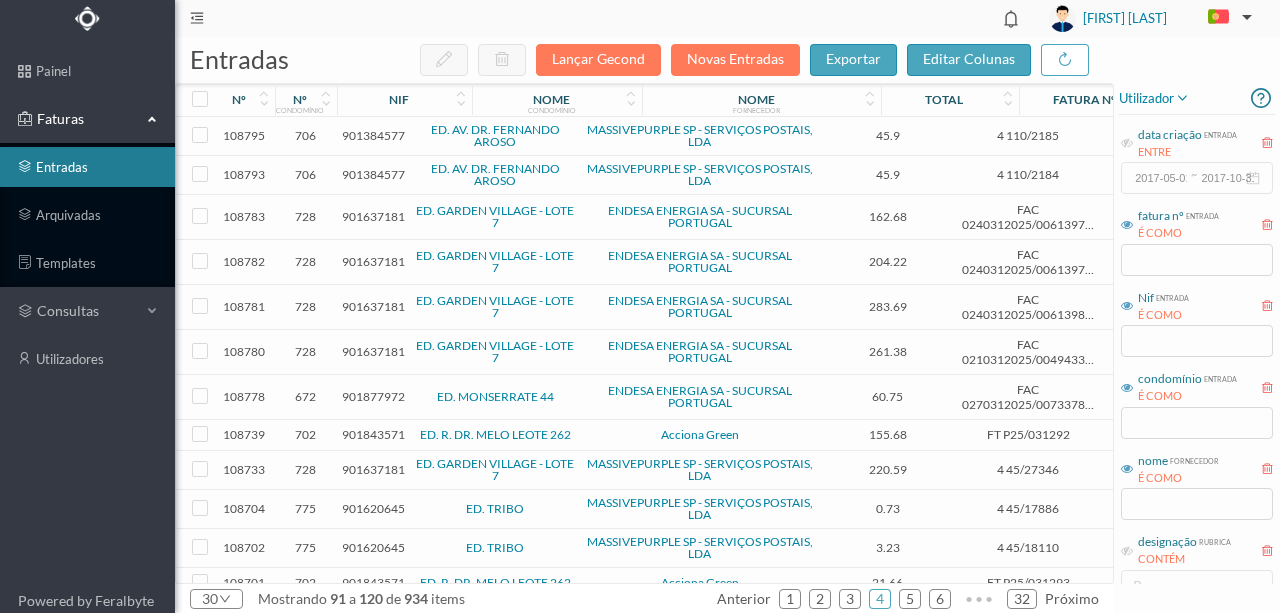 click on "901637181" at bounding box center [373, 216] 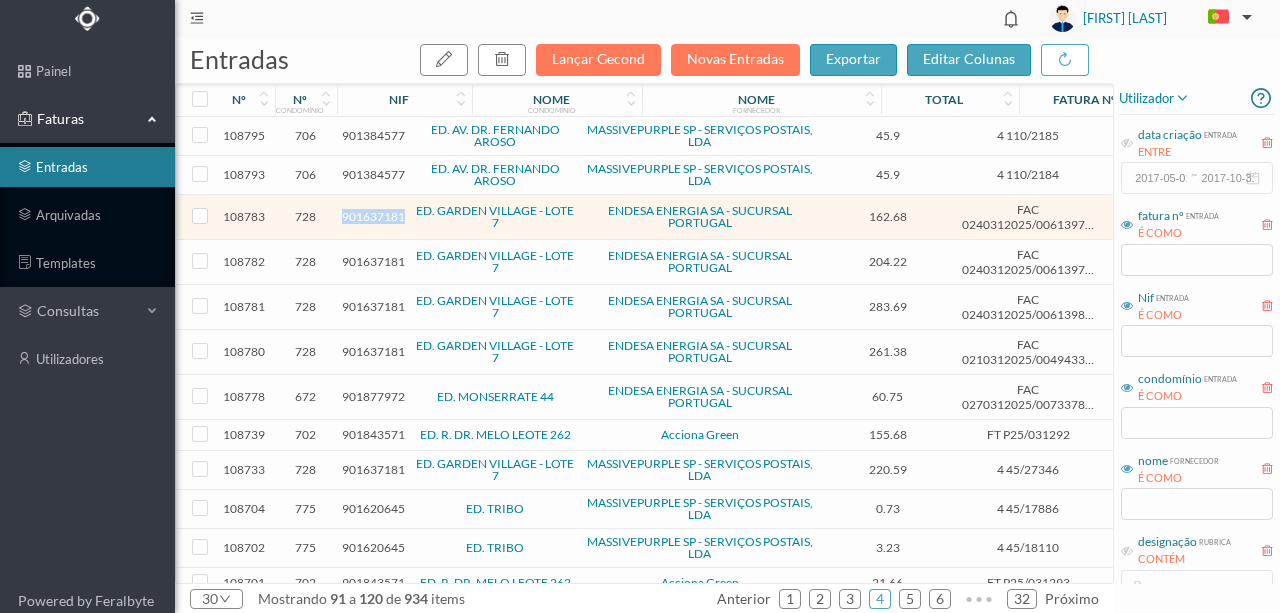 click on "901637181" at bounding box center (373, 216) 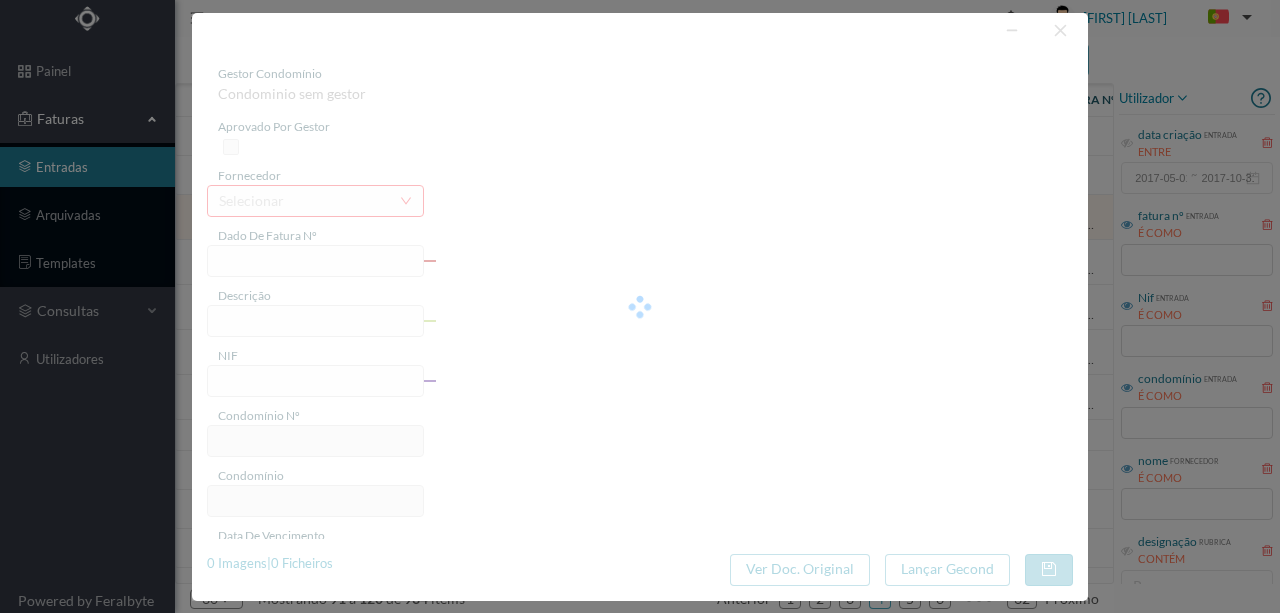 type on "FAC 0240312025/0061397328" 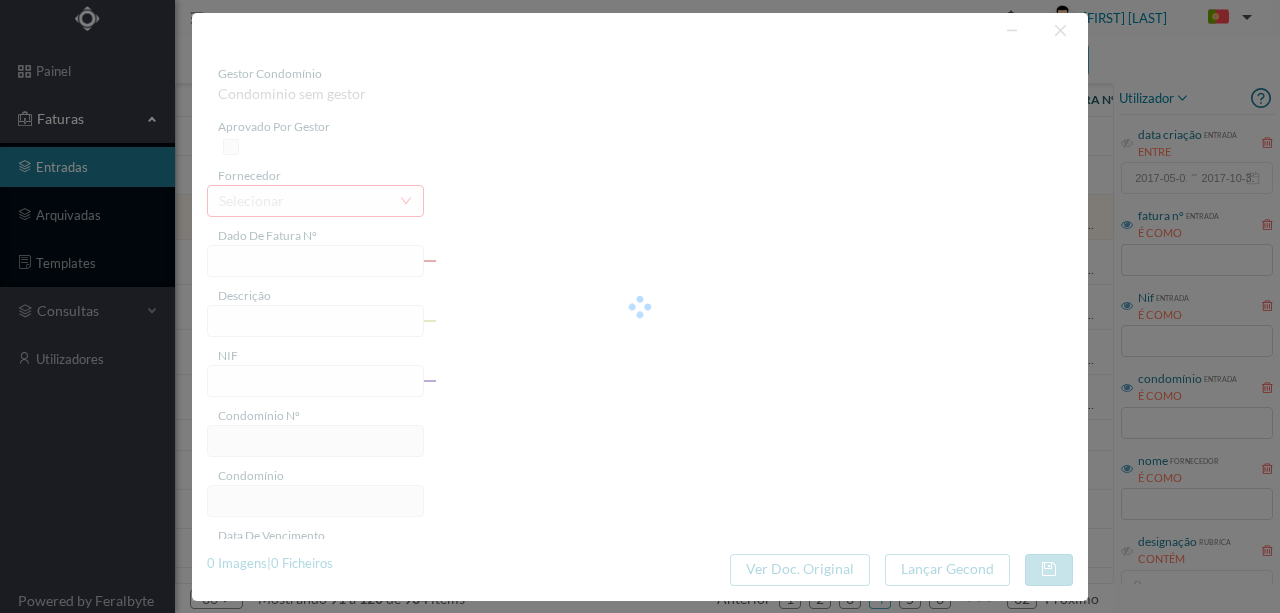 type on "Pude A quUICCtO ROgErio Azevedo 114 B 8 COMUNS" 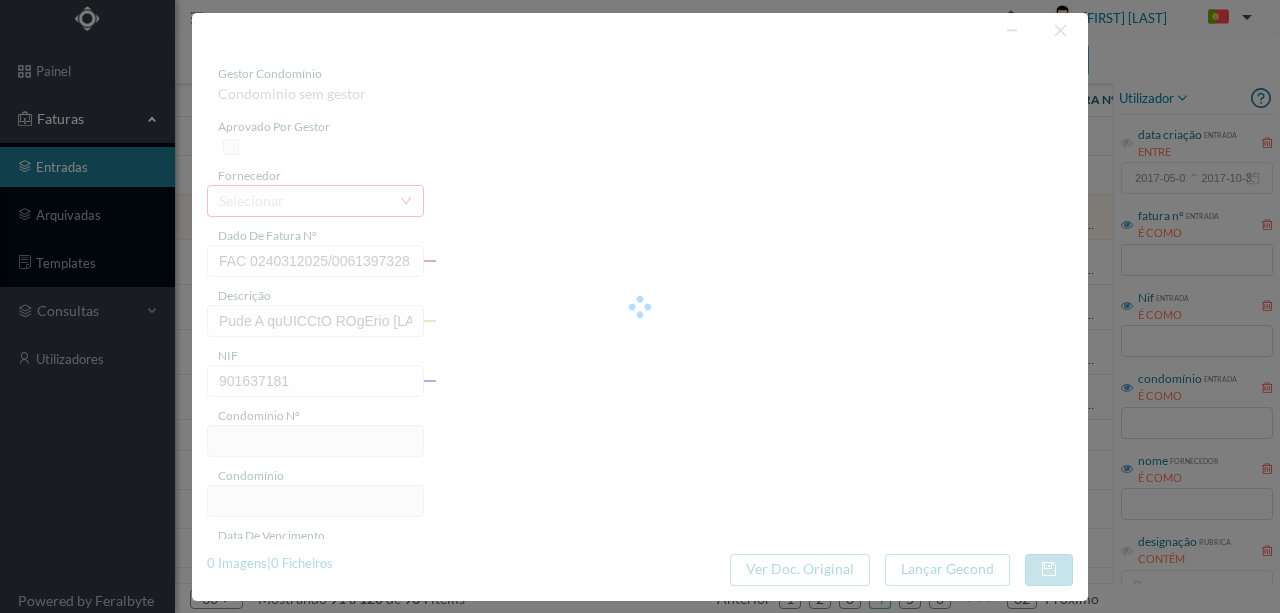 type on "13-08-2025" 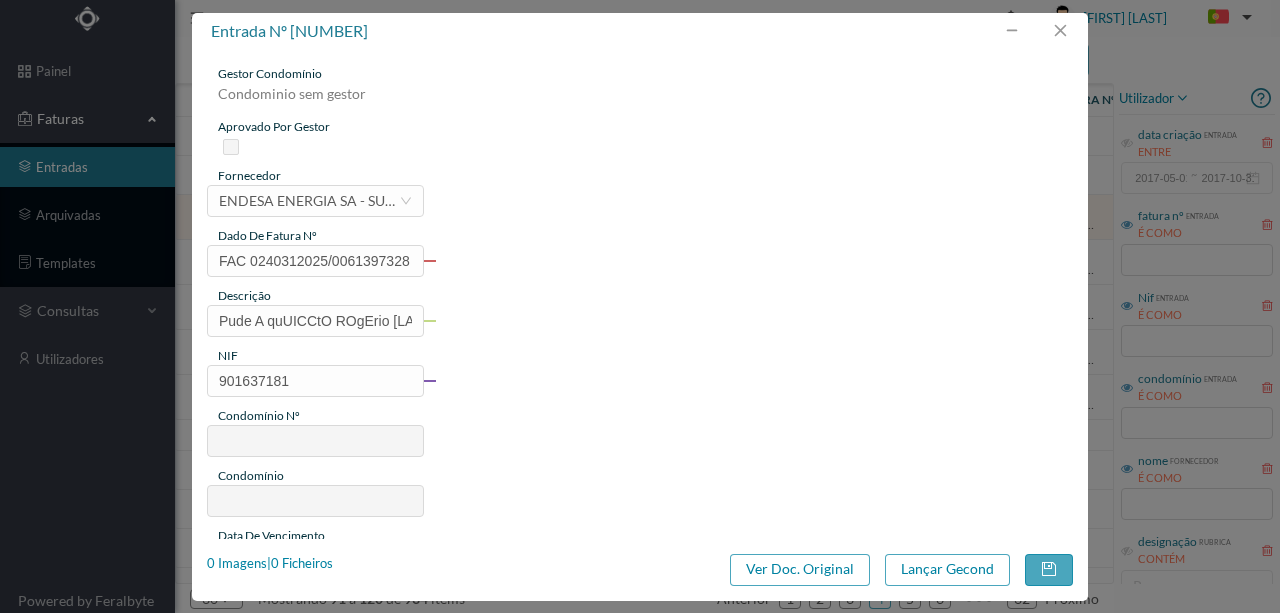 type on "728" 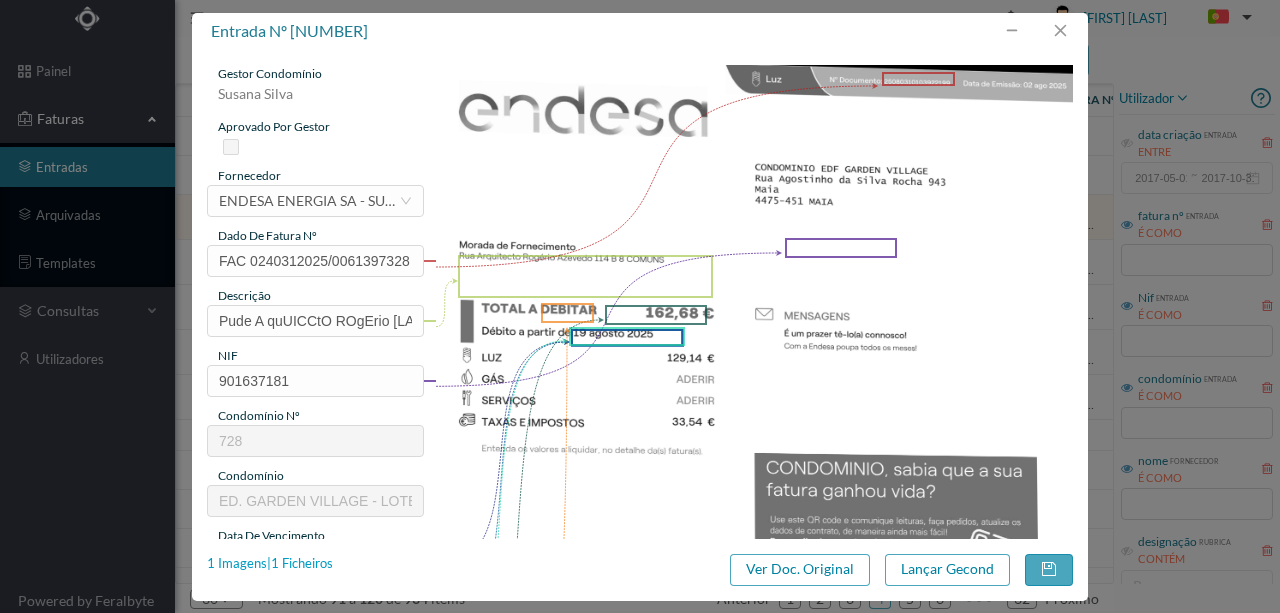click on "1   Imagens  |  1   Ficheiros" at bounding box center [270, 564] 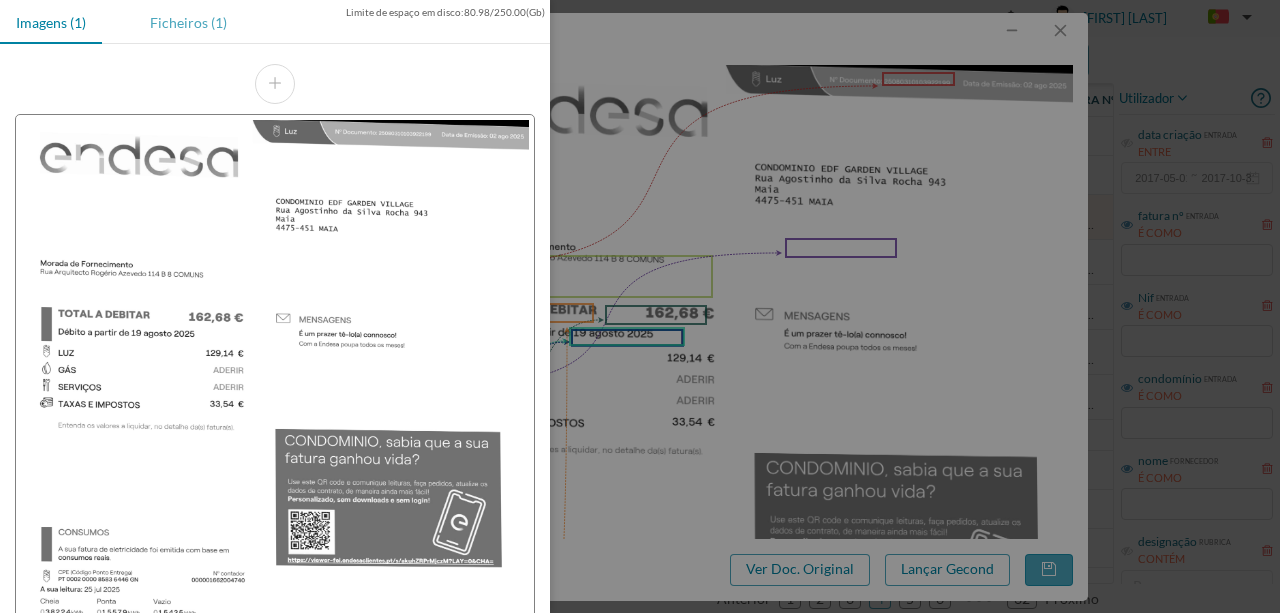 click on "Ficheiros (1)" at bounding box center [188, 22] 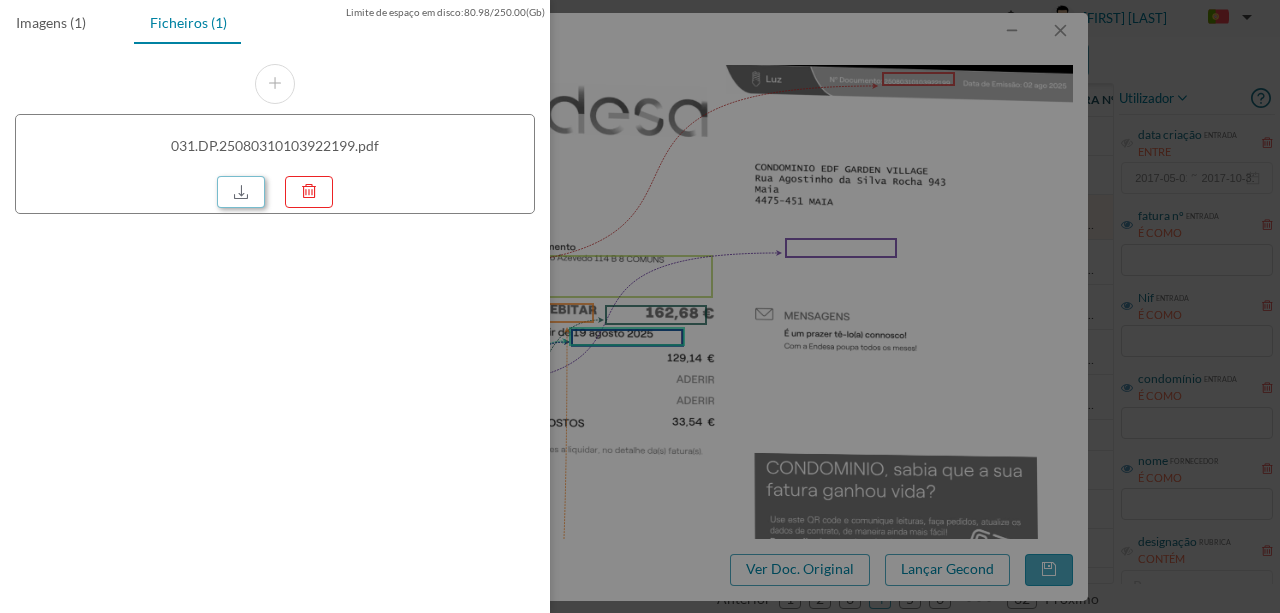 click at bounding box center (241, 192) 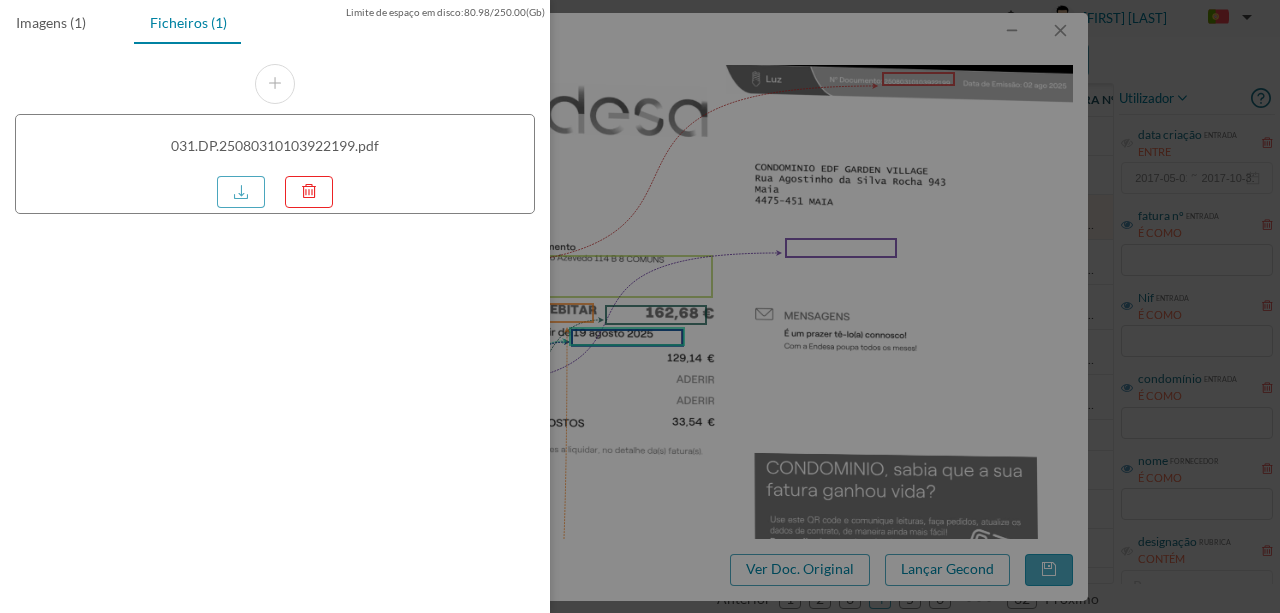 click at bounding box center [640, 306] 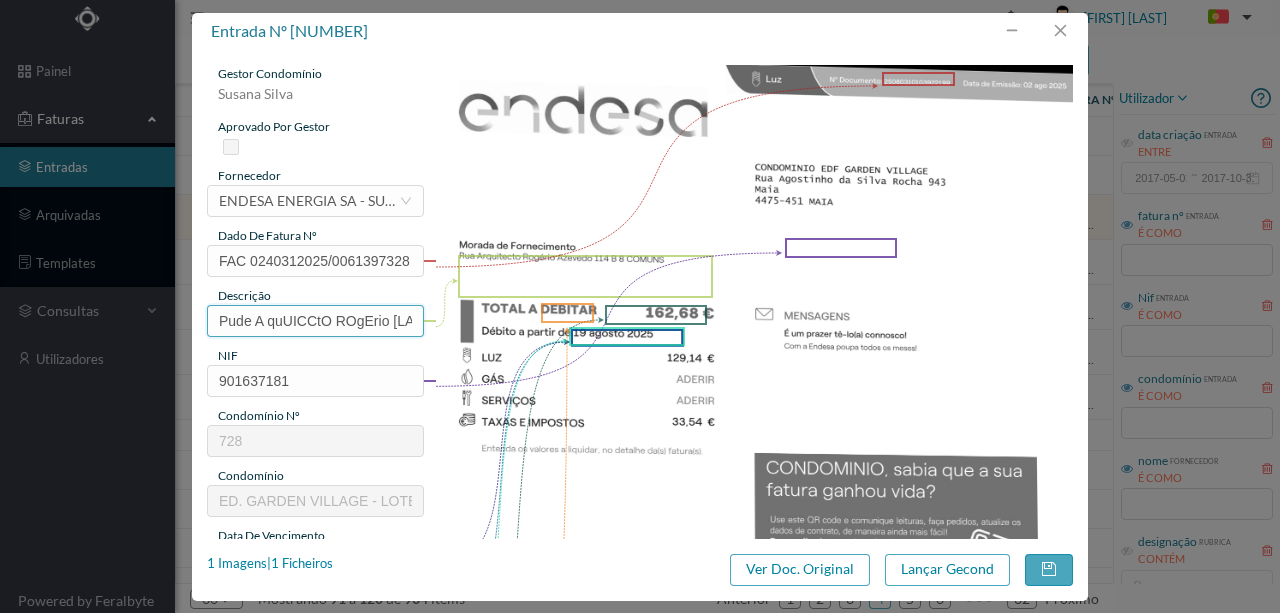 scroll, scrollTop: 0, scrollLeft: 153, axis: horizontal 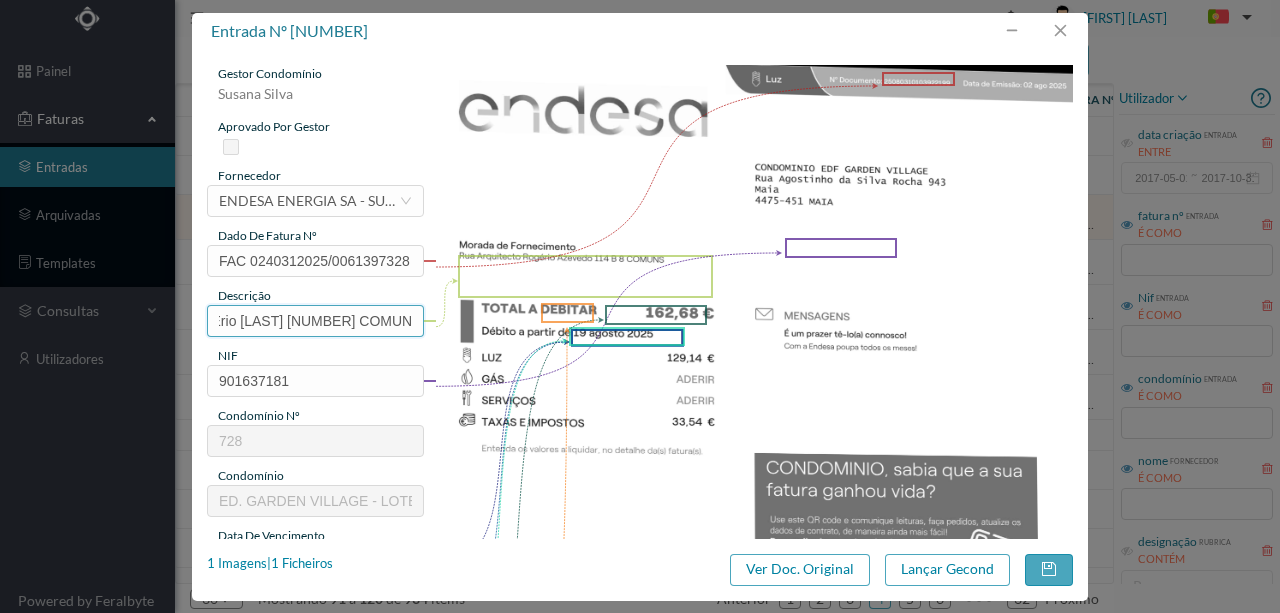 drag, startPoint x: 212, startPoint y: 316, endPoint x: 684, endPoint y: 316, distance: 472 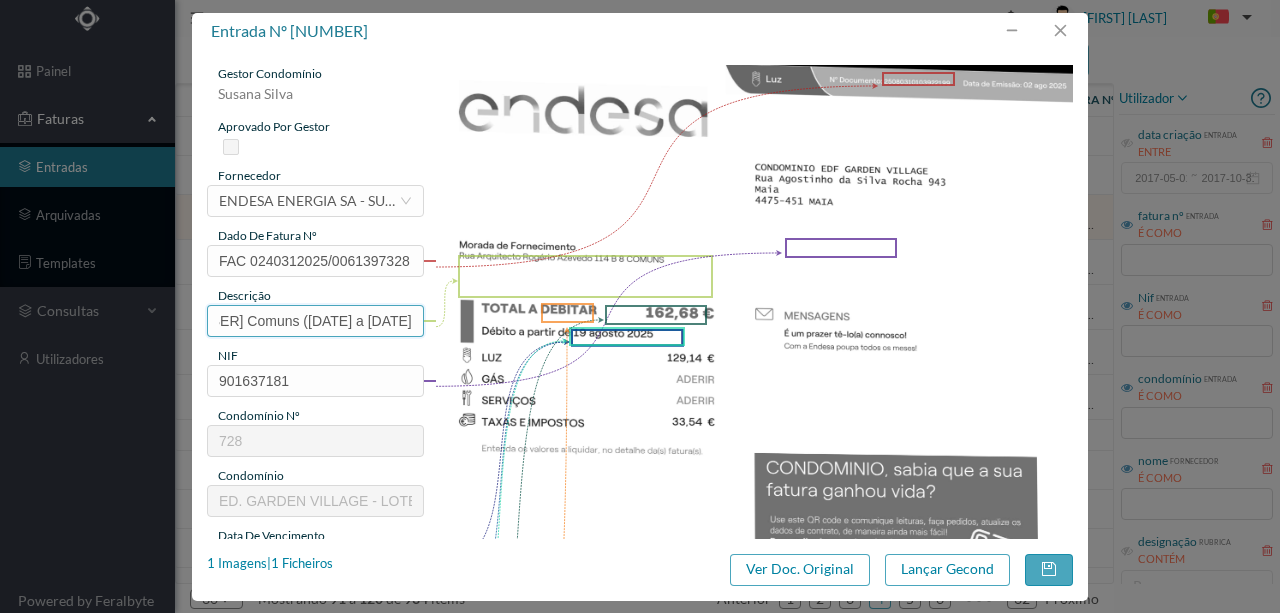 scroll, scrollTop: 0, scrollLeft: 55, axis: horizontal 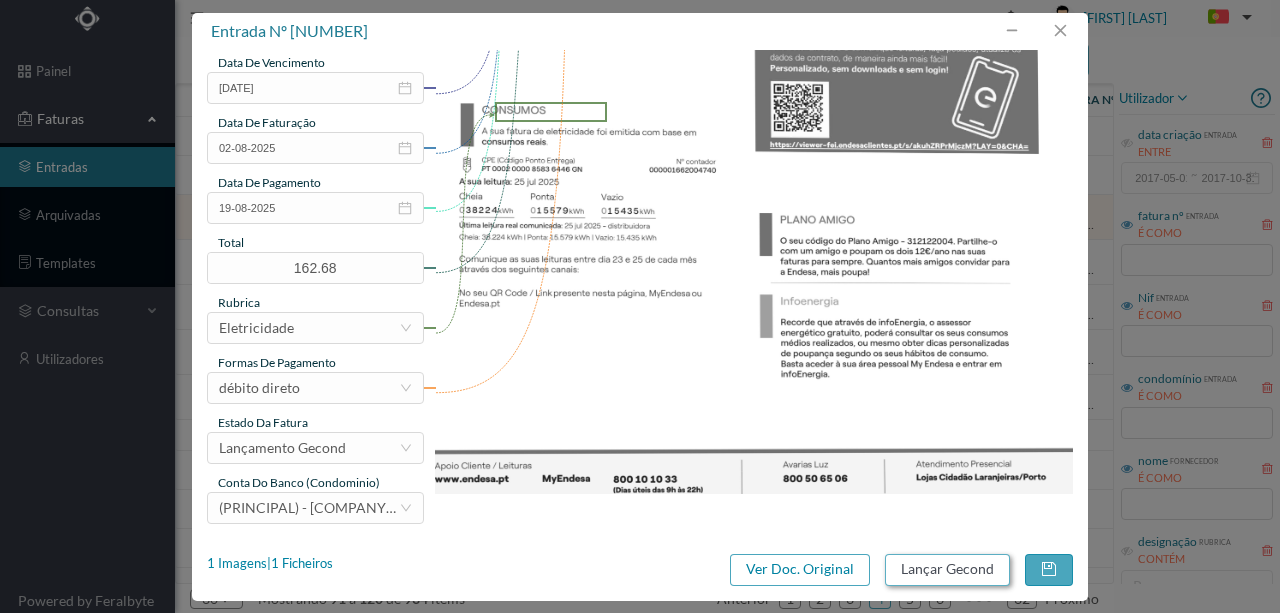 type on "114 Comuns (26.06.2025 a 25.07.2025)" 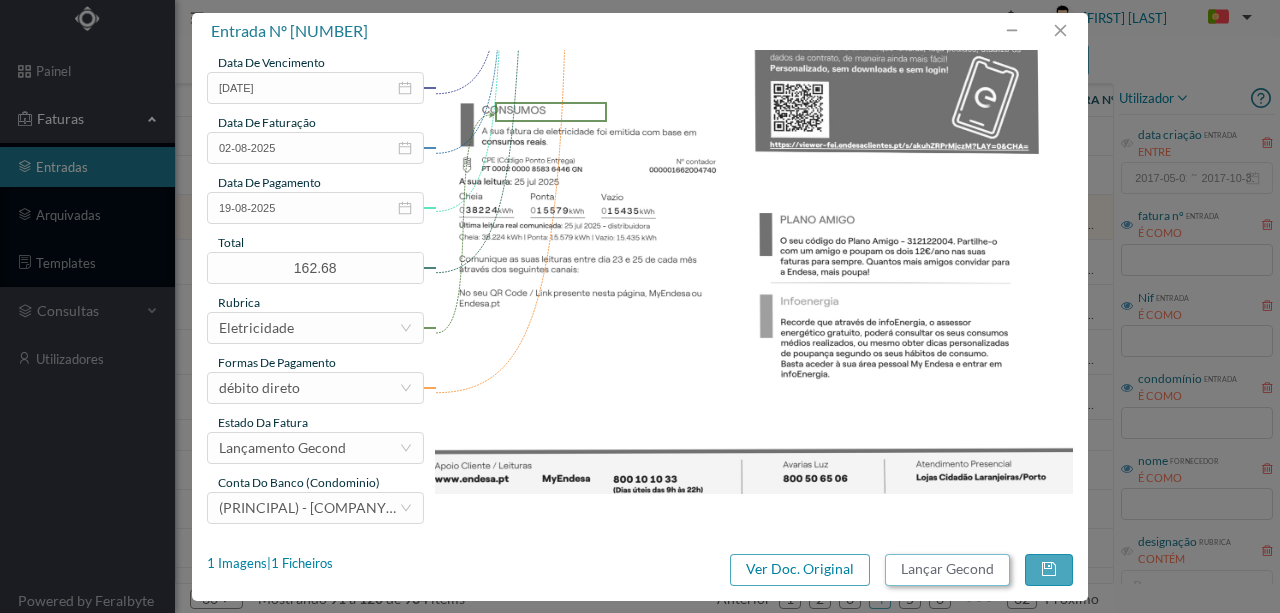 scroll, scrollTop: 0, scrollLeft: 0, axis: both 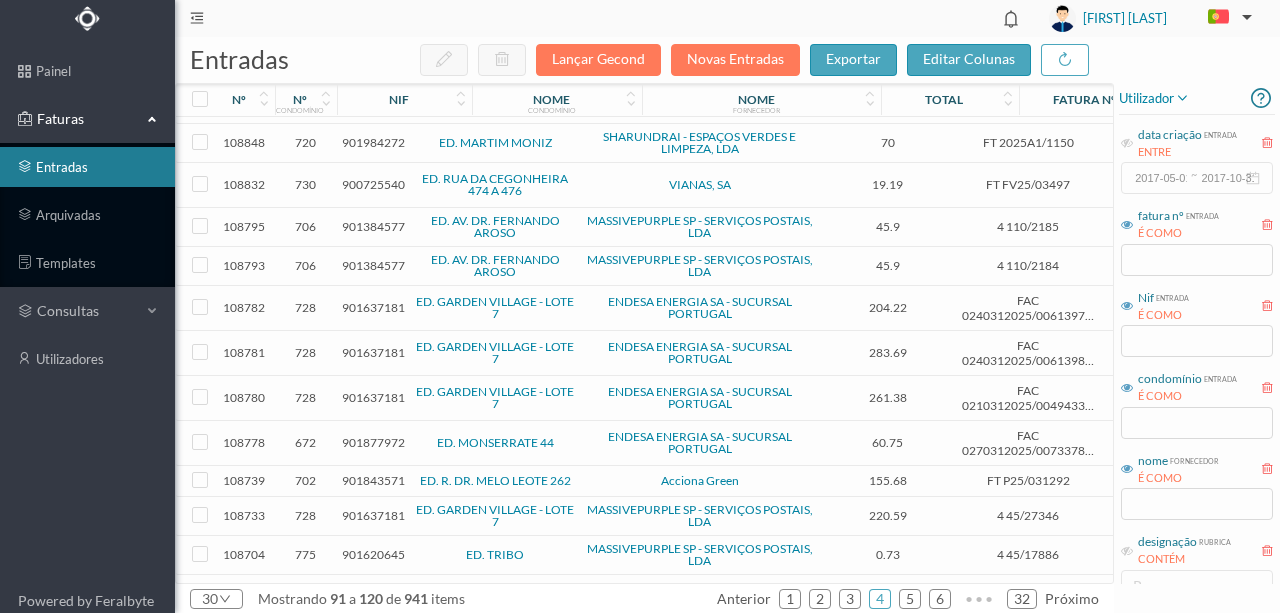 click on "901384577" at bounding box center (373, 265) 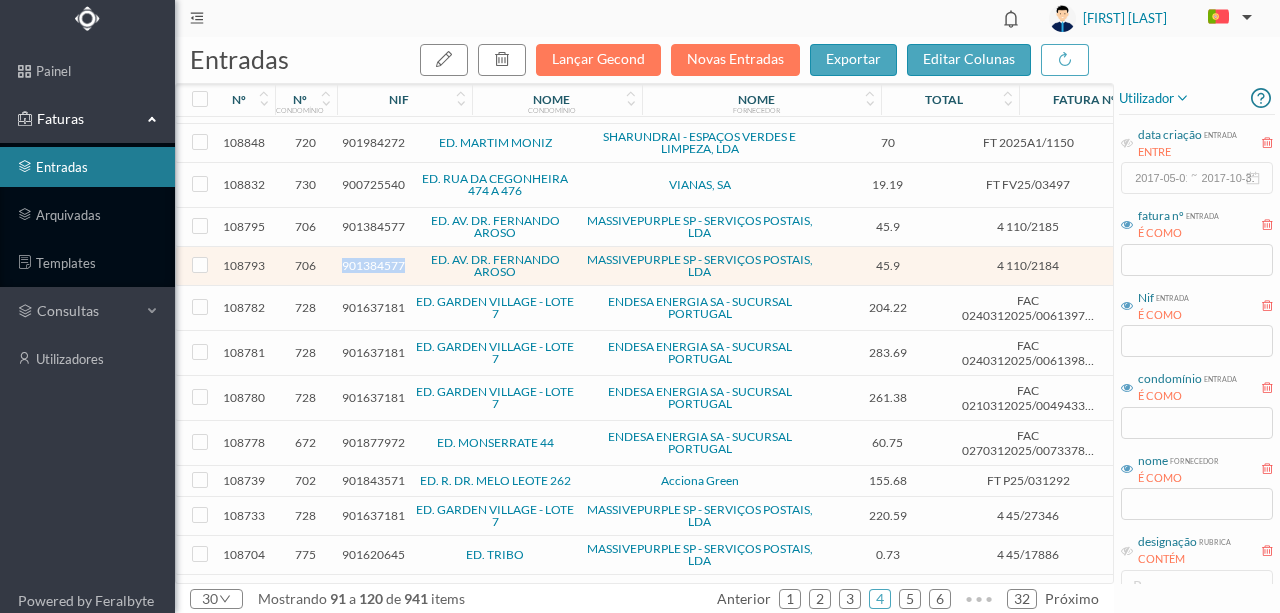 click on "901384577" at bounding box center [373, 265] 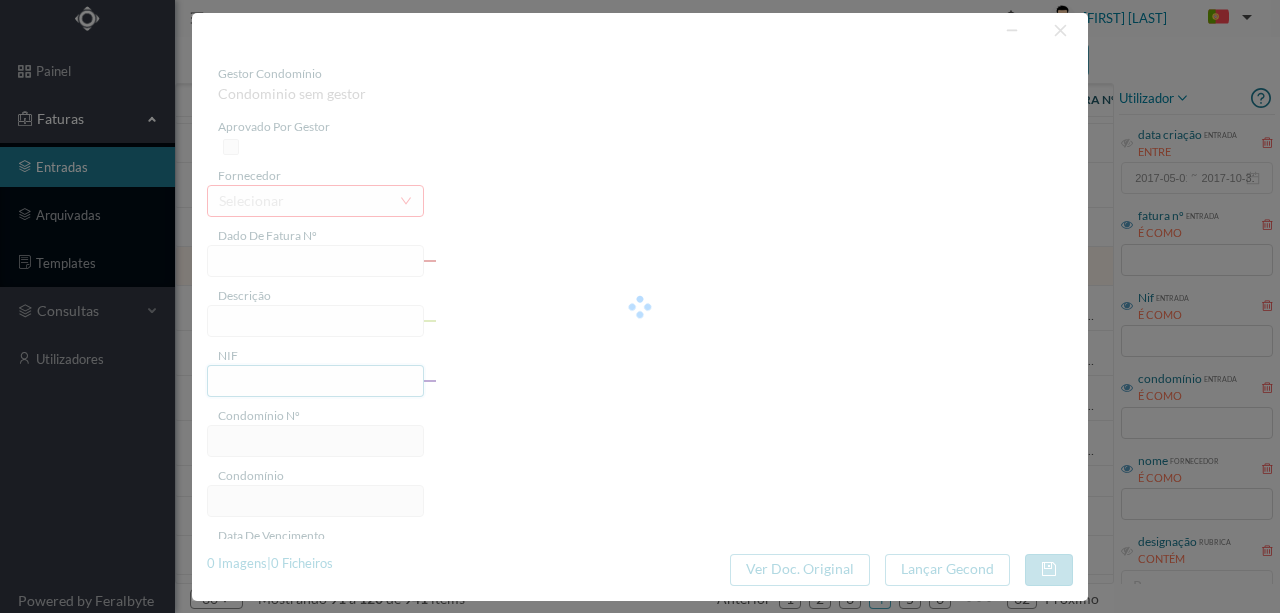 type on "4 110/2184" 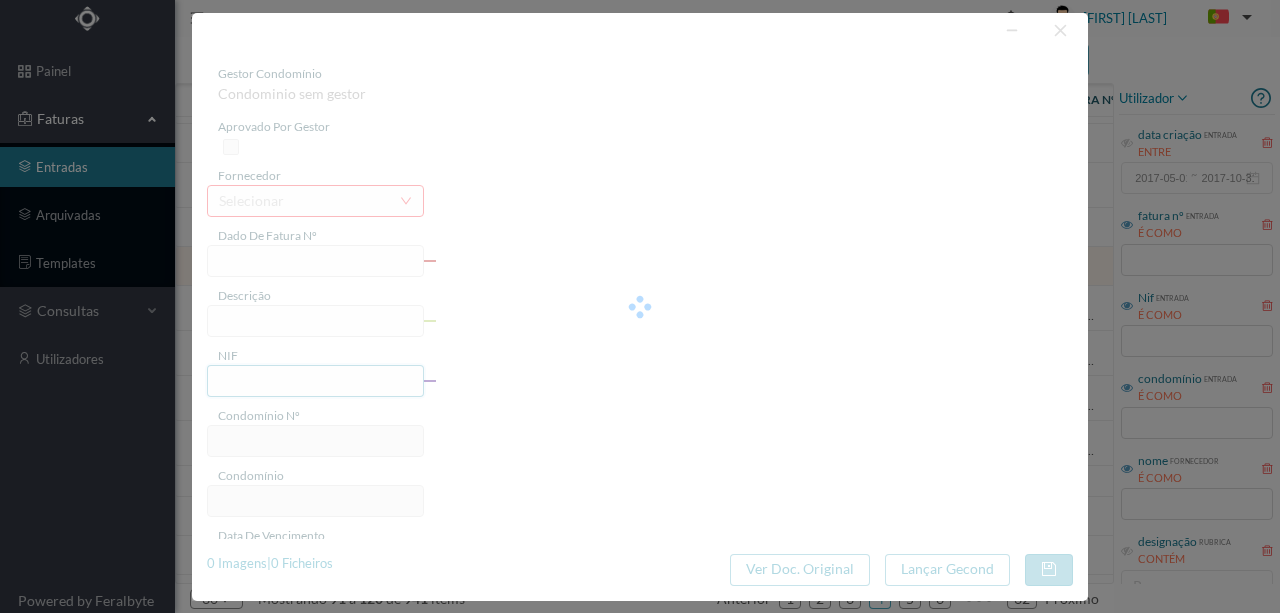 type on "901384577" 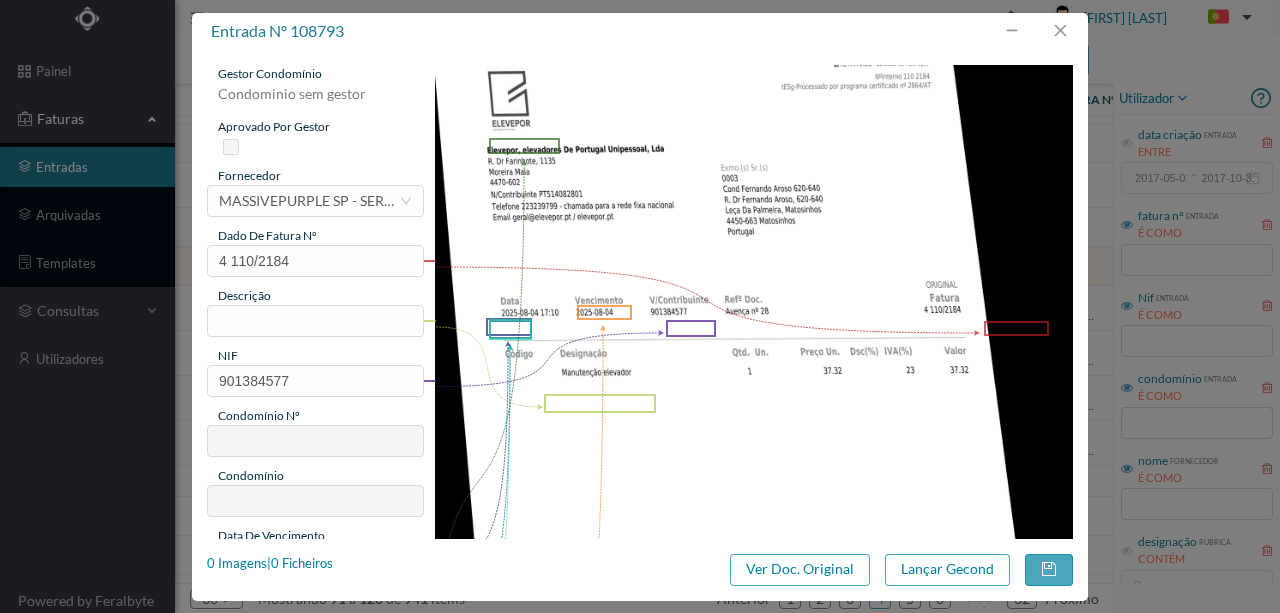 type on "706" 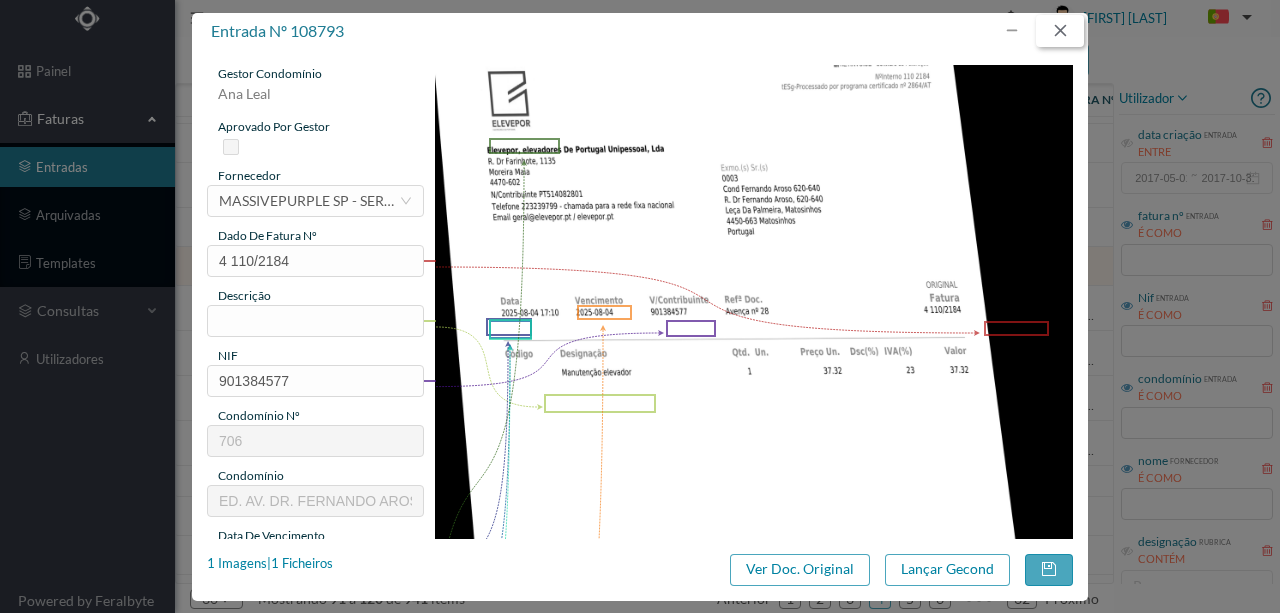 click at bounding box center (1060, 31) 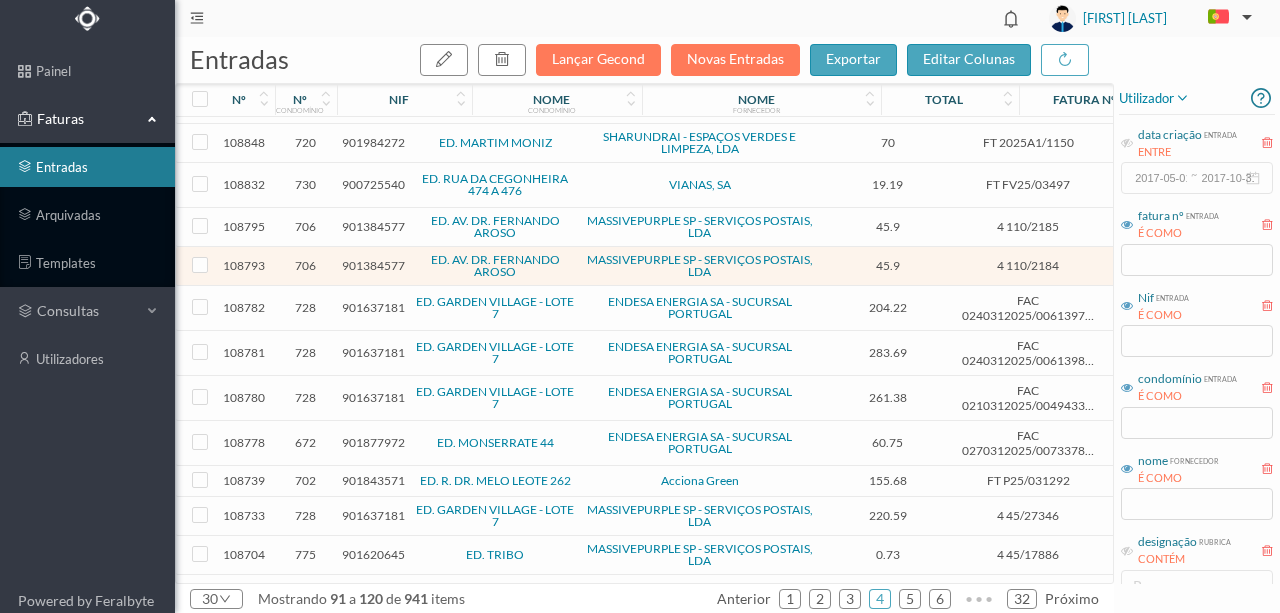 click on "901637181" at bounding box center [373, 307] 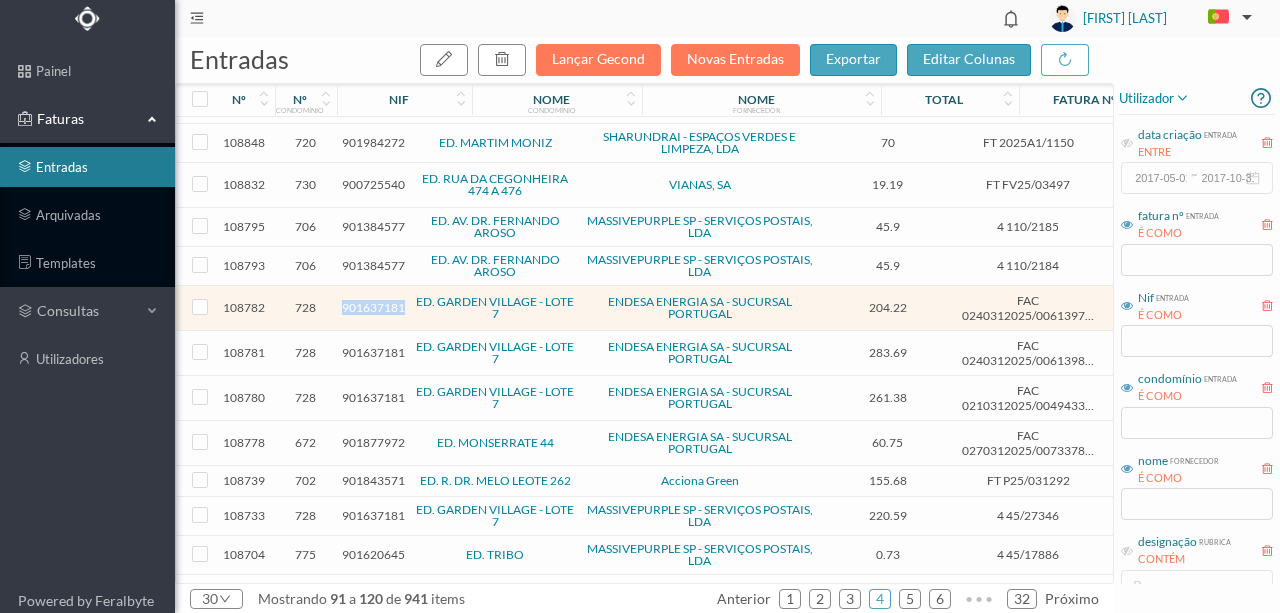 click on "901637181" at bounding box center (373, 307) 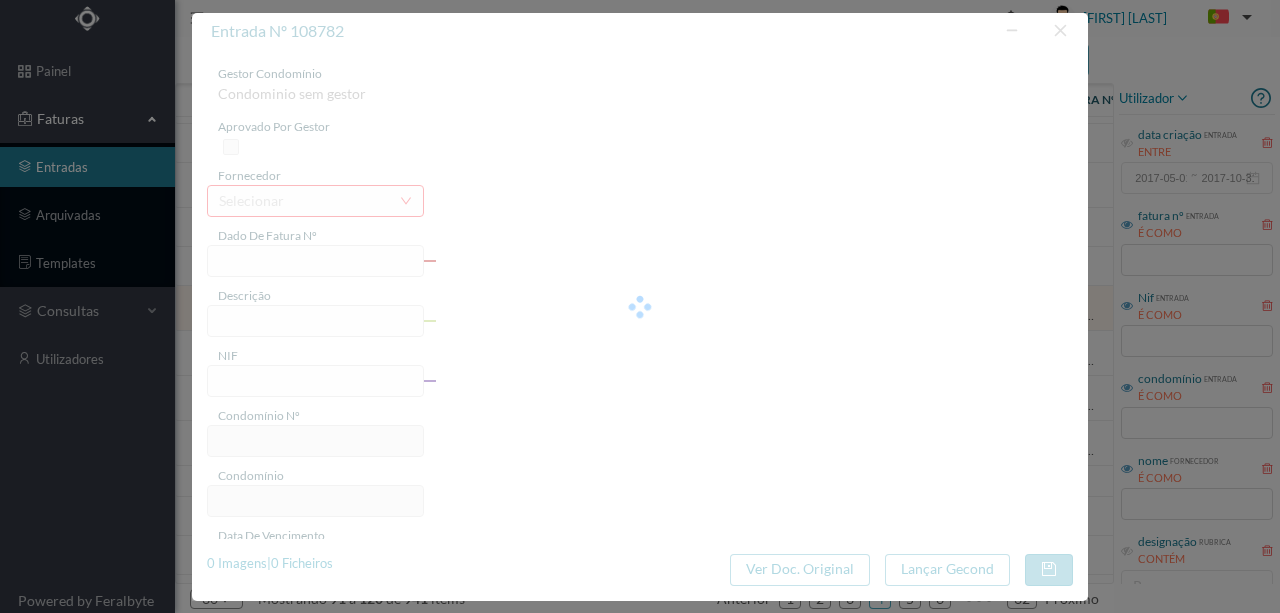 type on "FAC 0240312025/0061397413" 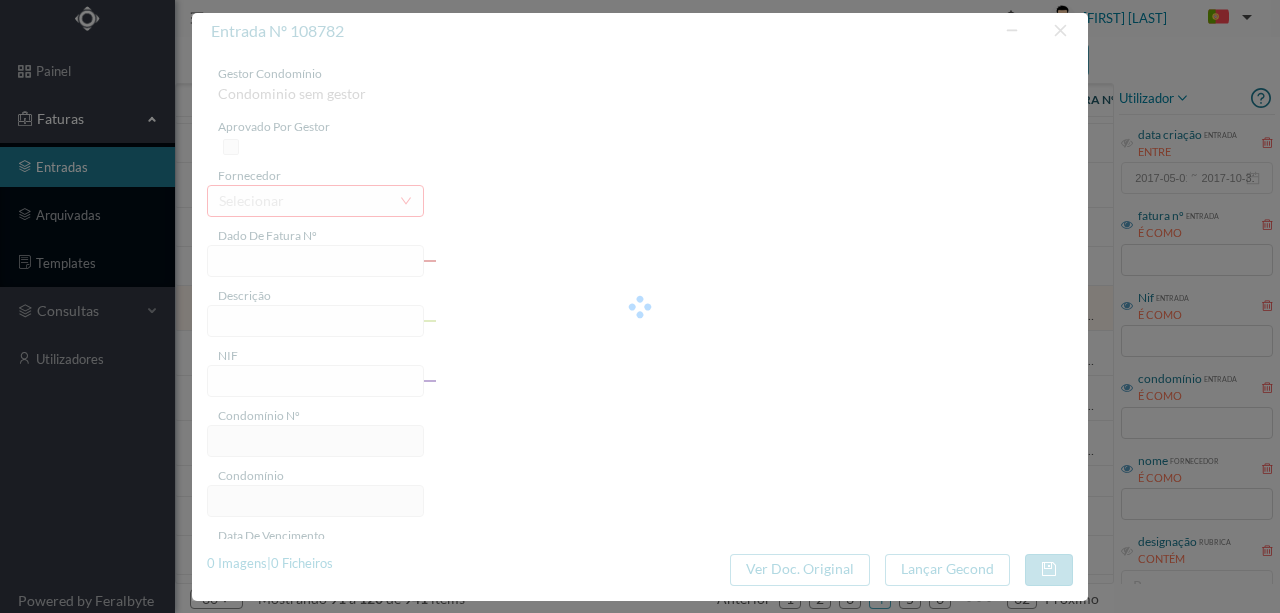 type on "FUI IA IRISH A DIS O ATVILUINO" 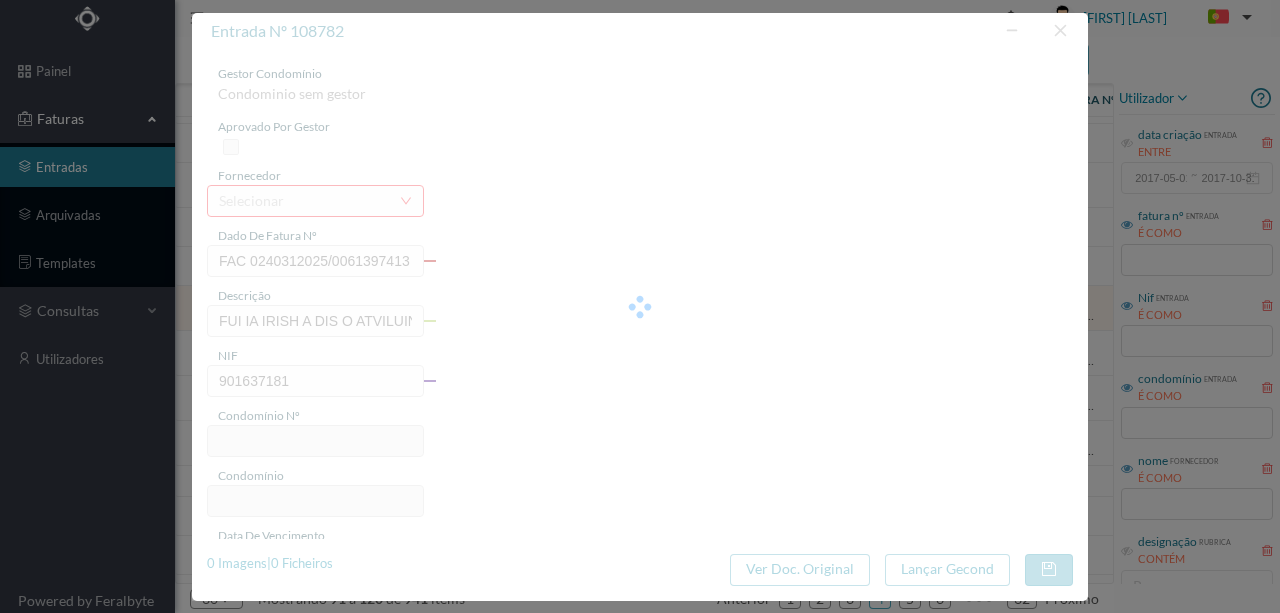 type on "728" 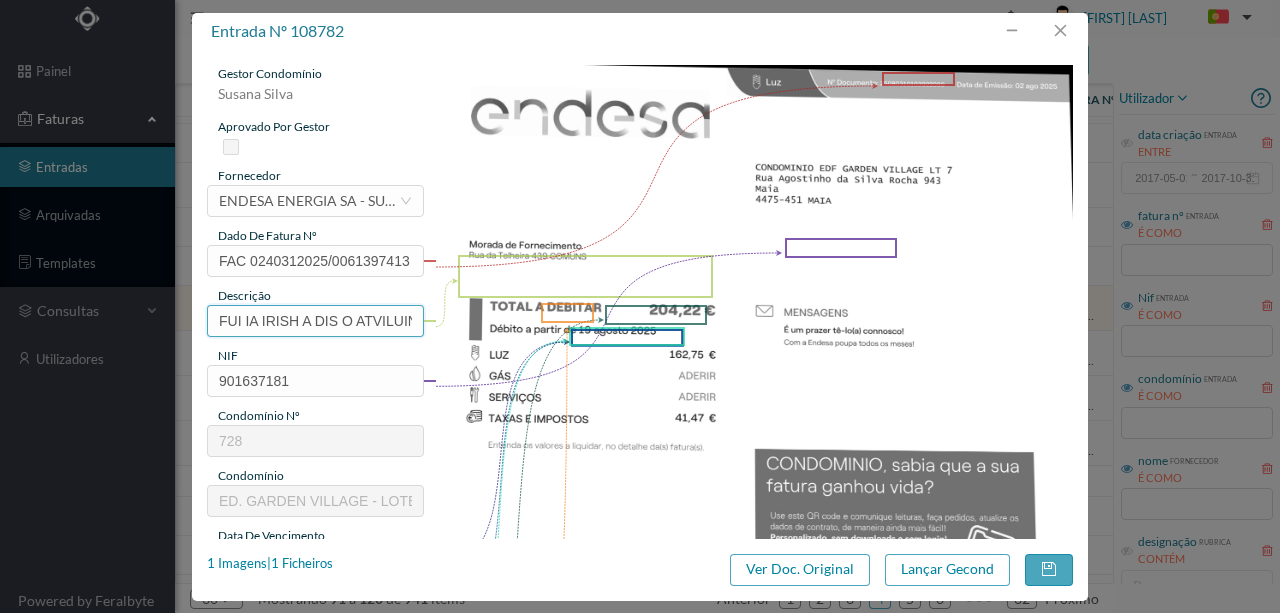 scroll, scrollTop: 0, scrollLeft: 18, axis: horizontal 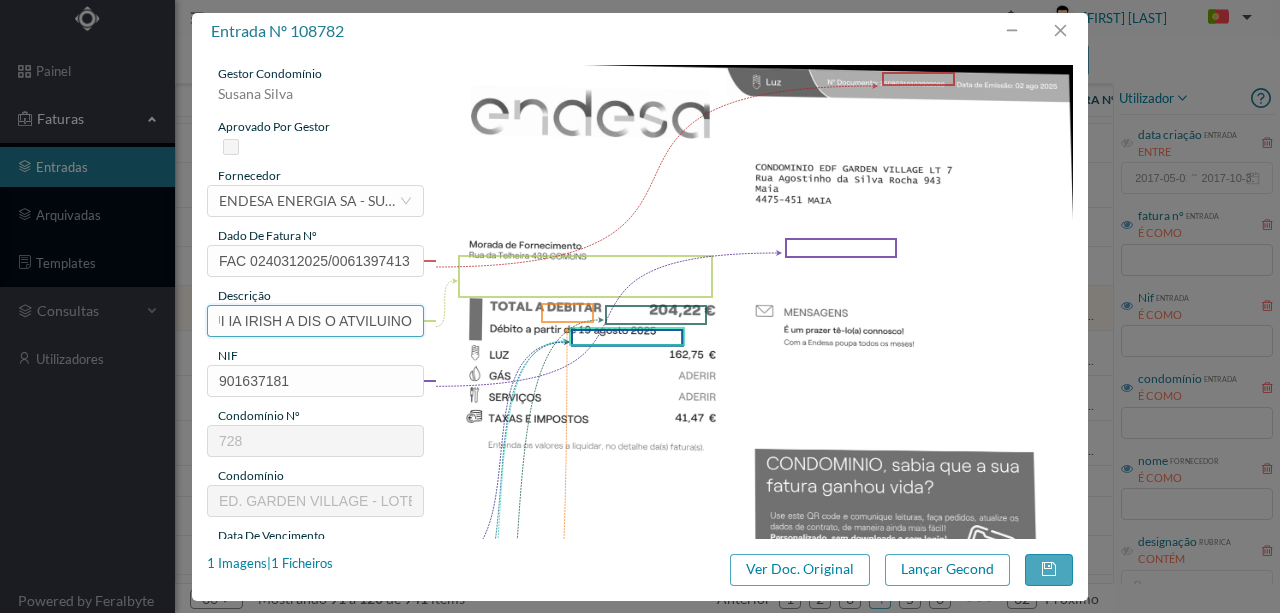 drag, startPoint x: 213, startPoint y: 321, endPoint x: 720, endPoint y: 364, distance: 508.8202 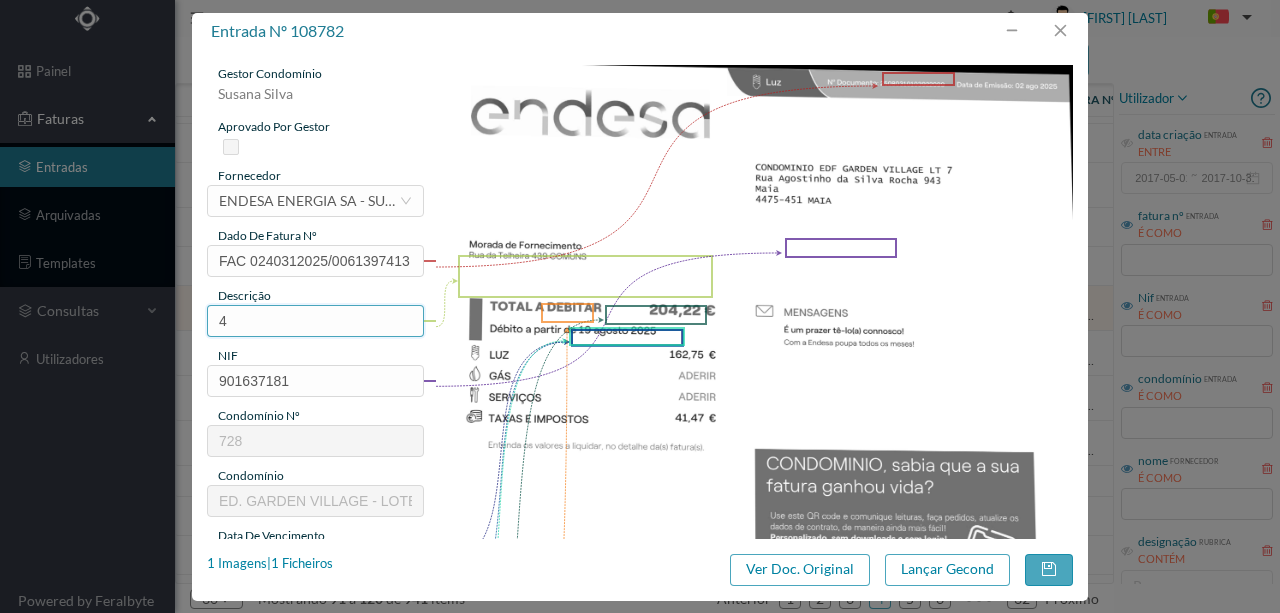 scroll, scrollTop: 0, scrollLeft: 0, axis: both 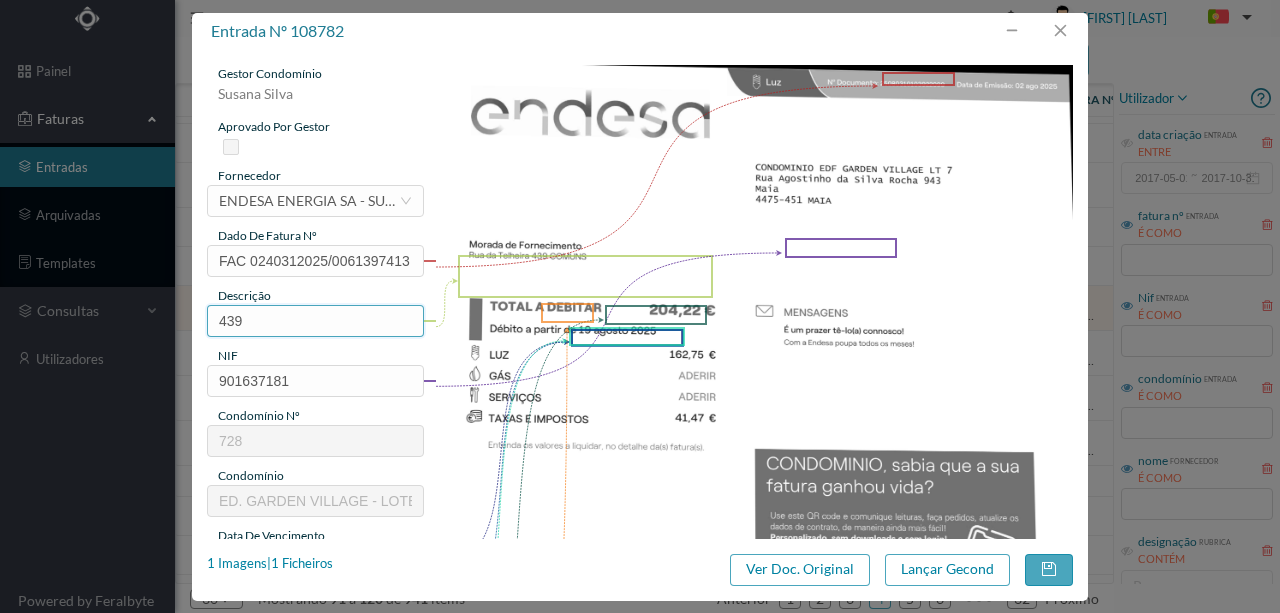 paste on "(26.06.2025 a 25.07.2025)" 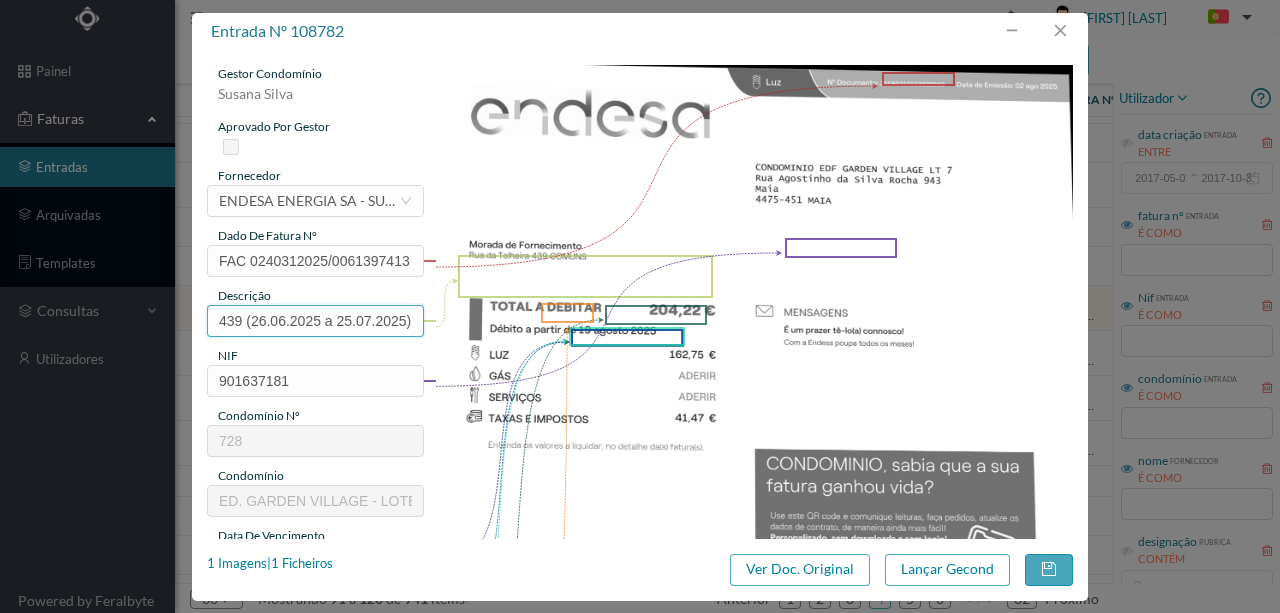 click on "439 (26.06.2025 a 25.07.2025)" at bounding box center (315, 321) 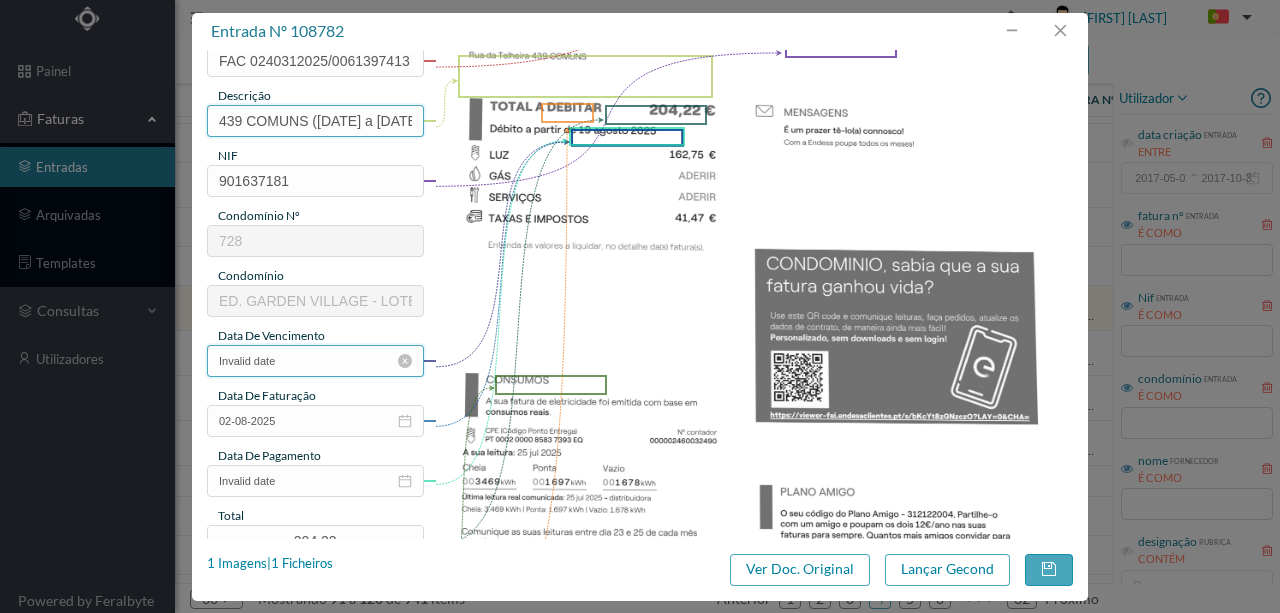 scroll, scrollTop: 266, scrollLeft: 0, axis: vertical 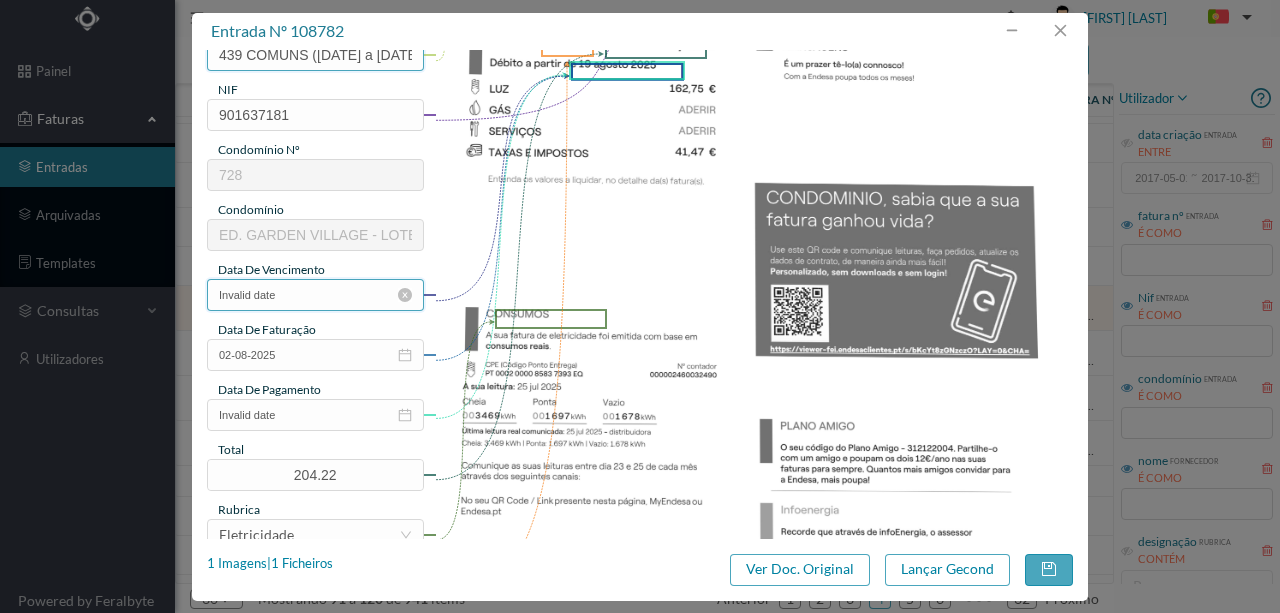 type on "439 Comuns (26.06.2025 a 25.07.2025)" 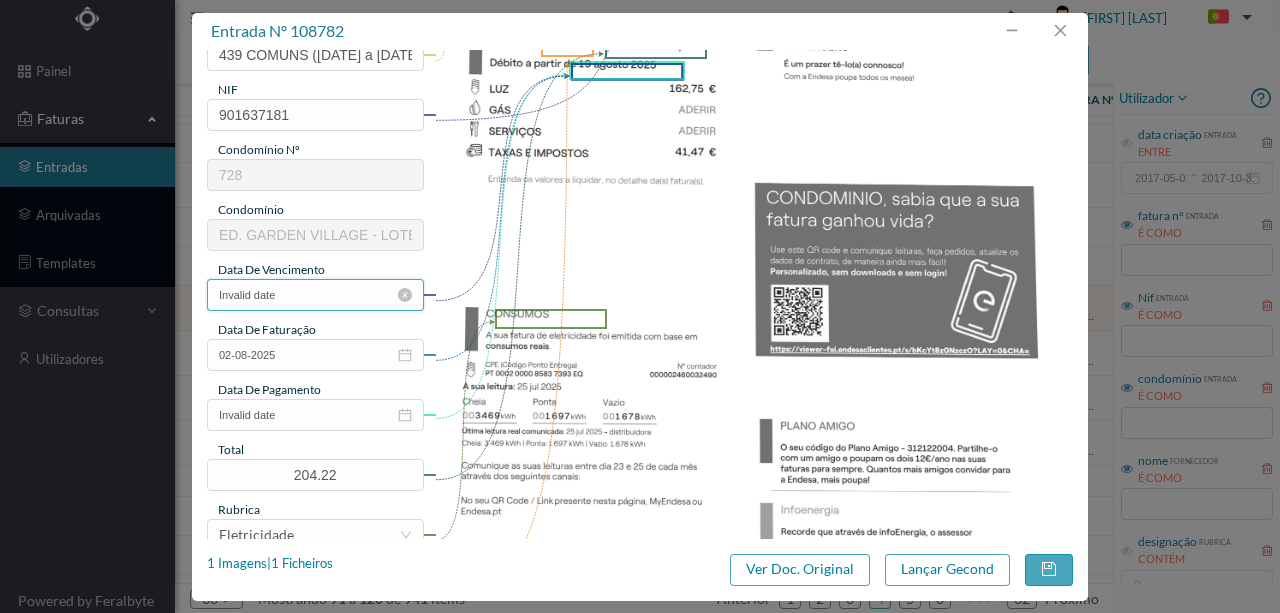 click on "Invalid date" at bounding box center (315, 295) 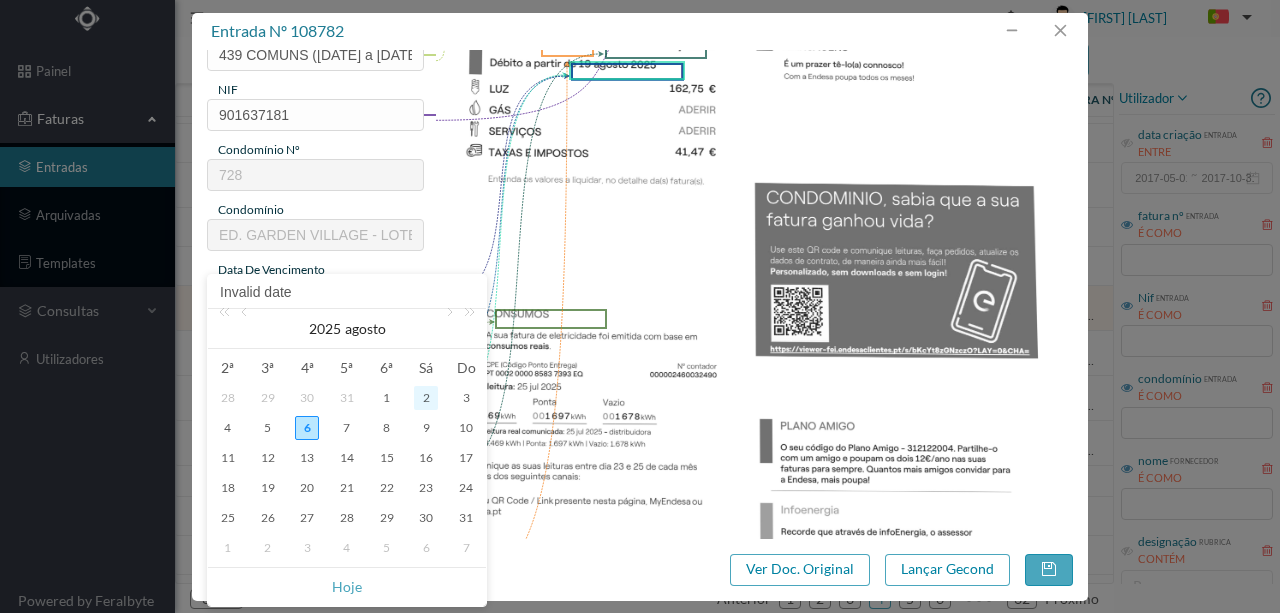 click on "2" at bounding box center [426, 398] 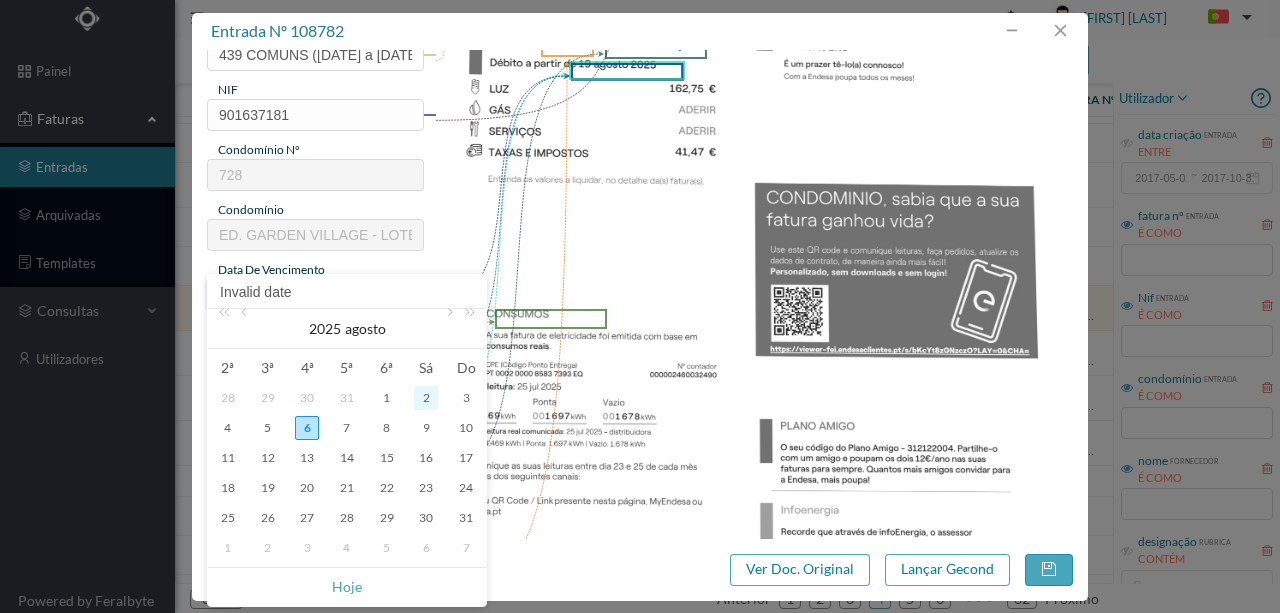 type on "02-08-2025" 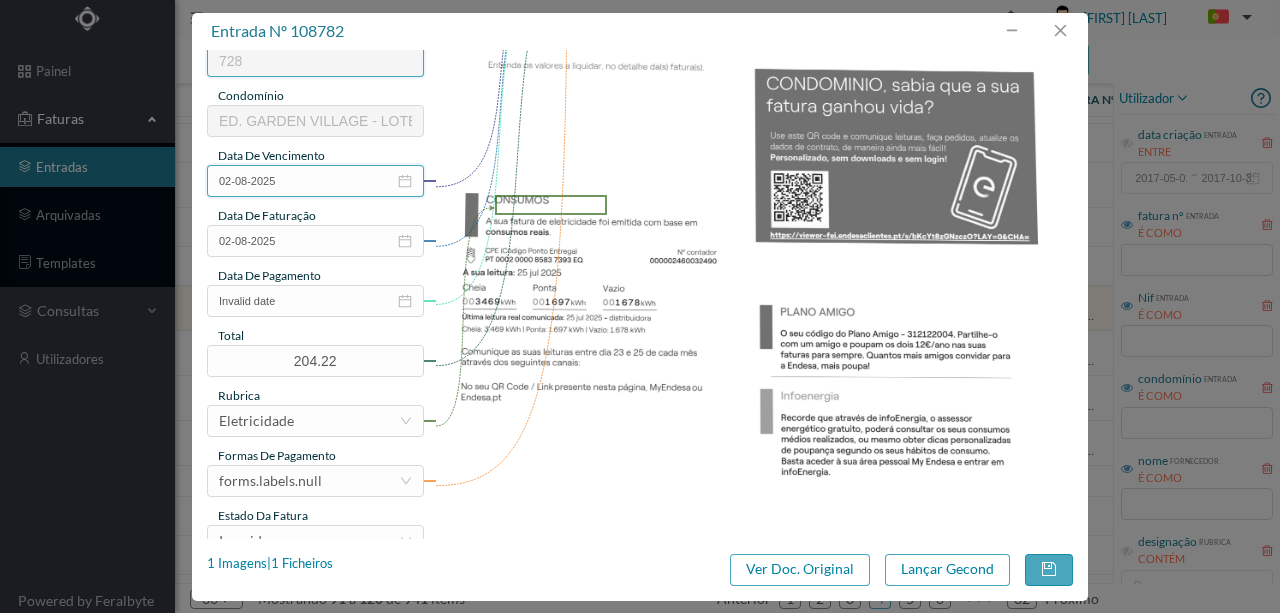 scroll, scrollTop: 400, scrollLeft: 0, axis: vertical 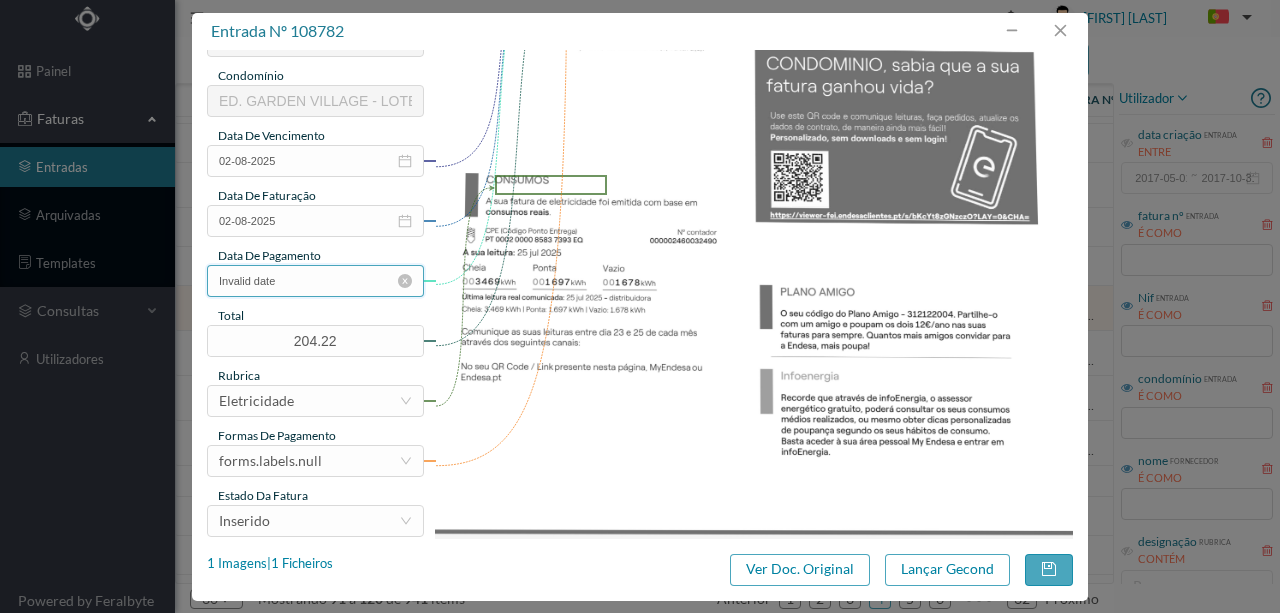 click on "Invalid date" at bounding box center (315, 281) 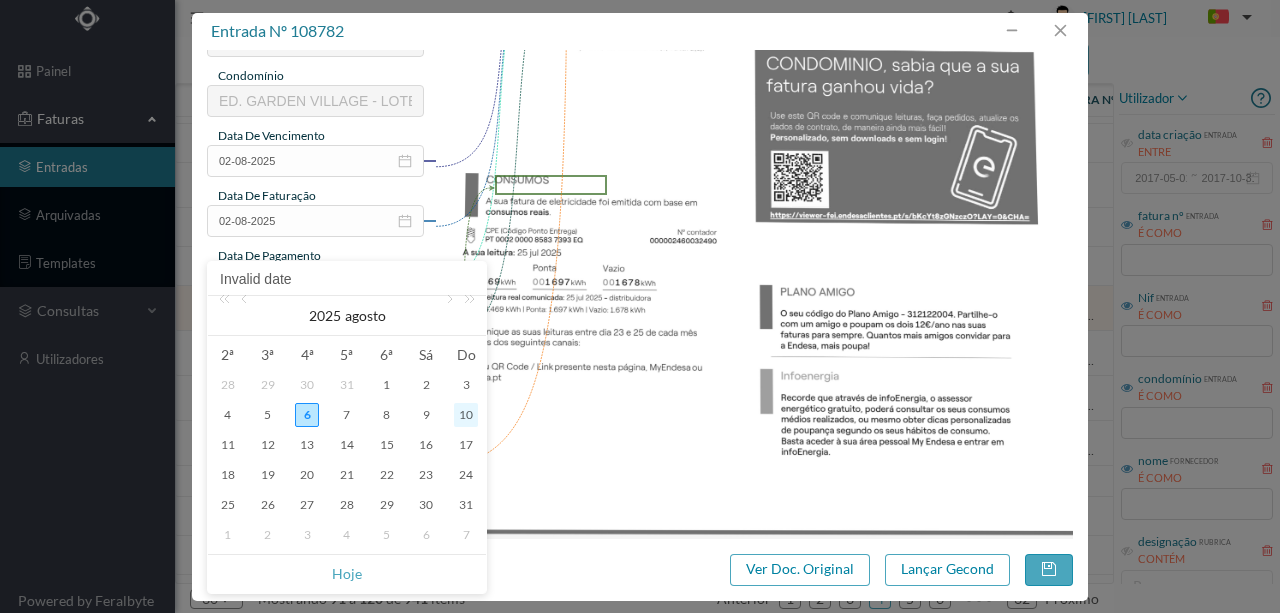 click on "10" at bounding box center [466, 415] 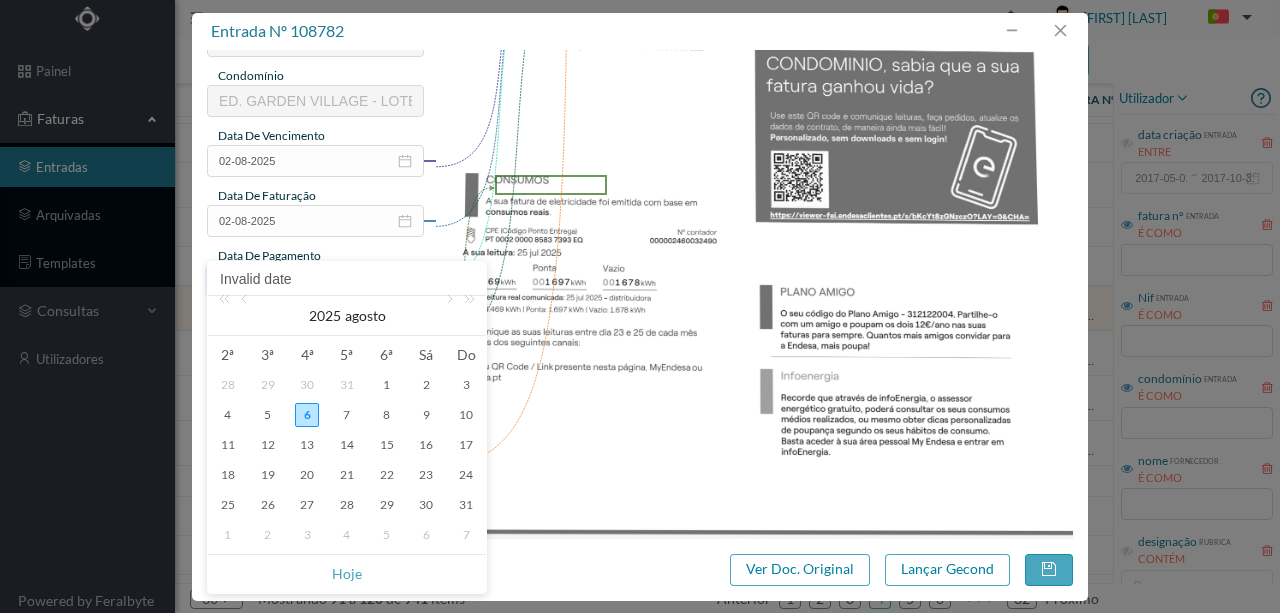 type on "10-08-2025" 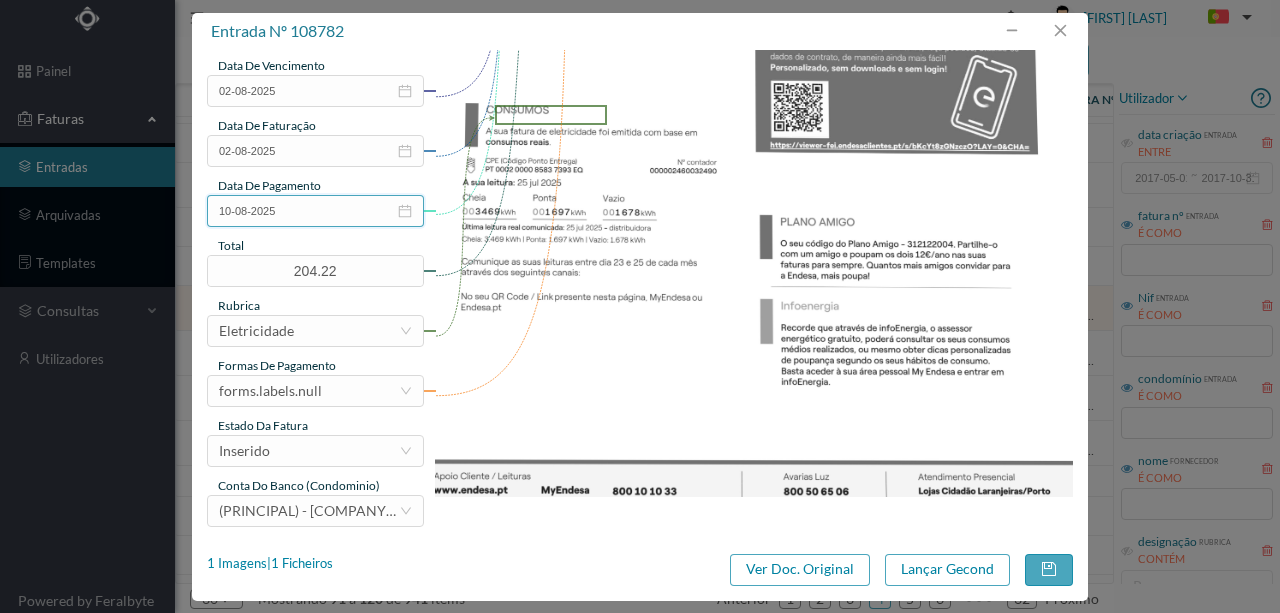 scroll, scrollTop: 473, scrollLeft: 0, axis: vertical 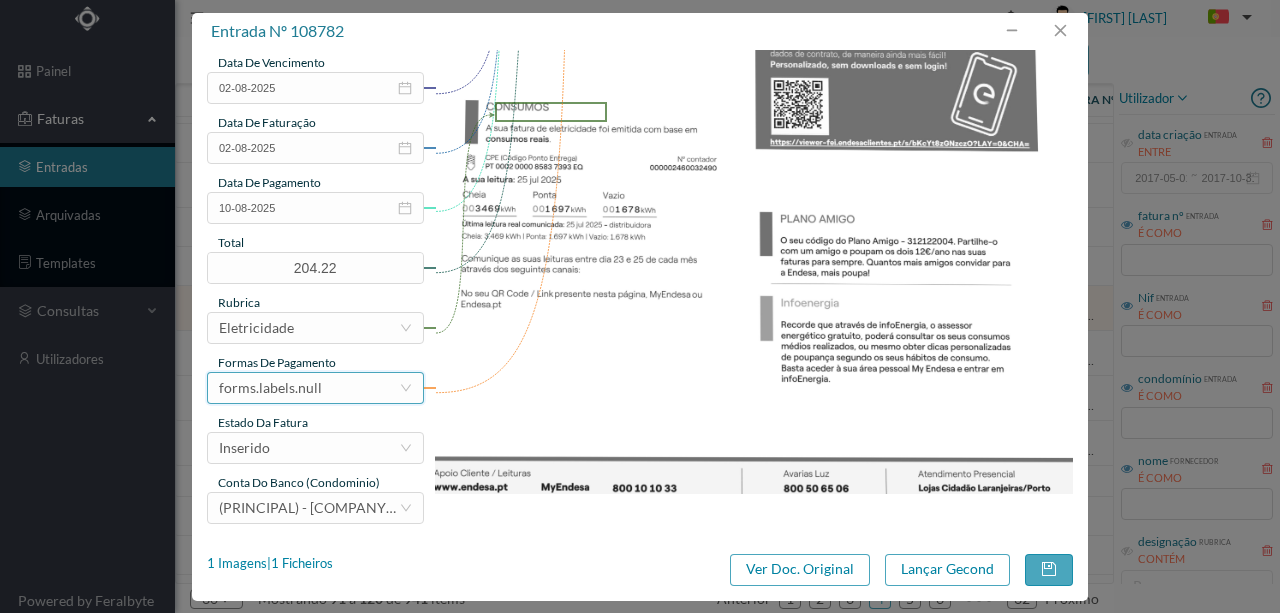 click on "forms.labels.null" at bounding box center [270, 388] 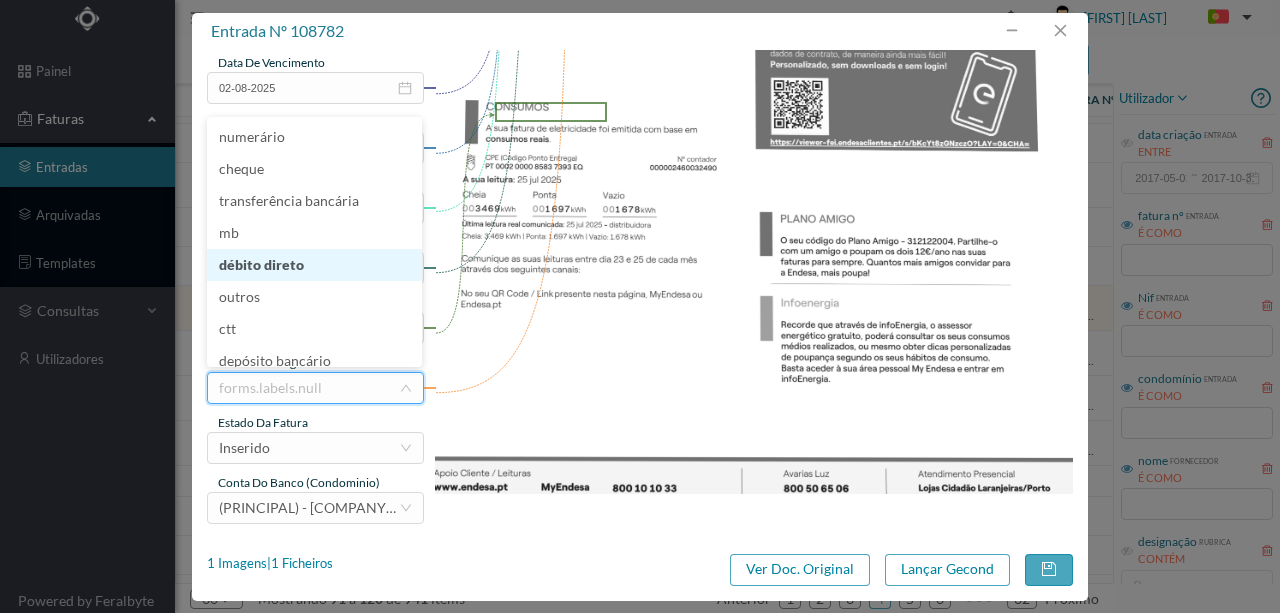 click on "débito direto" at bounding box center [314, 265] 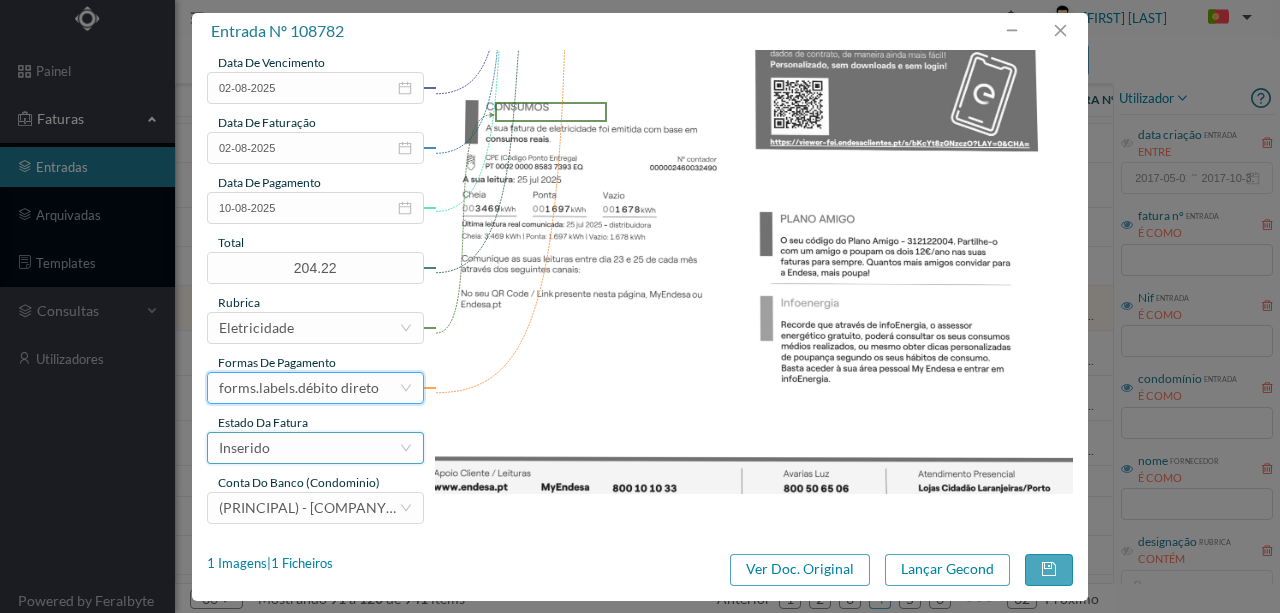 click on "Inserido" at bounding box center (309, 448) 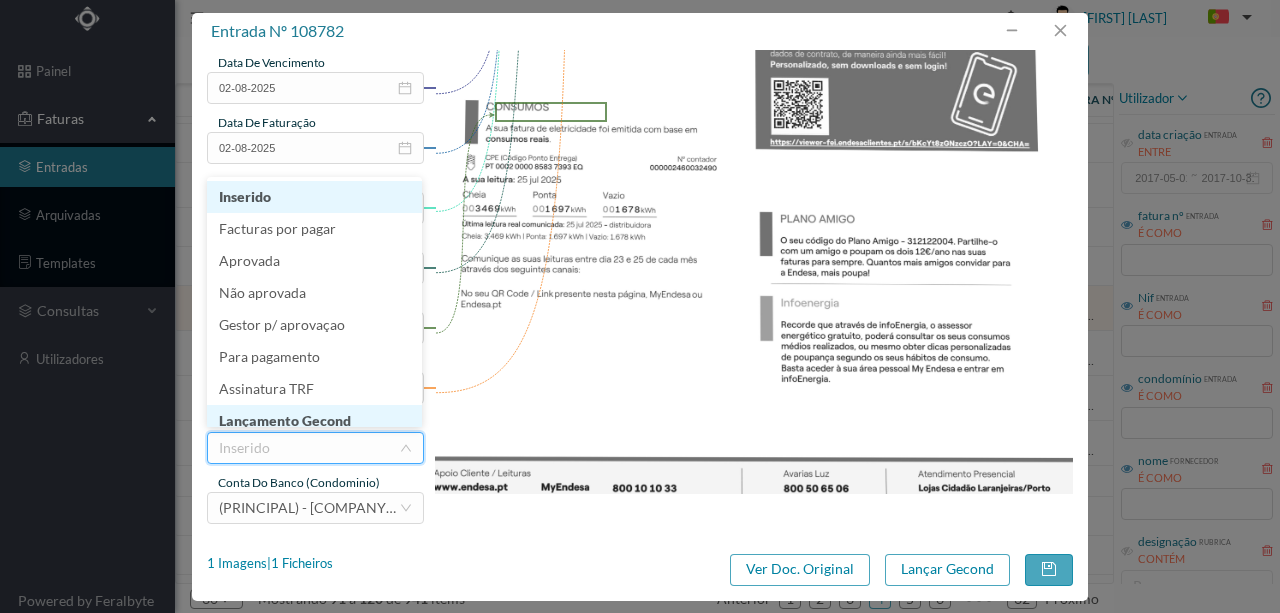 scroll, scrollTop: 10, scrollLeft: 0, axis: vertical 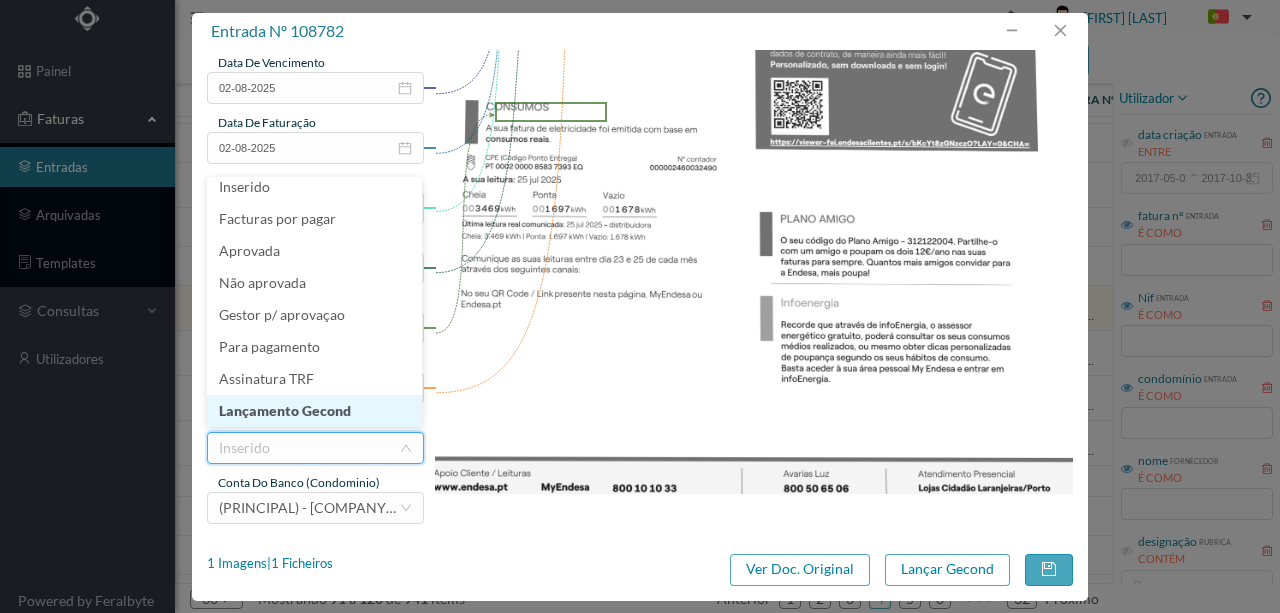 click on "Lançamento Gecond" at bounding box center [314, 411] 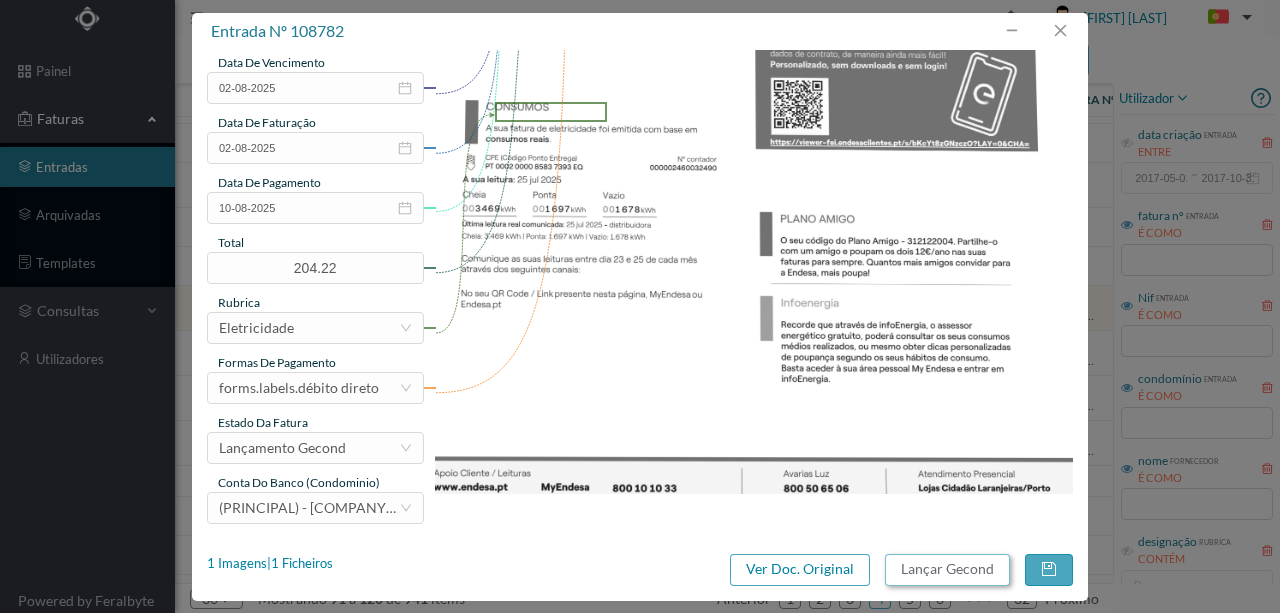 click on "Lançar Gecond" at bounding box center [947, 570] 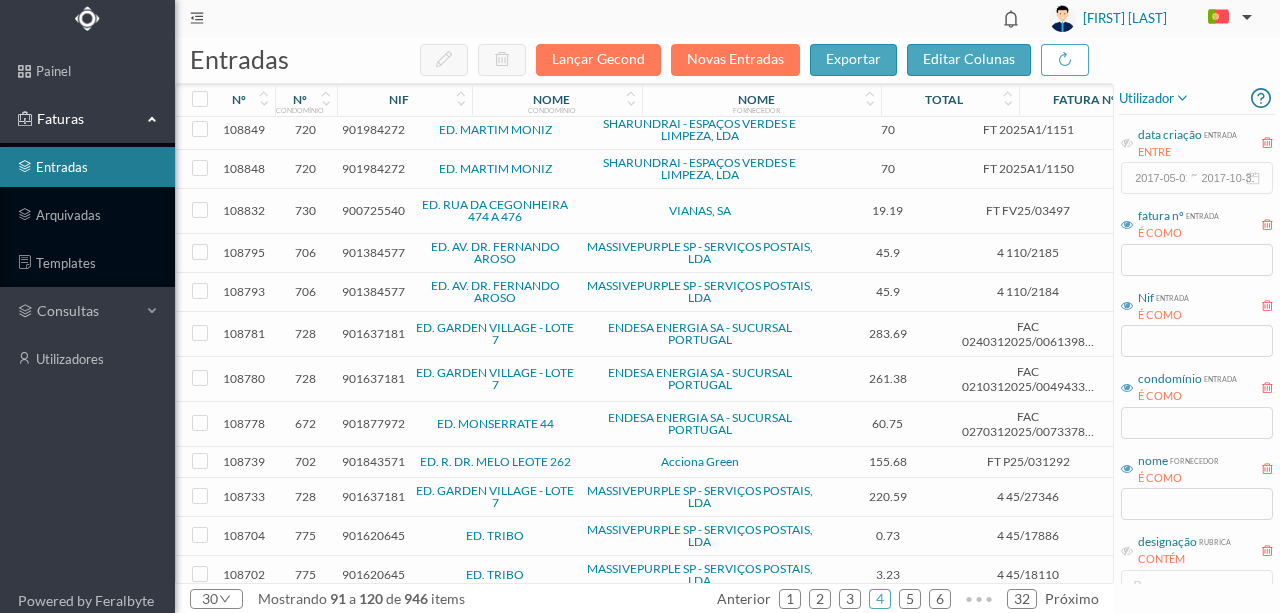 scroll, scrollTop: 466, scrollLeft: 0, axis: vertical 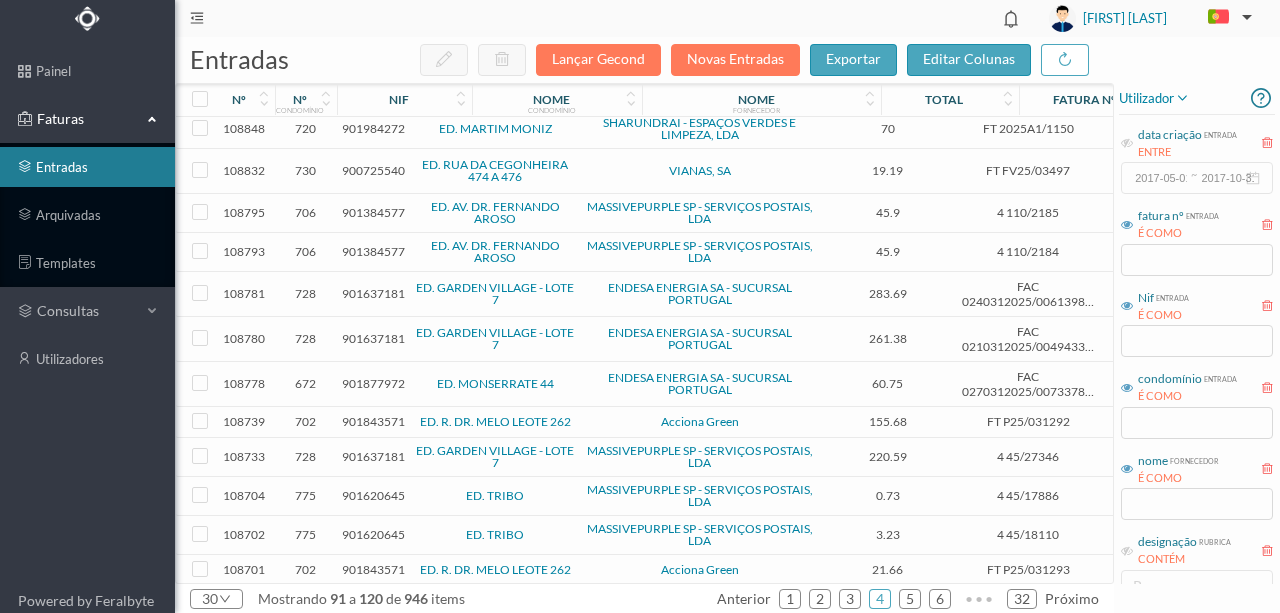 click on "901637181" at bounding box center [373, 293] 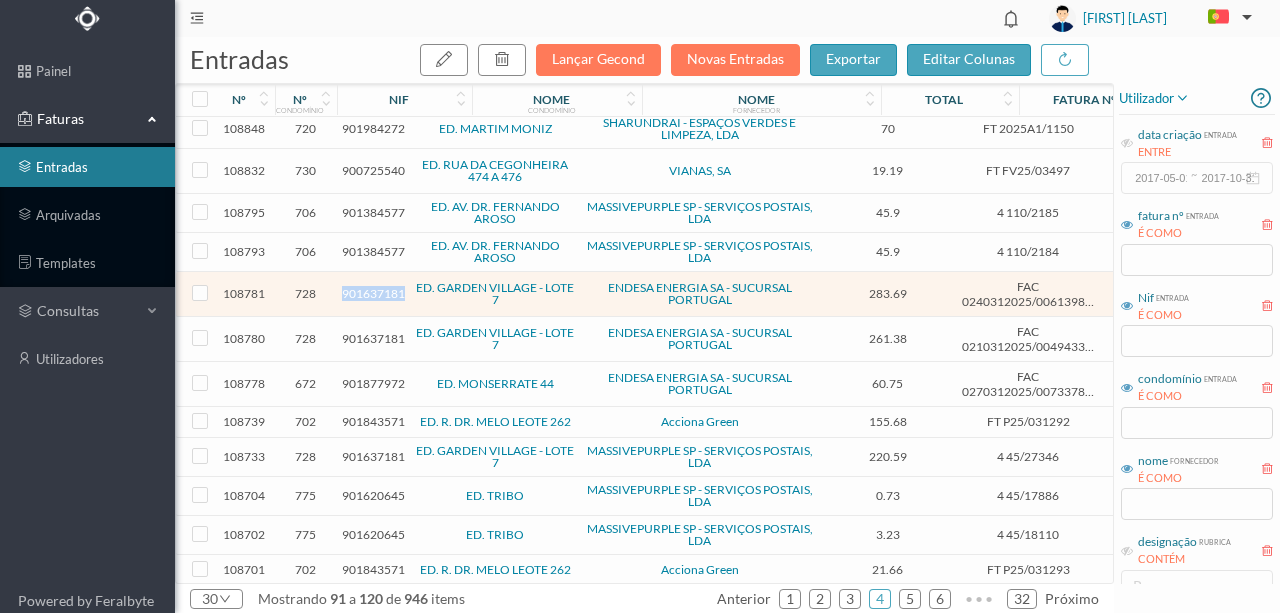 click on "901637181" at bounding box center [373, 293] 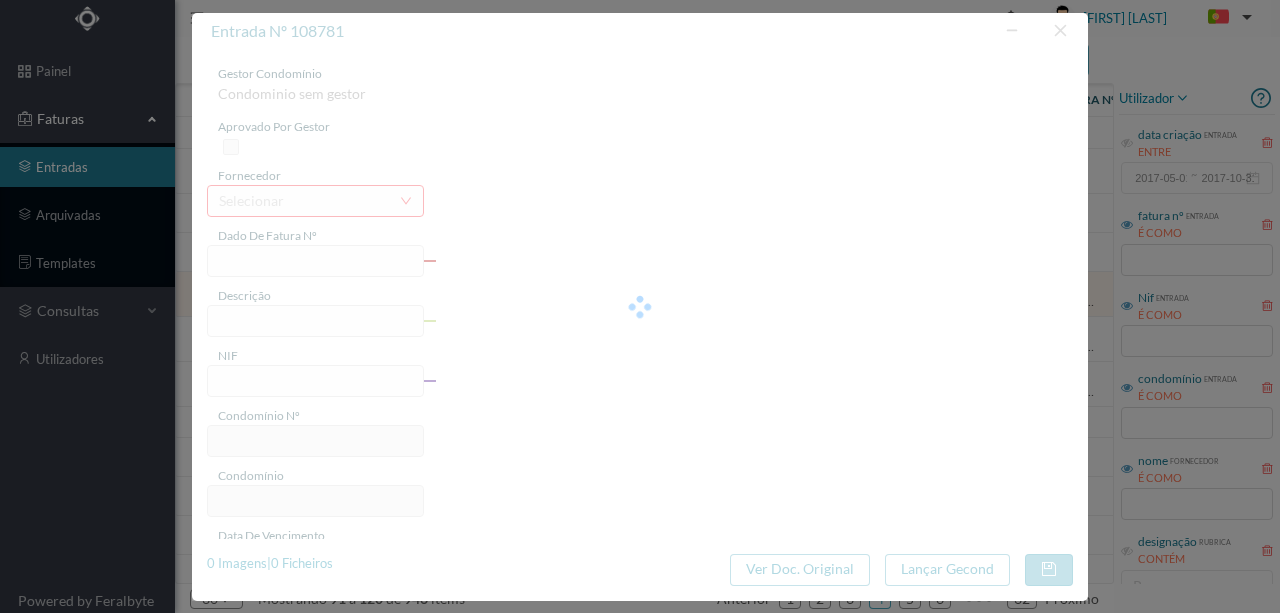 type on "FAC 0240312025/0061398671" 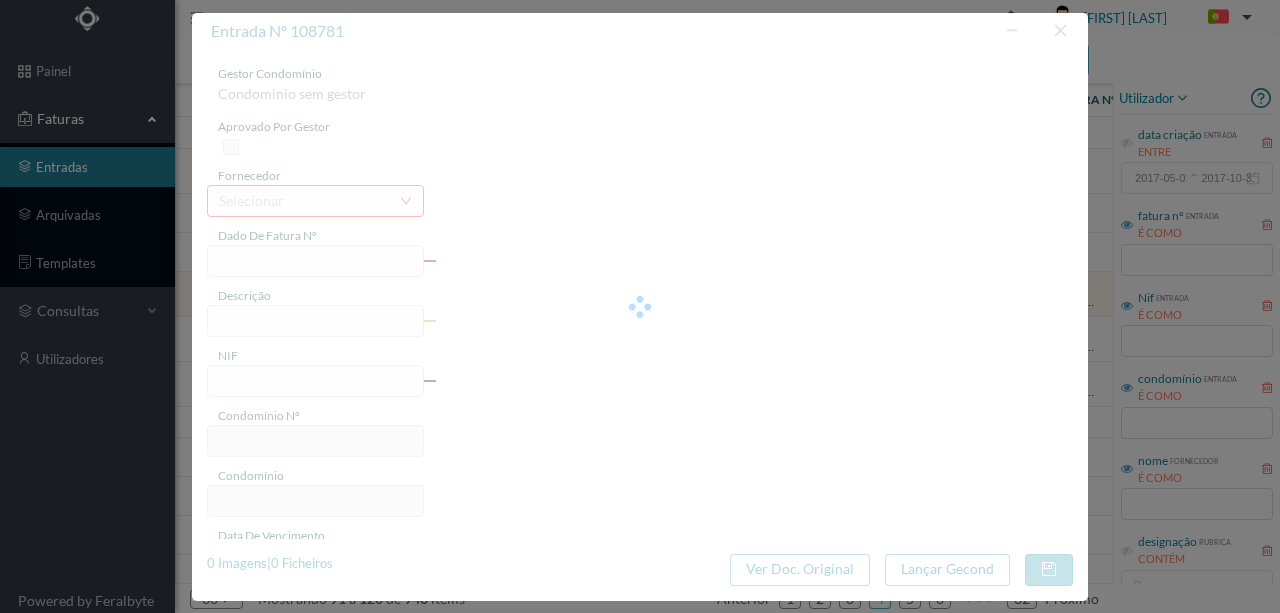 type on "Rua da Telheira 479 COMUNS" 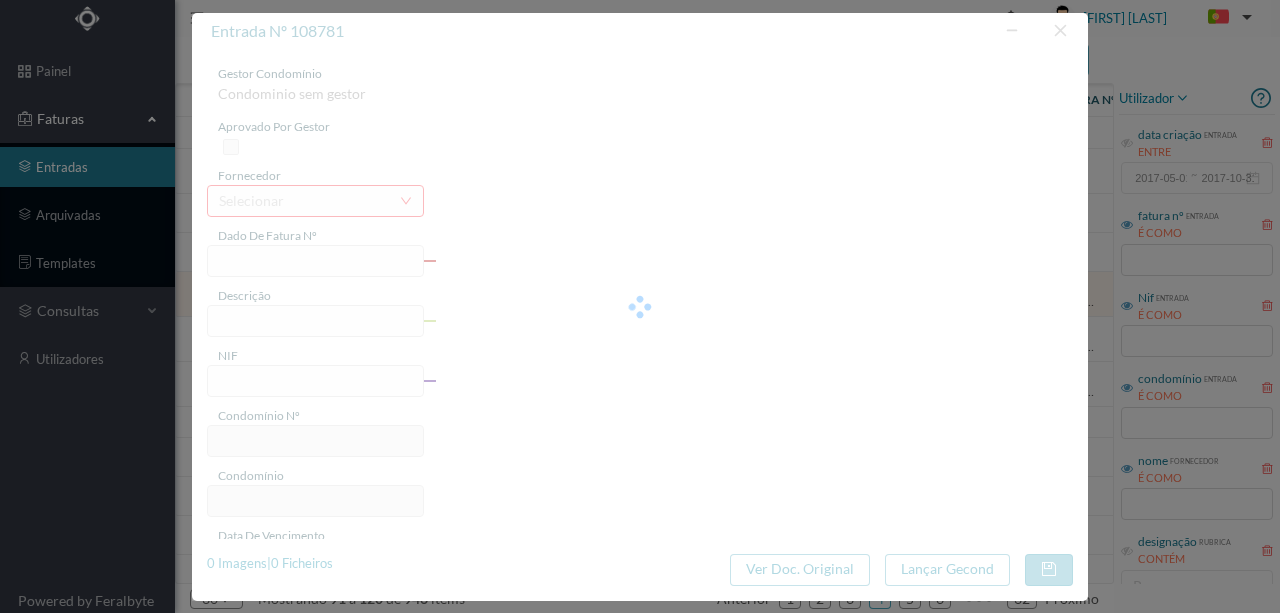 type on "901637181" 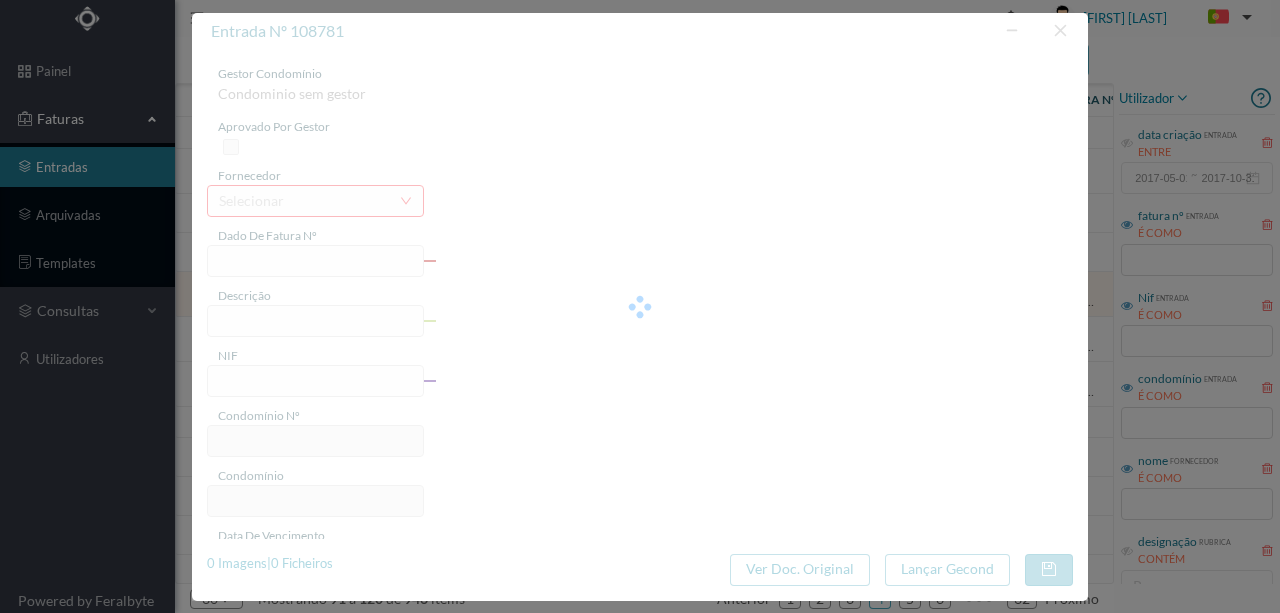 type on "19-08-2025" 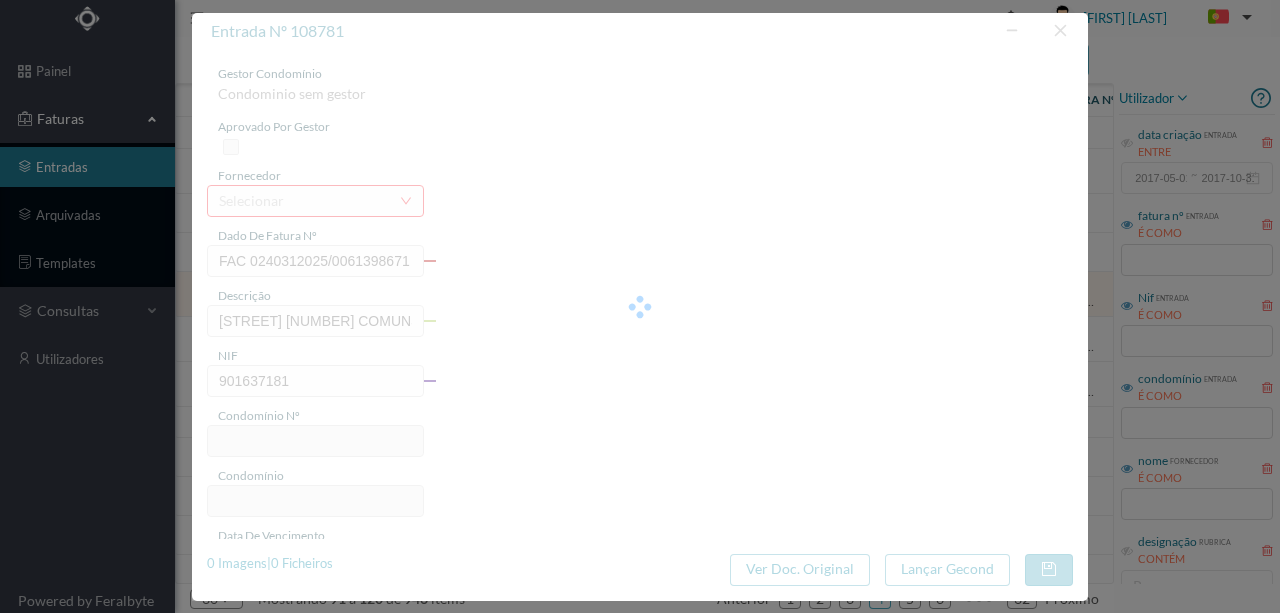 type on "728" 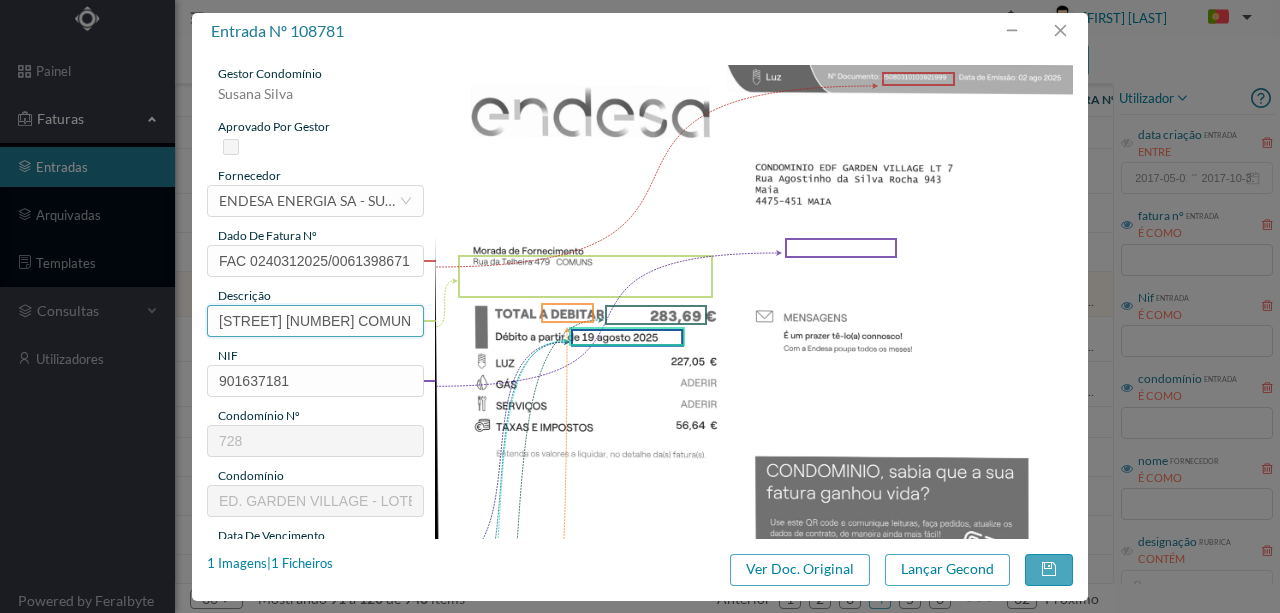 drag, startPoint x: 316, startPoint y: 318, endPoint x: 0, endPoint y: 298, distance: 316.6323 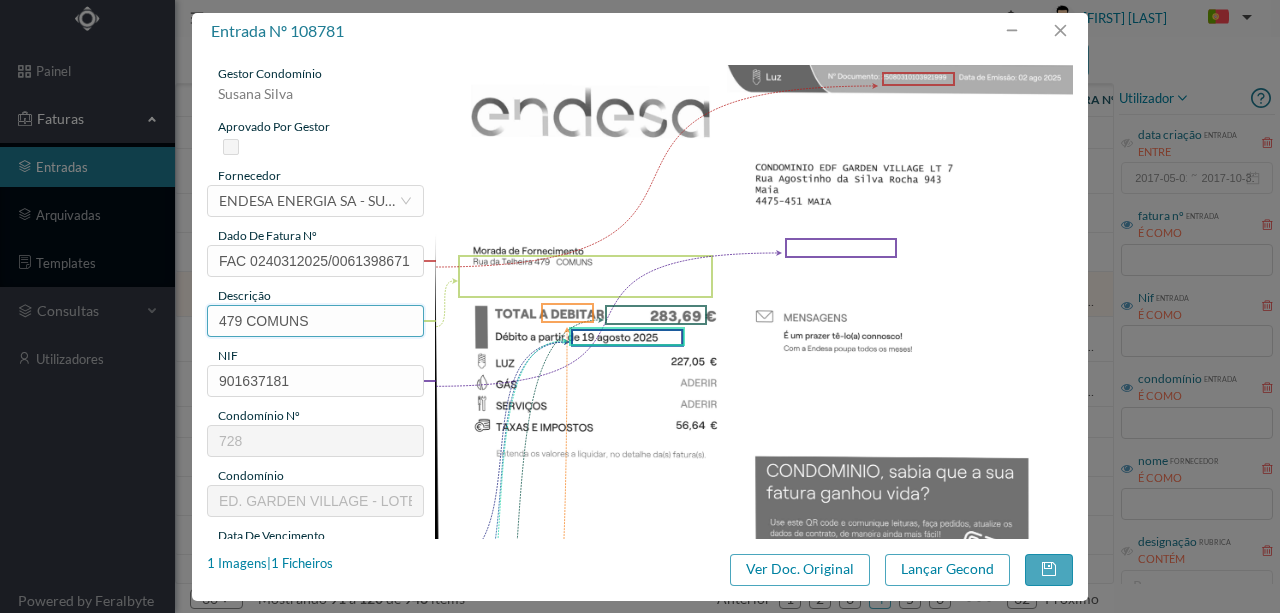 click on "479 COMUNS" at bounding box center (315, 321) 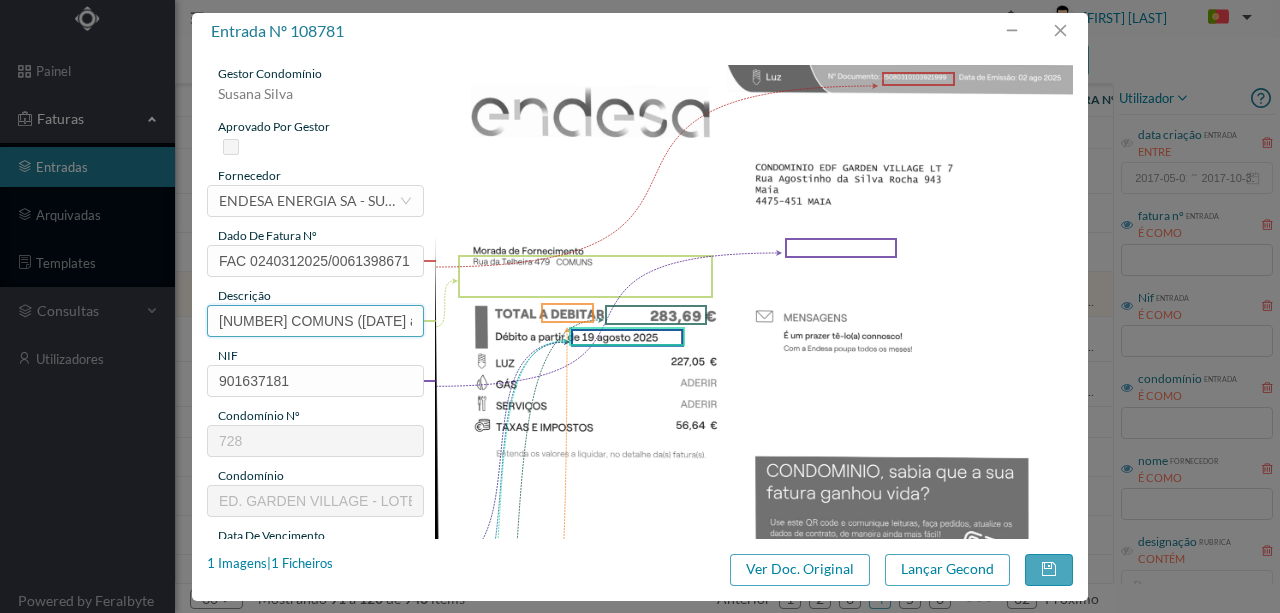 scroll, scrollTop: 0, scrollLeft: 70, axis: horizontal 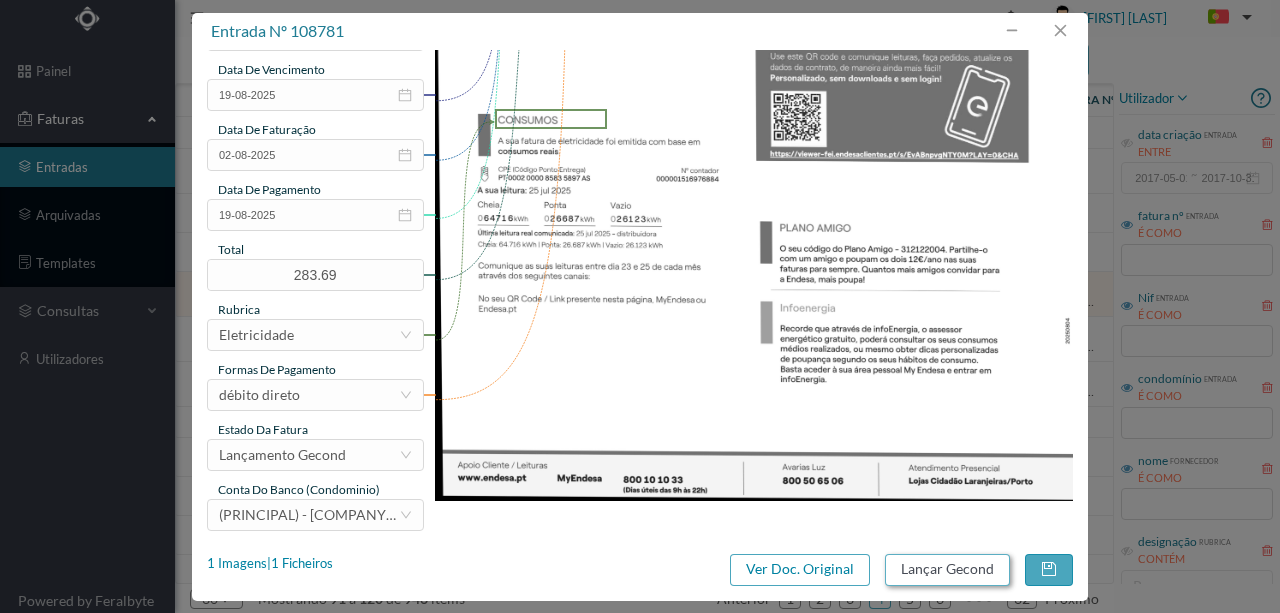 type on "479 COMUNS (26.06.2025 a 25.07.2025)" 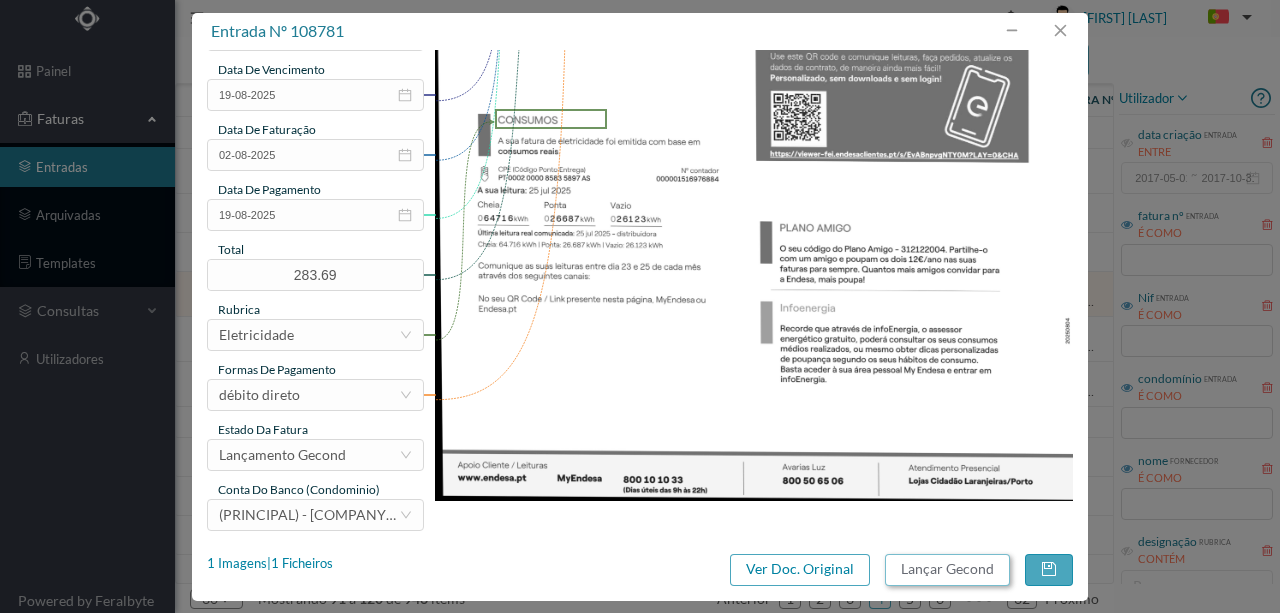 scroll, scrollTop: 0, scrollLeft: 0, axis: both 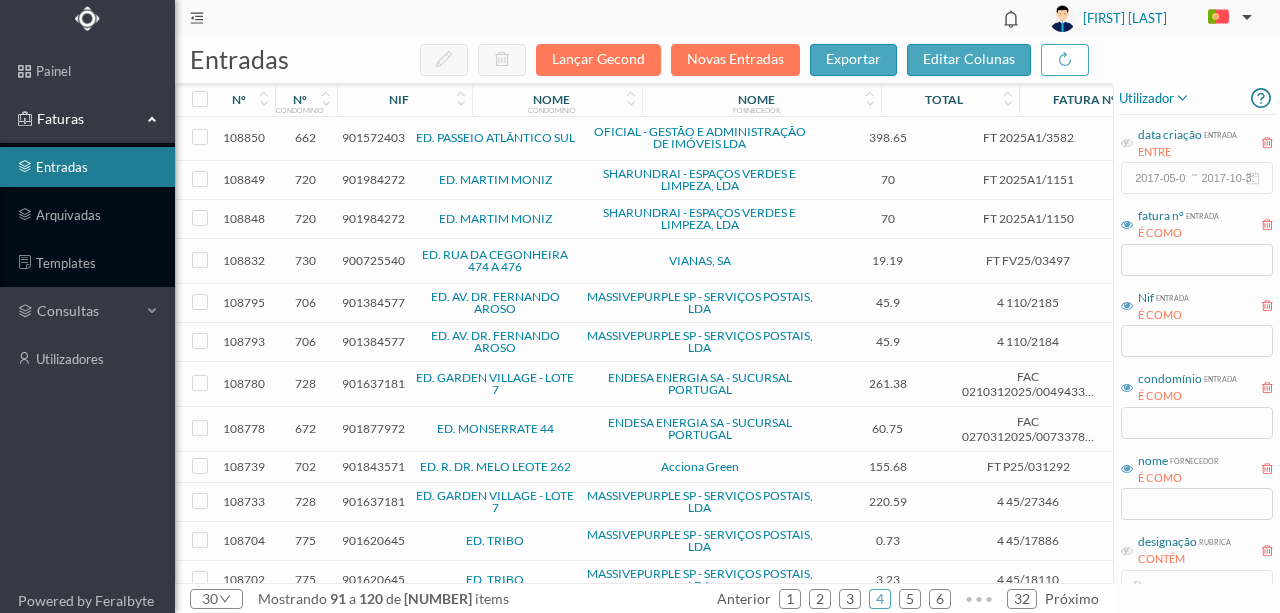 click on "901637181" at bounding box center [373, 383] 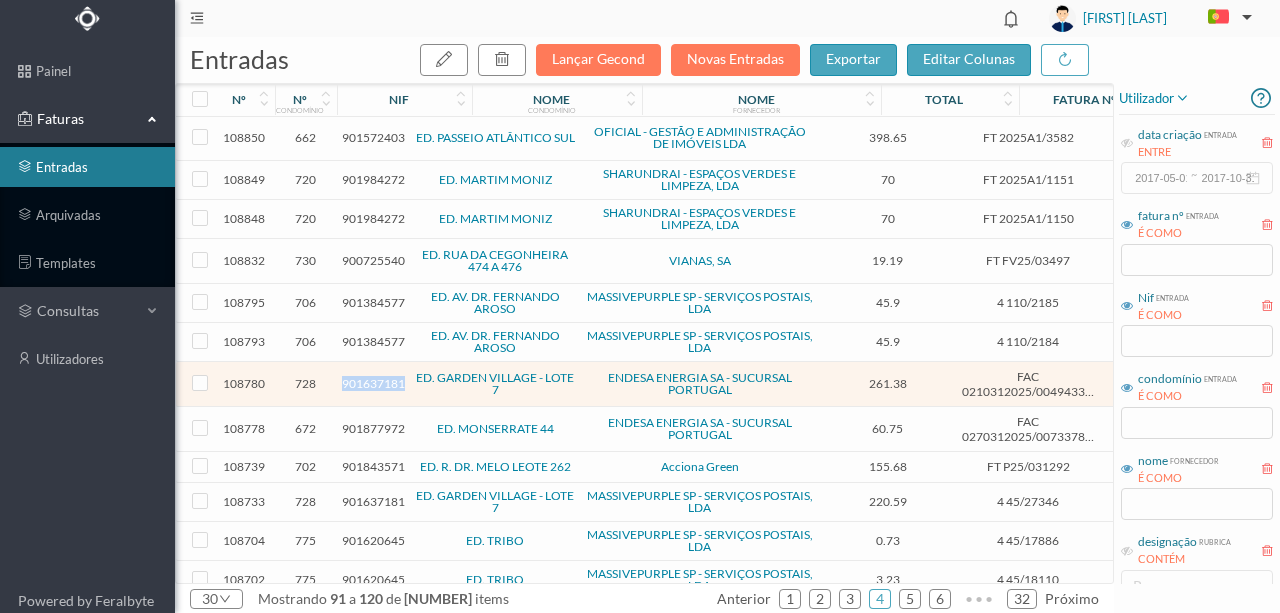click on "901637181" at bounding box center (373, 383) 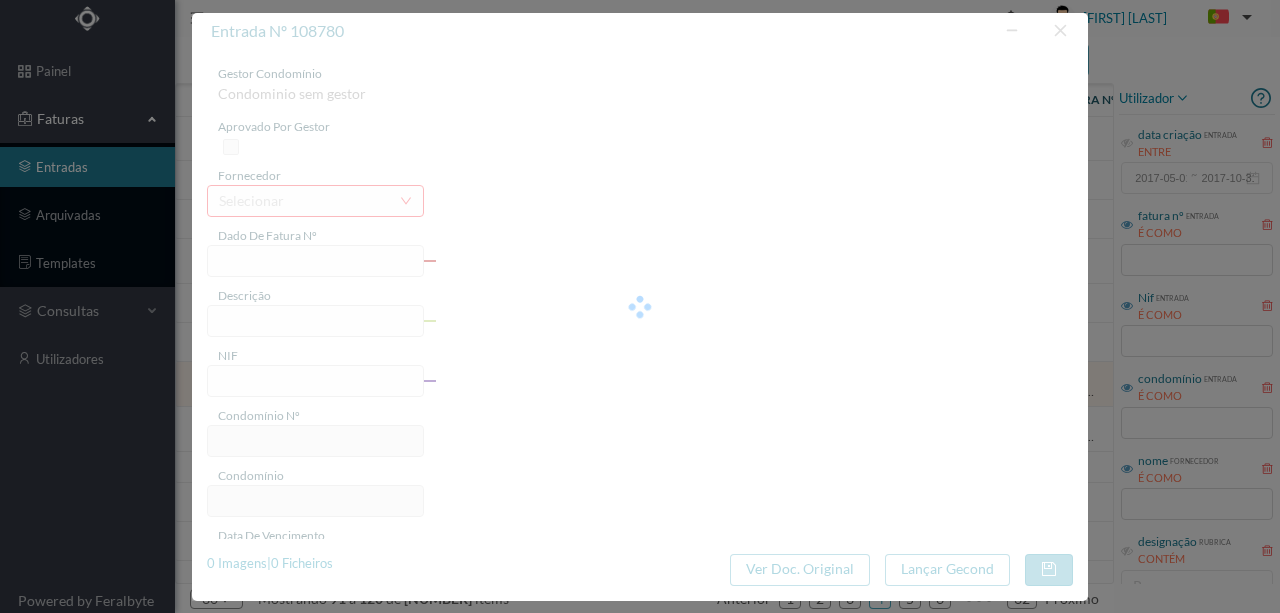 type on "FAC 0210312025/0049433132" 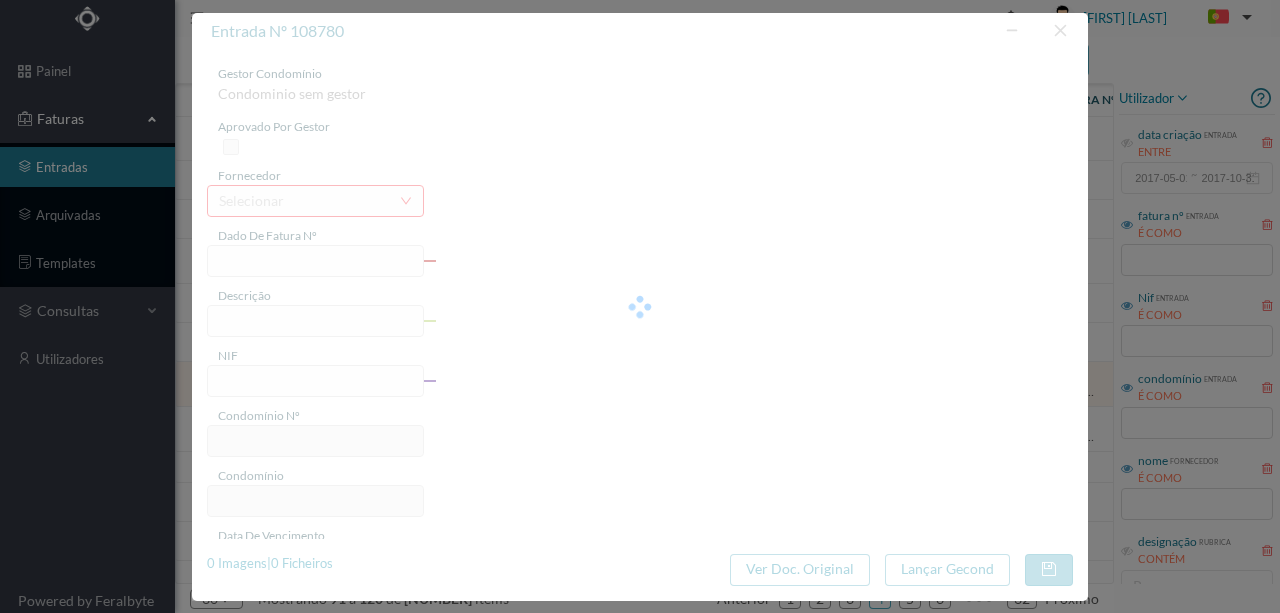 type on "Rua da Telheira 459 APART.CIi2" 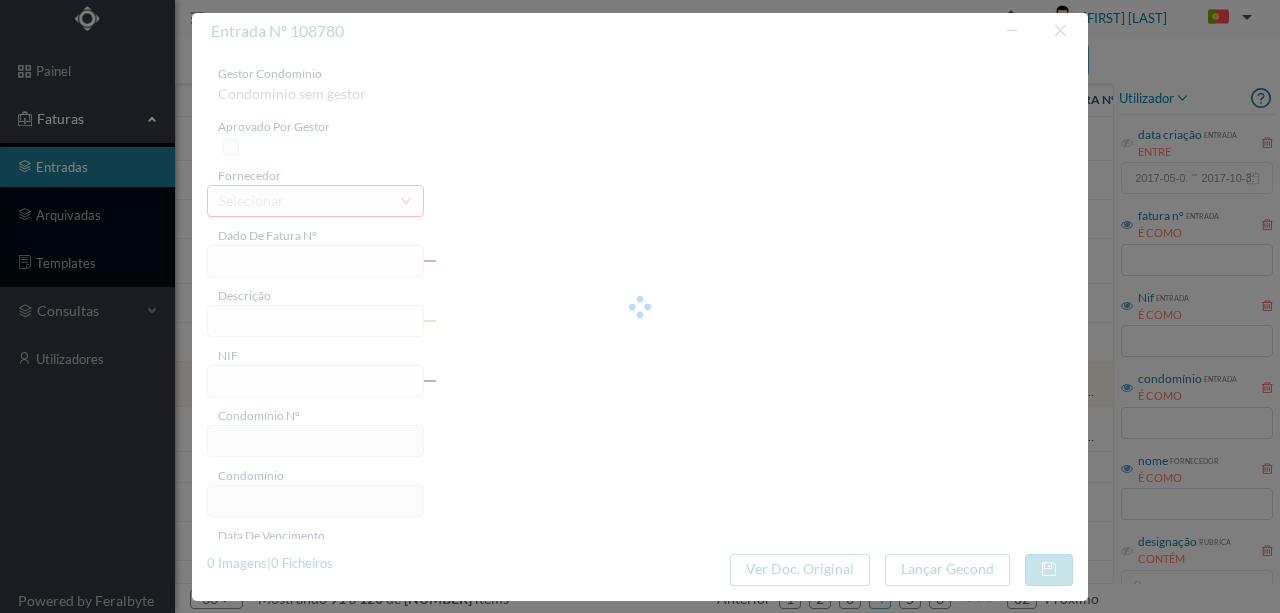 type on "901637181" 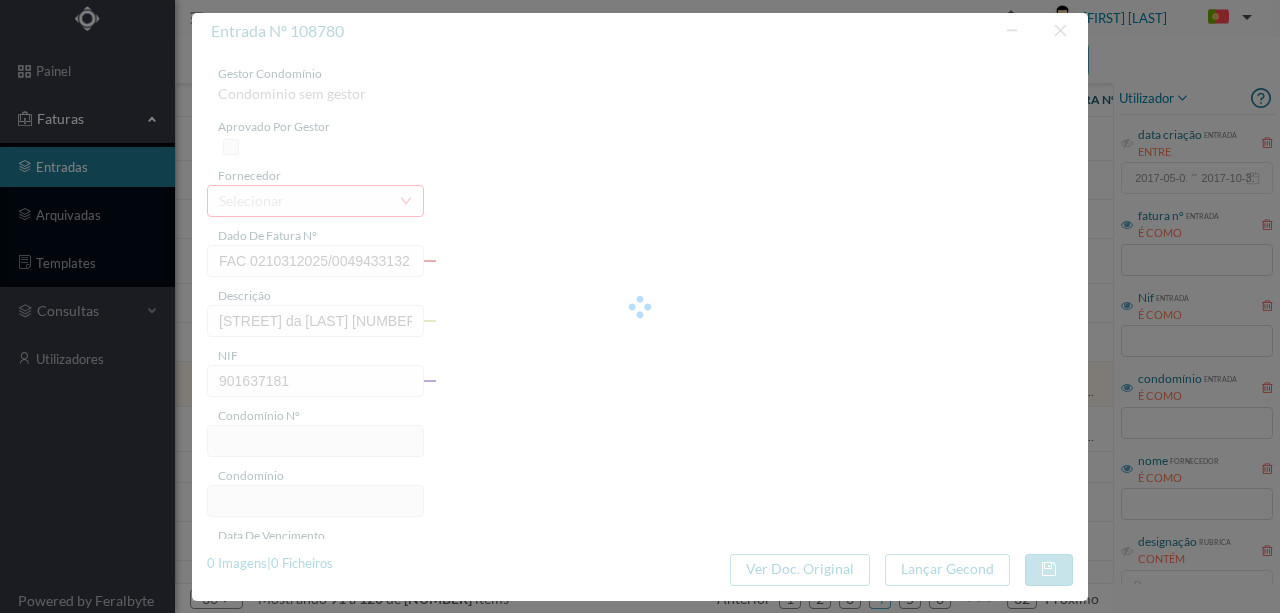 type on "728" 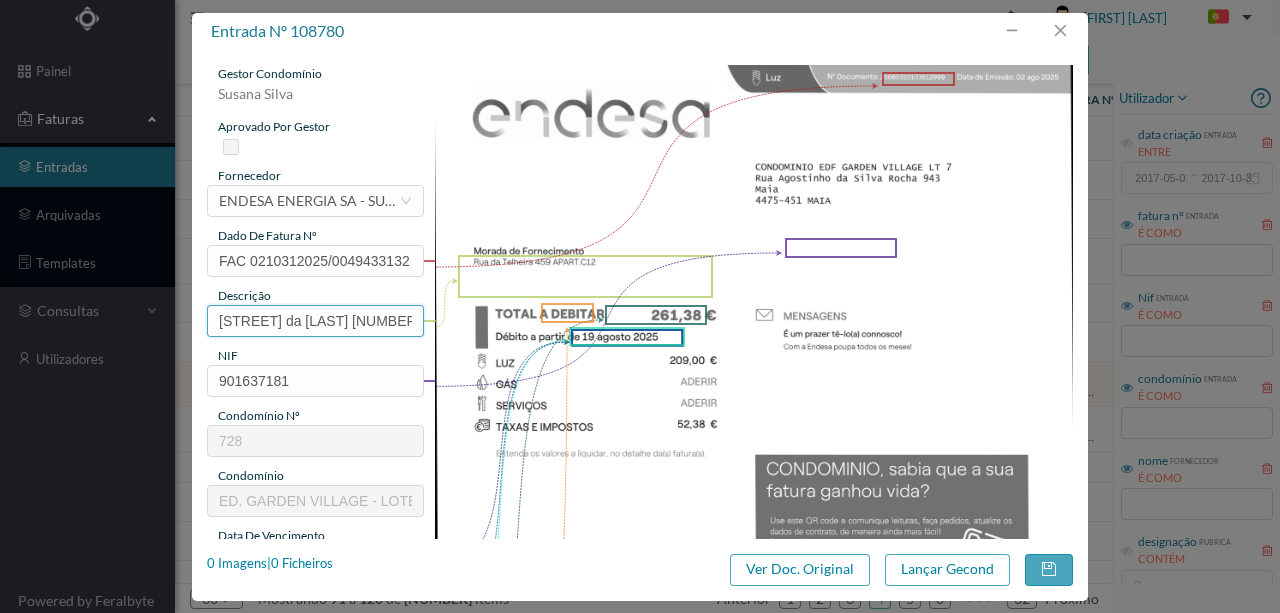 scroll, scrollTop: 0, scrollLeft: 8, axis: horizontal 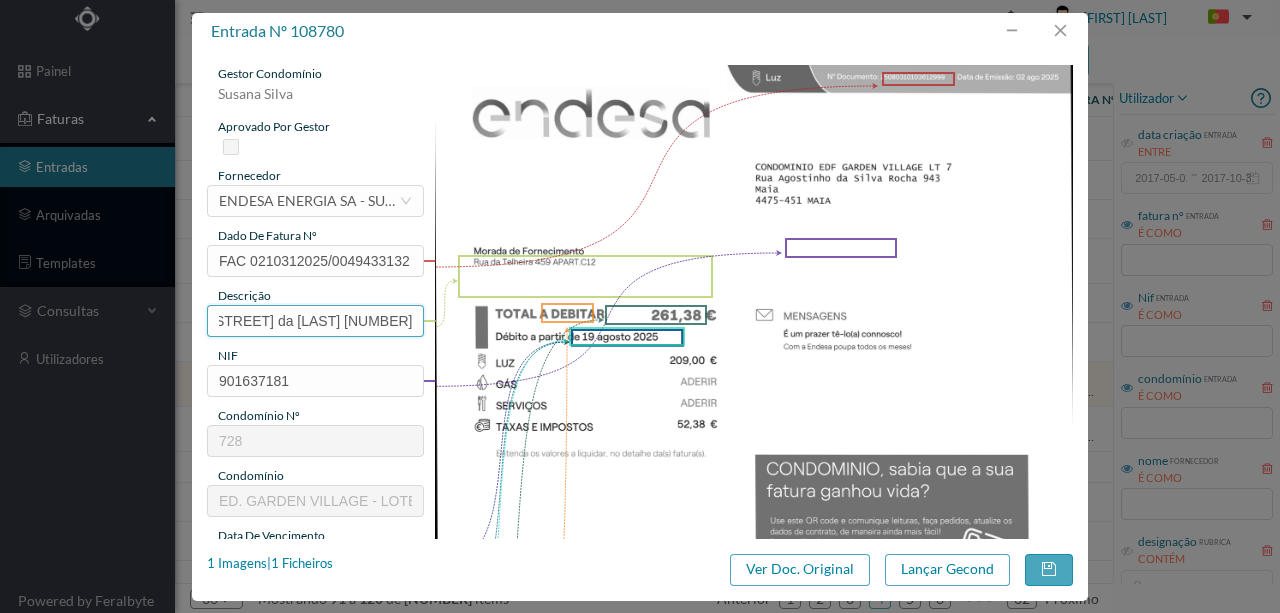 drag, startPoint x: 214, startPoint y: 313, endPoint x: 432, endPoint y: 310, distance: 218.02065 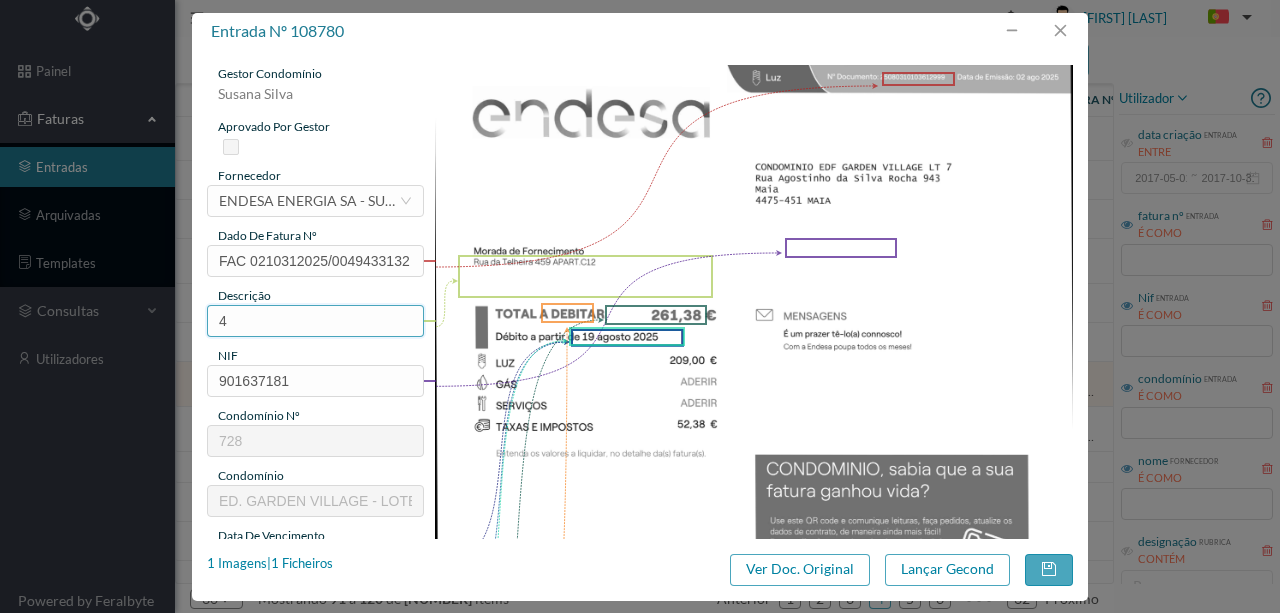 scroll, scrollTop: 0, scrollLeft: 0, axis: both 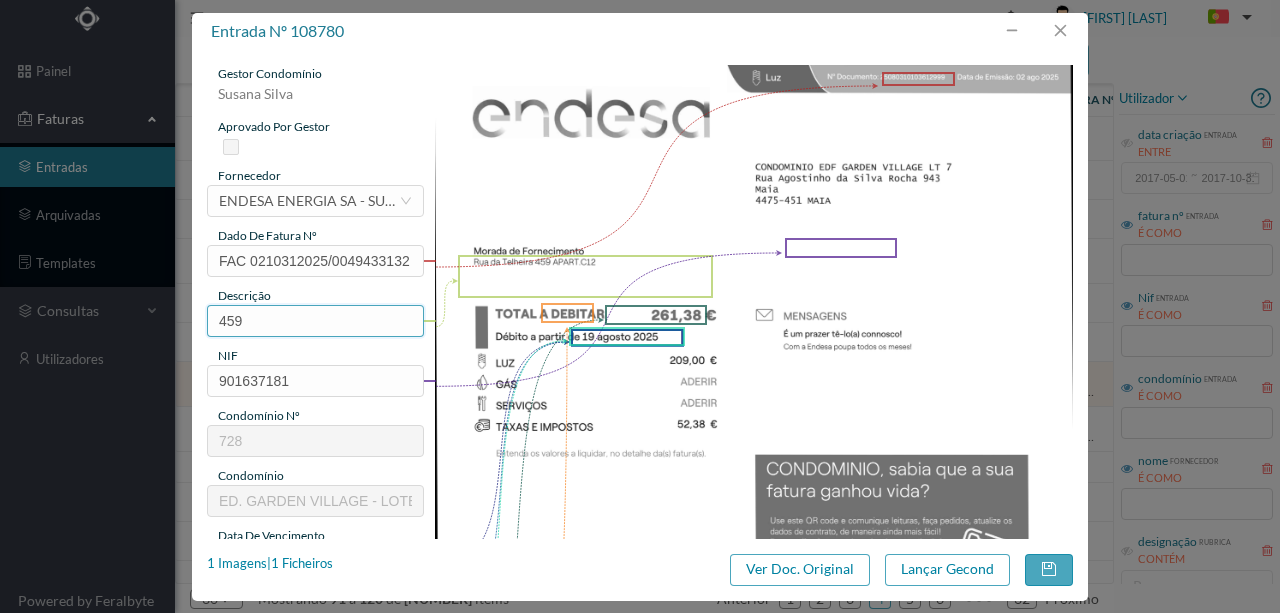 paste on "(26.06.2025 a 25.07.2025)" 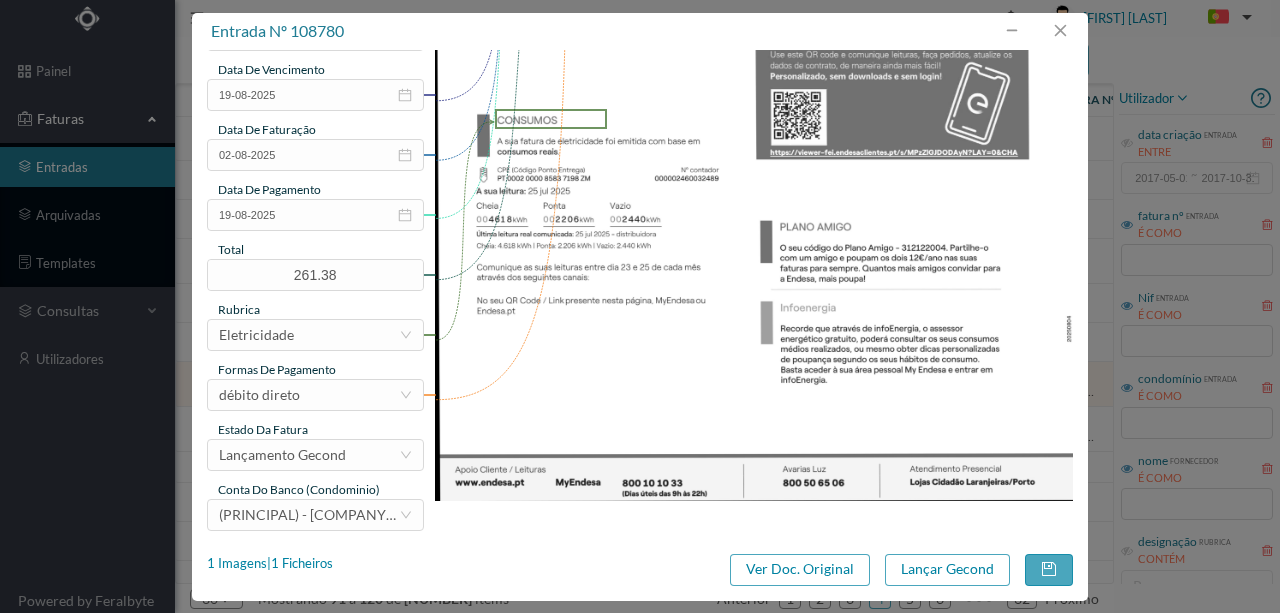 scroll, scrollTop: 466, scrollLeft: 0, axis: vertical 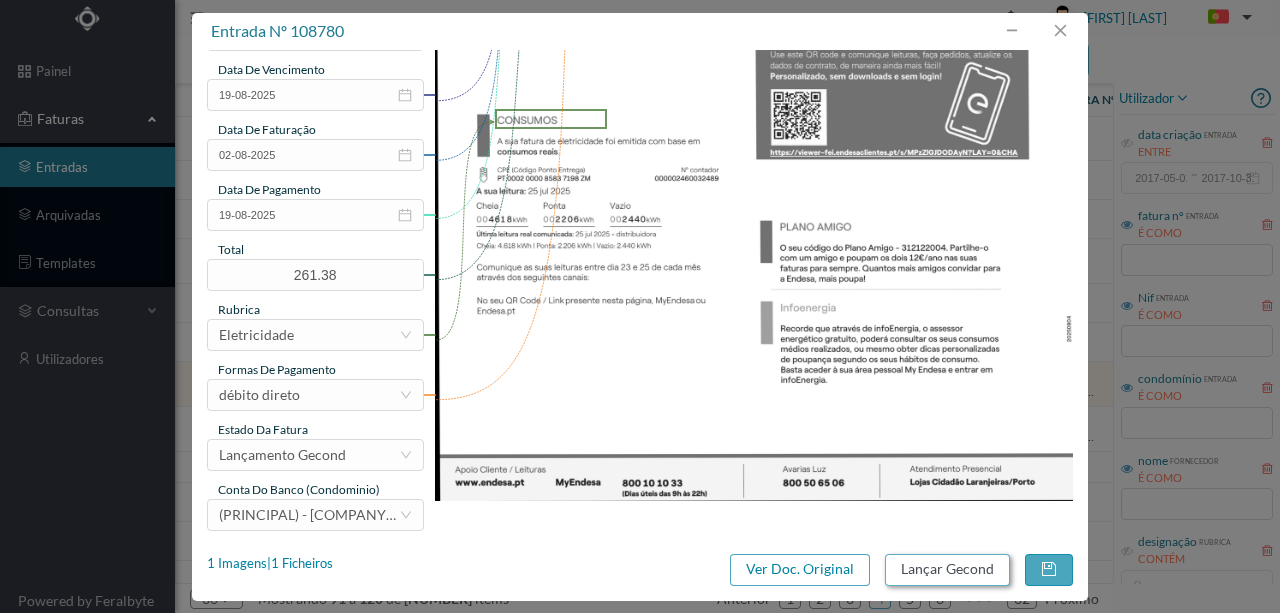 type on "459 (26.06.2025 a 25.07.2025)" 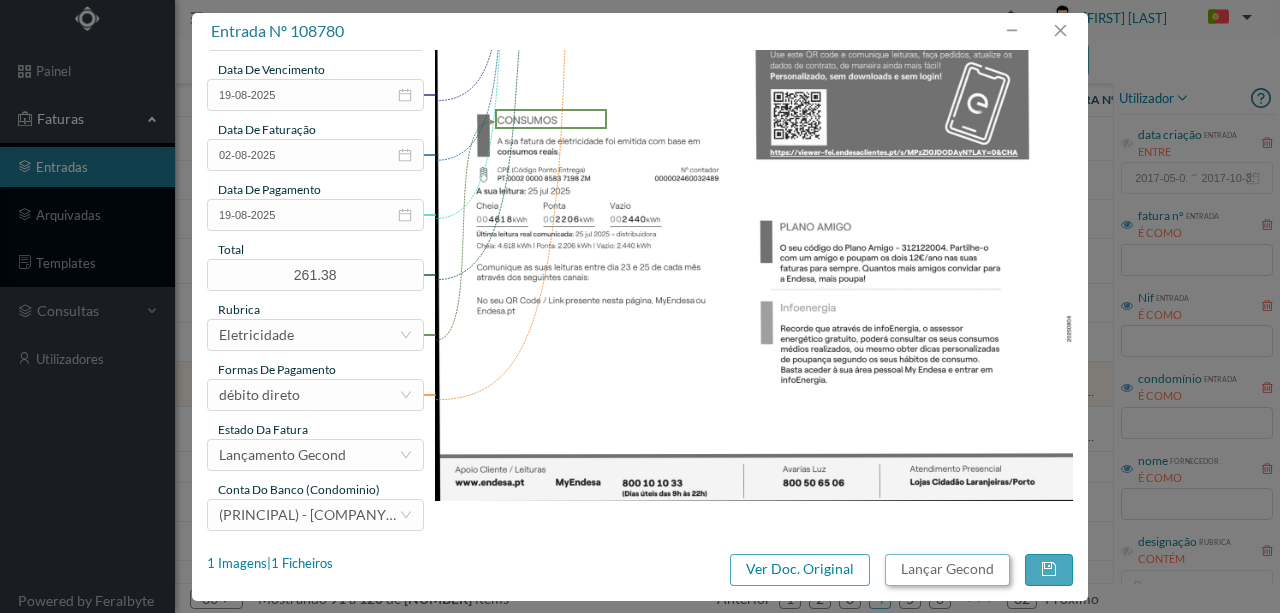 click on "Lançar Gecond" at bounding box center (947, 570) 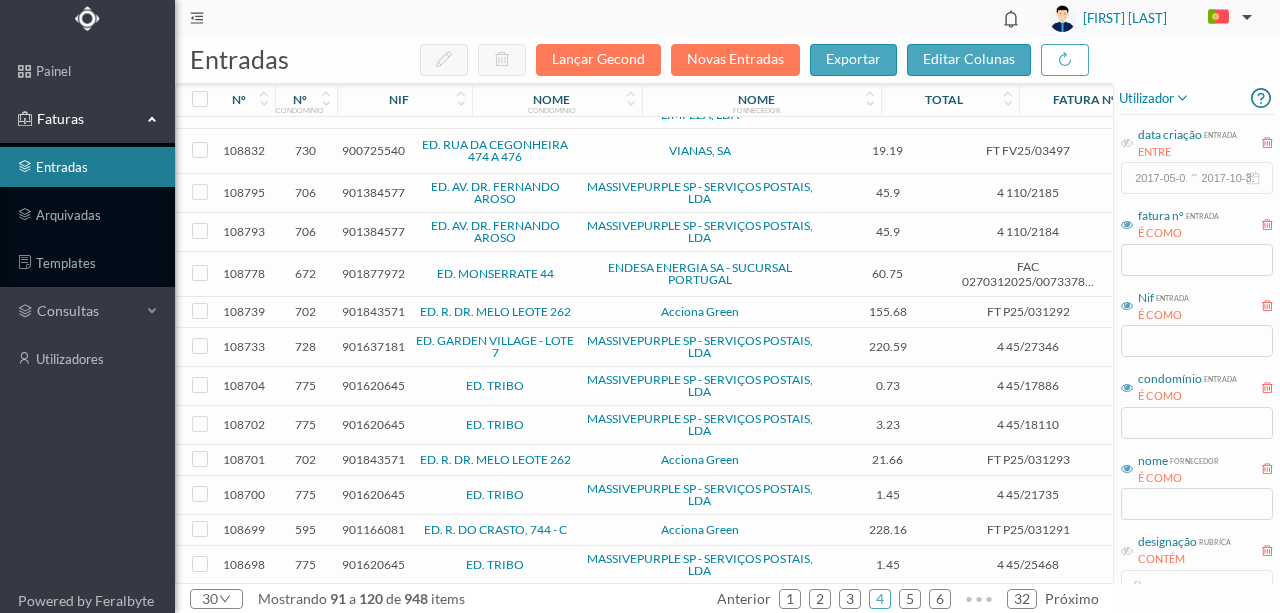 scroll, scrollTop: 726, scrollLeft: 0, axis: vertical 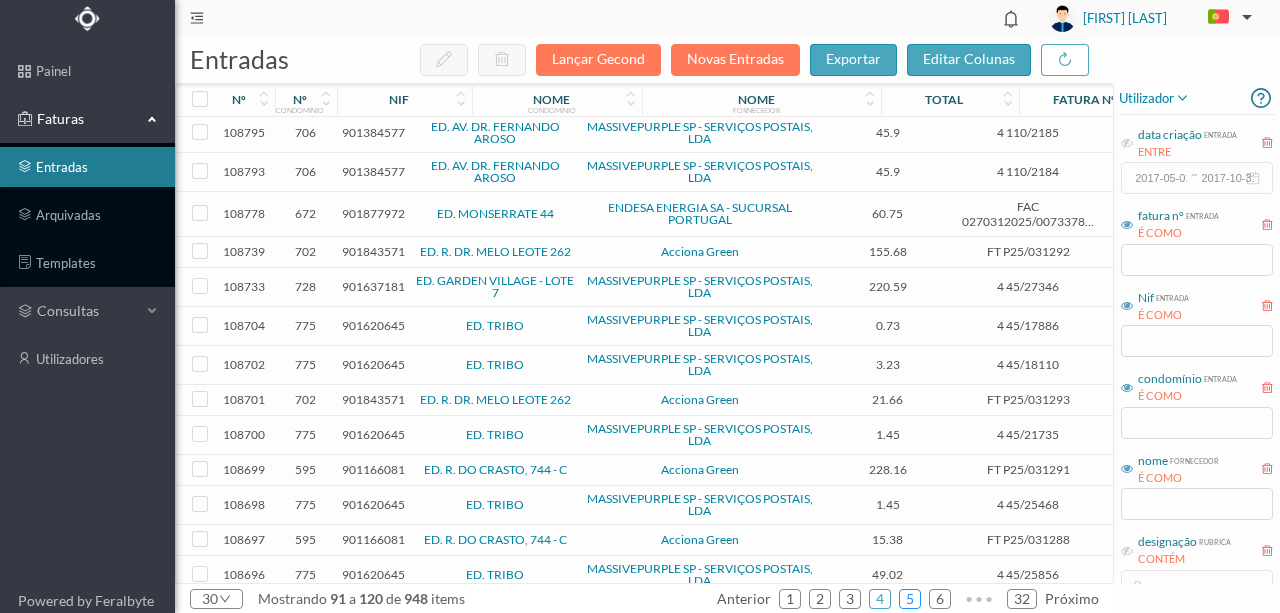 click on "5" at bounding box center [910, 599] 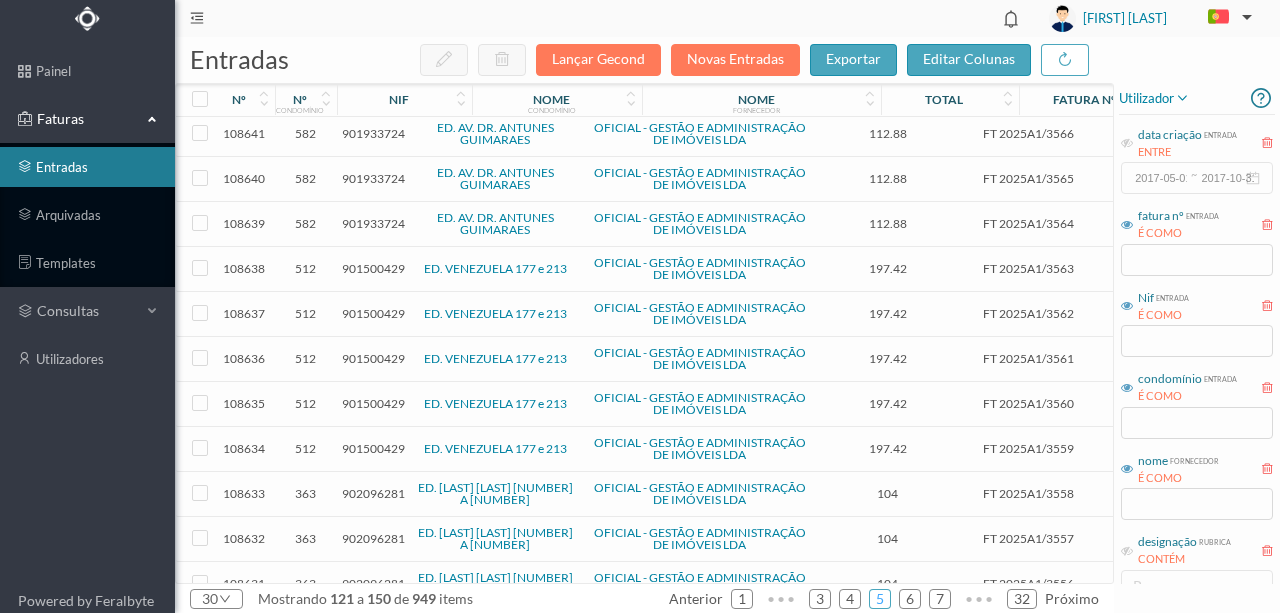 scroll, scrollTop: 803, scrollLeft: 0, axis: vertical 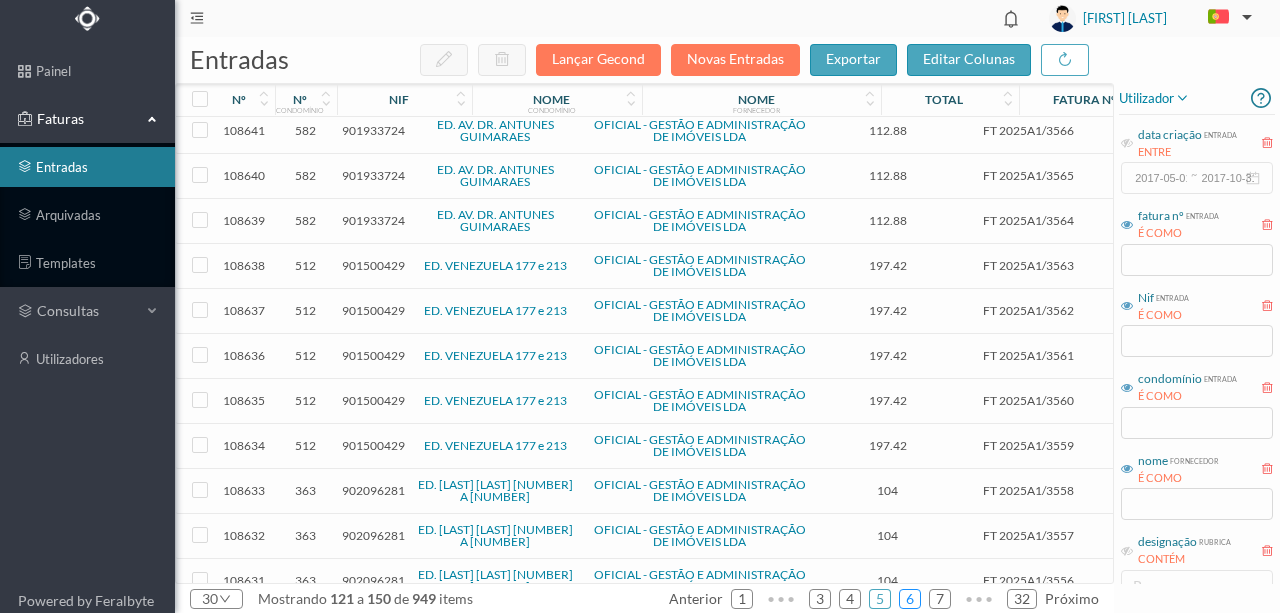 click on "6" at bounding box center [910, 599] 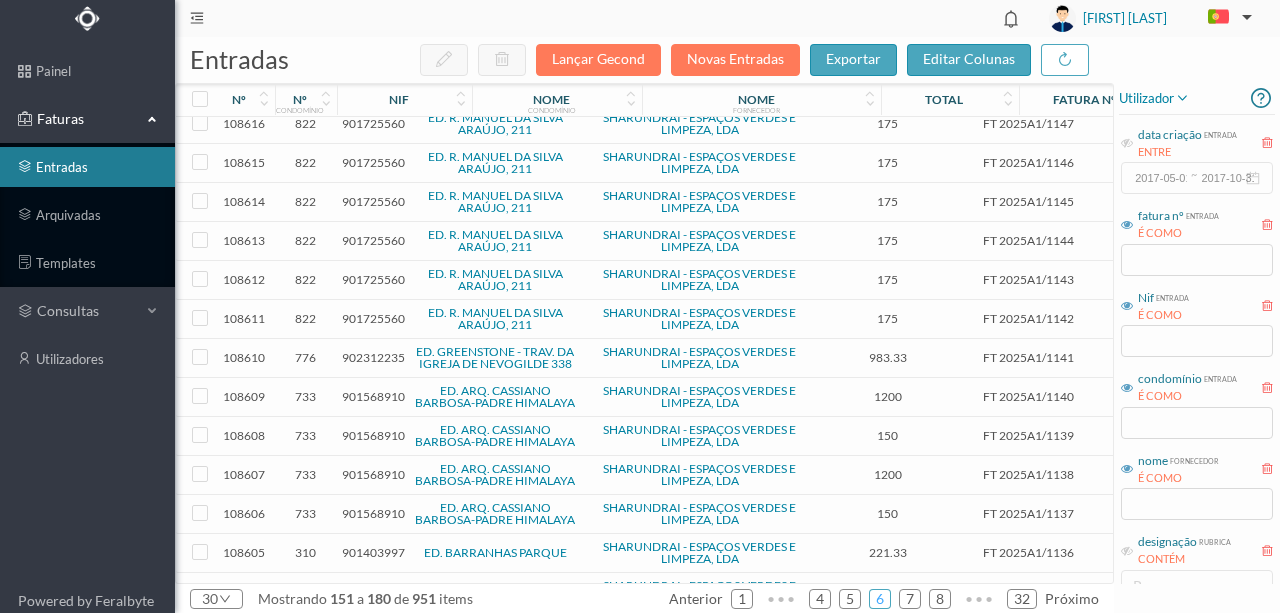 scroll, scrollTop: 774, scrollLeft: 0, axis: vertical 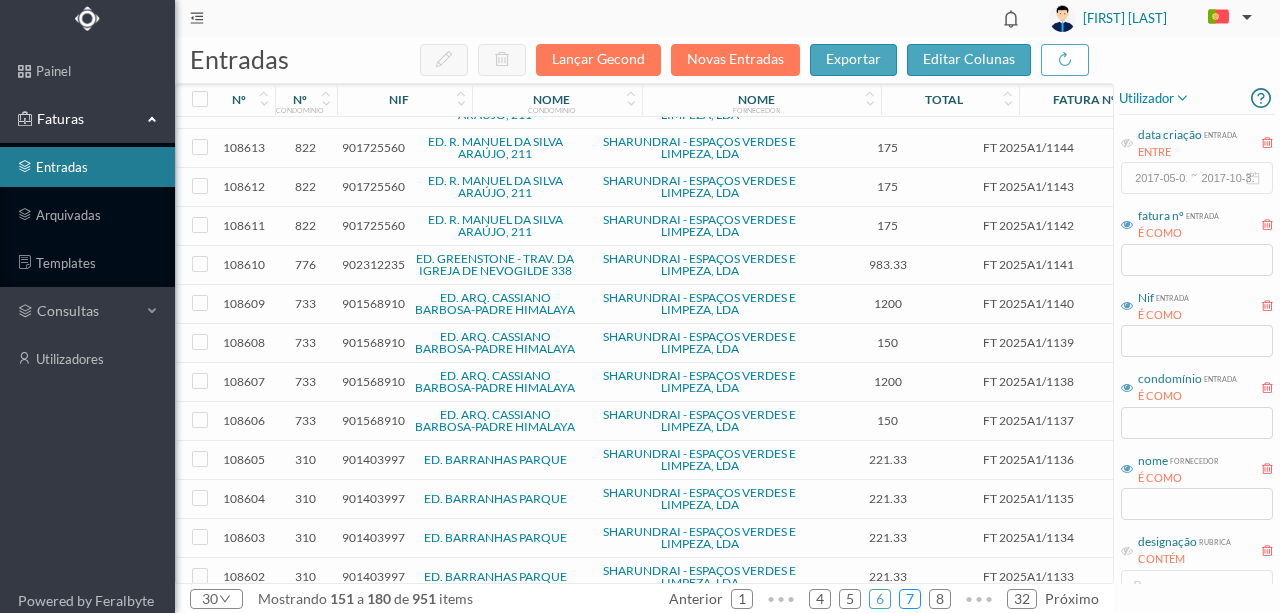 click on "7" at bounding box center [910, 599] 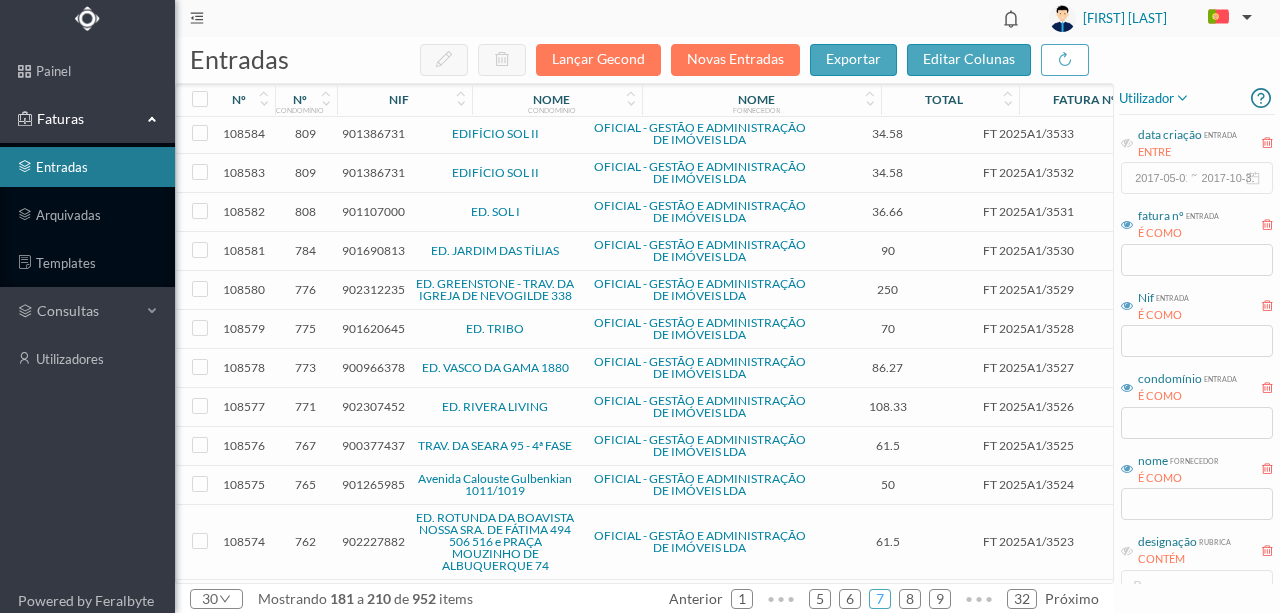 scroll, scrollTop: 735, scrollLeft: 0, axis: vertical 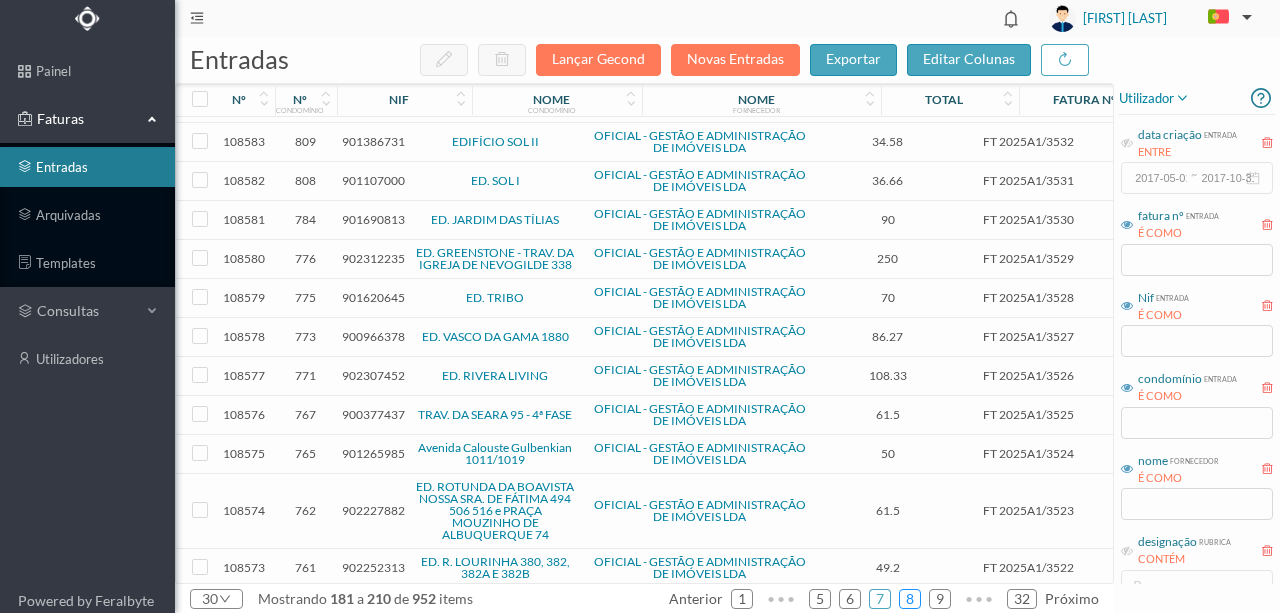 click on "8" at bounding box center [910, 599] 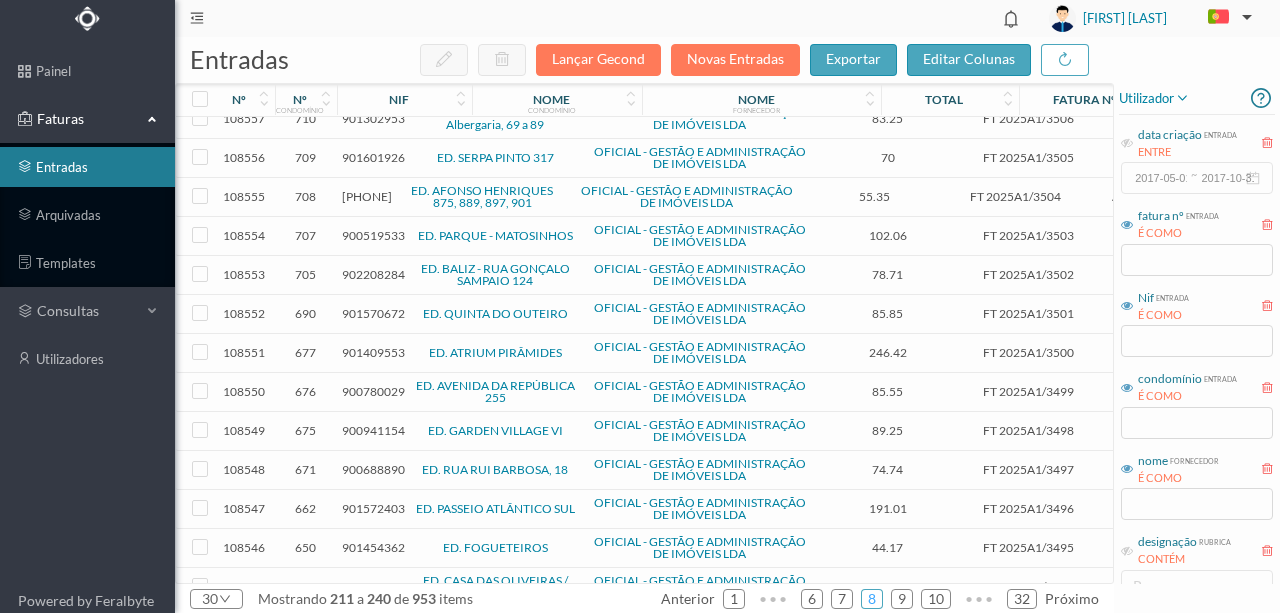 scroll, scrollTop: 711, scrollLeft: 0, axis: vertical 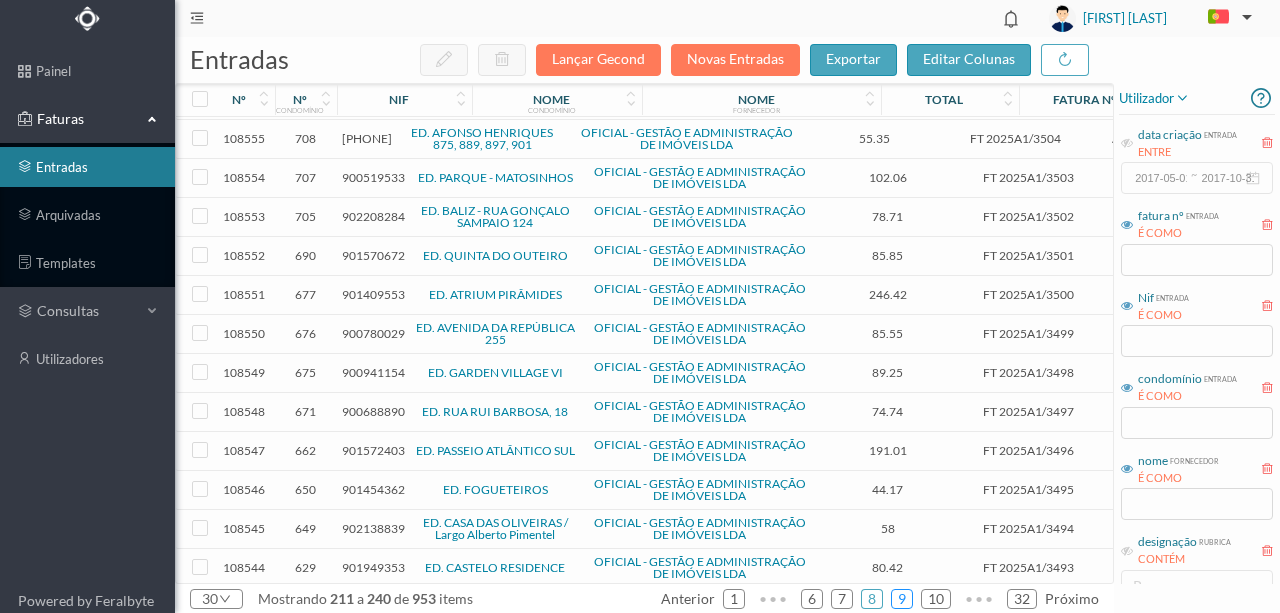 click on "9" at bounding box center [902, 599] 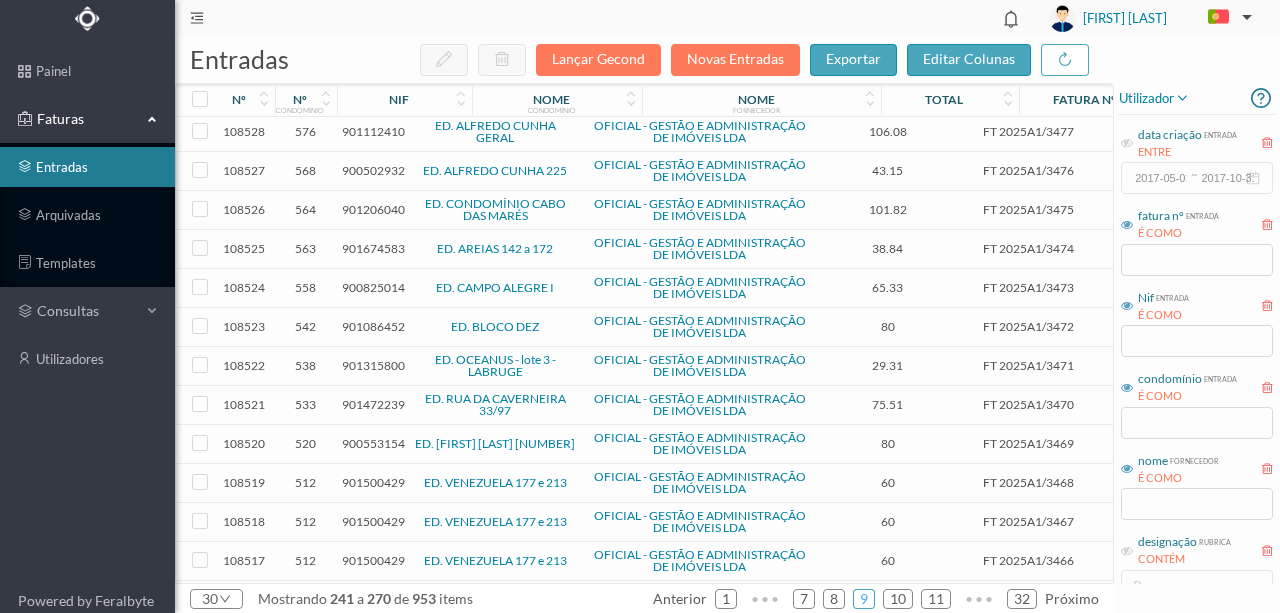 scroll, scrollTop: 699, scrollLeft: 0, axis: vertical 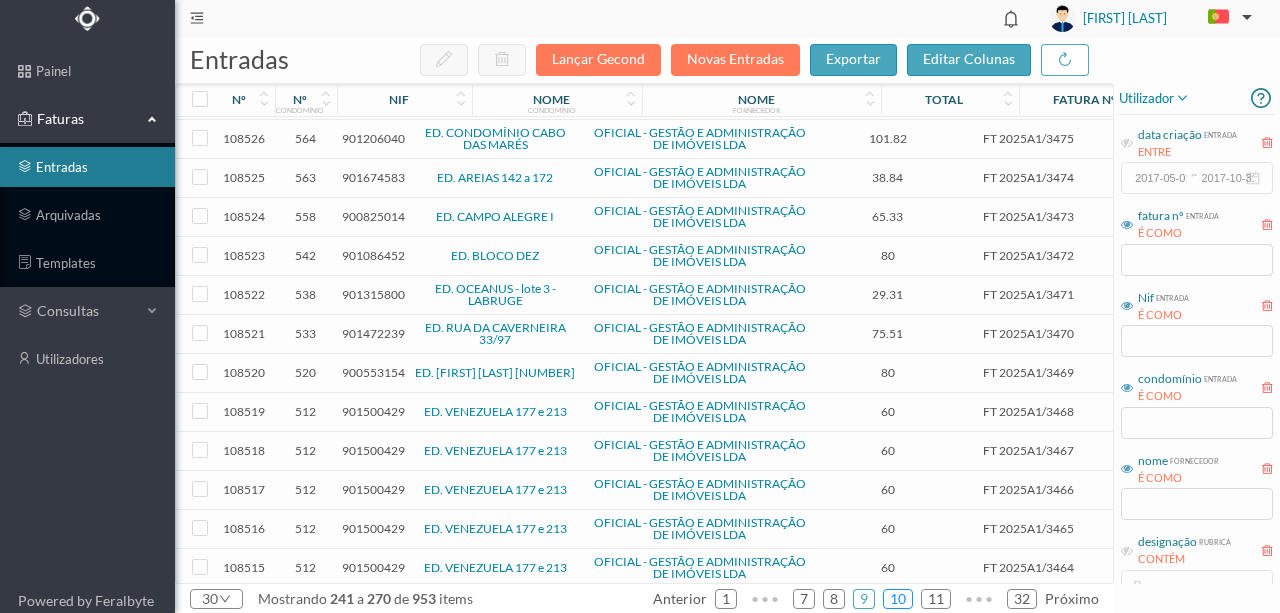 click on "10" at bounding box center [898, 599] 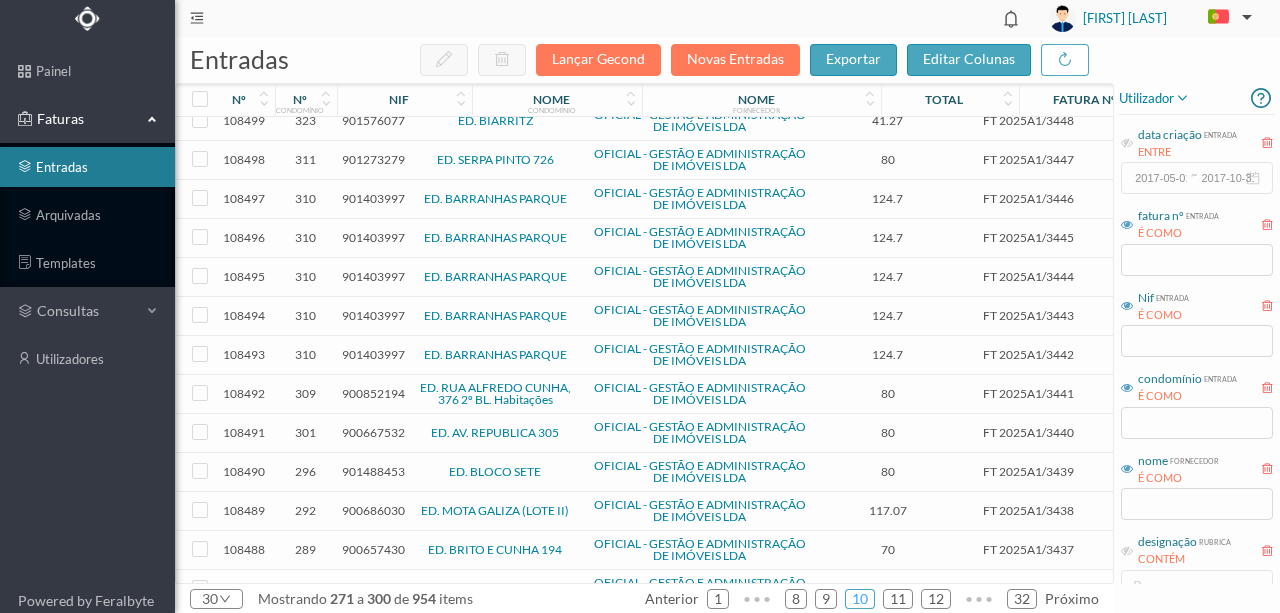 scroll, scrollTop: 699, scrollLeft: 0, axis: vertical 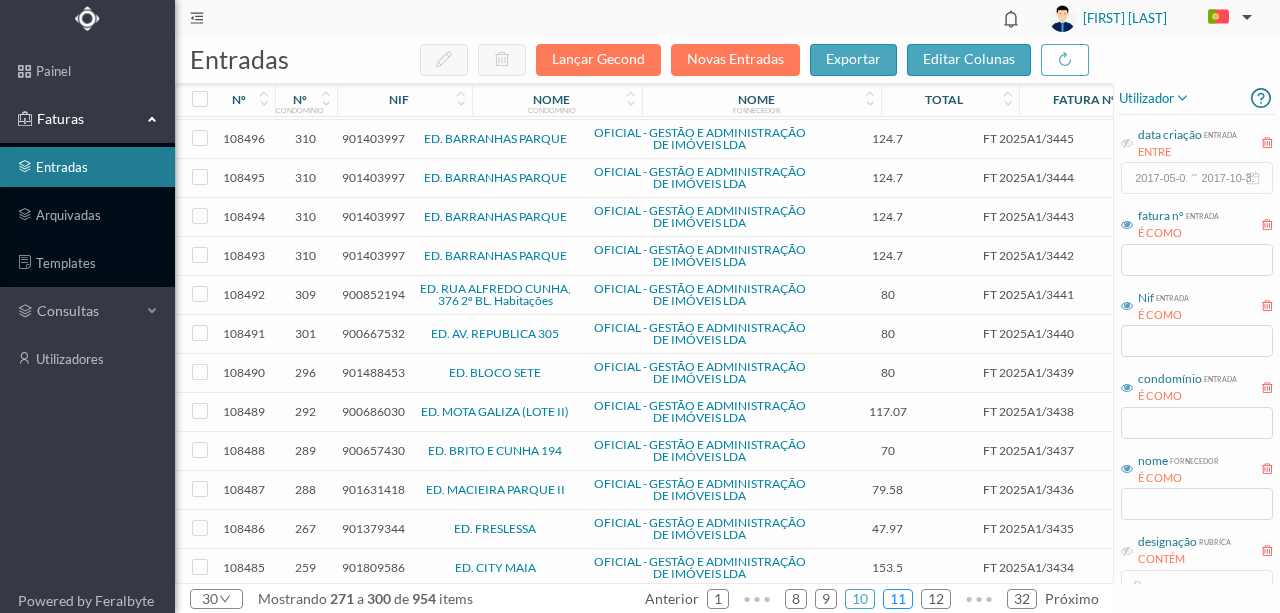 click on "11" at bounding box center (898, 599) 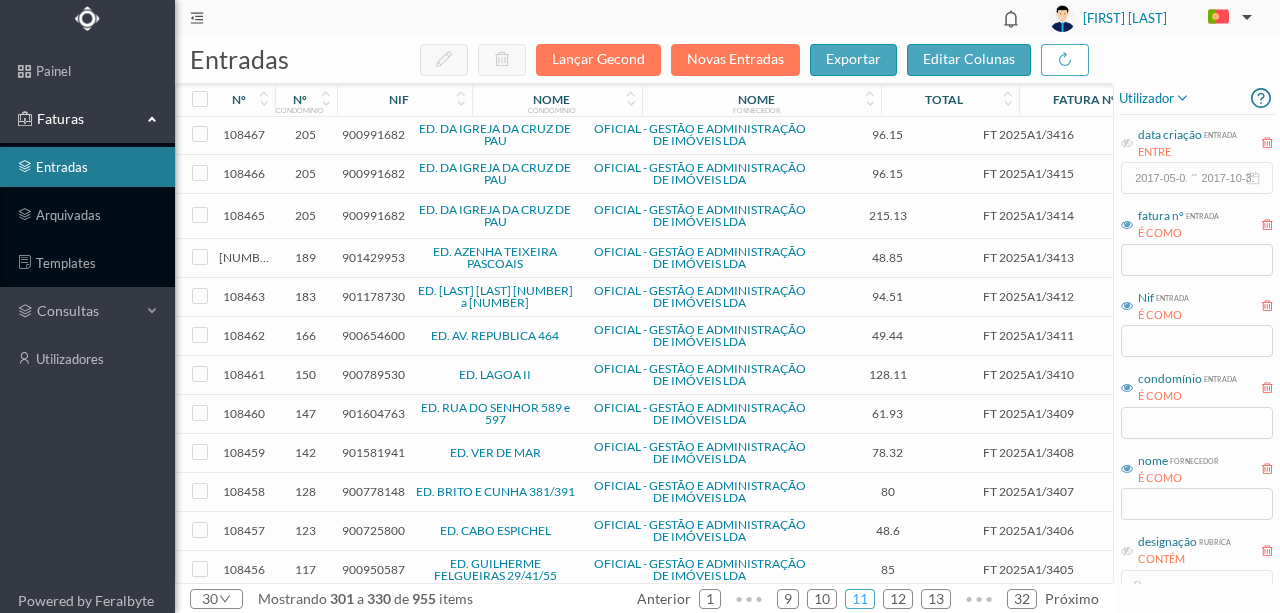 scroll, scrollTop: 704, scrollLeft: 0, axis: vertical 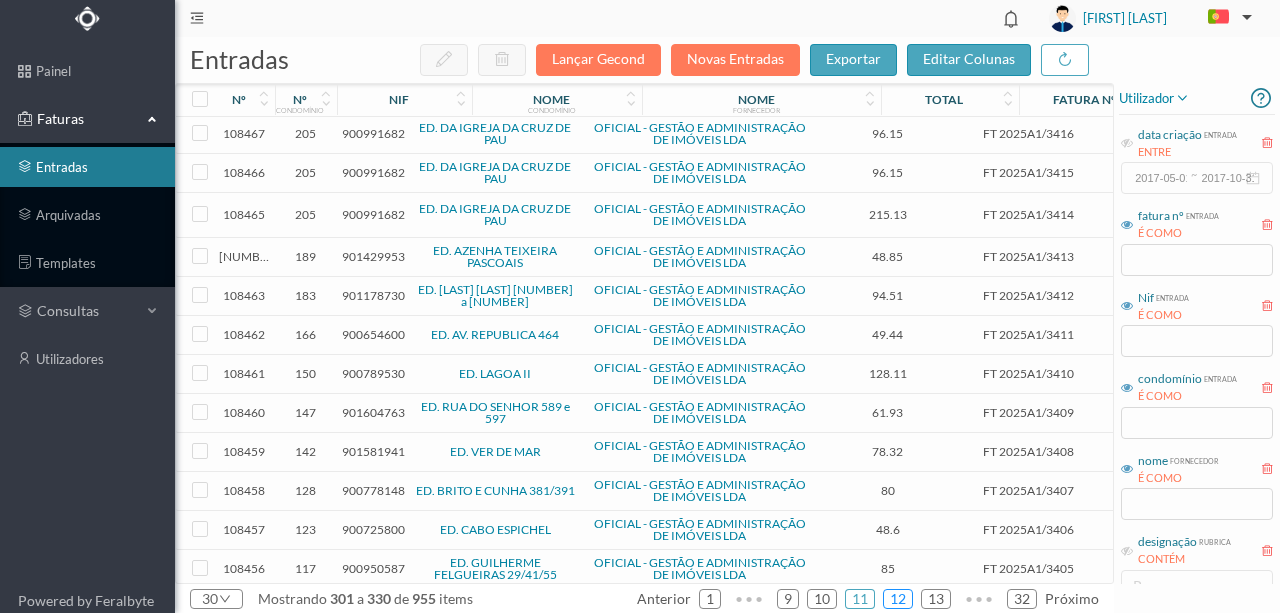 click on "12" at bounding box center [898, 599] 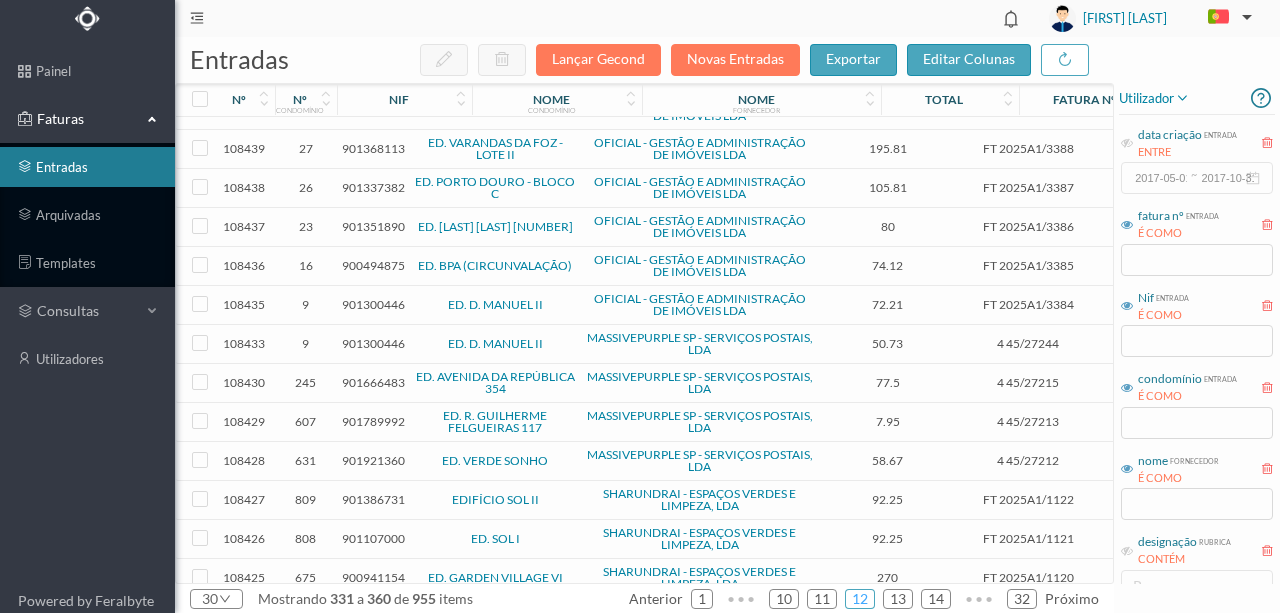 scroll, scrollTop: 699, scrollLeft: 0, axis: vertical 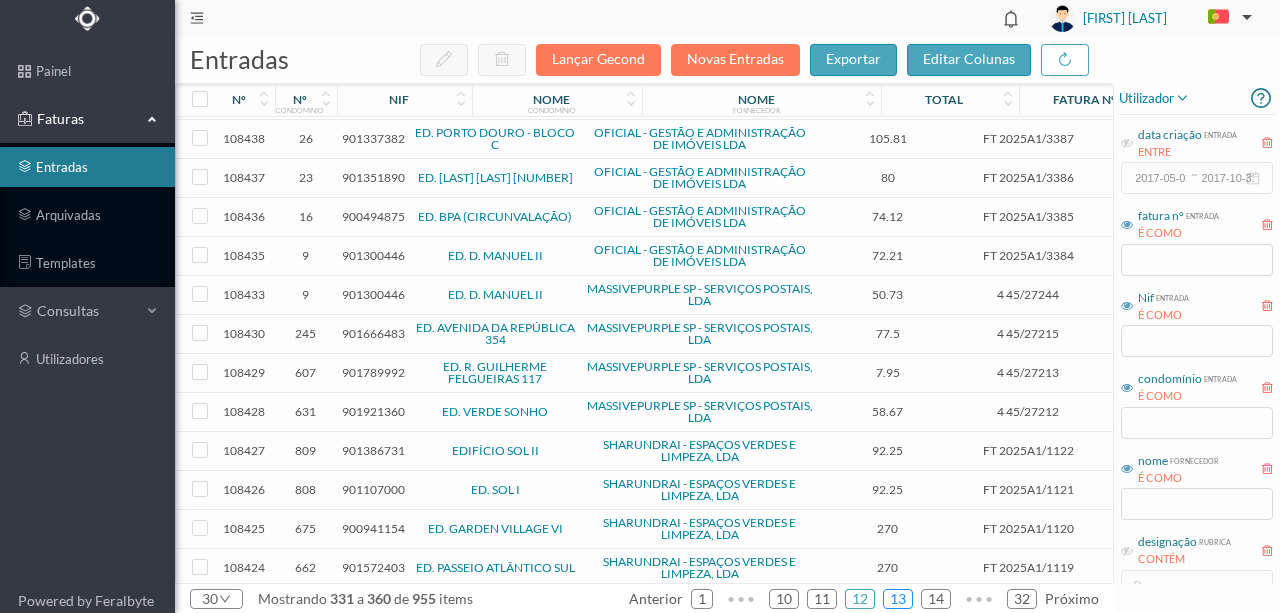 click on "13" at bounding box center [898, 599] 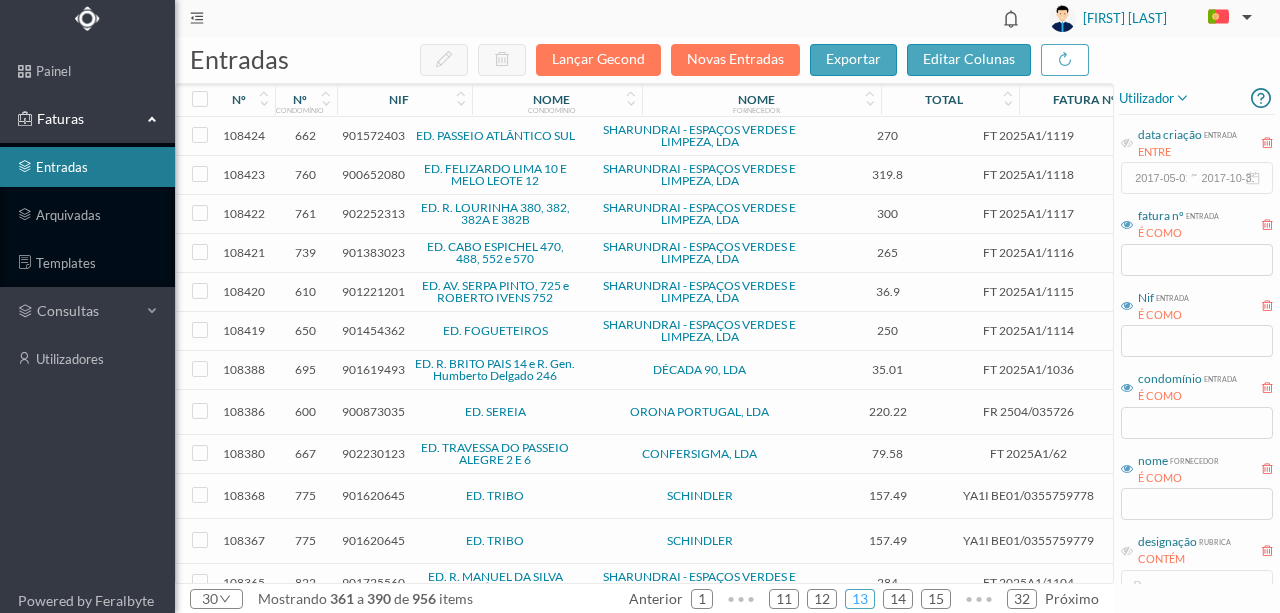 scroll, scrollTop: 0, scrollLeft: 0, axis: both 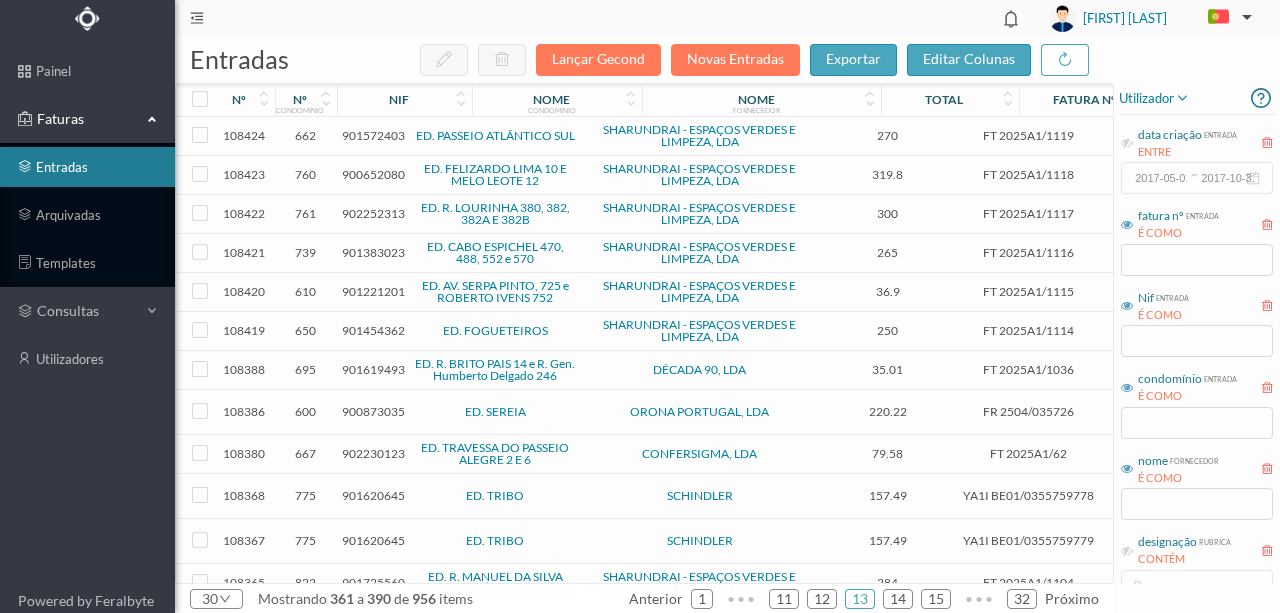 click on "900873035" at bounding box center (373, 411) 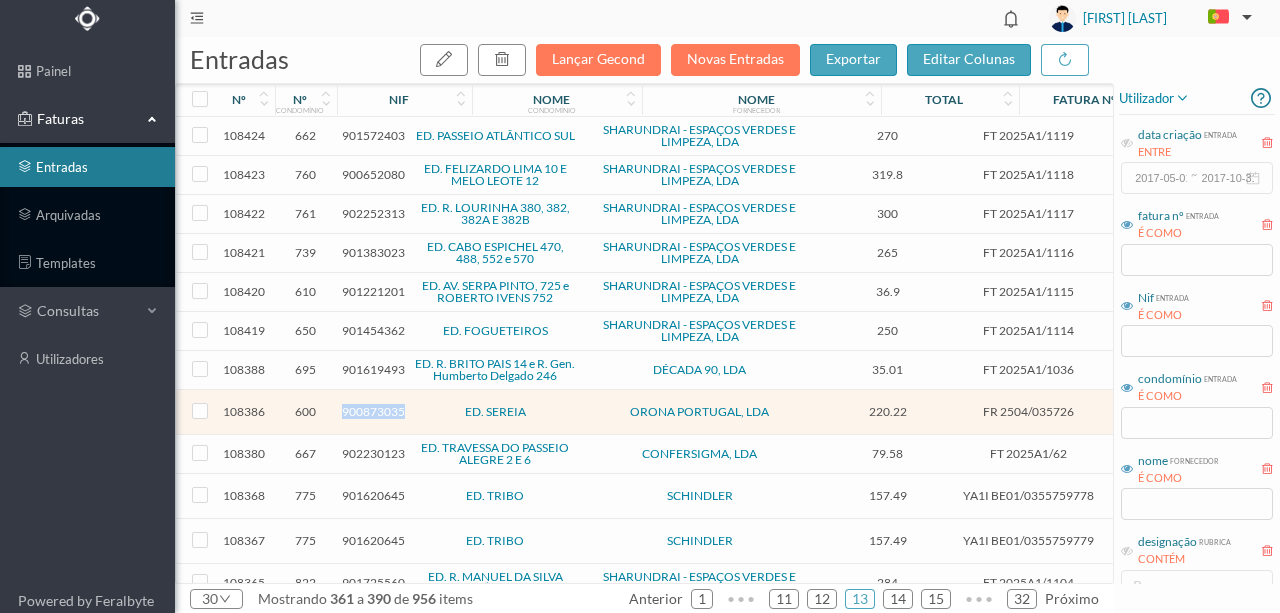 click on "900873035" at bounding box center [373, 411] 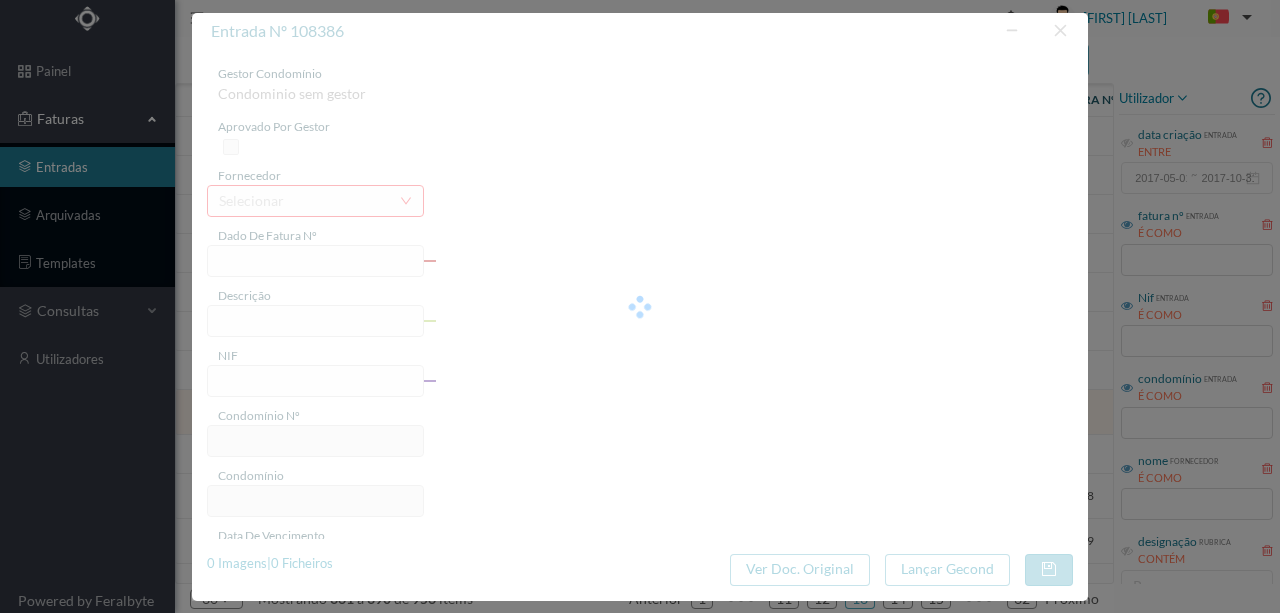 type on "FR 2504/035726" 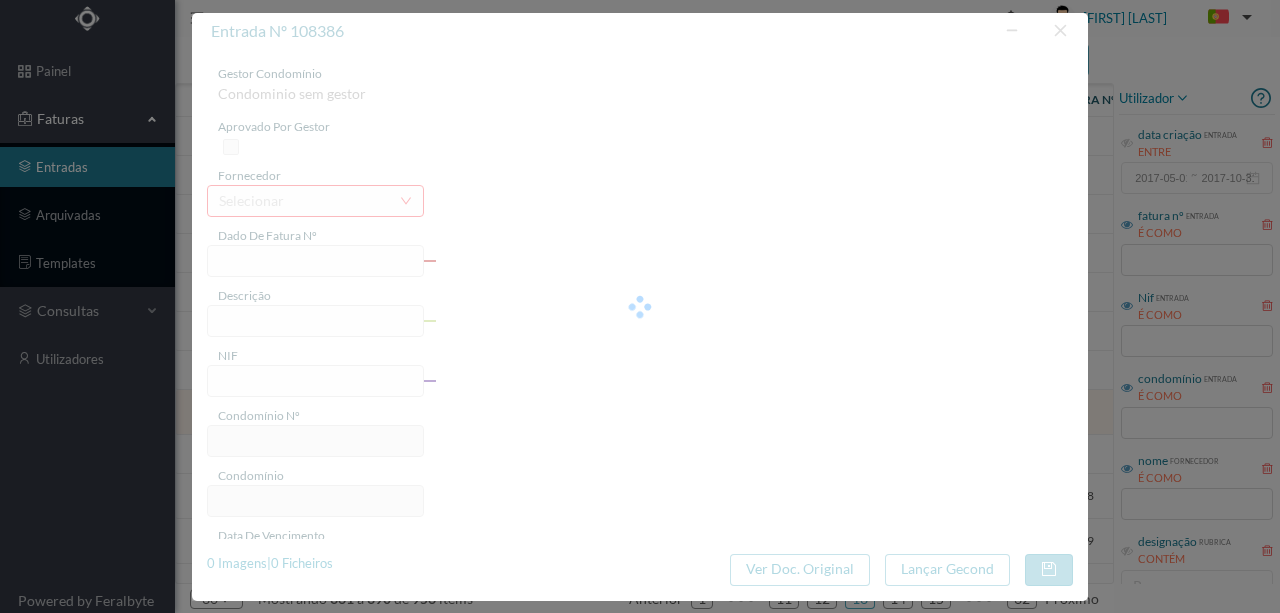 type on "TV DAS CHI" 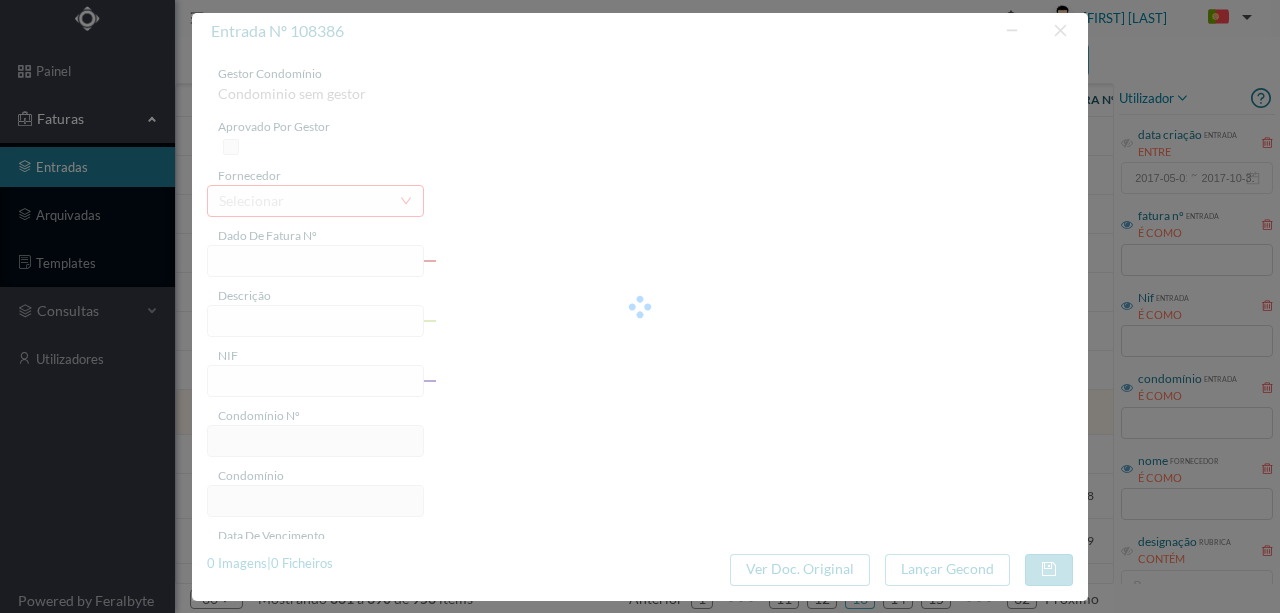 type on "900873035" 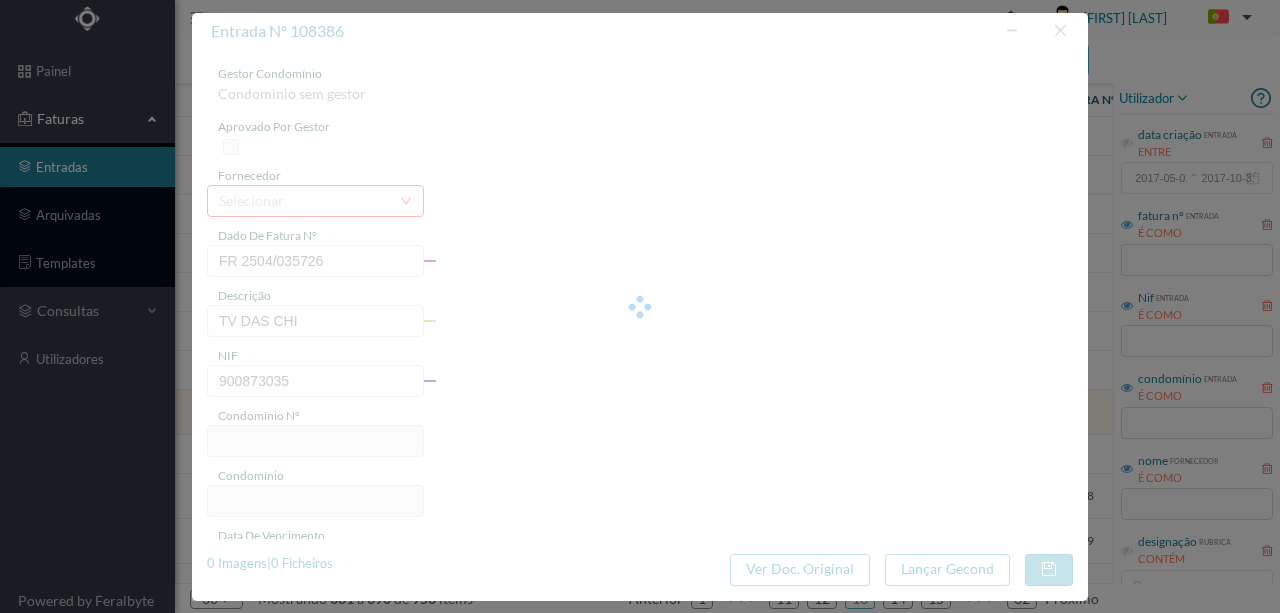 type on "600" 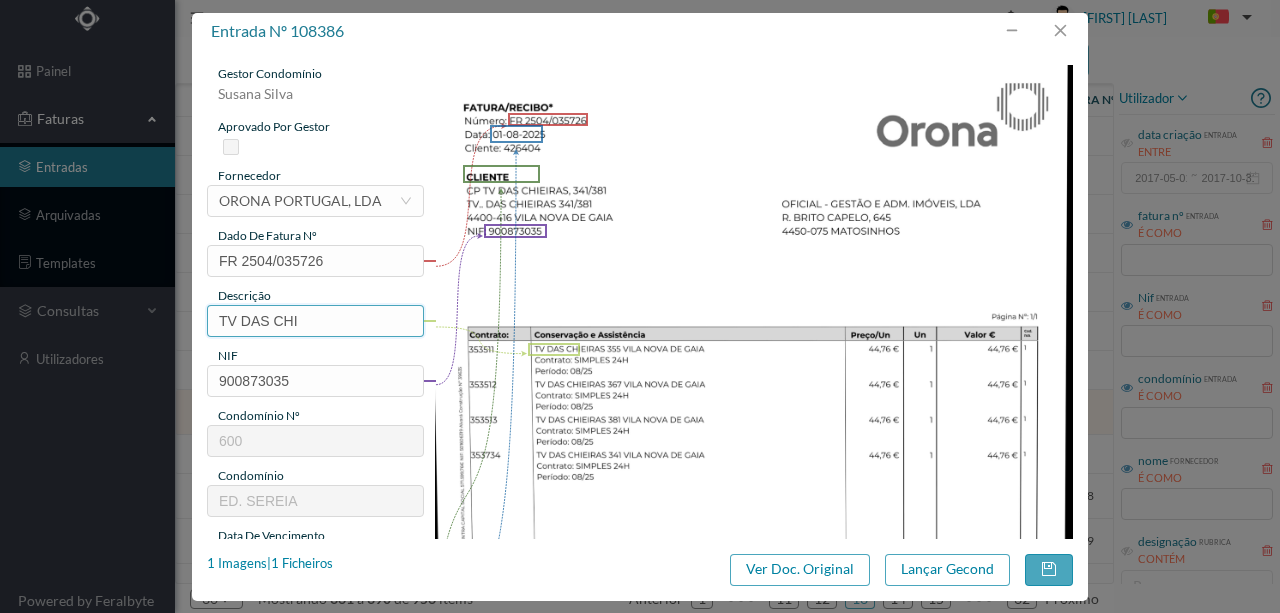 drag, startPoint x: 334, startPoint y: 325, endPoint x: 319, endPoint y: 226, distance: 100.12991 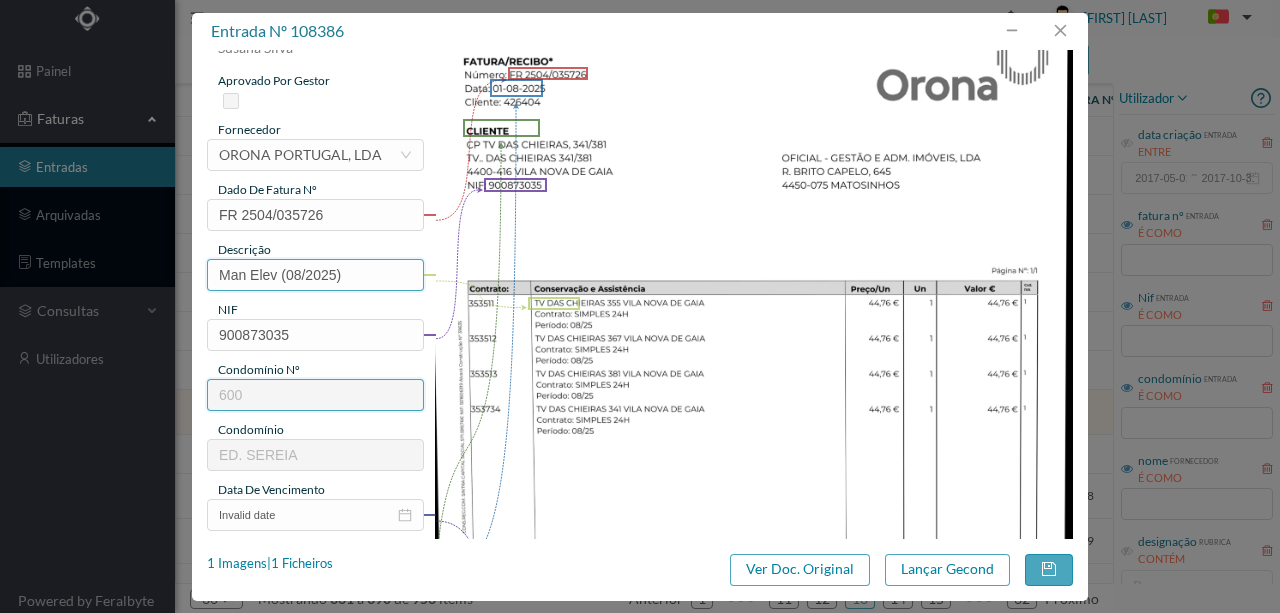 scroll, scrollTop: 200, scrollLeft: 0, axis: vertical 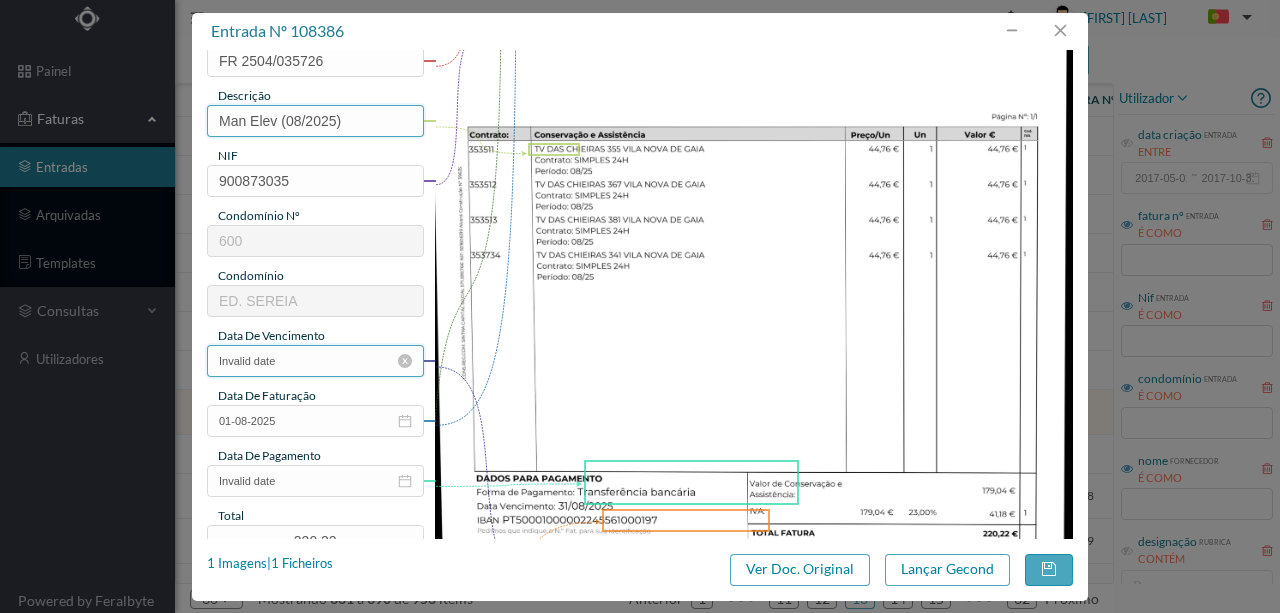 type on "Man Elev (08/2025)" 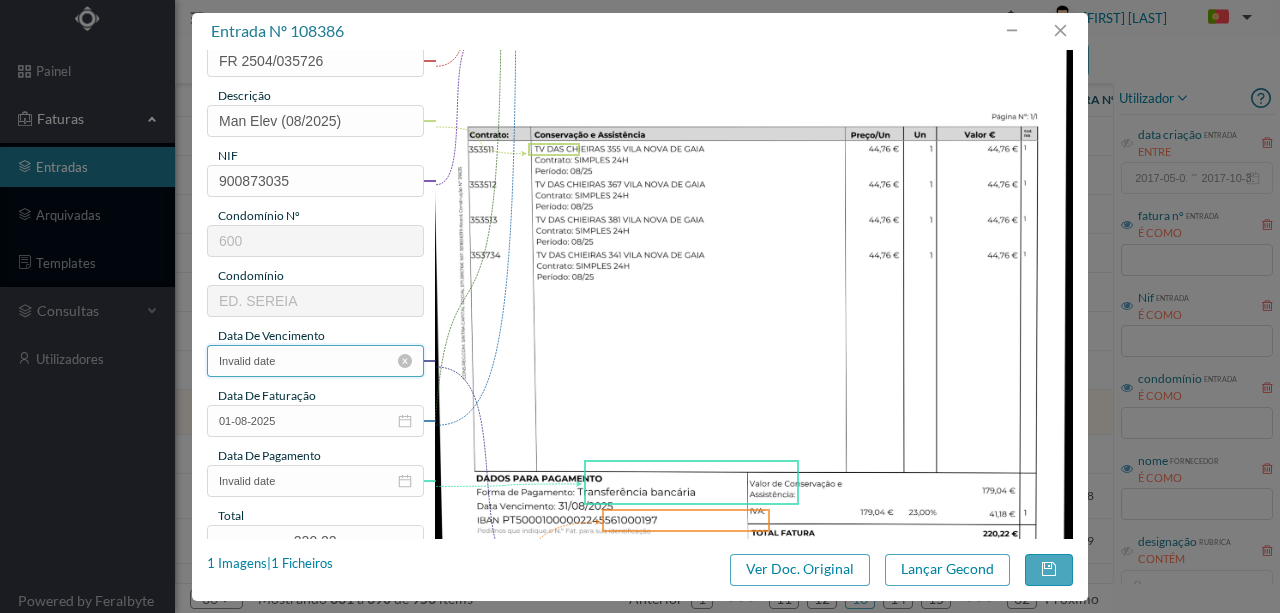 click on "Invalid date" at bounding box center [315, 361] 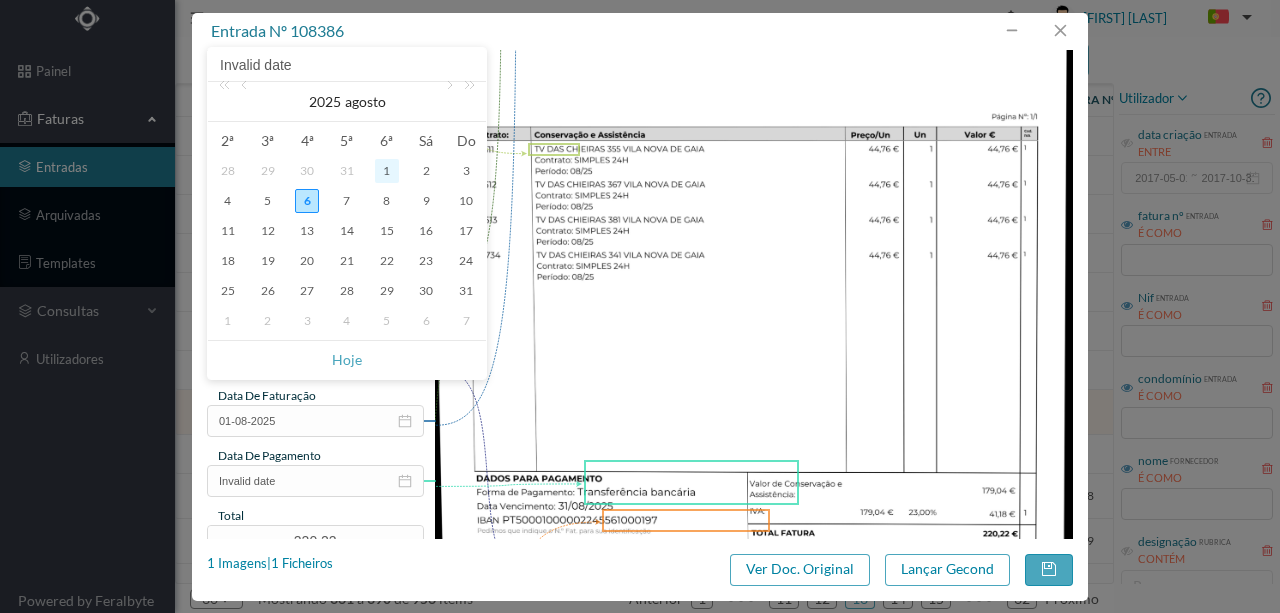 click on "1" at bounding box center [387, 171] 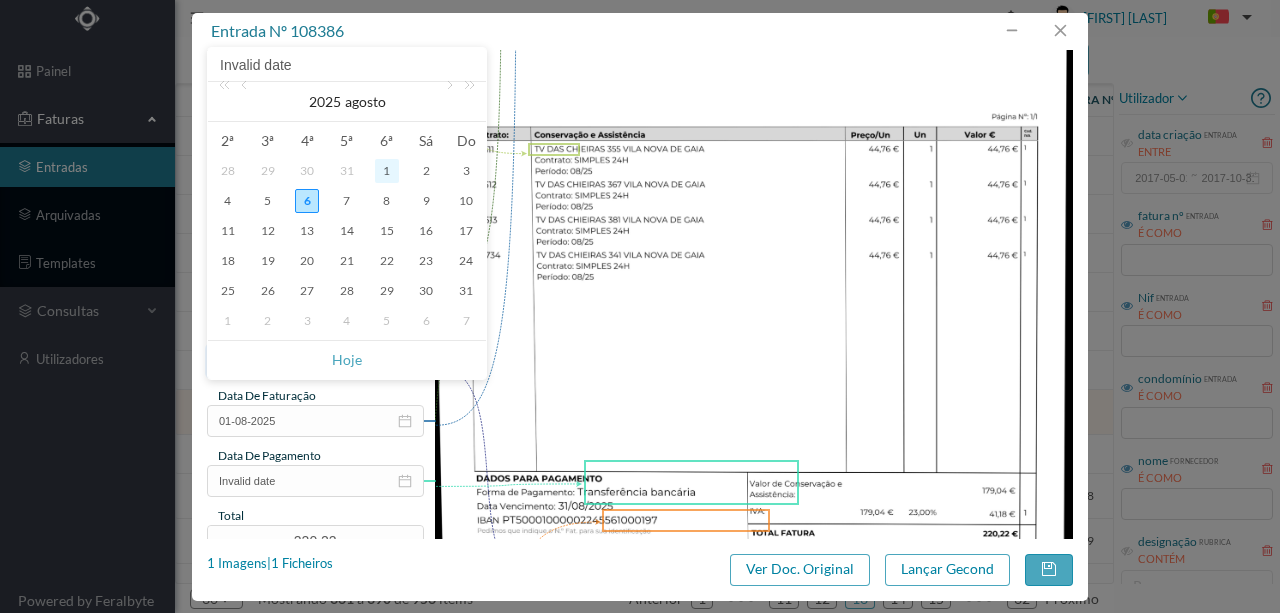 type on "01-08-2025" 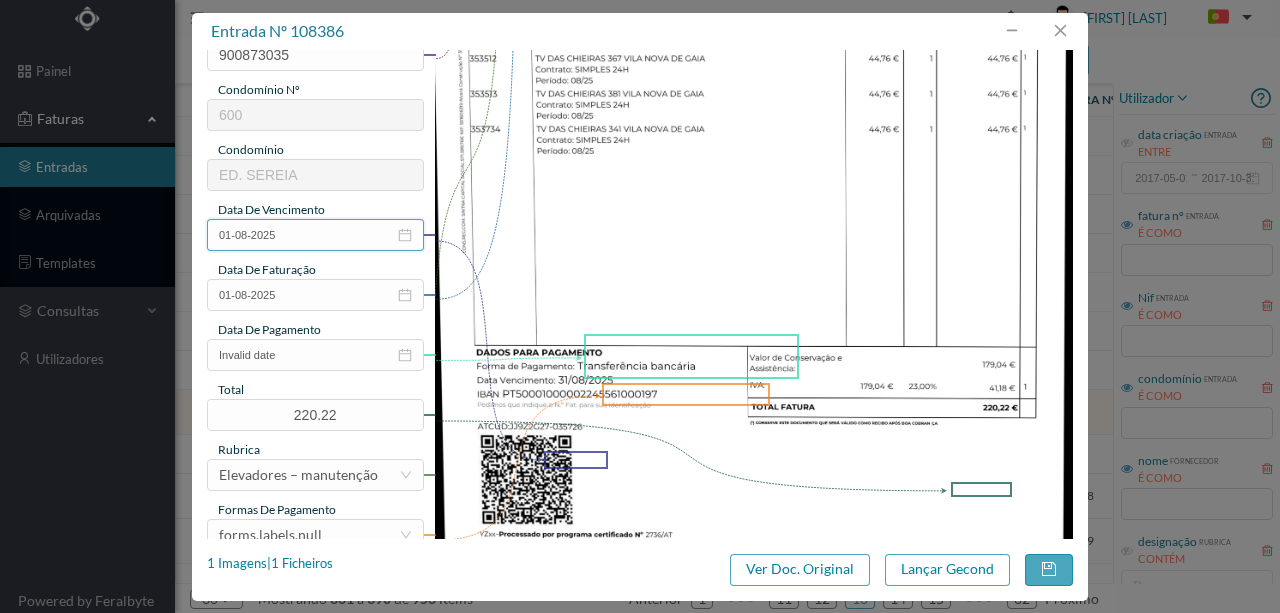 scroll, scrollTop: 333, scrollLeft: 0, axis: vertical 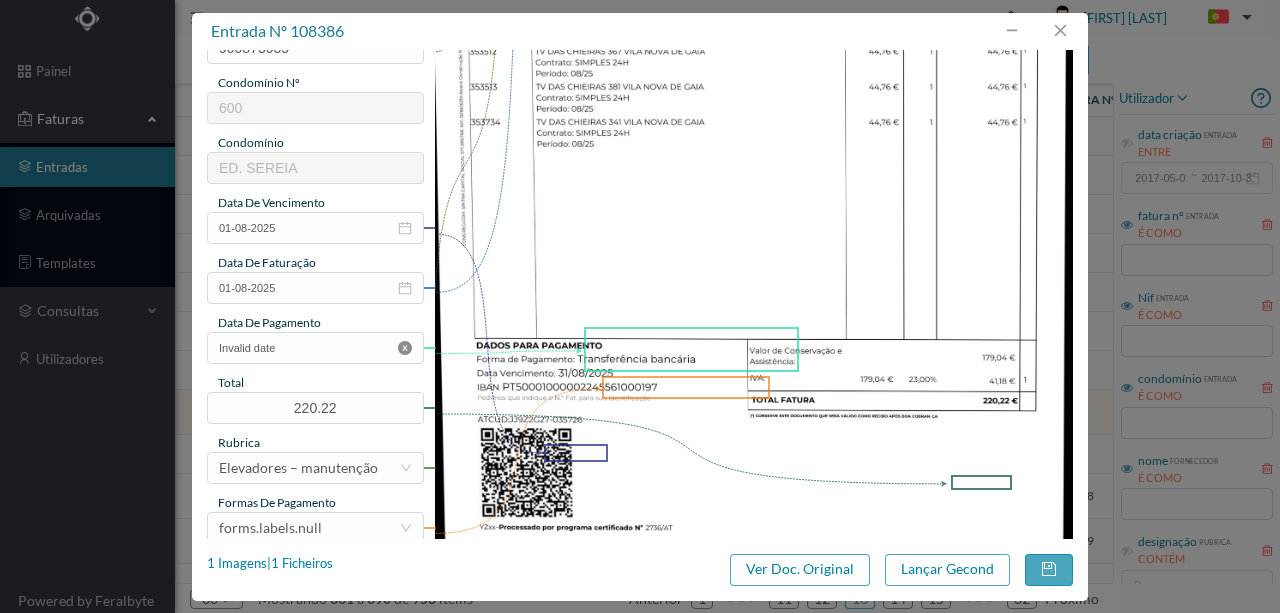 click 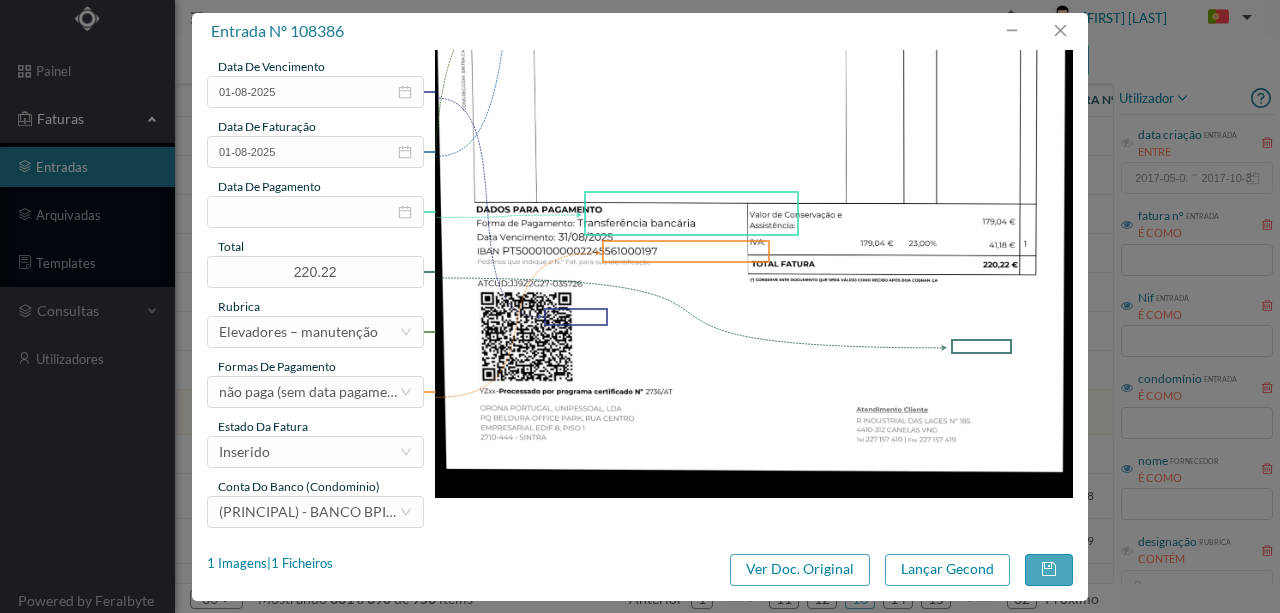 scroll, scrollTop: 473, scrollLeft: 0, axis: vertical 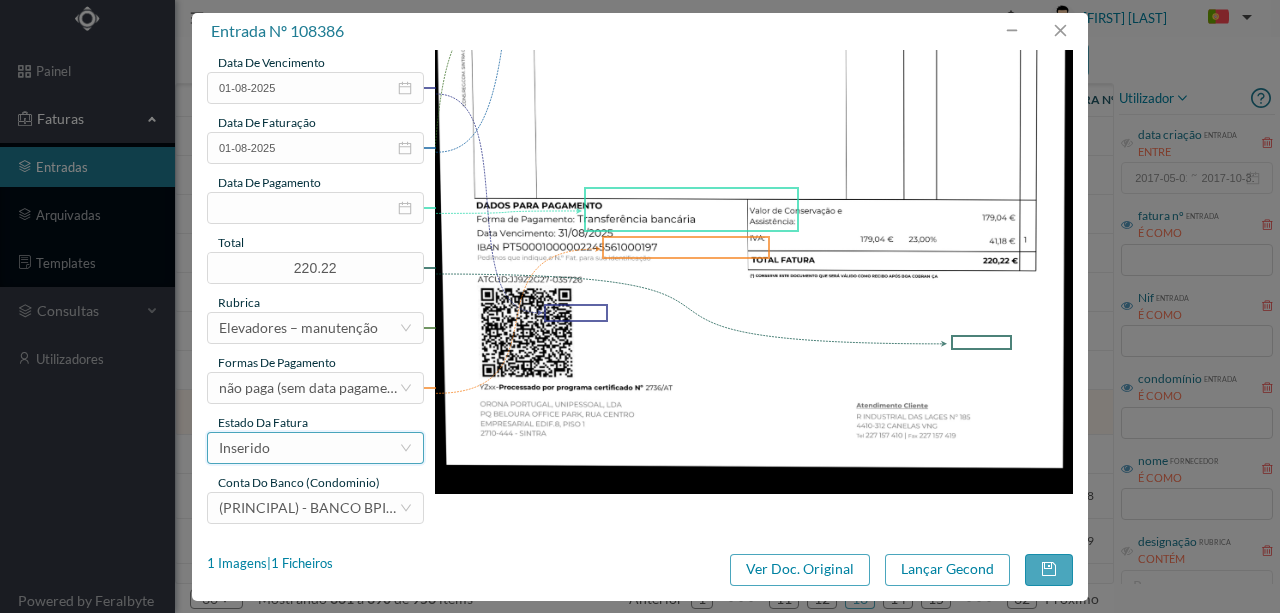 click on "Inserido" at bounding box center (309, 448) 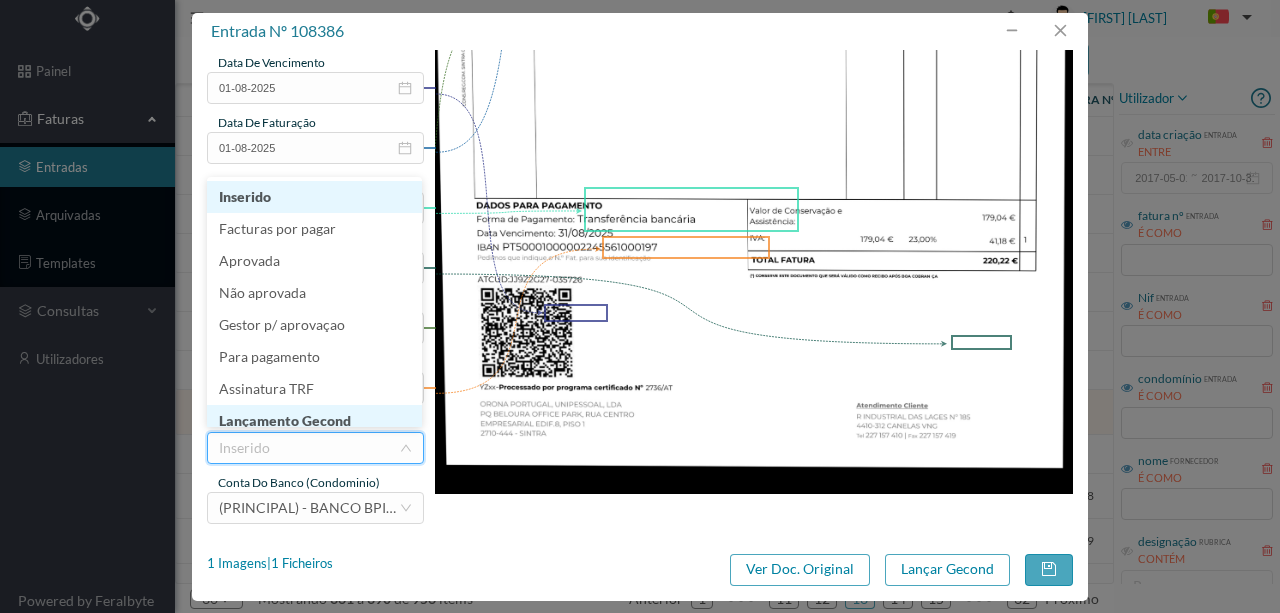 scroll, scrollTop: 10, scrollLeft: 0, axis: vertical 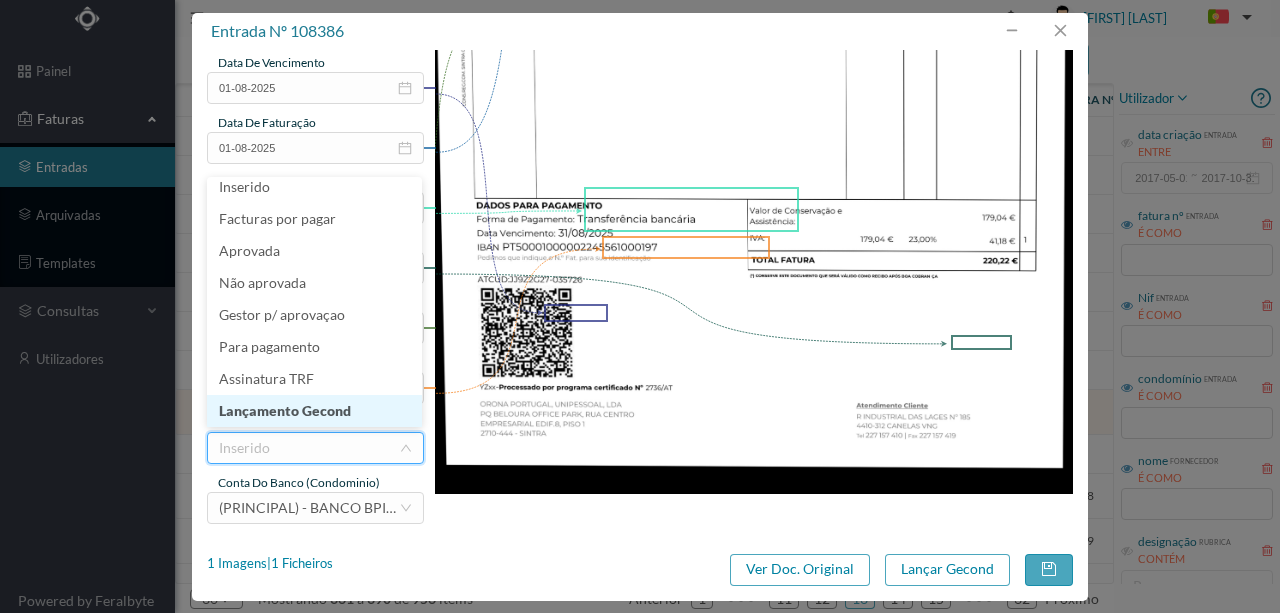 drag, startPoint x: 334, startPoint y: 414, endPoint x: 1021, endPoint y: 586, distance: 708.20404 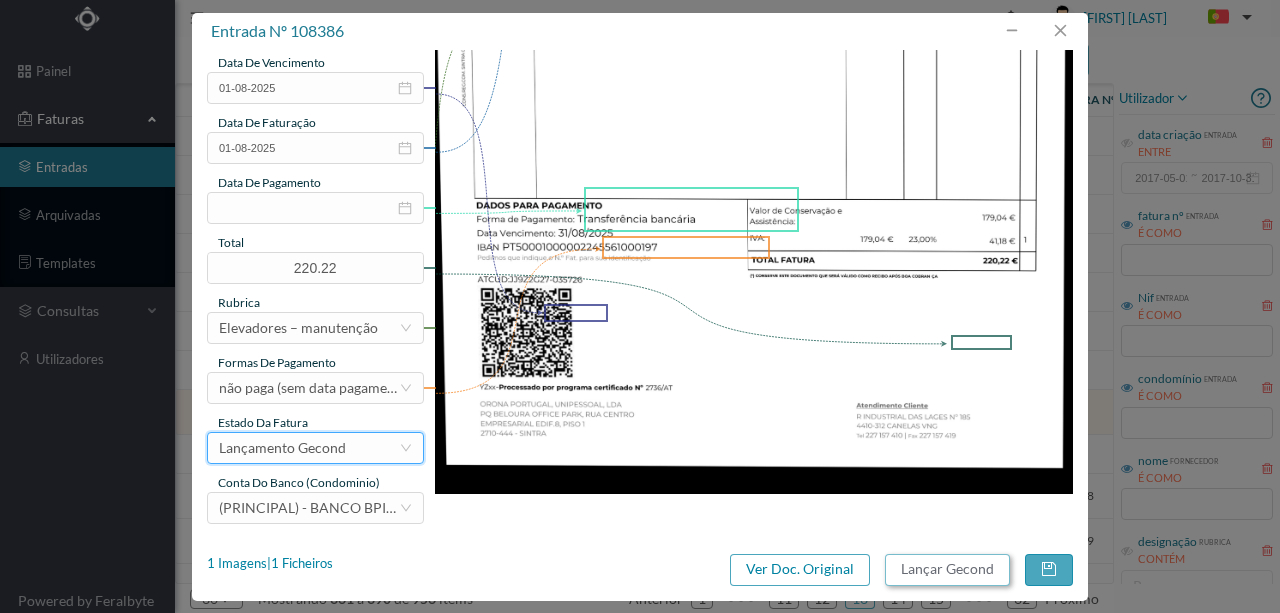 click on "Lançar Gecond" at bounding box center [947, 570] 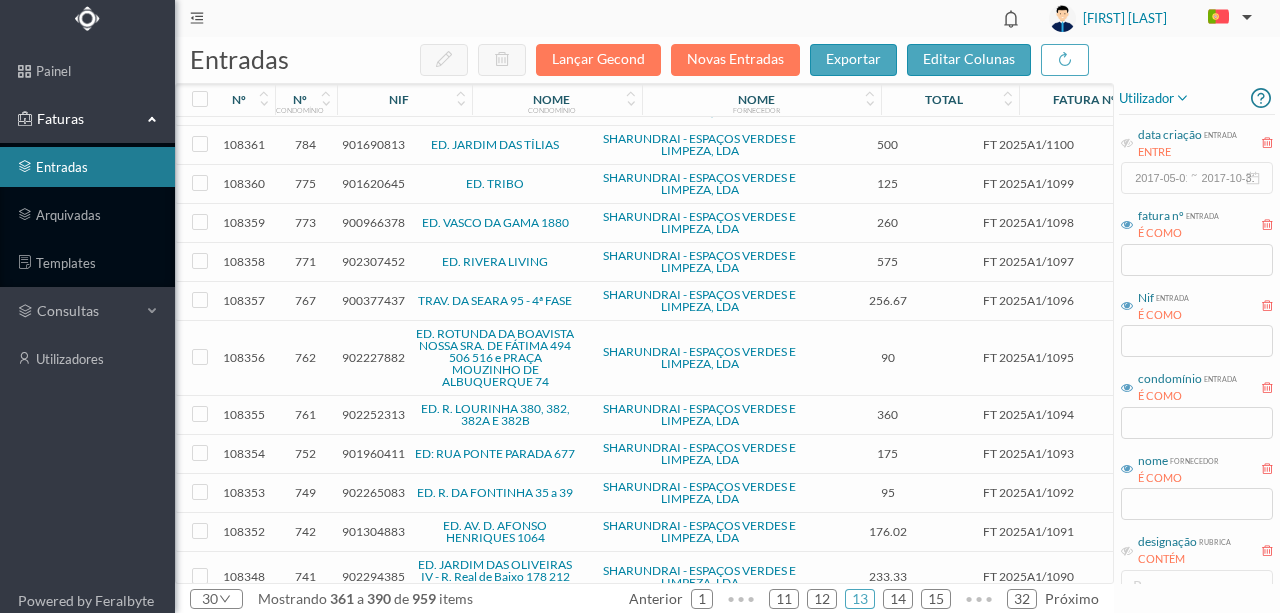 scroll, scrollTop: 758, scrollLeft: 0, axis: vertical 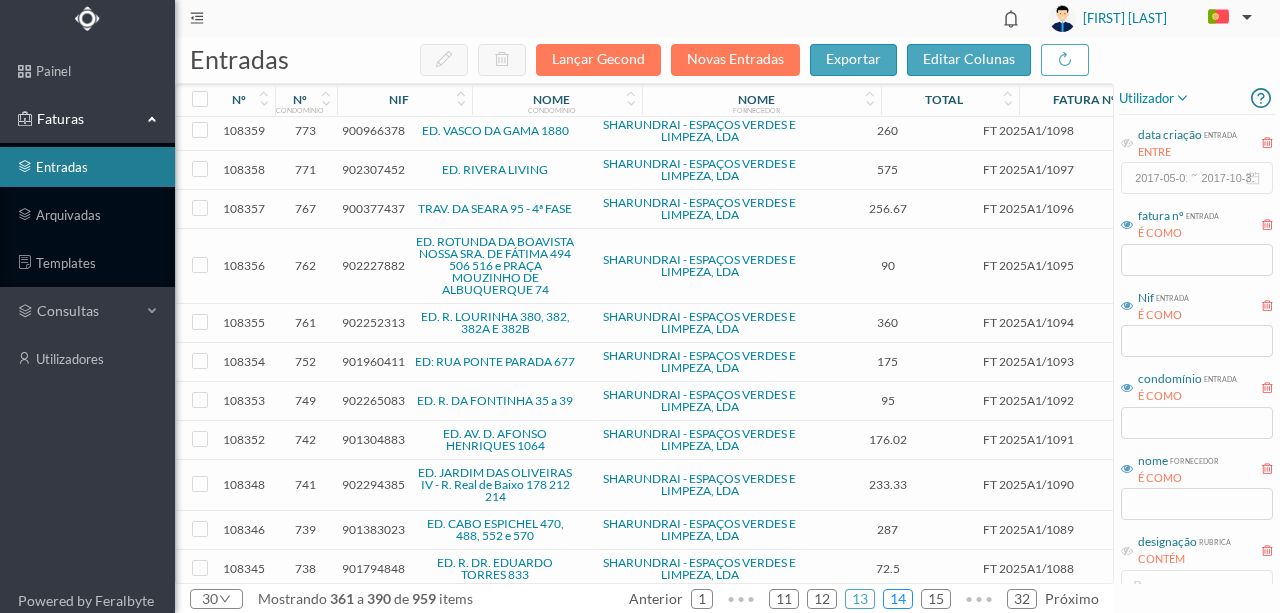 click on "14" at bounding box center [898, 599] 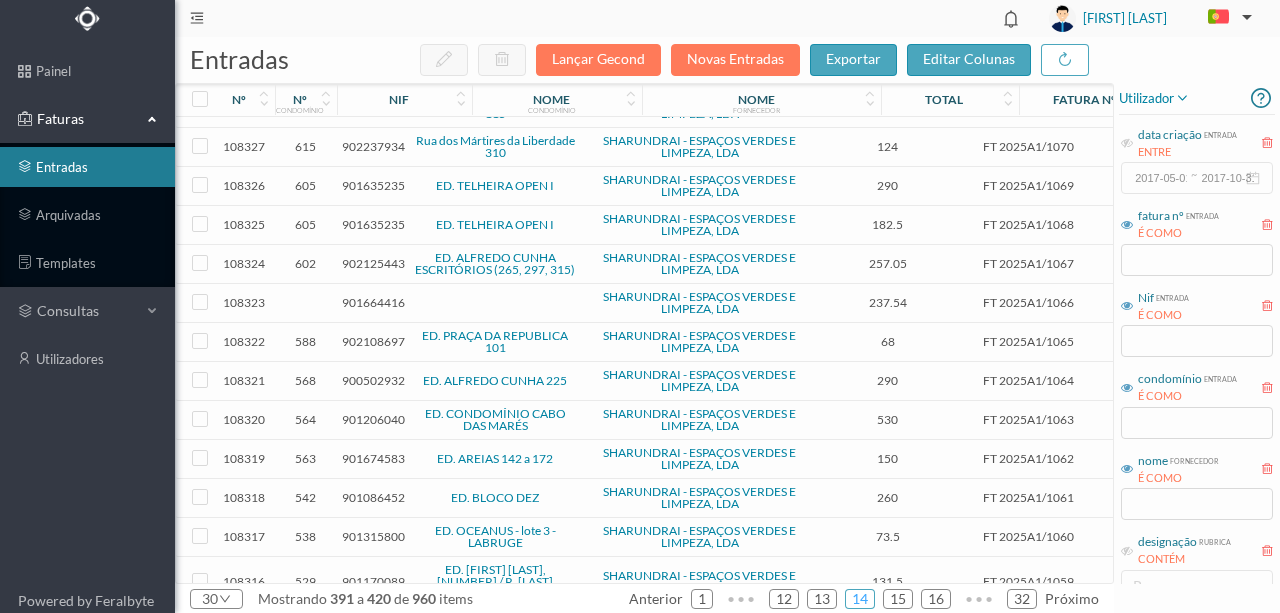 scroll, scrollTop: 699, scrollLeft: 0, axis: vertical 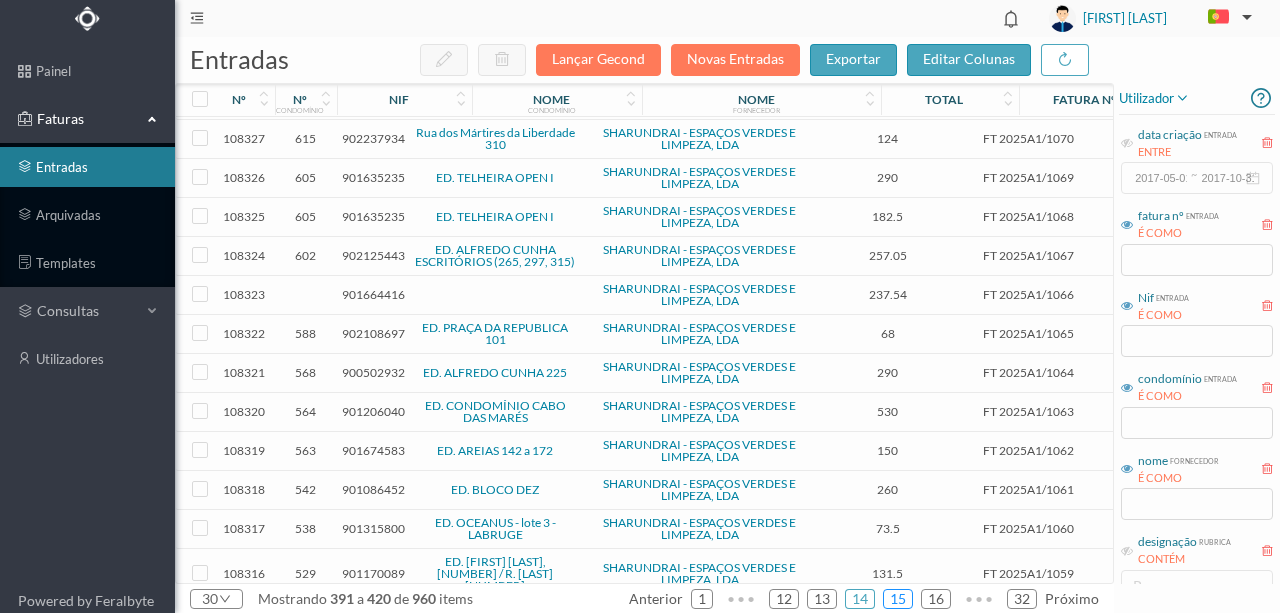 click on "15" at bounding box center (898, 599) 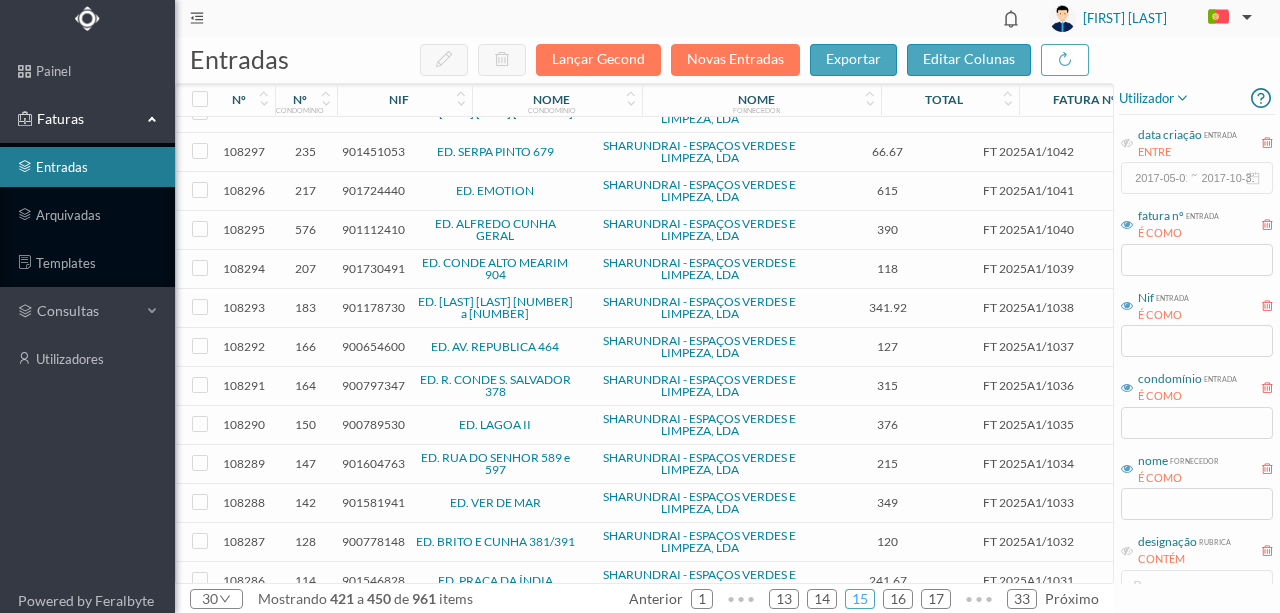 scroll, scrollTop: 699, scrollLeft: 0, axis: vertical 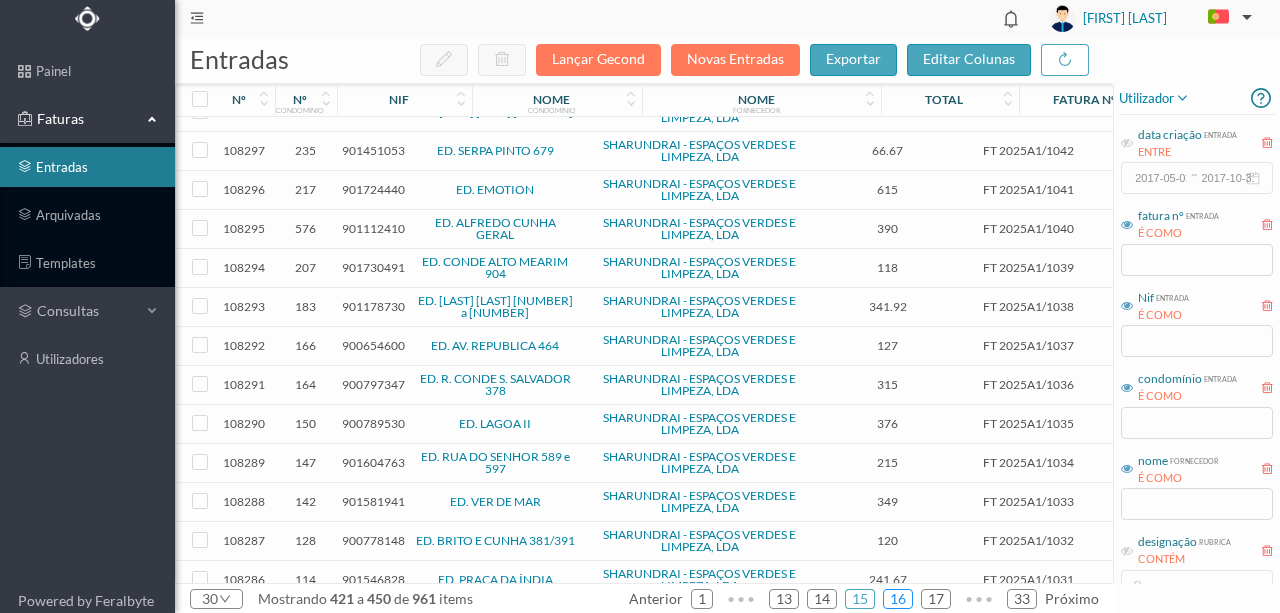 click on "16" at bounding box center (898, 599) 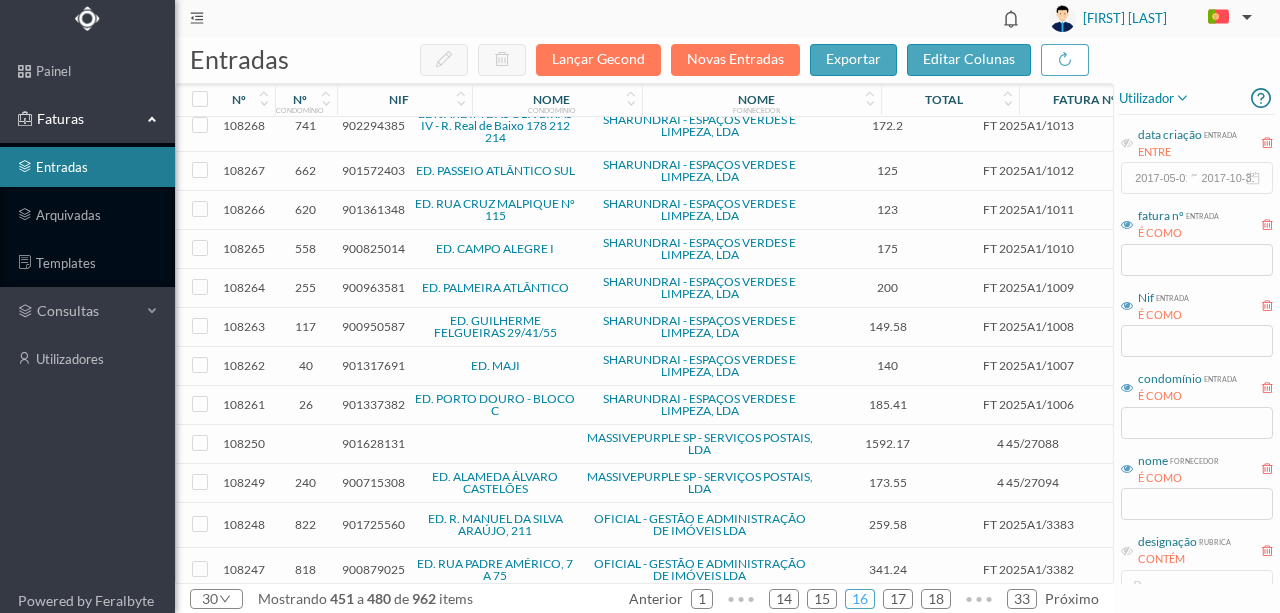 scroll, scrollTop: 722, scrollLeft: 0, axis: vertical 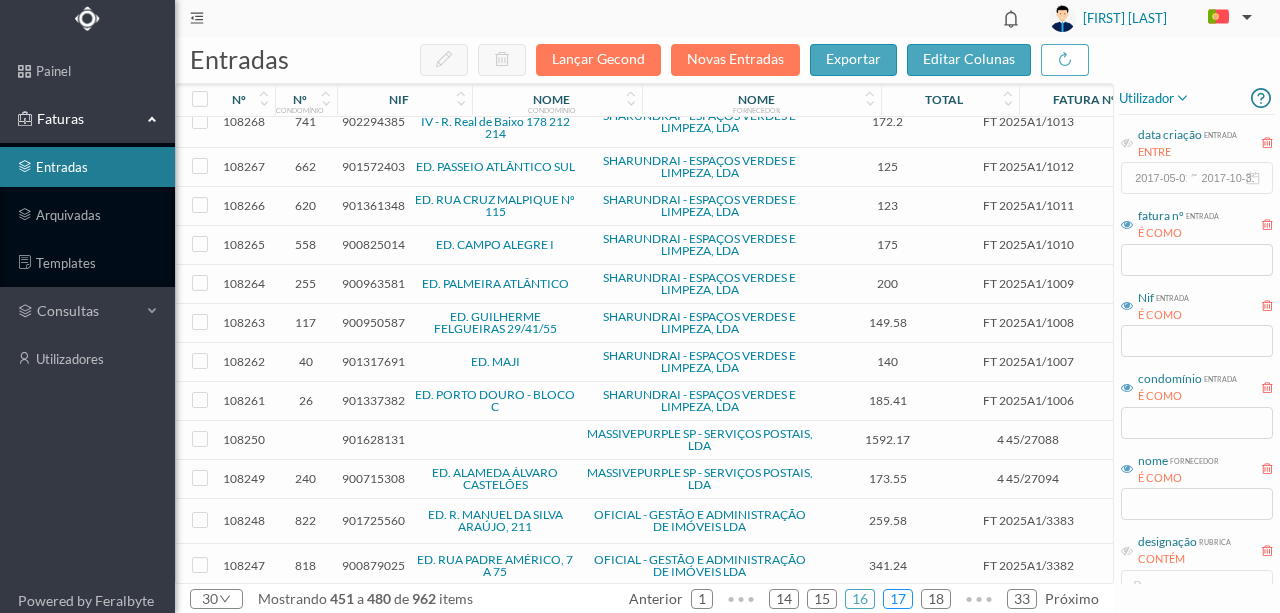 click on "17" at bounding box center [898, 599] 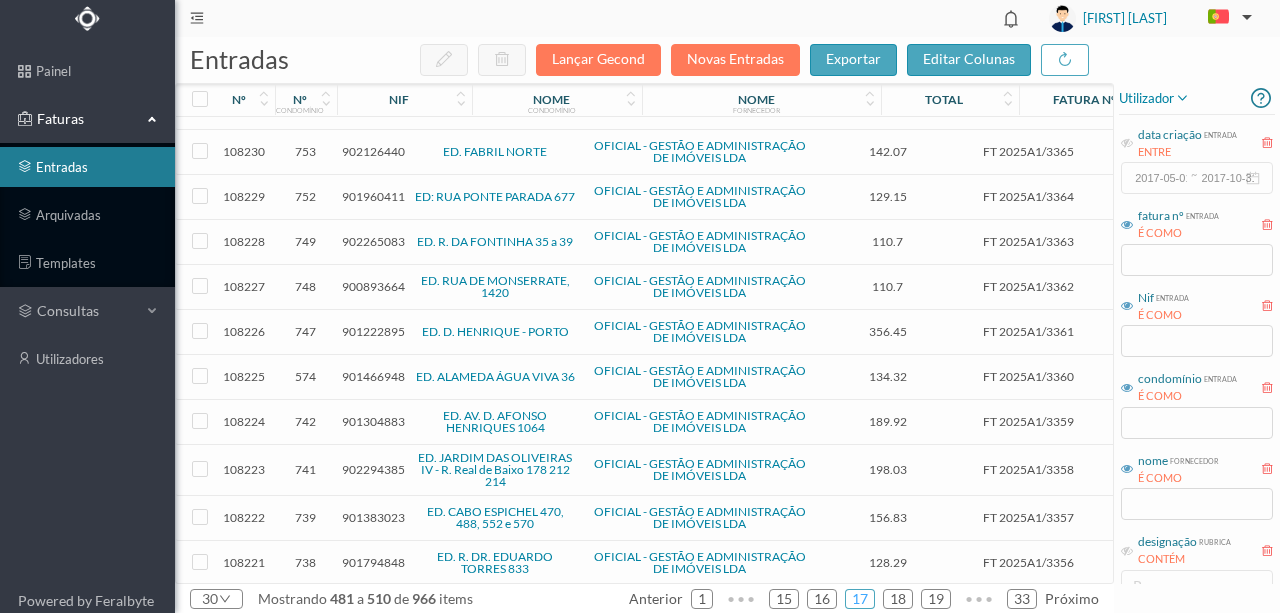 scroll, scrollTop: 891, scrollLeft: 0, axis: vertical 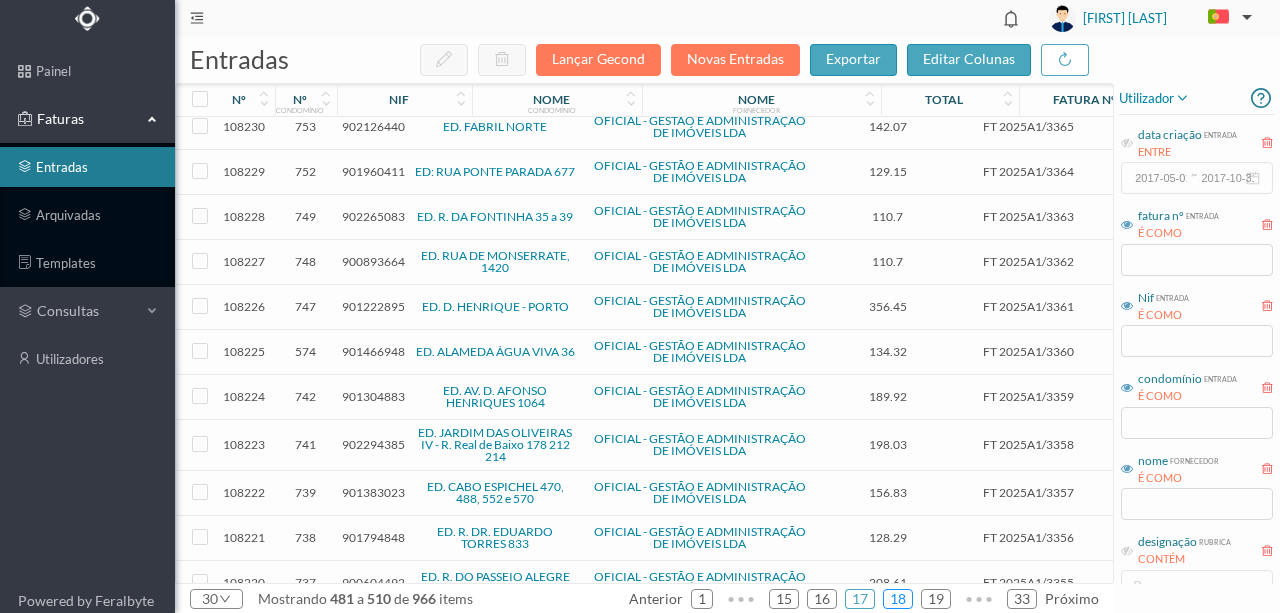 click on "18" at bounding box center (898, 599) 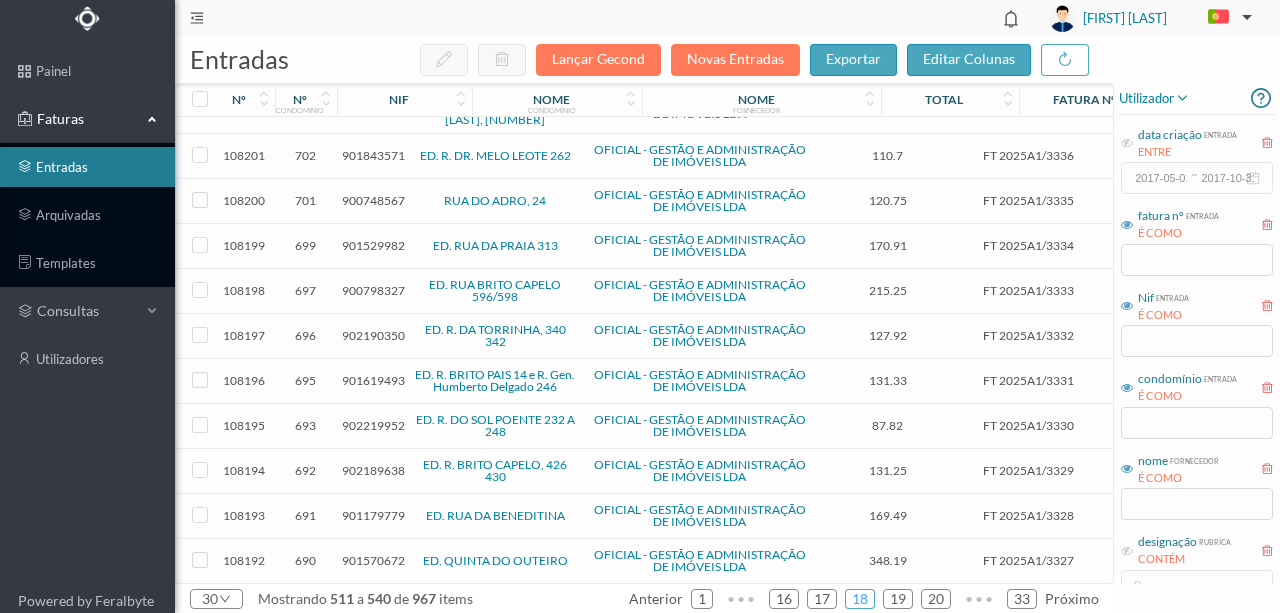 scroll, scrollTop: 866, scrollLeft: 0, axis: vertical 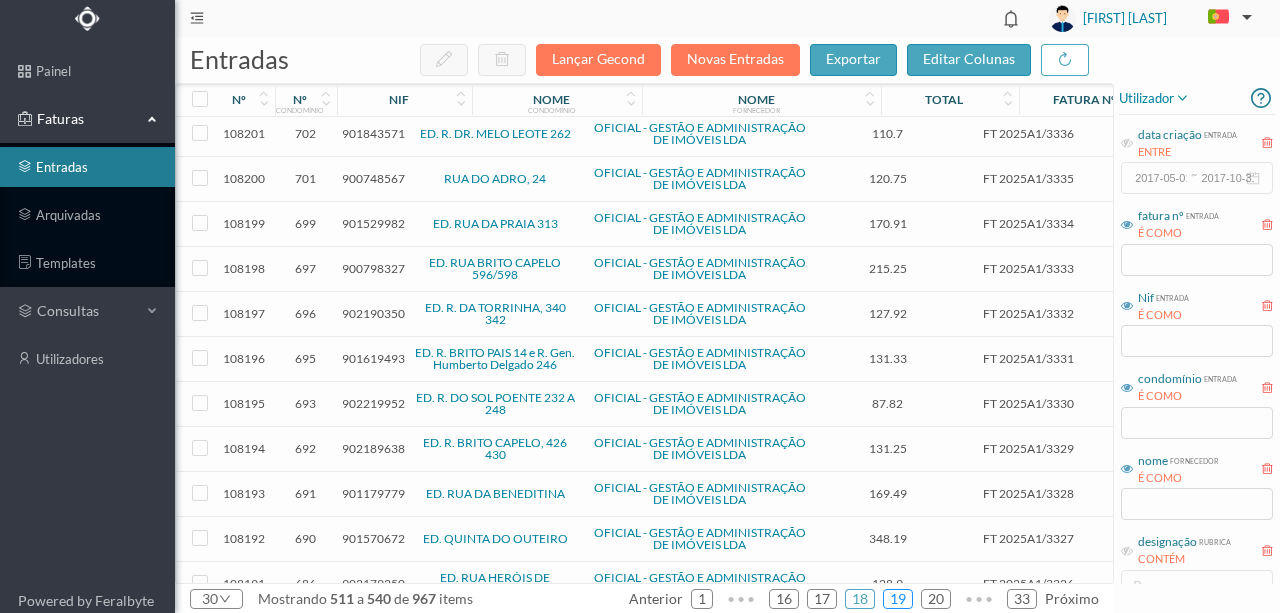 click on "19" at bounding box center [898, 599] 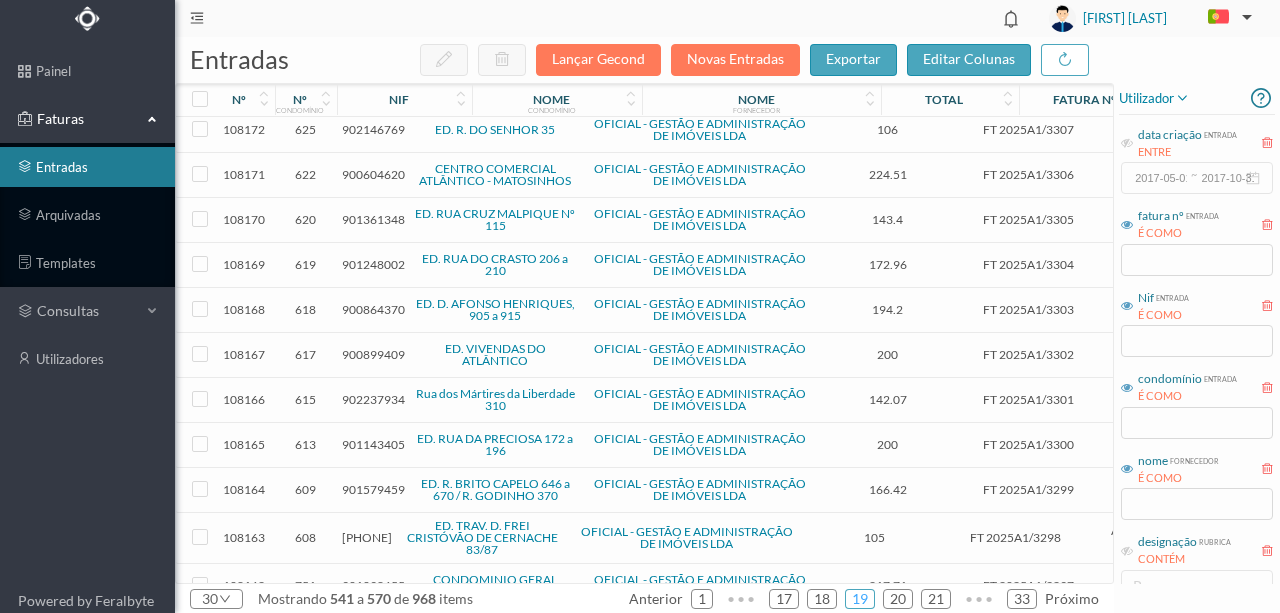 scroll, scrollTop: 866, scrollLeft: 0, axis: vertical 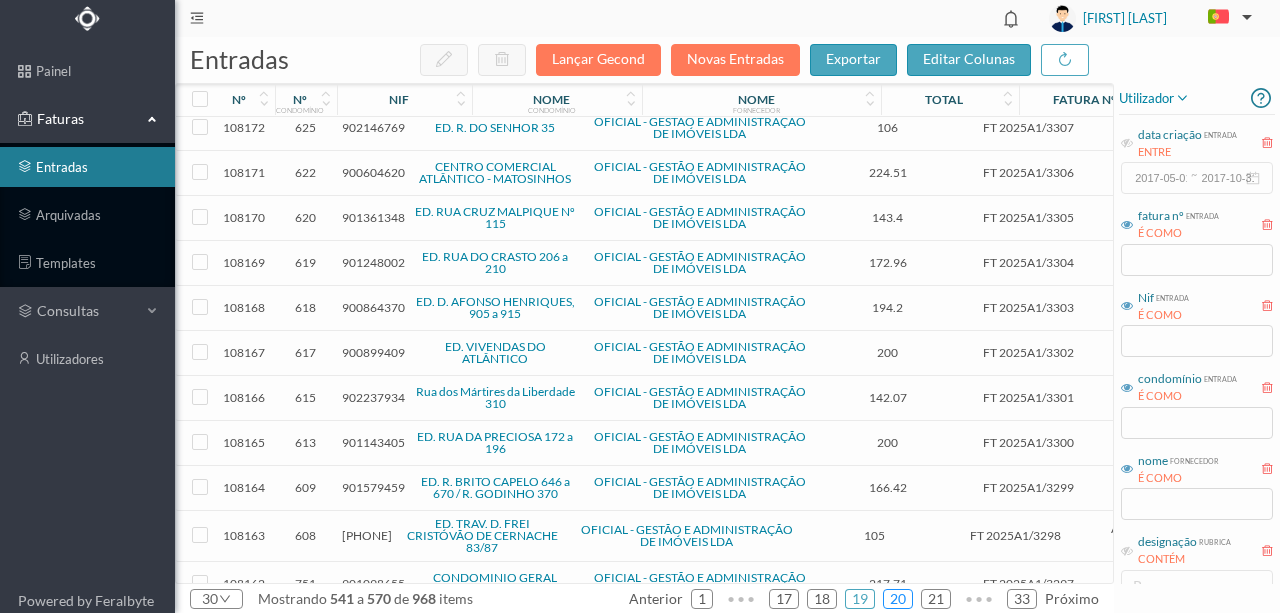 click on "20" at bounding box center [898, 599] 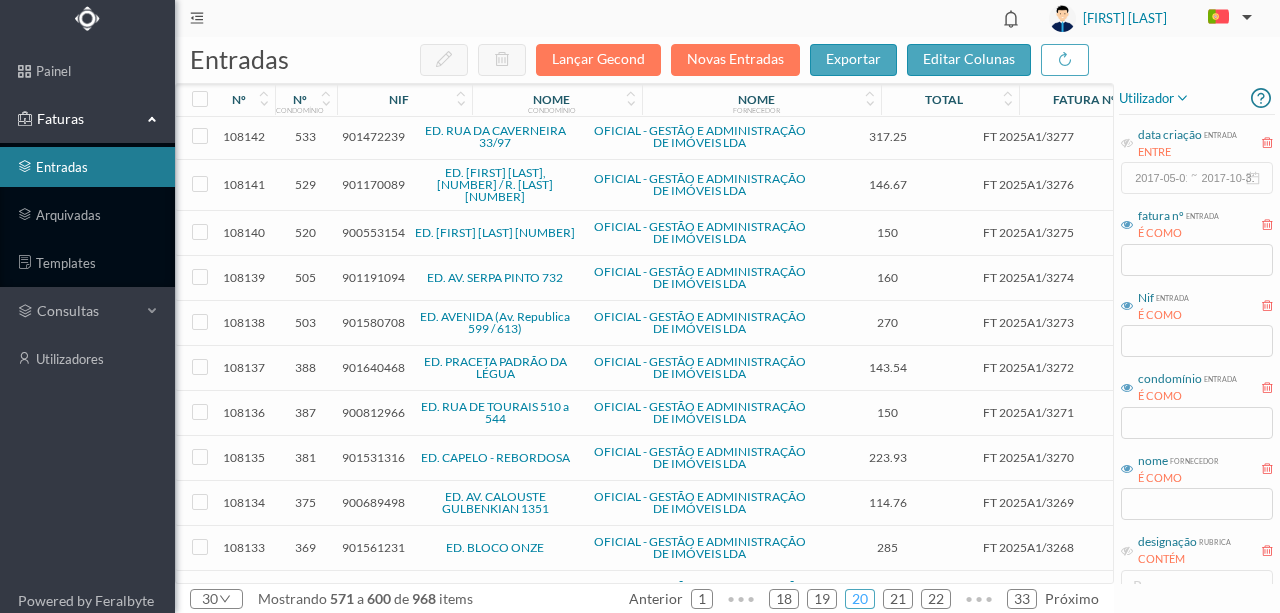 scroll, scrollTop: 859, scrollLeft: 0, axis: vertical 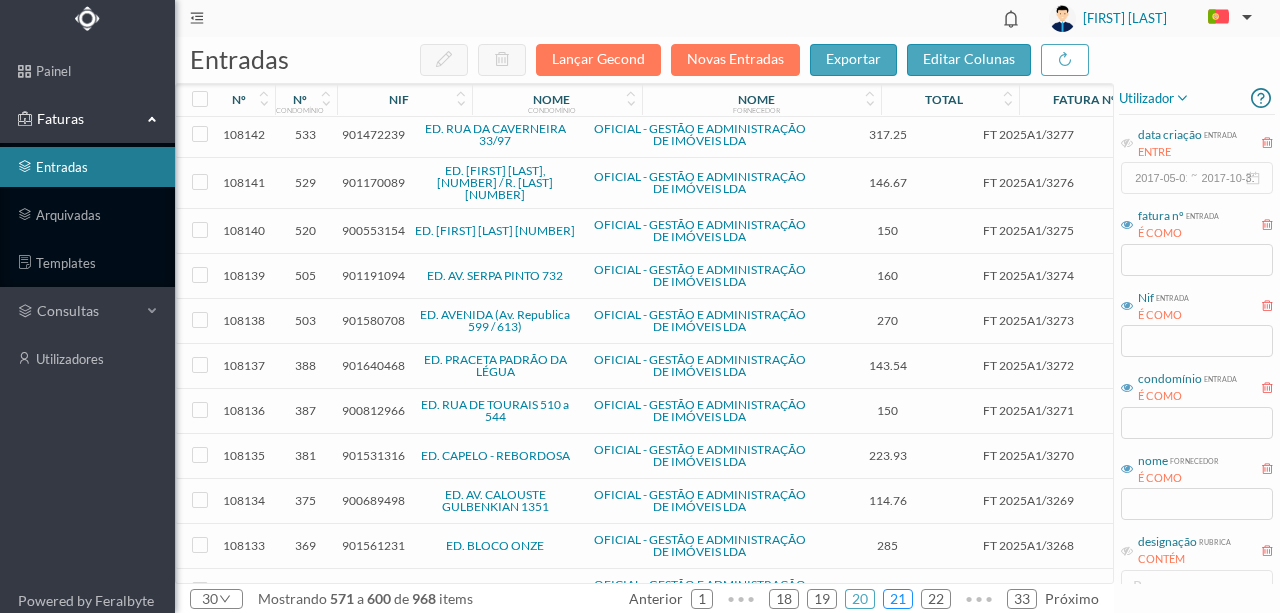 click on "21" at bounding box center (898, 599) 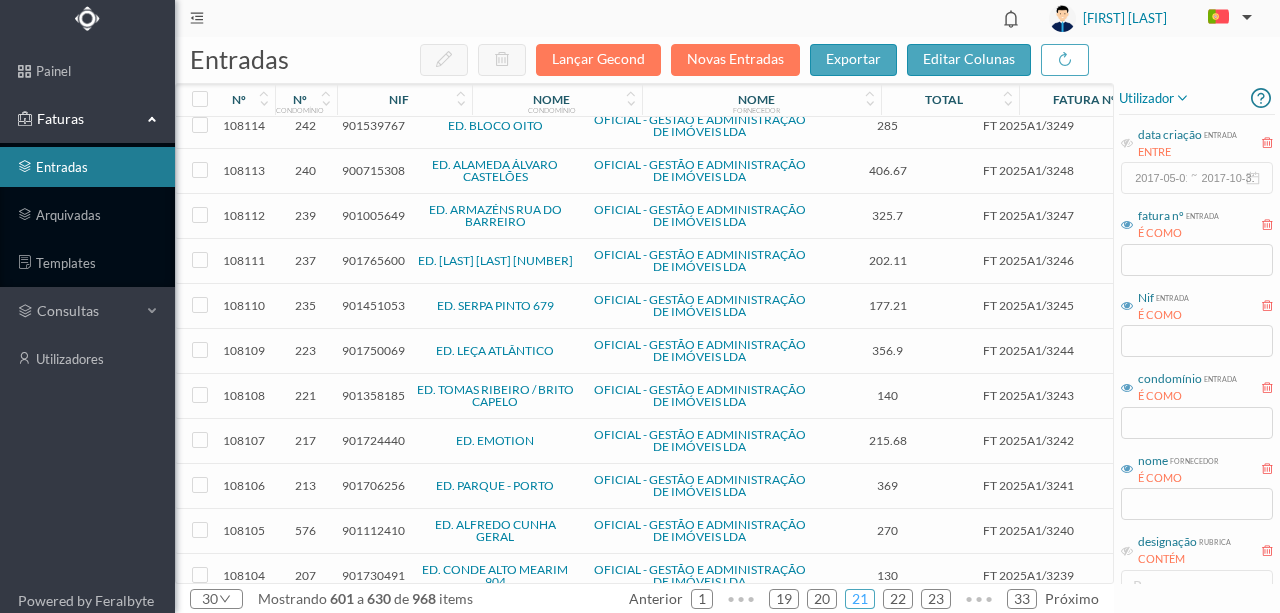 scroll, scrollTop: 859, scrollLeft: 0, axis: vertical 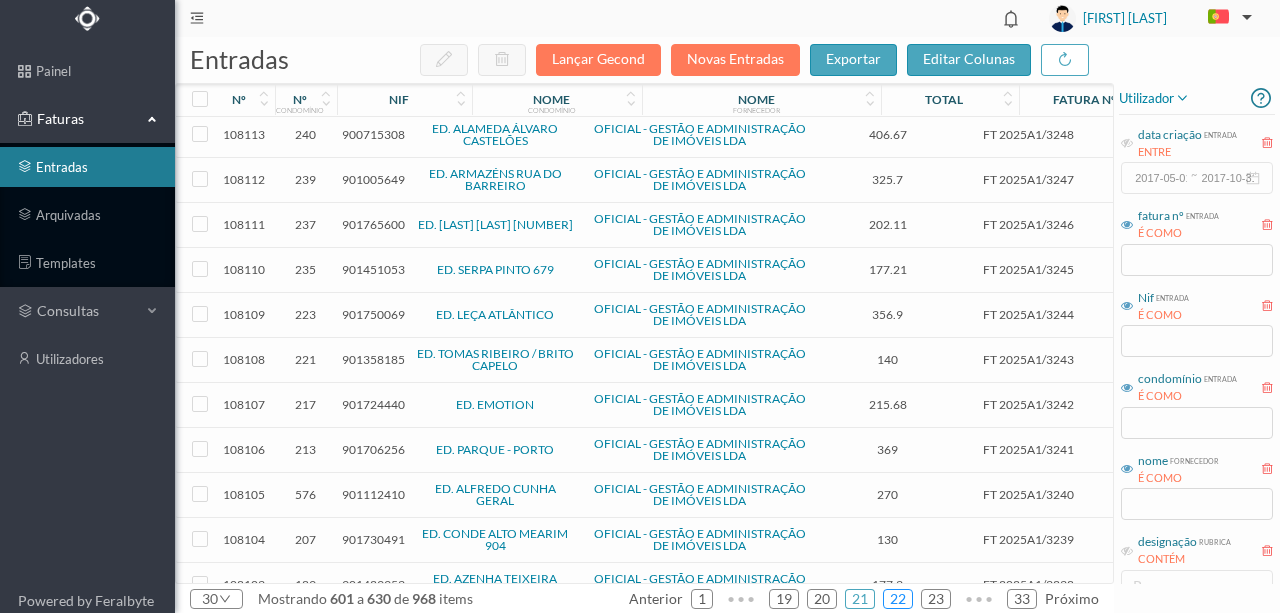 click on "22" at bounding box center [898, 599] 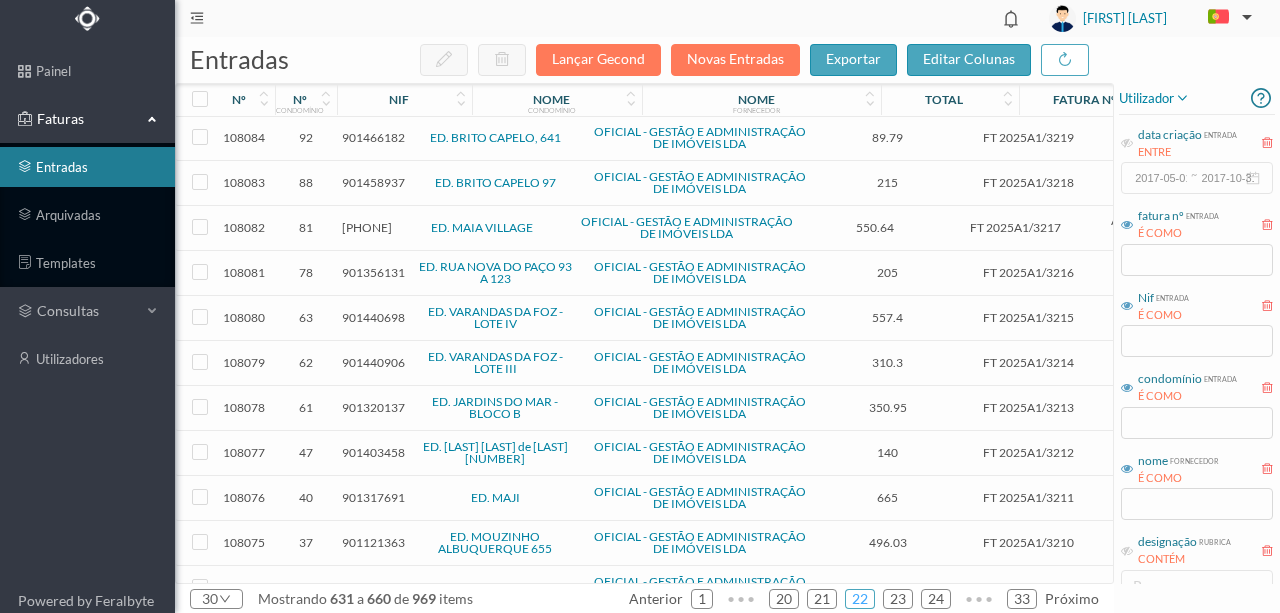 scroll, scrollTop: 859, scrollLeft: 0, axis: vertical 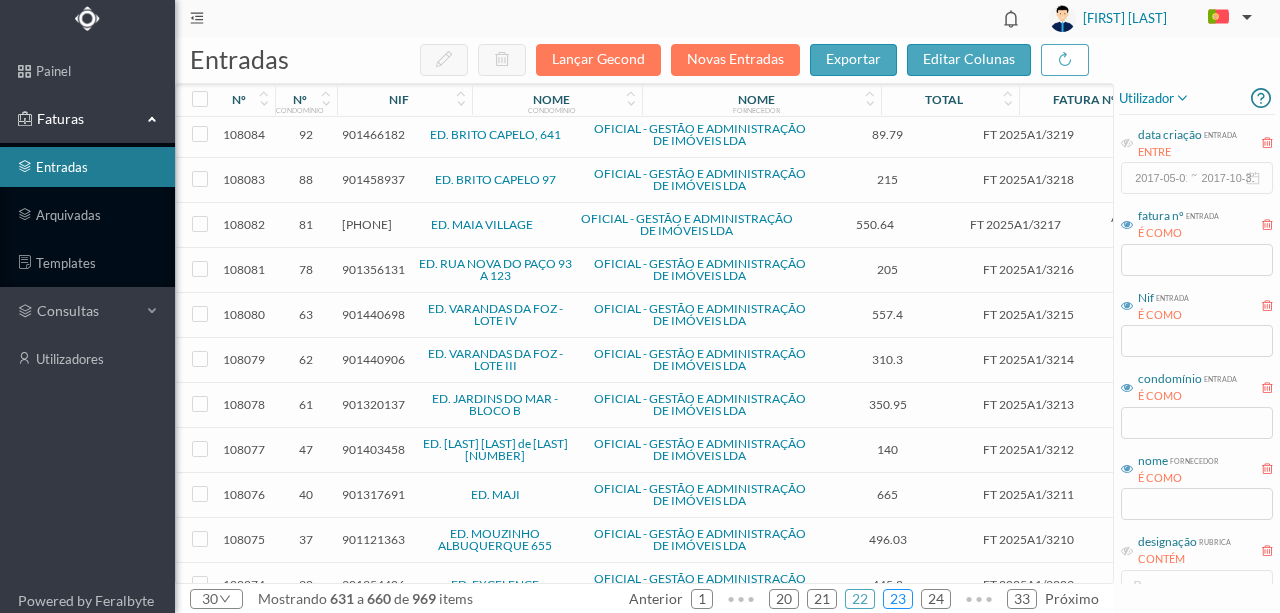 click on "23" at bounding box center (898, 599) 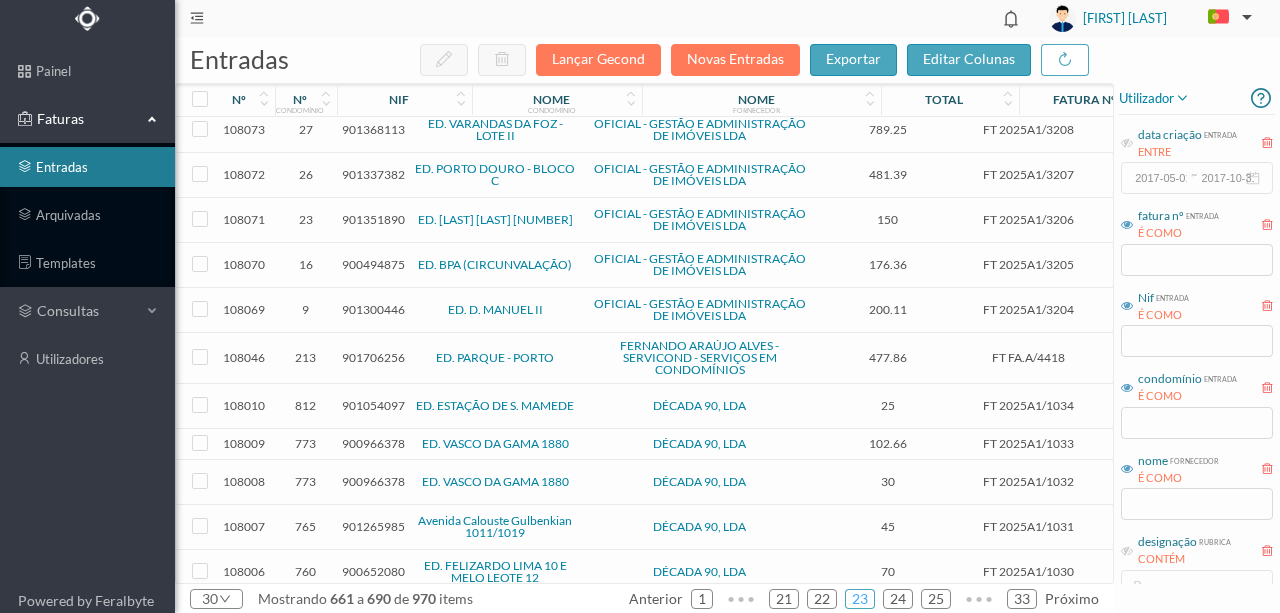 scroll, scrollTop: 0, scrollLeft: 0, axis: both 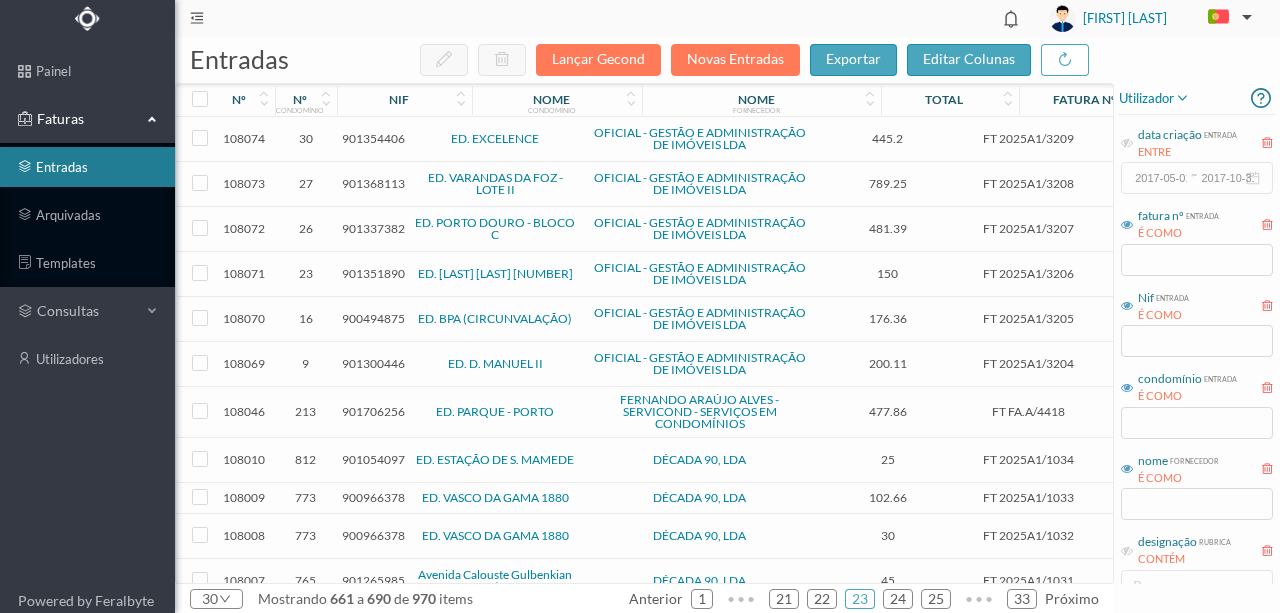 click on "ED. PARQUE - PORTO" at bounding box center [495, 411] 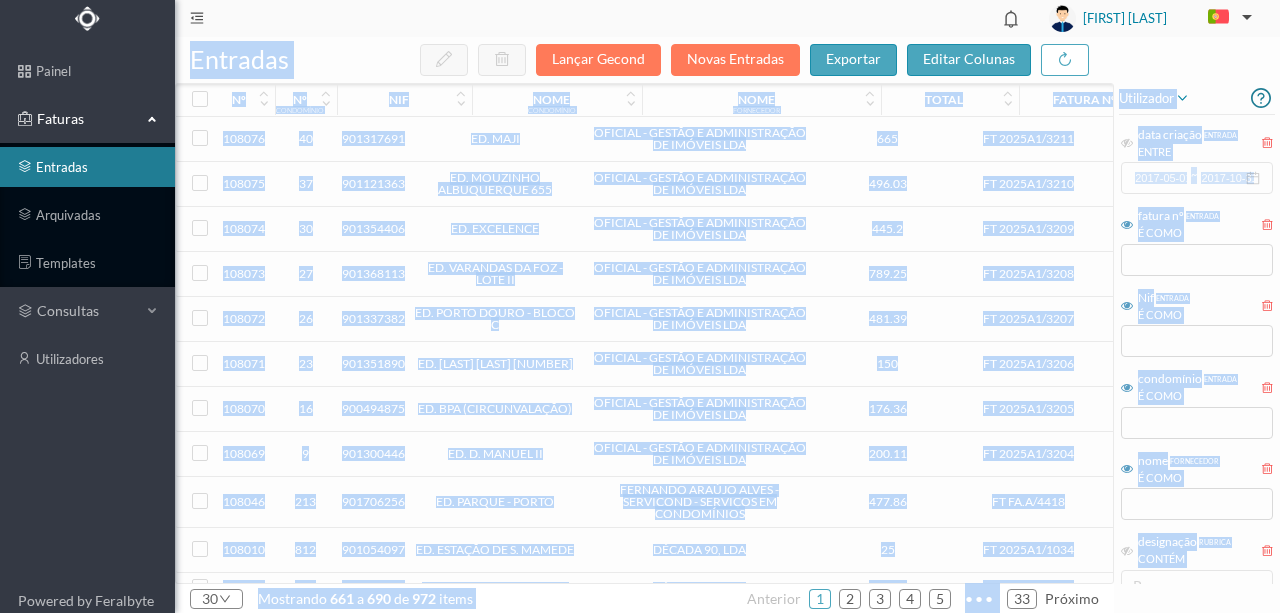 click on "901706256" at bounding box center [373, 501] 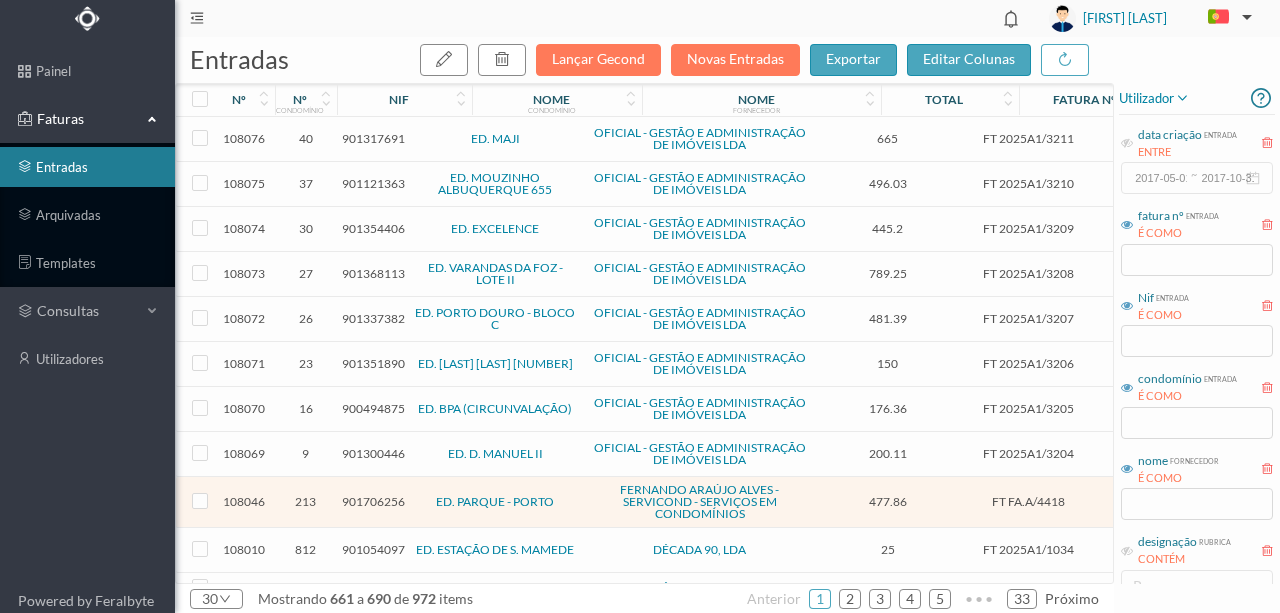 click on "901706256" at bounding box center (373, 501) 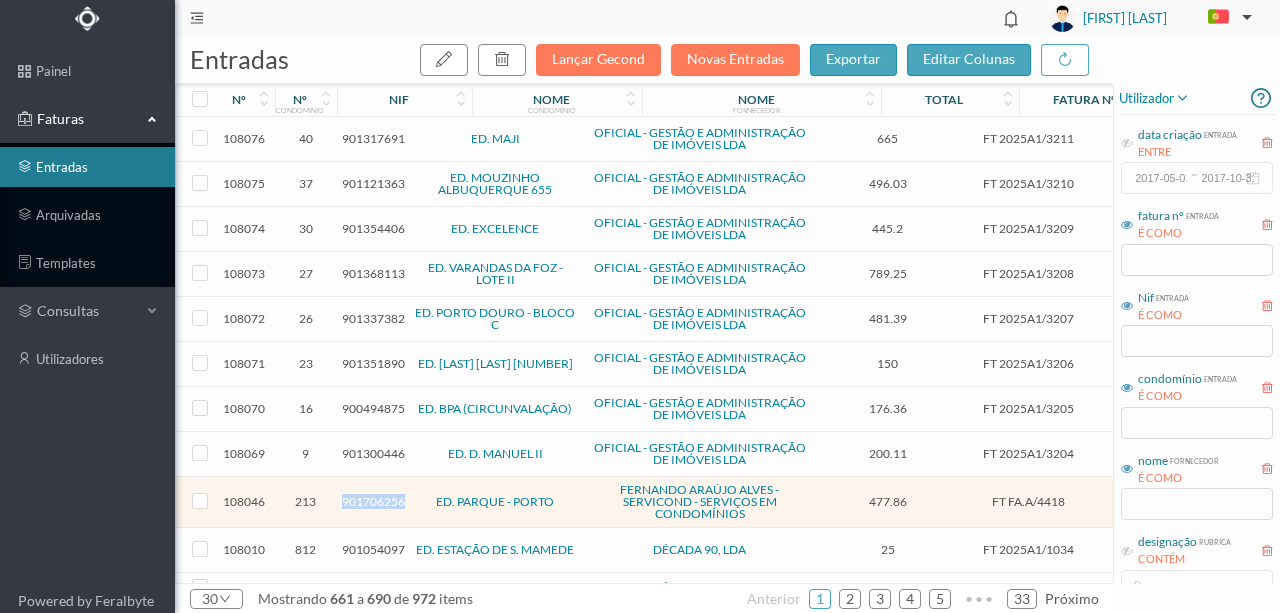 click on "901706256" at bounding box center (373, 501) 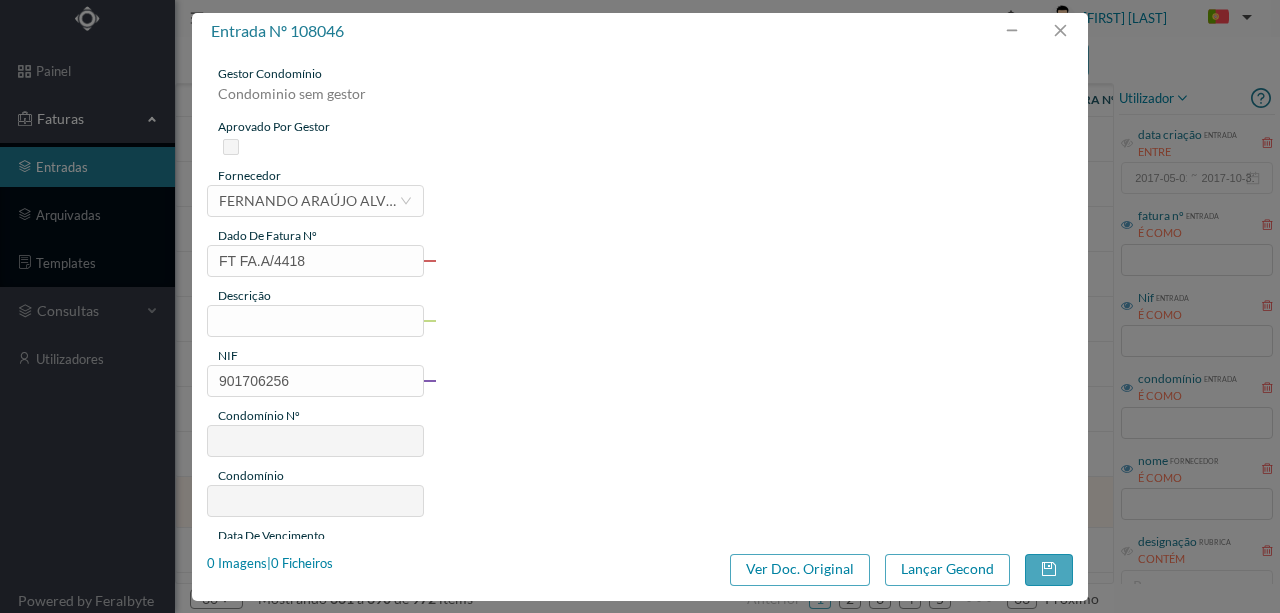 type on "FT FA.A/4418" 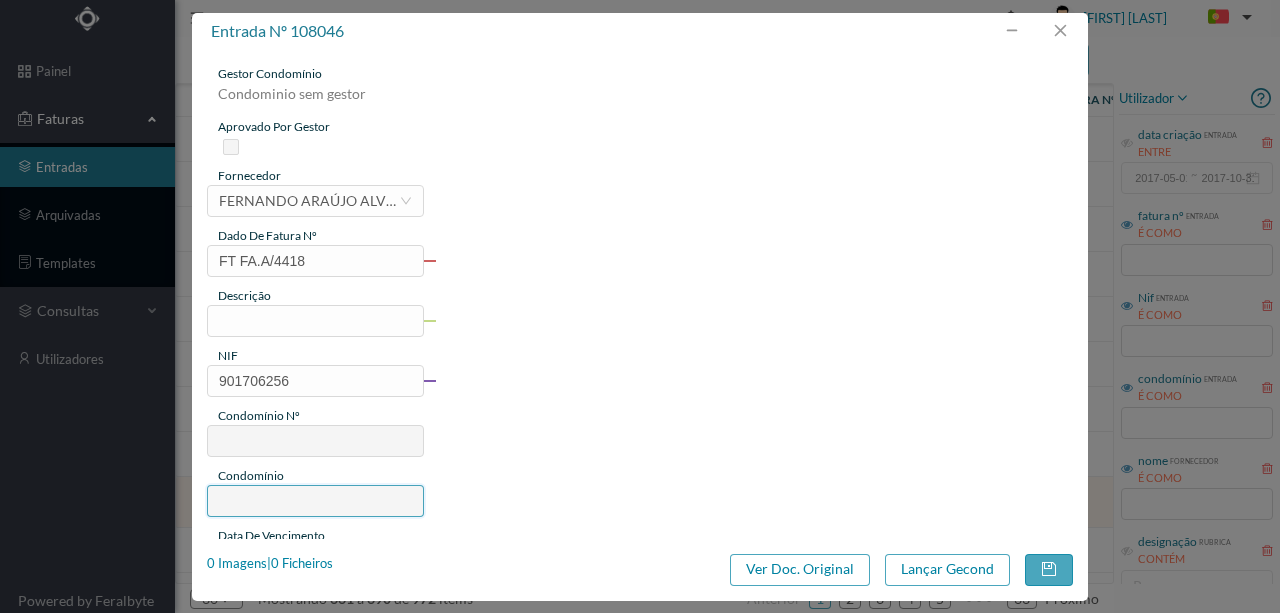 type on "213" 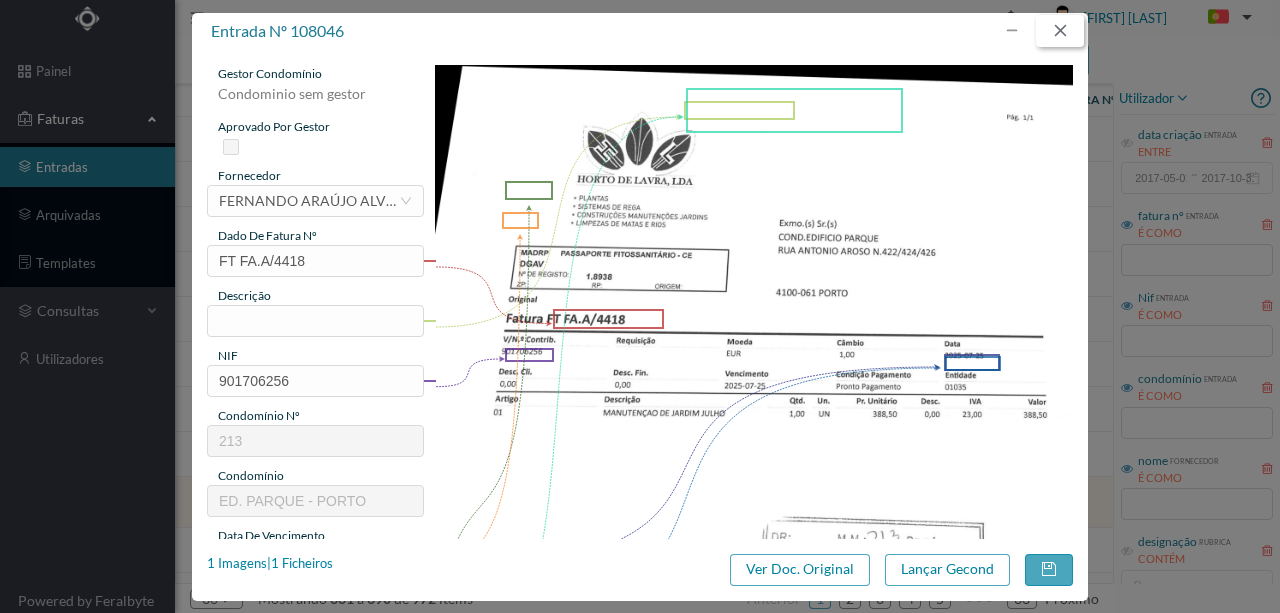 click at bounding box center [1060, 31] 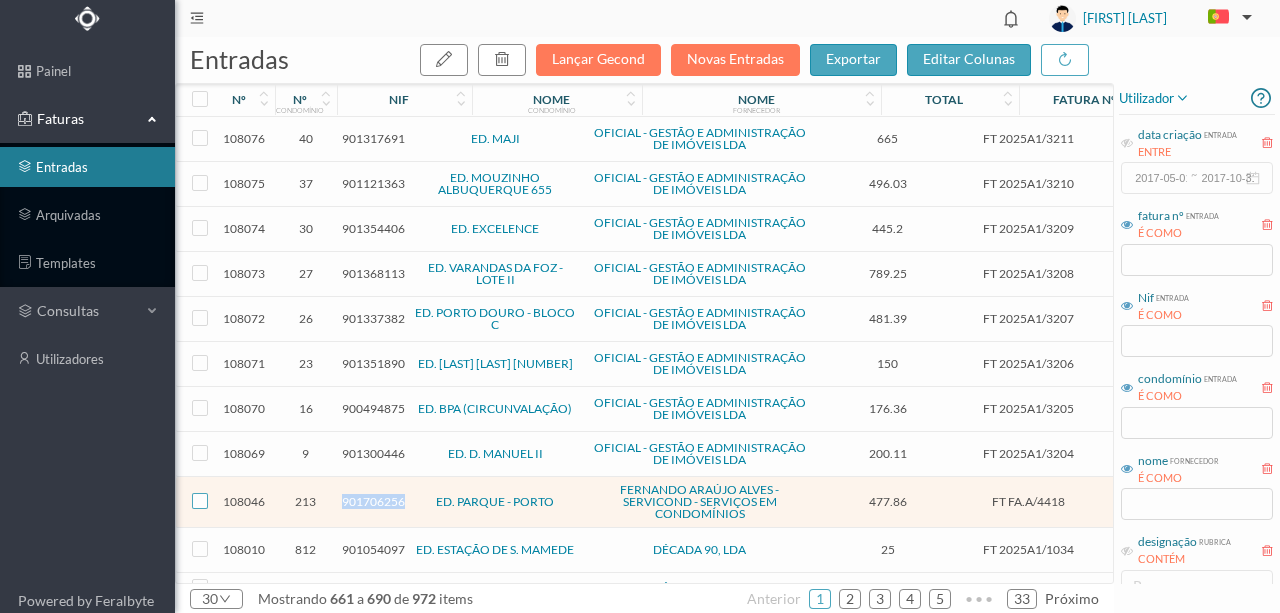 click at bounding box center (200, 501) 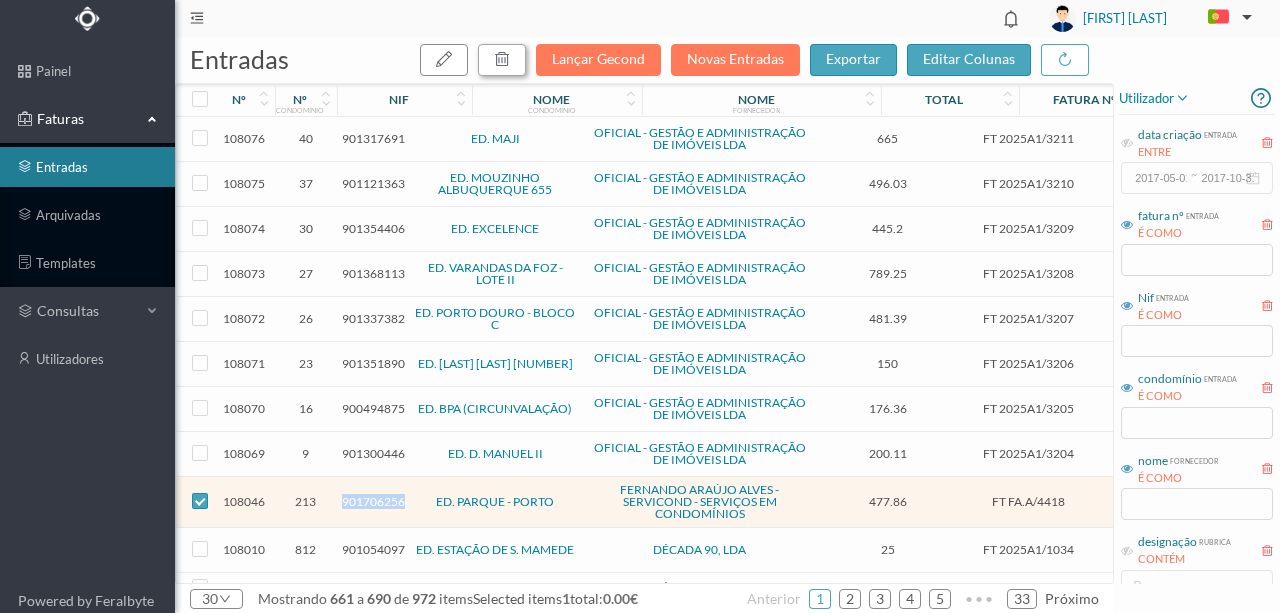 click at bounding box center (502, 59) 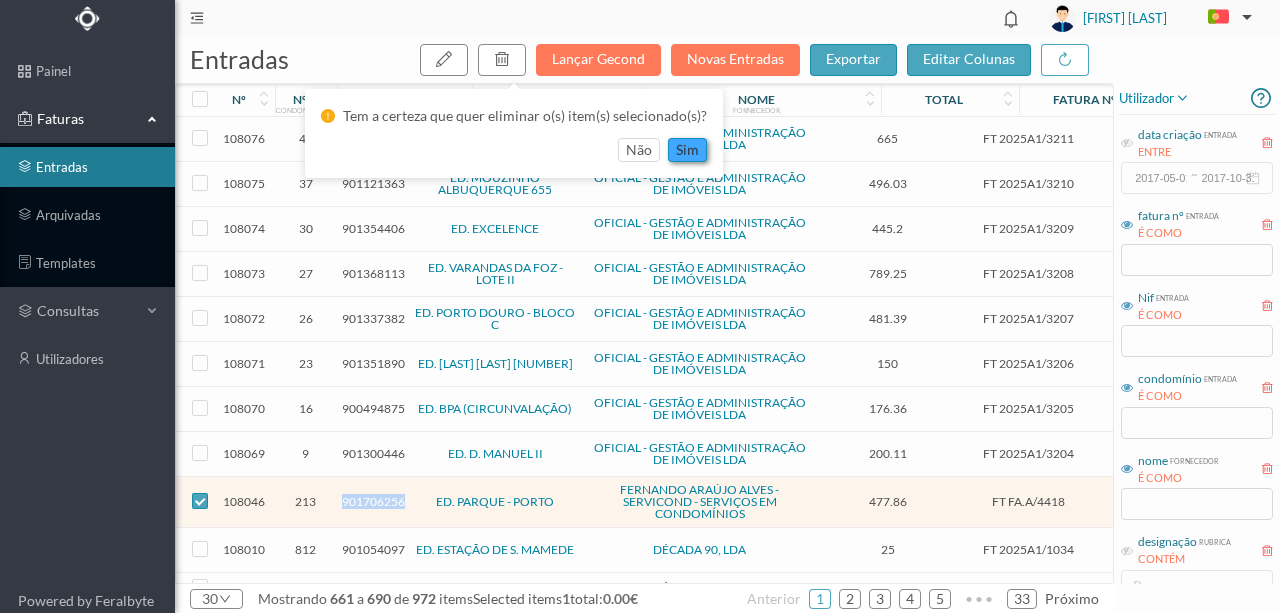 click on "sim" at bounding box center [687, 150] 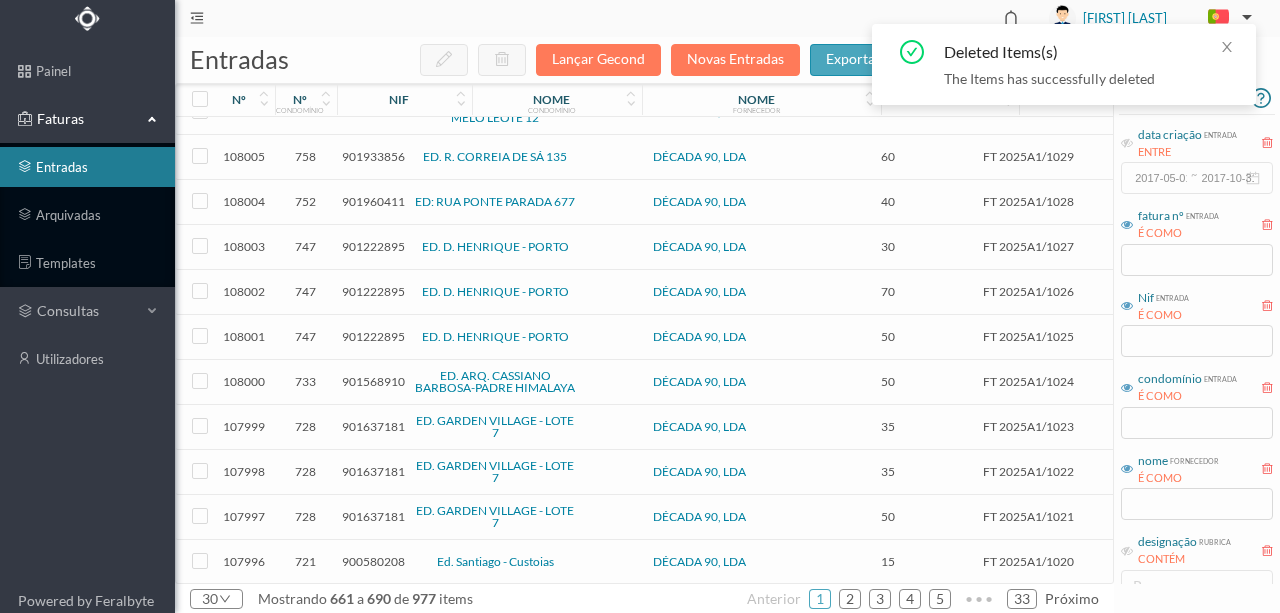 scroll, scrollTop: 846, scrollLeft: 0, axis: vertical 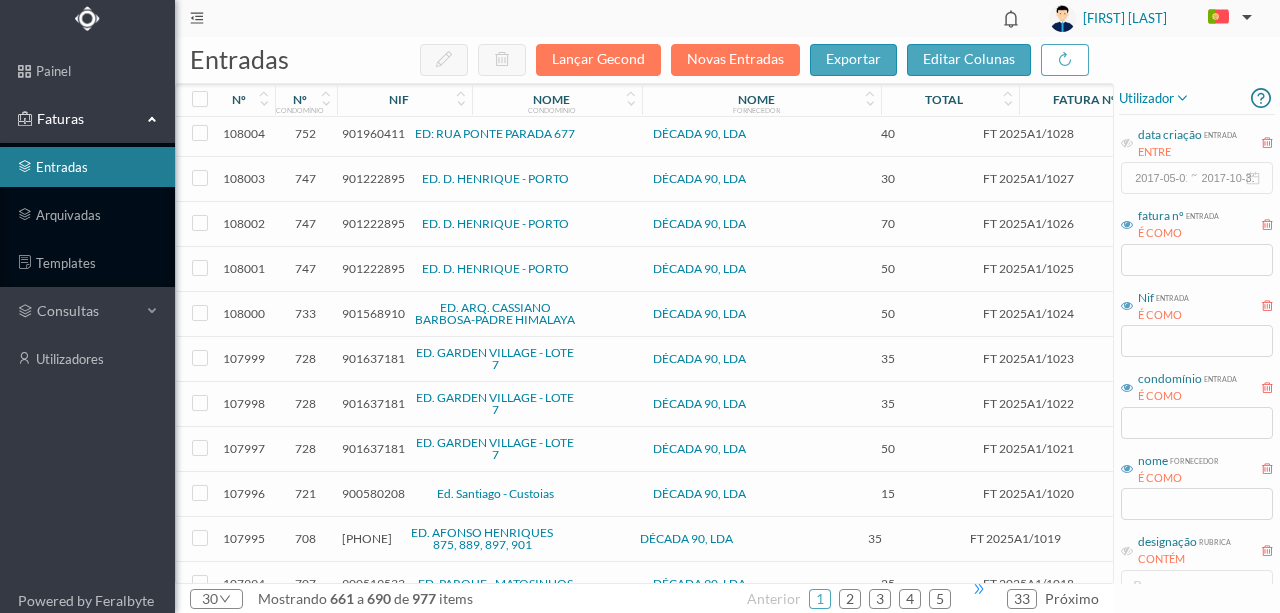 click on "•••" at bounding box center [979, 589] 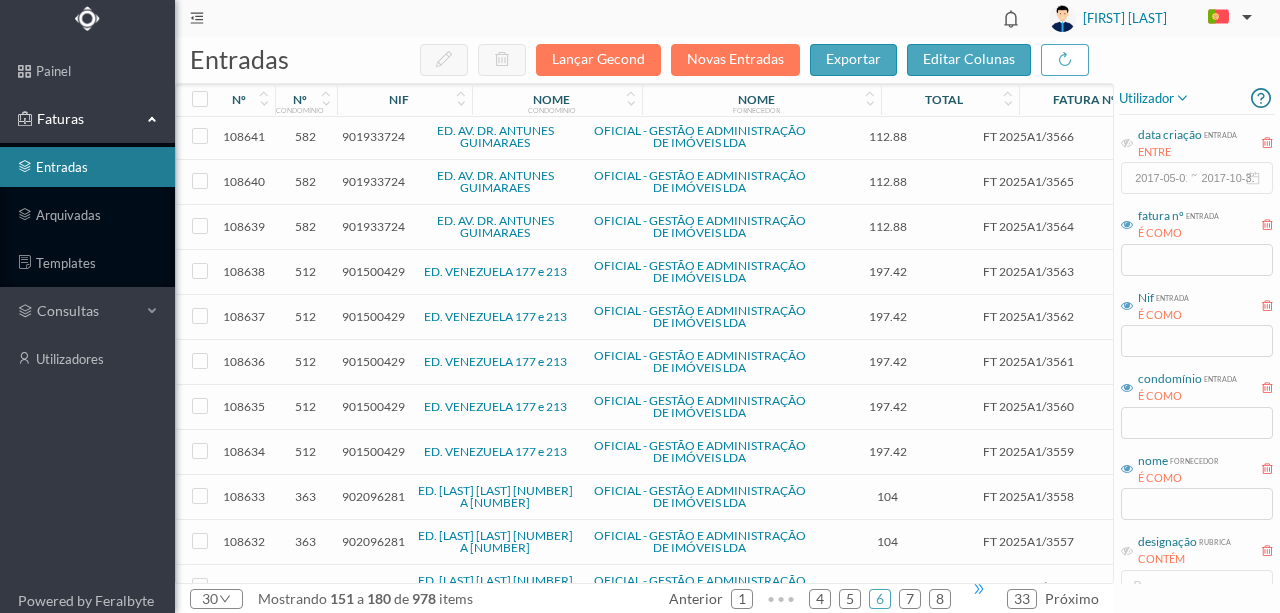 scroll, scrollTop: 803, scrollLeft: 0, axis: vertical 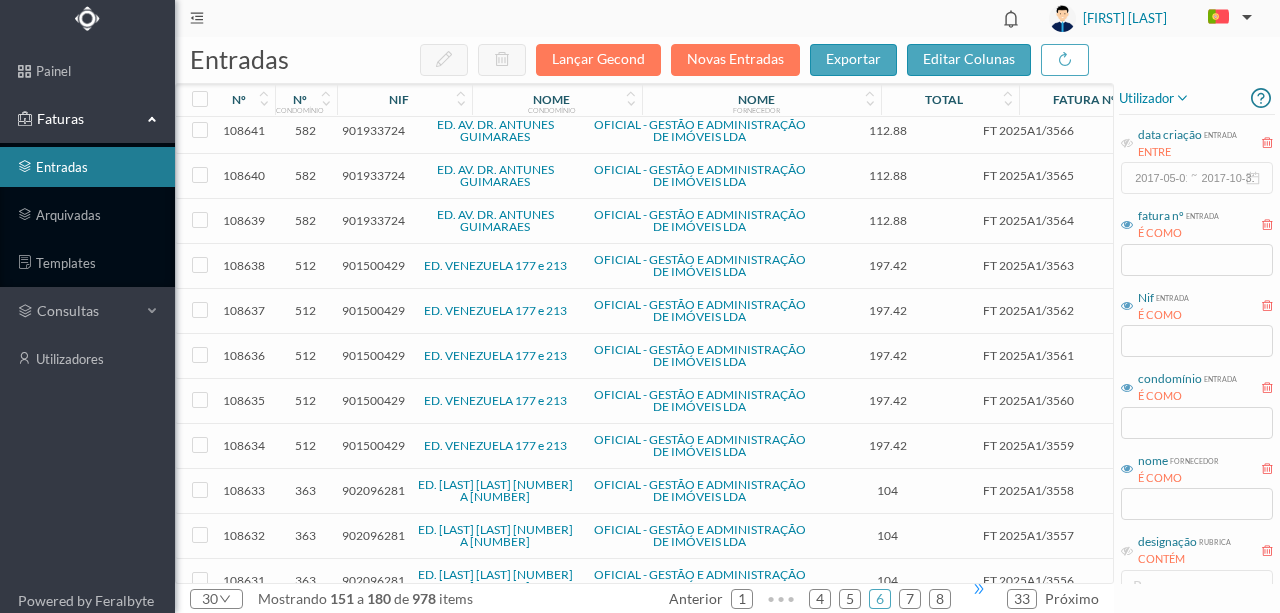 click on "•••" at bounding box center (979, 589) 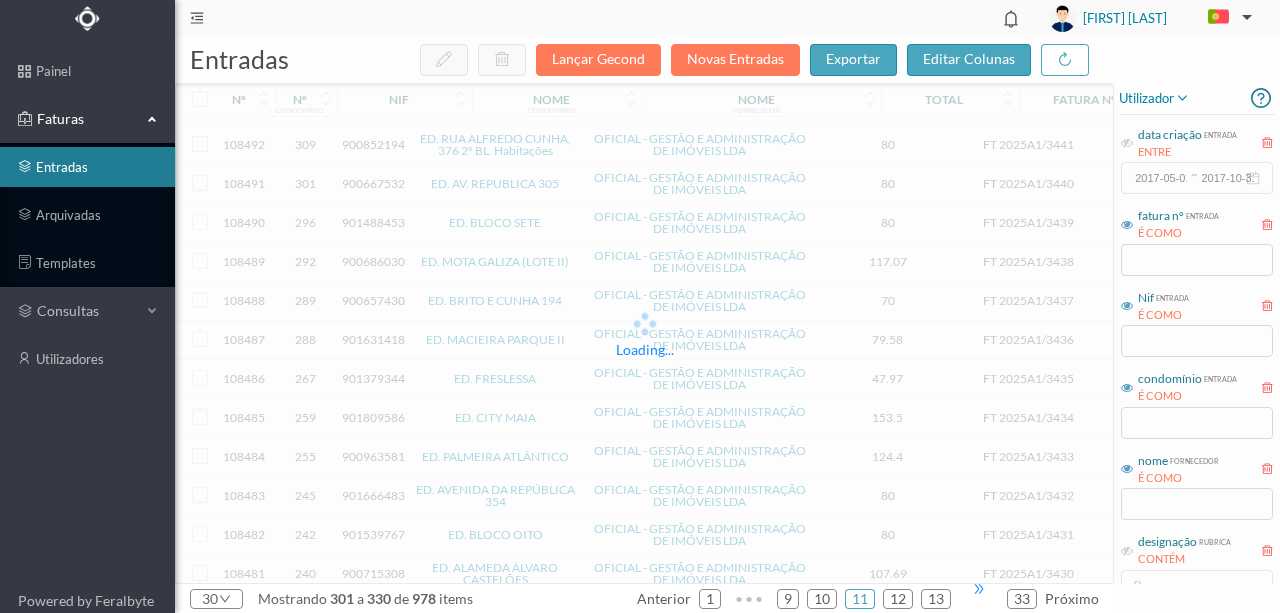 scroll, scrollTop: 699, scrollLeft: 0, axis: vertical 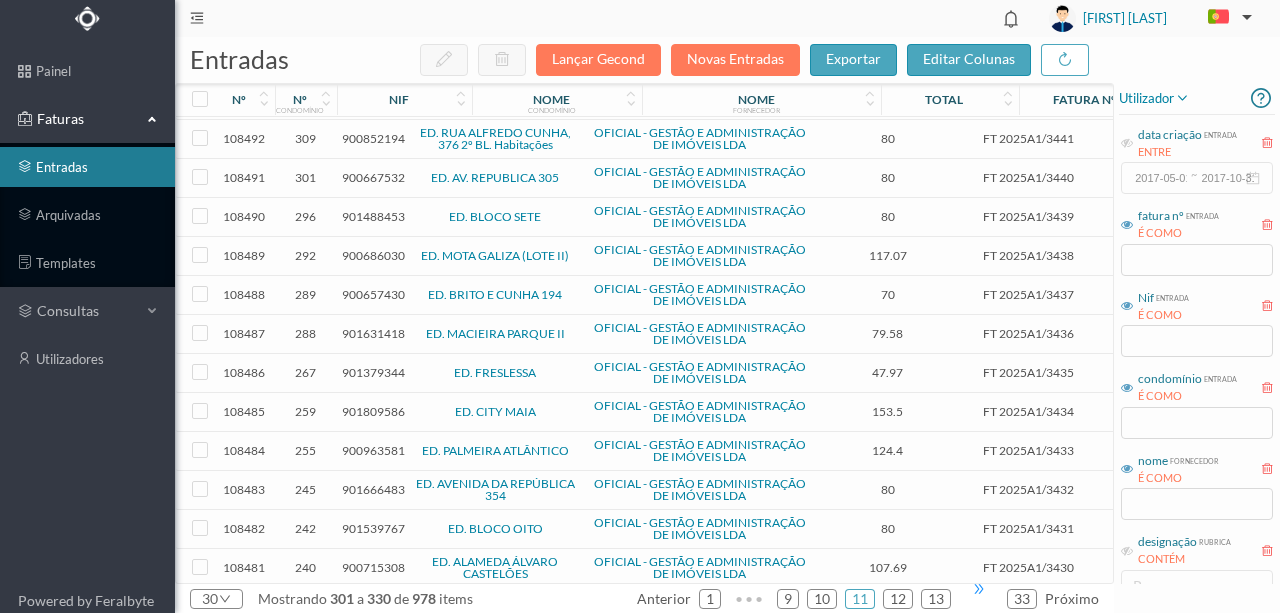 click on "•••" at bounding box center [979, 589] 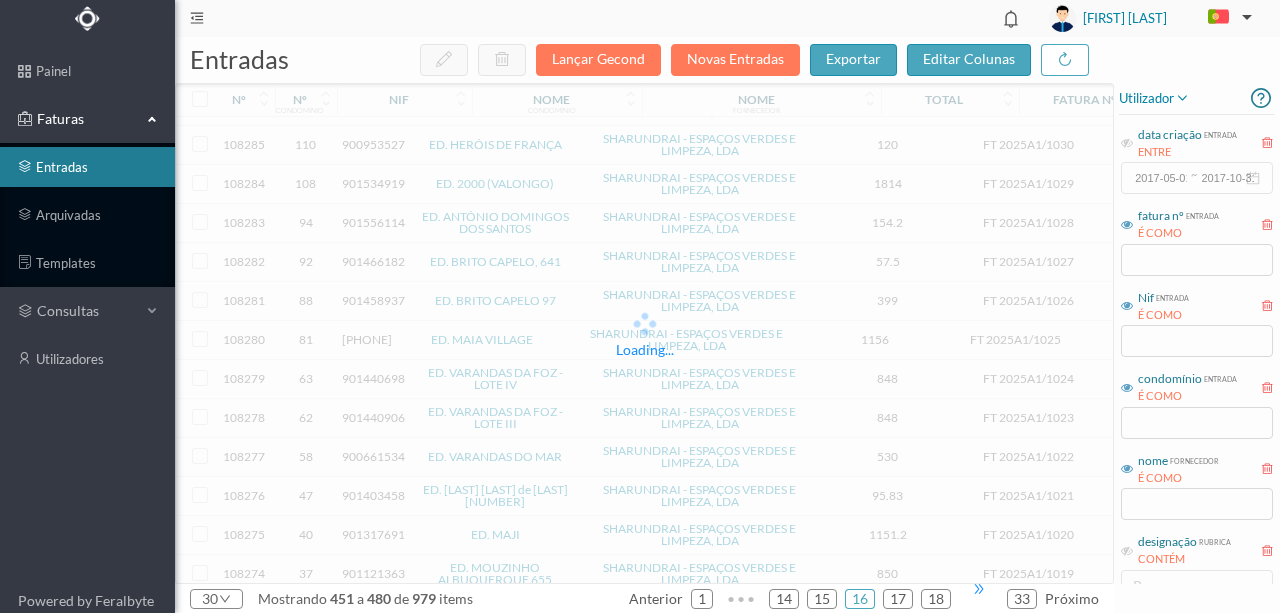 scroll, scrollTop: 699, scrollLeft: 0, axis: vertical 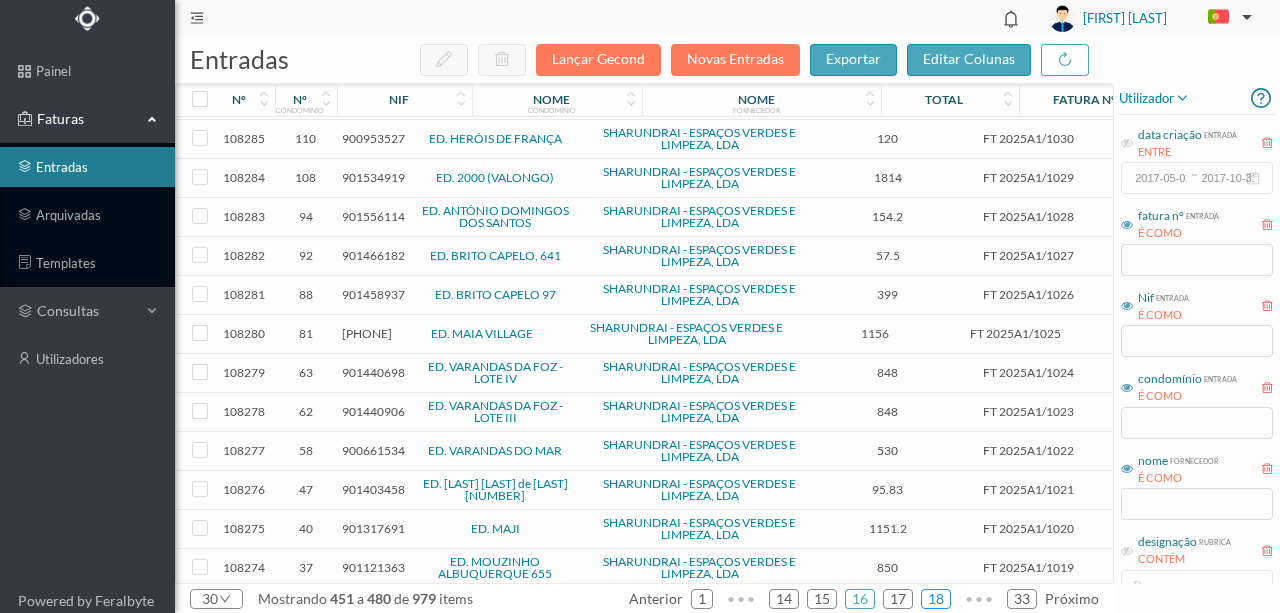 click on "18" at bounding box center [936, 599] 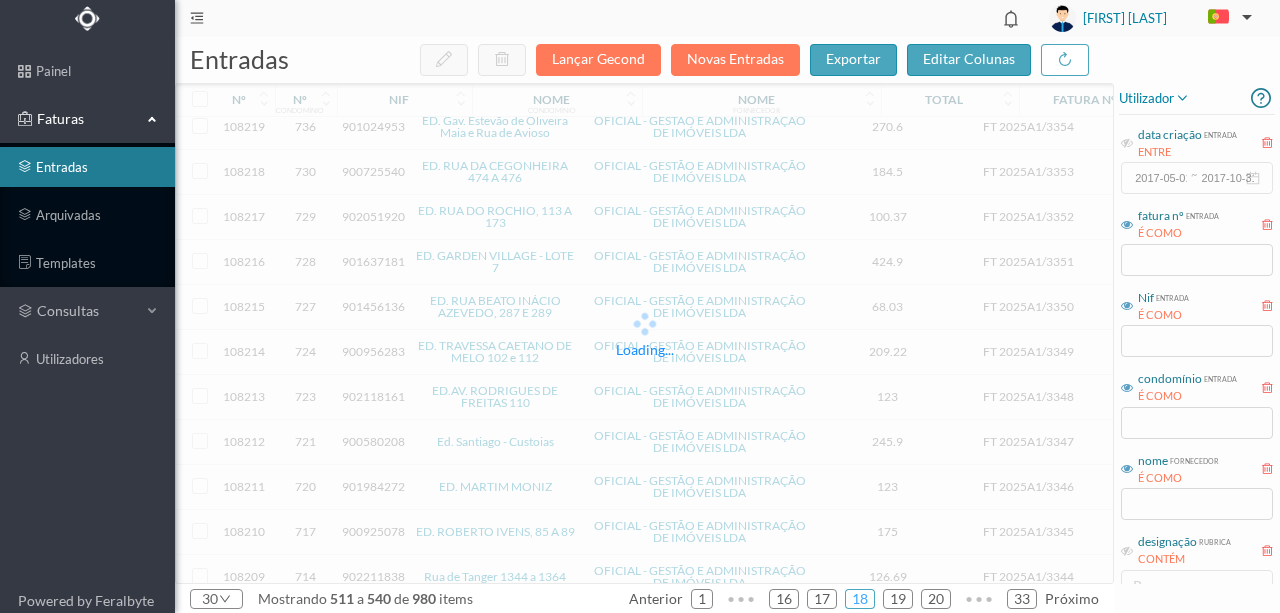 scroll, scrollTop: 840, scrollLeft: 0, axis: vertical 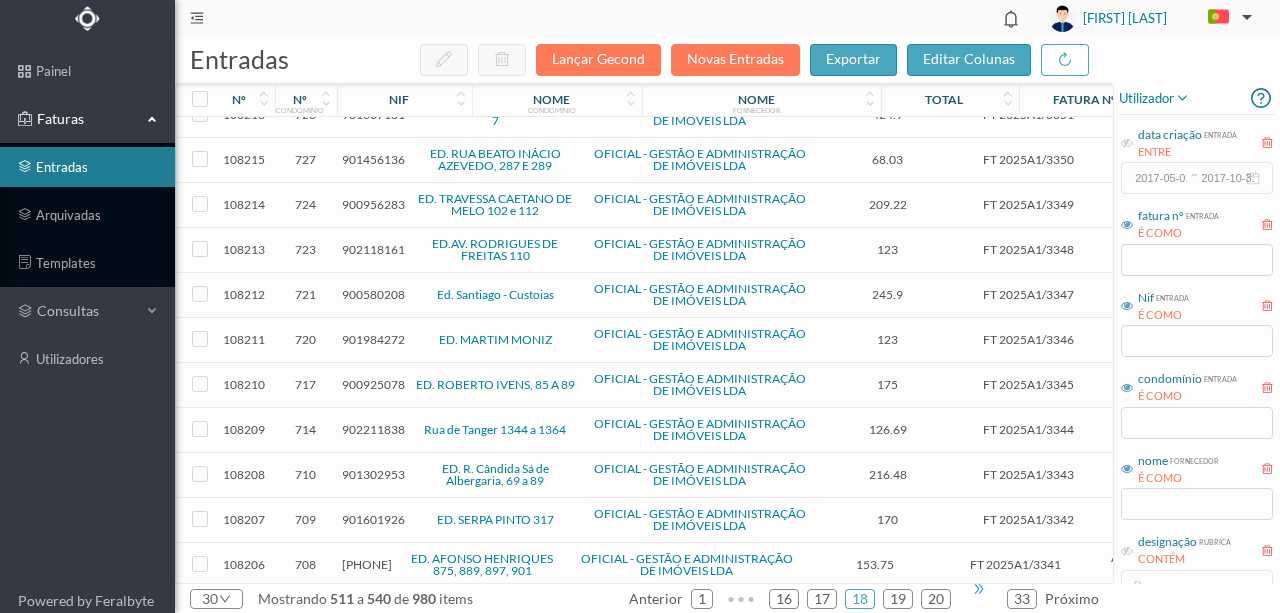 click on "•••" at bounding box center (979, 589) 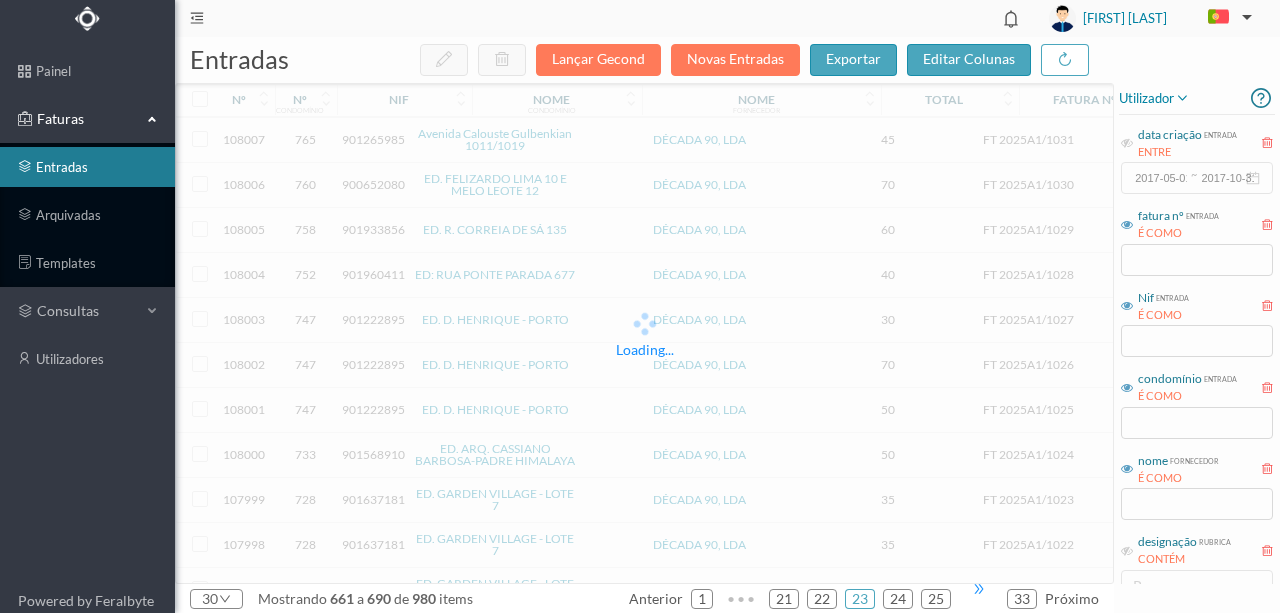 click on "•••" at bounding box center (979, 589) 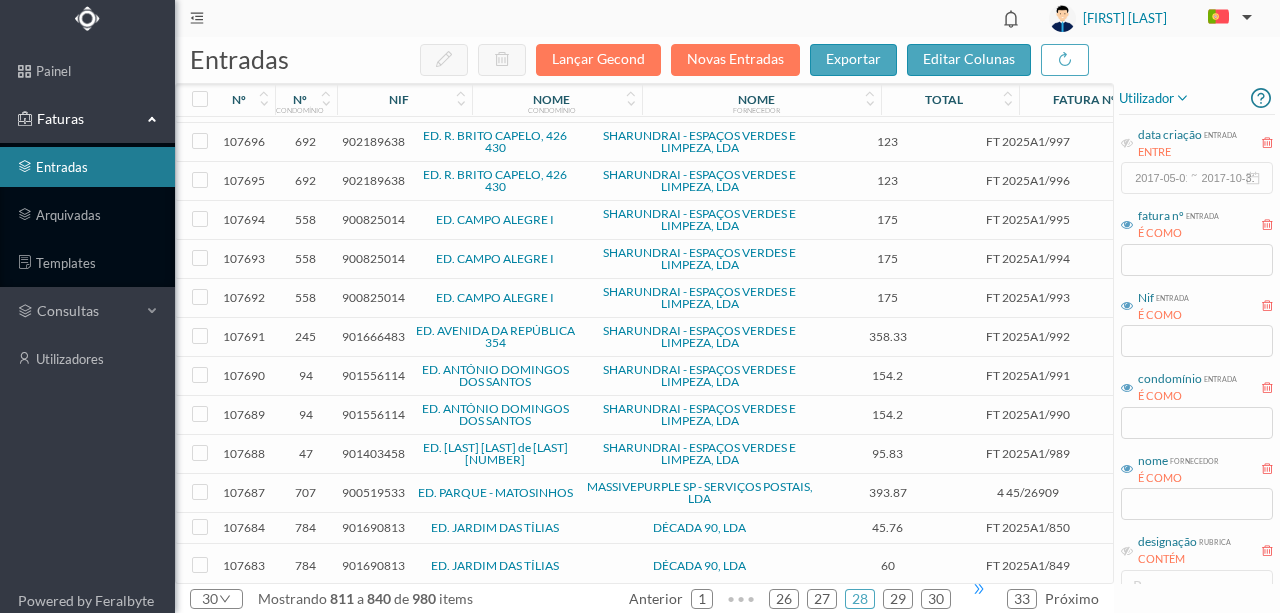 click on "•••" at bounding box center [979, 589] 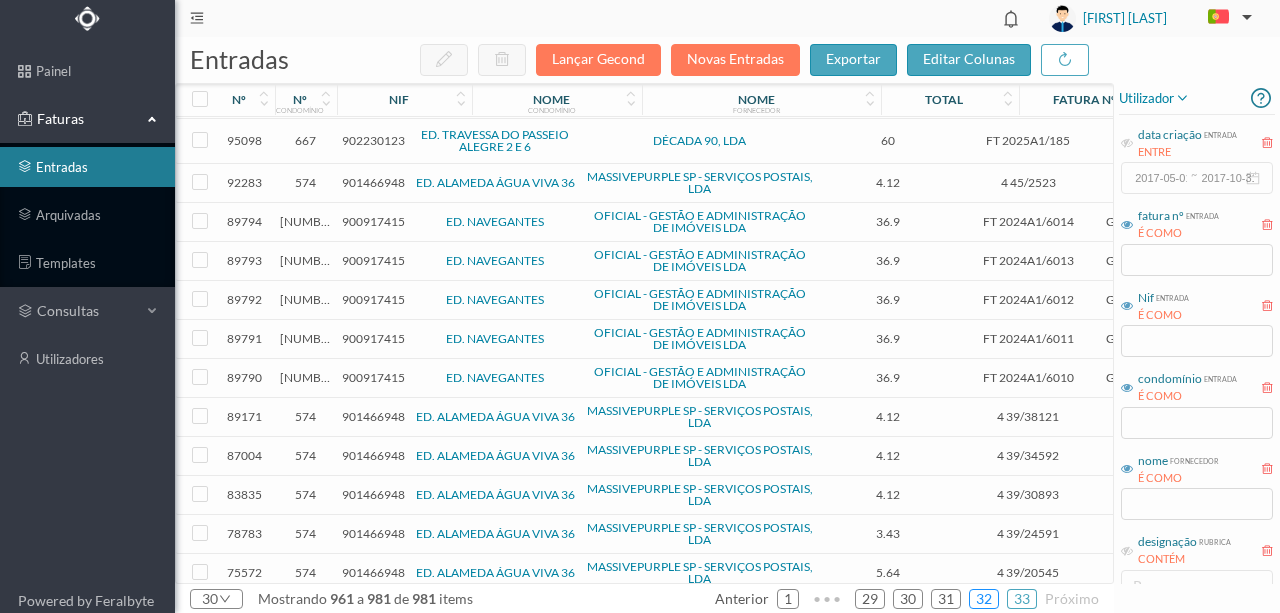 scroll, scrollTop: 387, scrollLeft: 0, axis: vertical 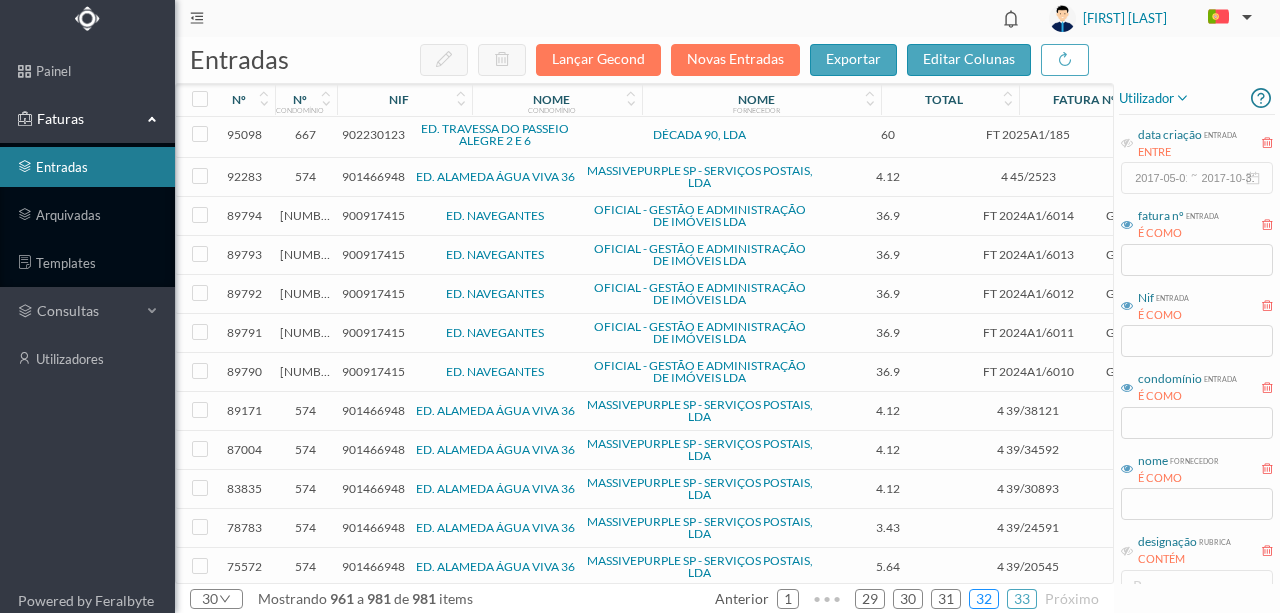 click on "32" at bounding box center [984, 599] 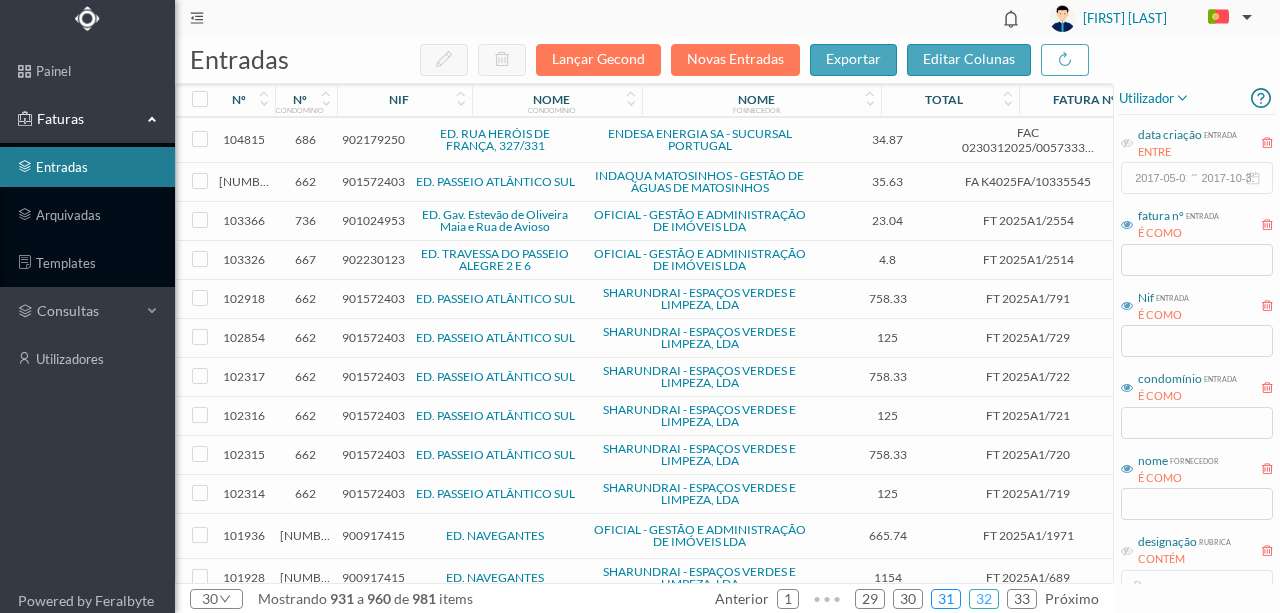 scroll, scrollTop: 755, scrollLeft: 0, axis: vertical 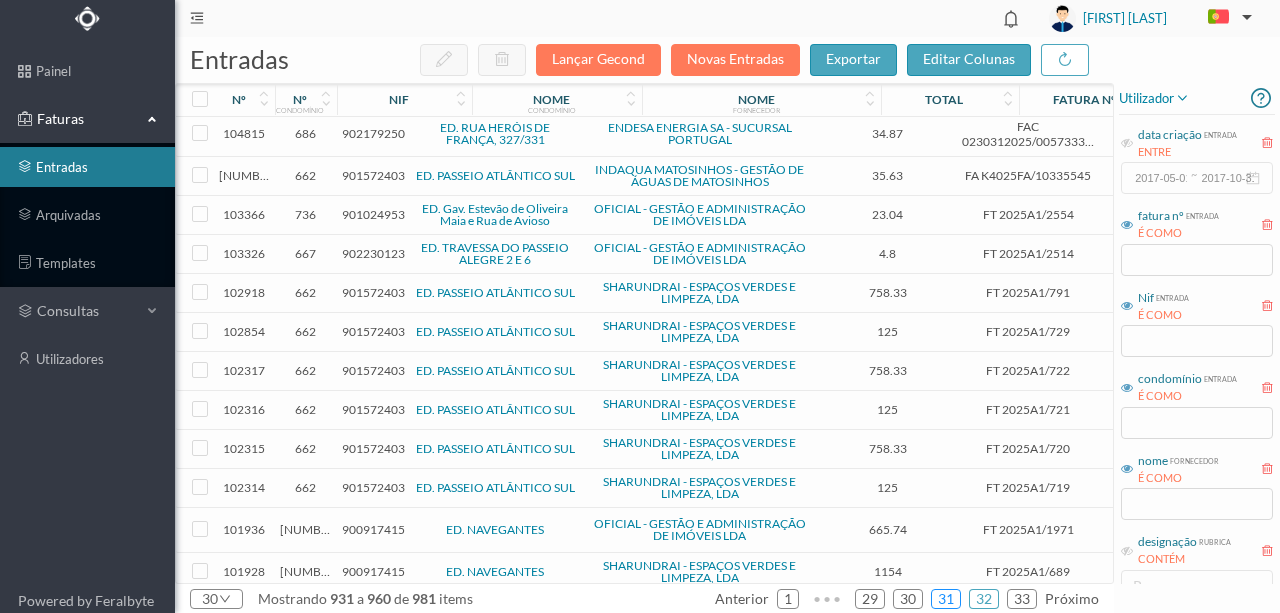 click on "31" at bounding box center [946, 599] 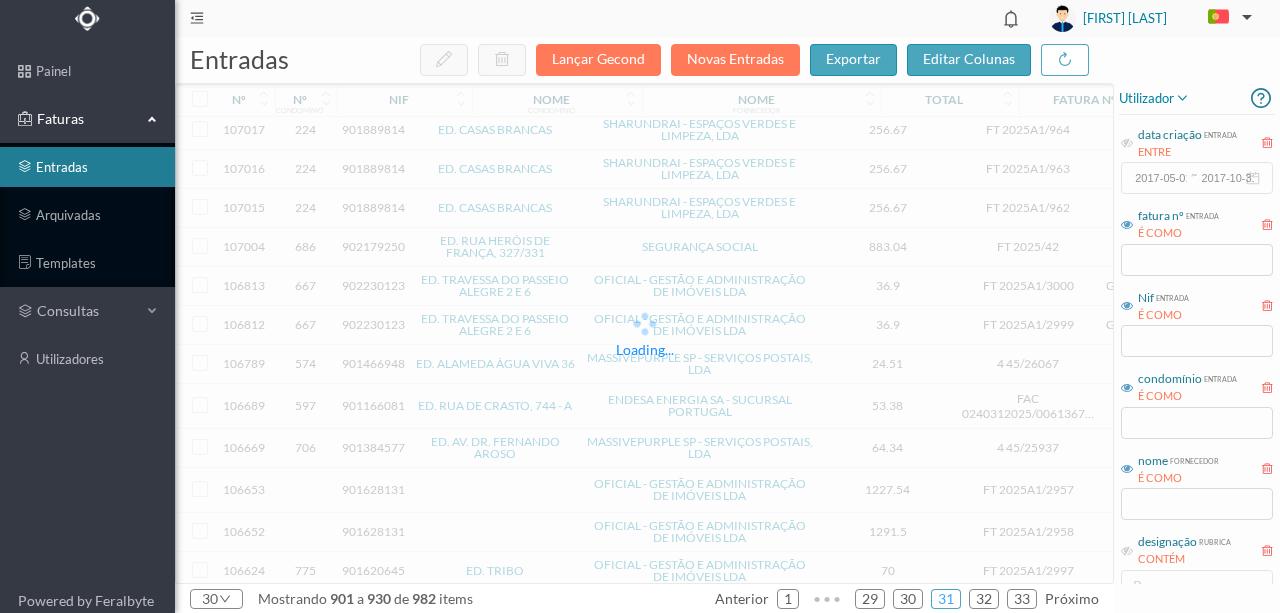 scroll, scrollTop: 712, scrollLeft: 0, axis: vertical 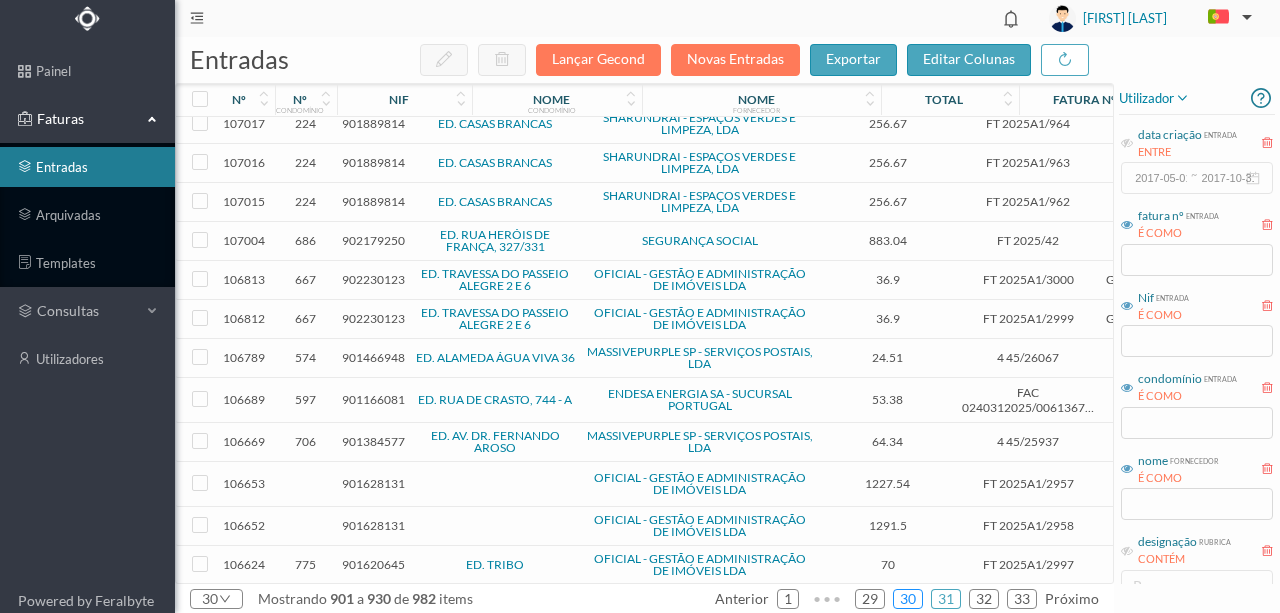 click on "30" at bounding box center [908, 599] 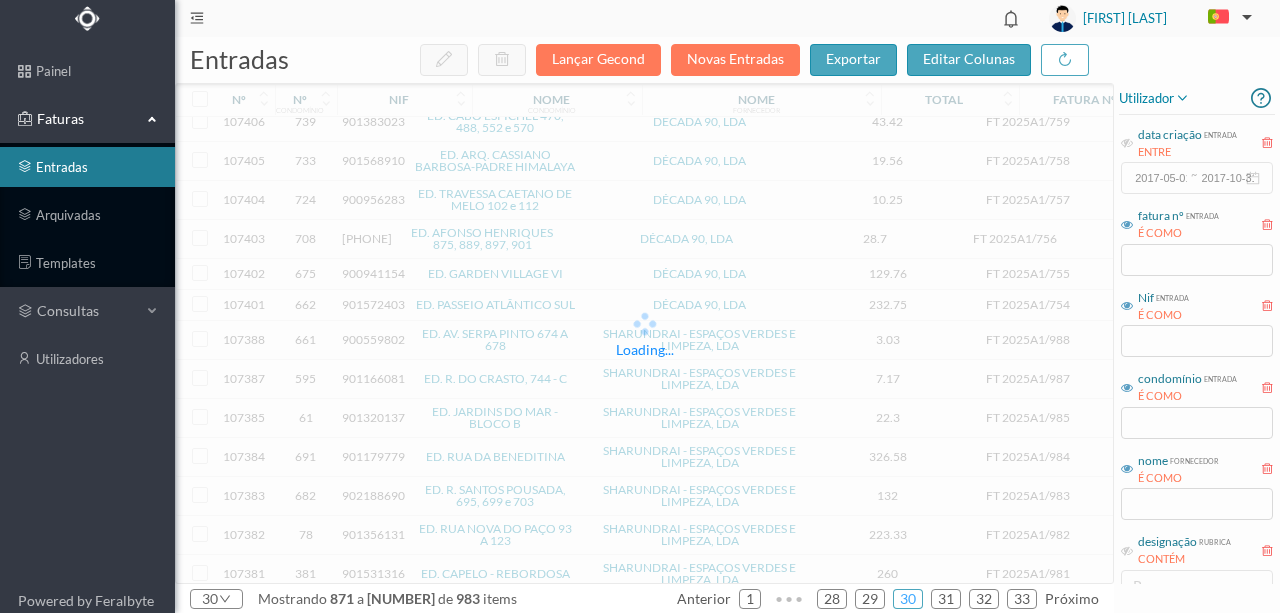 scroll, scrollTop: 619, scrollLeft: 0, axis: vertical 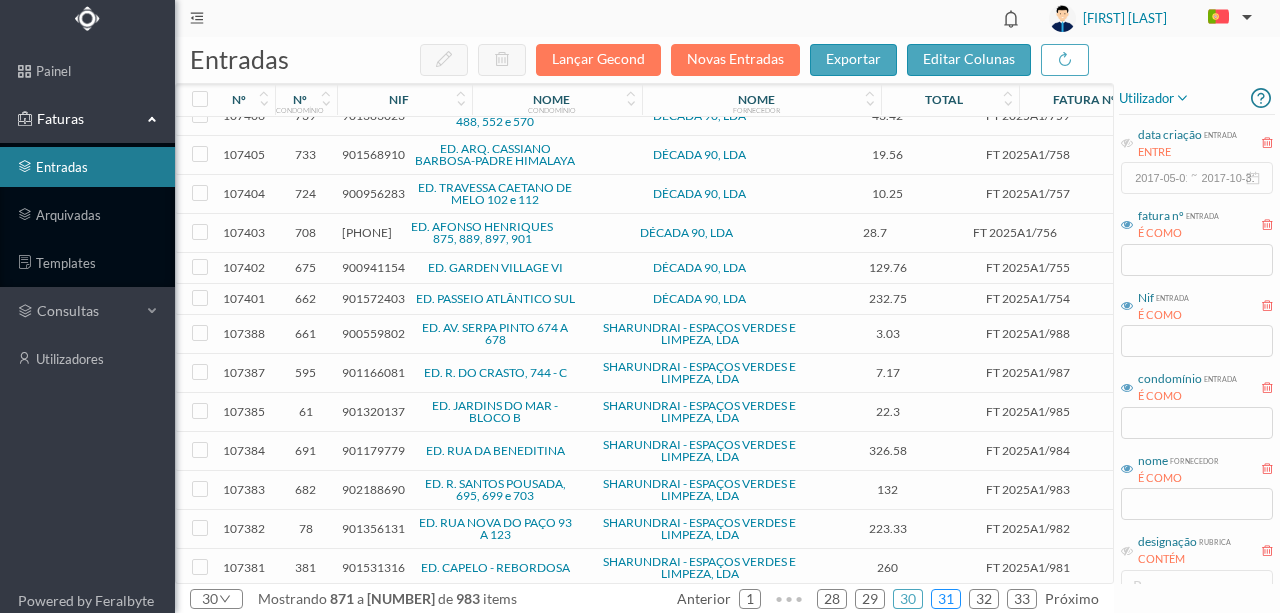 click on "31" at bounding box center (946, 599) 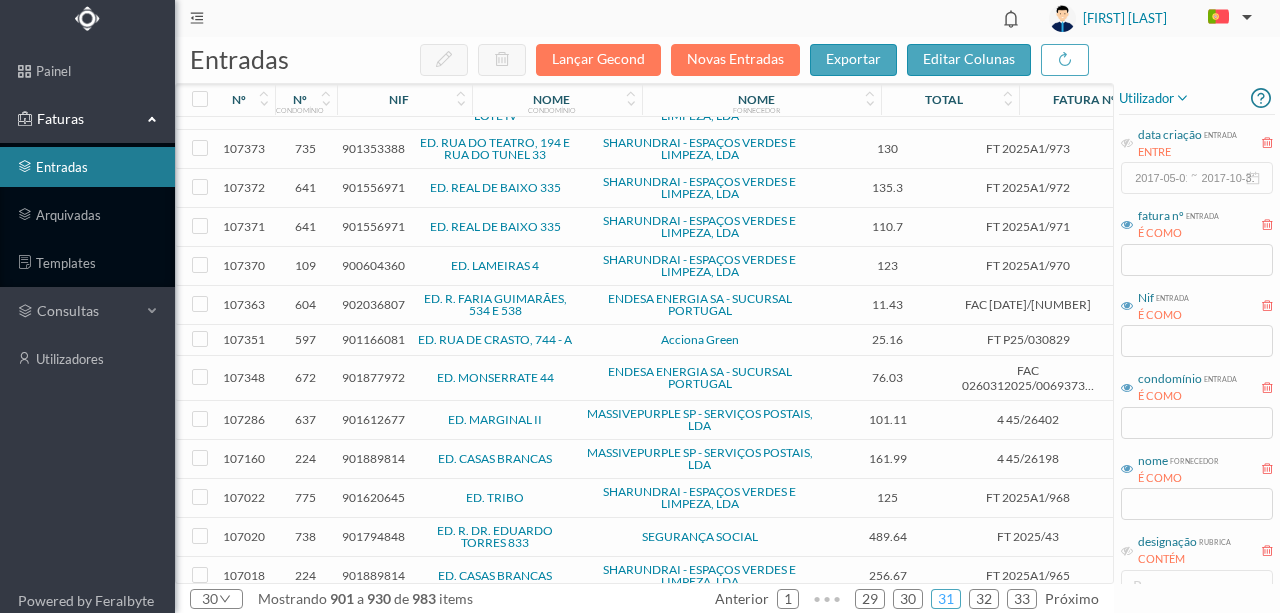 scroll, scrollTop: 266, scrollLeft: 0, axis: vertical 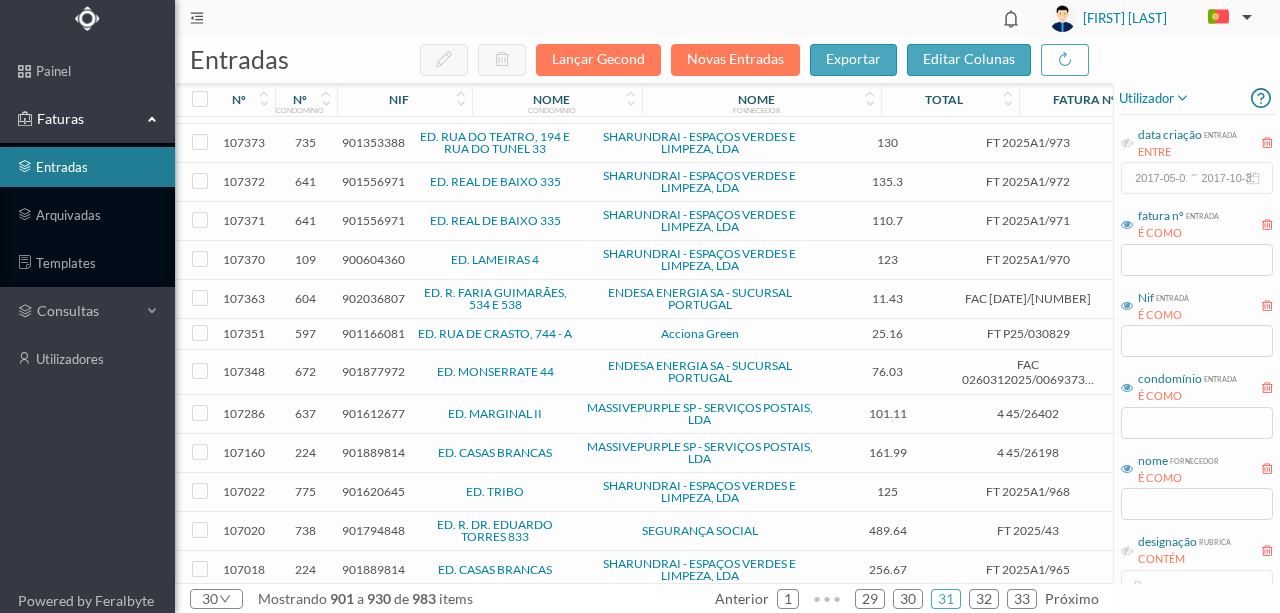 click on "901794848" at bounding box center (373, 530) 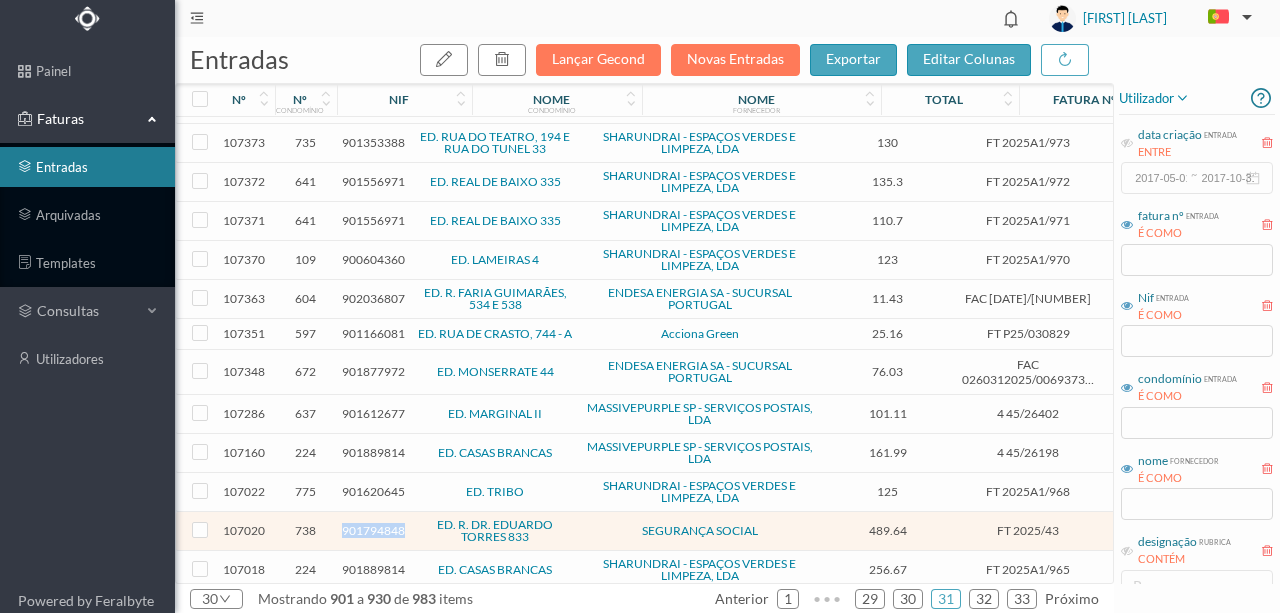 click on "901794848" at bounding box center [373, 530] 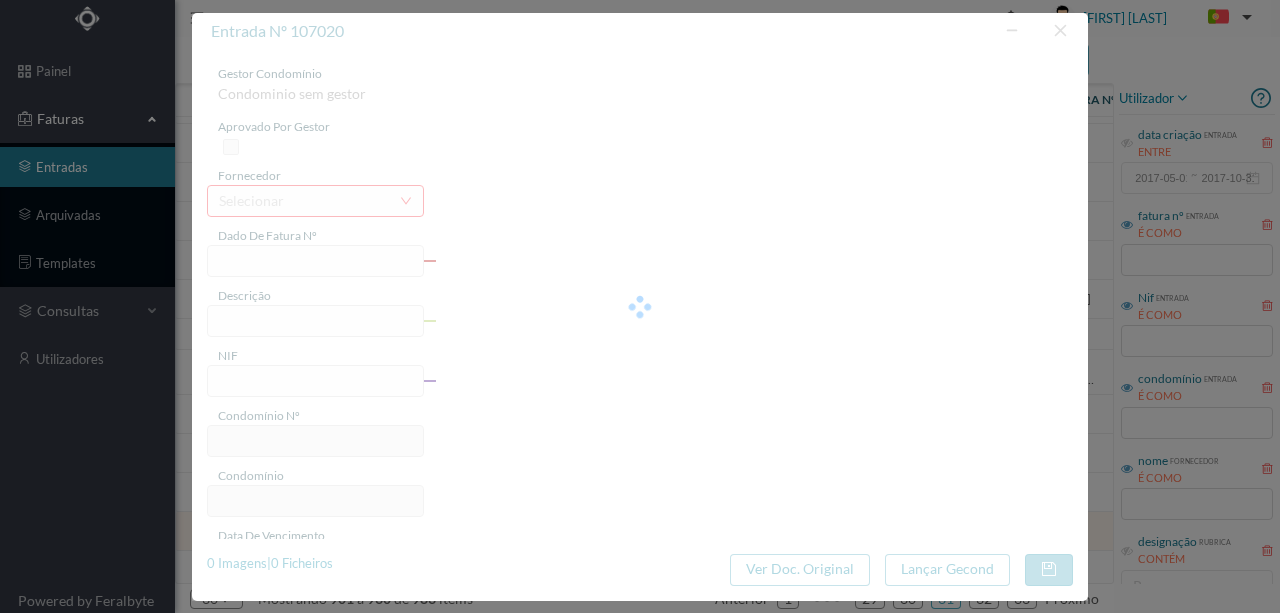type on "FT 2025/43" 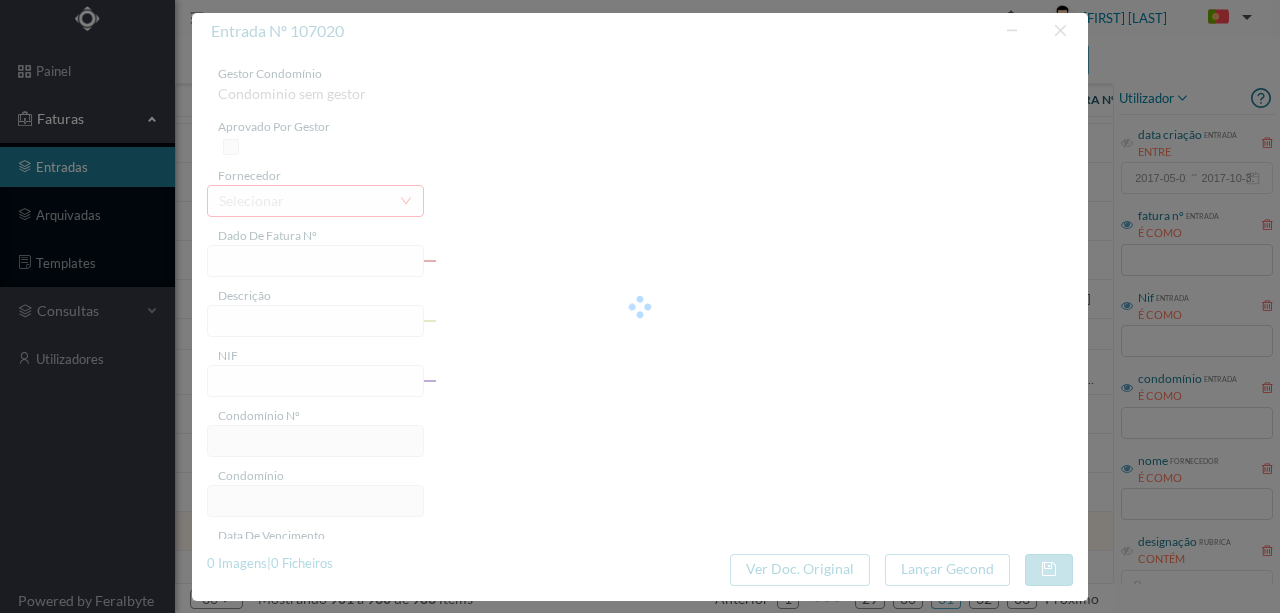type on "901794848" 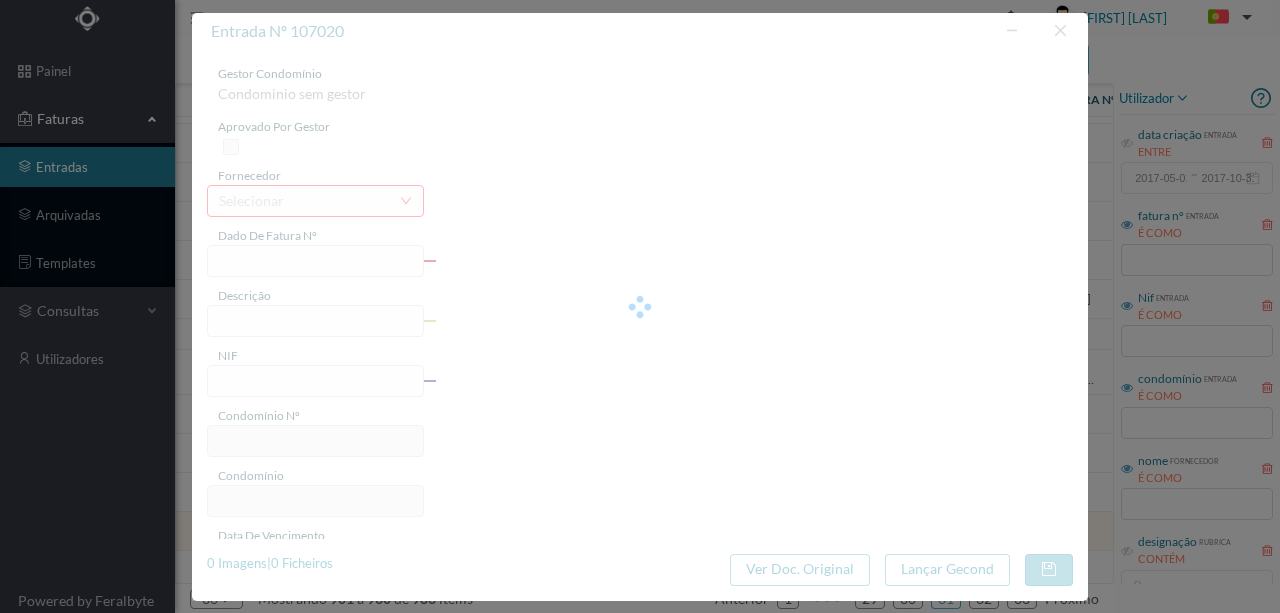type on "Invalid date" 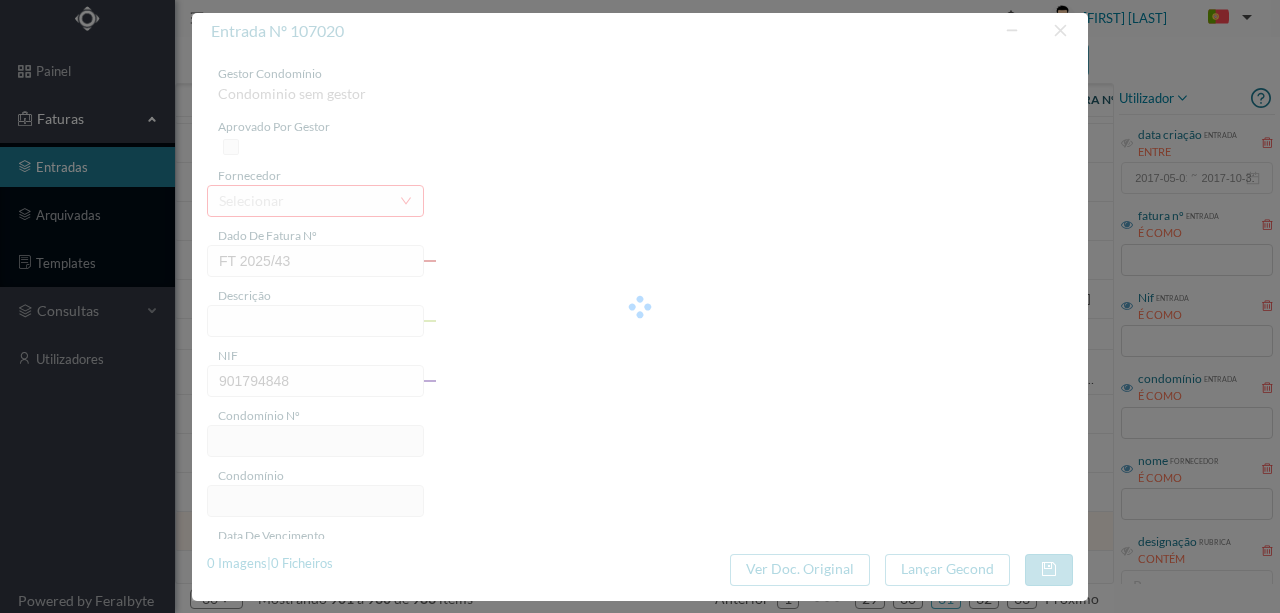 type on "738" 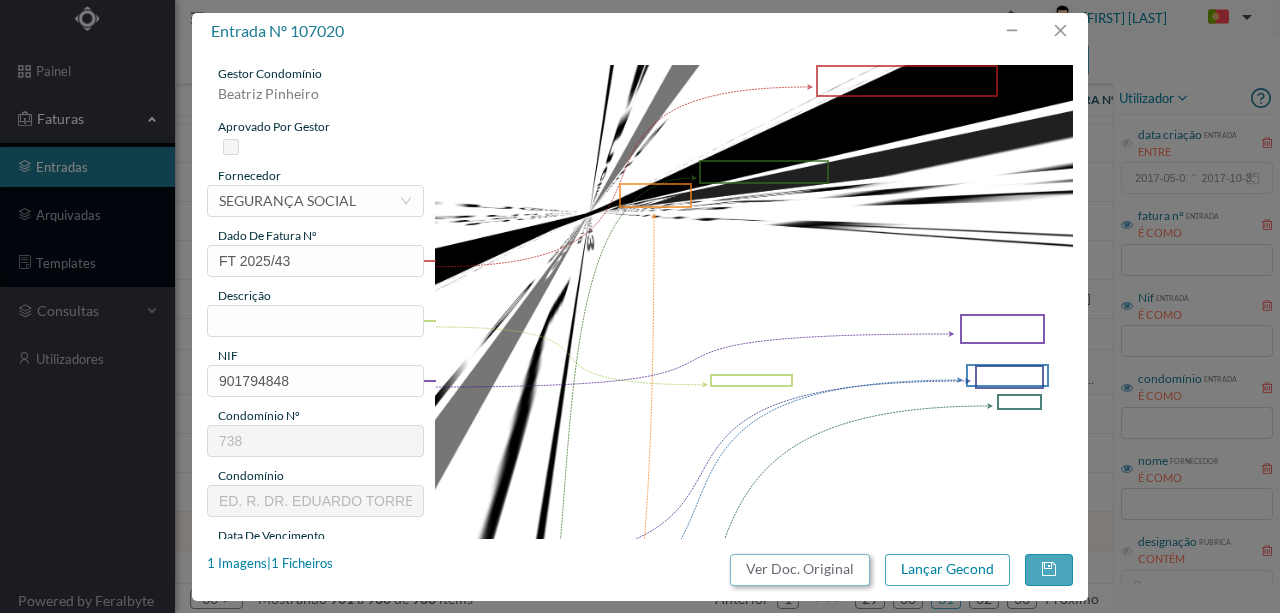 click on "Ver Doc. Original" at bounding box center [800, 570] 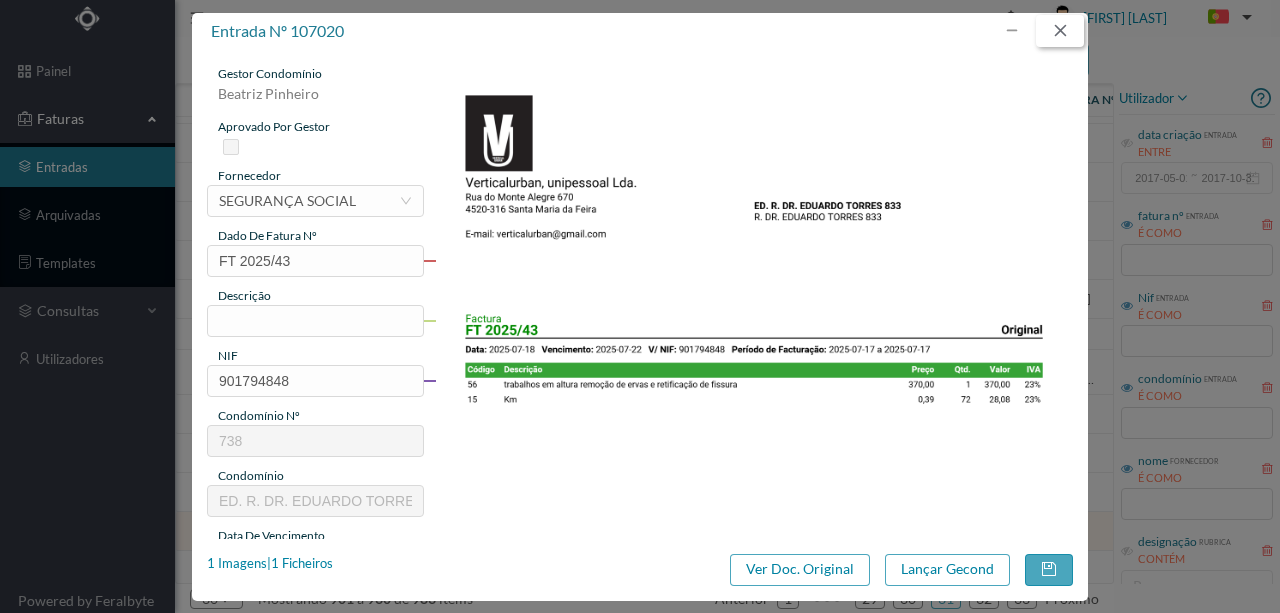 drag, startPoint x: 1060, startPoint y: 28, endPoint x: 1022, endPoint y: 28, distance: 38 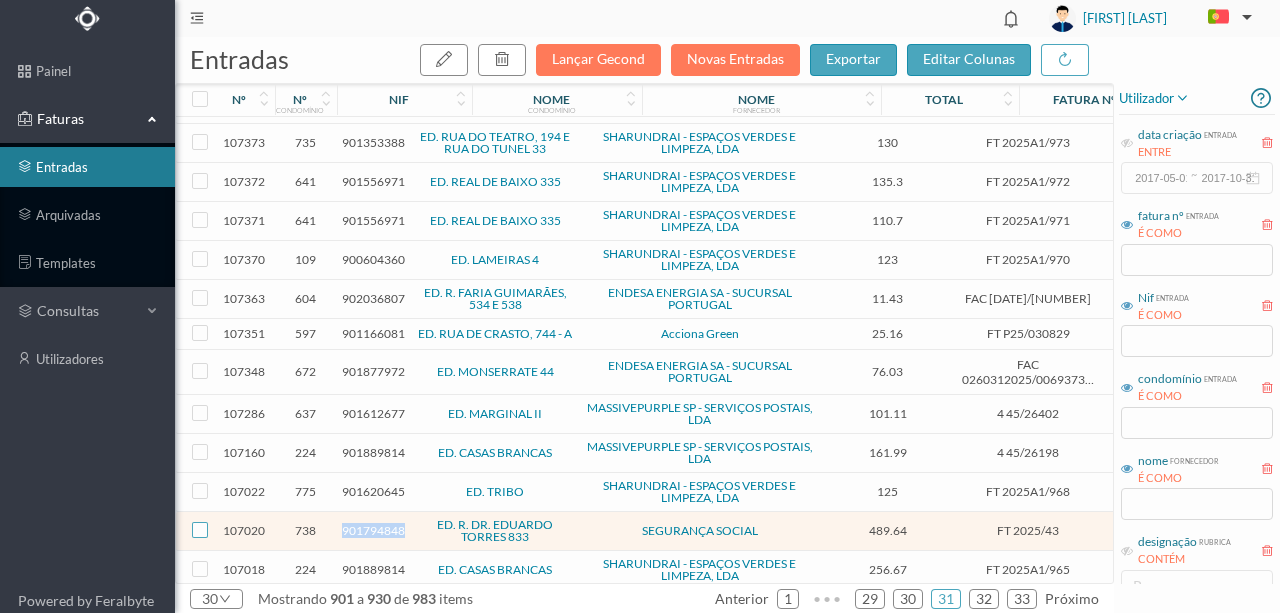 click at bounding box center (200, 530) 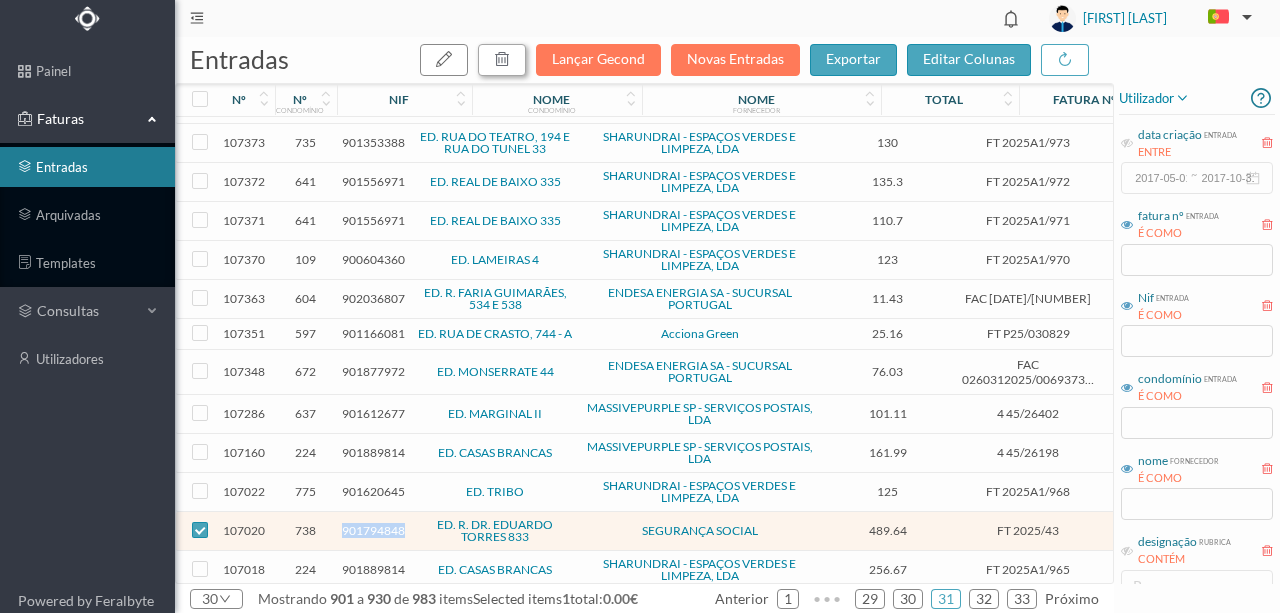 click at bounding box center [502, 60] 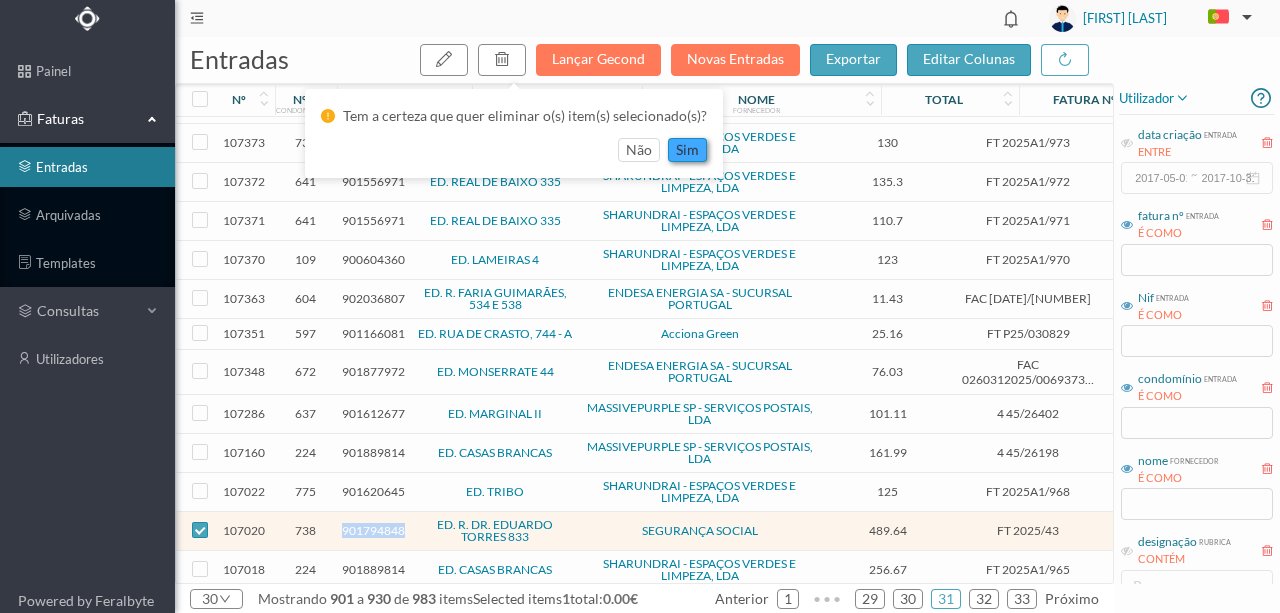 click on "sim" at bounding box center (687, 150) 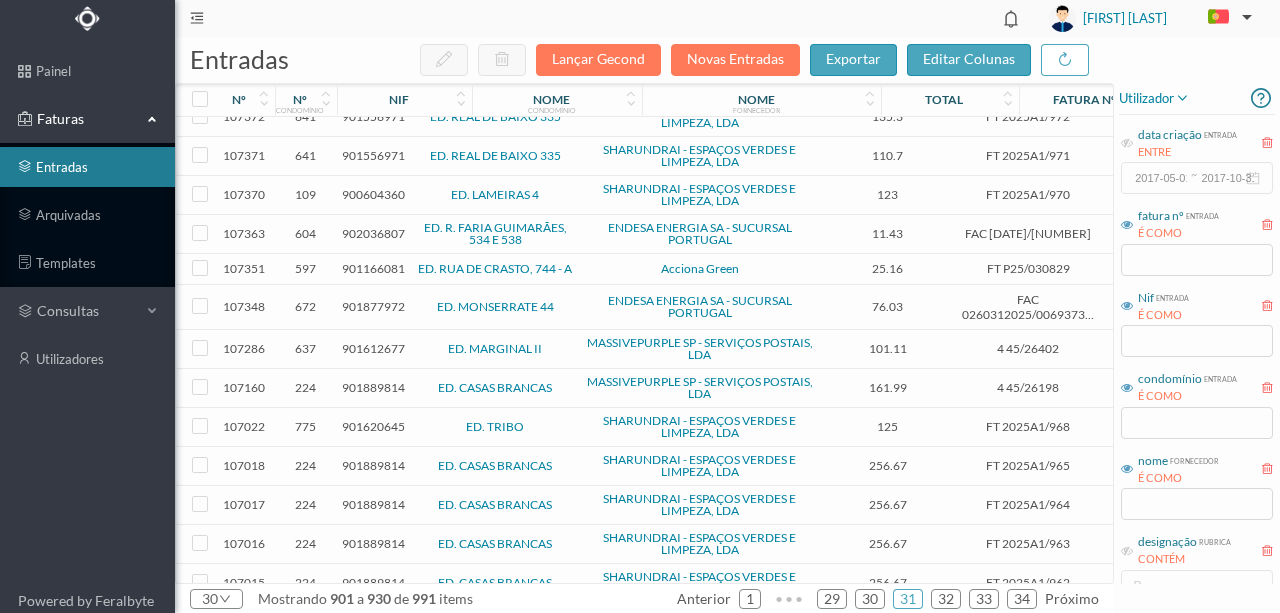 scroll, scrollTop: 686, scrollLeft: 0, axis: vertical 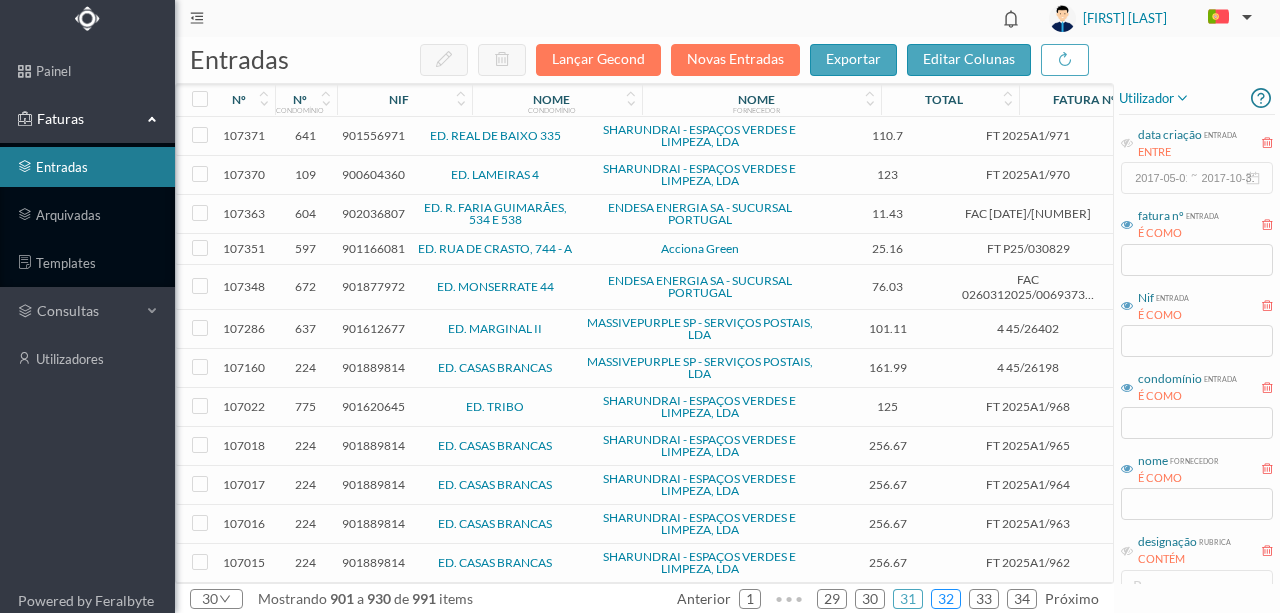 click on "32" at bounding box center [946, 599] 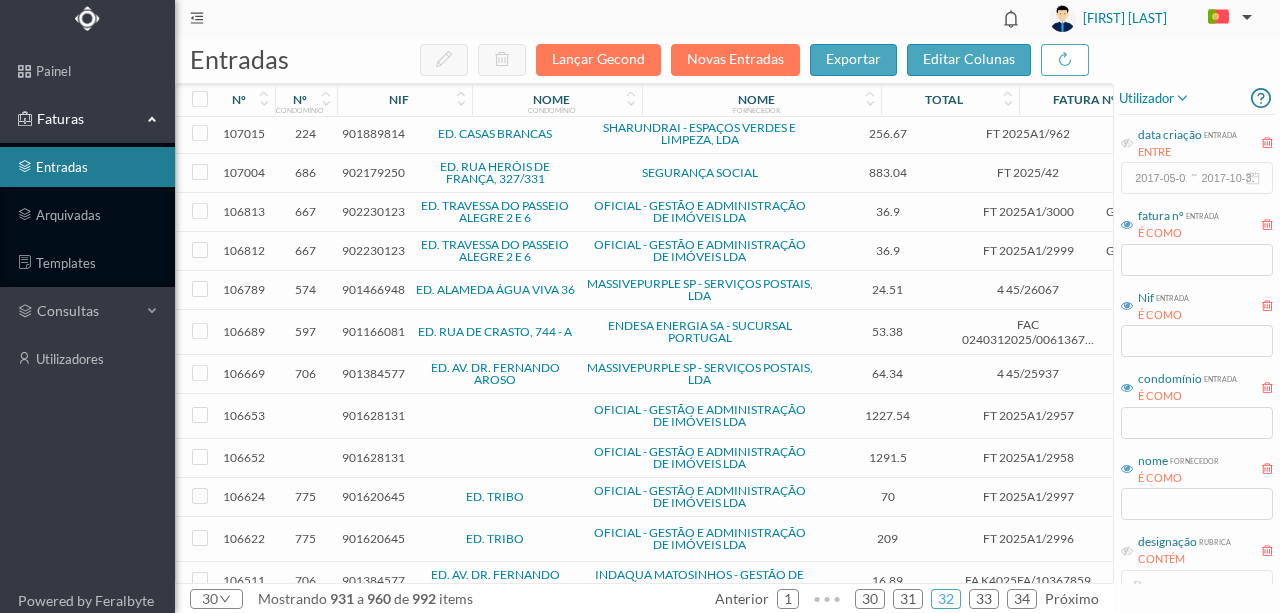 scroll, scrollTop: 0, scrollLeft: 0, axis: both 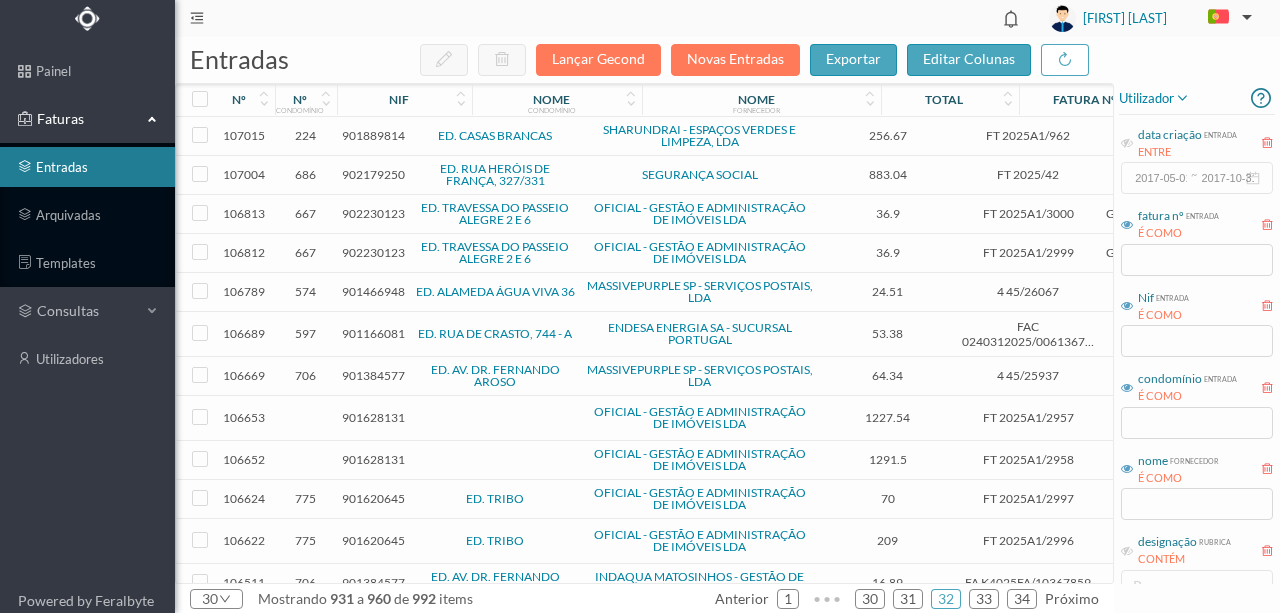 click on "902179250" at bounding box center [373, 174] 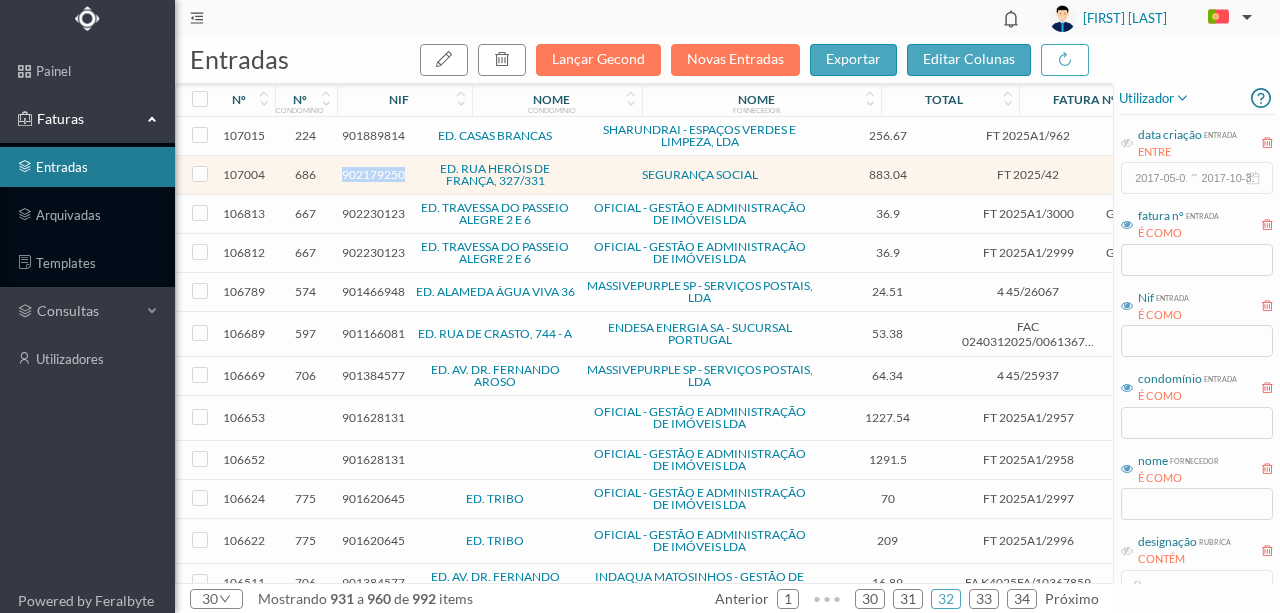 click on "902179250" at bounding box center (373, 174) 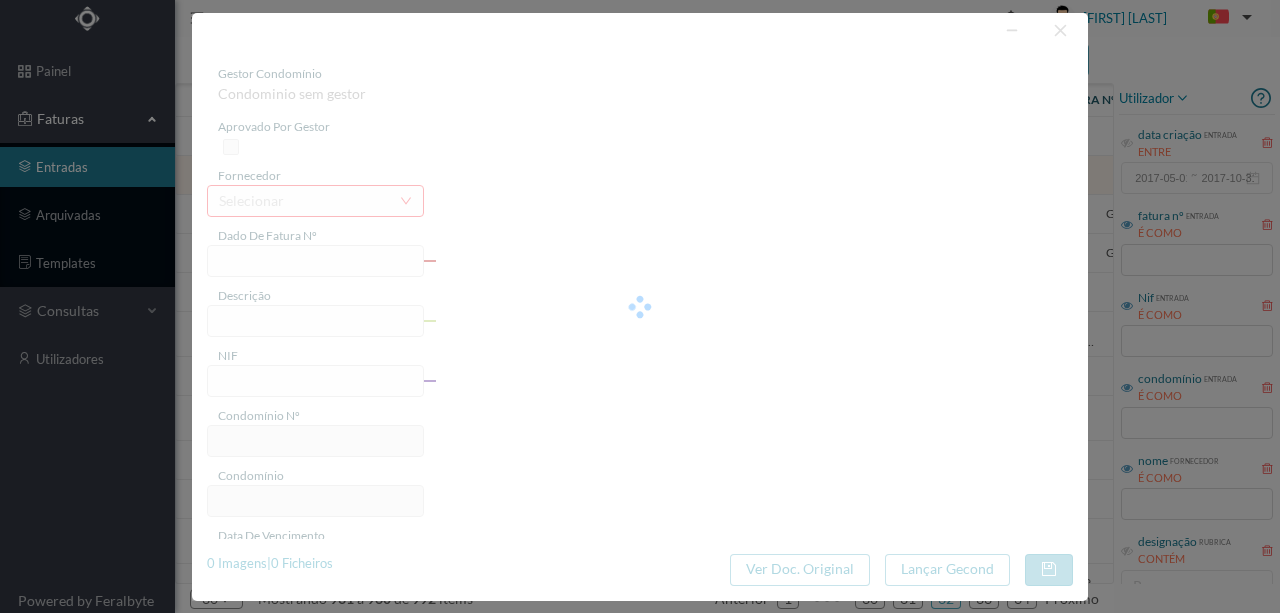 type on "FT 2025/42" 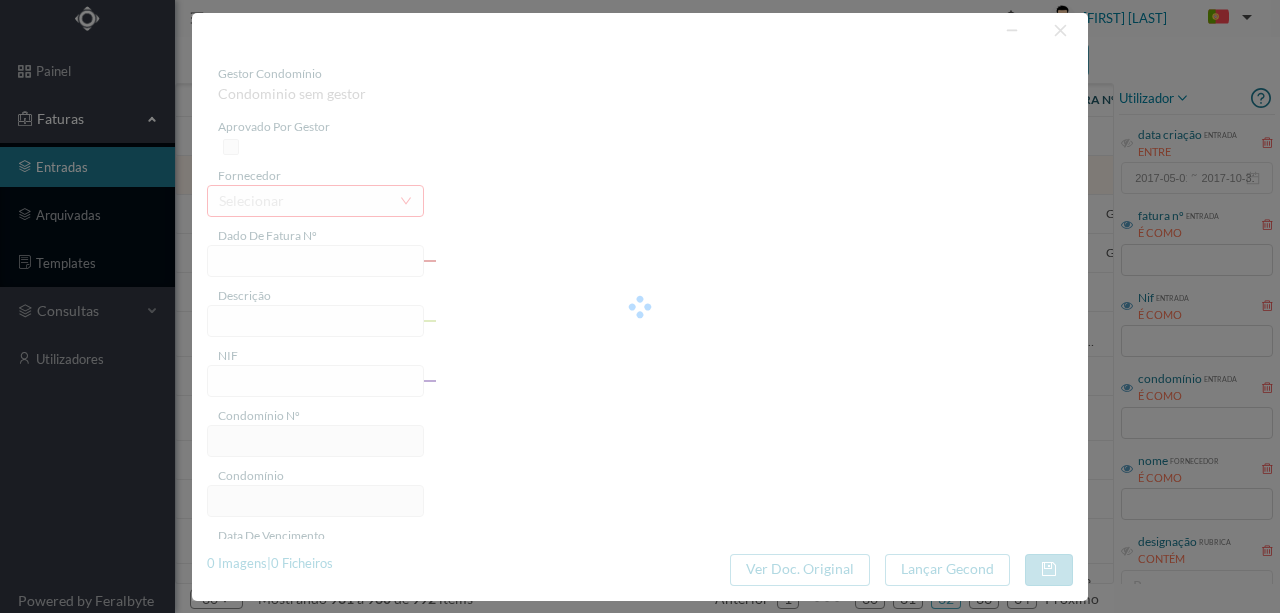 type on "2025-07-18" 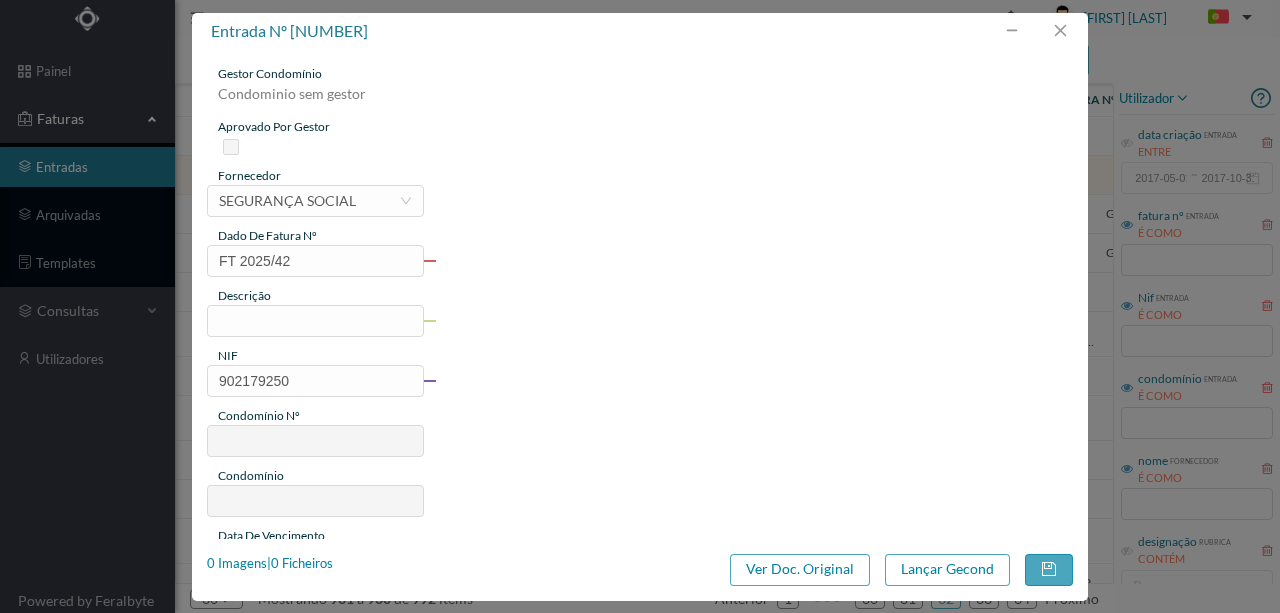 type on "686" 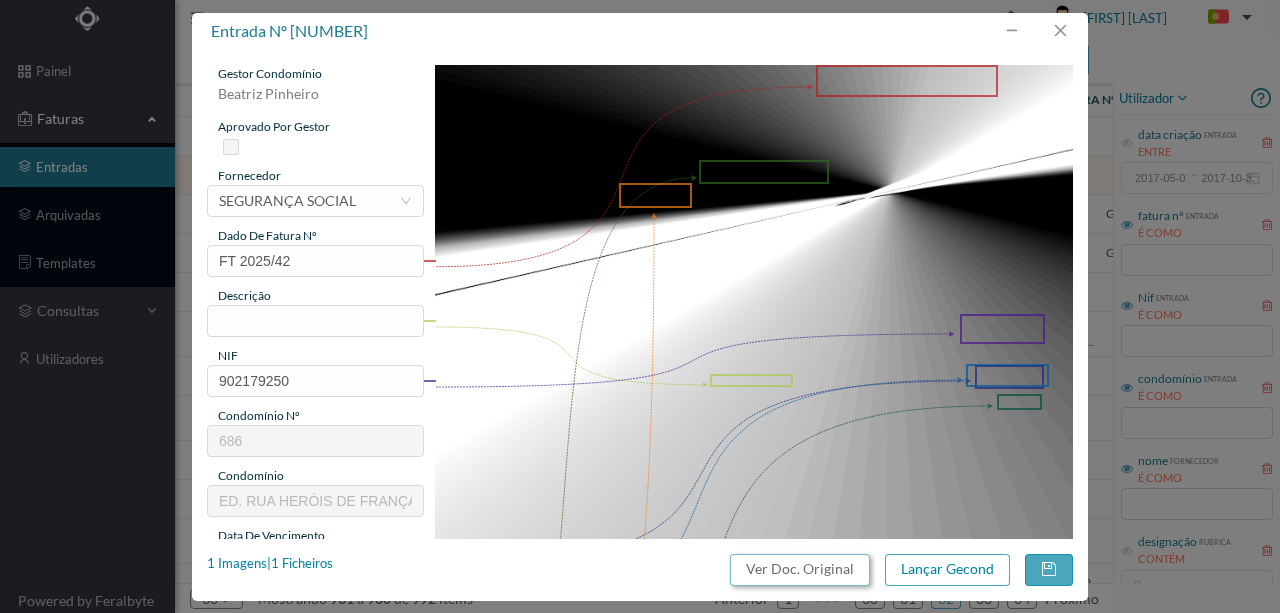 drag, startPoint x: 815, startPoint y: 570, endPoint x: 763, endPoint y: 88, distance: 484.79688 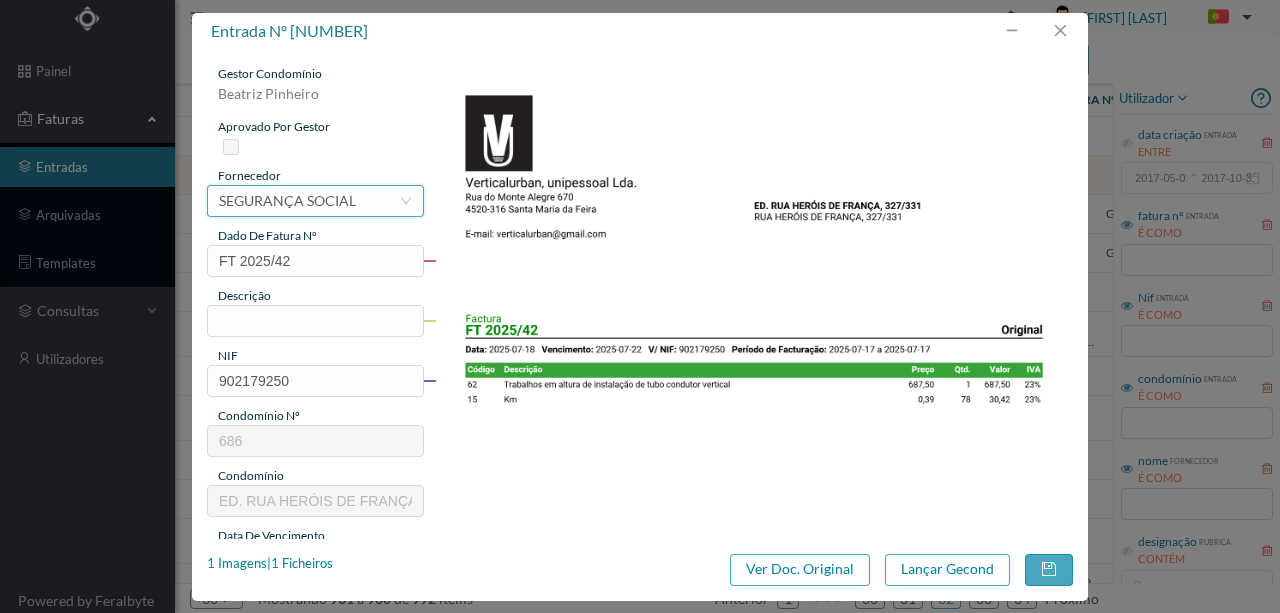 click on "SEGURANÇA SOCIAL" at bounding box center [287, 201] 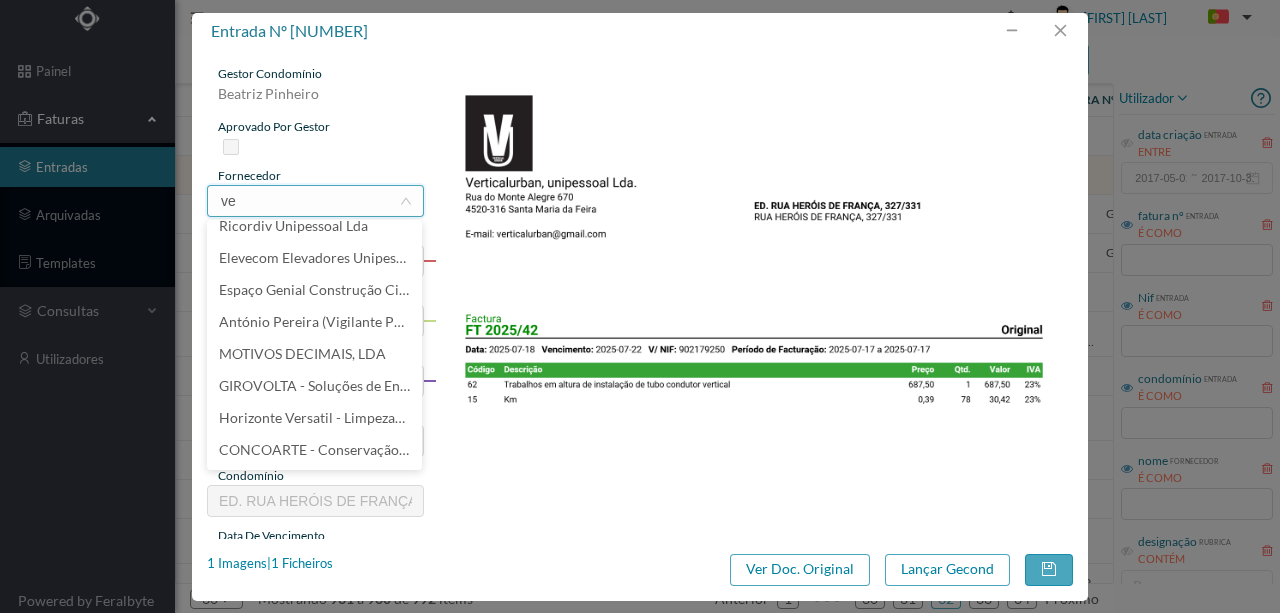 scroll, scrollTop: 0, scrollLeft: 0, axis: both 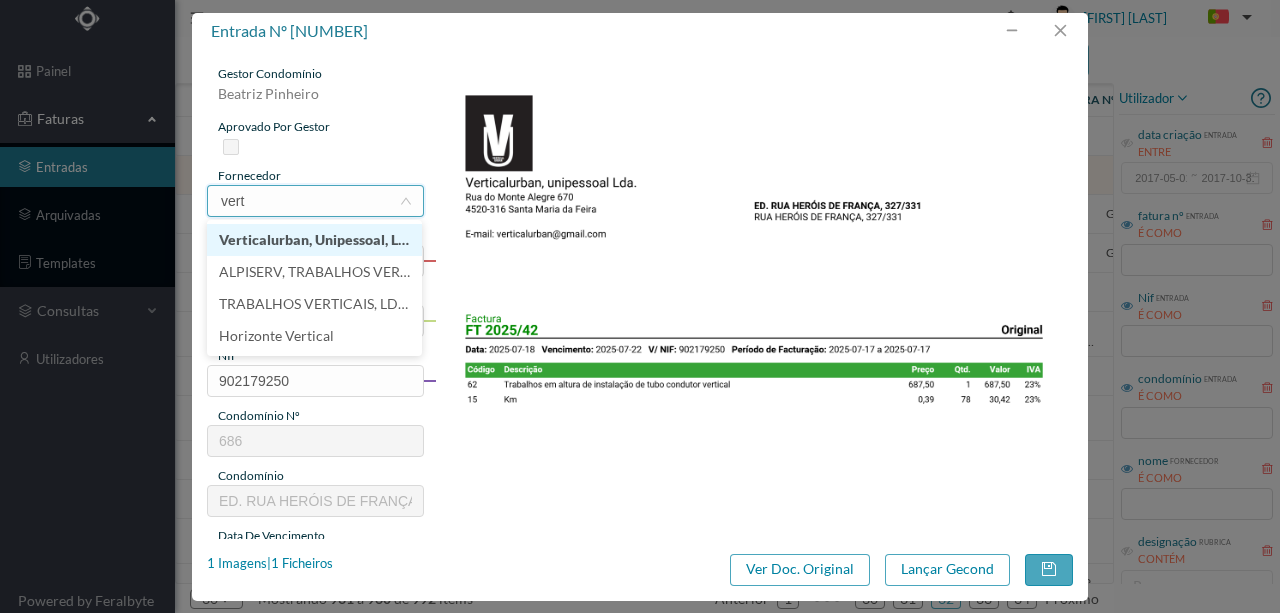 type on "verti" 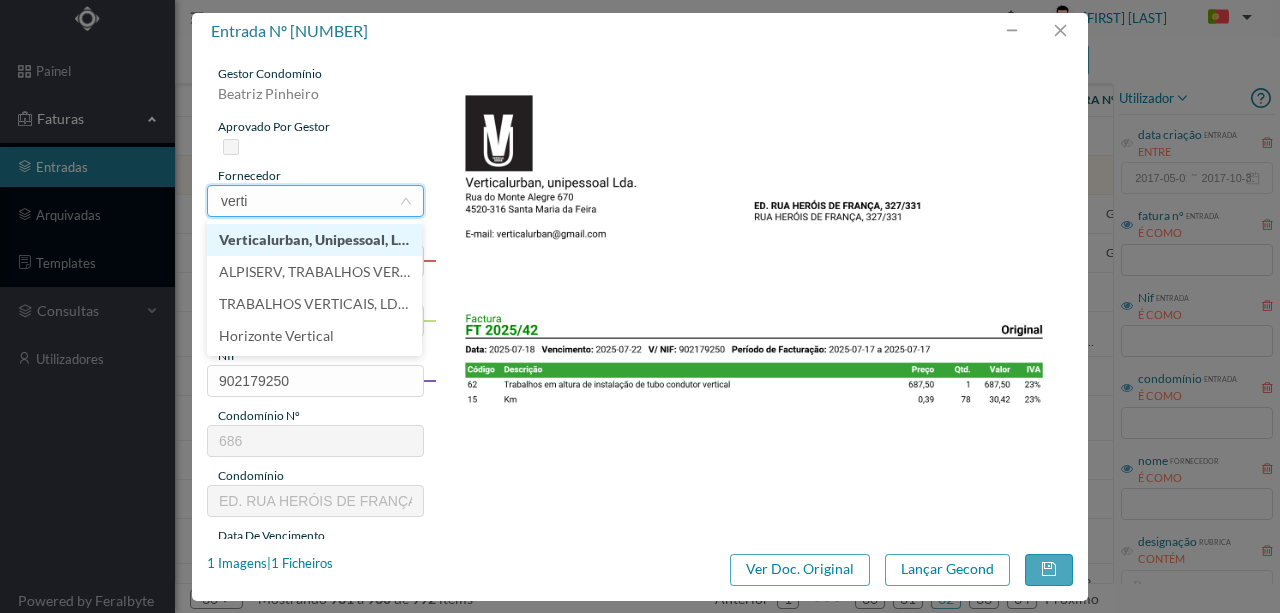 click on "Verticalurban, Unipessoal, Lda" at bounding box center (314, 240) 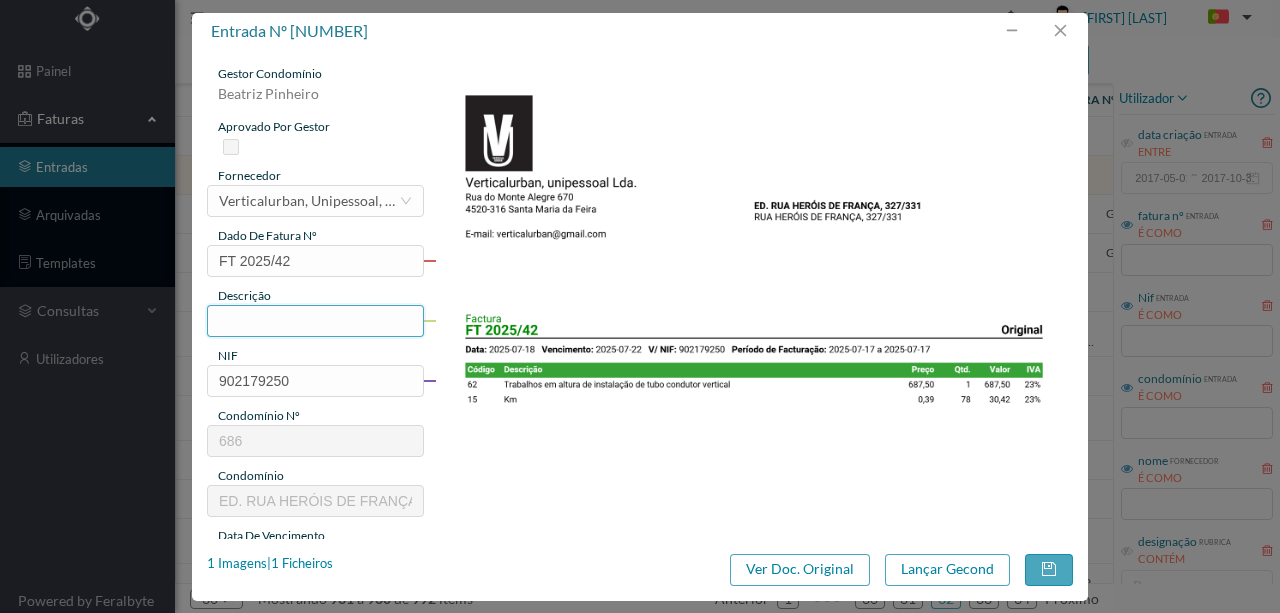 click at bounding box center (315, 321) 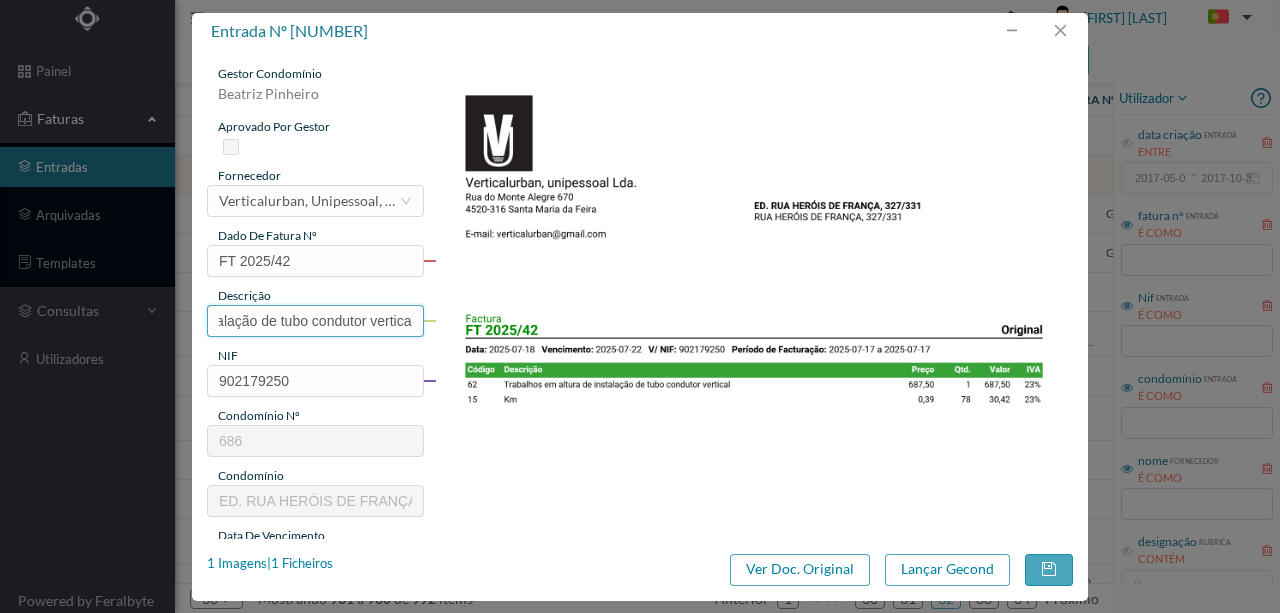 scroll, scrollTop: 0, scrollLeft: 175, axis: horizontal 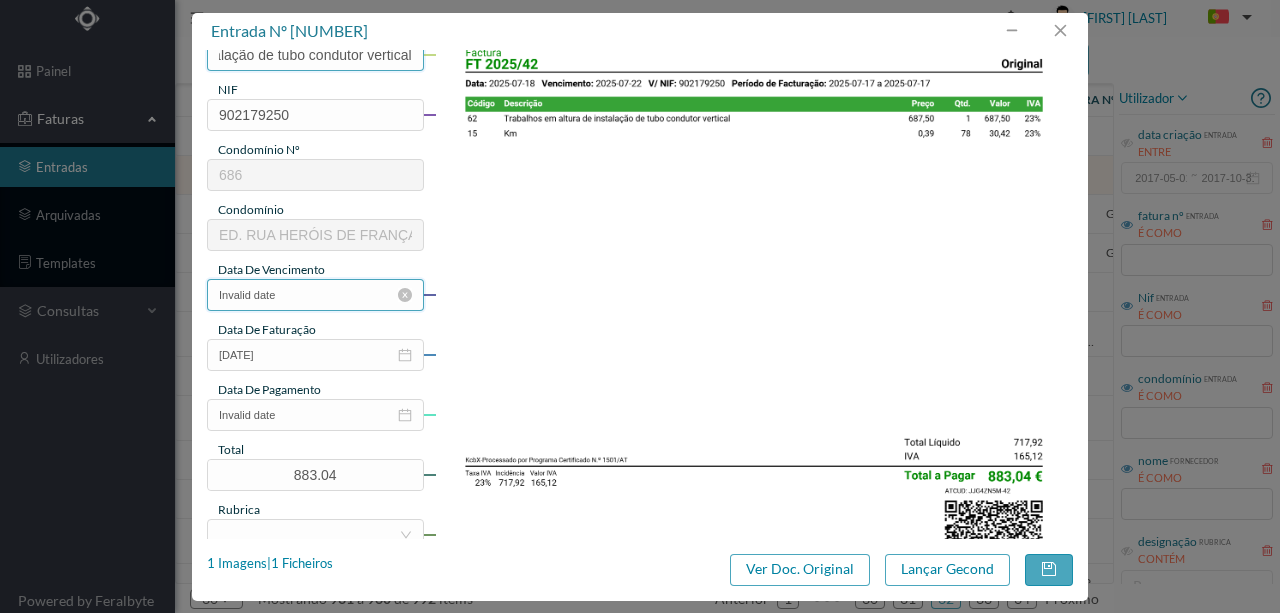 type on "Trabalhos em altura de instalação de tubo condutor vertical" 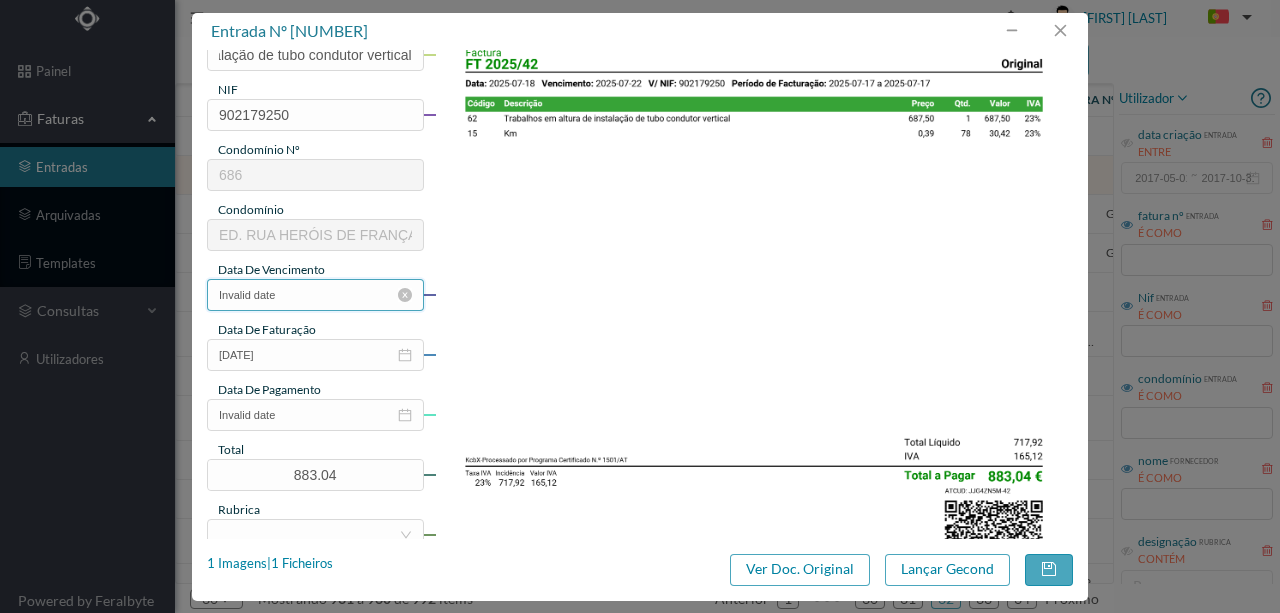 click on "Invalid date" at bounding box center [315, 295] 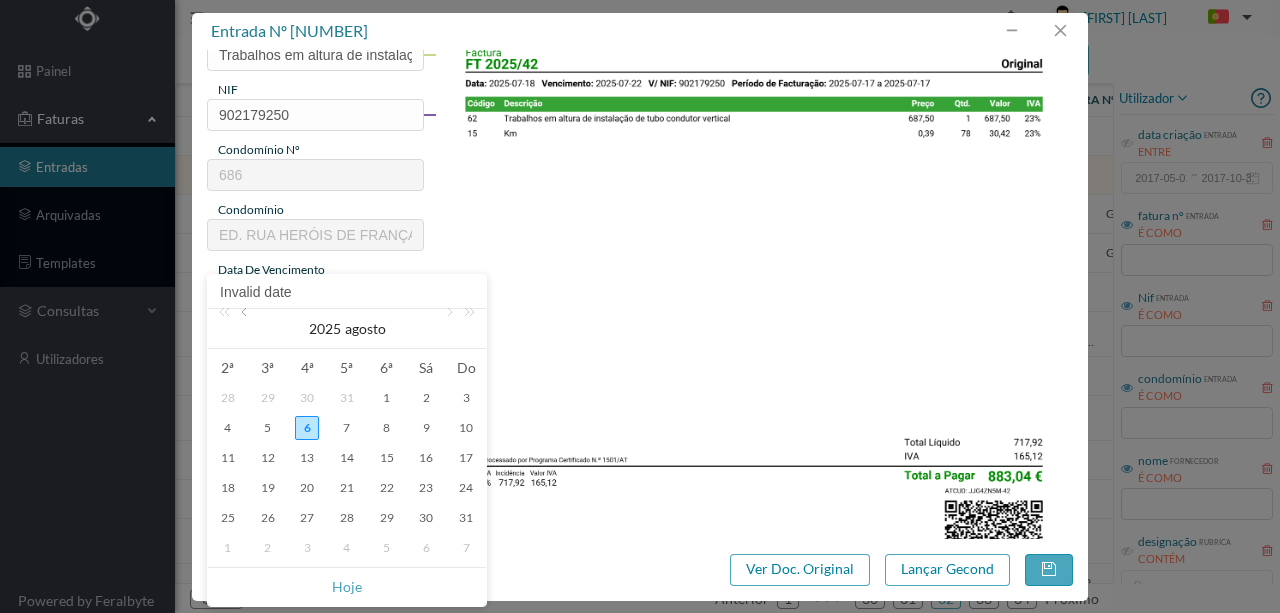click at bounding box center (246, 329) 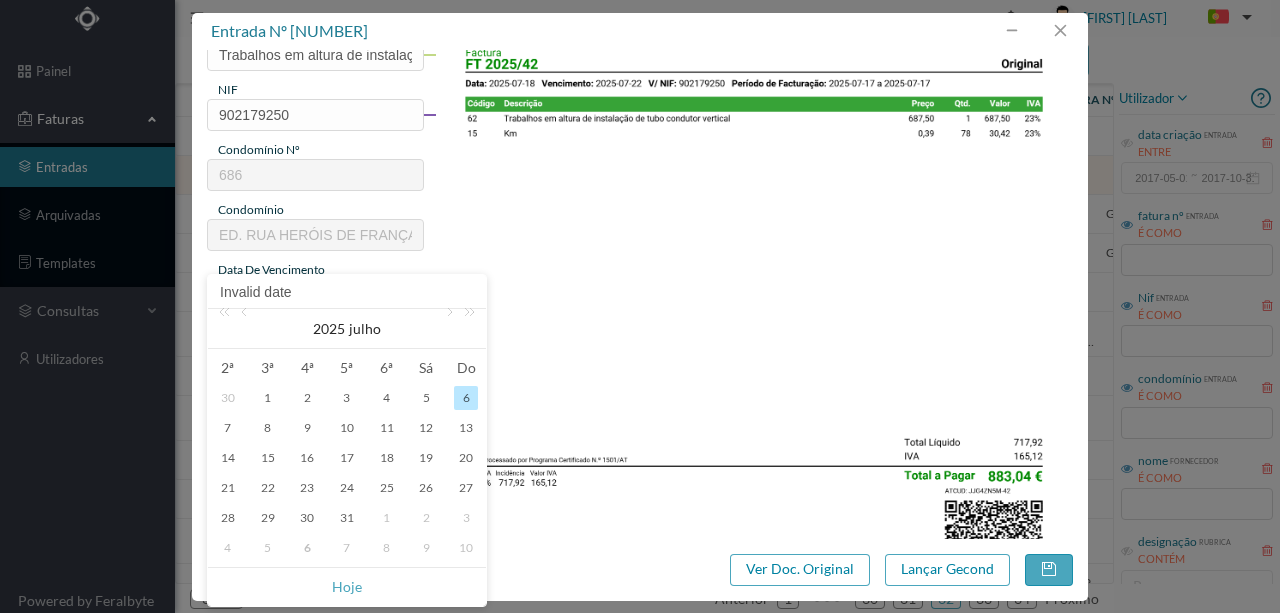 click on "18" at bounding box center (387, 458) 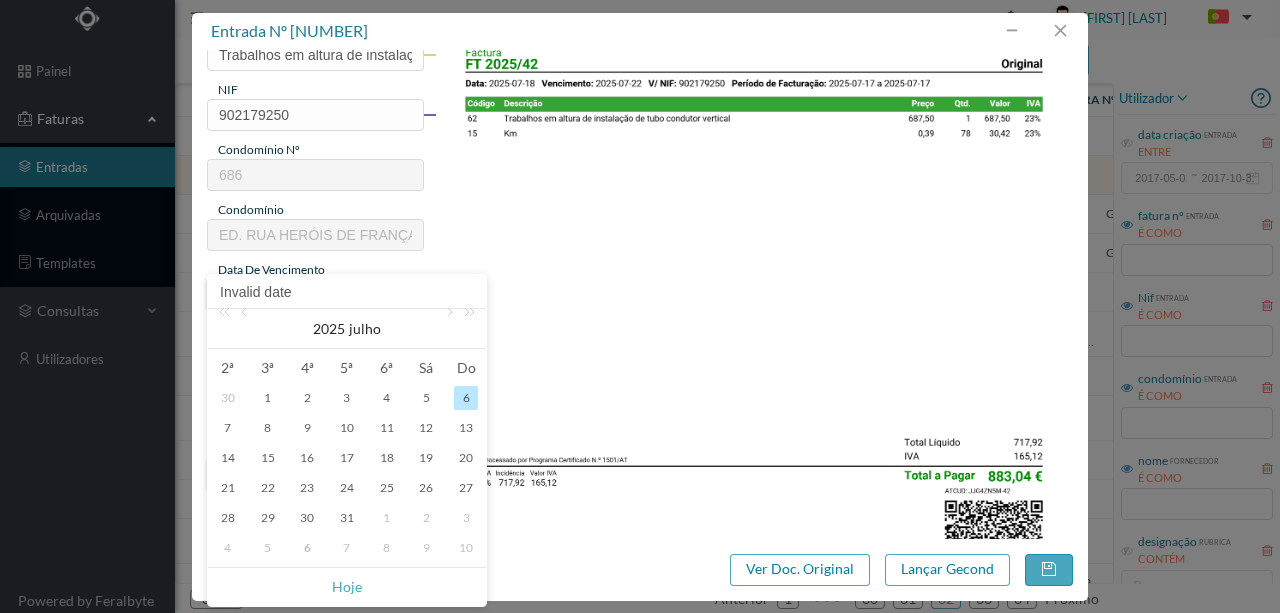 type on "2025-07-18" 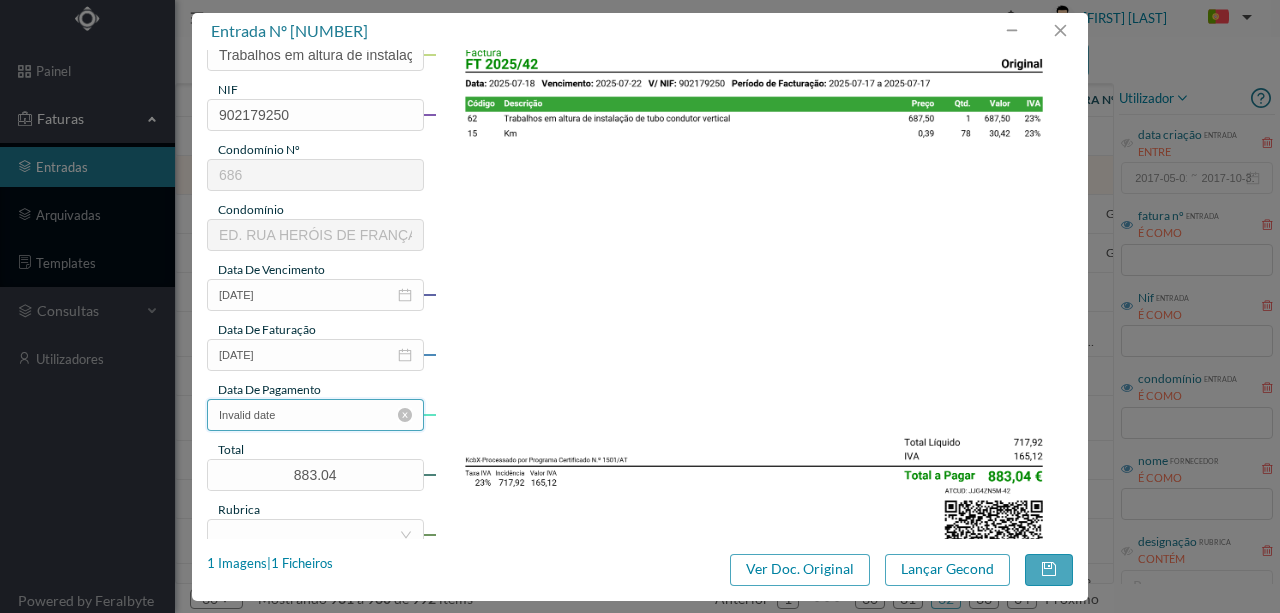 click on "Invalid date" at bounding box center (315, 415) 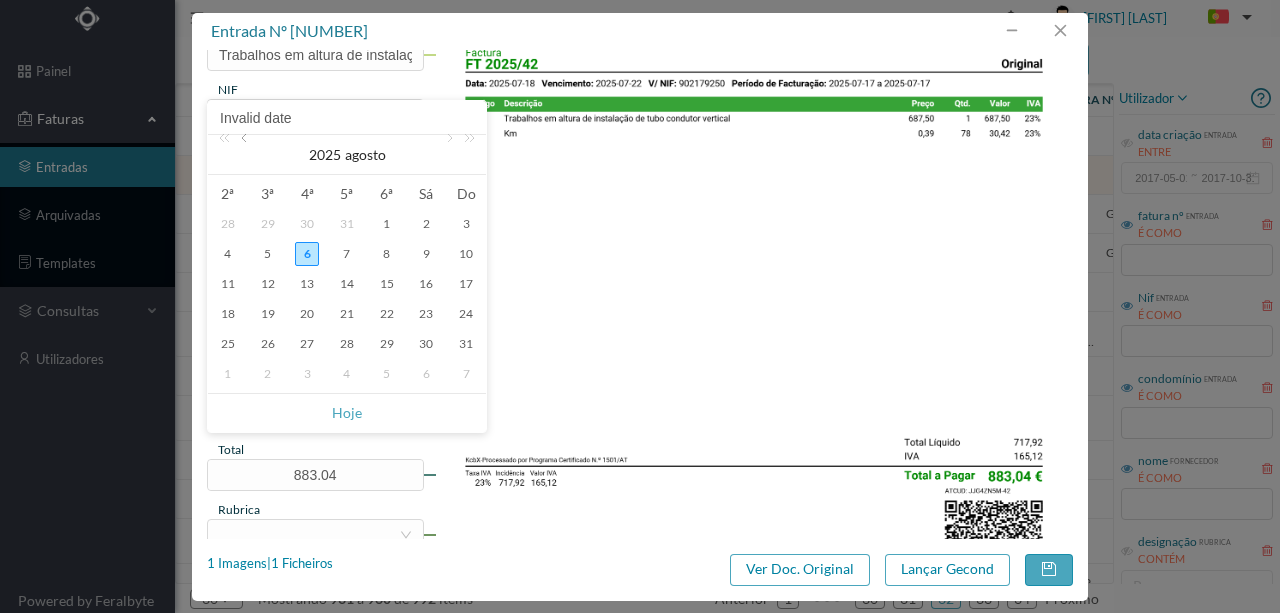 click at bounding box center (246, 155) 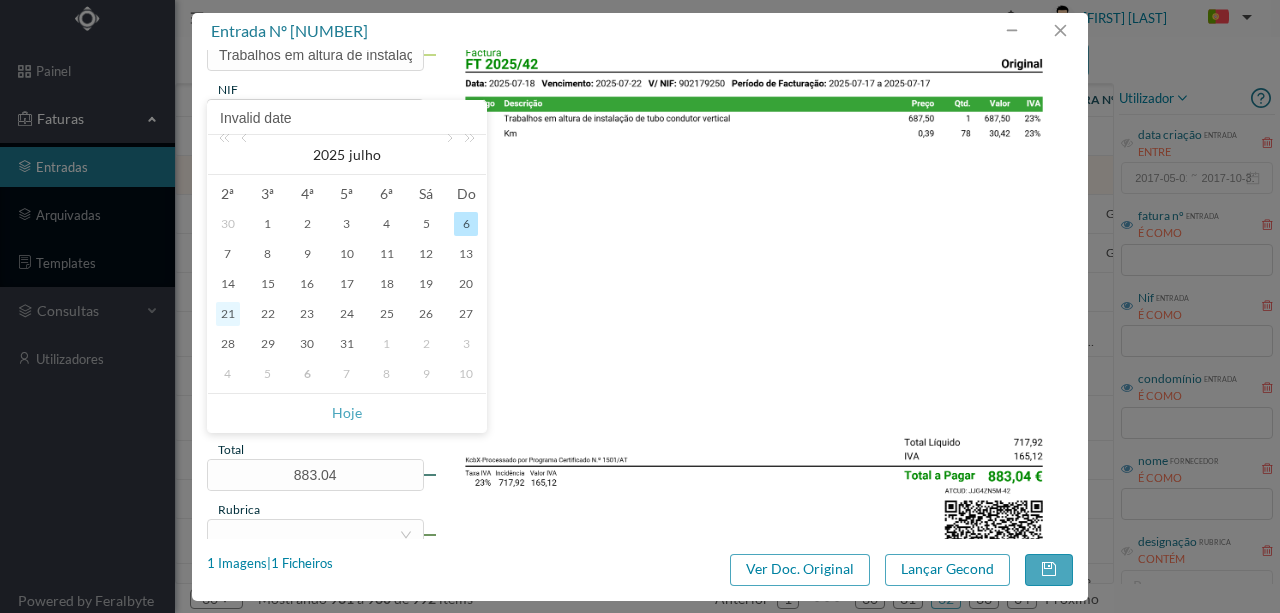 click on "21" at bounding box center (228, 314) 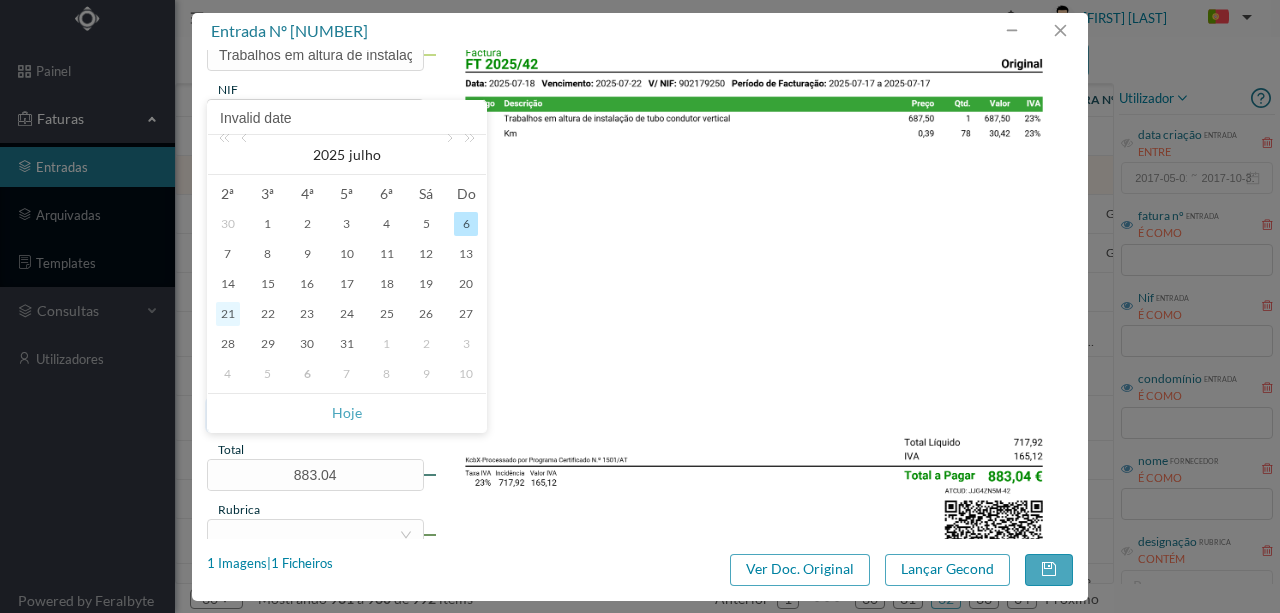 type on "2025-07-21" 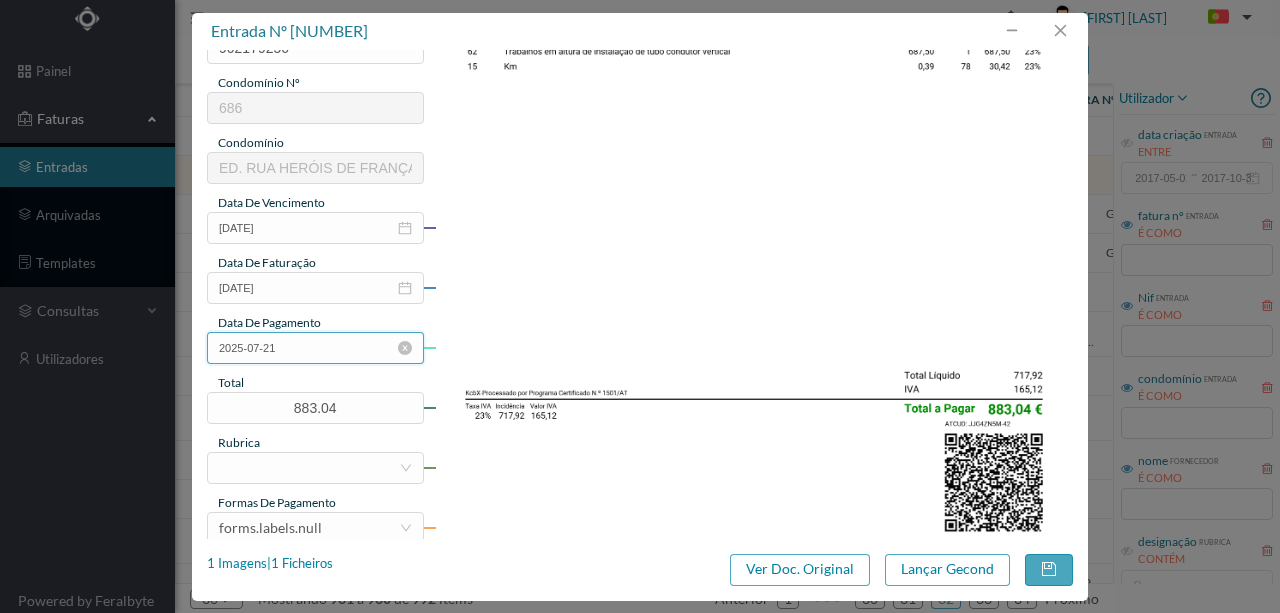 scroll, scrollTop: 400, scrollLeft: 0, axis: vertical 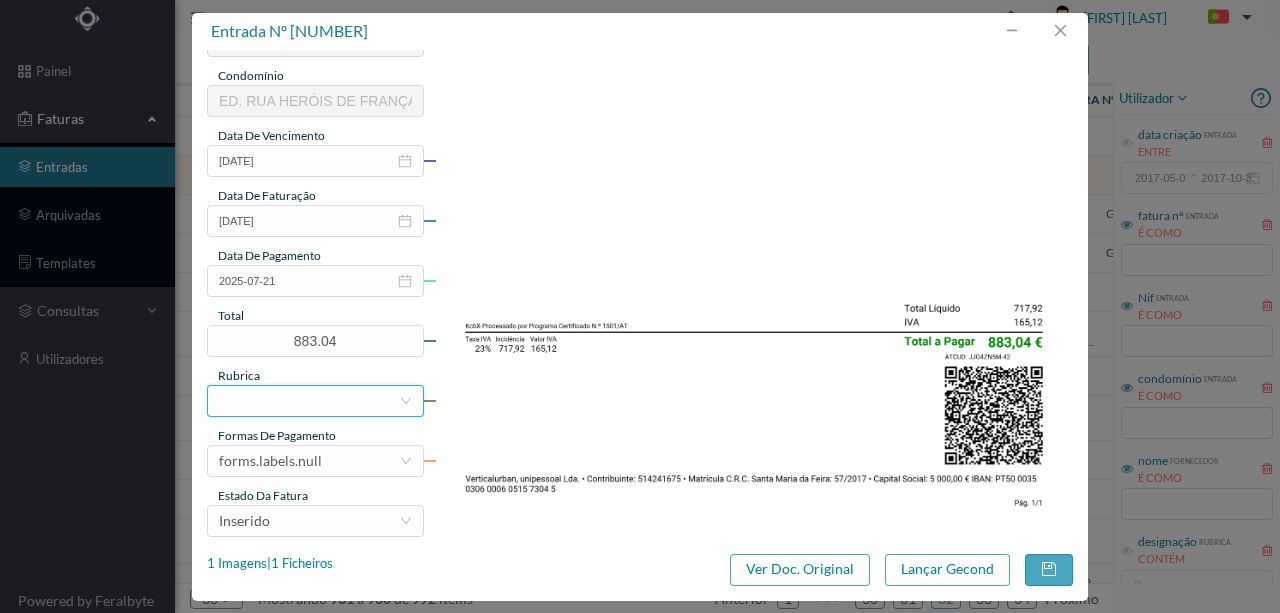 click at bounding box center [309, 401] 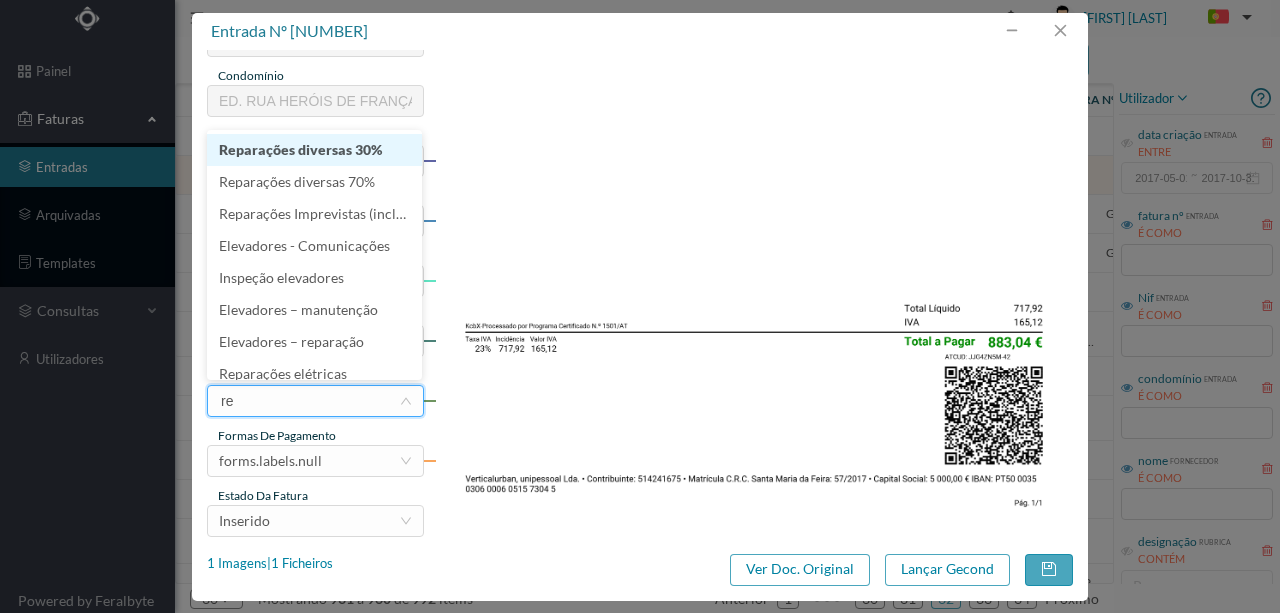 type on "rep" 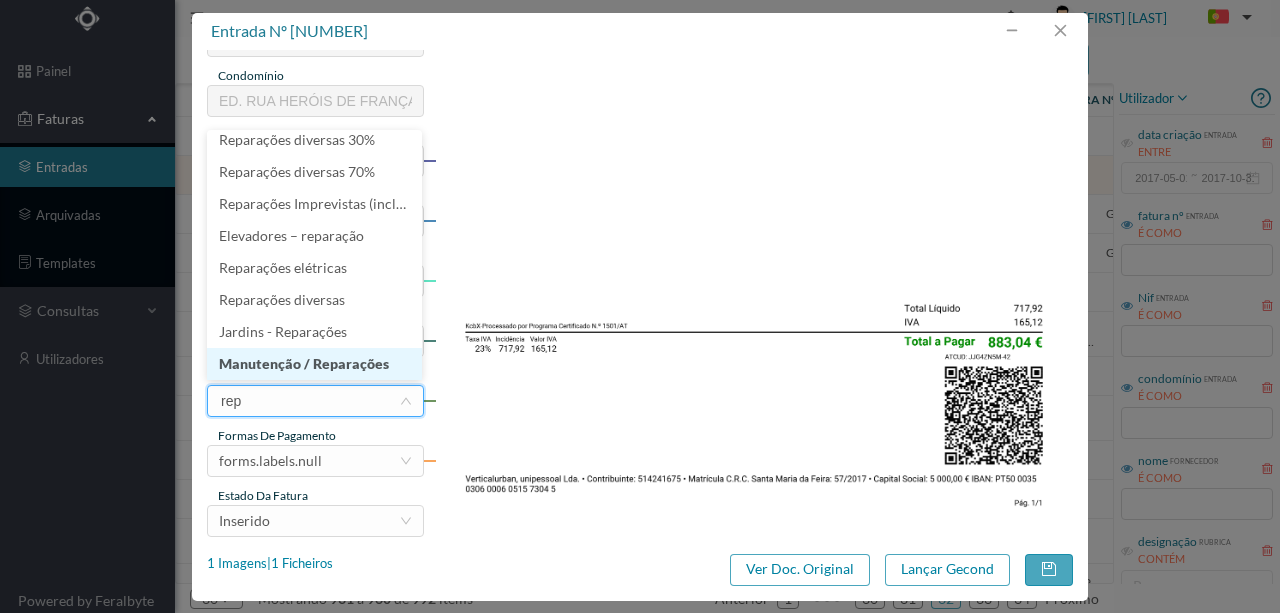 click on "Manutenção / Reparações" at bounding box center (314, 364) 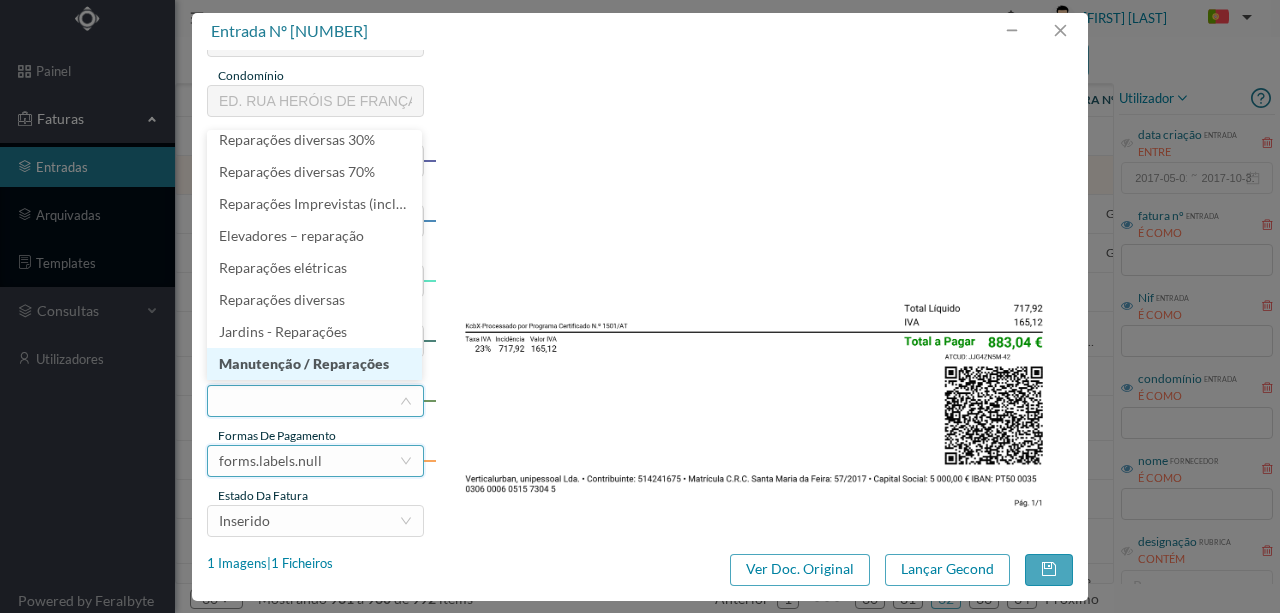 scroll, scrollTop: 4, scrollLeft: 0, axis: vertical 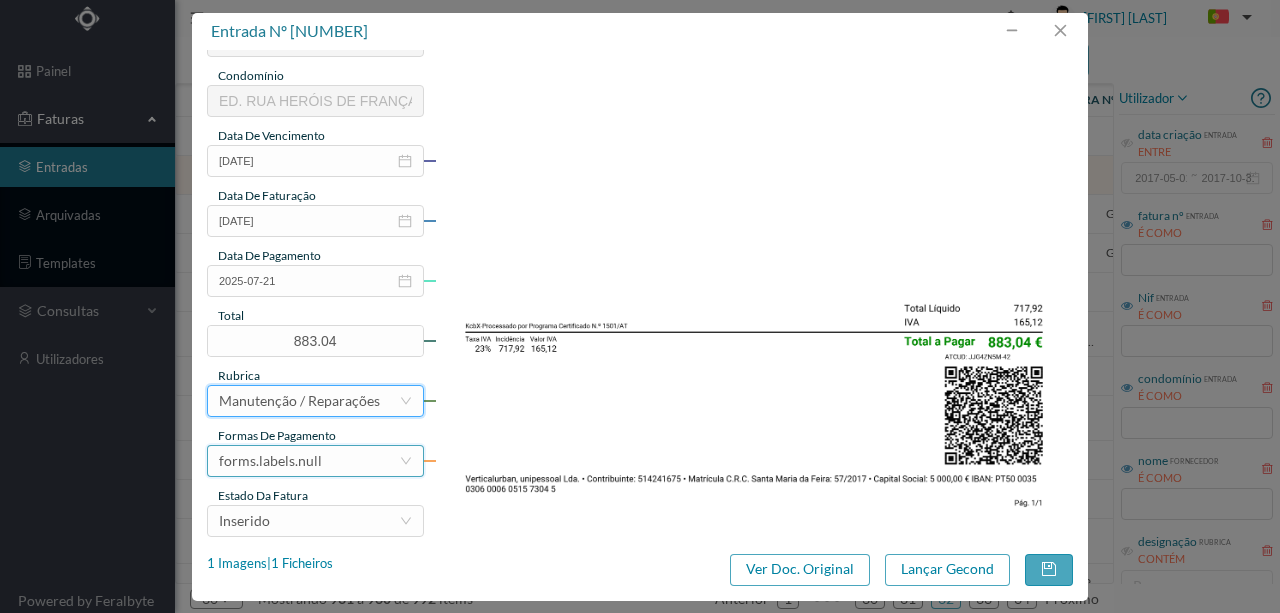 click on "forms.labels.null" at bounding box center [270, 461] 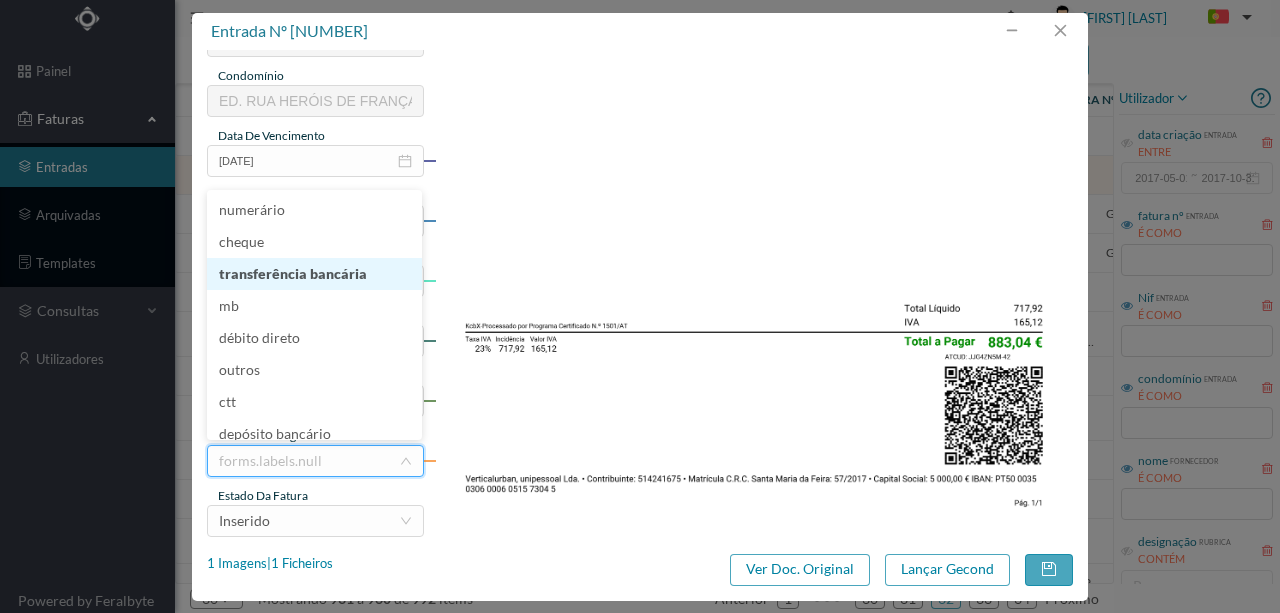 click on "transferência bancária" at bounding box center (314, 274) 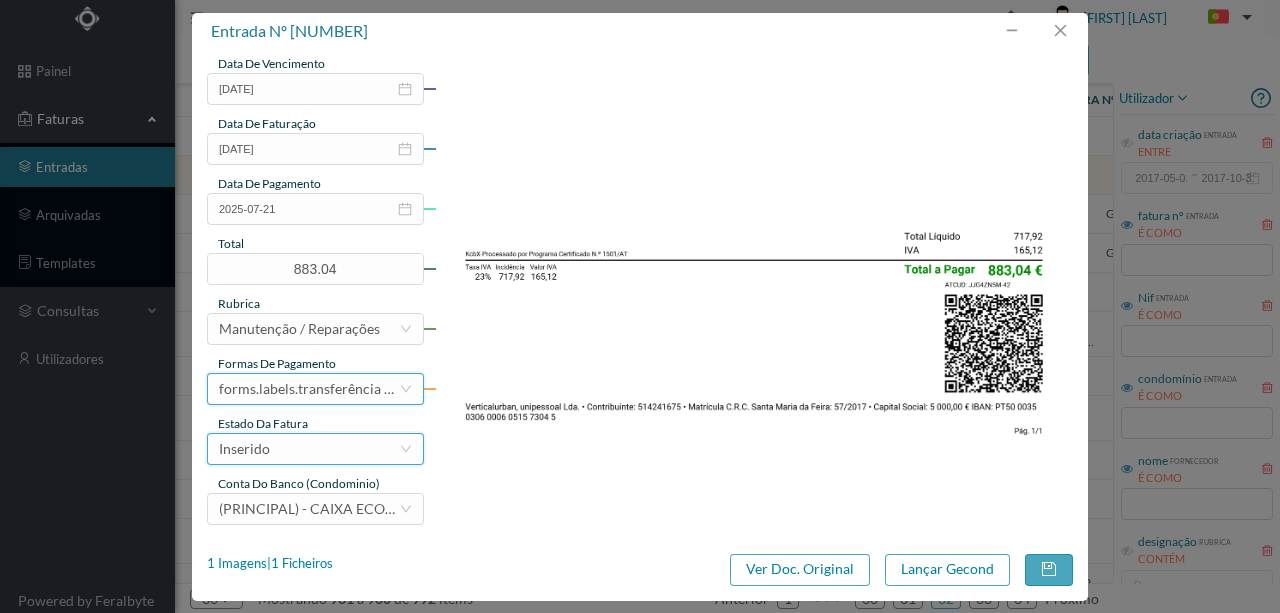 scroll, scrollTop: 473, scrollLeft: 0, axis: vertical 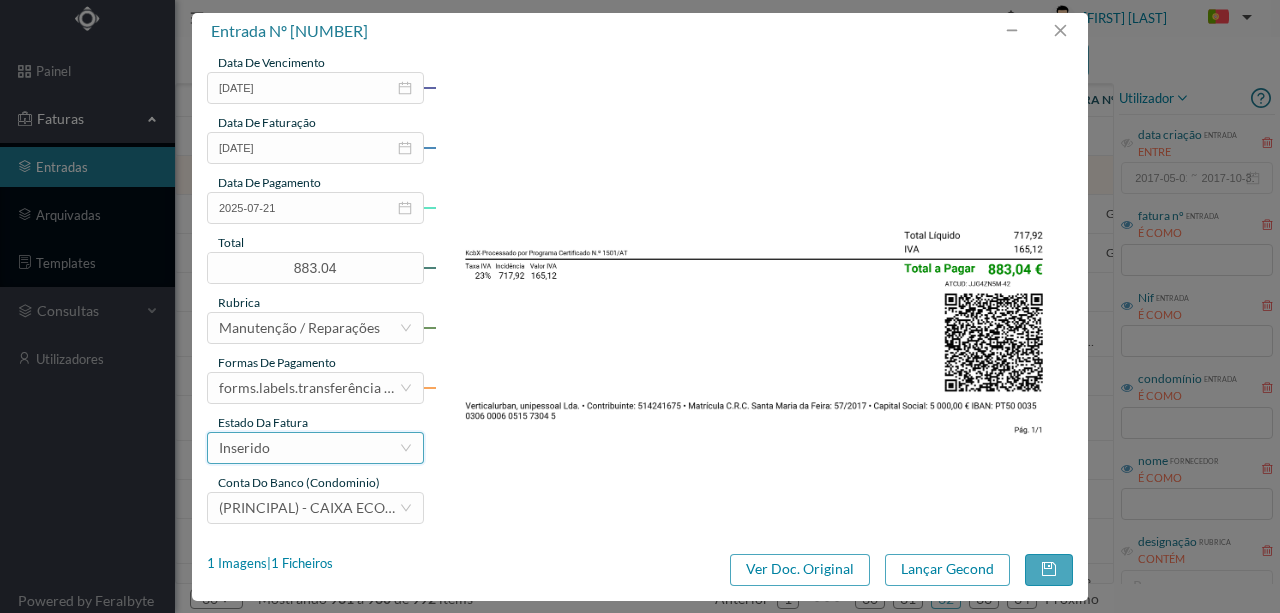 click on "Inserido" at bounding box center (309, 448) 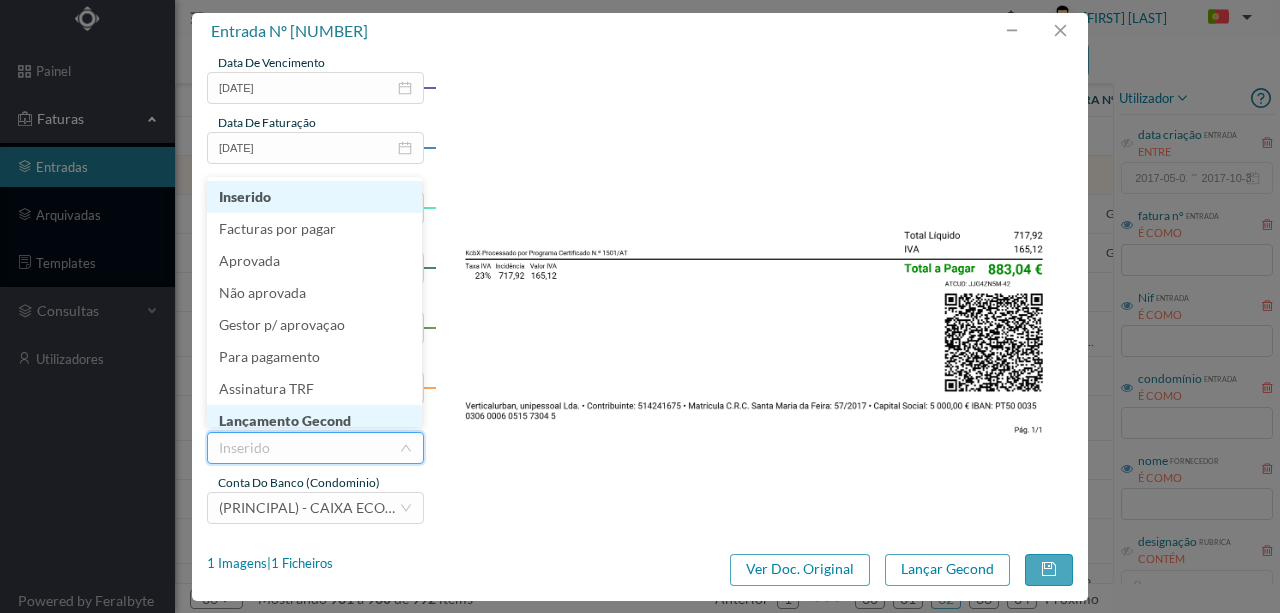 scroll, scrollTop: 10, scrollLeft: 0, axis: vertical 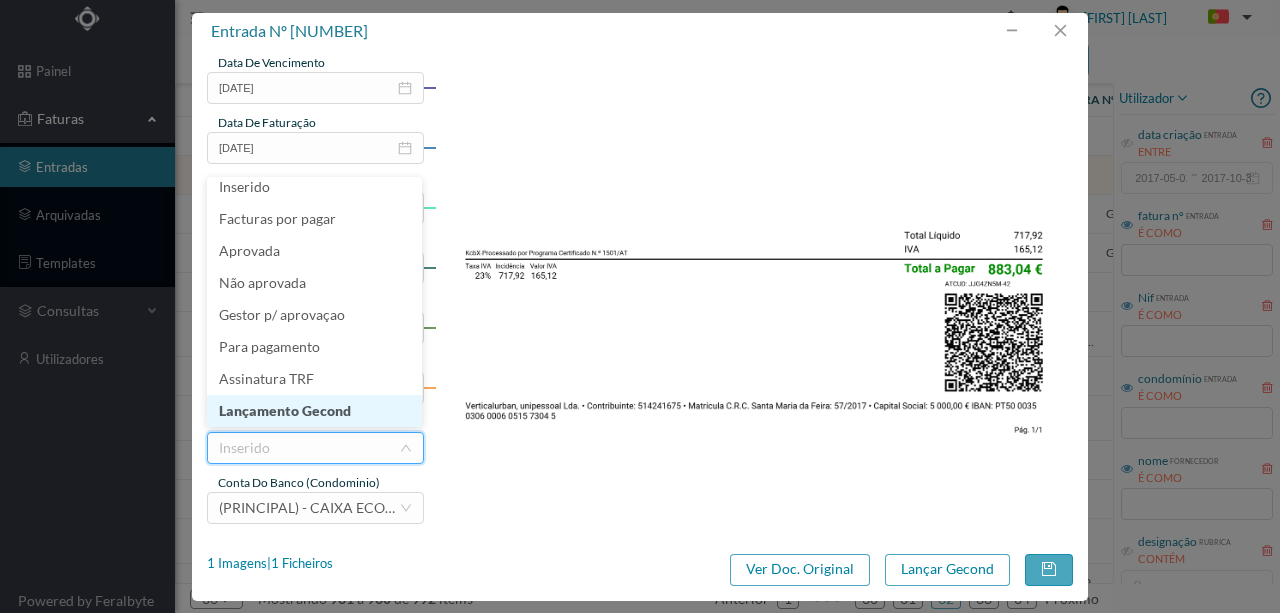 click on "Lançamento Gecond" at bounding box center [314, 411] 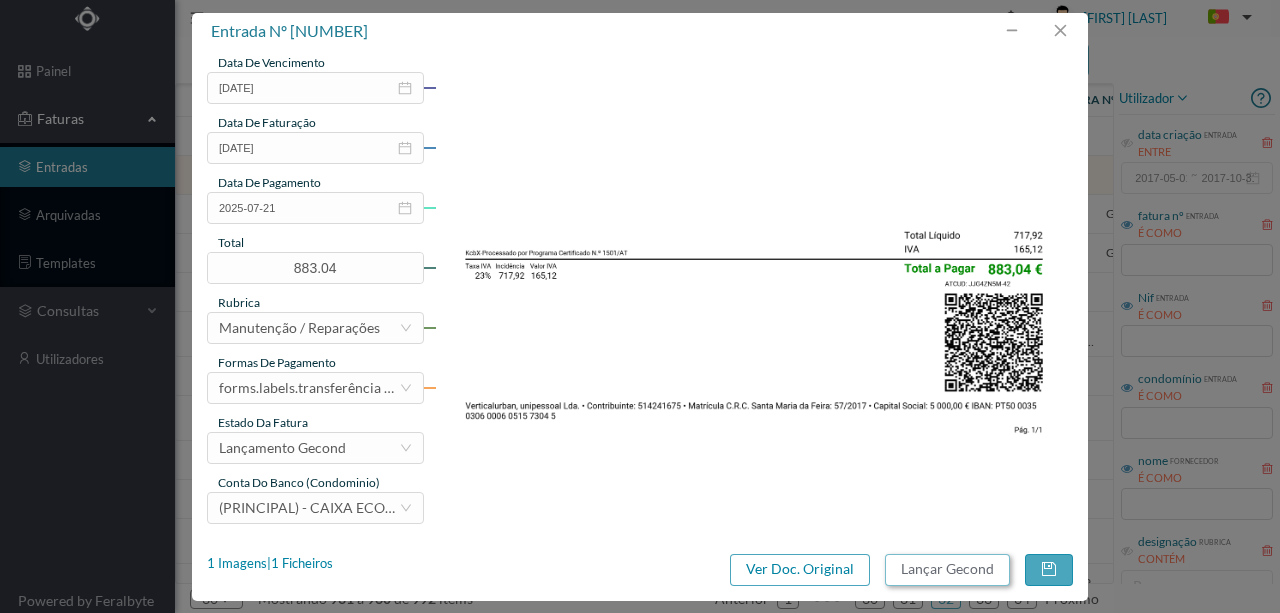 click on "Lançar Gecond" at bounding box center (947, 570) 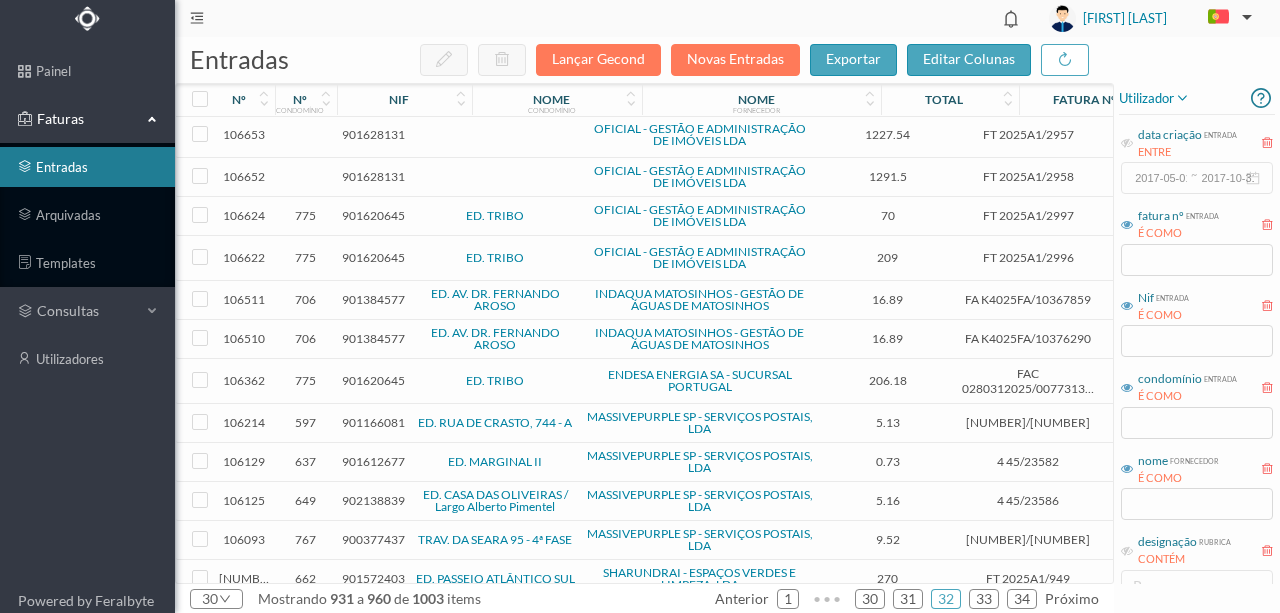 scroll, scrollTop: 723, scrollLeft: 0, axis: vertical 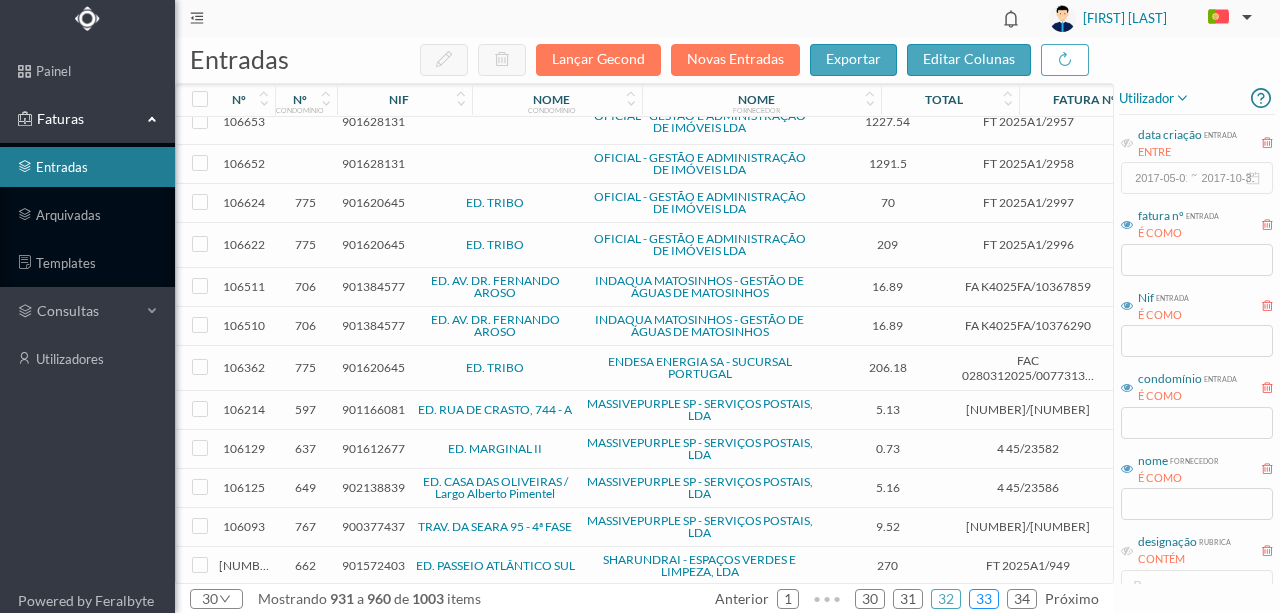 click on "33" at bounding box center (984, 599) 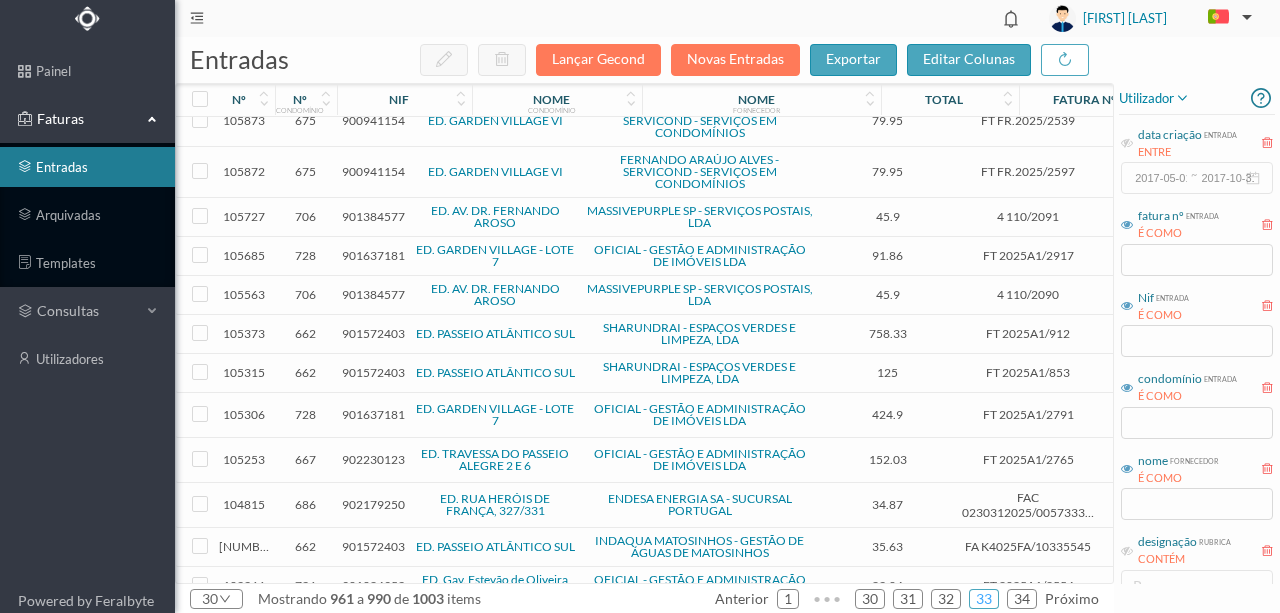 scroll, scrollTop: 0, scrollLeft: 0, axis: both 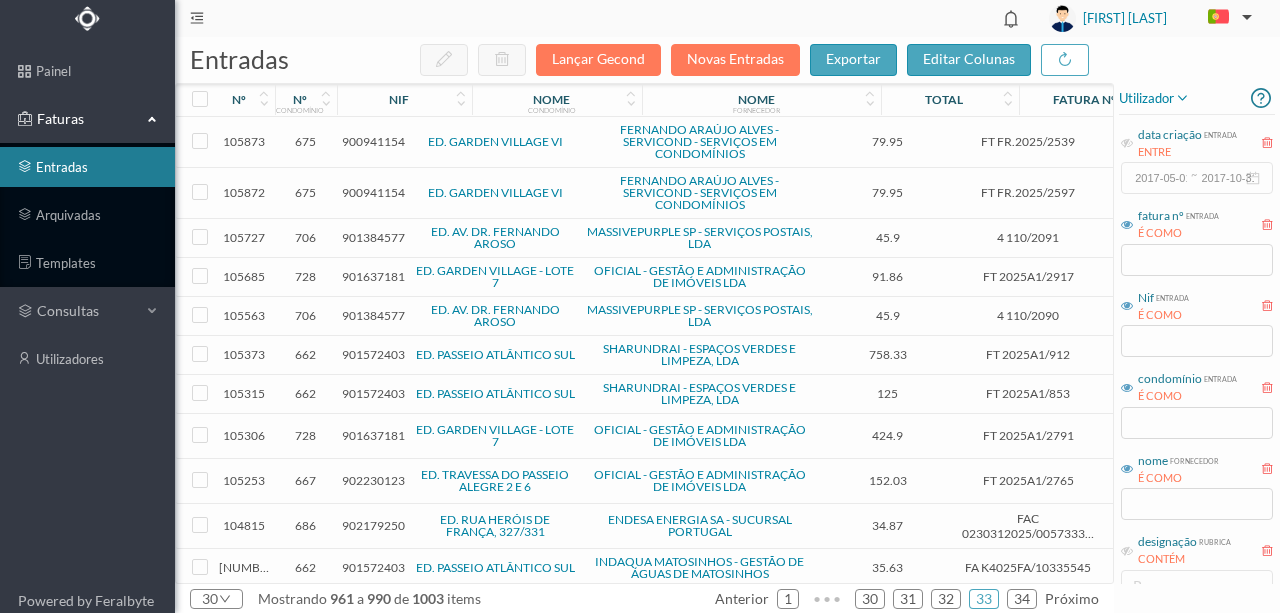 click on "900941154" at bounding box center [373, 141] 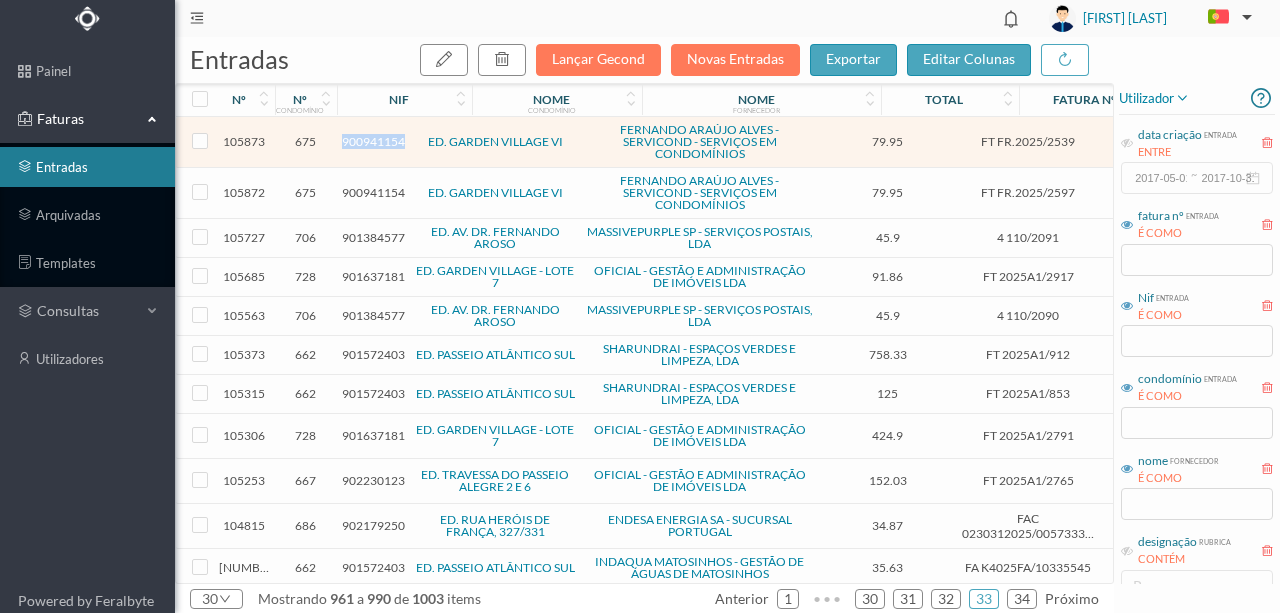 click on "900941154" at bounding box center [373, 141] 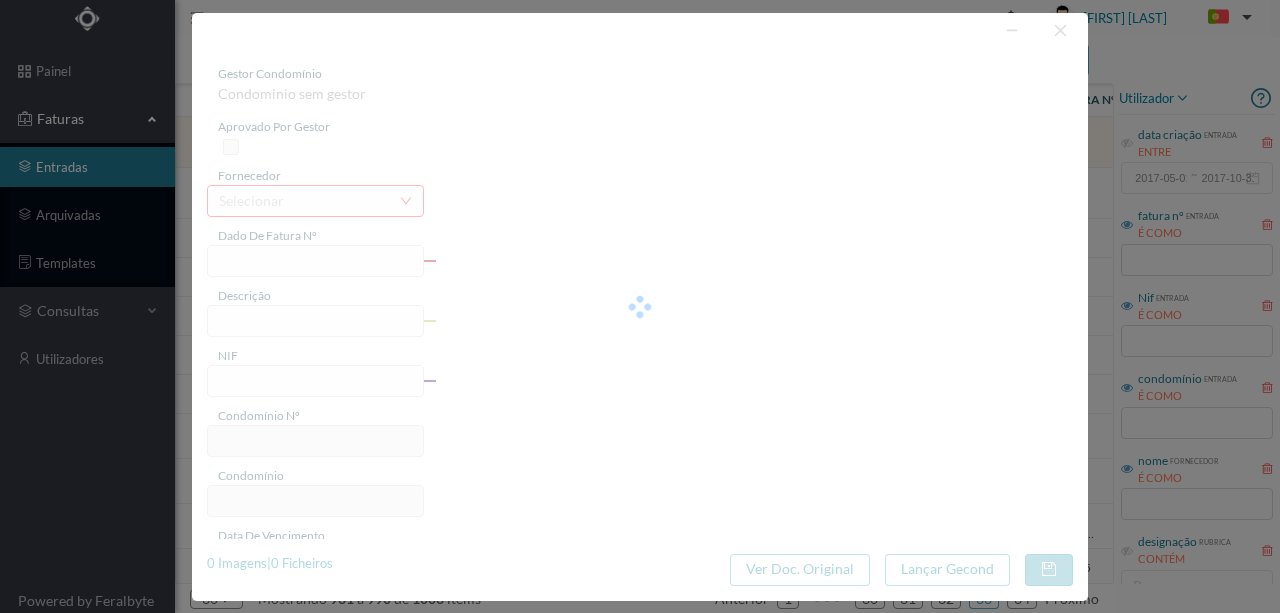 type on "FT FR.2025/2539" 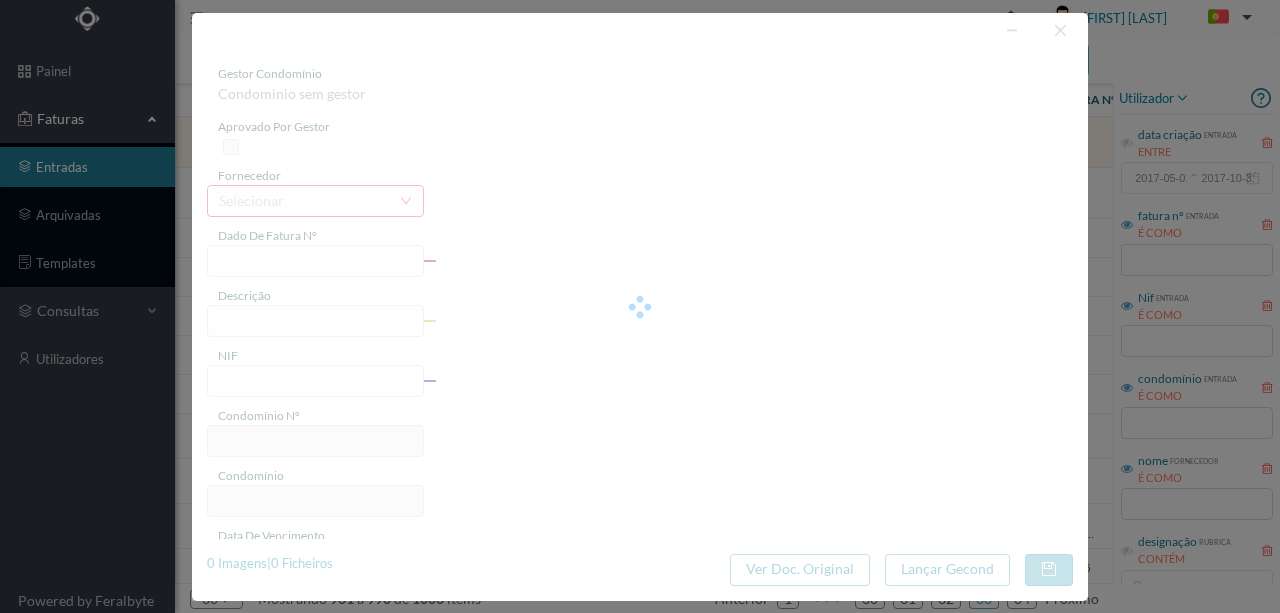 type on "Subs 1 cavalete do portão" 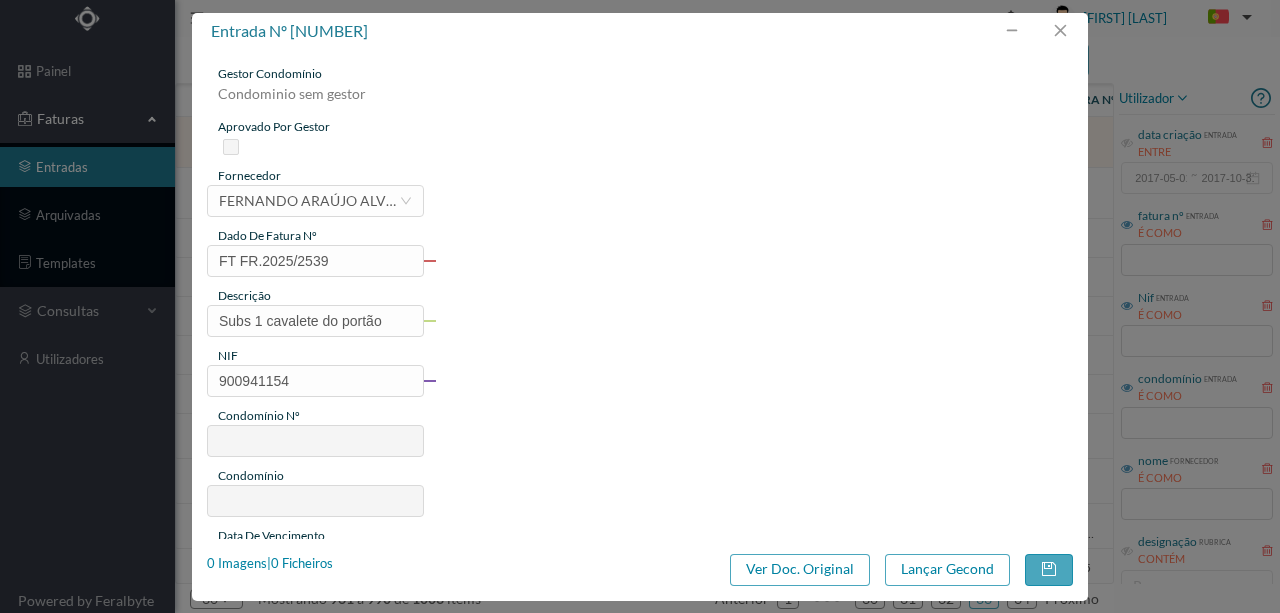 type on "675" 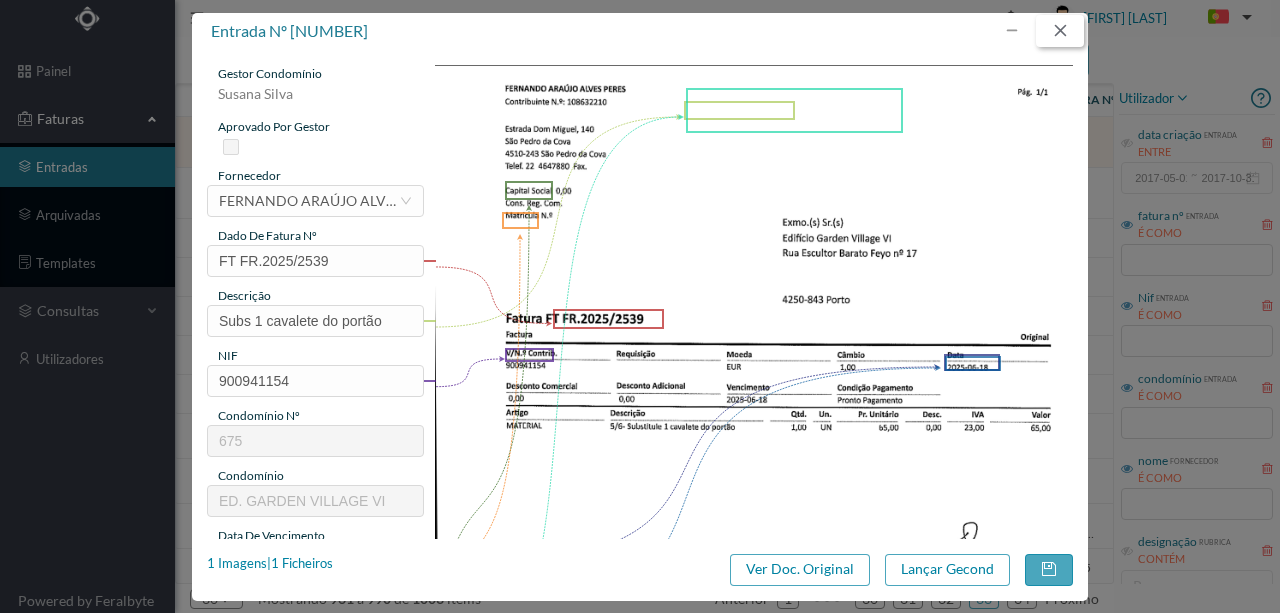 click at bounding box center [1060, 31] 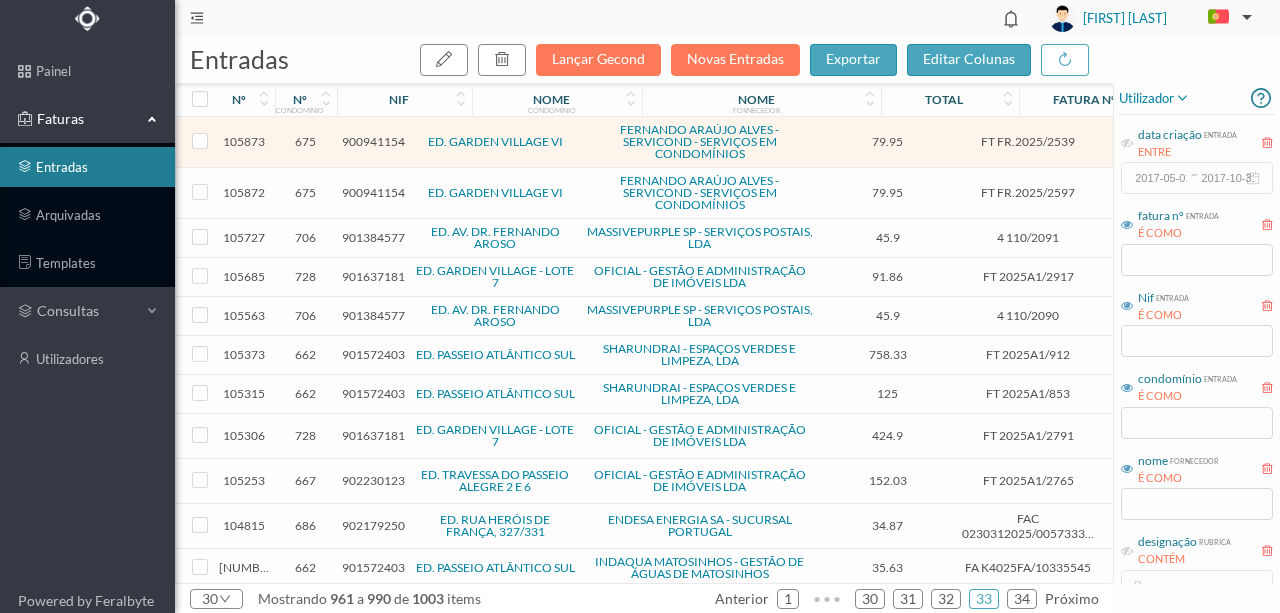 click on "900941154" at bounding box center (373, 192) 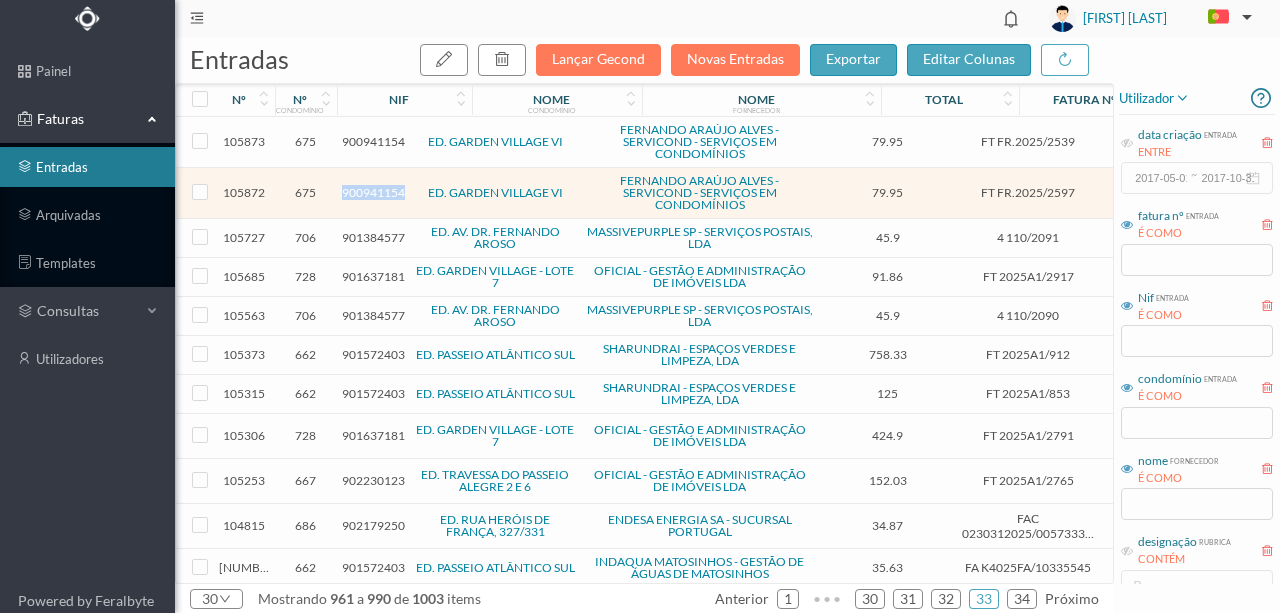 click on "900941154" at bounding box center [373, 192] 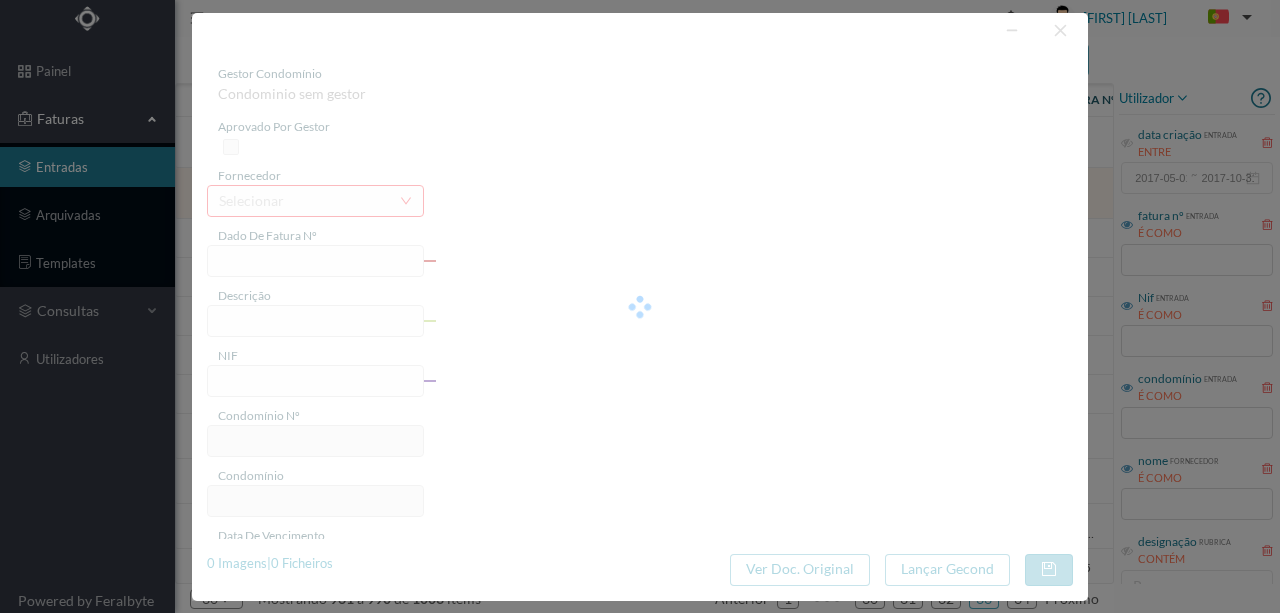 type on "FT FR.2025/2597" 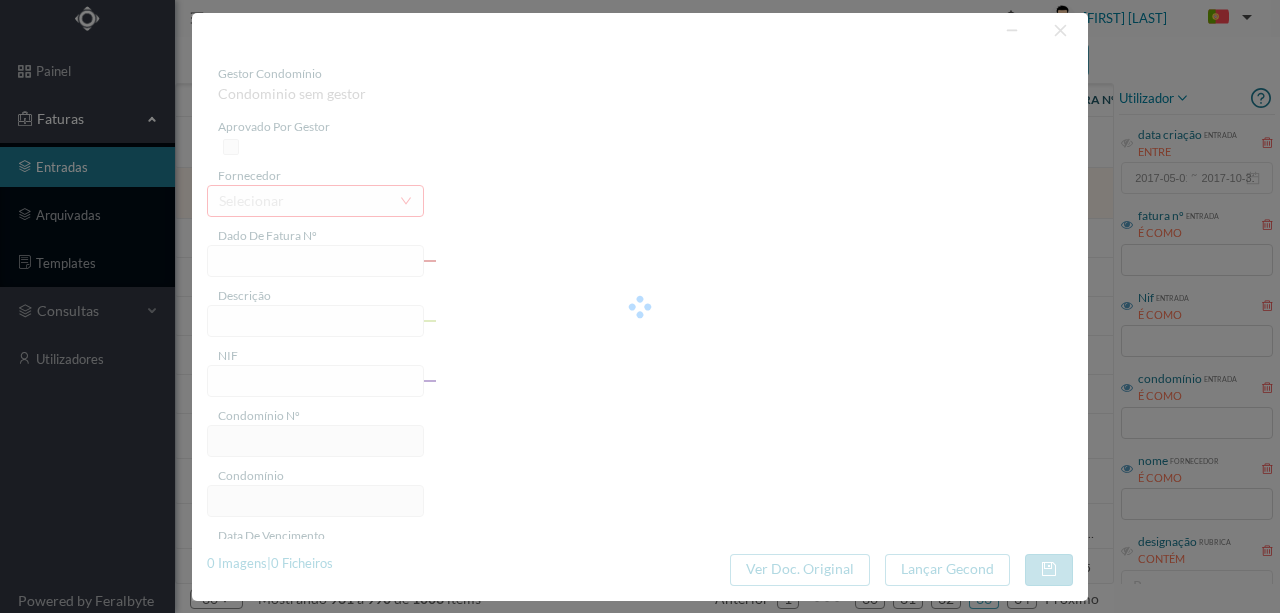 type on "900941154" 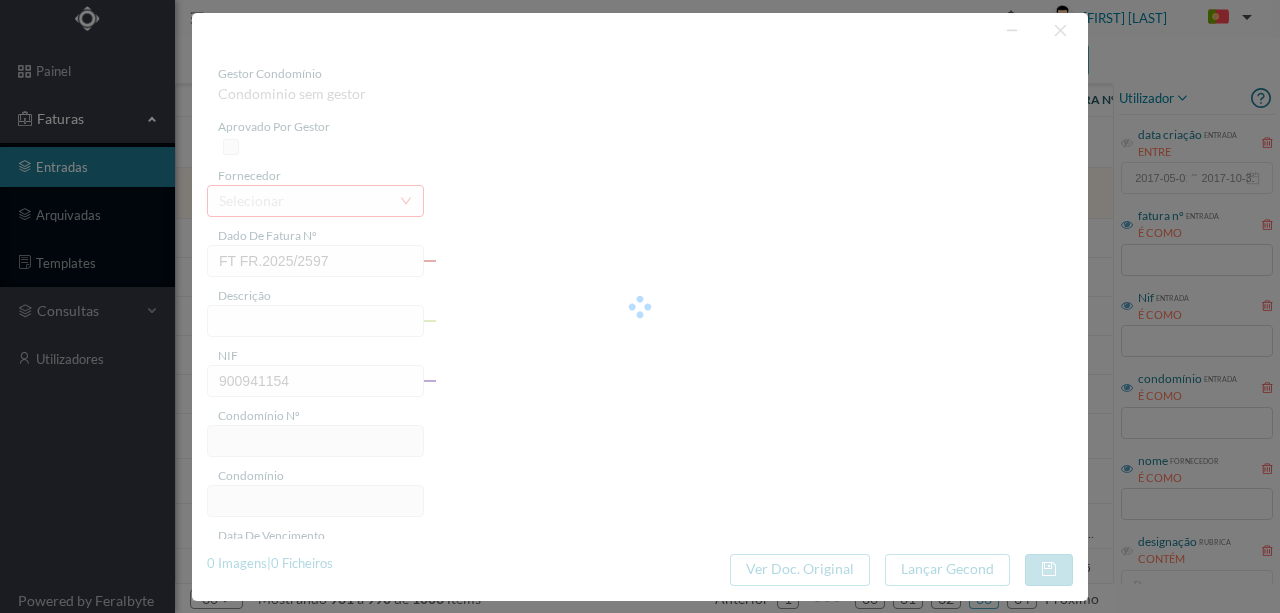 type on "675" 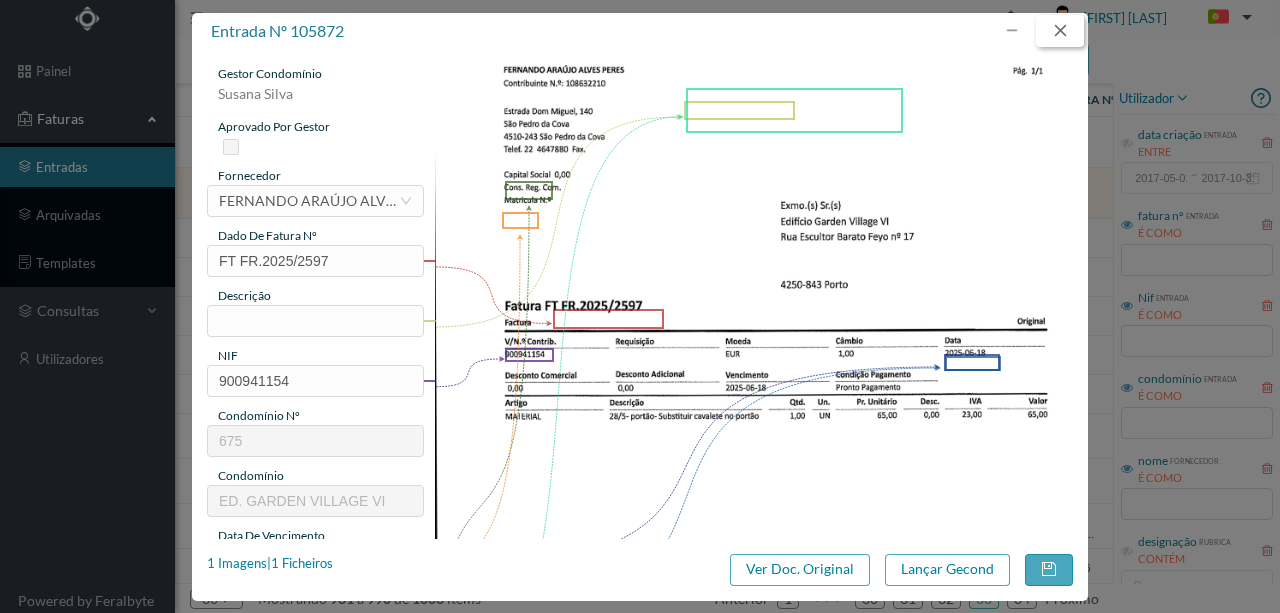 click at bounding box center [1060, 31] 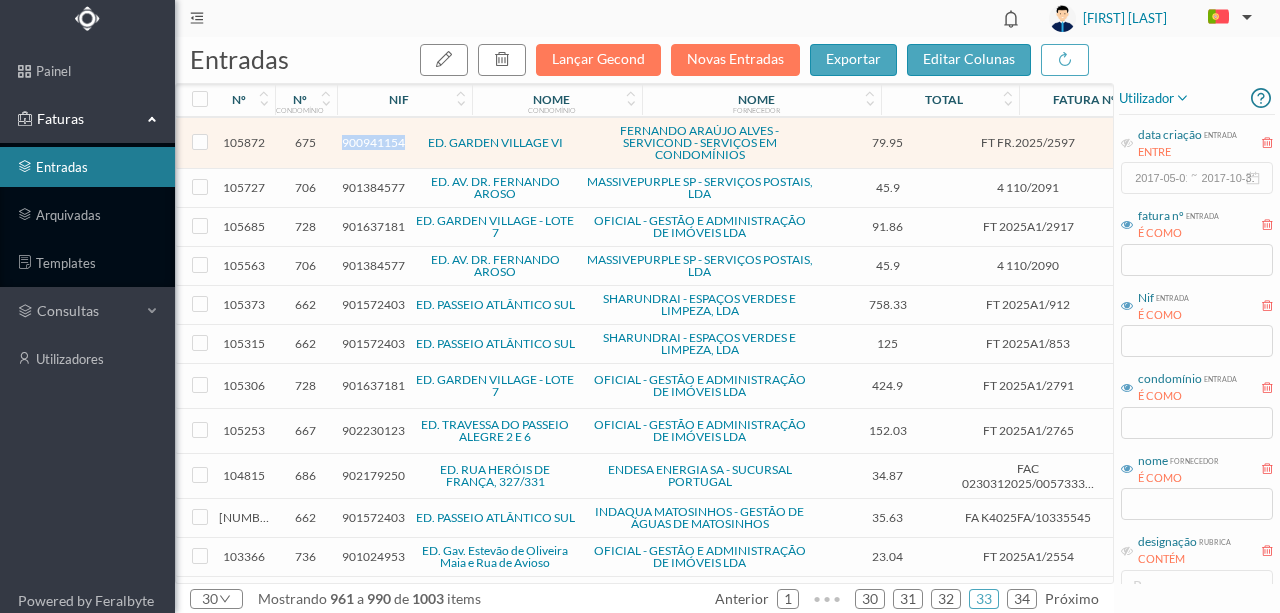 scroll, scrollTop: 133, scrollLeft: 0, axis: vertical 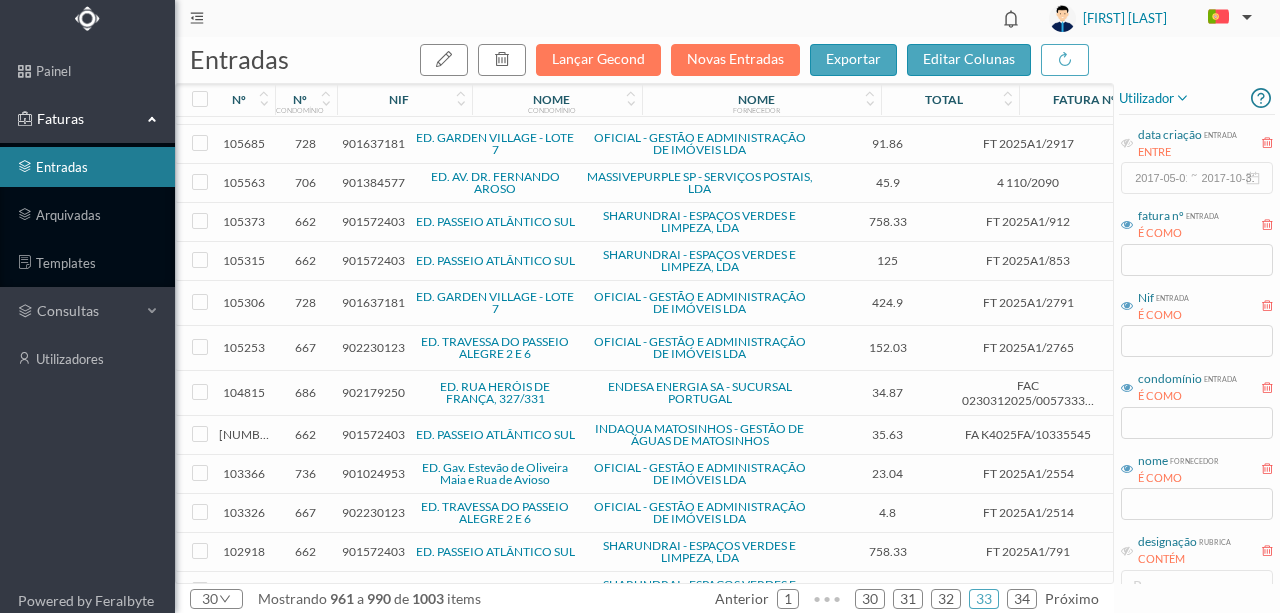 click on "902179250" at bounding box center [373, 392] 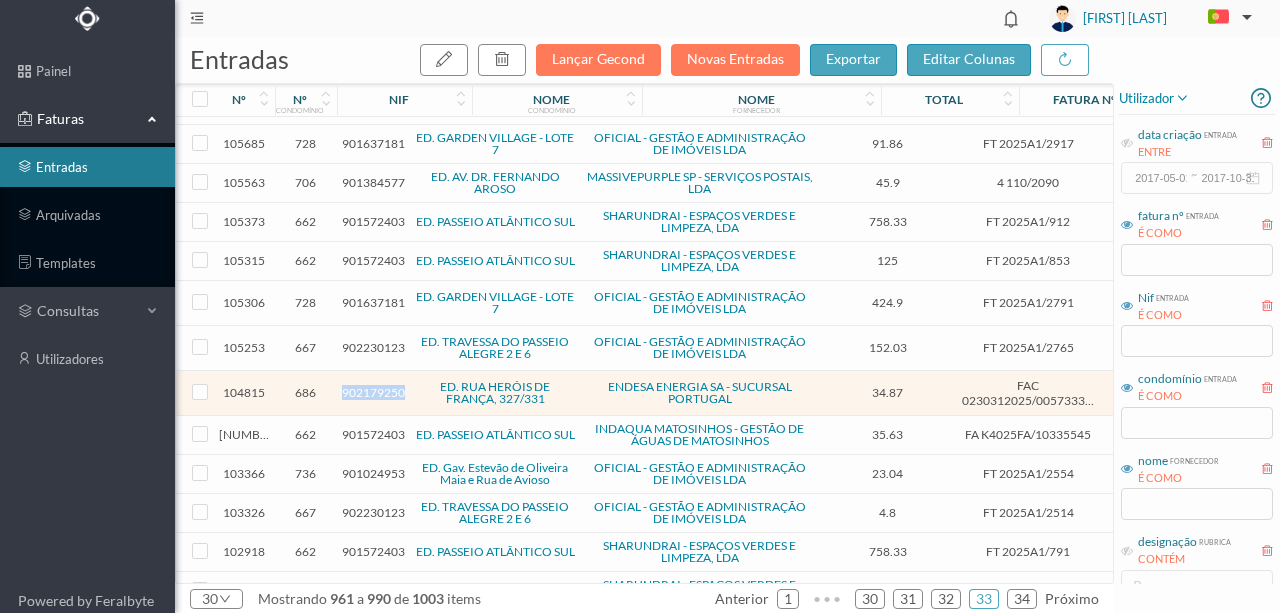 click on "902179250" at bounding box center (373, 392) 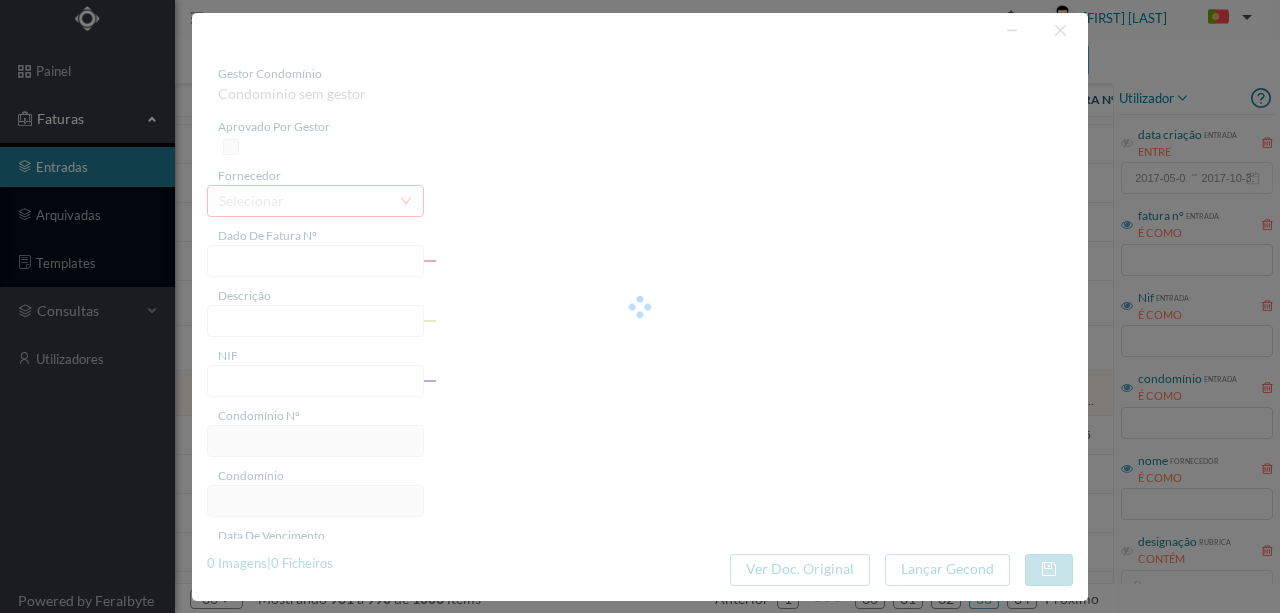 type on "FAC 0230312025/0057333193" 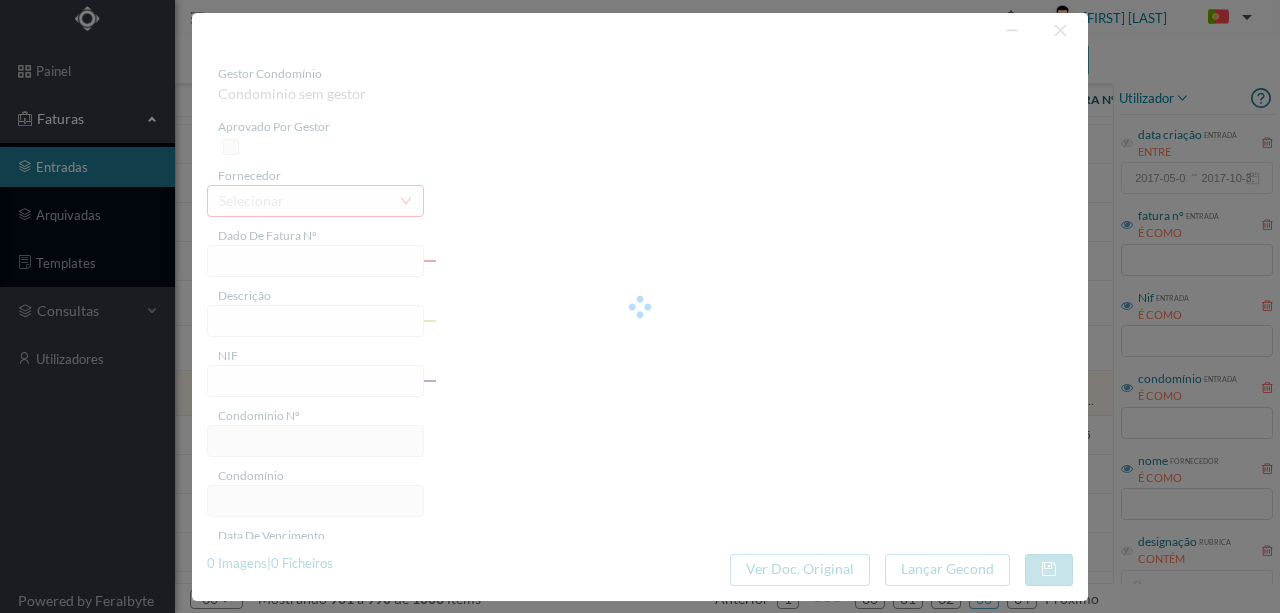type on "Rua Heróis de França 331 COMUNS" 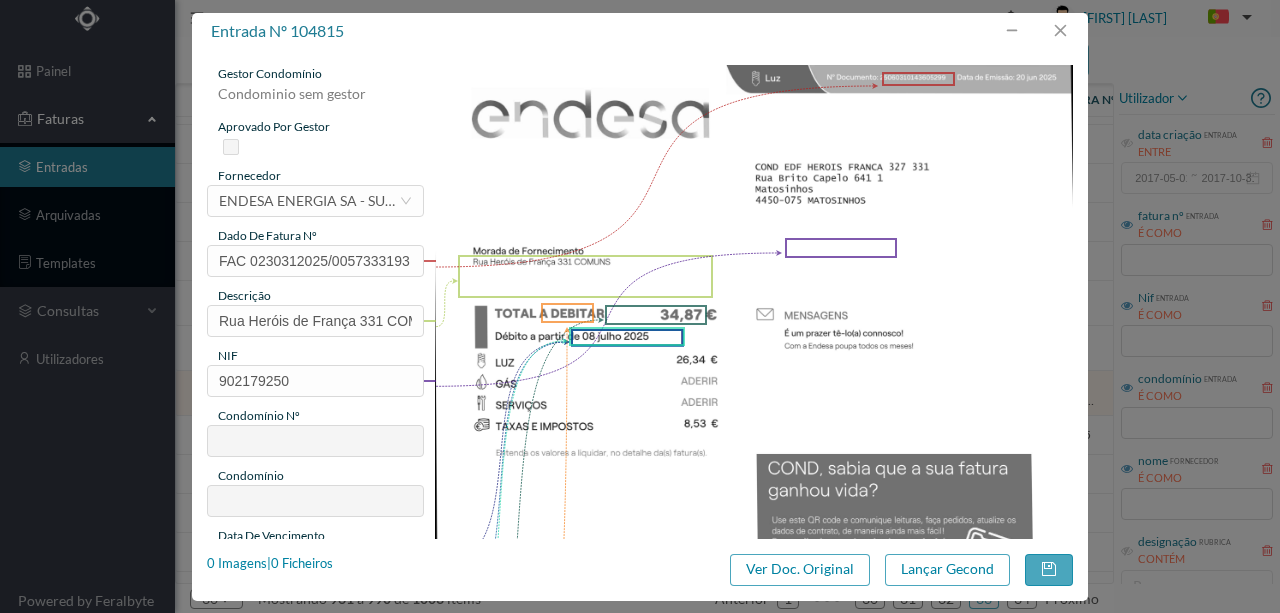 type on "686" 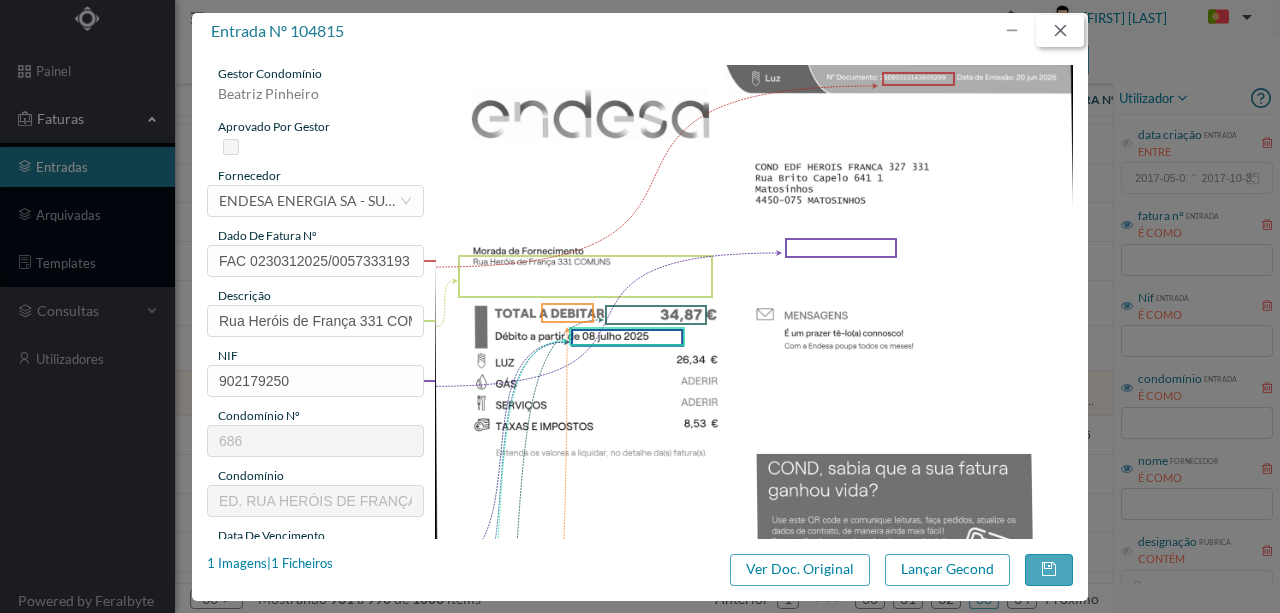 click at bounding box center (1060, 31) 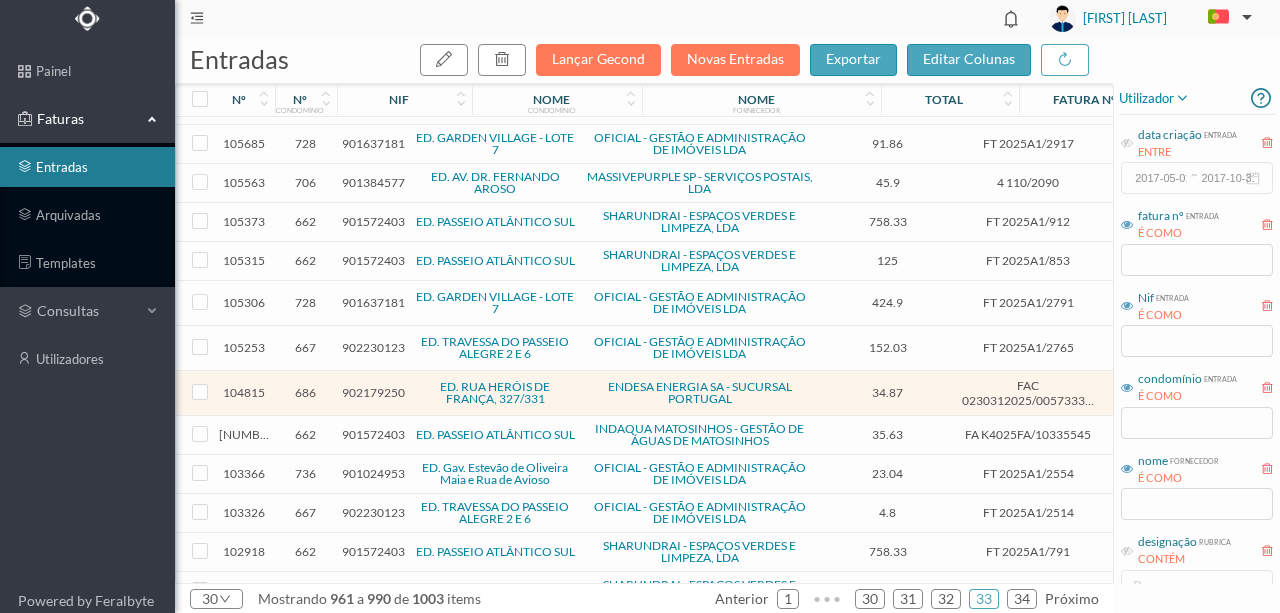 click on "901572403" at bounding box center (373, 434) 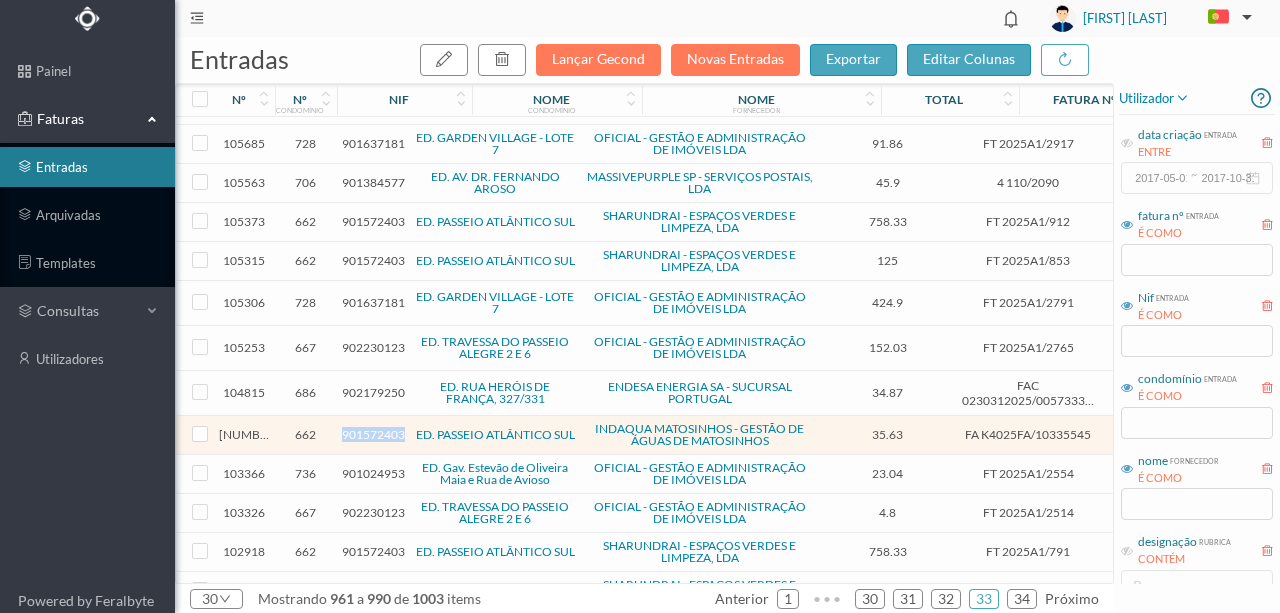 click on "901572403" at bounding box center (373, 434) 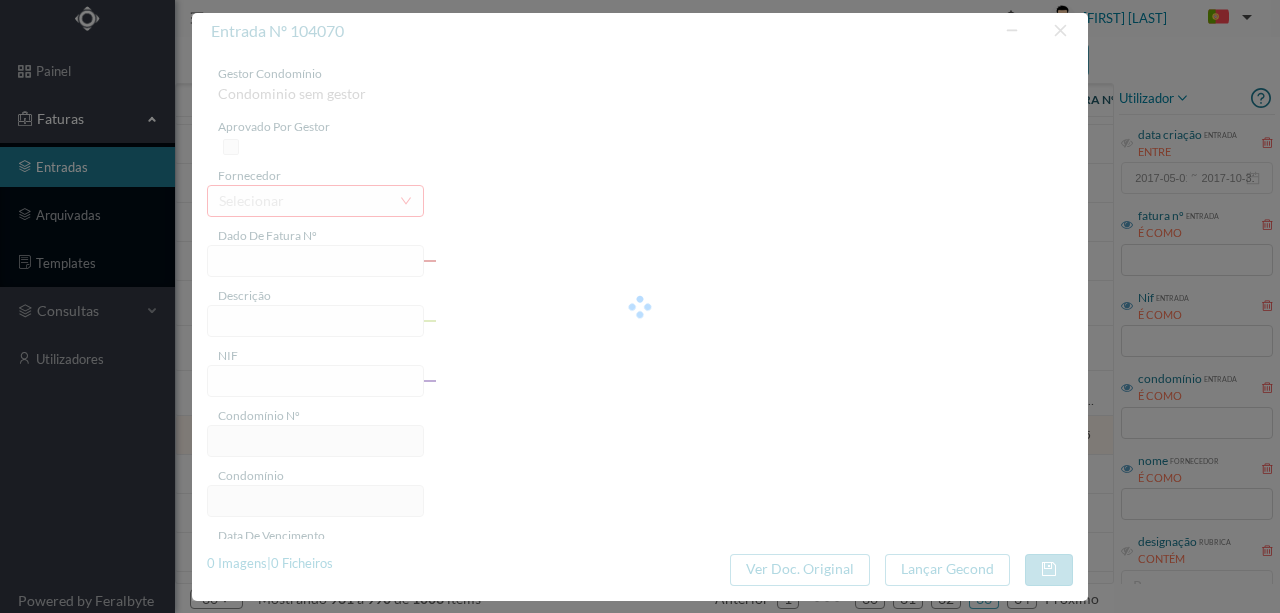 type on "FA K4025FA/10335545" 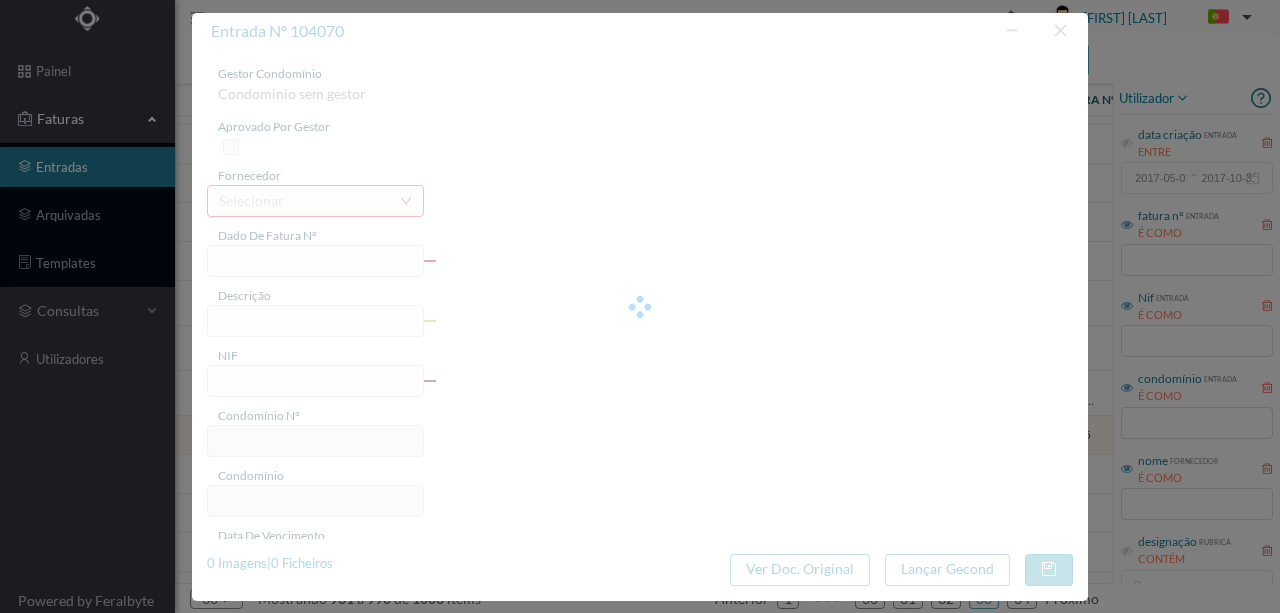 type on "55 Totalizador  A-105  (05.04.2025 a 05.06.2025)" 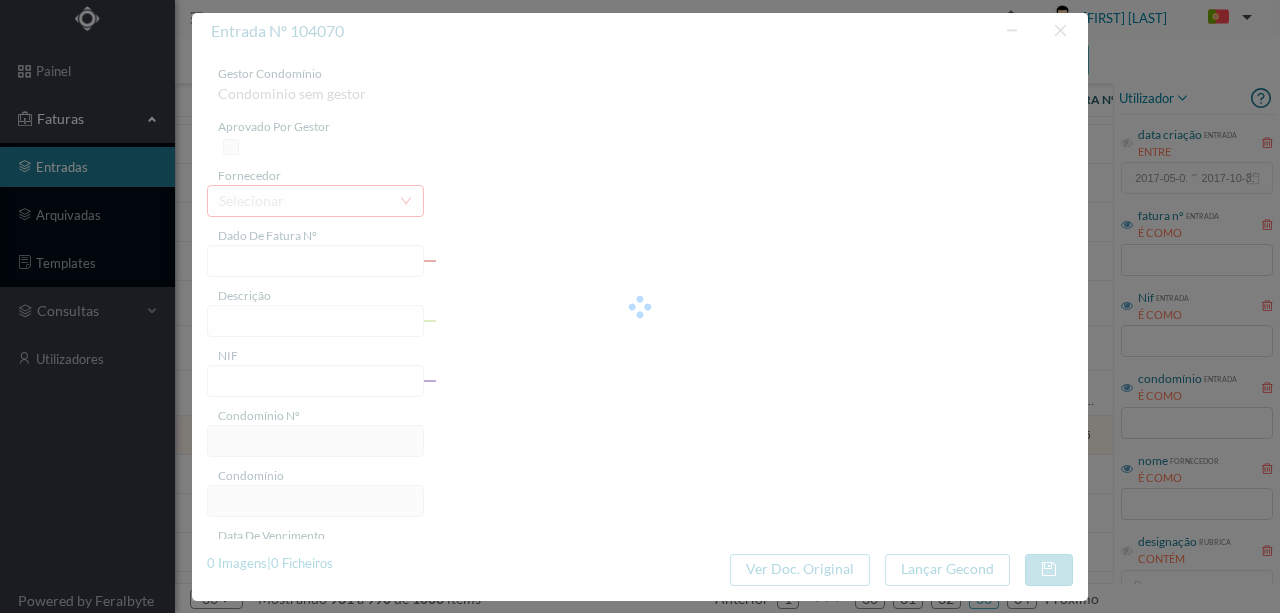 type on "901572403" 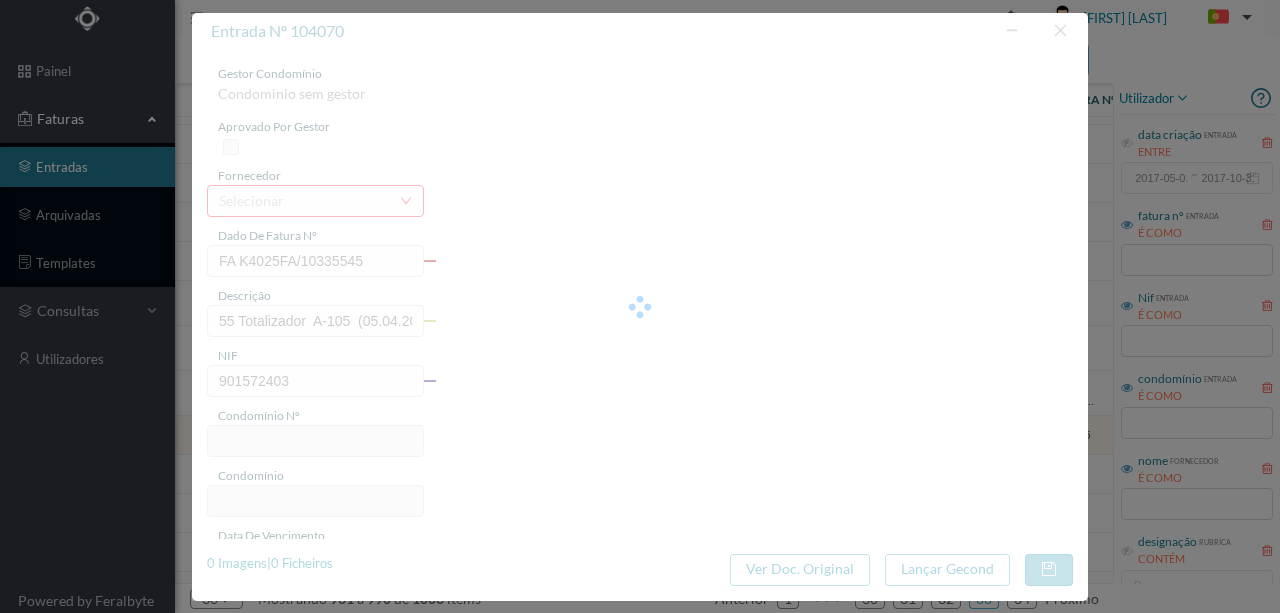 type on "662" 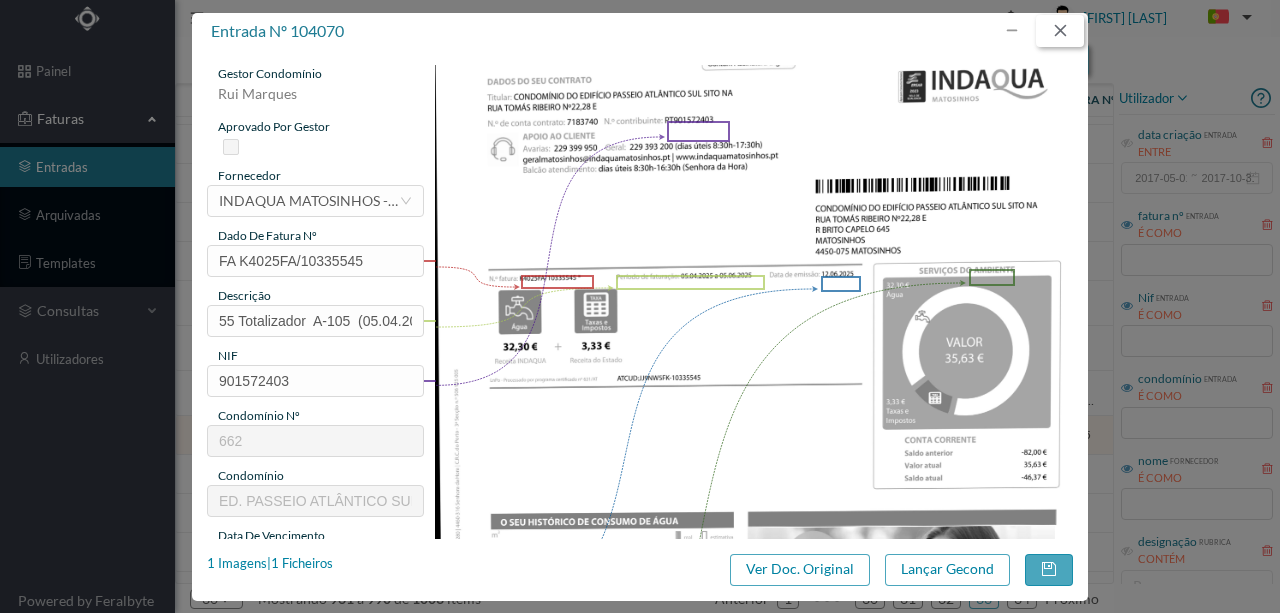 drag, startPoint x: 1056, startPoint y: 24, endPoint x: 1064, endPoint y: 56, distance: 32.984844 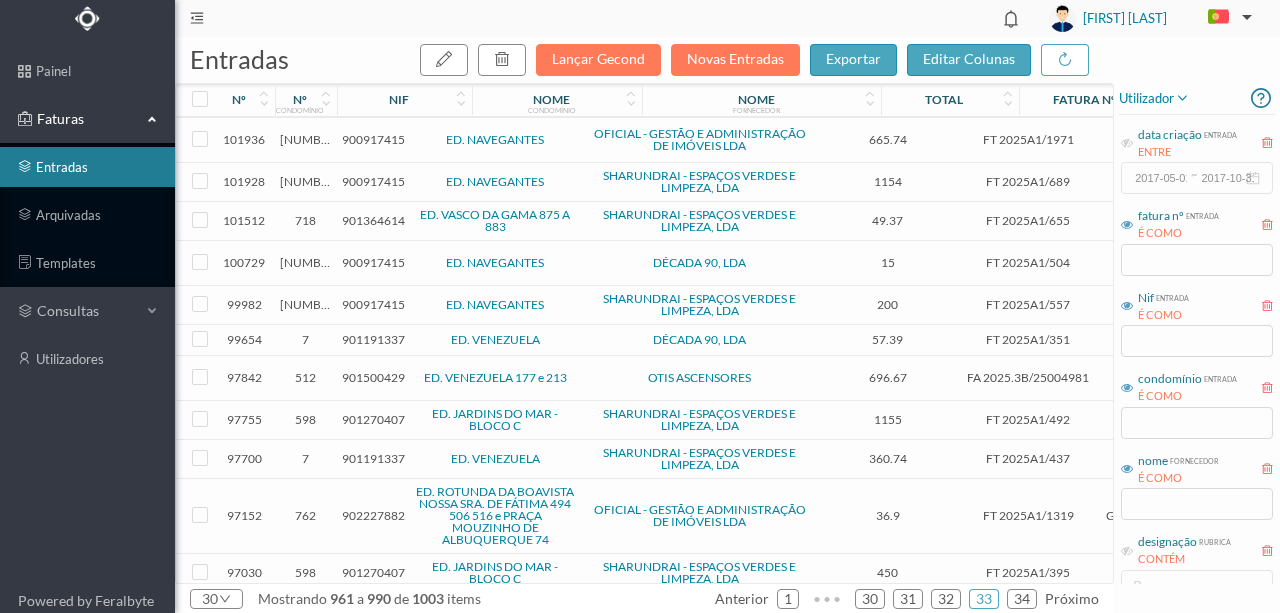 scroll, scrollTop: 783, scrollLeft: 0, axis: vertical 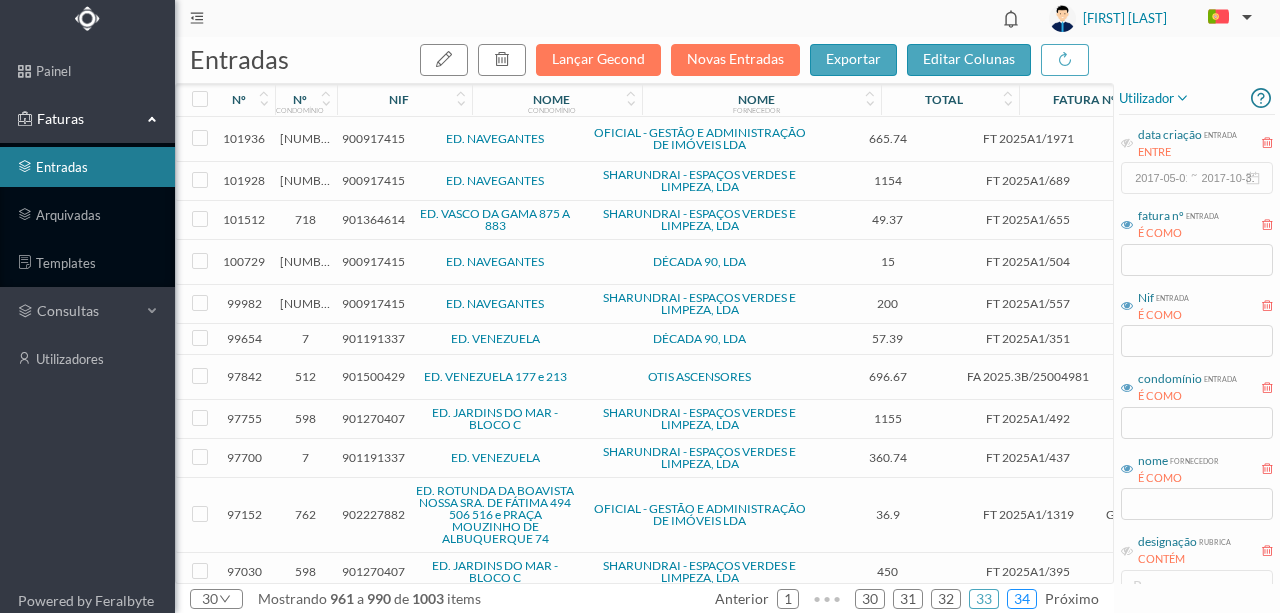 click on "34" at bounding box center [1022, 599] 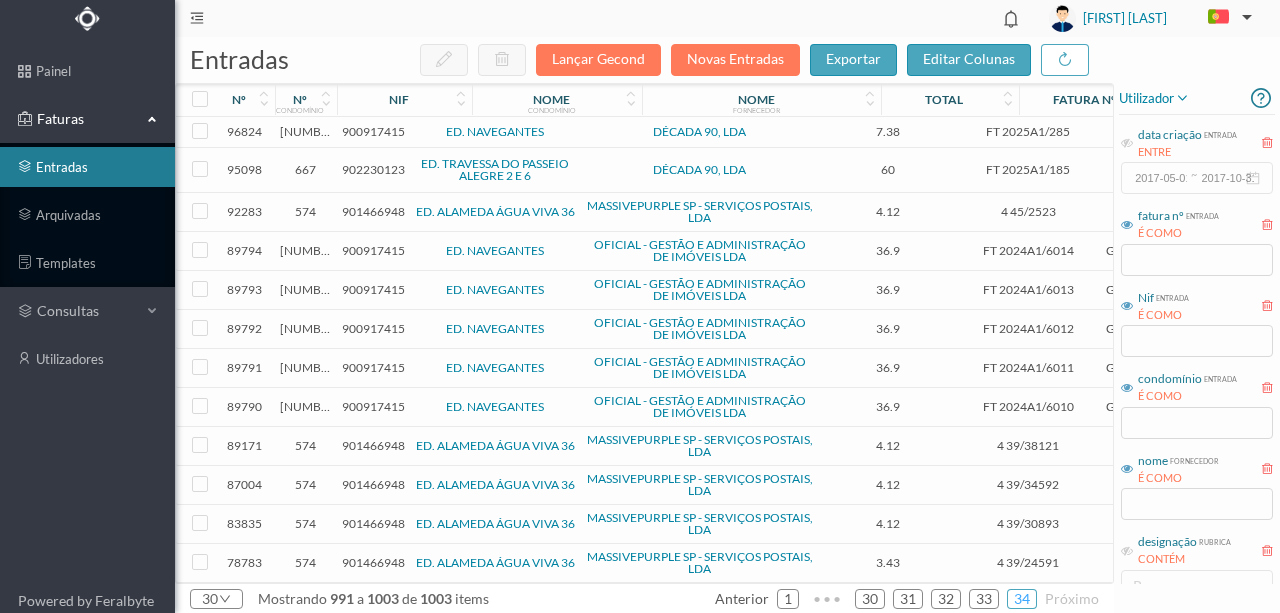 scroll, scrollTop: 39, scrollLeft: 0, axis: vertical 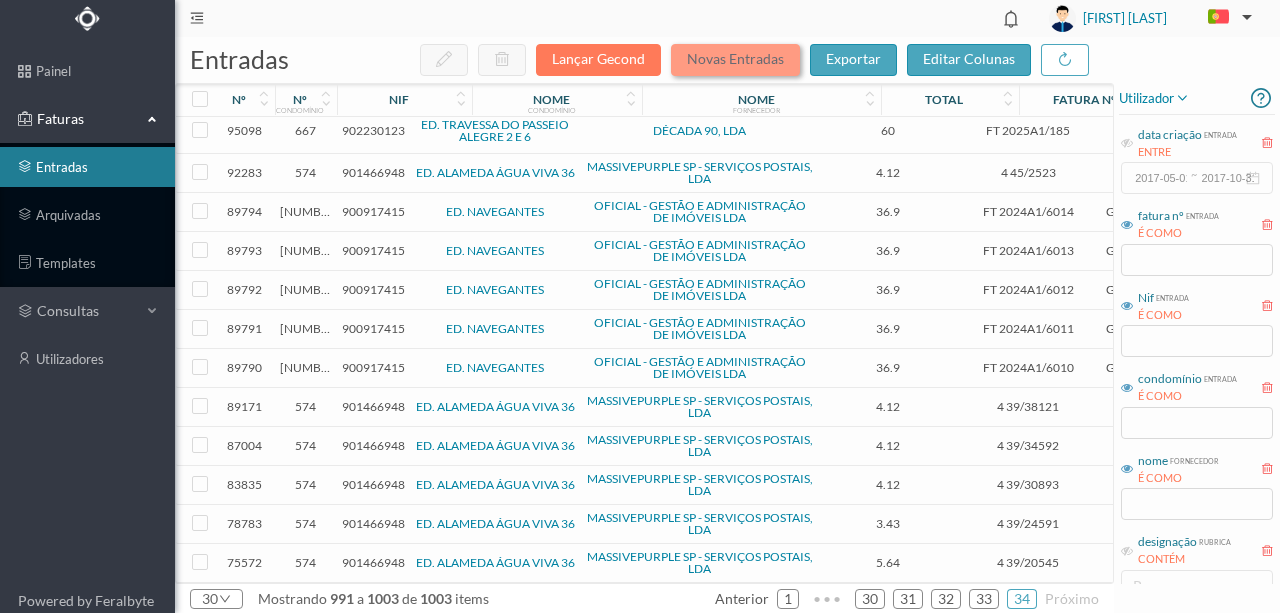 click on "Novas Entradas" at bounding box center (735, 60) 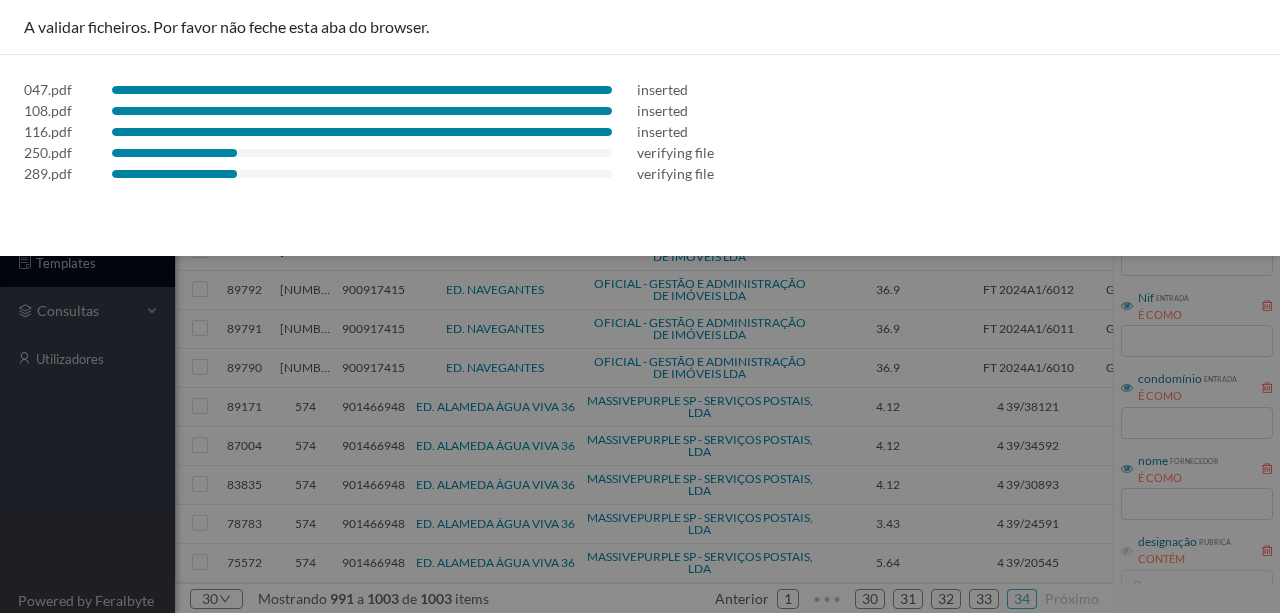 click on "A validar ficheiros. Por favor não feche esta aba do browser. 047.pdf inserted 108.pdf inserted 116.pdf inserted 250.pdf verifying file 289.pdf verifying file" at bounding box center (640, 128) 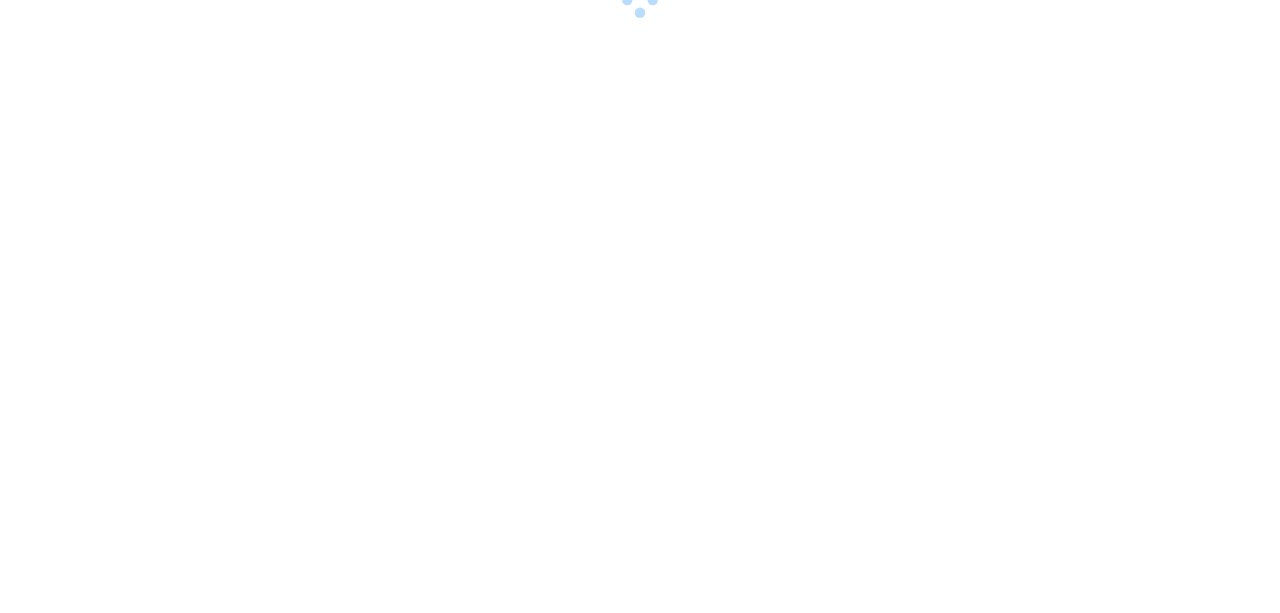 scroll, scrollTop: 0, scrollLeft: 0, axis: both 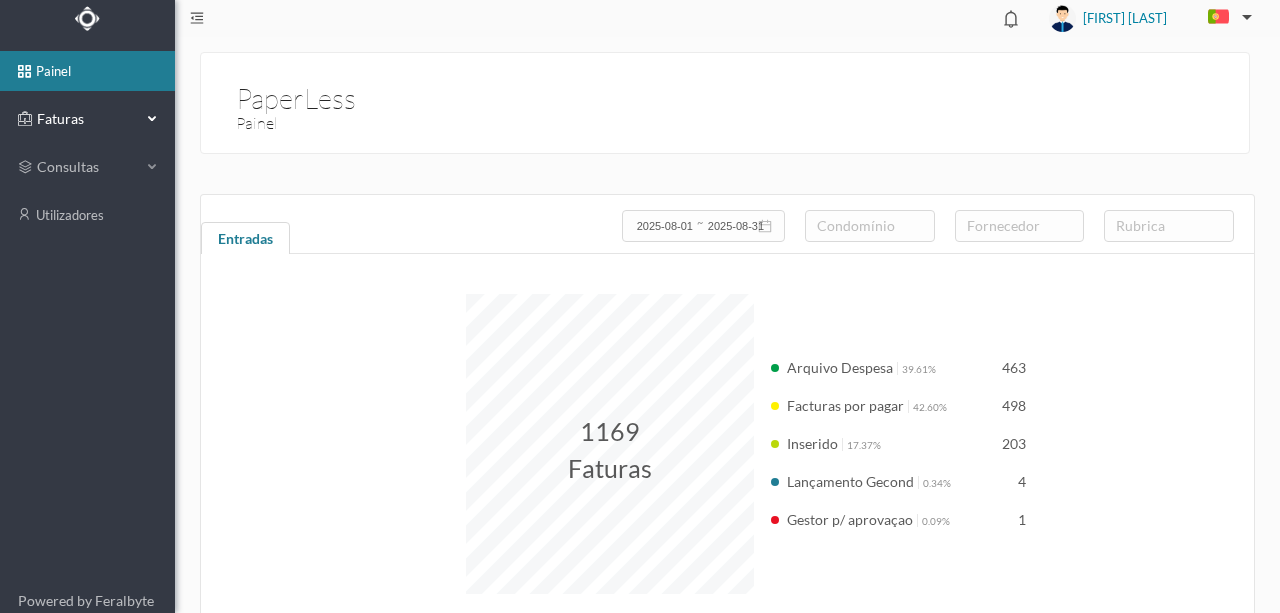 click on "Faturas" at bounding box center [87, 119] 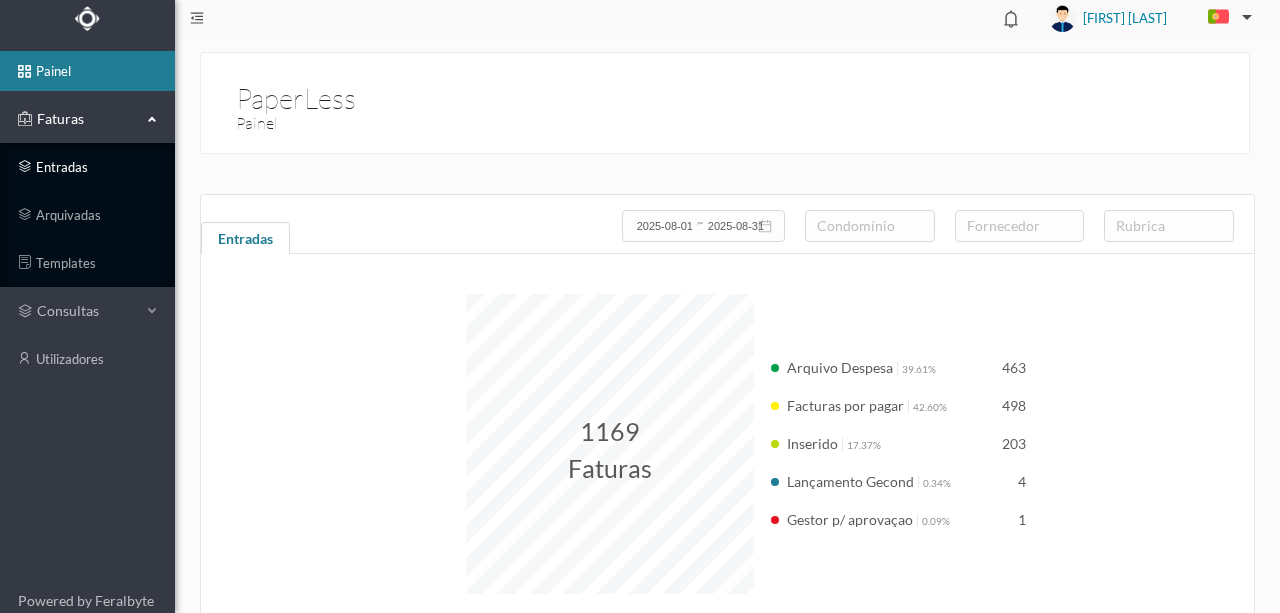 click on "entradas" at bounding box center (87, 167) 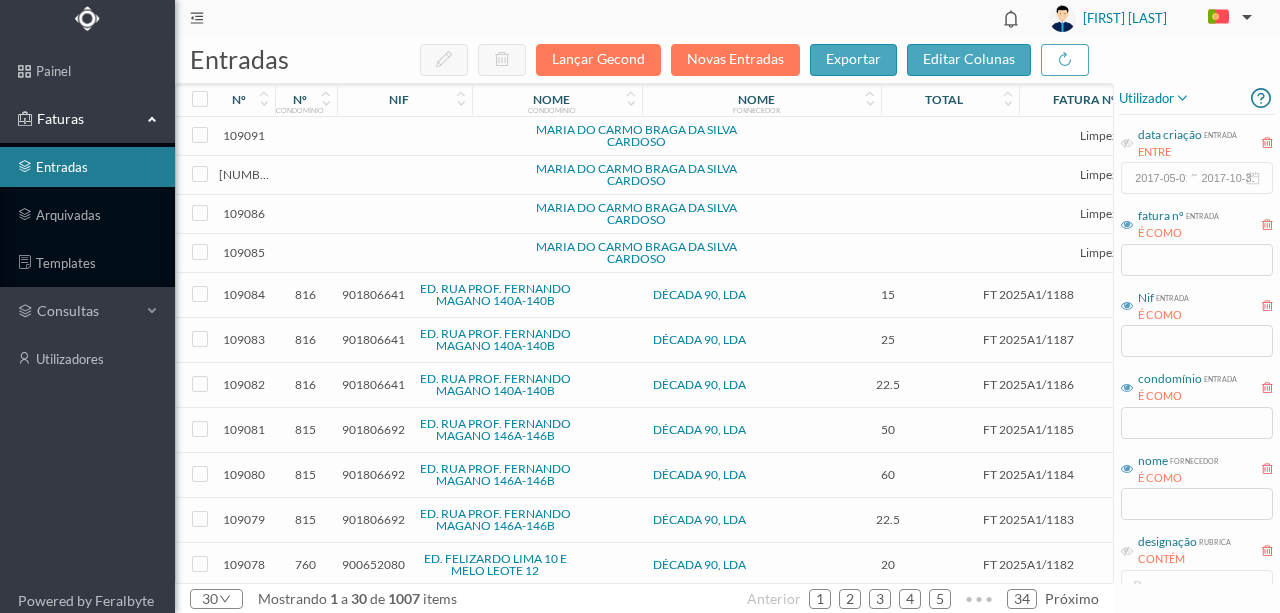 click at bounding box center (432, 253) 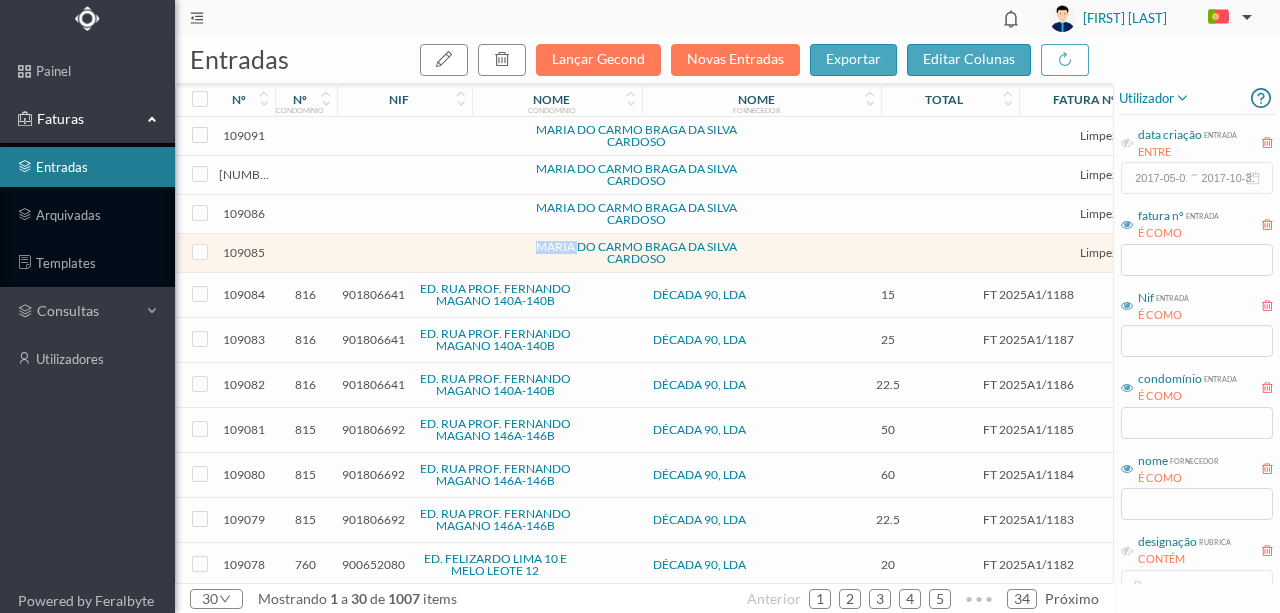 click at bounding box center (432, 253) 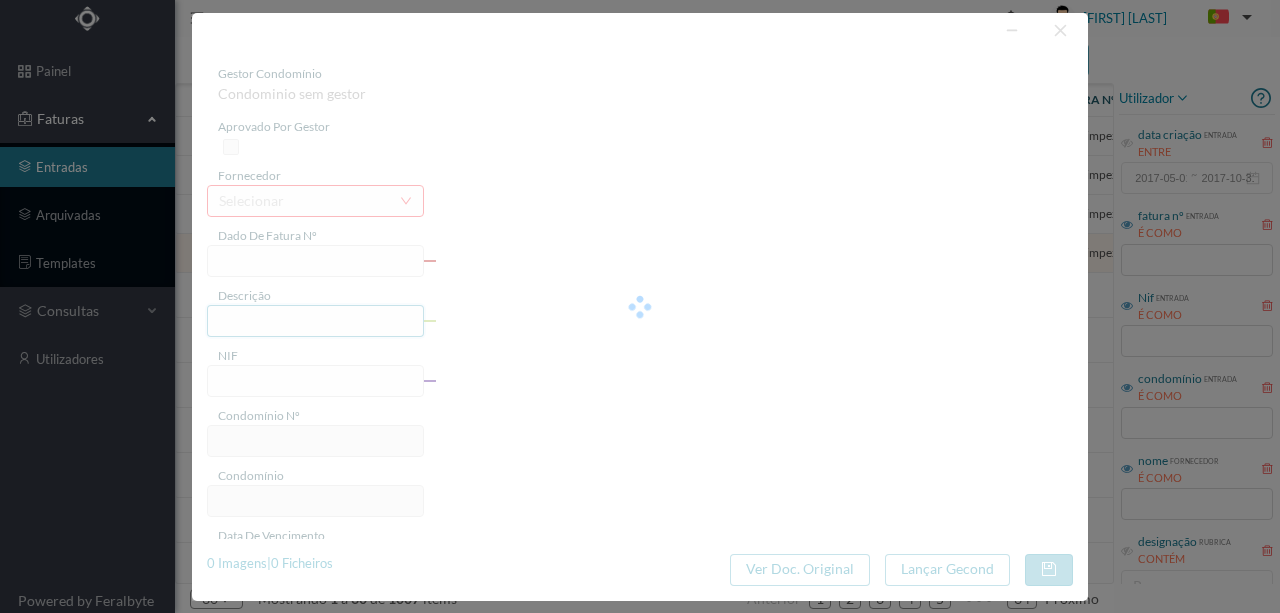 type on "EZA JULHO" 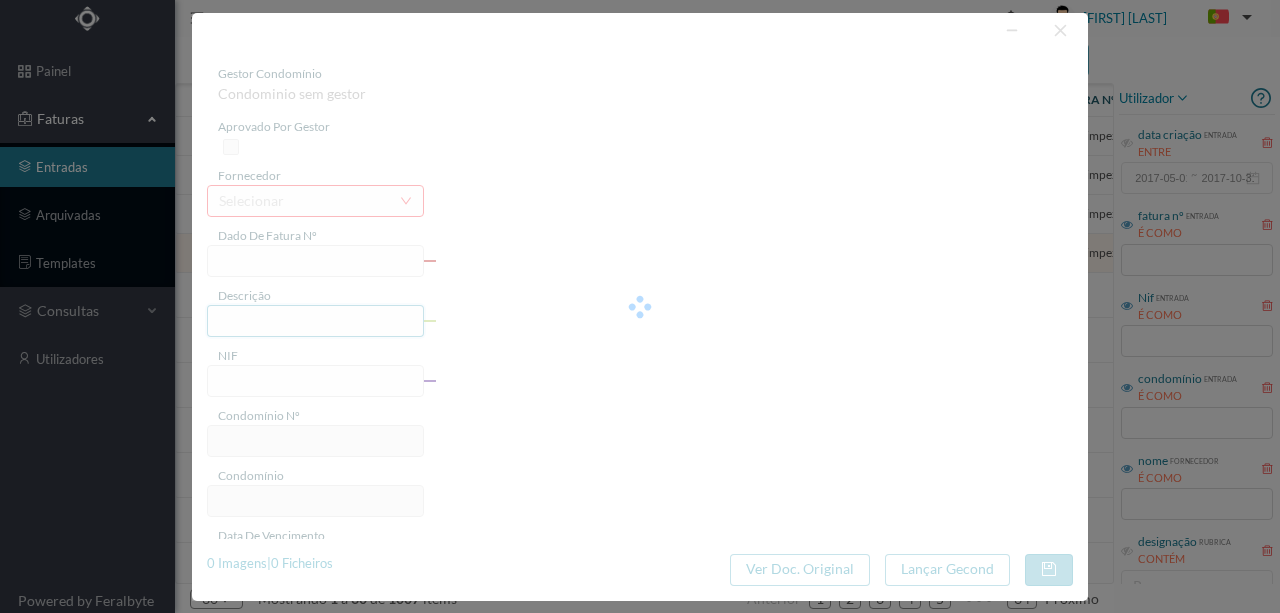type on "0" 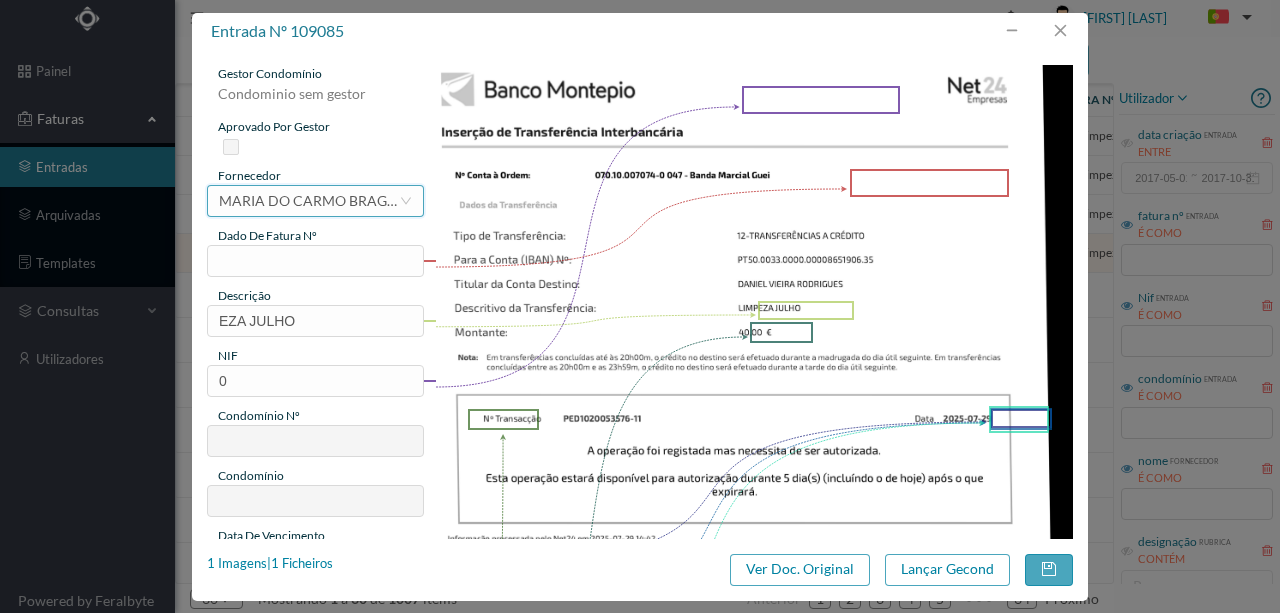 click on "MARIA DO CARMO BRAGA DA SILVA CARDOSO" at bounding box center (309, 201) 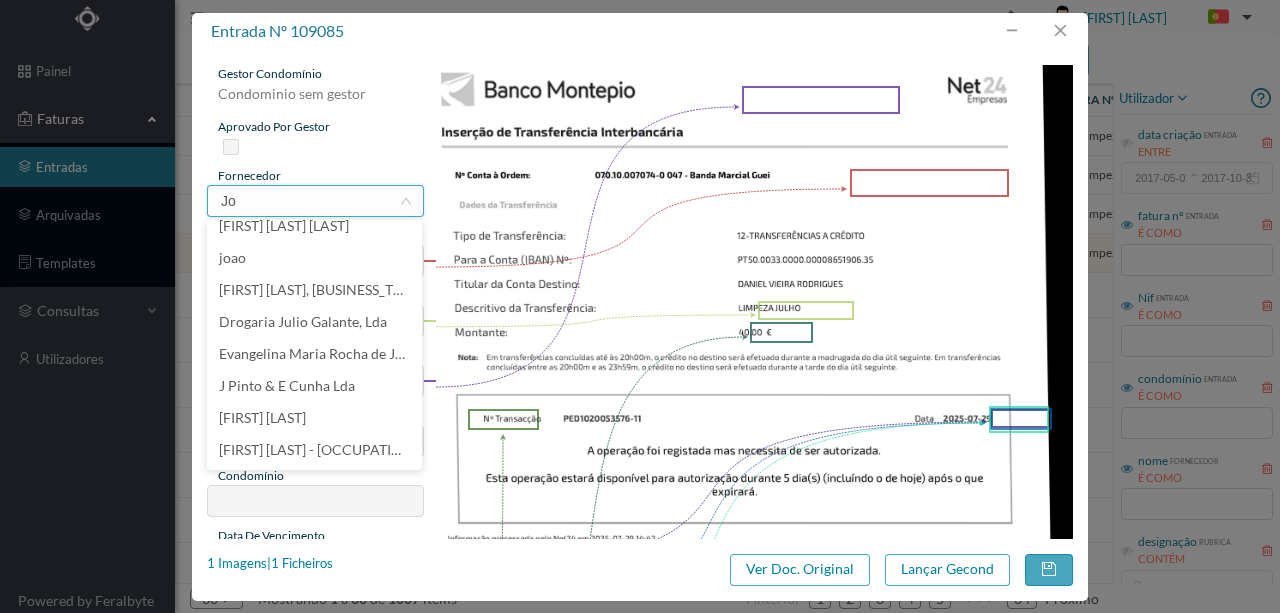 scroll, scrollTop: 4, scrollLeft: 0, axis: vertical 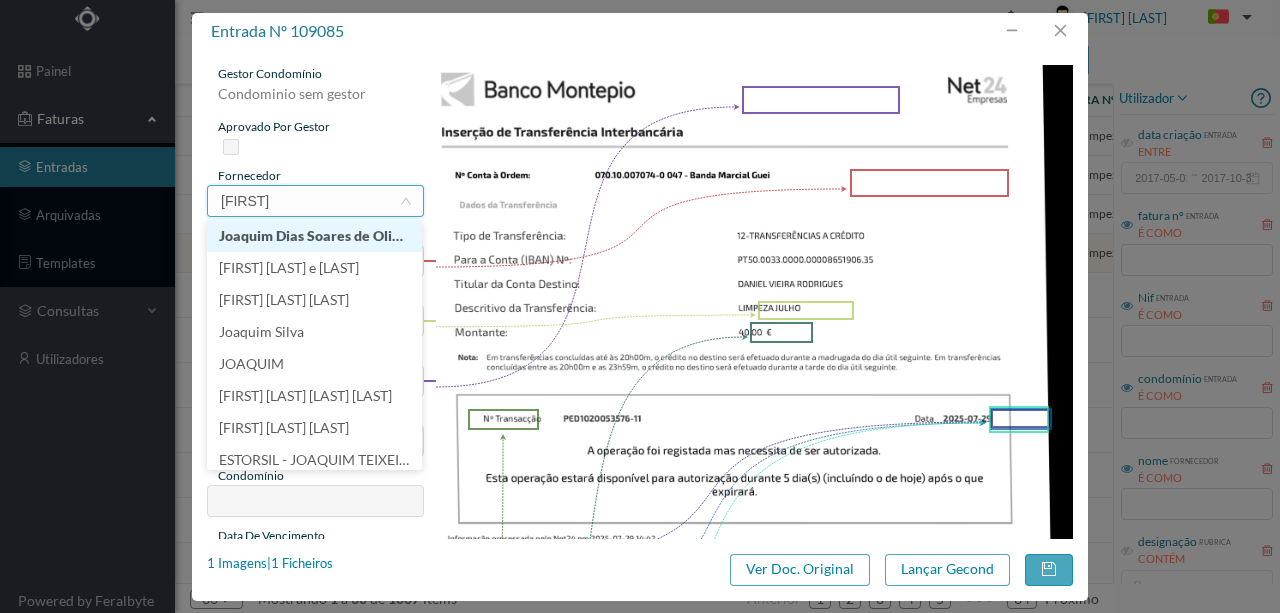 type on "[FIRST]" 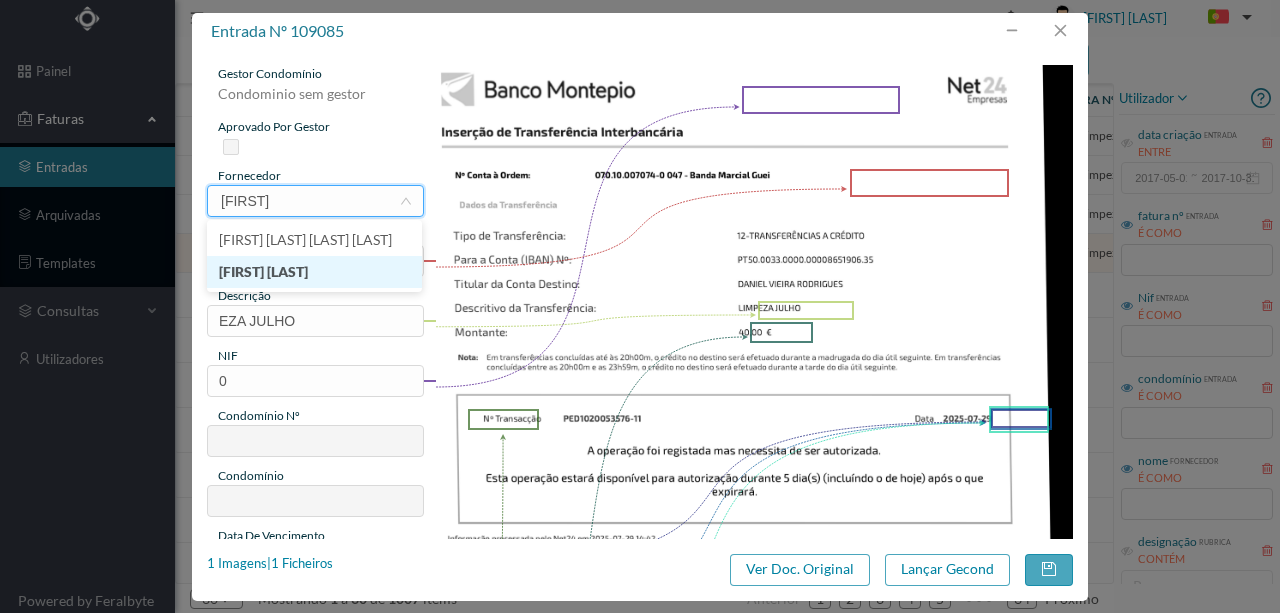 click on "[FIRST] [LAST]" at bounding box center [314, 272] 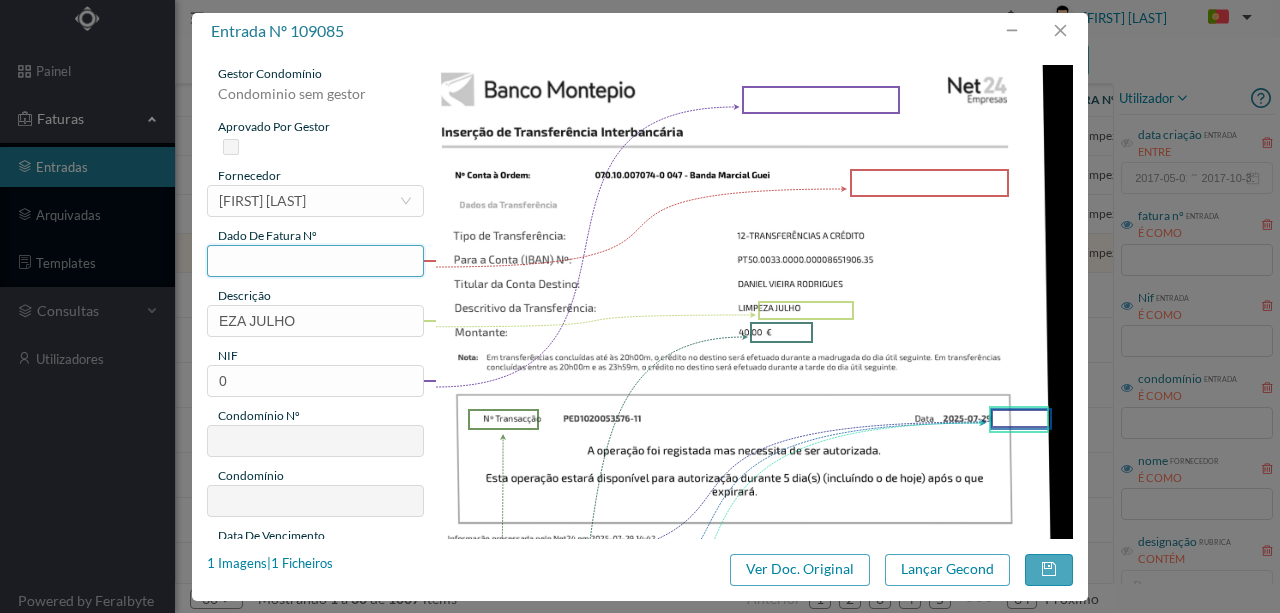 click at bounding box center (315, 261) 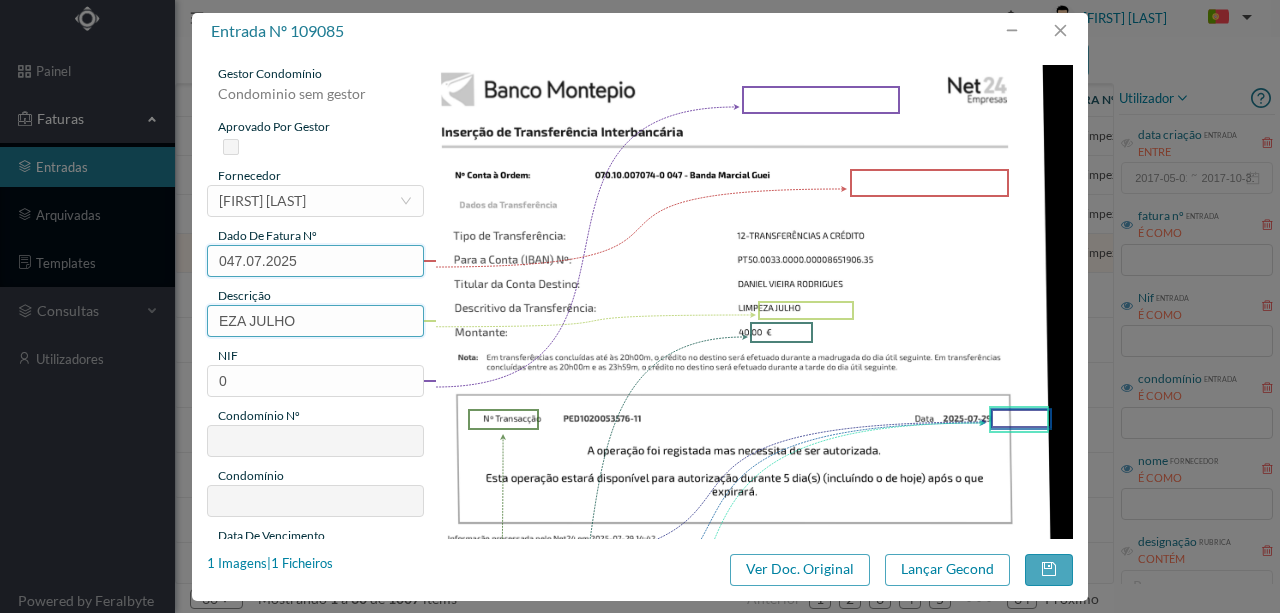 type on "047.07.2025" 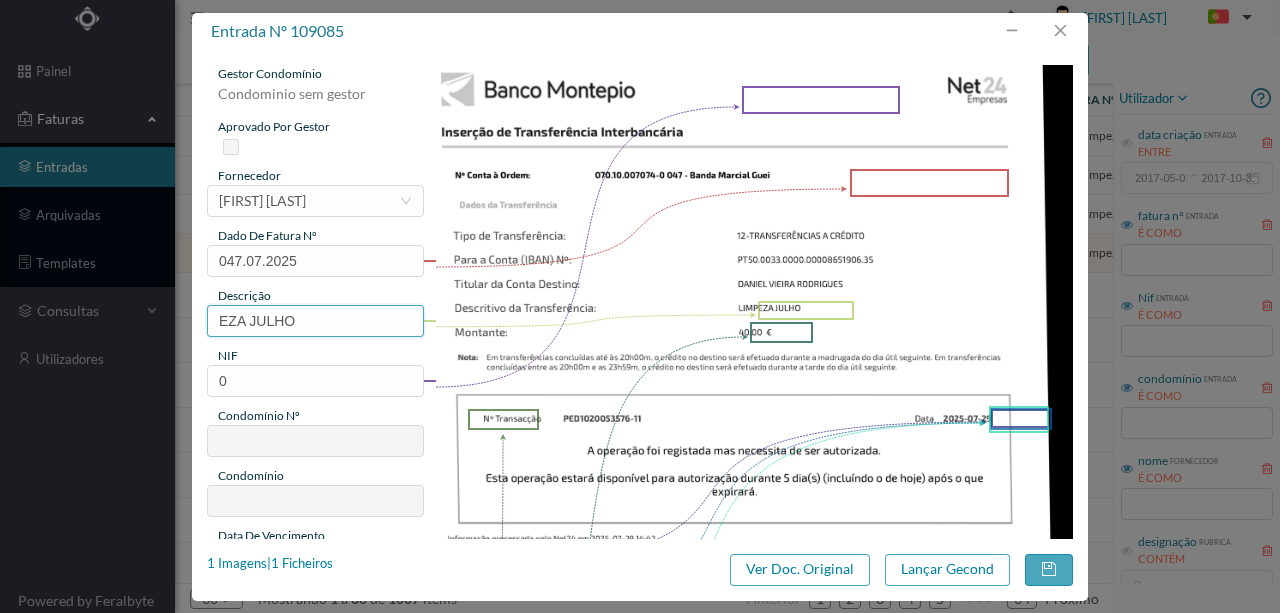 drag, startPoint x: 302, startPoint y: 319, endPoint x: 177, endPoint y: 330, distance: 125.48307 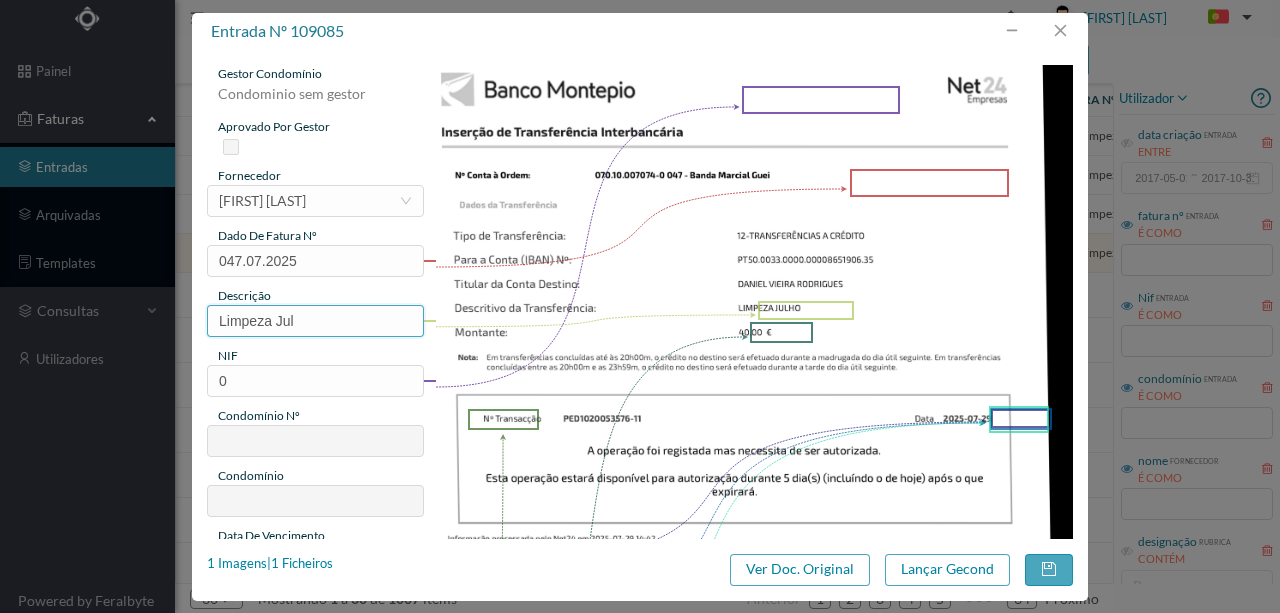type on "Limpeza Julho" 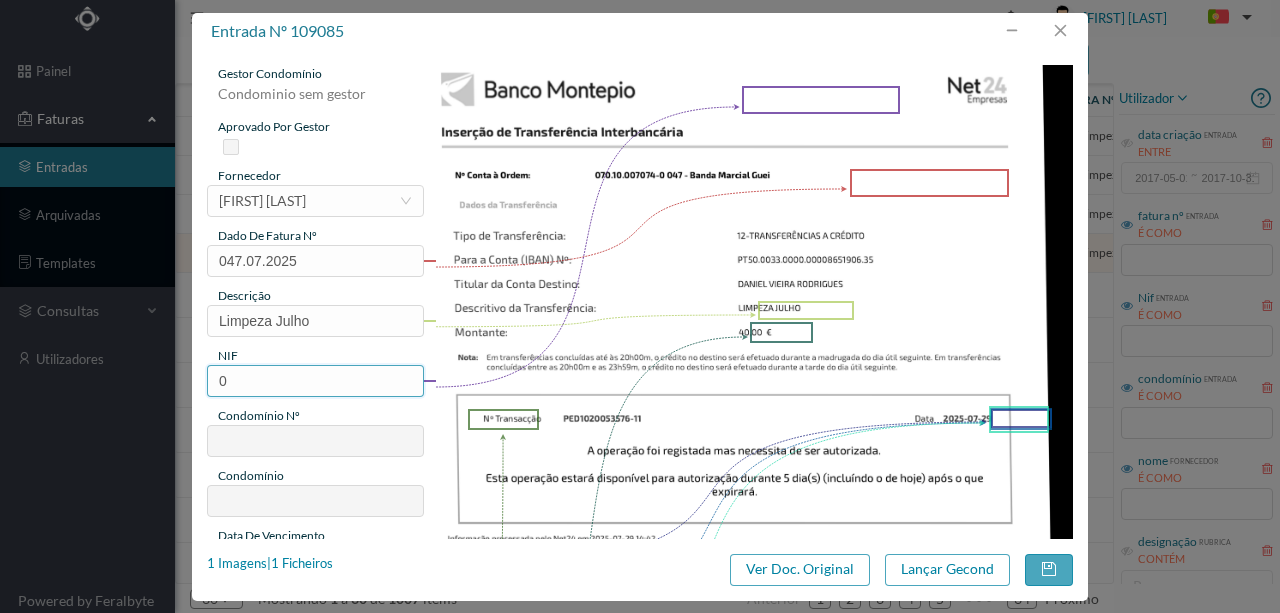 drag, startPoint x: 249, startPoint y: 373, endPoint x: 223, endPoint y: 378, distance: 26.476404 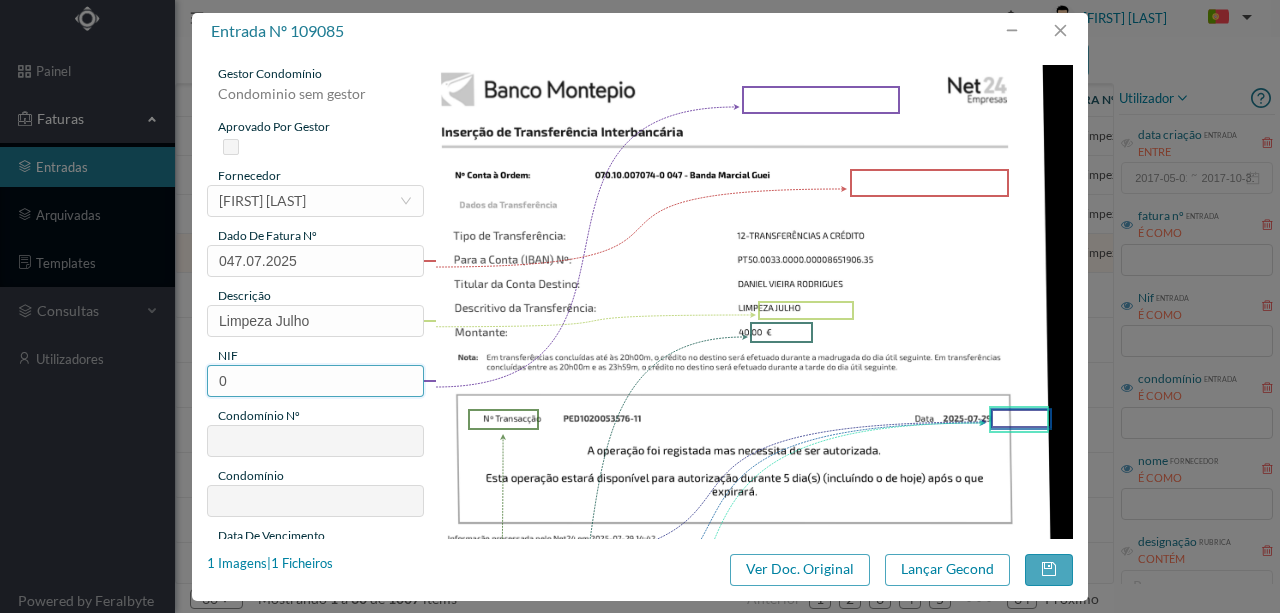 click on "0" at bounding box center [315, 381] 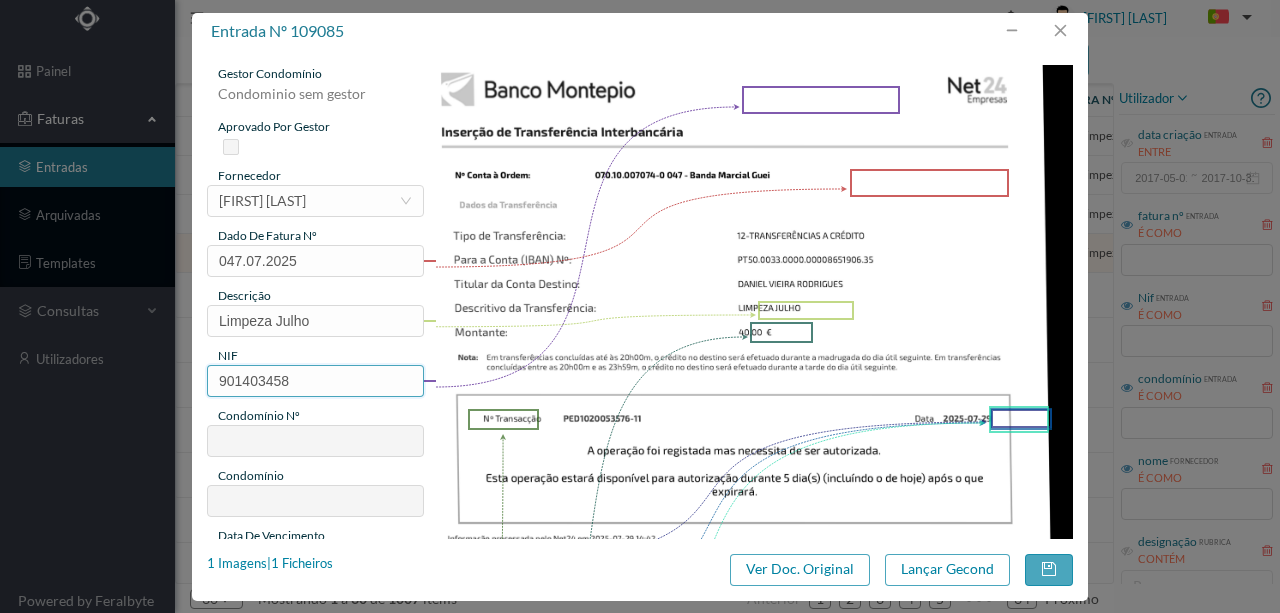 type on "47" 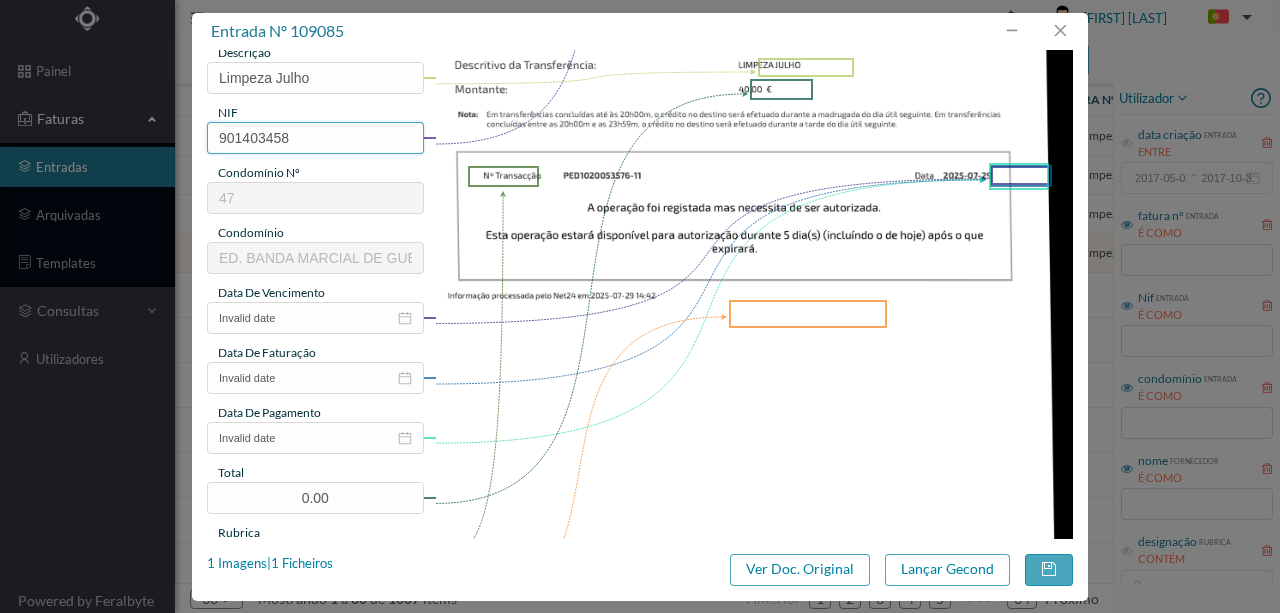 scroll, scrollTop: 266, scrollLeft: 0, axis: vertical 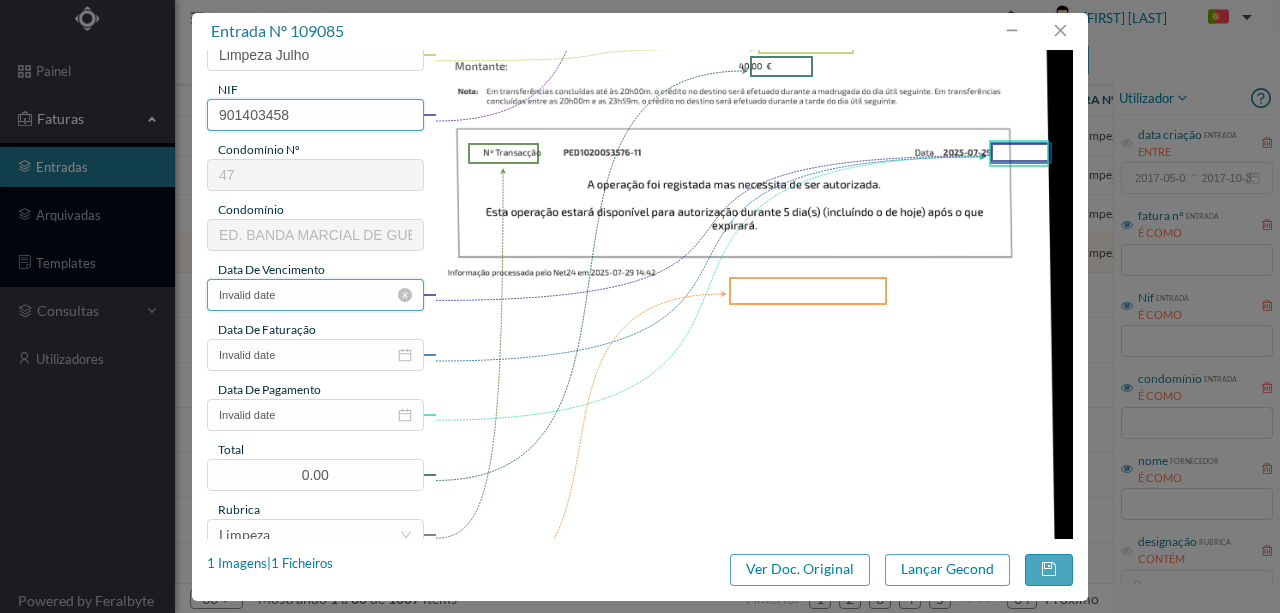 type on "901403458" 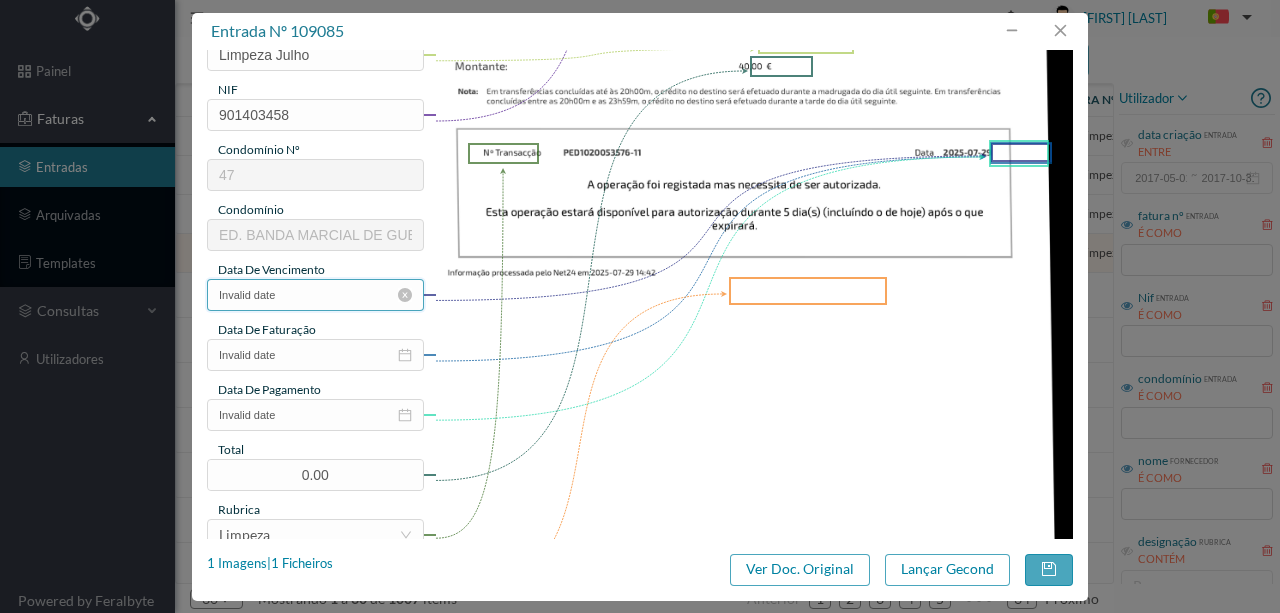 click on "Invalid date" at bounding box center [315, 295] 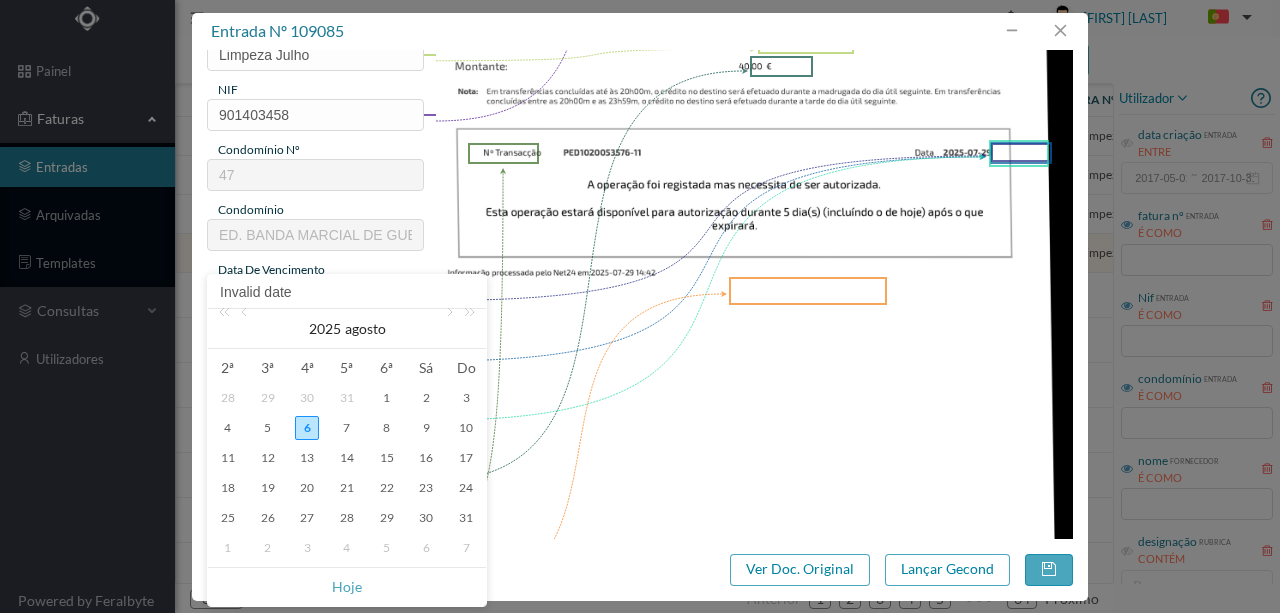 scroll, scrollTop: 66, scrollLeft: 0, axis: vertical 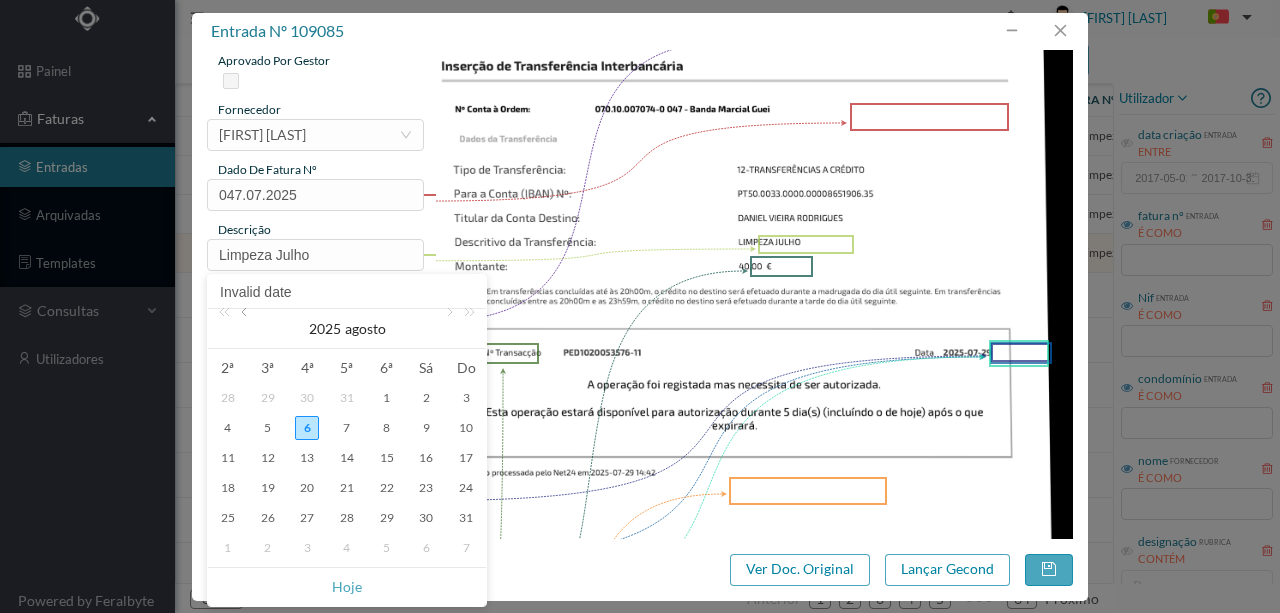 click at bounding box center [246, 329] 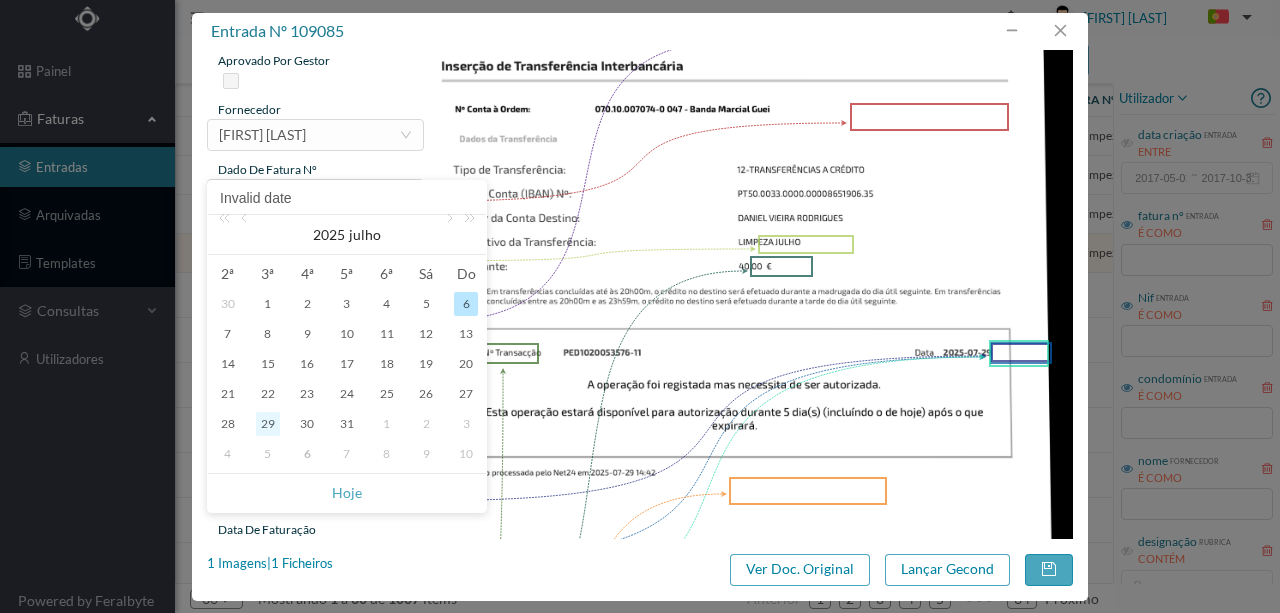 click on "29" at bounding box center (268, 424) 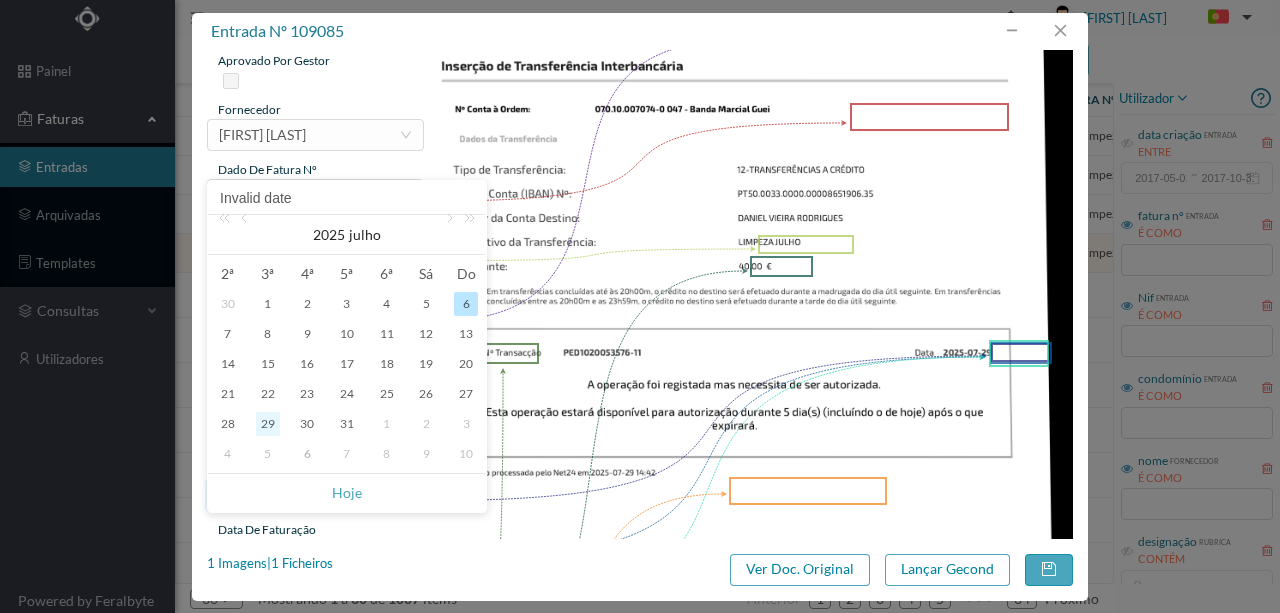 type on "2025-07-29" 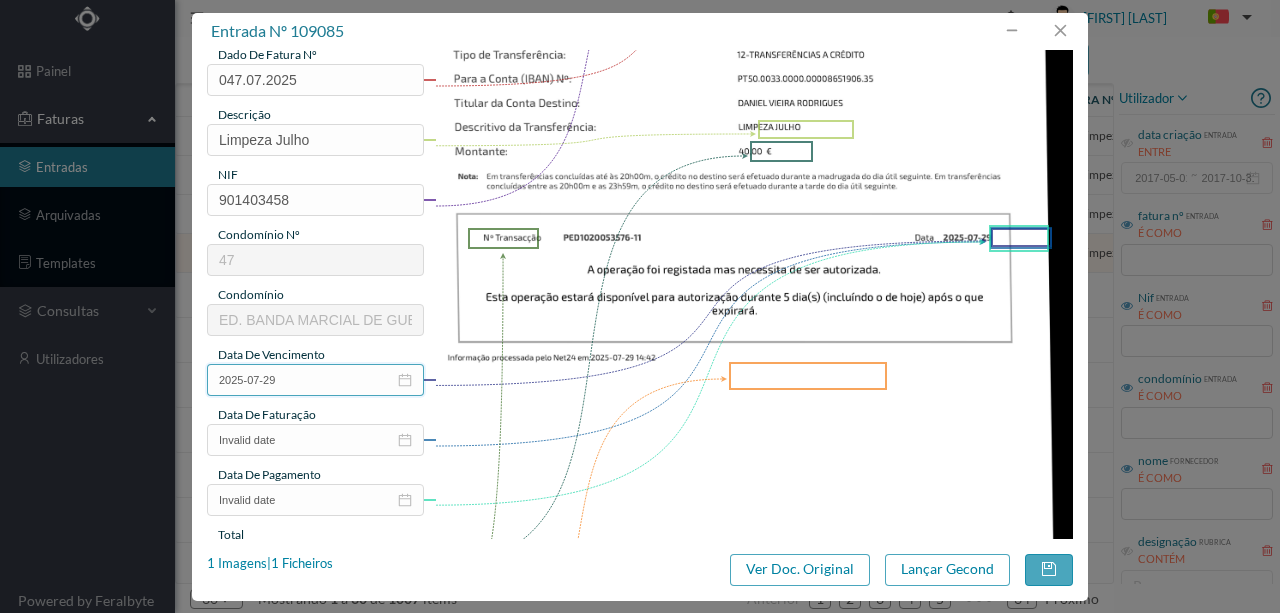 scroll, scrollTop: 266, scrollLeft: 0, axis: vertical 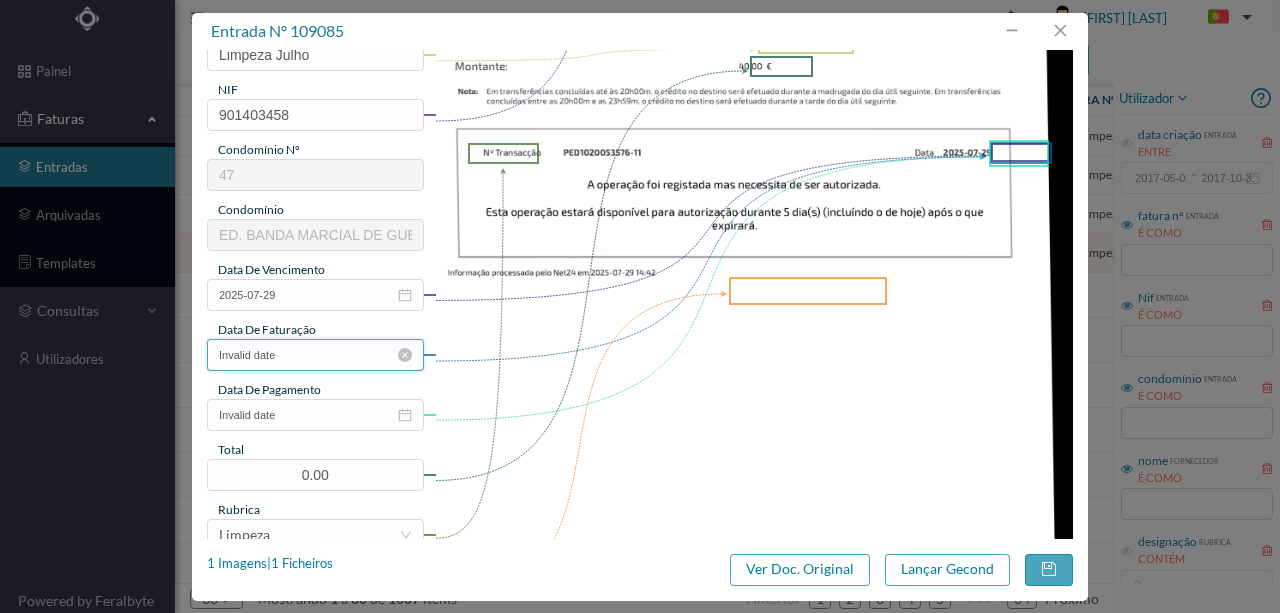 click on "Invalid date" at bounding box center (315, 355) 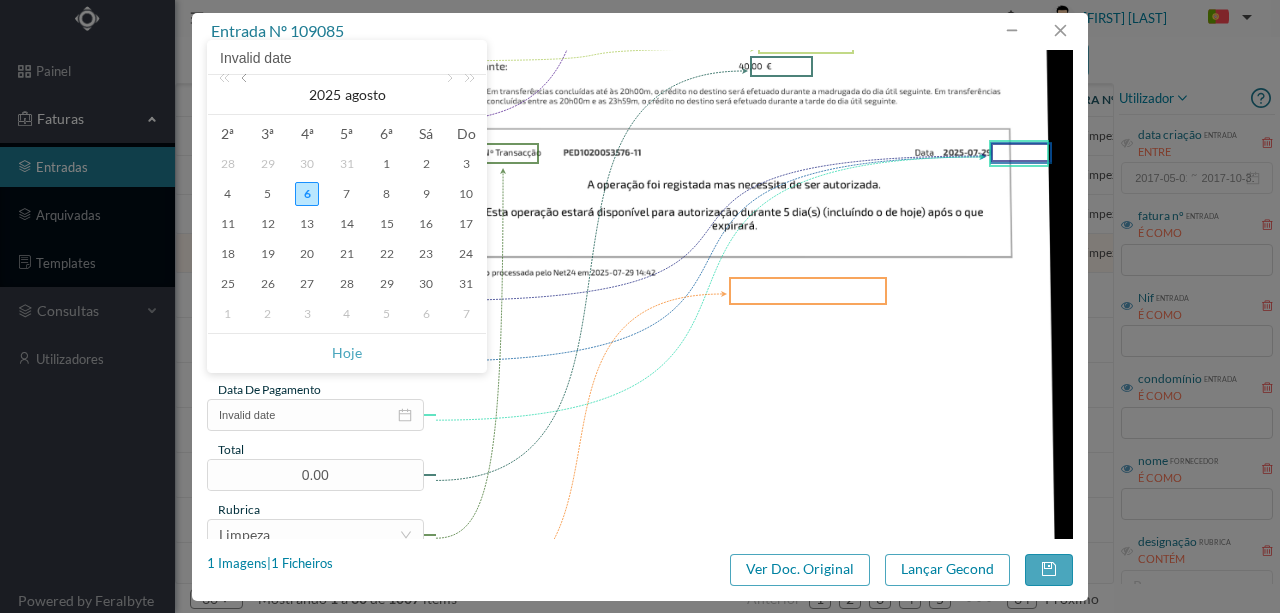 click at bounding box center (246, 95) 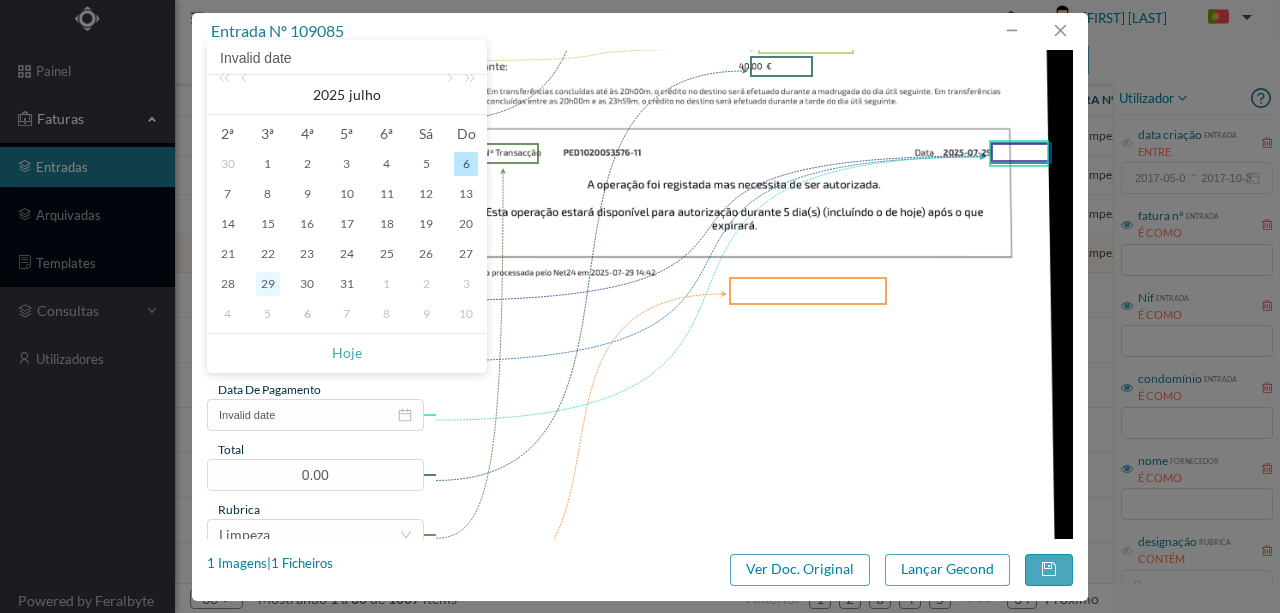 click on "29" at bounding box center (268, 284) 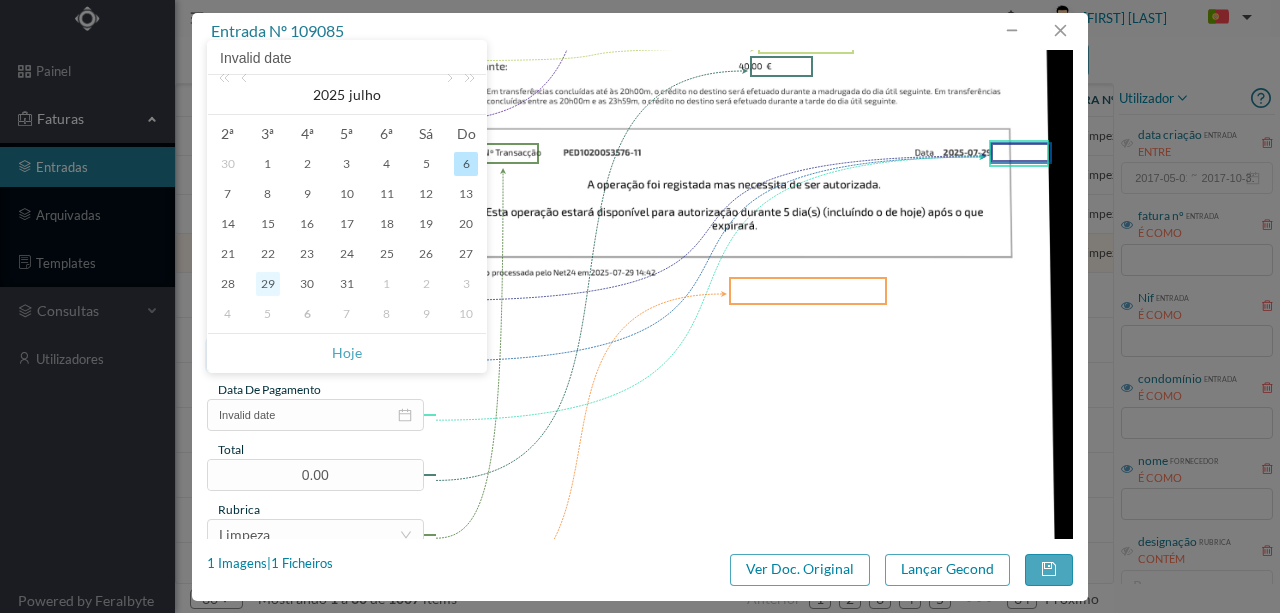 type on "2025-07-29" 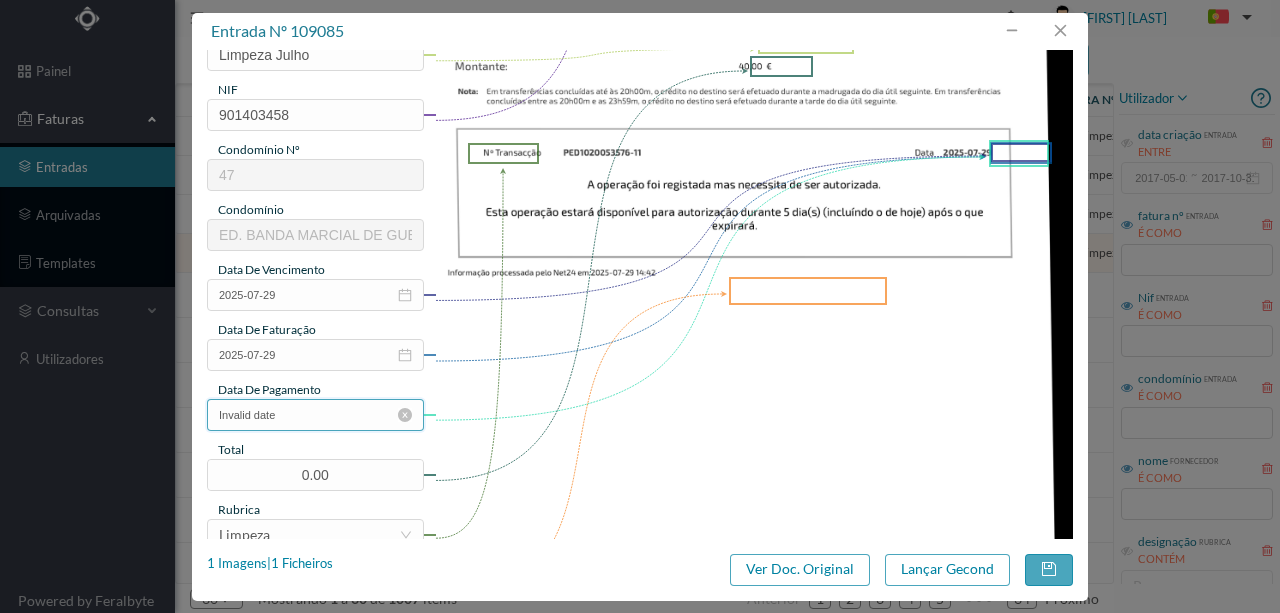 click on "Invalid date" at bounding box center [315, 415] 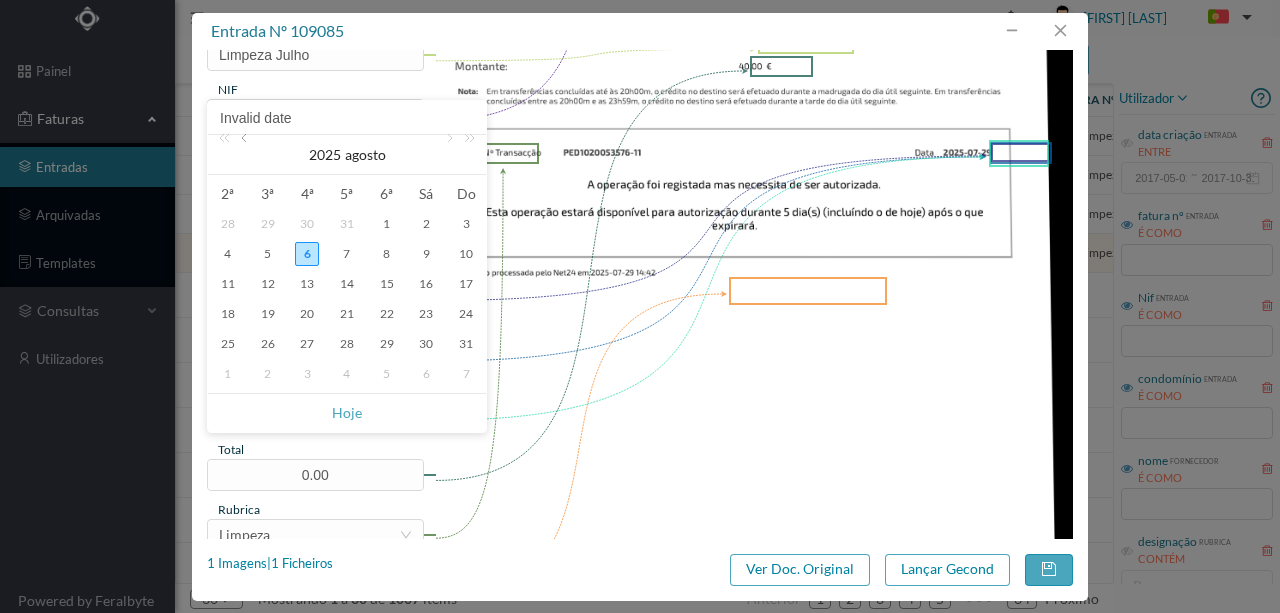 click at bounding box center [246, 155] 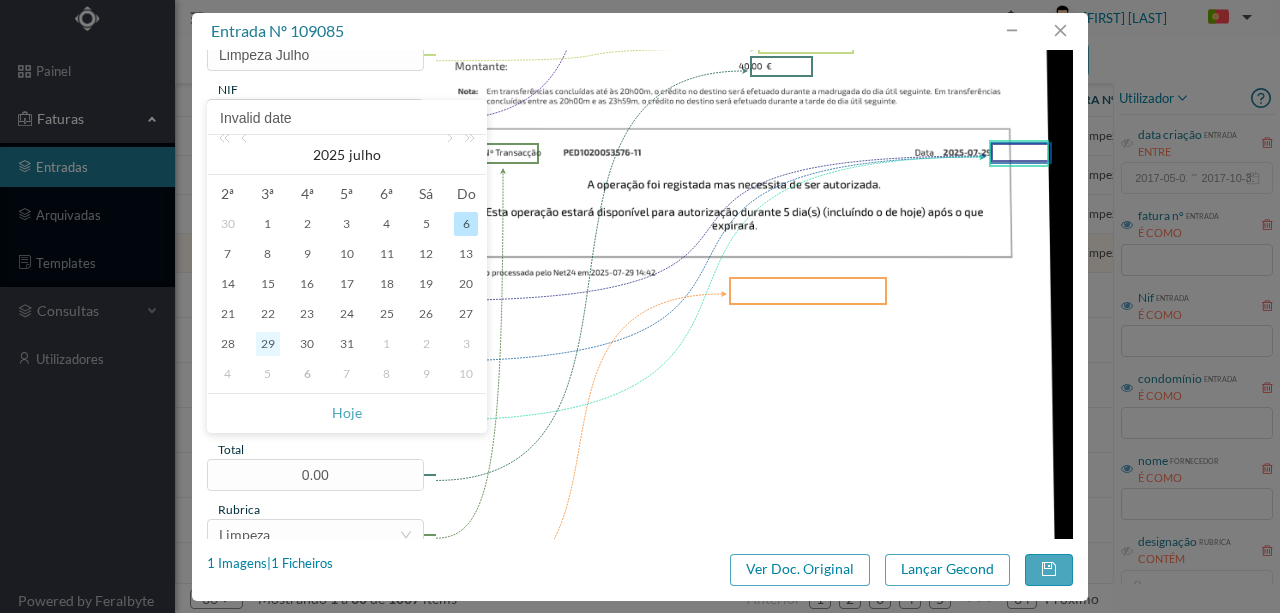 click on "29" at bounding box center [268, 344] 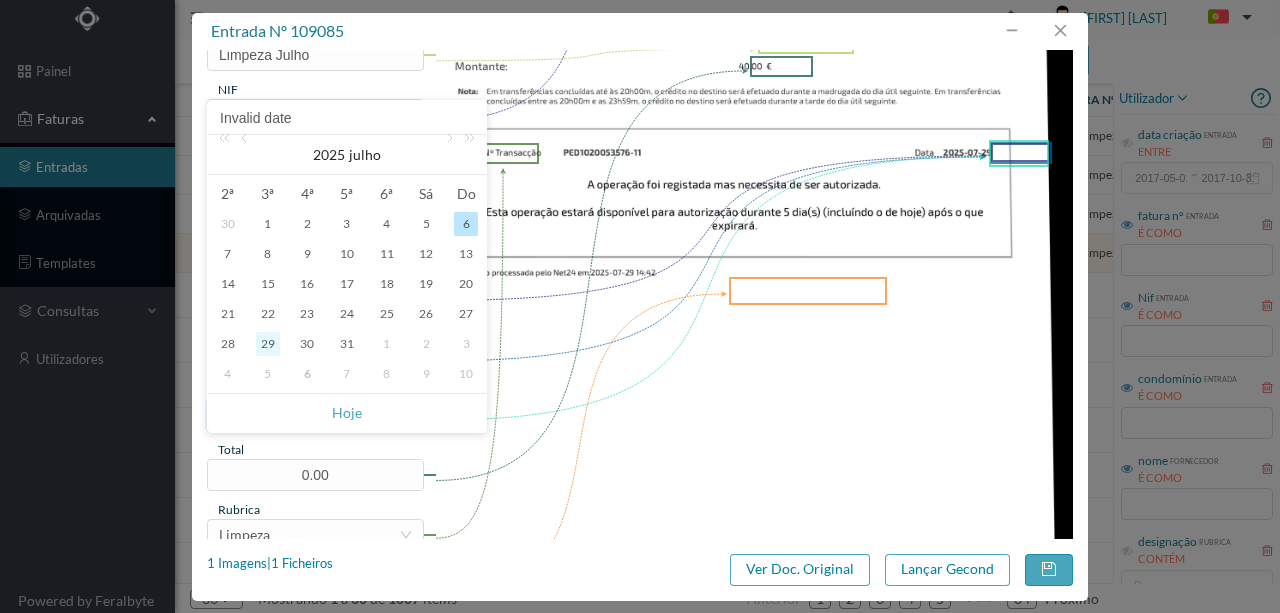 type on "2025-07-29" 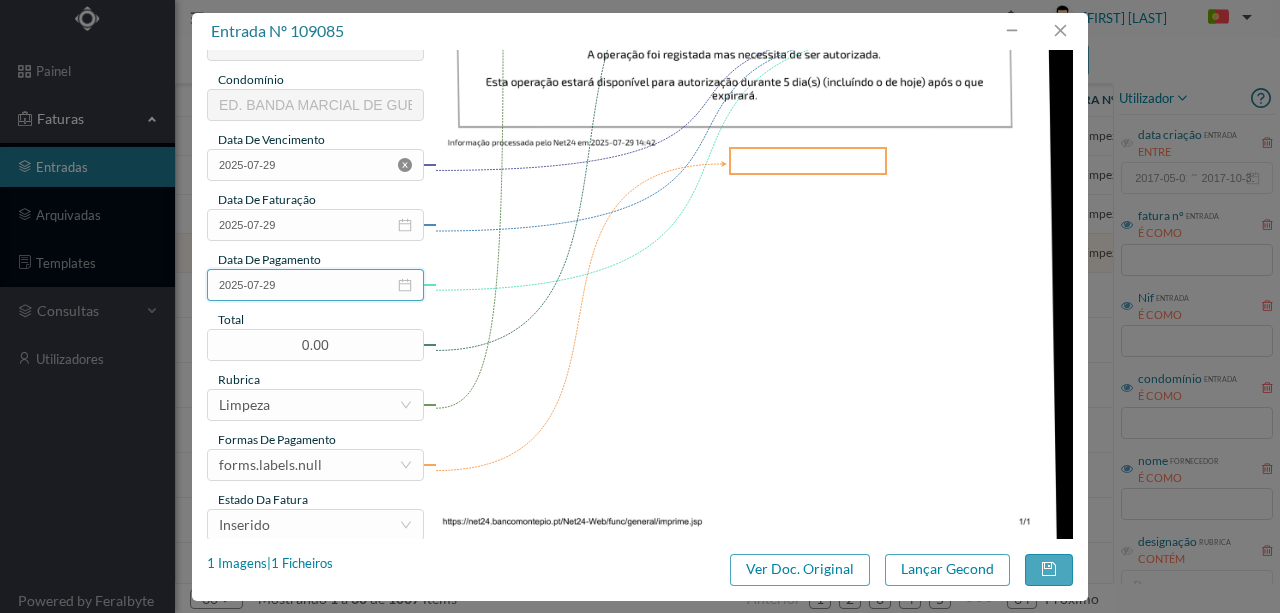 scroll, scrollTop: 400, scrollLeft: 0, axis: vertical 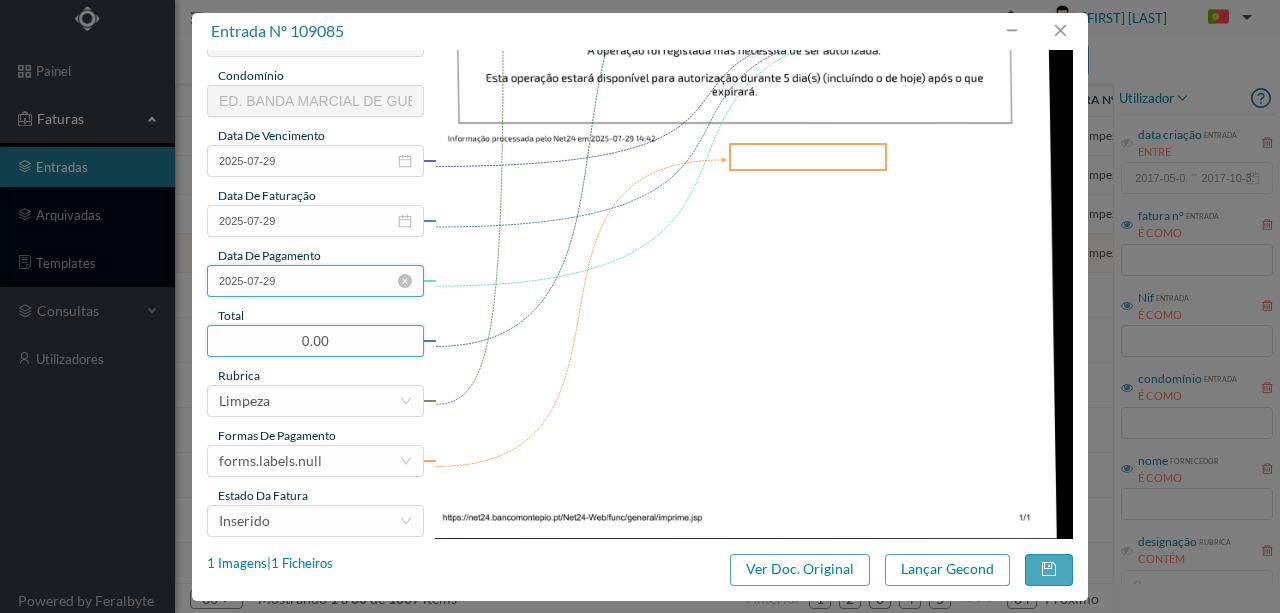 drag, startPoint x: 332, startPoint y: 337, endPoint x: 386, endPoint y: 271, distance: 85.276024 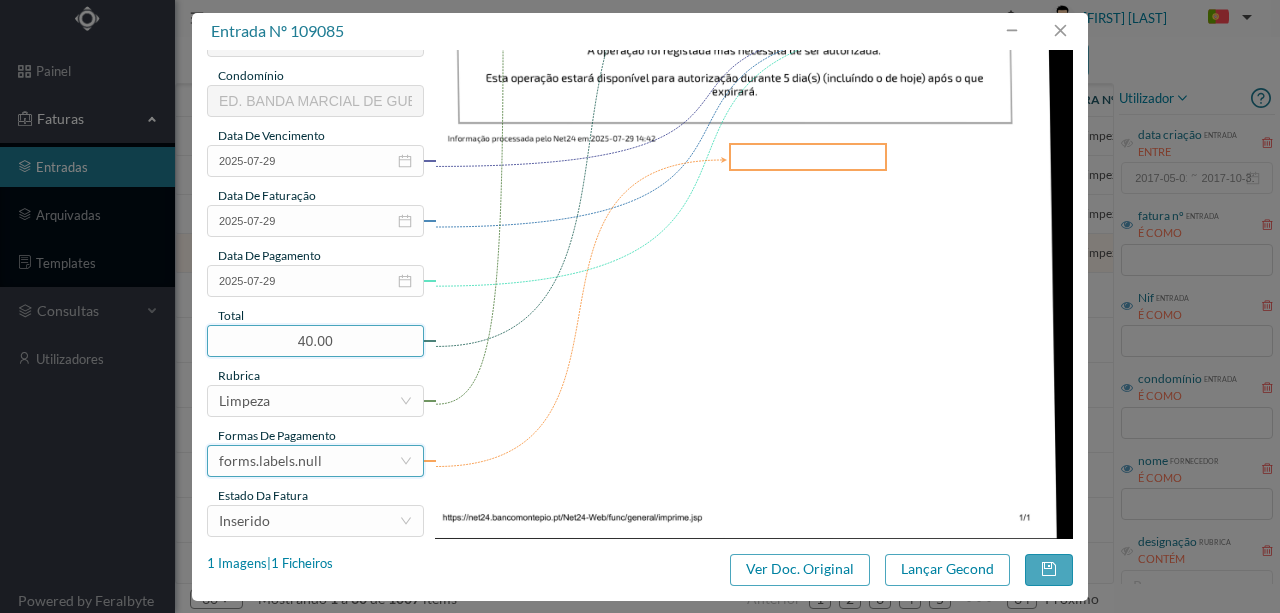 type on "40.00" 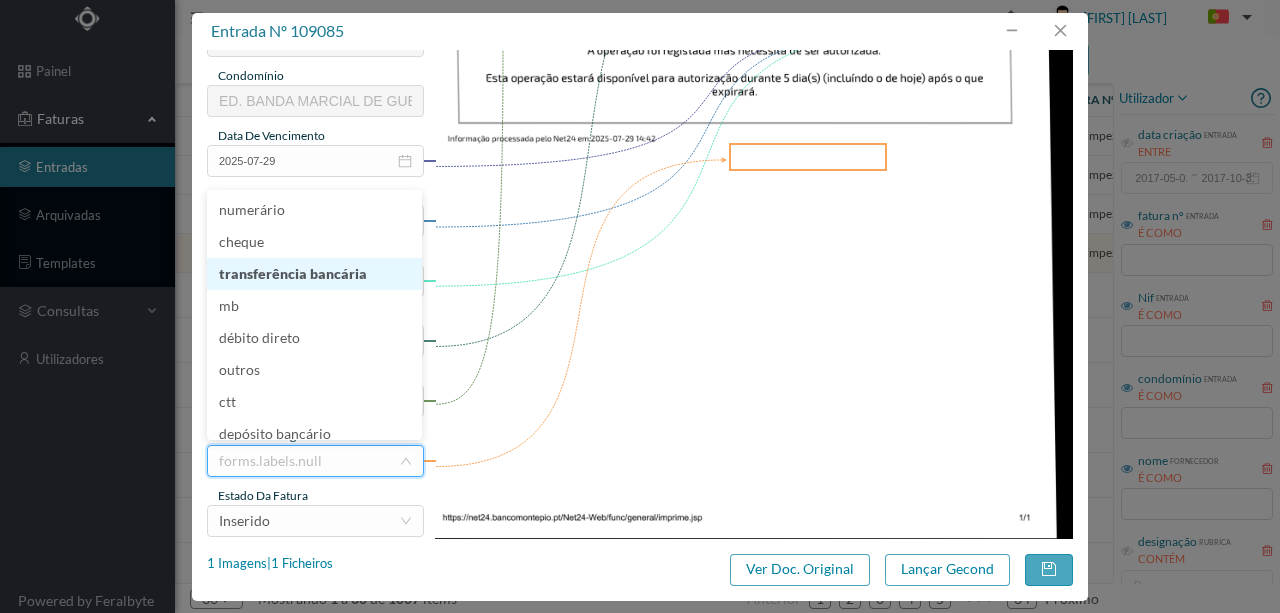 click on "transferência bancária" at bounding box center [314, 274] 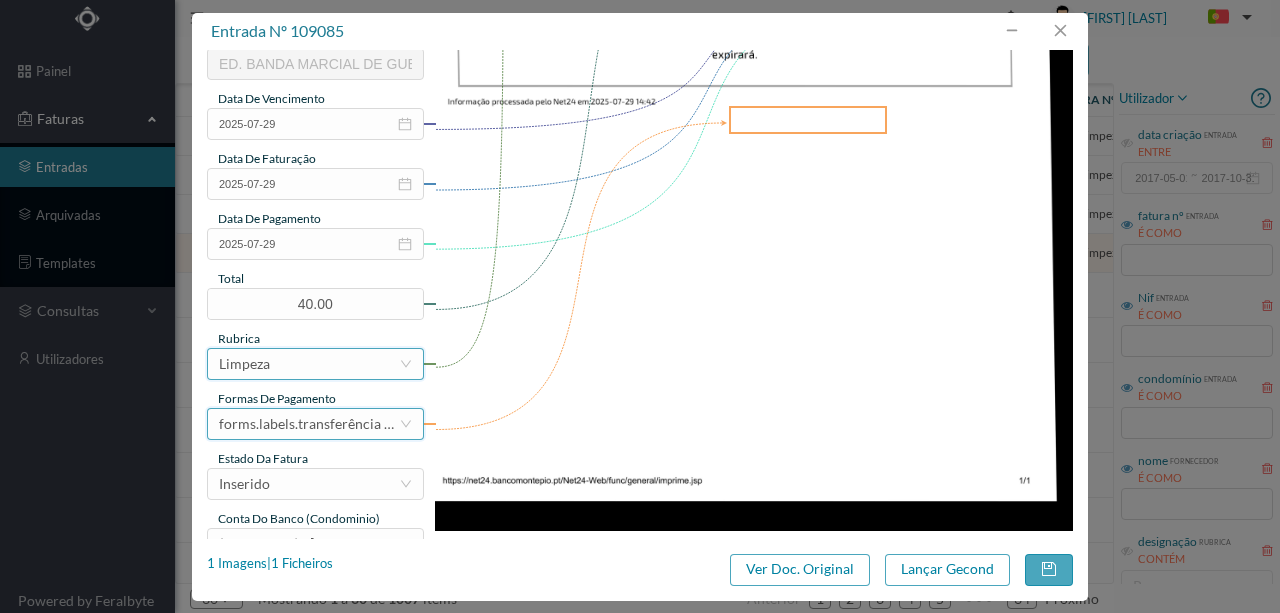 scroll, scrollTop: 473, scrollLeft: 0, axis: vertical 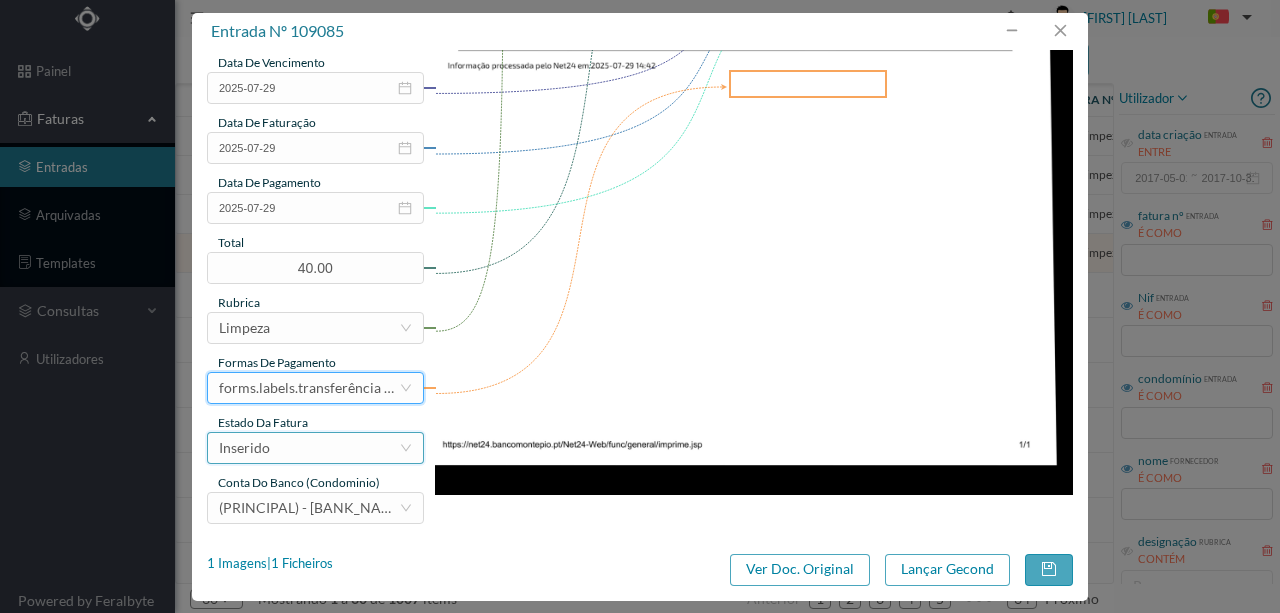 click on "Inserido" at bounding box center (309, 448) 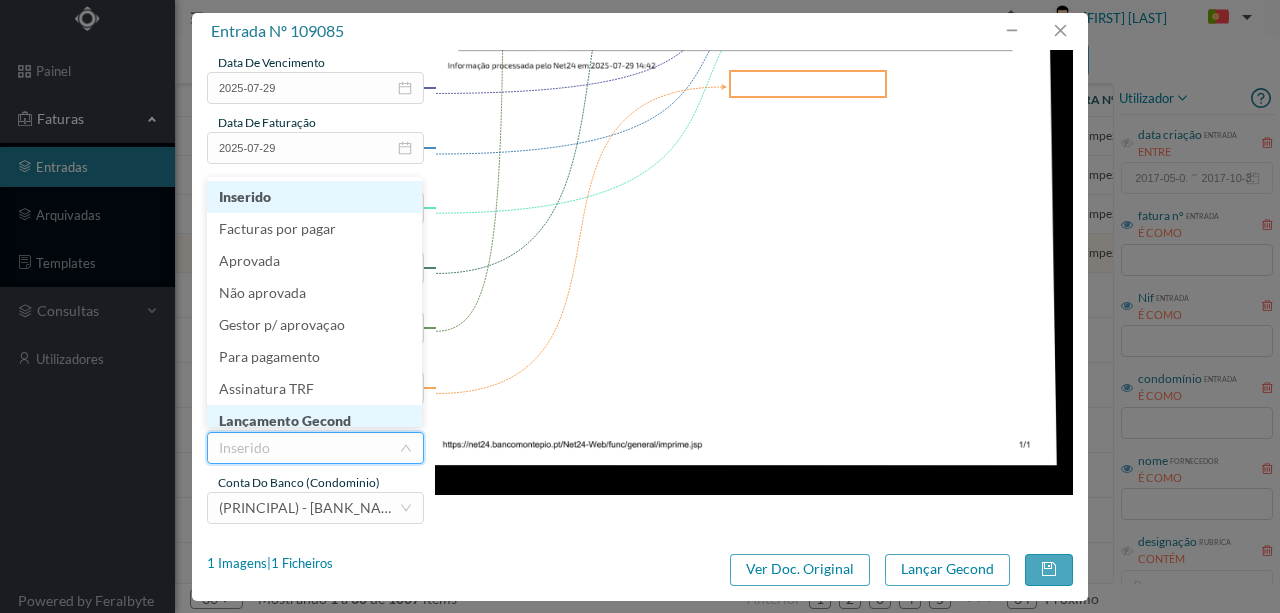 scroll, scrollTop: 10, scrollLeft: 0, axis: vertical 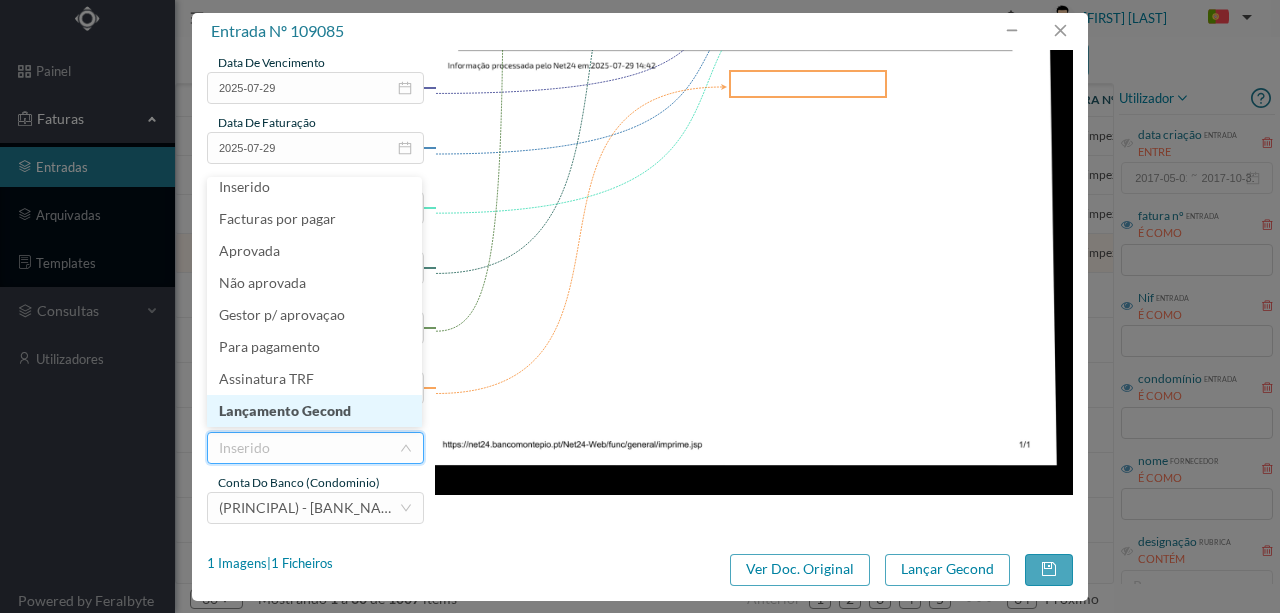 click on "Lançamento Gecond" at bounding box center [314, 411] 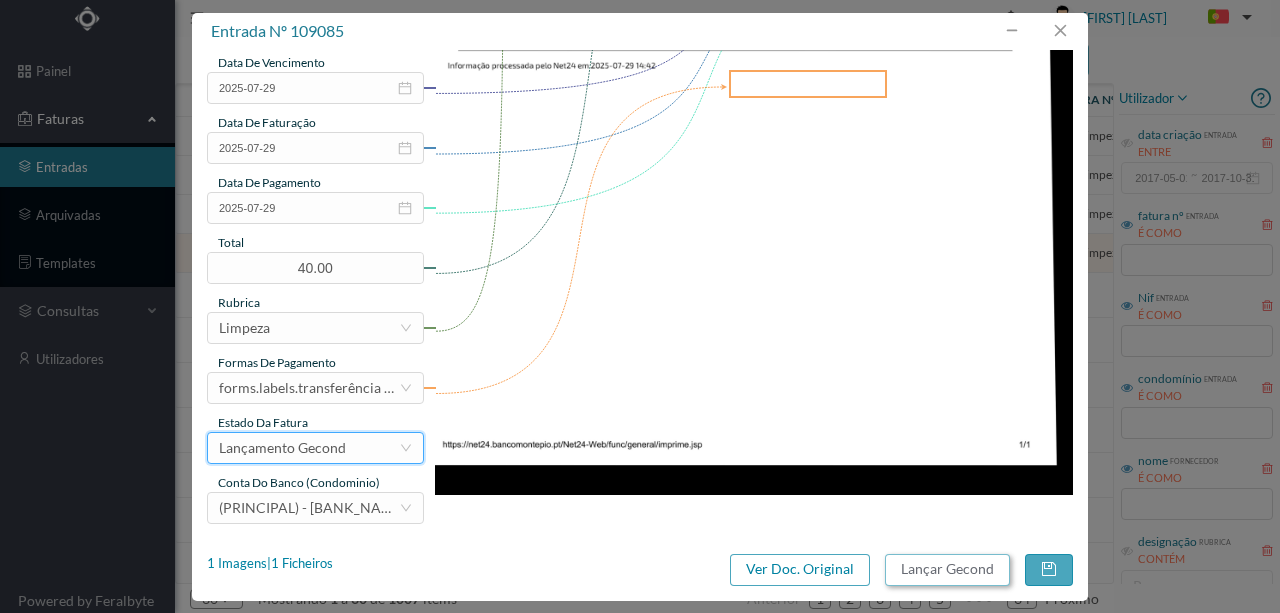 click on "Lançar Gecond" at bounding box center [947, 570] 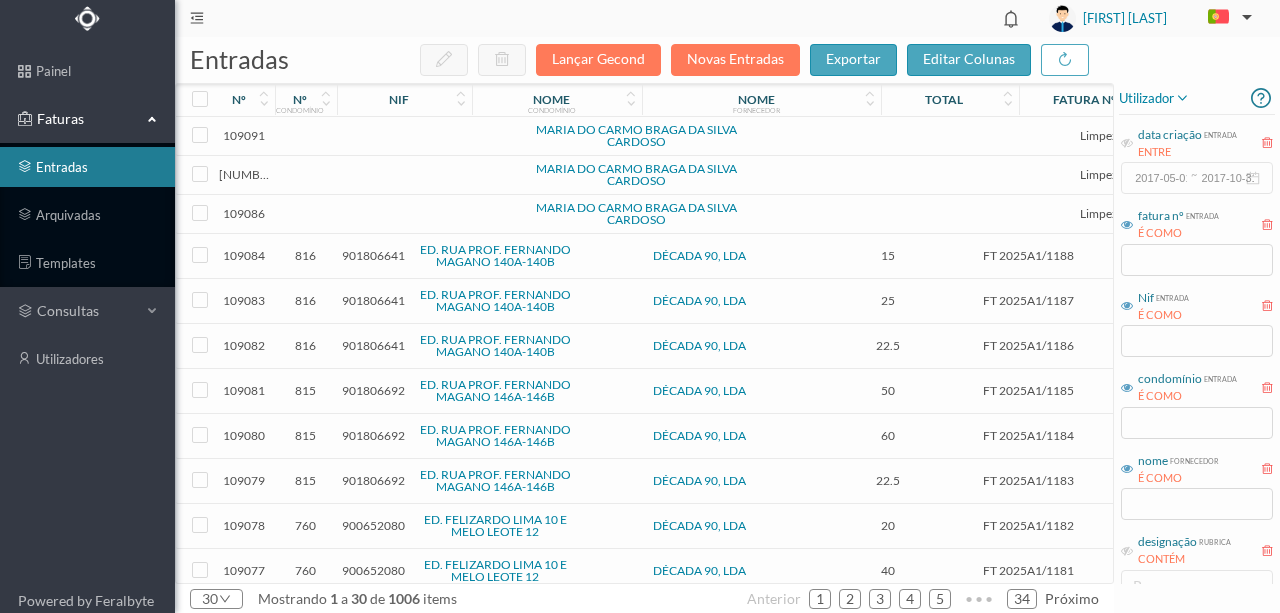 click at bounding box center [432, 214] 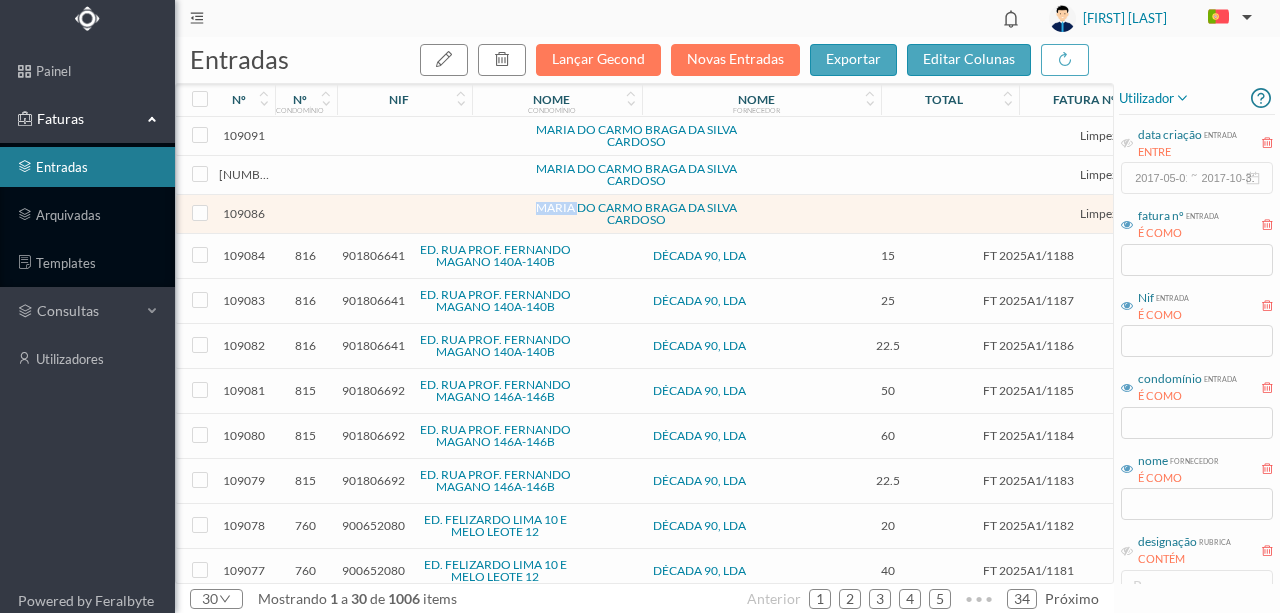 click at bounding box center [432, 214] 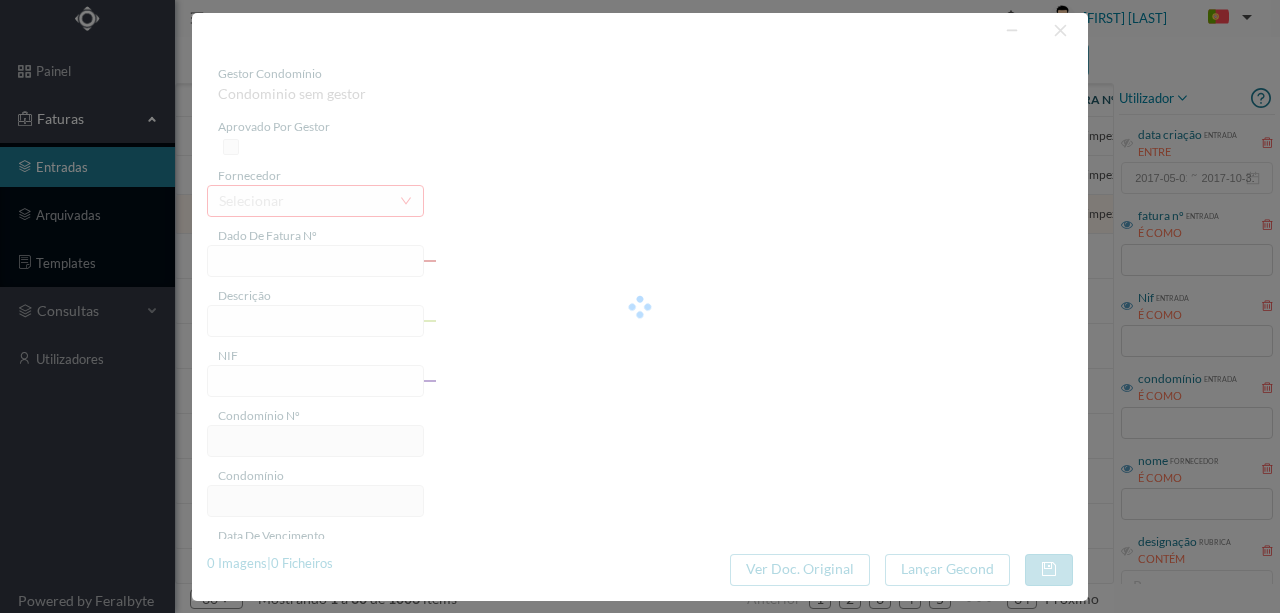 type on "INAGEM JULHO" 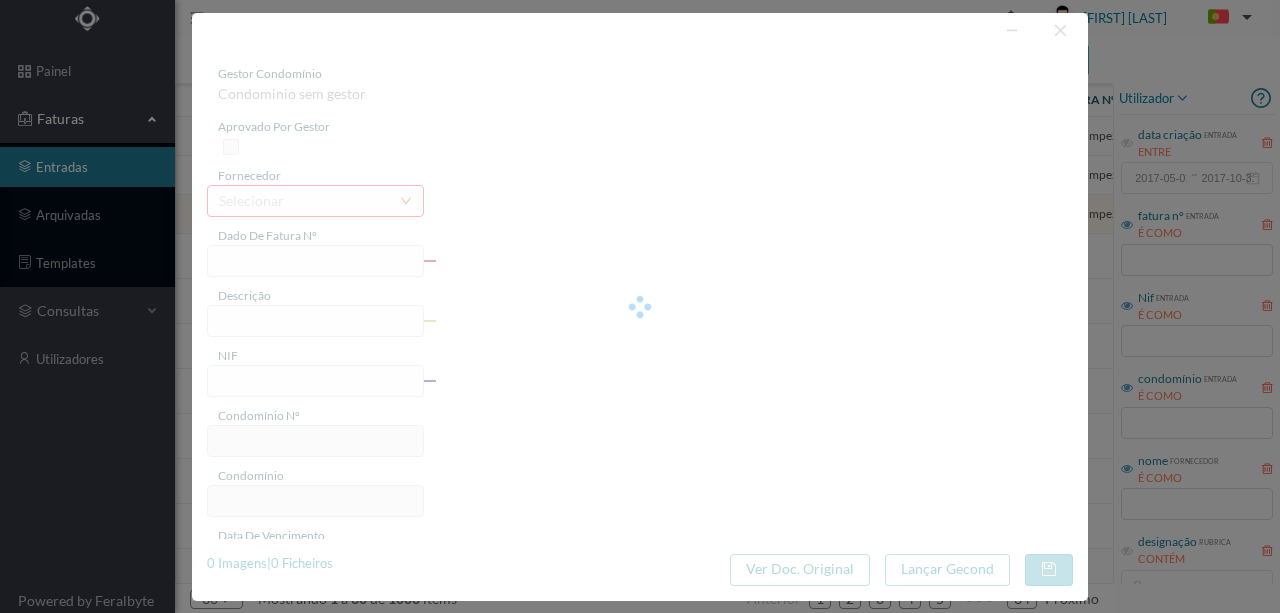 type on "0" 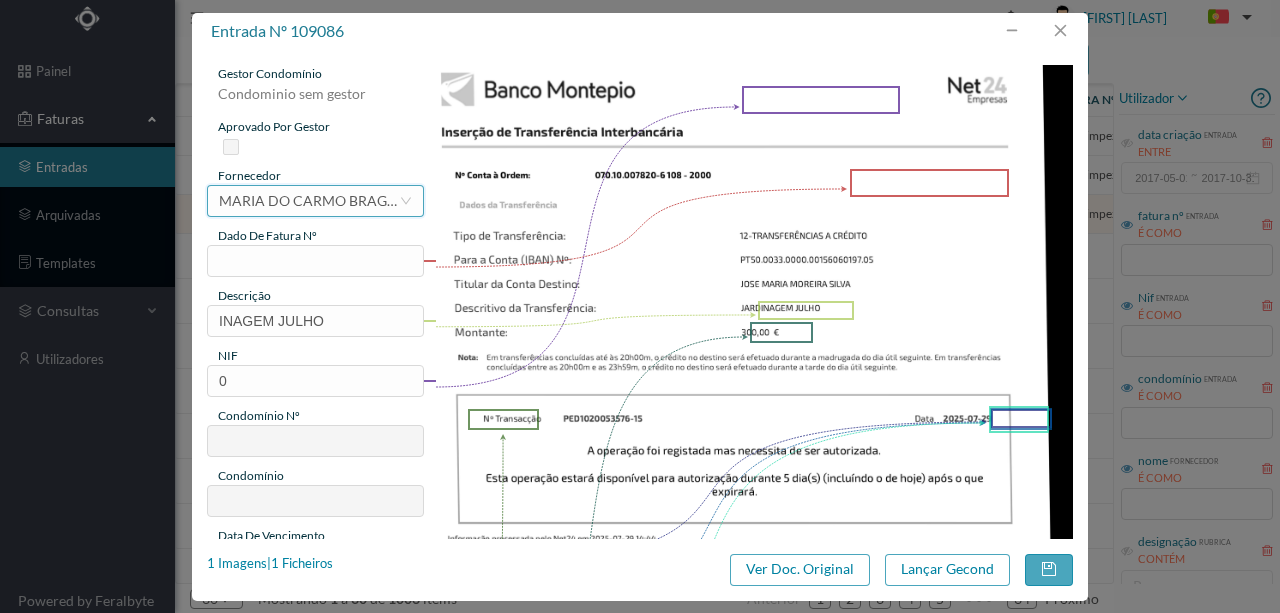 click on "MARIA DO CARMO BRAGA DA SILVA CARDOSO" at bounding box center [309, 201] 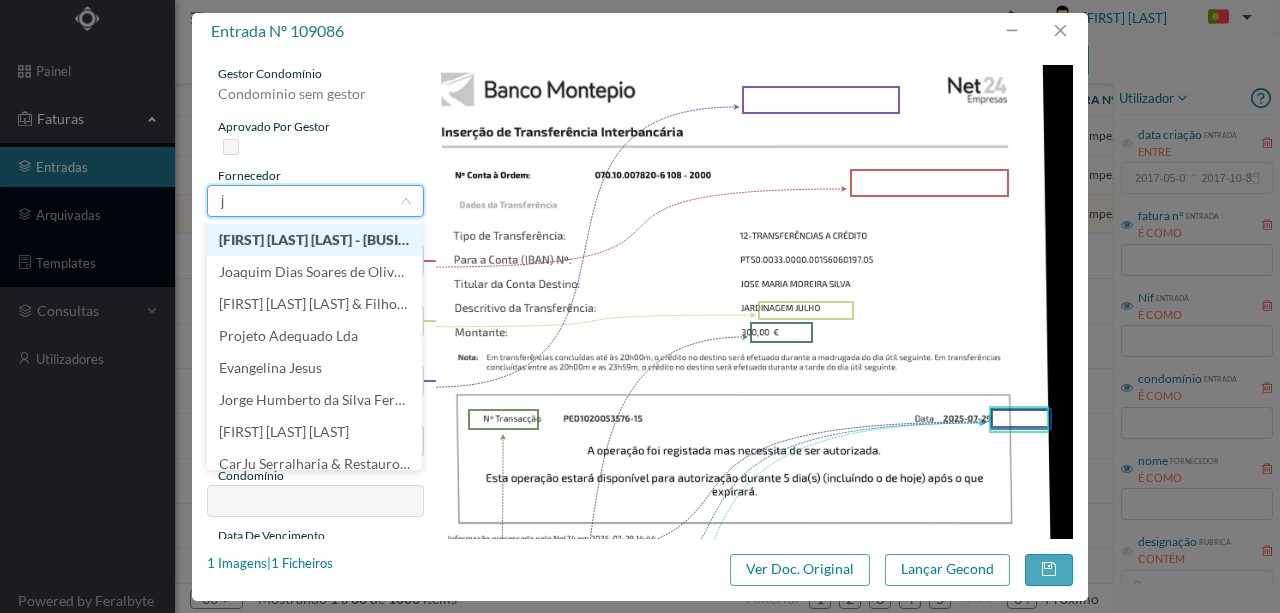 scroll, scrollTop: 4, scrollLeft: 0, axis: vertical 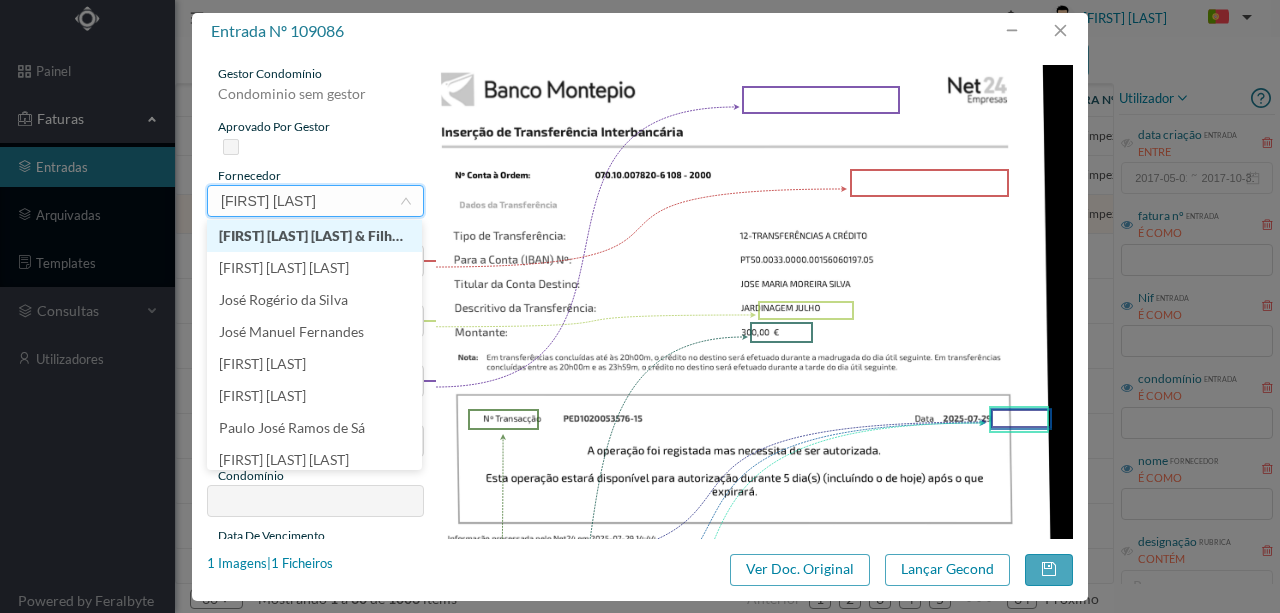 type on "josé ma" 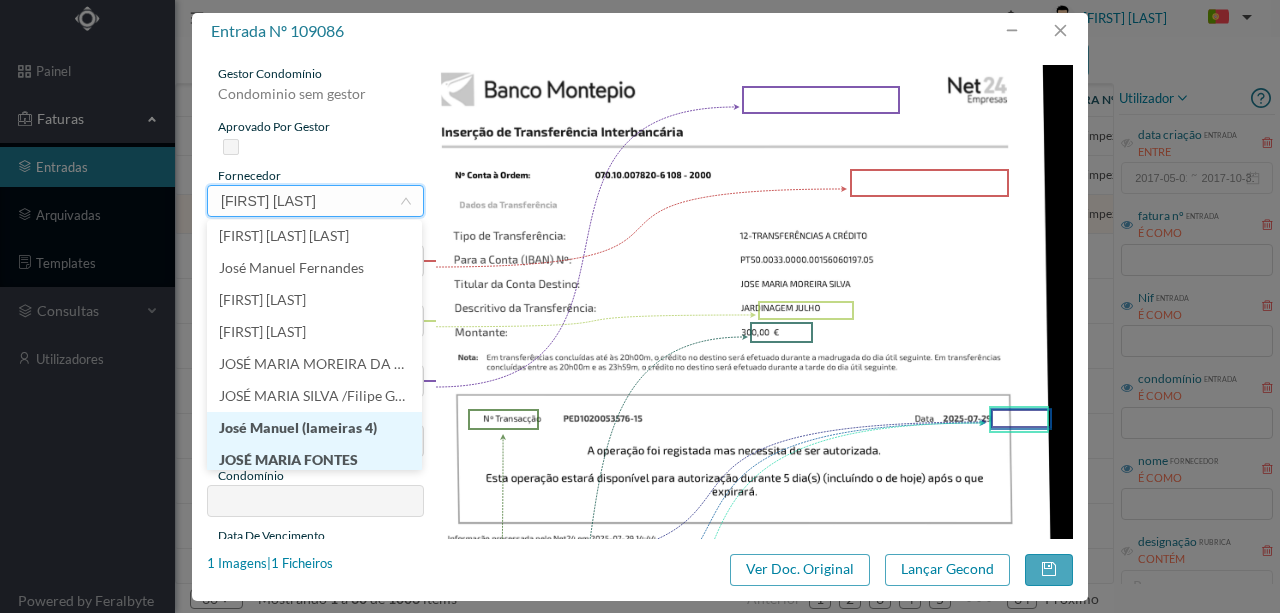 scroll, scrollTop: 10, scrollLeft: 0, axis: vertical 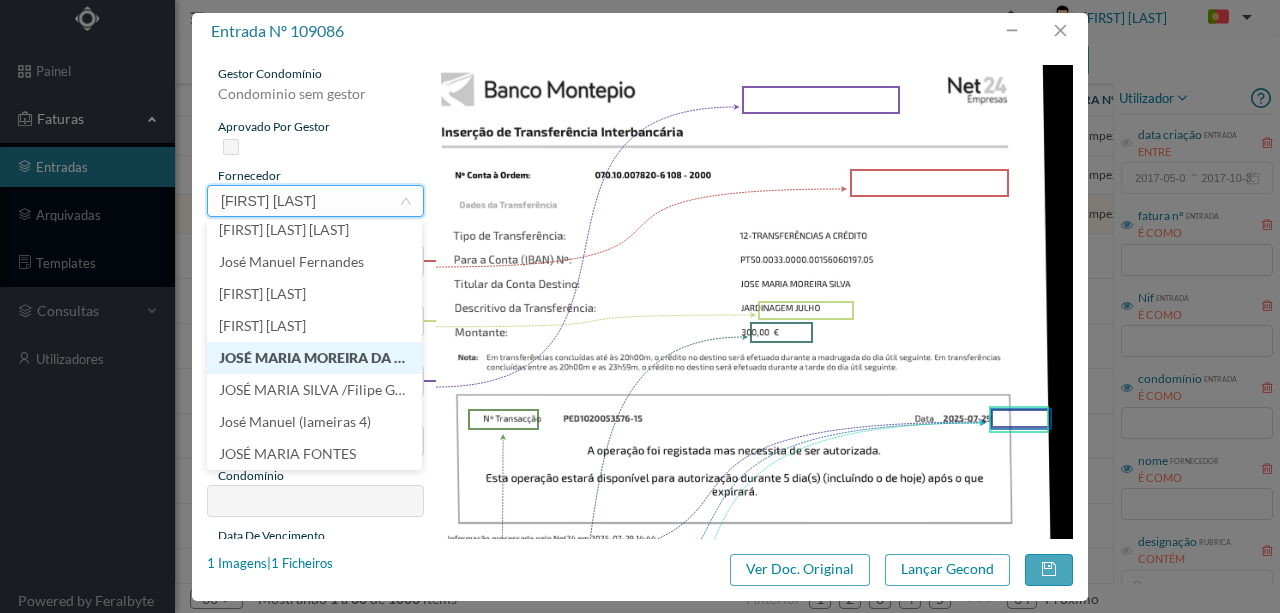 click on "JOSÉ MARIA MOREIRA DA SILVA" at bounding box center (314, 358) 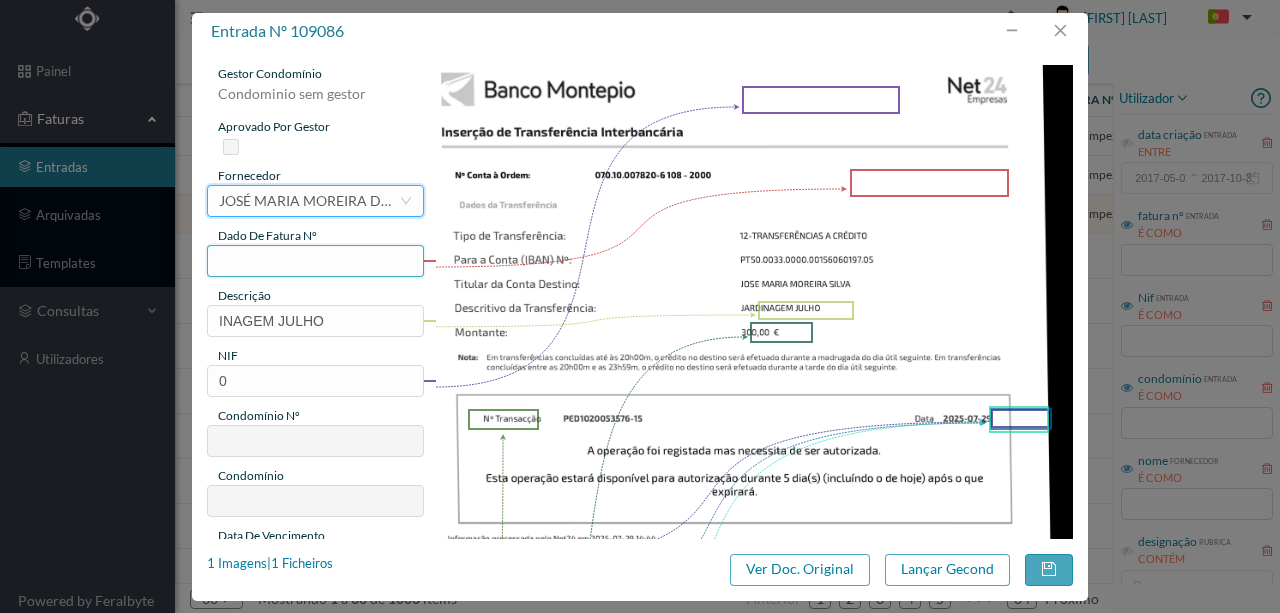 click at bounding box center [315, 261] 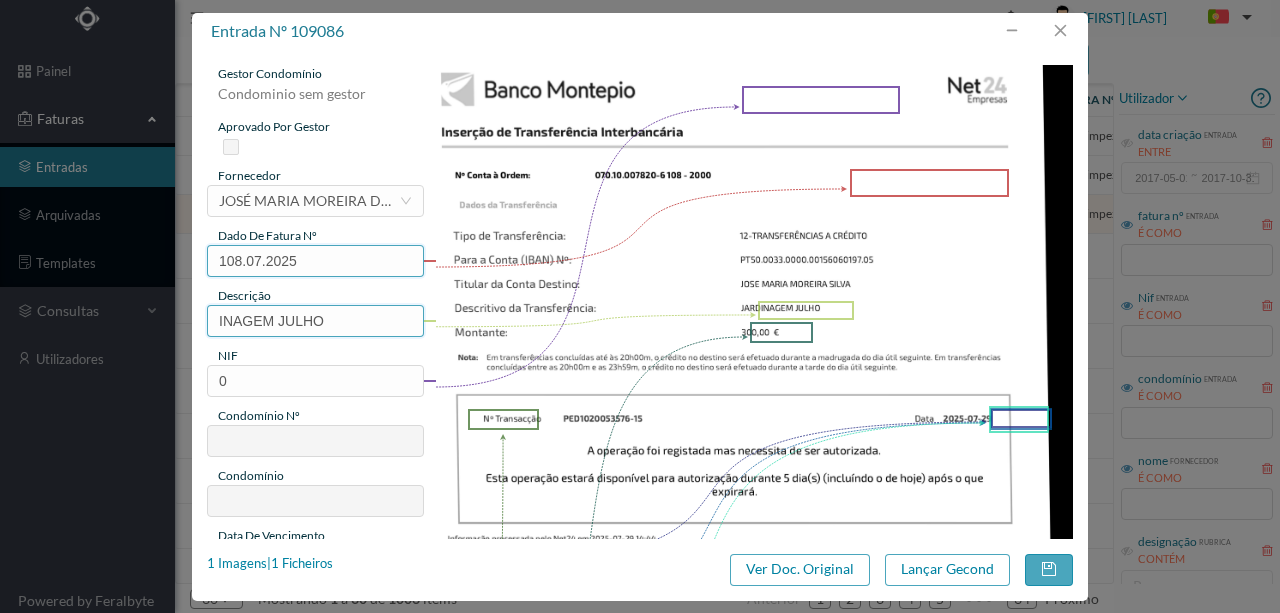 type on "108.07.2025" 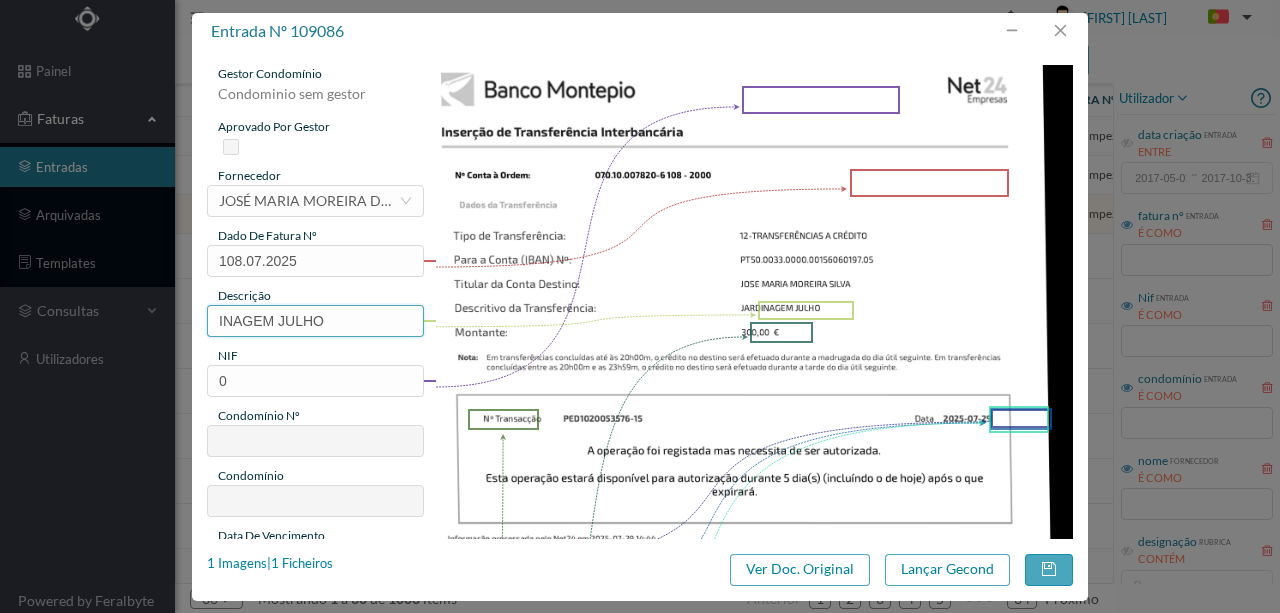 drag, startPoint x: 339, startPoint y: 320, endPoint x: 87, endPoint y: 309, distance: 252.23996 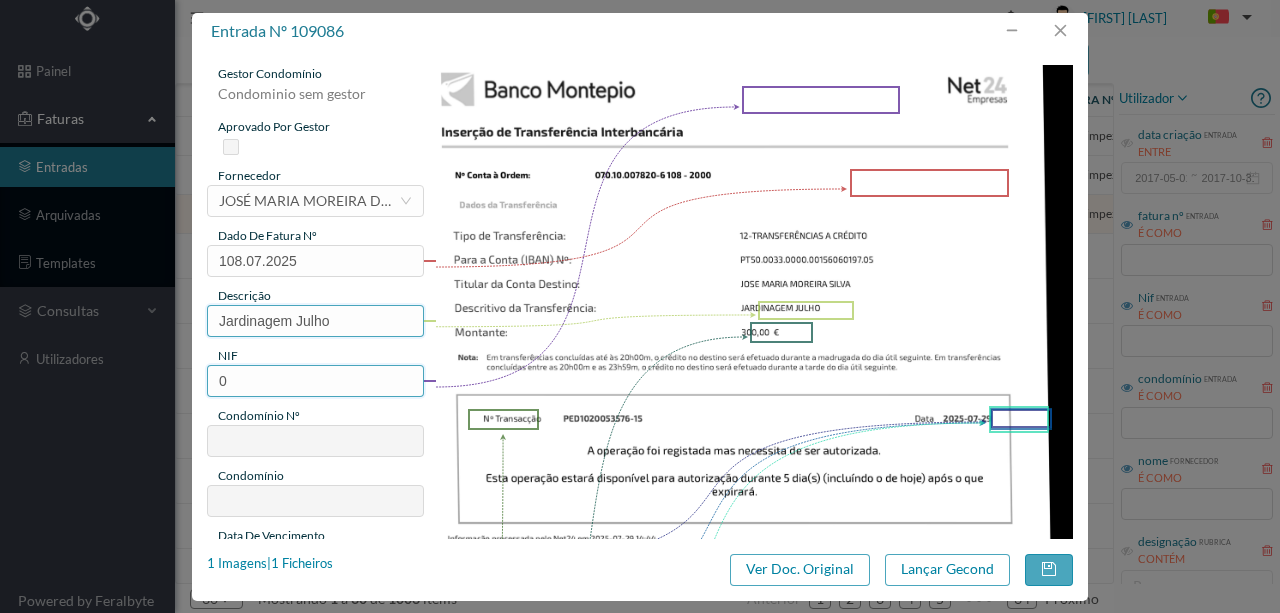 type on "Jardinagem Julho" 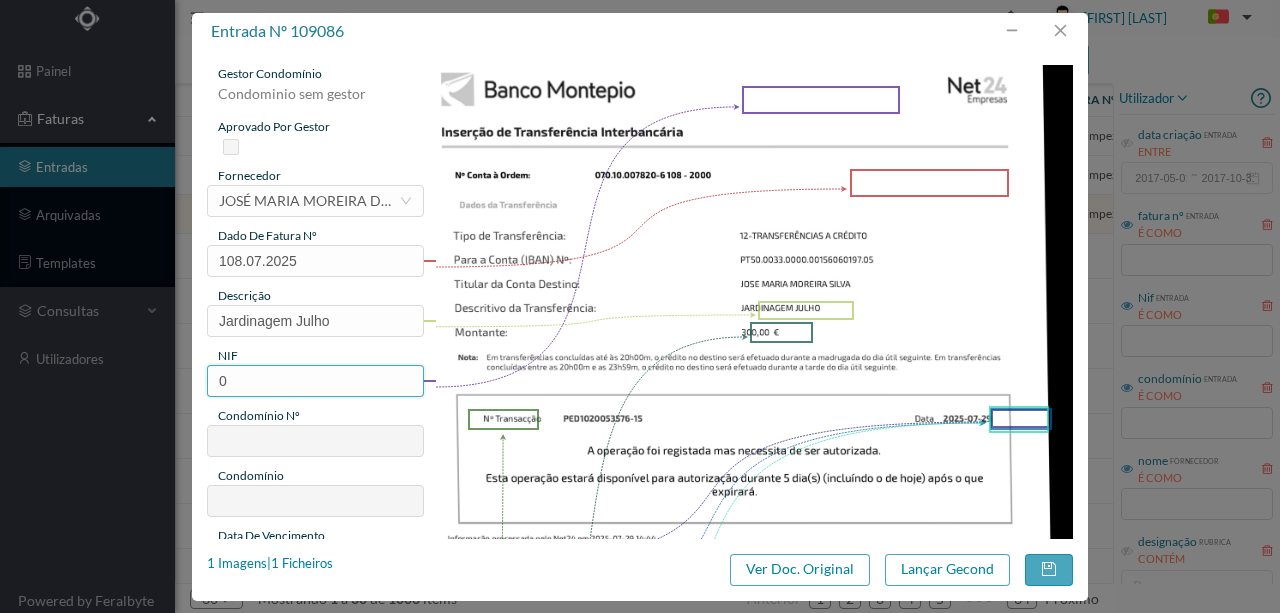 drag, startPoint x: 246, startPoint y: 381, endPoint x: 121, endPoint y: 372, distance: 125.32358 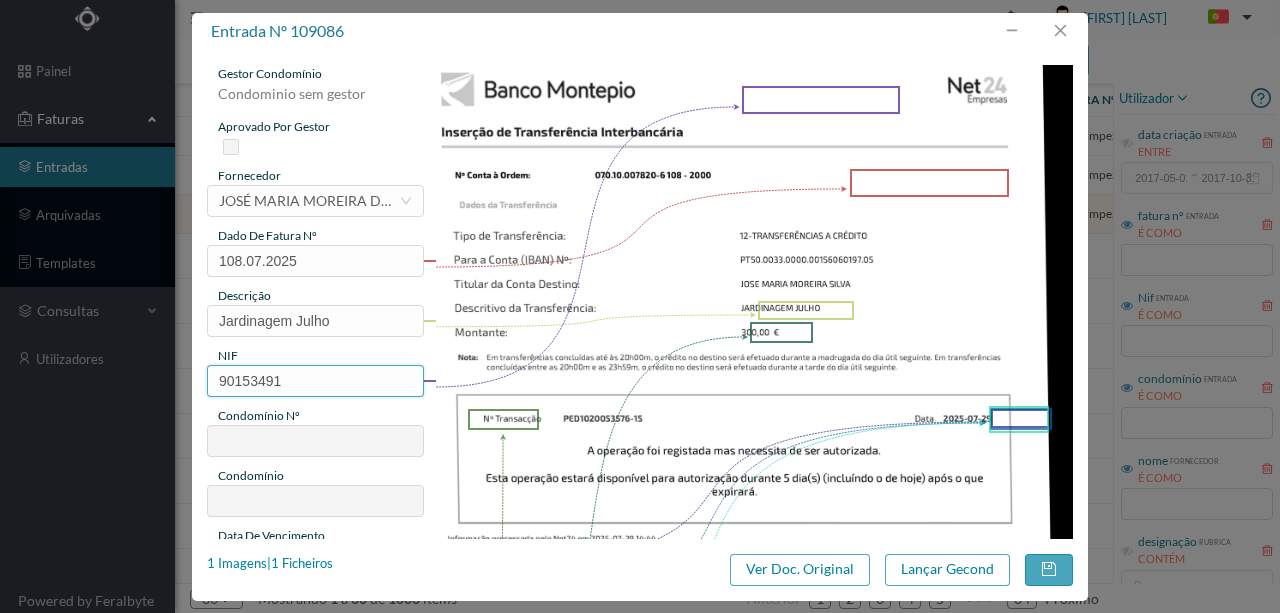 type on "901534919" 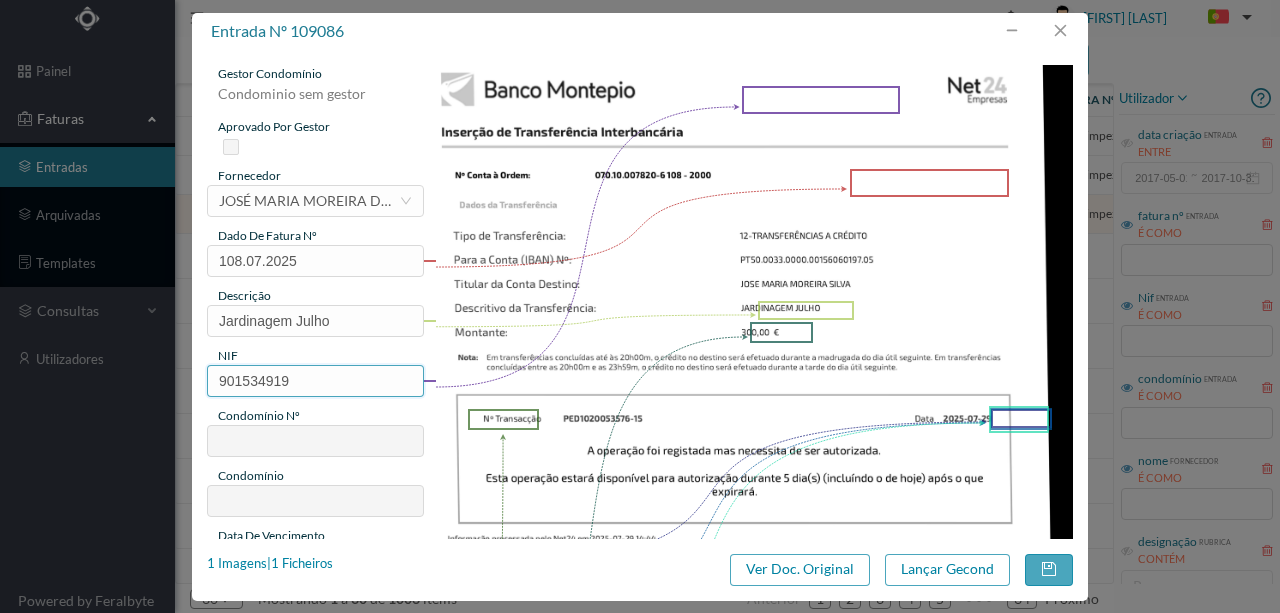 type on "108" 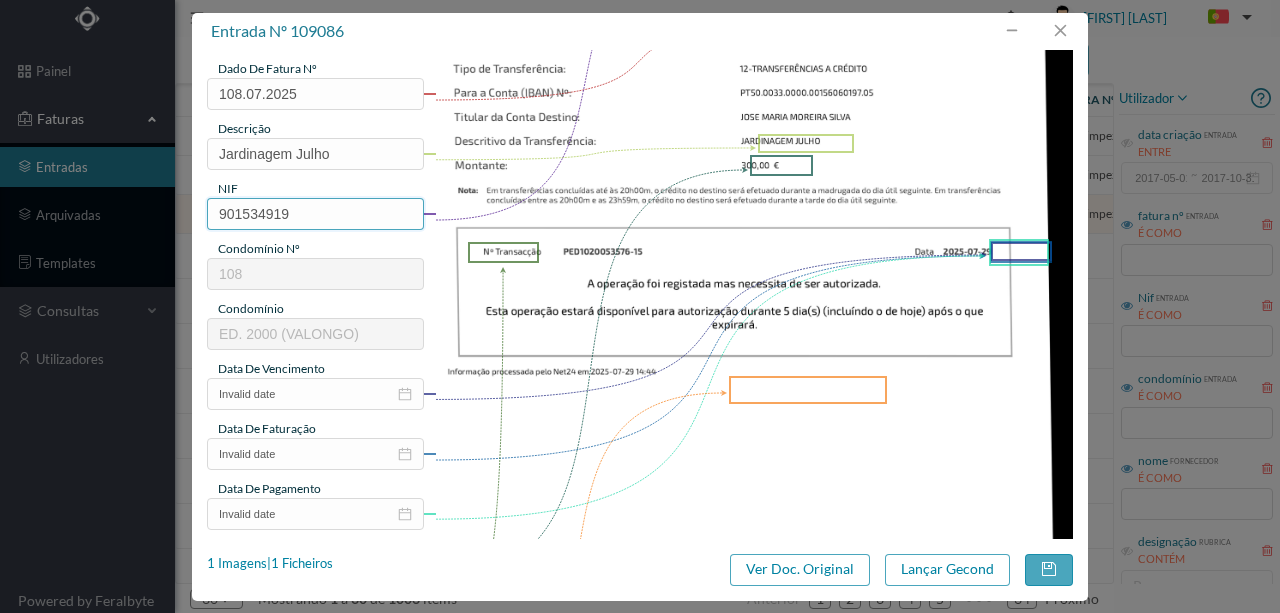 scroll, scrollTop: 200, scrollLeft: 0, axis: vertical 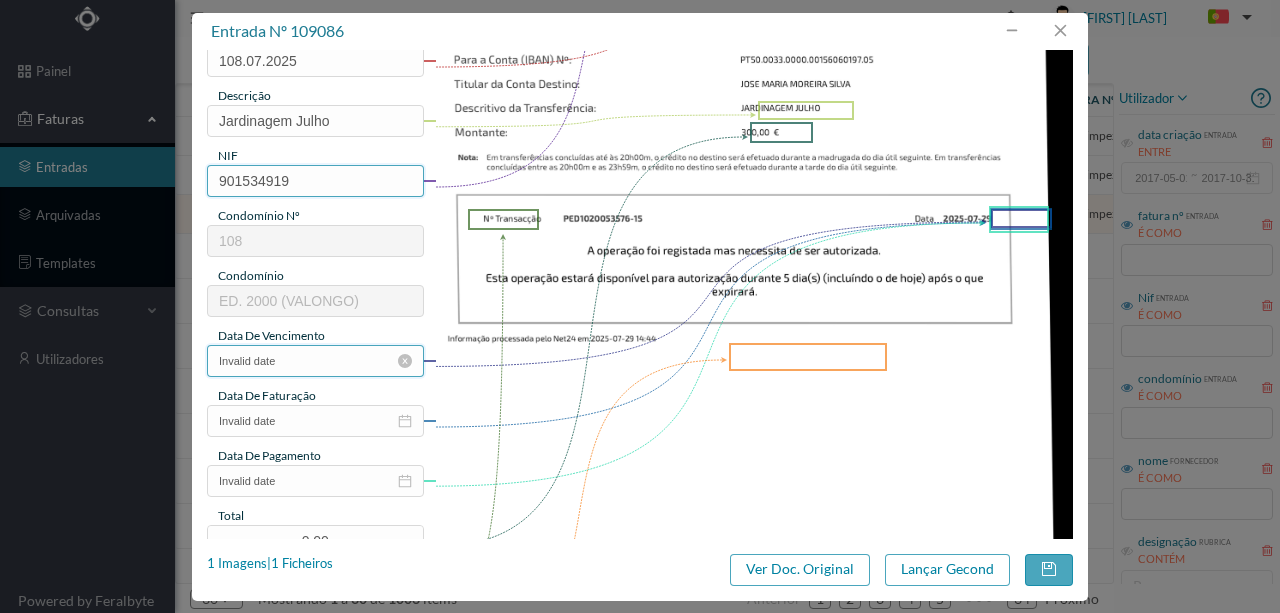 type on "901534919" 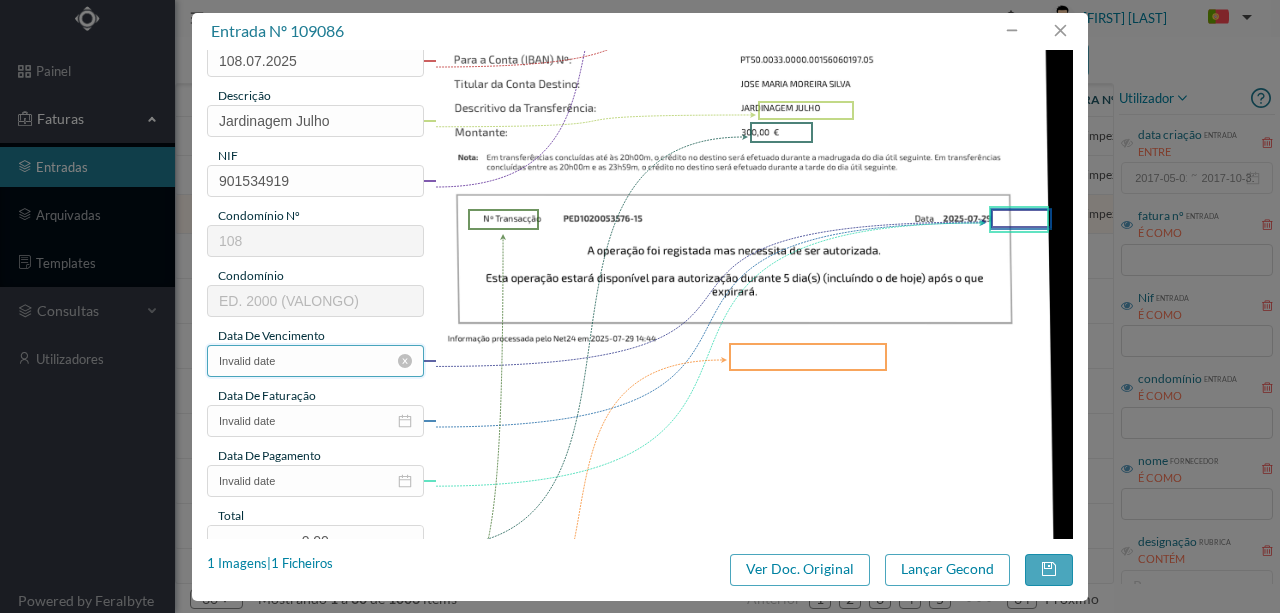 click on "Invalid date" at bounding box center [315, 361] 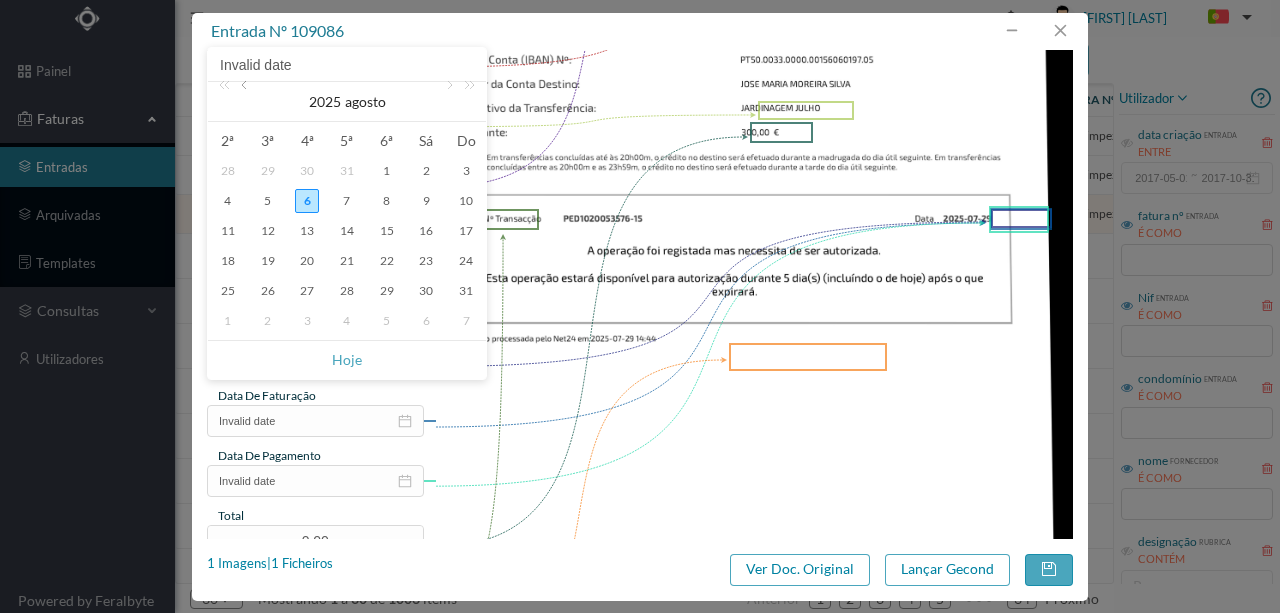 click at bounding box center [246, 102] 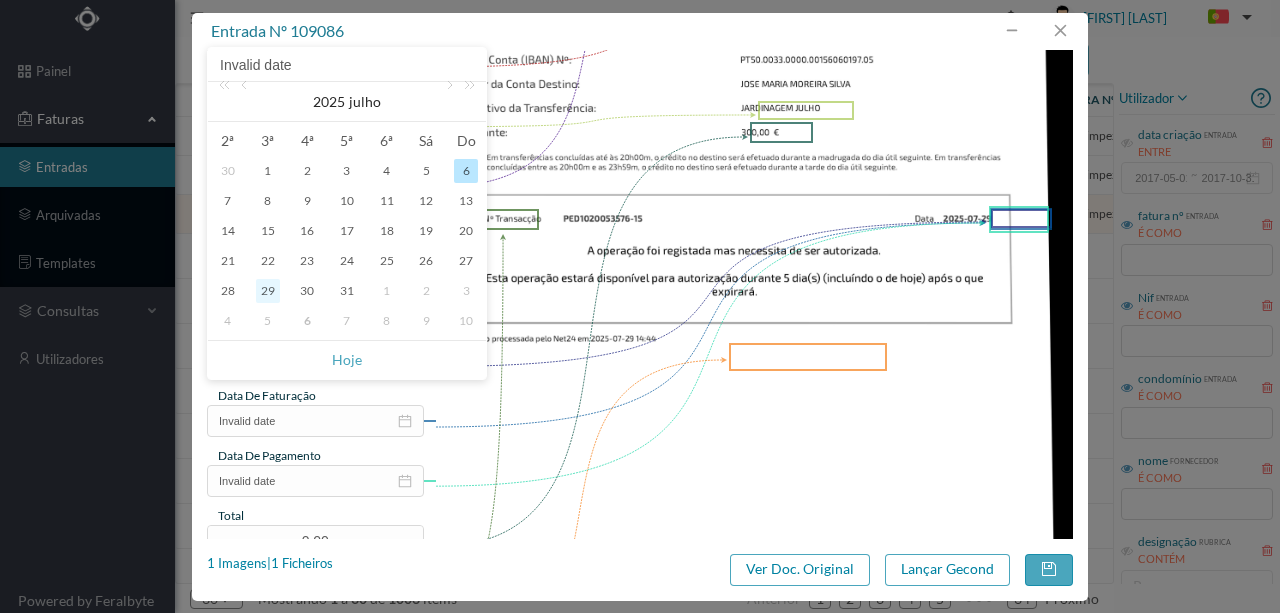 click on "29" at bounding box center [268, 291] 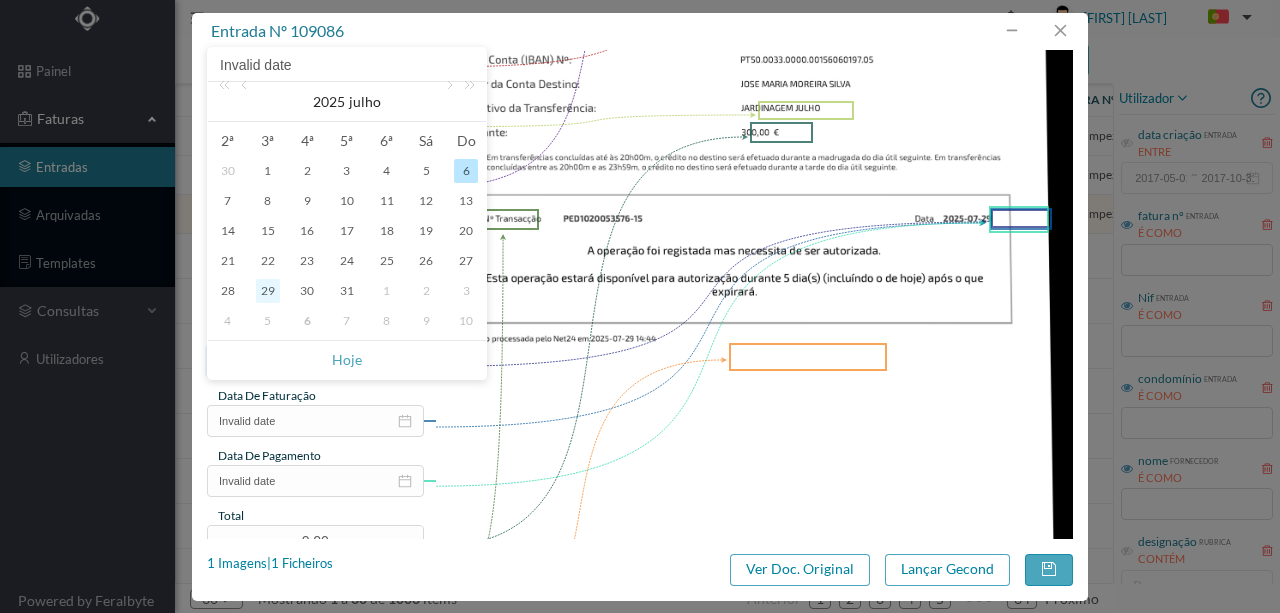 type on "2025-07-29" 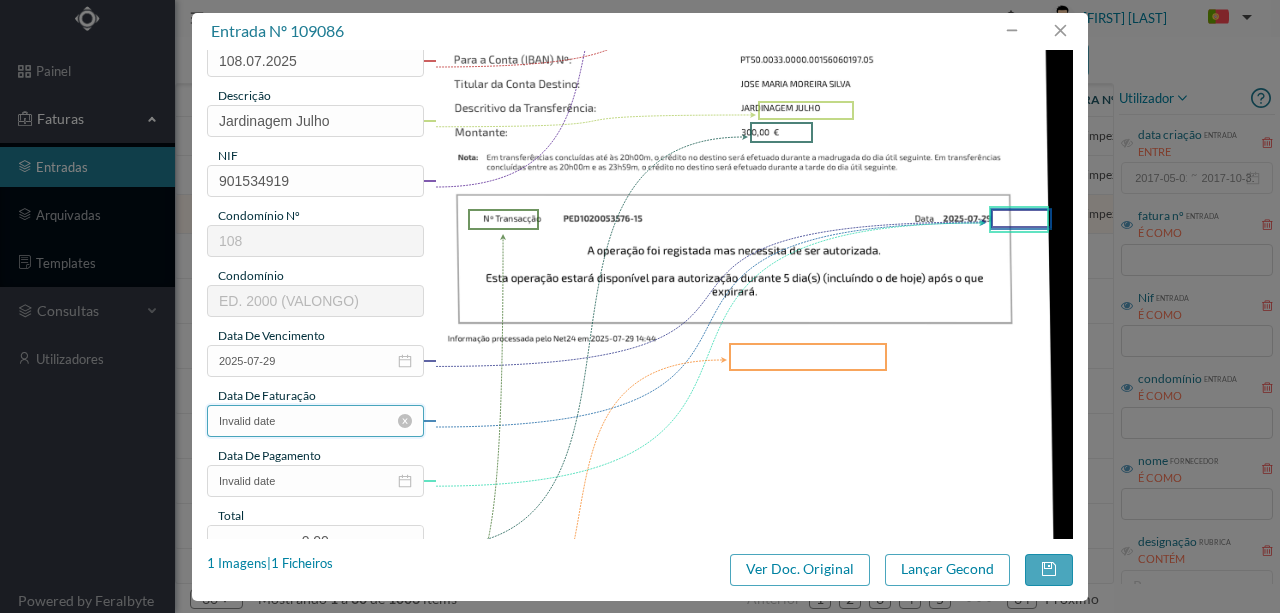 click on "Invalid date" at bounding box center (315, 421) 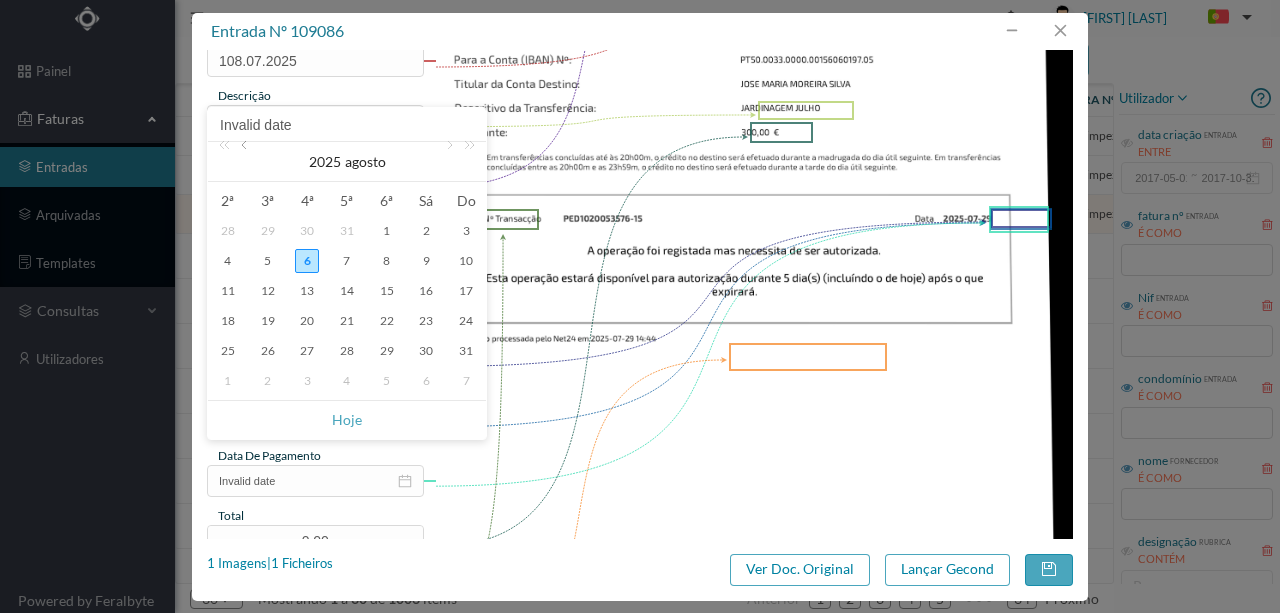 click at bounding box center (246, 162) 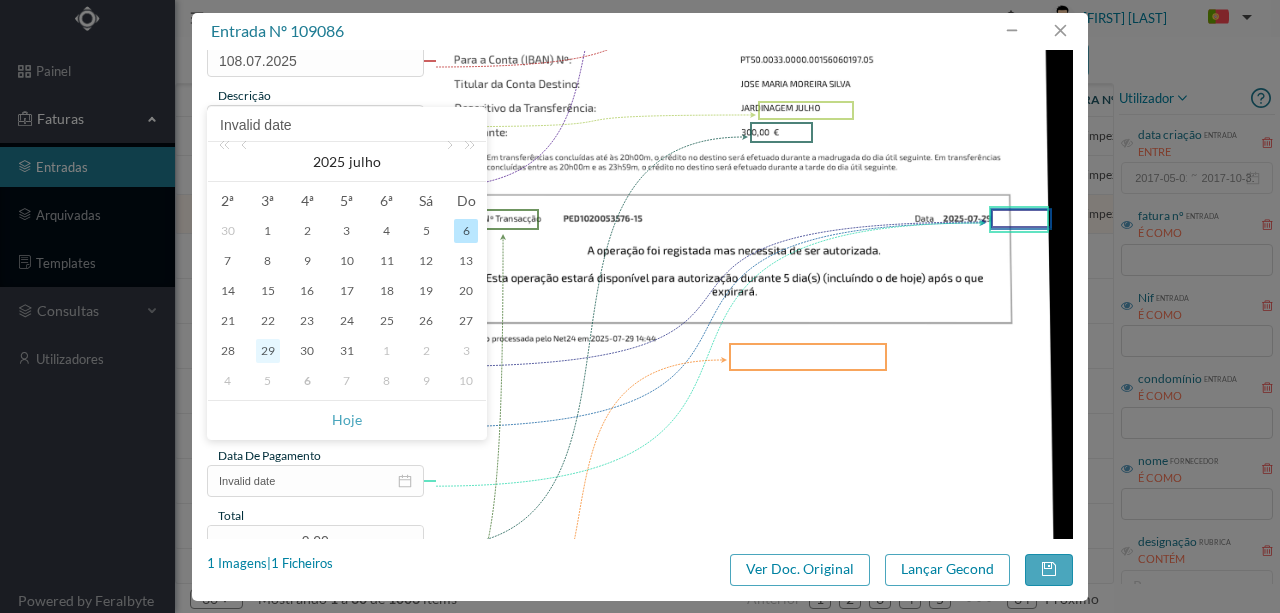 click on "29" at bounding box center (268, 351) 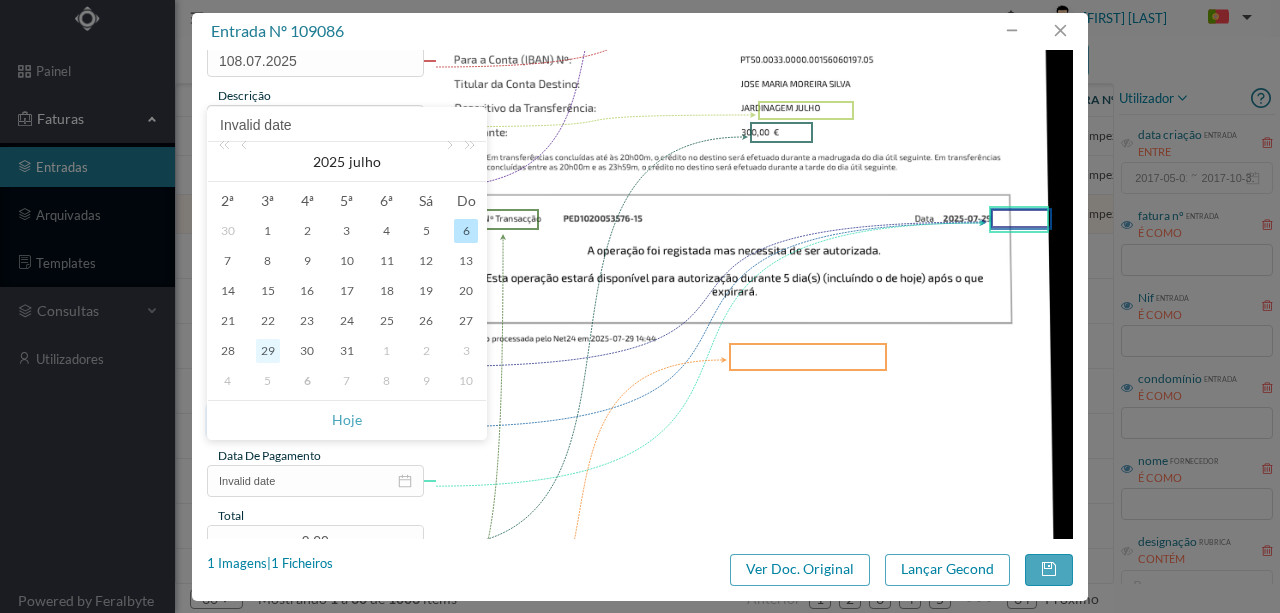type on "2025-07-29" 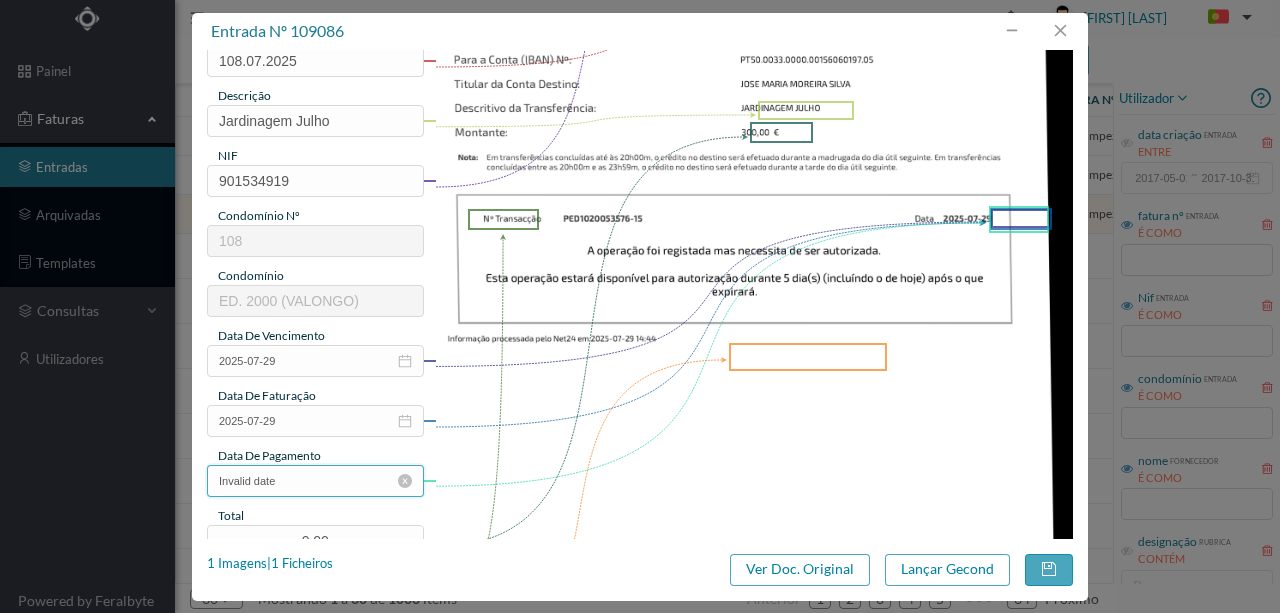 click on "Invalid date" at bounding box center (315, 481) 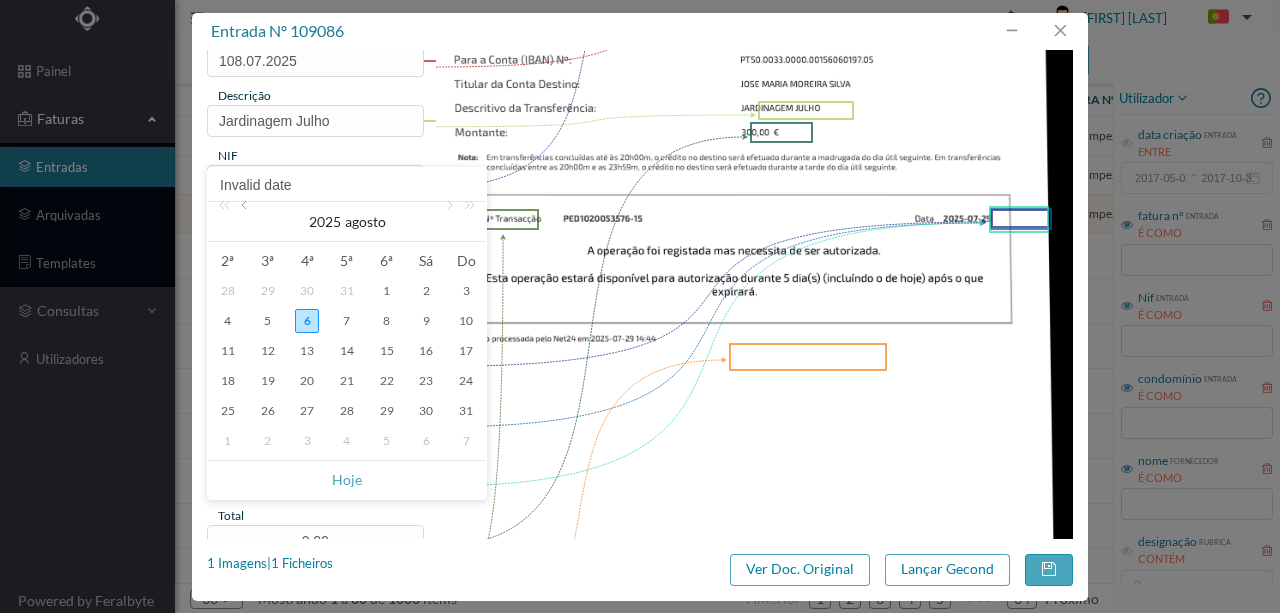 click at bounding box center (246, 222) 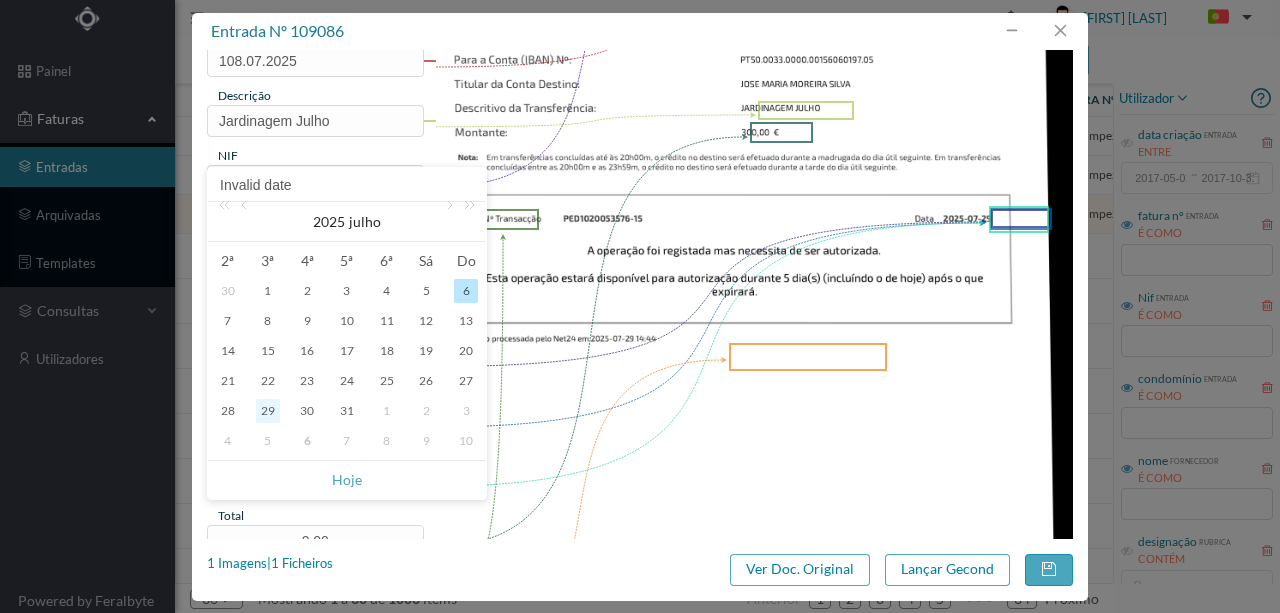 drag, startPoint x: 275, startPoint y: 413, endPoint x: 298, endPoint y: 368, distance: 50.537113 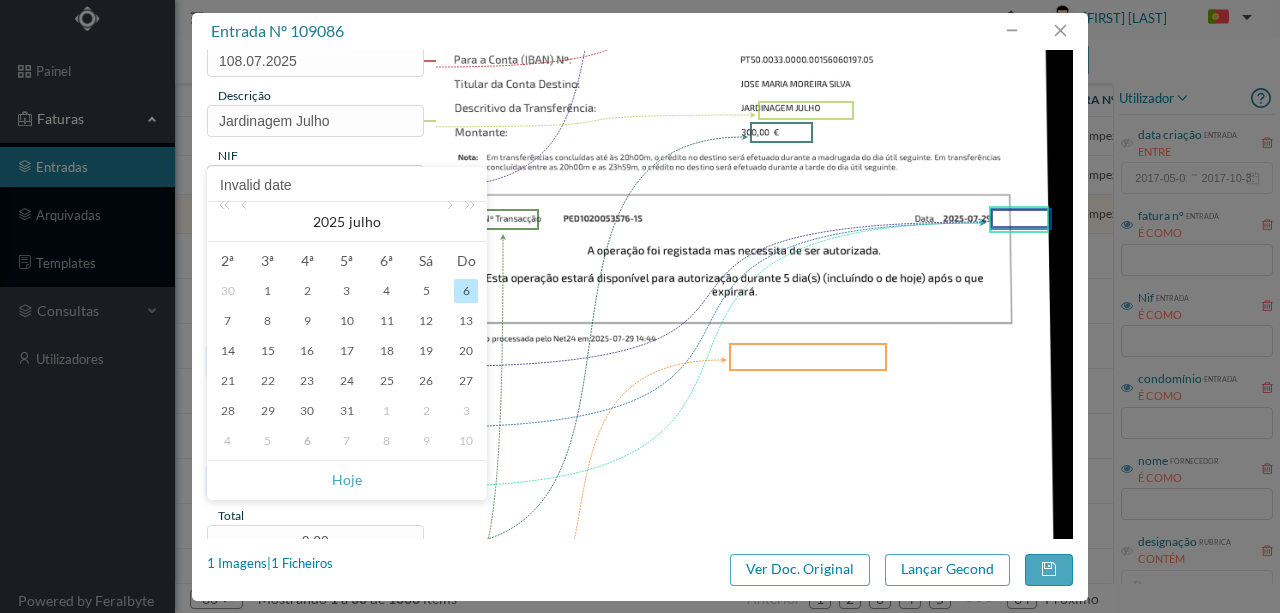 type on "2025-07-29" 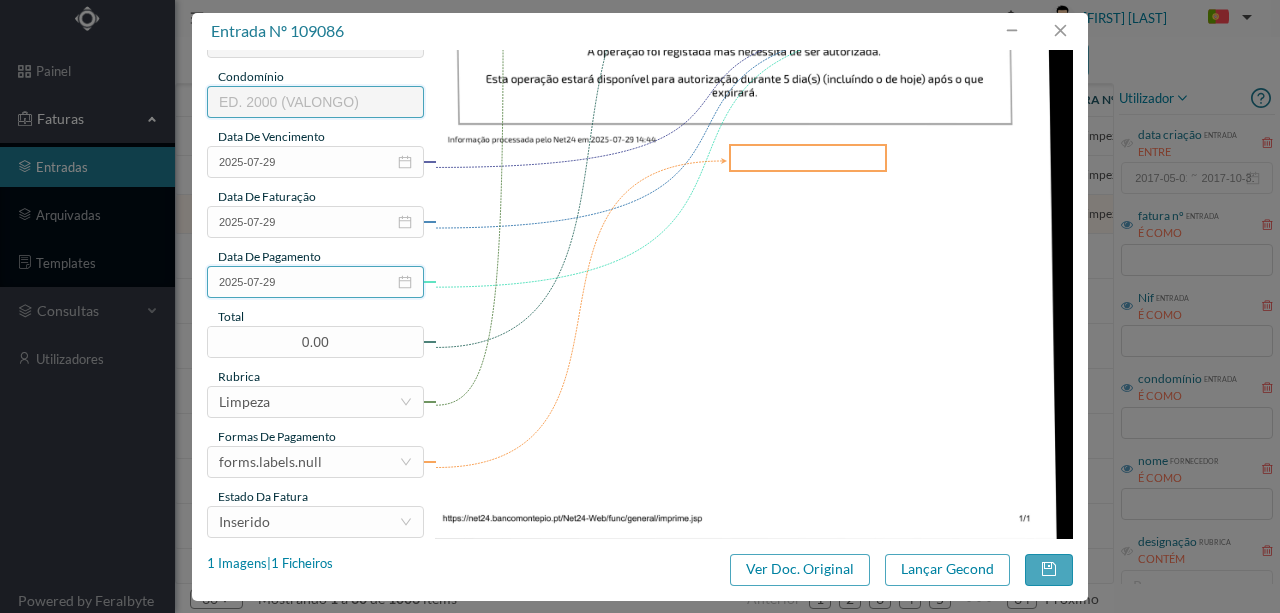 scroll, scrollTop: 400, scrollLeft: 0, axis: vertical 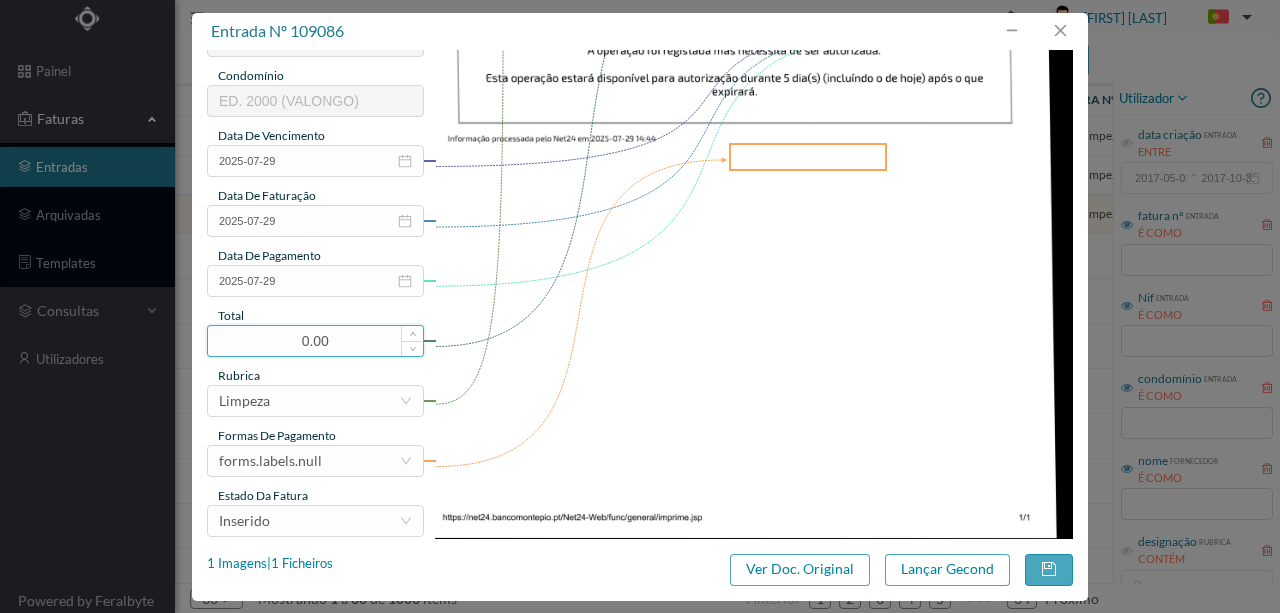 drag, startPoint x: 345, startPoint y: 341, endPoint x: 222, endPoint y: 342, distance: 123.00407 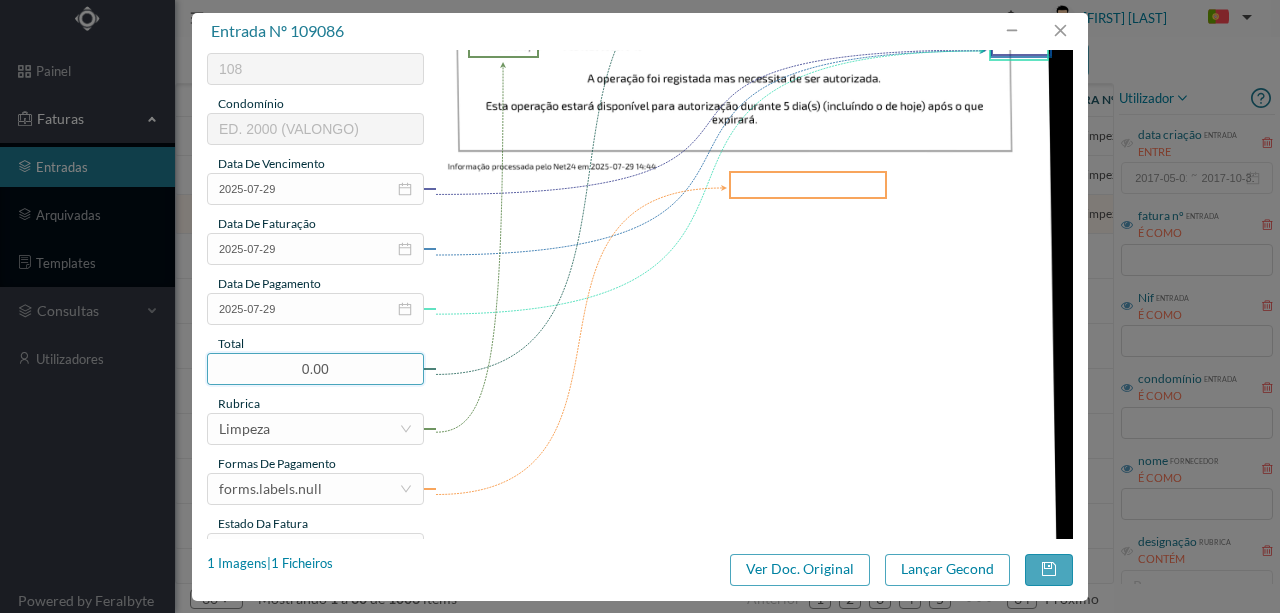 scroll, scrollTop: 400, scrollLeft: 0, axis: vertical 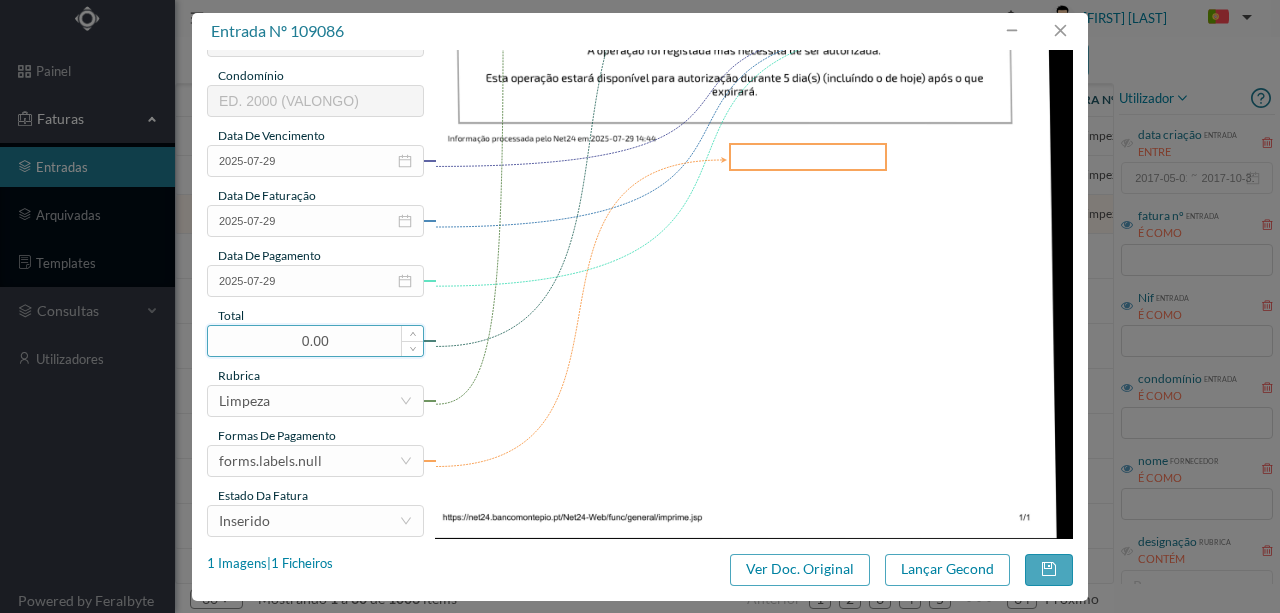 click on "0.00" at bounding box center (315, 341) 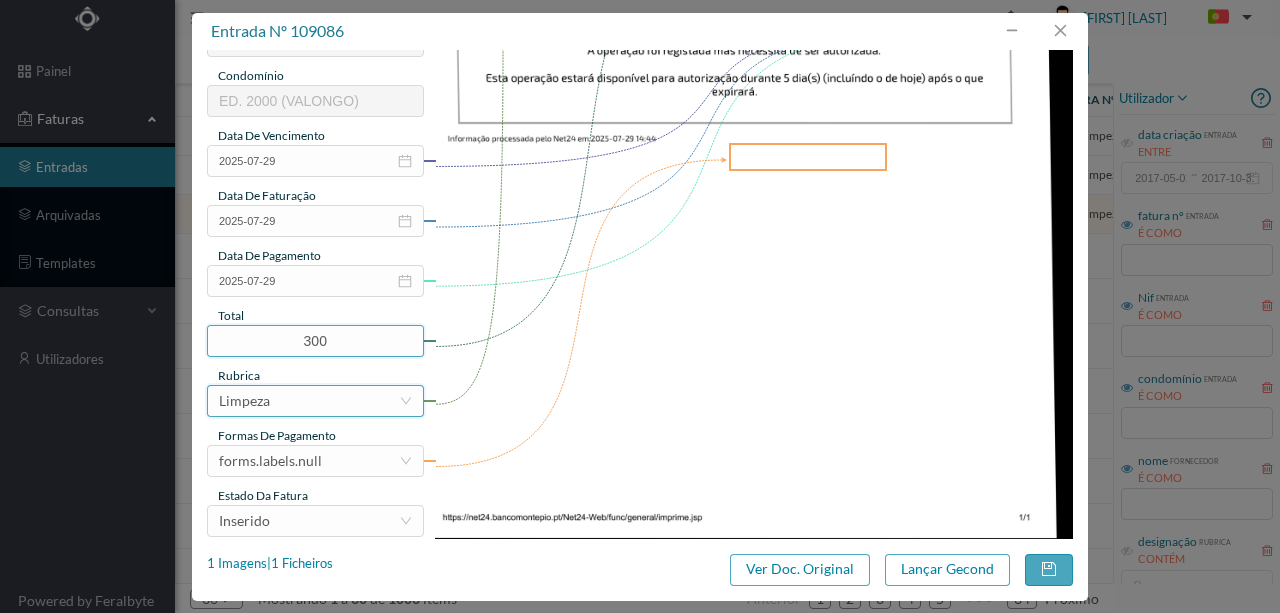 type on "300.00" 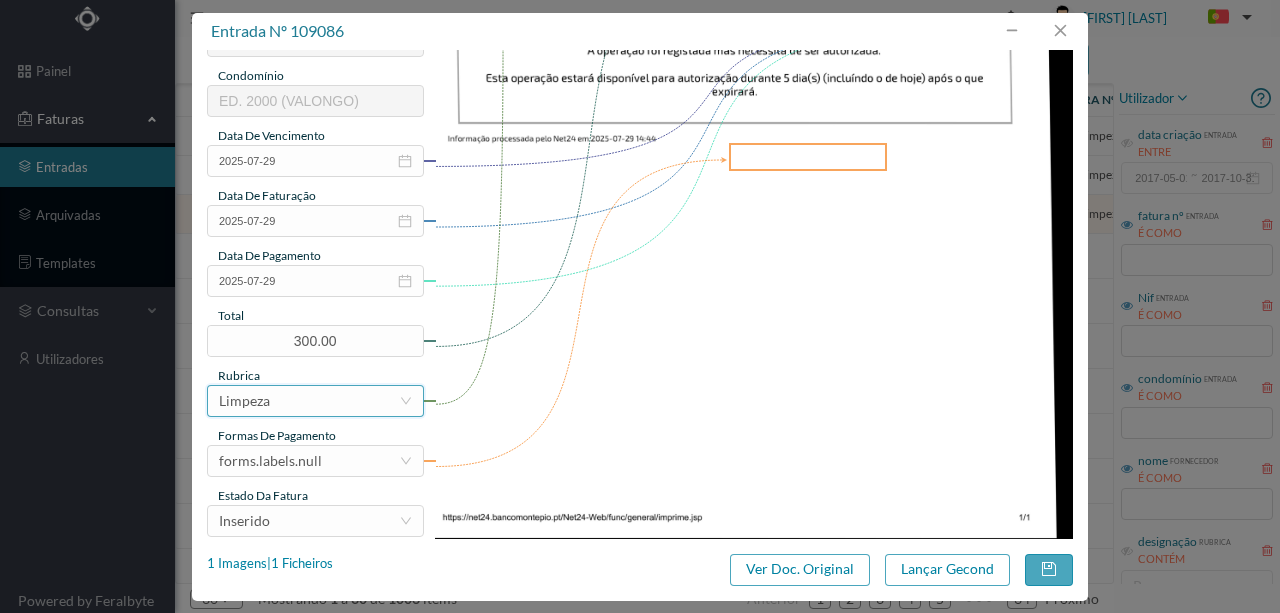 click on "Limpeza" at bounding box center (309, 401) 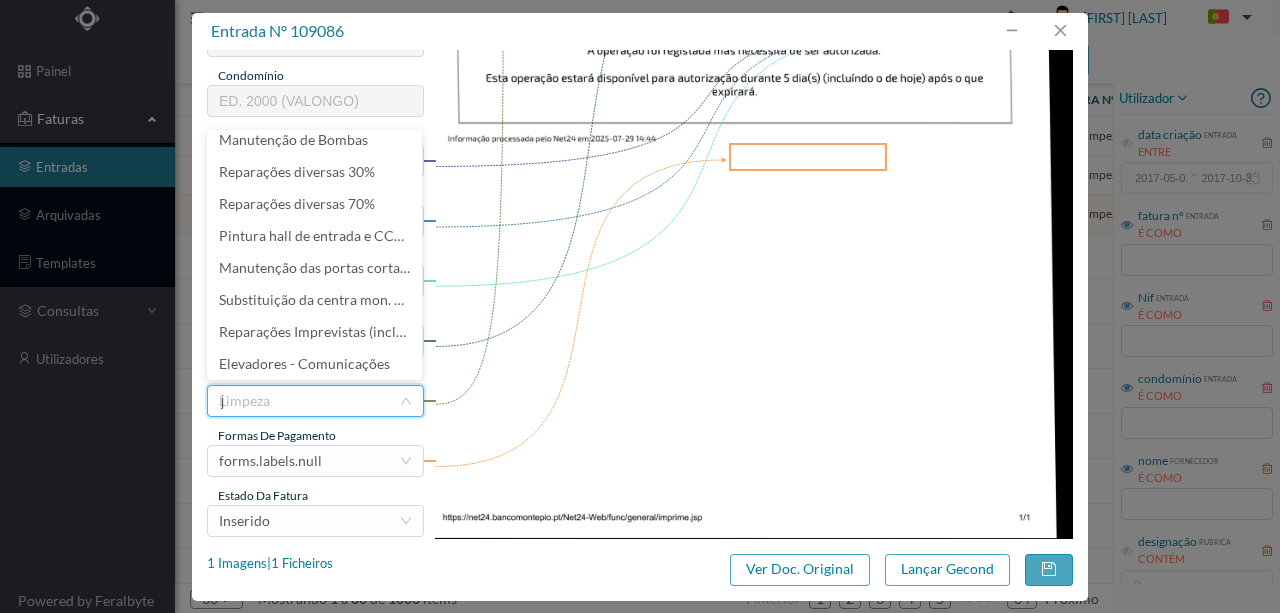 scroll, scrollTop: 4, scrollLeft: 0, axis: vertical 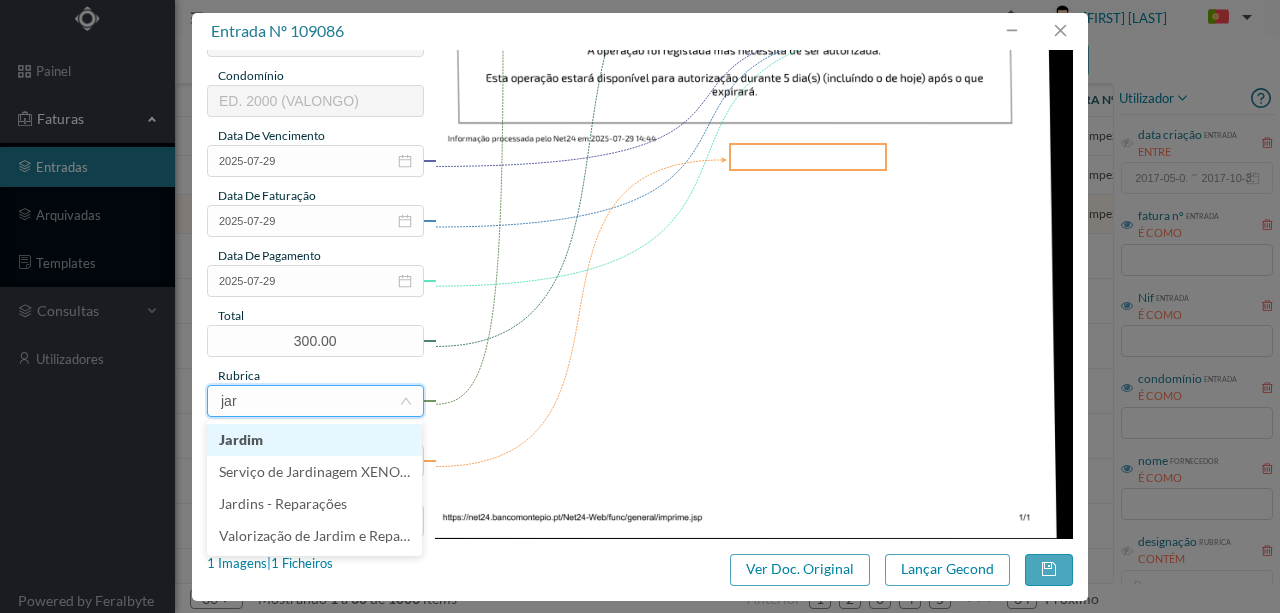 type on "jard" 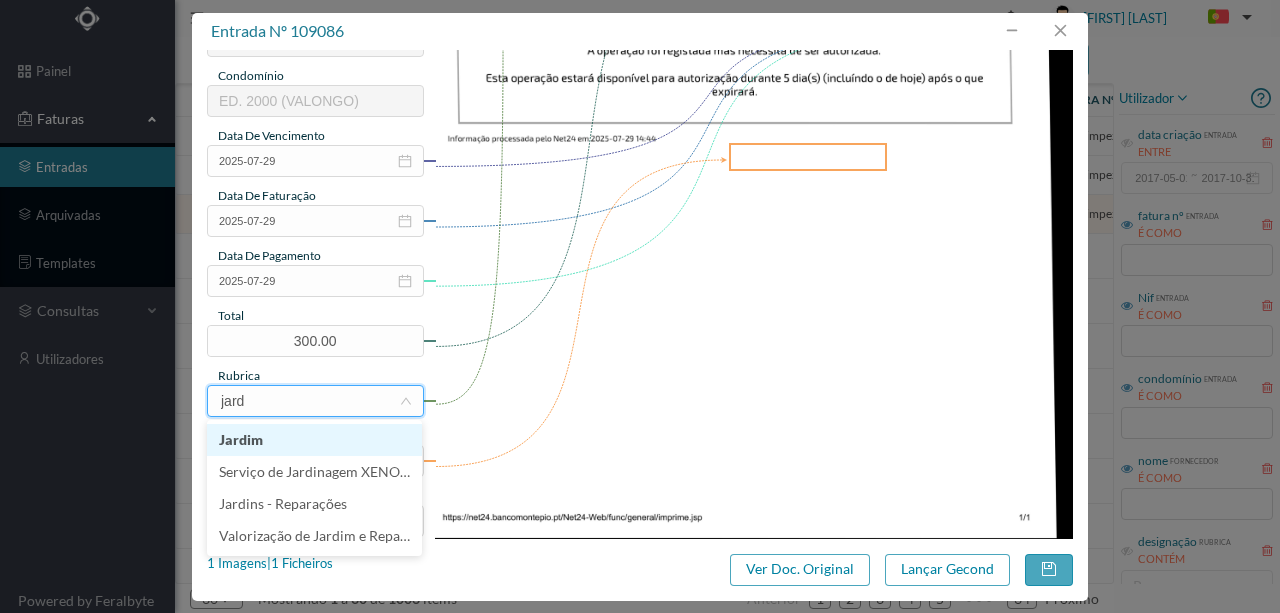 click on "Jardim" at bounding box center (314, 440) 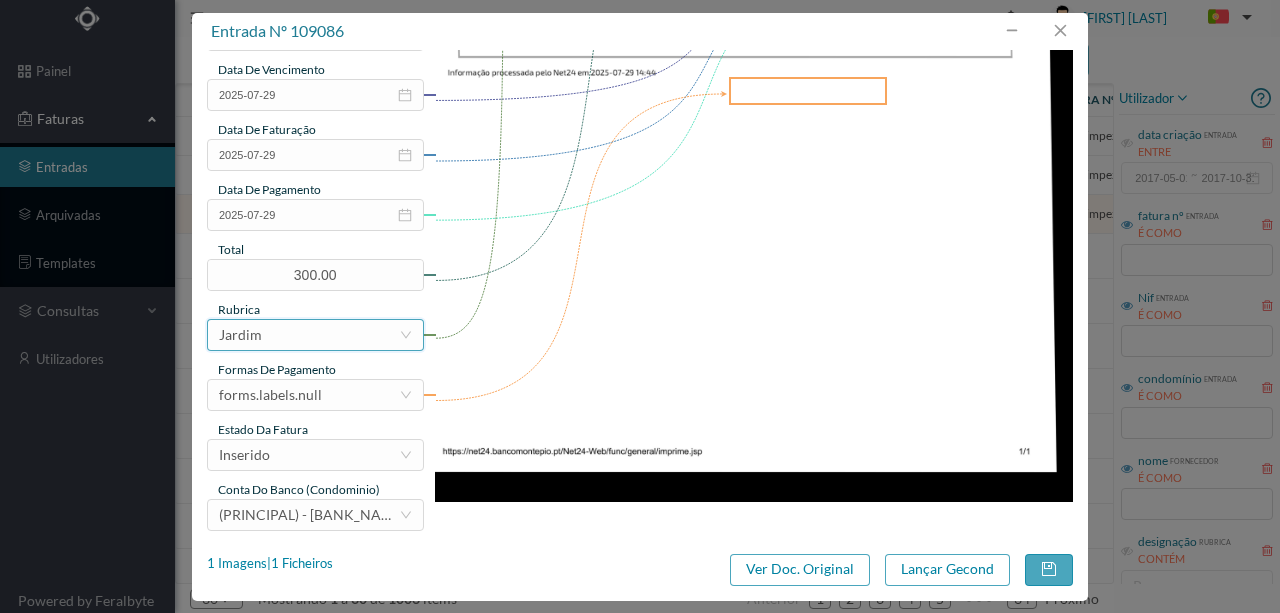 scroll, scrollTop: 466, scrollLeft: 0, axis: vertical 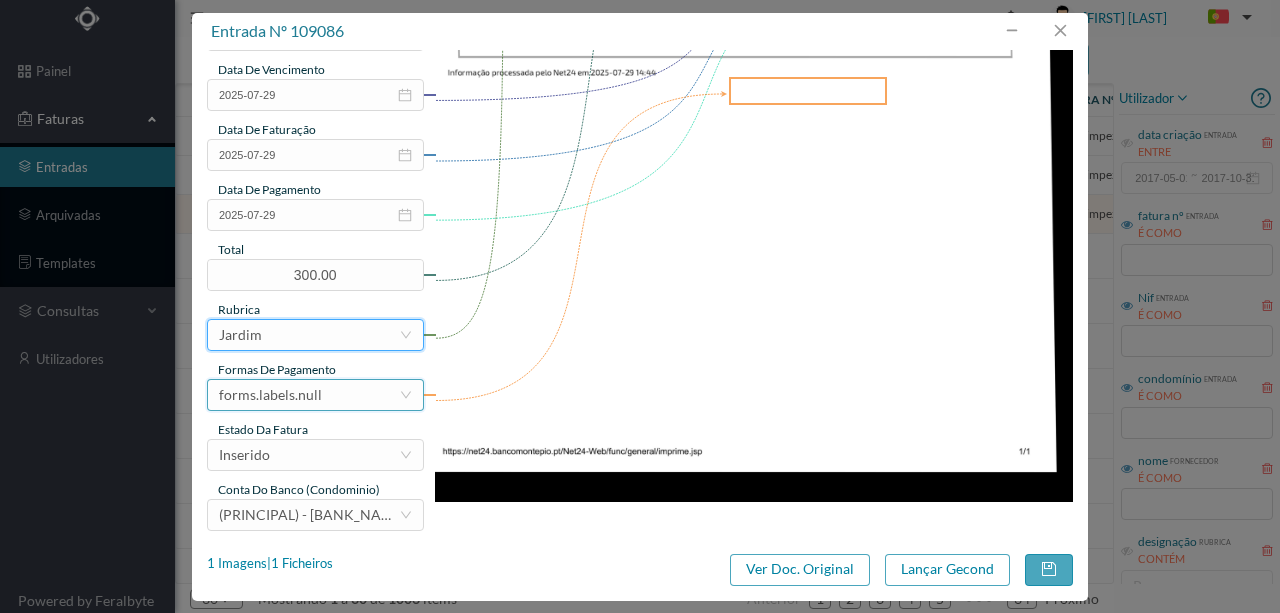 click on "forms.labels.null" at bounding box center [270, 395] 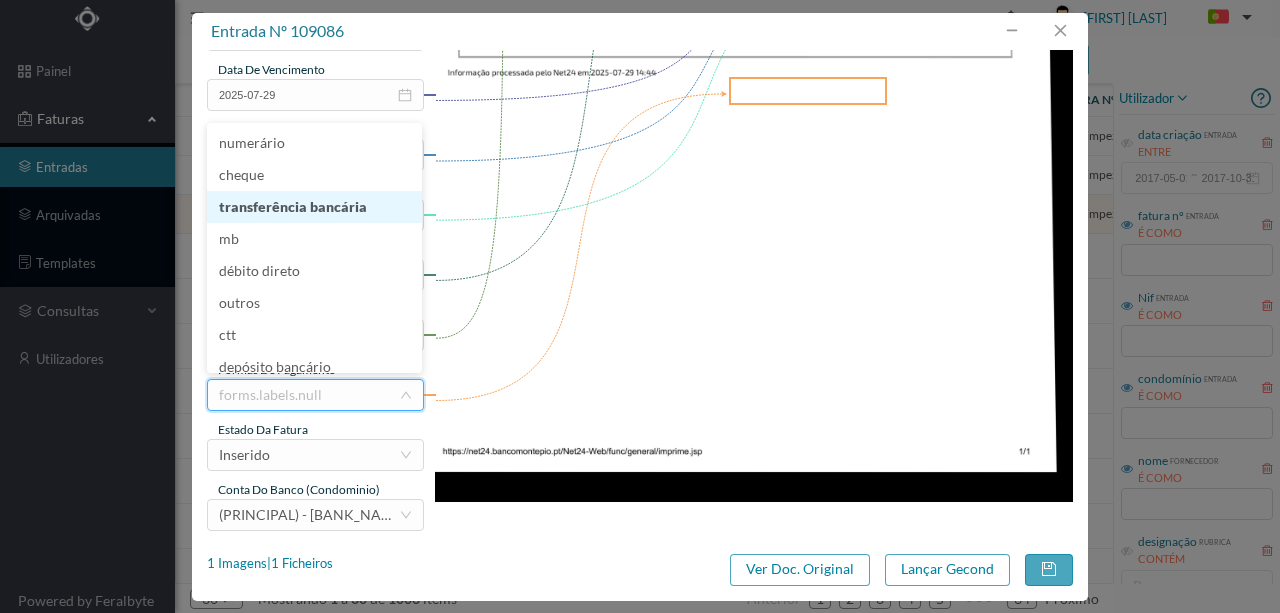 click on "transferência bancária" at bounding box center [314, 207] 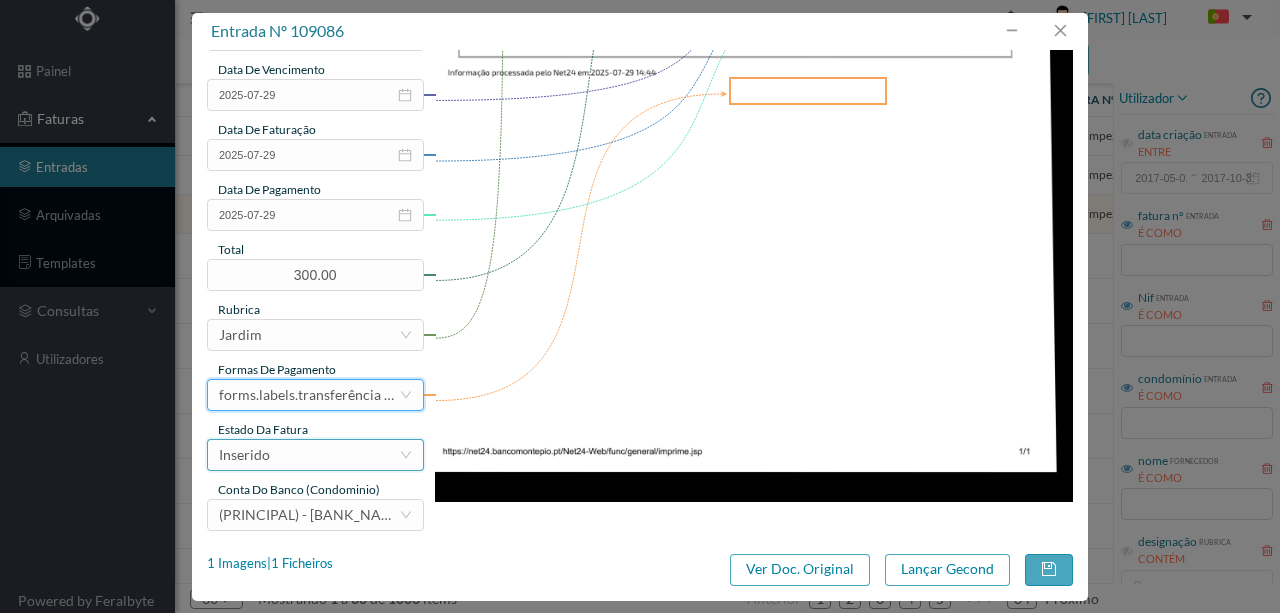 click on "Inserido" at bounding box center [309, 455] 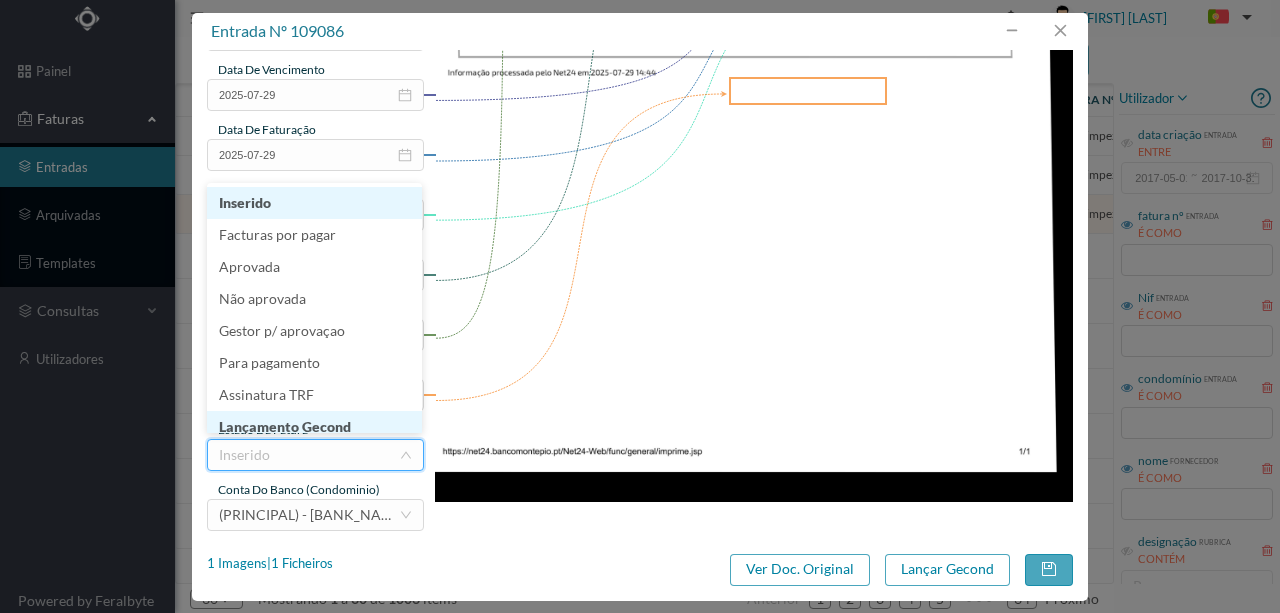 scroll, scrollTop: 10, scrollLeft: 0, axis: vertical 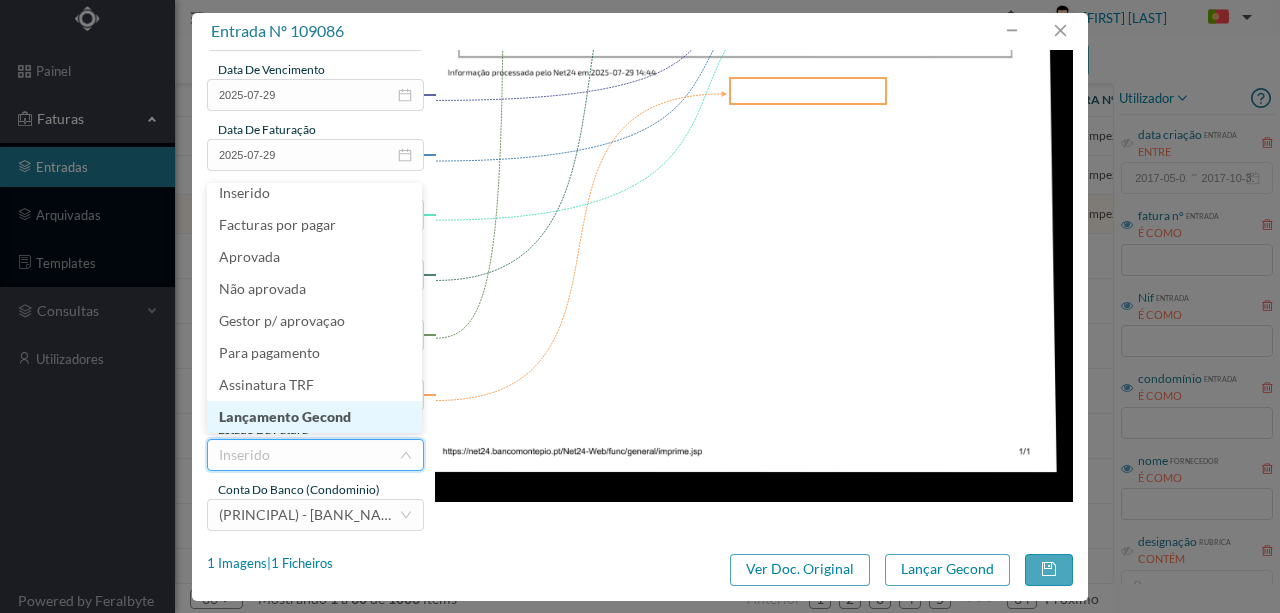 click on "Lançamento Gecond" at bounding box center (314, 417) 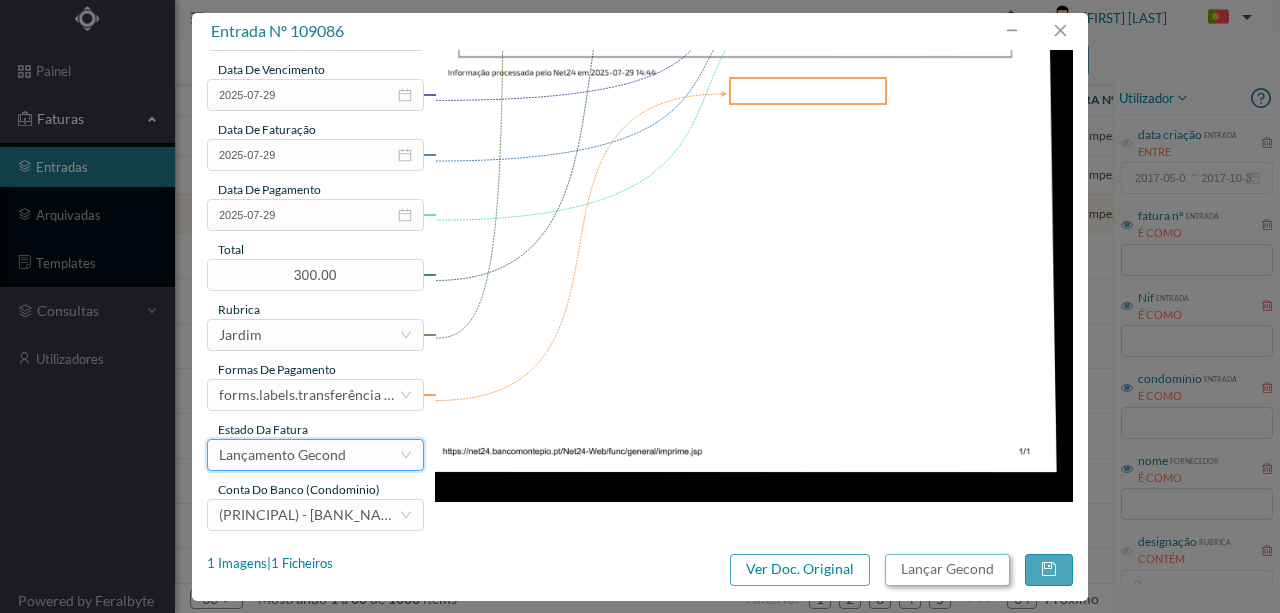 click on "Lançar Gecond" at bounding box center (947, 570) 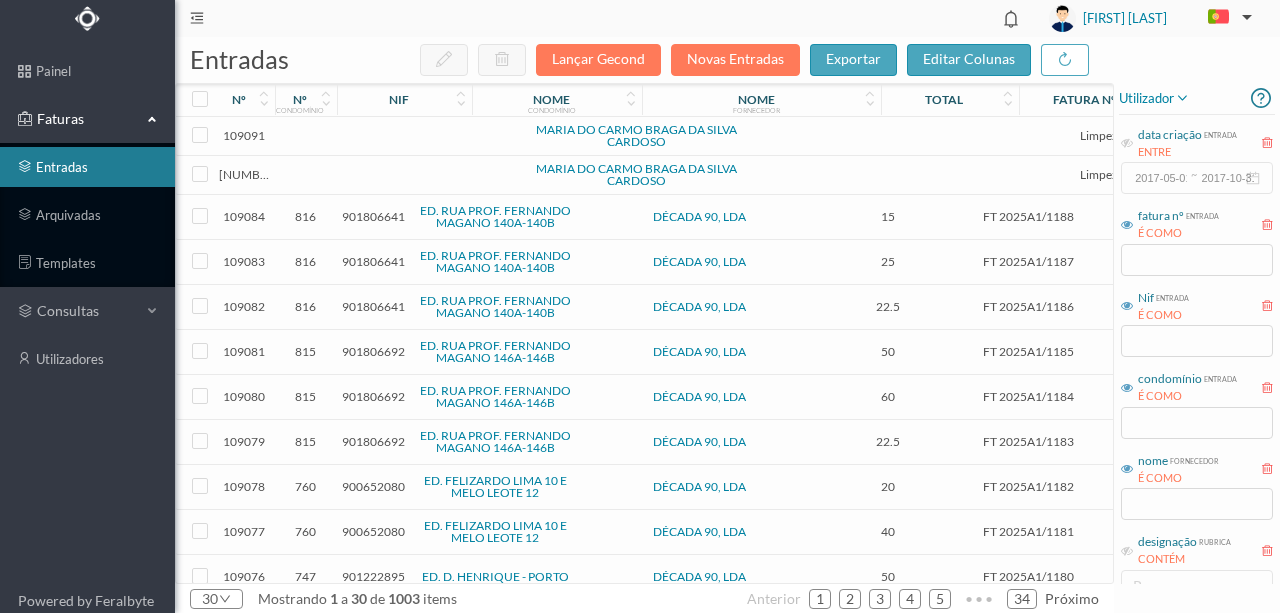 click at bounding box center [432, 175] 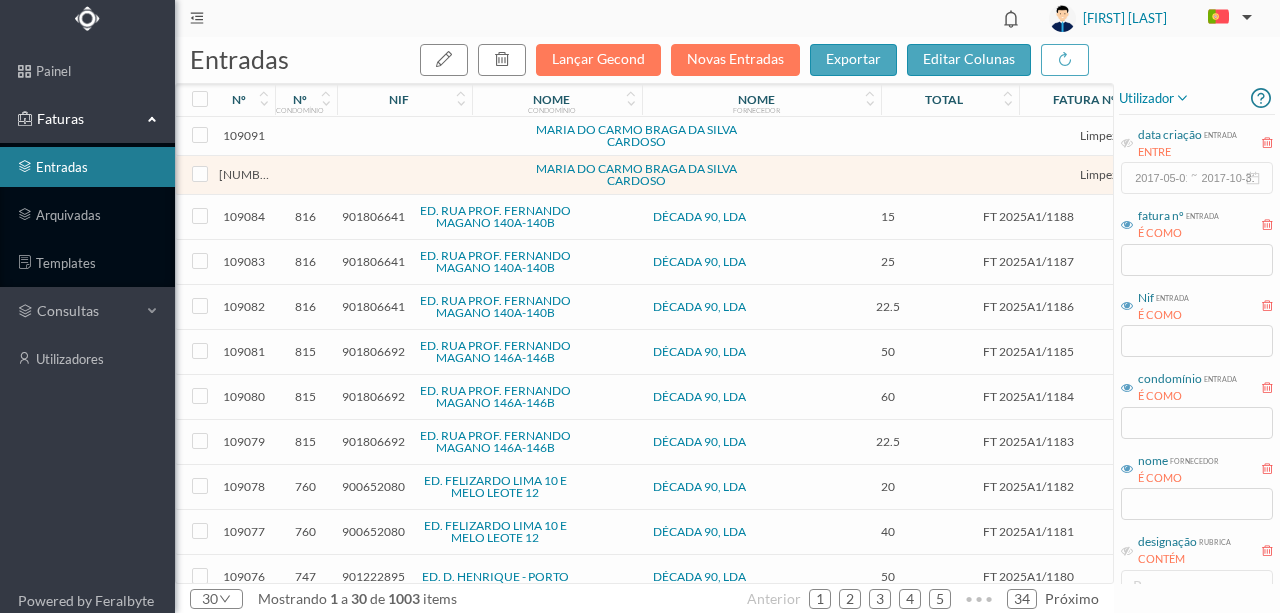 click at bounding box center [432, 175] 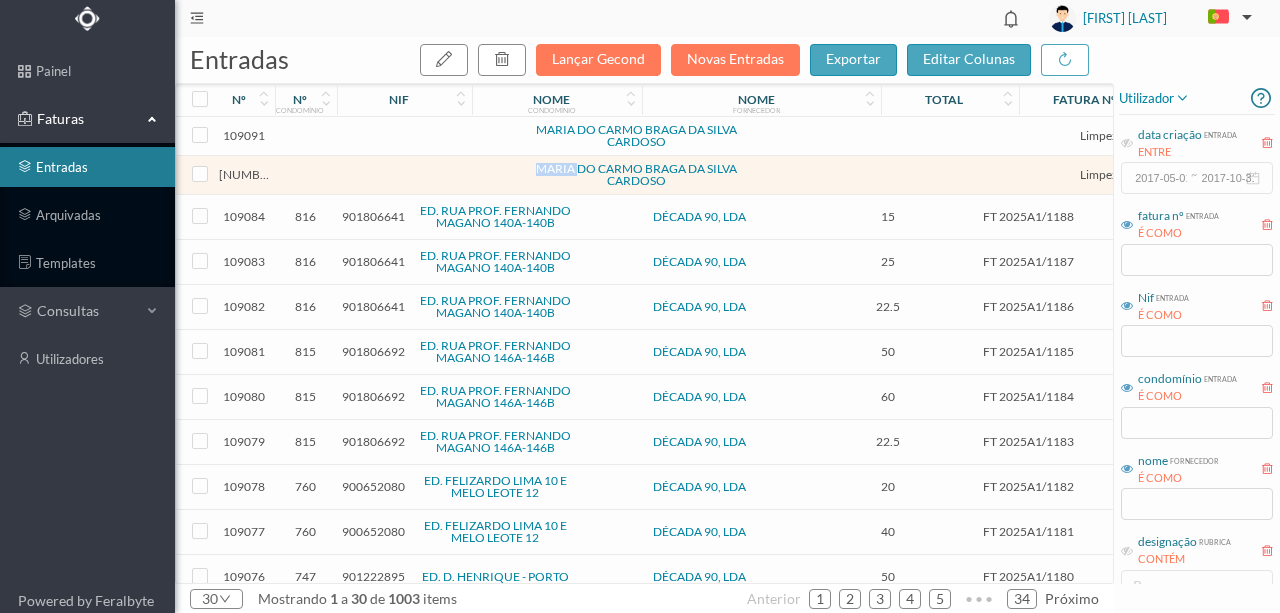 click at bounding box center [432, 175] 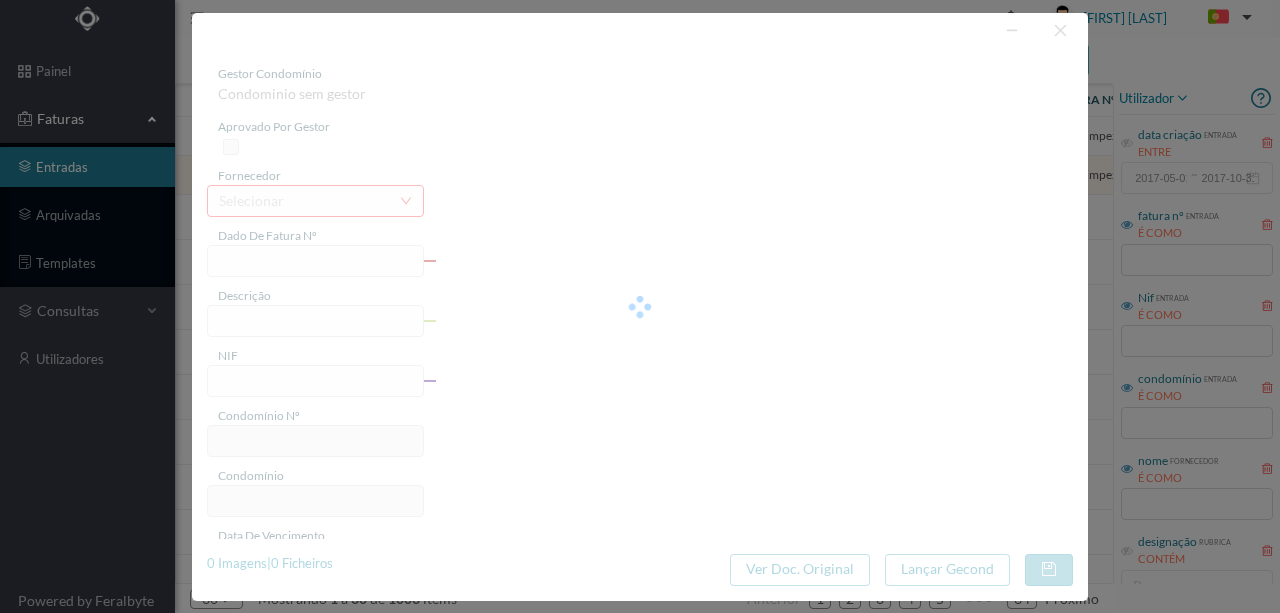 type on "'A JULHO + SUB FERIAS" 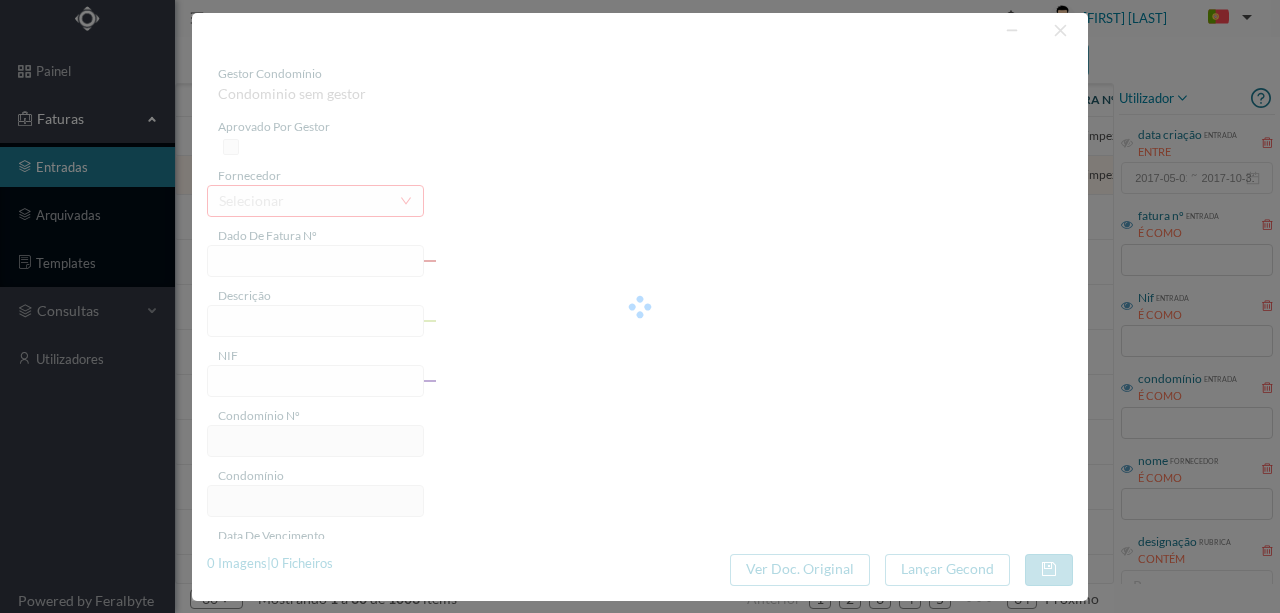 type on "0" 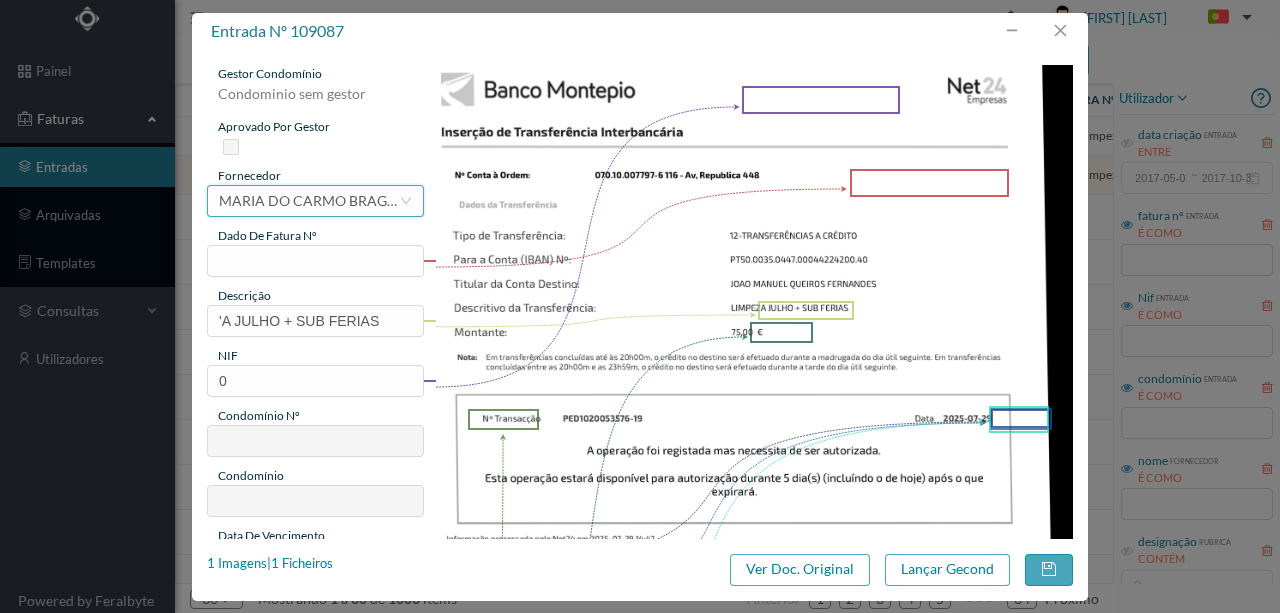 click on "MARIA DO CARMO BRAGA DA SILVA CARDOSO" at bounding box center (309, 201) 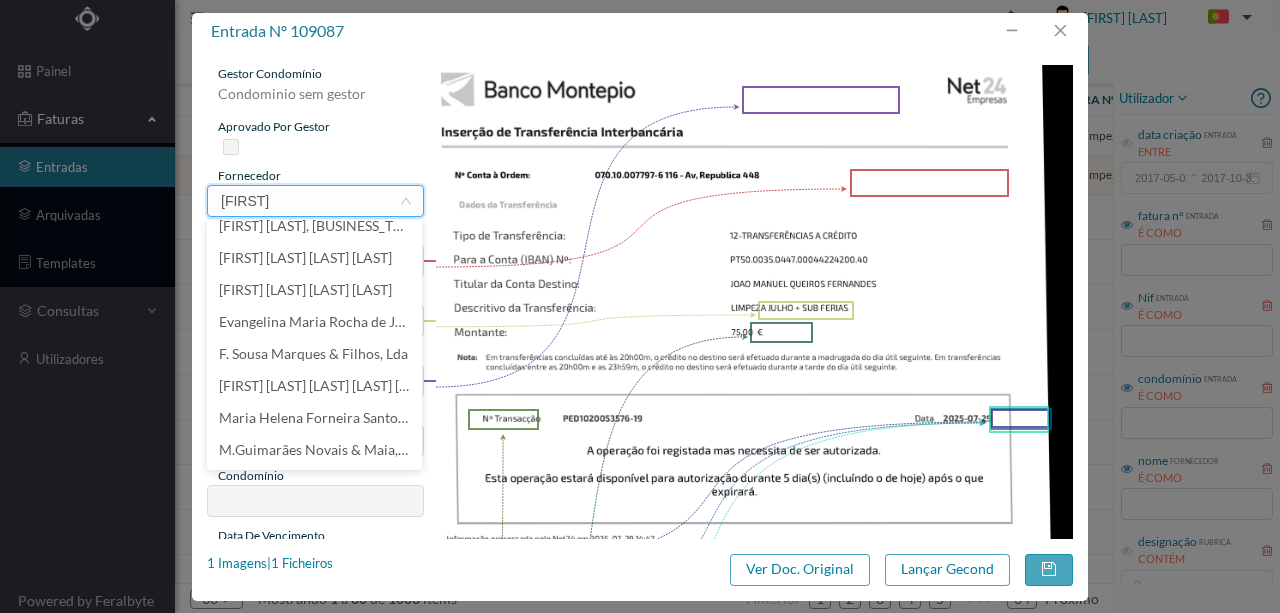 scroll, scrollTop: 0, scrollLeft: 0, axis: both 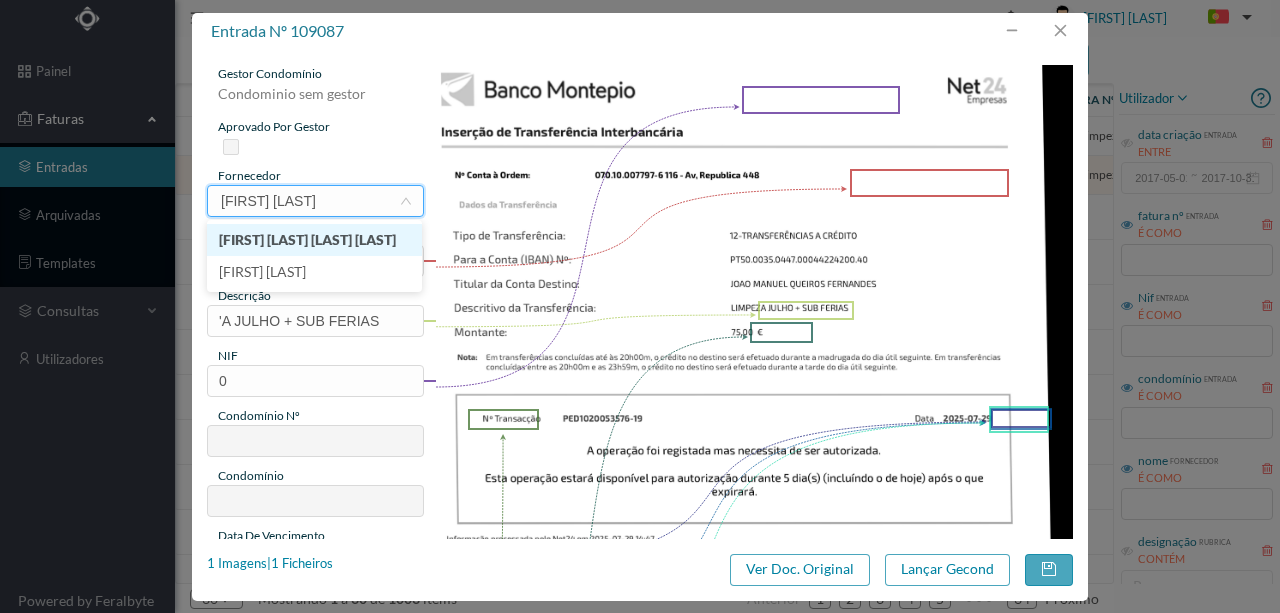 type on "maria celeste" 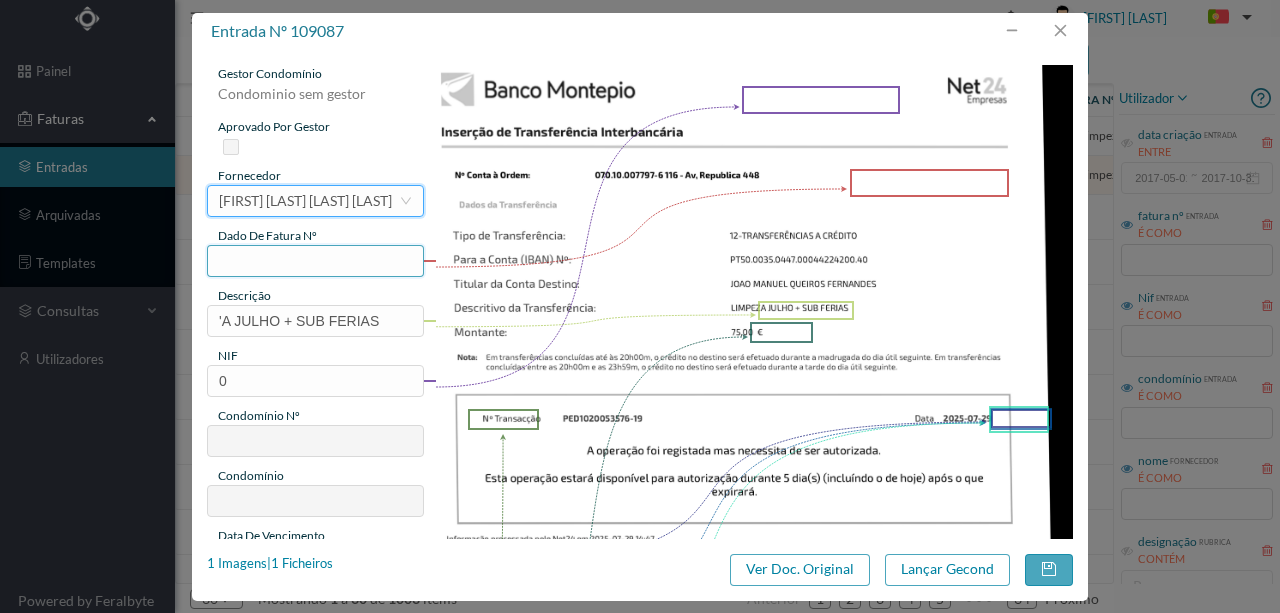 click at bounding box center [315, 261] 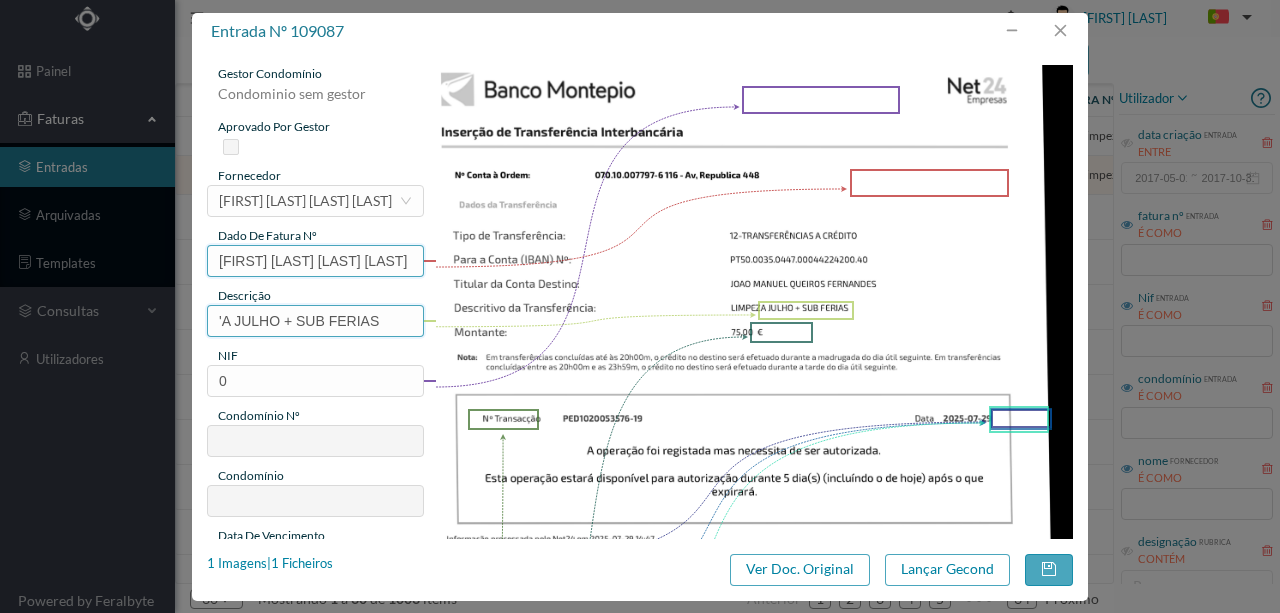 type on "116.07.2025" 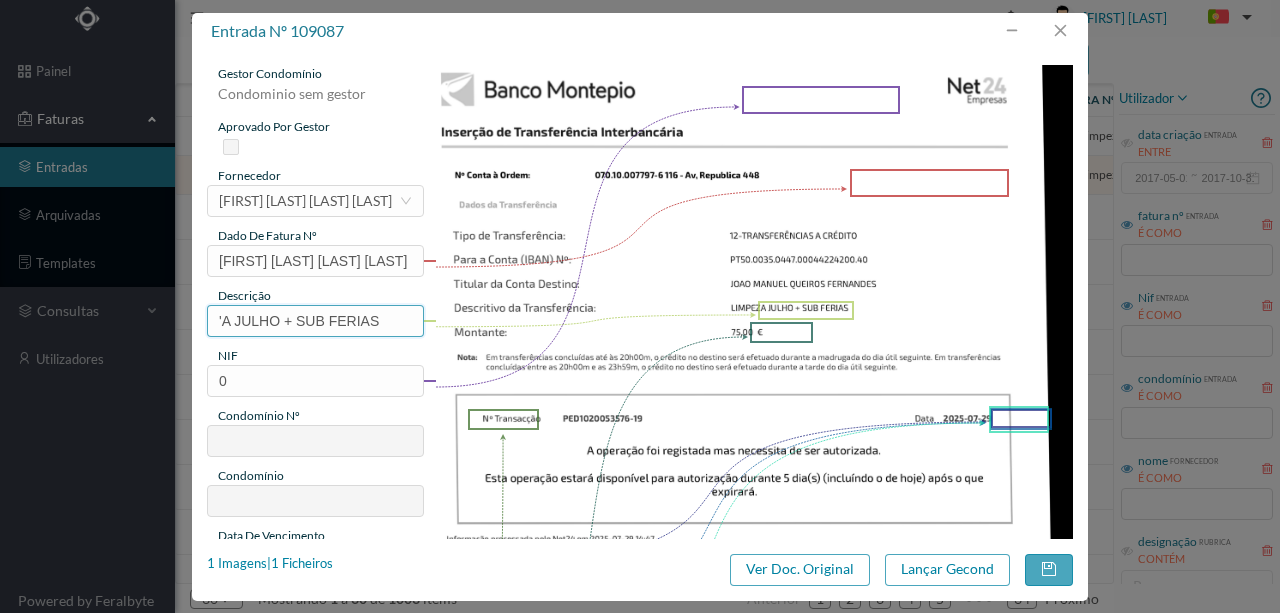 drag, startPoint x: 328, startPoint y: 316, endPoint x: 153, endPoint y: 322, distance: 175.10283 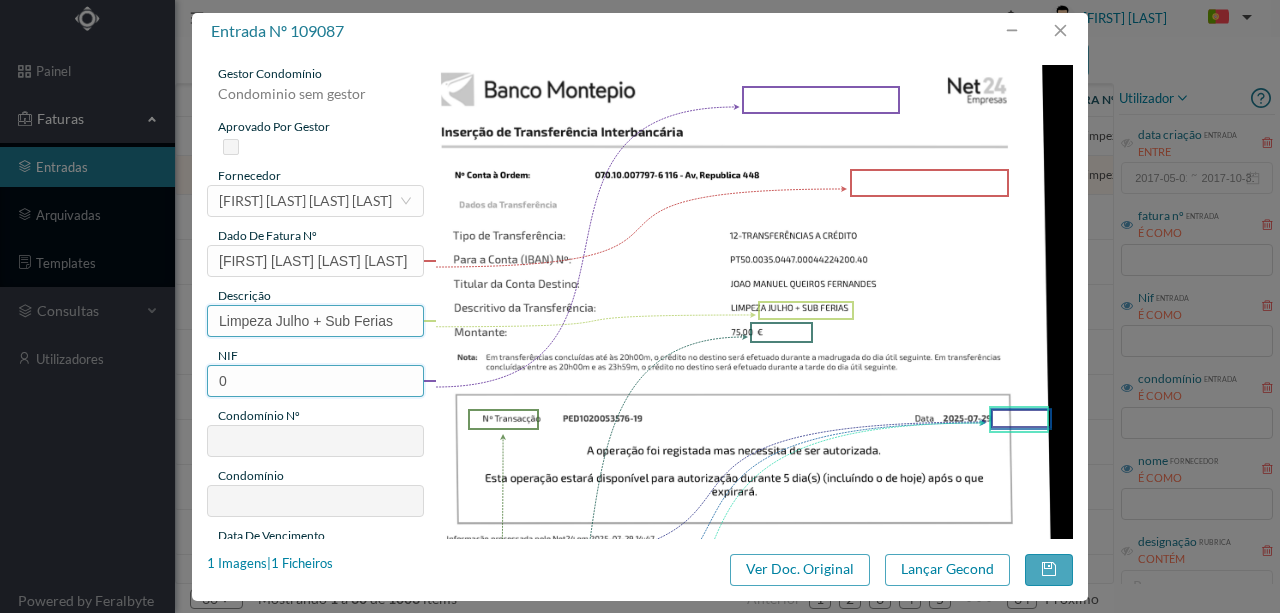type on "Limpeza Julho + Sub Ferias" 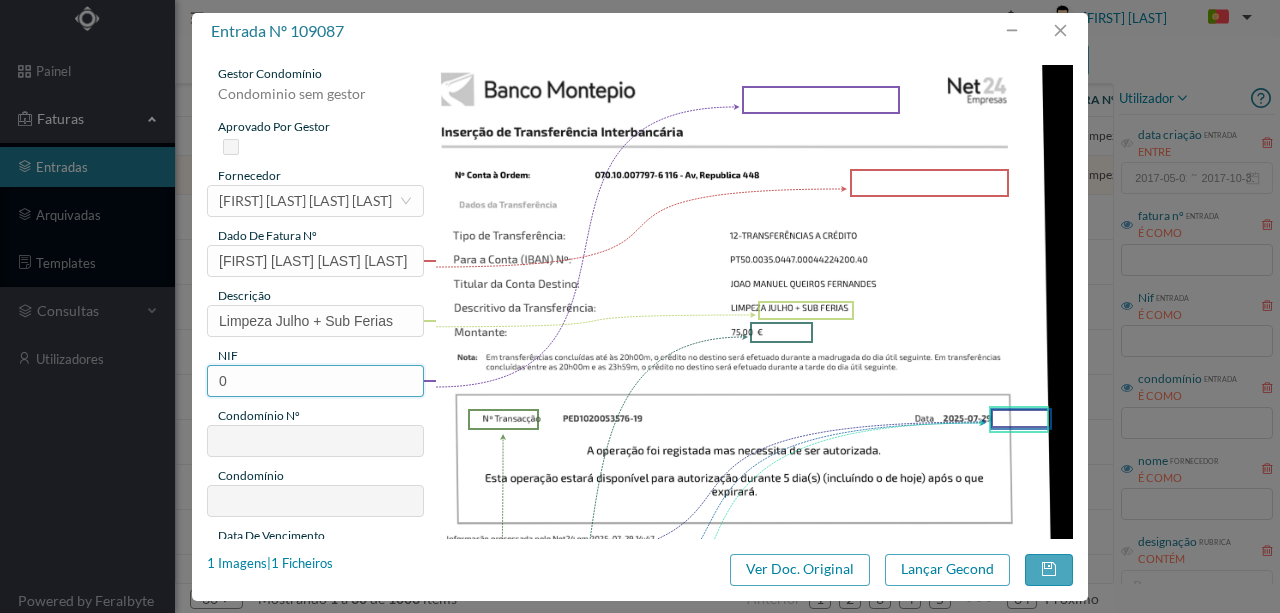 drag, startPoint x: 235, startPoint y: 377, endPoint x: 140, endPoint y: 387, distance: 95.524864 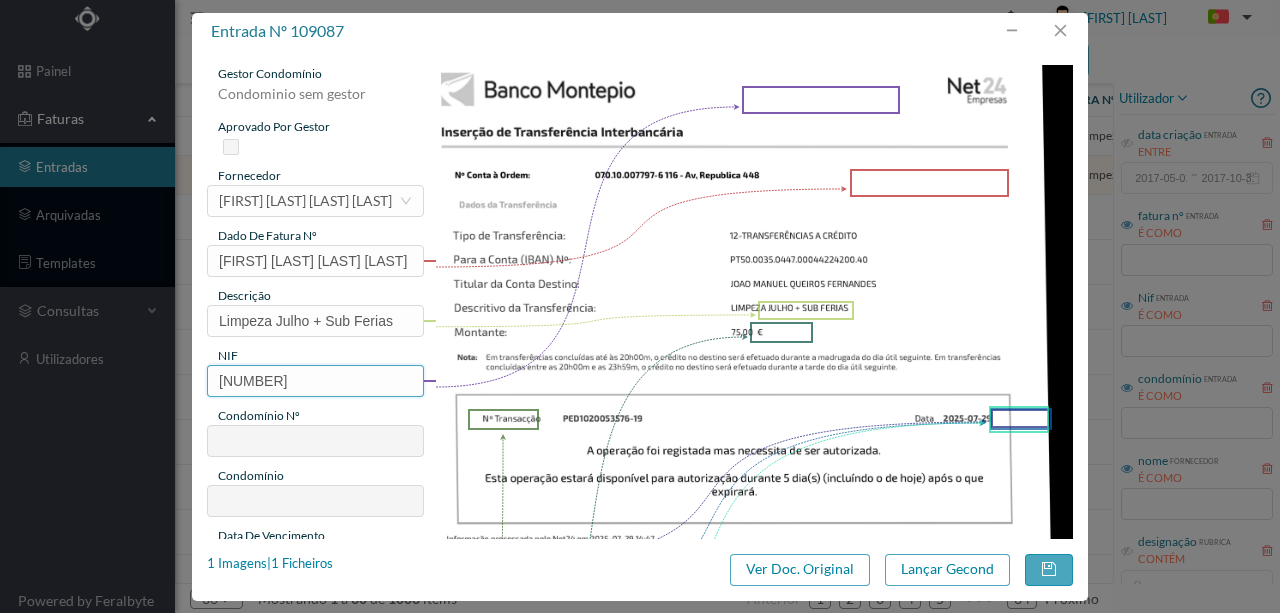 type on "900756365" 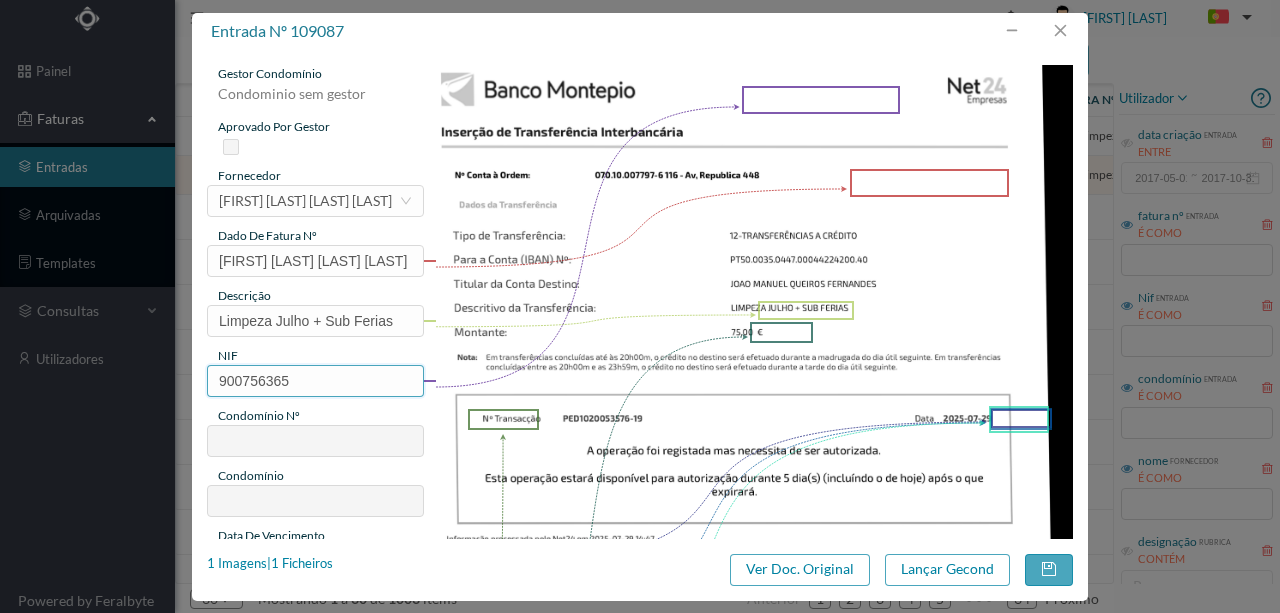 type on "116" 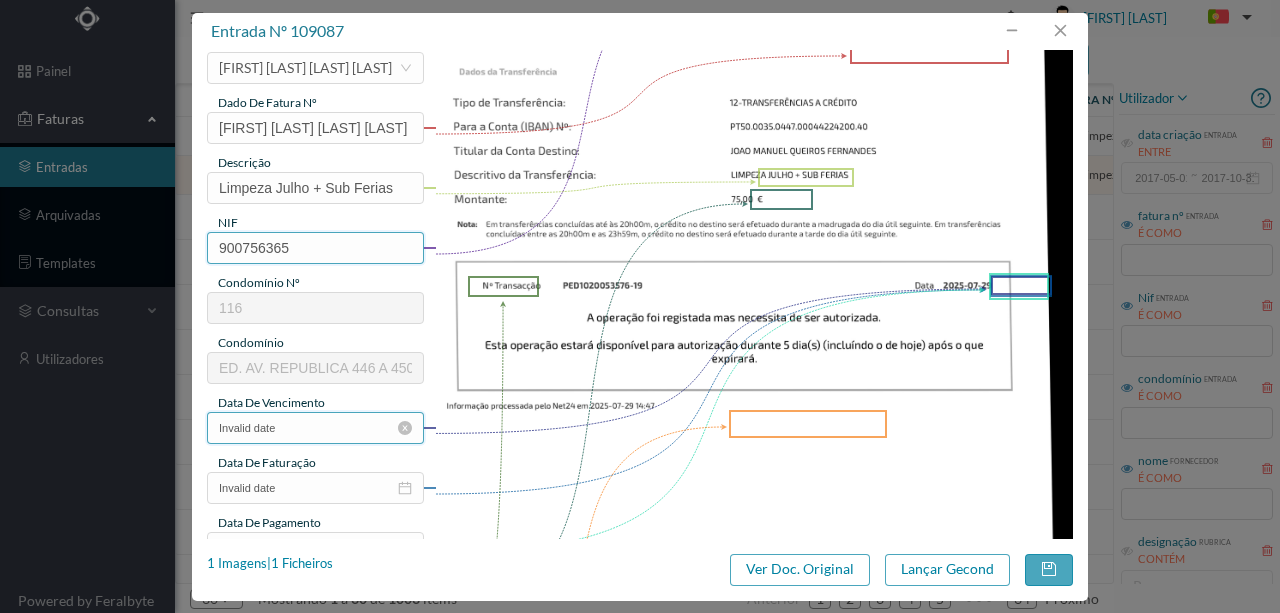 scroll, scrollTop: 266, scrollLeft: 0, axis: vertical 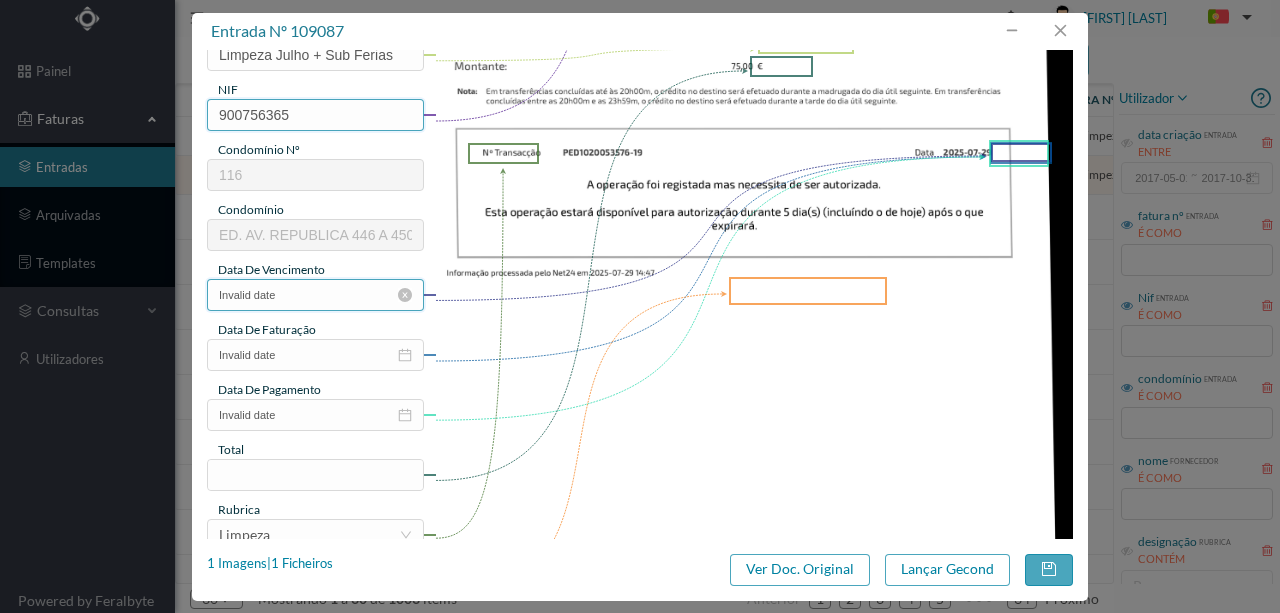 type on "900756365" 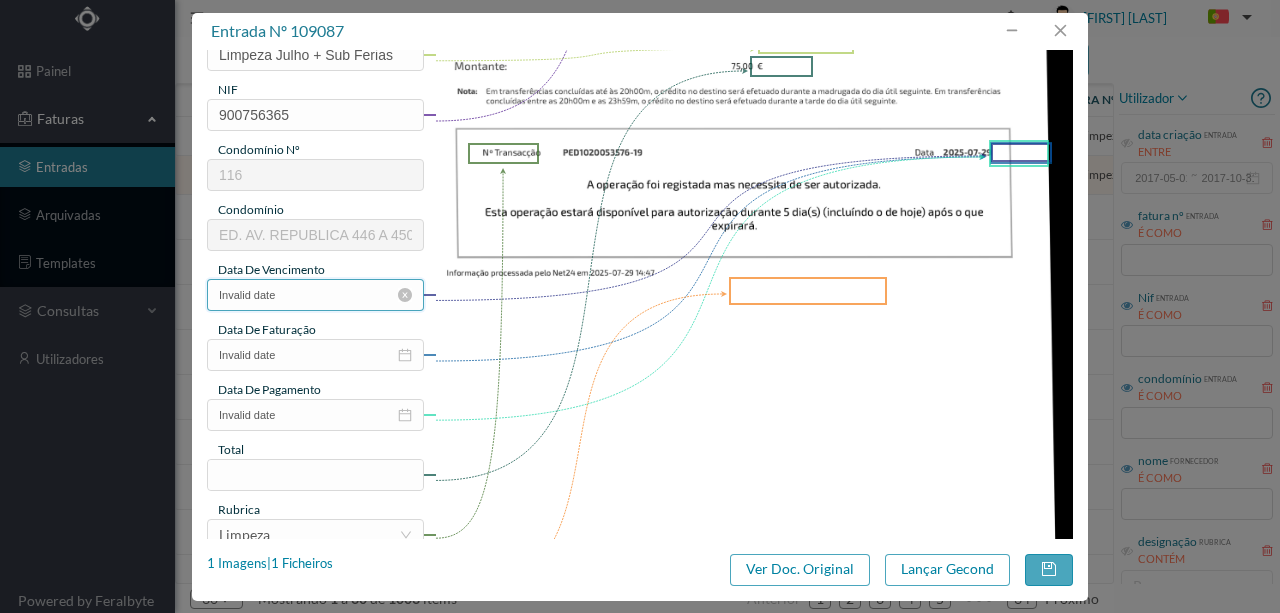 click on "Invalid date" at bounding box center (315, 295) 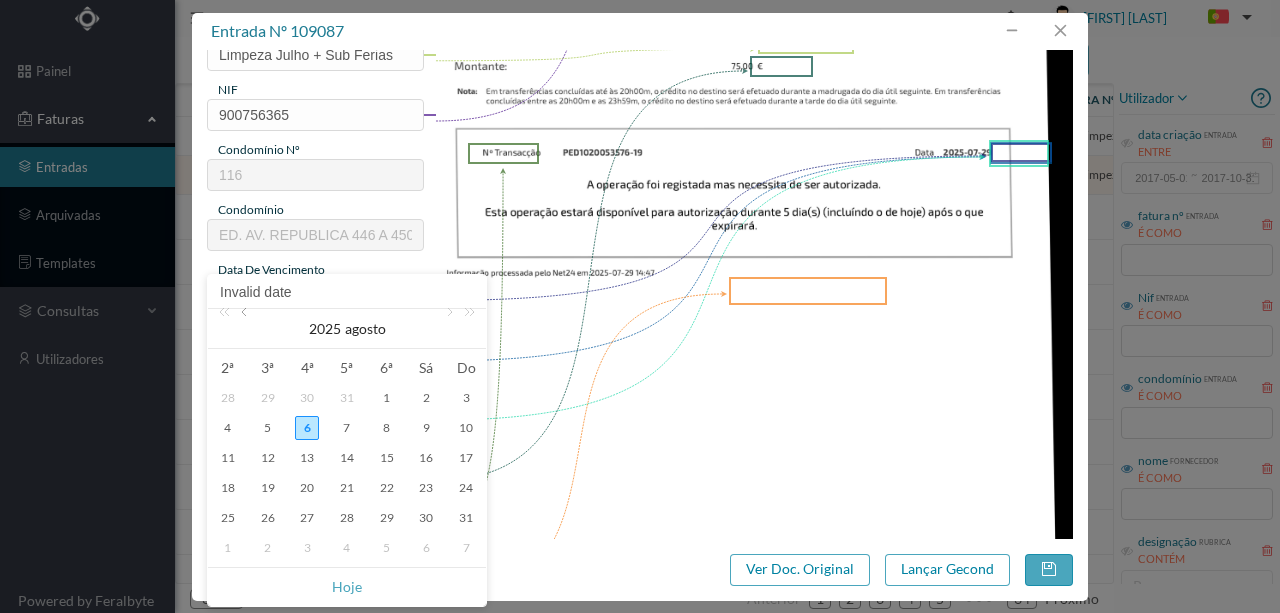 click at bounding box center (246, 329) 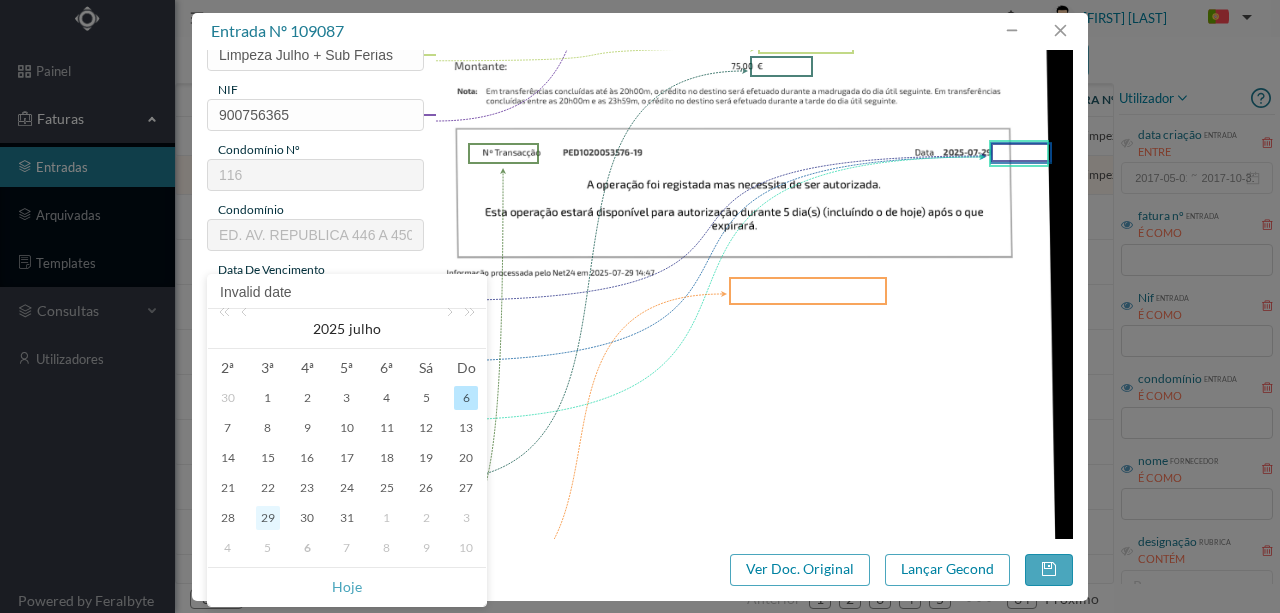 click on "29" at bounding box center (268, 518) 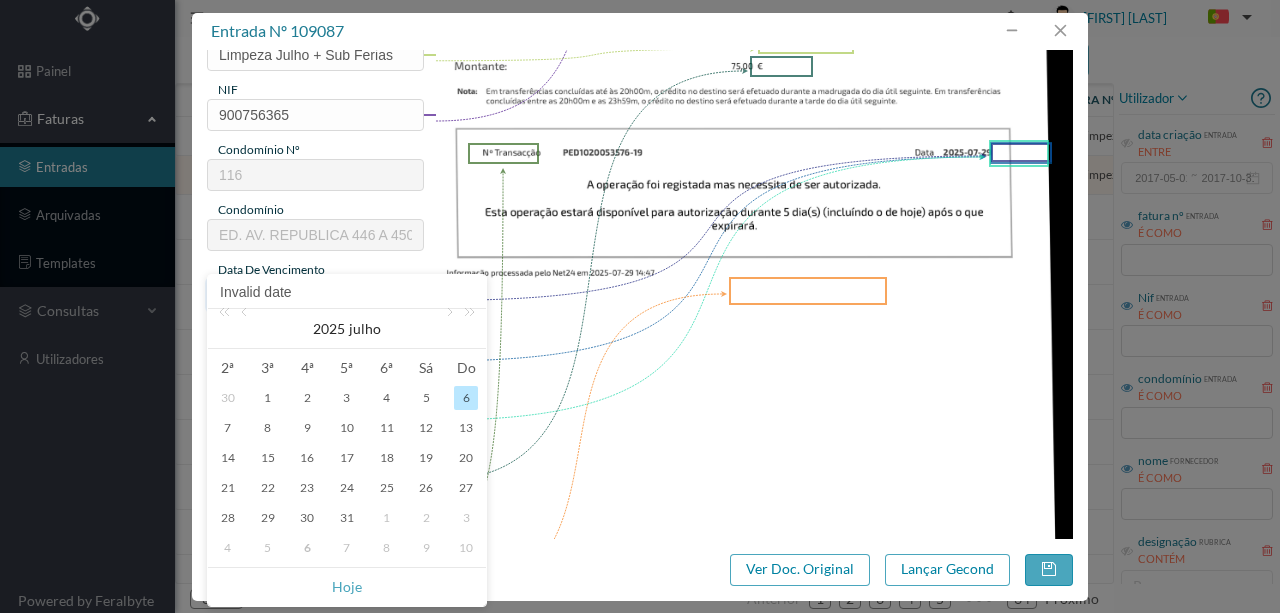 type on "2025-07-29" 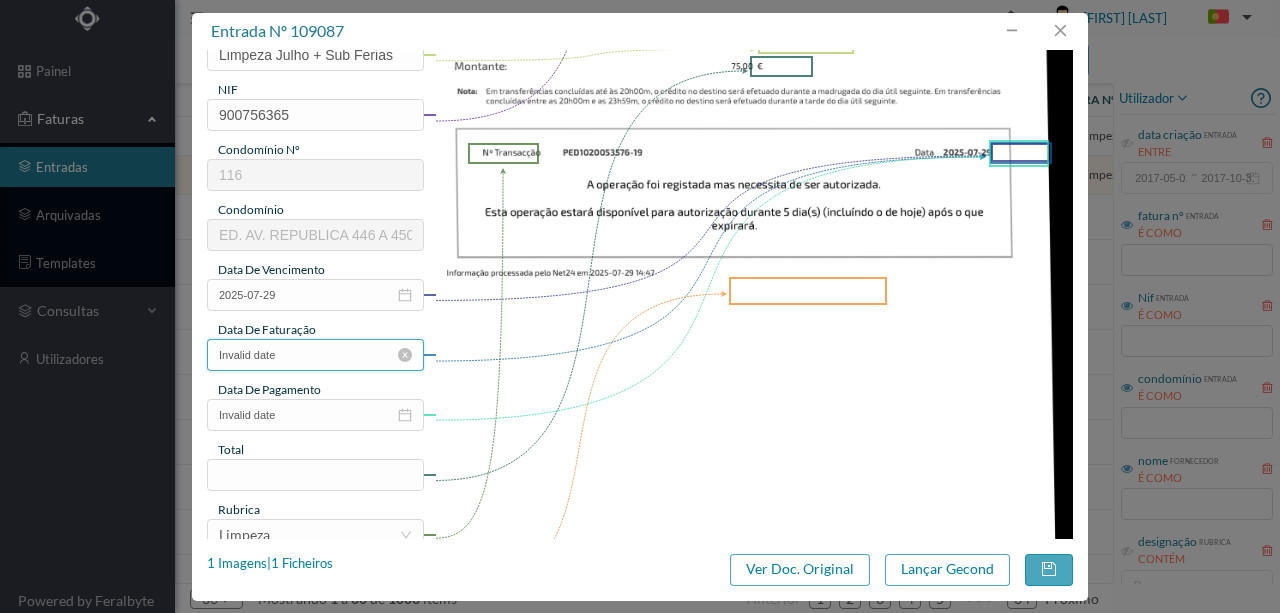 click on "Invalid date" at bounding box center [315, 355] 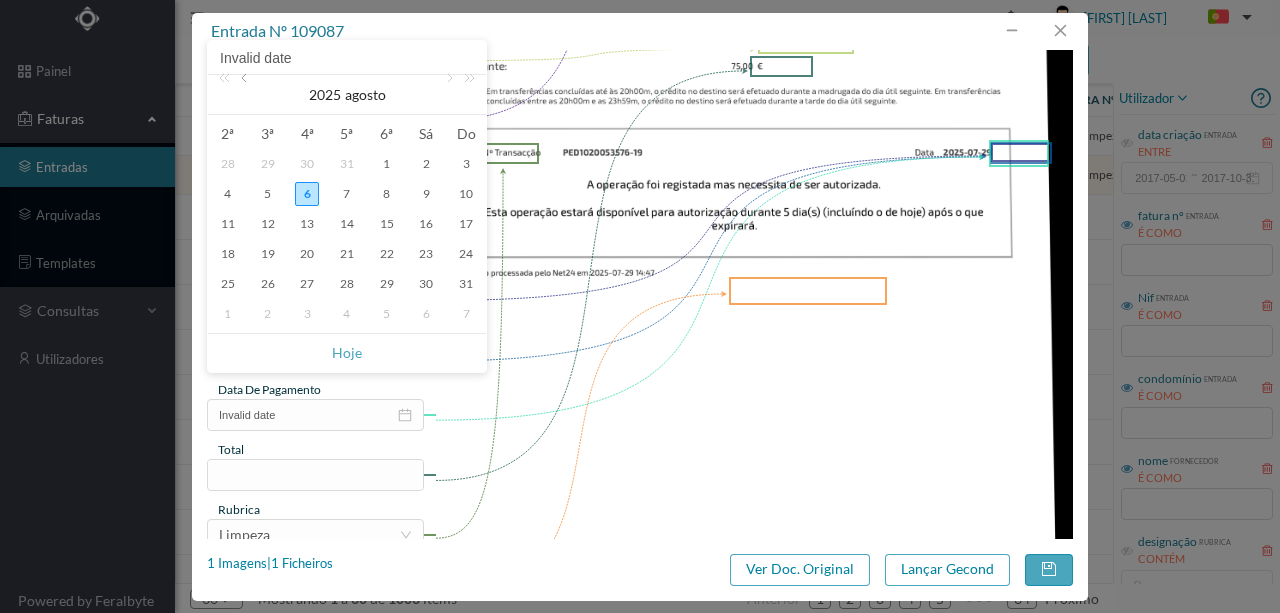 click at bounding box center [246, 95] 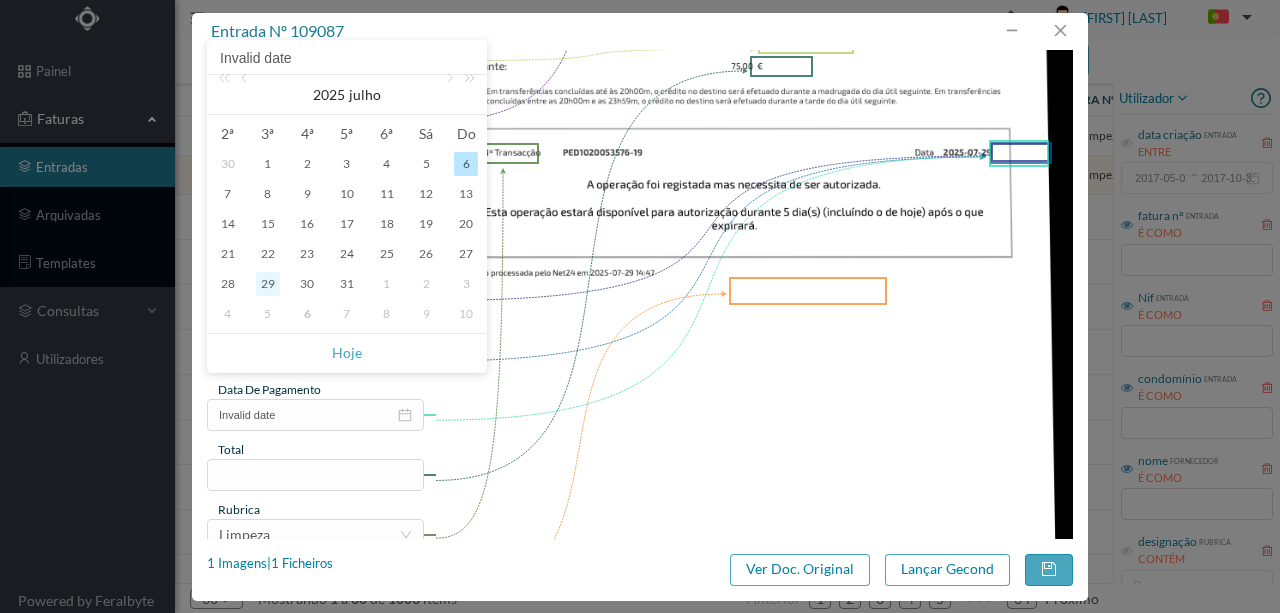 click on "29" at bounding box center (268, 284) 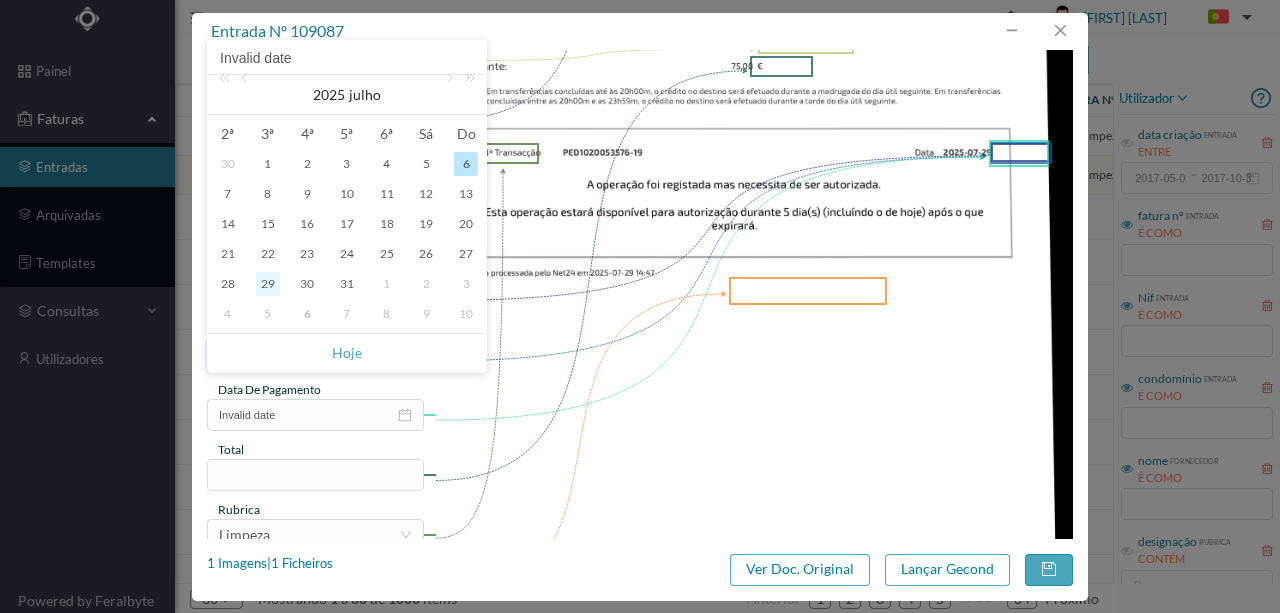 type on "2025-07-29" 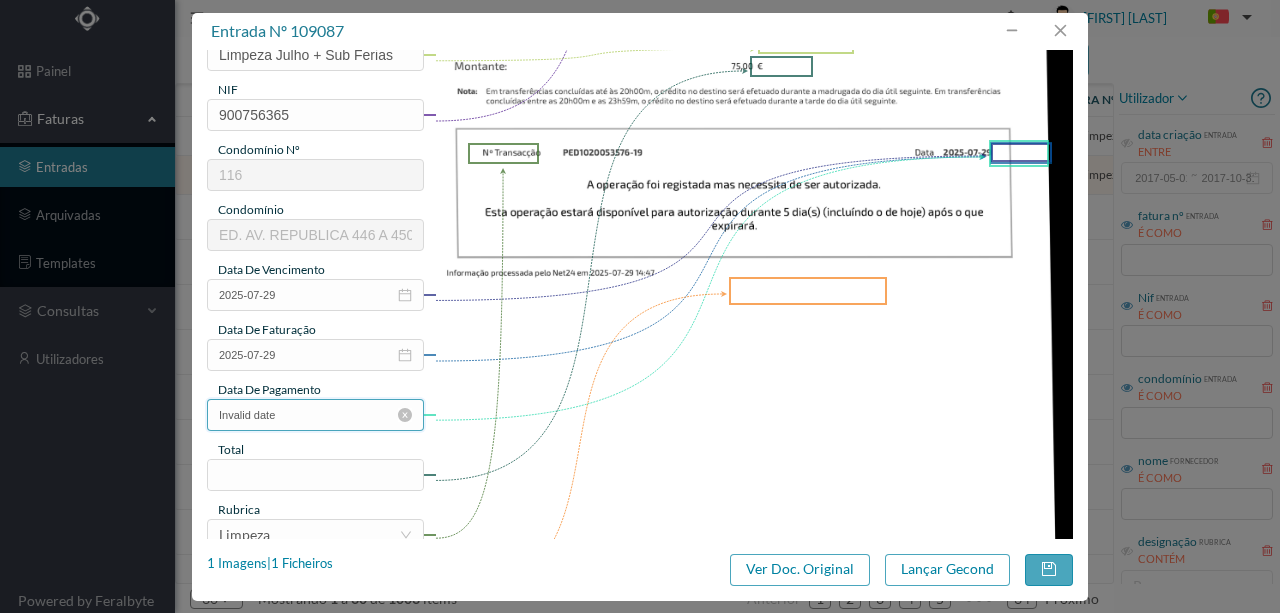 click on "Invalid date" at bounding box center [315, 415] 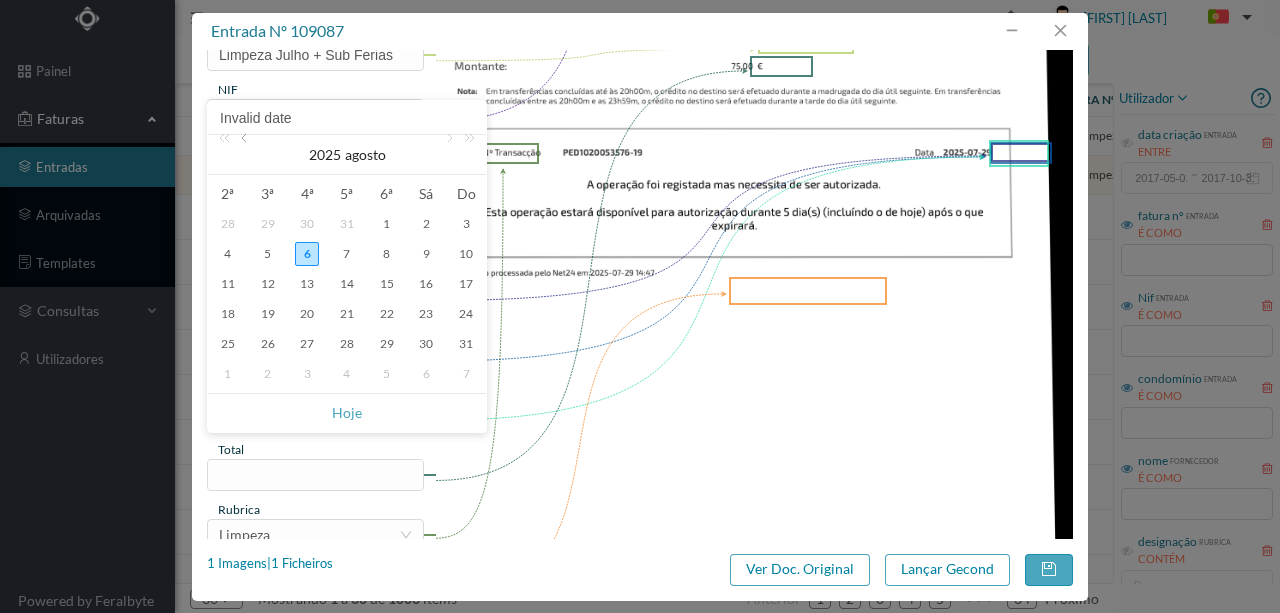 click at bounding box center [246, 155] 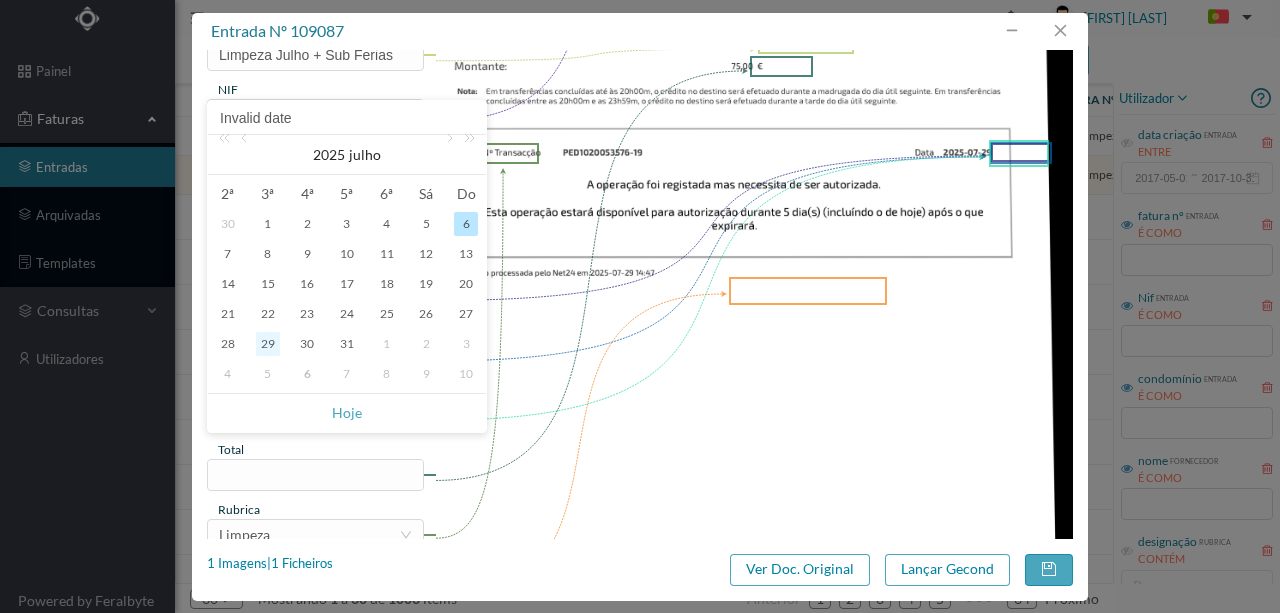 click on "29" at bounding box center [268, 344] 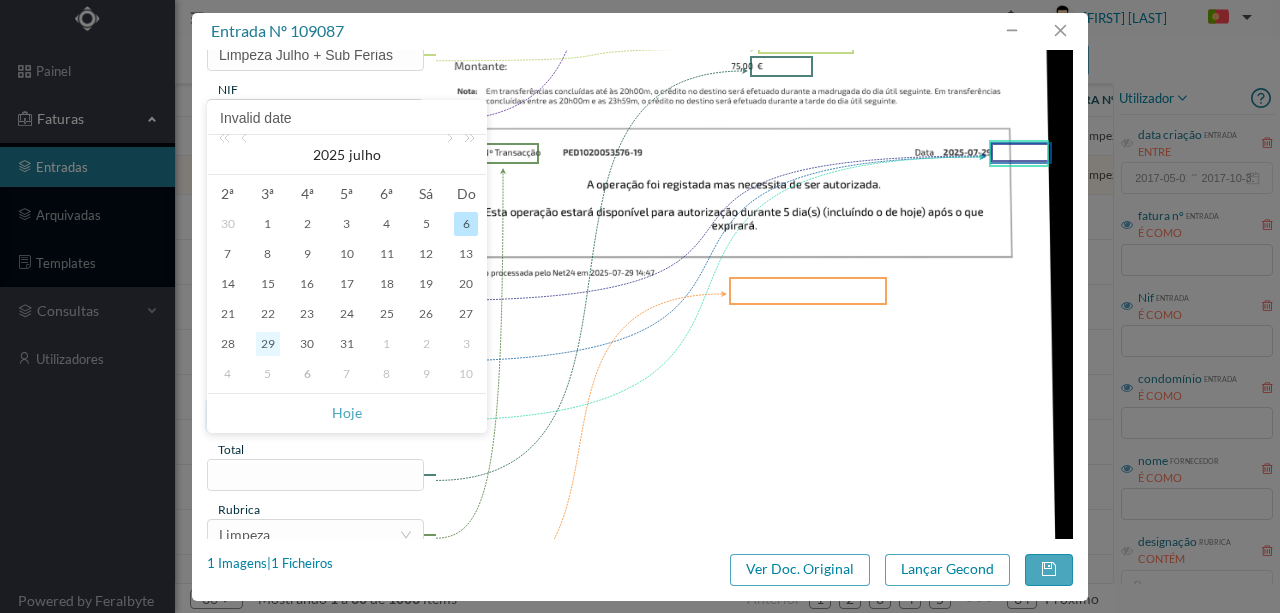 type on "2025-07-29" 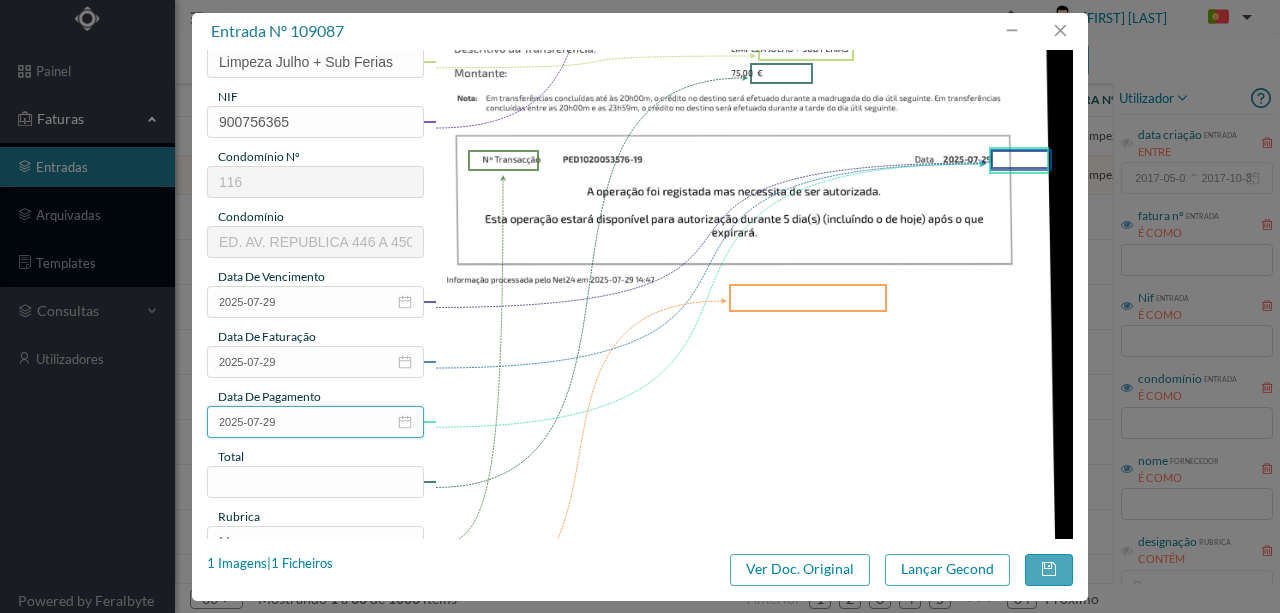 scroll, scrollTop: 333, scrollLeft: 0, axis: vertical 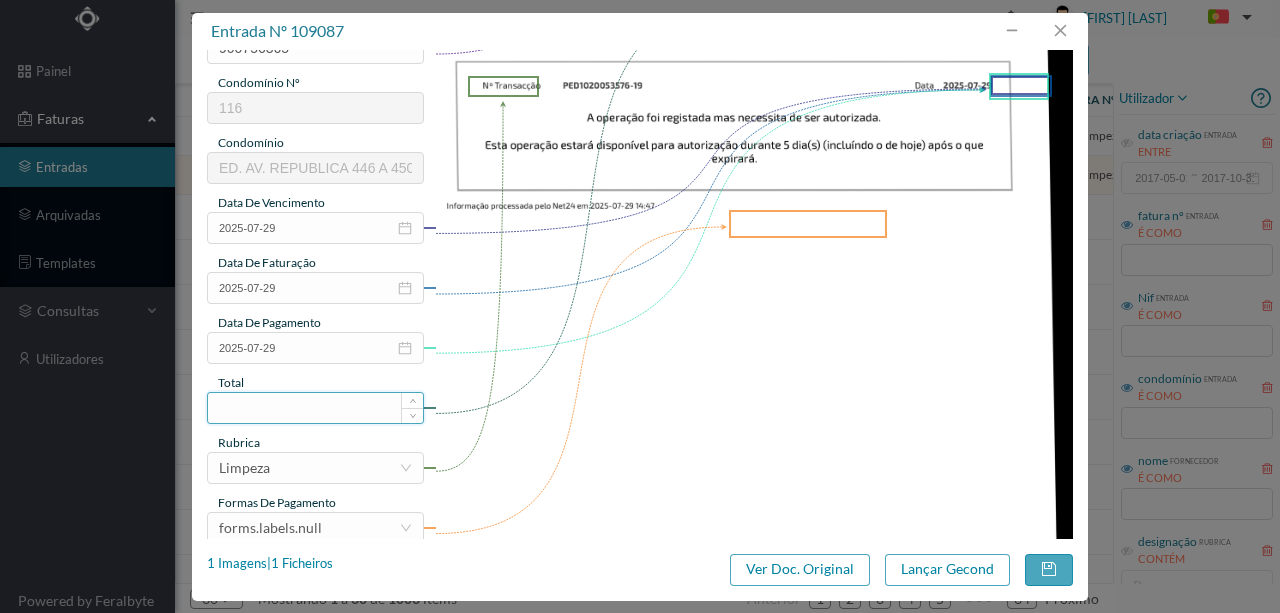 drag, startPoint x: 277, startPoint y: 414, endPoint x: 480, endPoint y: 332, distance: 218.93607 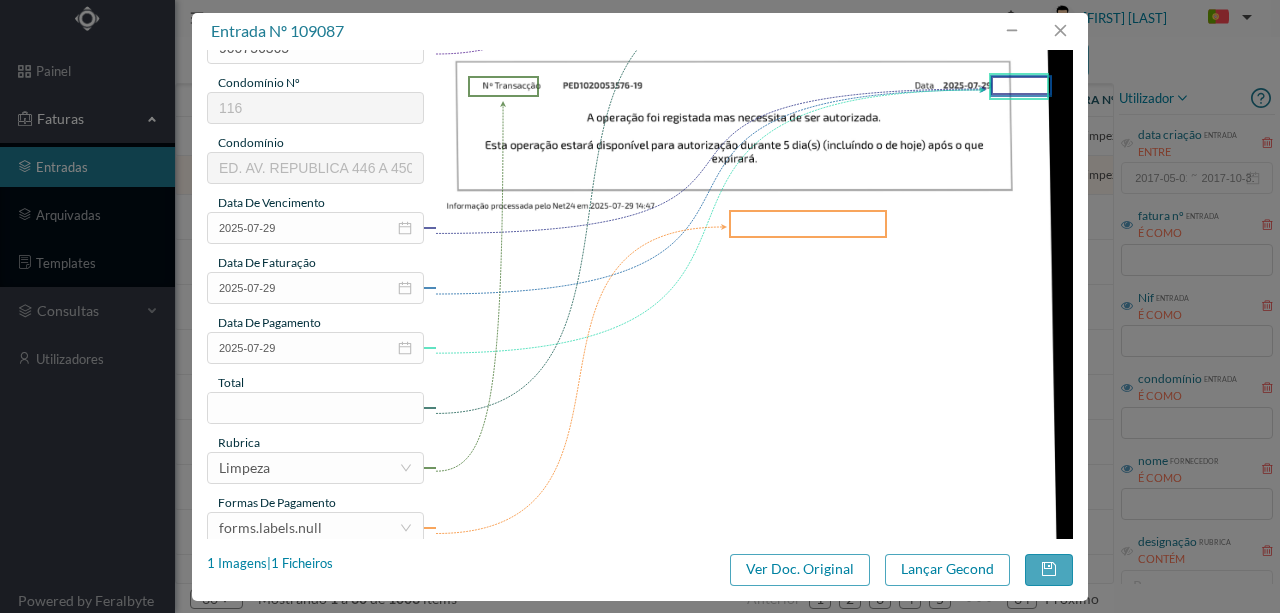 click at bounding box center [315, 408] 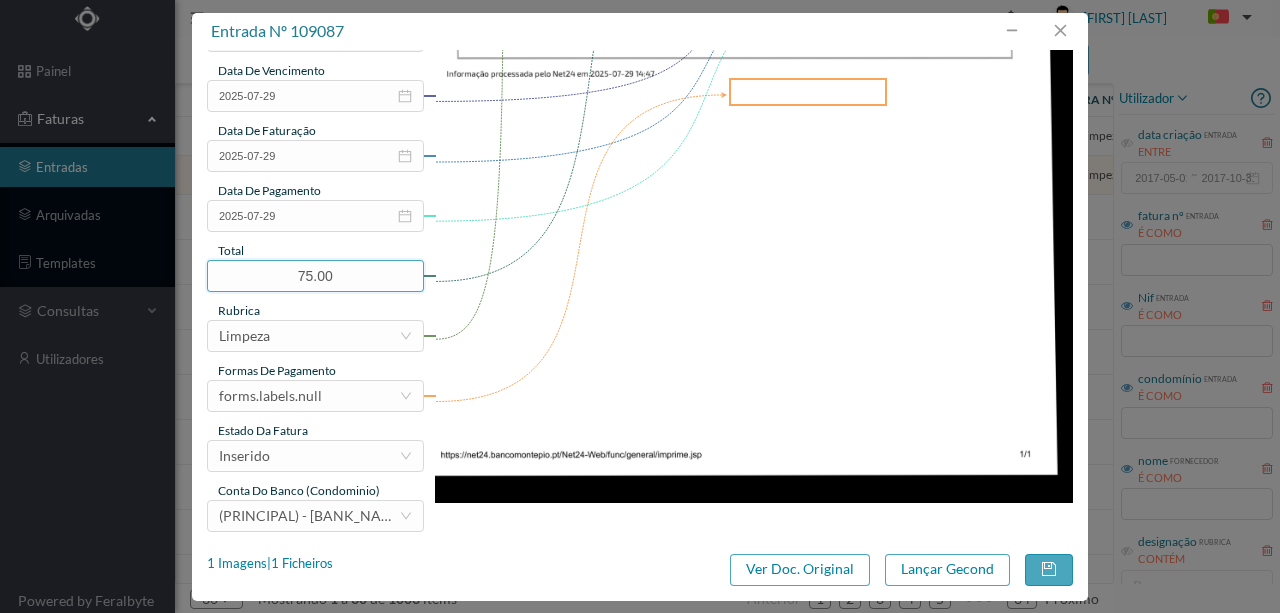 scroll, scrollTop: 466, scrollLeft: 0, axis: vertical 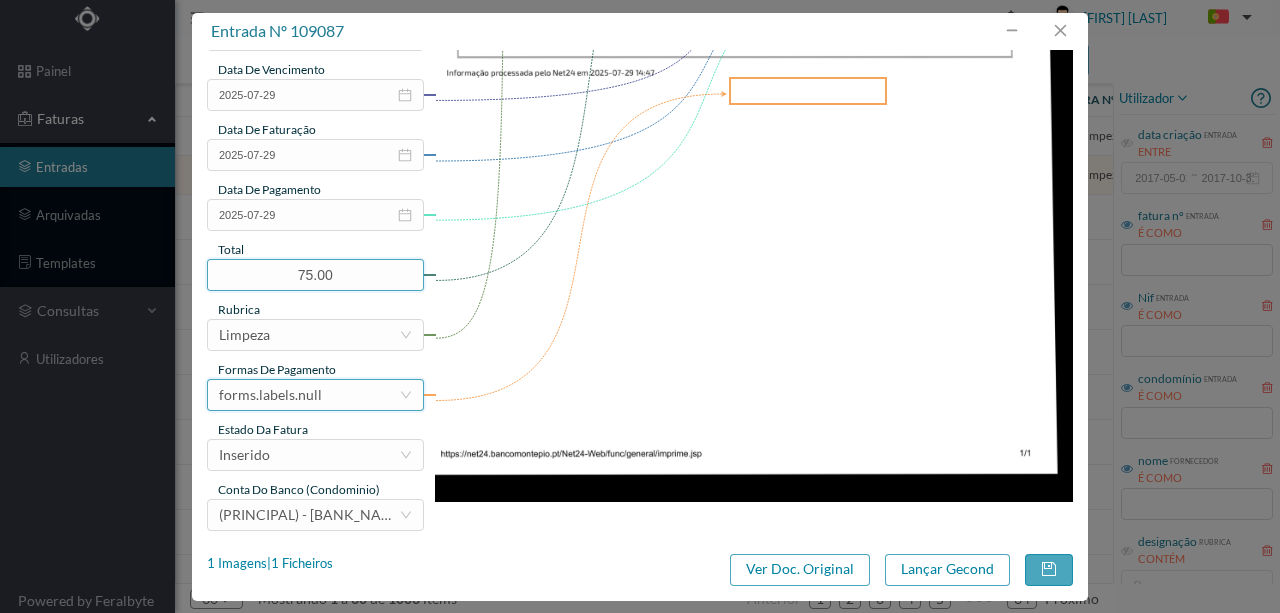 type on "75.00" 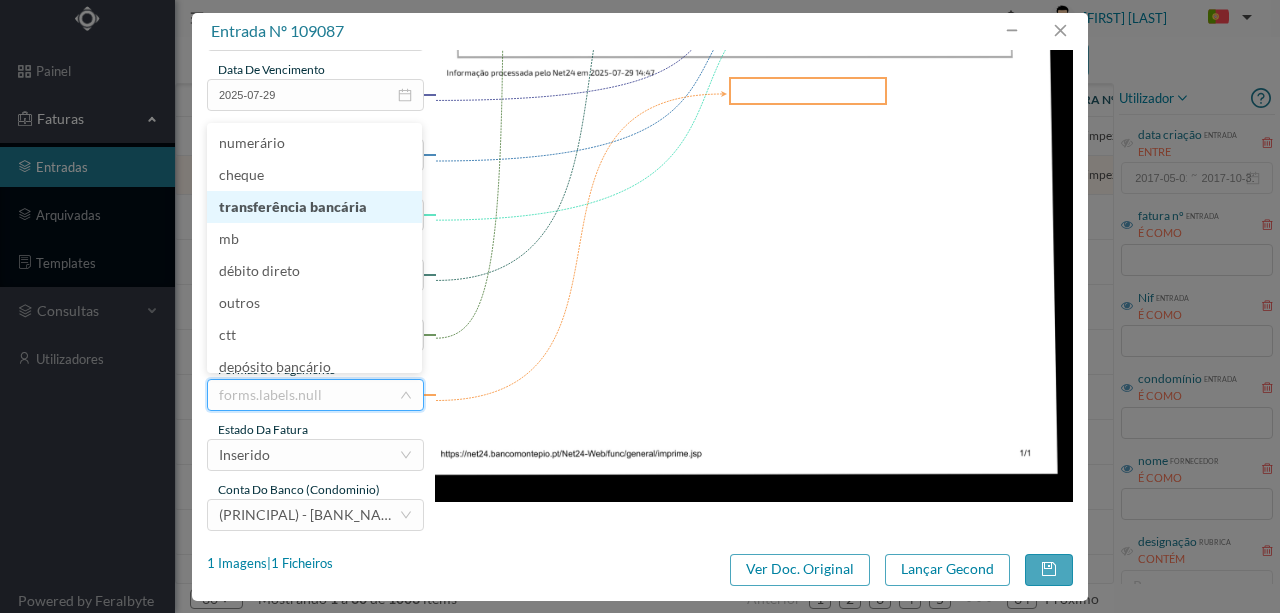 click on "transferência bancária" at bounding box center [314, 207] 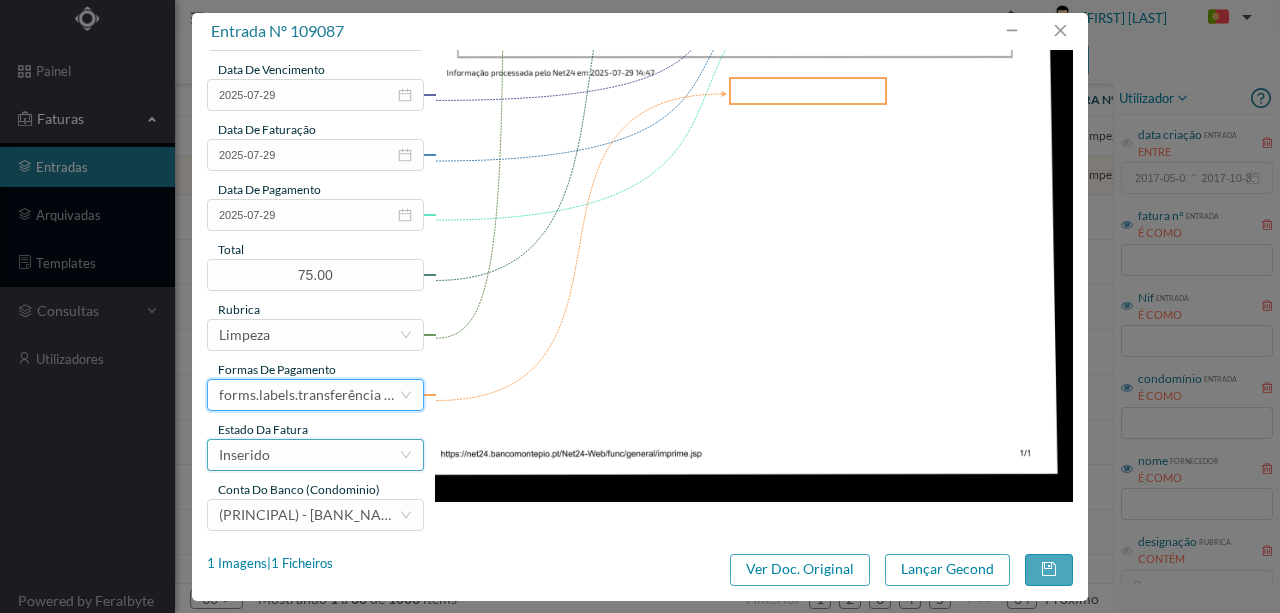 click on "Inserido" at bounding box center (309, 455) 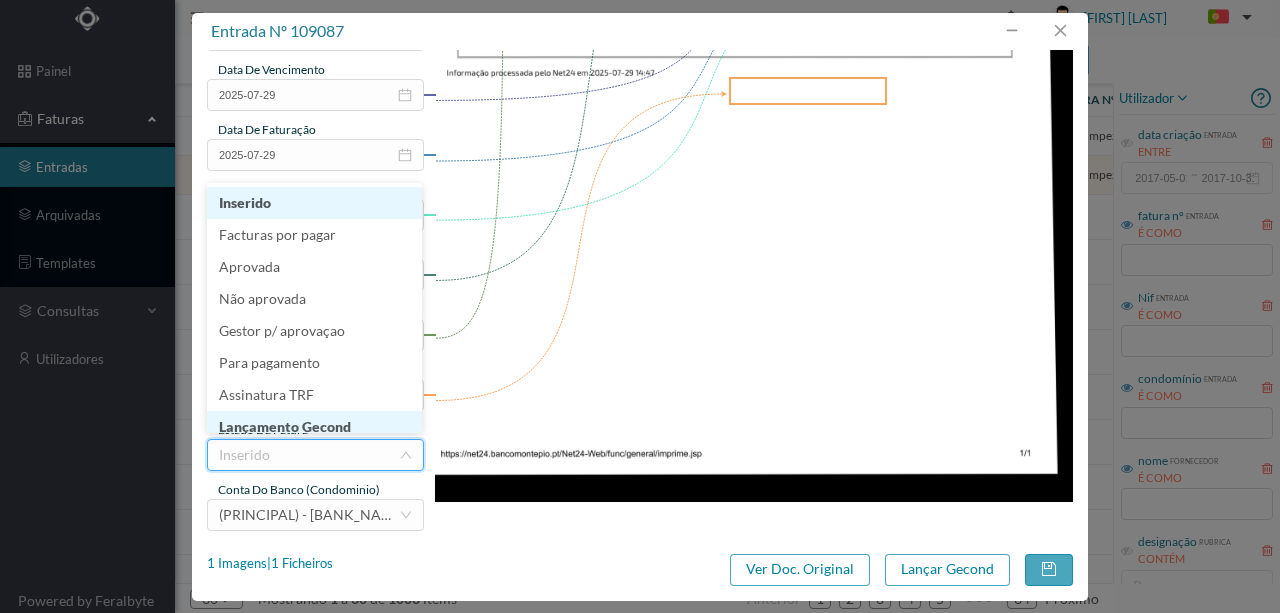 scroll, scrollTop: 10, scrollLeft: 0, axis: vertical 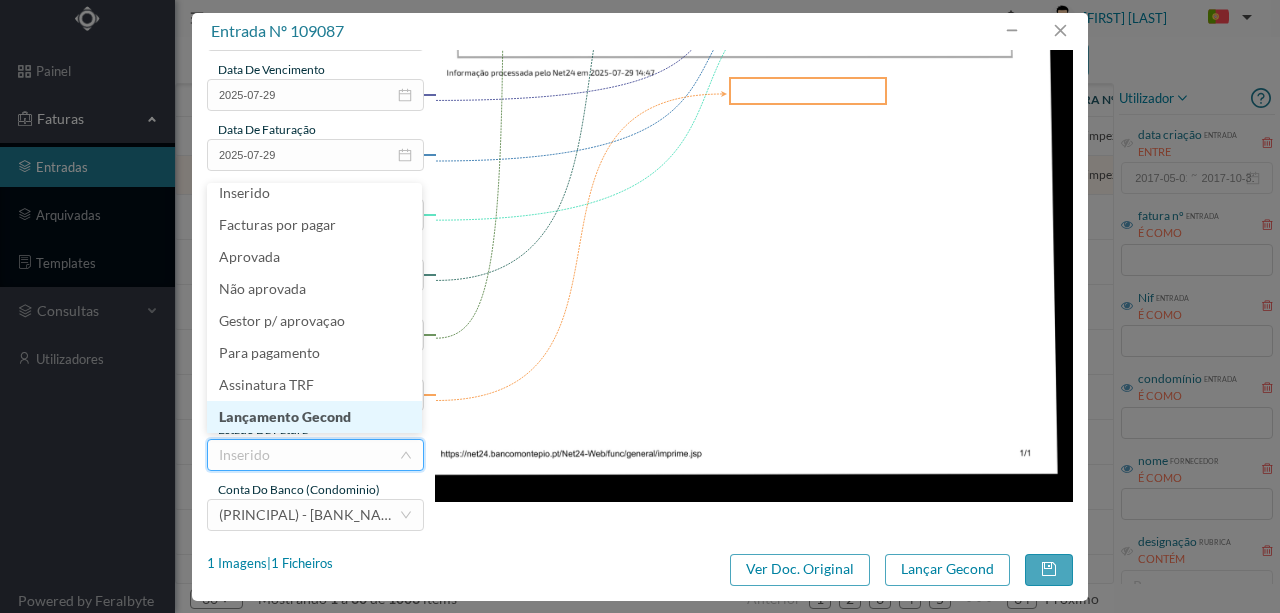 click on "Lançamento Gecond" at bounding box center [314, 417] 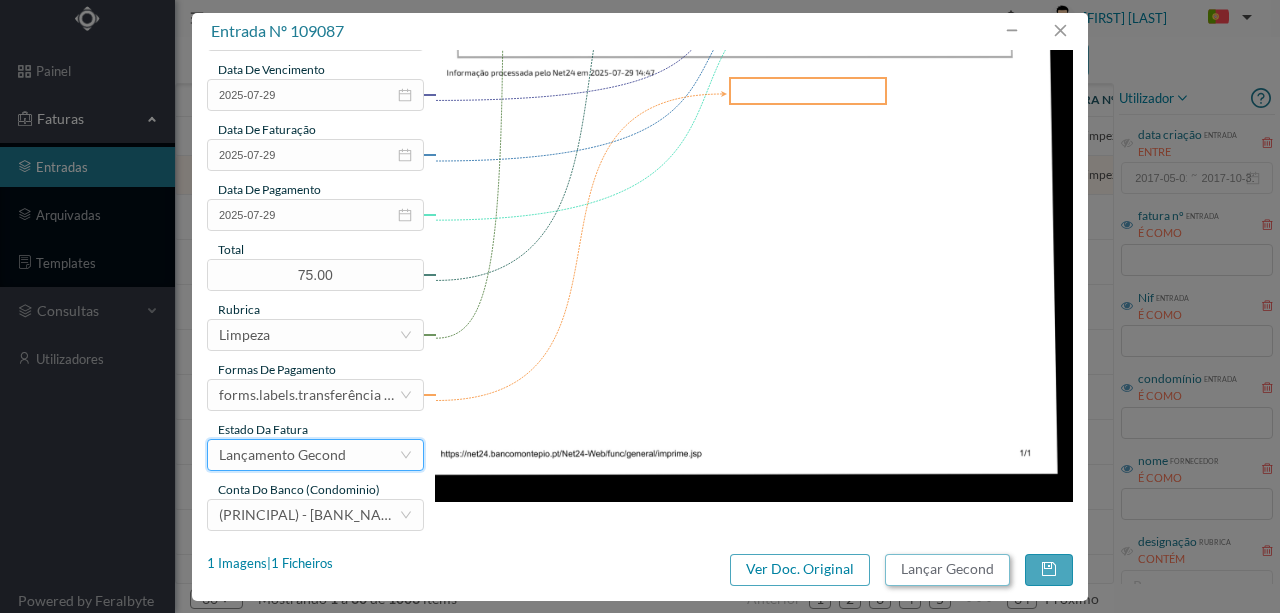click on "Lançar Gecond" at bounding box center (947, 570) 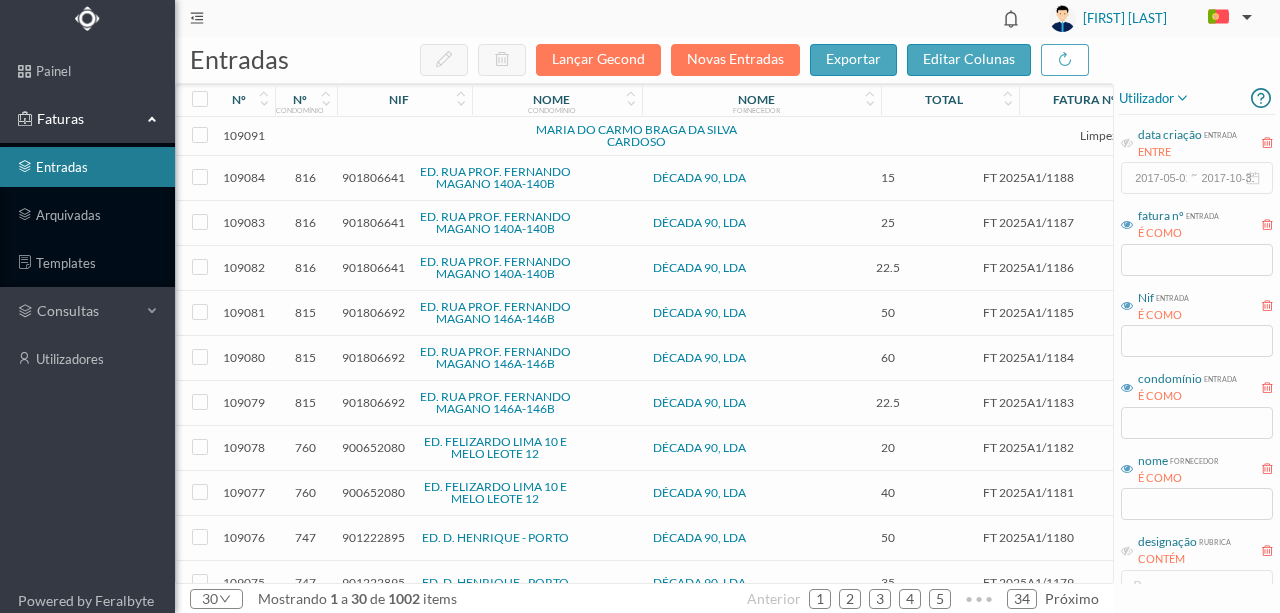 click at bounding box center [432, 136] 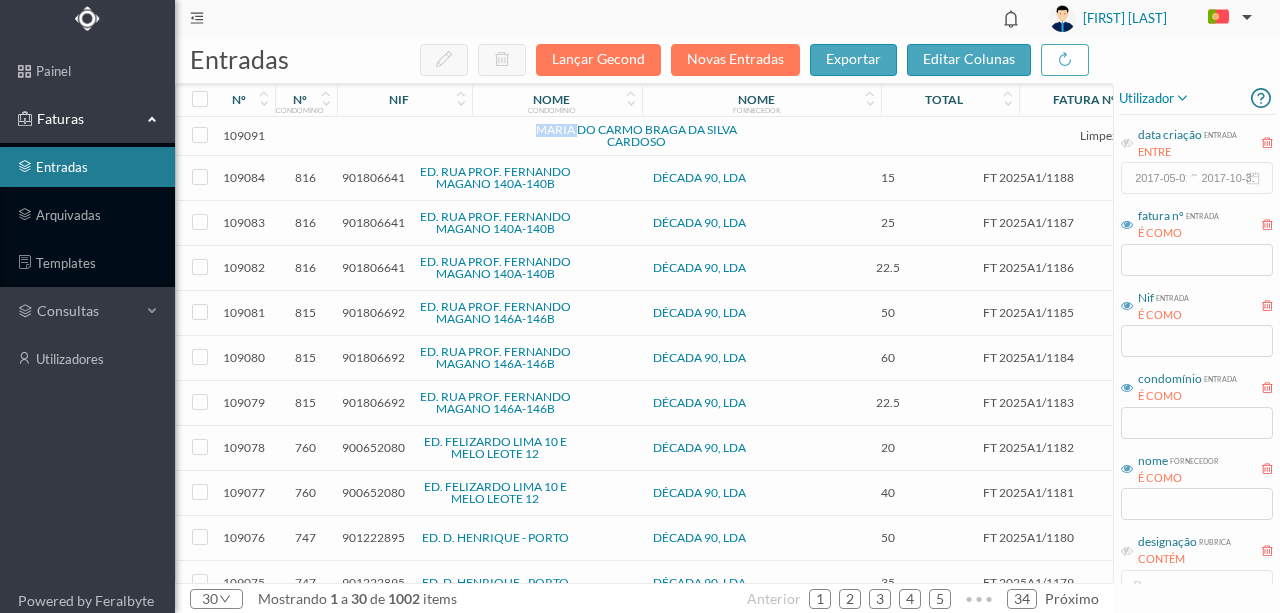 click at bounding box center [432, 136] 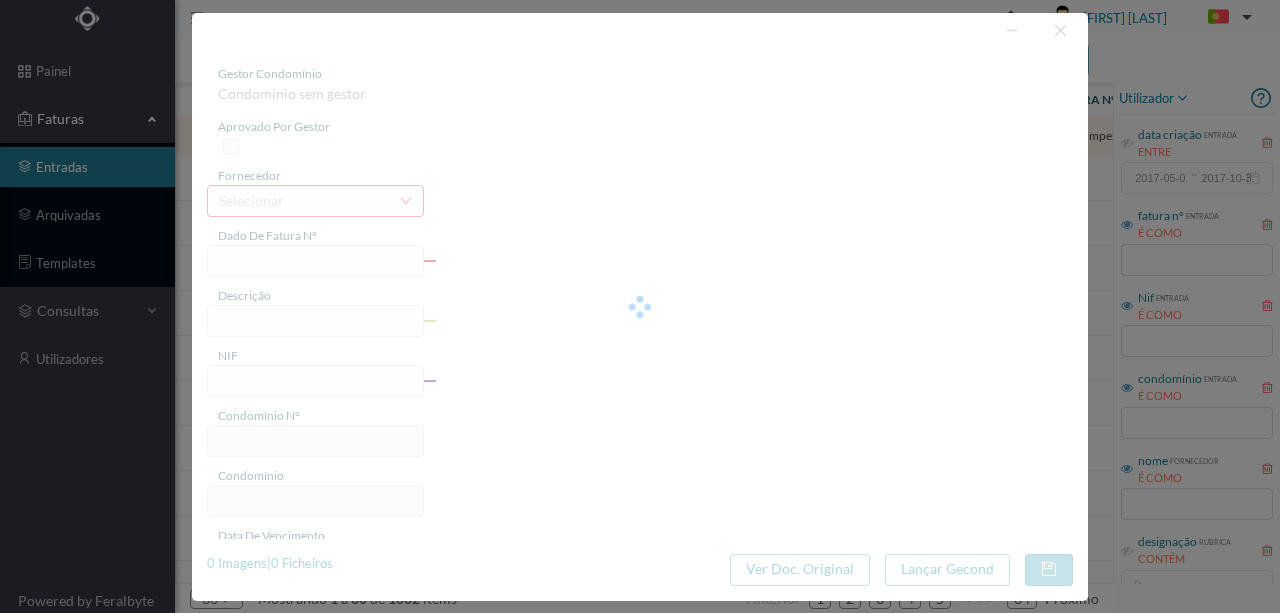 type on "NAGEM JULHO" 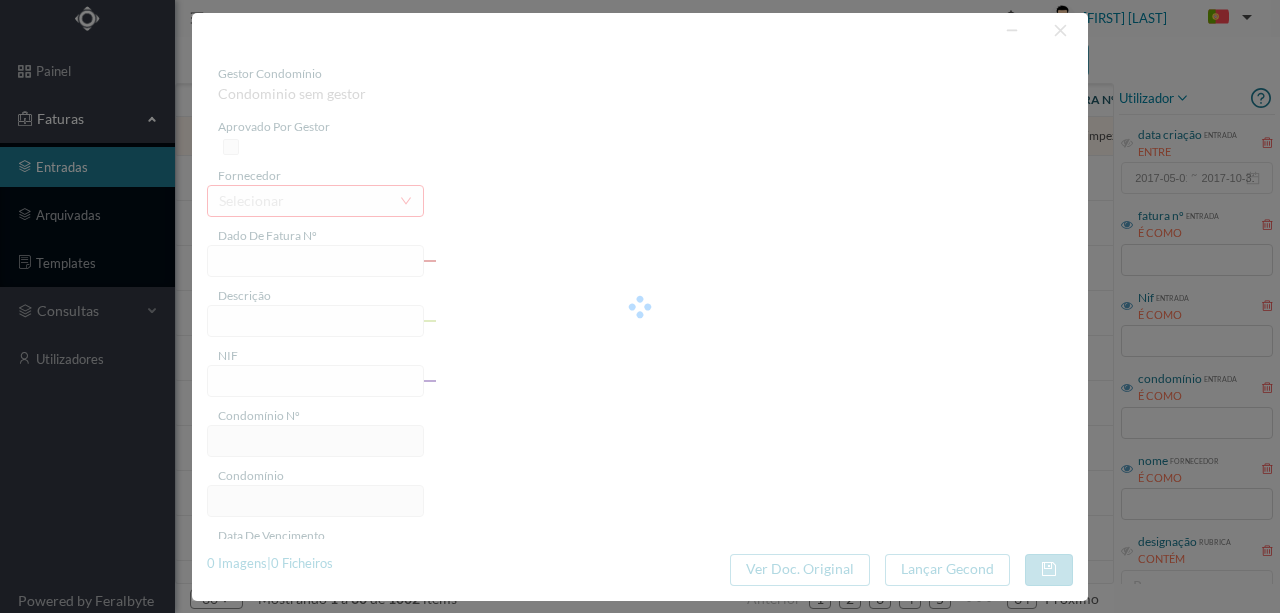 type on "0" 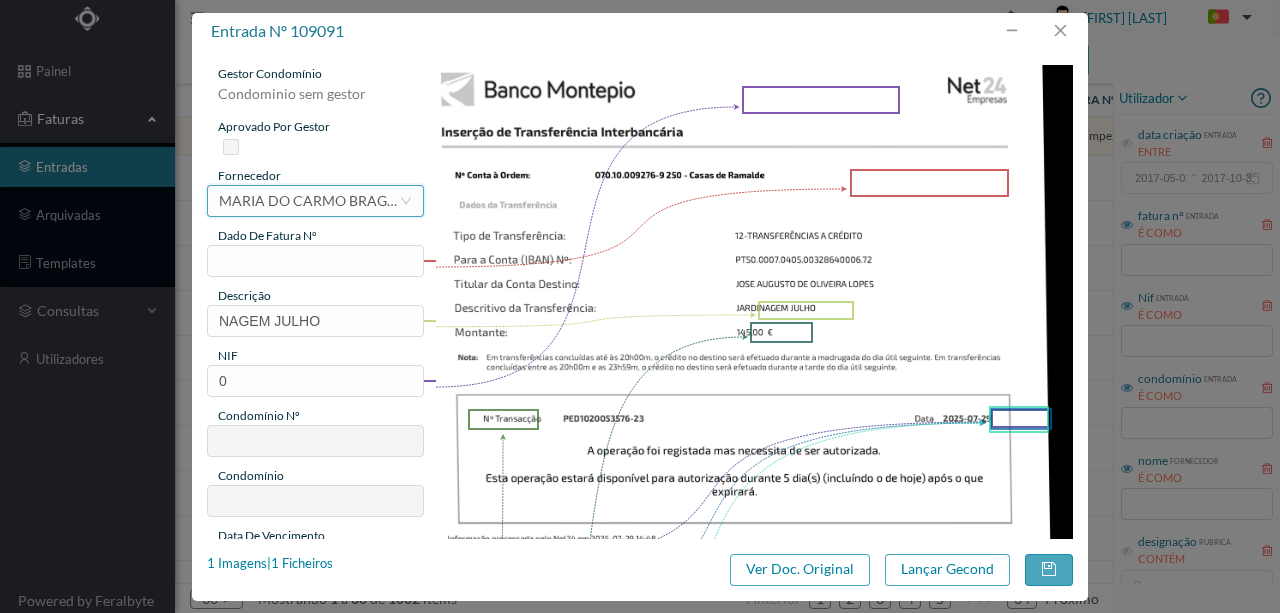 drag, startPoint x: 298, startPoint y: 194, endPoint x: 648, endPoint y: 95, distance: 363.73206 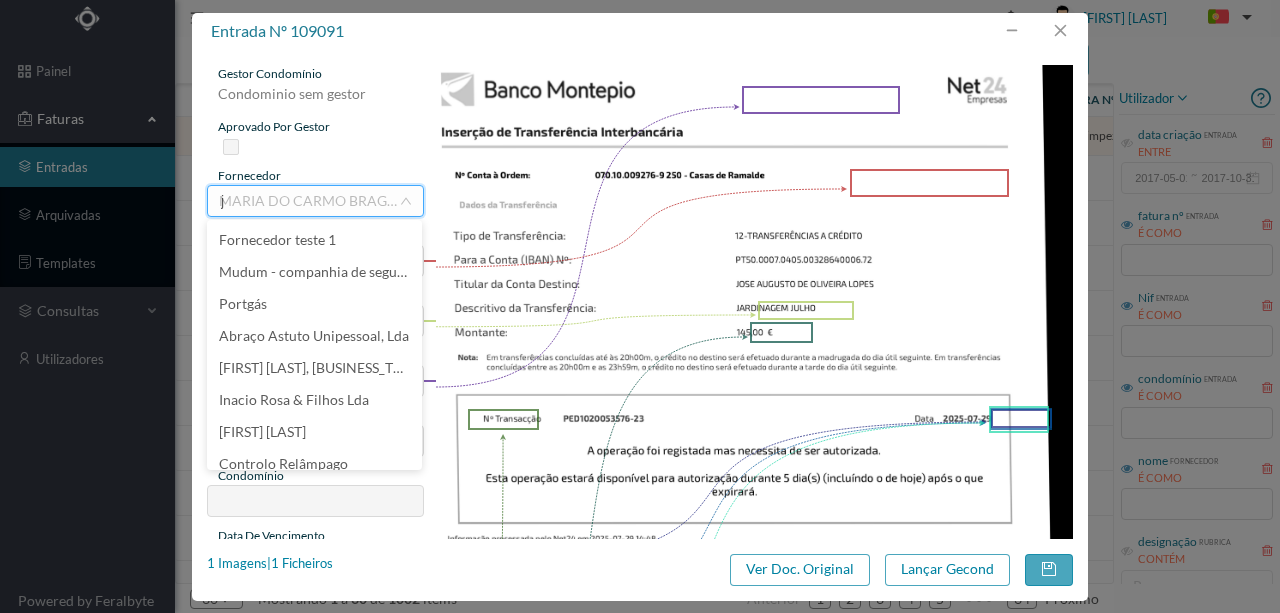 scroll, scrollTop: 4, scrollLeft: 0, axis: vertical 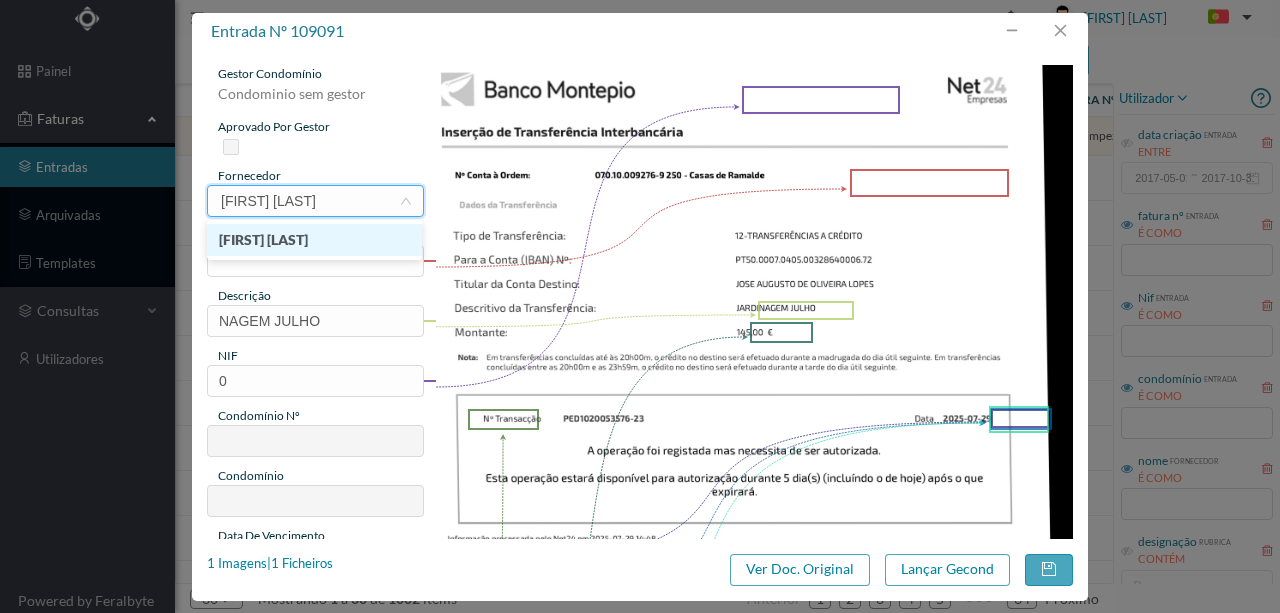 type on "josé au" 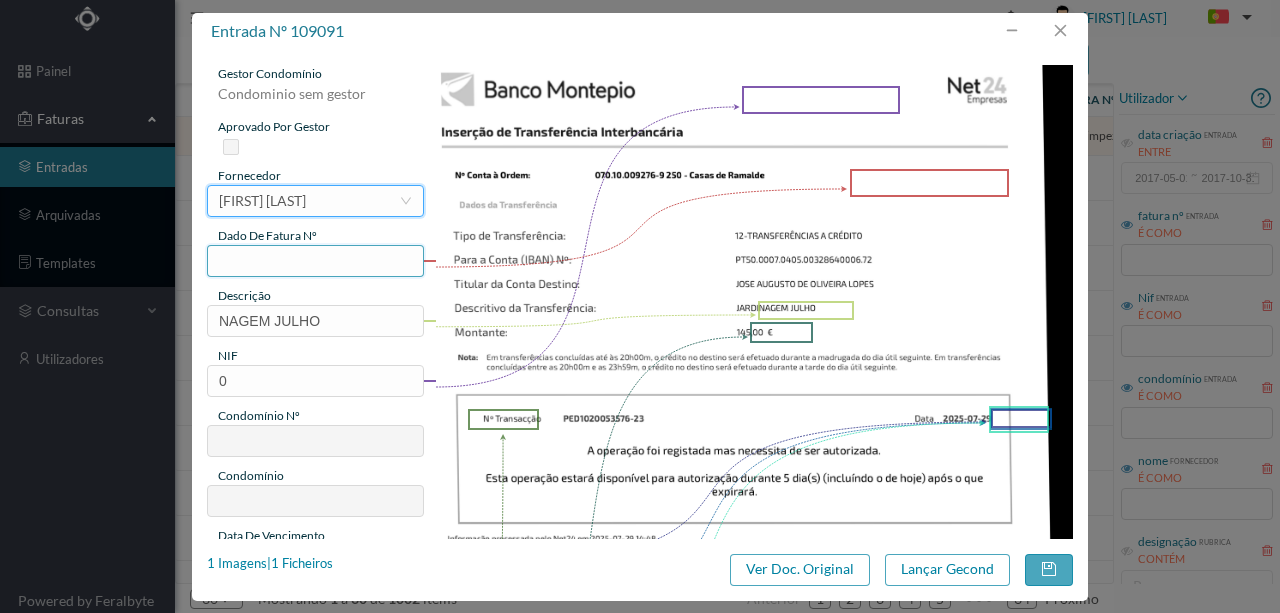 click at bounding box center [315, 261] 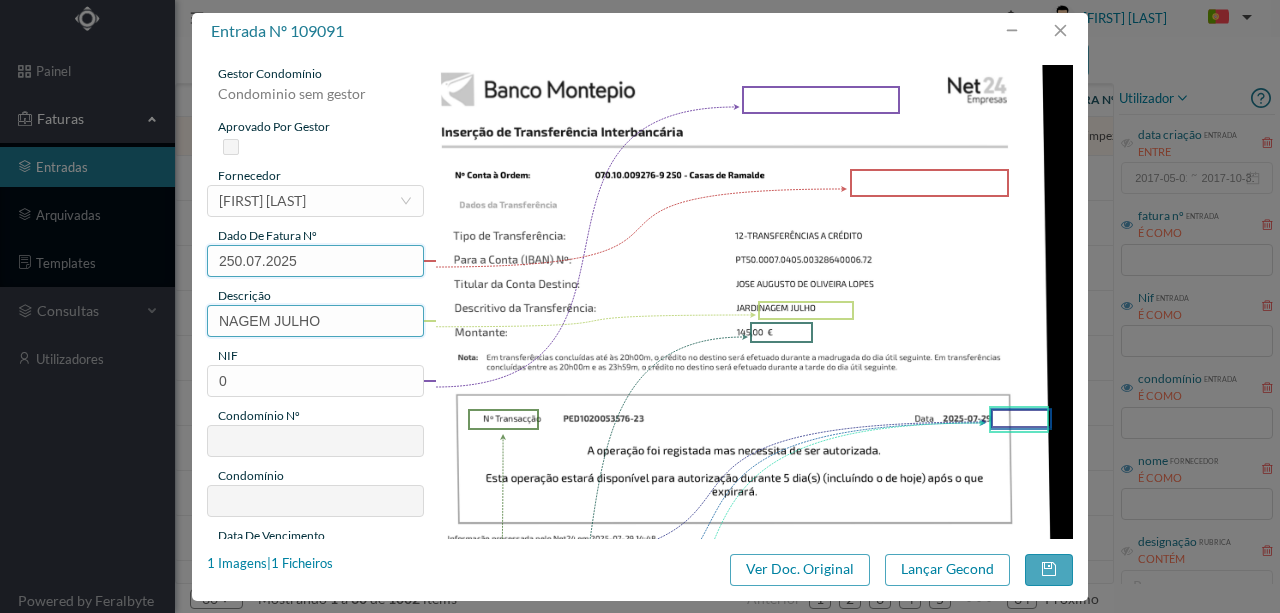 type on "250.07.2025" 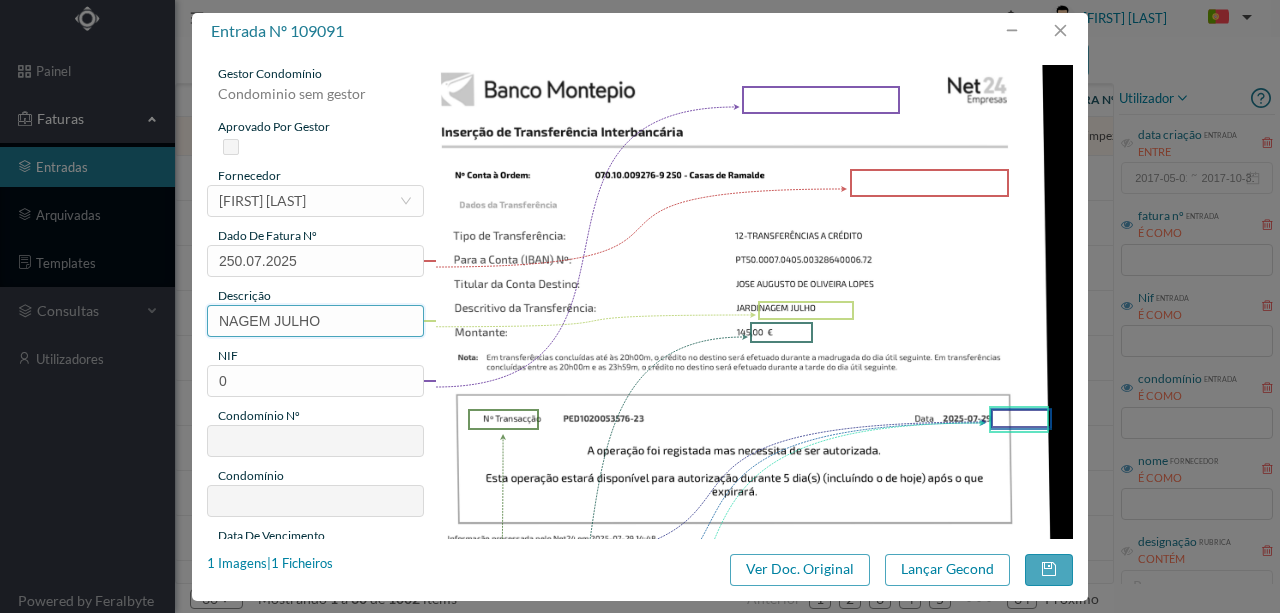 drag, startPoint x: 328, startPoint y: 316, endPoint x: 173, endPoint y: 317, distance: 155.00322 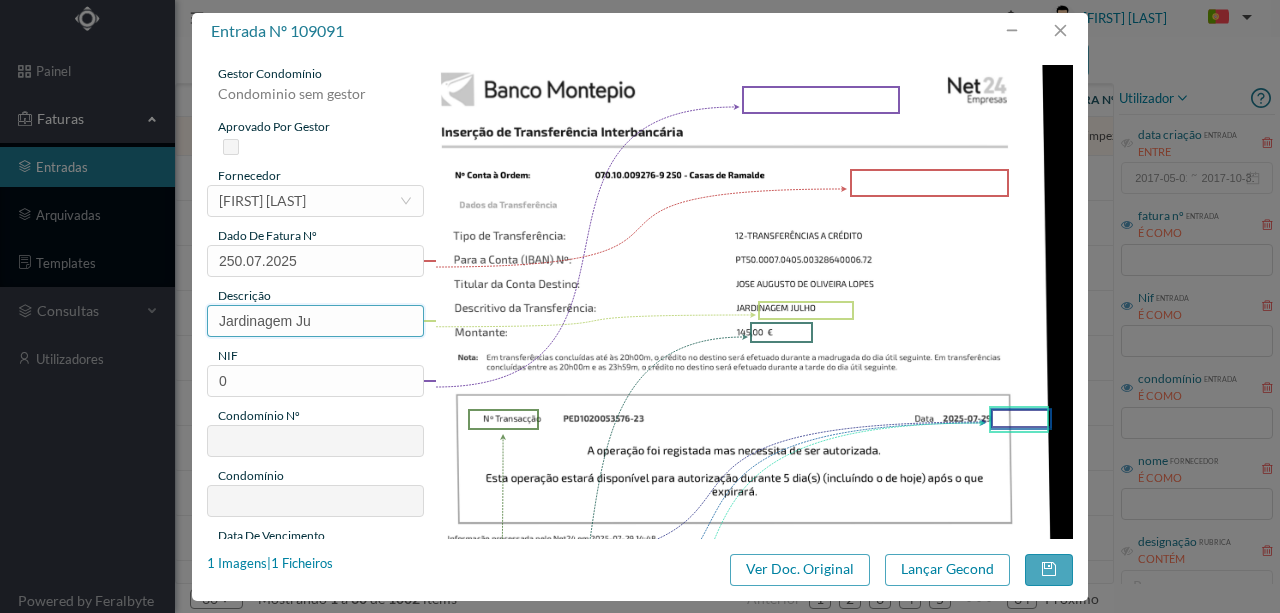 type on "Jardinagem Julho" 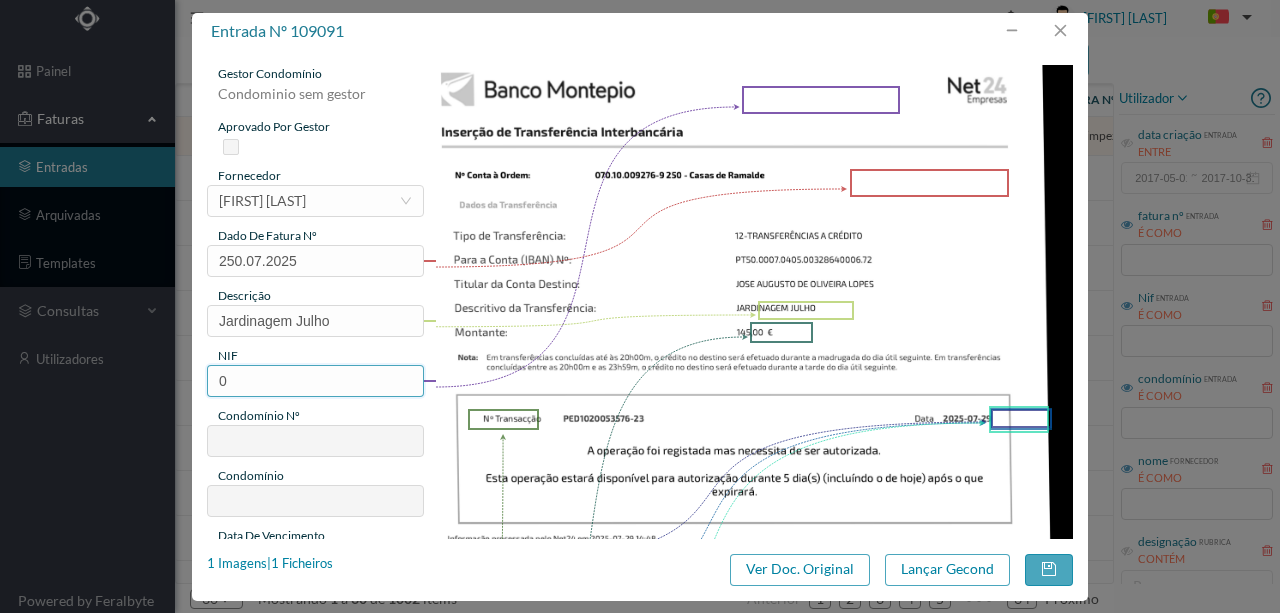drag, startPoint x: 238, startPoint y: 384, endPoint x: 204, endPoint y: 387, distance: 34.132095 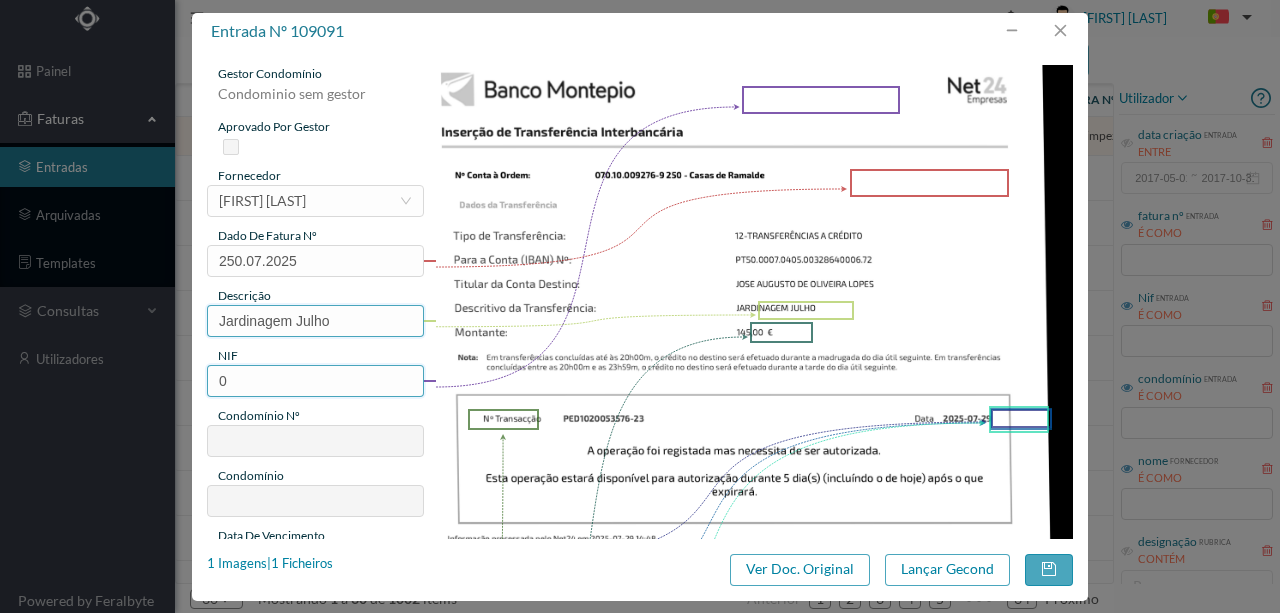 type on "901816183" 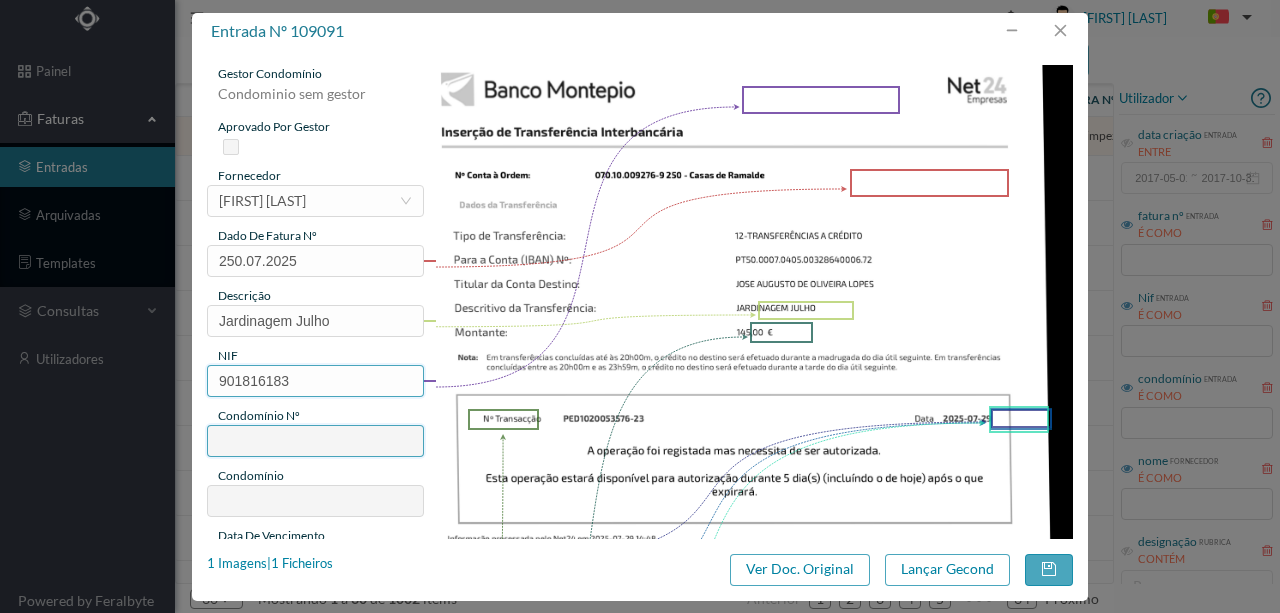type on "250" 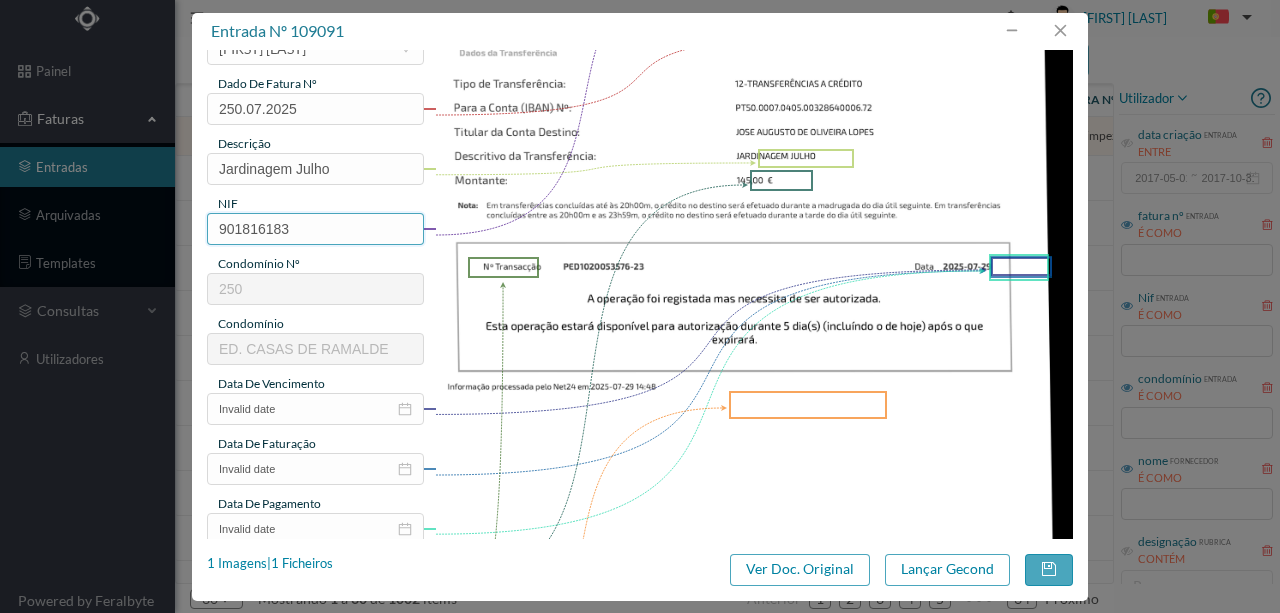 scroll, scrollTop: 200, scrollLeft: 0, axis: vertical 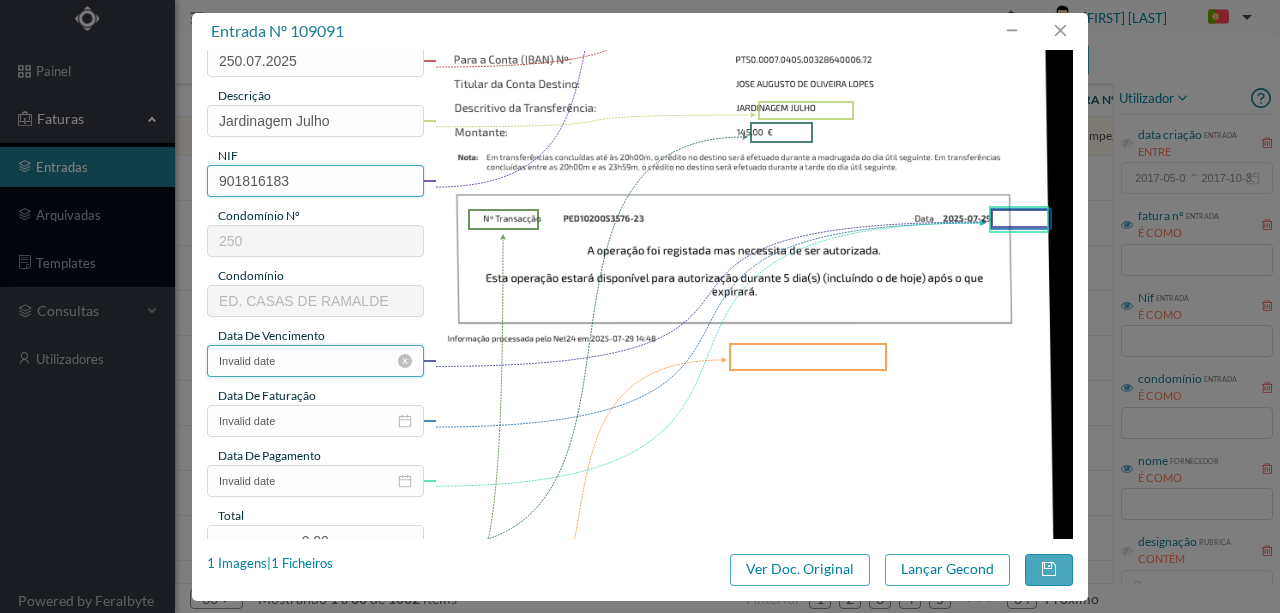 type on "901816183" 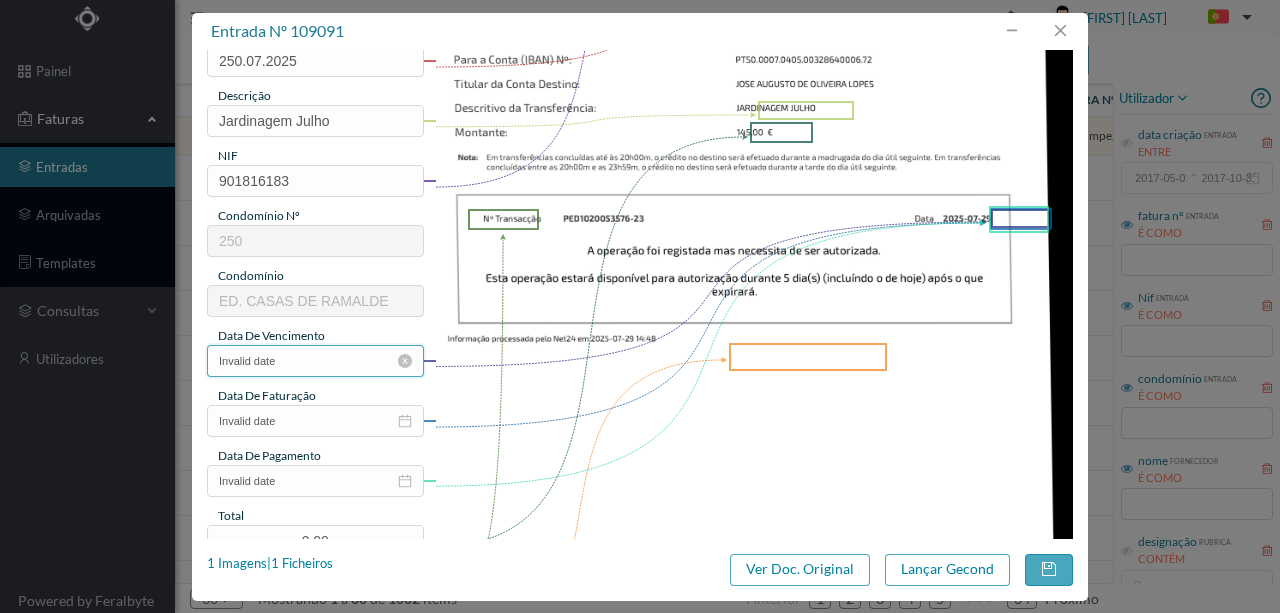 click on "Invalid date" at bounding box center [315, 361] 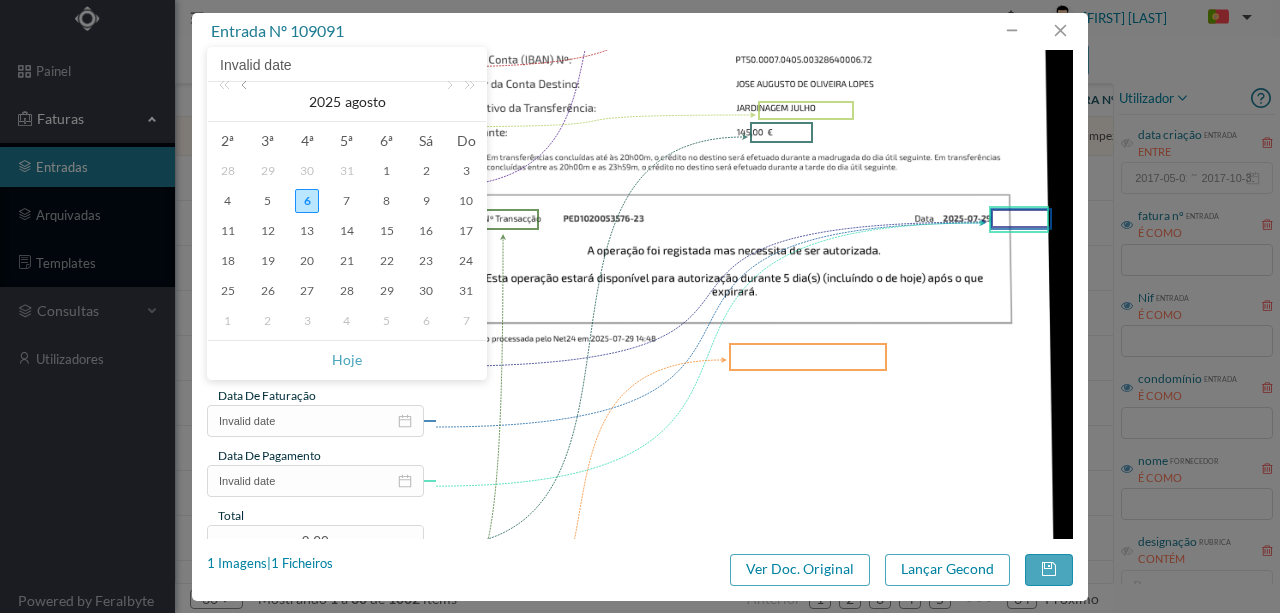 click at bounding box center [246, 102] 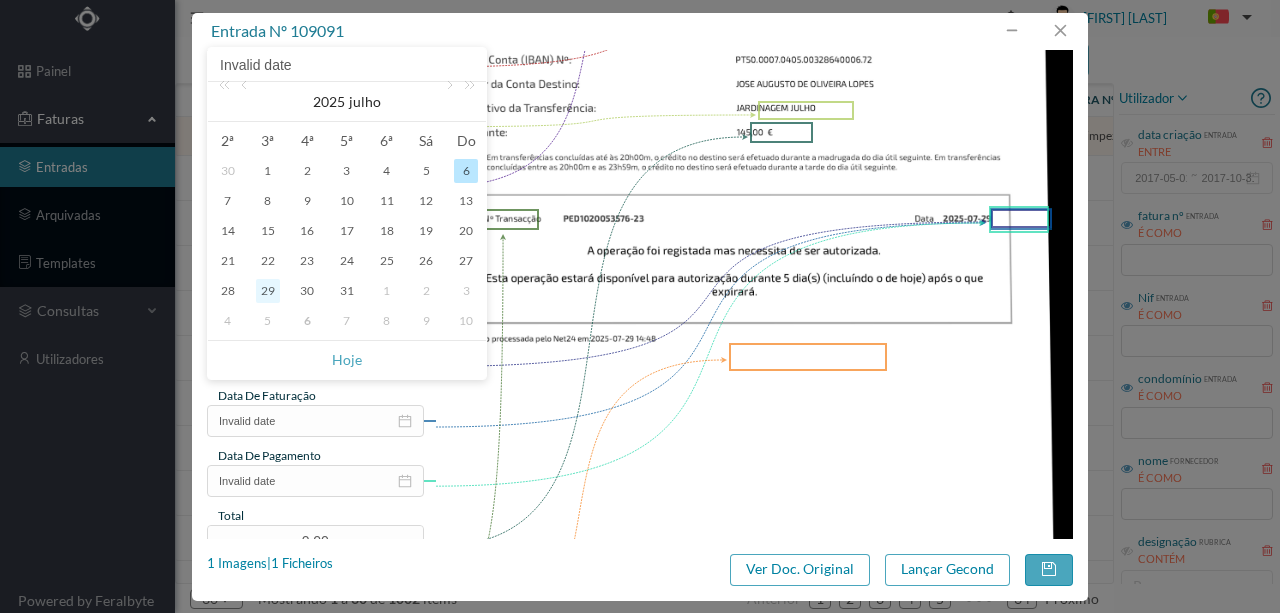 click on "29" at bounding box center [268, 291] 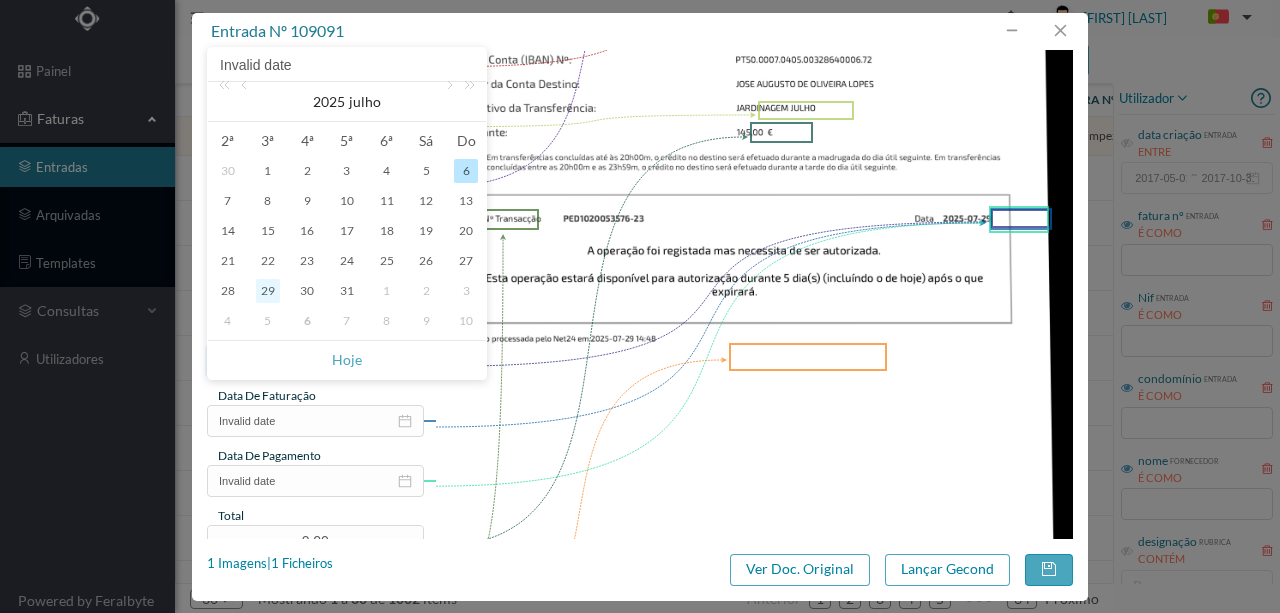 type on "2025-07-29" 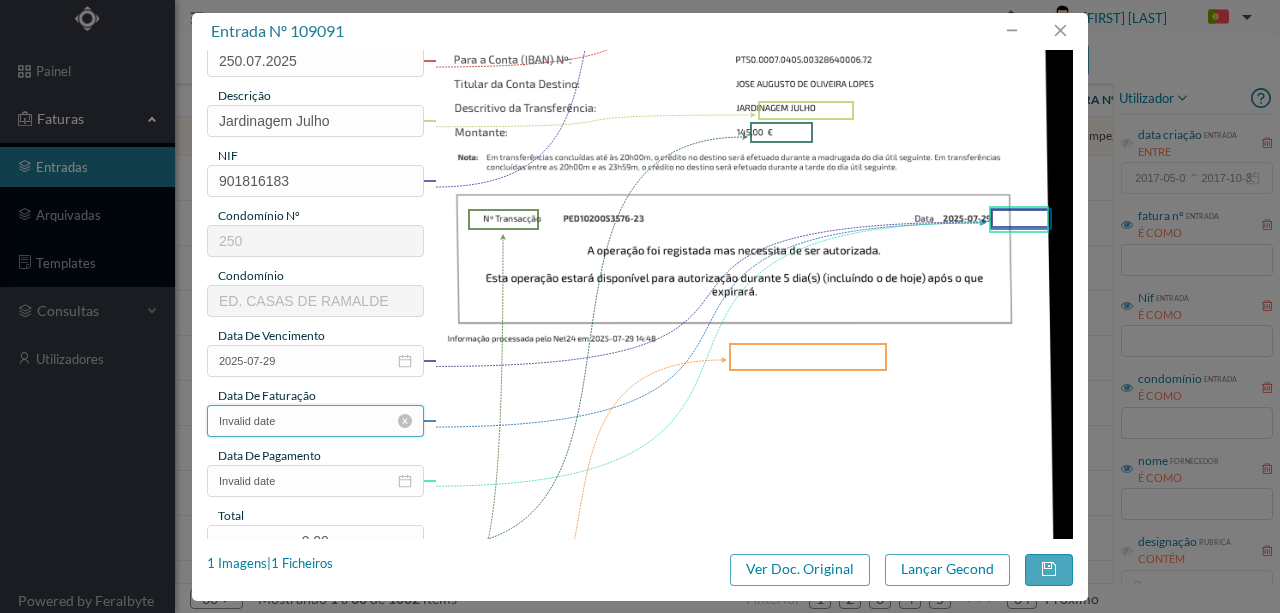 click on "Invalid date" at bounding box center (315, 421) 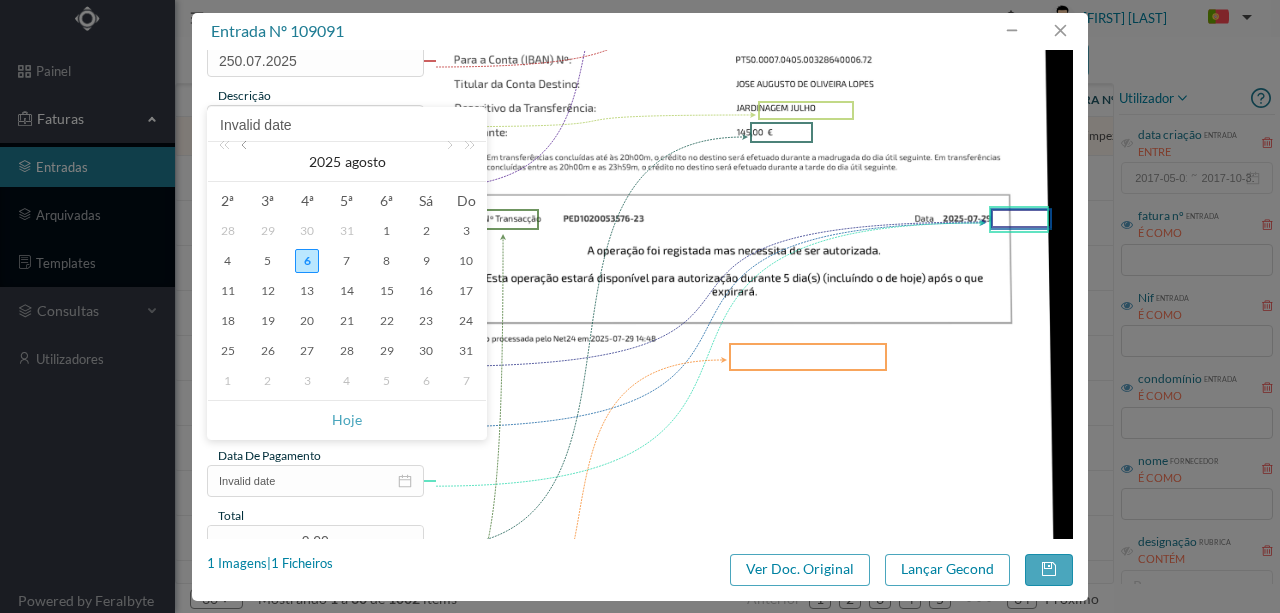 click at bounding box center (246, 162) 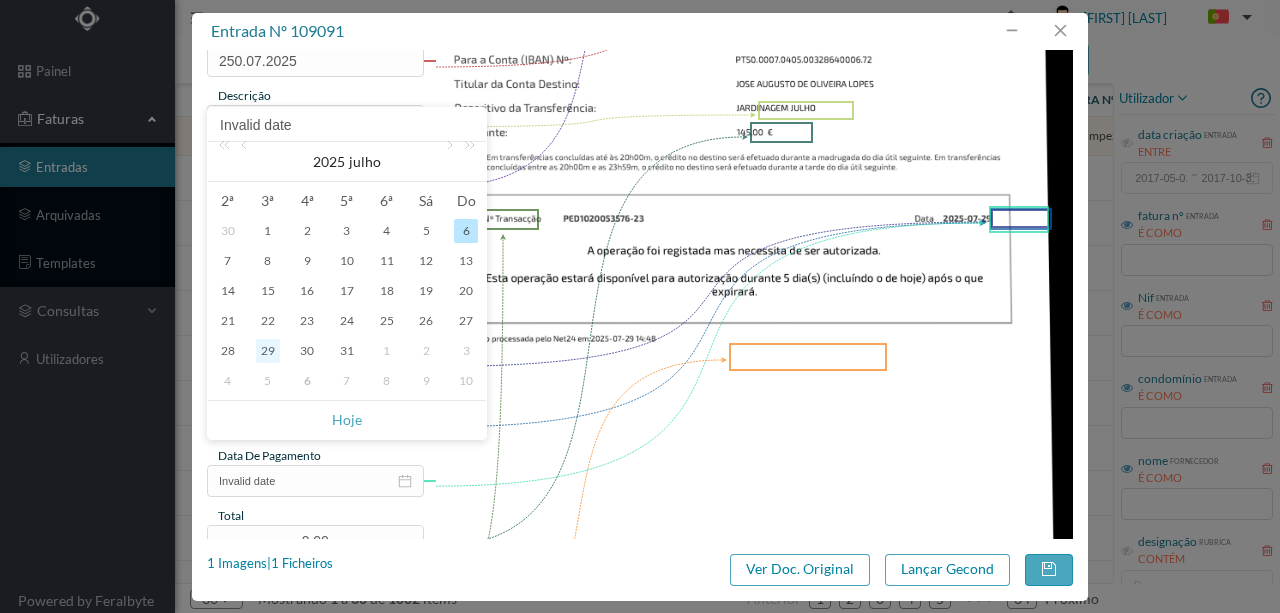 click on "29" at bounding box center (268, 351) 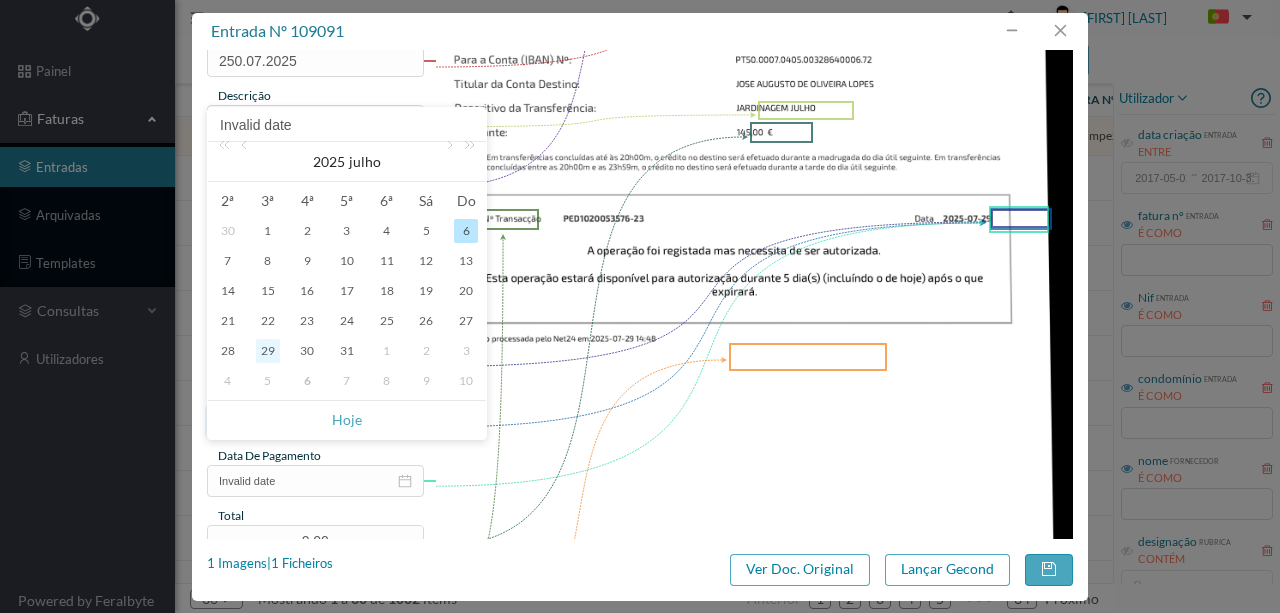 type on "2025-07-29" 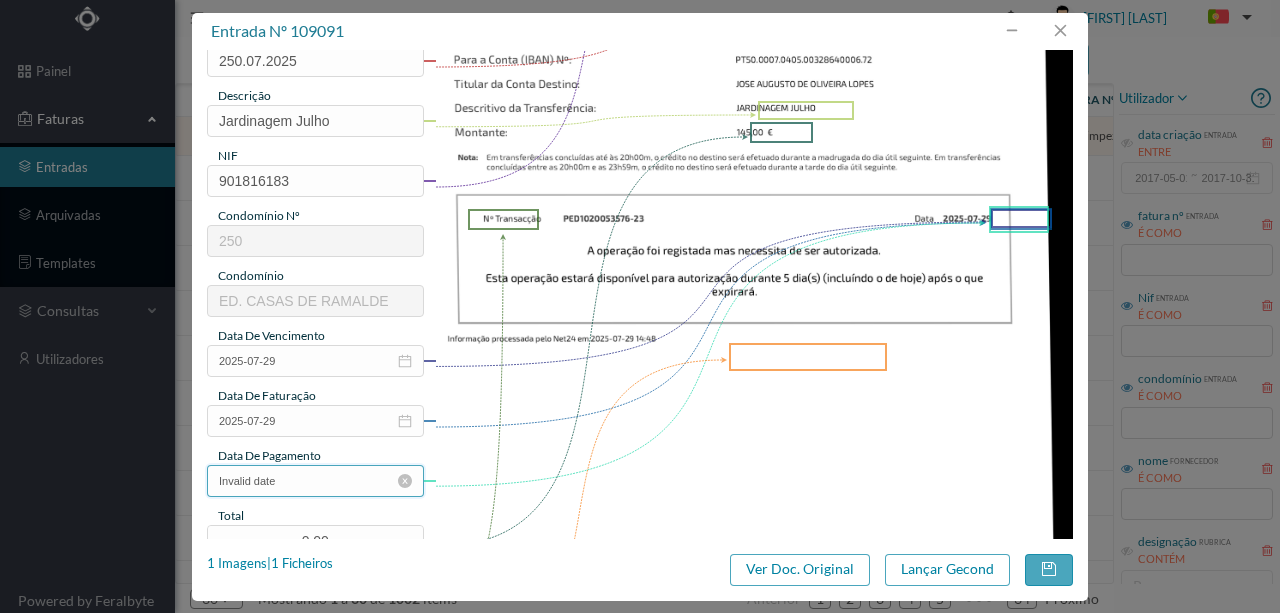 click on "Invalid date" at bounding box center (315, 481) 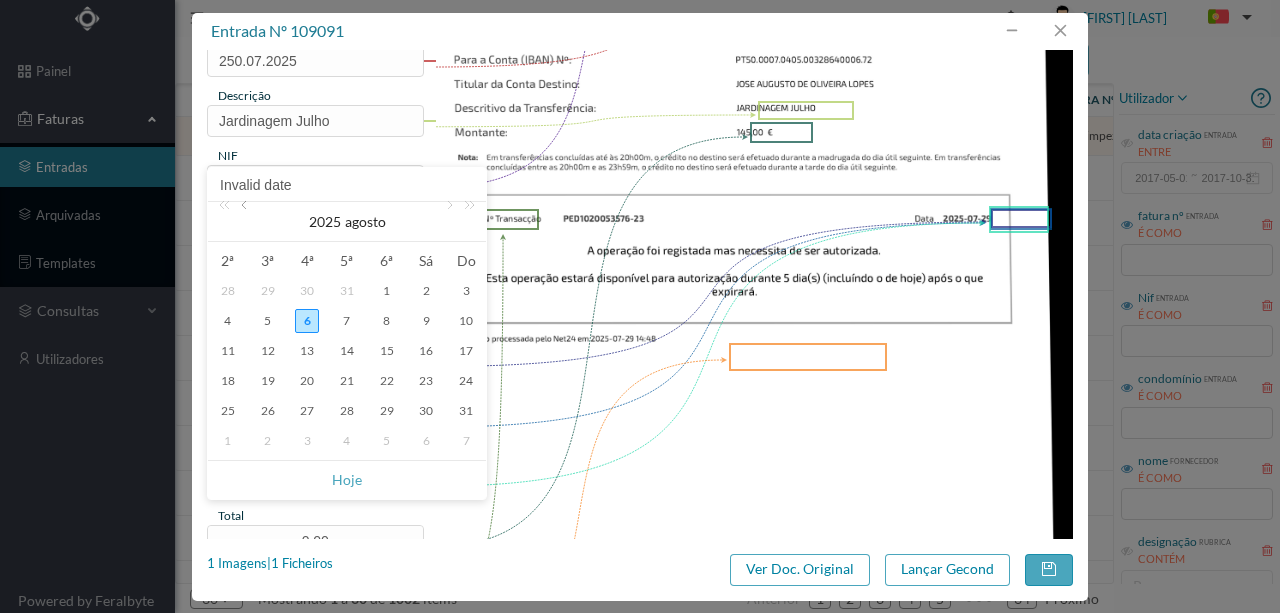 click at bounding box center (246, 222) 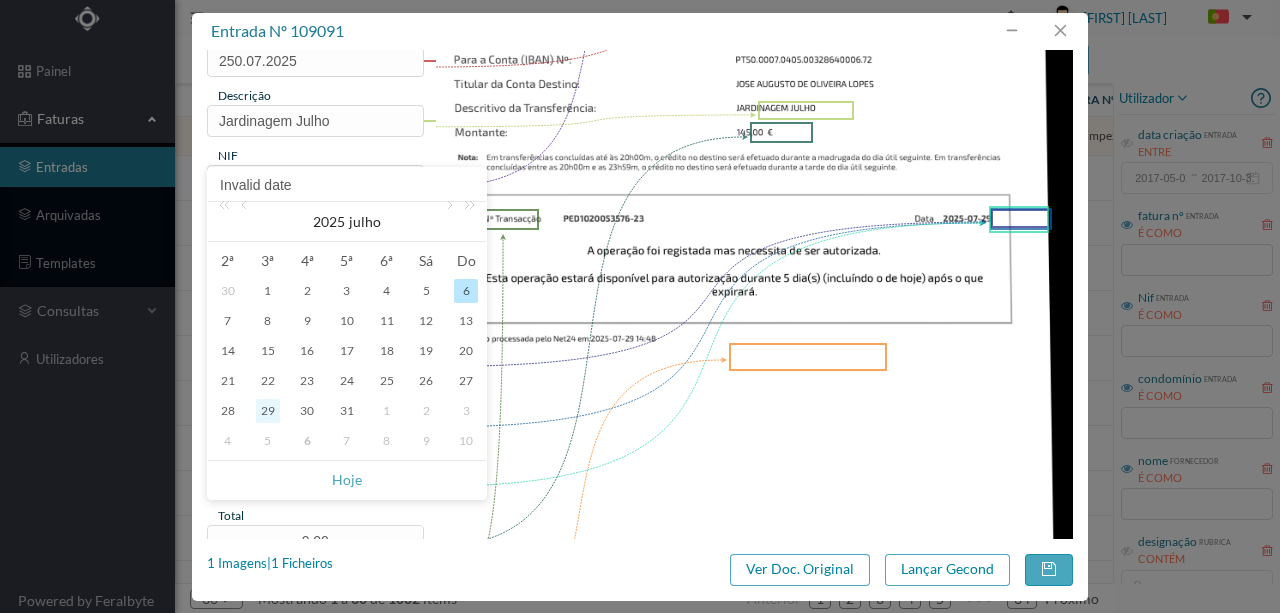 click on "29" at bounding box center (268, 411) 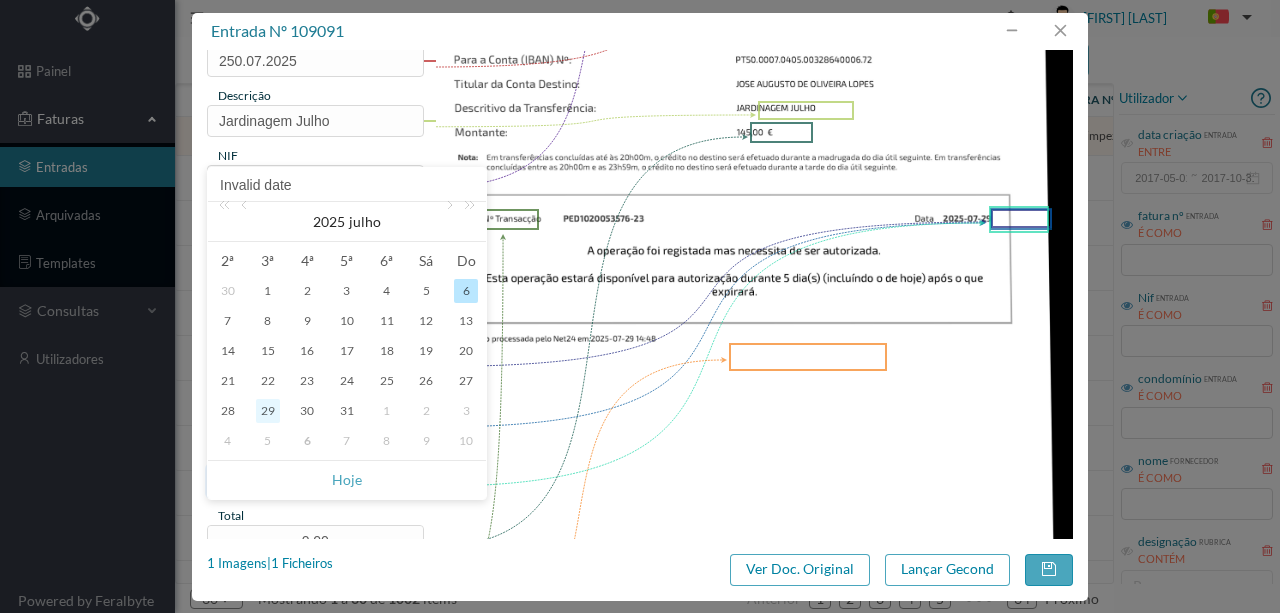 type on "2025-07-29" 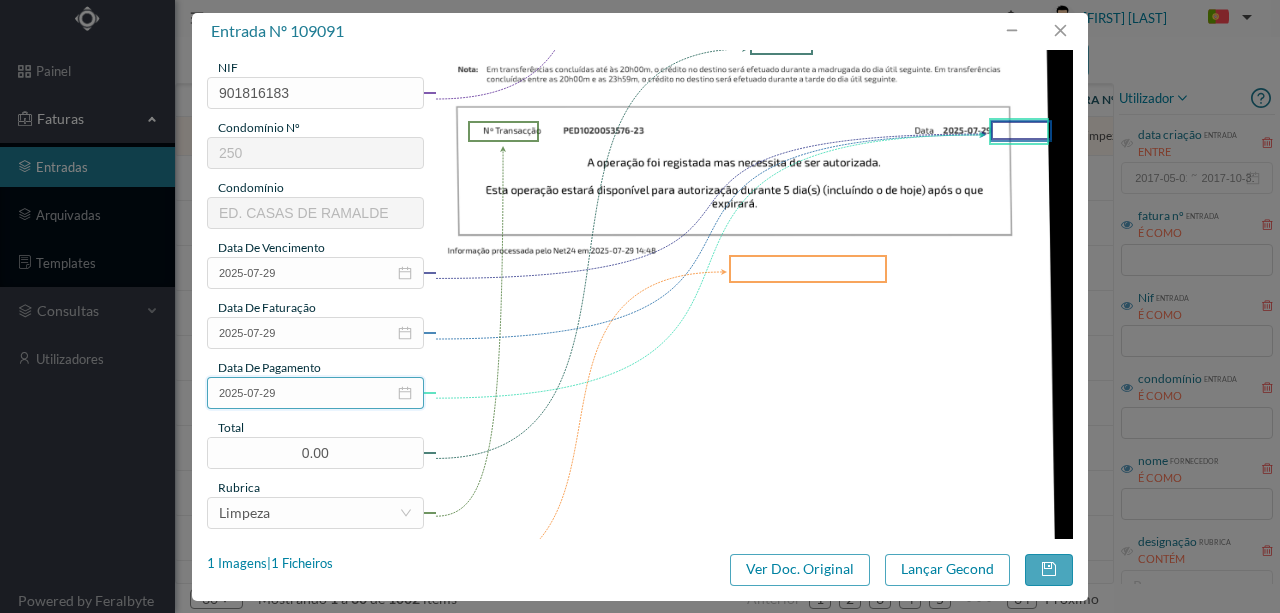 scroll, scrollTop: 333, scrollLeft: 0, axis: vertical 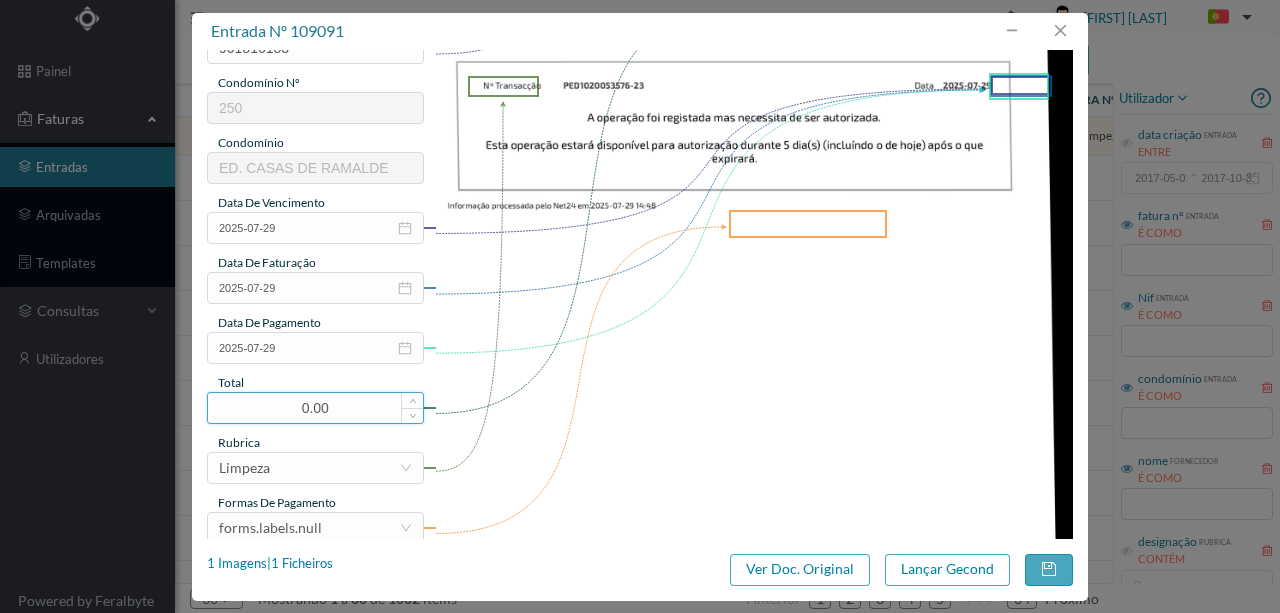 drag, startPoint x: 336, startPoint y: 405, endPoint x: 273, endPoint y: 408, distance: 63.07139 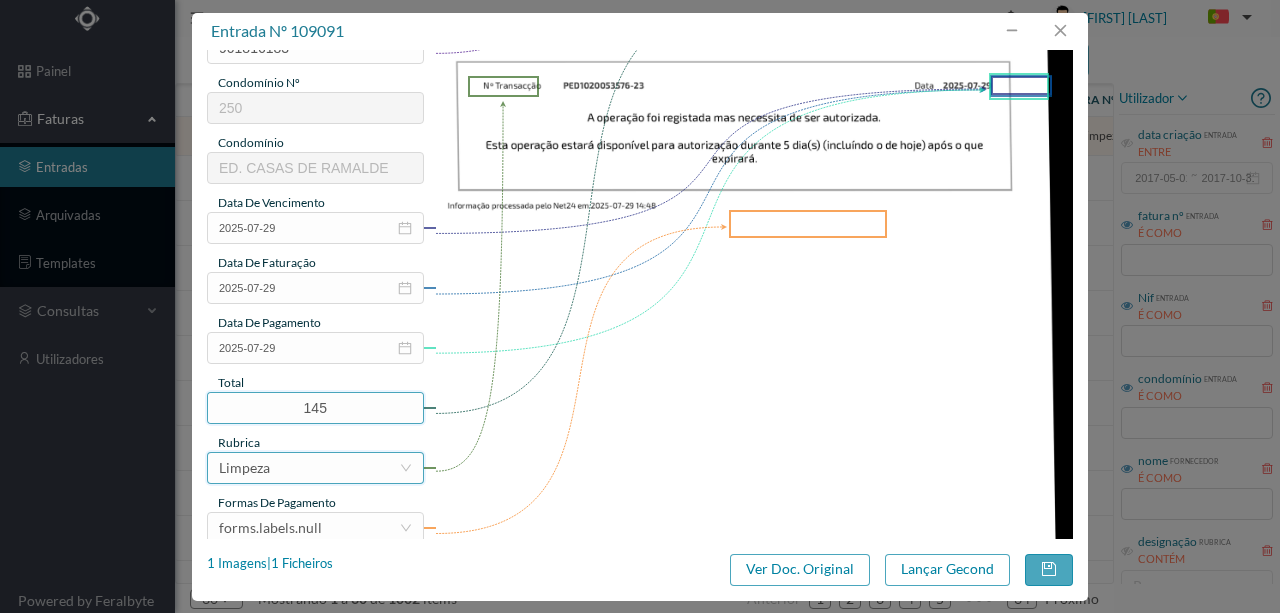 type on "145.00" 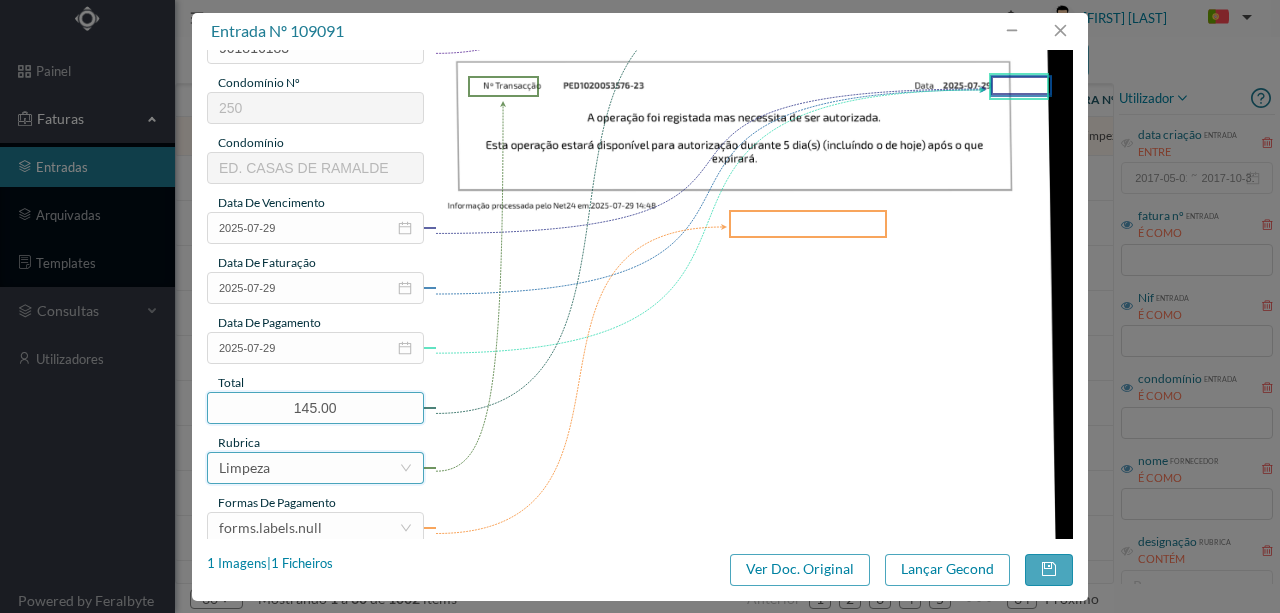 click on "Limpeza" at bounding box center [309, 468] 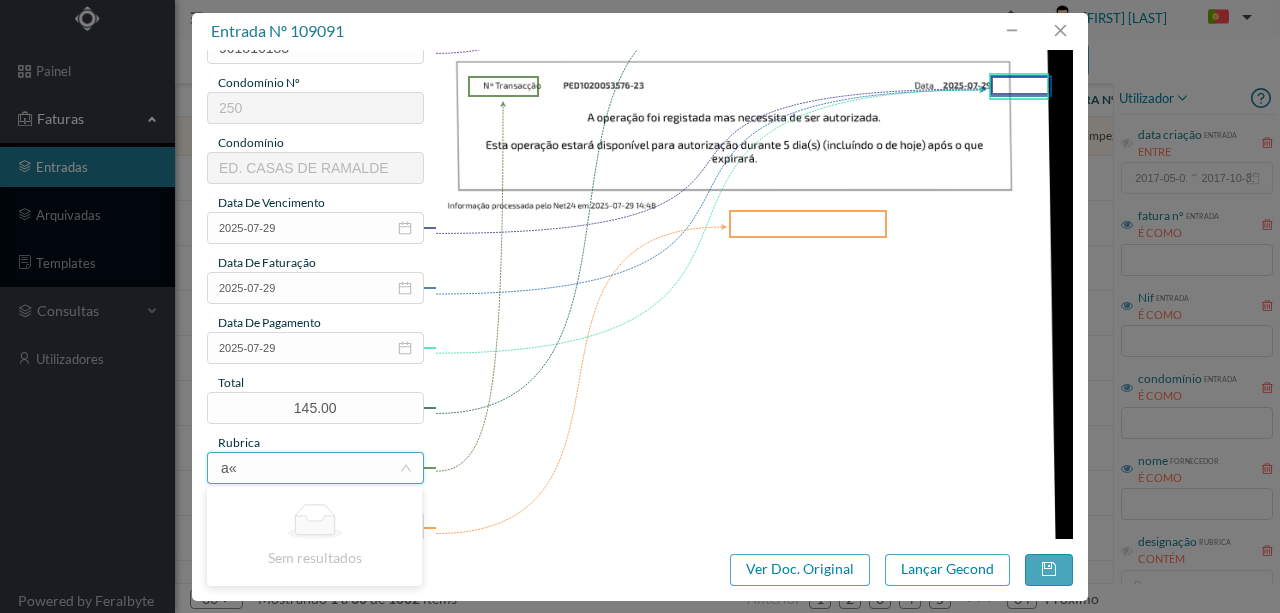type on "a" 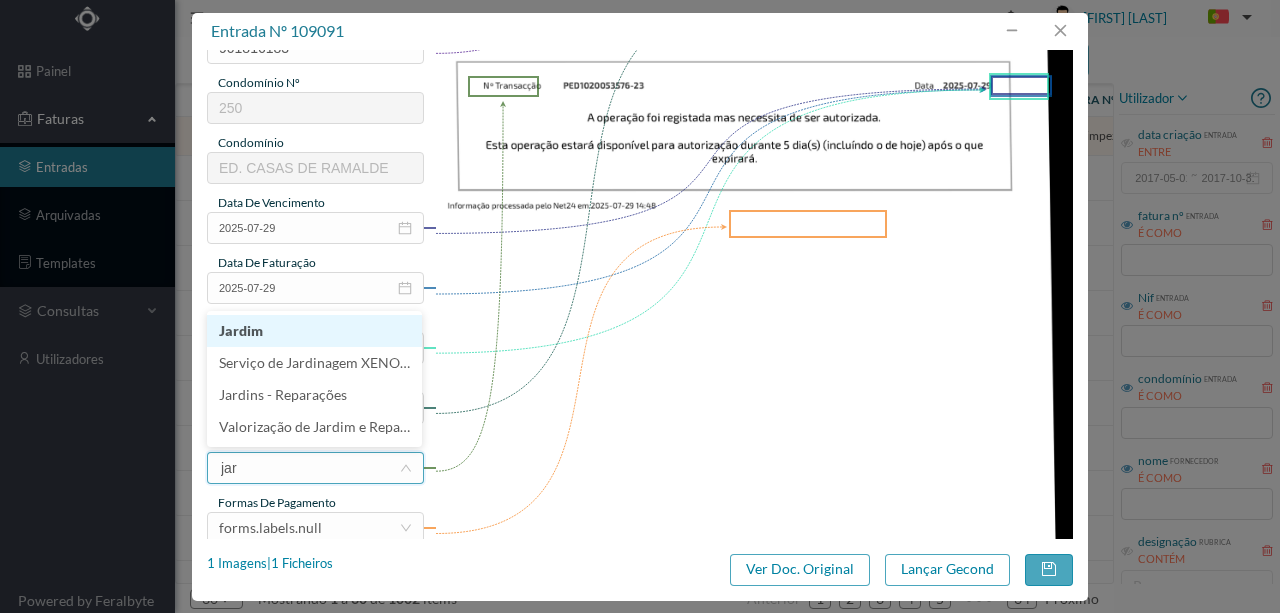 type on "jard" 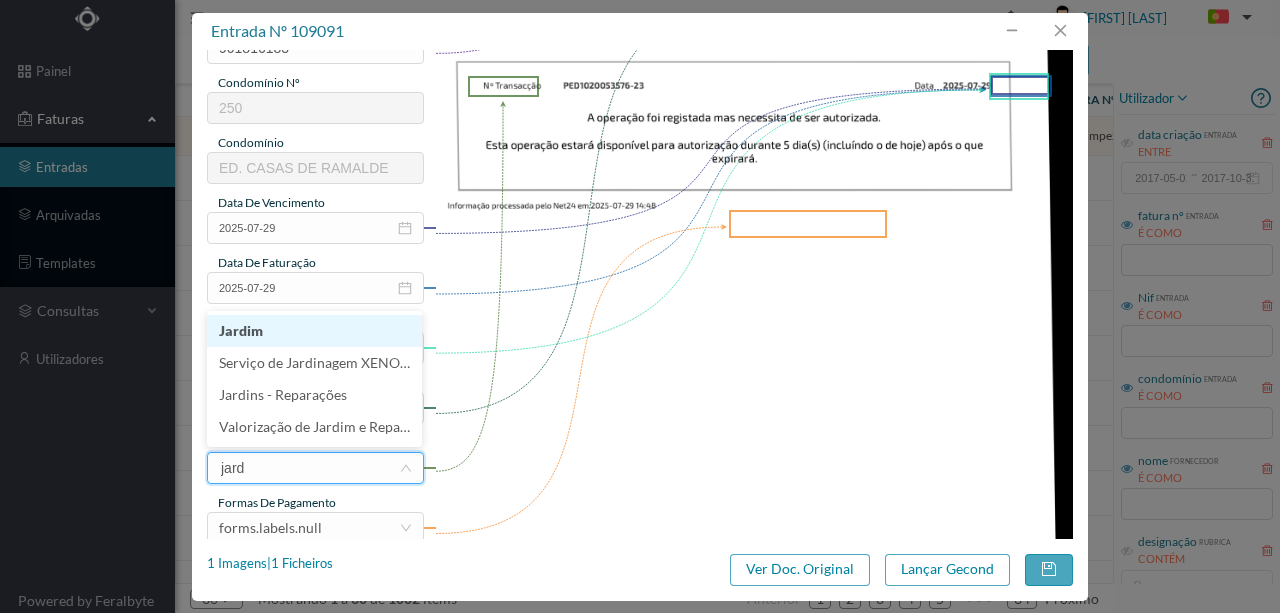 click on "Jardim" at bounding box center (314, 331) 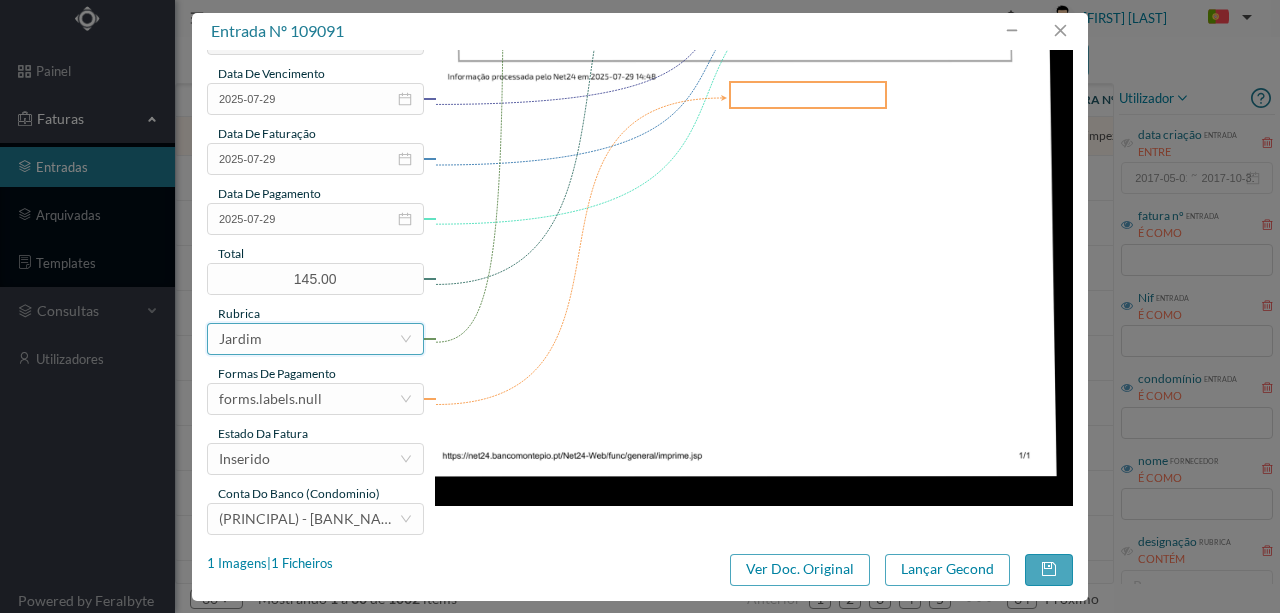 scroll, scrollTop: 466, scrollLeft: 0, axis: vertical 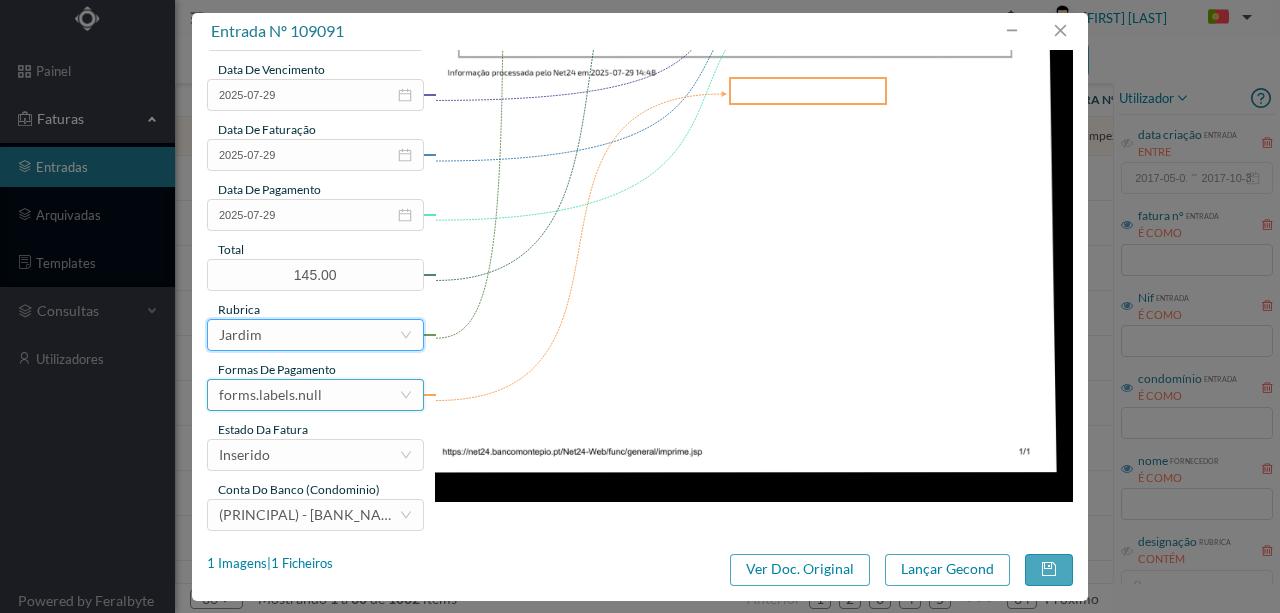 click on "forms.labels.null" at bounding box center (270, 395) 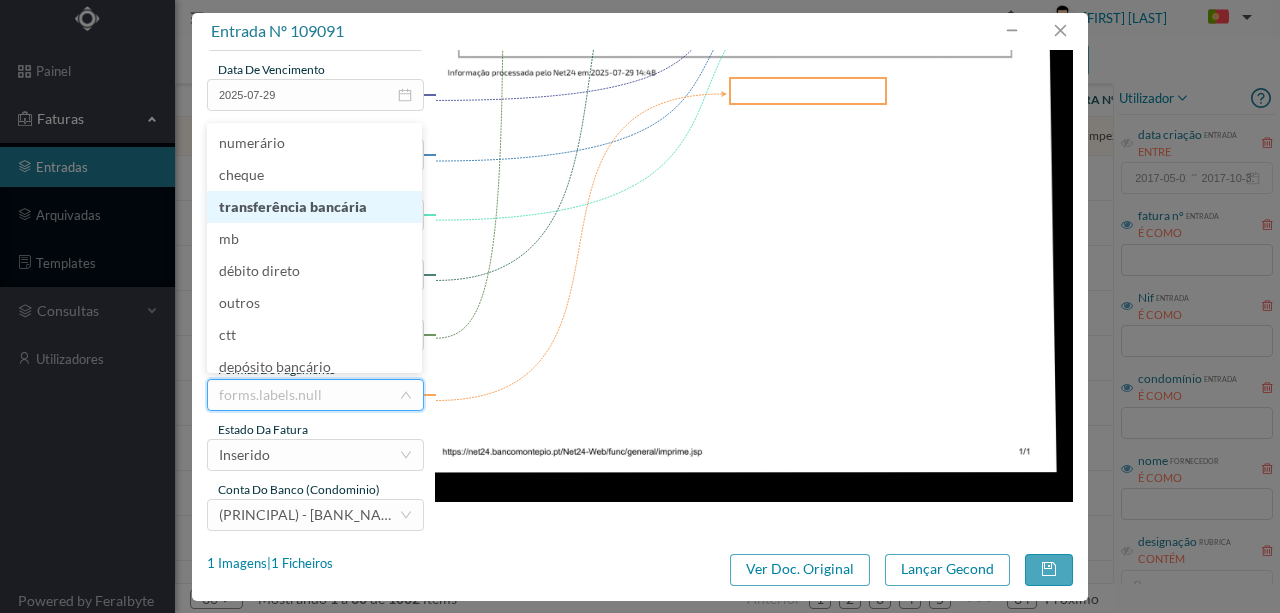 click on "transferência bancária" at bounding box center (314, 207) 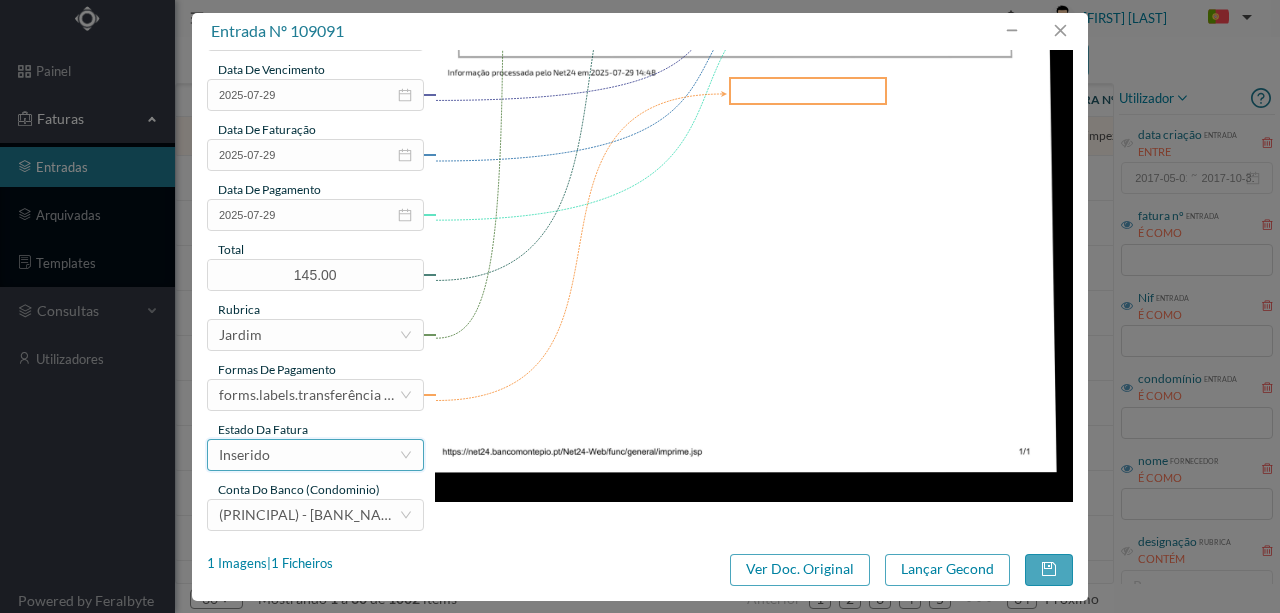click on "Inserido" at bounding box center [309, 455] 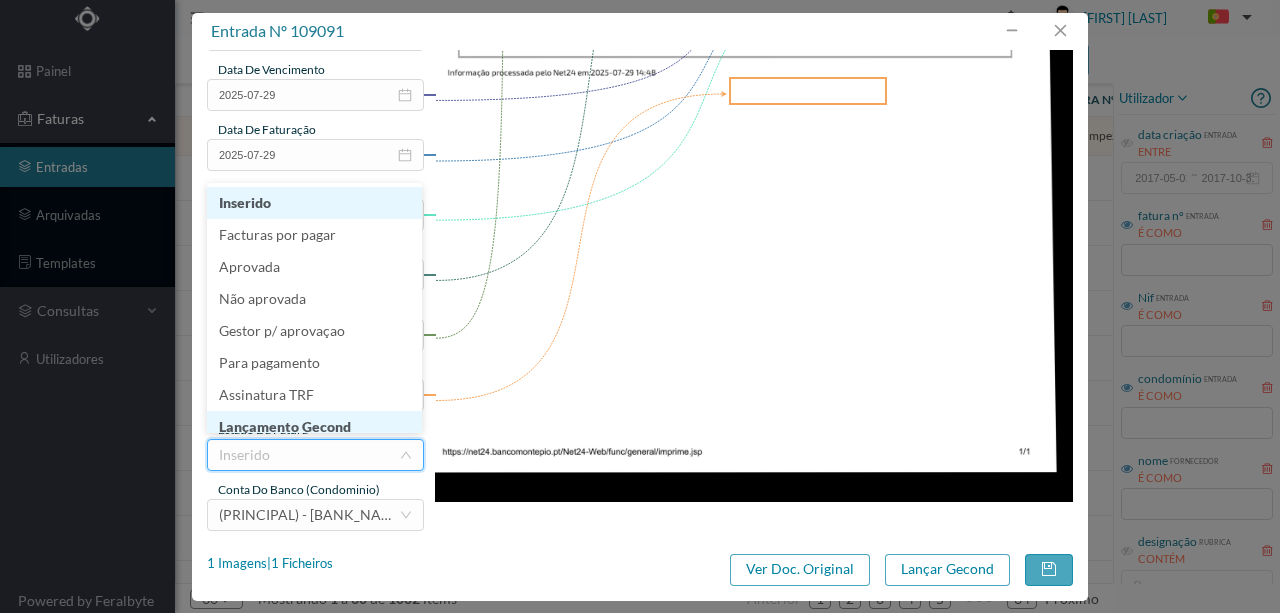 scroll, scrollTop: 10, scrollLeft: 0, axis: vertical 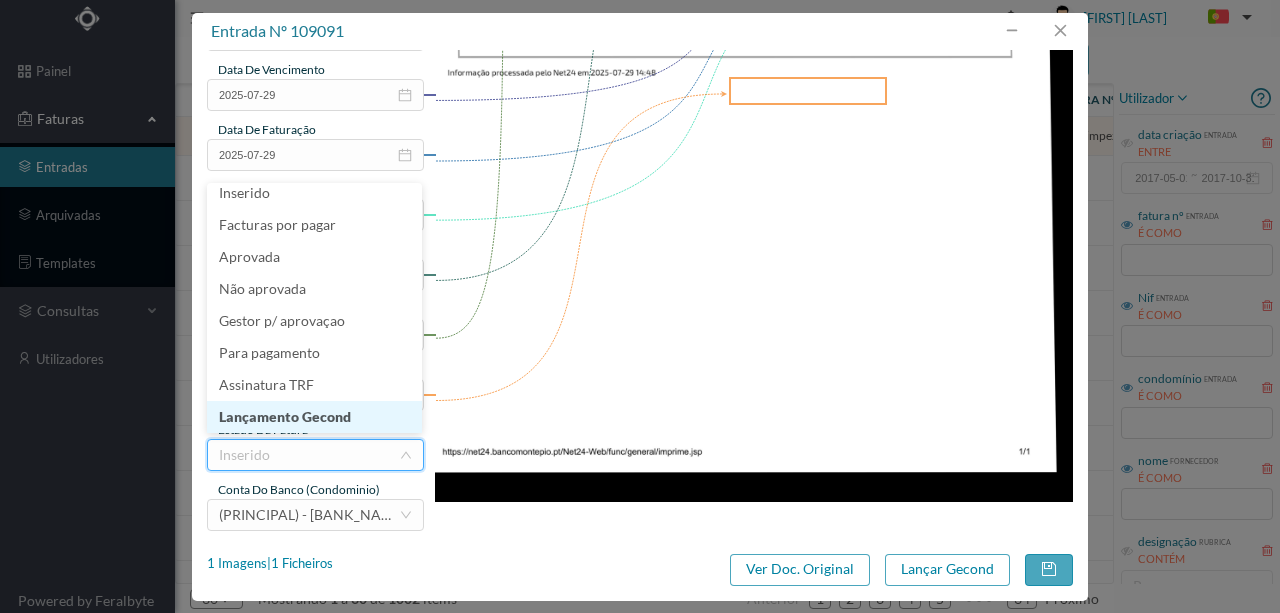 click on "Lançamento Gecond" at bounding box center (314, 417) 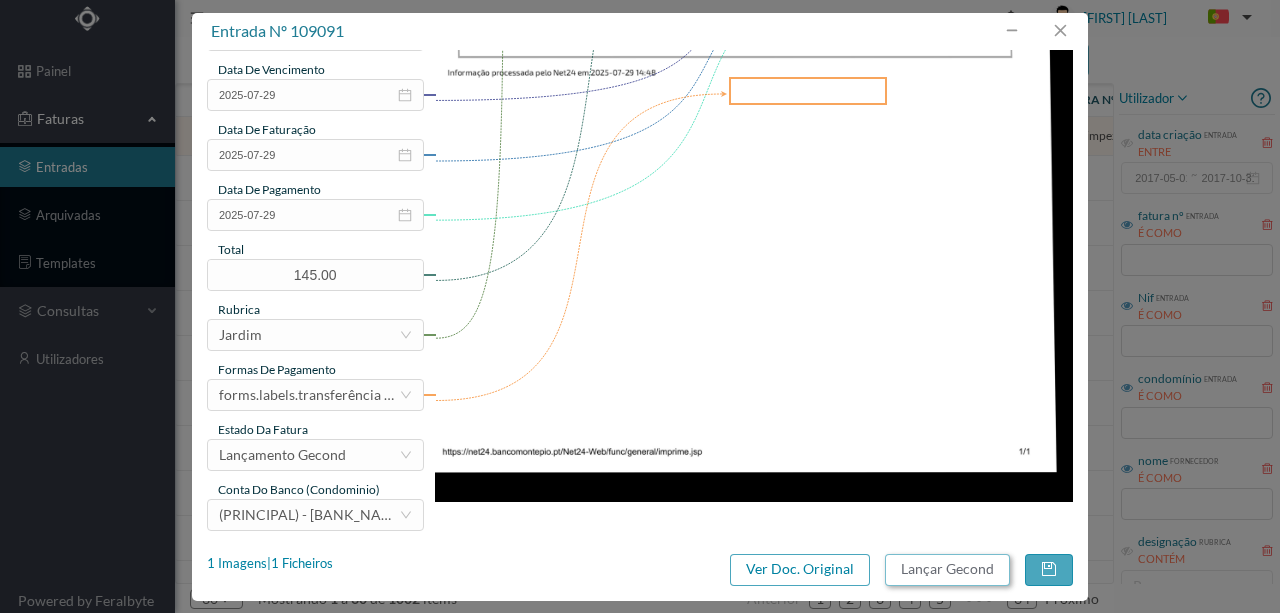 click on "Lançar Gecond" at bounding box center (947, 570) 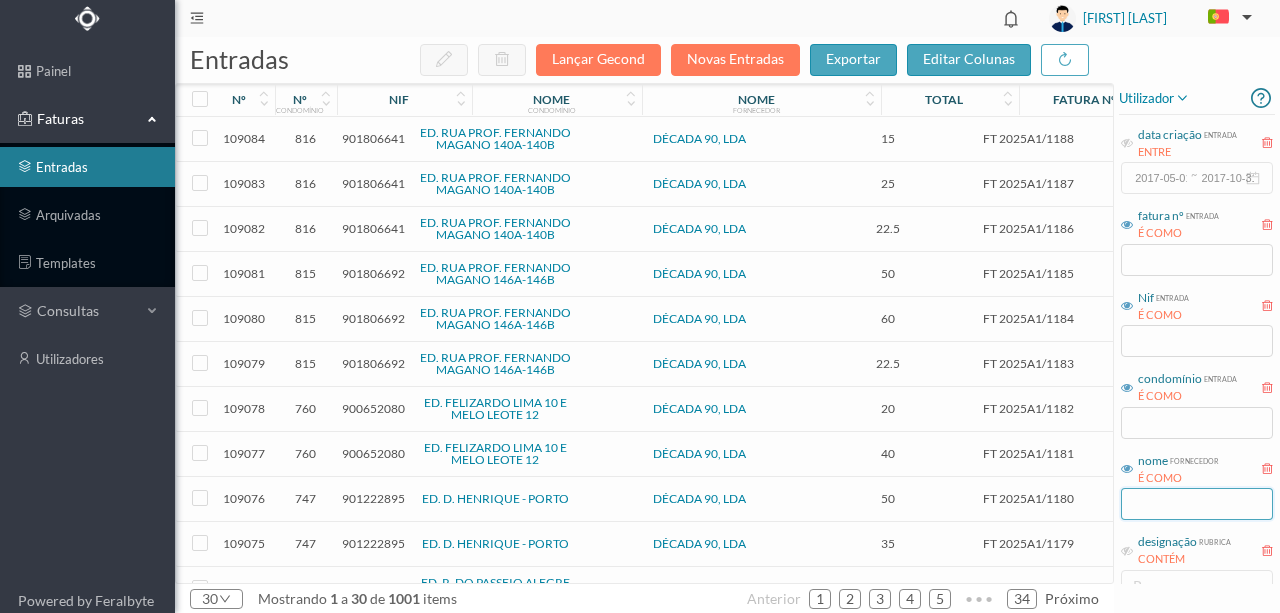 click at bounding box center (1197, 504) 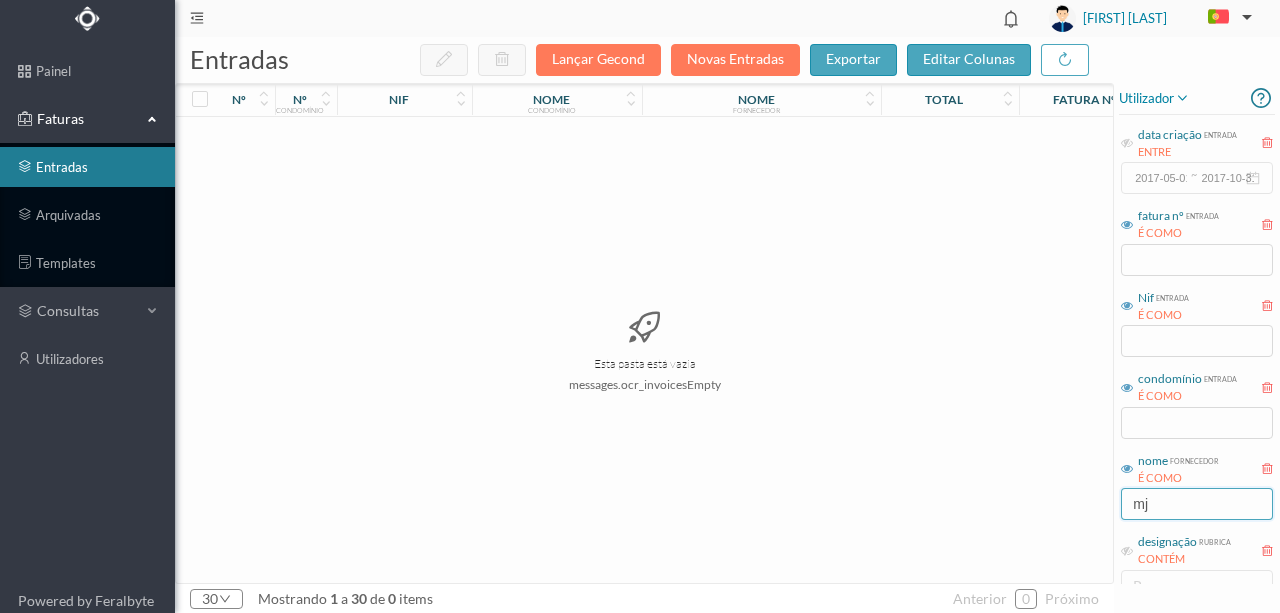type on "m" 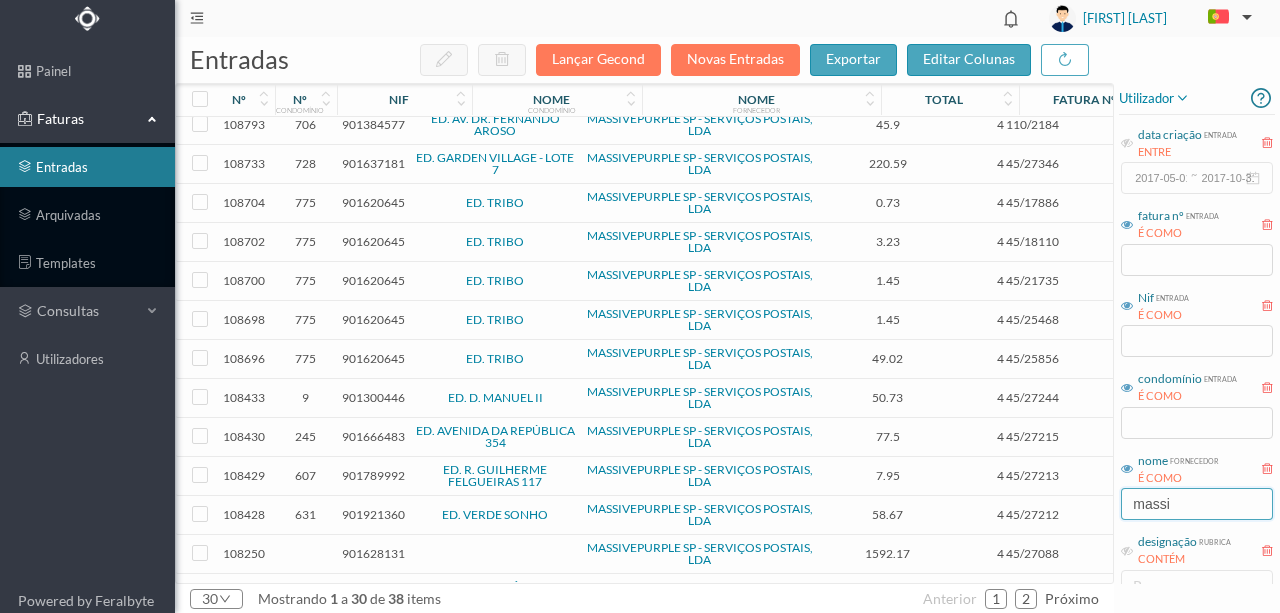 scroll, scrollTop: 133, scrollLeft: 0, axis: vertical 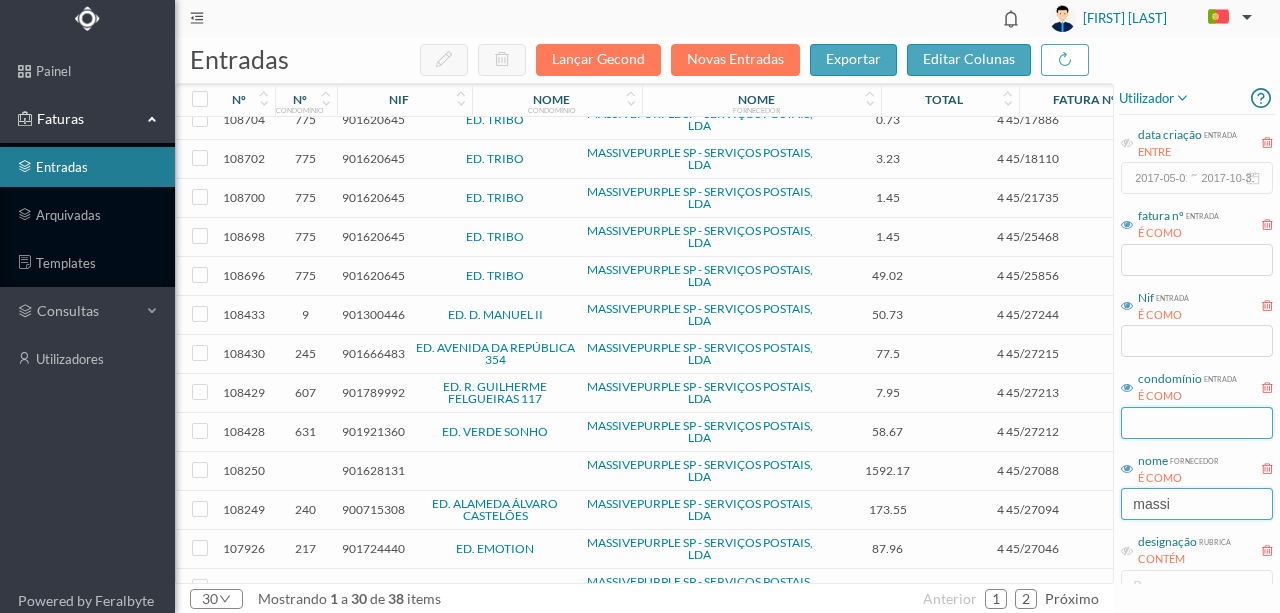 type on "massi" 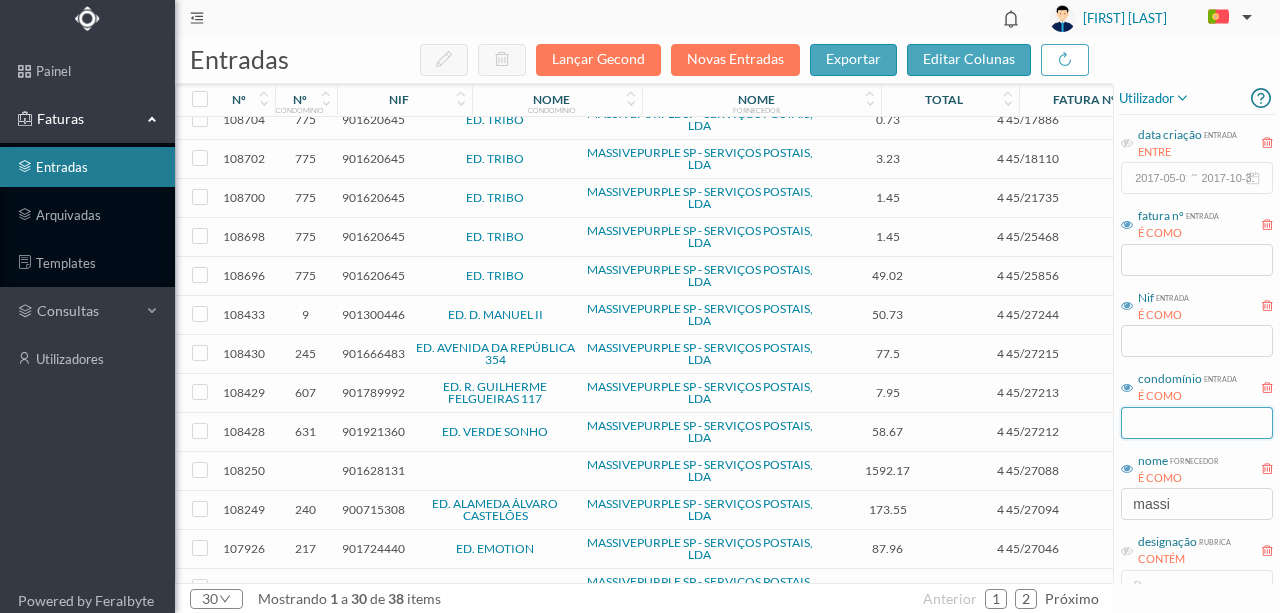 click at bounding box center (1197, 423) 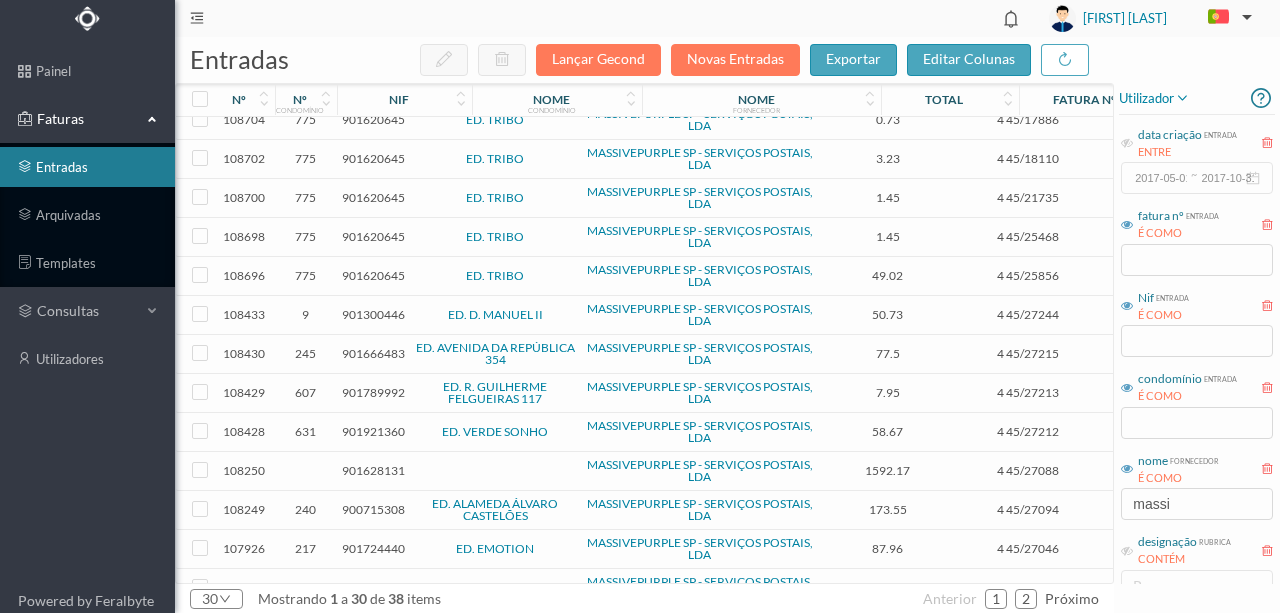 click on "901628131" at bounding box center (373, 470) 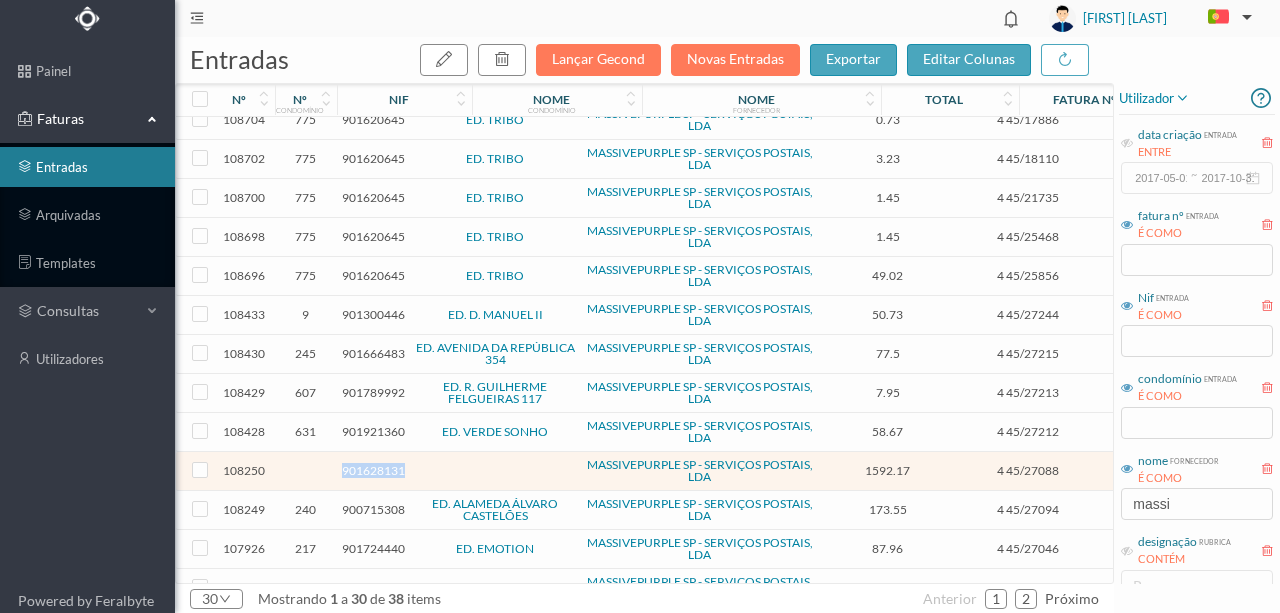 click on "901628131" at bounding box center (373, 470) 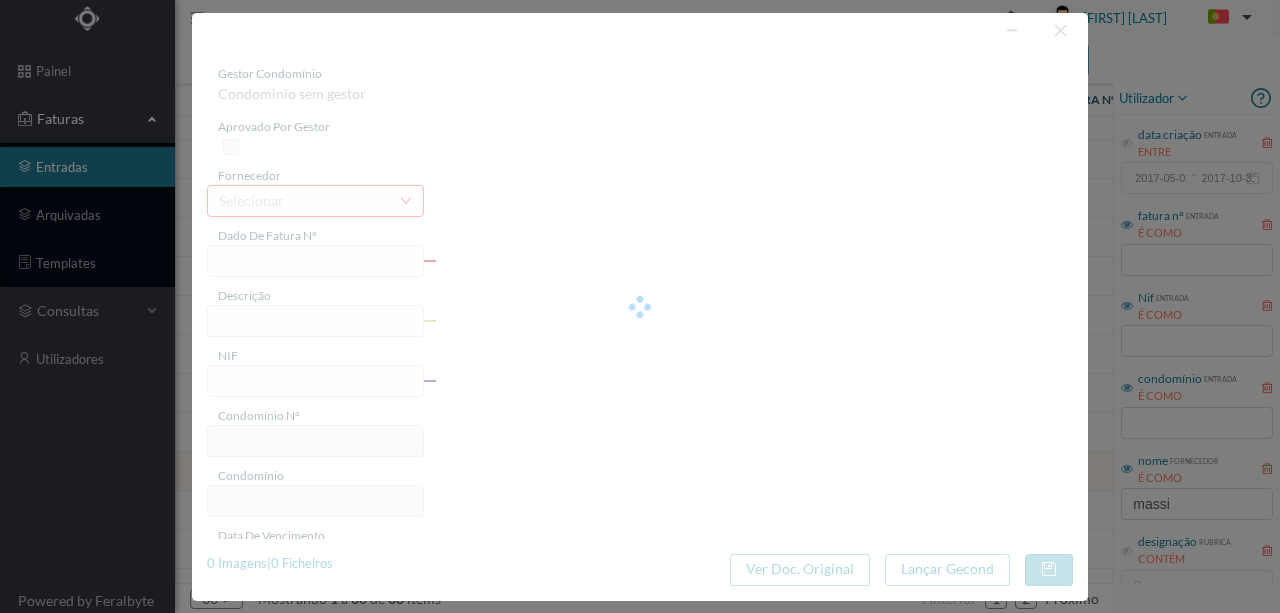 type on "4 45/27088" 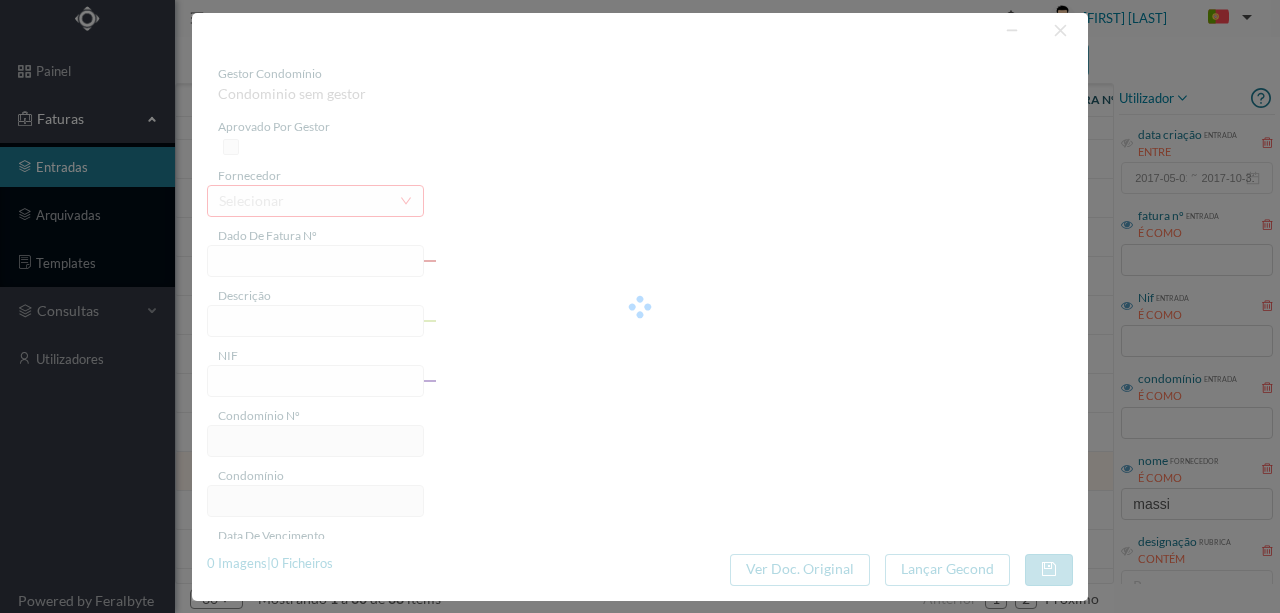 type on "Serviço Envio Correio" 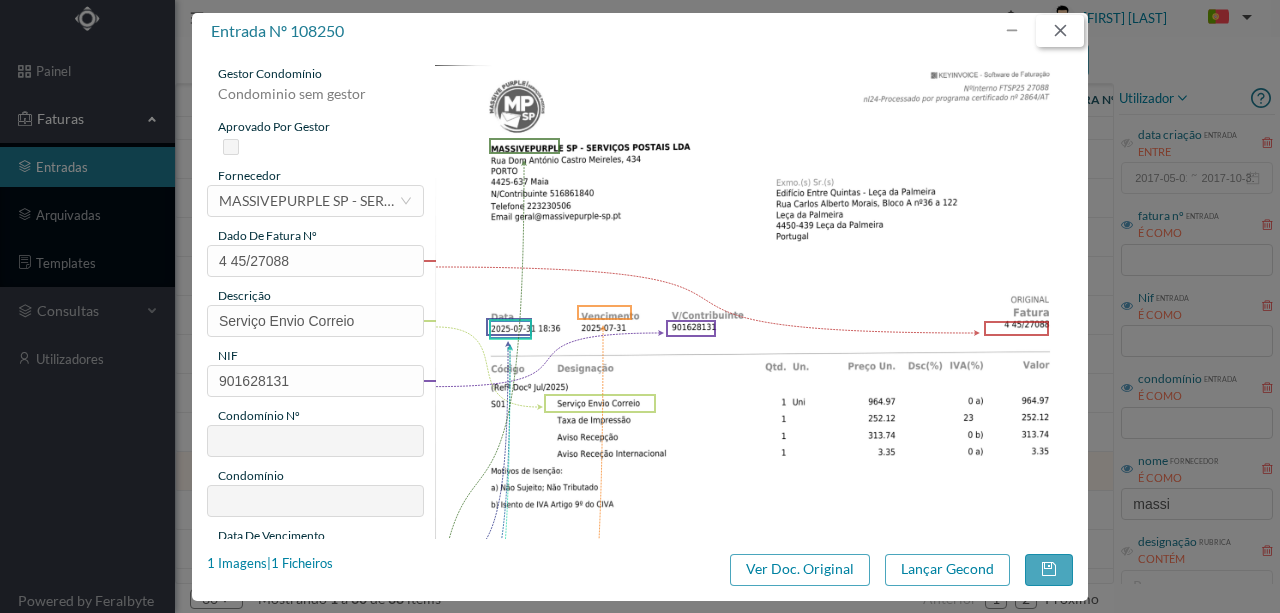 click at bounding box center (1060, 31) 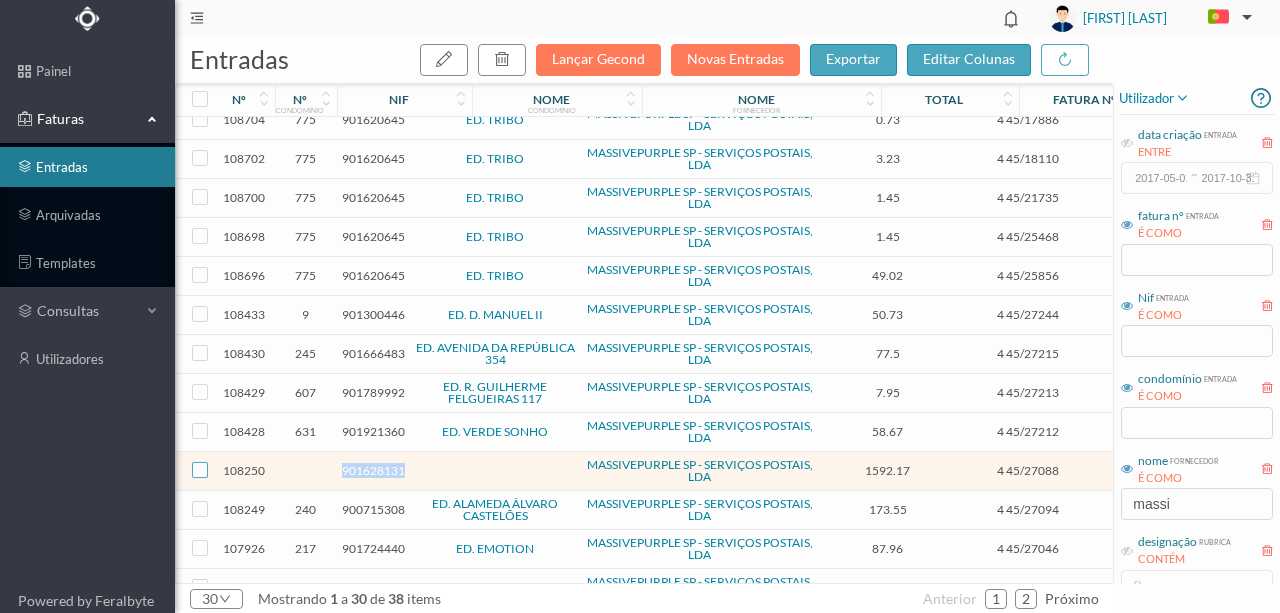click at bounding box center (200, 470) 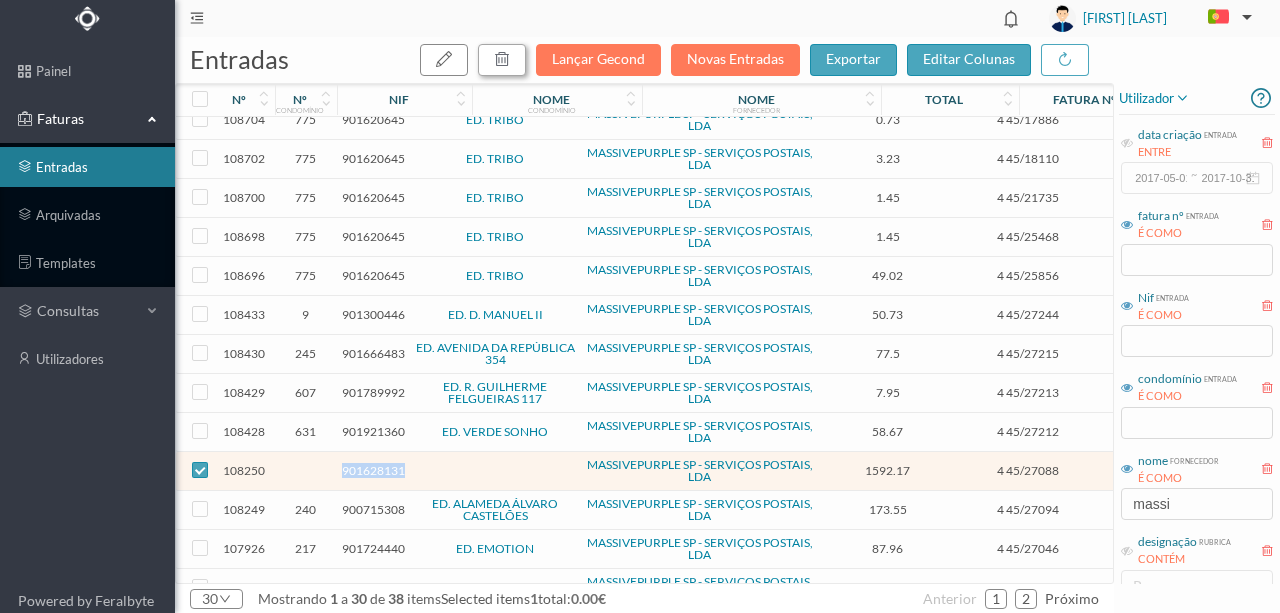 click at bounding box center (502, 59) 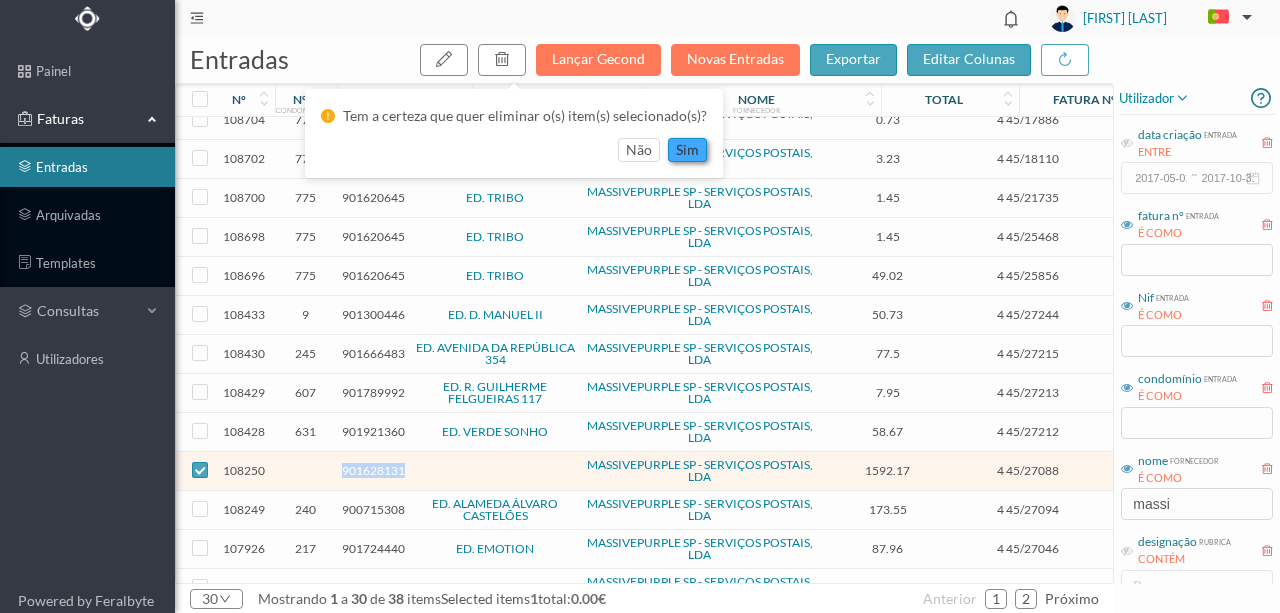 click on "sim" at bounding box center [687, 150] 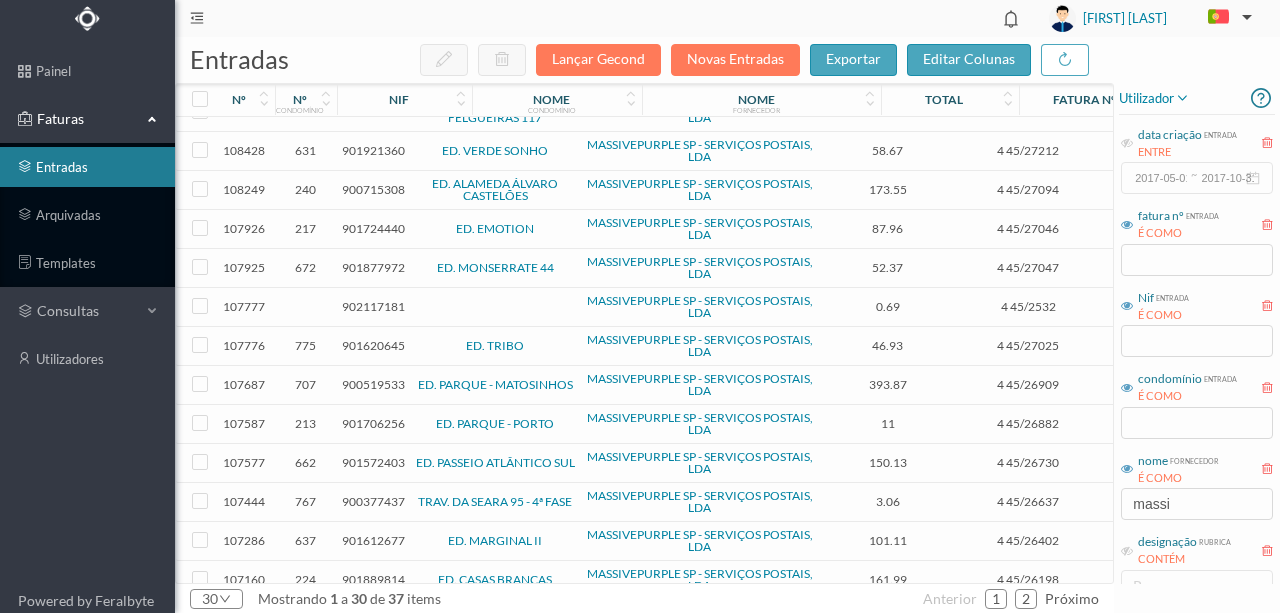 scroll, scrollTop: 366, scrollLeft: 0, axis: vertical 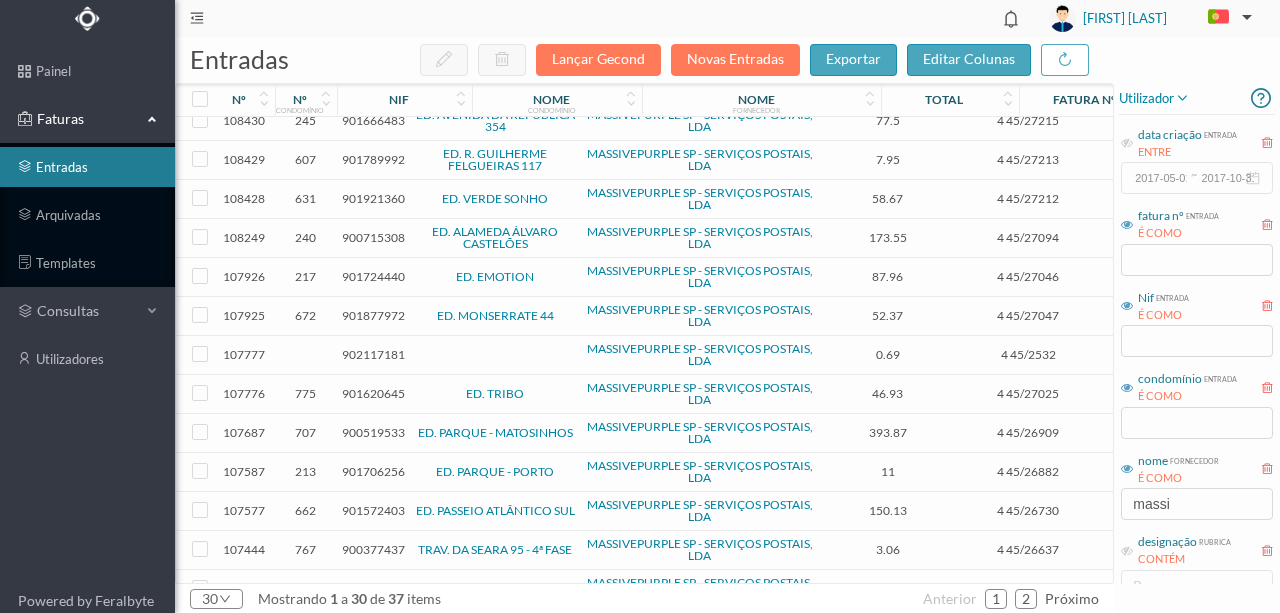 click on "902117181" at bounding box center (373, 354) 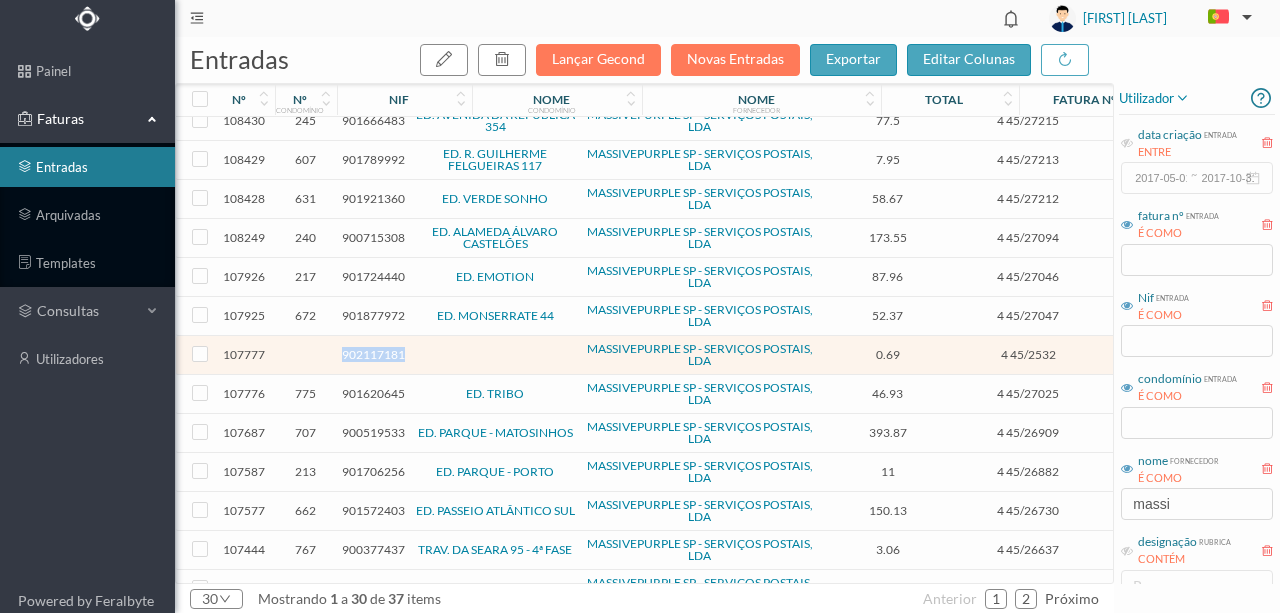 click on "902117181" at bounding box center [373, 354] 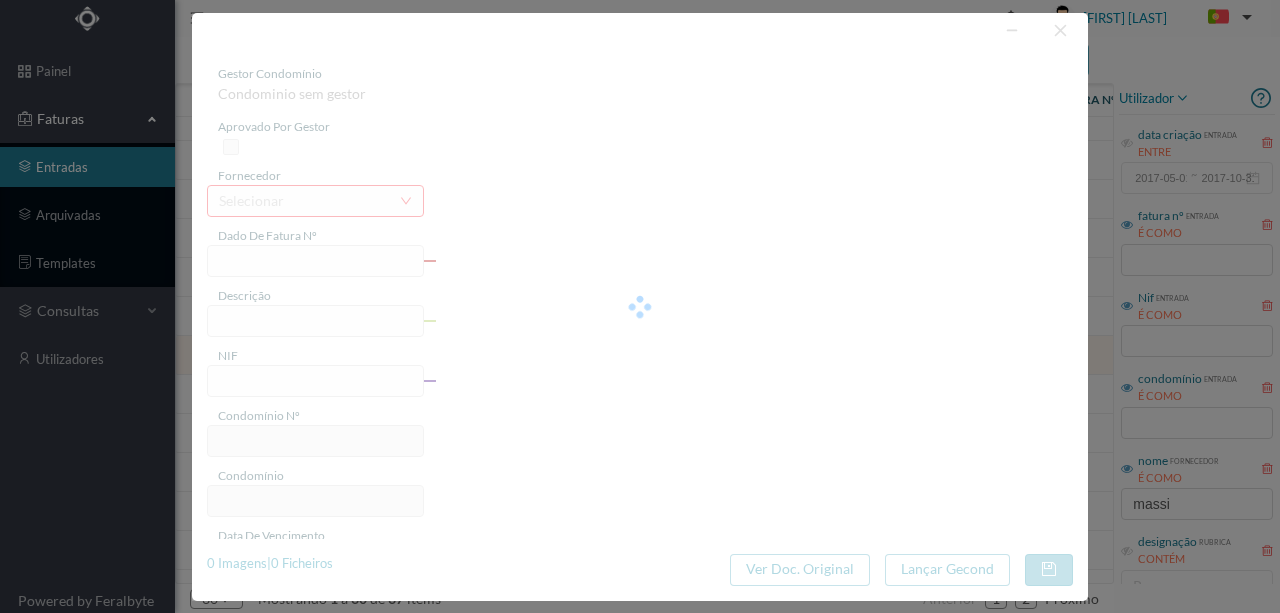 type on "4 45/2532" 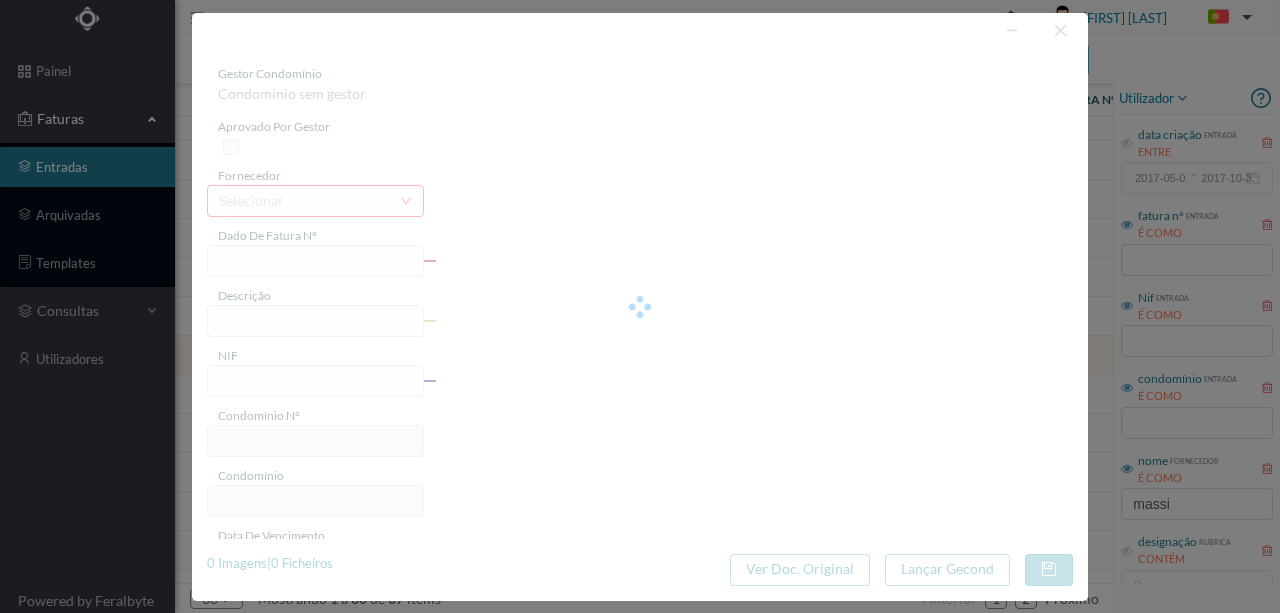 type on "-O lan/90961" 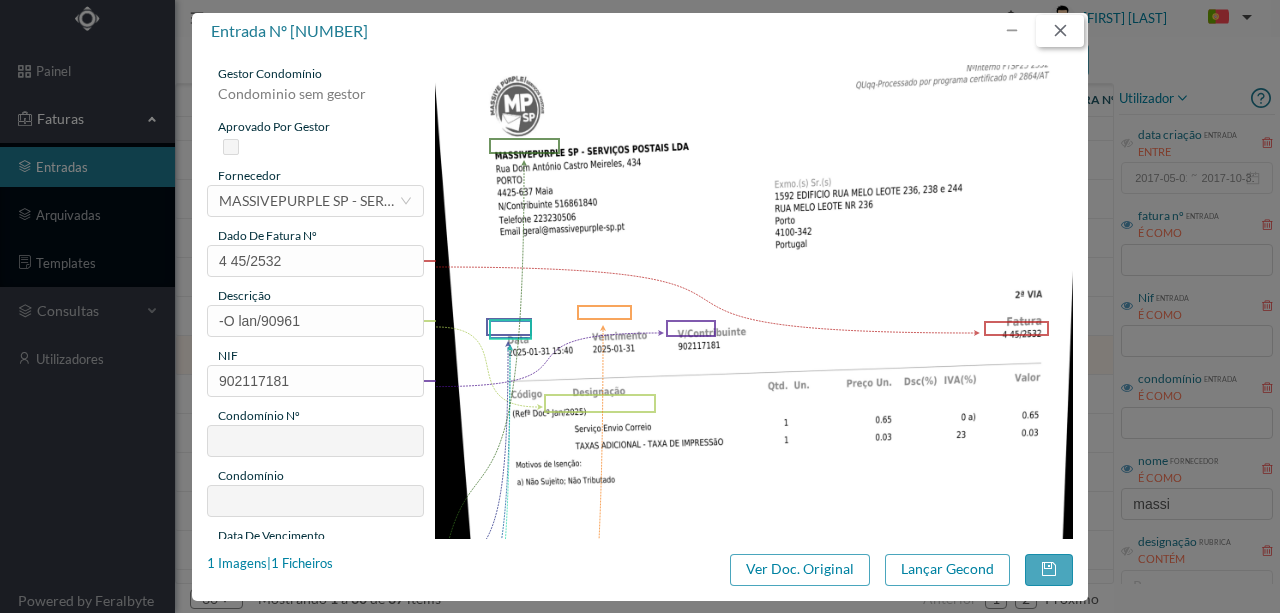 click at bounding box center (1060, 31) 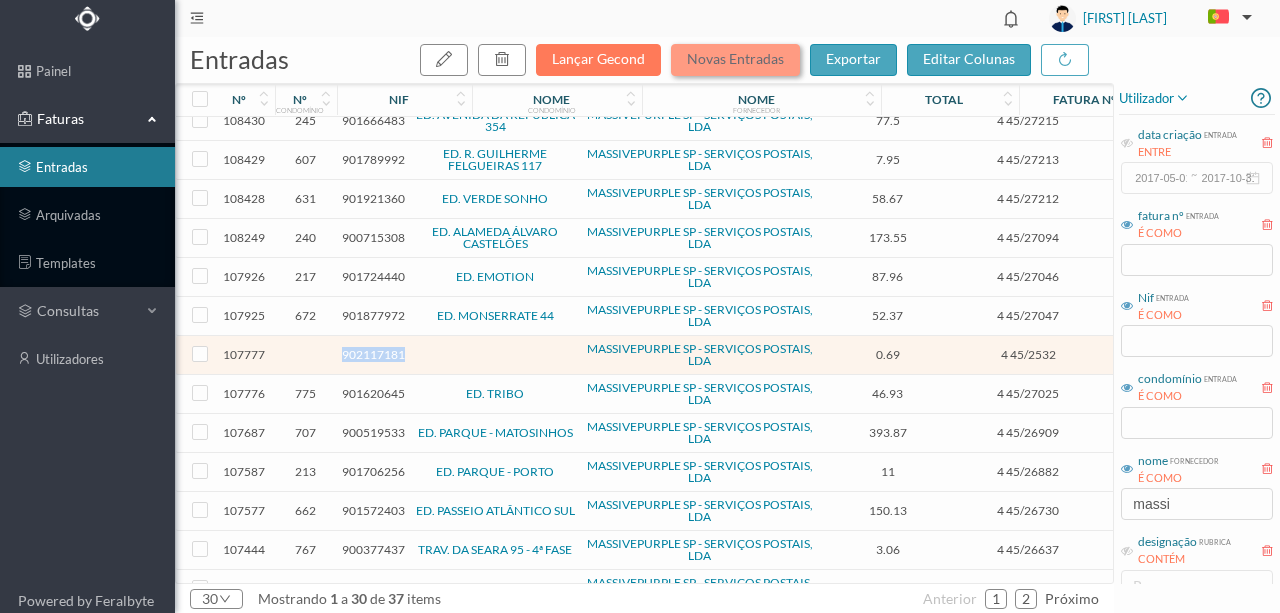 click on "Novas Entradas" at bounding box center (735, 60) 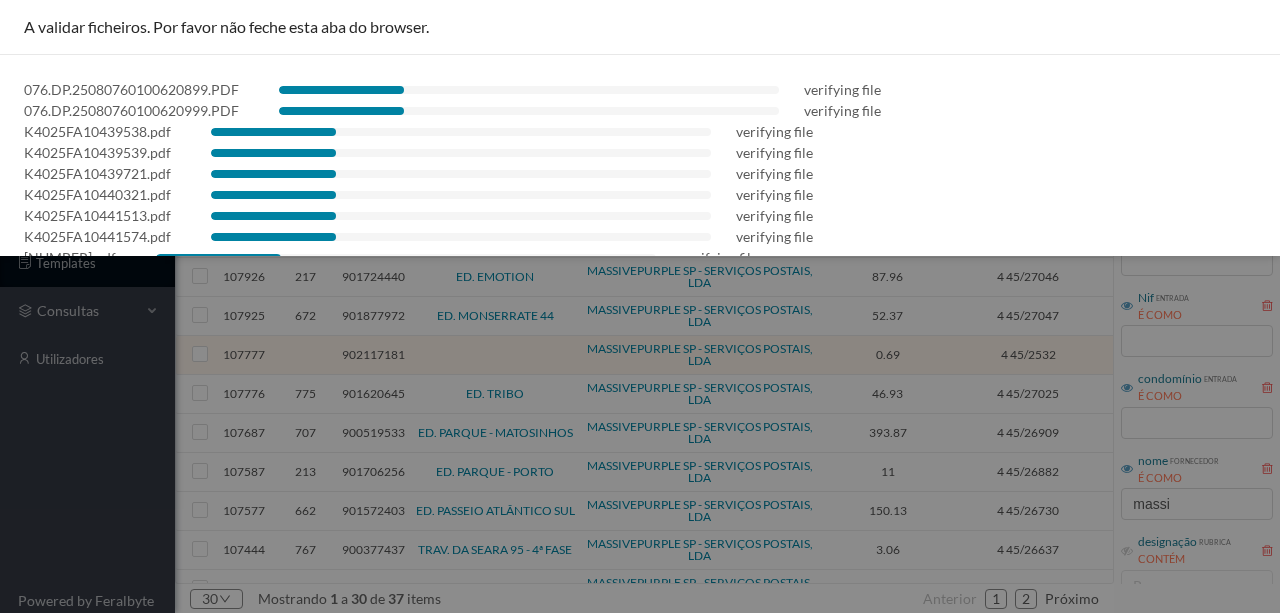 click on "076.DP.25080760100620999.PDF verifying file" at bounding box center [640, 110] 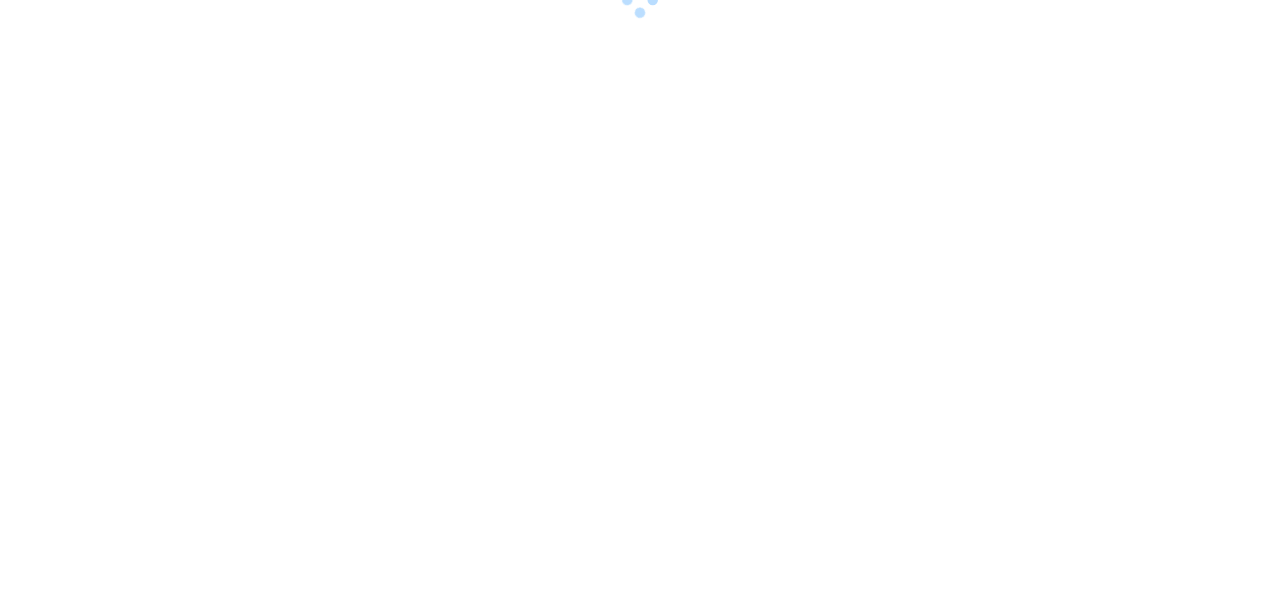 scroll, scrollTop: 0, scrollLeft: 0, axis: both 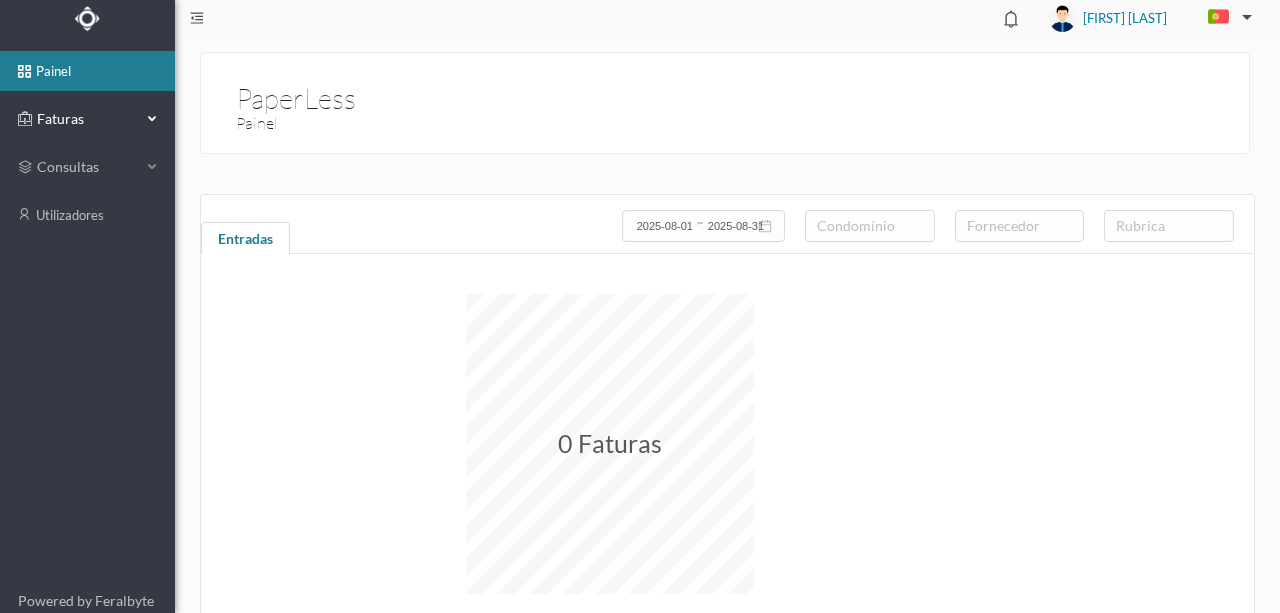 click on "Faturas" at bounding box center (87, 119) 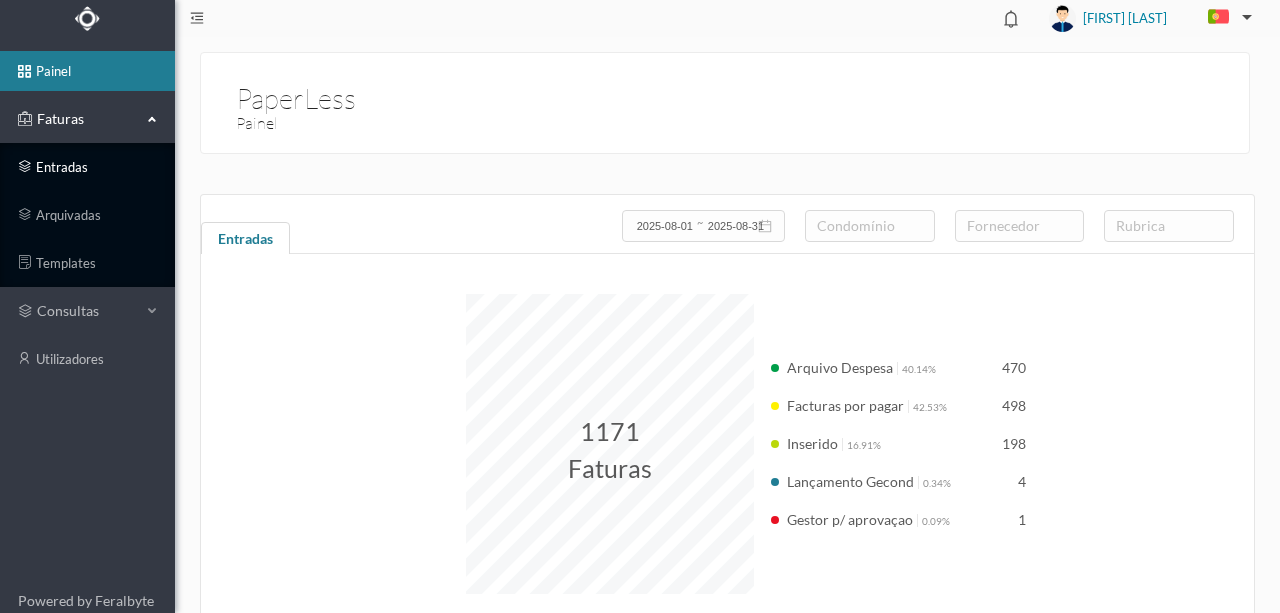 click on "entradas" at bounding box center (87, 167) 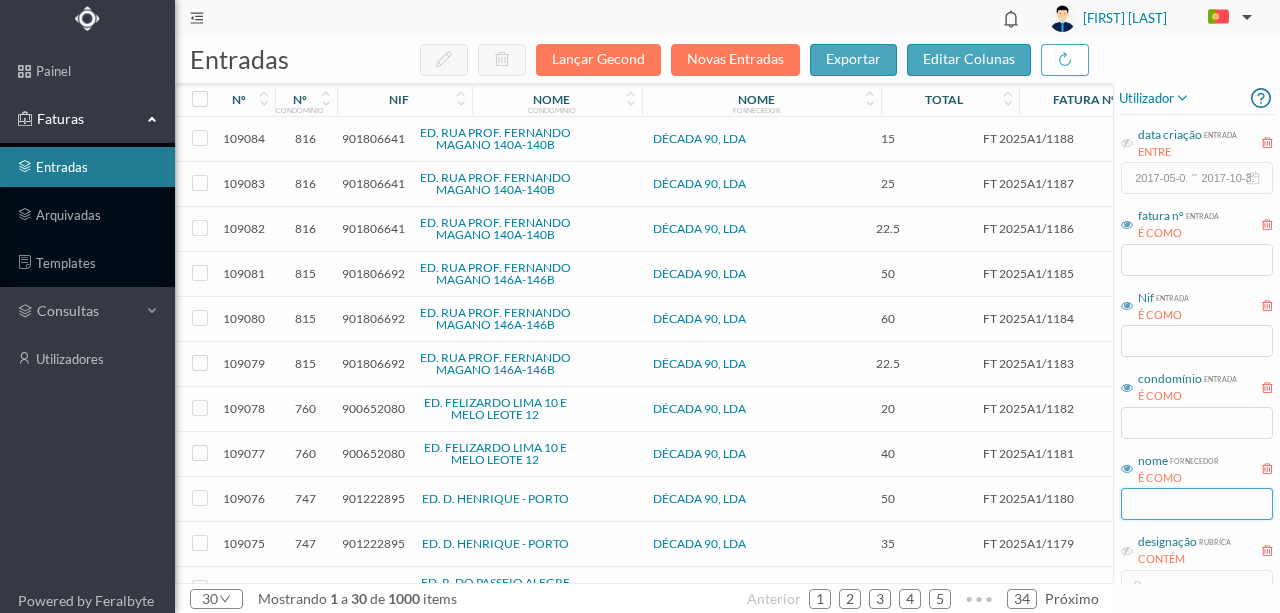 click at bounding box center (1197, 504) 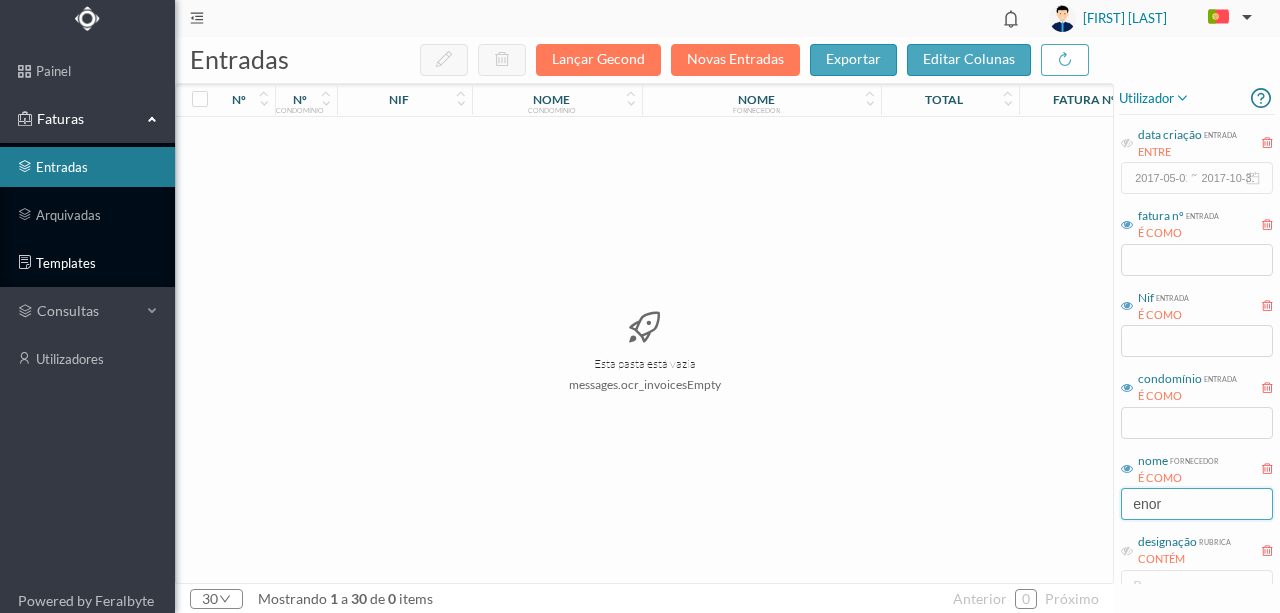 type on "enor" 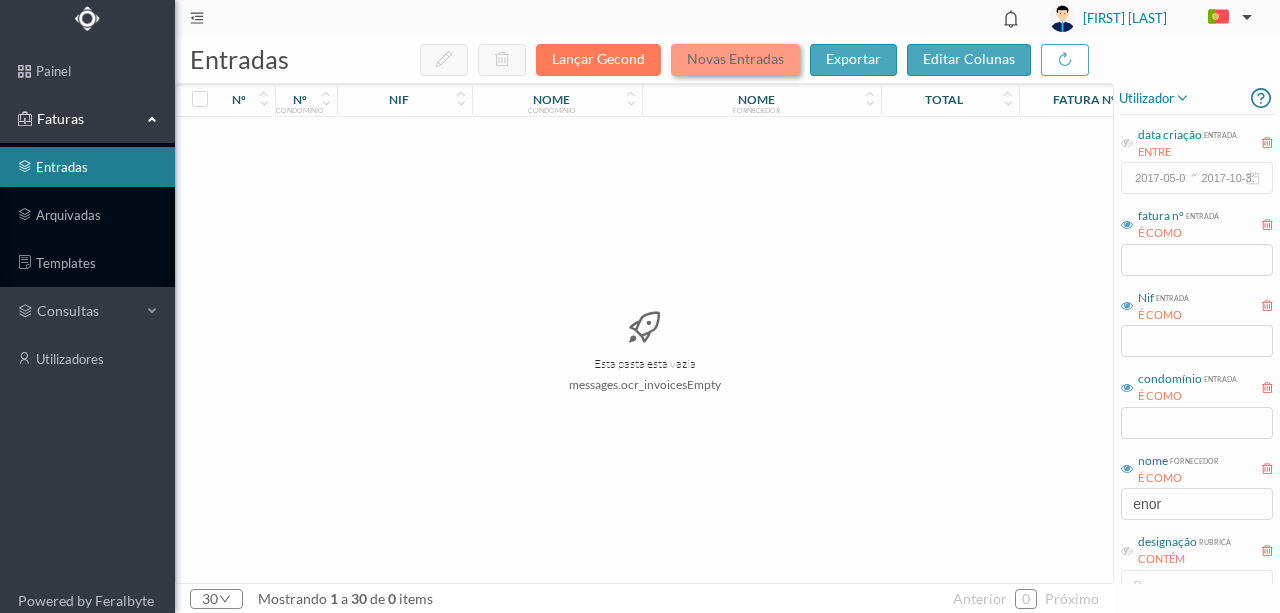 click on "Novas Entradas" at bounding box center (735, 60) 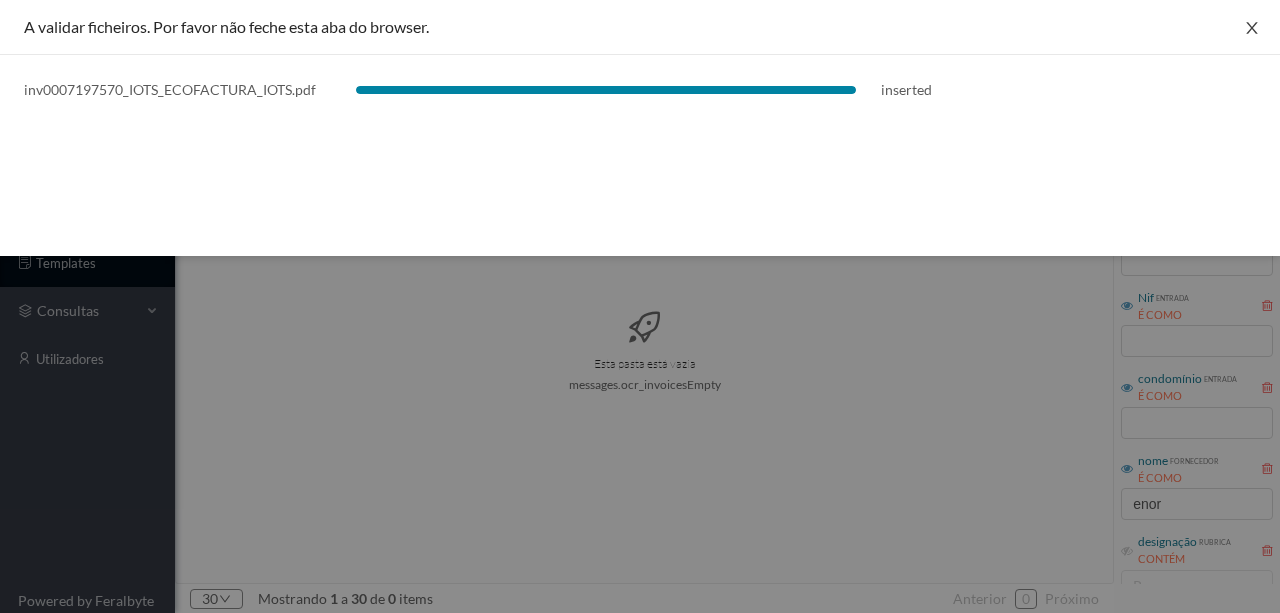 click at bounding box center (1252, 28) 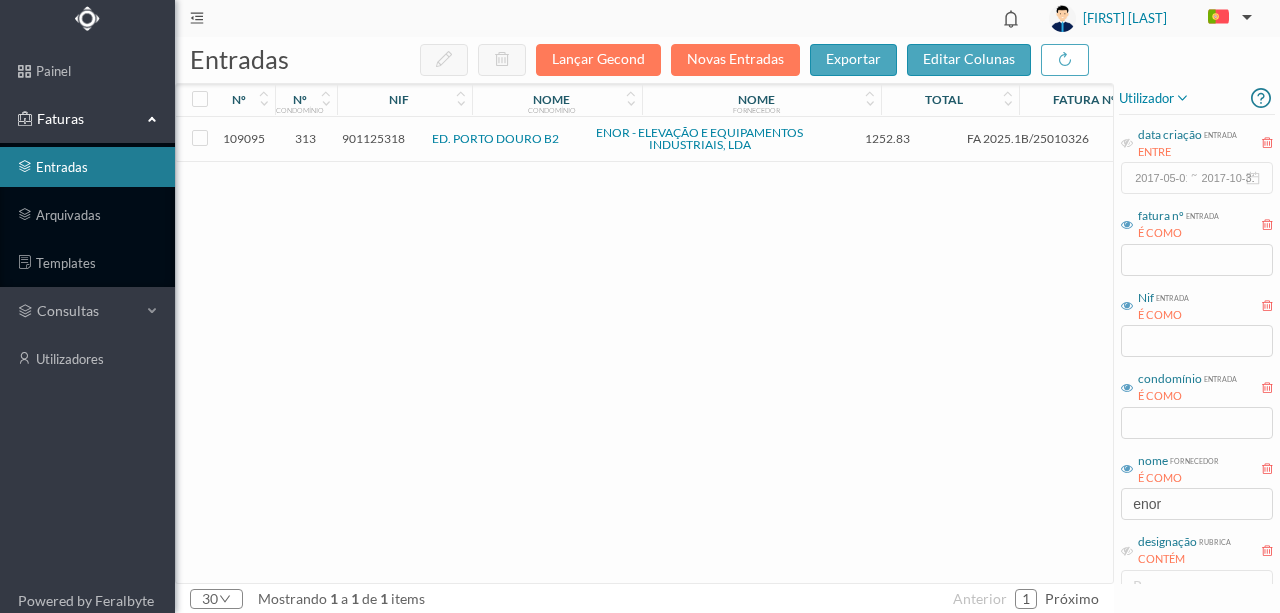 click on "901125318" at bounding box center [373, 138] 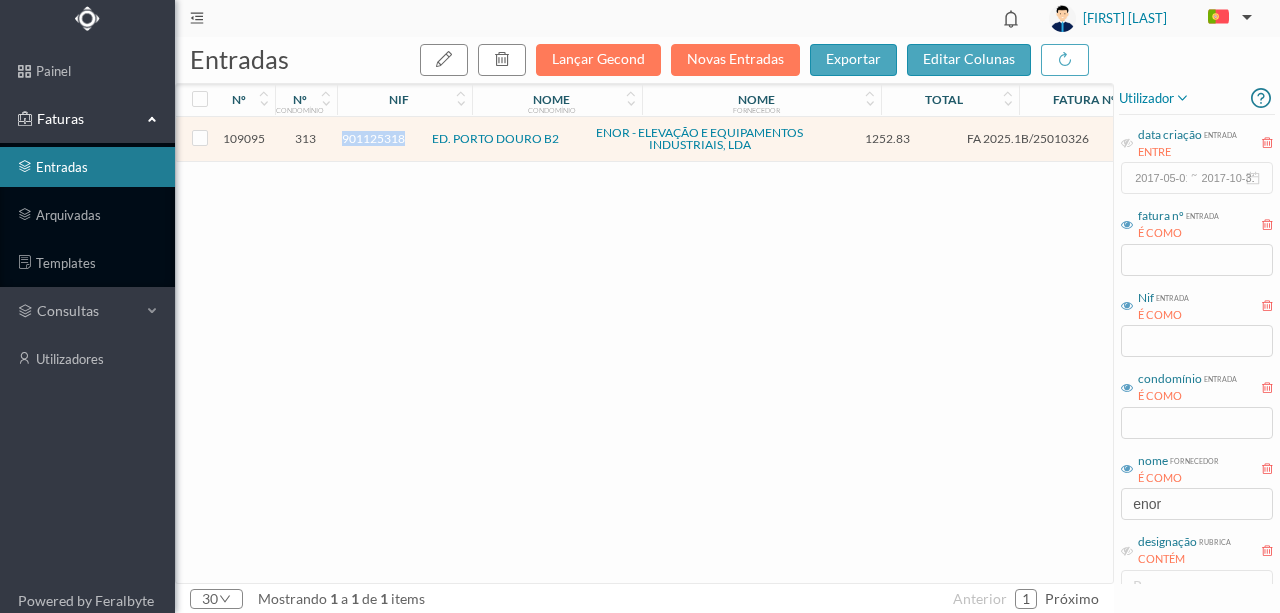 click on "901125318" at bounding box center [373, 138] 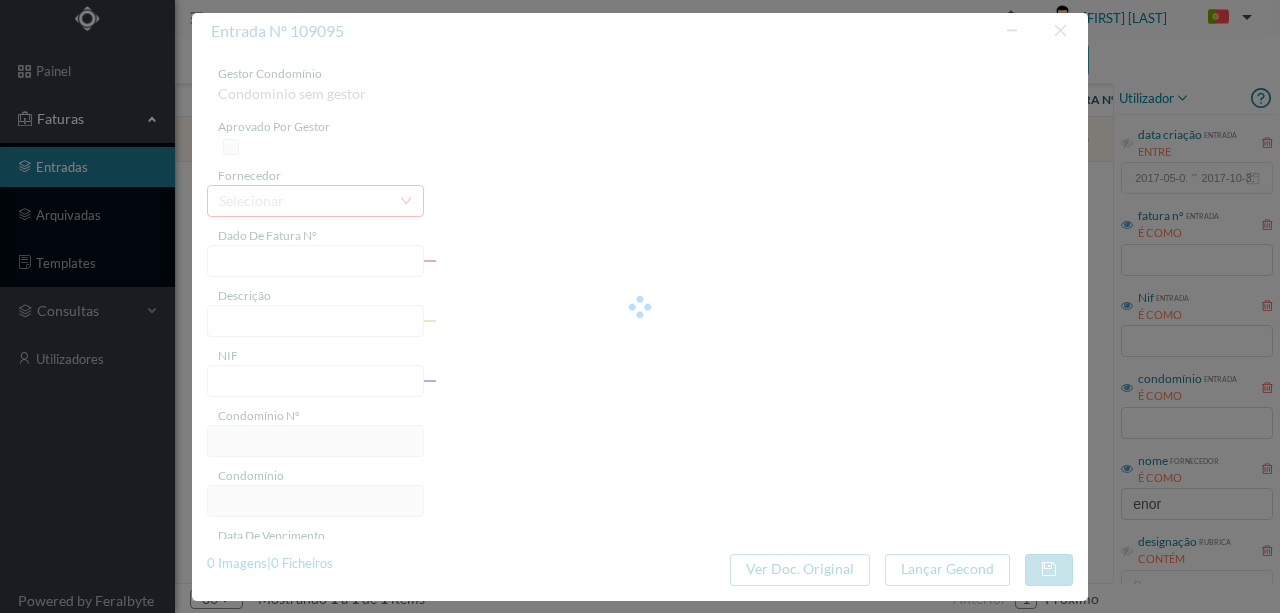 type on "FA 2025.1B/25010326" 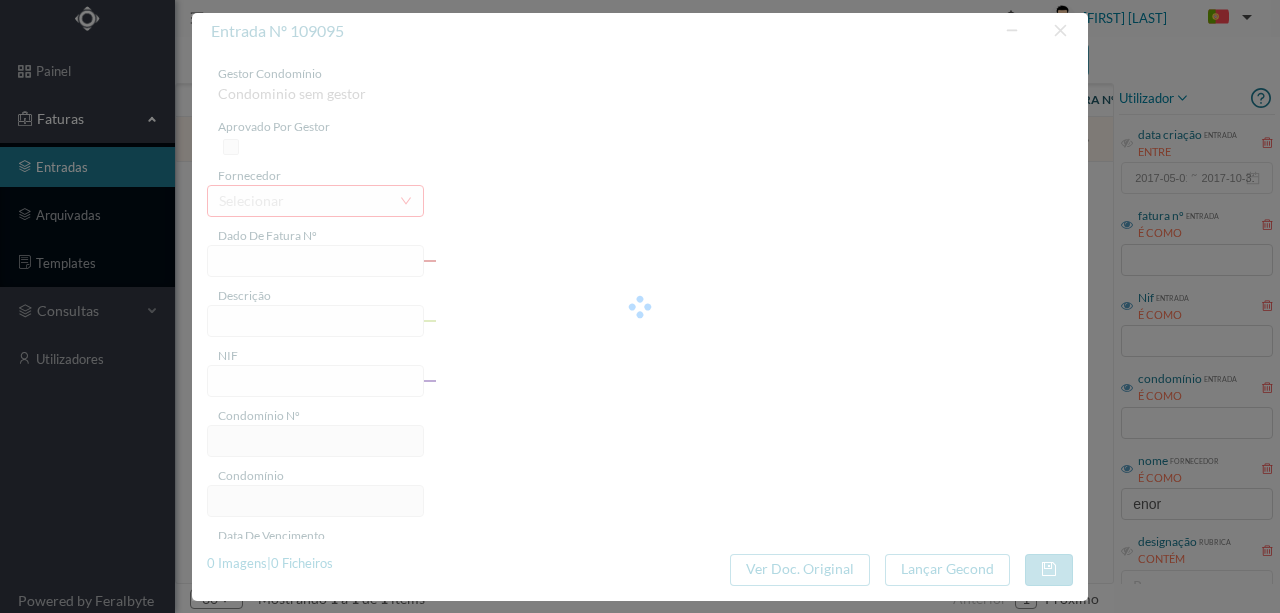 type on "edificio: PORTO DOURO B2, ORFEAO DO POF" 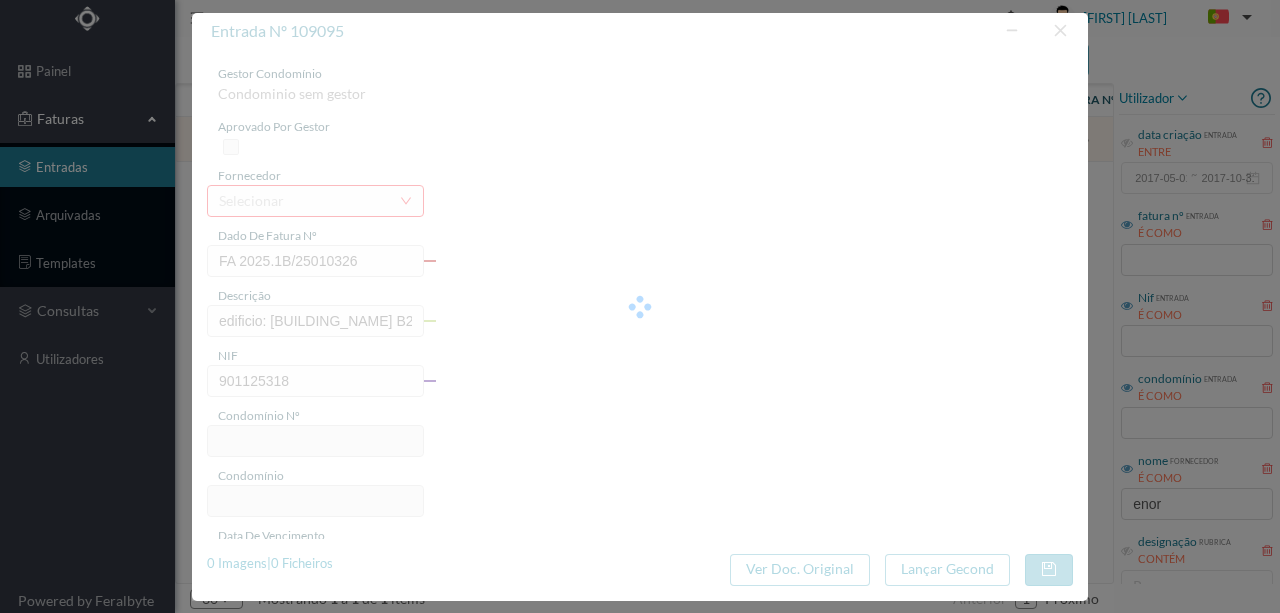 type on "313" 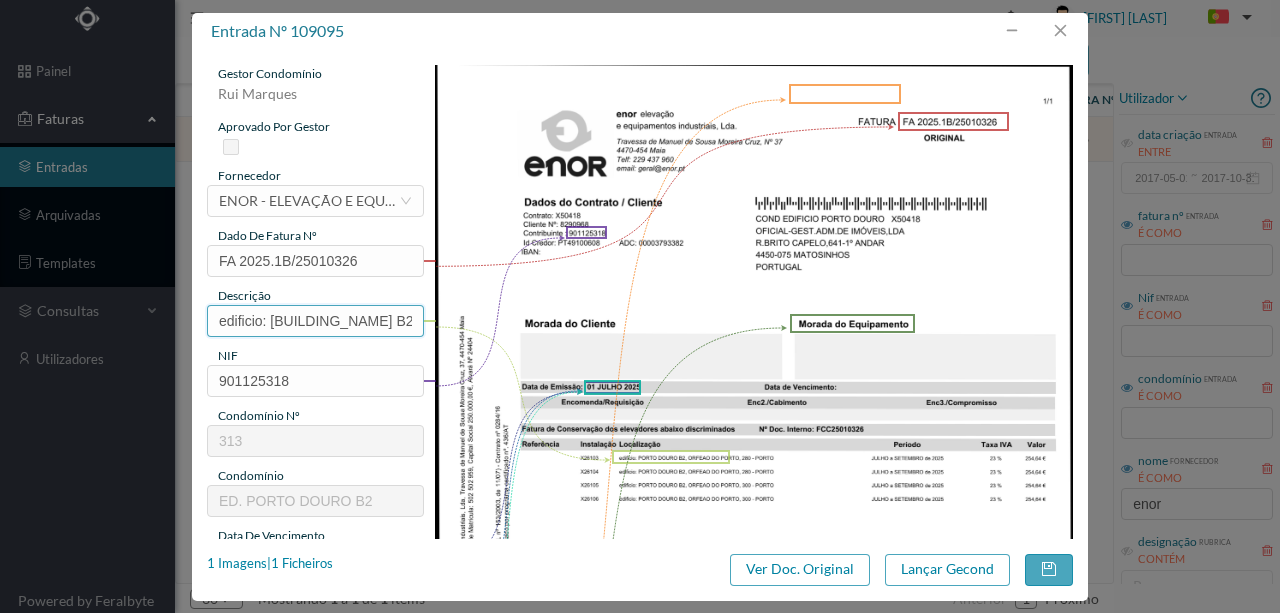 scroll, scrollTop: 0, scrollLeft: 110, axis: horizontal 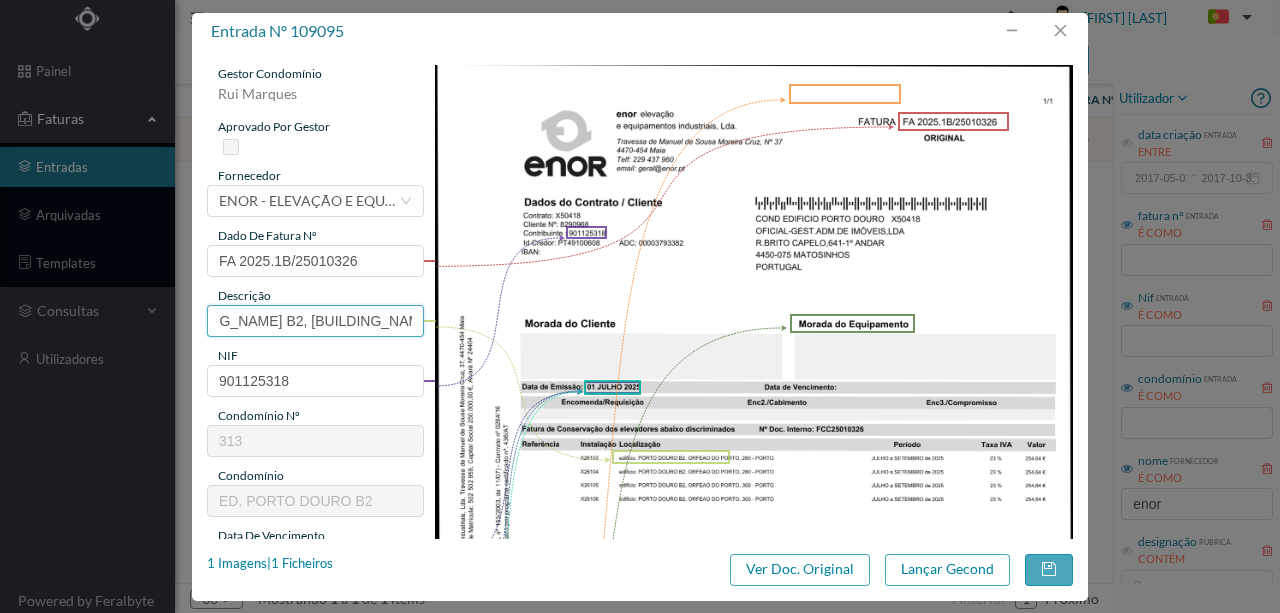 drag, startPoint x: 212, startPoint y: 320, endPoint x: 694, endPoint y: 338, distance: 482.33597 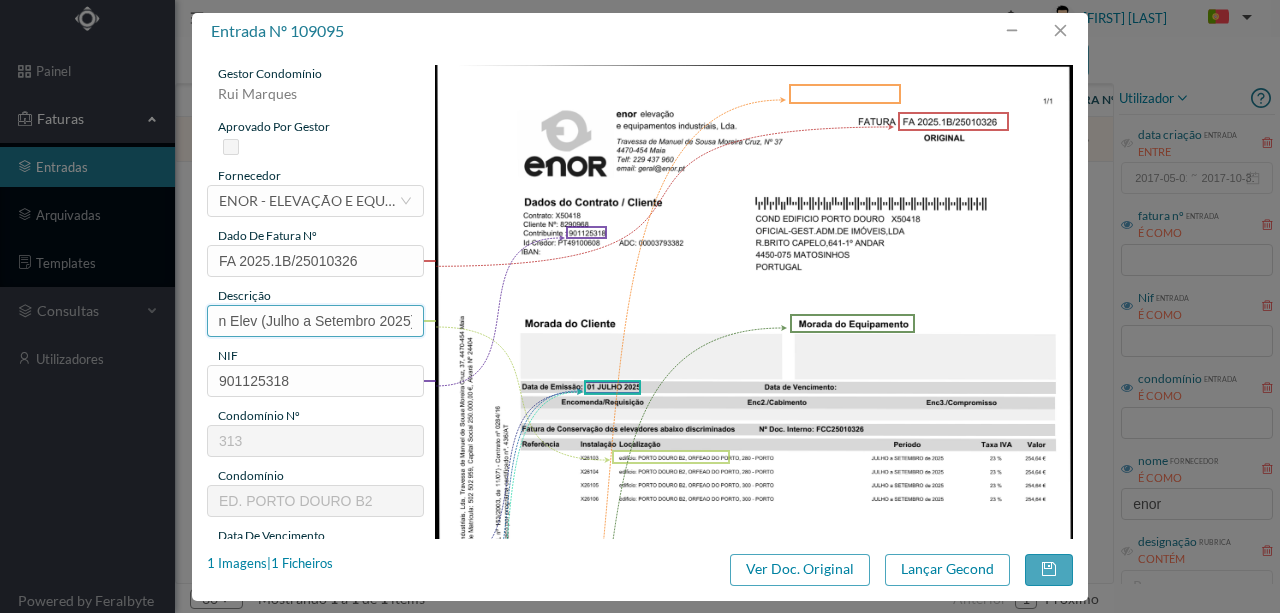 scroll, scrollTop: 0, scrollLeft: 24, axis: horizontal 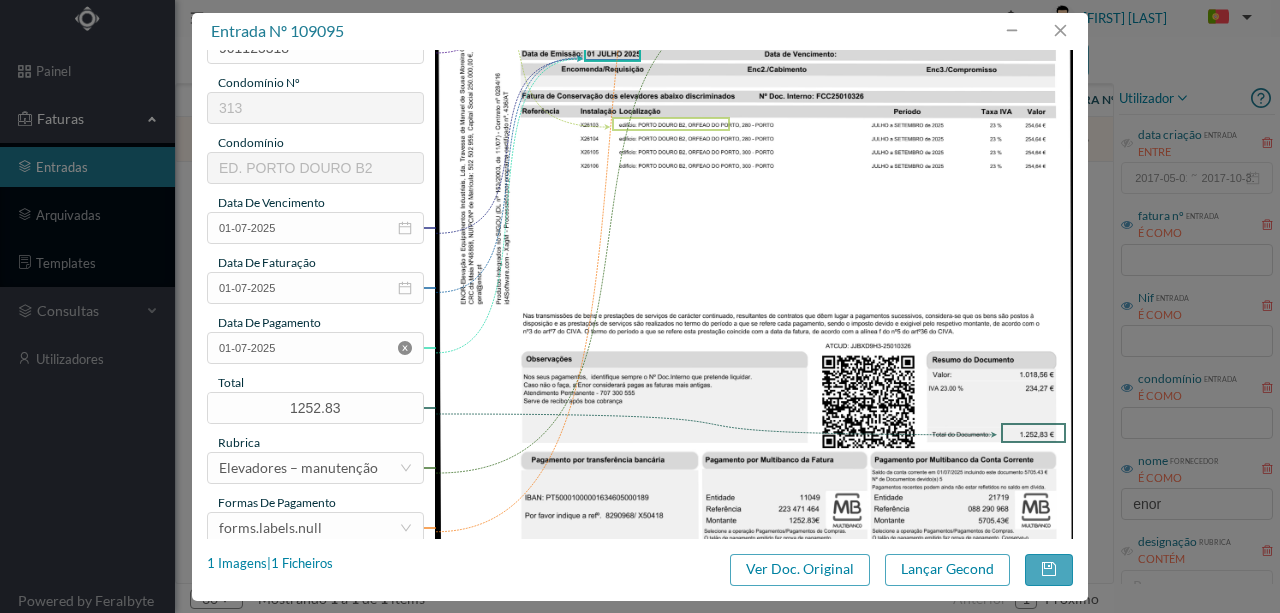 type on "Man Elev (Julho a Setembro 2025)" 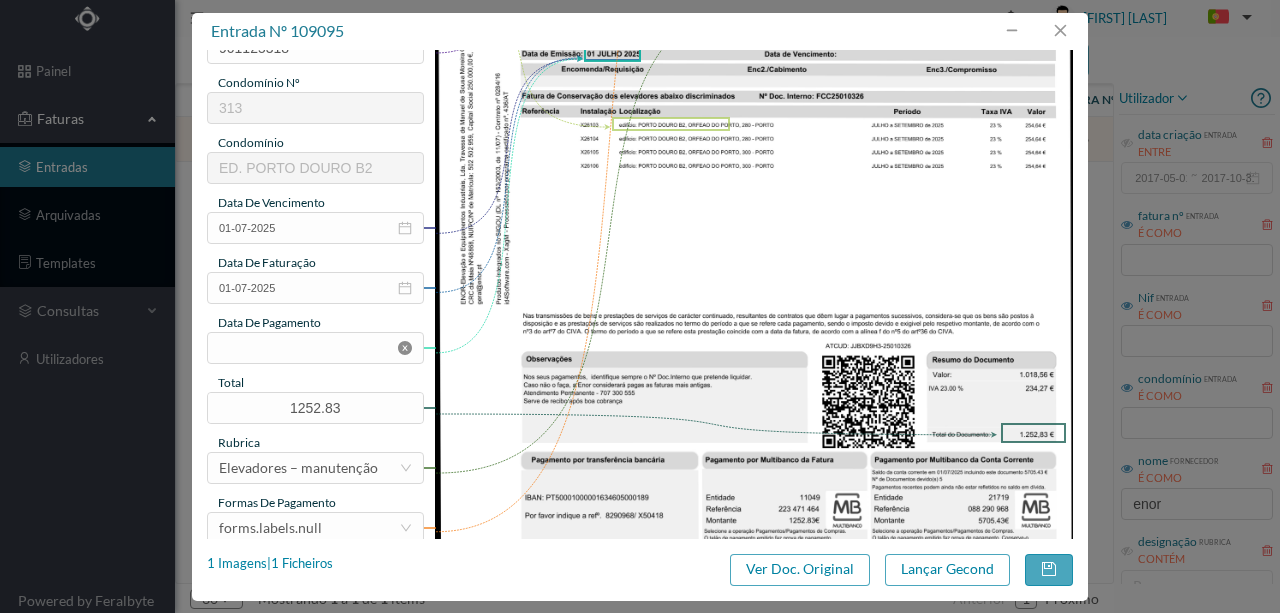 scroll, scrollTop: 0, scrollLeft: 0, axis: both 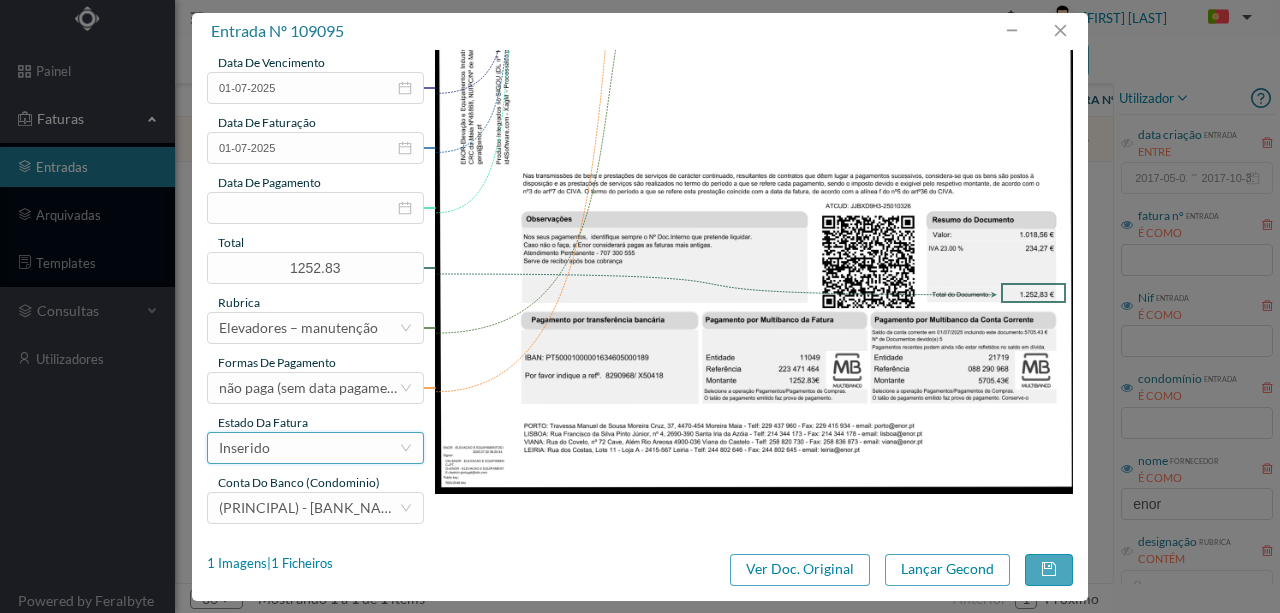 click on "Inserido" at bounding box center [309, 448] 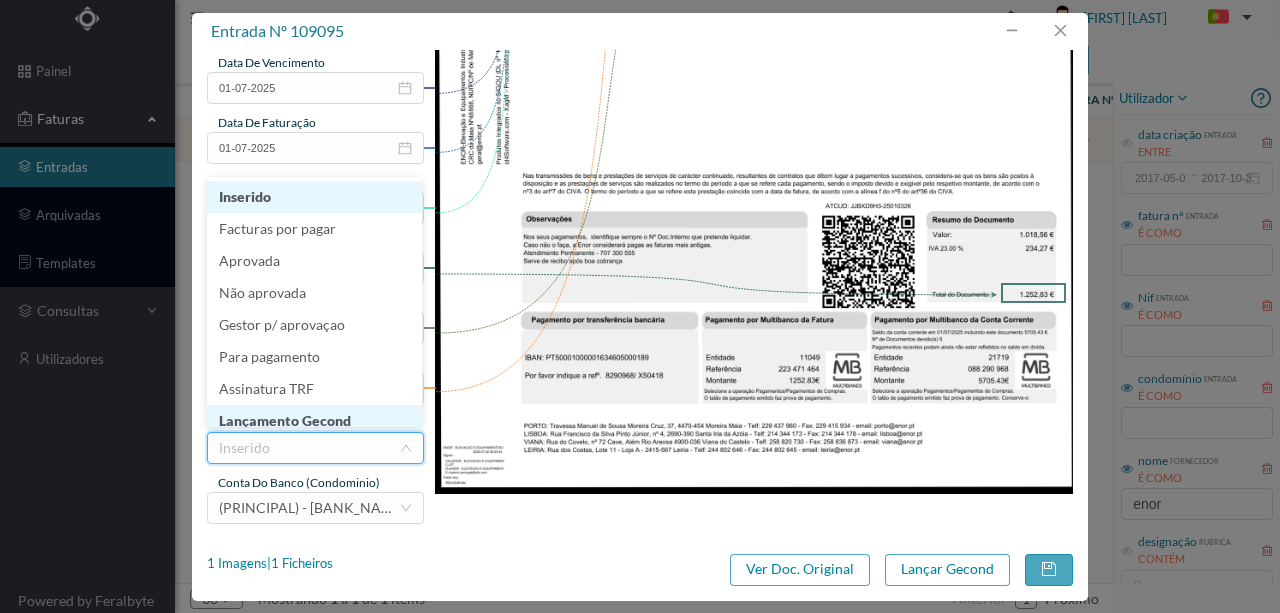 scroll, scrollTop: 10, scrollLeft: 0, axis: vertical 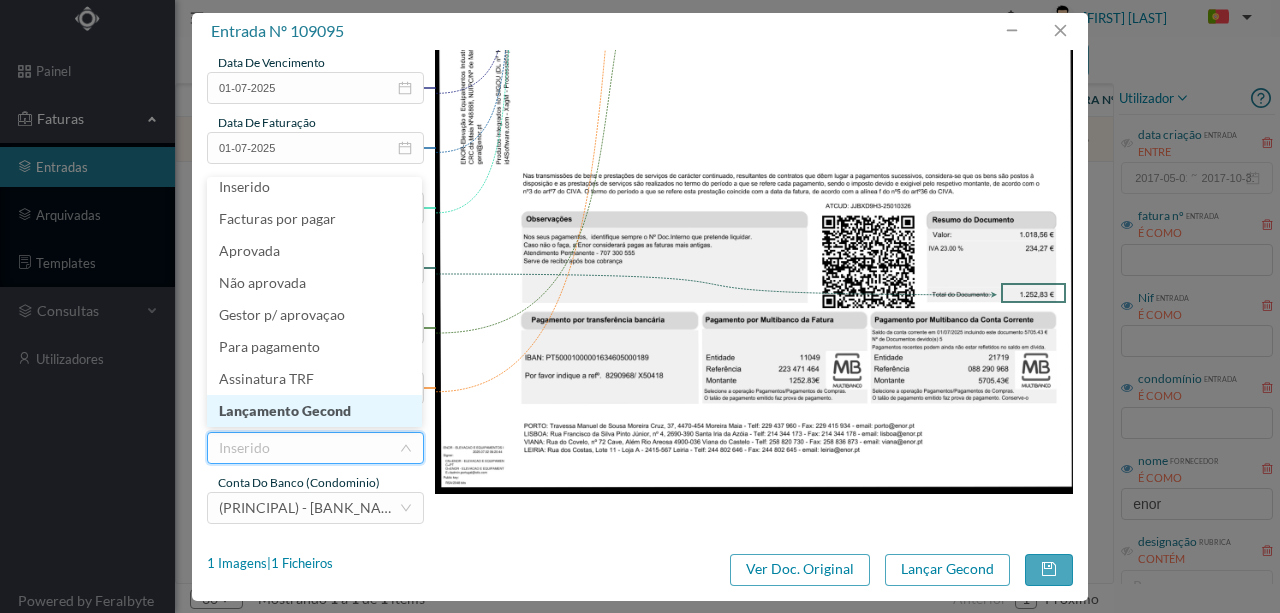click on "Lançamento Gecond" at bounding box center (314, 411) 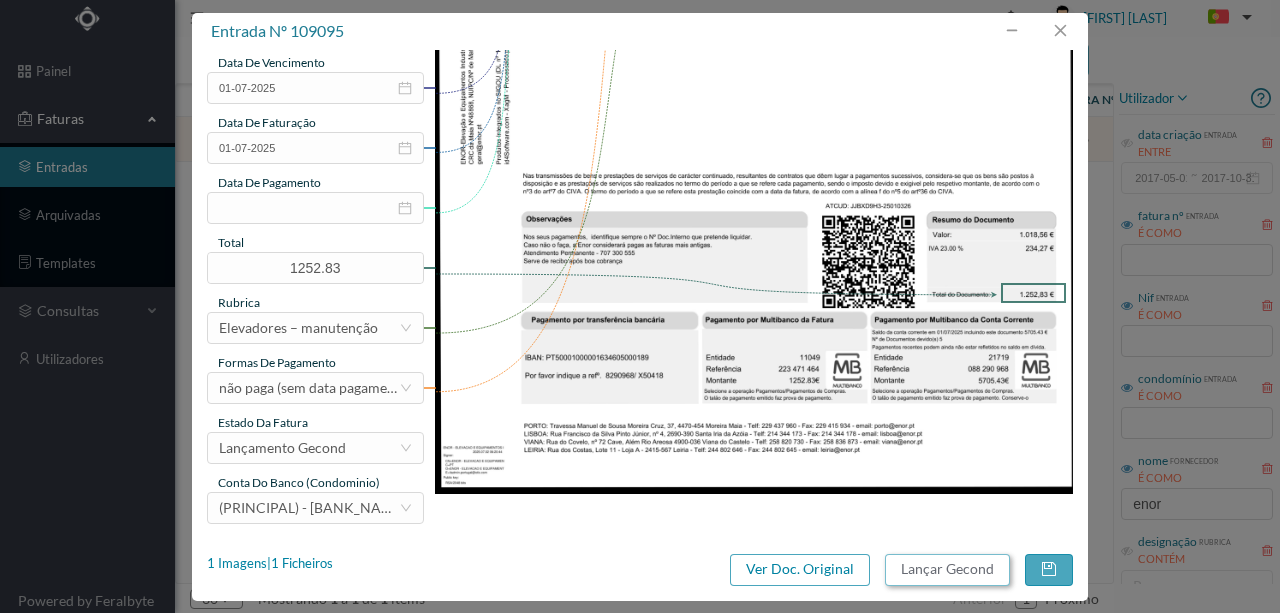 click on "Lançar Gecond" at bounding box center [947, 570] 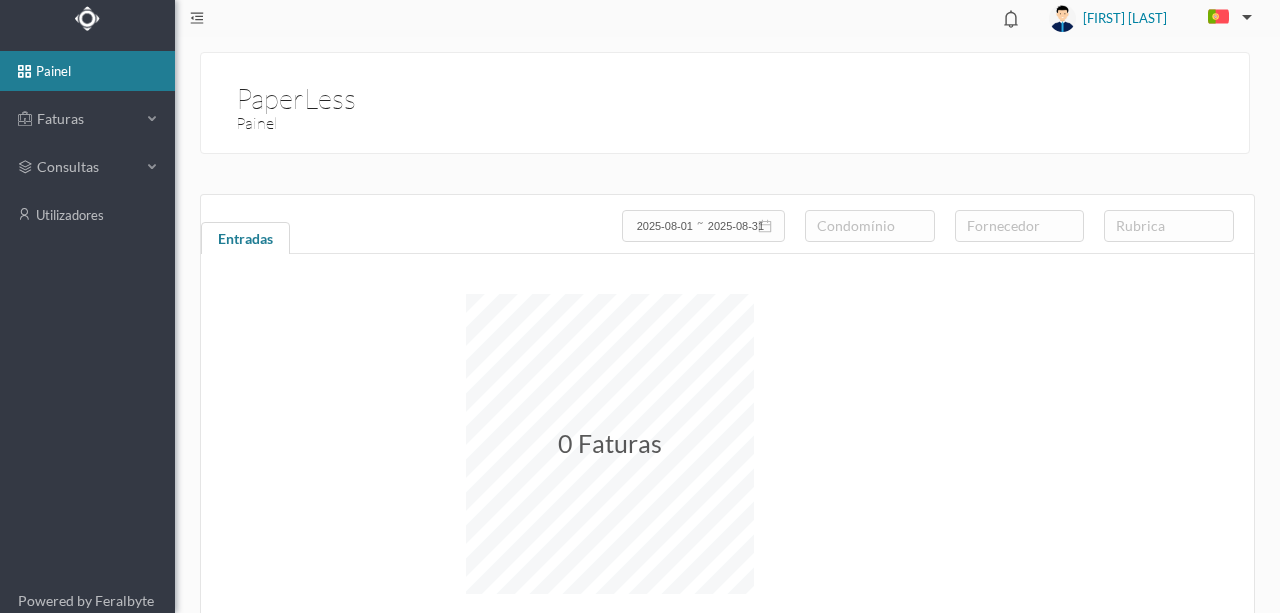 scroll, scrollTop: 0, scrollLeft: 0, axis: both 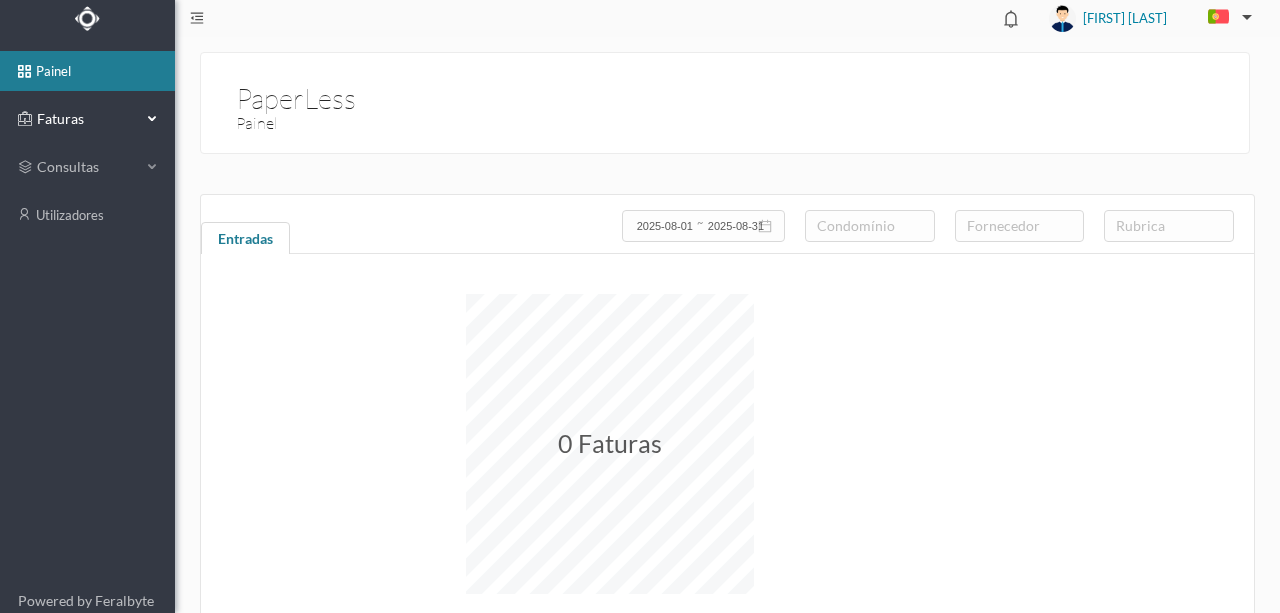 click on "Faturas" at bounding box center (87, 119) 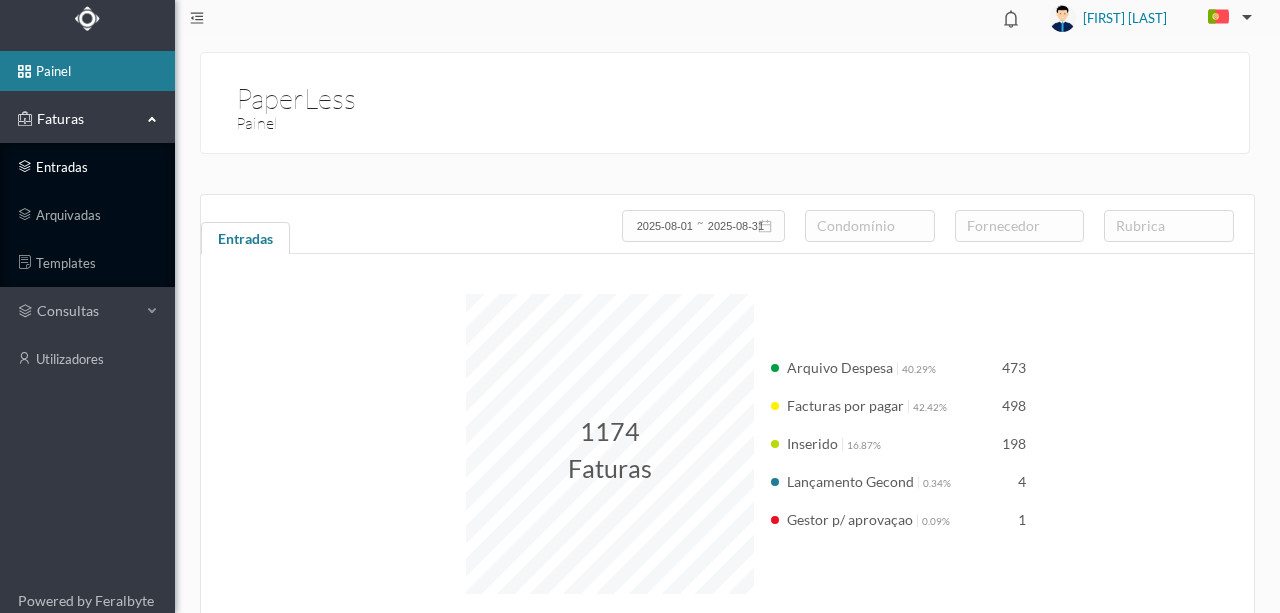 click on "entradas" at bounding box center (87, 167) 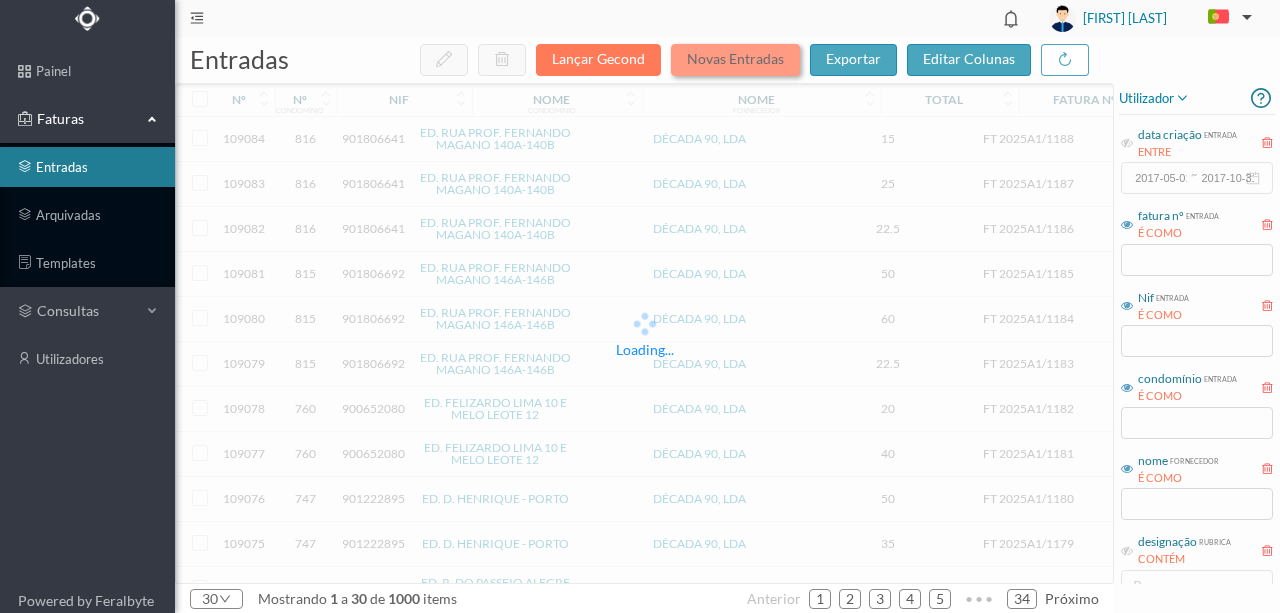 click on "Novas Entradas" at bounding box center (735, 60) 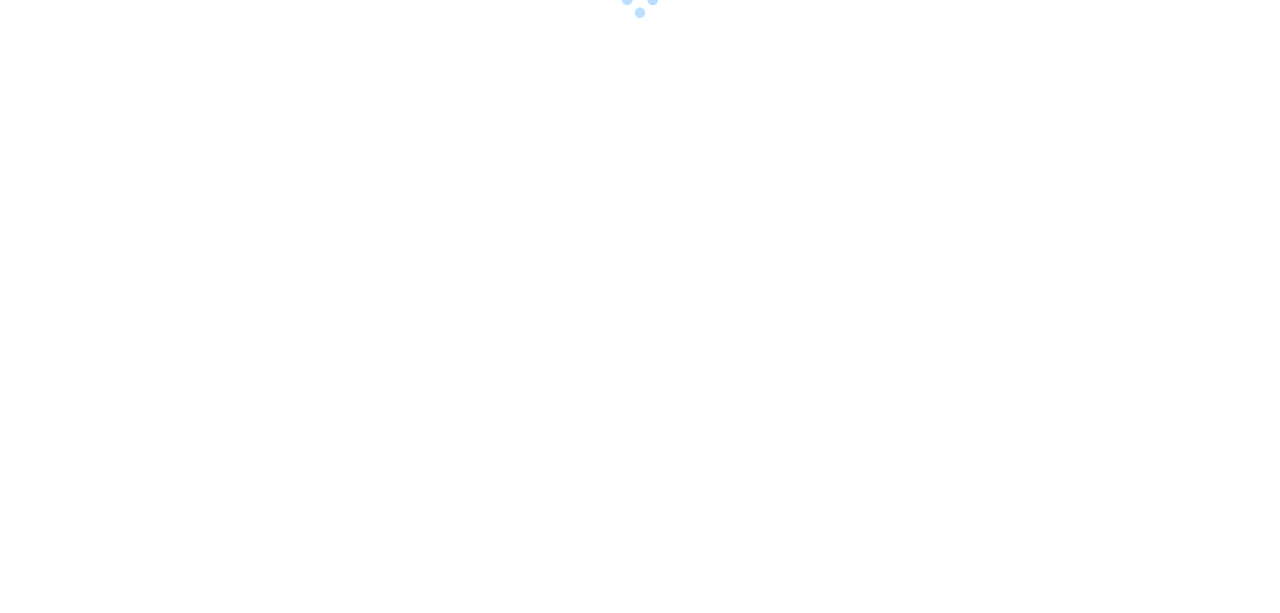 scroll, scrollTop: 0, scrollLeft: 0, axis: both 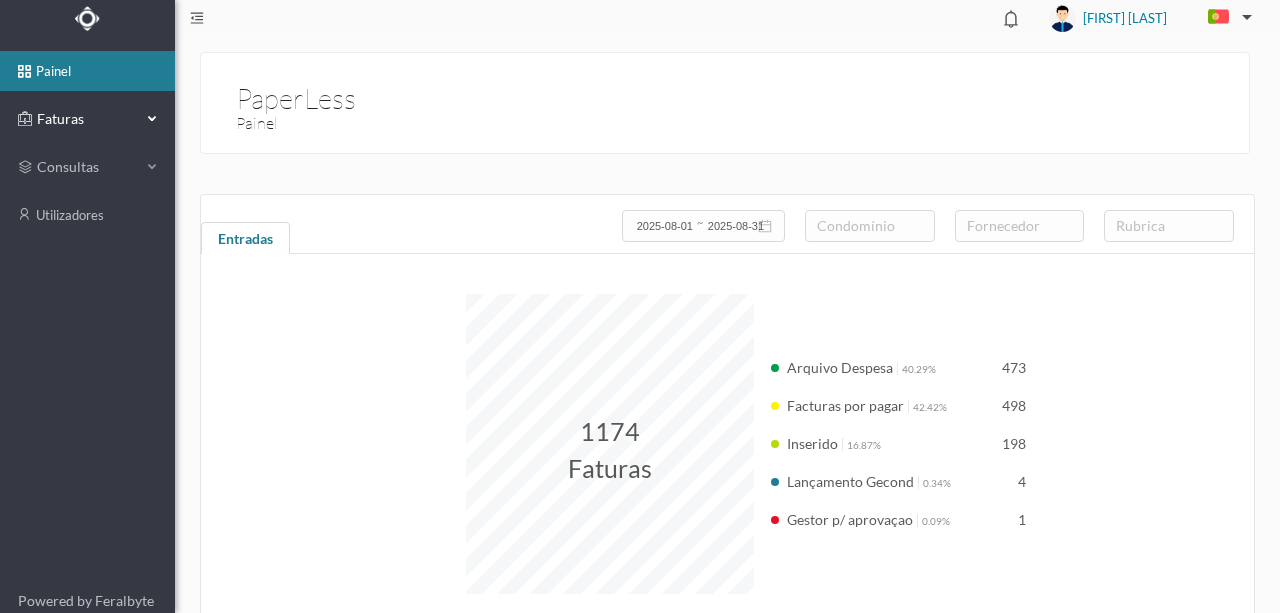 click on "Faturas" at bounding box center (87, 119) 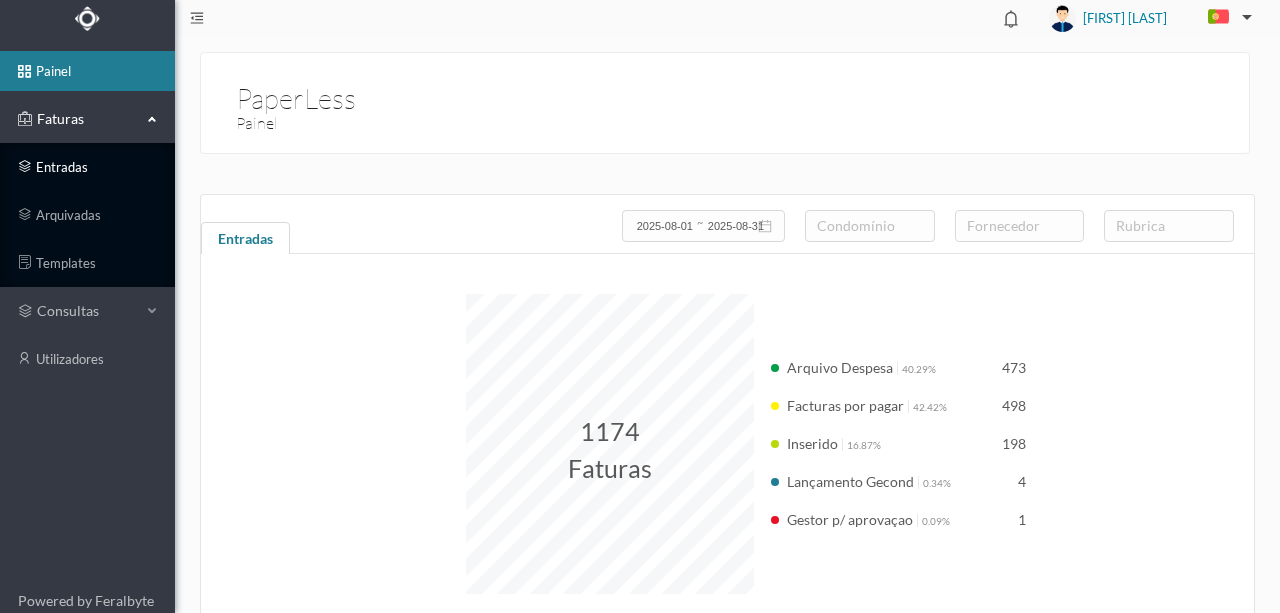click on "entradas" at bounding box center (87, 167) 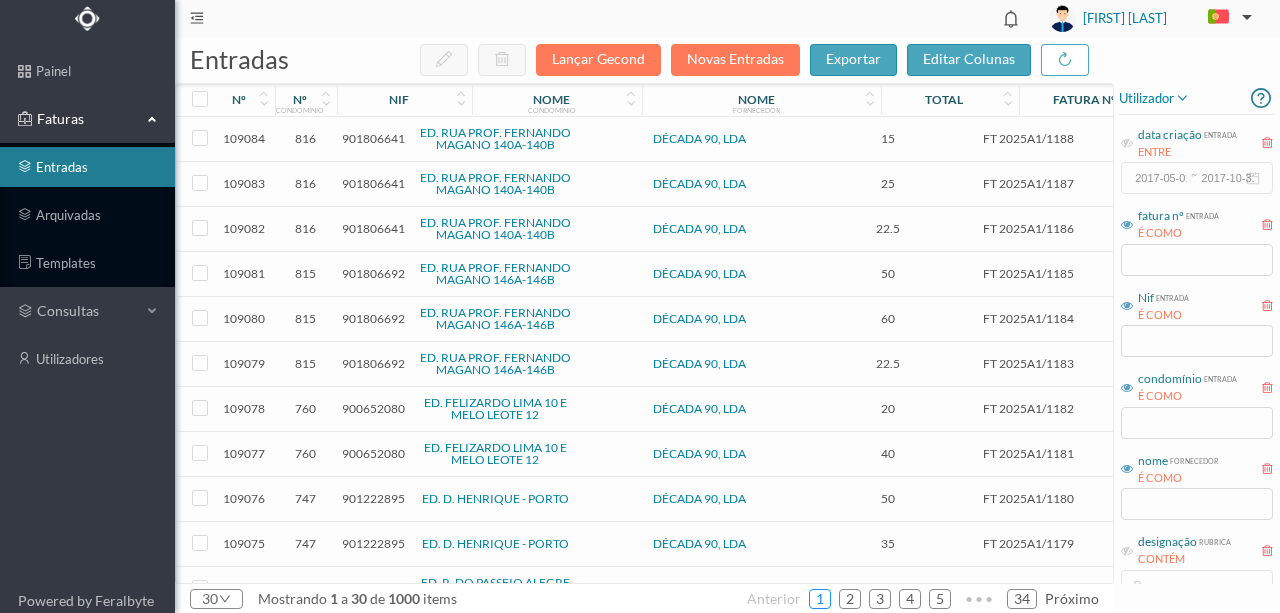 click on "1" at bounding box center [820, 599] 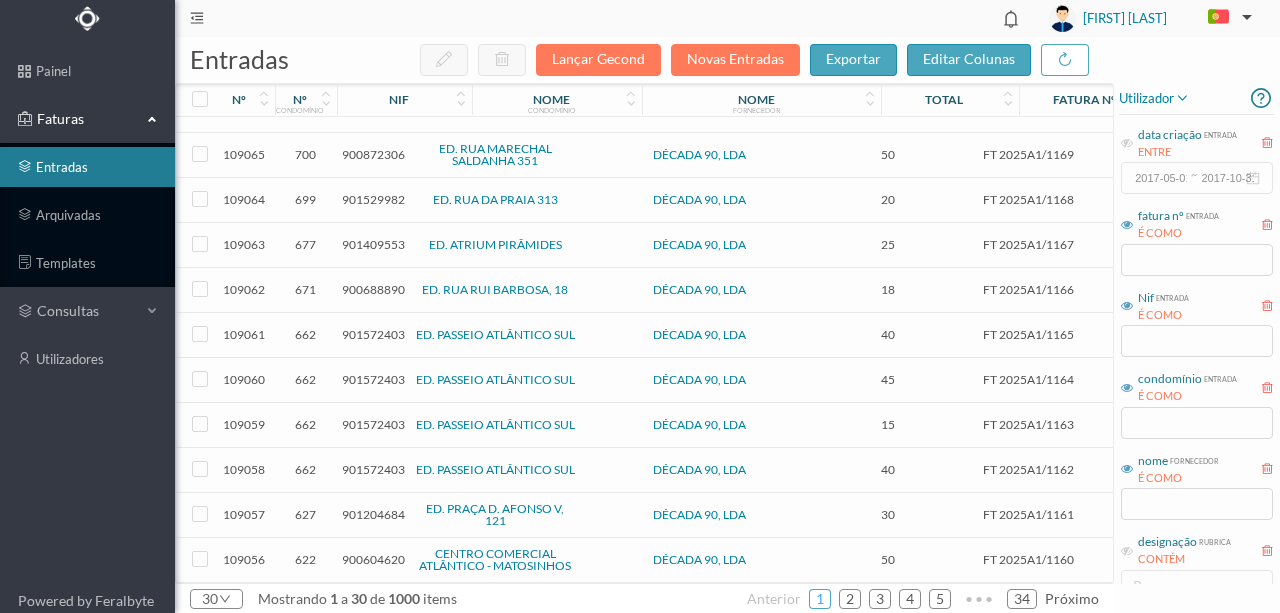 scroll, scrollTop: 859, scrollLeft: 0, axis: vertical 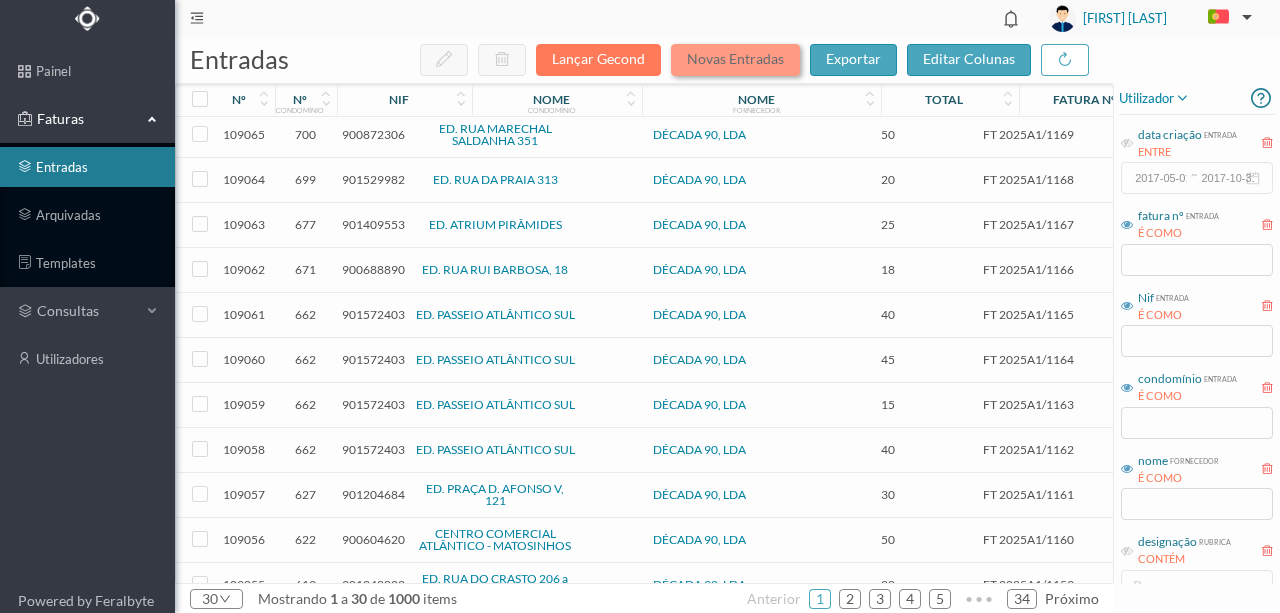 click on "Novas Entradas" at bounding box center [735, 60] 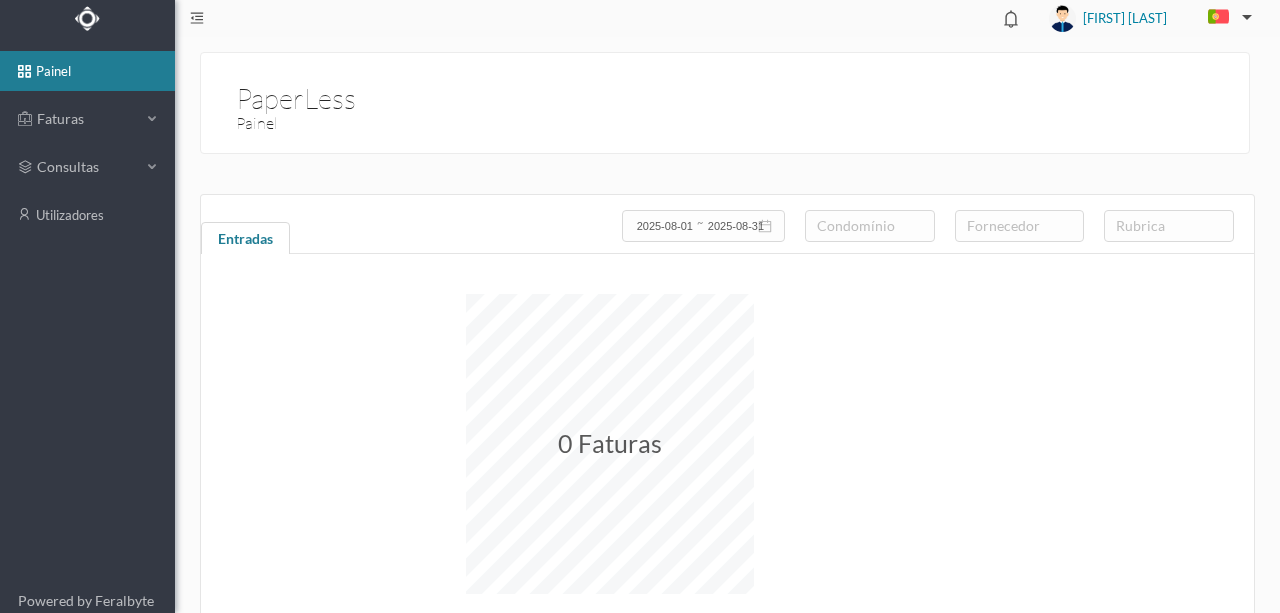 scroll, scrollTop: 0, scrollLeft: 0, axis: both 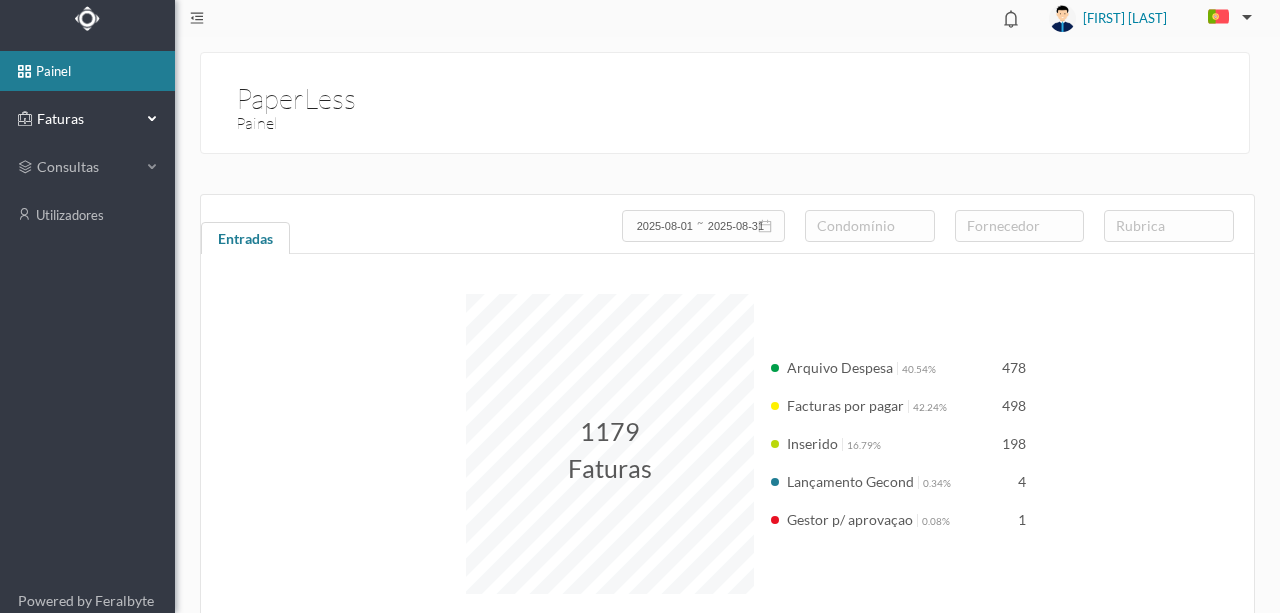 click on "Faturas" at bounding box center [87, 119] 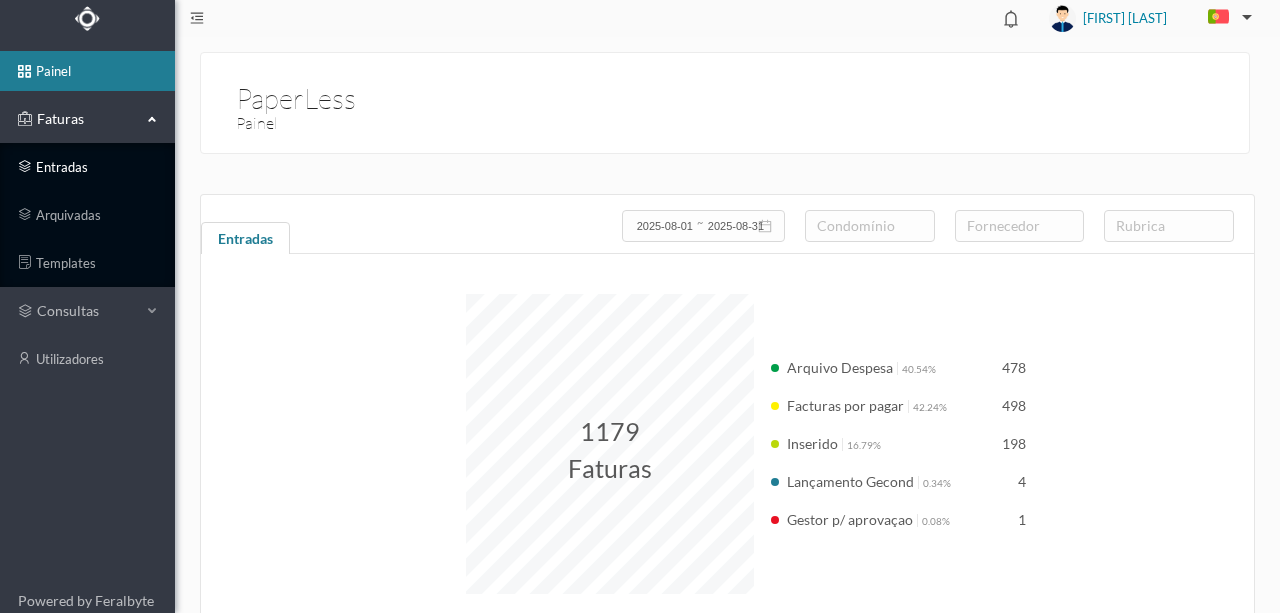click on "entradas" at bounding box center (87, 167) 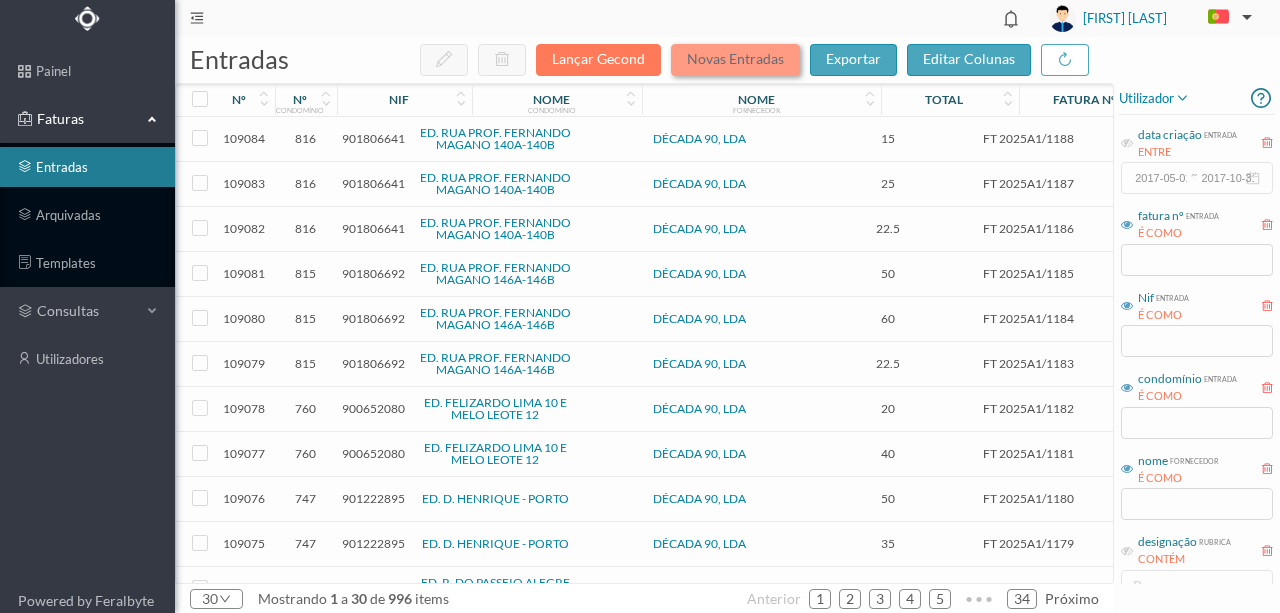 click on "Novas Entradas" at bounding box center [735, 60] 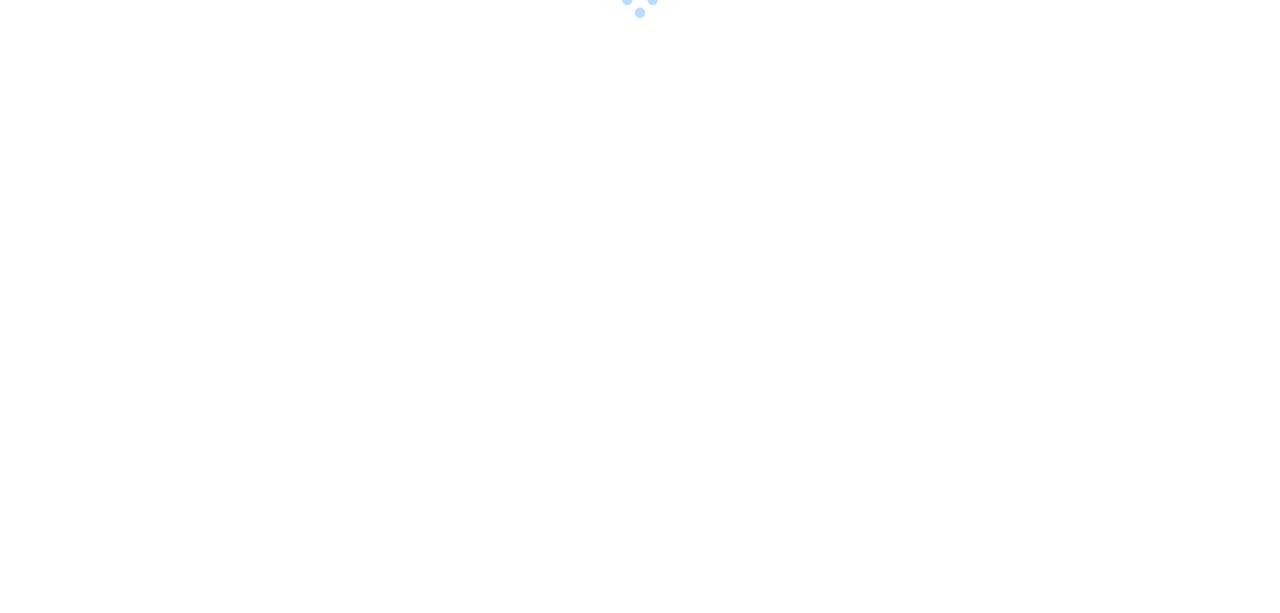 scroll, scrollTop: 0, scrollLeft: 0, axis: both 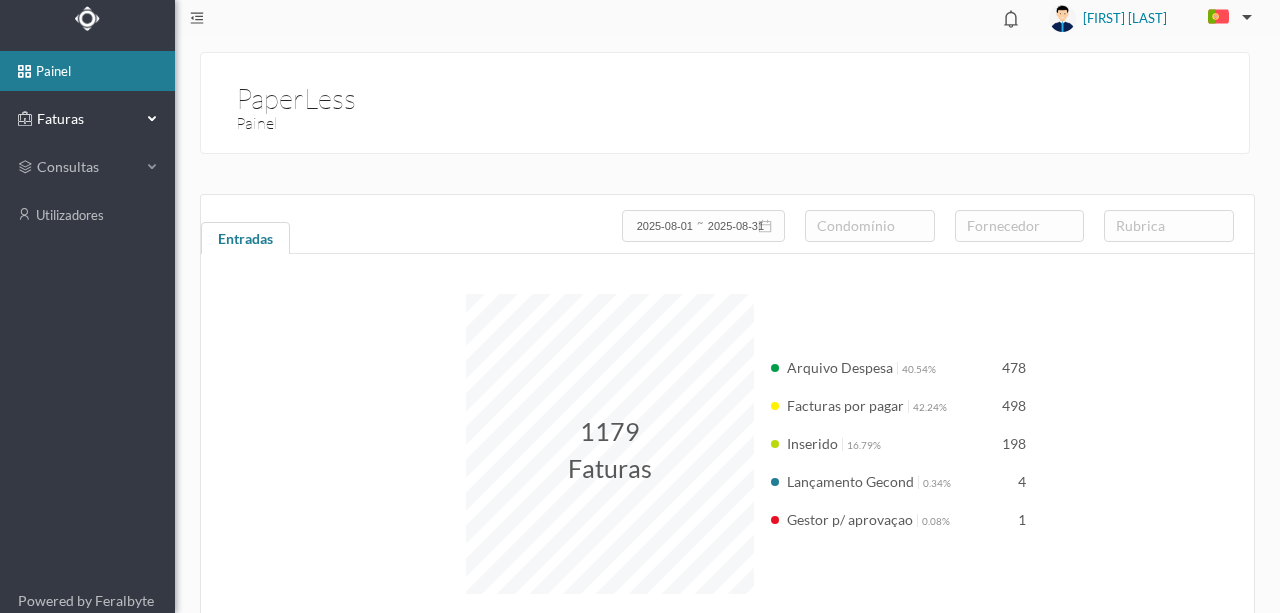 click on "Faturas" at bounding box center (87, 119) 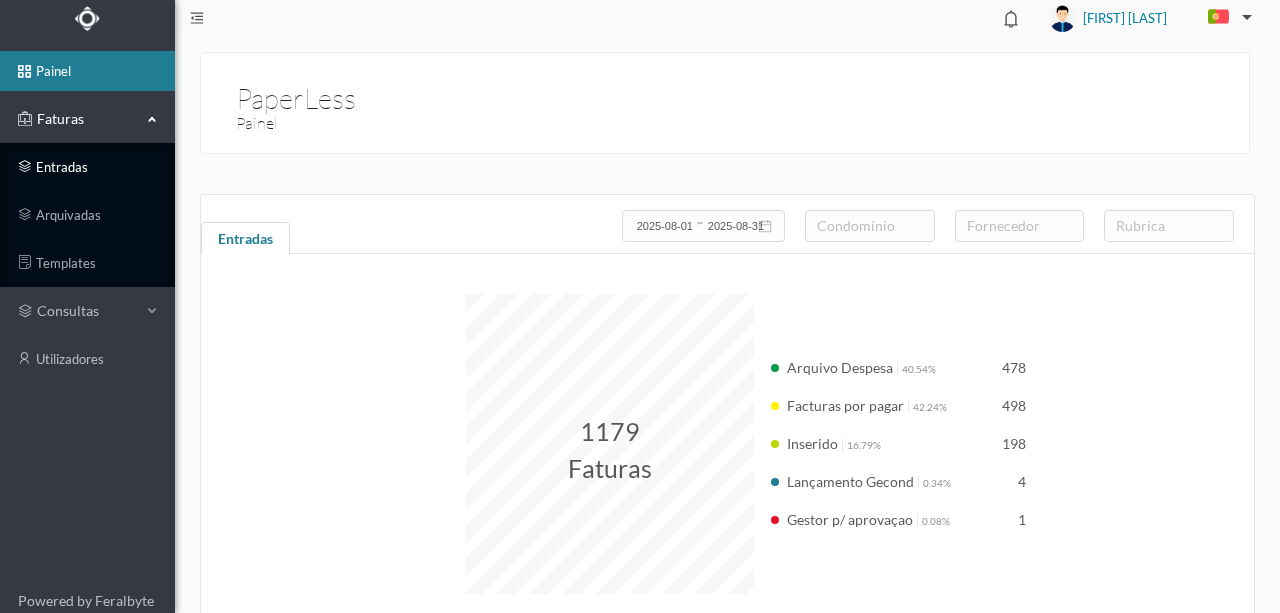 click on "entradas" at bounding box center (87, 167) 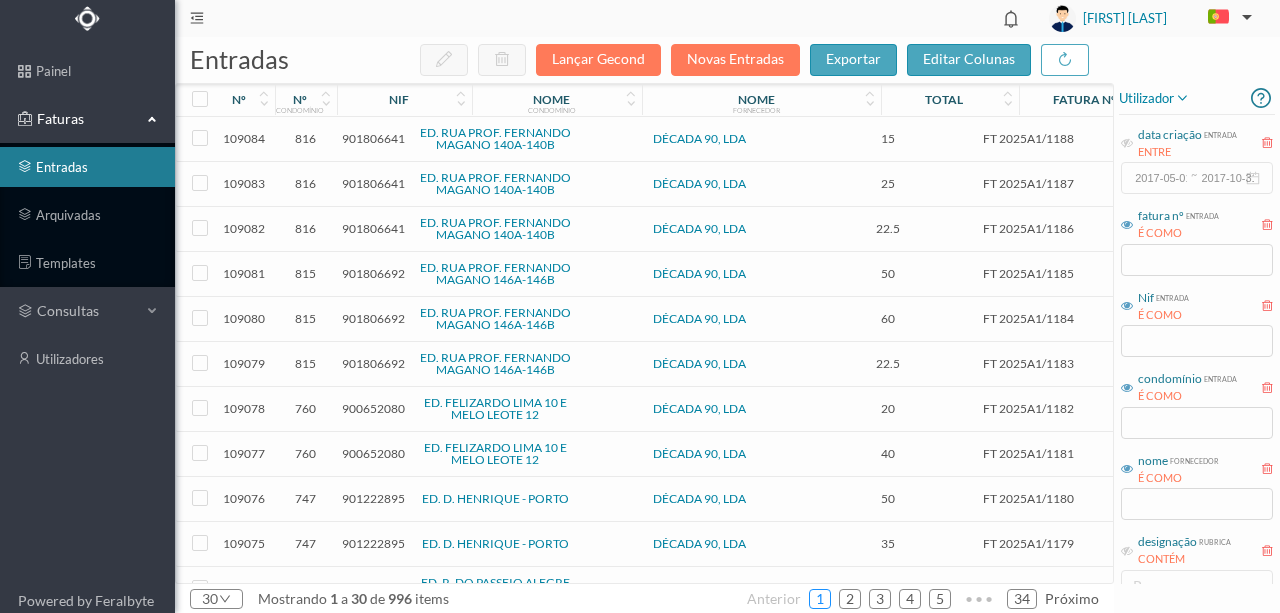 click on "1" at bounding box center [820, 599] 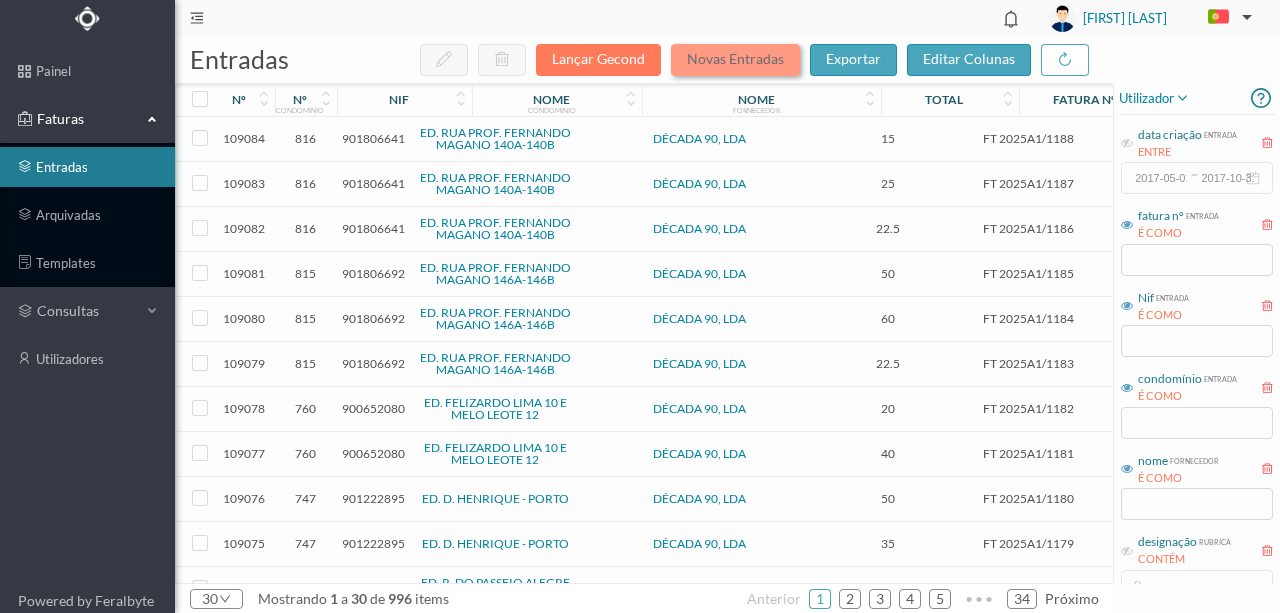 click on "Novas Entradas" at bounding box center [735, 60] 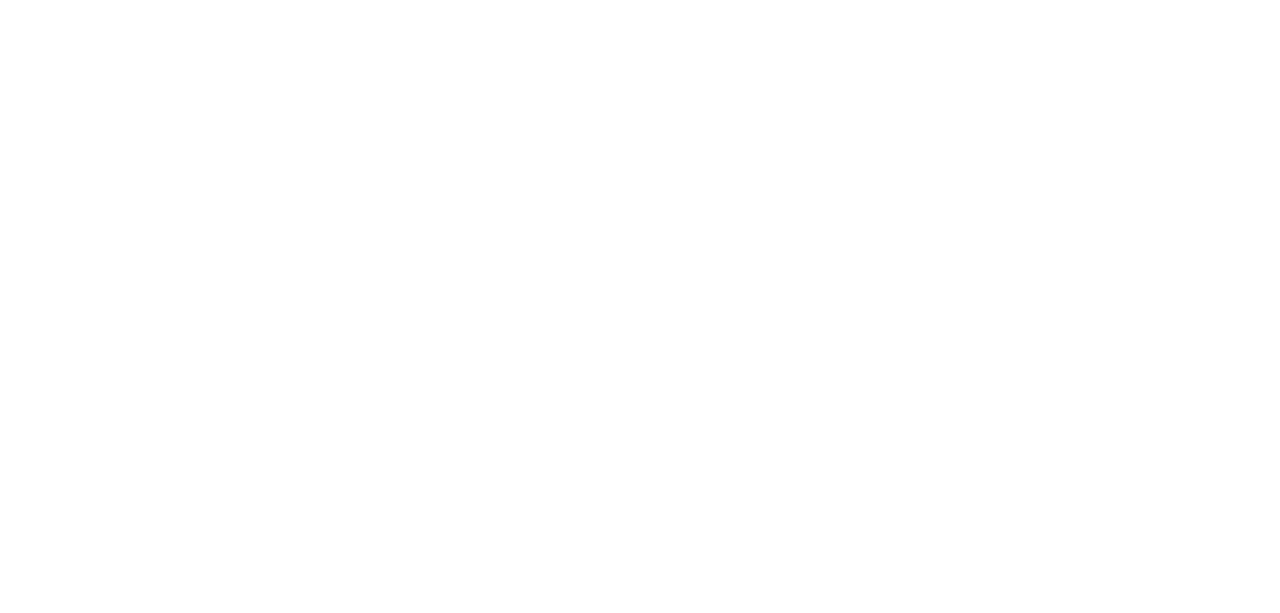 scroll, scrollTop: 0, scrollLeft: 0, axis: both 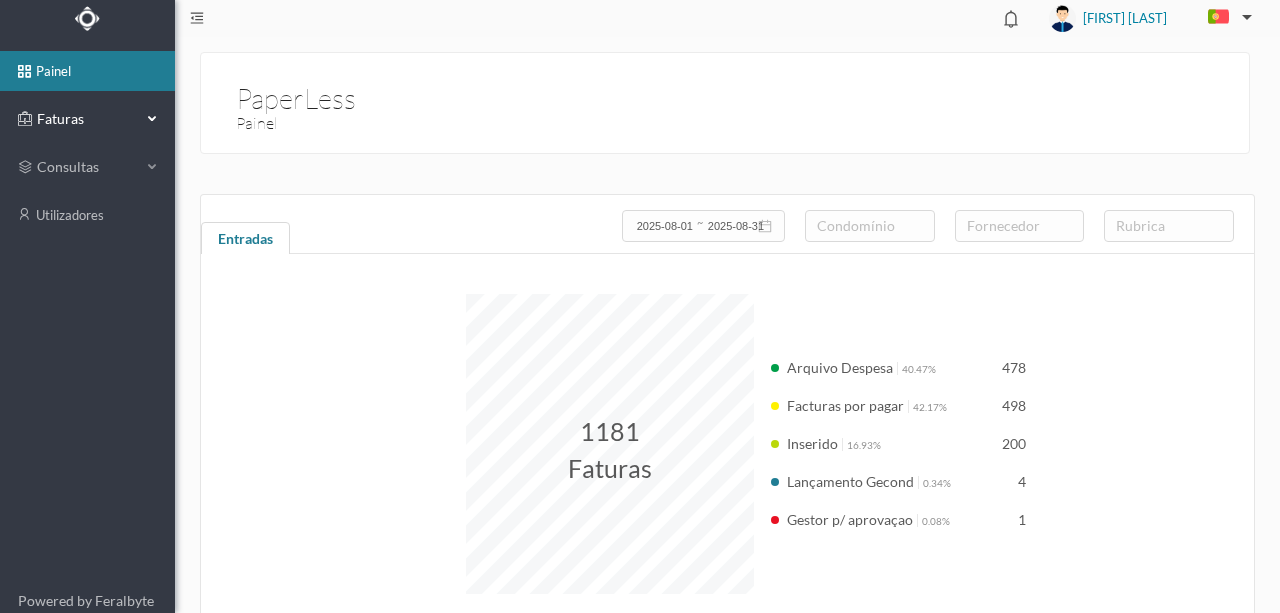 click on "Faturas" at bounding box center [87, 119] 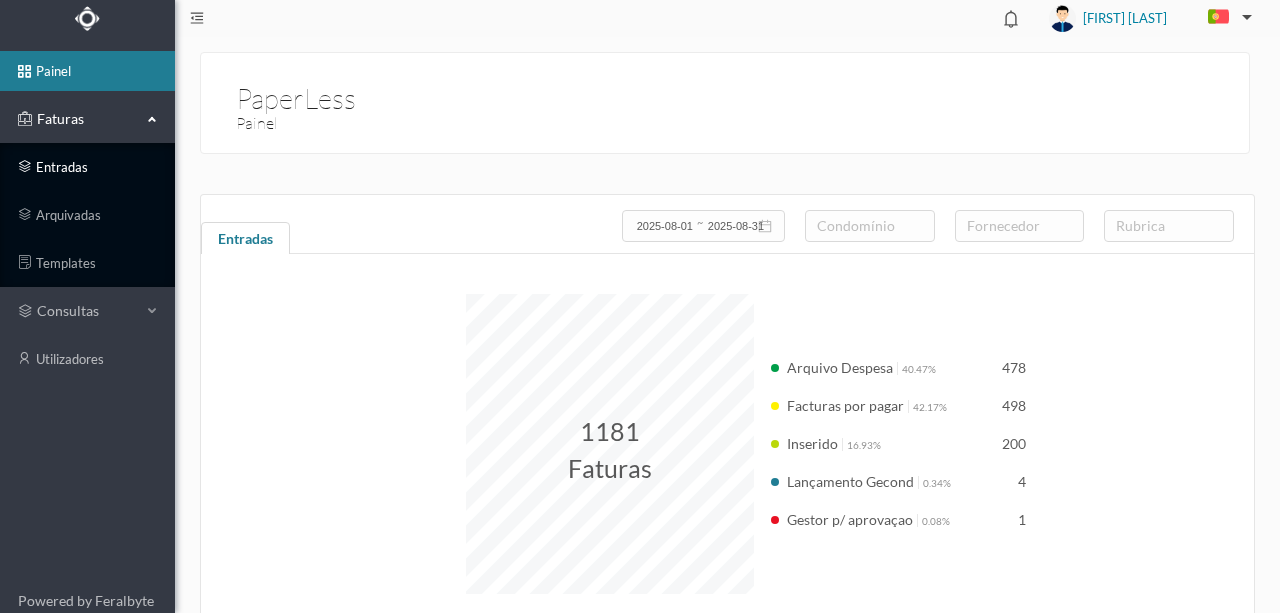 click on "entradas" at bounding box center (87, 167) 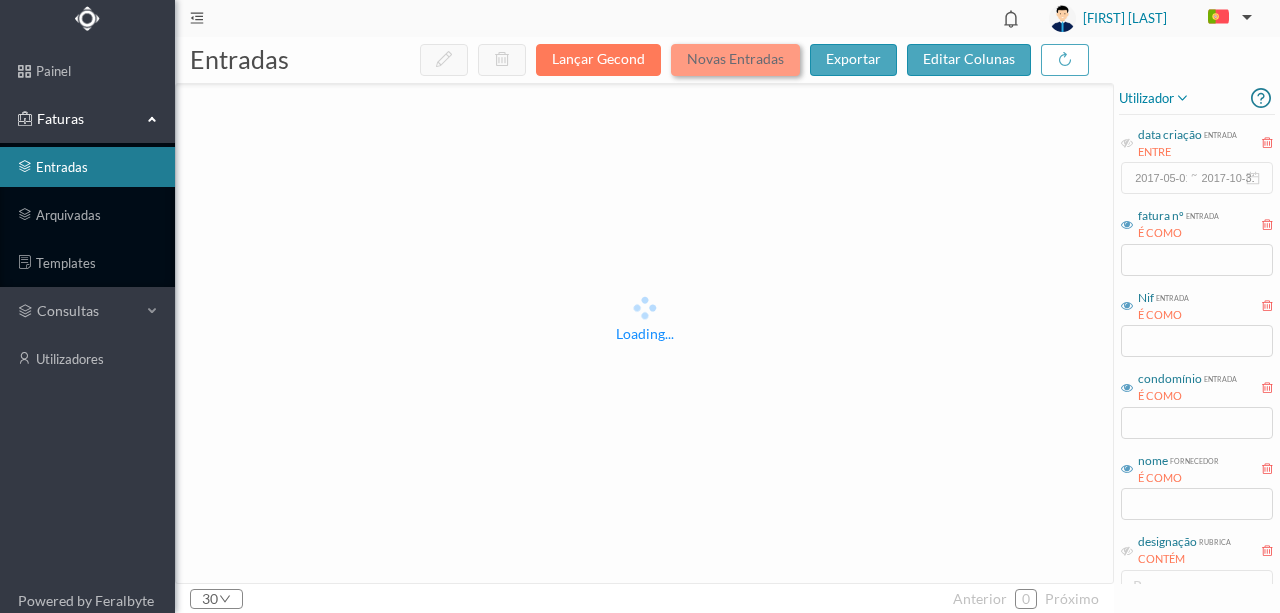 click on "Novas Entradas" at bounding box center (735, 60) 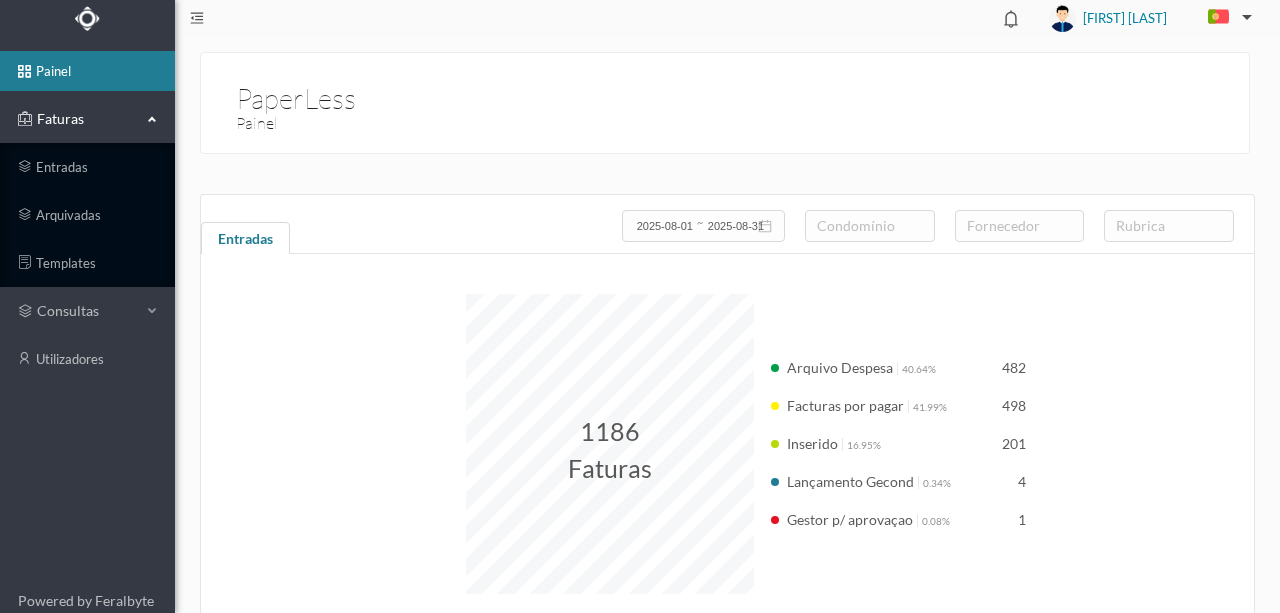 click on "Faturas" at bounding box center [87, 119] 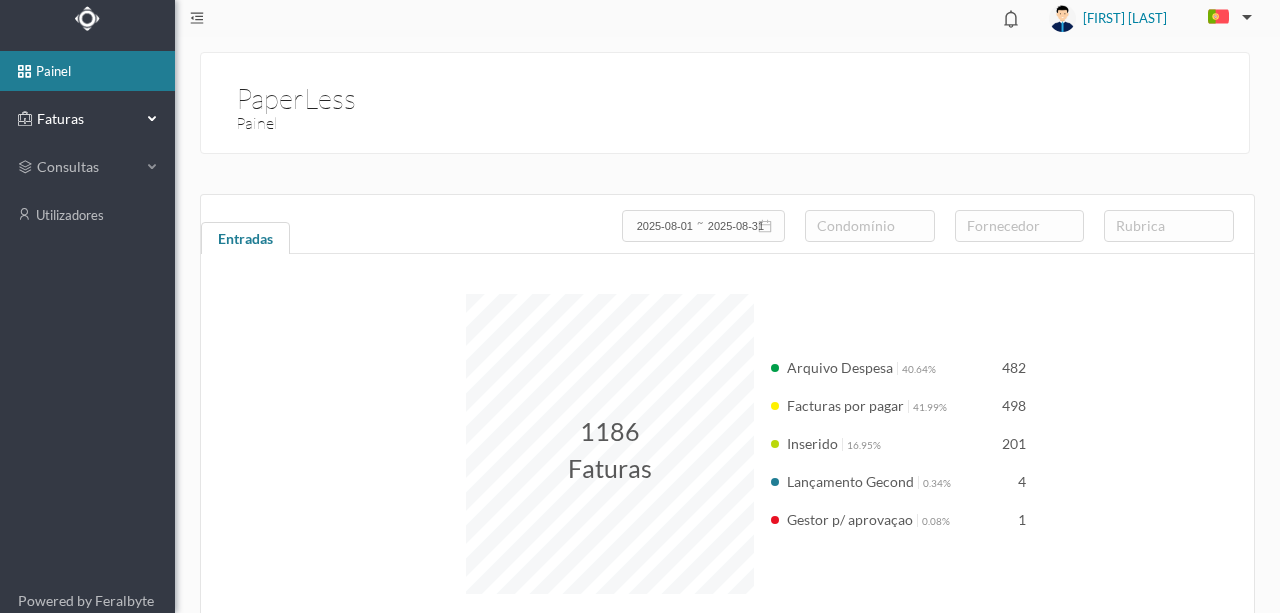 drag, startPoint x: 88, startPoint y: 122, endPoint x: 76, endPoint y: 119, distance: 12.369317 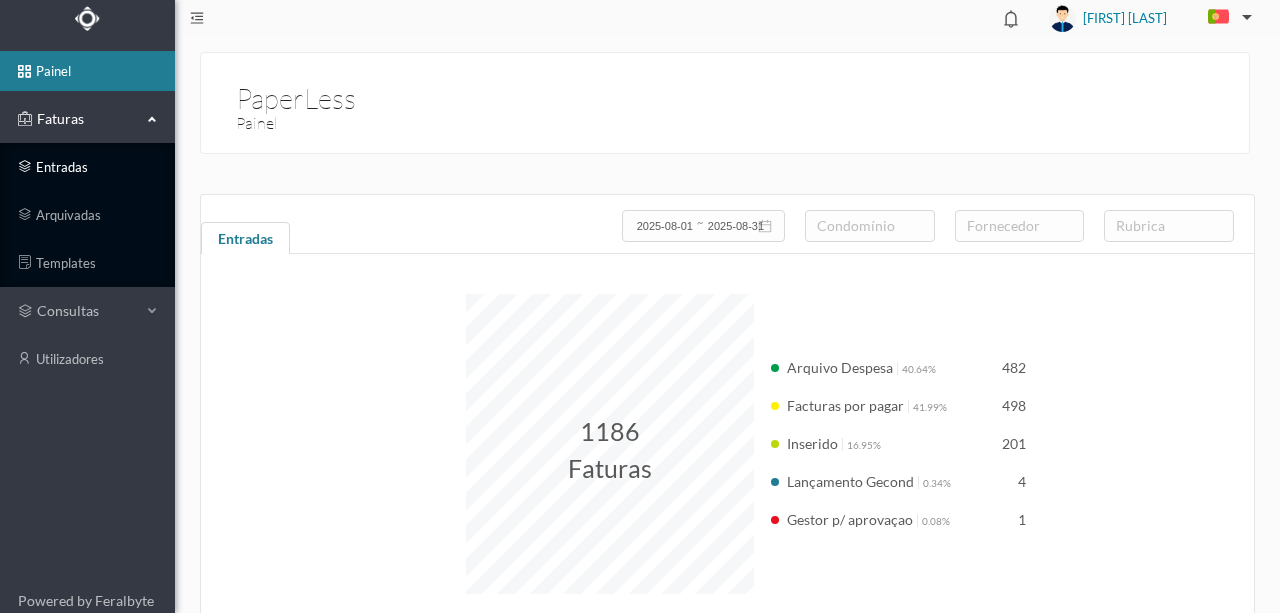 click on "entradas" at bounding box center (87, 167) 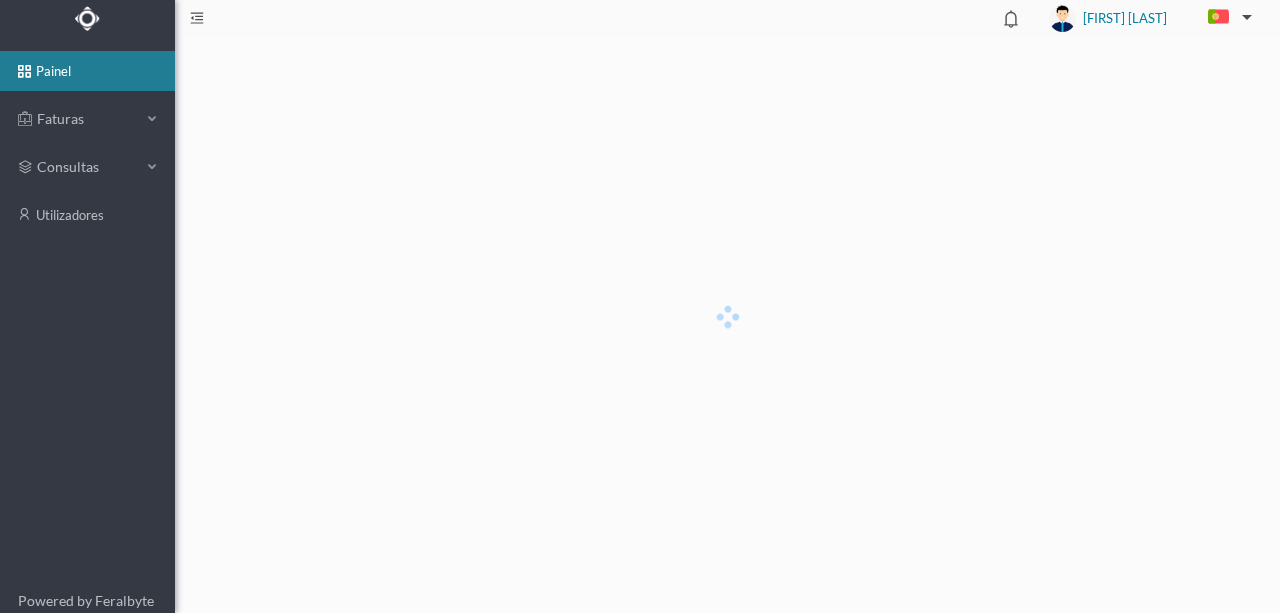 scroll, scrollTop: 0, scrollLeft: 0, axis: both 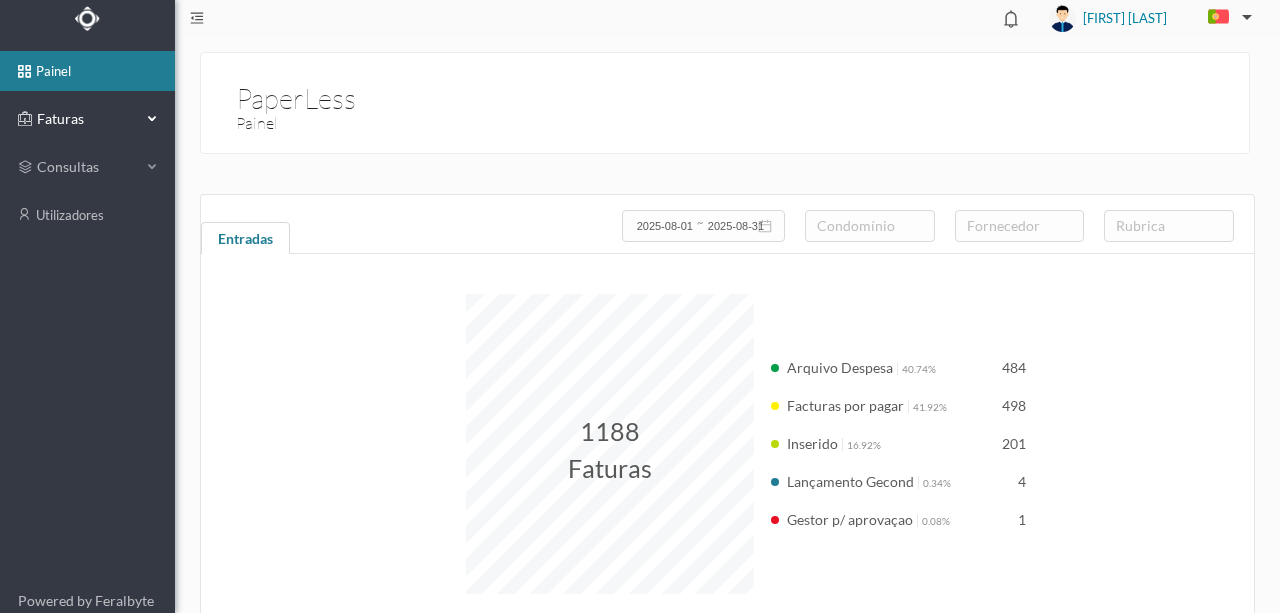drag, startPoint x: 70, startPoint y: 114, endPoint x: 91, endPoint y: 118, distance: 21.377558 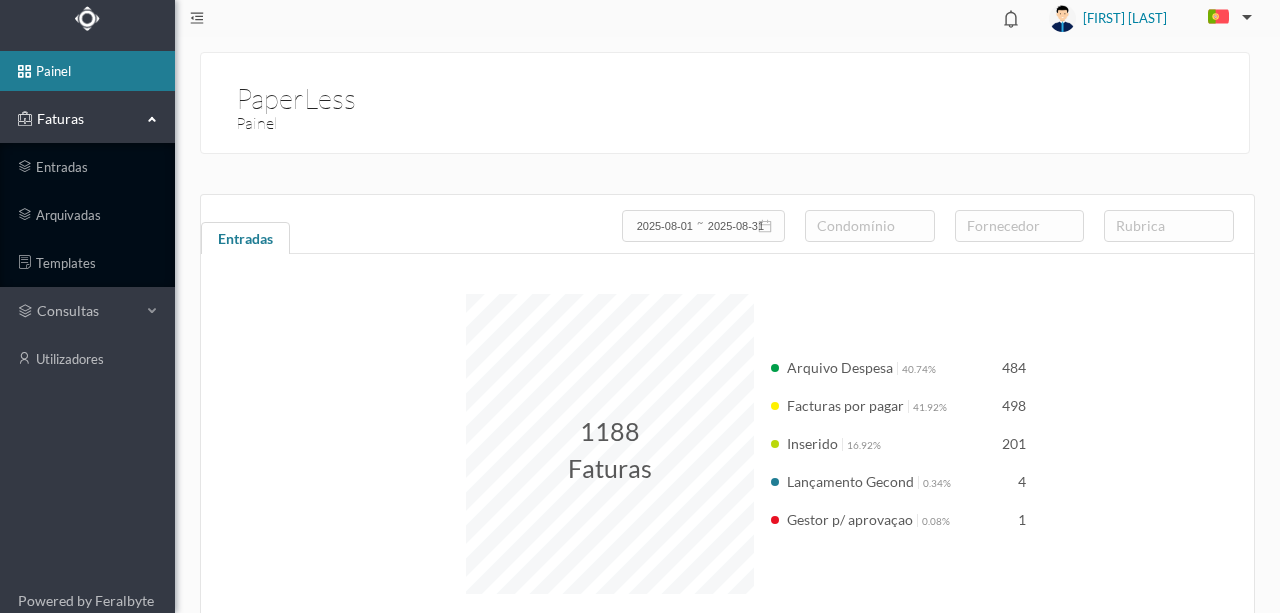 click on "Faturas" at bounding box center [87, 119] 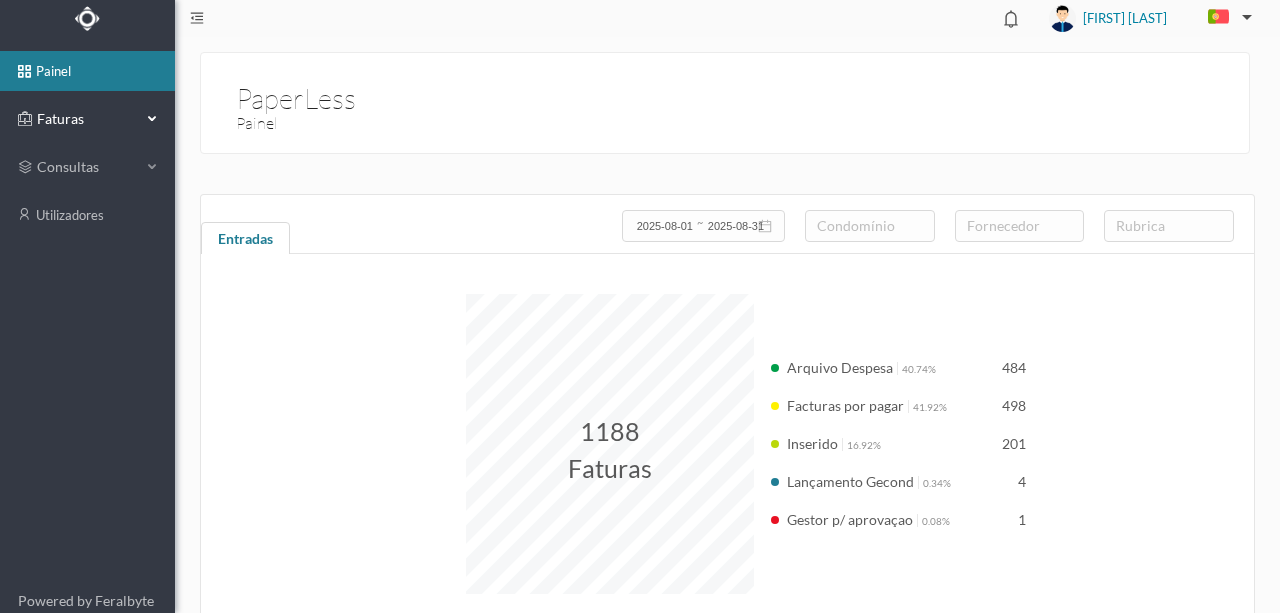 click on "Faturas" at bounding box center (87, 119) 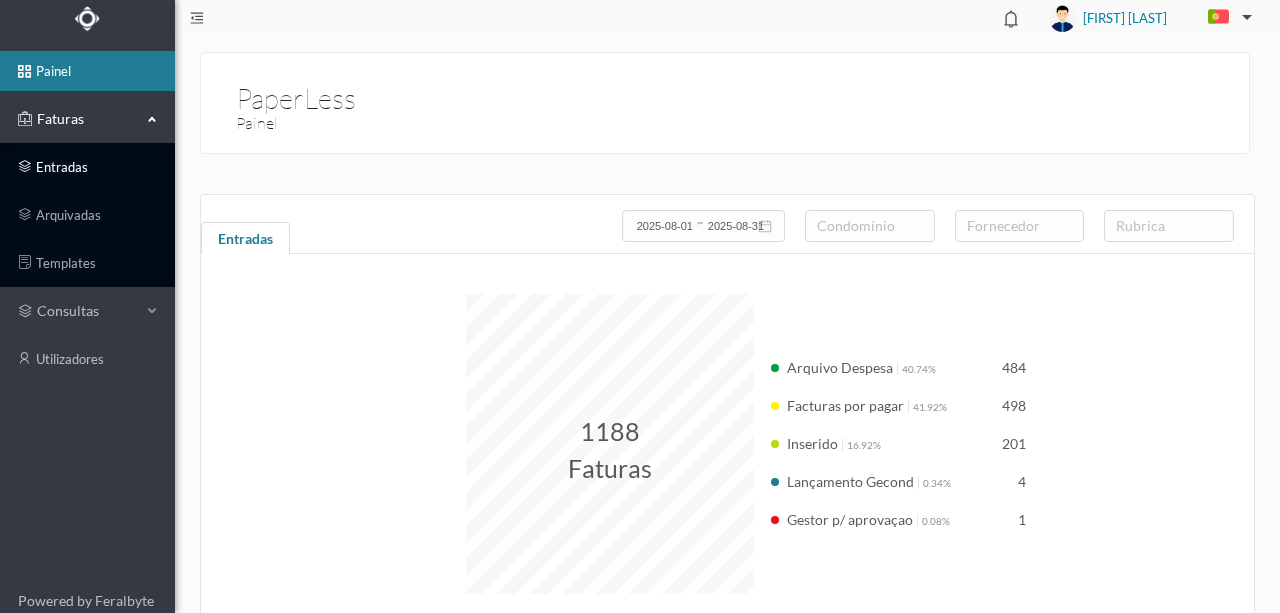 click on "entradas" at bounding box center [87, 167] 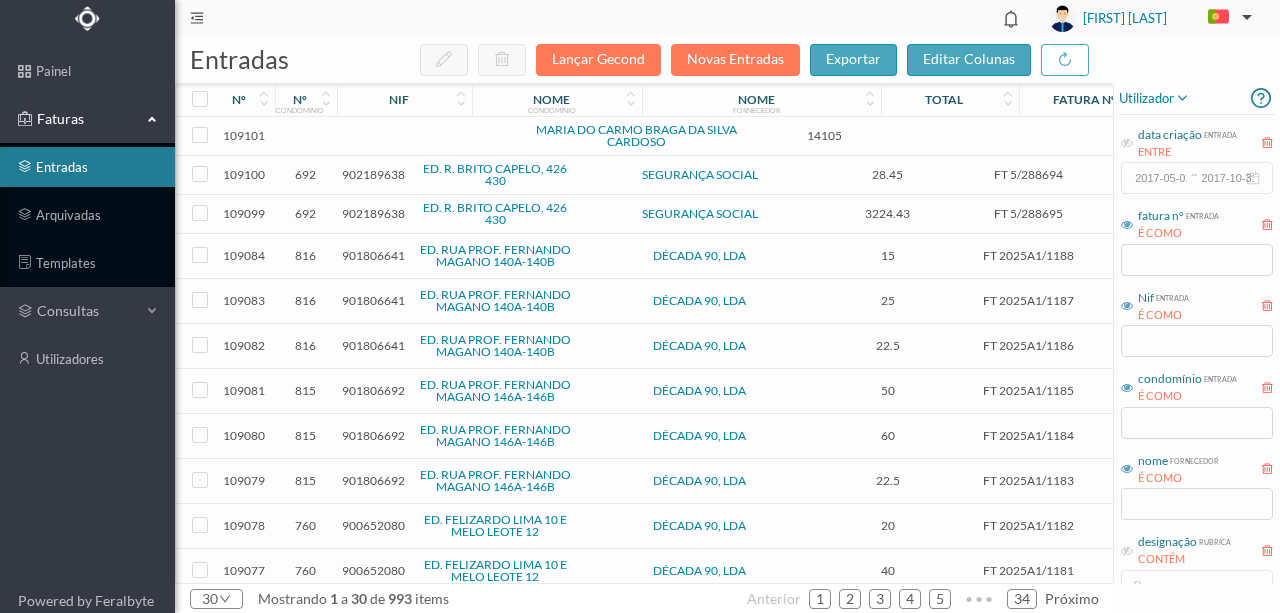 click at bounding box center (432, 136) 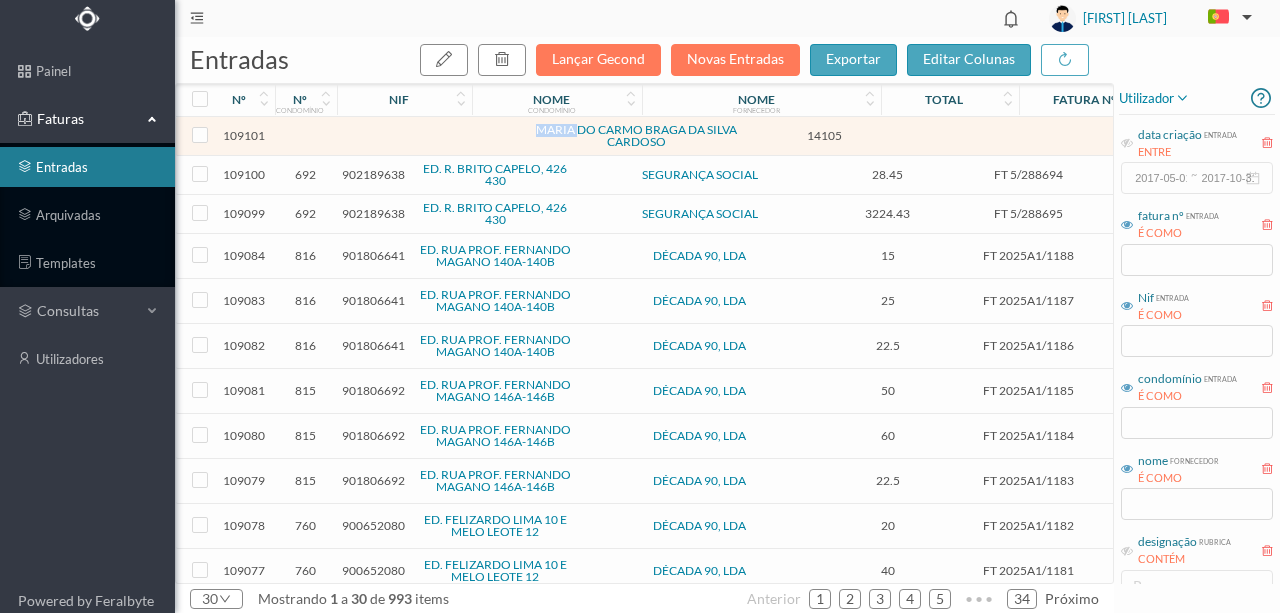 click at bounding box center [432, 136] 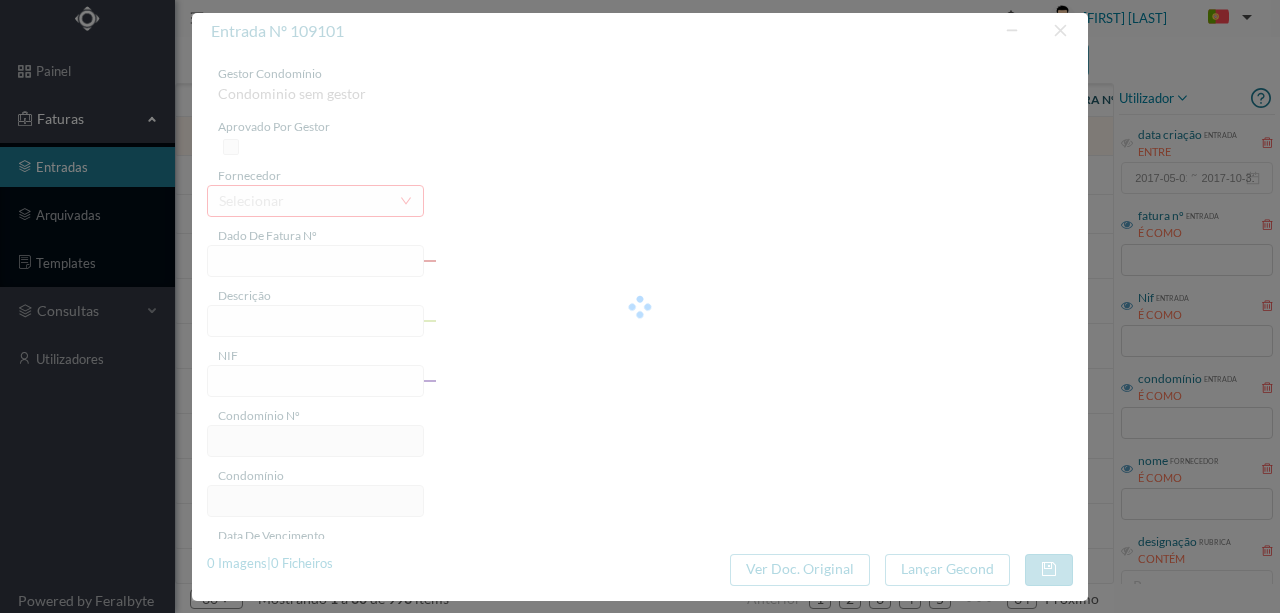 type on "JITO" 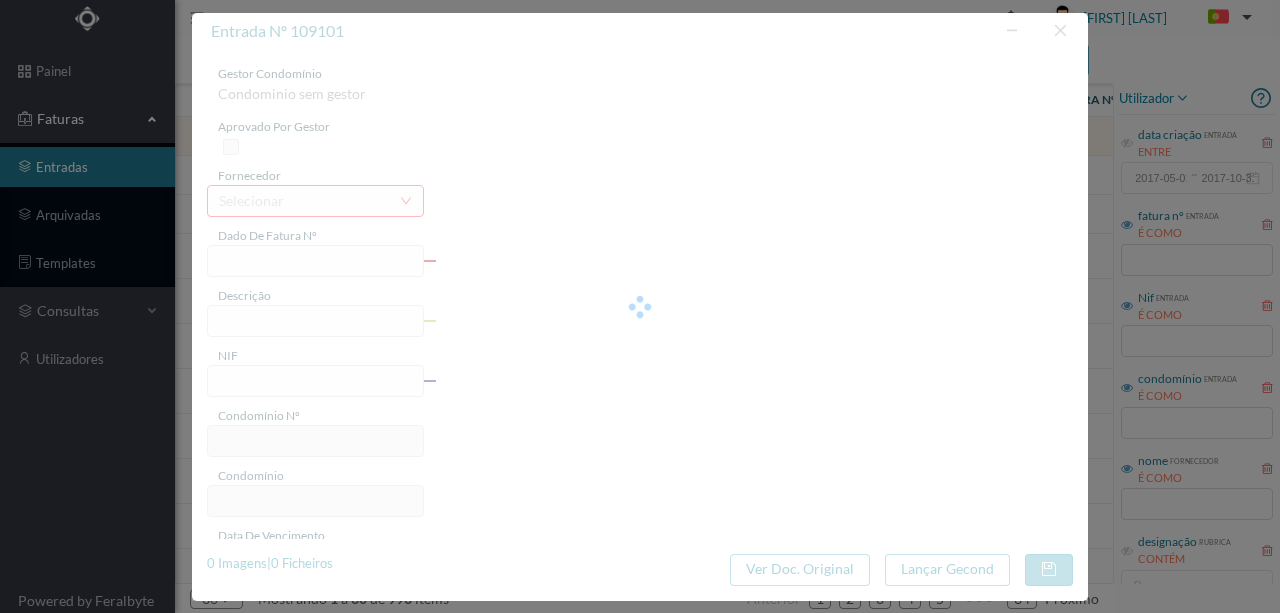 type on "0" 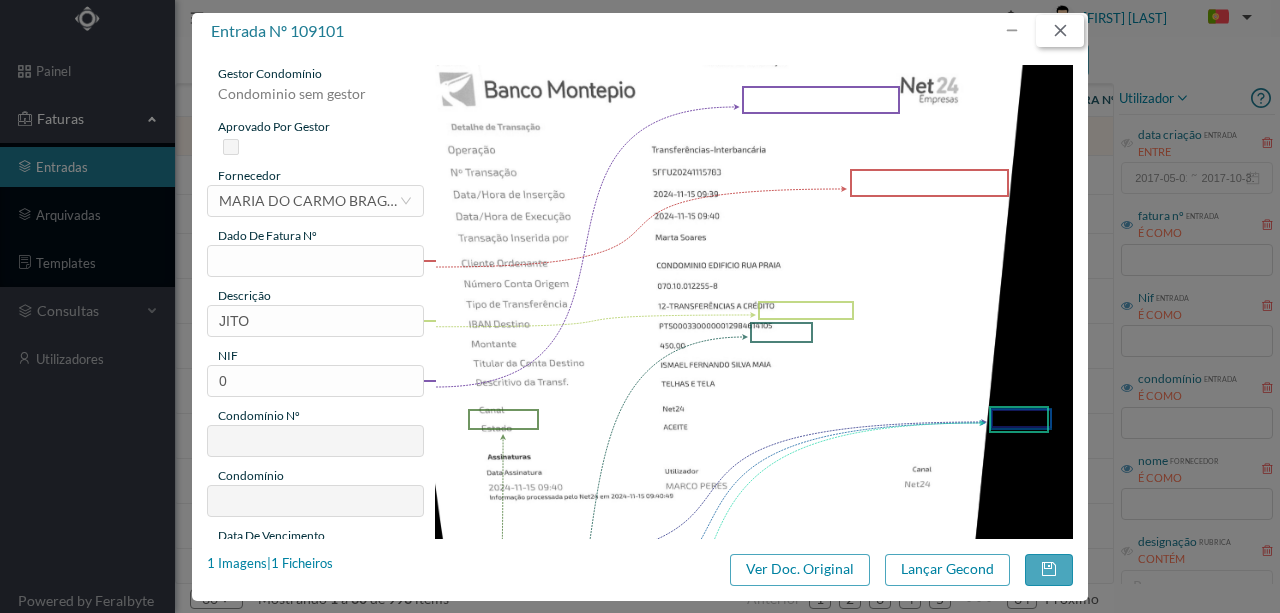 click at bounding box center [1060, 31] 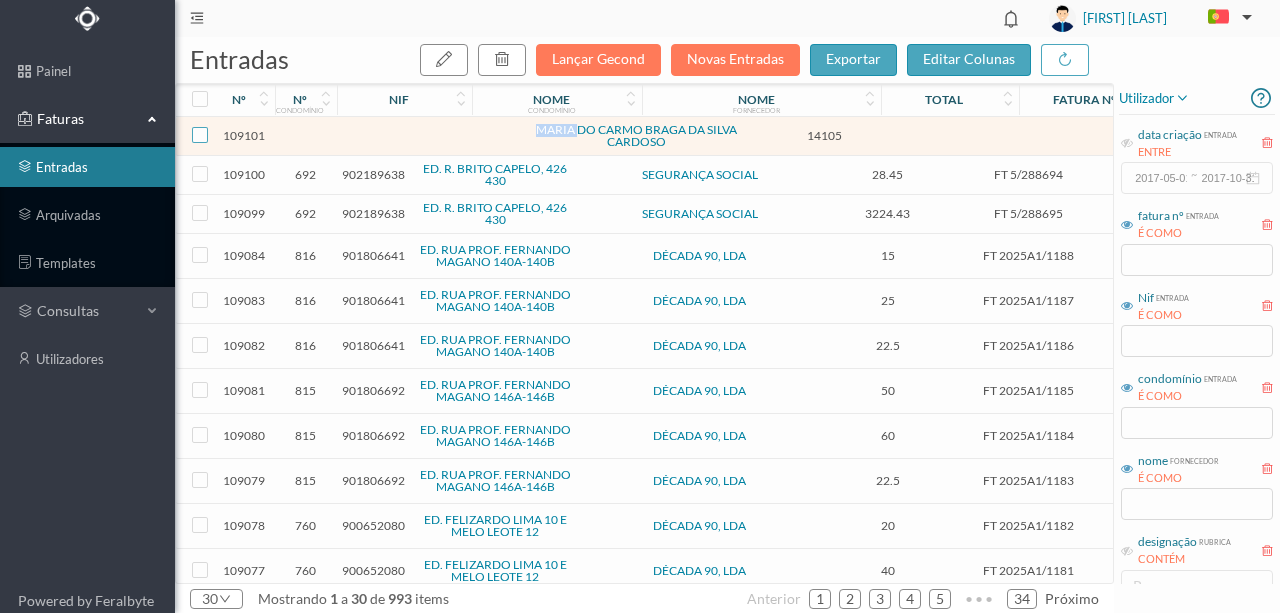 click at bounding box center [200, 135] 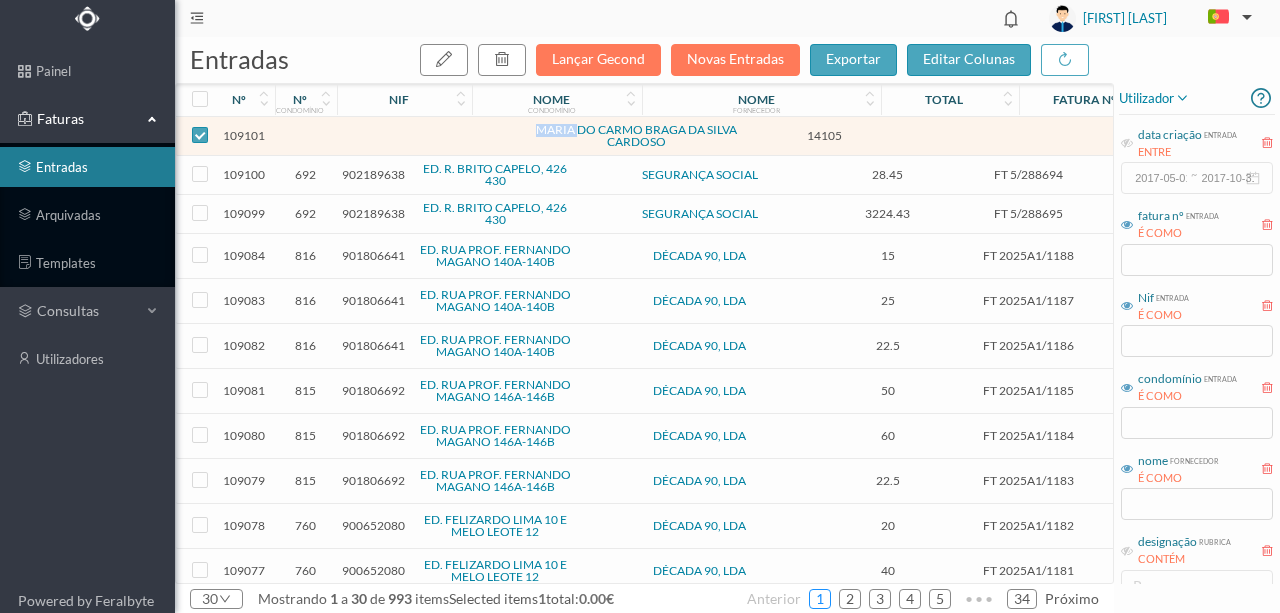 click on "1" at bounding box center (820, 599) 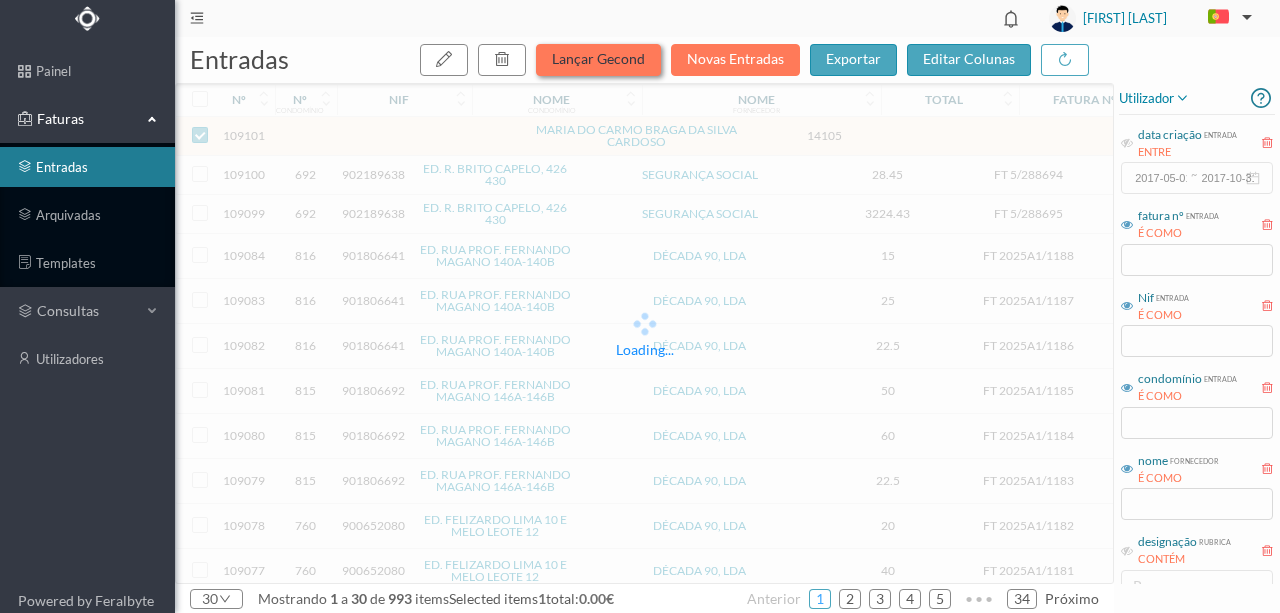 checkbox on "false" 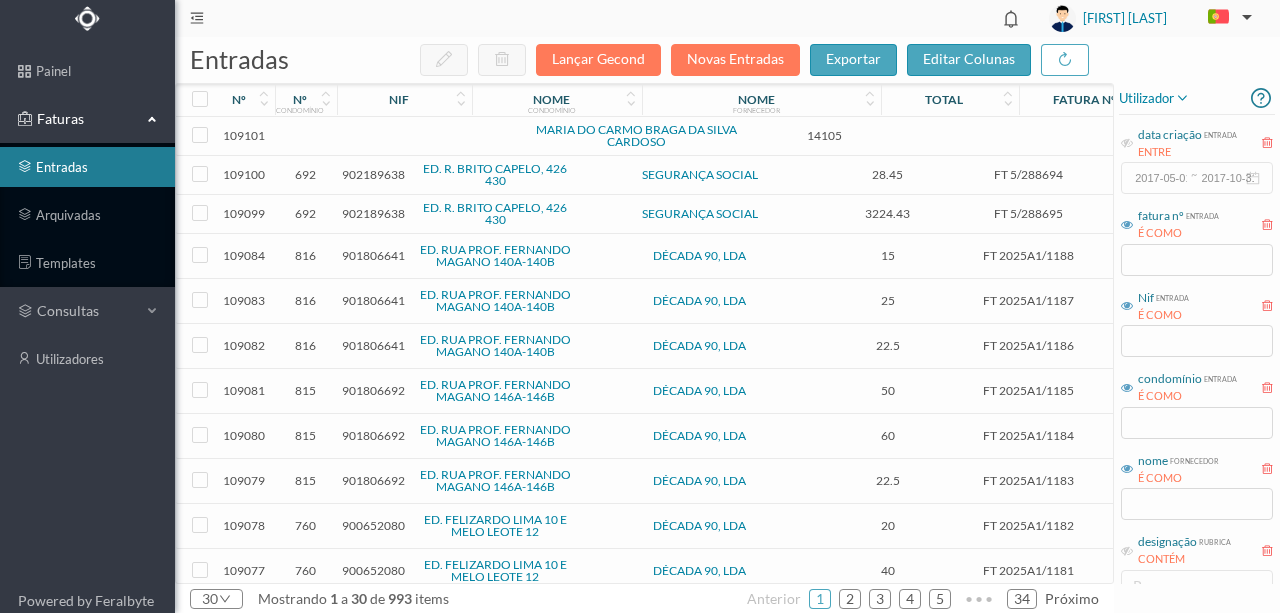 click at bounding box center (432, 136) 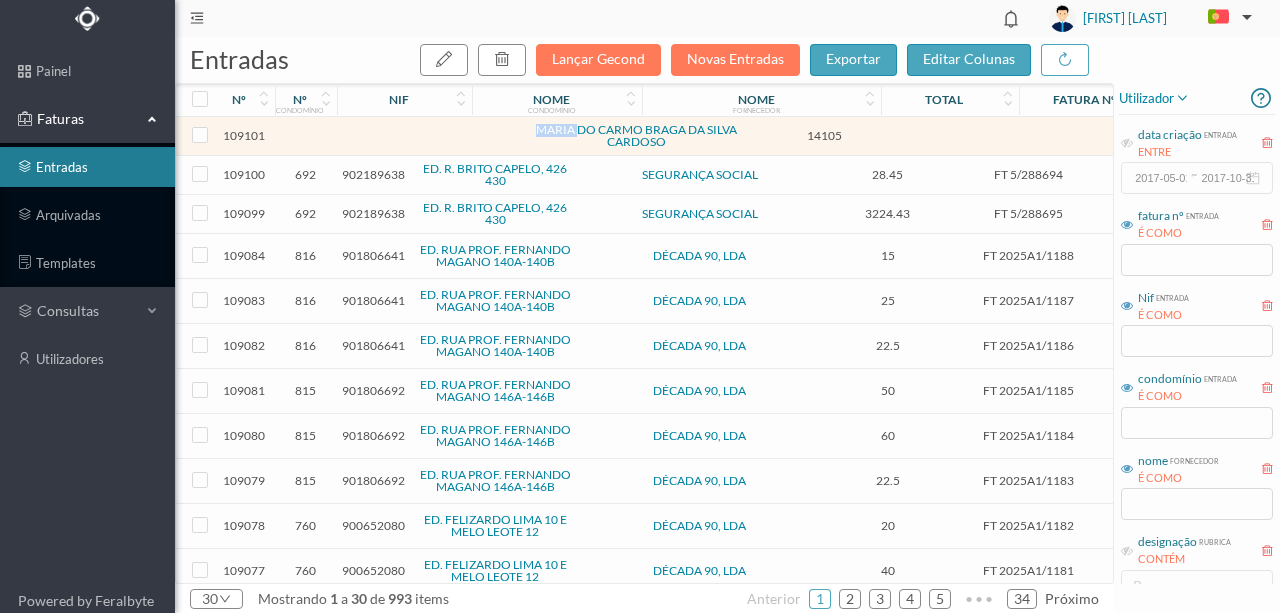 click at bounding box center (432, 136) 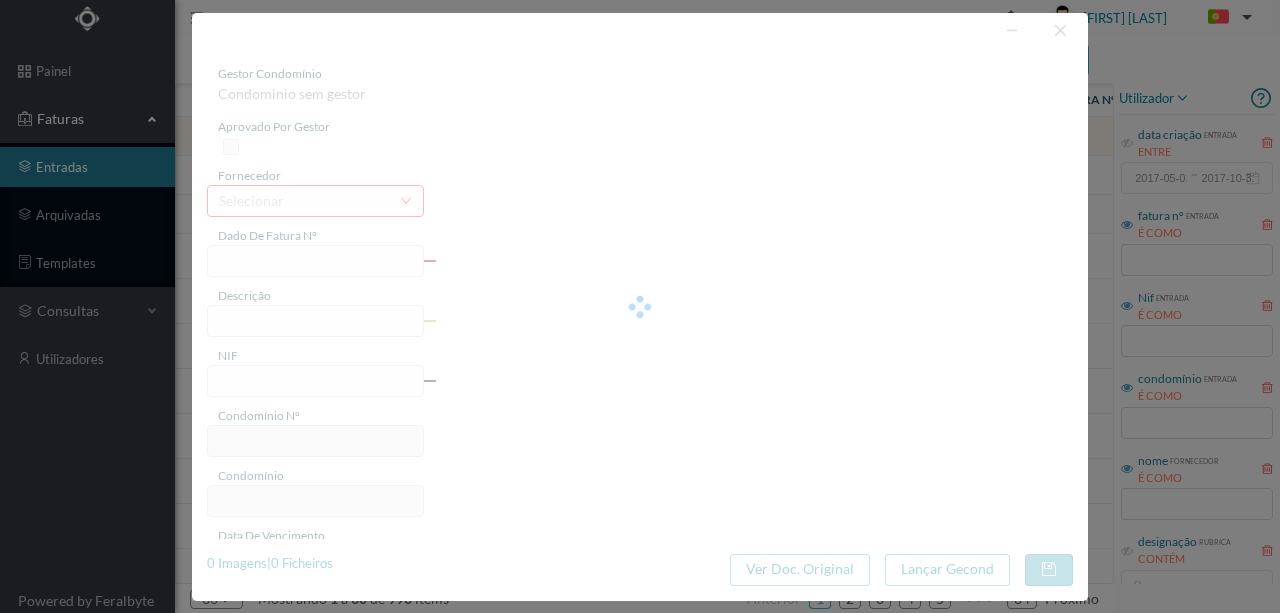 type on "JITO" 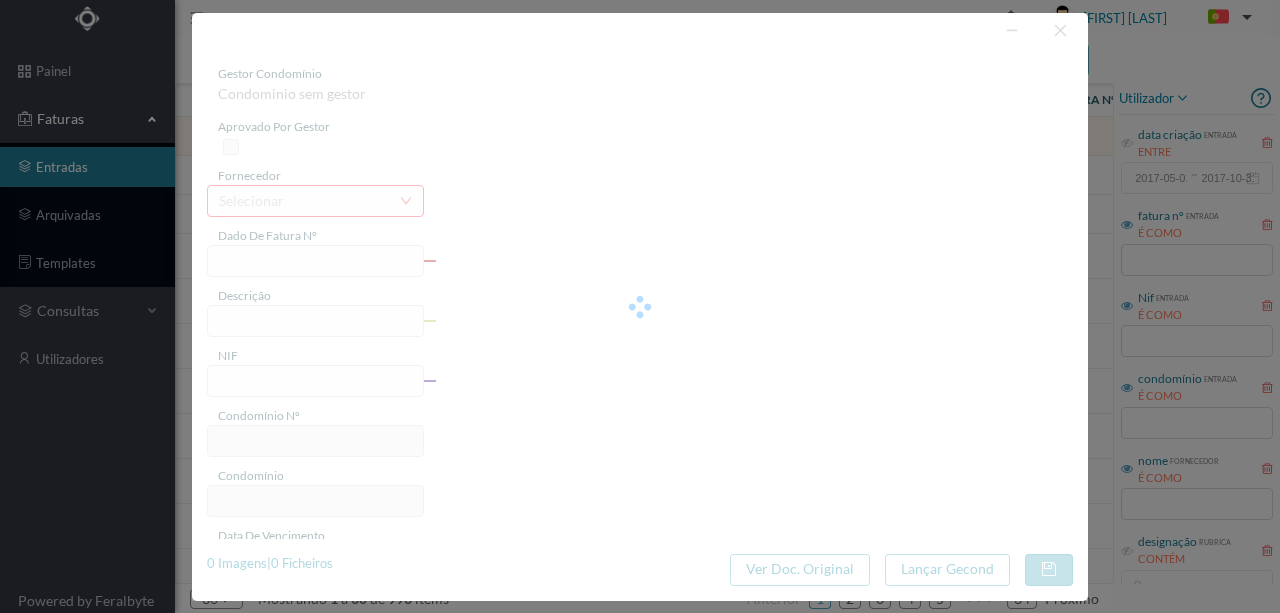 type on "0" 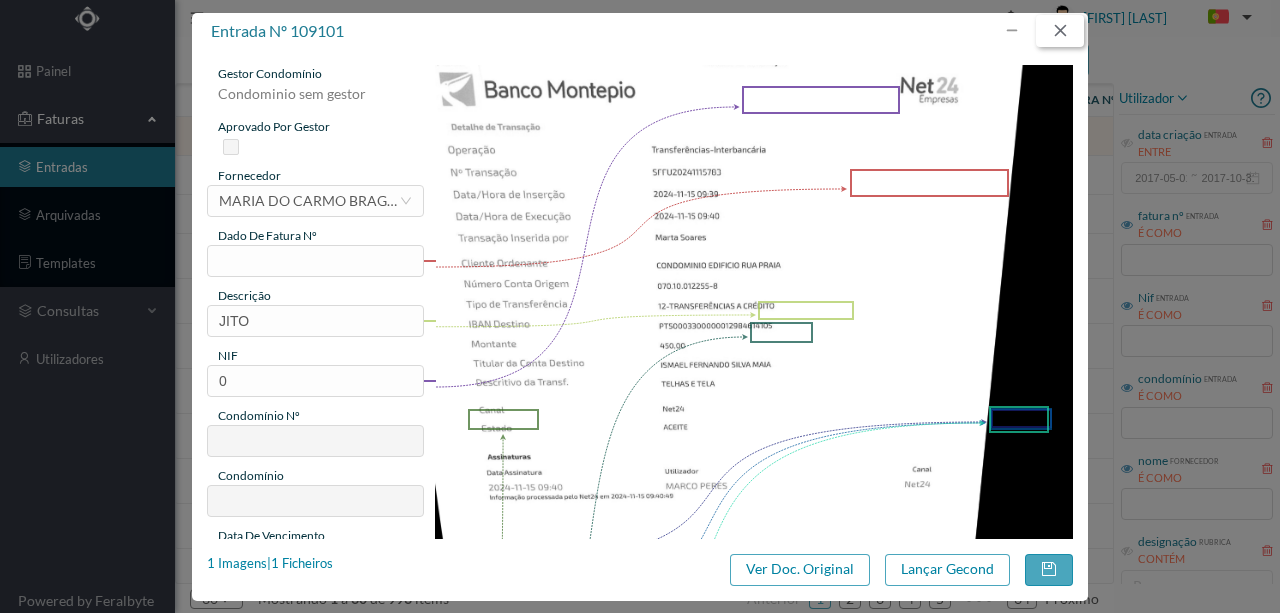 click at bounding box center [1060, 31] 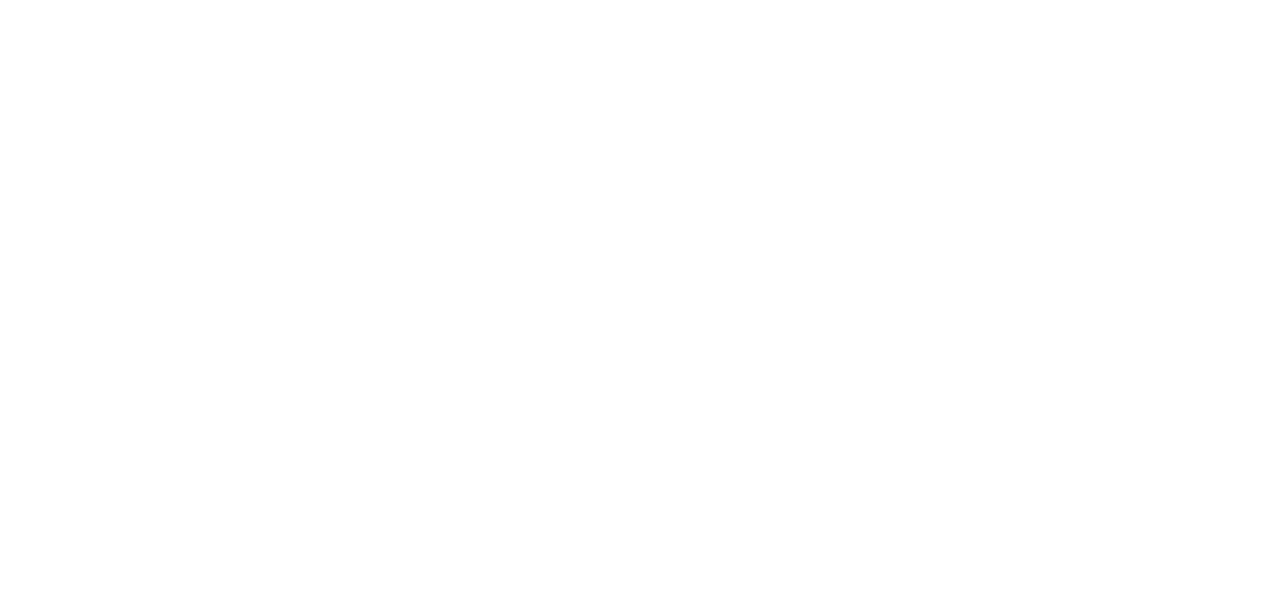 scroll, scrollTop: 0, scrollLeft: 0, axis: both 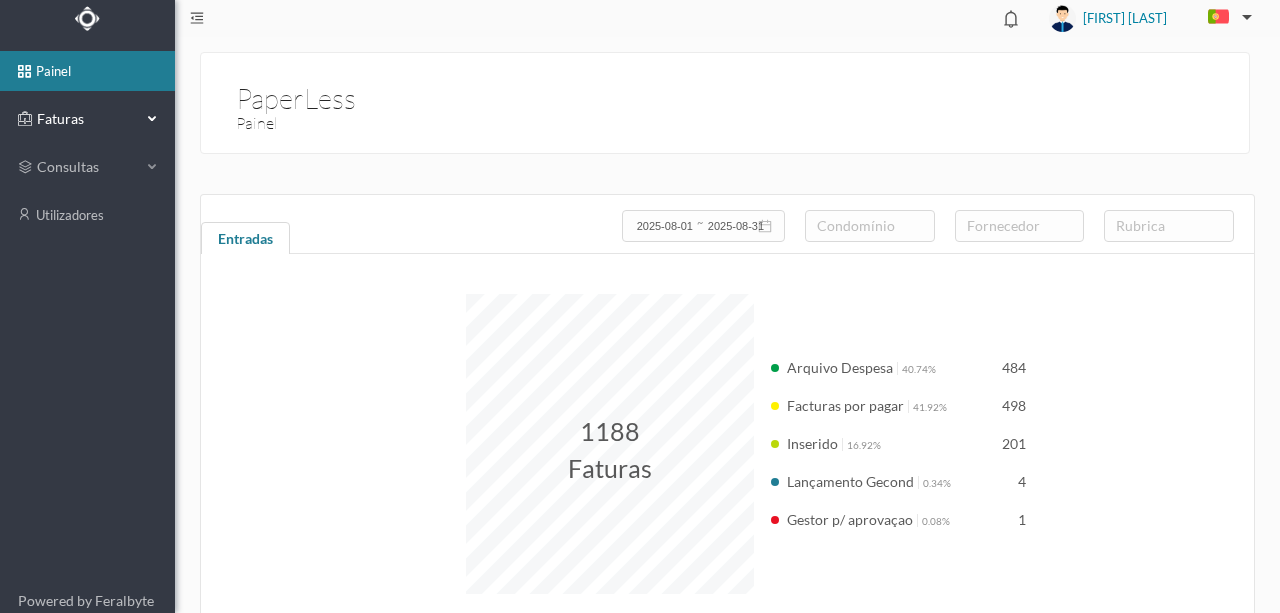 click on "Faturas" at bounding box center (87, 119) 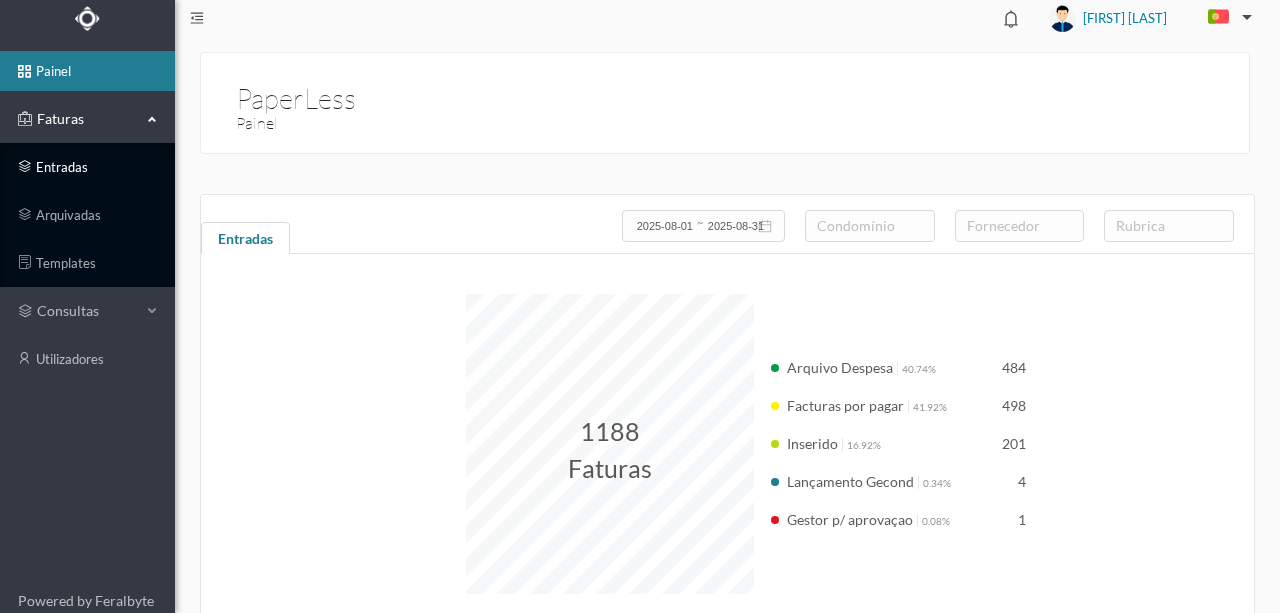 click on "entradas" at bounding box center (87, 167) 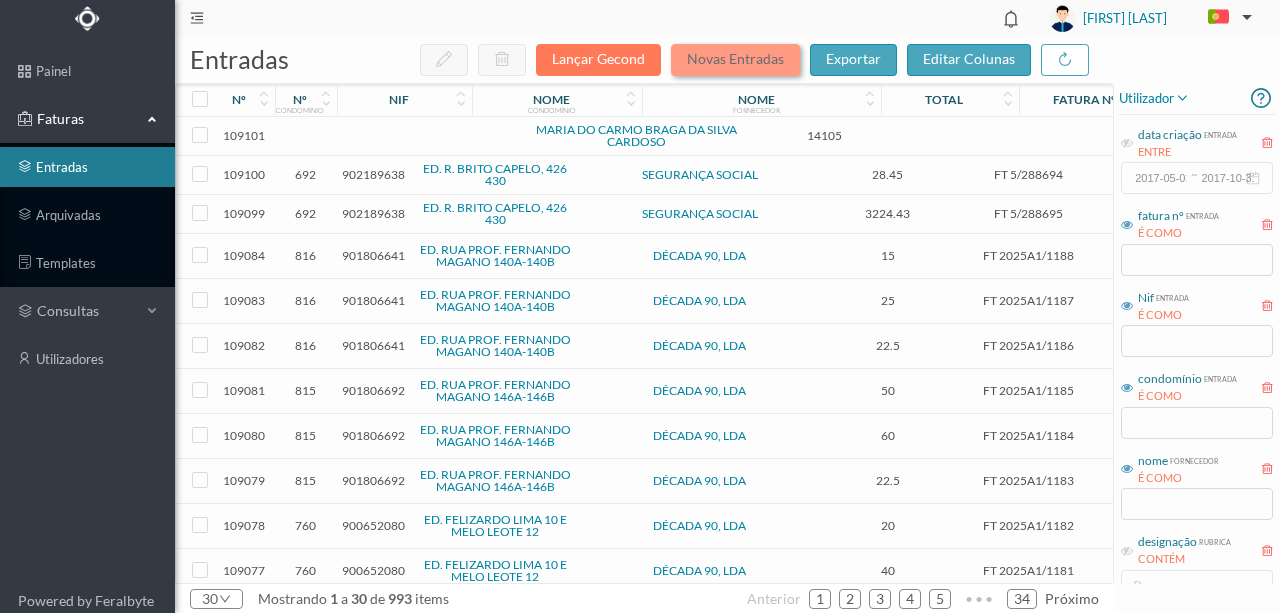 click on "Novas Entradas" at bounding box center (735, 60) 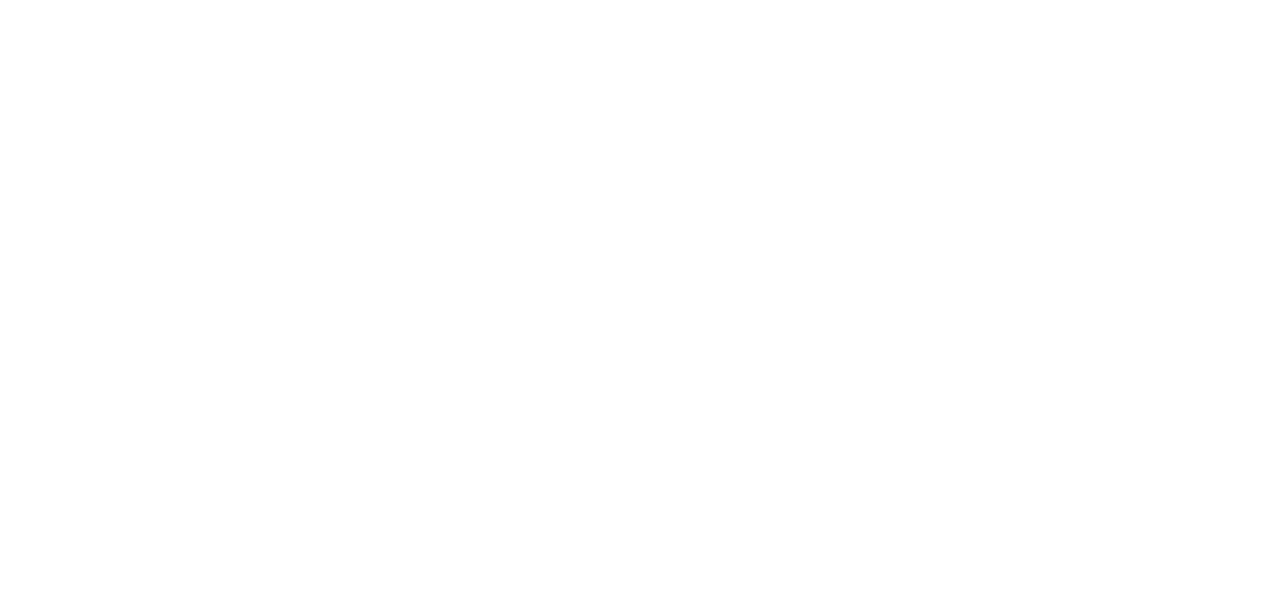 scroll, scrollTop: 0, scrollLeft: 0, axis: both 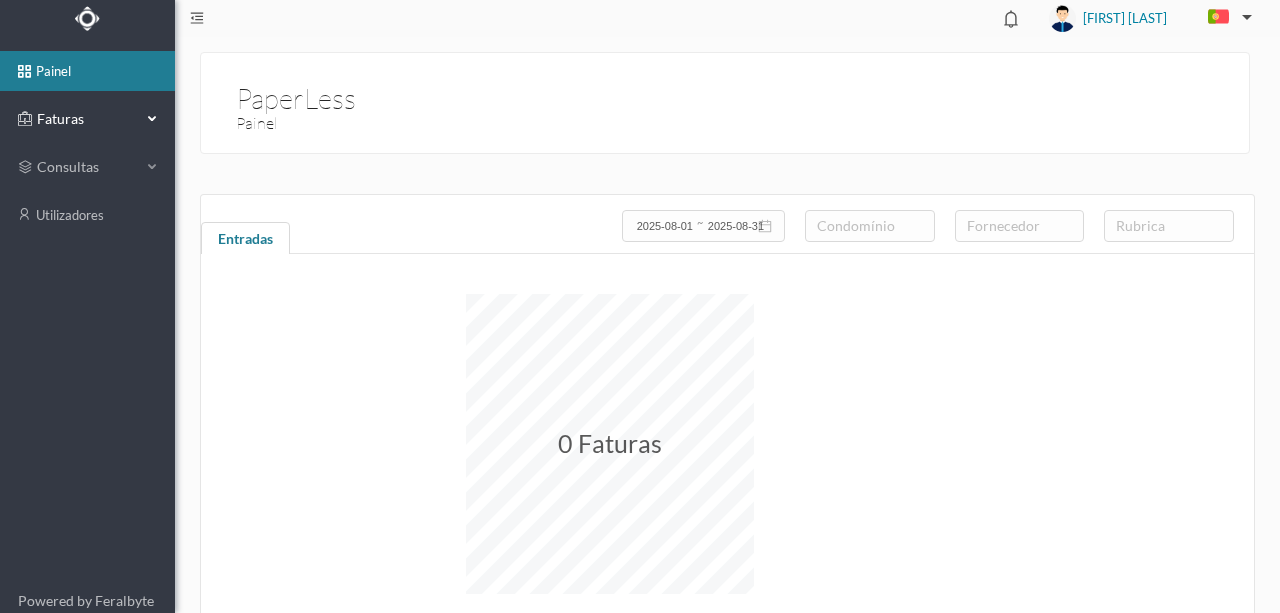 click on "Faturas" at bounding box center [87, 119] 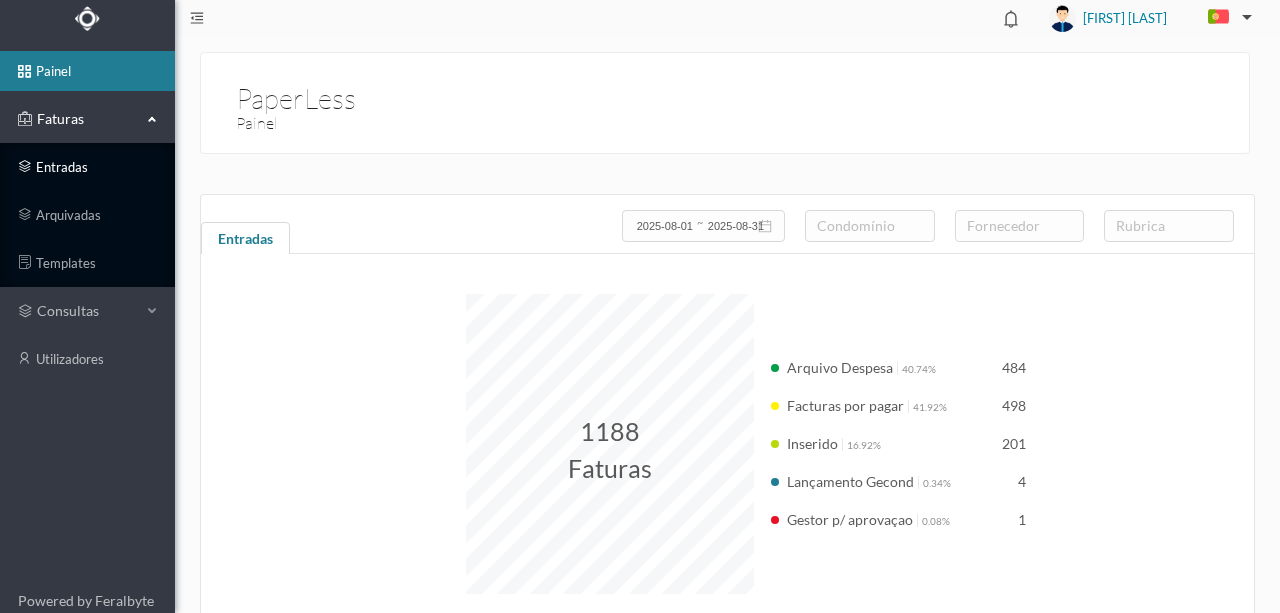 click on "entradas" at bounding box center [87, 167] 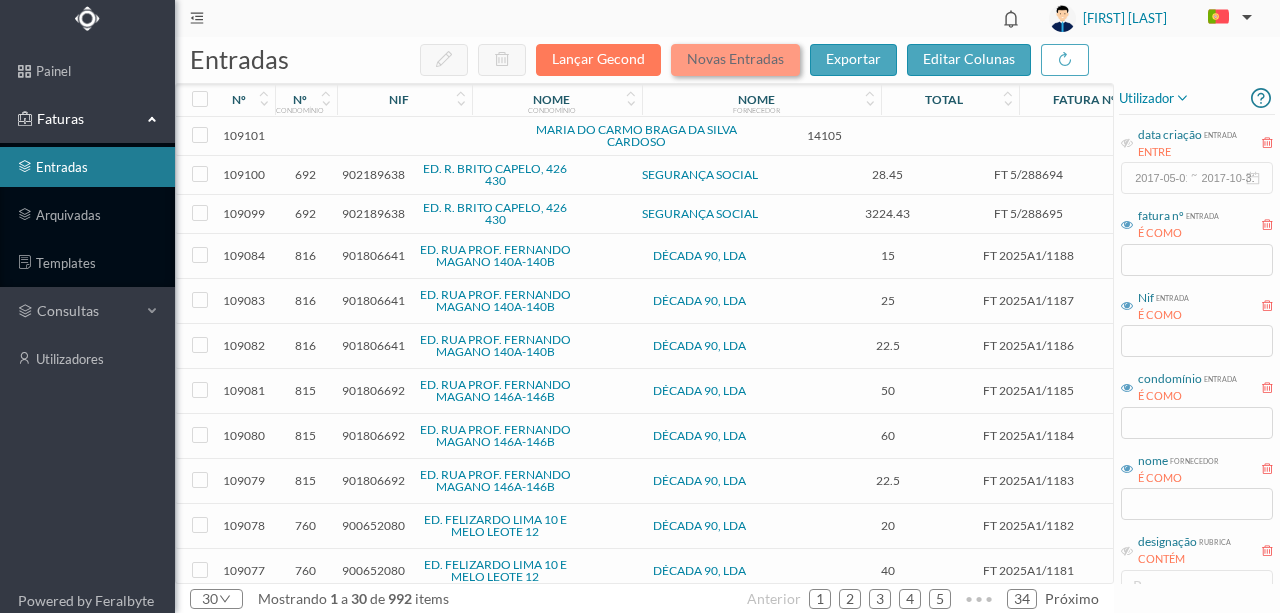 click on "Novas Entradas" at bounding box center [735, 60] 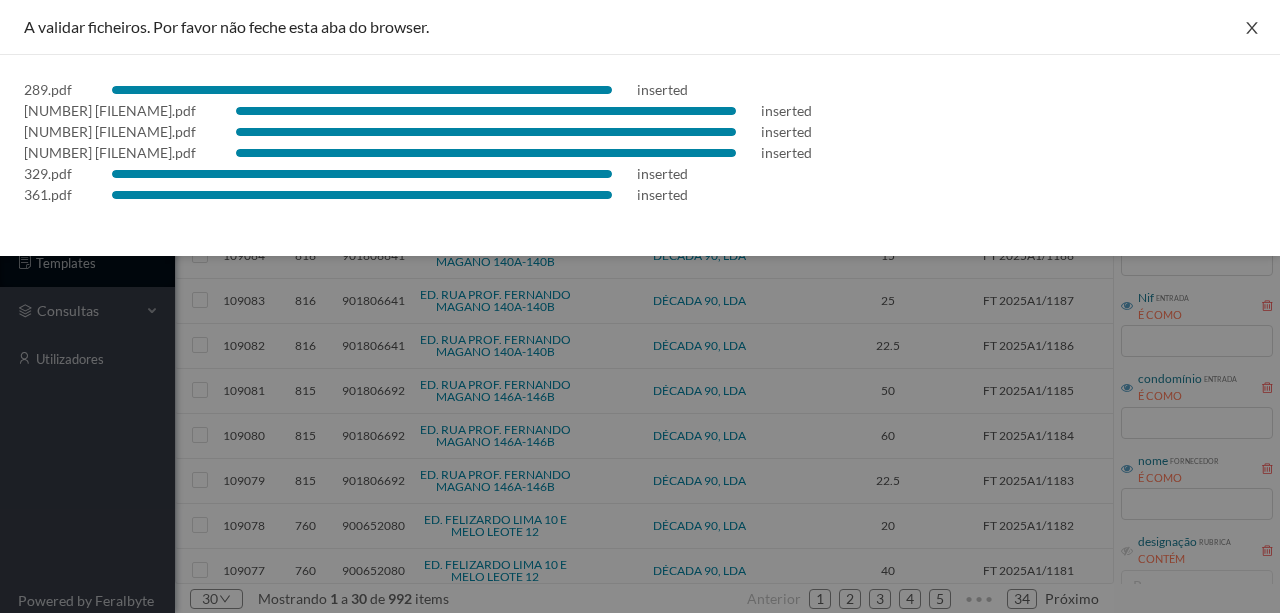 click 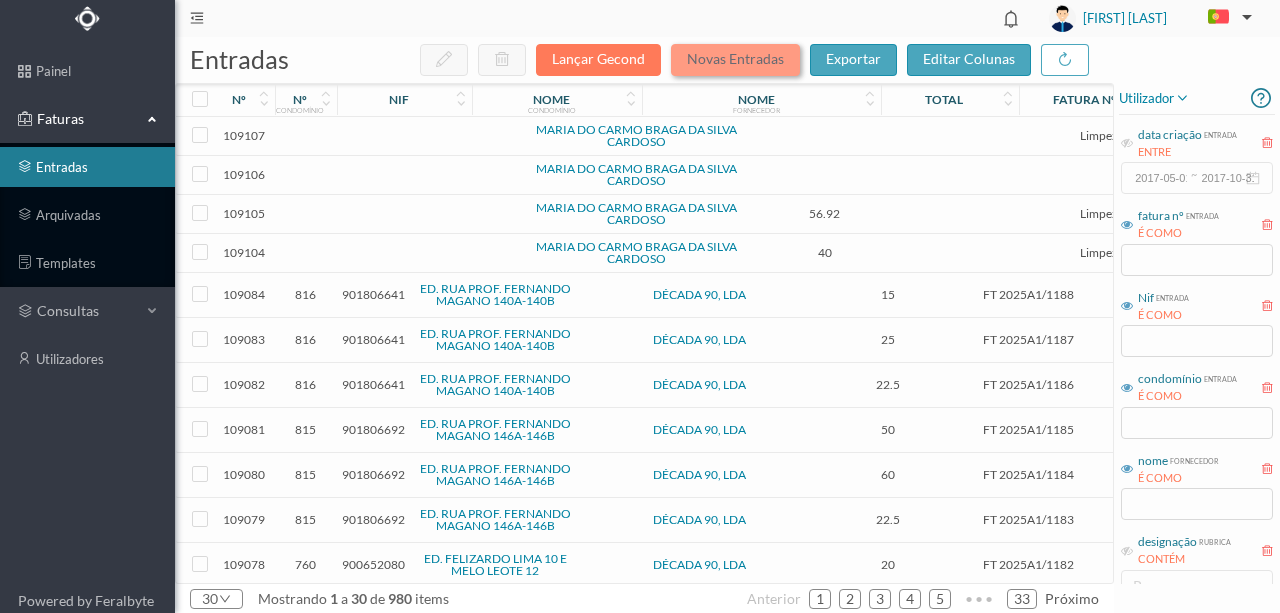 click on "Novas Entradas" at bounding box center (735, 60) 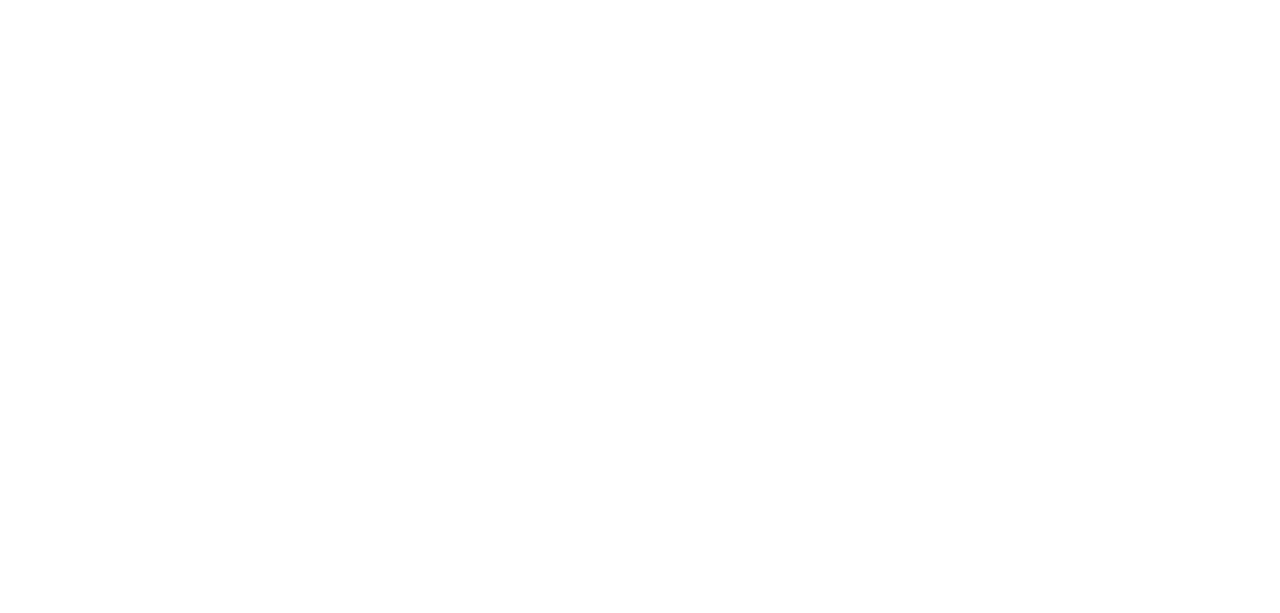 scroll, scrollTop: 0, scrollLeft: 0, axis: both 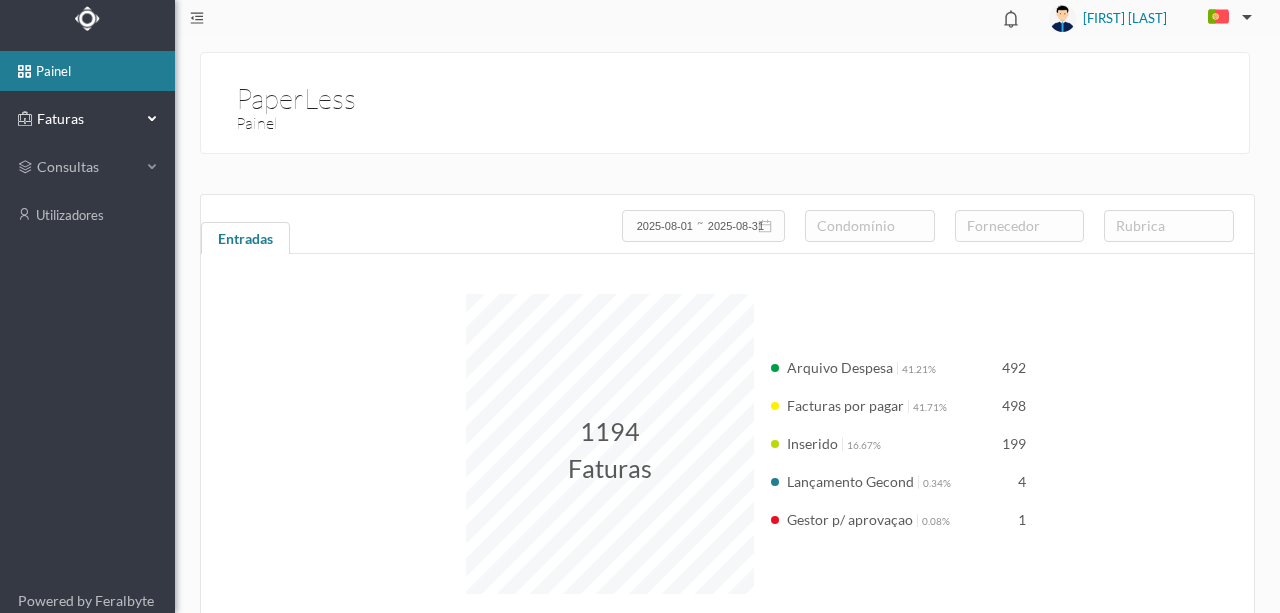 click on "Faturas" at bounding box center (87, 119) 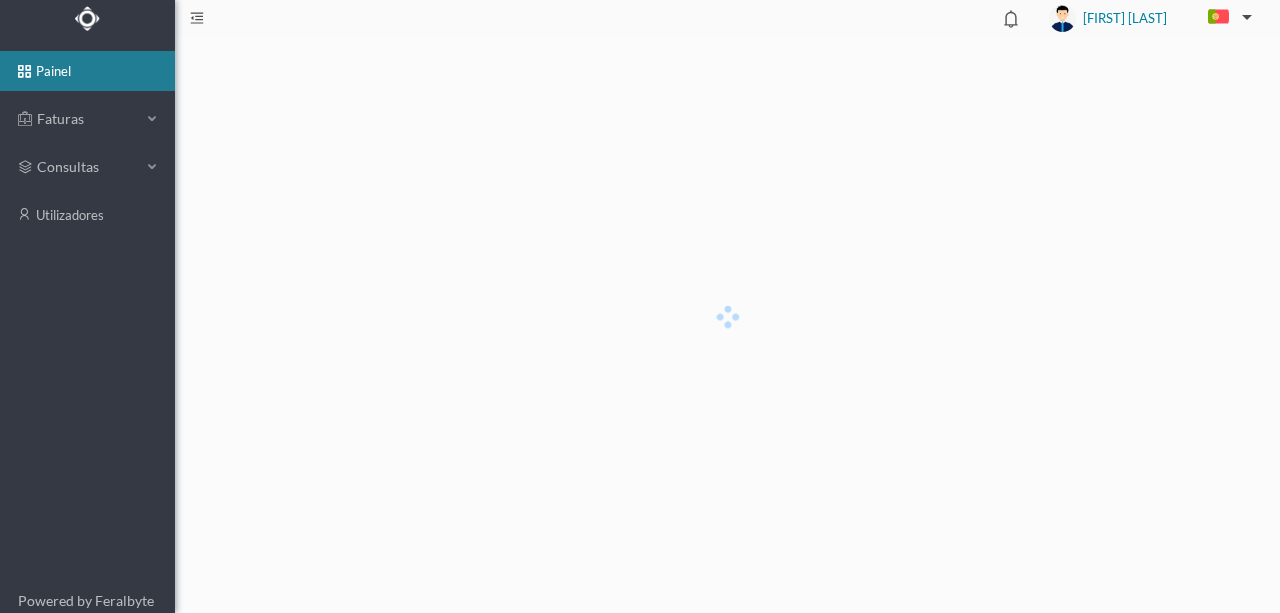 scroll, scrollTop: 0, scrollLeft: 0, axis: both 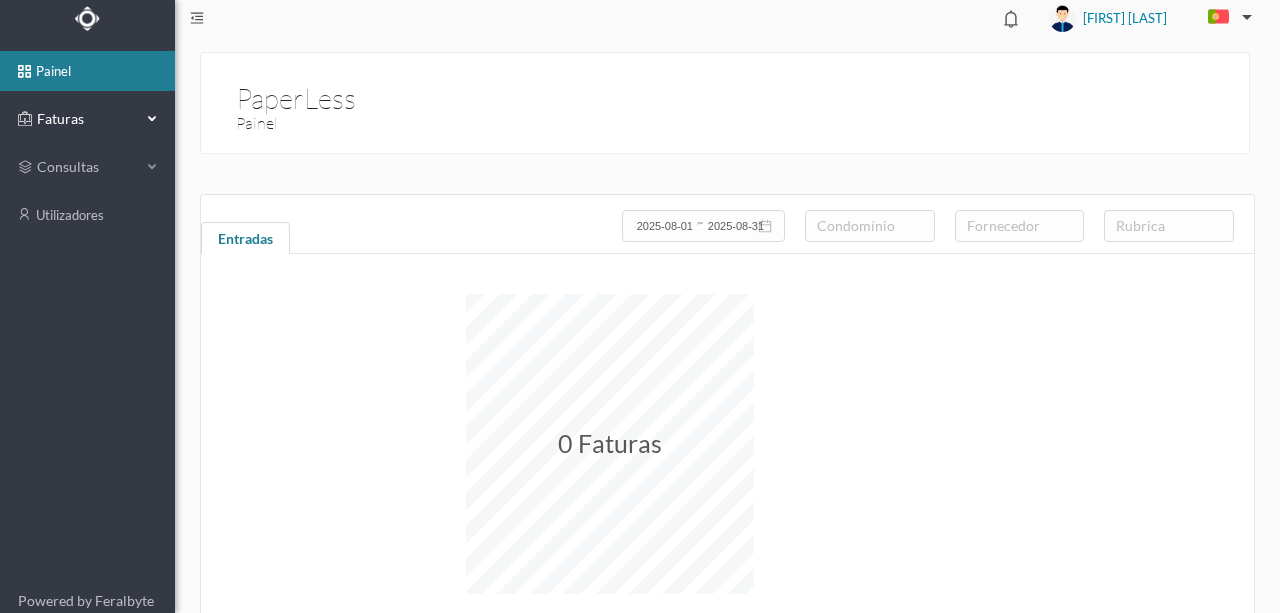 click on "Faturas" at bounding box center (87, 119) 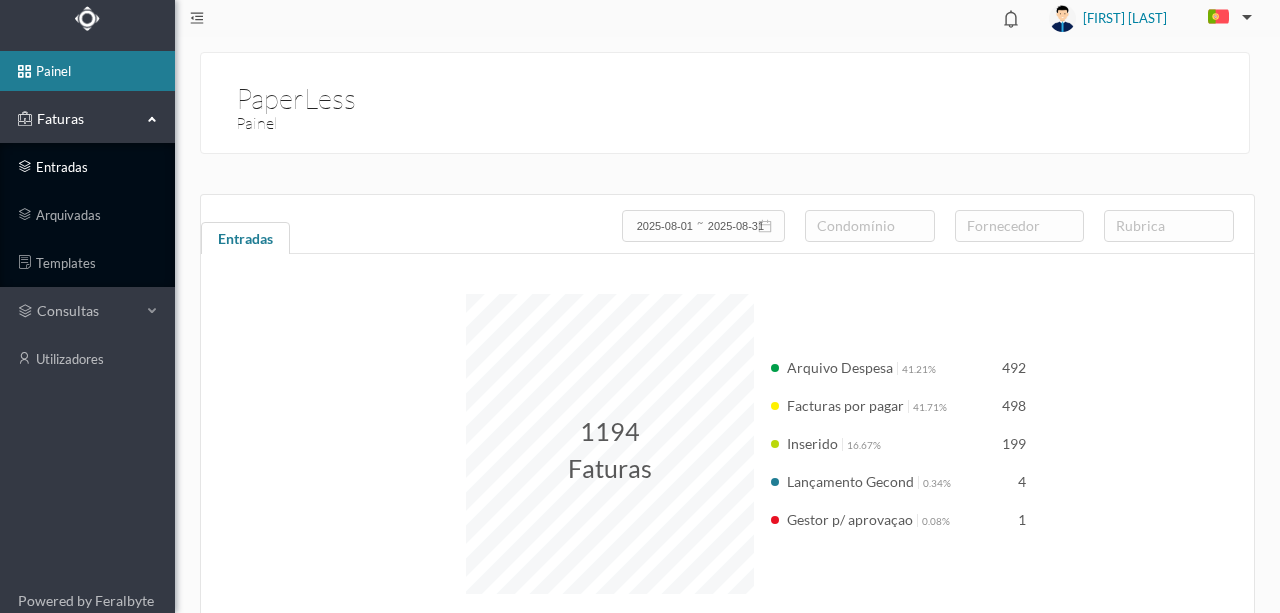 click on "entradas" at bounding box center [87, 167] 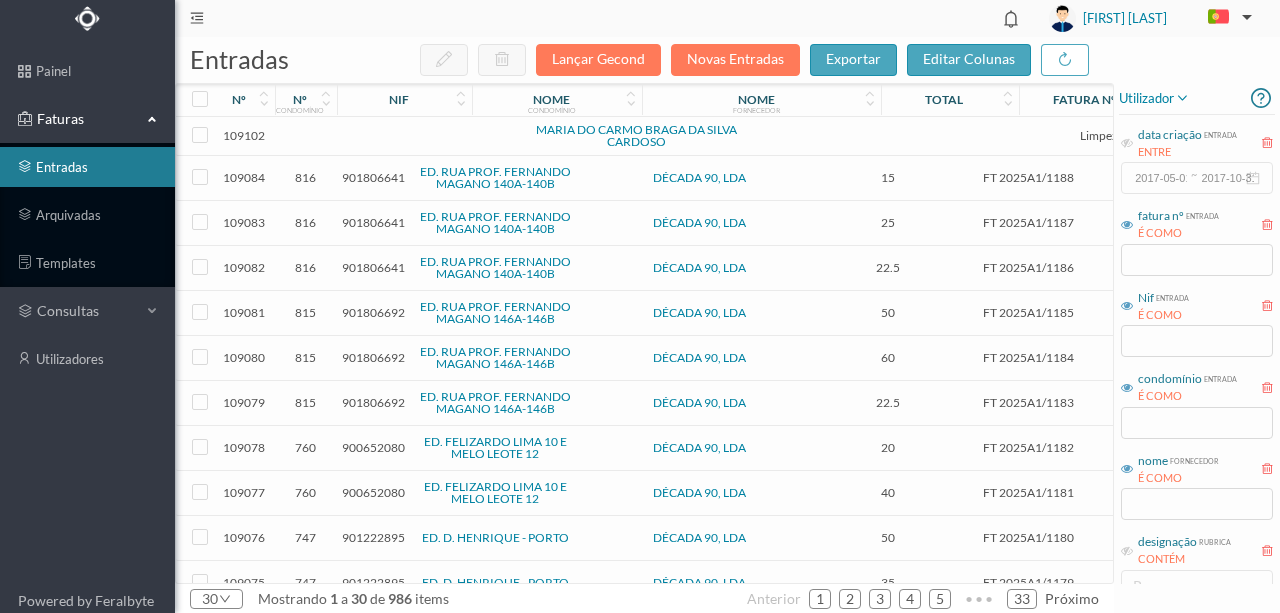 click at bounding box center [432, 136] 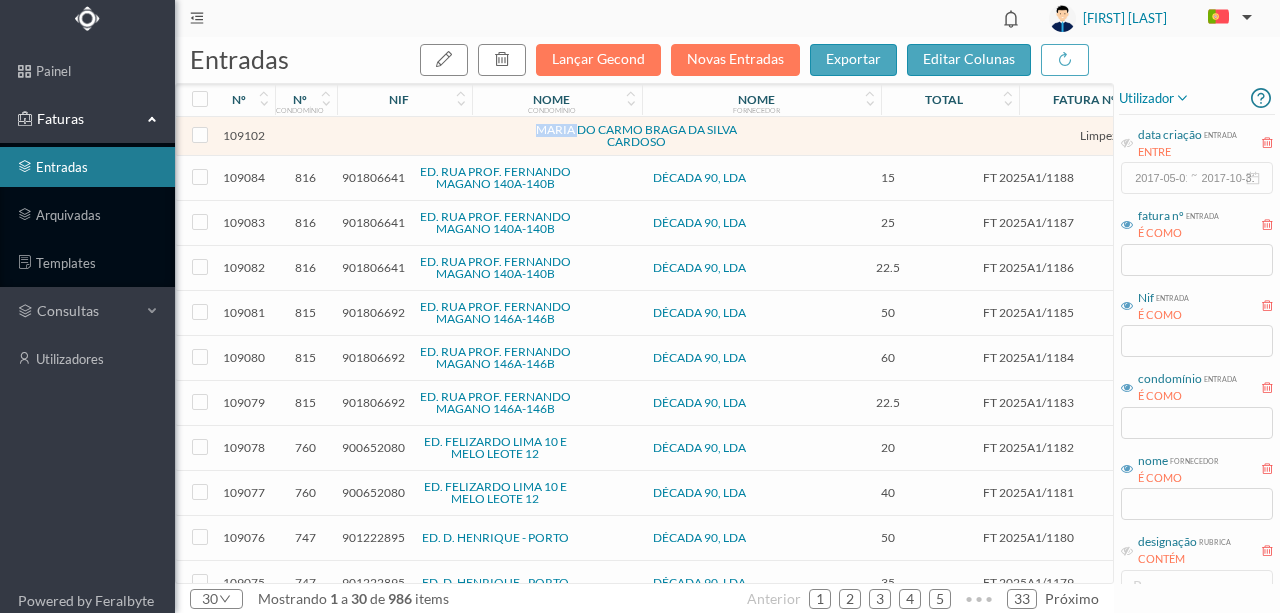click at bounding box center (432, 136) 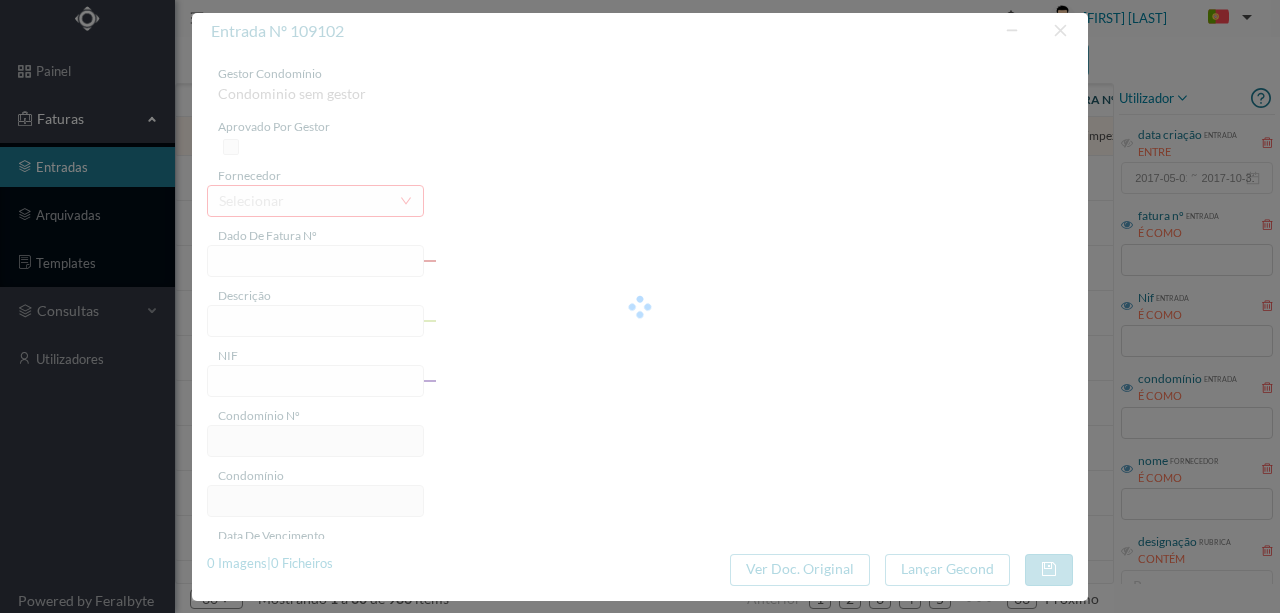 type on "“ZA JULHO + SUB FERIAS" 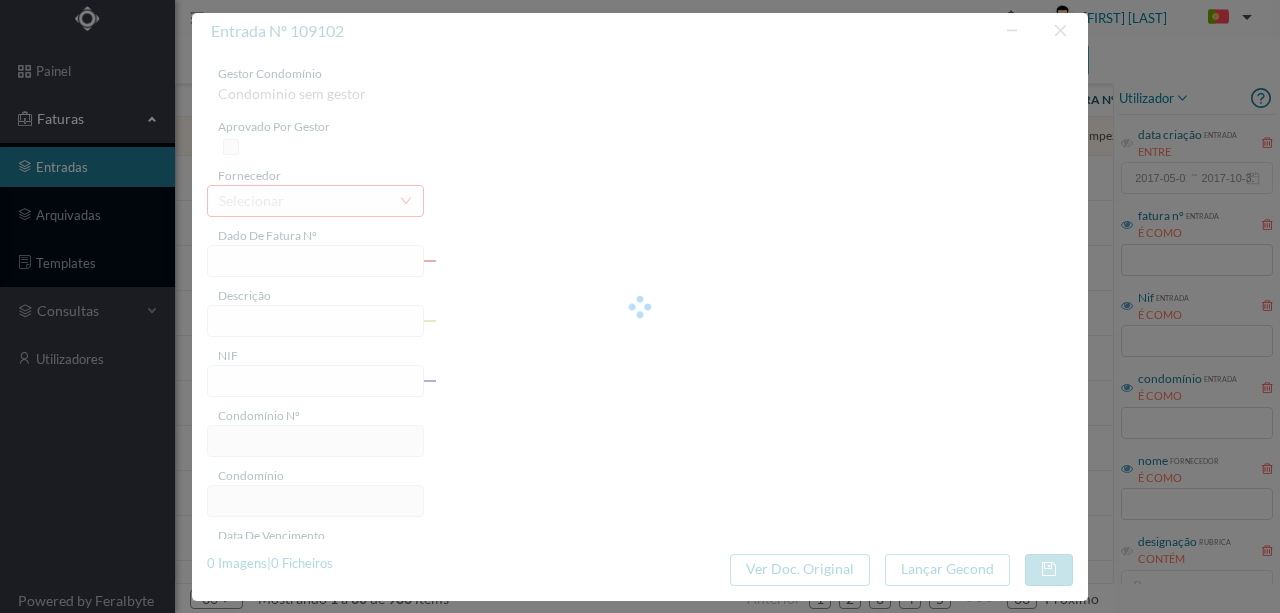 type on "0" 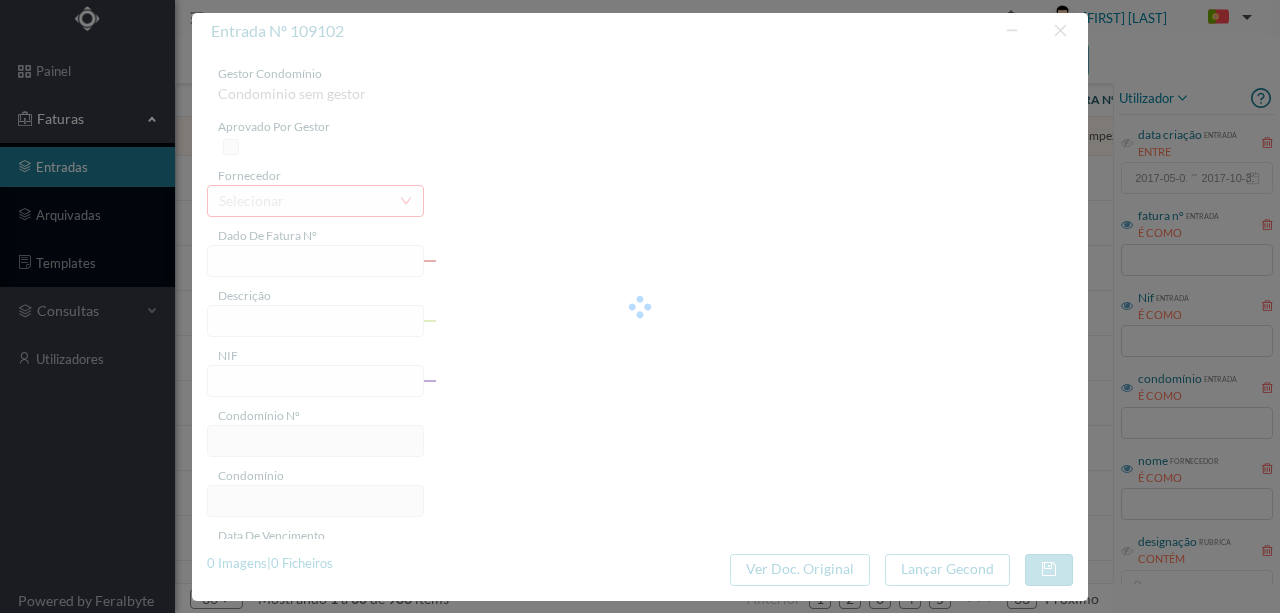 type on "0.00" 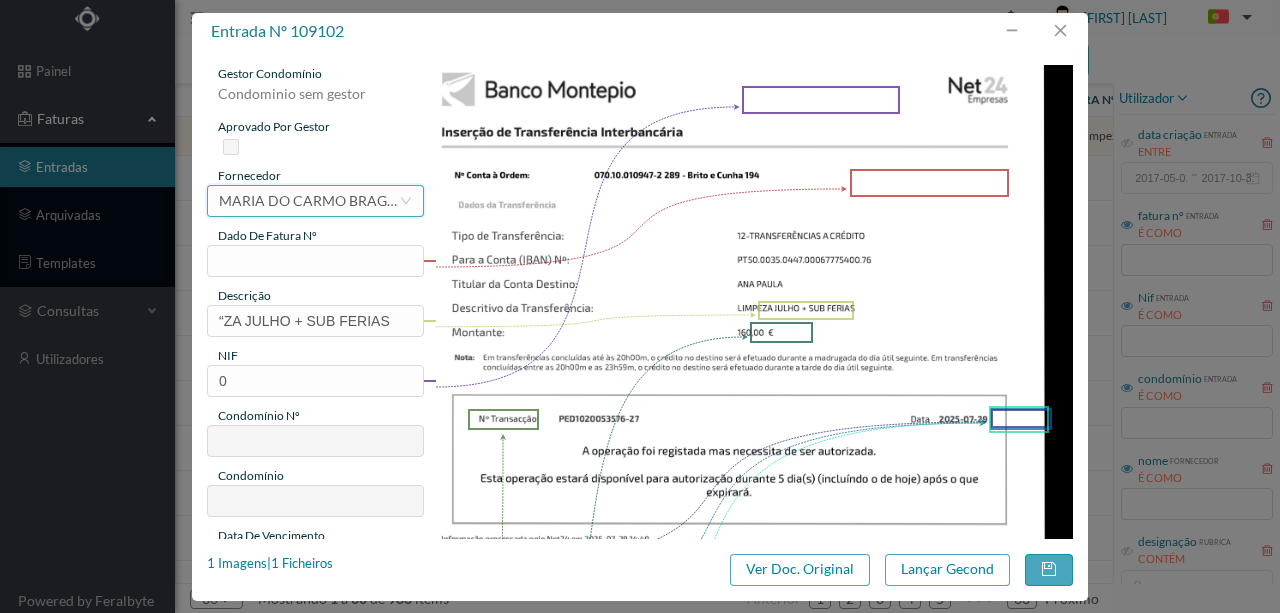 click on "MARIA DO CARMO BRAGA DA SILVA CARDOSO" at bounding box center [309, 201] 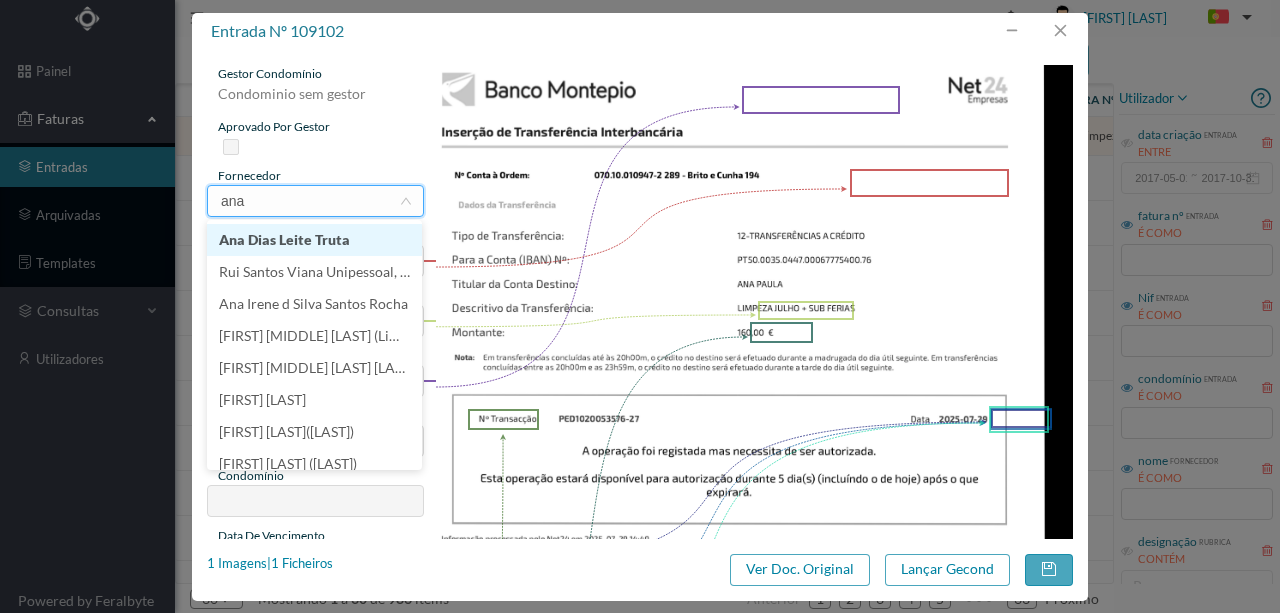 scroll, scrollTop: 0, scrollLeft: 0, axis: both 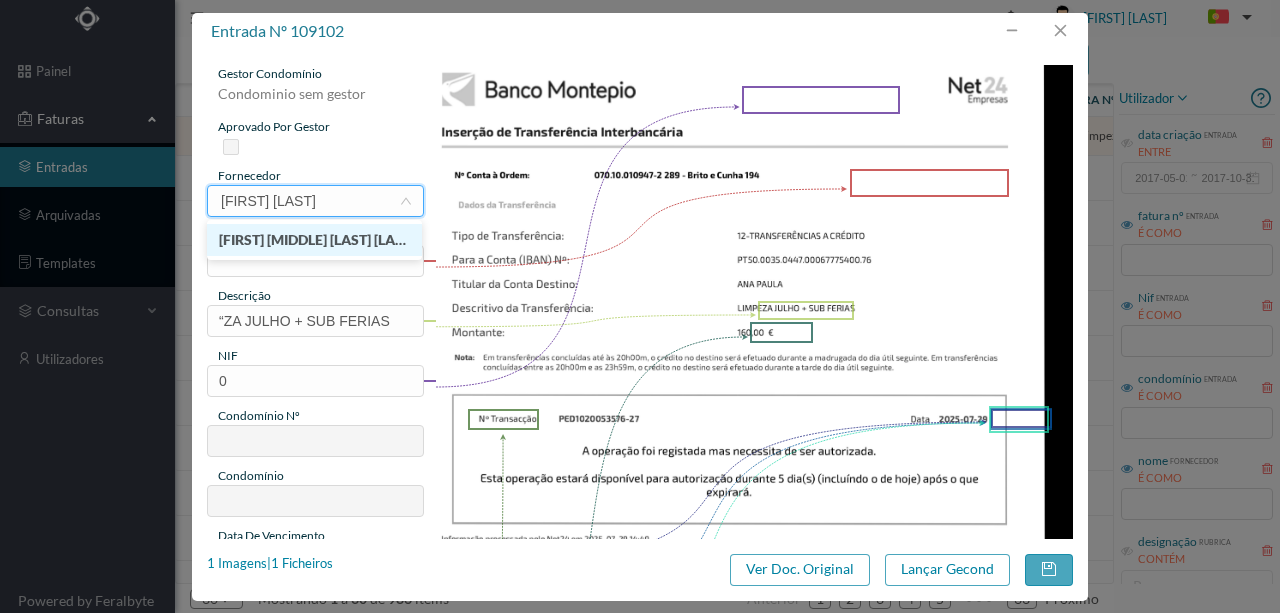 type on "[FIRST] [LAST]" 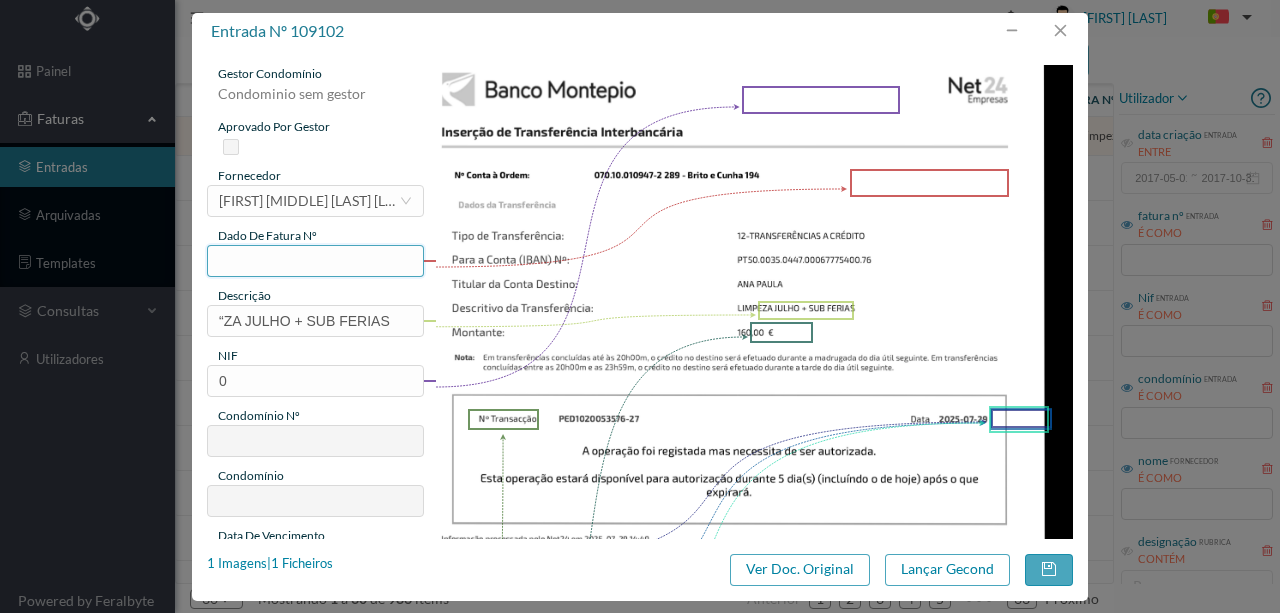 click at bounding box center (315, 261) 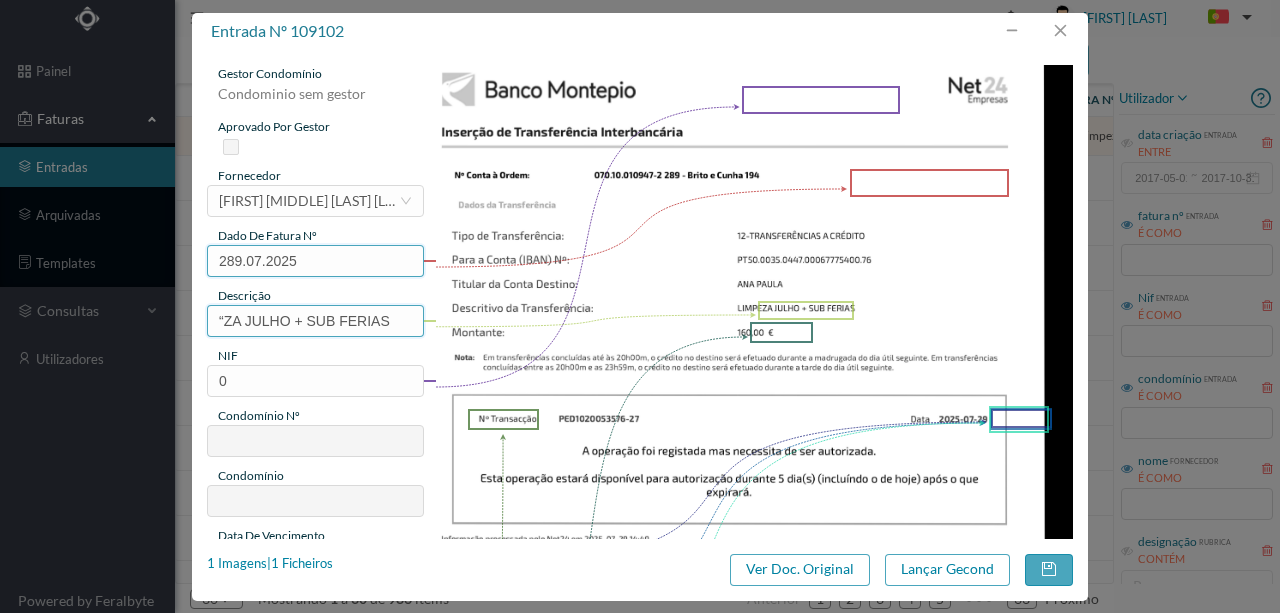 type on "289.07.2025" 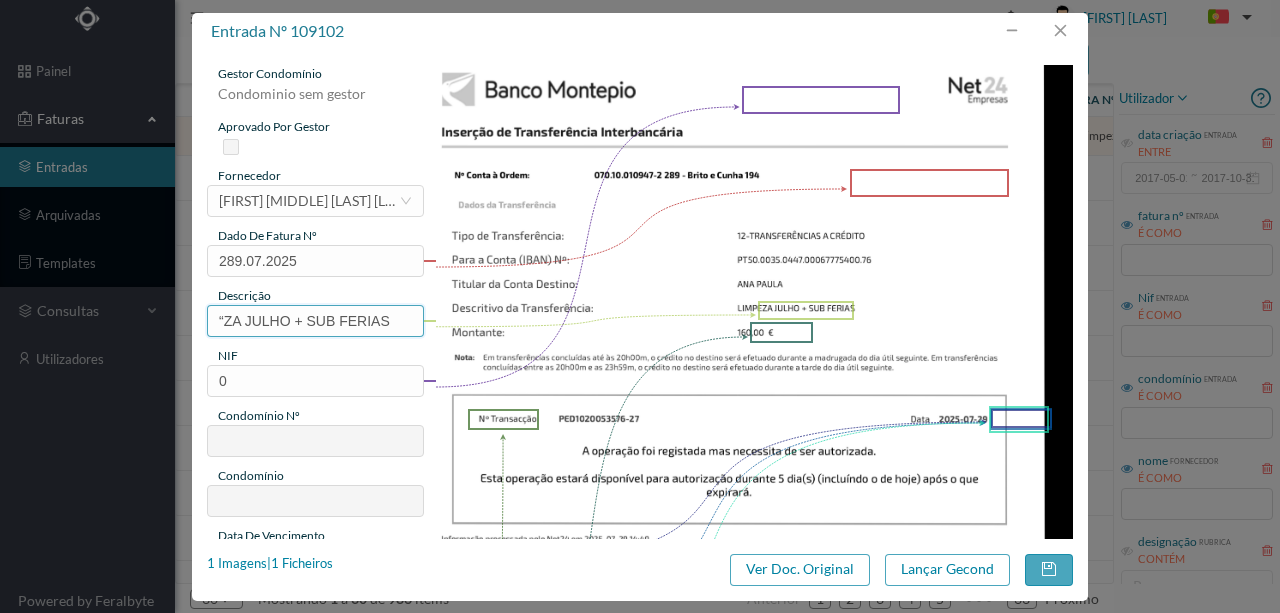 drag, startPoint x: 216, startPoint y: 320, endPoint x: 655, endPoint y: 309, distance: 439.1378 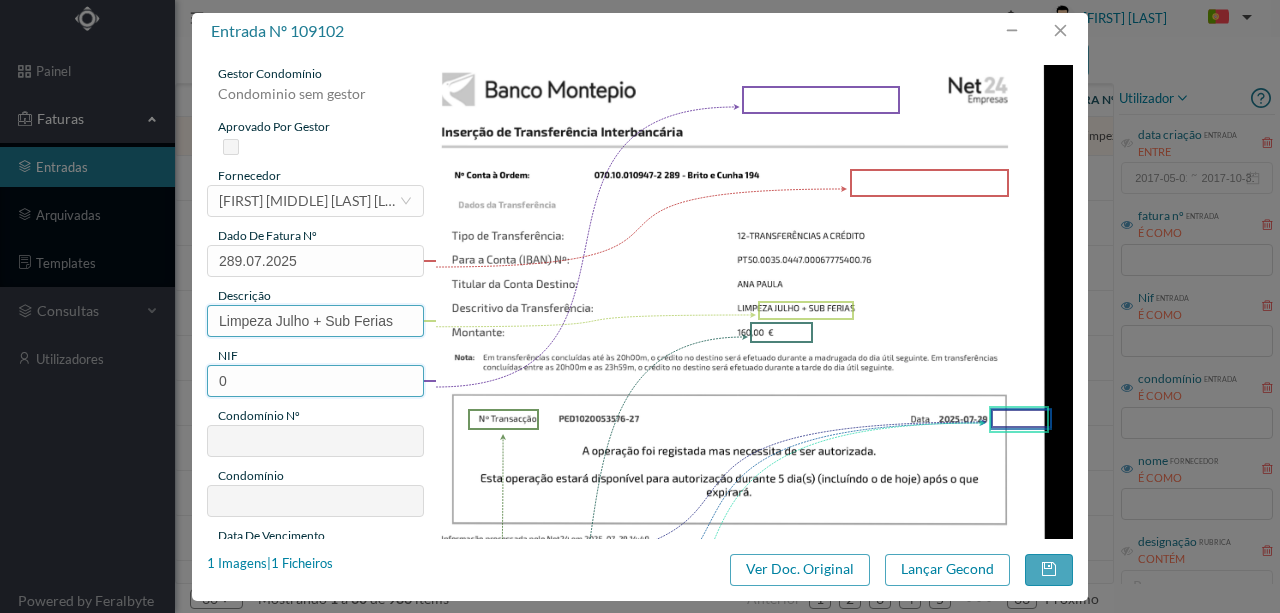 type on "Limpeza Julho + Sub Ferias" 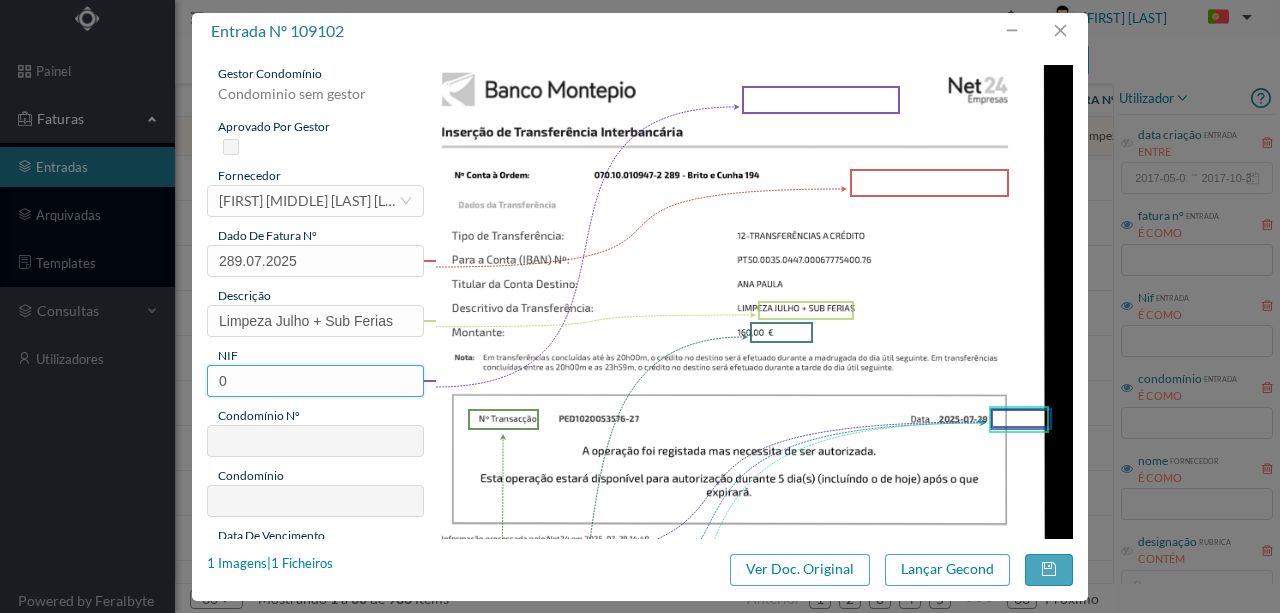 drag, startPoint x: 244, startPoint y: 384, endPoint x: 126, endPoint y: 376, distance: 118.270874 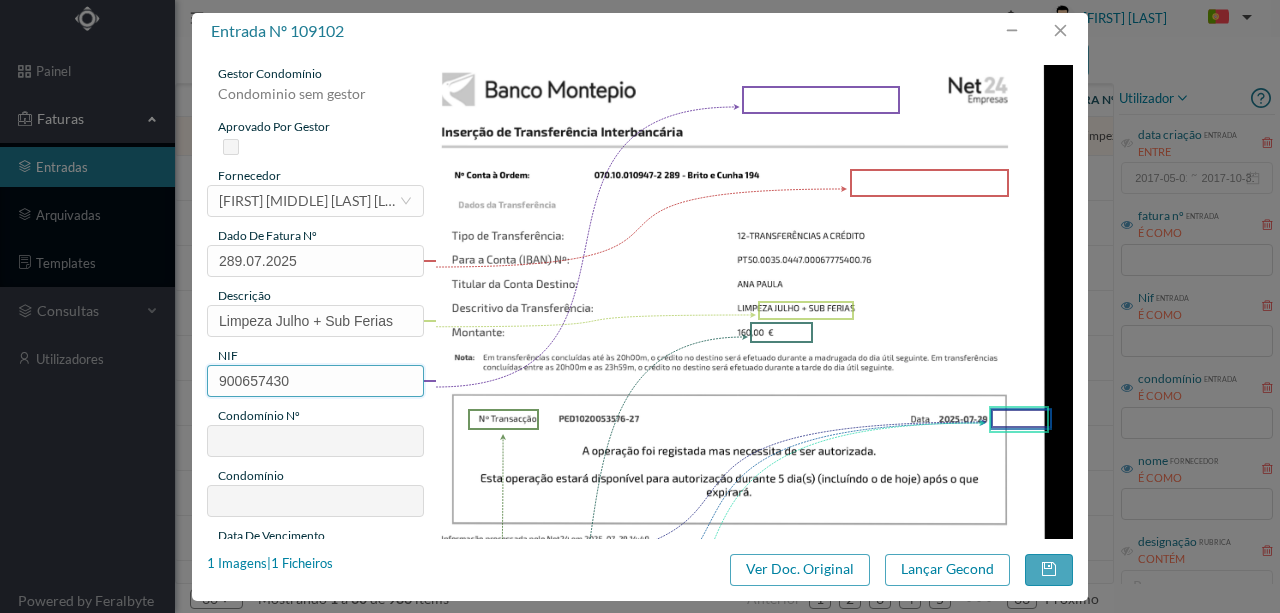 type on "289" 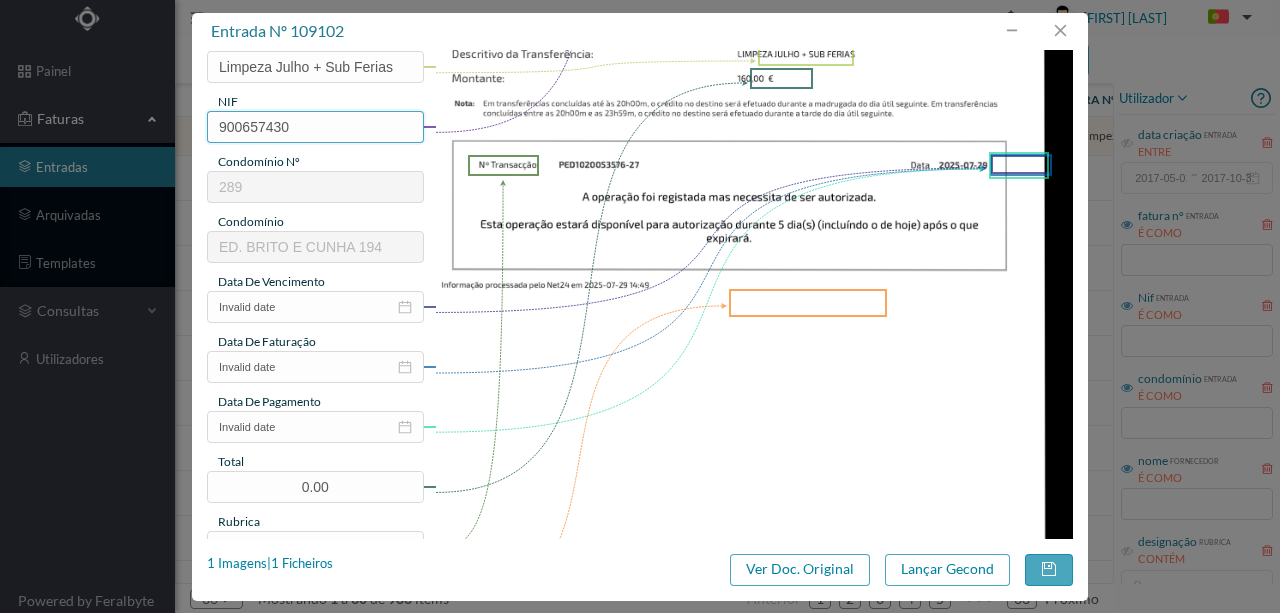 scroll, scrollTop: 266, scrollLeft: 0, axis: vertical 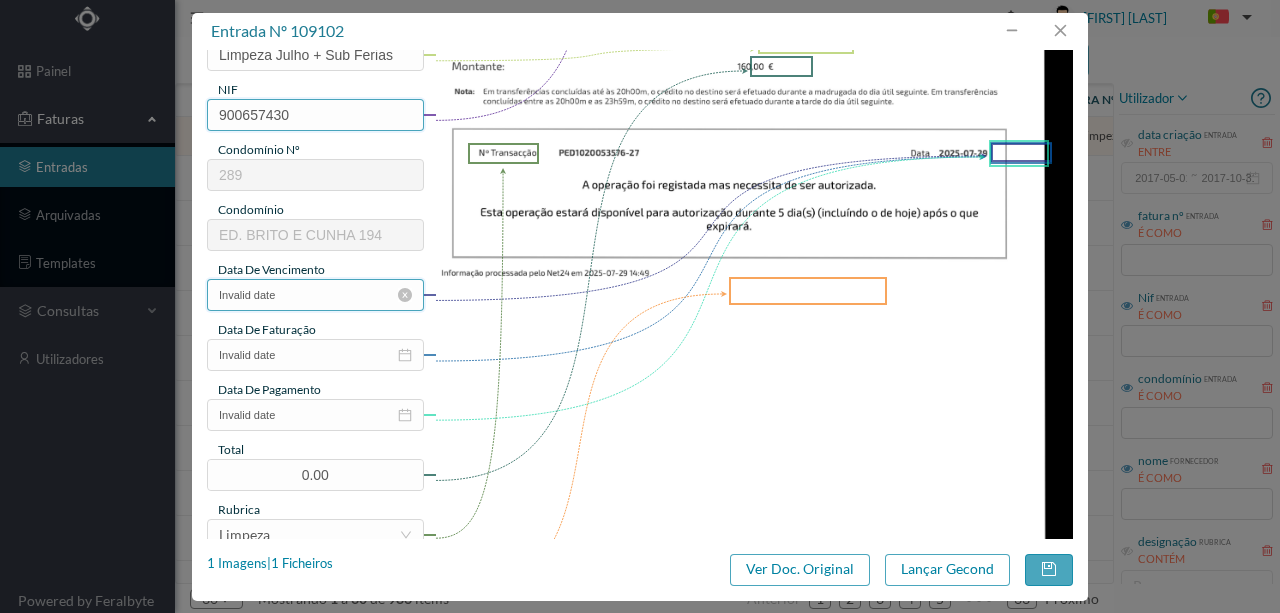 type on "900657430" 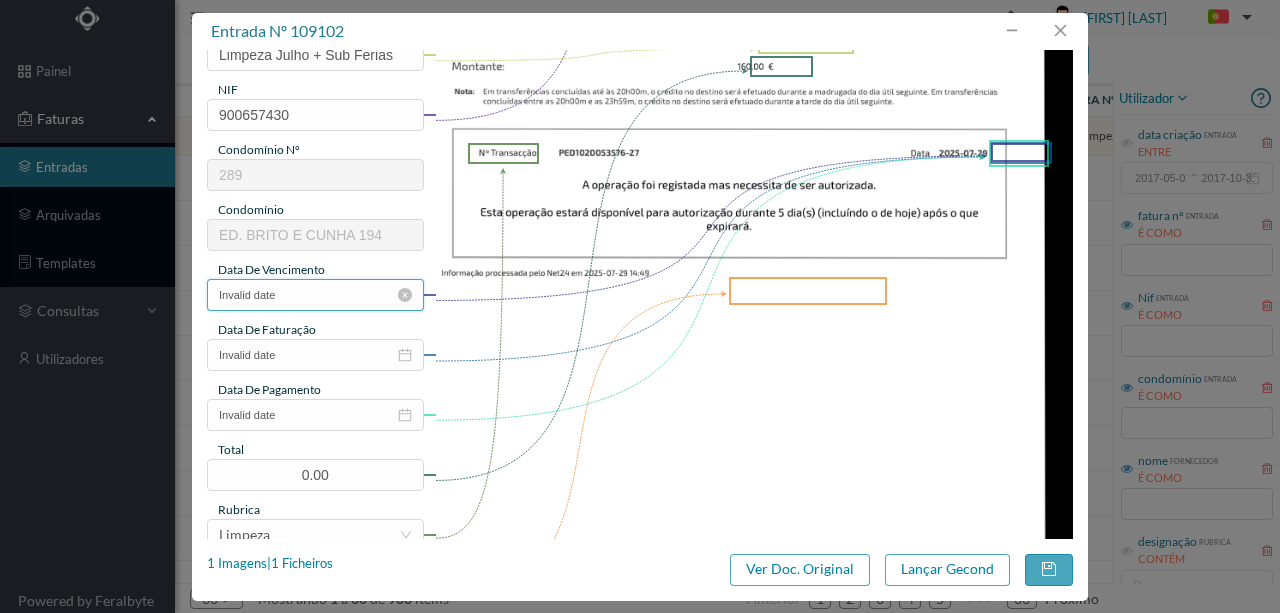 click on "Invalid date" at bounding box center [315, 295] 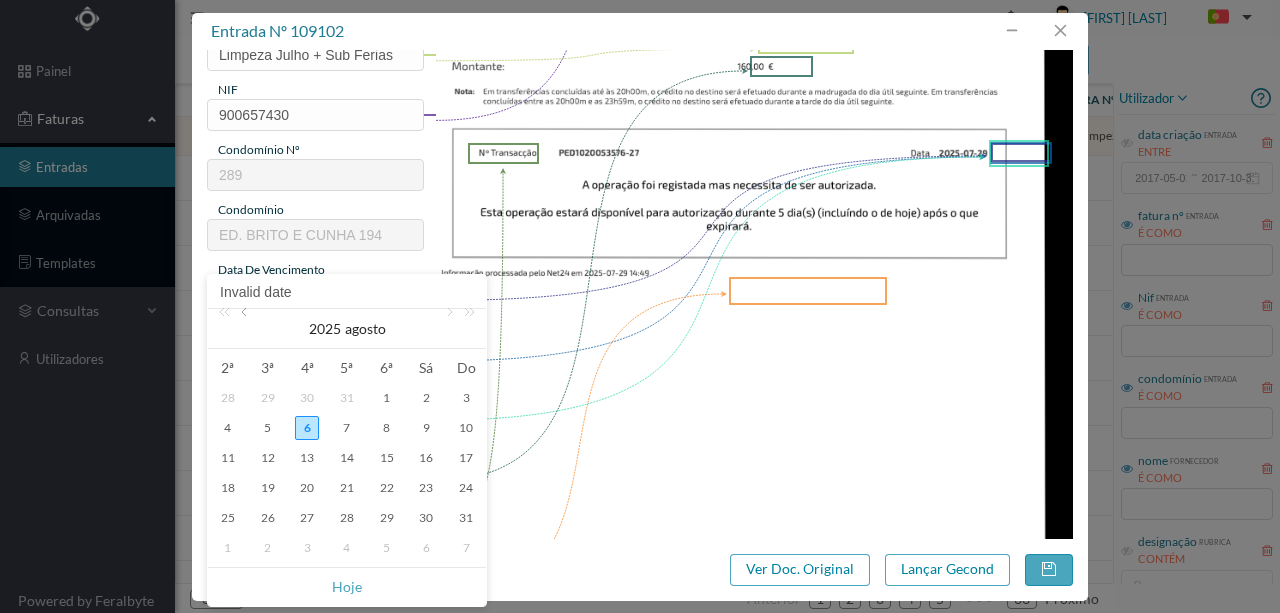 click at bounding box center [246, 329] 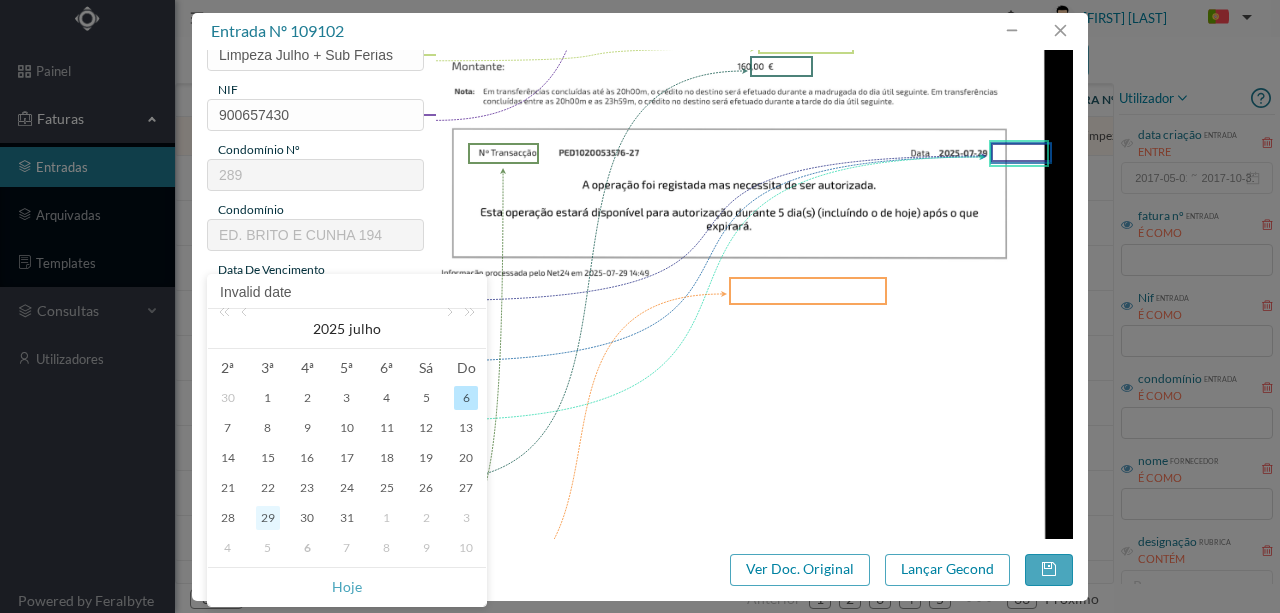 click on "29" at bounding box center [268, 518] 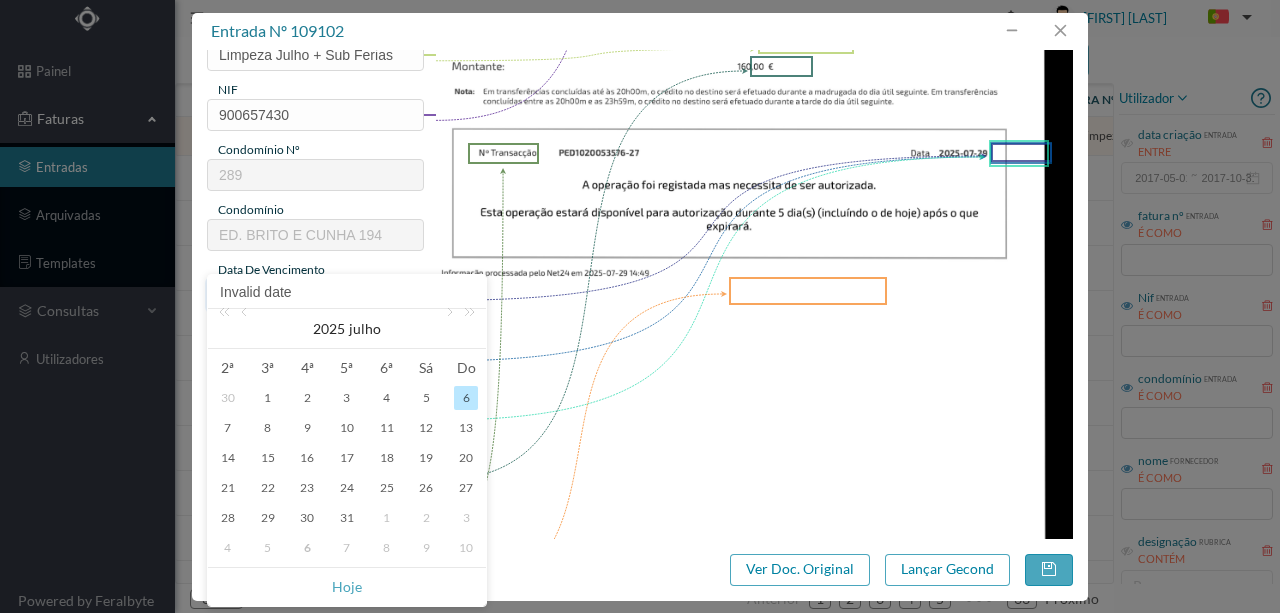 type on "2025-07-29" 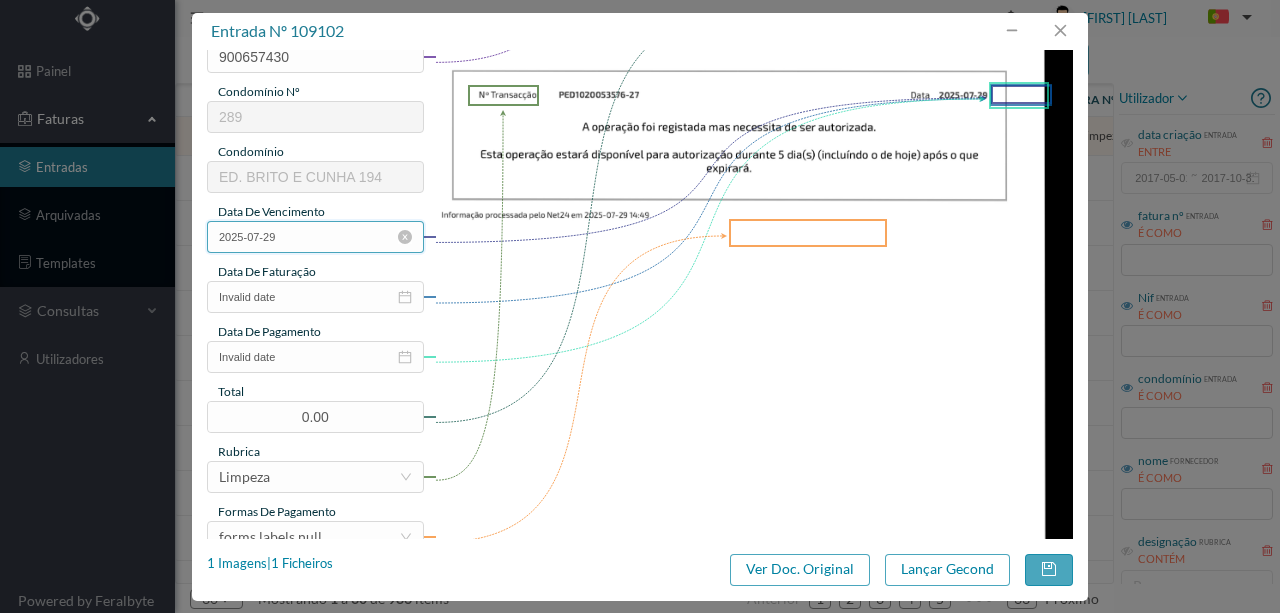 scroll, scrollTop: 400, scrollLeft: 0, axis: vertical 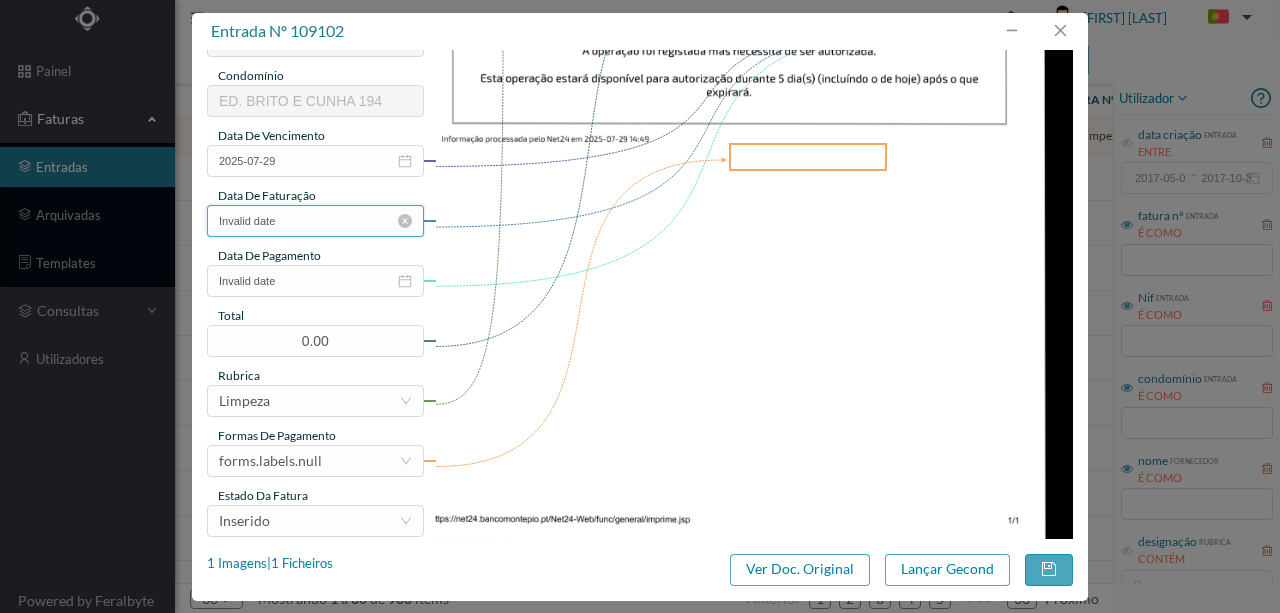 click on "Invalid date" at bounding box center (315, 221) 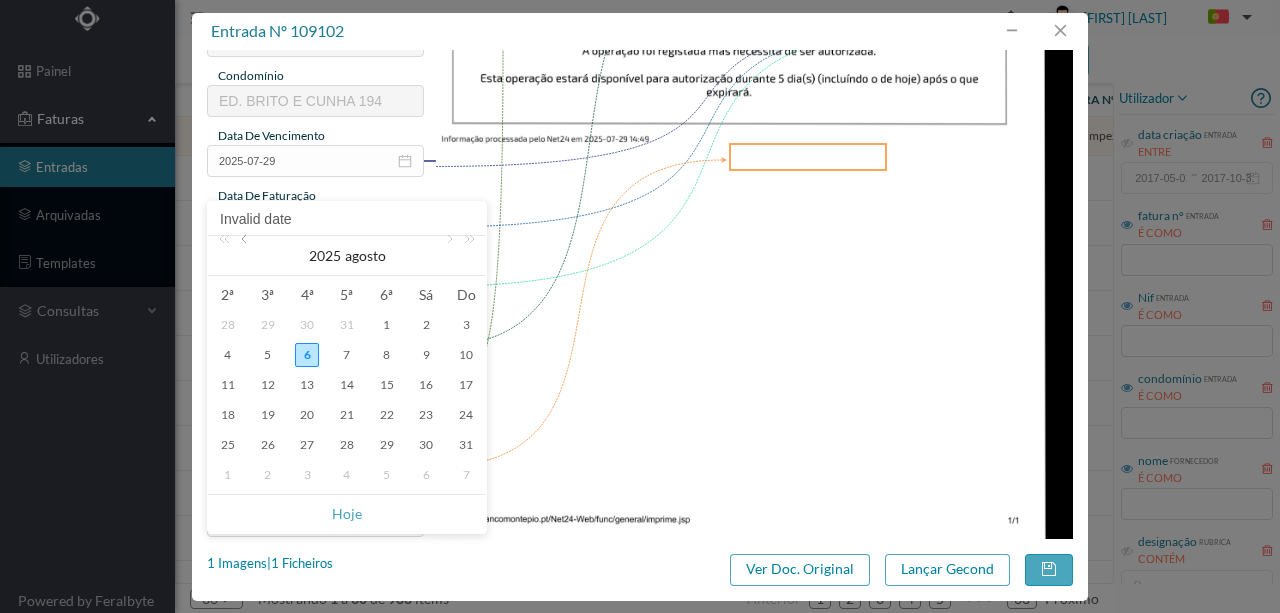 click at bounding box center [246, 256] 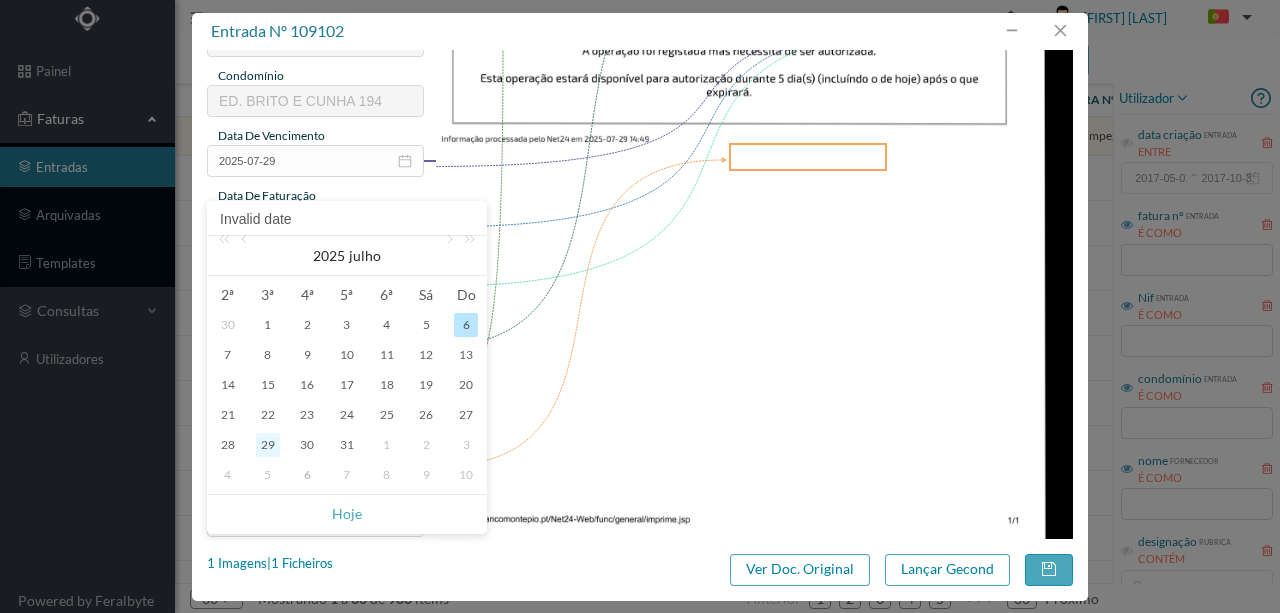 click on "29" at bounding box center (268, 445) 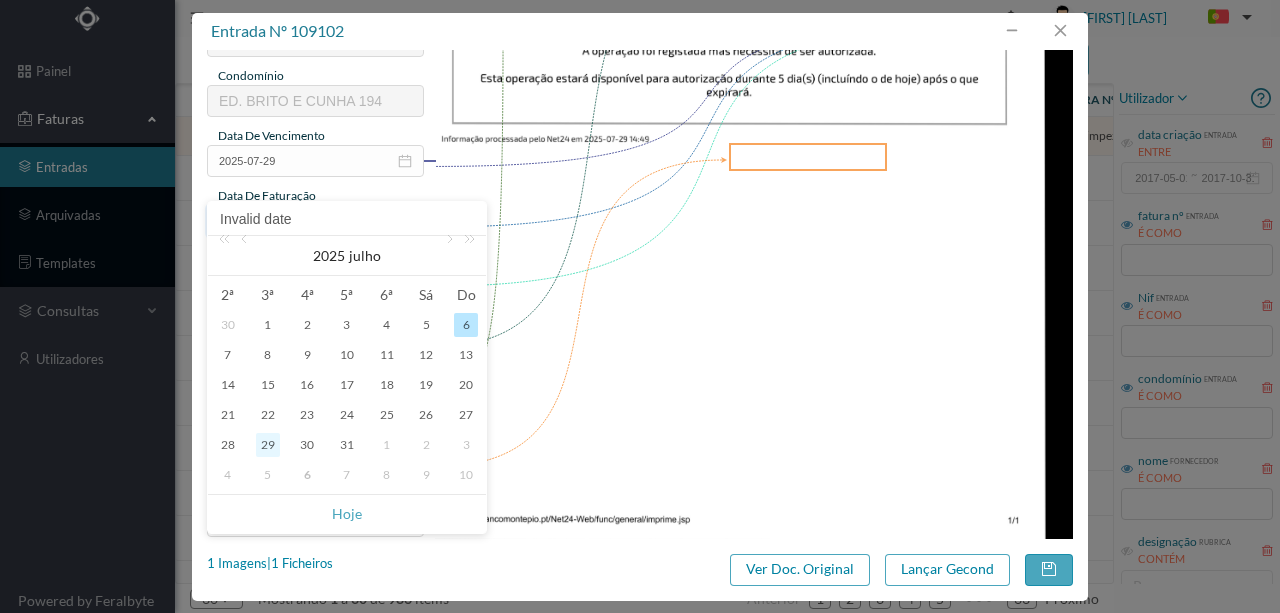 type on "2025-07-29" 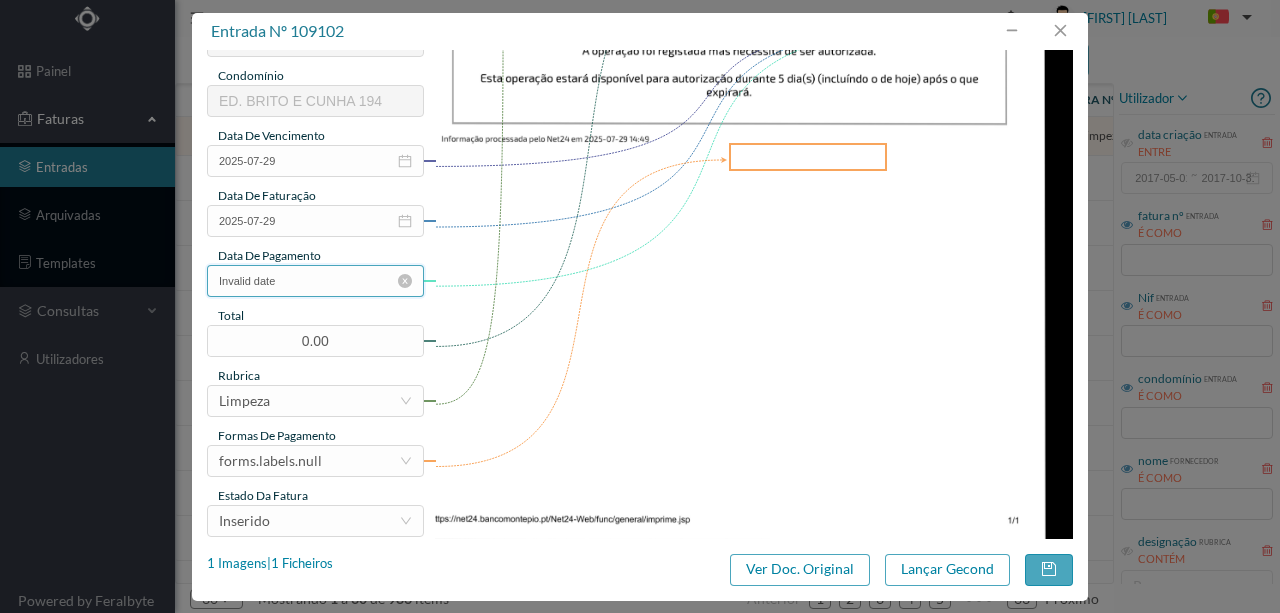 click on "Invalid date" at bounding box center [315, 281] 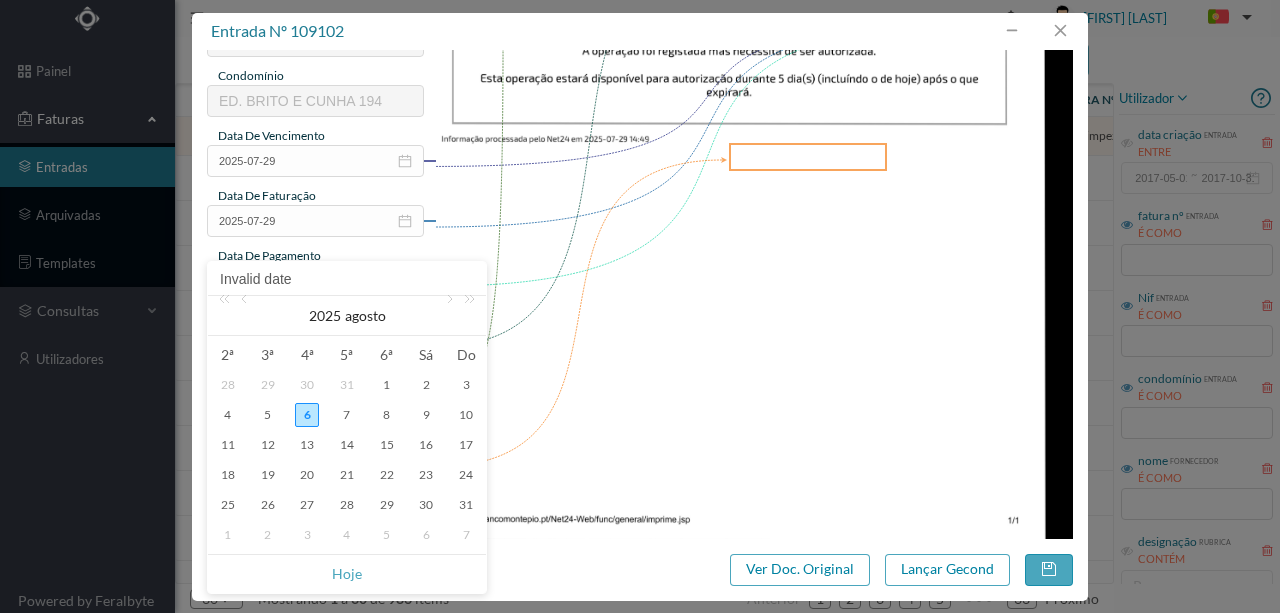 click on "Invalid date" at bounding box center [347, 279] 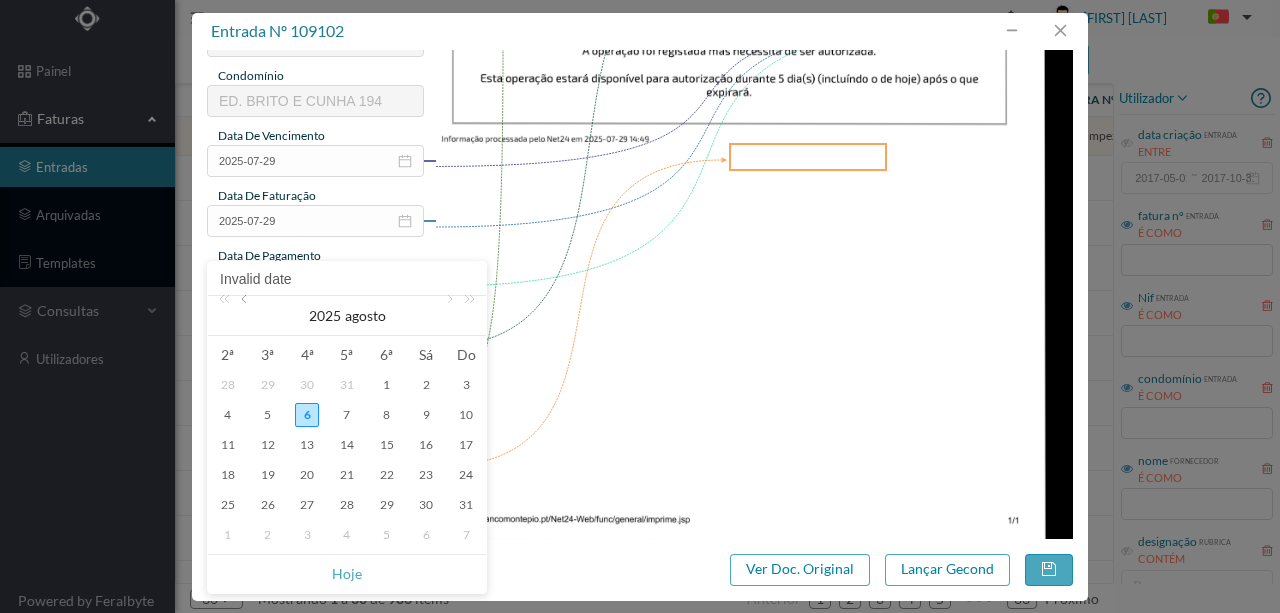 click at bounding box center (246, 316) 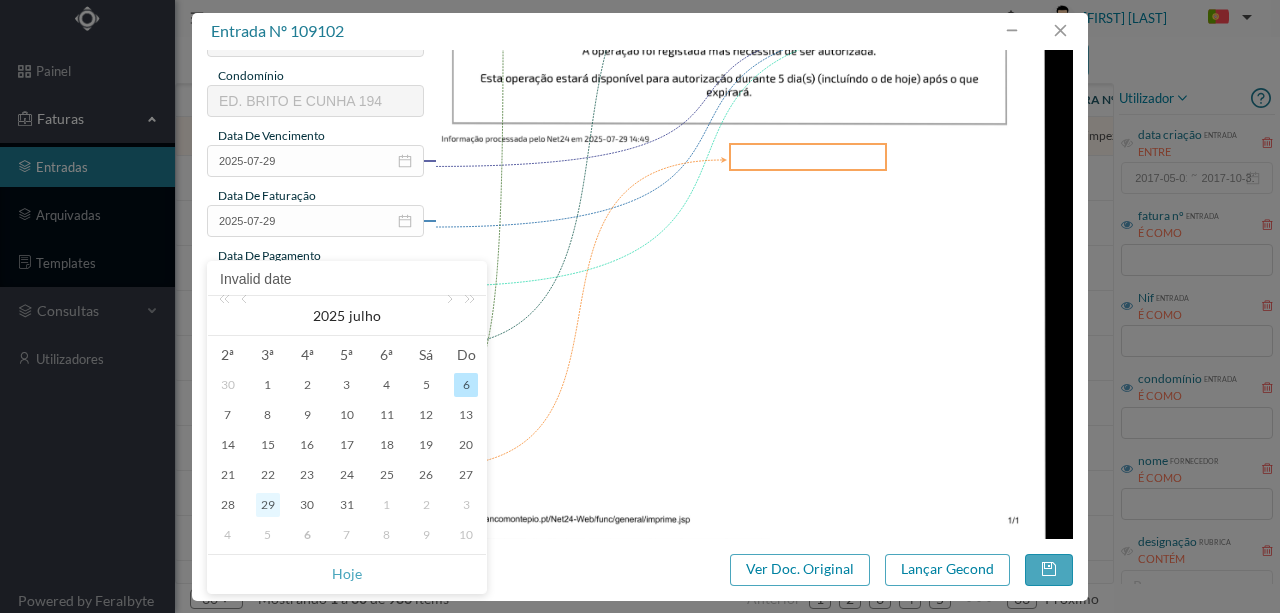 click on "29" at bounding box center (268, 505) 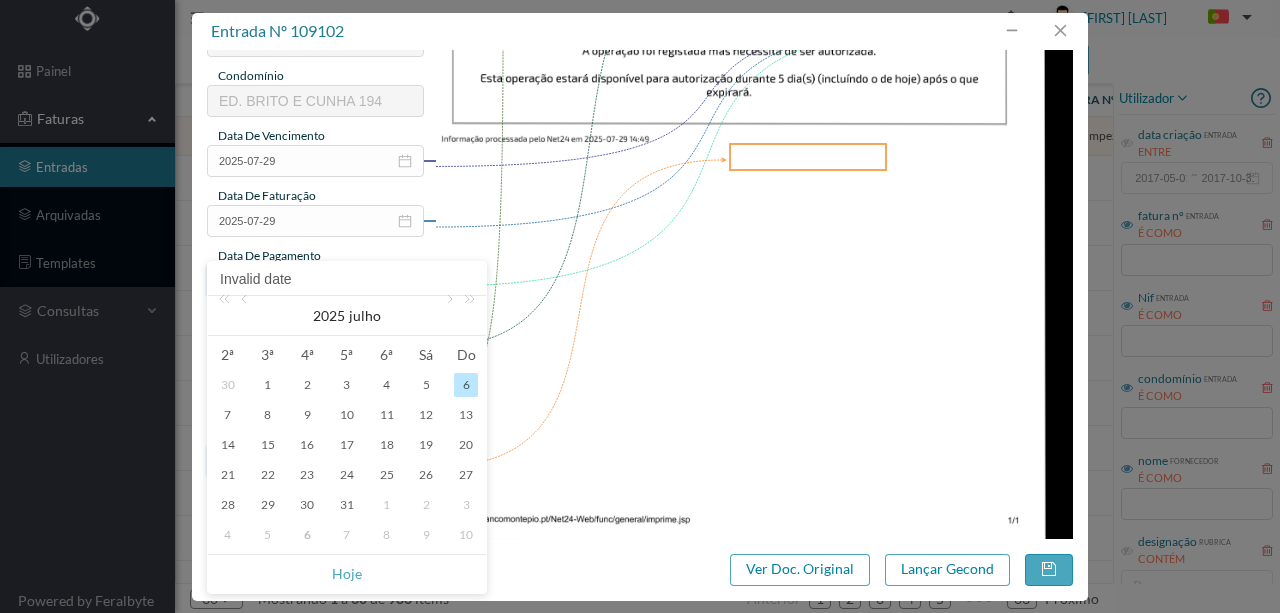 type on "2025-07-29" 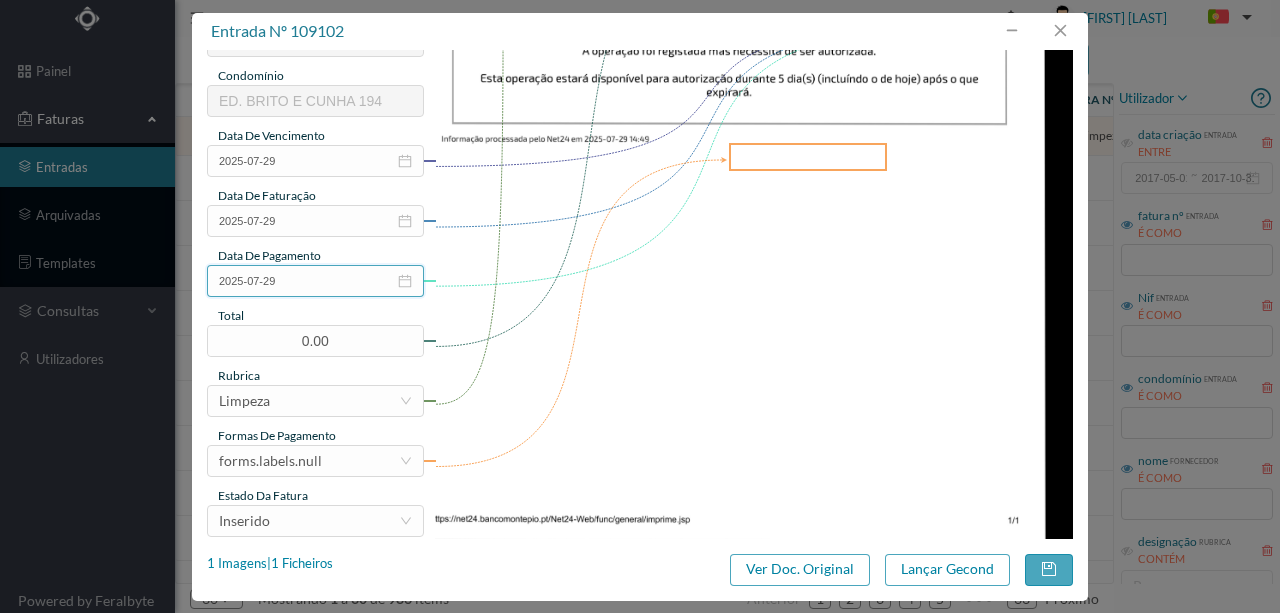 scroll, scrollTop: 473, scrollLeft: 0, axis: vertical 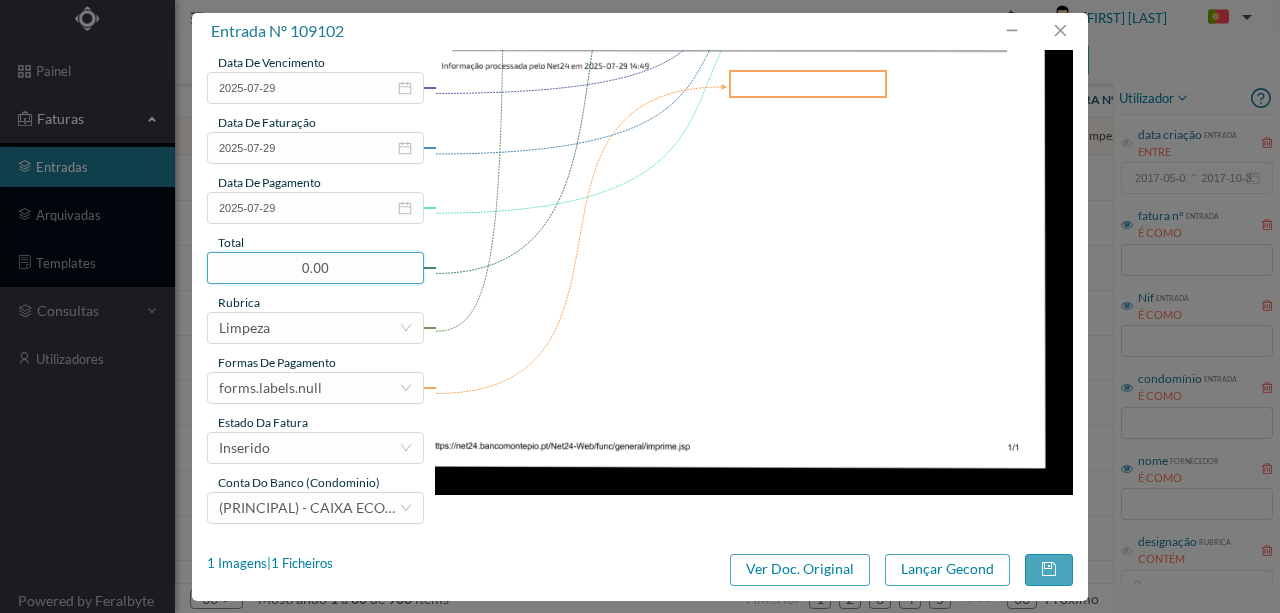 drag, startPoint x: 274, startPoint y: 266, endPoint x: 433, endPoint y: 266, distance: 159 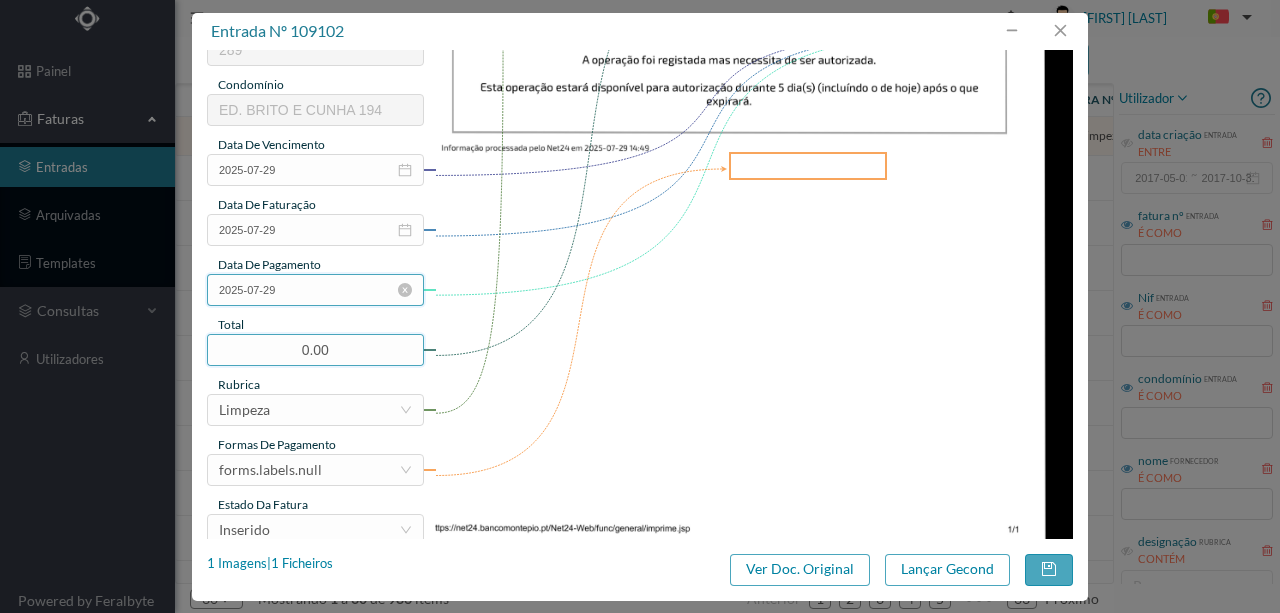 scroll, scrollTop: 406, scrollLeft: 0, axis: vertical 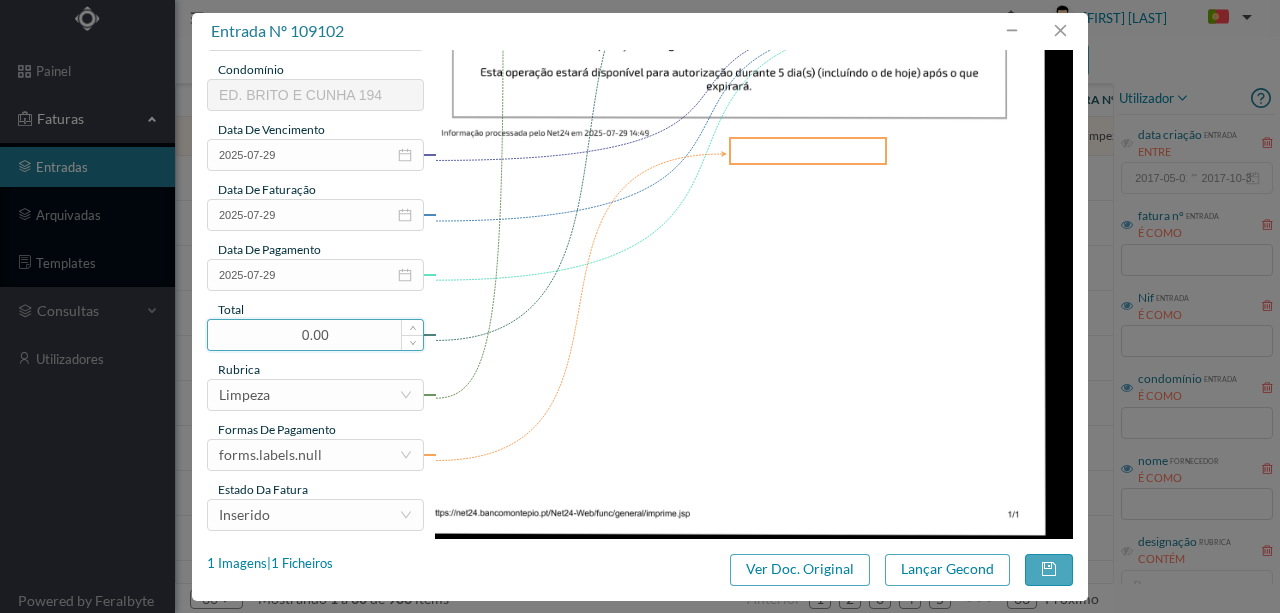 click on "0.00" at bounding box center [315, 335] 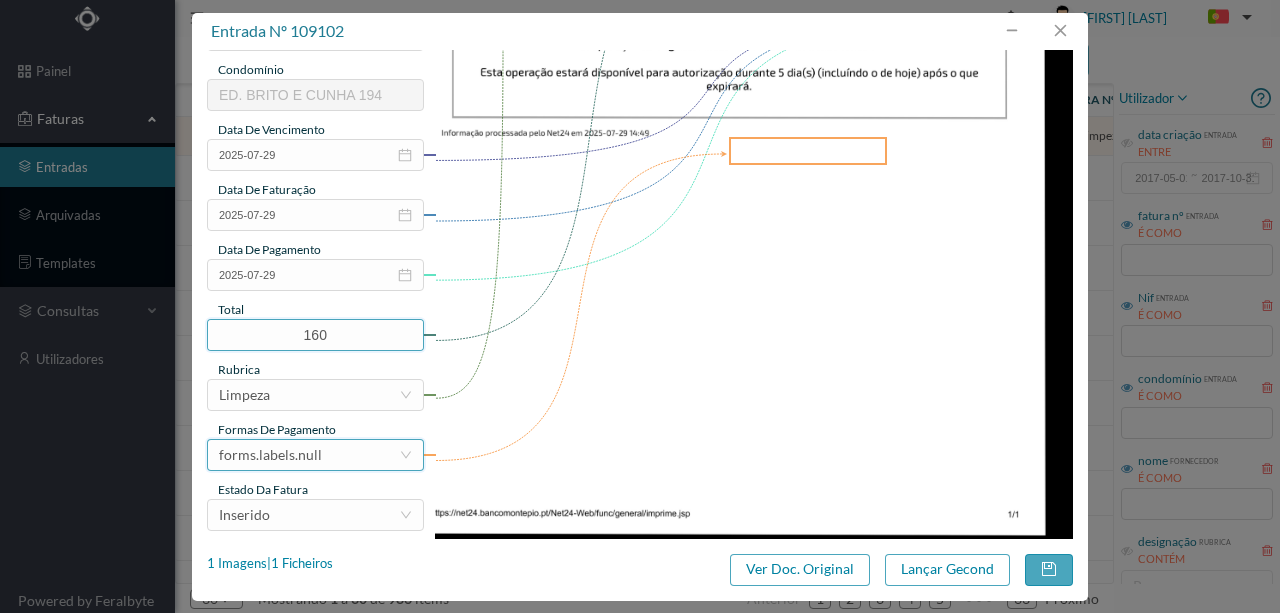 type on "160.00" 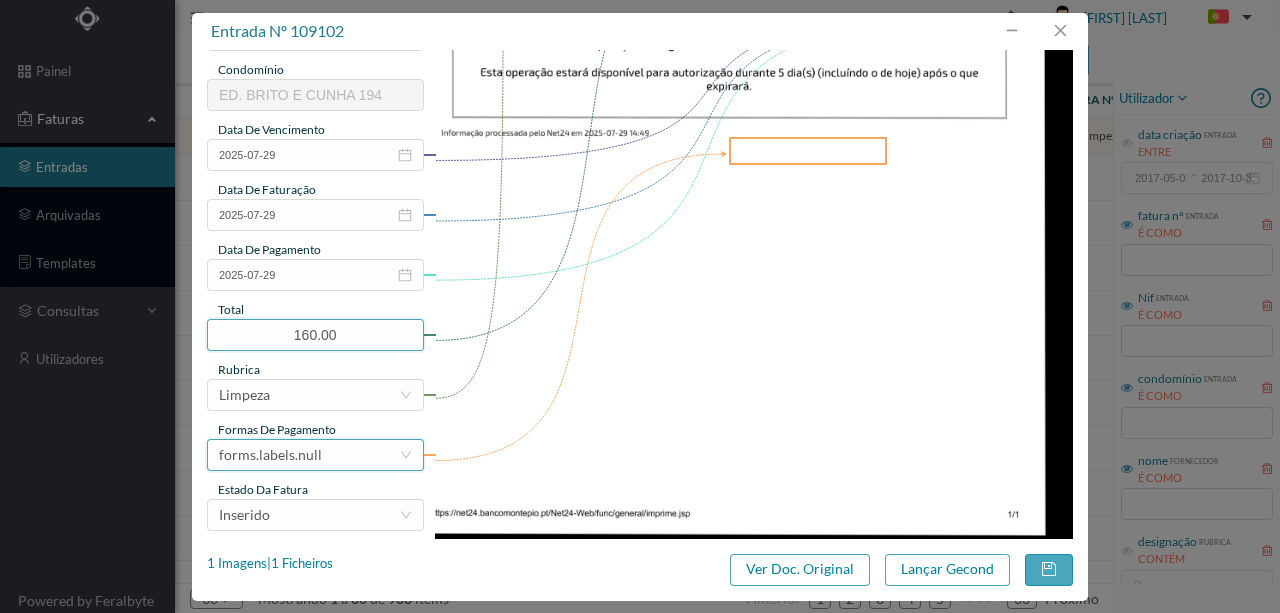 click on "forms.labels.null" at bounding box center [309, 455] 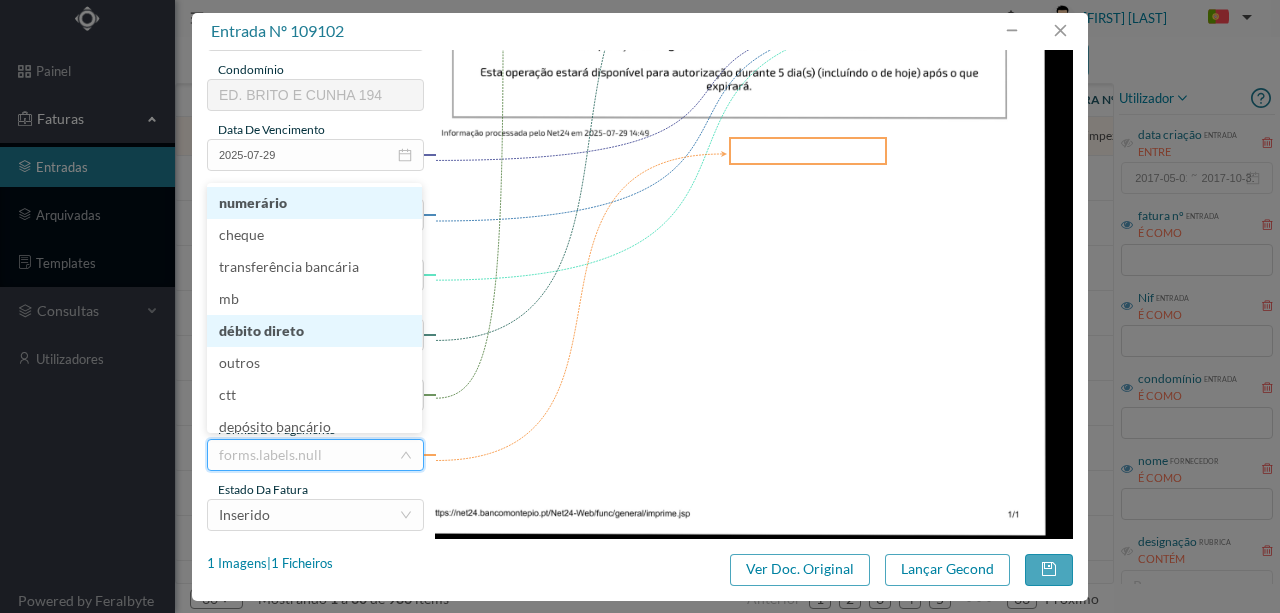 scroll, scrollTop: 10, scrollLeft: 0, axis: vertical 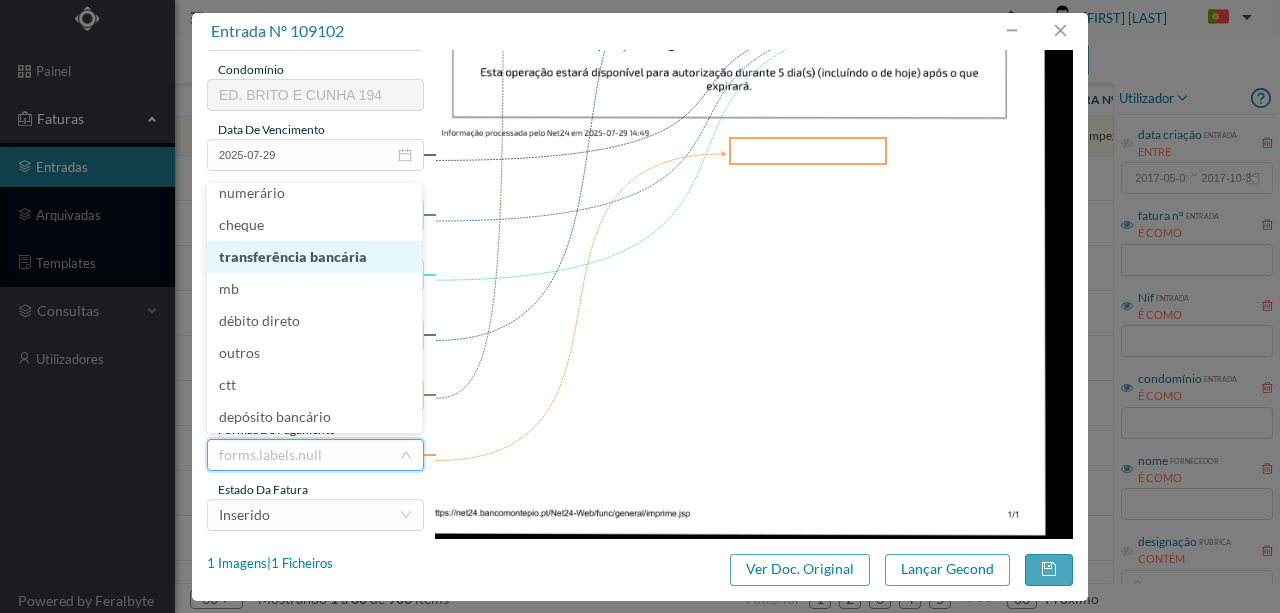 click on "transferência bancária" at bounding box center (314, 257) 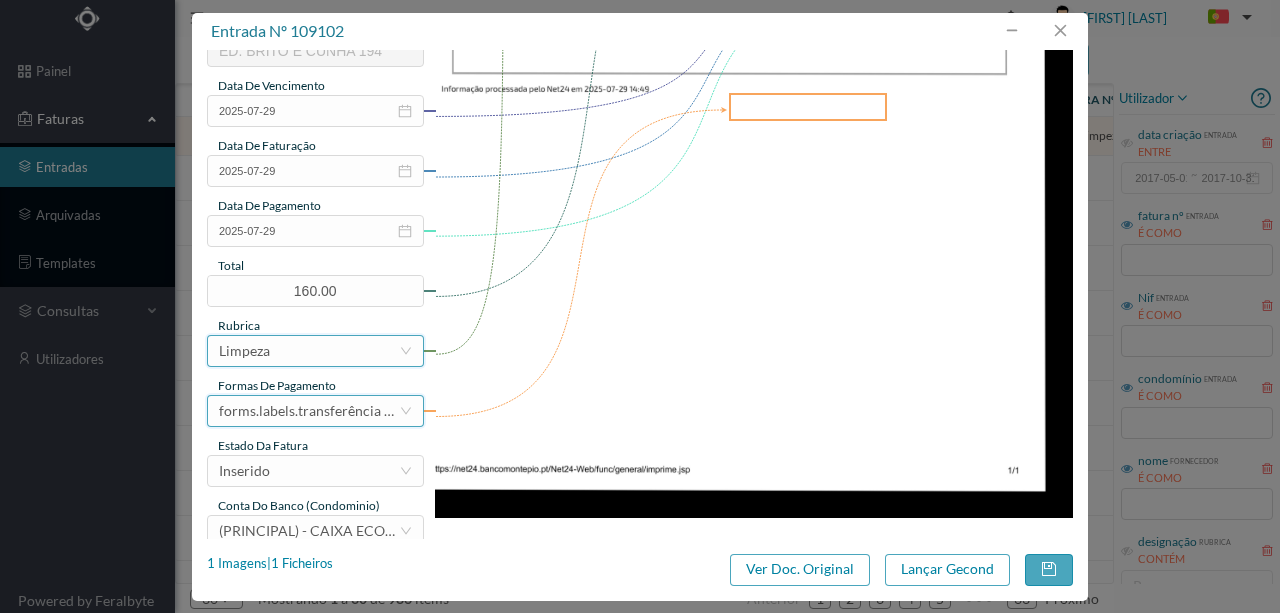 scroll, scrollTop: 473, scrollLeft: 0, axis: vertical 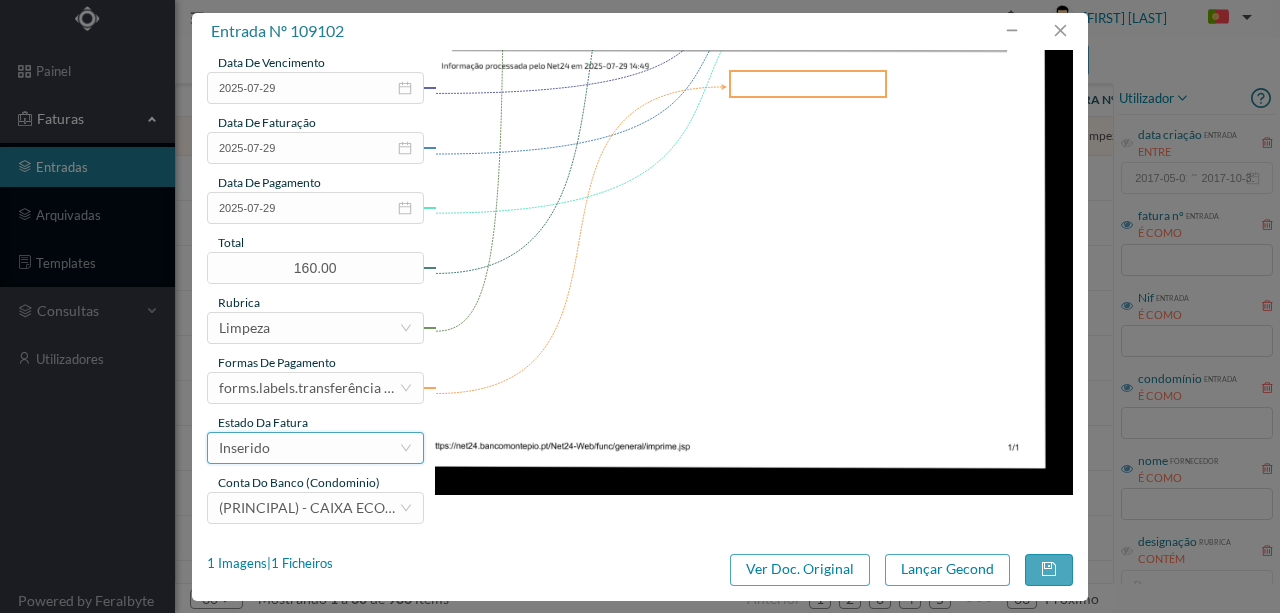 click on "Inserido" at bounding box center (309, 448) 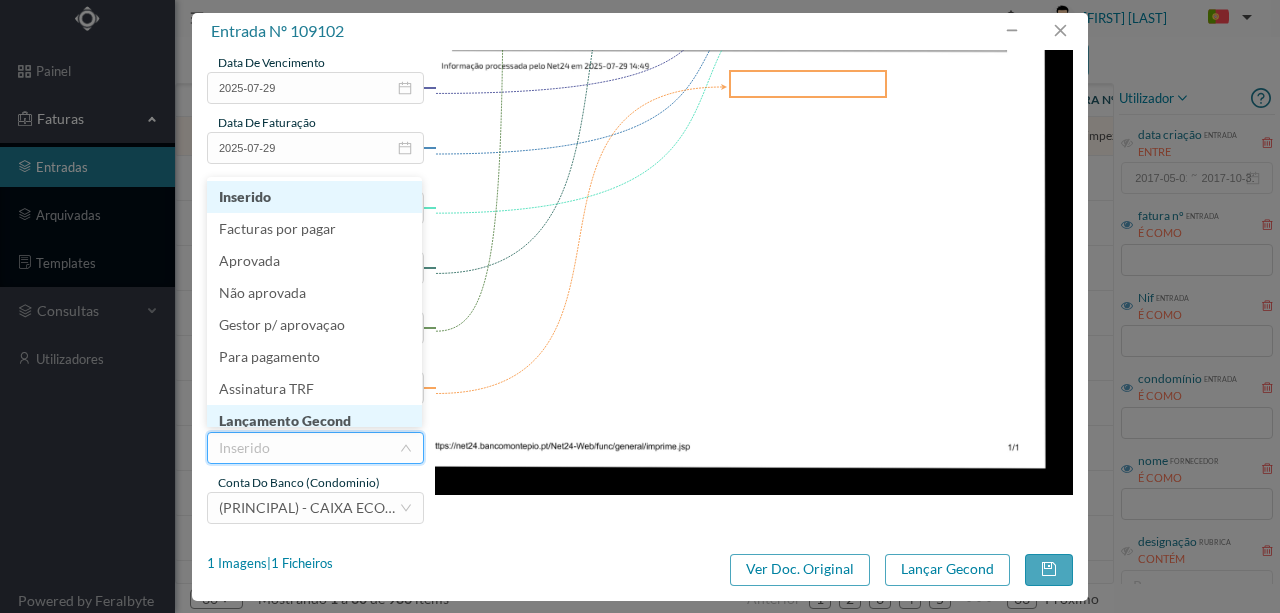 scroll, scrollTop: 10, scrollLeft: 0, axis: vertical 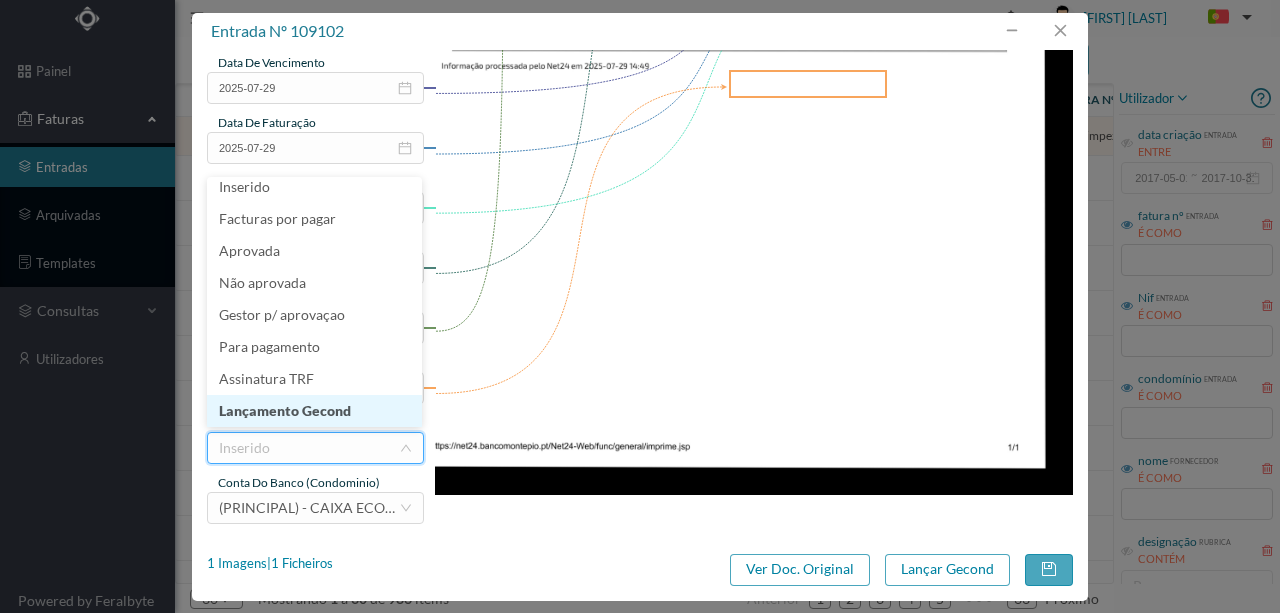 click on "Lançamento Gecond" at bounding box center (314, 411) 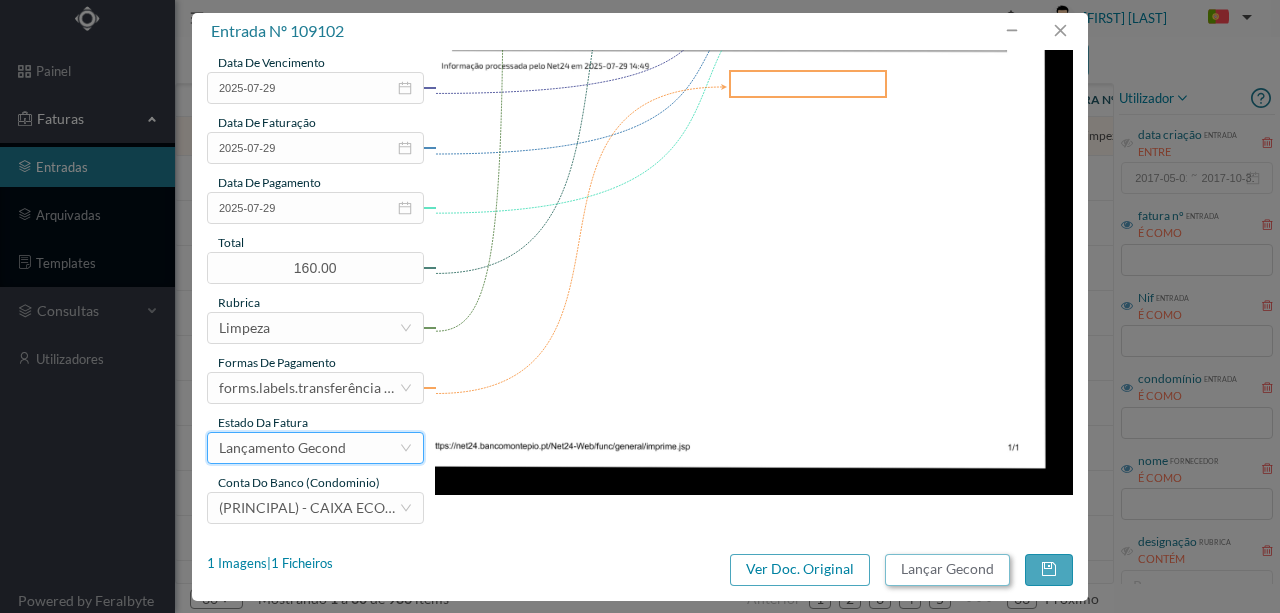 click on "Lançar Gecond" at bounding box center (947, 570) 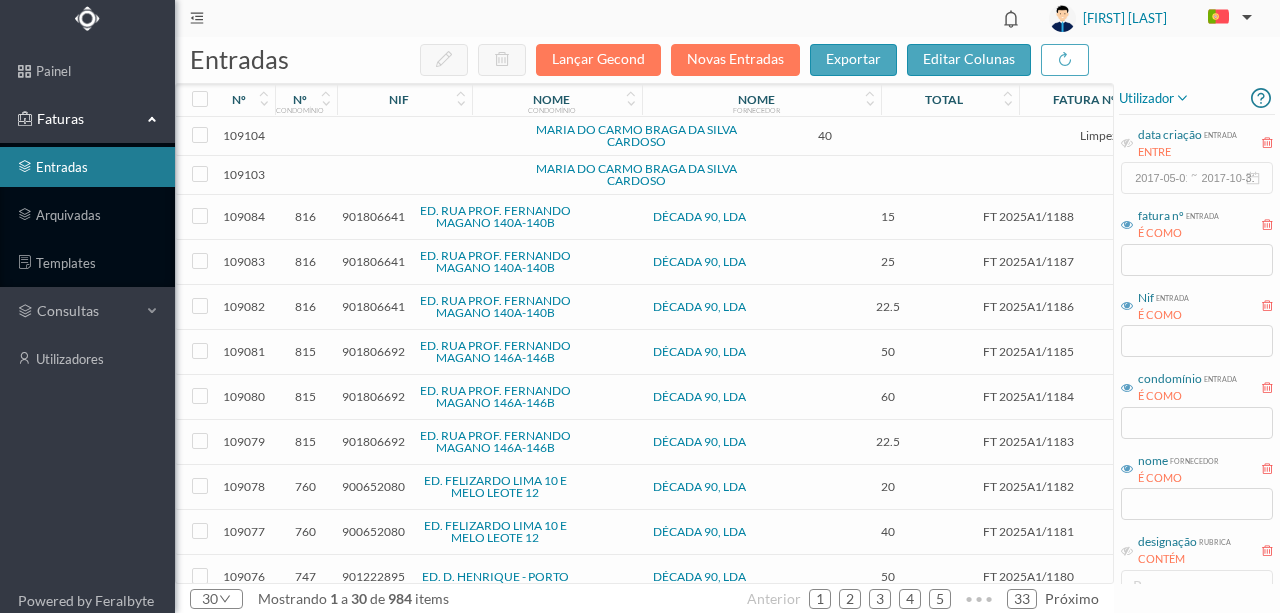 click at bounding box center (432, 175) 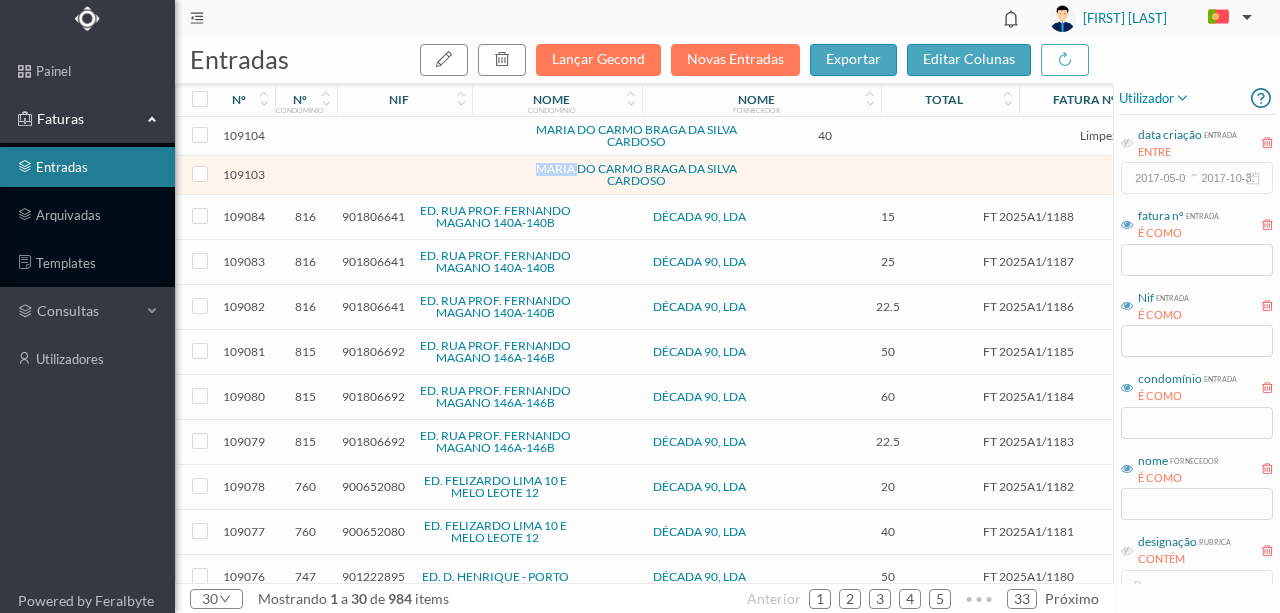 click at bounding box center (432, 175) 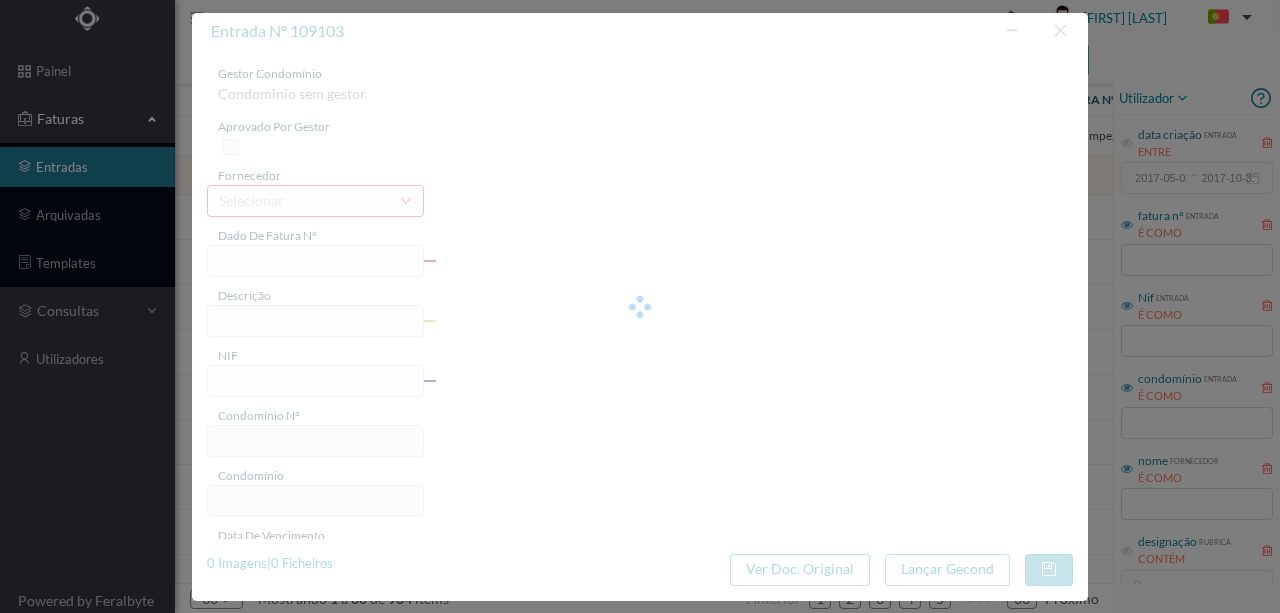 type on "0" 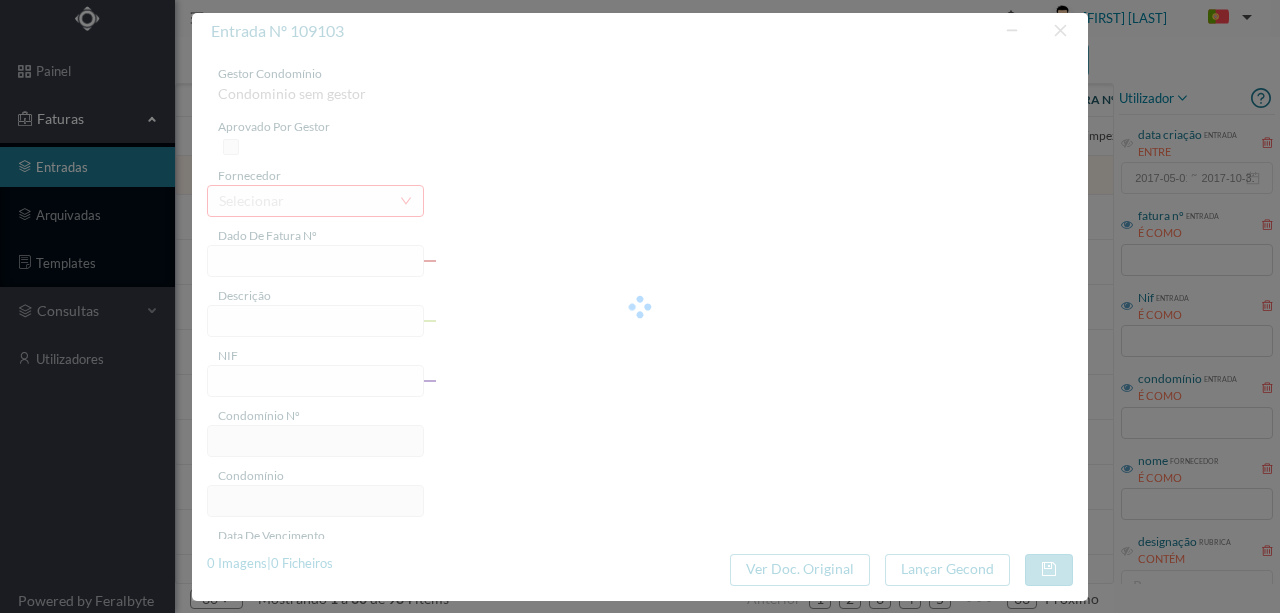 type on "Invalid date" 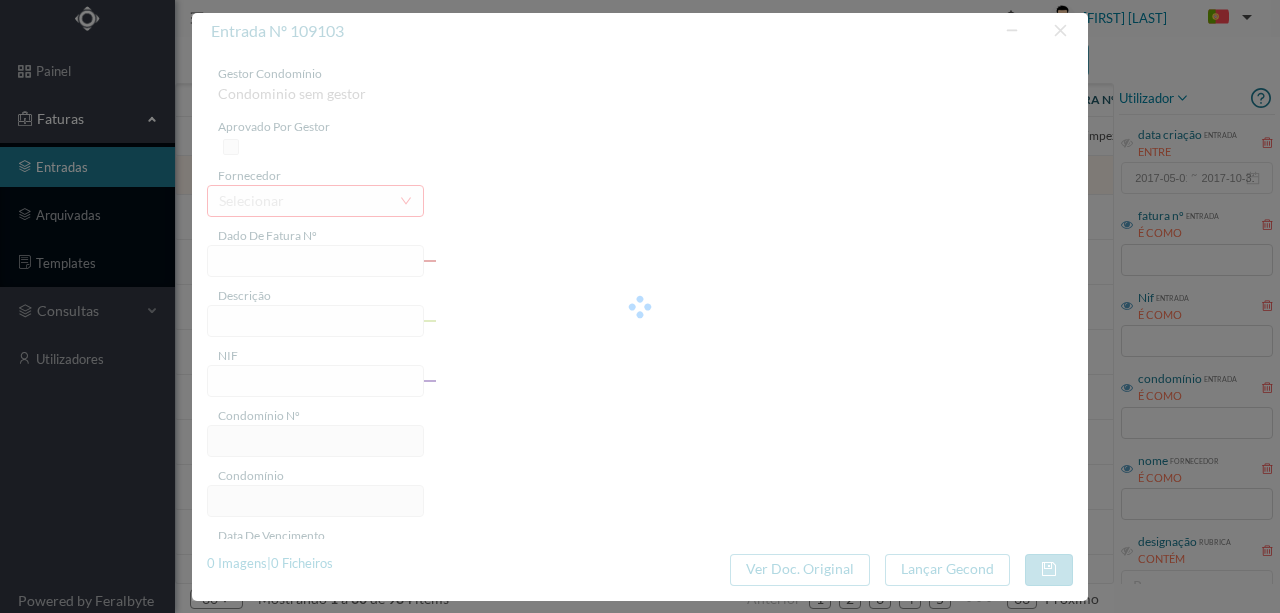 type on "Invalid date" 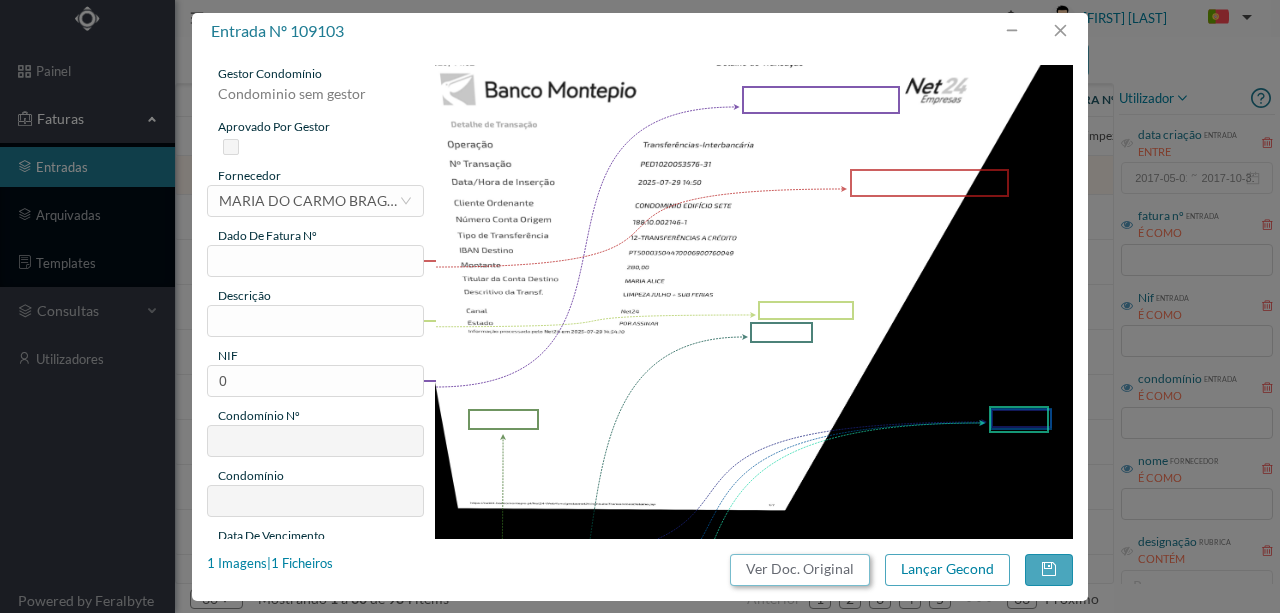 click on "Ver Doc. Original" at bounding box center [800, 570] 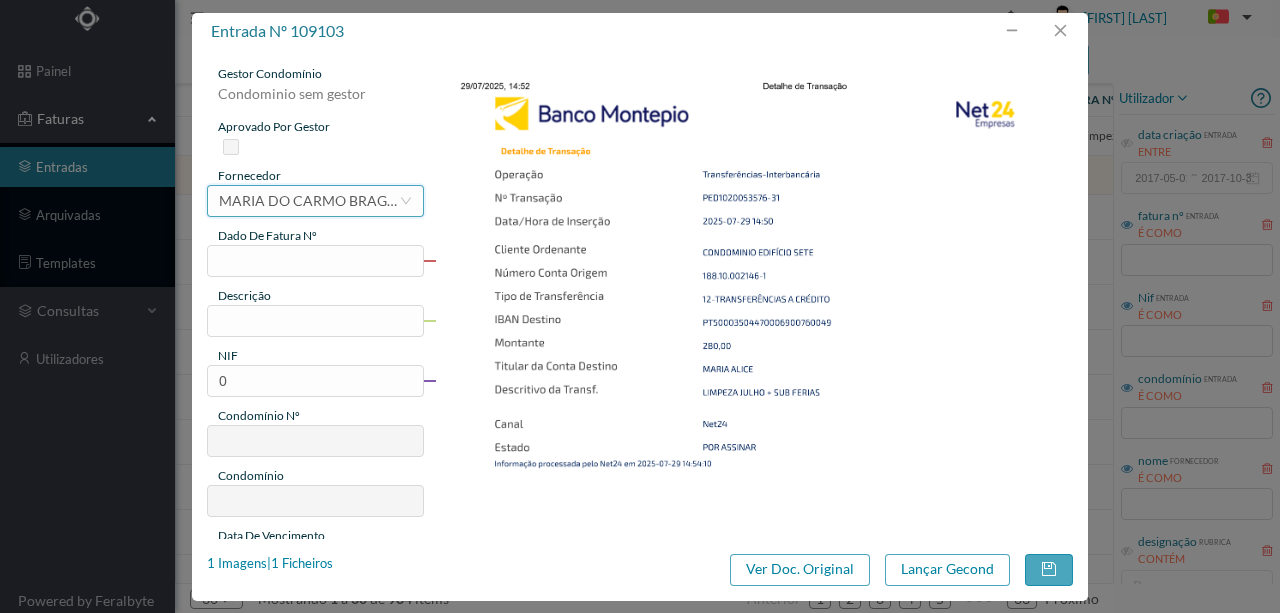 click on "MARIA DO CARMO BRAGA DA SILVA CARDOSO" at bounding box center (309, 201) 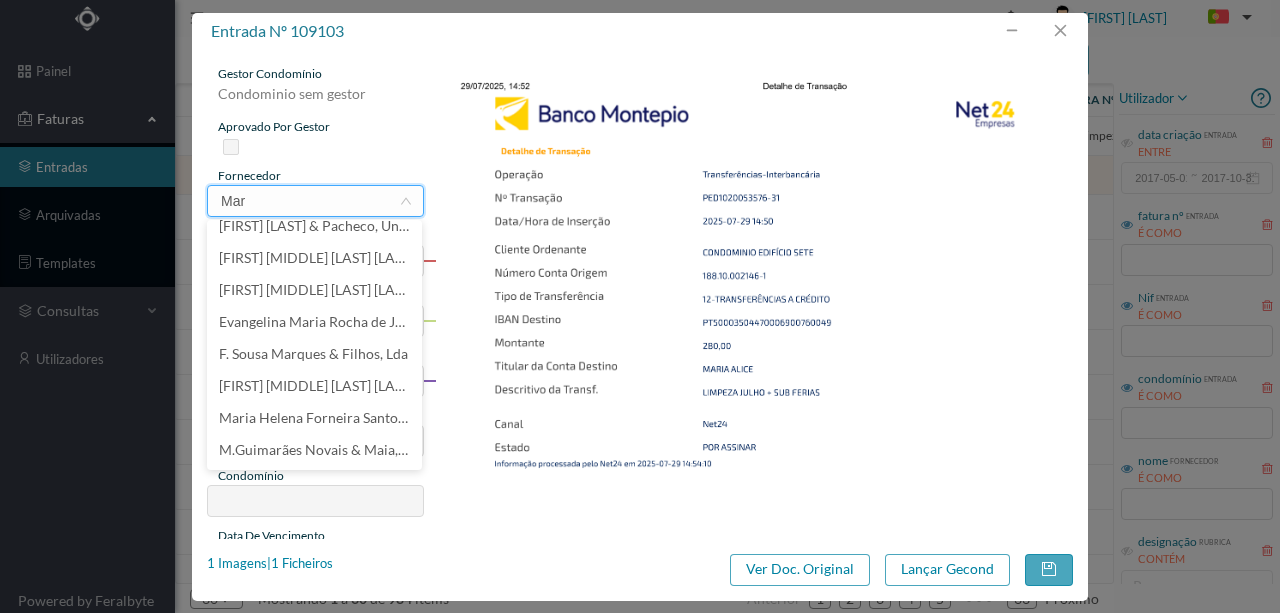 scroll, scrollTop: 0, scrollLeft: 0, axis: both 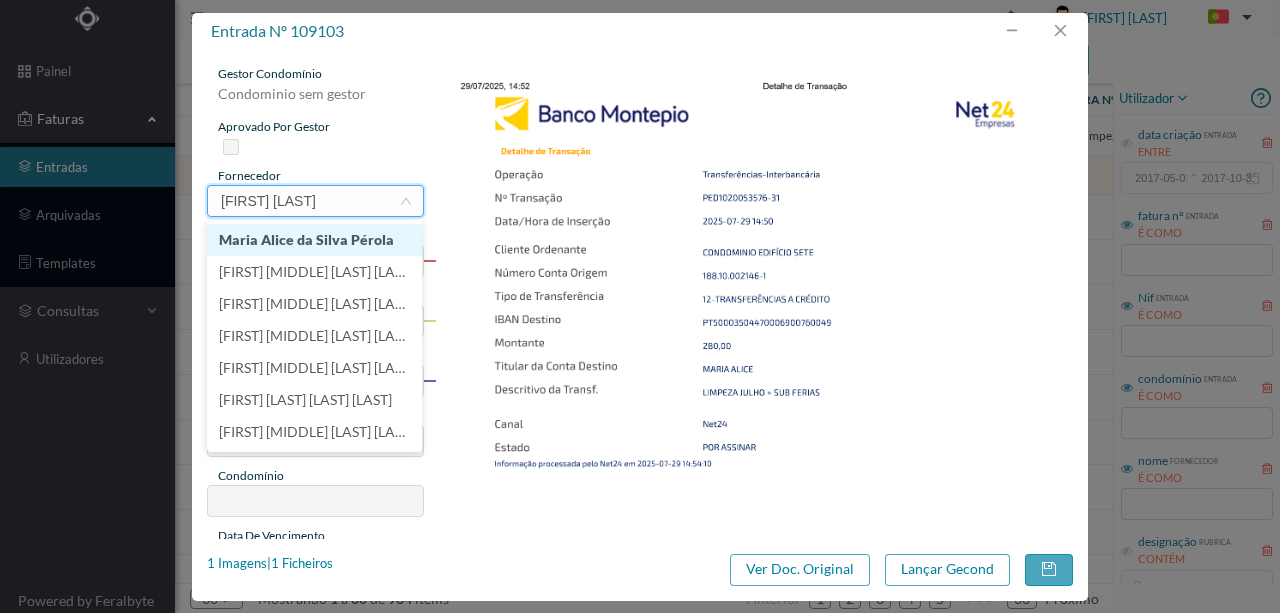 type on "Maria Ali" 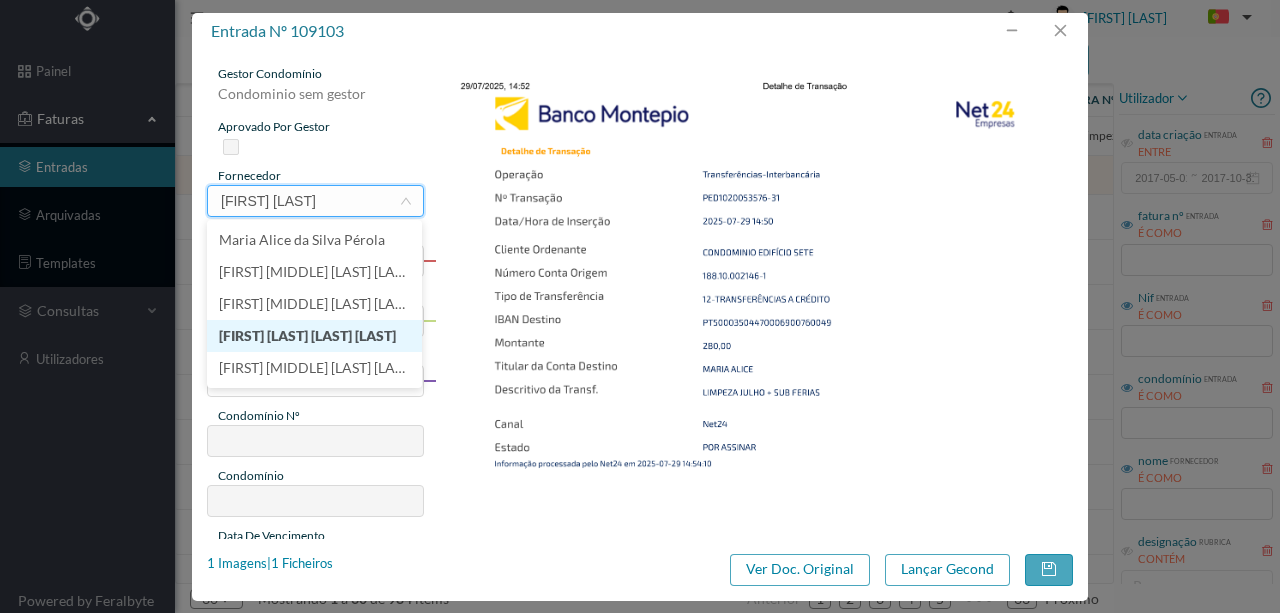 click on "[FIRST] [MIDDLE] [LAST] [LAST]" at bounding box center [314, 336] 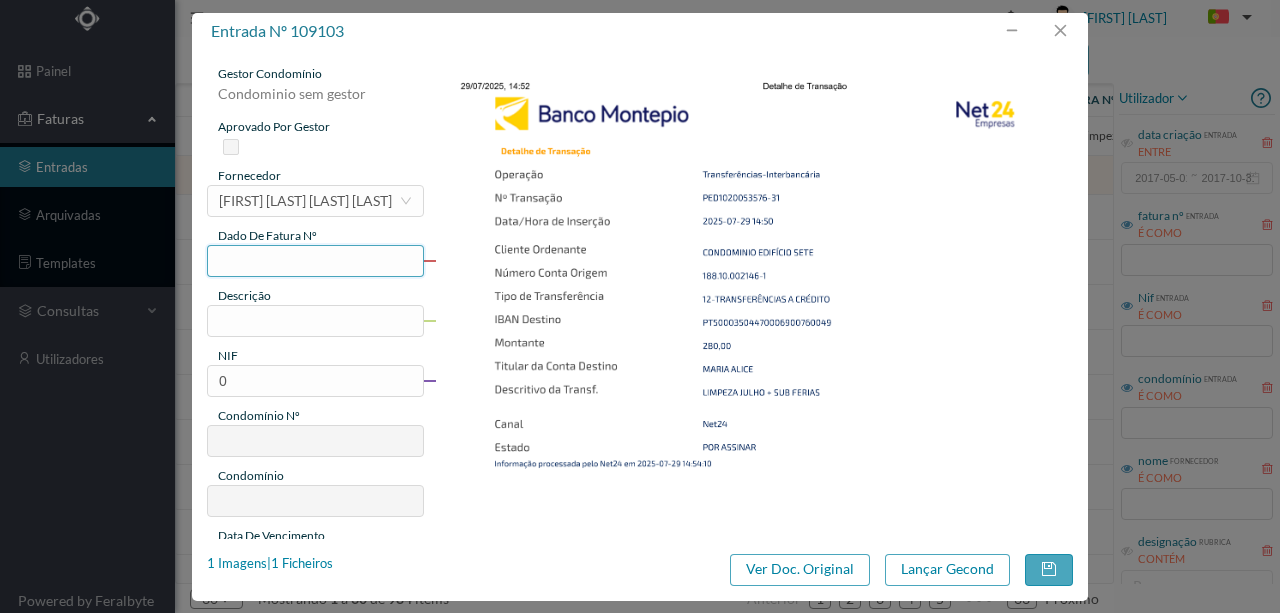 click at bounding box center [315, 261] 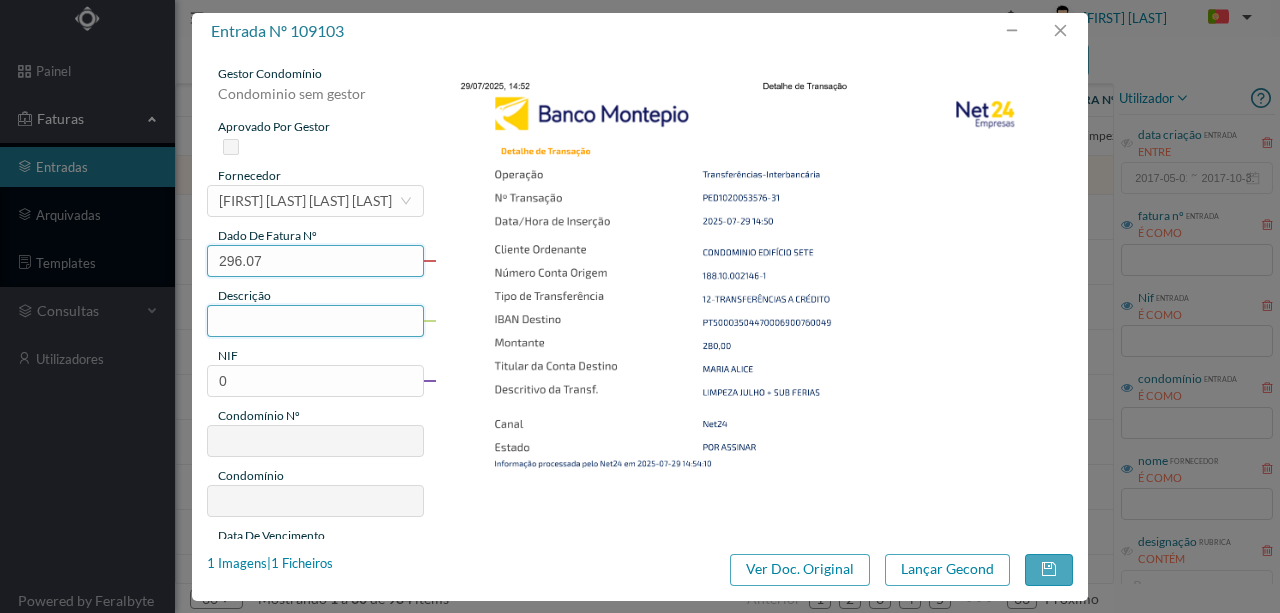 type on "296.07" 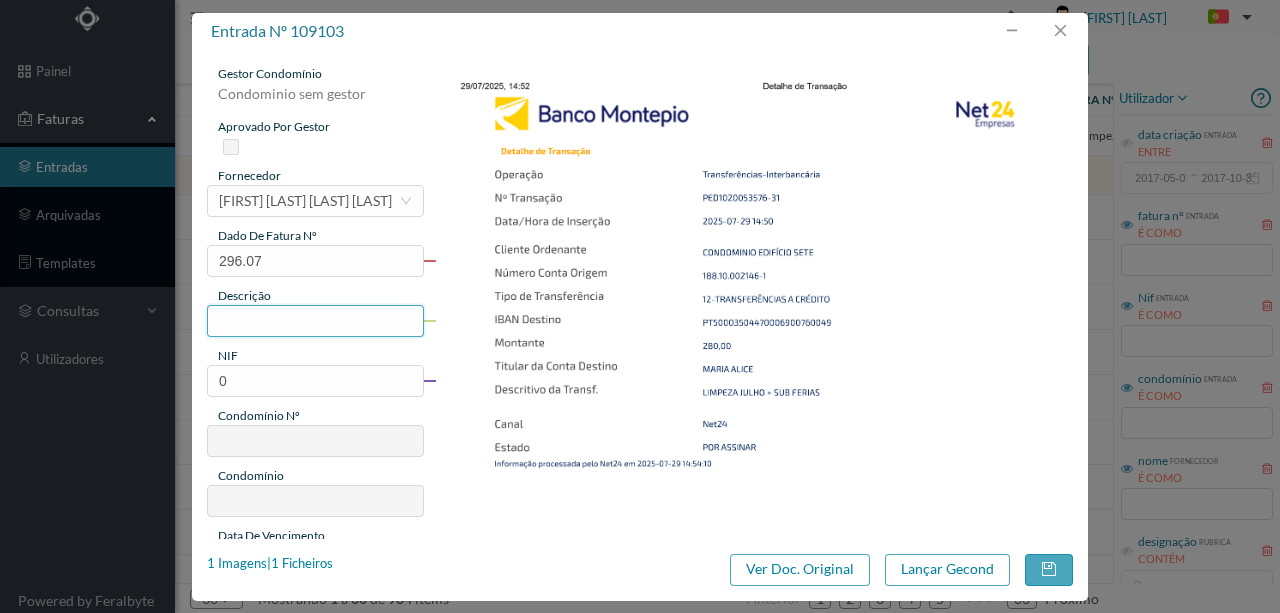 click at bounding box center (315, 321) 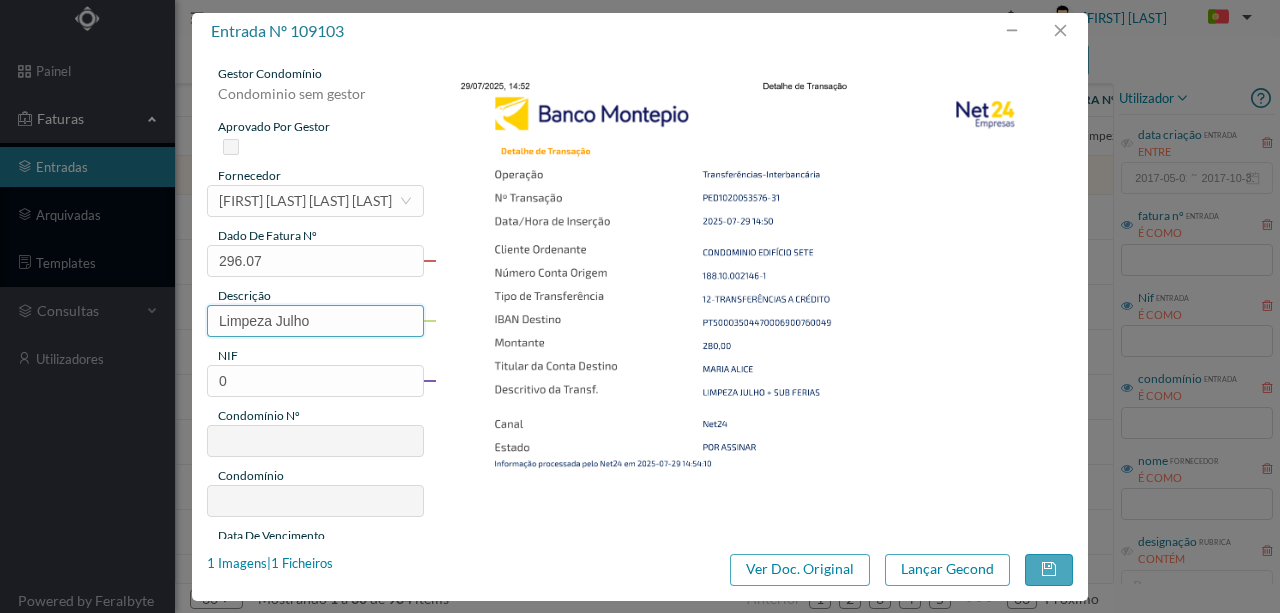 type on "Limpeza Julho + Sub Ferias" 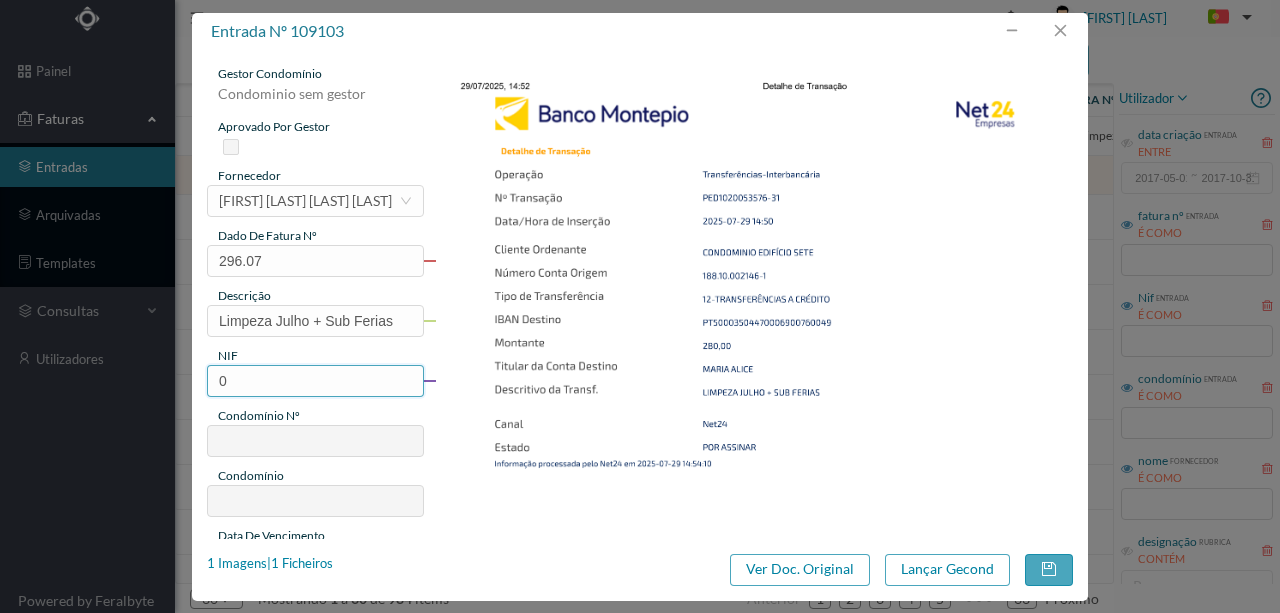 drag, startPoint x: 242, startPoint y: 376, endPoint x: 207, endPoint y: 380, distance: 35.22783 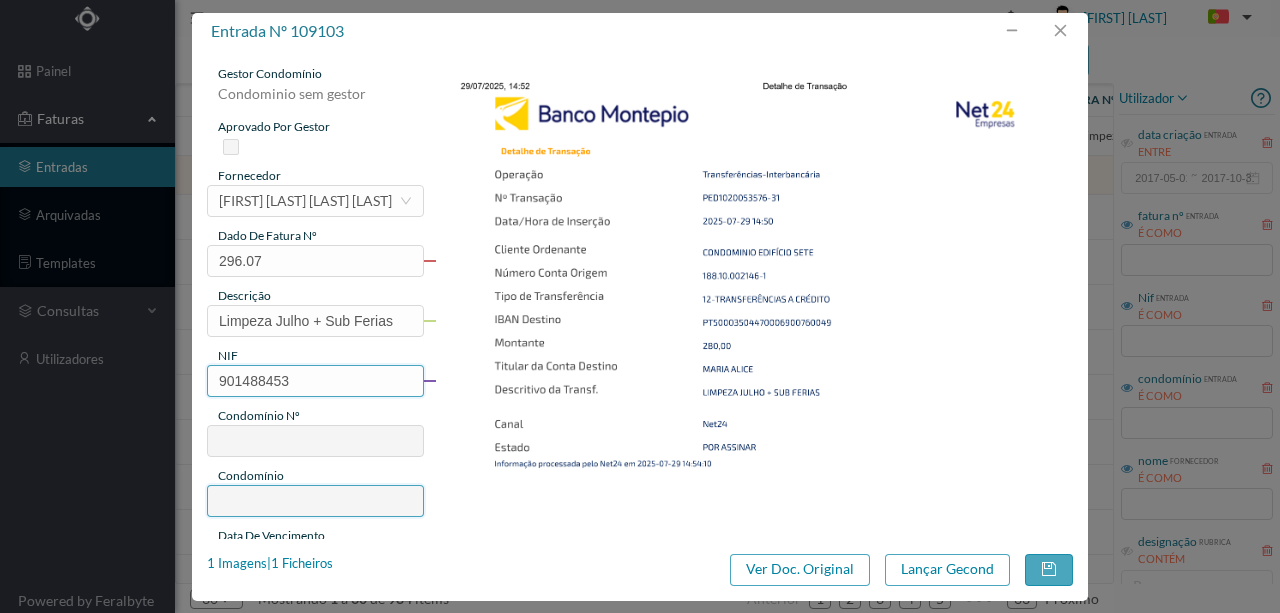 type on "296" 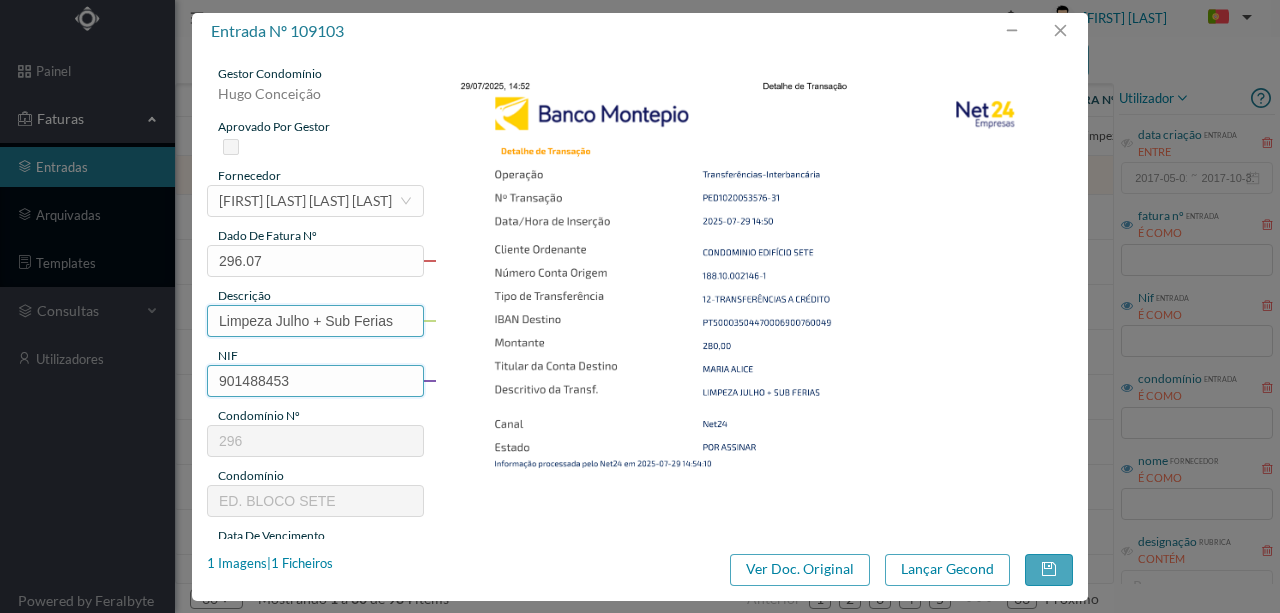 type on "901488453" 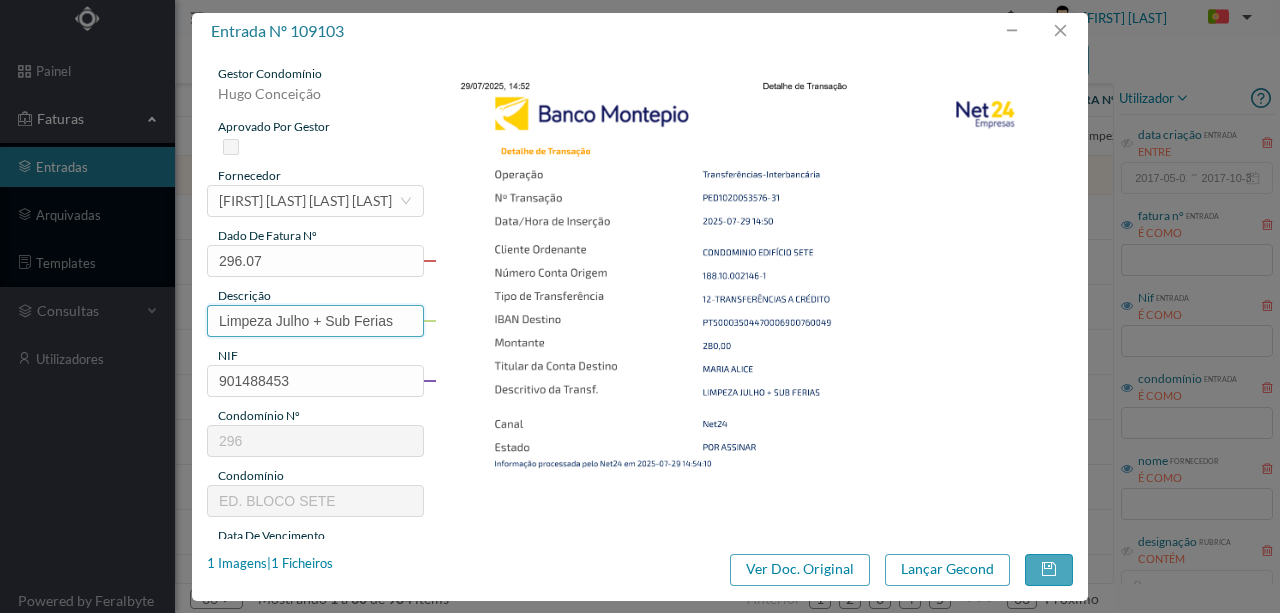 click on "Limpeza Julho + Sub Ferias" at bounding box center (315, 321) 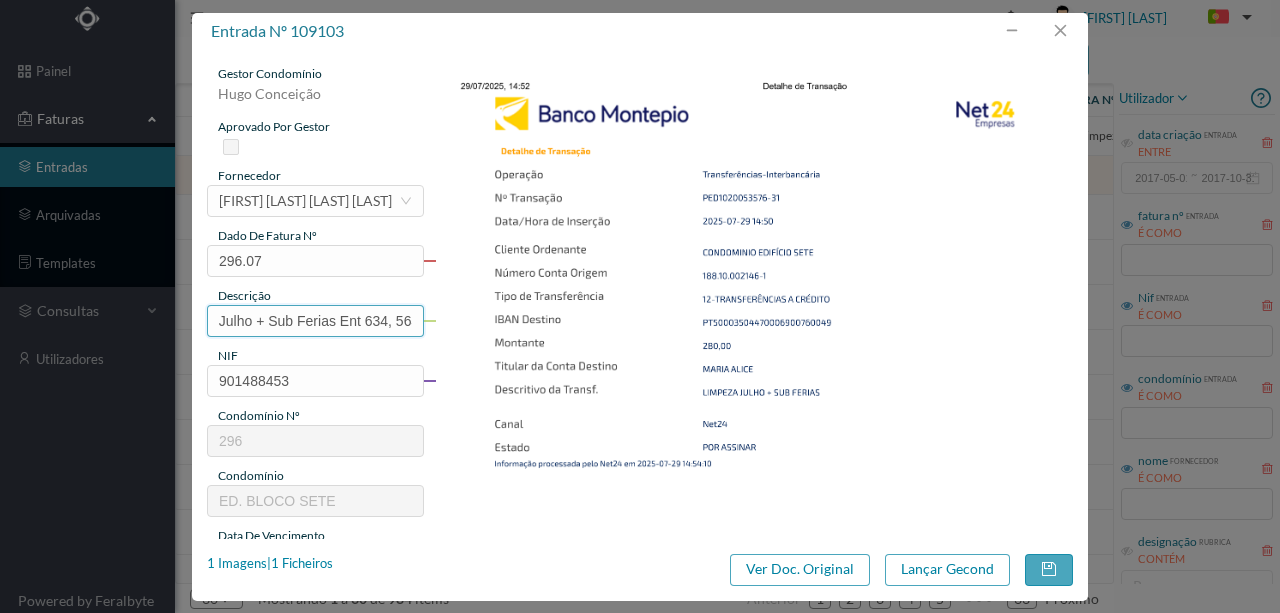 scroll, scrollTop: 0, scrollLeft: 65, axis: horizontal 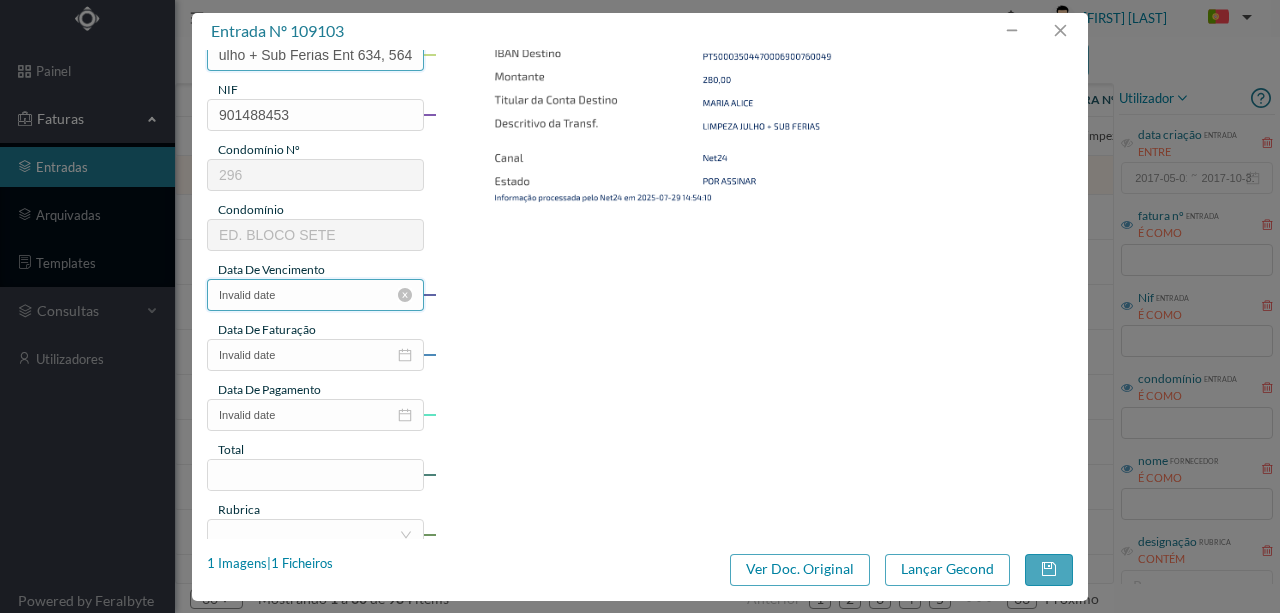 type on "Limpeza Julho + Sub Ferias Ent 634, 564" 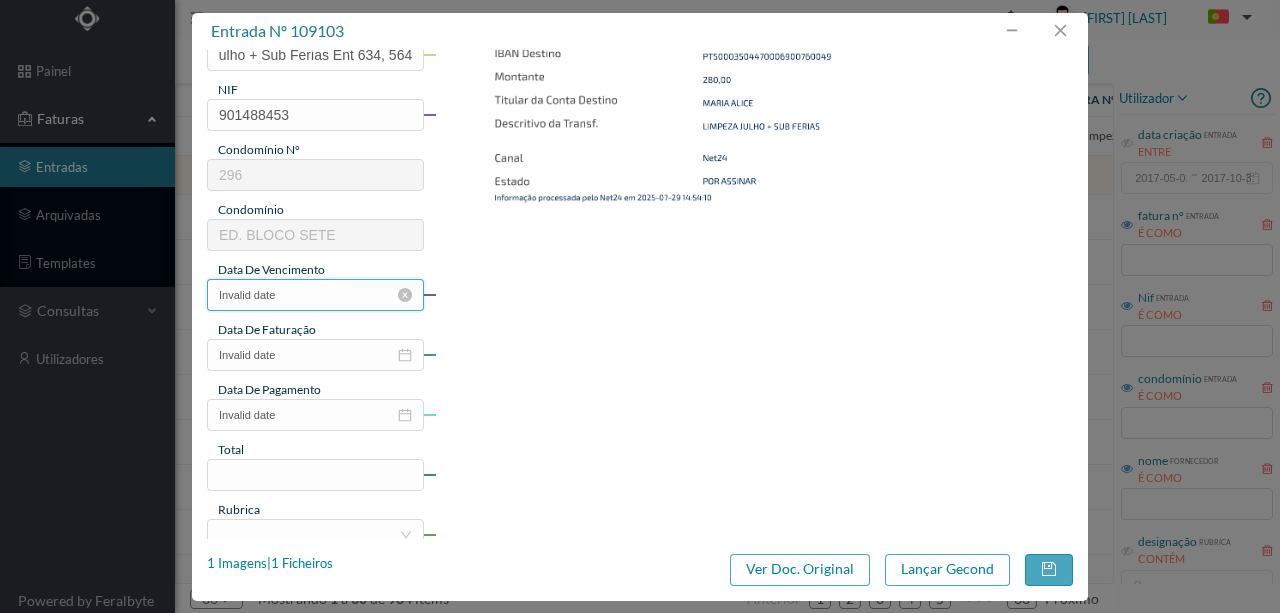 scroll, scrollTop: 0, scrollLeft: 0, axis: both 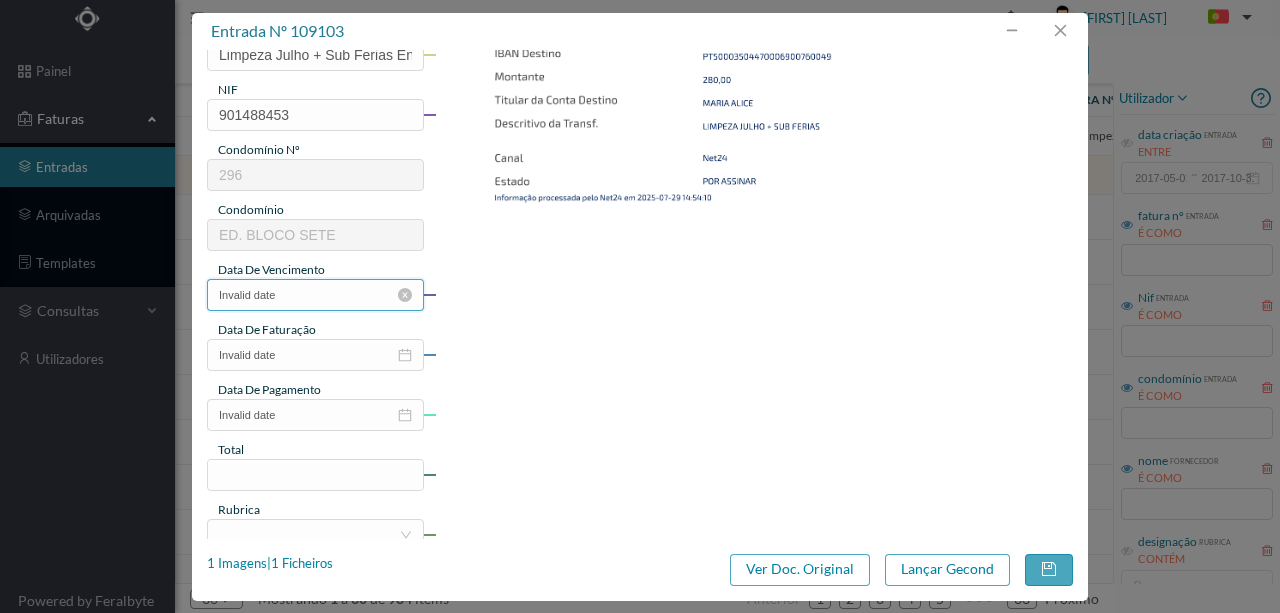 click on "Invalid date" at bounding box center [315, 295] 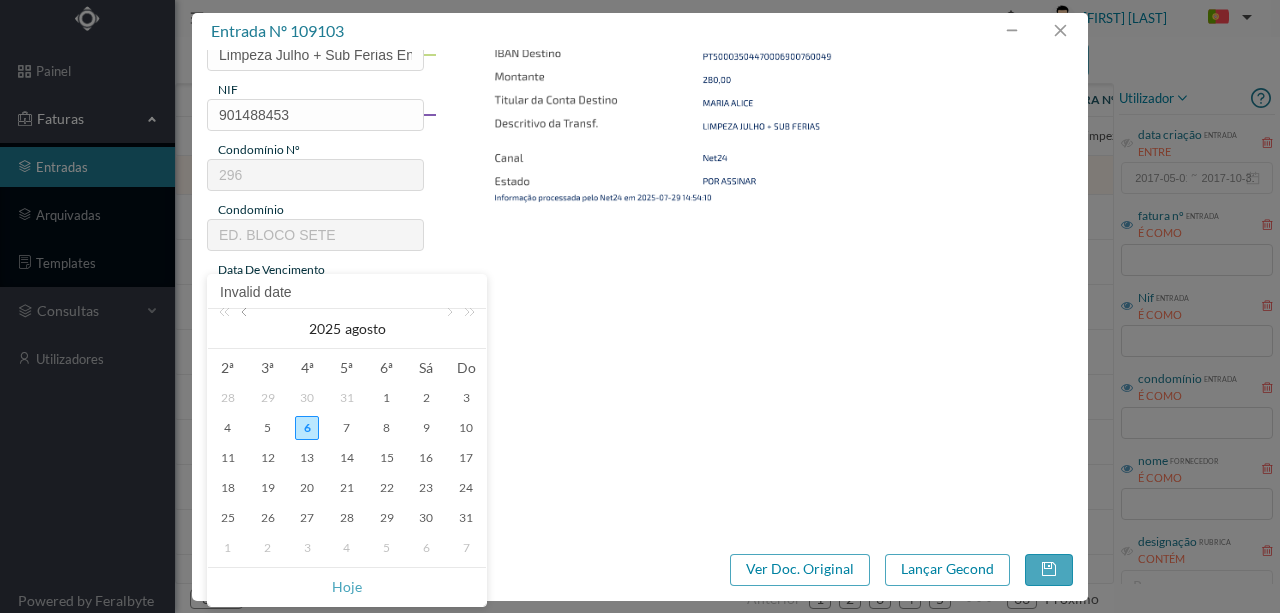 click at bounding box center [246, 329] 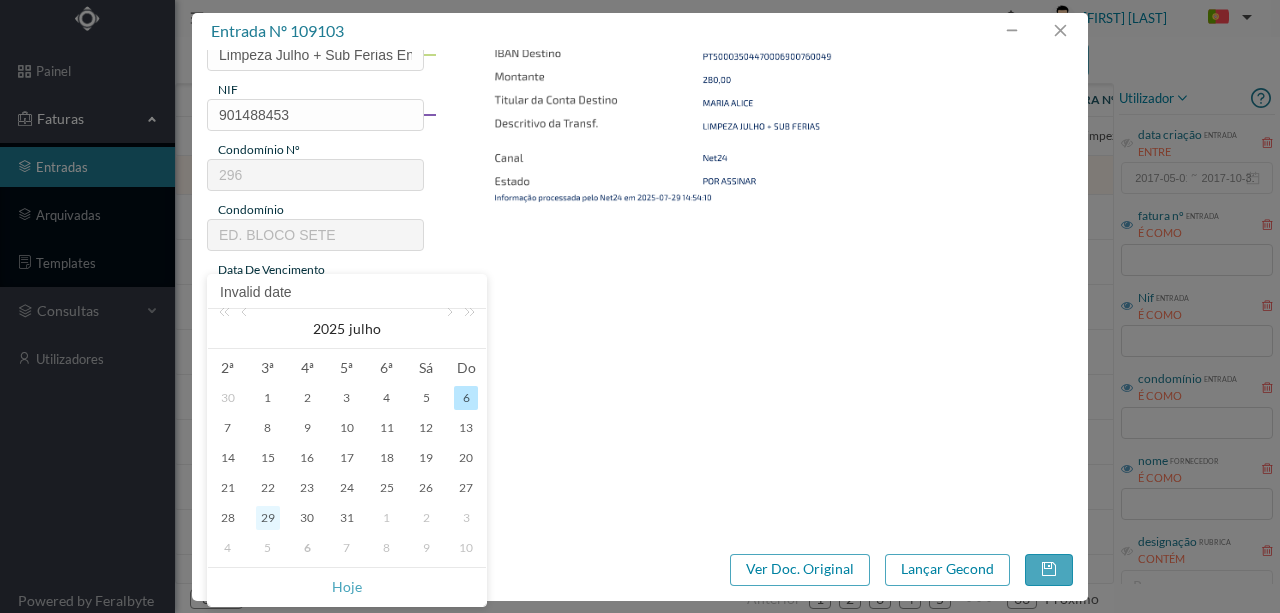 click on "29" at bounding box center [268, 518] 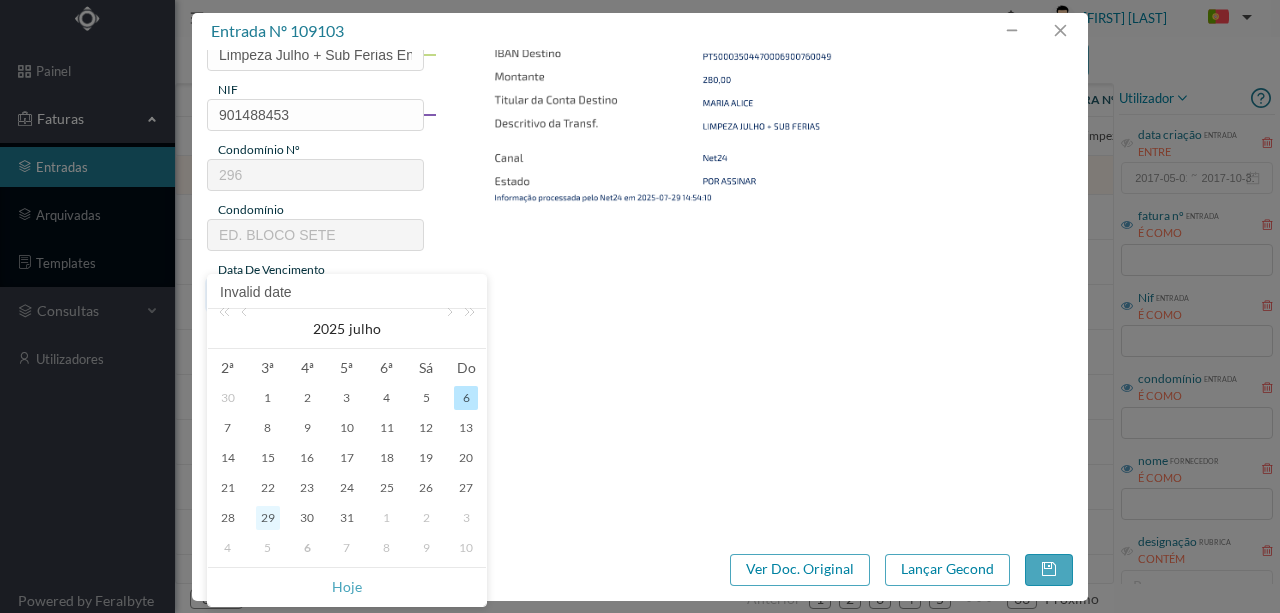 type on "2025-07-29" 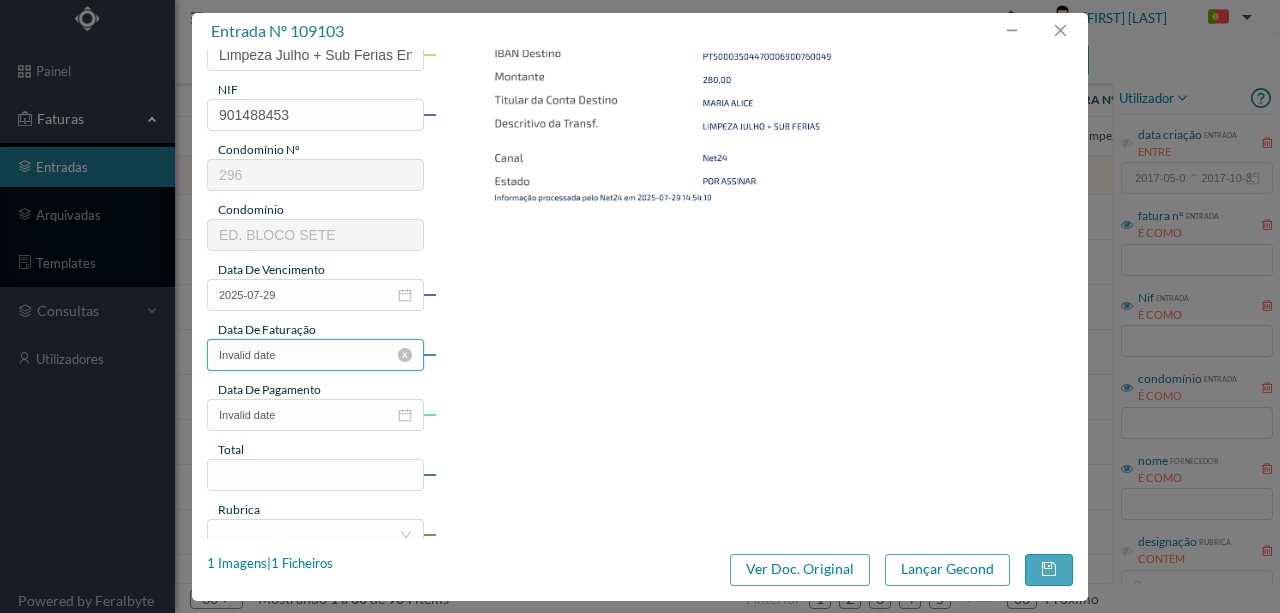 click on "Invalid date" at bounding box center [315, 355] 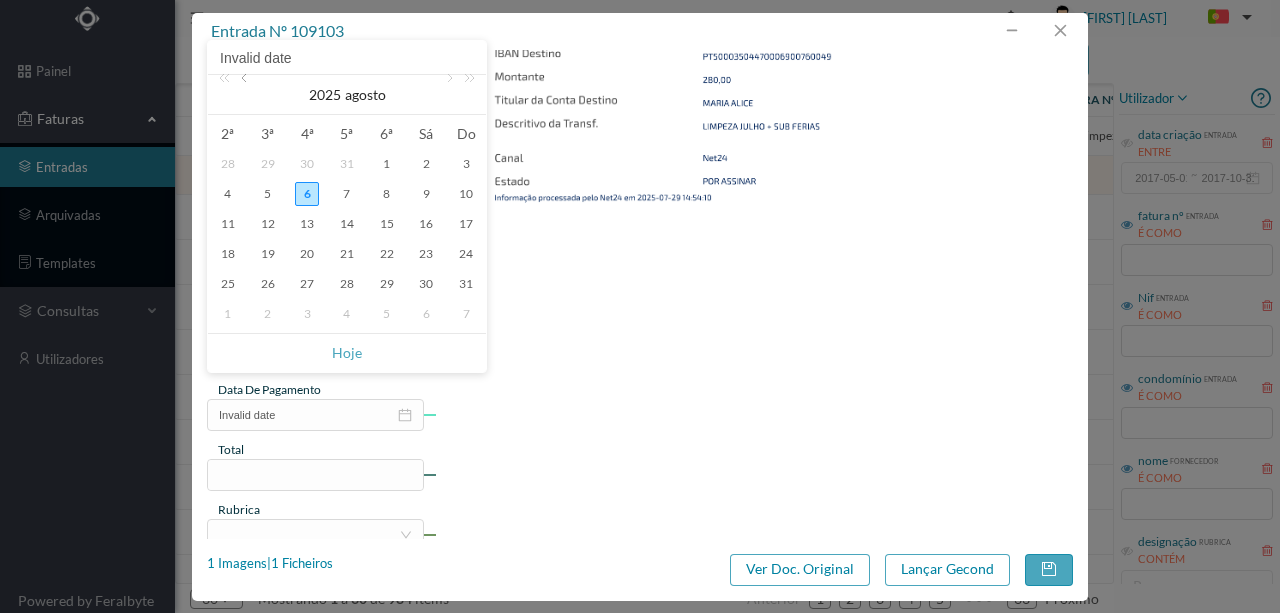 click at bounding box center [246, 95] 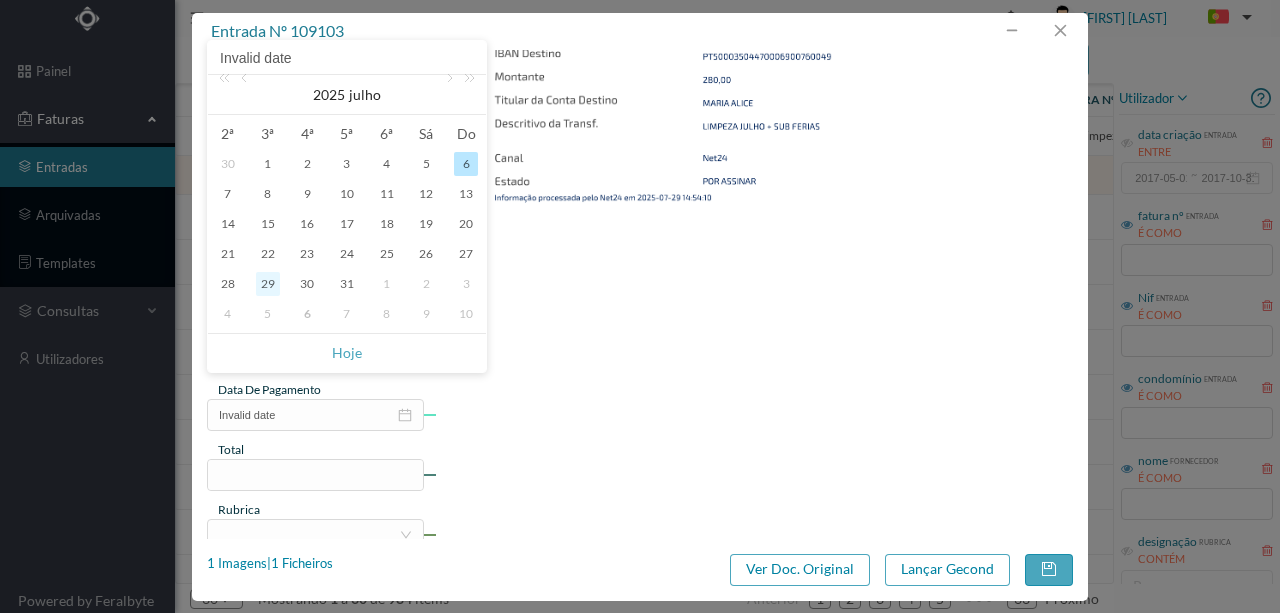 click on "29" at bounding box center [268, 284] 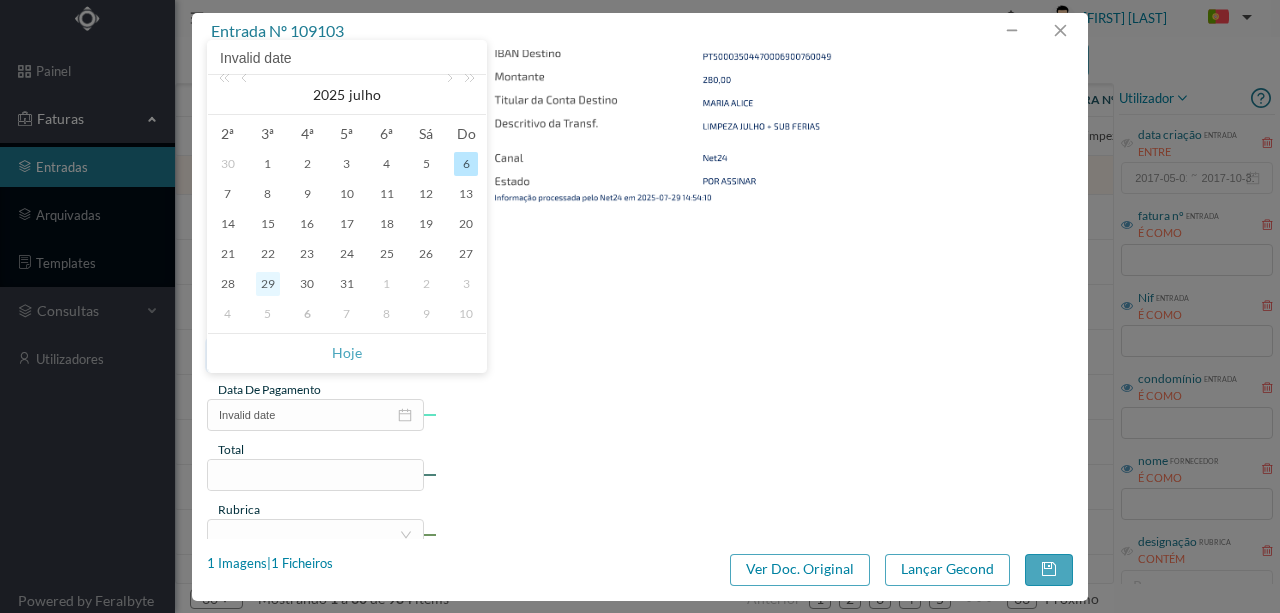 type on "2025-07-29" 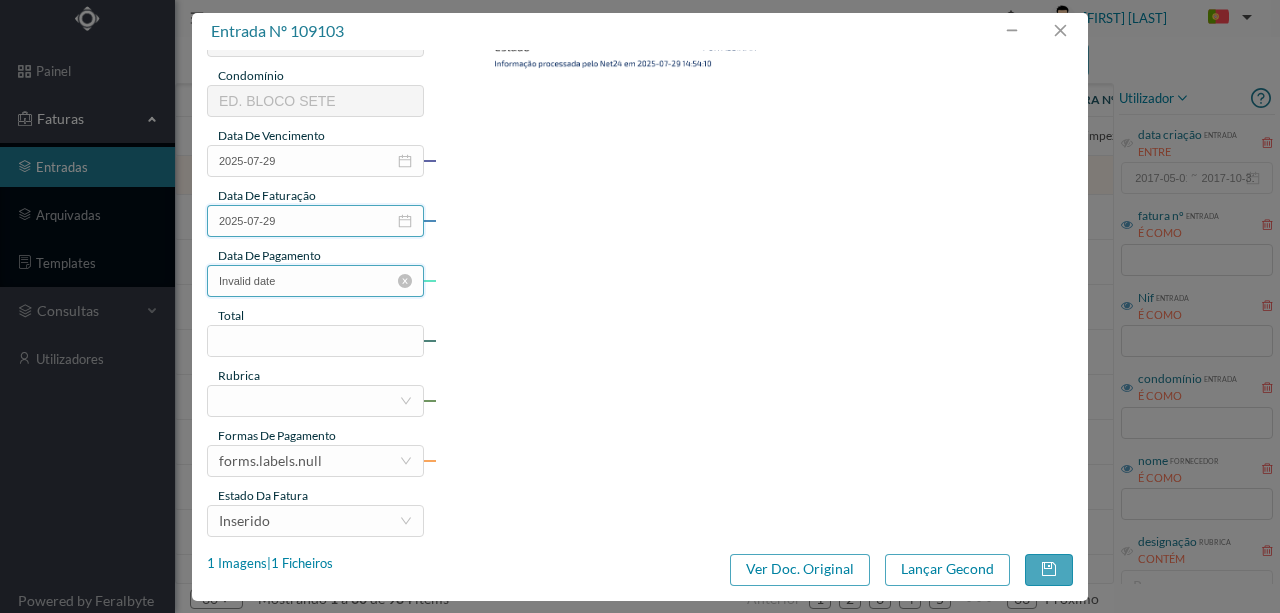scroll, scrollTop: 466, scrollLeft: 0, axis: vertical 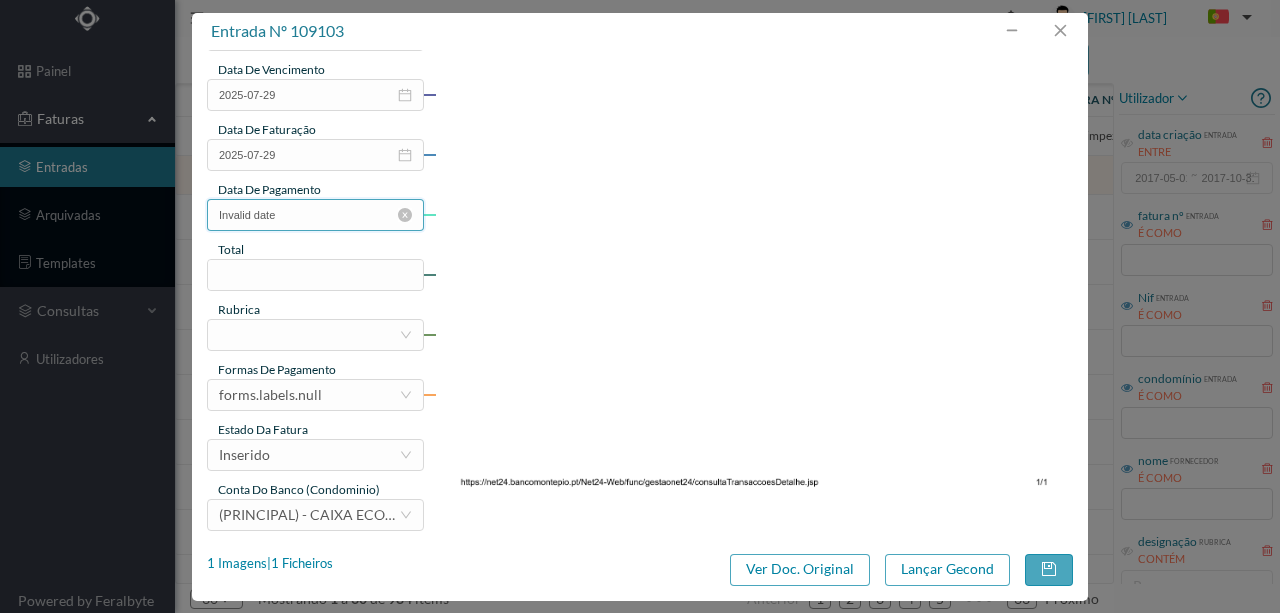 click on "Invalid date" at bounding box center [315, 215] 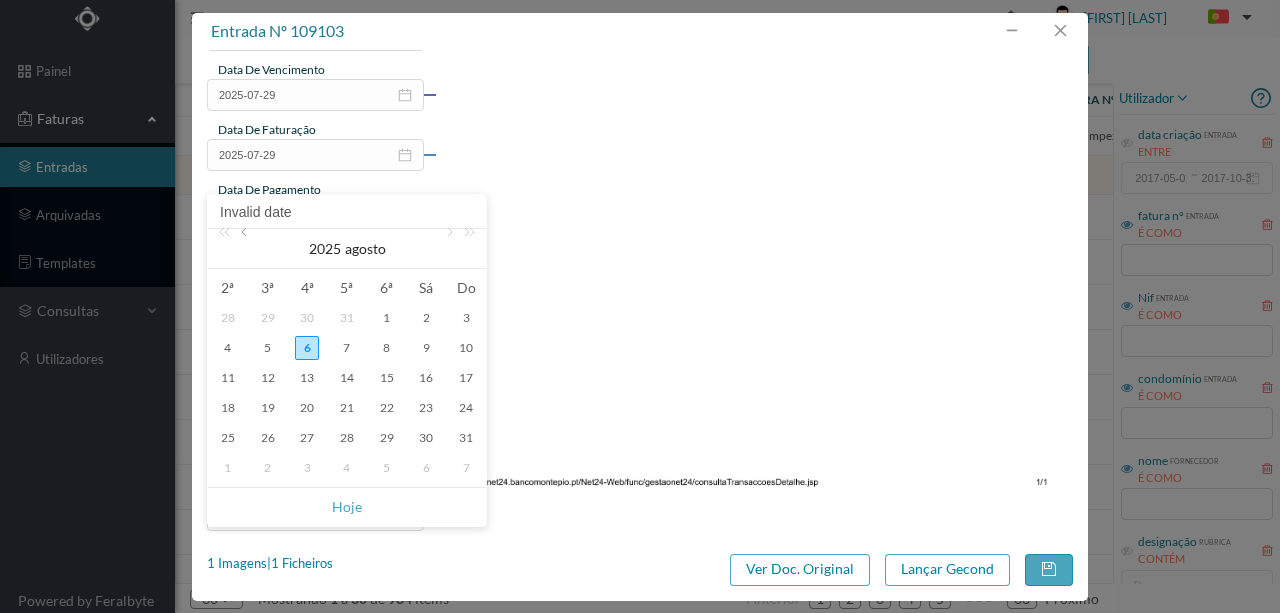 click at bounding box center [246, 249] 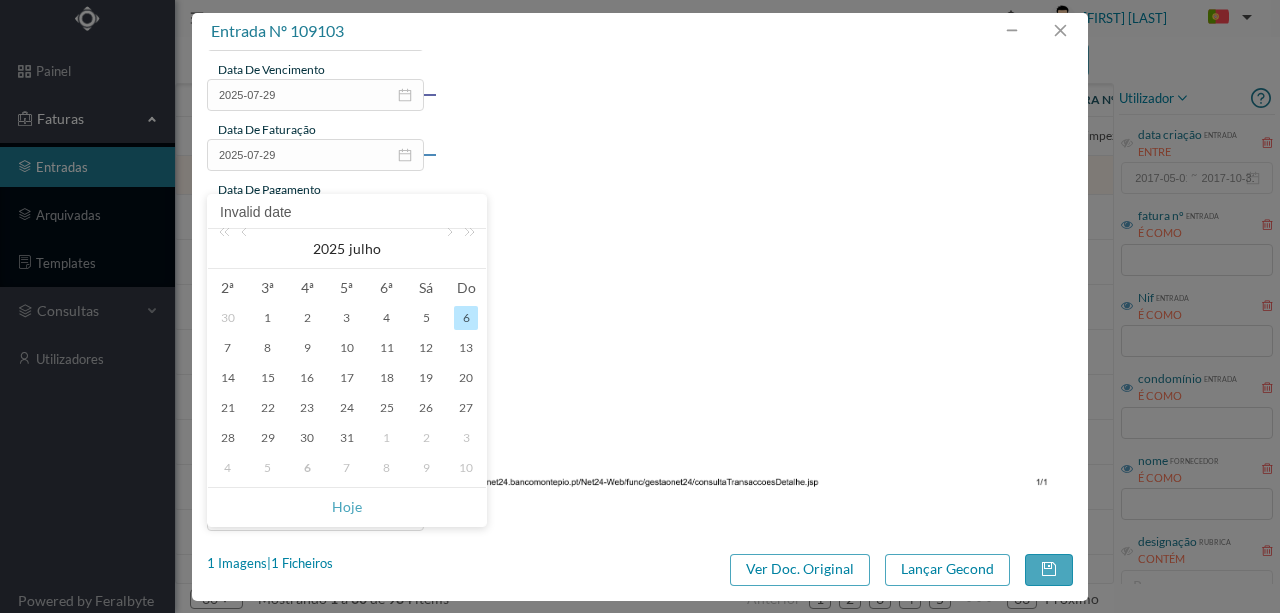drag, startPoint x: 270, startPoint y: 438, endPoint x: 370, endPoint y: 414, distance: 102.83968 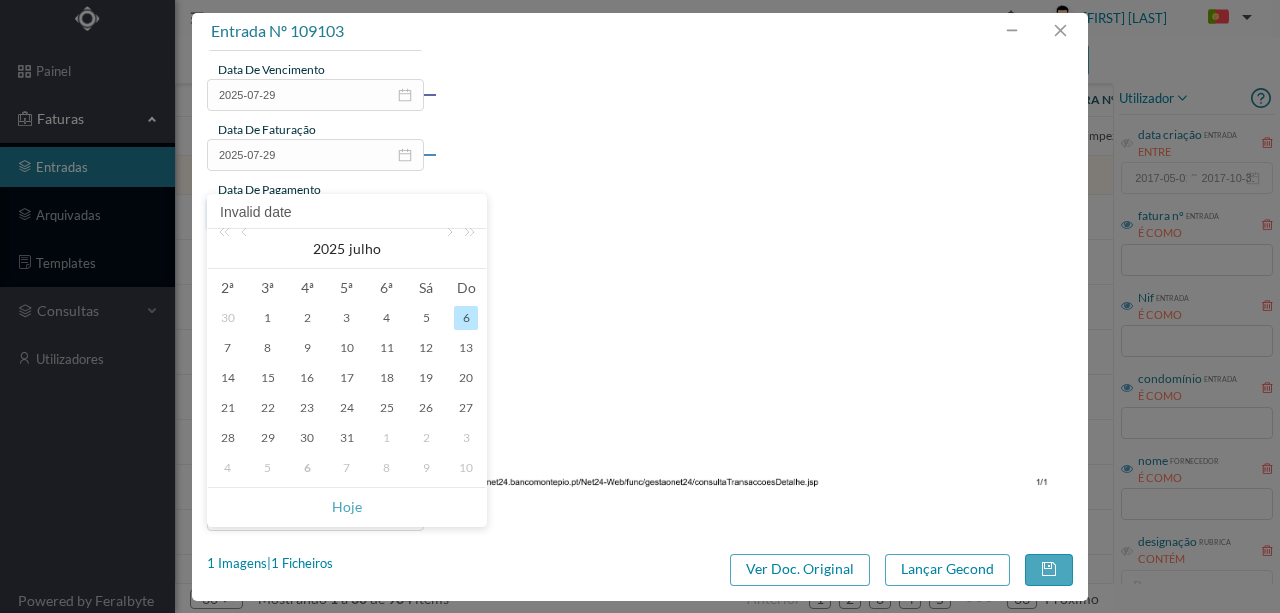 type on "2025-07-29" 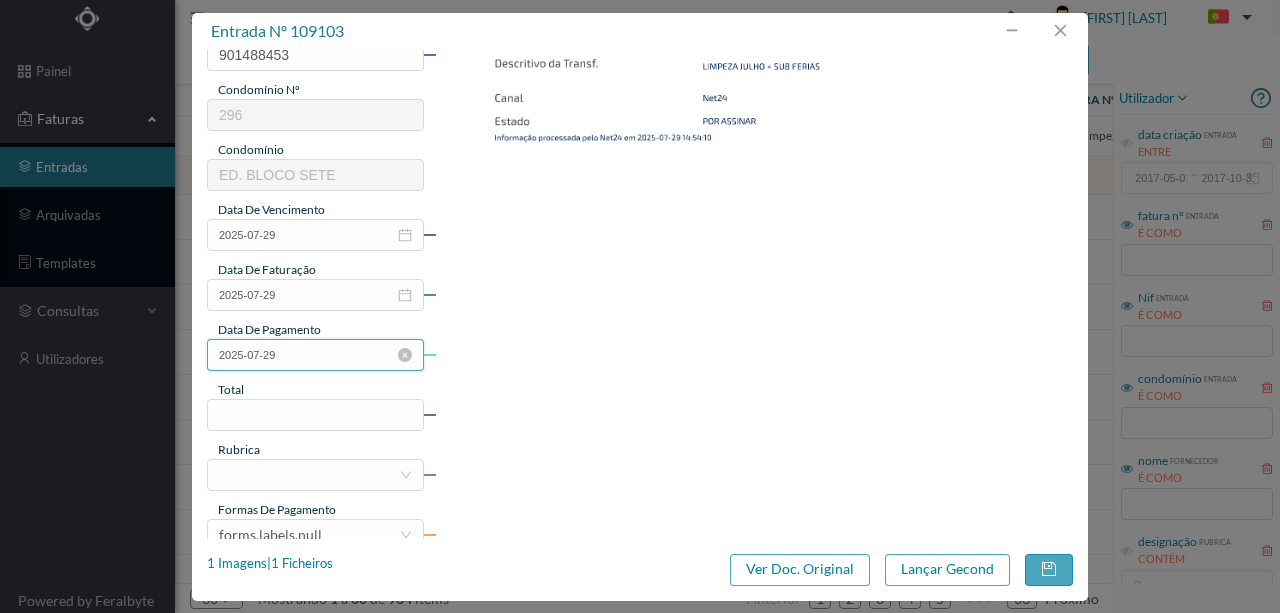 scroll, scrollTop: 400, scrollLeft: 0, axis: vertical 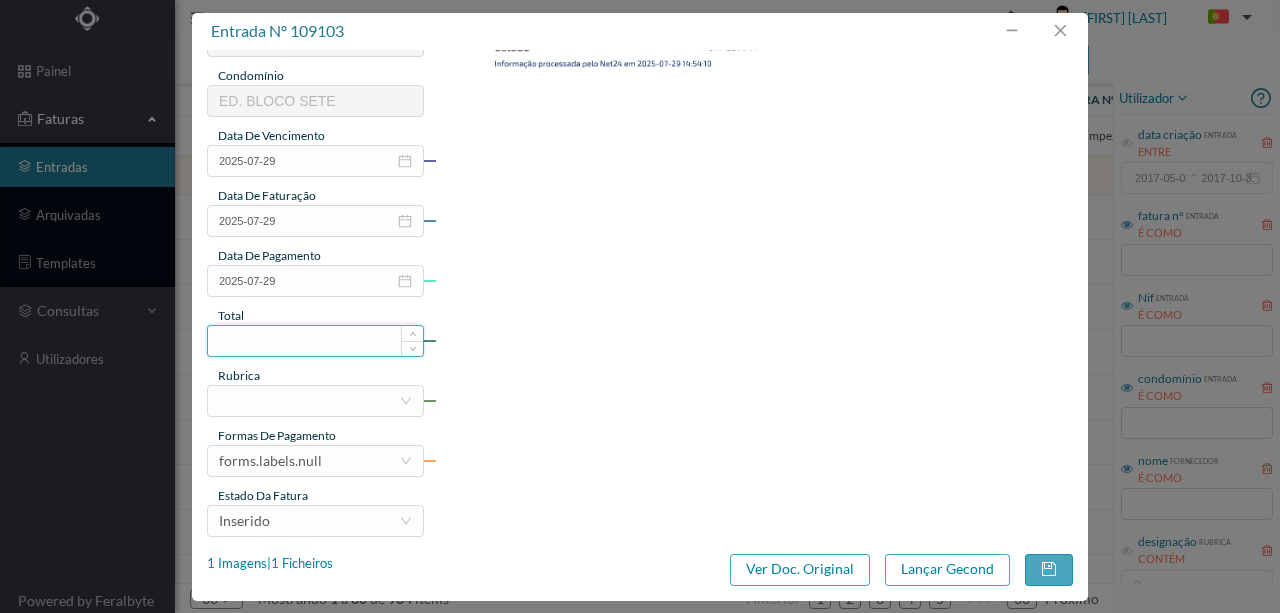 click at bounding box center (315, 341) 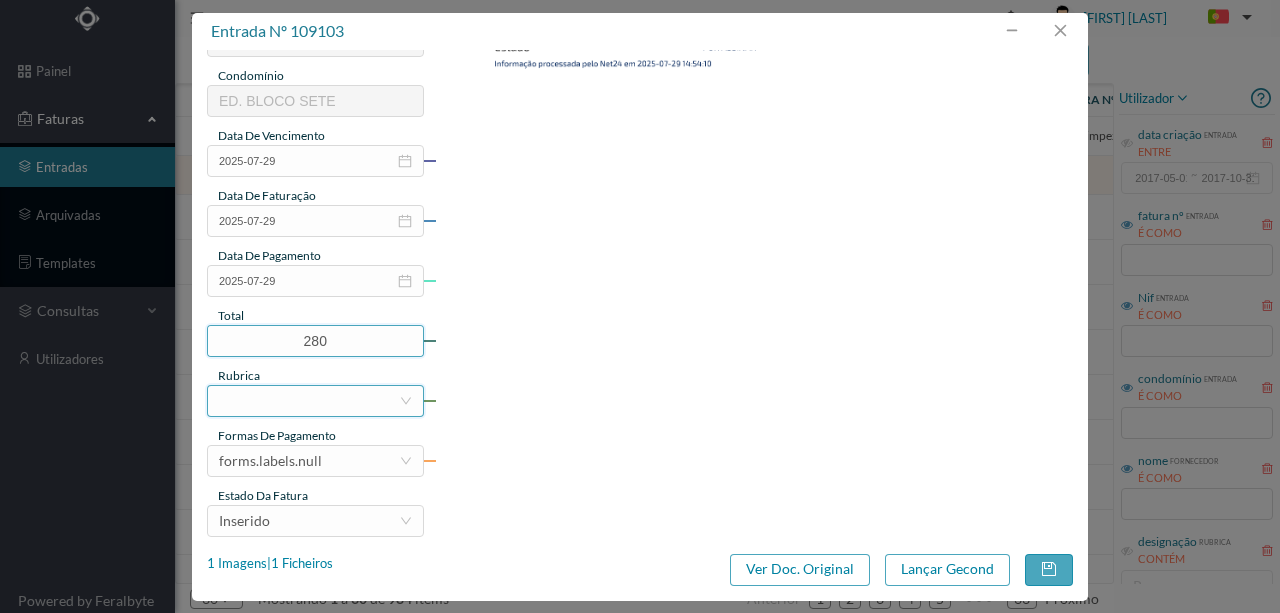type on "280.00" 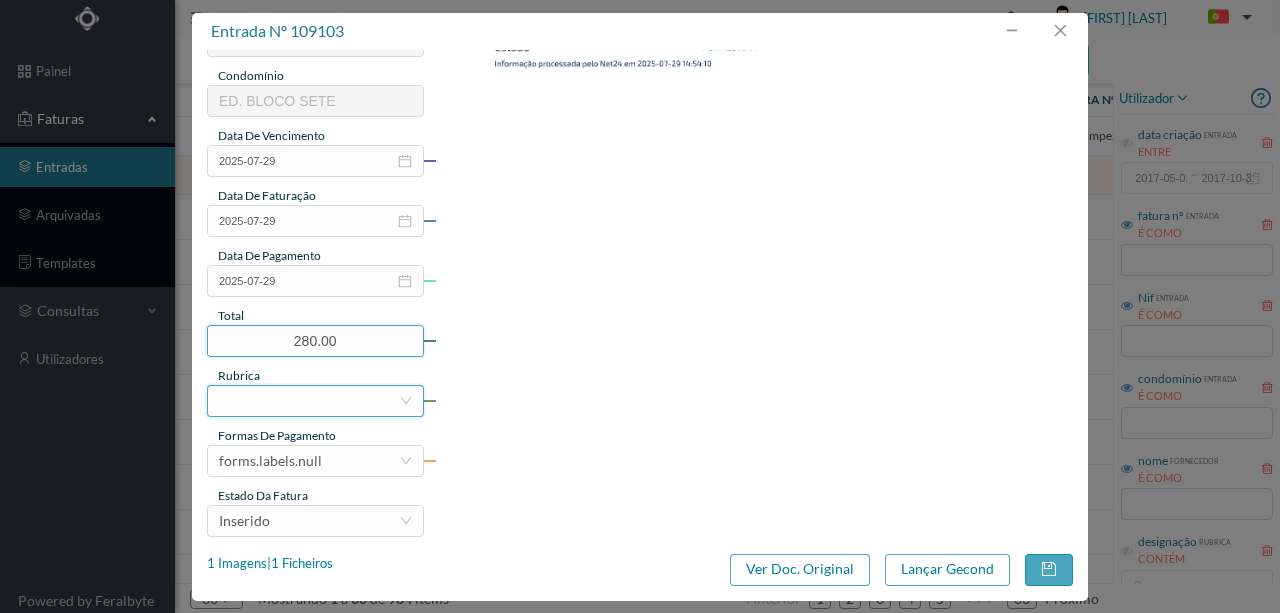 click at bounding box center [309, 401] 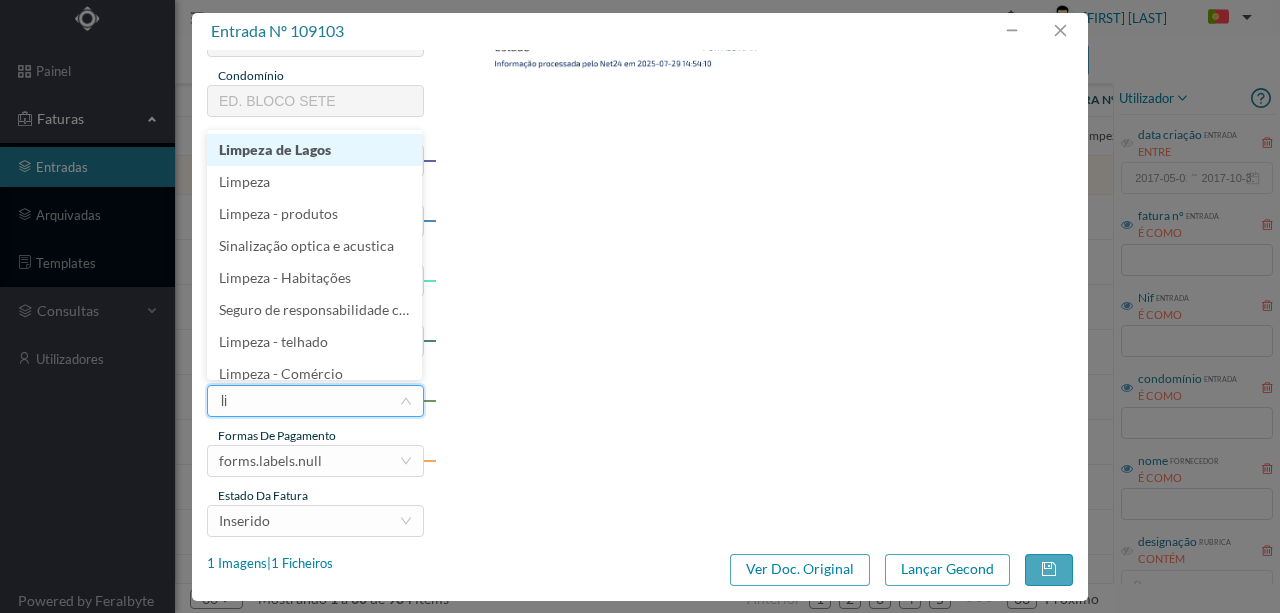type on "lim" 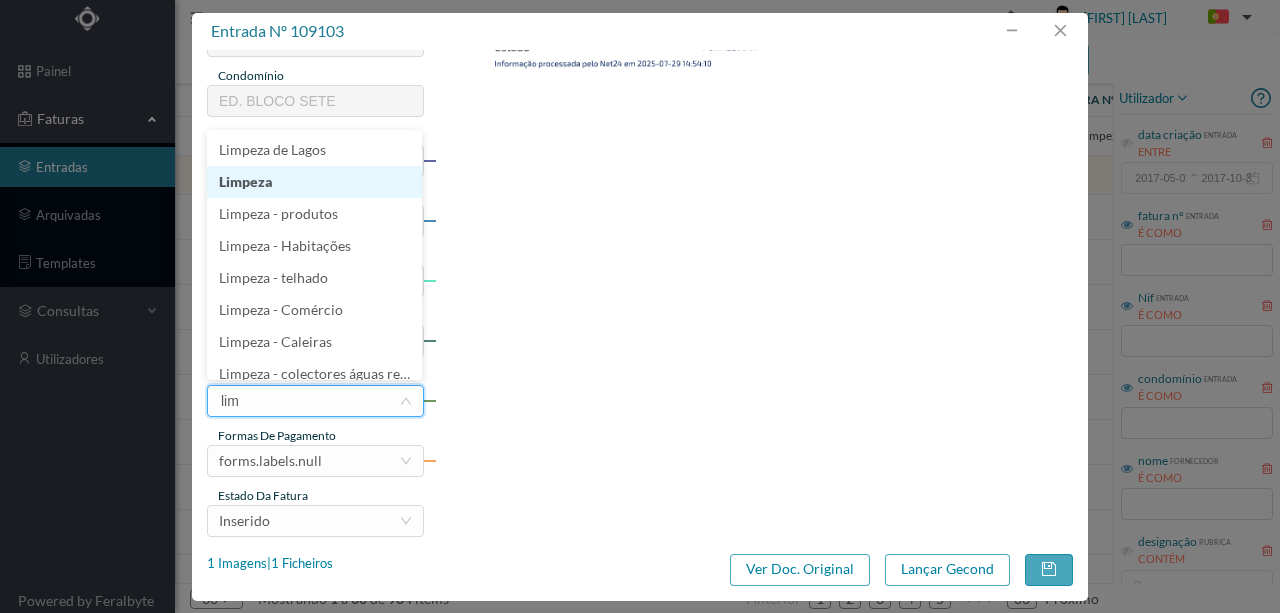 click on "Limpeza" at bounding box center [314, 182] 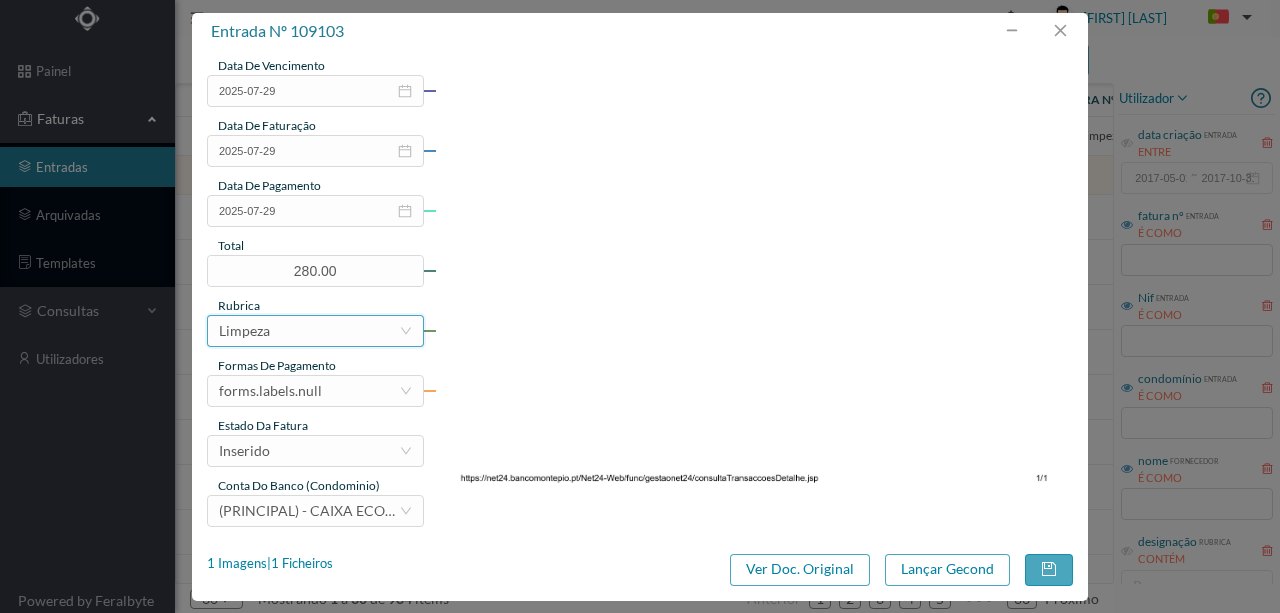 scroll, scrollTop: 473, scrollLeft: 0, axis: vertical 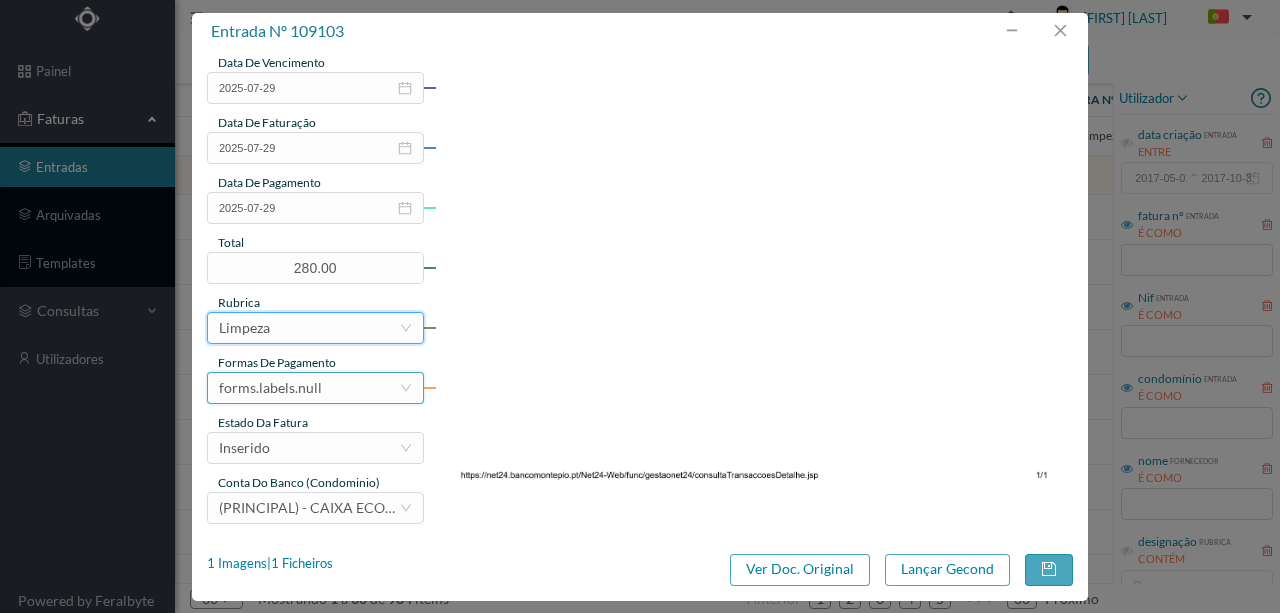 click on "forms.labels.null" at bounding box center [270, 388] 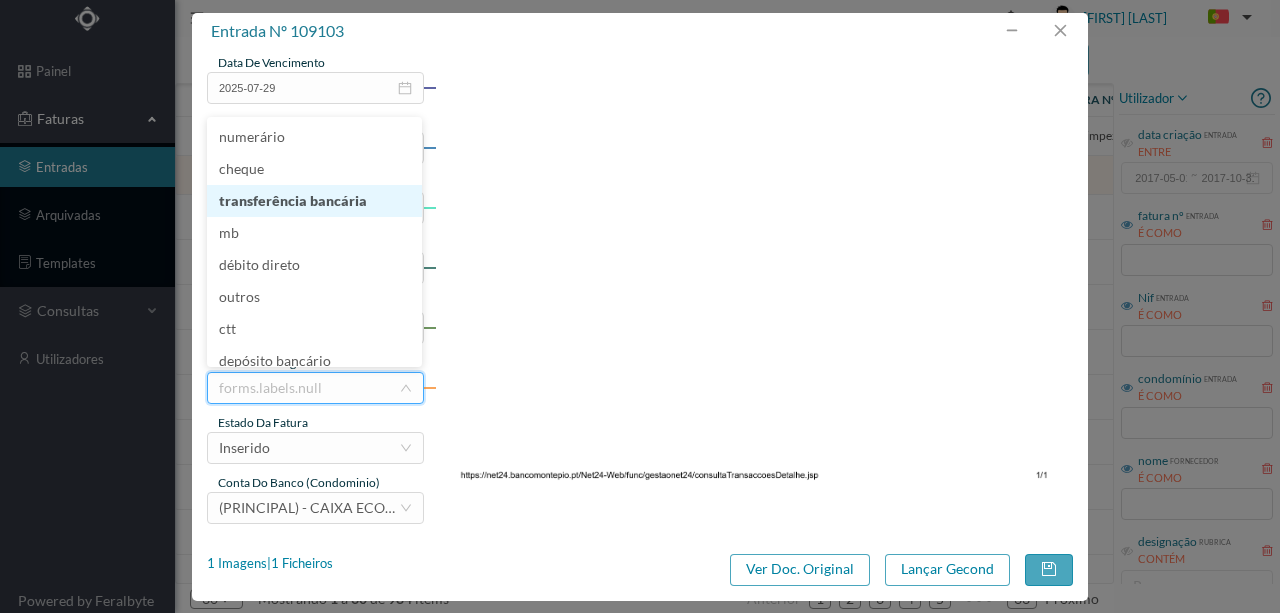 click on "transferência bancária" at bounding box center (314, 201) 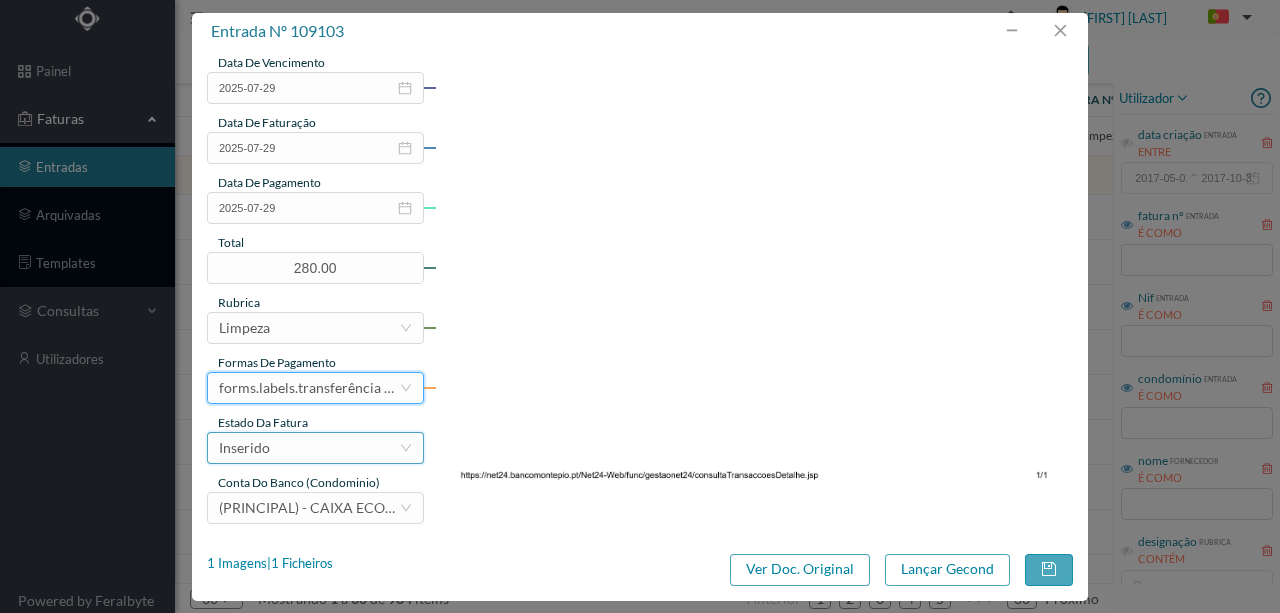 click on "Inserido" at bounding box center (309, 448) 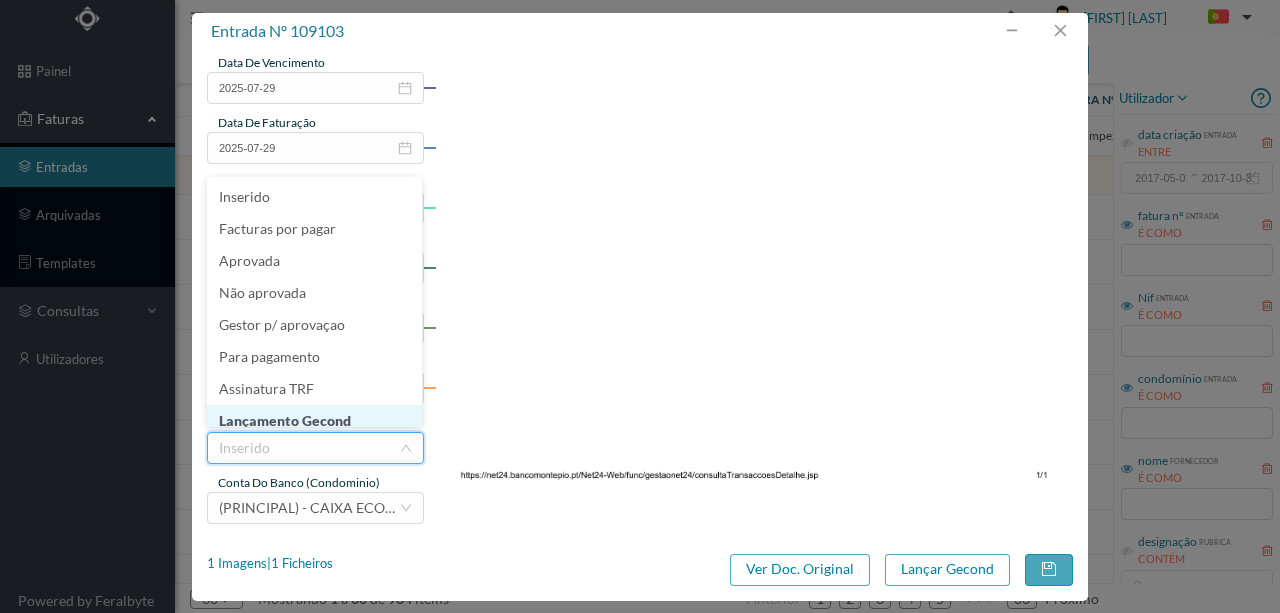 scroll, scrollTop: 10, scrollLeft: 0, axis: vertical 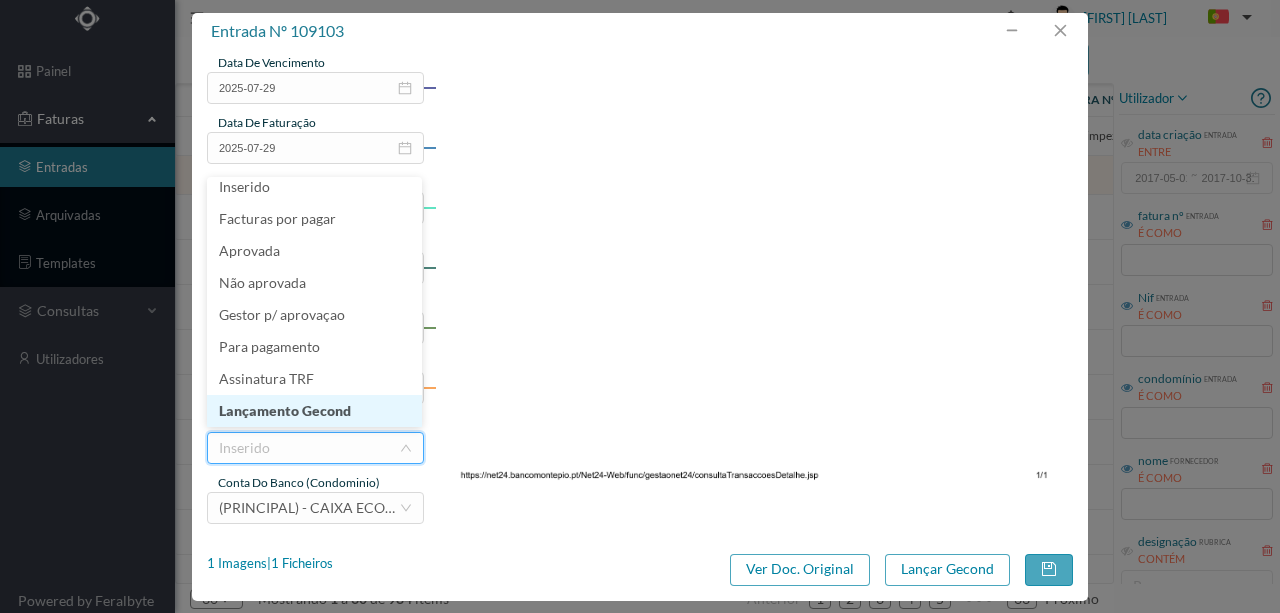 click on "Lançamento Gecond" at bounding box center (314, 411) 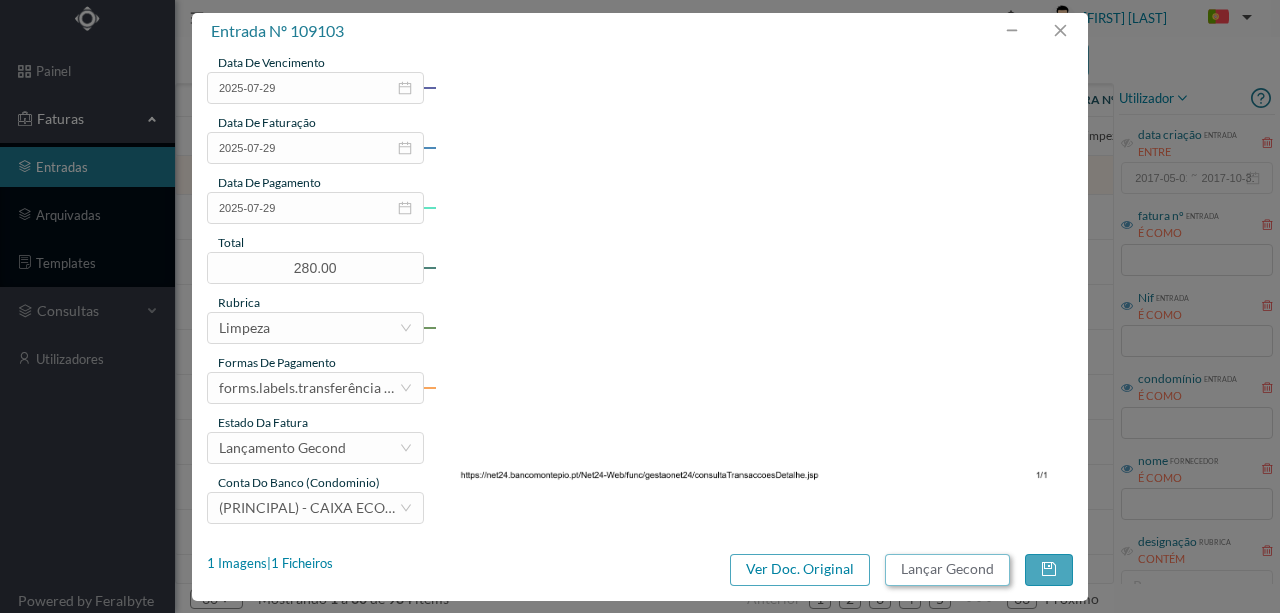 click on "Lançar Gecond" at bounding box center (947, 570) 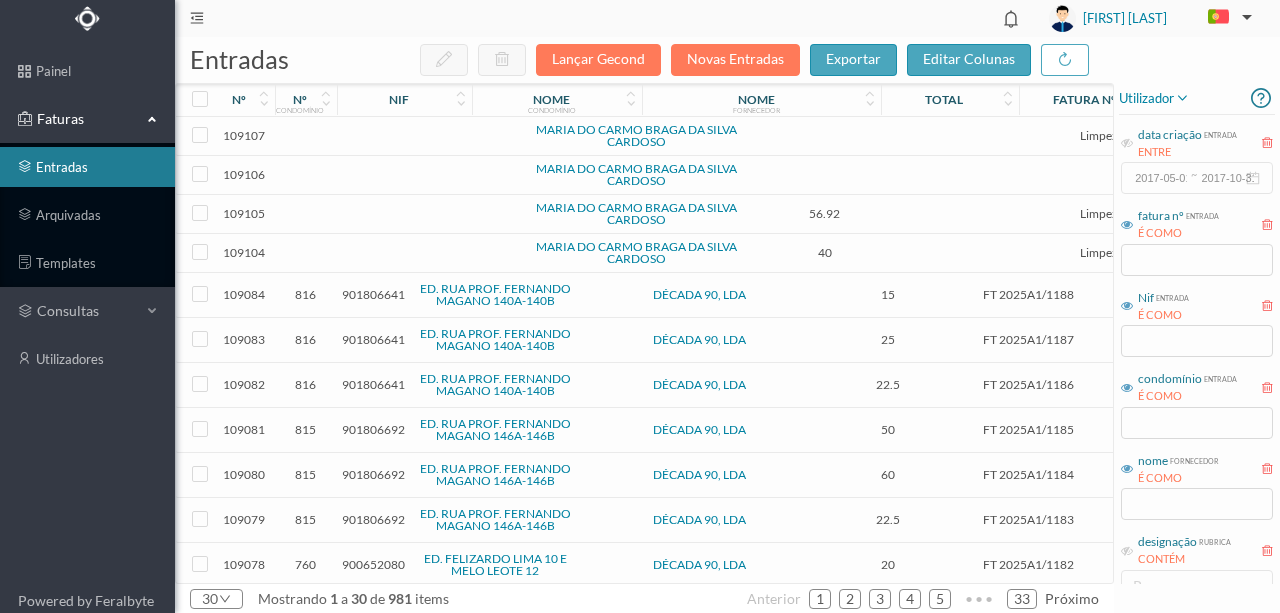click at bounding box center (432, 253) 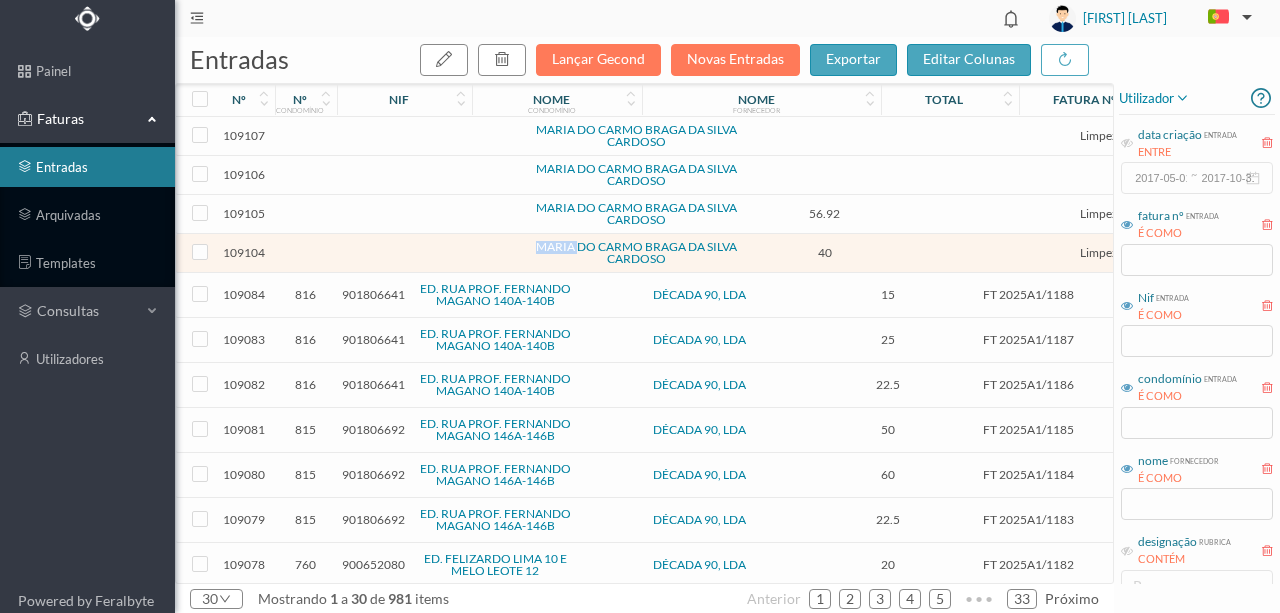 click at bounding box center (432, 253) 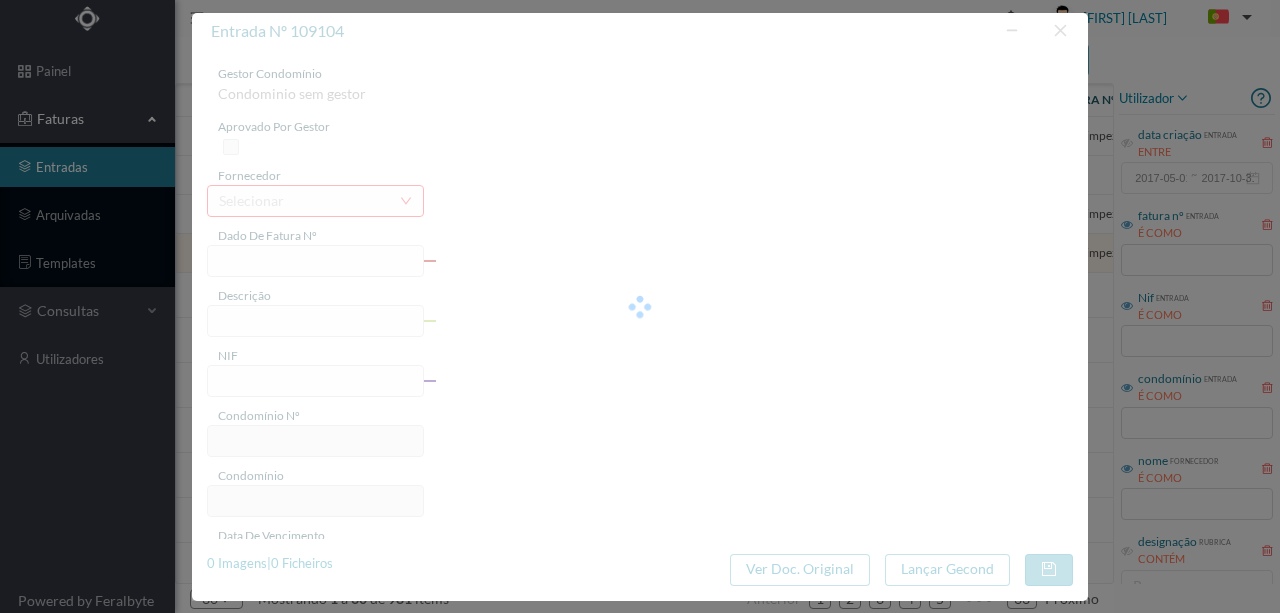 type on "PEZA JULHO + SUB FERI)" 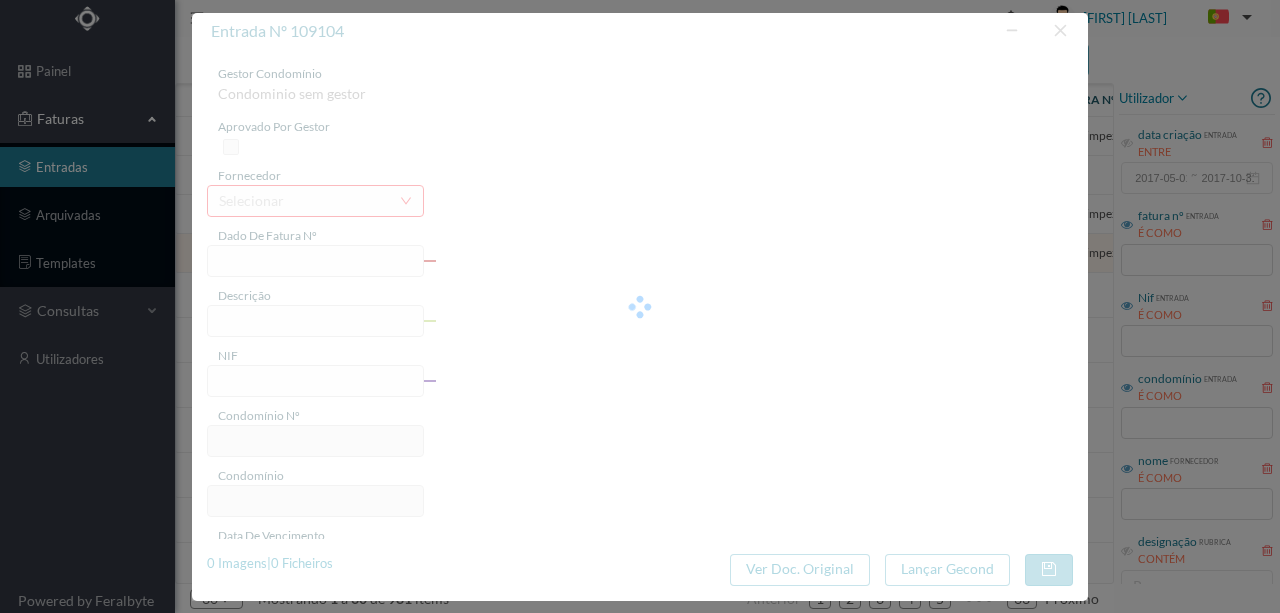 type on "0" 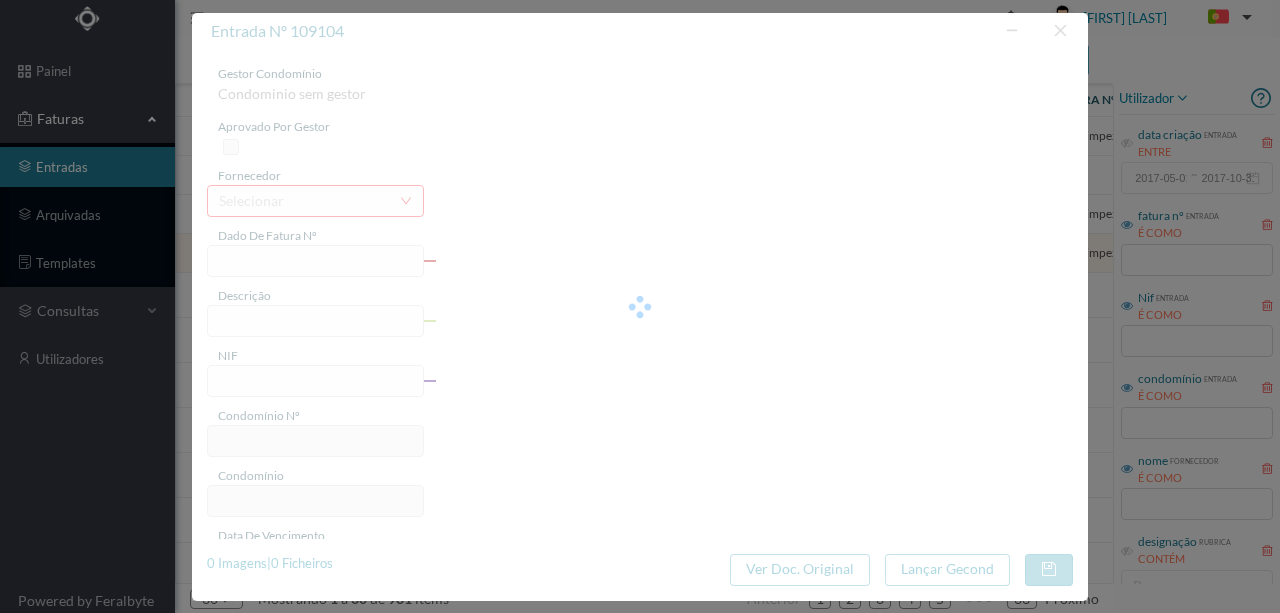 type on "Invalid date" 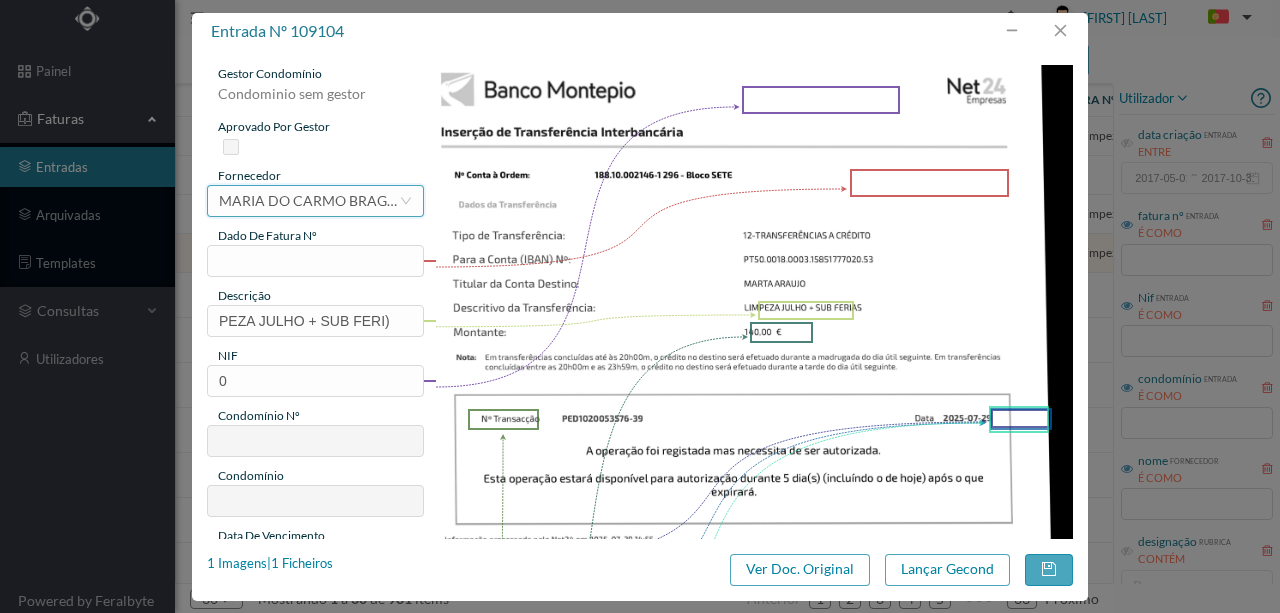 click on "MARIA DO CARMO BRAGA DA SILVA CARDOSO" at bounding box center (309, 201) 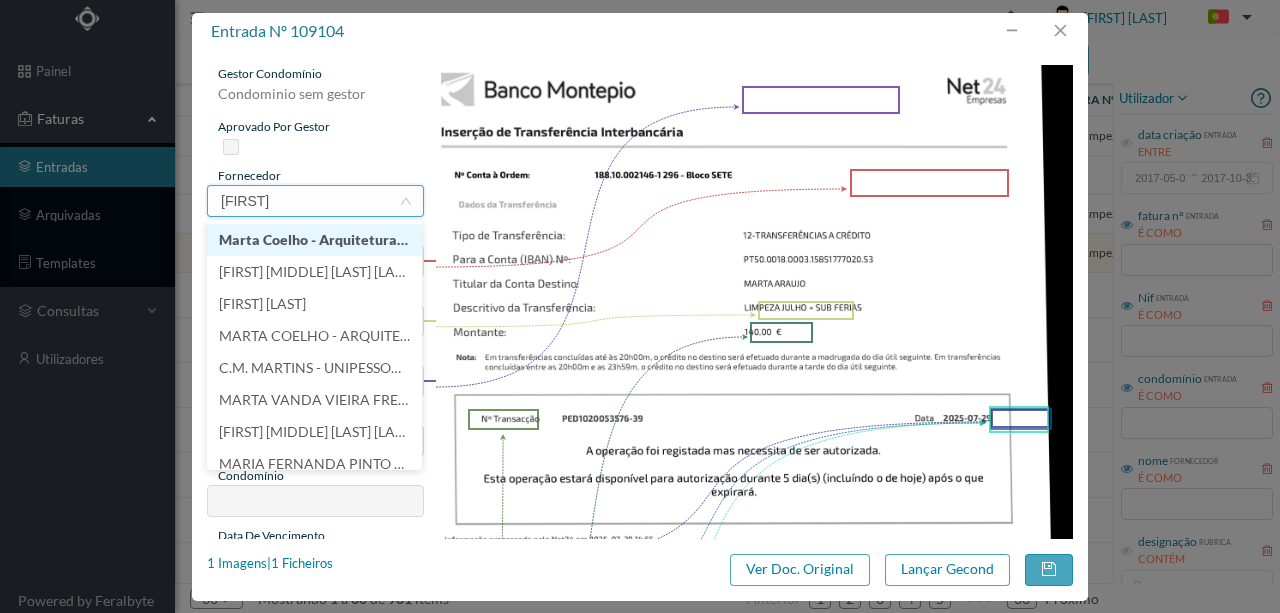scroll, scrollTop: 0, scrollLeft: 0, axis: both 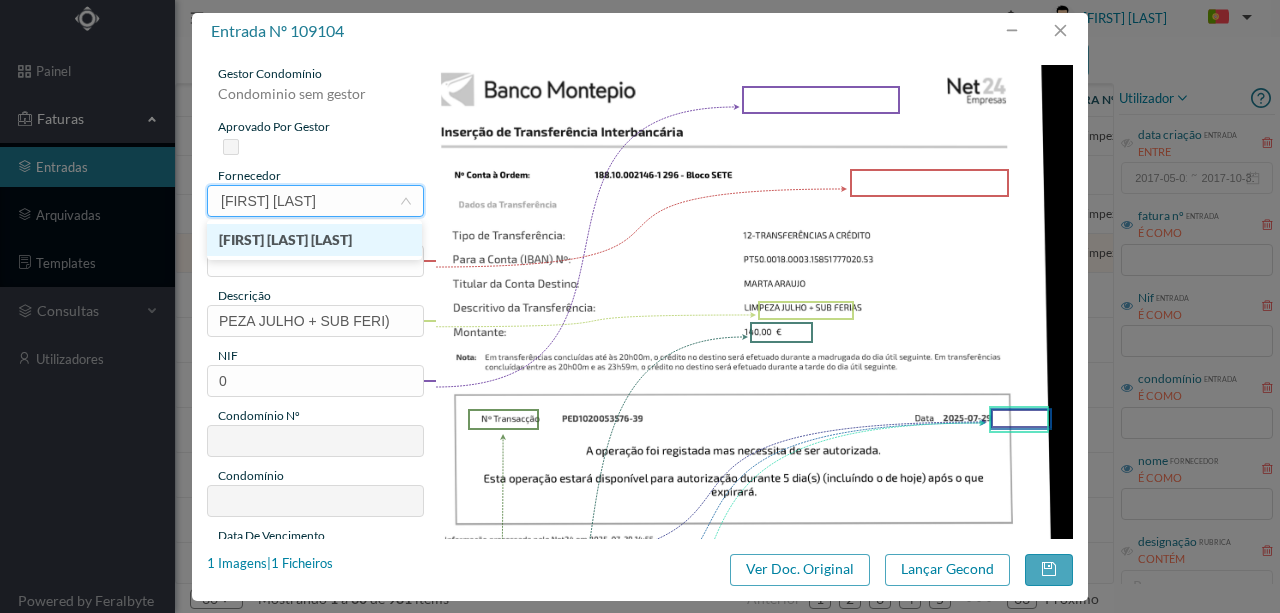 type on "marta ara" 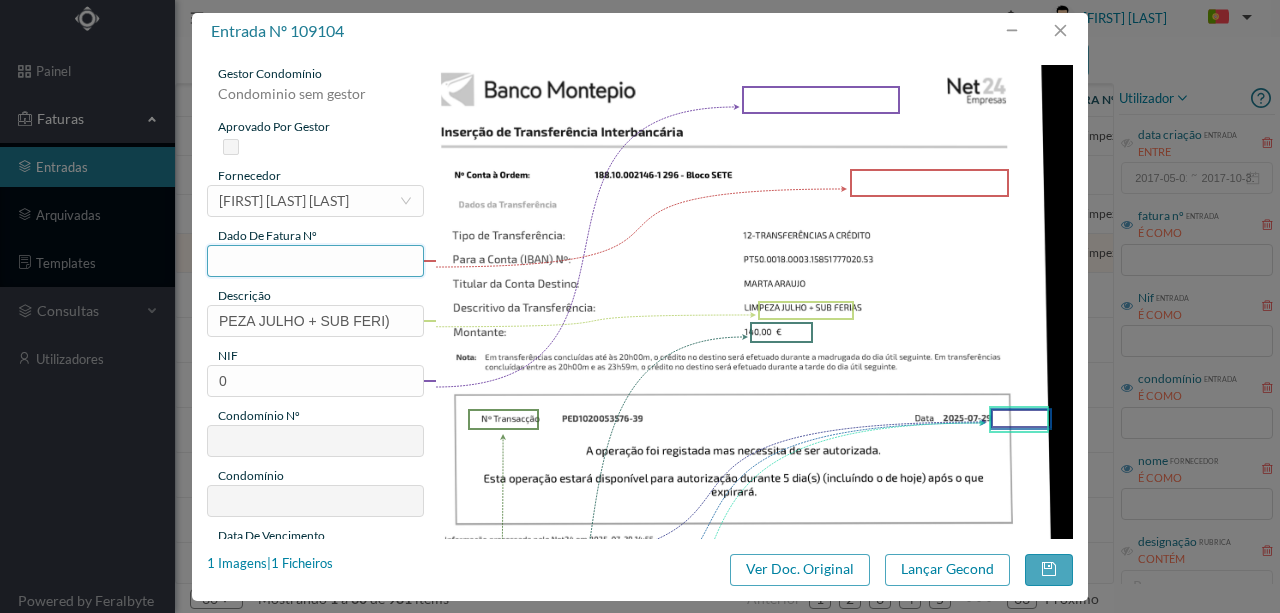 click at bounding box center [315, 261] 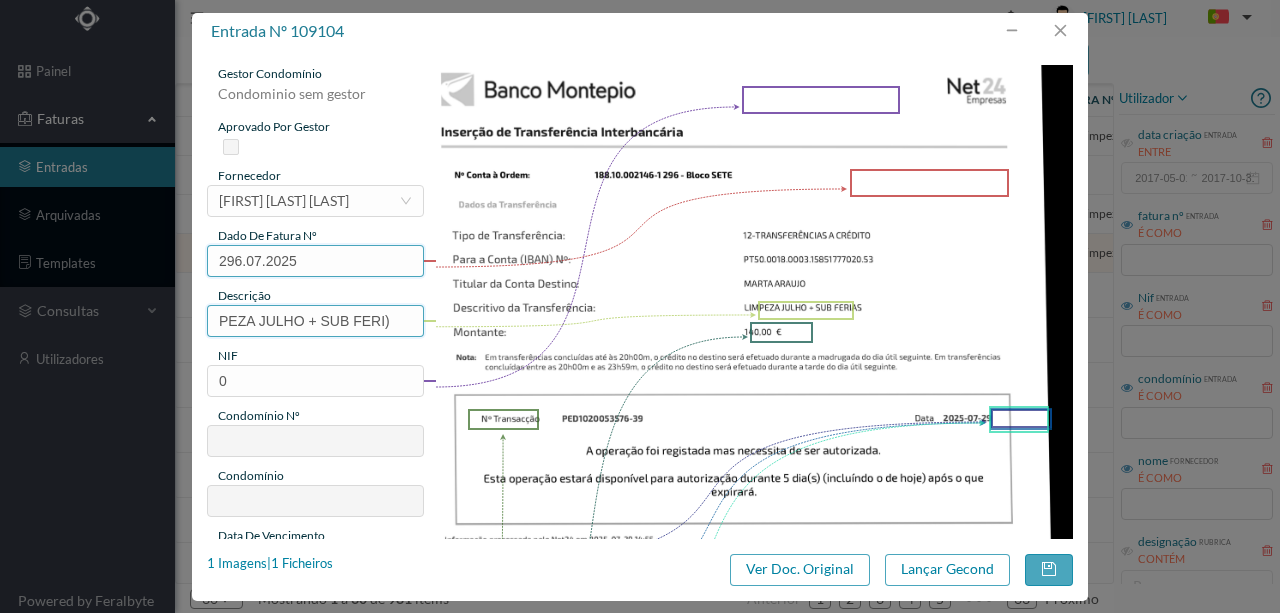 type on "296.07.2025" 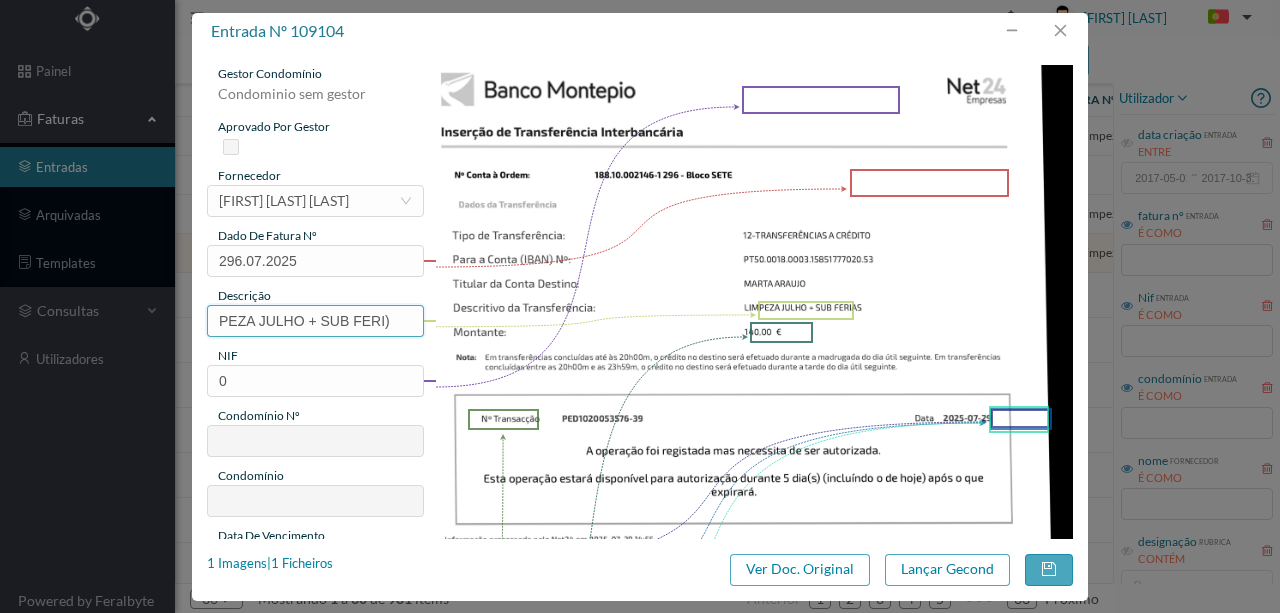drag, startPoint x: 404, startPoint y: 313, endPoint x: 156, endPoint y: 310, distance: 248.01814 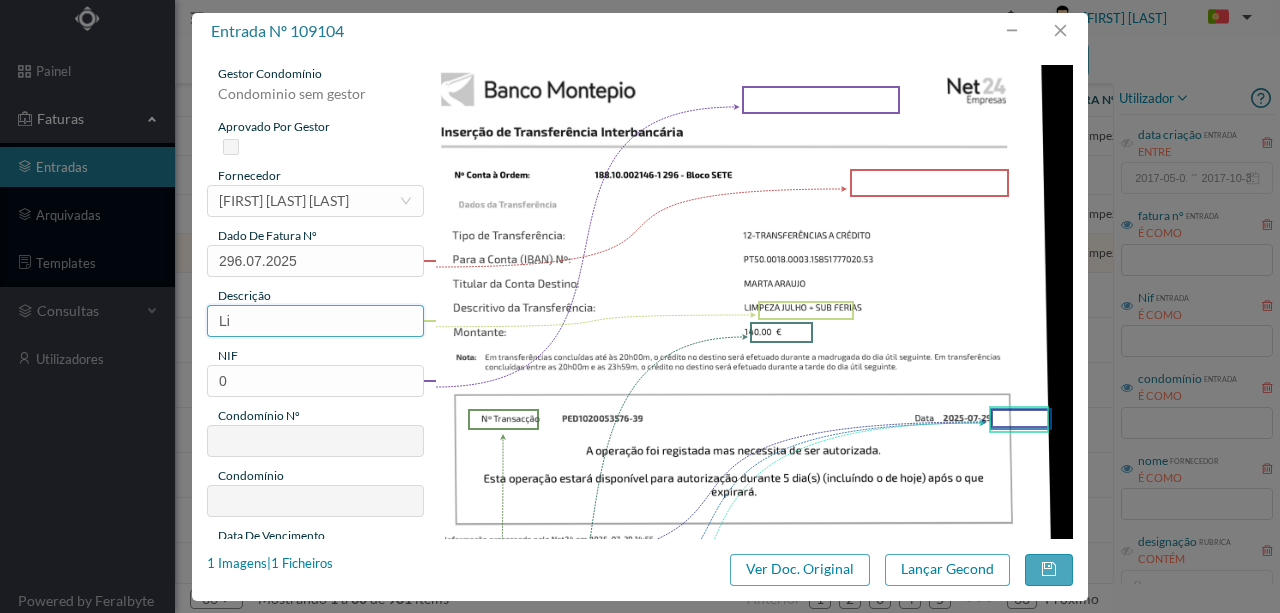 type on "Limpeza Julho + Sub Ferias" 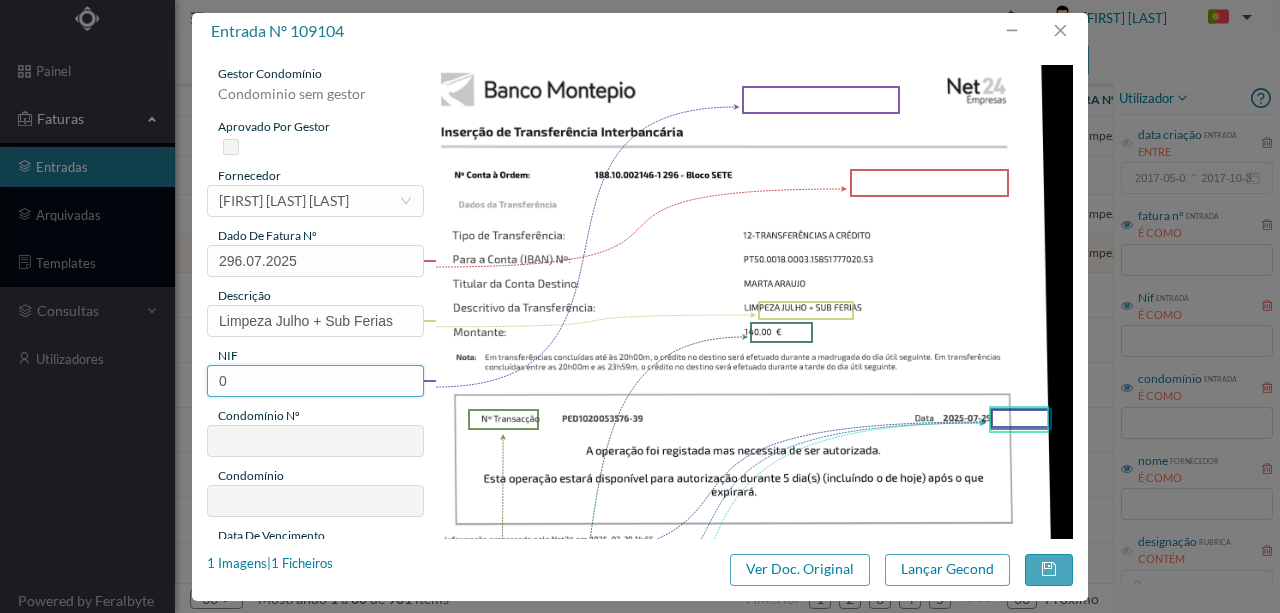 drag, startPoint x: 242, startPoint y: 376, endPoint x: 203, endPoint y: 382, distance: 39.45884 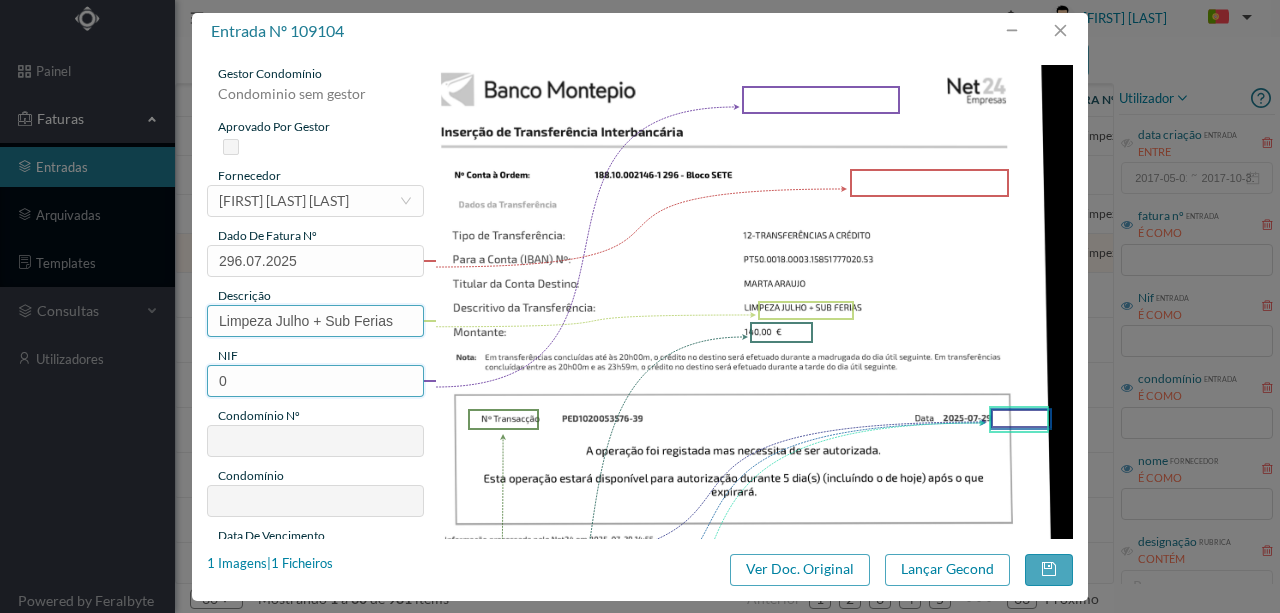 type on "901488453" 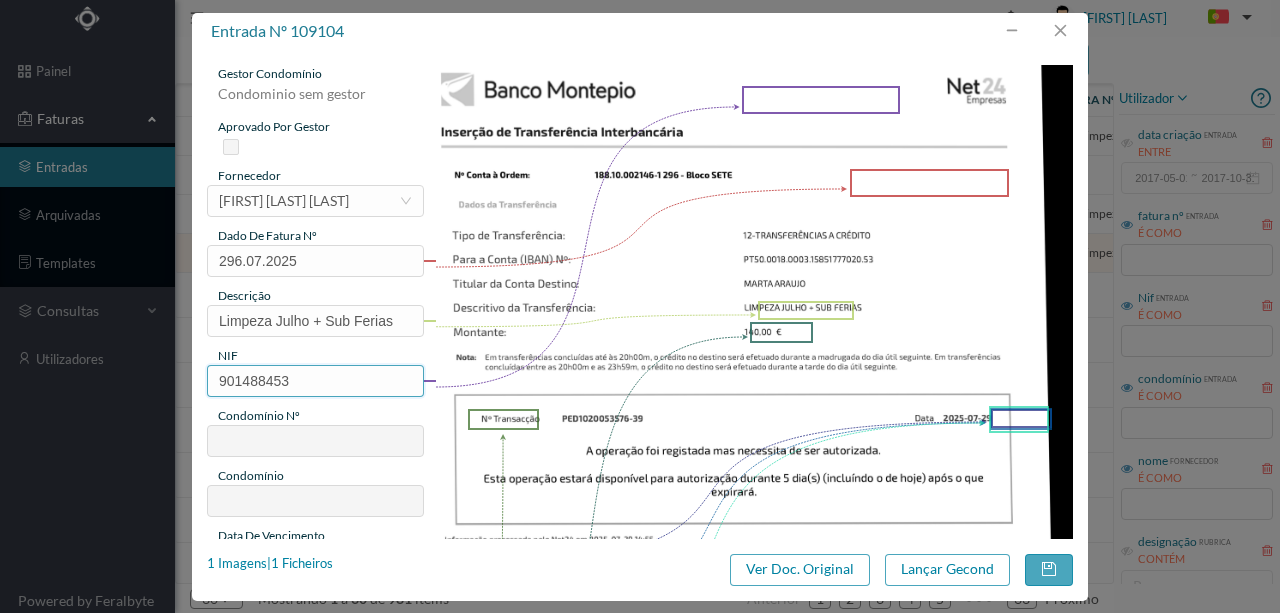 type on "296" 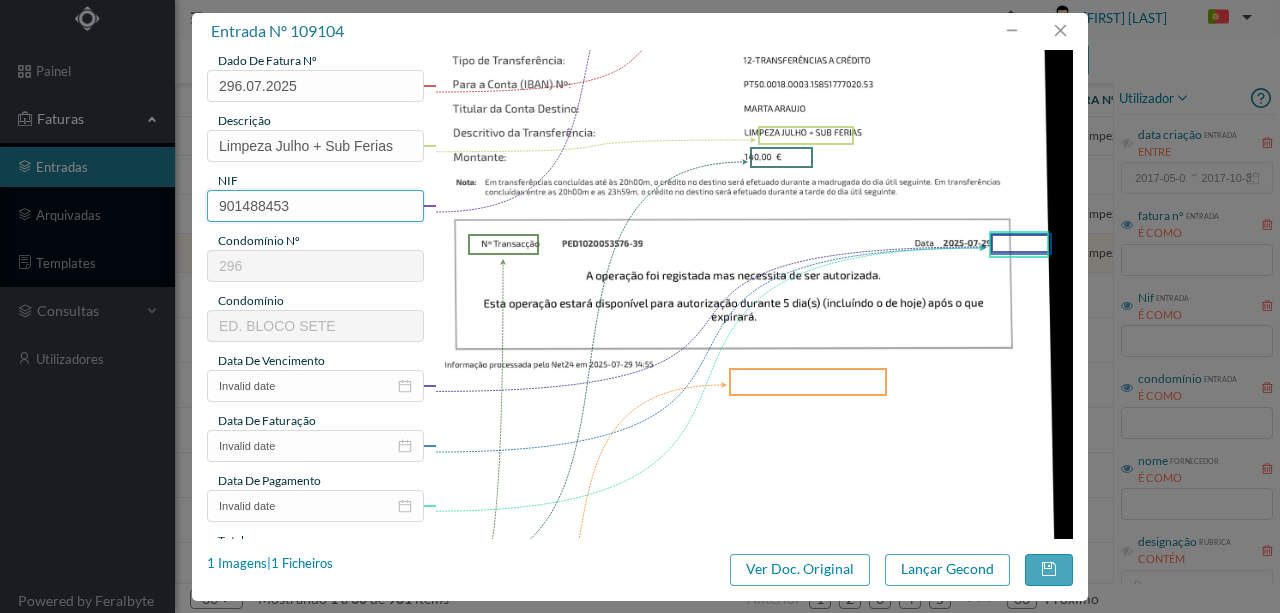 scroll, scrollTop: 200, scrollLeft: 0, axis: vertical 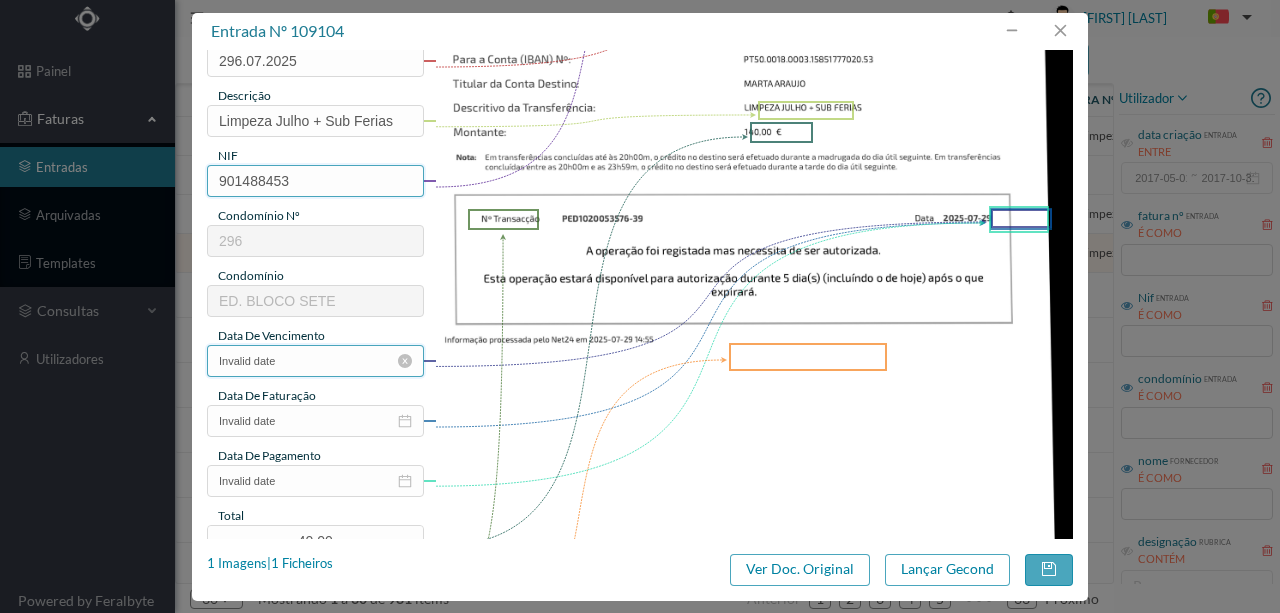 type on "901488453" 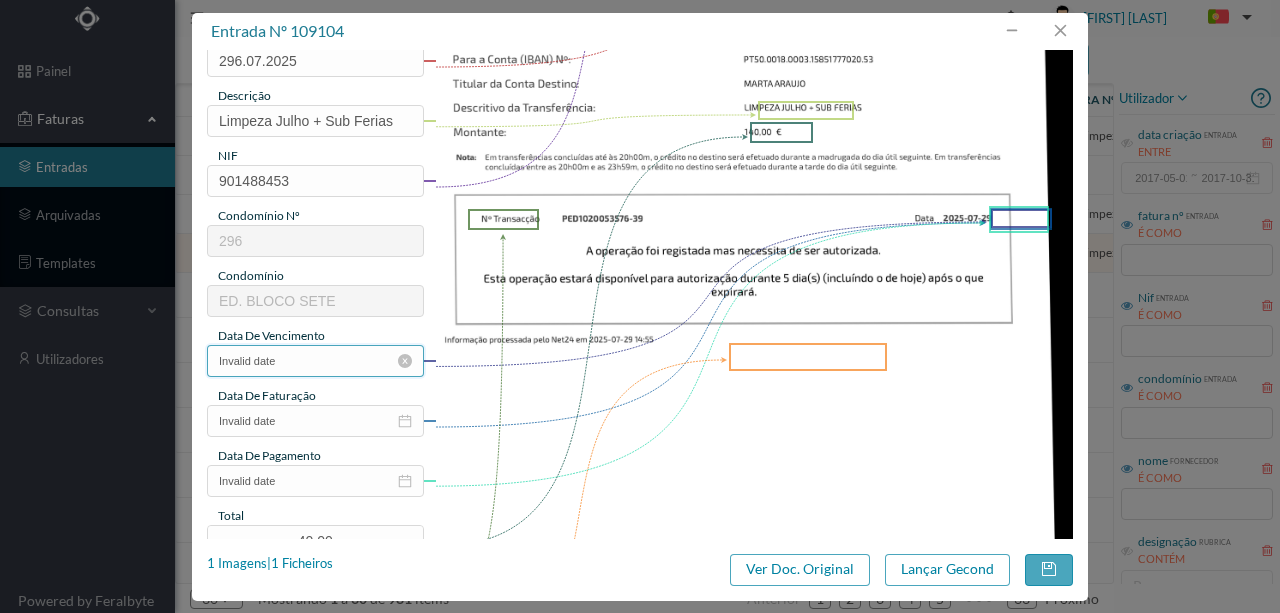 click on "Invalid date" at bounding box center [315, 361] 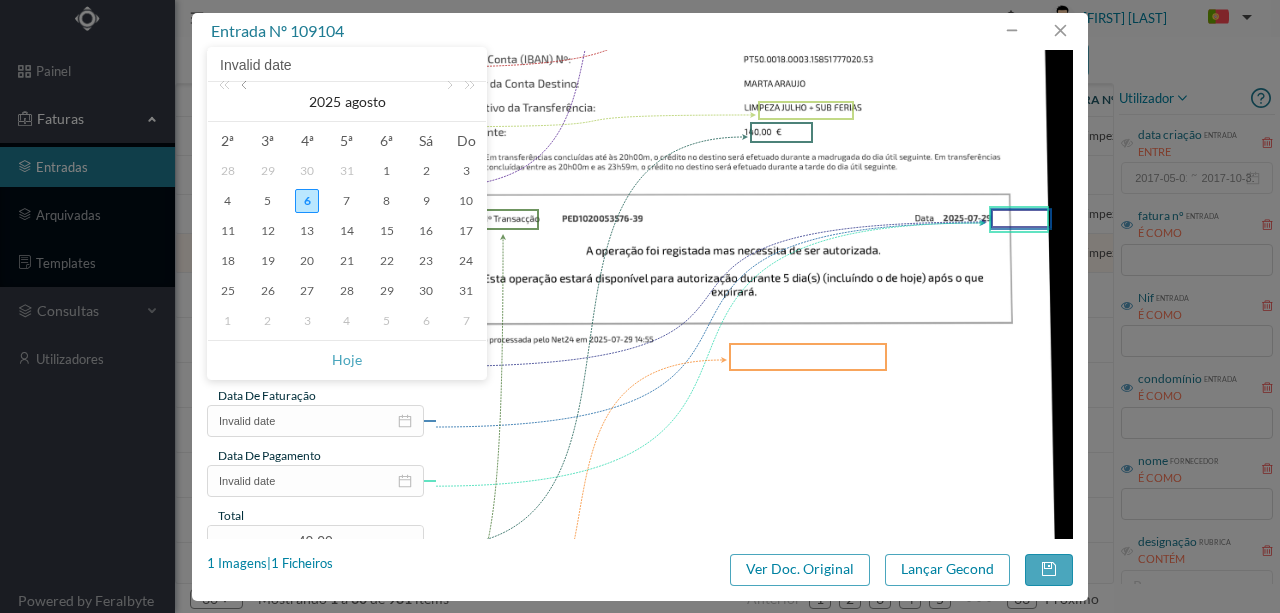 click at bounding box center (246, 102) 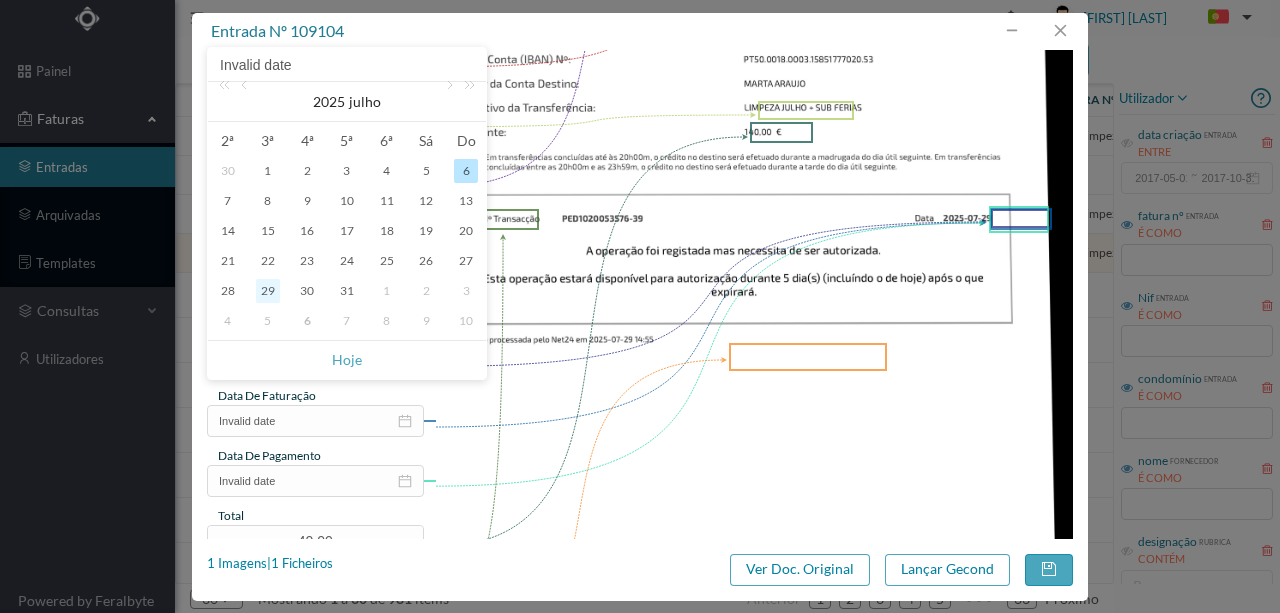 click on "29" at bounding box center (268, 291) 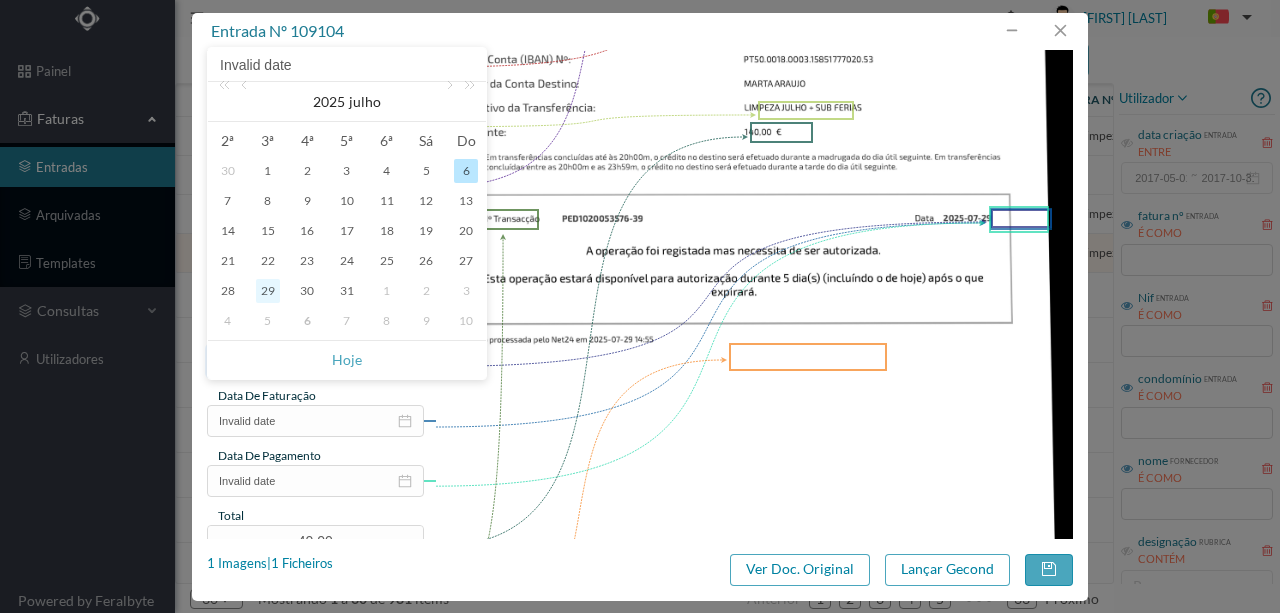 type on "2025-07-29" 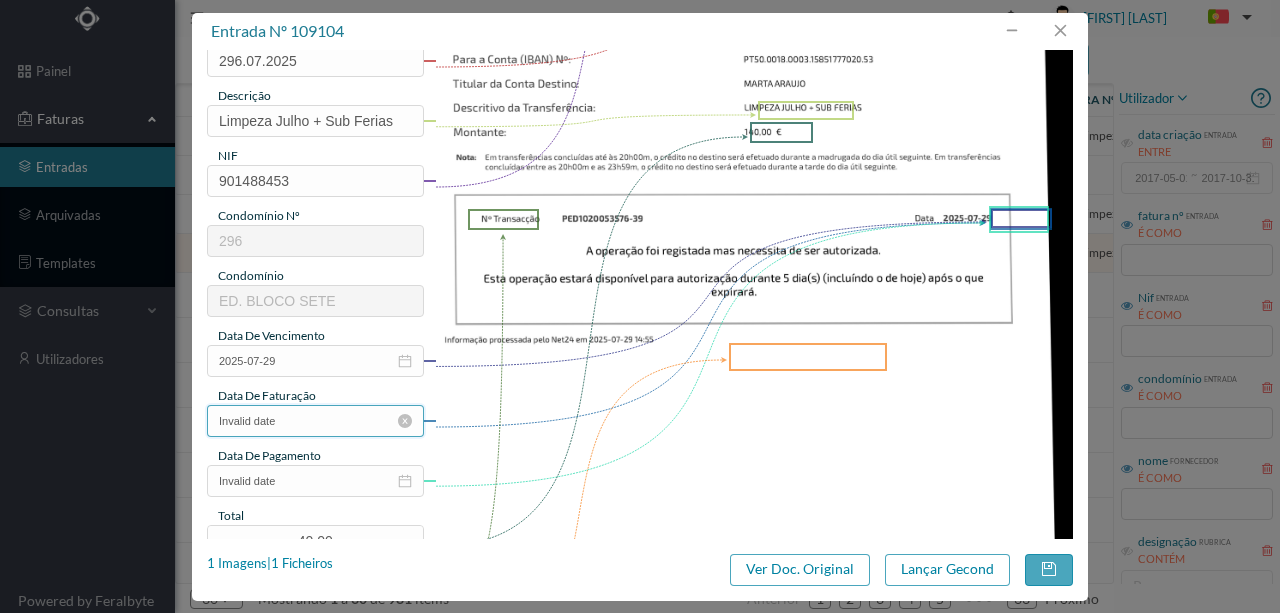 click on "Invalid date" at bounding box center [315, 421] 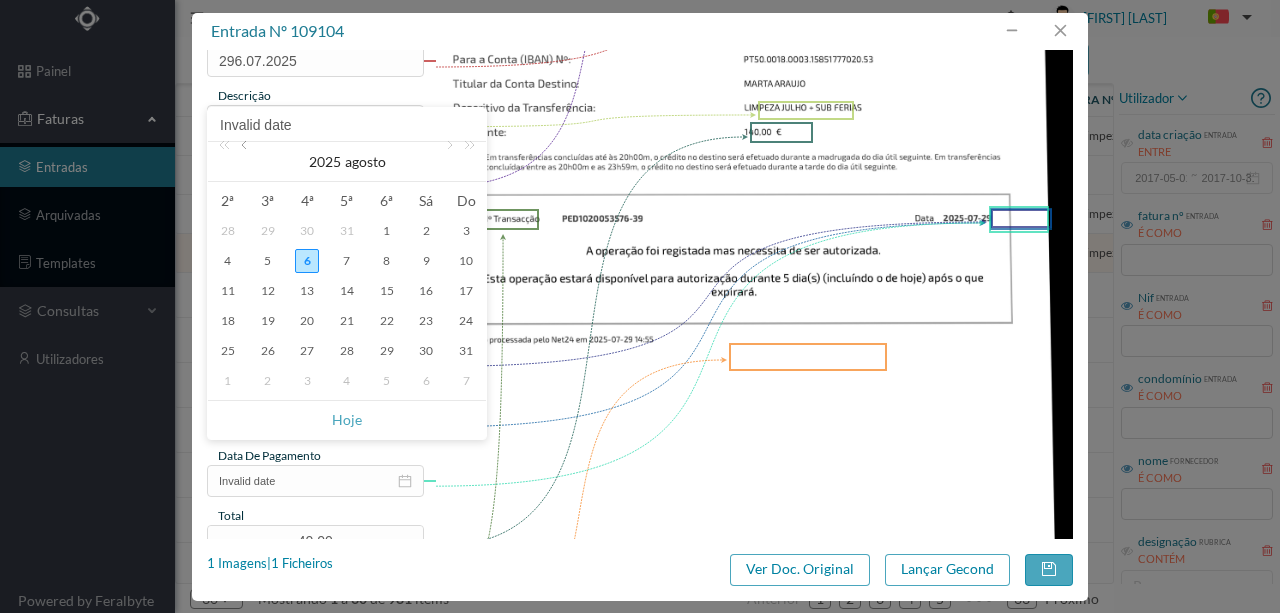 click at bounding box center [246, 162] 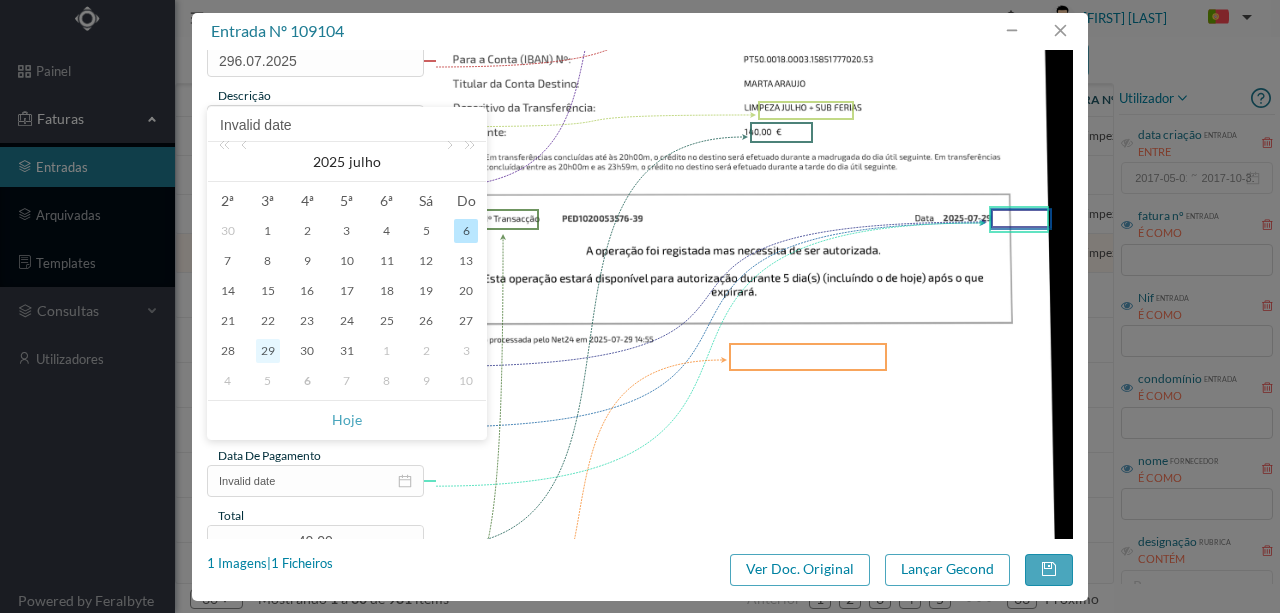 click on "29" at bounding box center (268, 351) 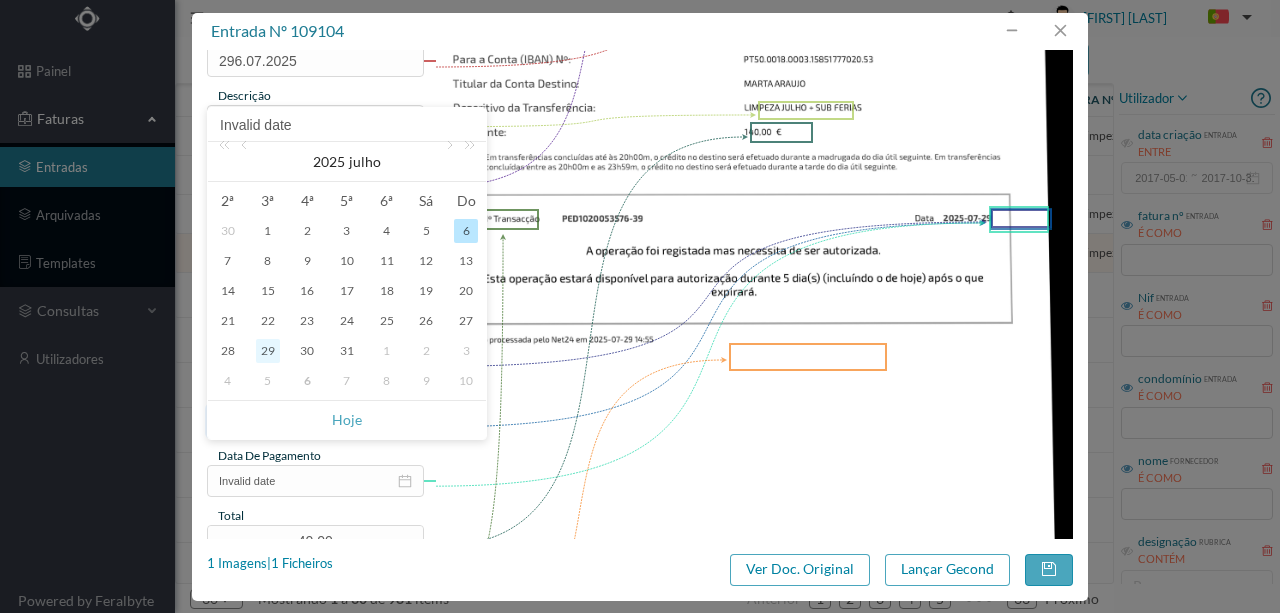 type on "2025-07-29" 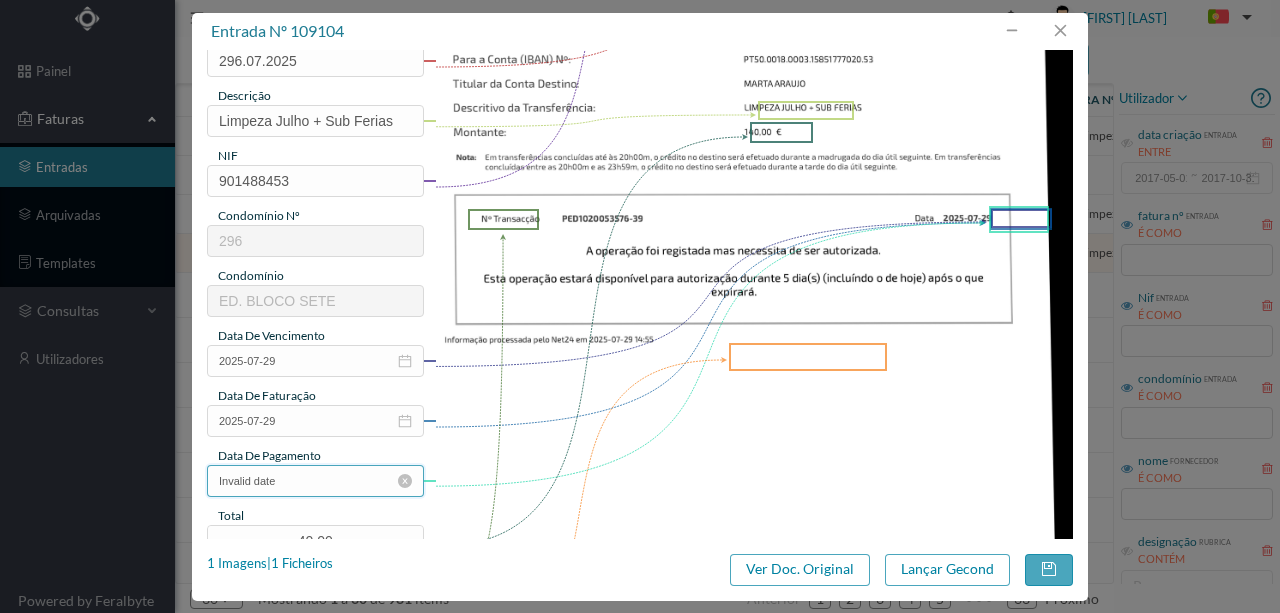 click on "Invalid date" at bounding box center (315, 481) 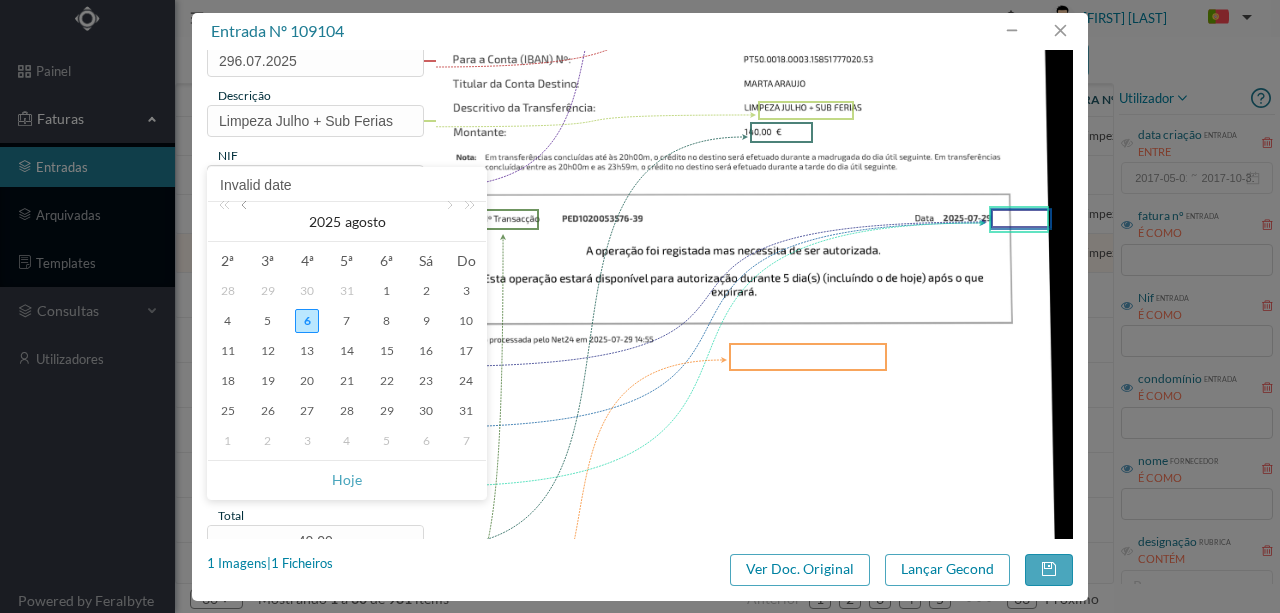 click at bounding box center (246, 222) 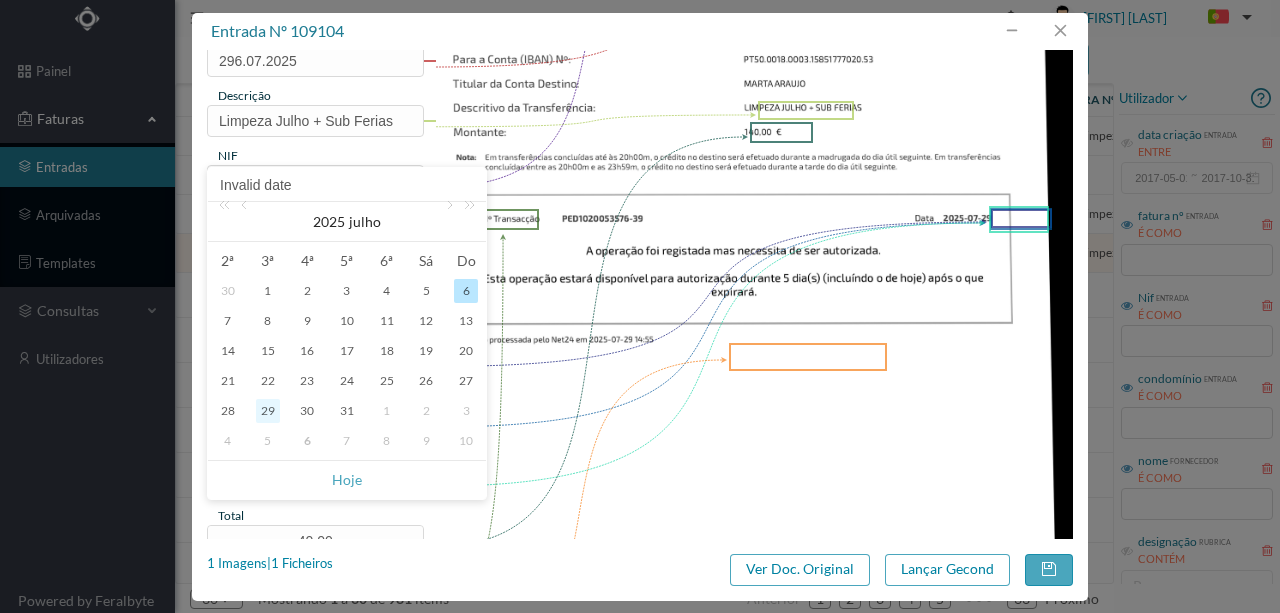 click on "29" at bounding box center (268, 411) 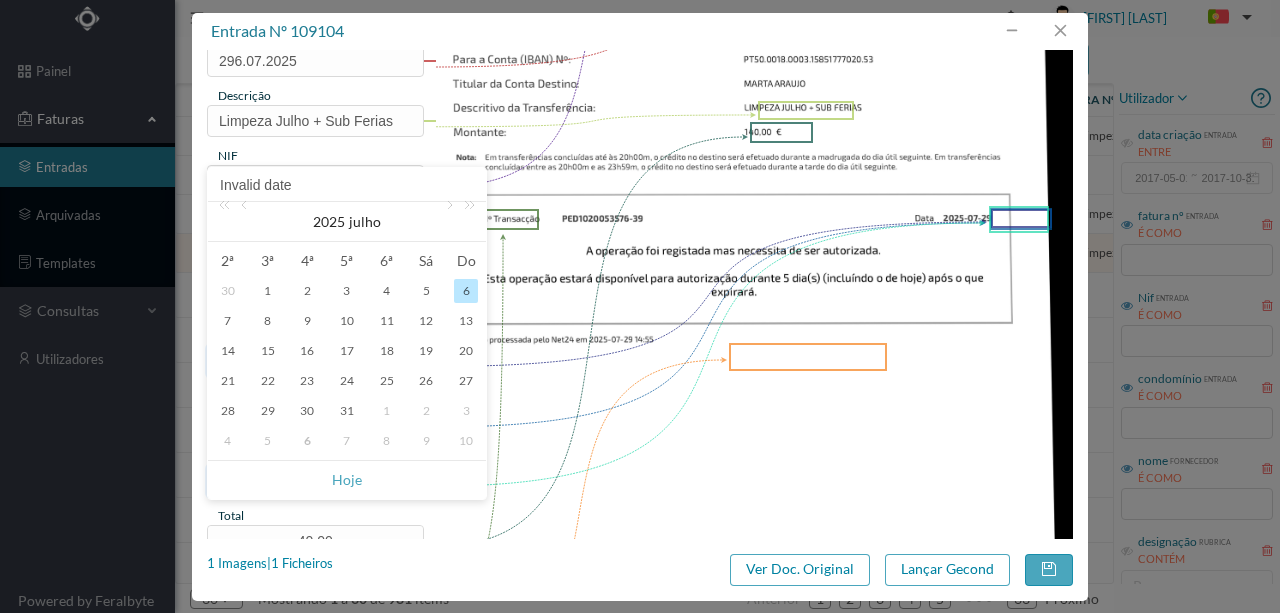 type on "2025-07-29" 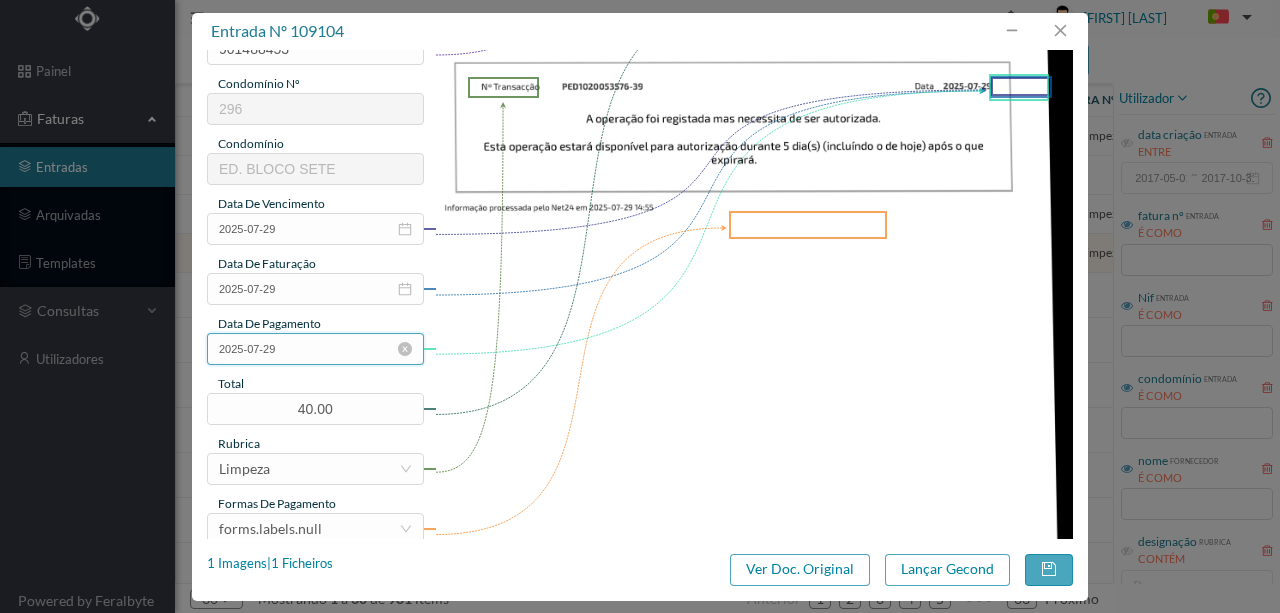 scroll, scrollTop: 333, scrollLeft: 0, axis: vertical 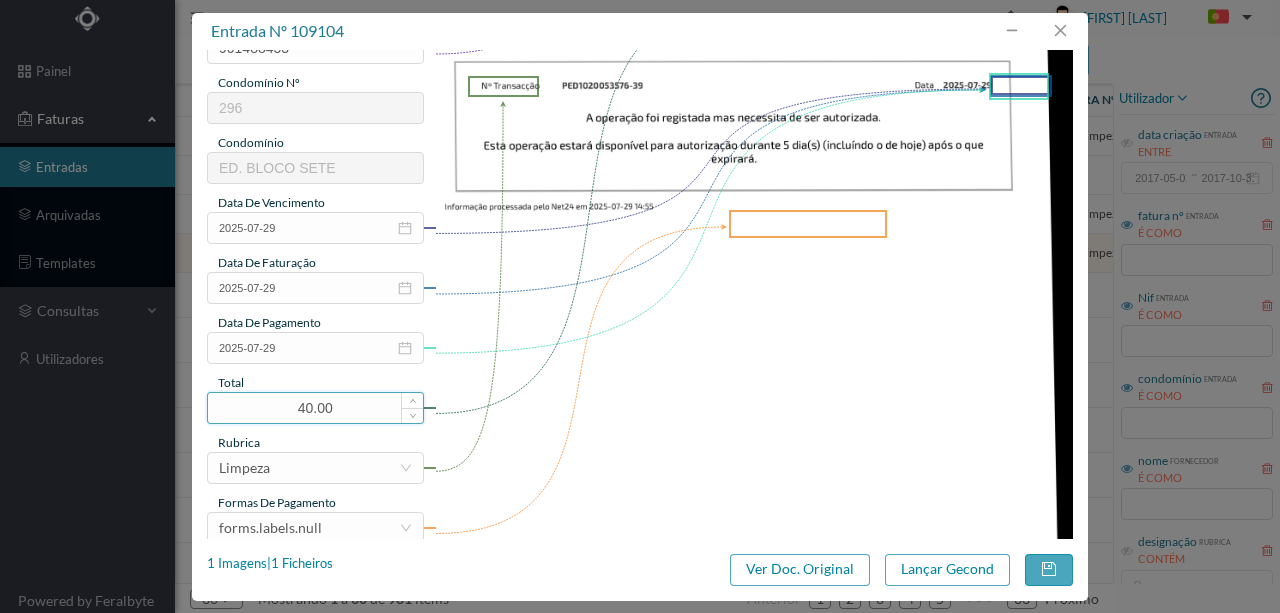 drag, startPoint x: 294, startPoint y: 406, endPoint x: 367, endPoint y: 404, distance: 73.02739 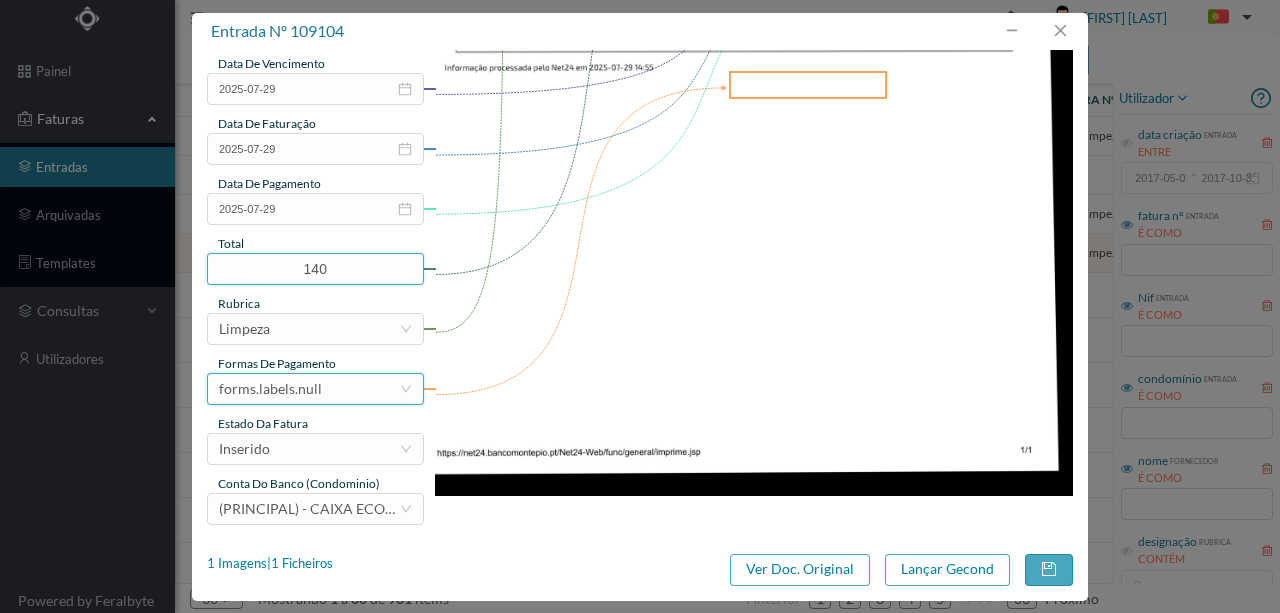scroll, scrollTop: 473, scrollLeft: 0, axis: vertical 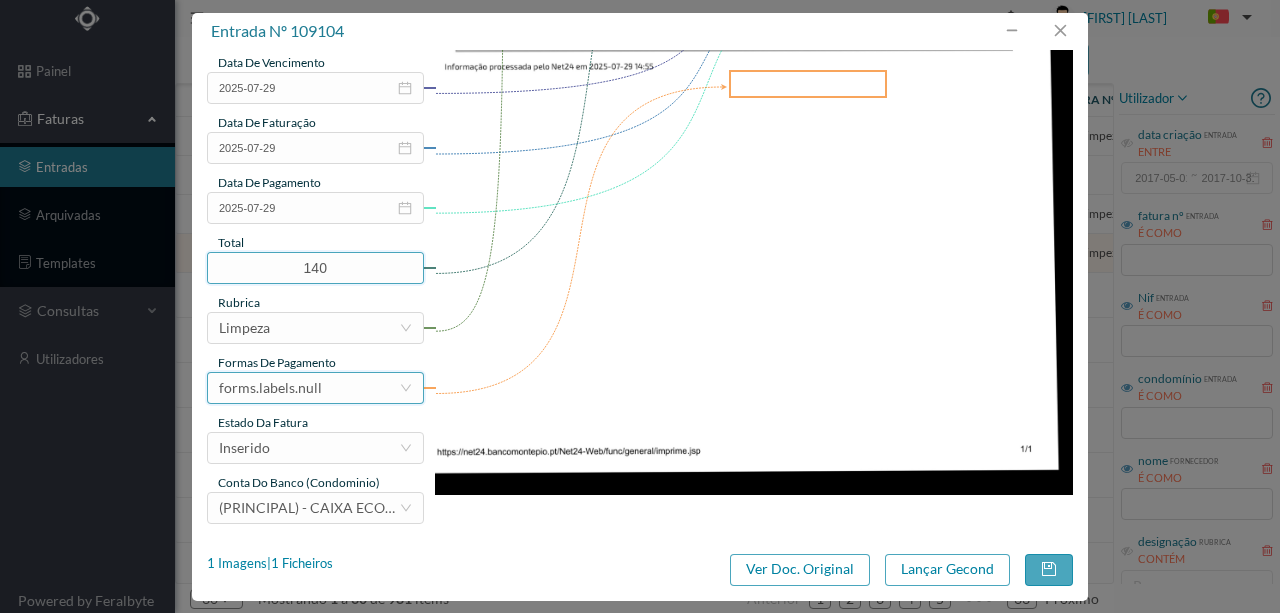 type on "140.00" 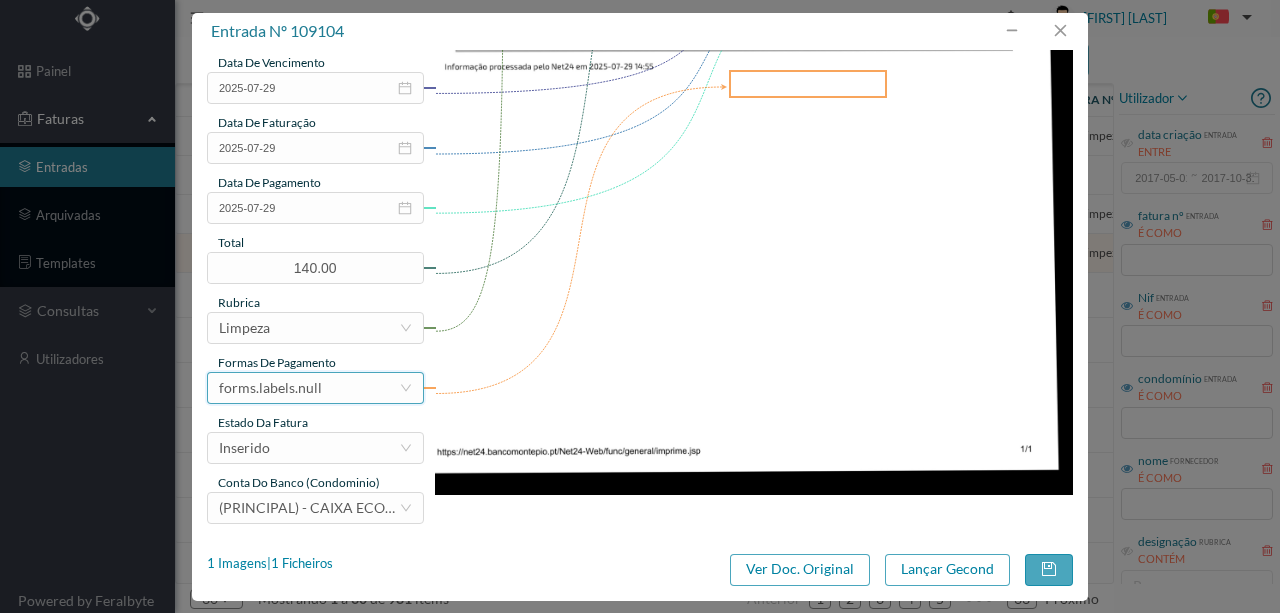 click on "forms.labels.null" at bounding box center (309, 388) 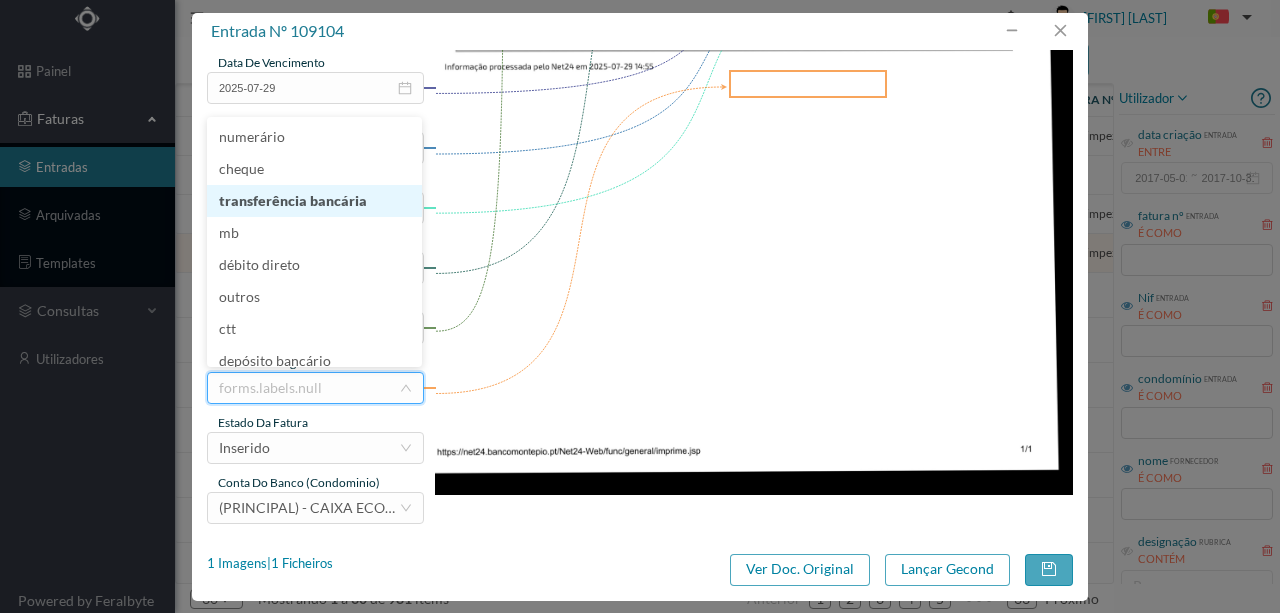 click on "transferência bancária" at bounding box center (314, 201) 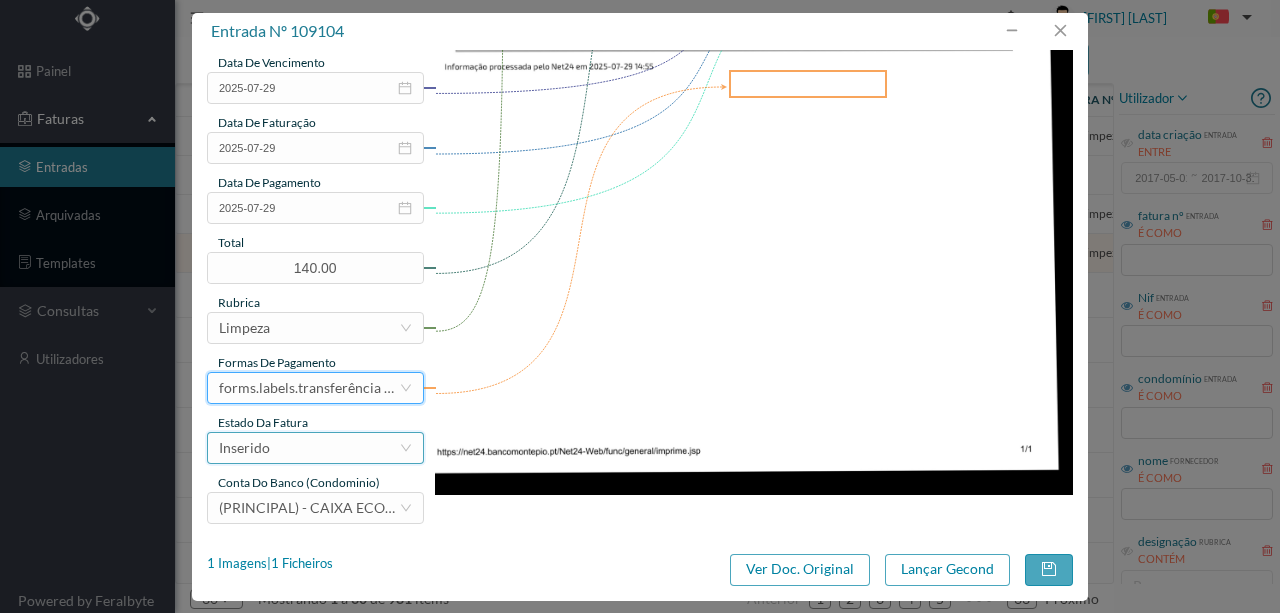 click on "Inserido" at bounding box center [309, 448] 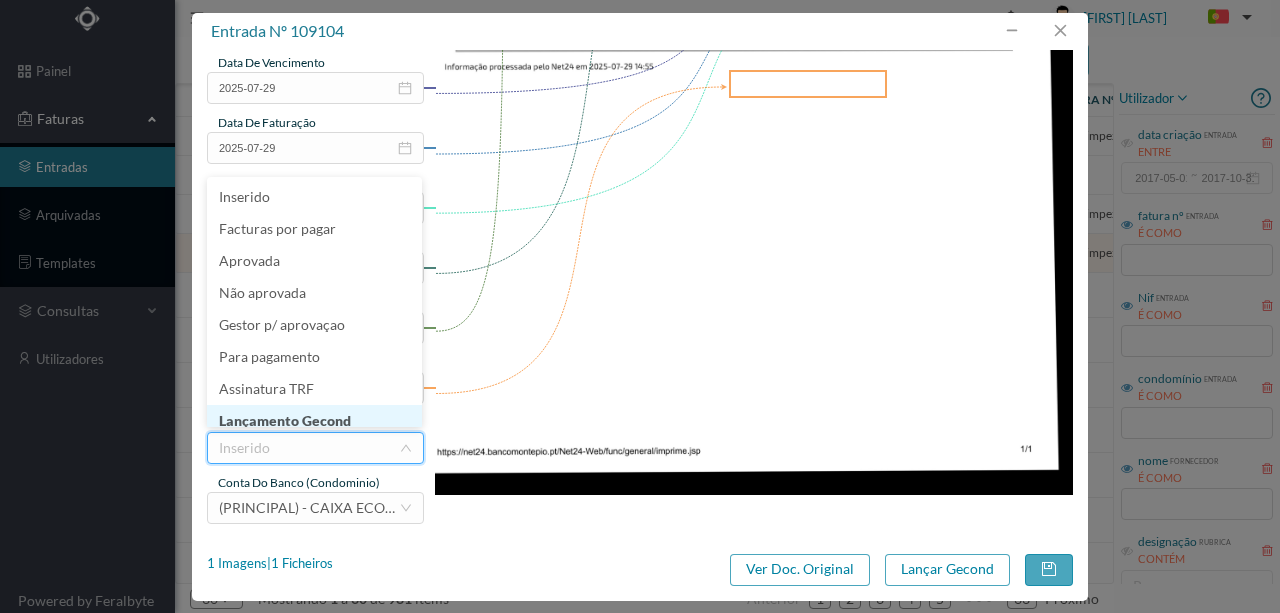 scroll, scrollTop: 10, scrollLeft: 0, axis: vertical 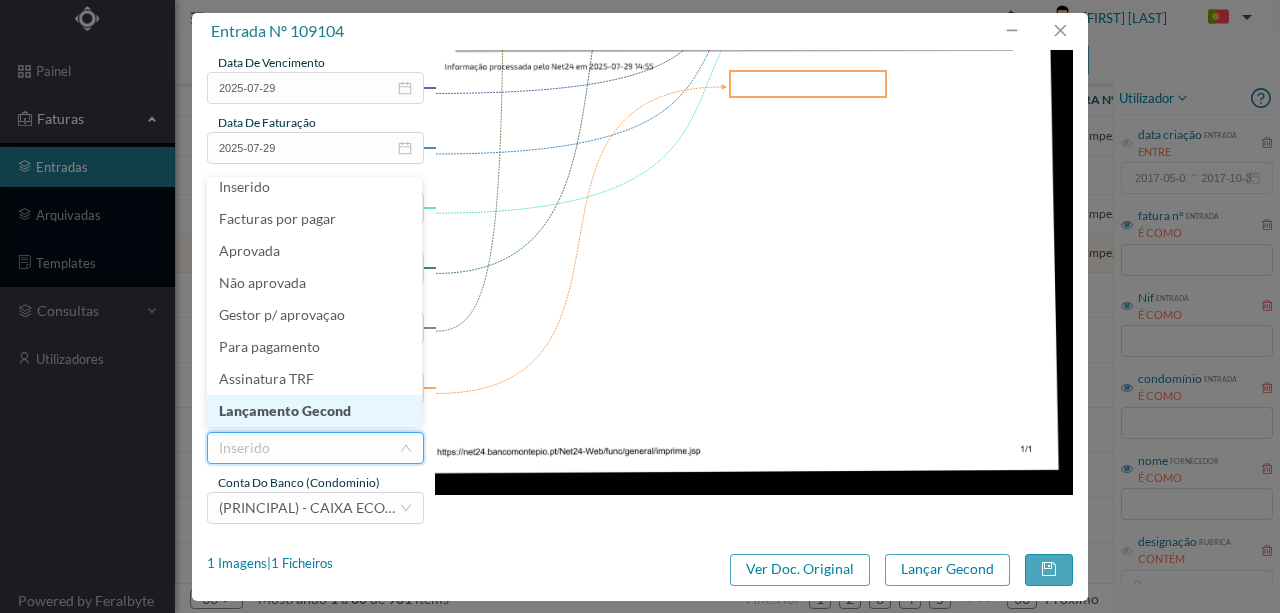 click on "Lançamento Gecond" at bounding box center (314, 411) 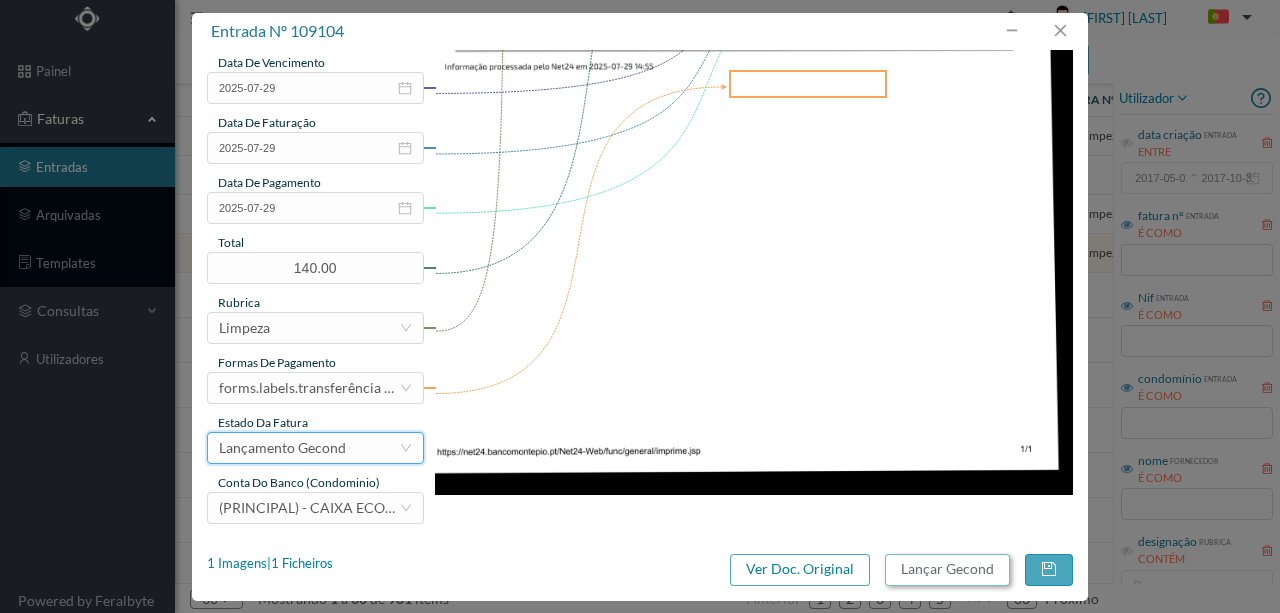 click on "Lançar Gecond" at bounding box center (947, 570) 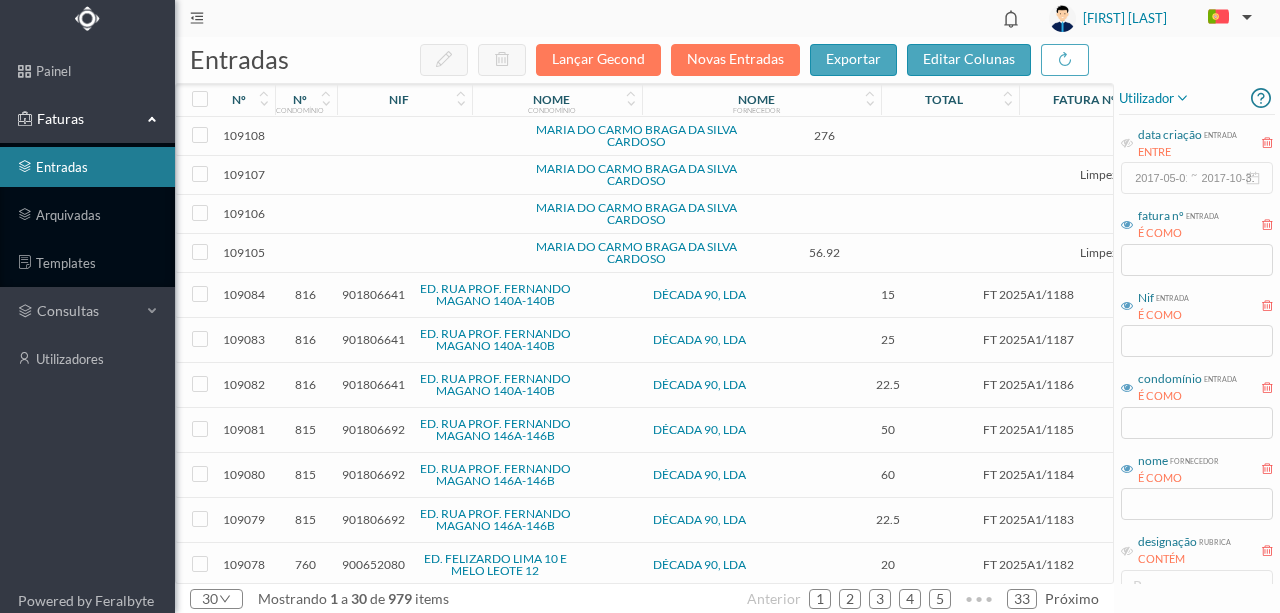 click at bounding box center [432, 253] 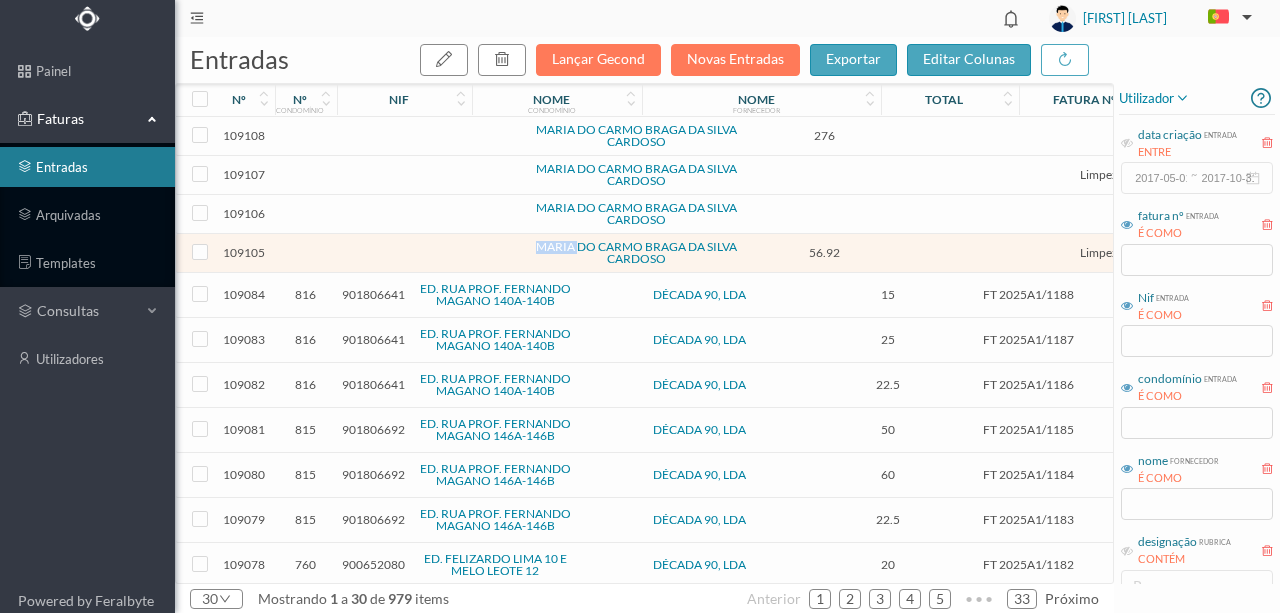 click at bounding box center [432, 253] 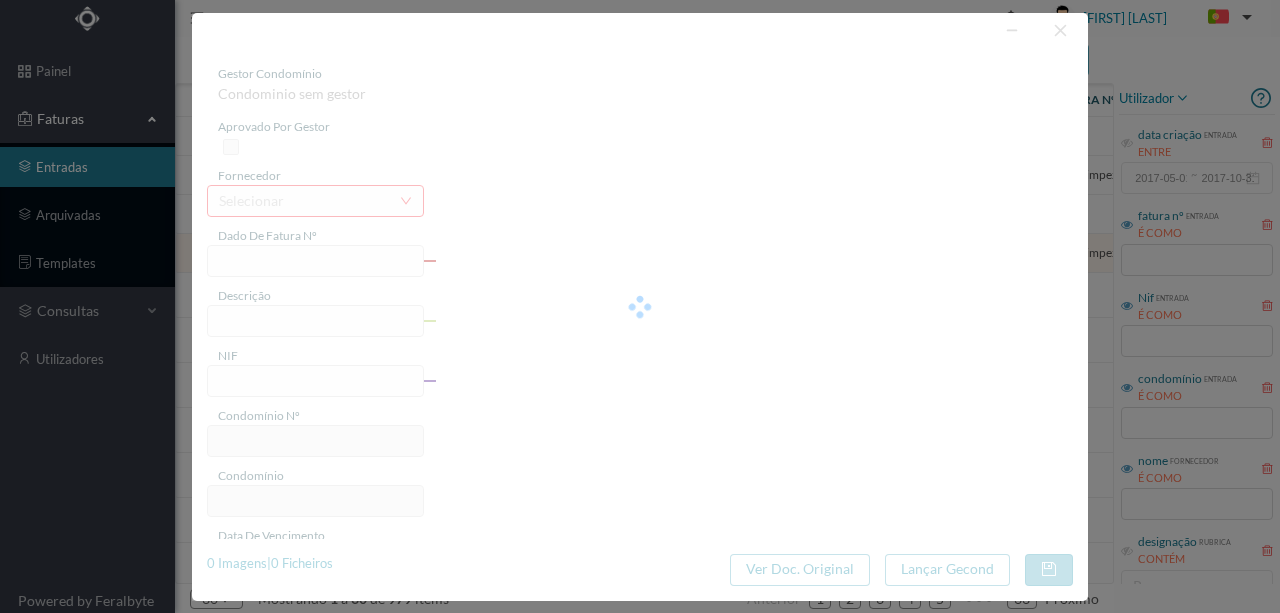 type on "PEZA JULHO + SUB FERI/" 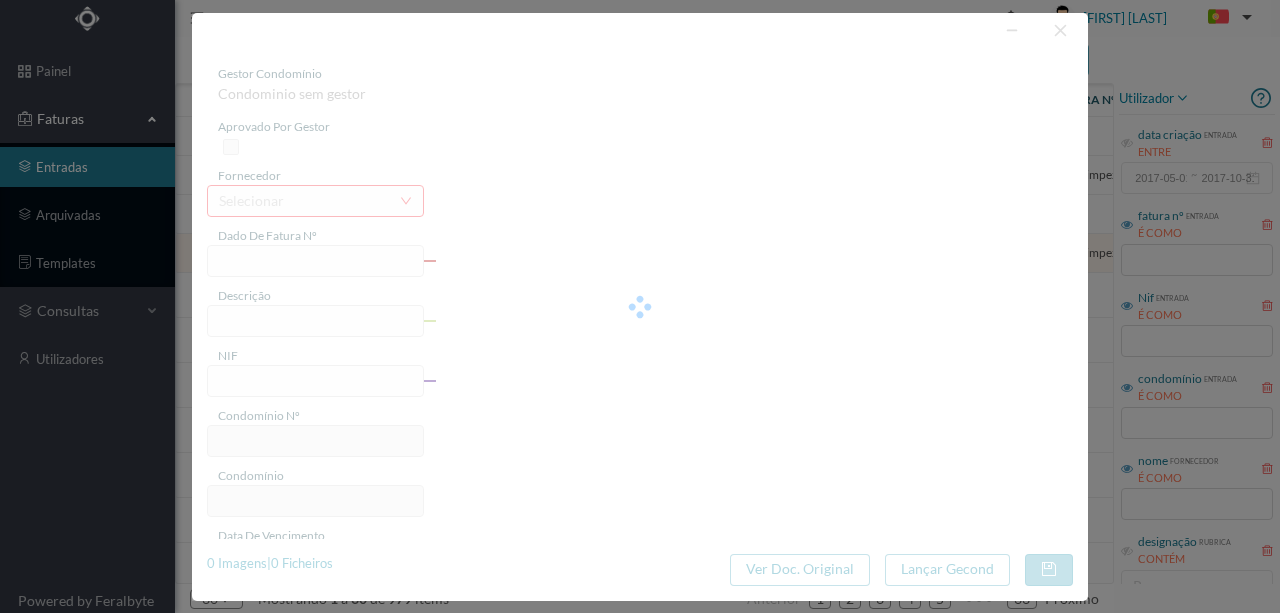 type on "0" 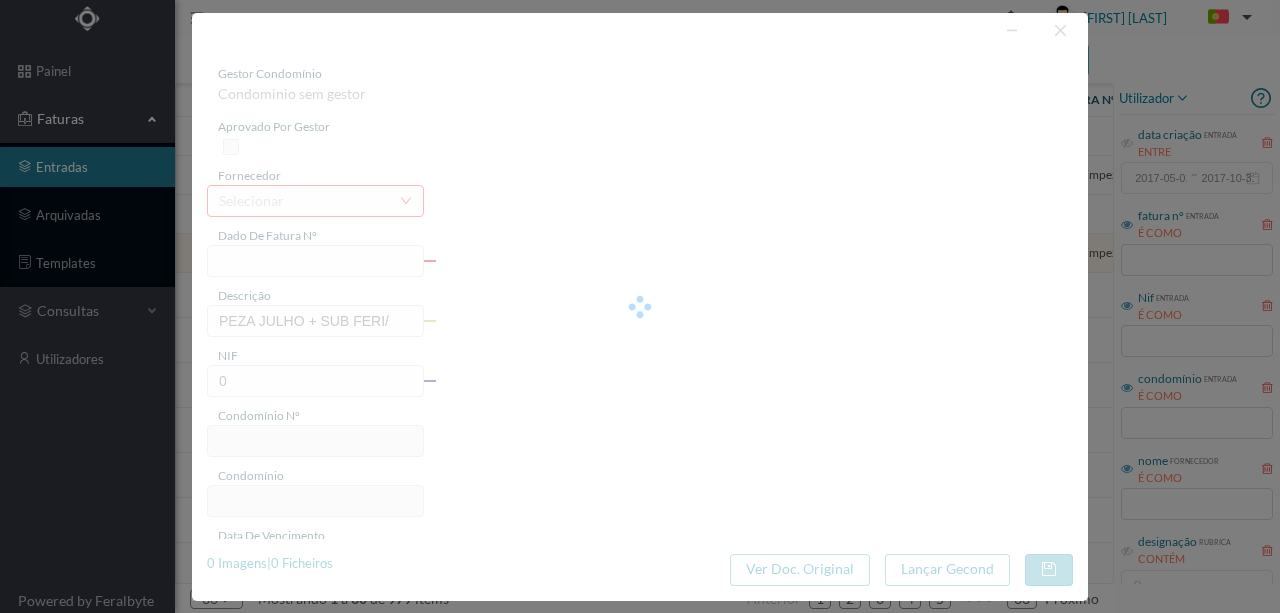 type on "2007-01-29" 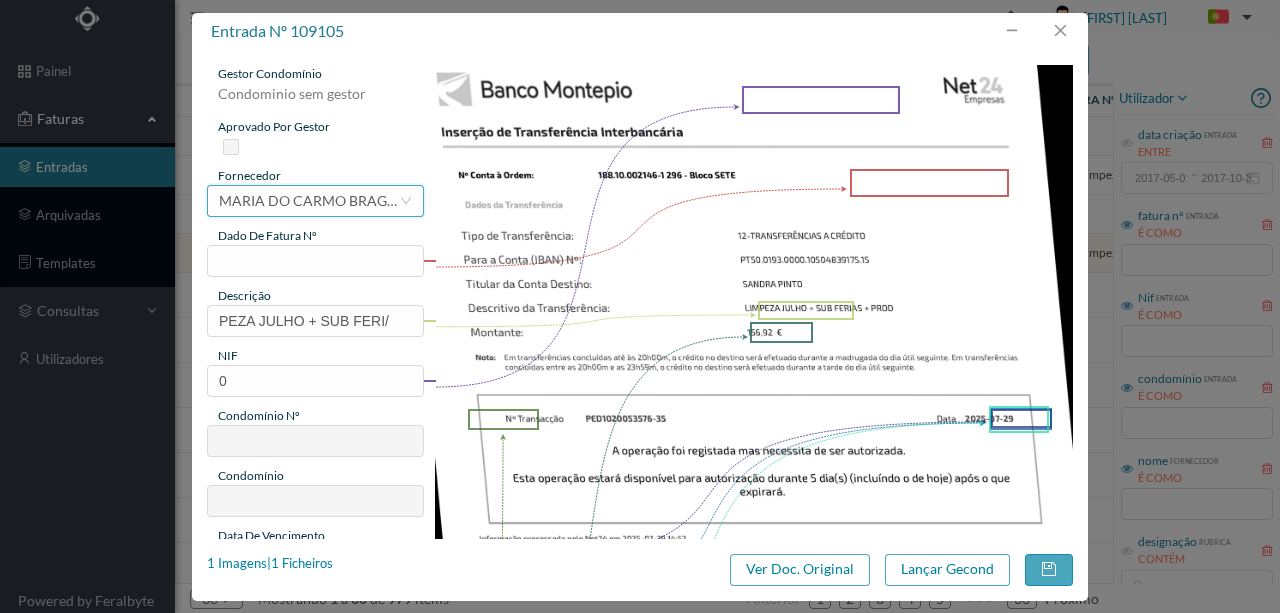 click on "MARIA DO CARMO BRAGA DA SILVA CARDOSO" at bounding box center (309, 201) 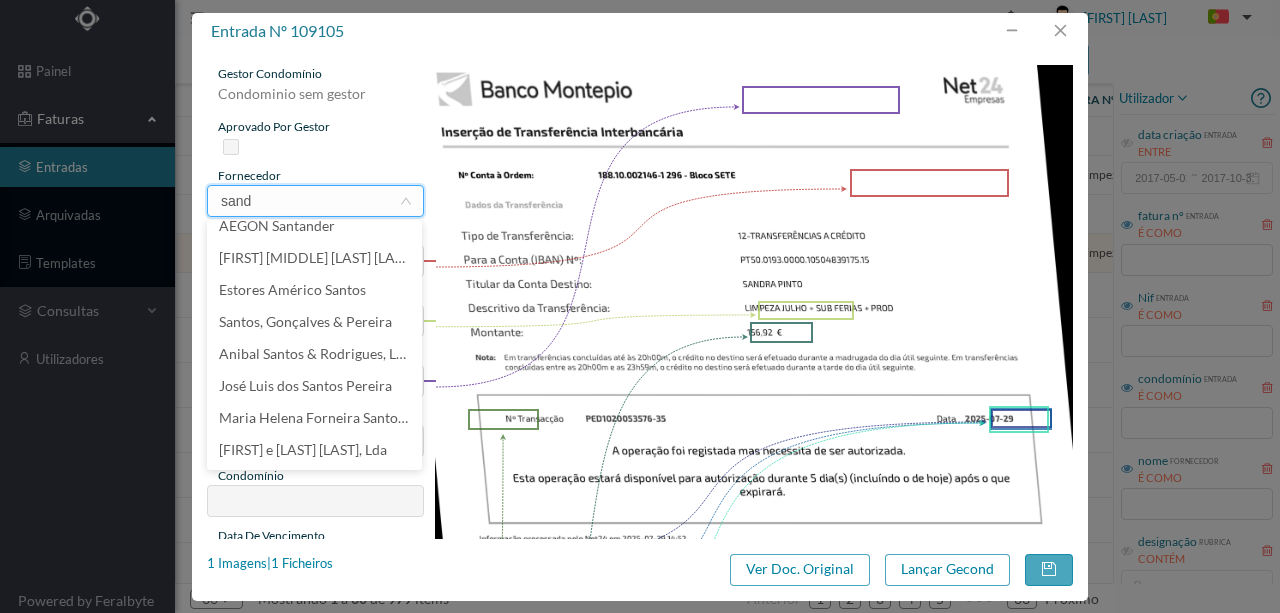 scroll, scrollTop: 0, scrollLeft: 0, axis: both 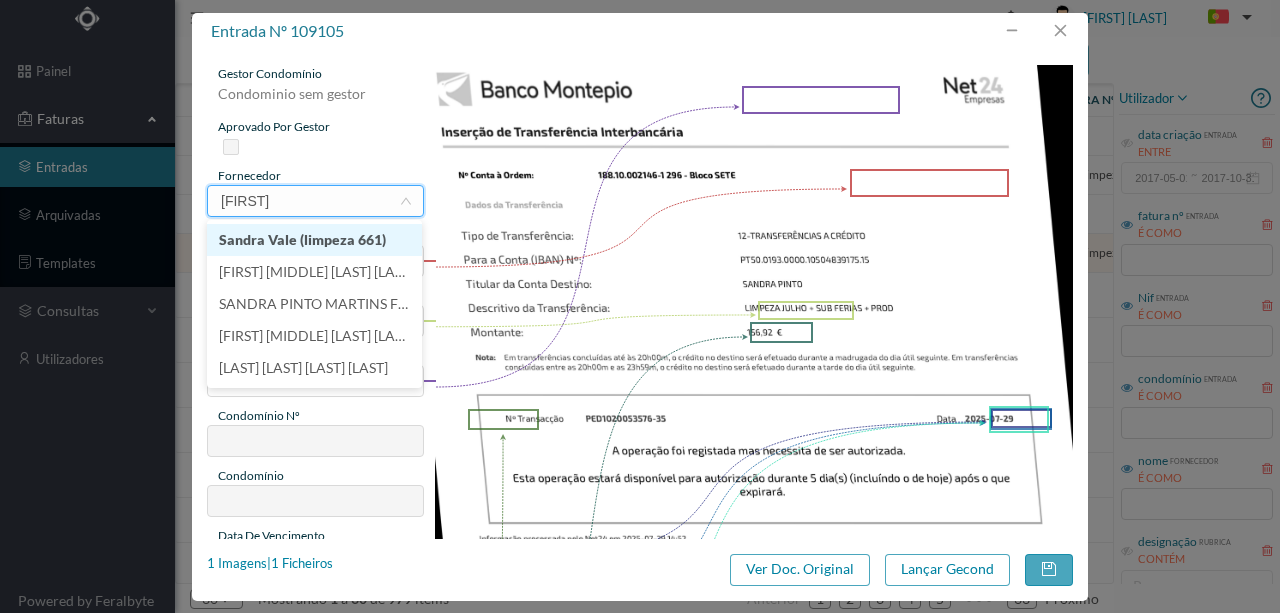 type on "sandra p" 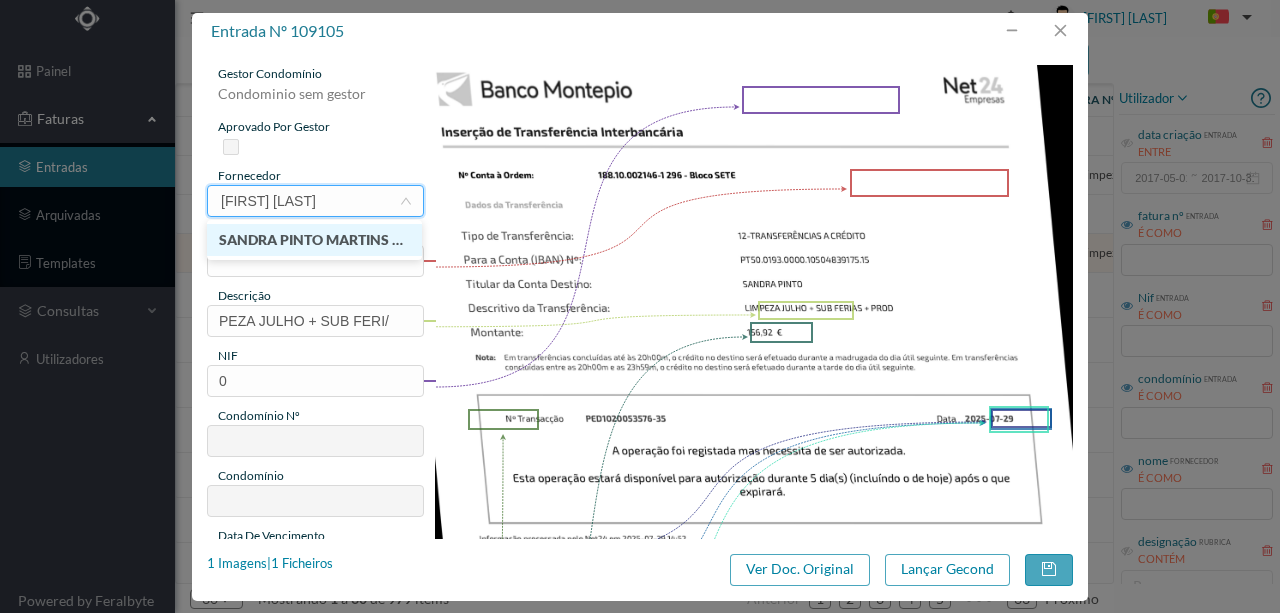 click on "SANDRA PINTO MARTINS FERNANDES" at bounding box center (314, 240) 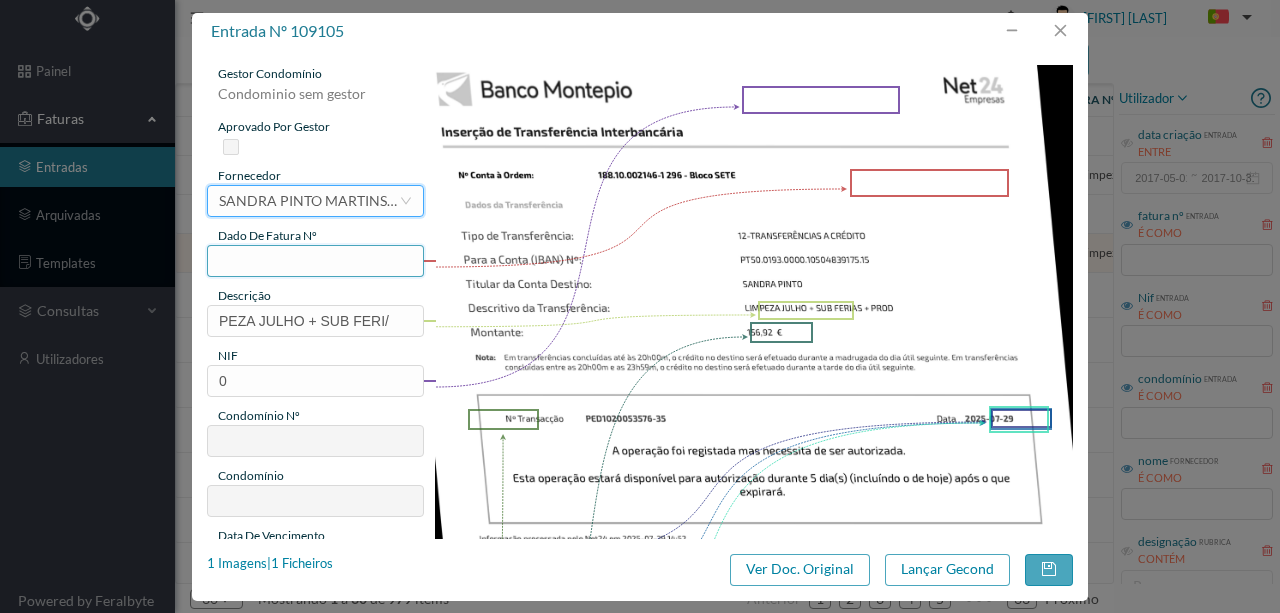 click at bounding box center (315, 261) 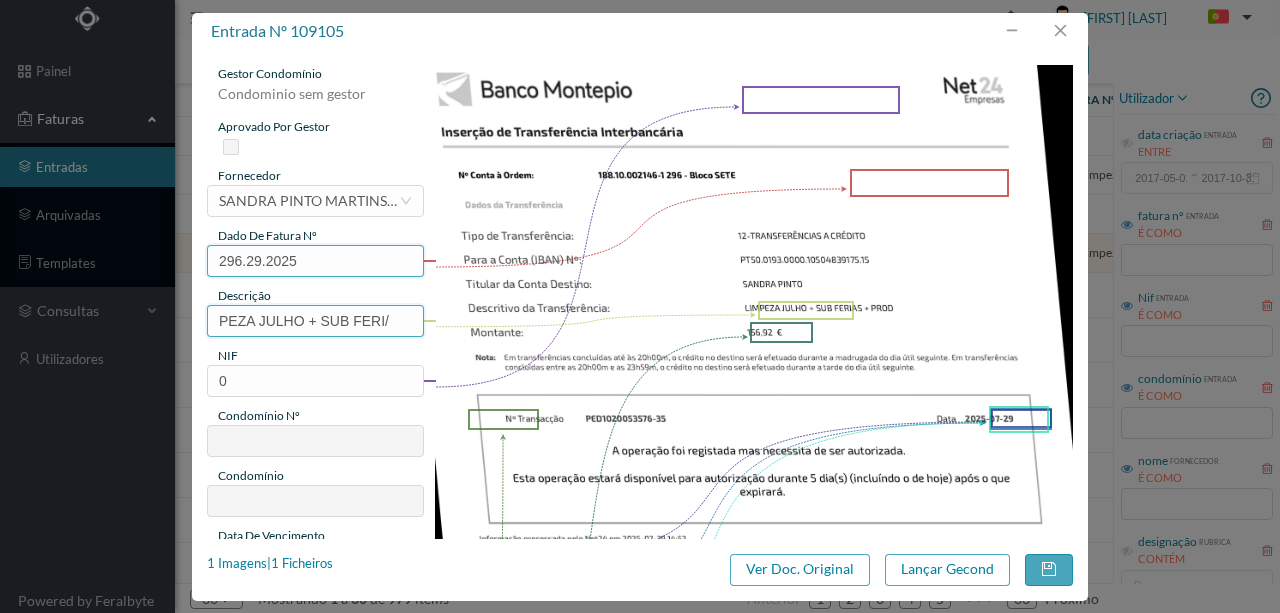 type on "296.29.2025" 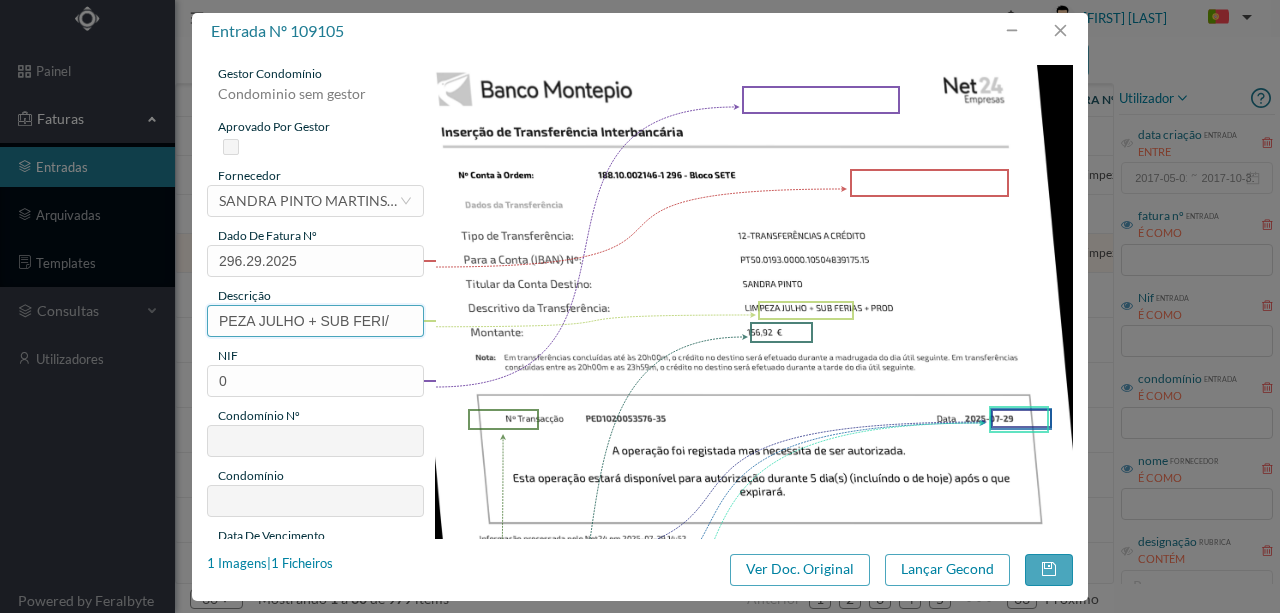 drag, startPoint x: 388, startPoint y: 320, endPoint x: 161, endPoint y: 315, distance: 227.05505 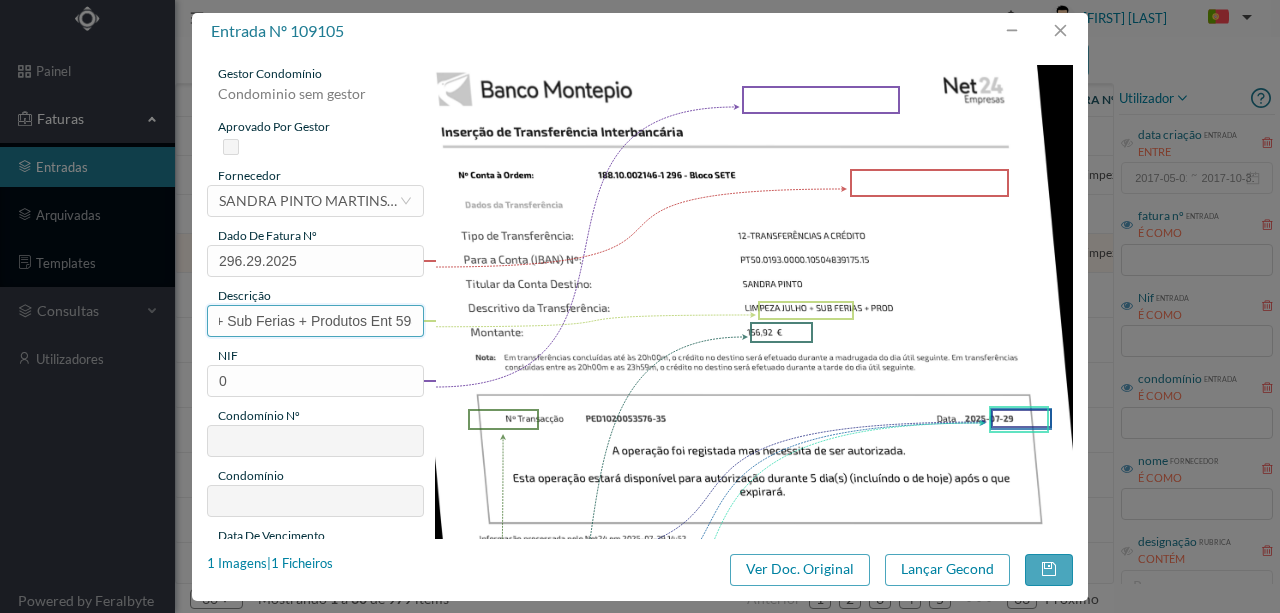scroll, scrollTop: 0, scrollLeft: 106, axis: horizontal 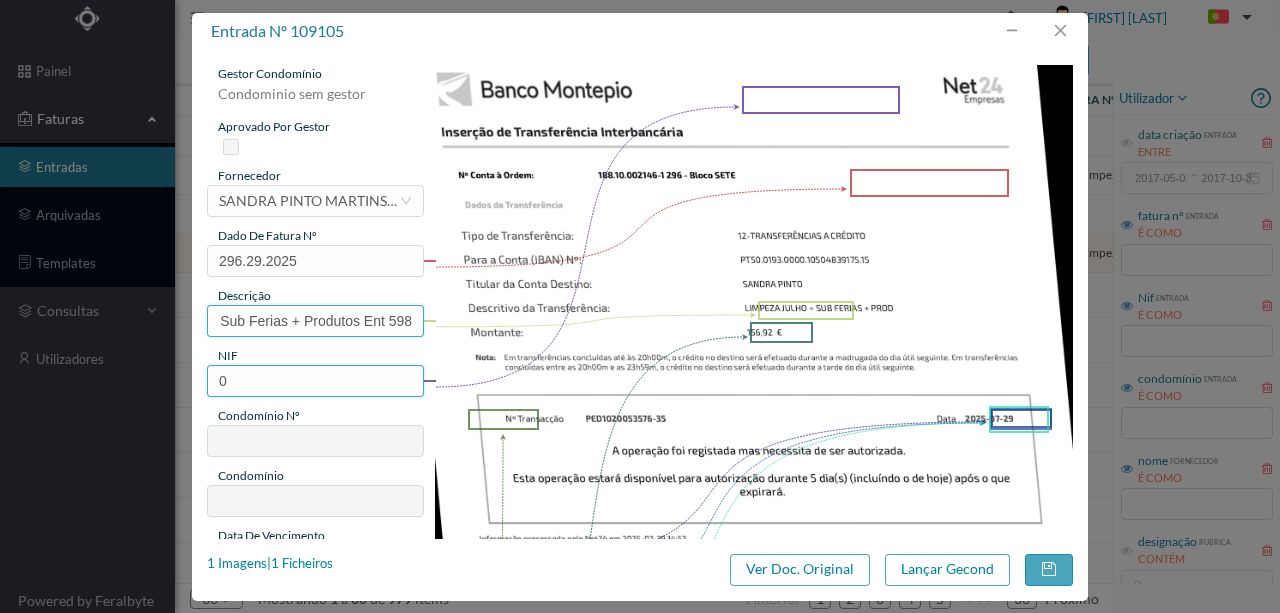 type on "Limpeza Julho + Sub Ferias + Produtos Ent 598" 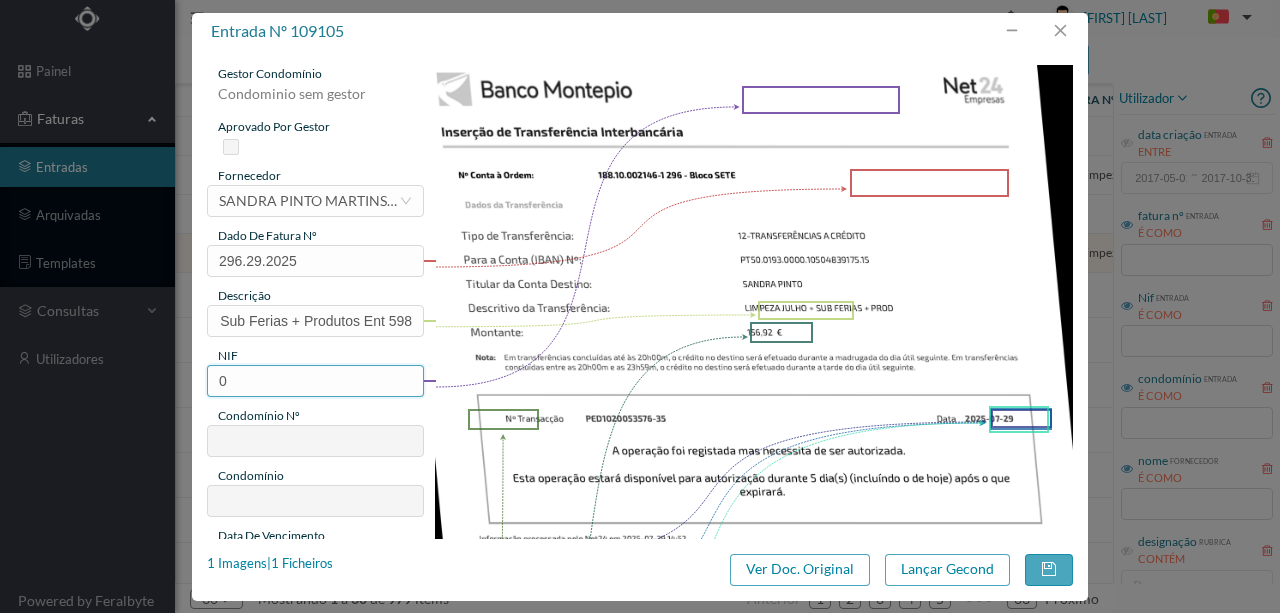 scroll, scrollTop: 0, scrollLeft: 0, axis: both 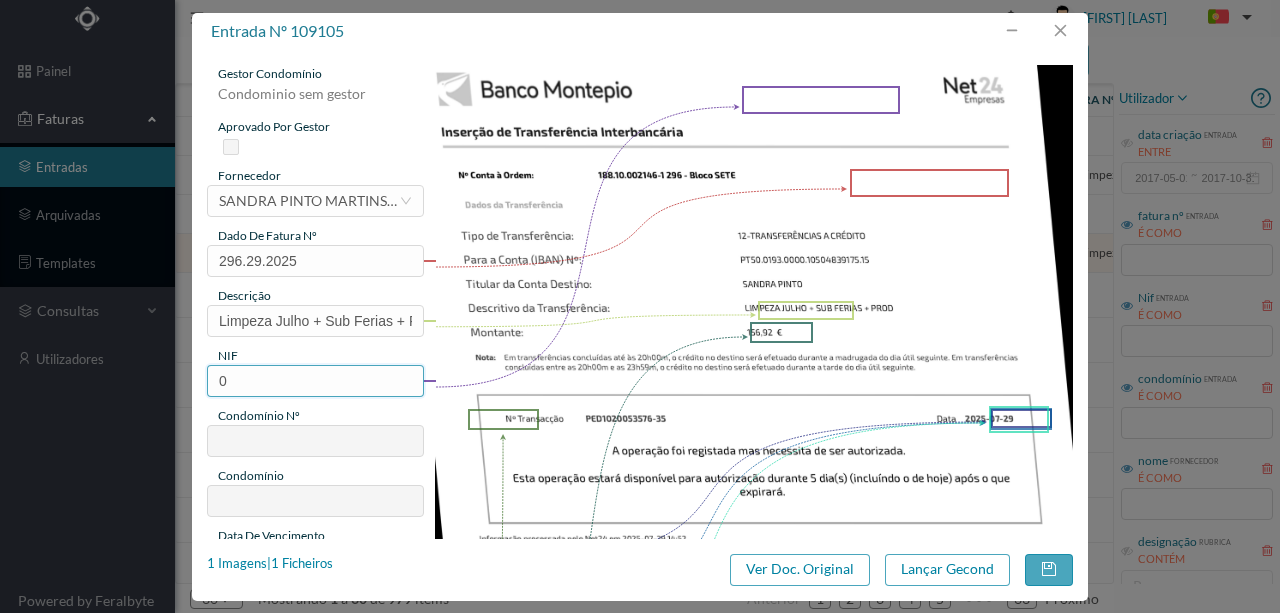 drag, startPoint x: 238, startPoint y: 382, endPoint x: 205, endPoint y: 378, distance: 33.24154 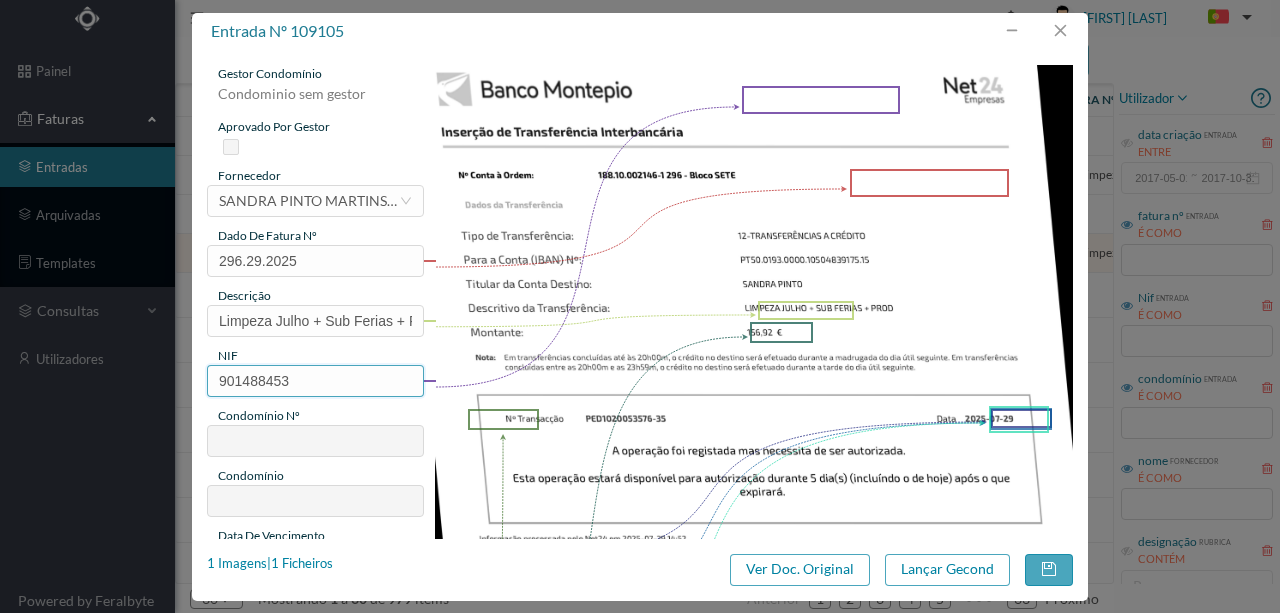 type on "296" 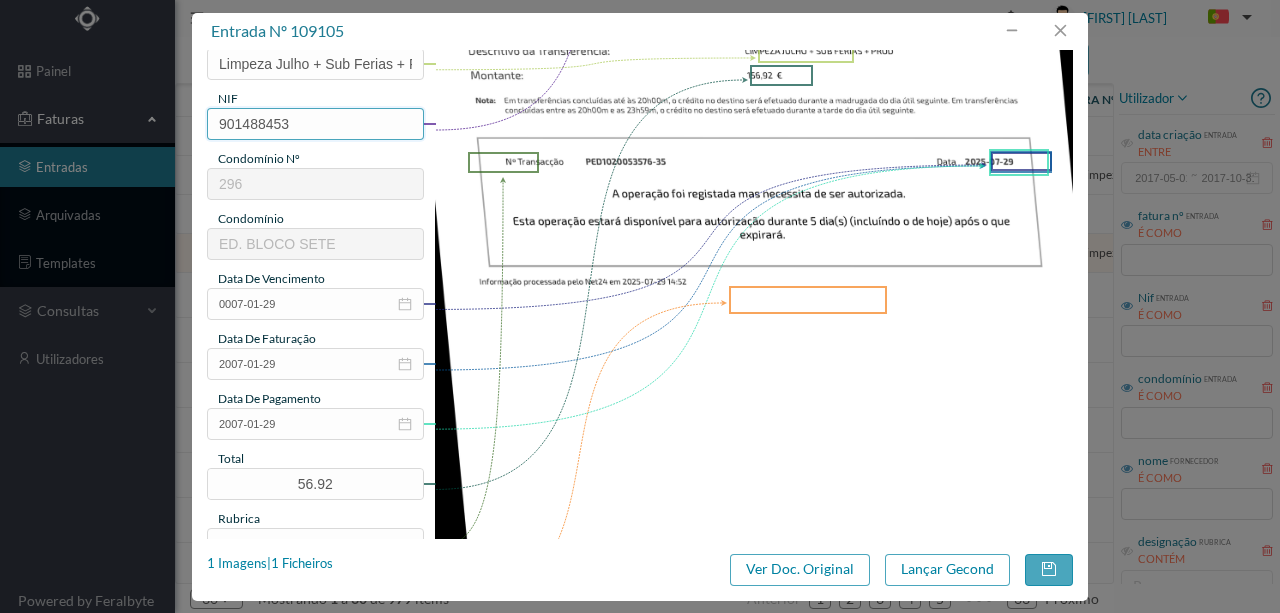 scroll, scrollTop: 266, scrollLeft: 0, axis: vertical 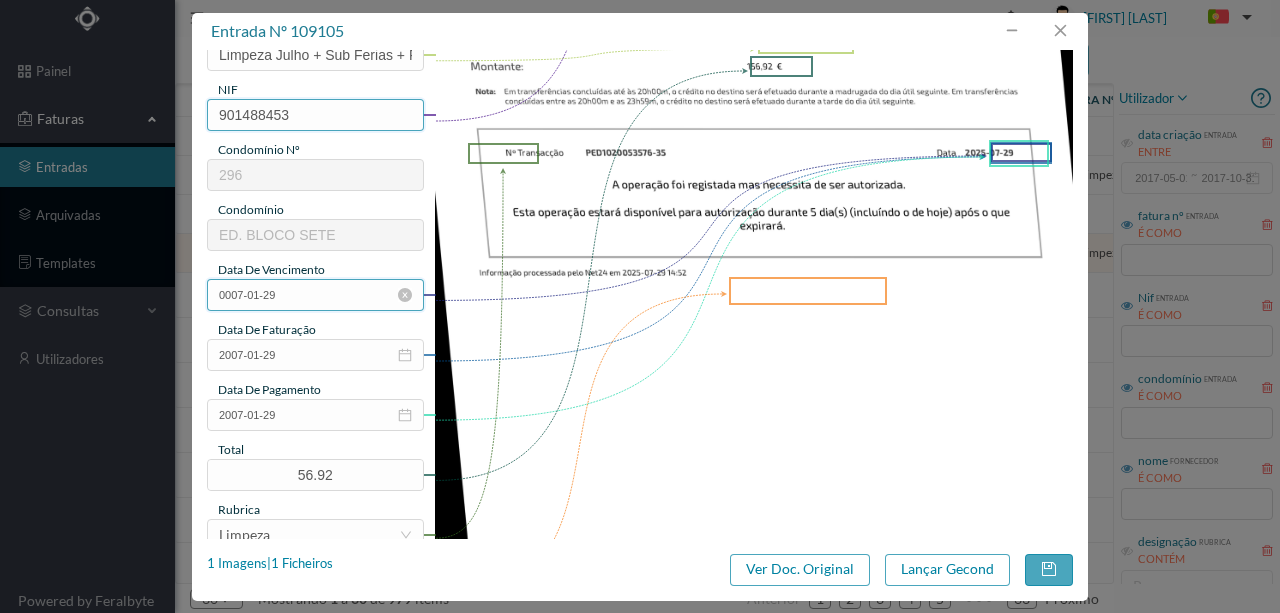 type on "901488453" 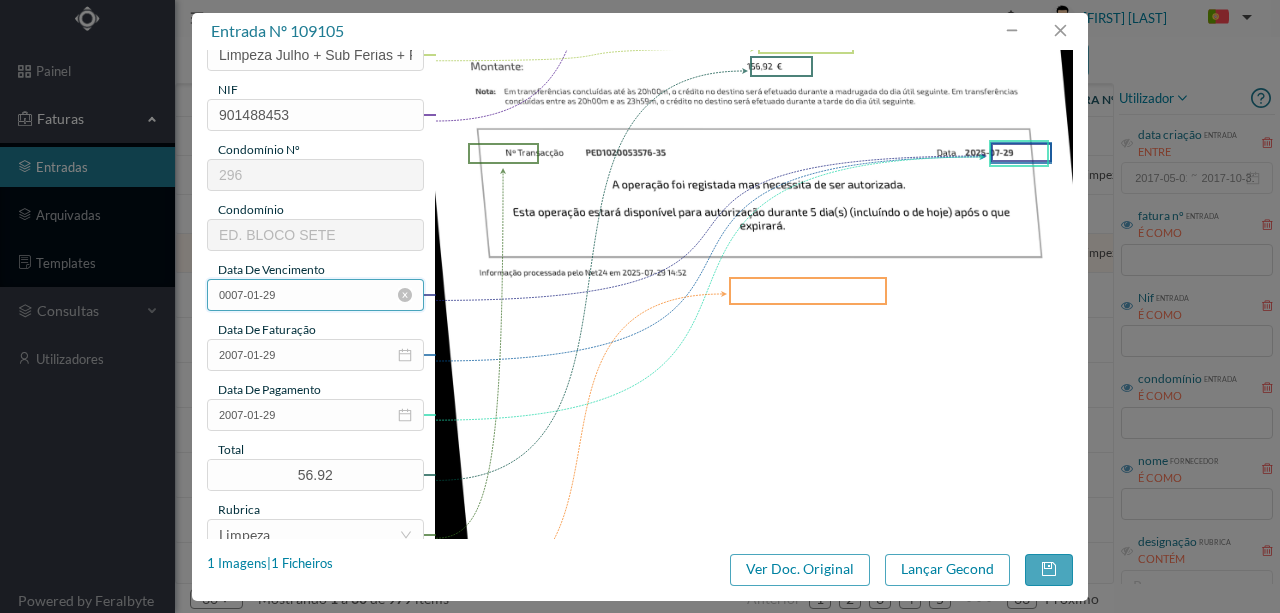 click on "0007-01-29" at bounding box center [315, 295] 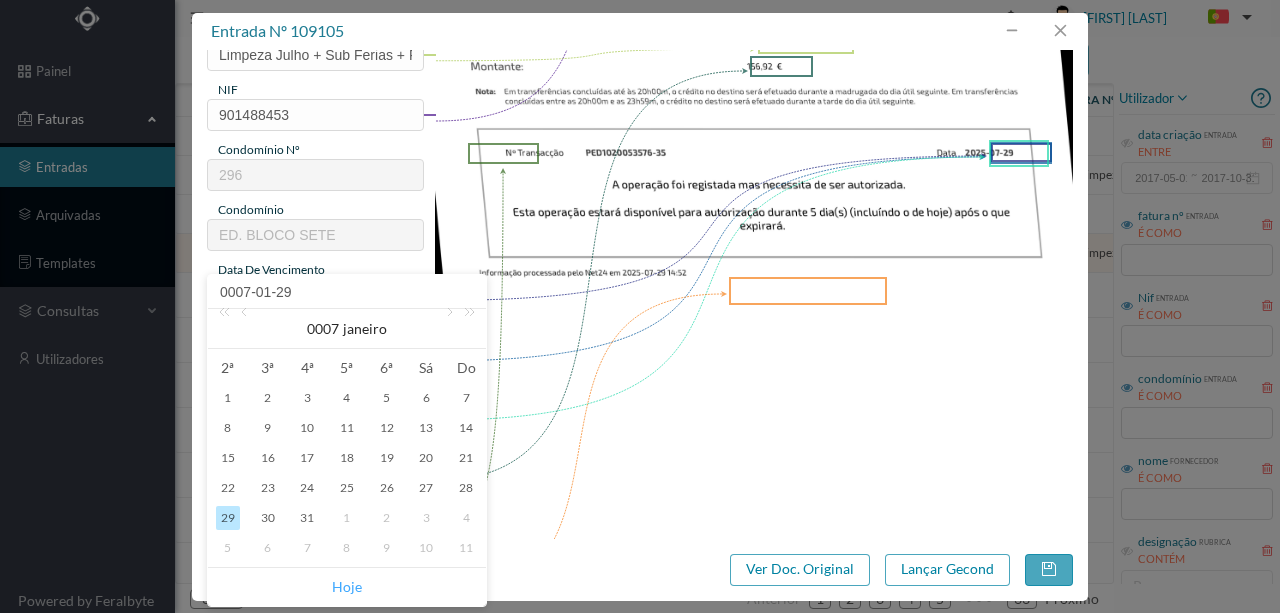 click on "Hoje" at bounding box center (347, 587) 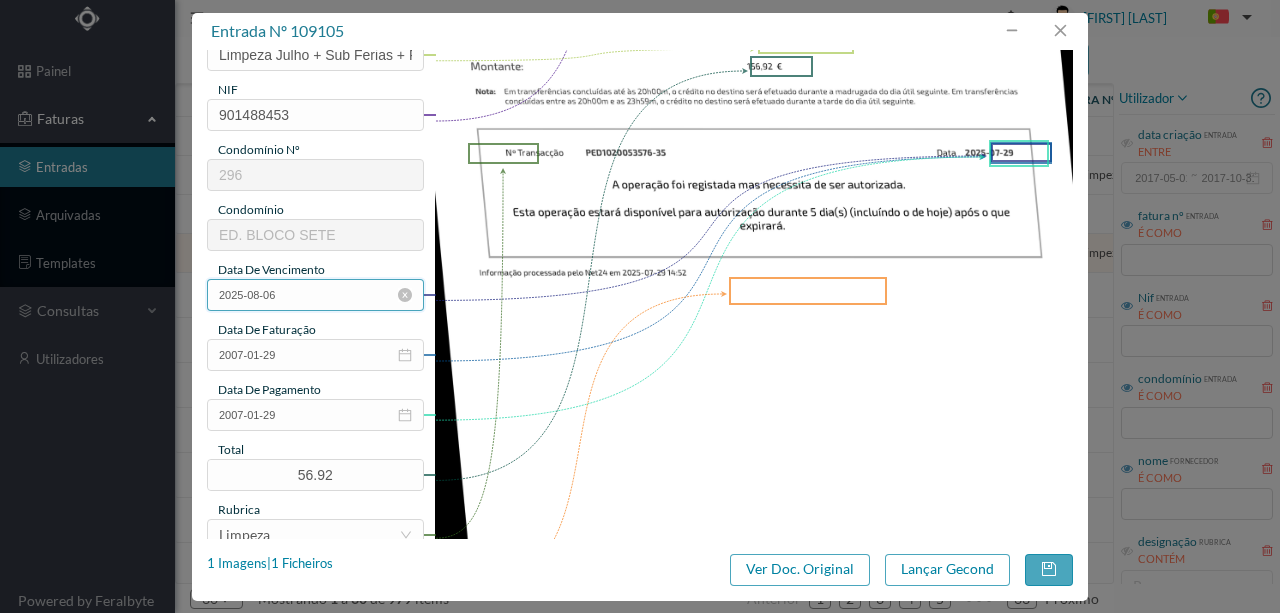 click on "2025-08-06" at bounding box center (315, 295) 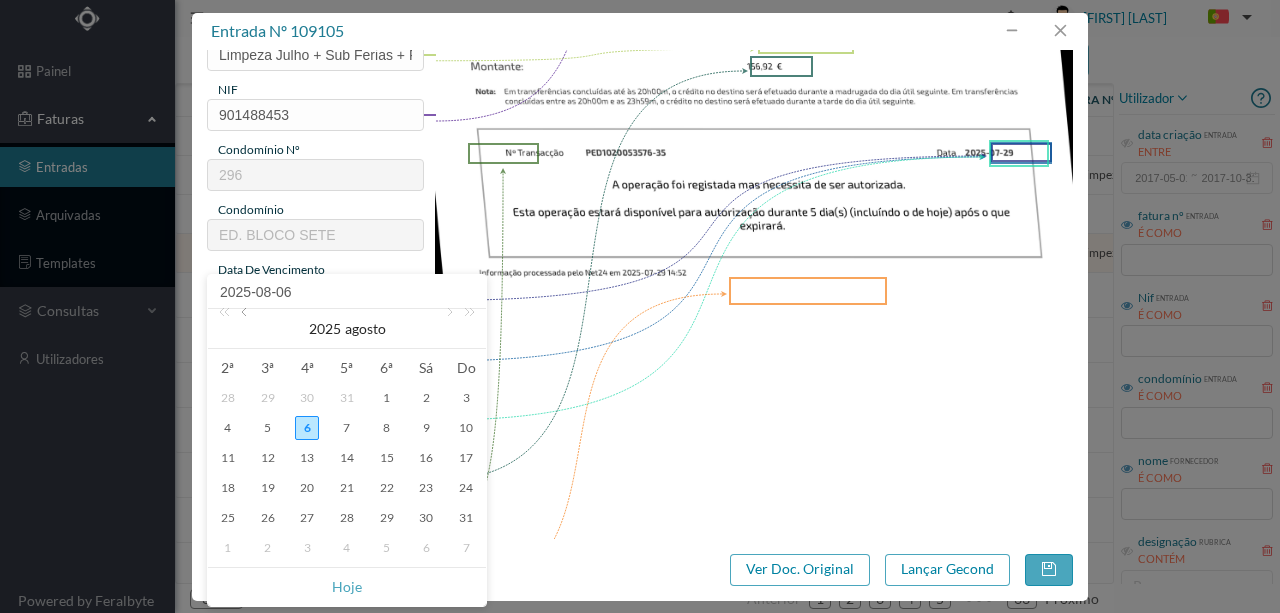 click at bounding box center (246, 329) 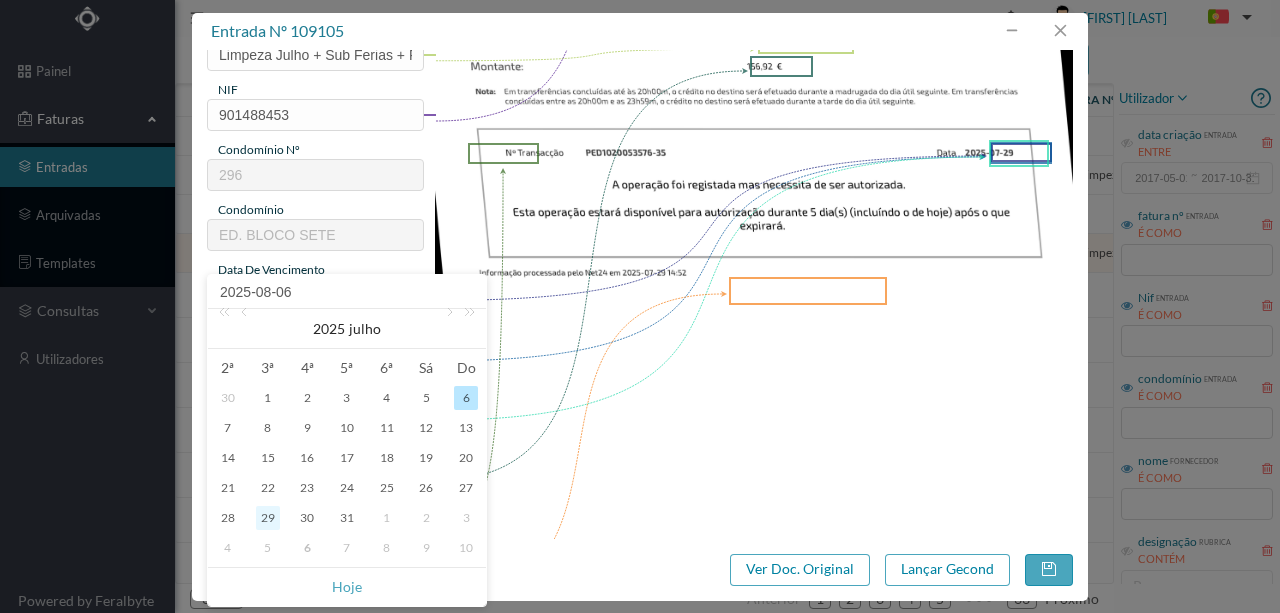 click on "29" at bounding box center [268, 518] 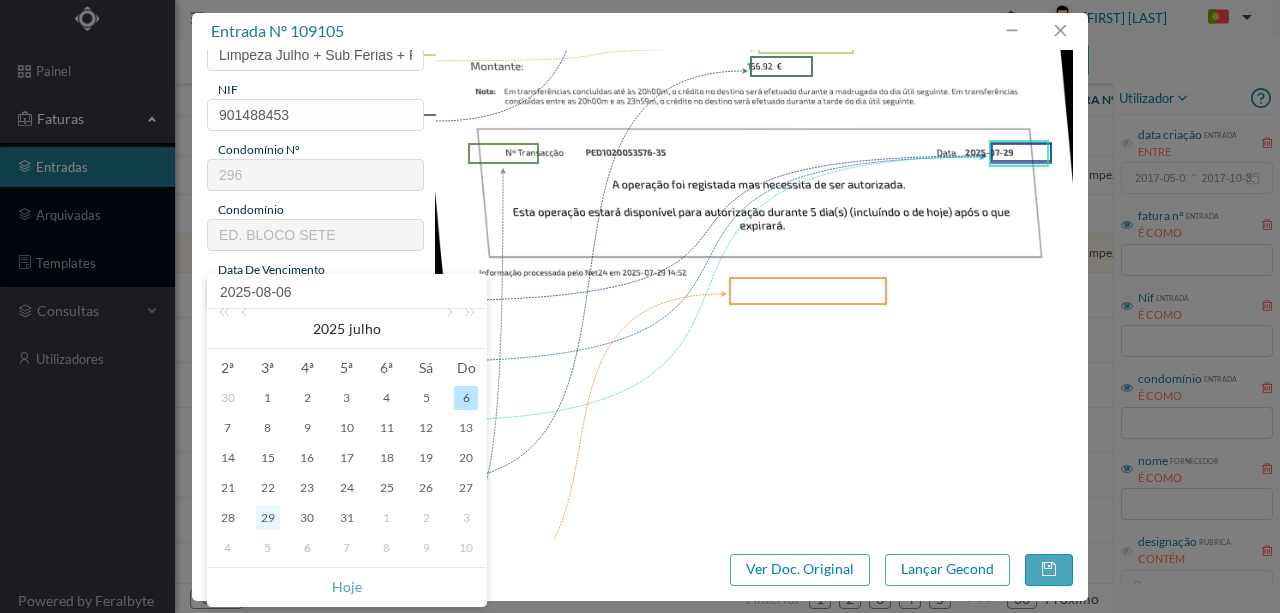 type on "2025-07-29" 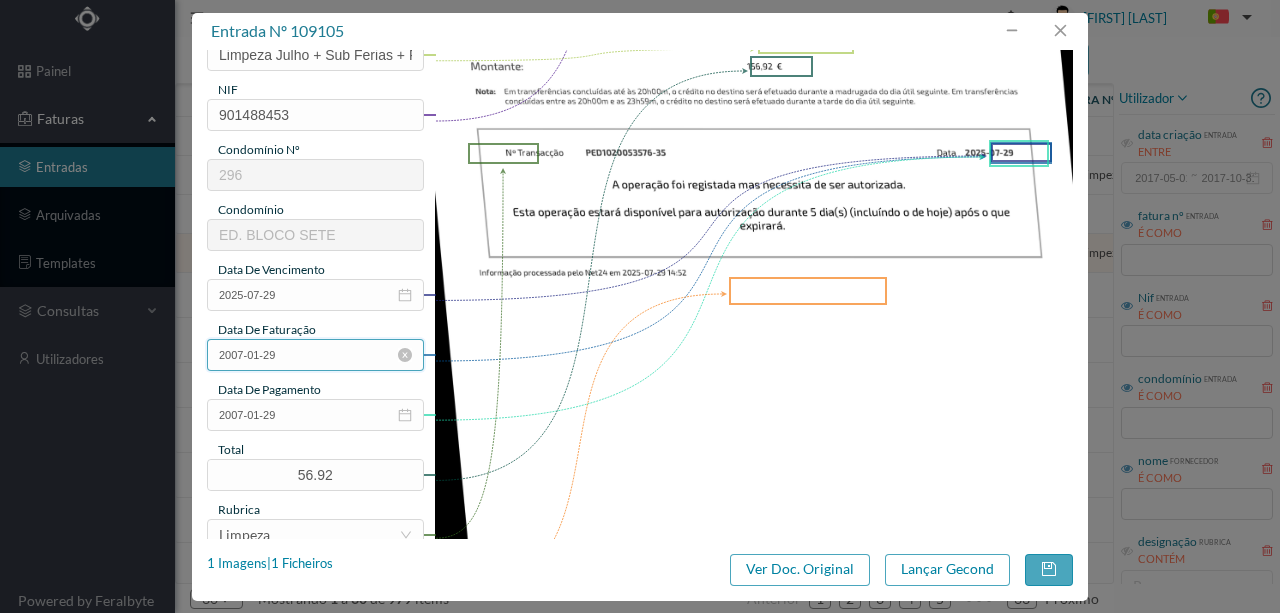 click on "2007-01-29" at bounding box center [315, 355] 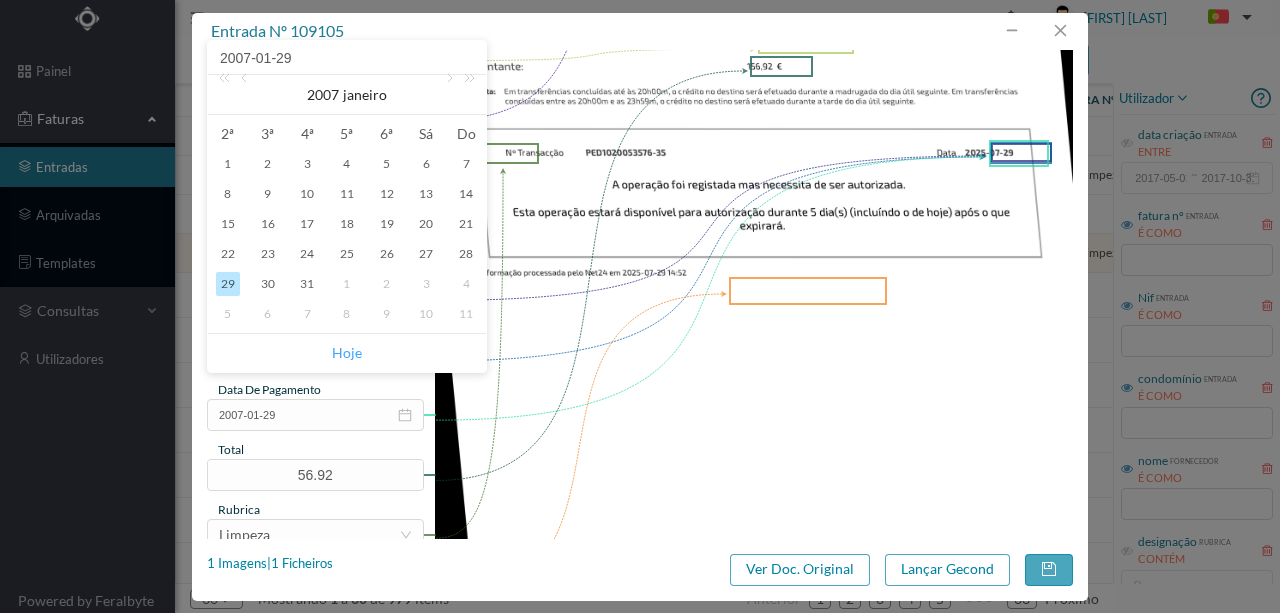 click on "Hoje" at bounding box center (347, 353) 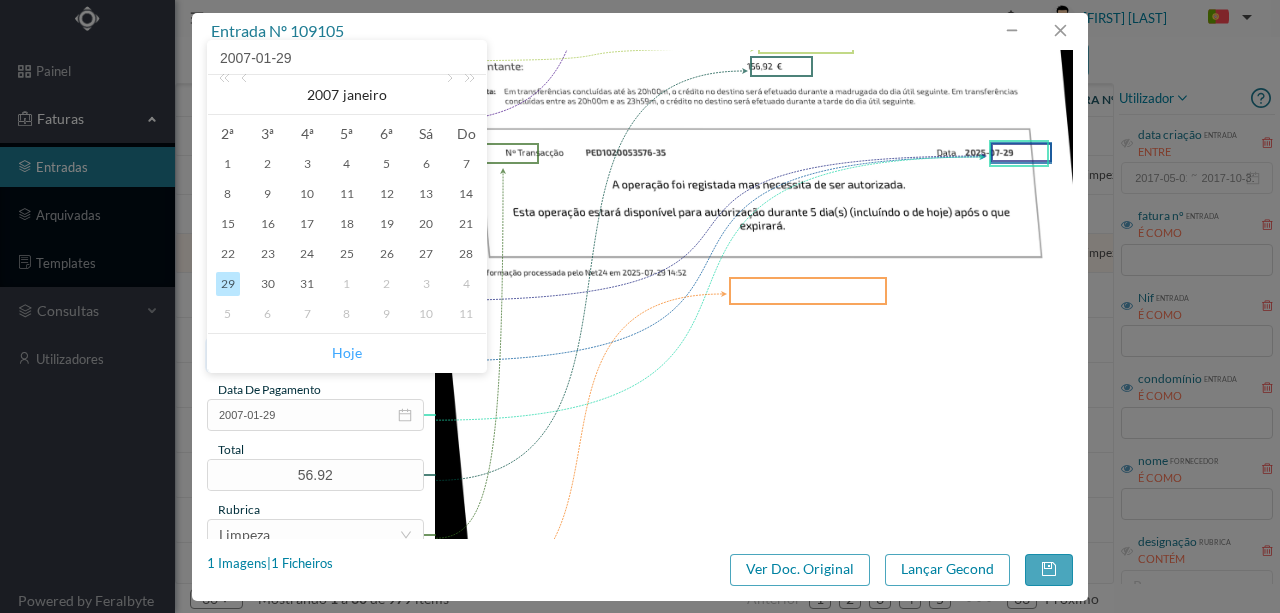 type on "2025-08-06" 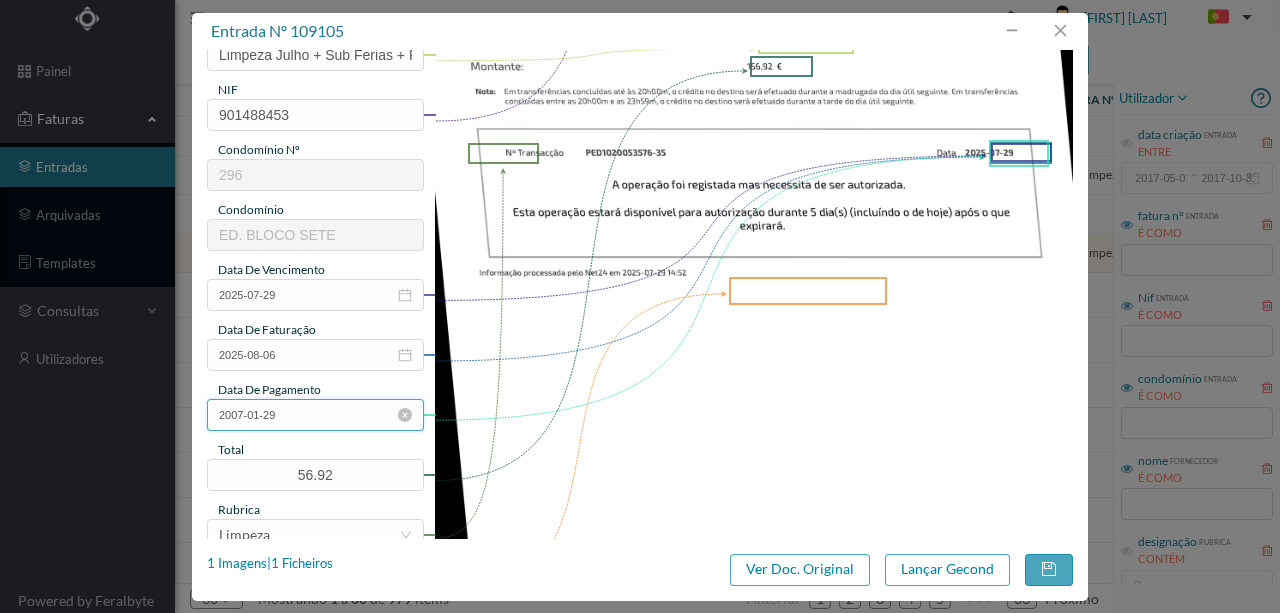 click on "2007-01-29" at bounding box center (315, 415) 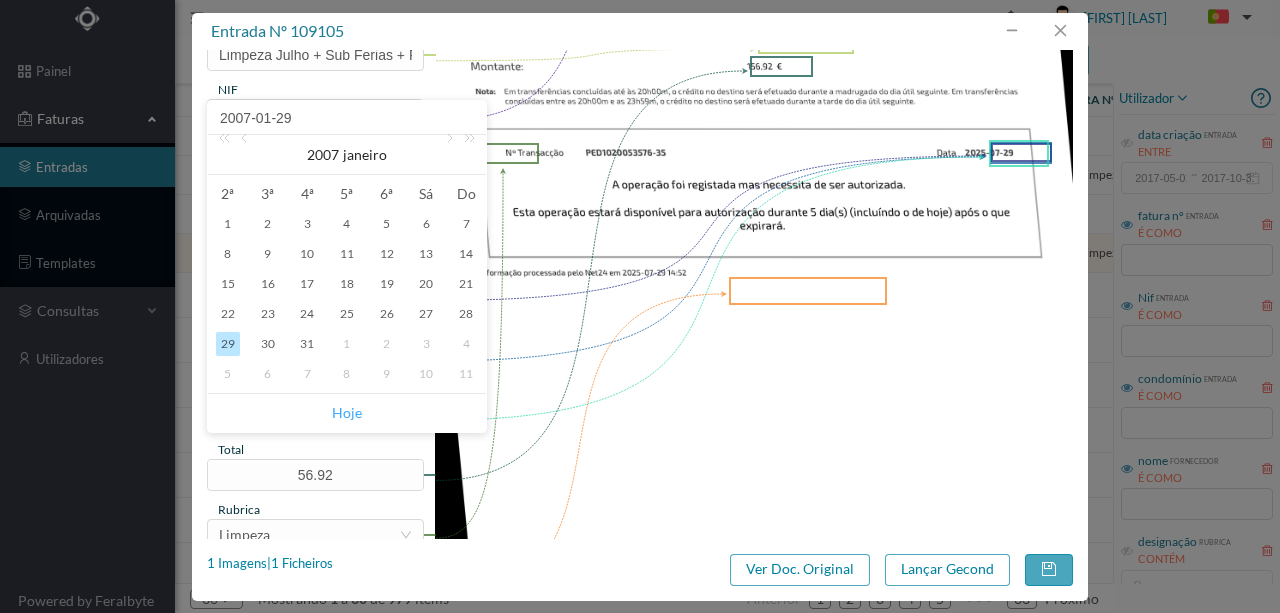 click on "Hoje" at bounding box center (347, 413) 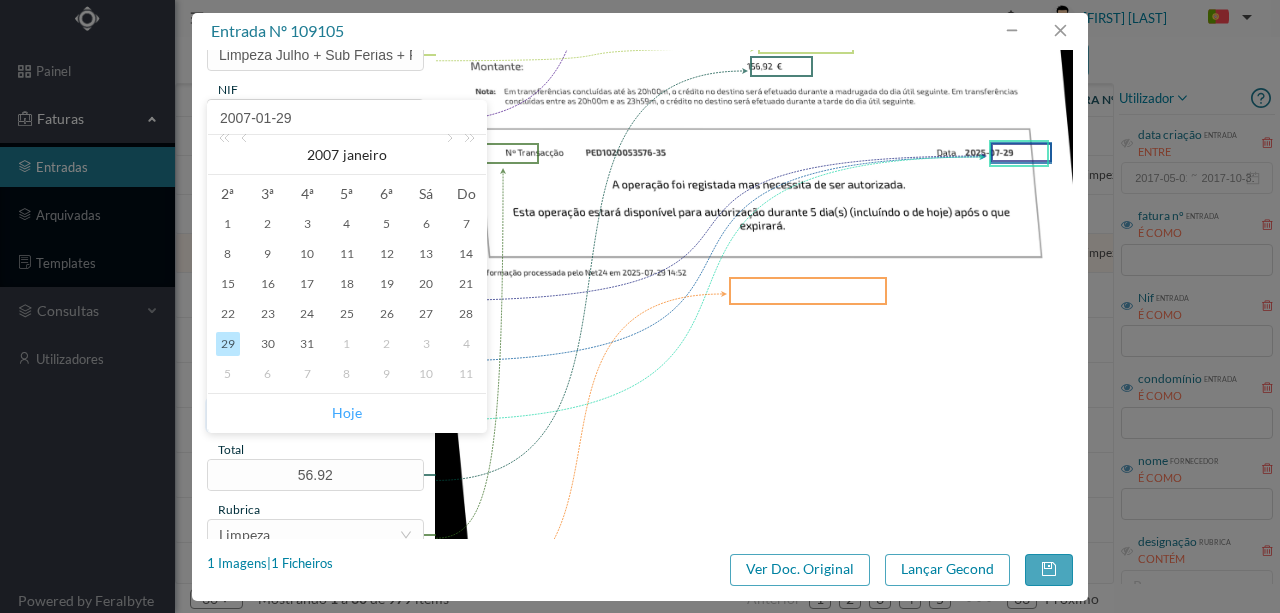 type on "2025-08-06" 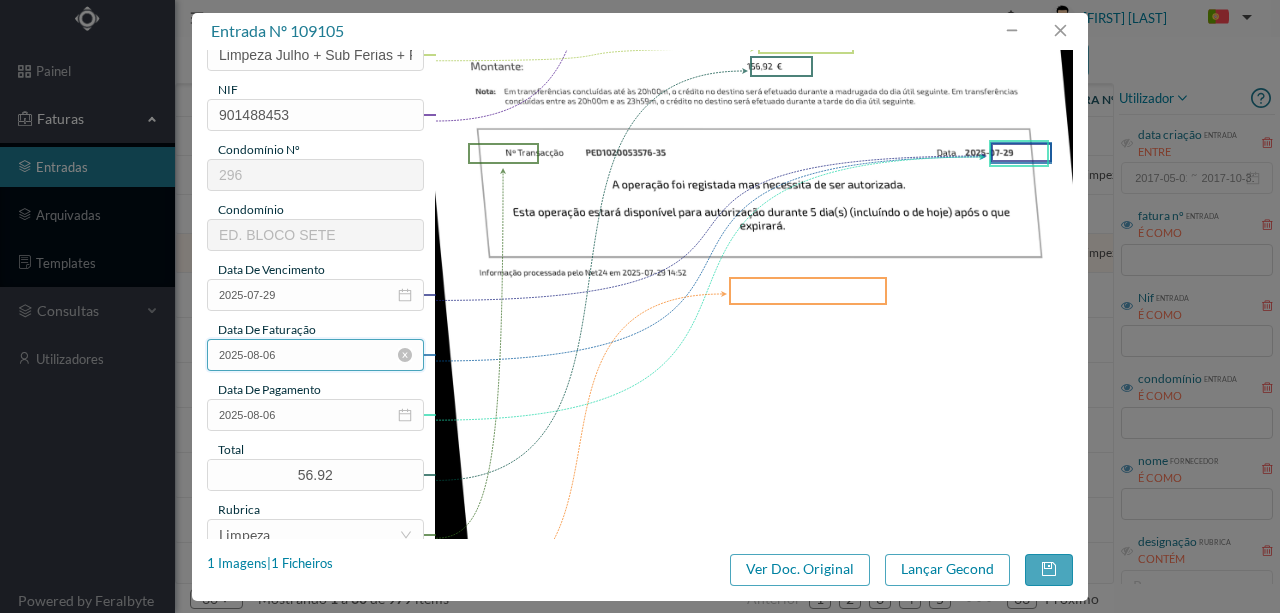 click on "2025-08-06" at bounding box center (315, 355) 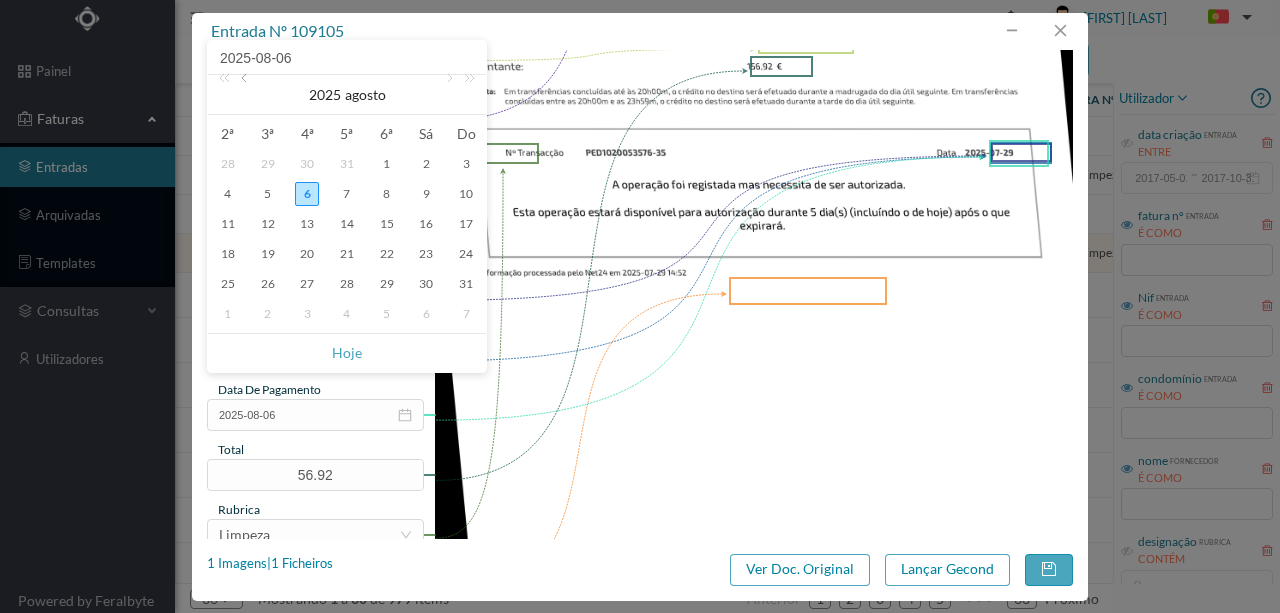 click at bounding box center (246, 95) 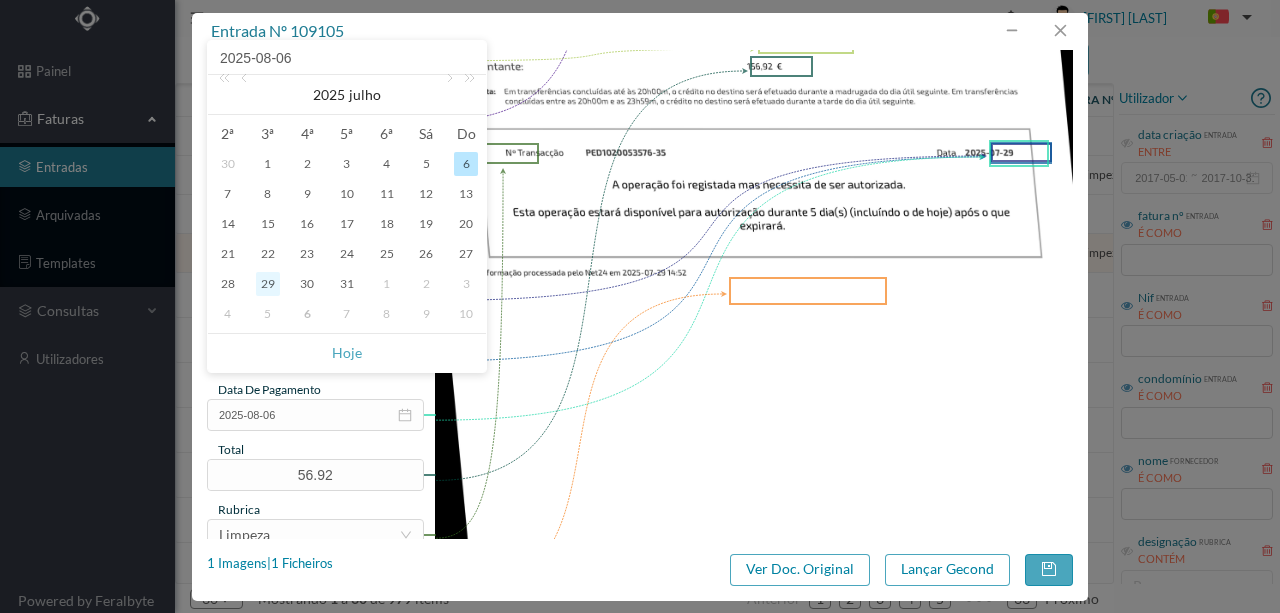 click on "29" at bounding box center [268, 284] 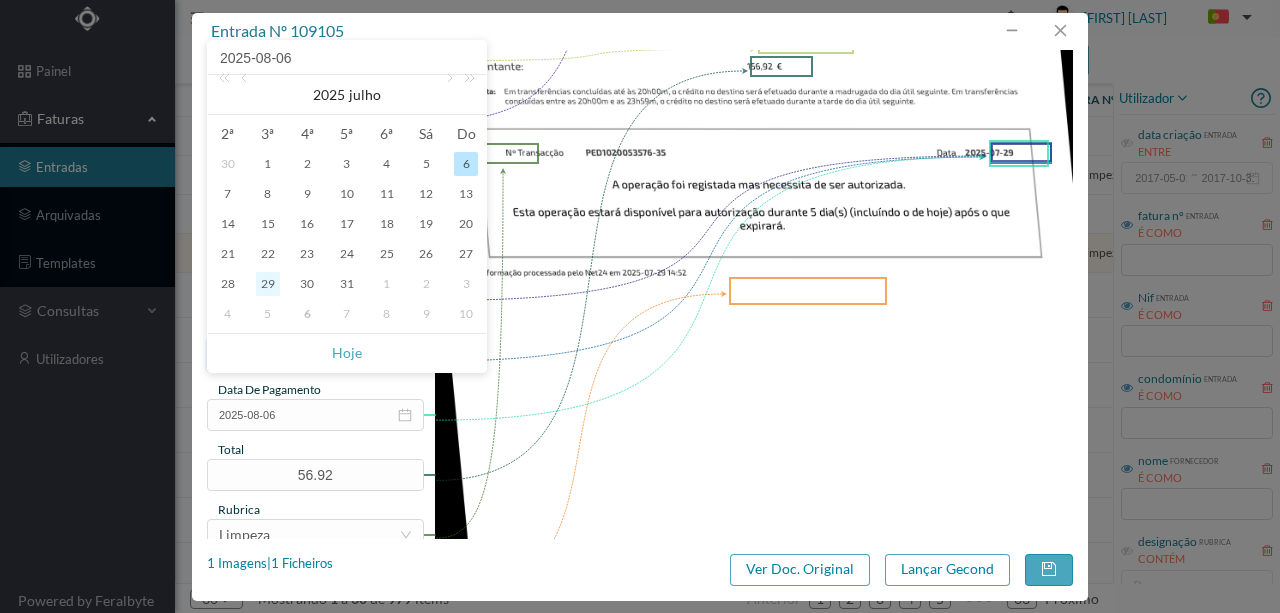 type on "2025-07-29" 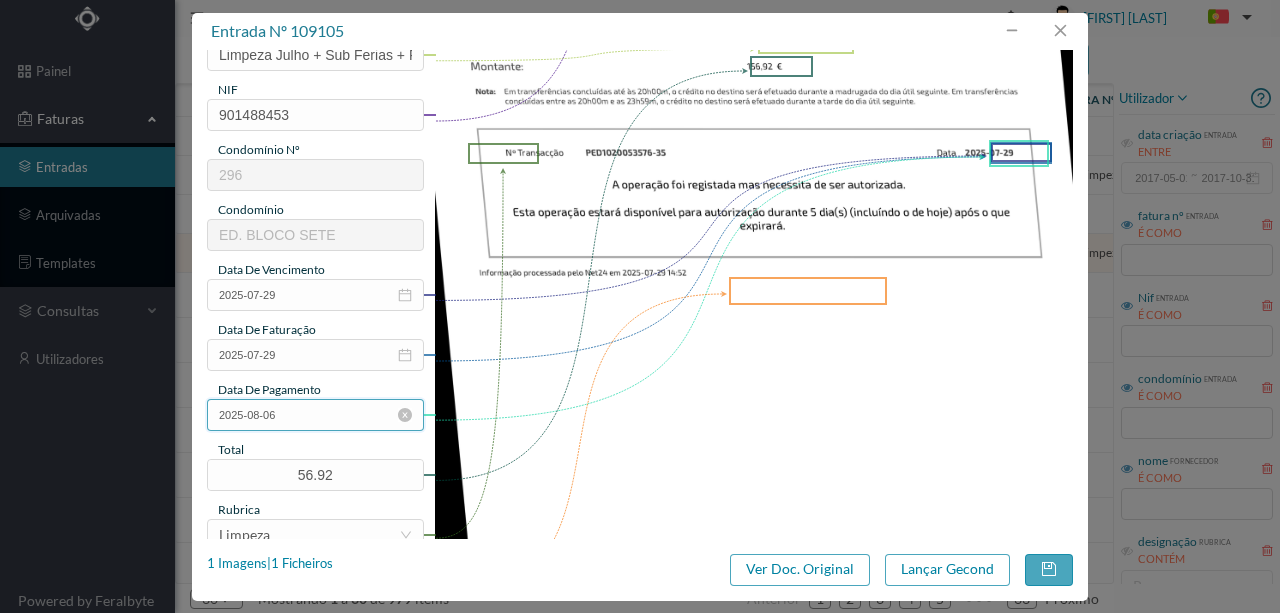 click on "2025-08-06" at bounding box center (315, 415) 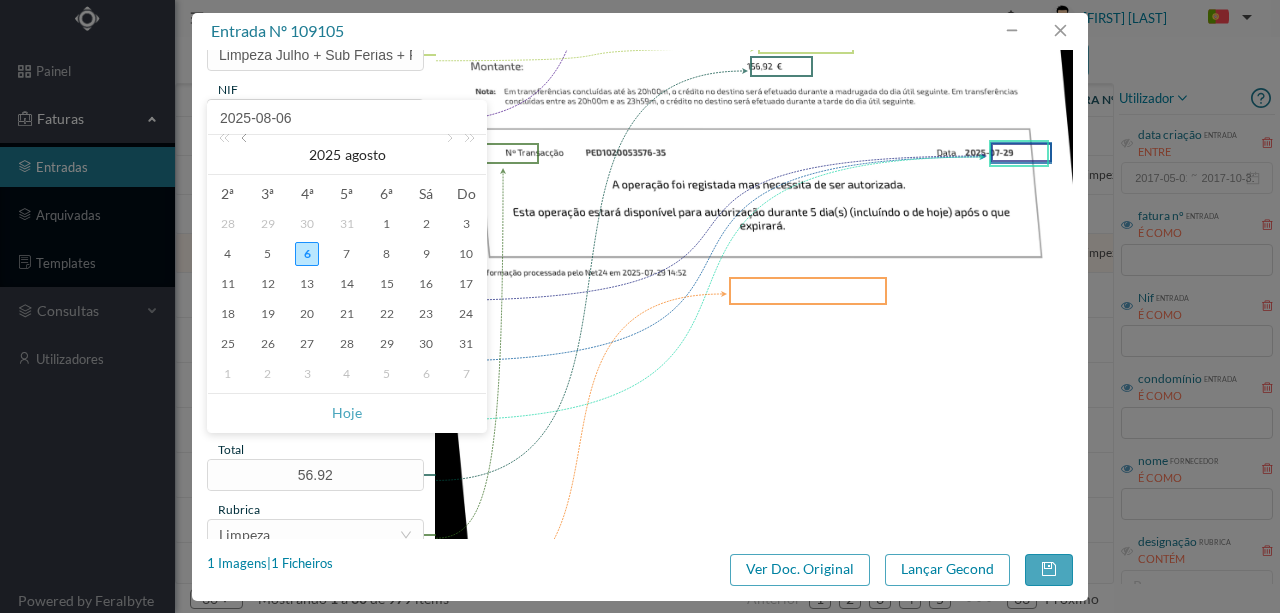 click at bounding box center (246, 155) 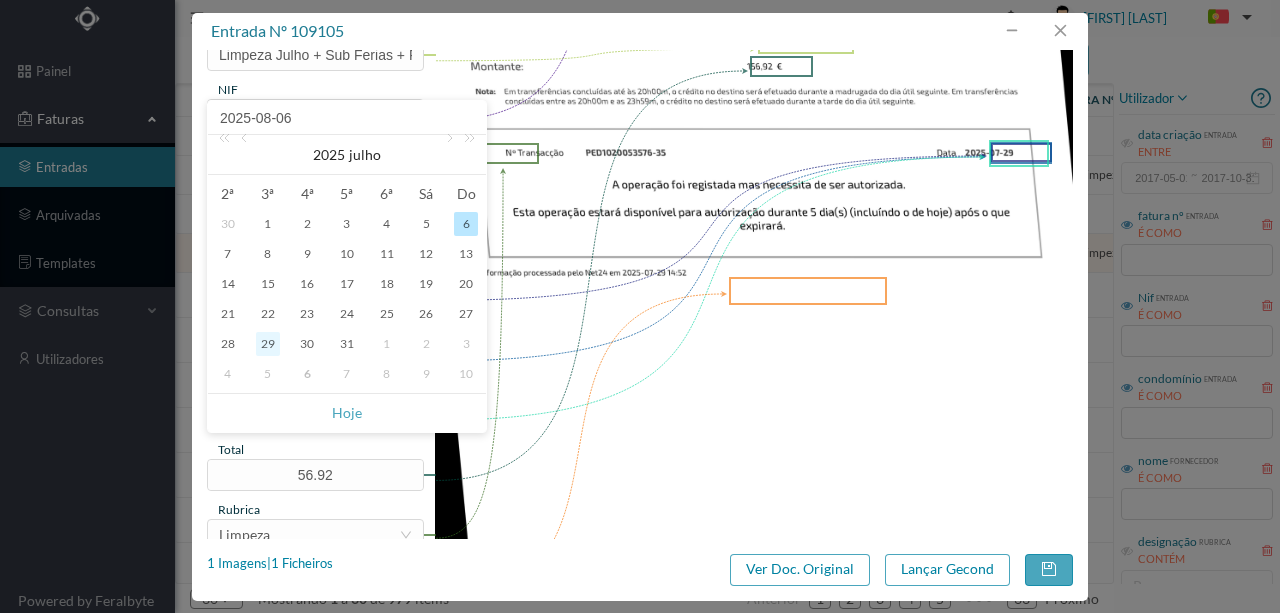 click on "29" at bounding box center (268, 344) 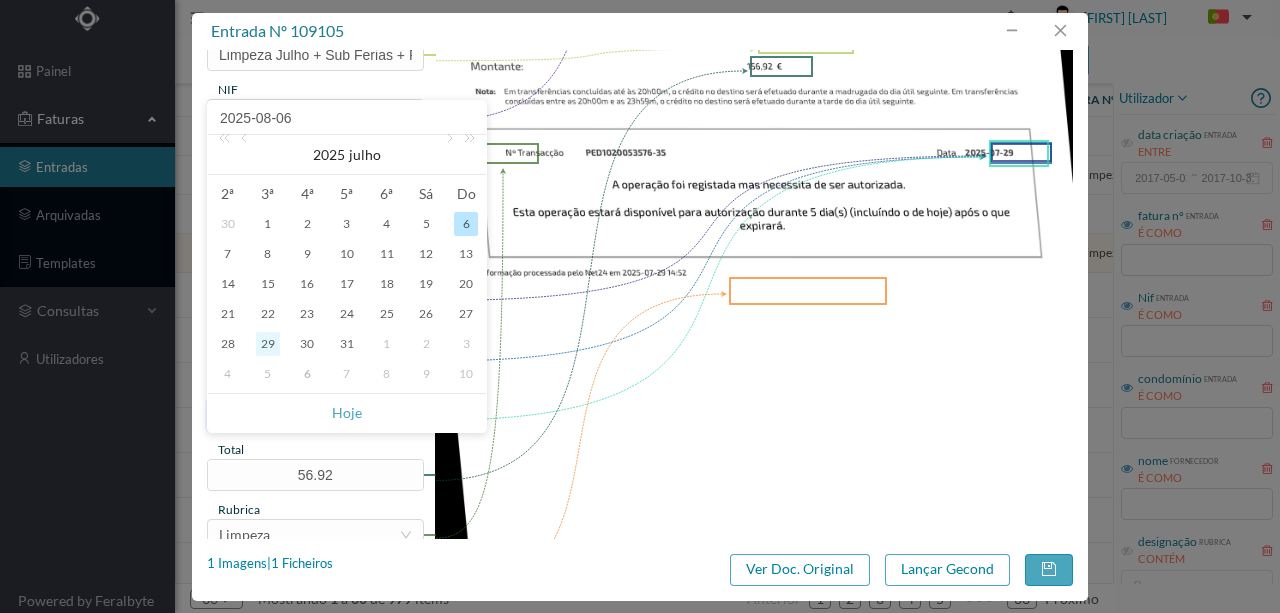type on "2025-07-29" 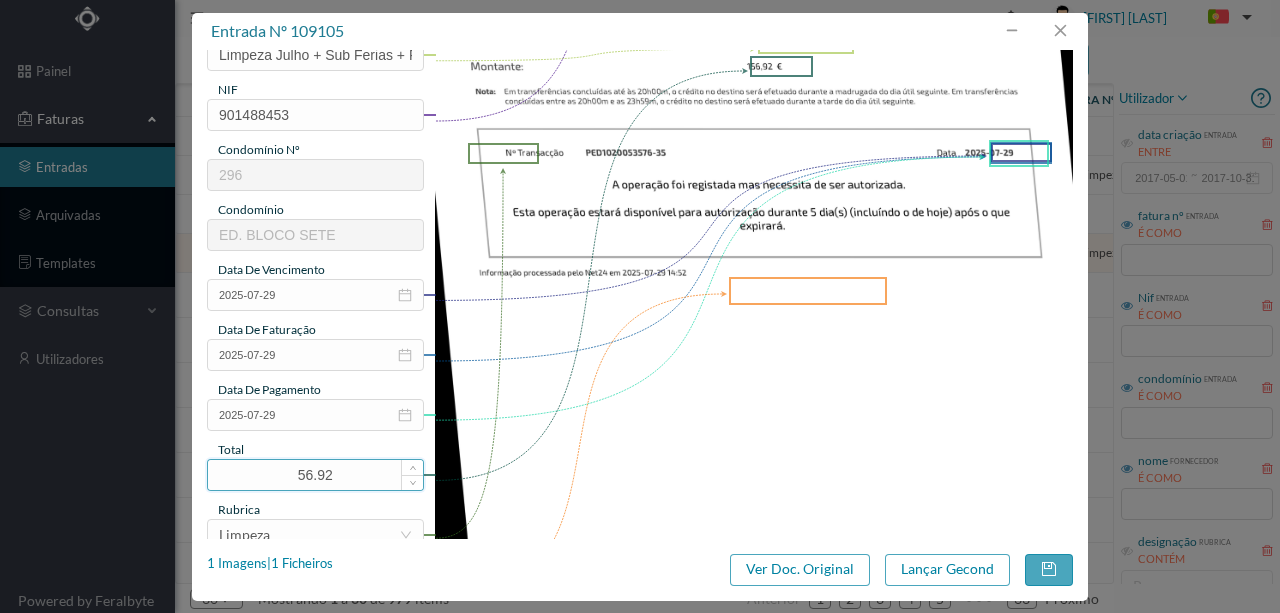 drag, startPoint x: 306, startPoint y: 466, endPoint x: 276, endPoint y: 468, distance: 30.066593 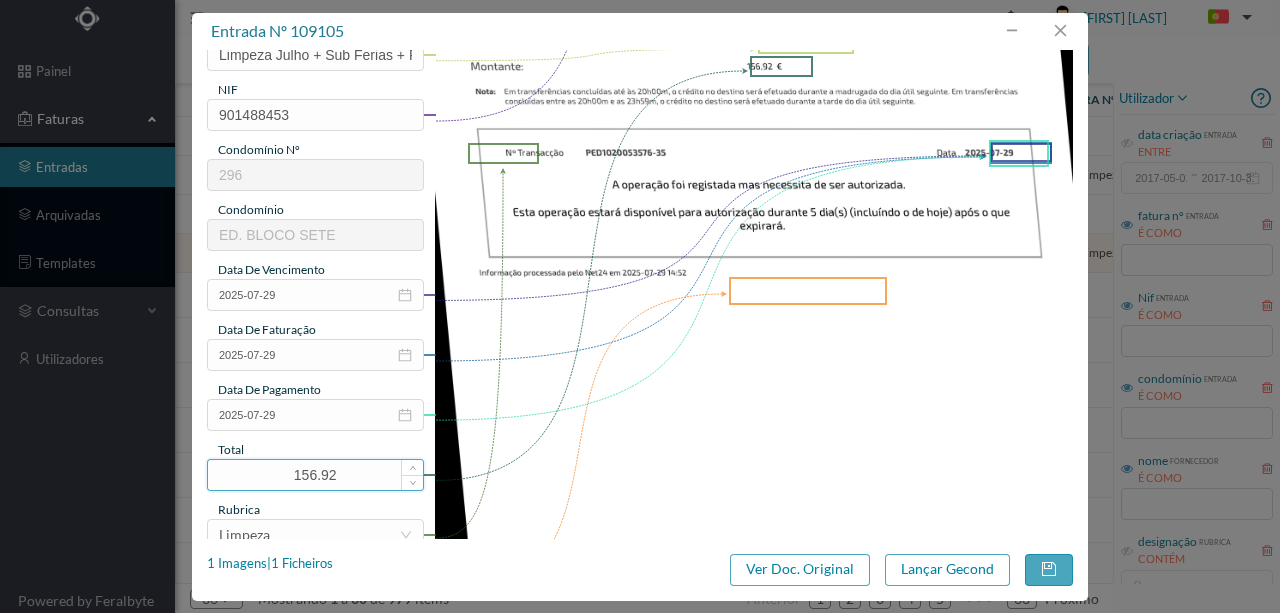 scroll, scrollTop: 466, scrollLeft: 0, axis: vertical 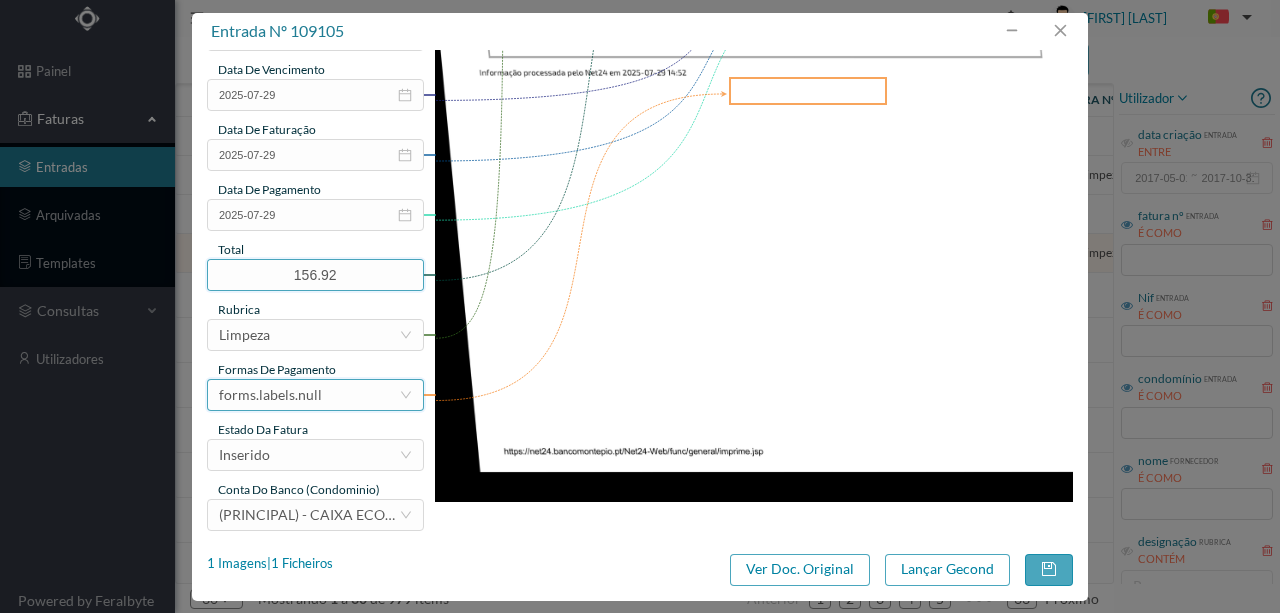 type on "156.92" 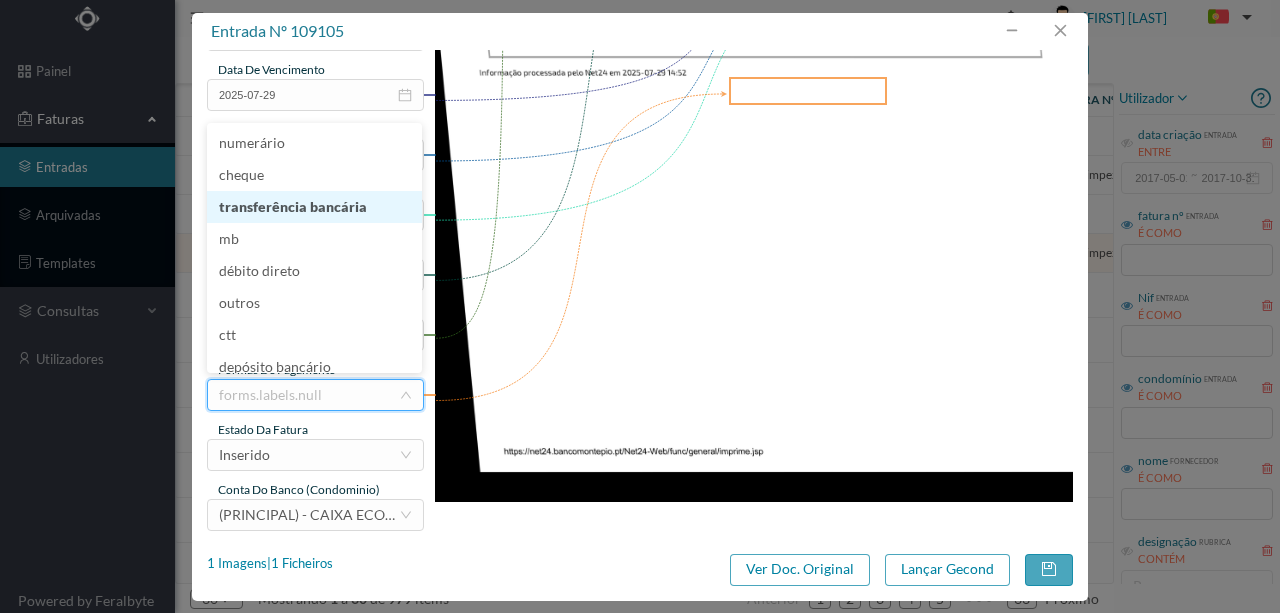click on "transferência bancária" at bounding box center [314, 207] 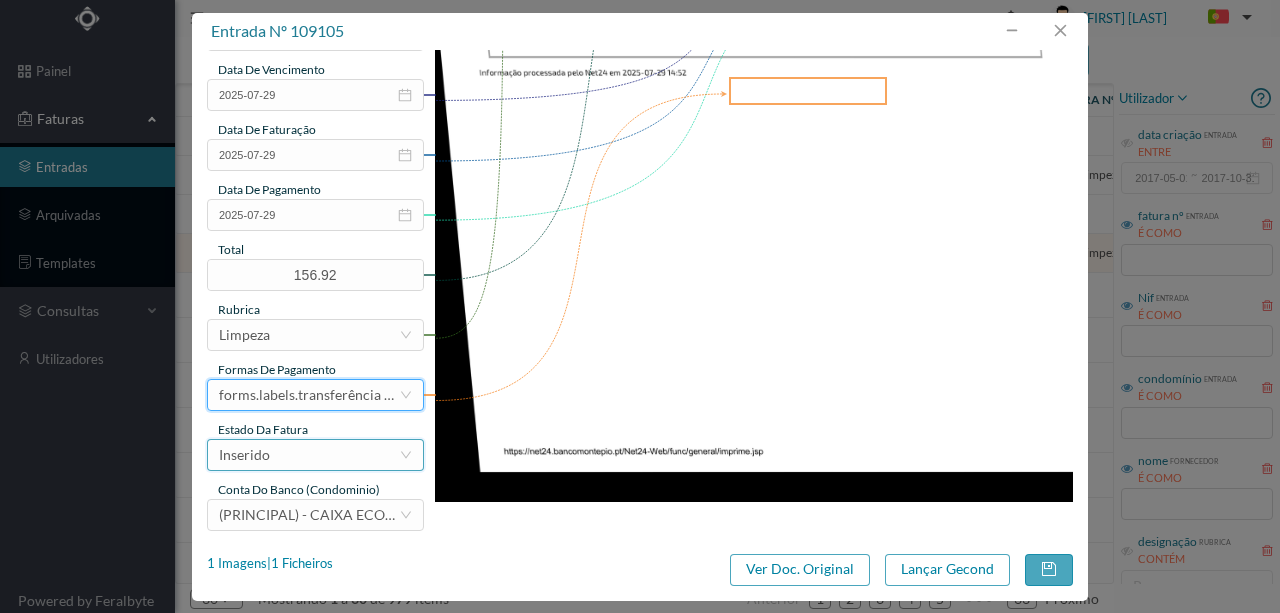 click on "Inserido" at bounding box center [309, 455] 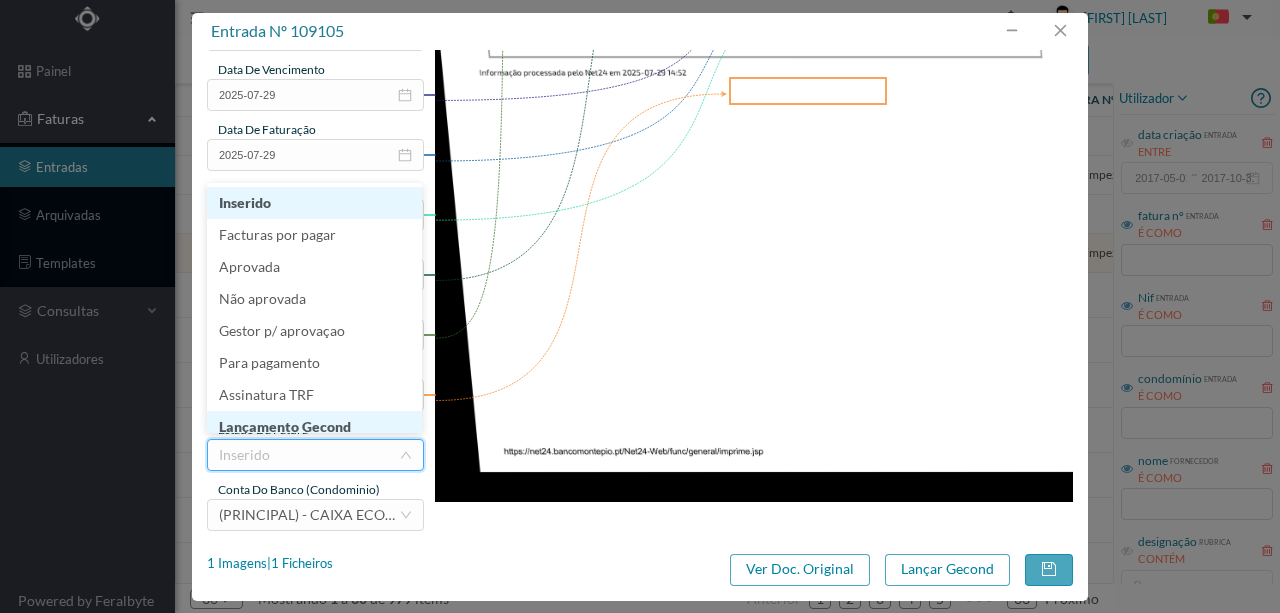 scroll, scrollTop: 10, scrollLeft: 0, axis: vertical 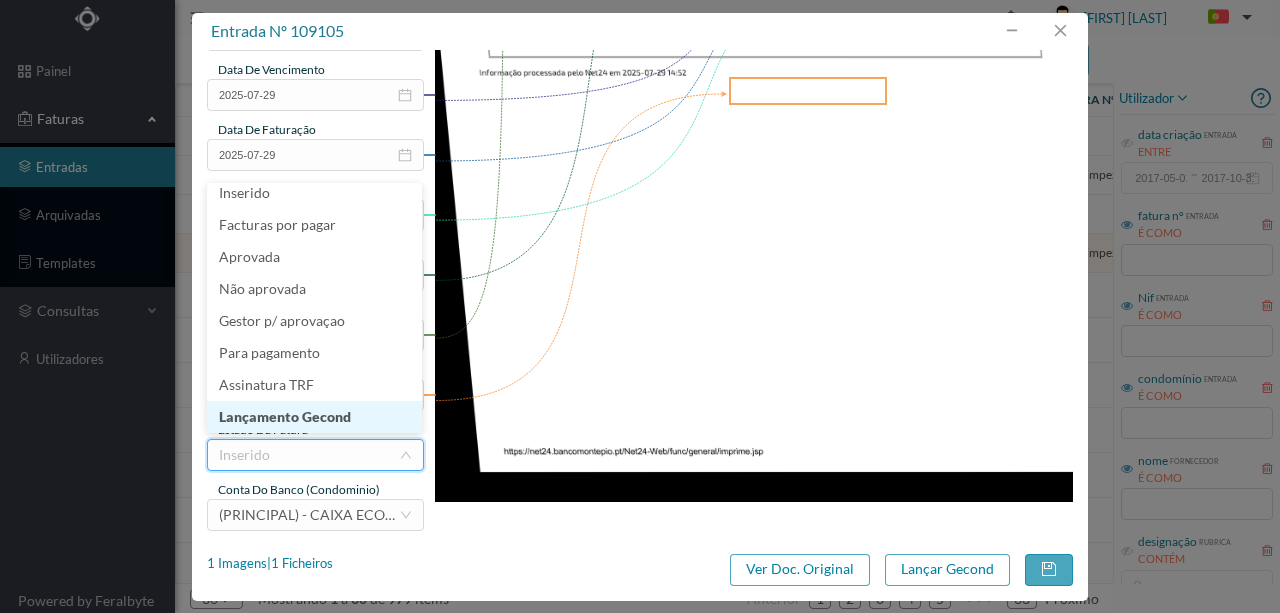 click on "Lançamento Gecond" at bounding box center [314, 417] 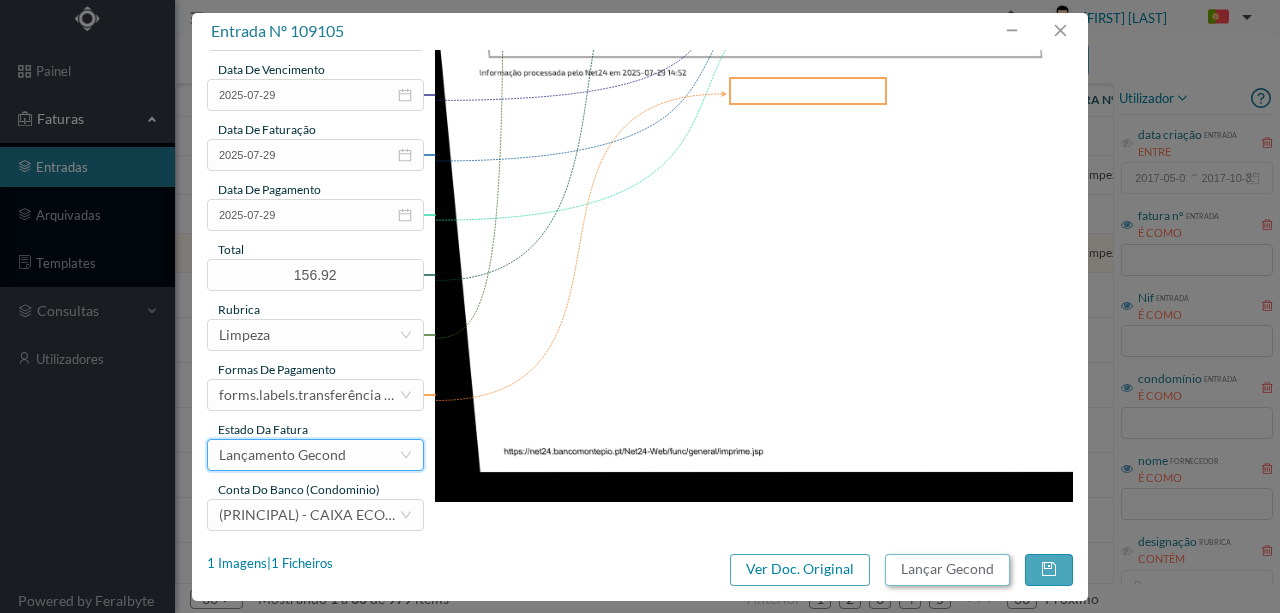 click on "Lançar Gecond" at bounding box center (947, 570) 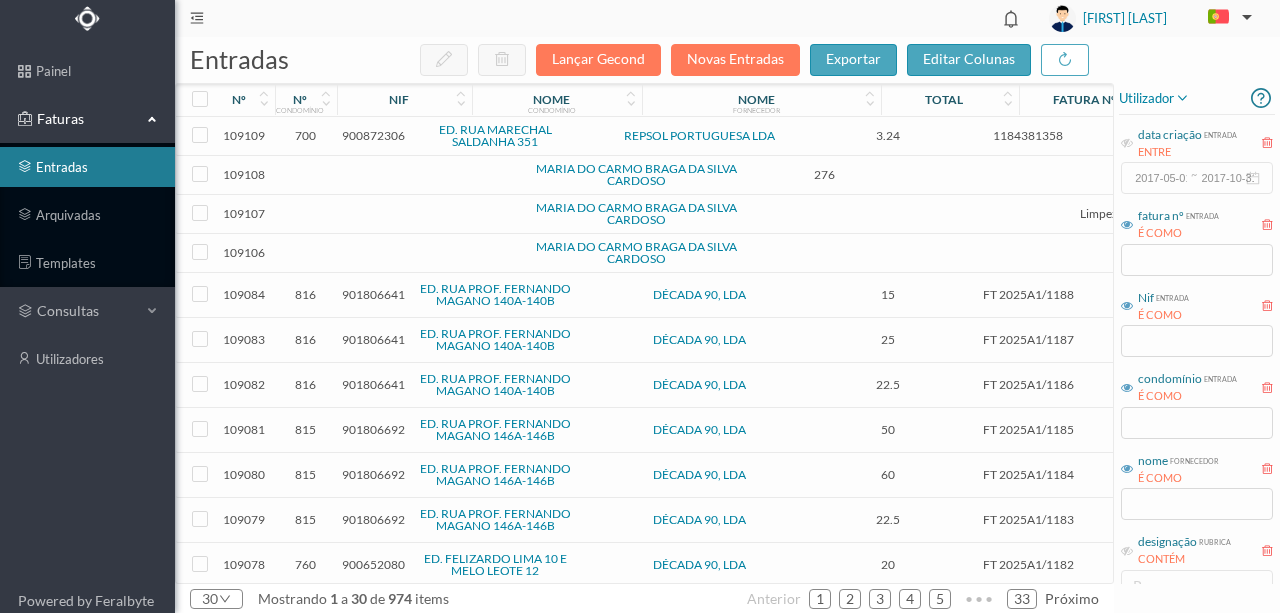 click at bounding box center (432, 253) 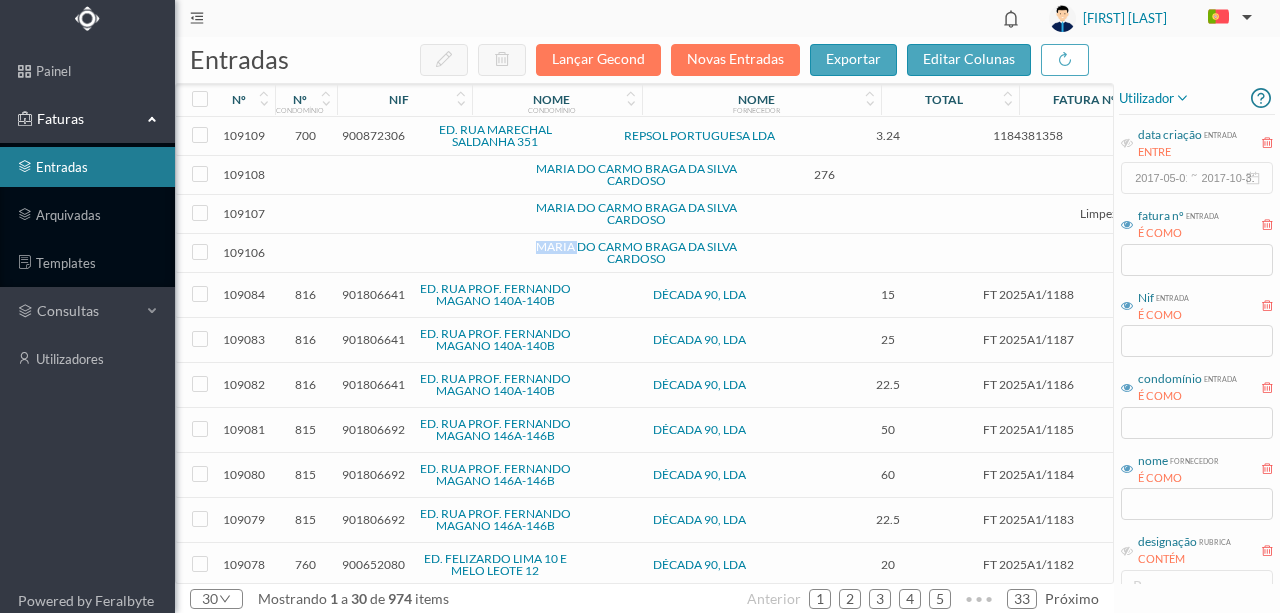 click at bounding box center (432, 253) 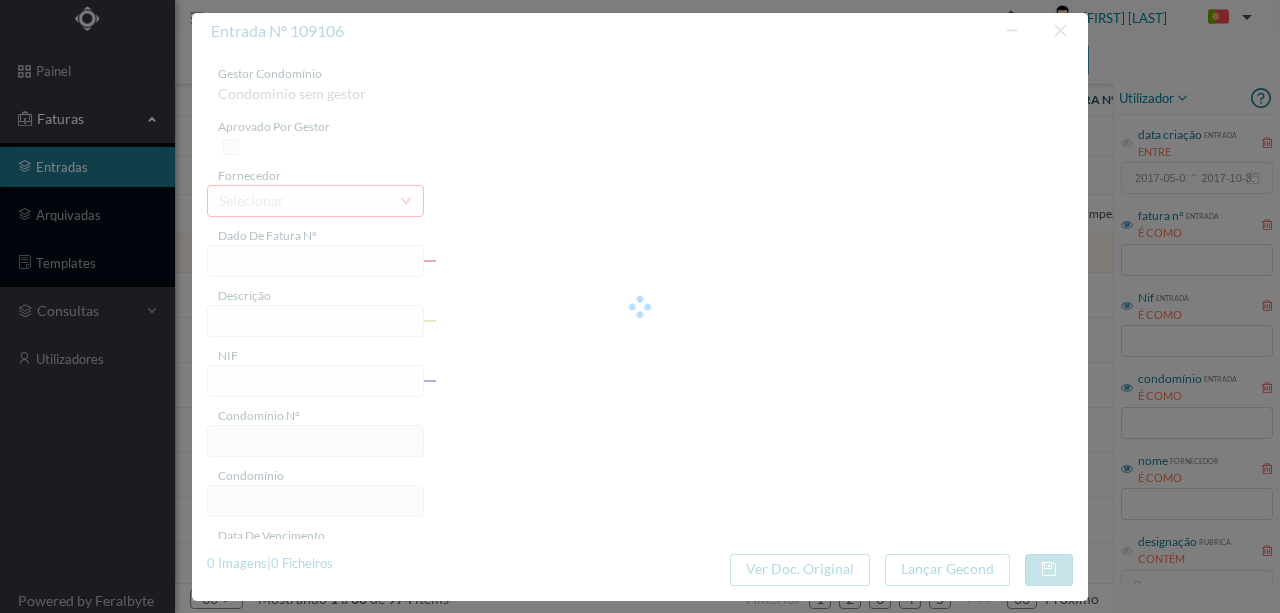 type on "0" 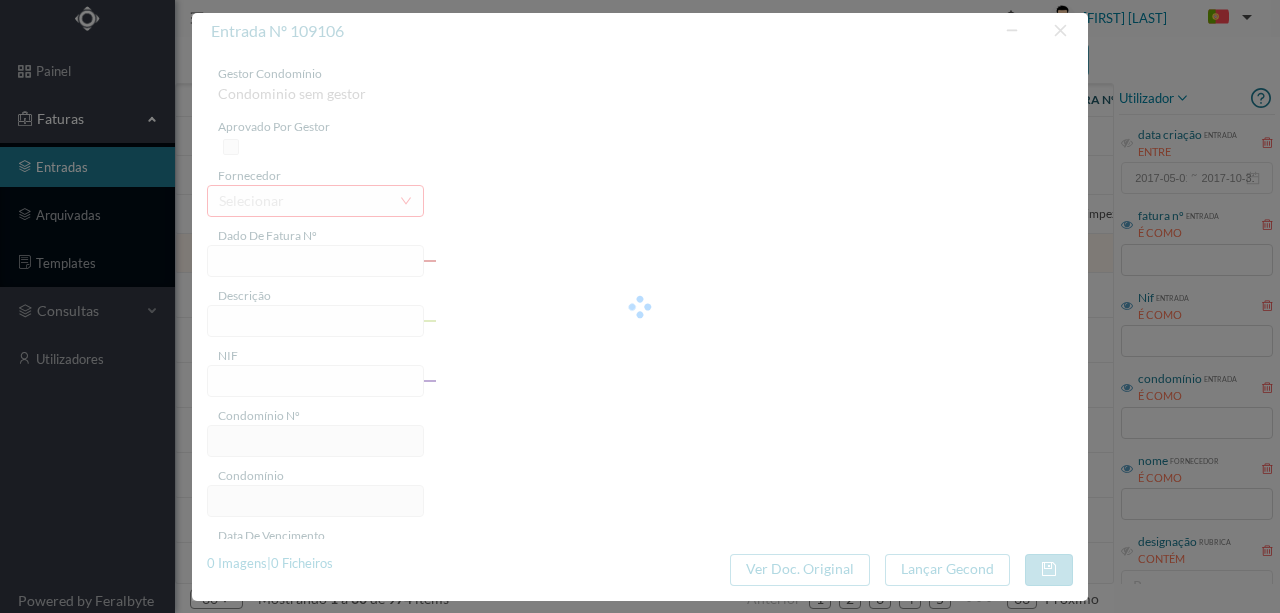 type on "Invalid date" 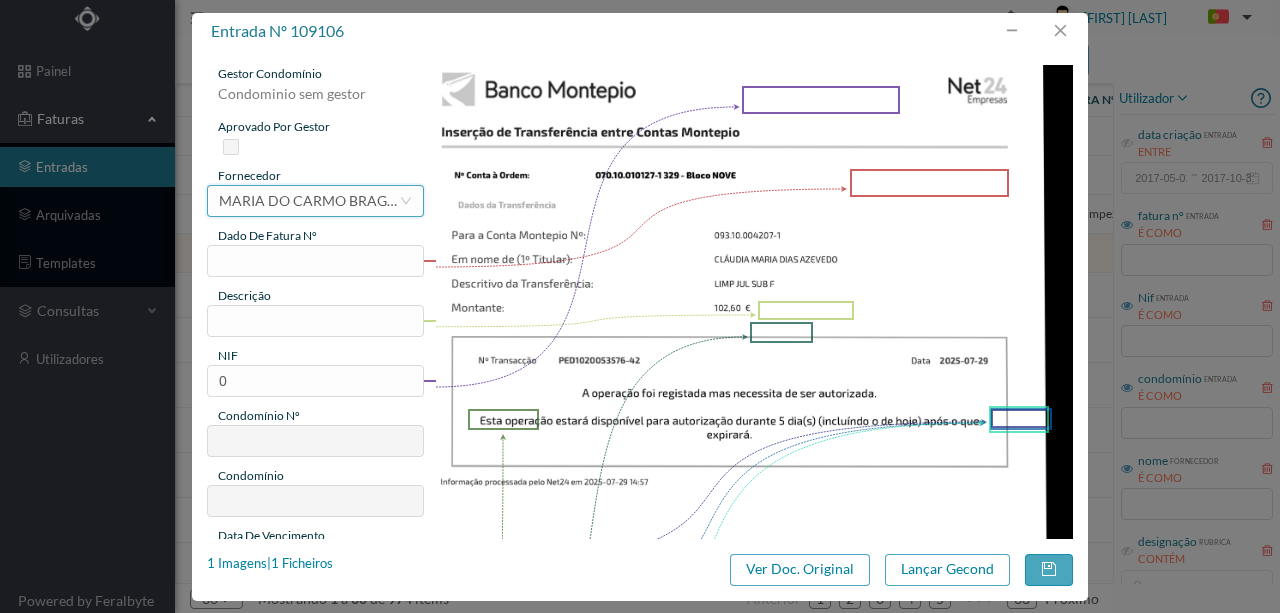 click on "MARIA DO CARMO BRAGA DA SILVA CARDOSO" at bounding box center [309, 201] 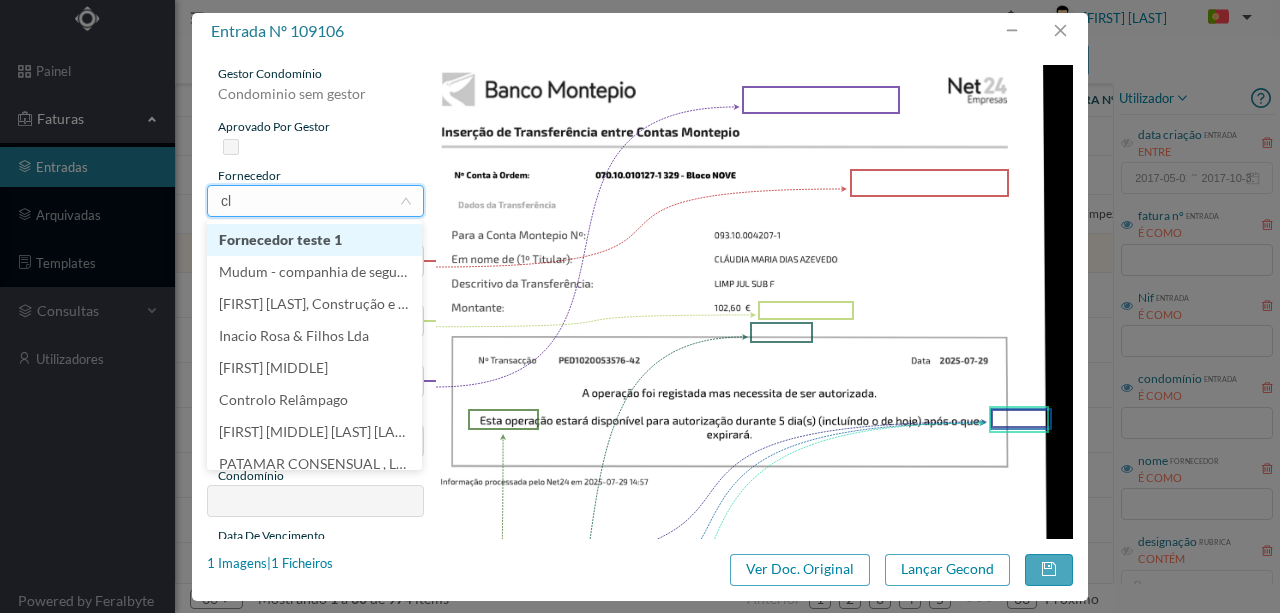 scroll, scrollTop: 4, scrollLeft: 0, axis: vertical 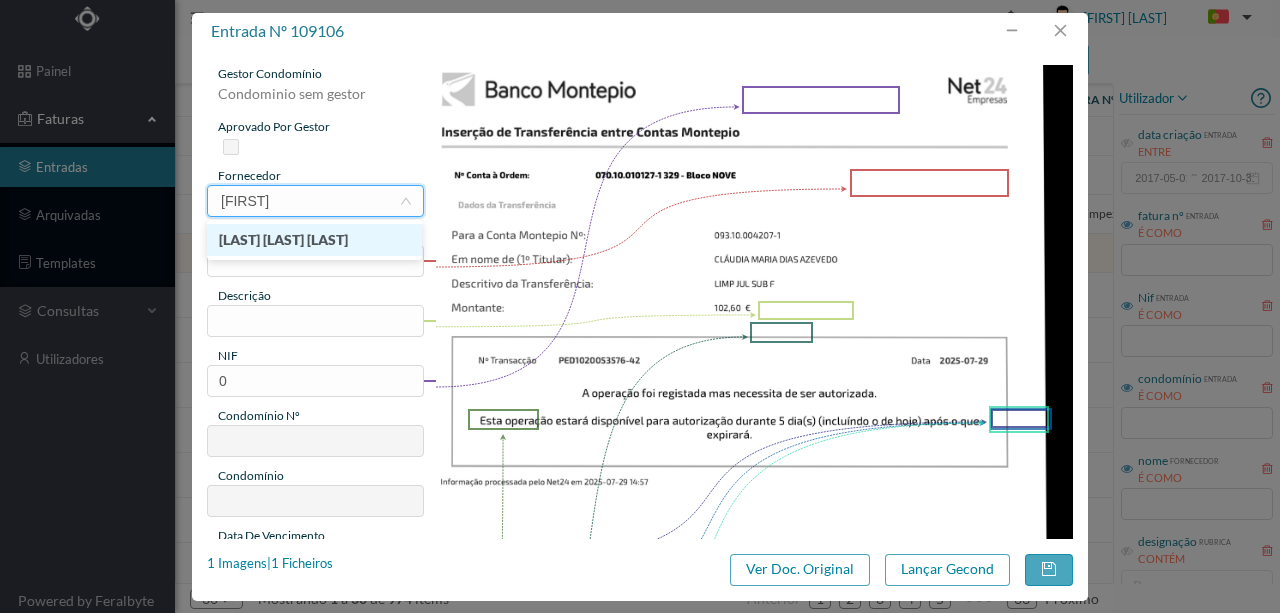 type on "claúd" 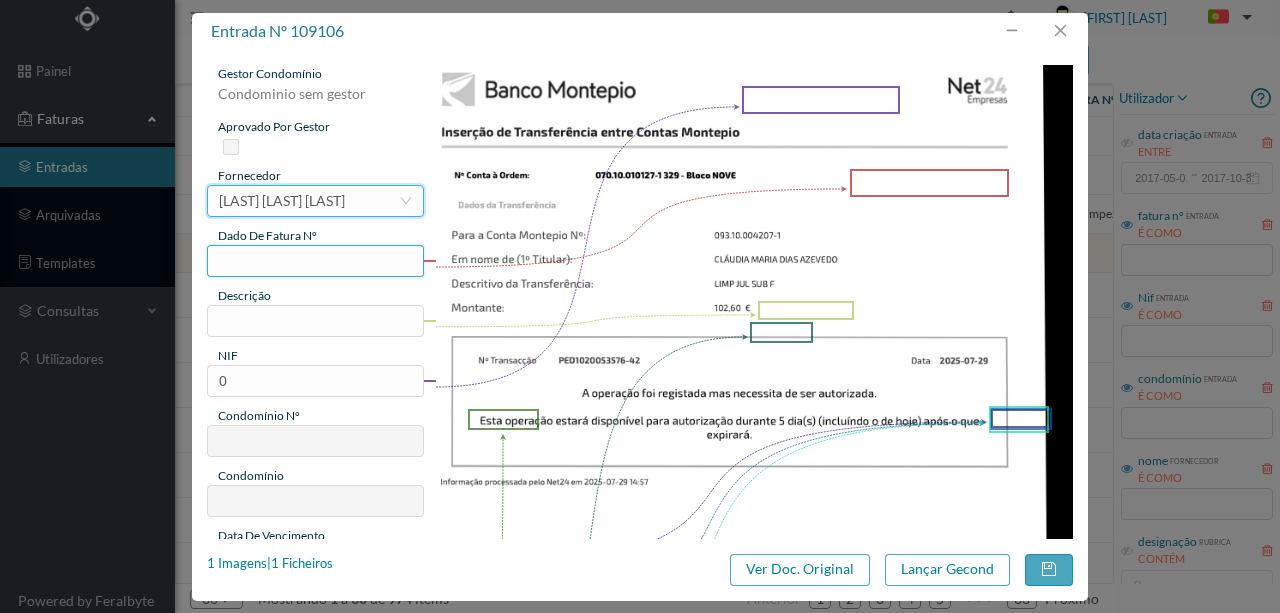 click at bounding box center (315, 261) 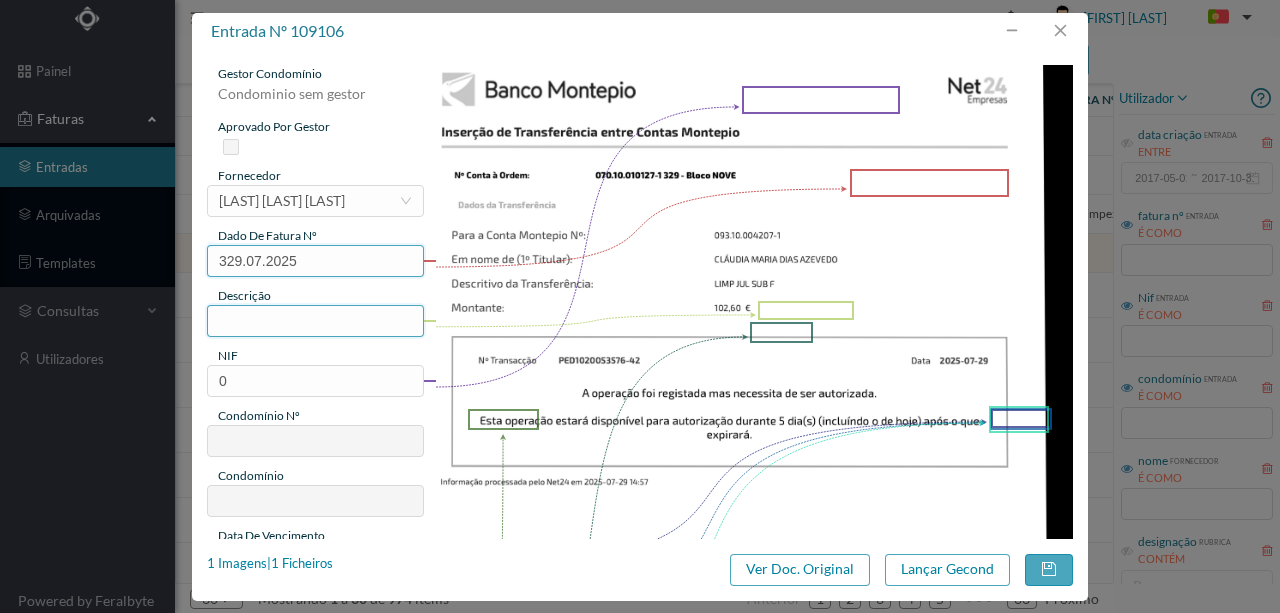 type on "329.07.2025" 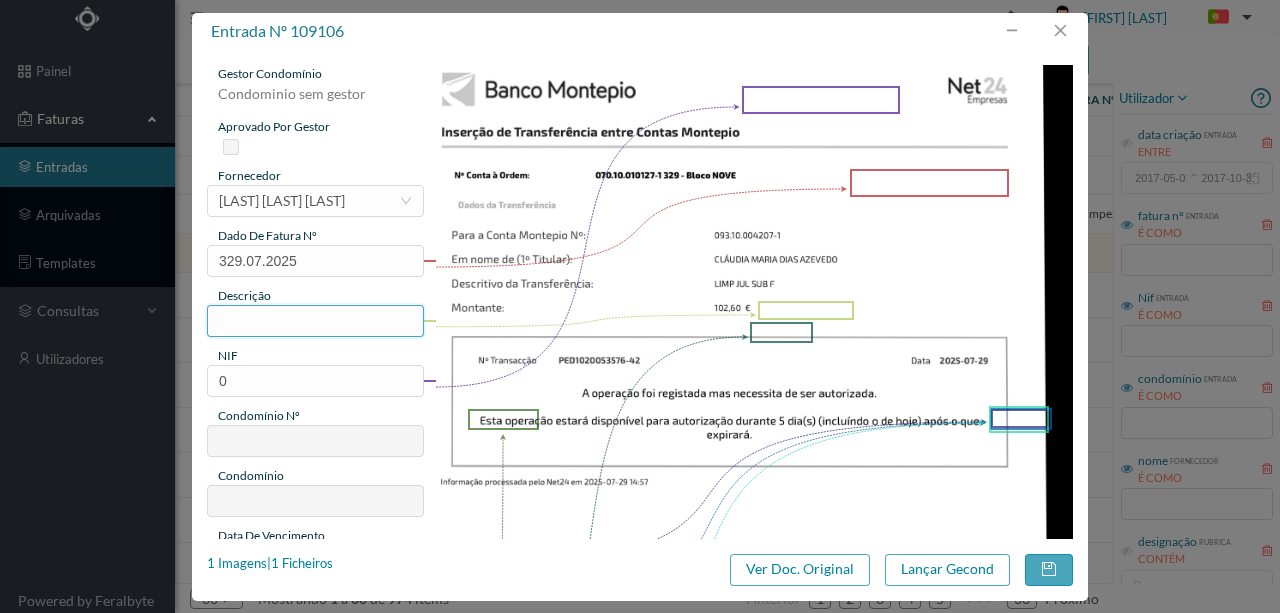 click at bounding box center [315, 321] 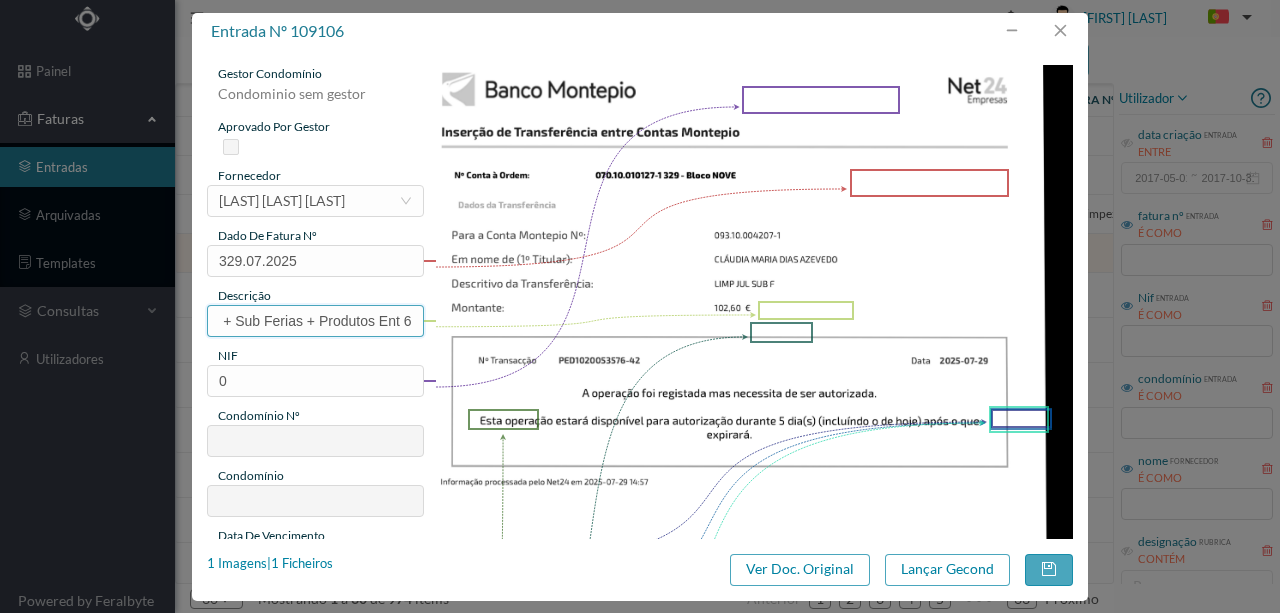 scroll, scrollTop: 0, scrollLeft: 98, axis: horizontal 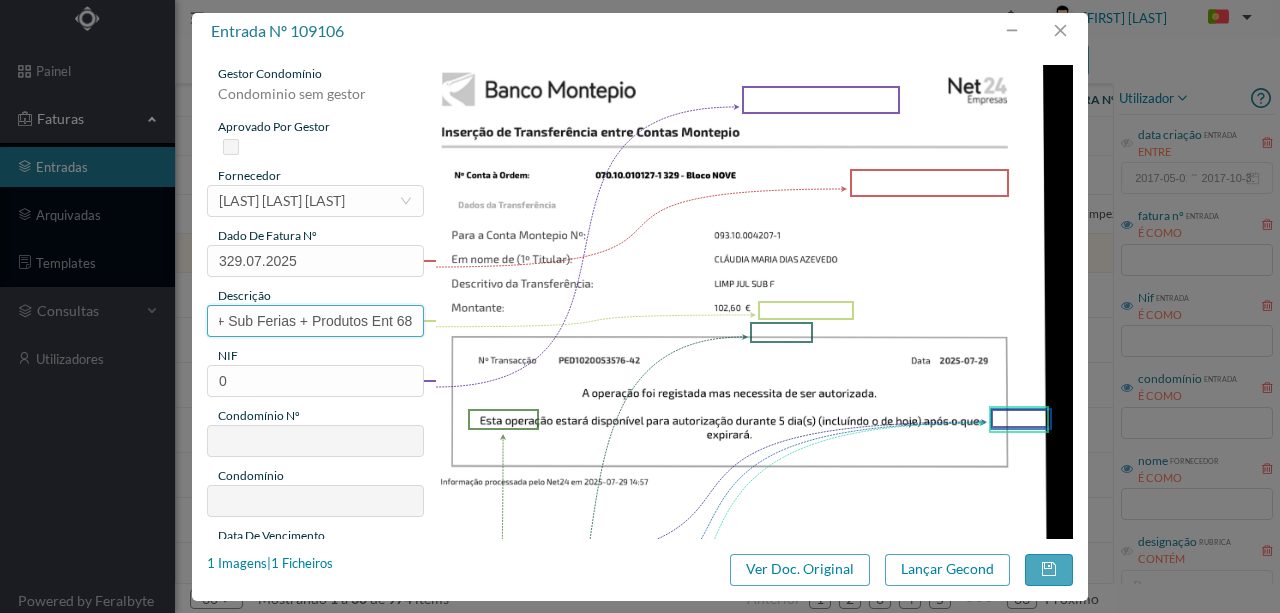 type on "Limpeza Julho + Sub Ferias + Produtos Ent 68" 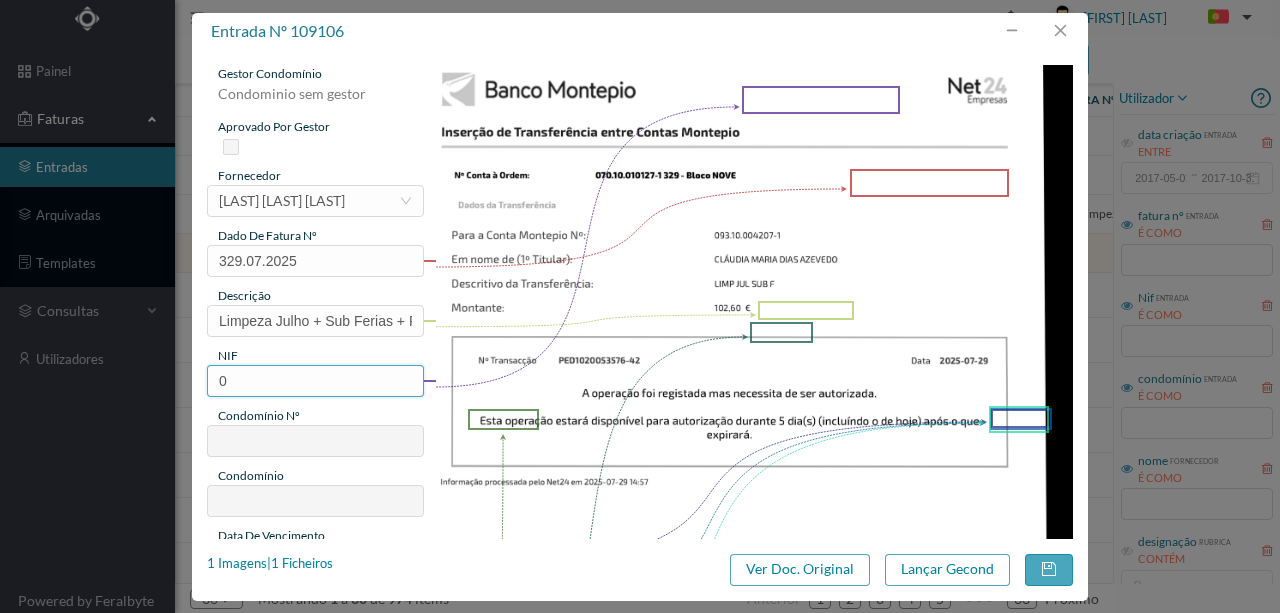 drag, startPoint x: 246, startPoint y: 390, endPoint x: 220, endPoint y: 390, distance: 26 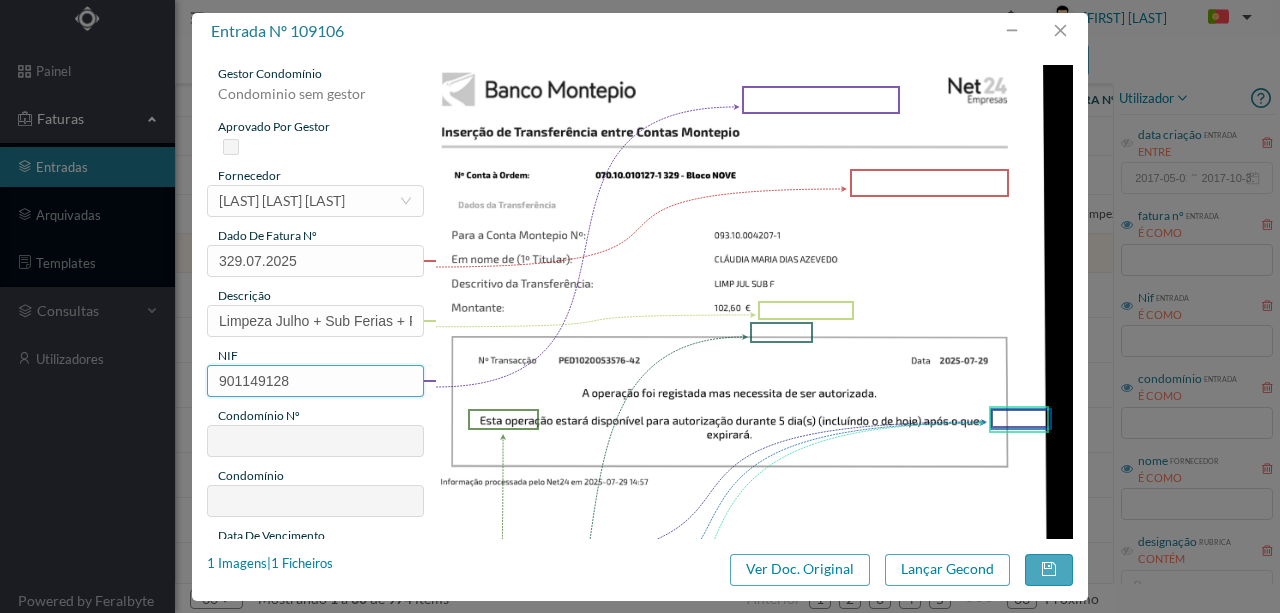 type on "329" 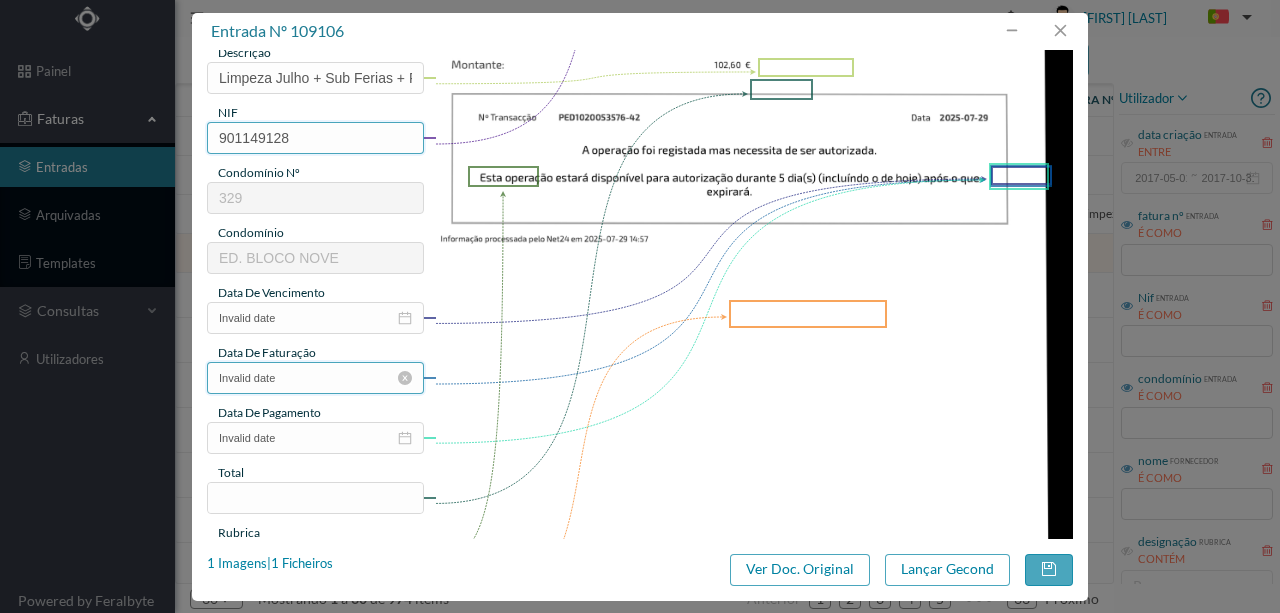 scroll, scrollTop: 266, scrollLeft: 0, axis: vertical 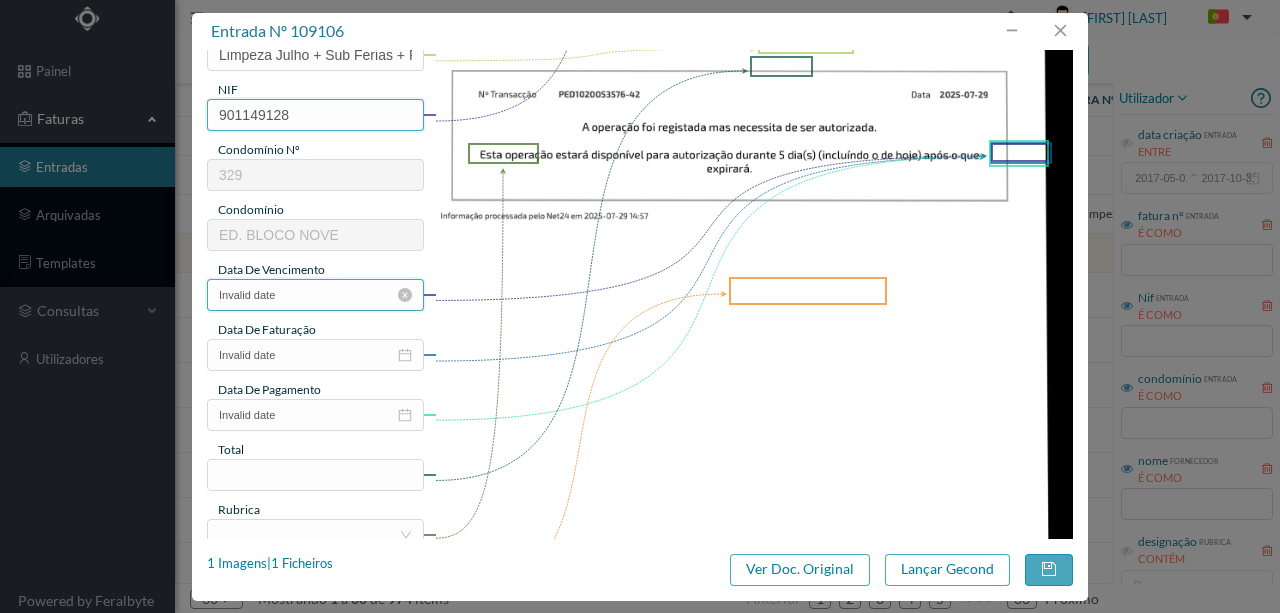 type on "901149128" 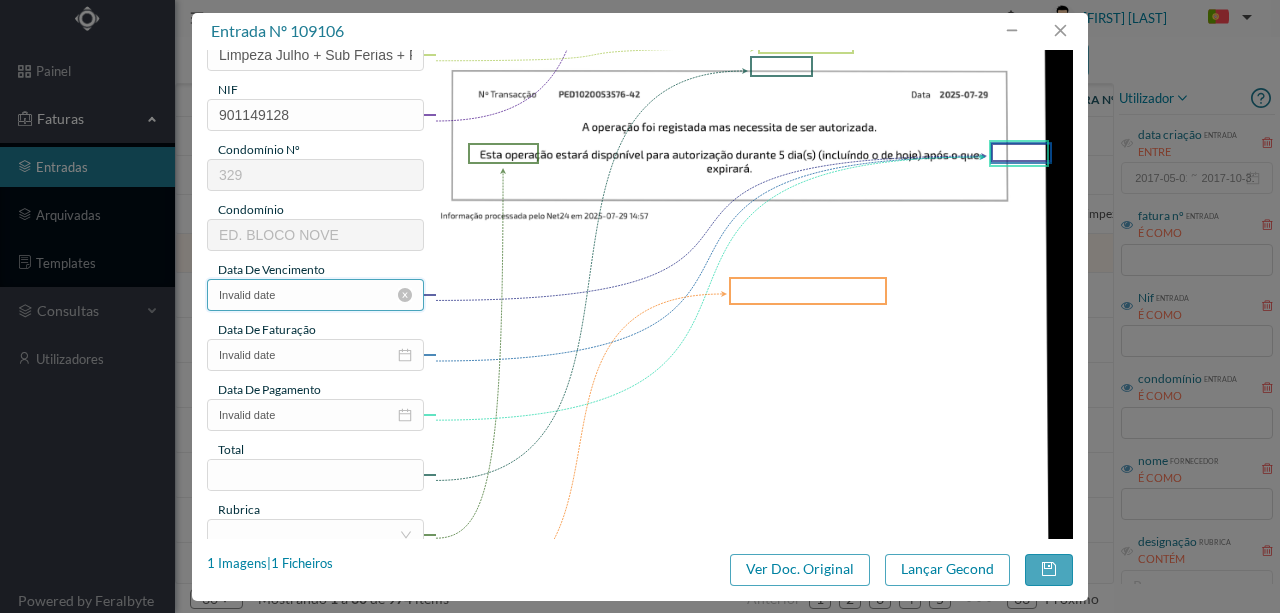click on "Invalid date" at bounding box center (315, 295) 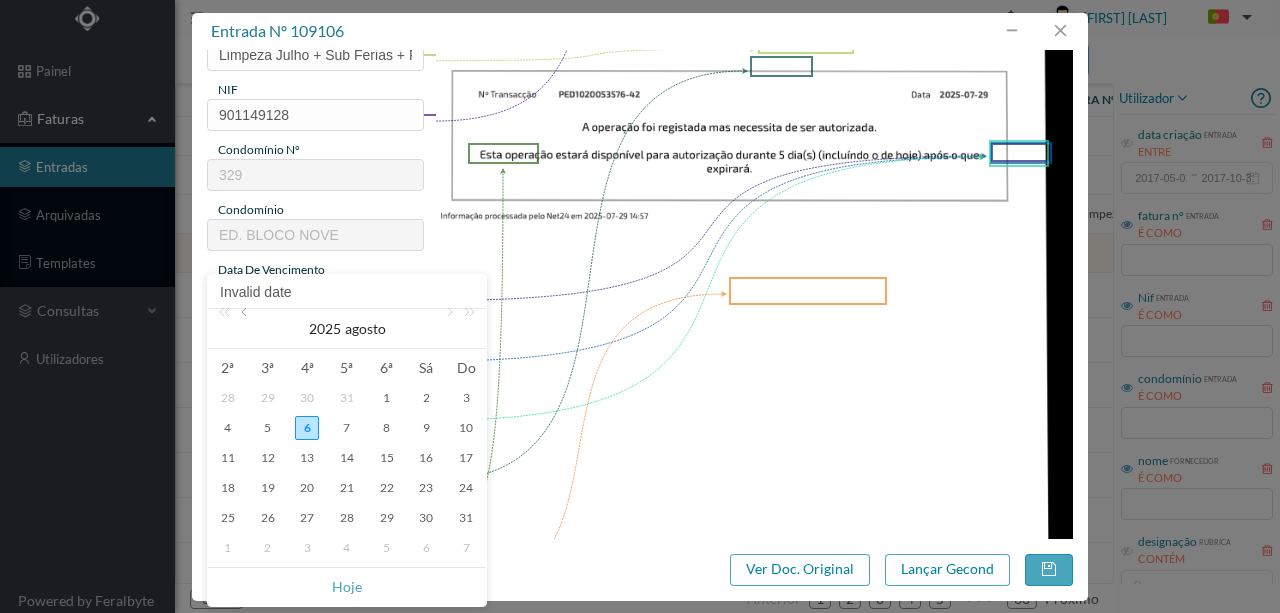 click at bounding box center [246, 329] 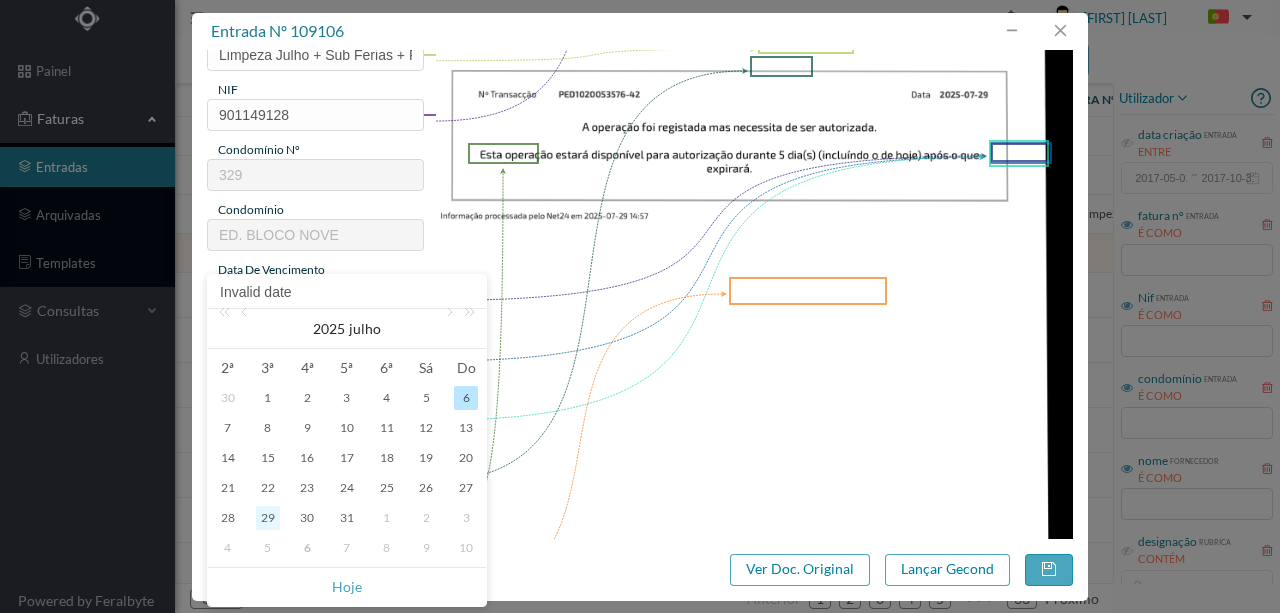 click on "29" at bounding box center [268, 518] 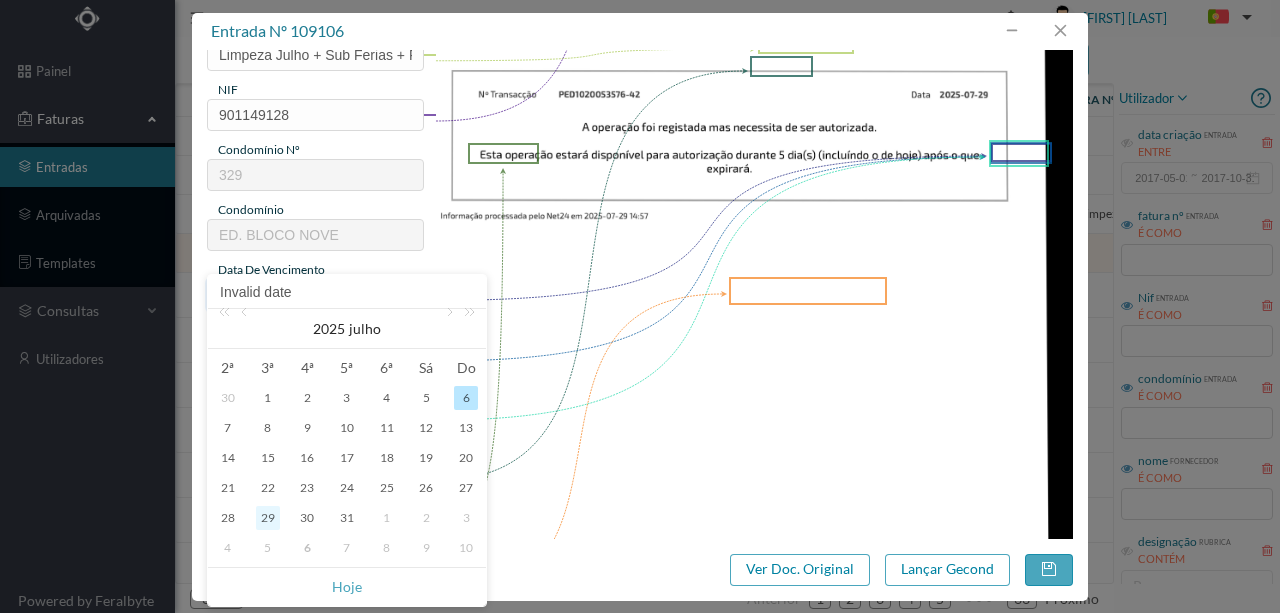 type on "2025-07-29" 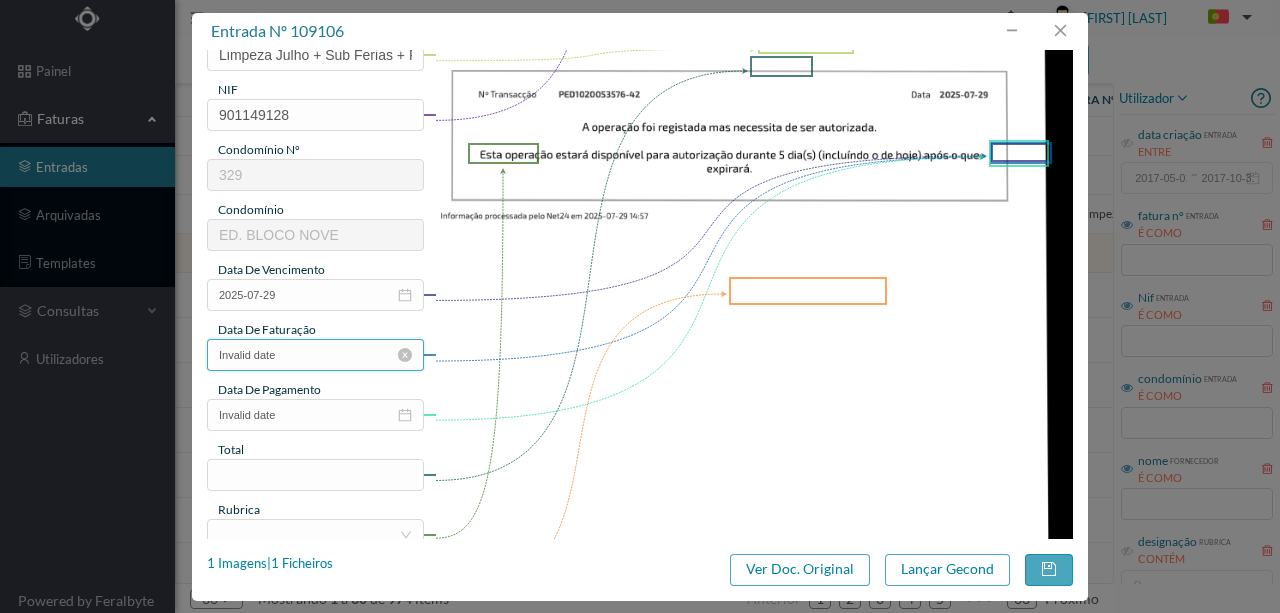 click on "Invalid date" at bounding box center (315, 355) 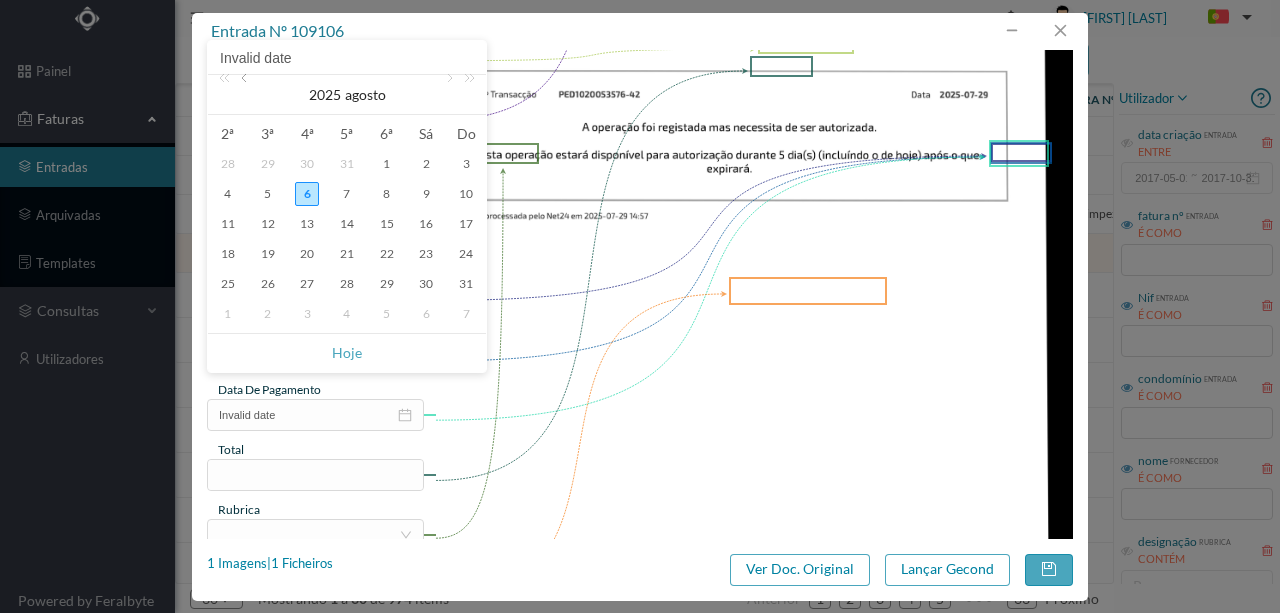 click at bounding box center (246, 95) 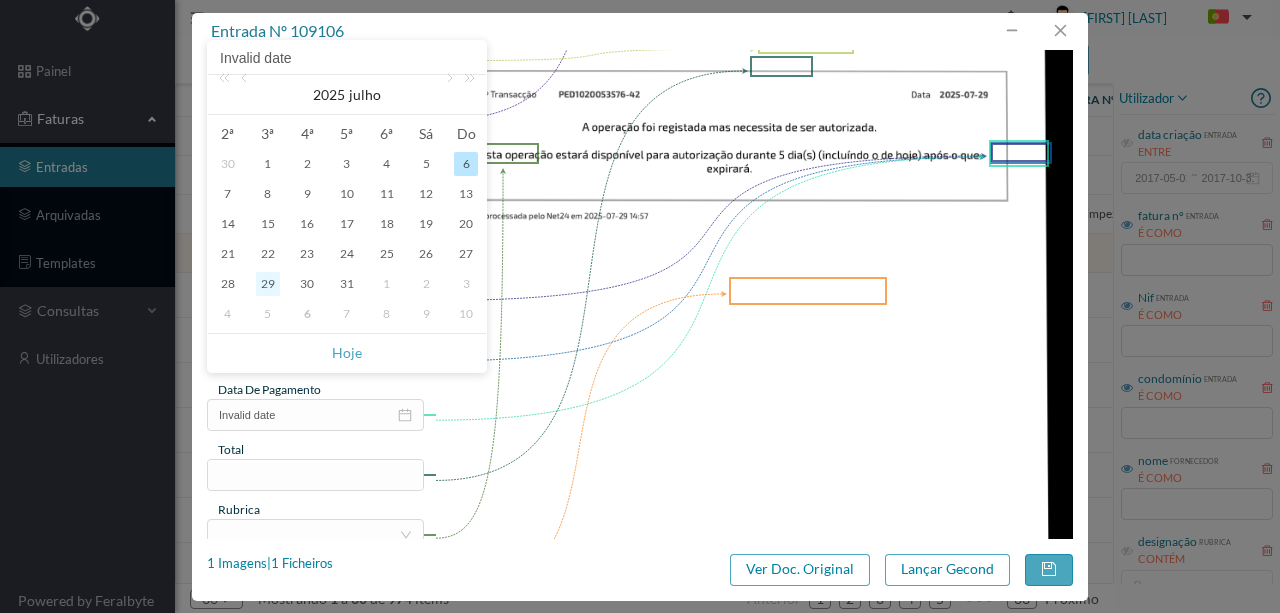 click on "29" at bounding box center [268, 284] 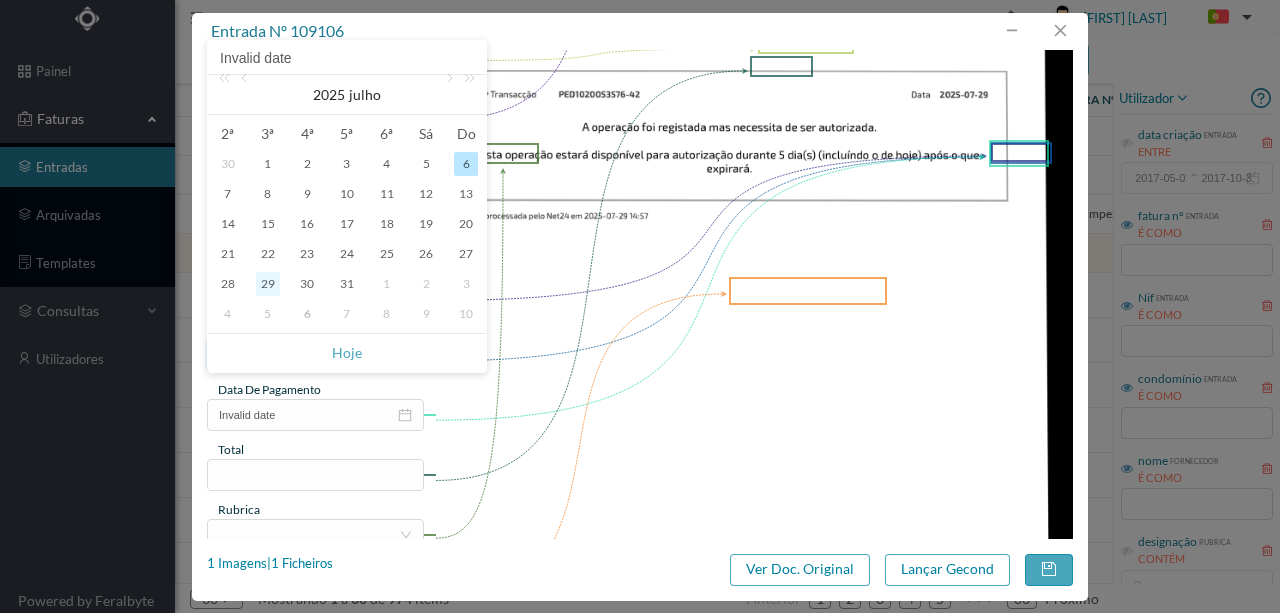 type on "2025-07-29" 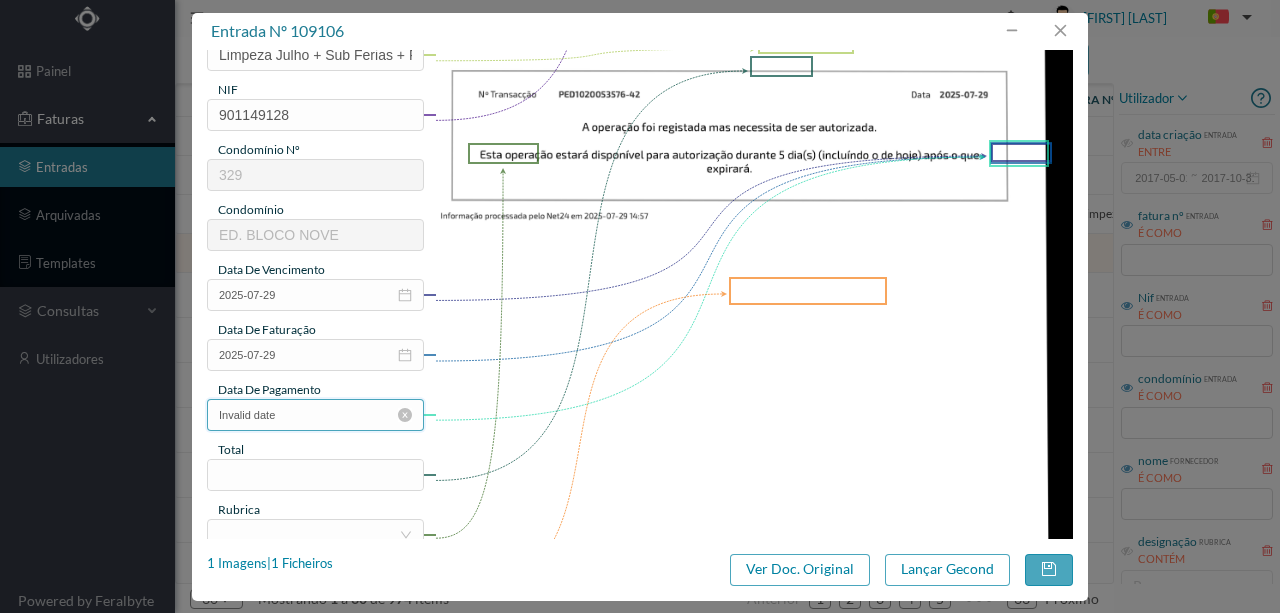 click on "Invalid date" at bounding box center (315, 415) 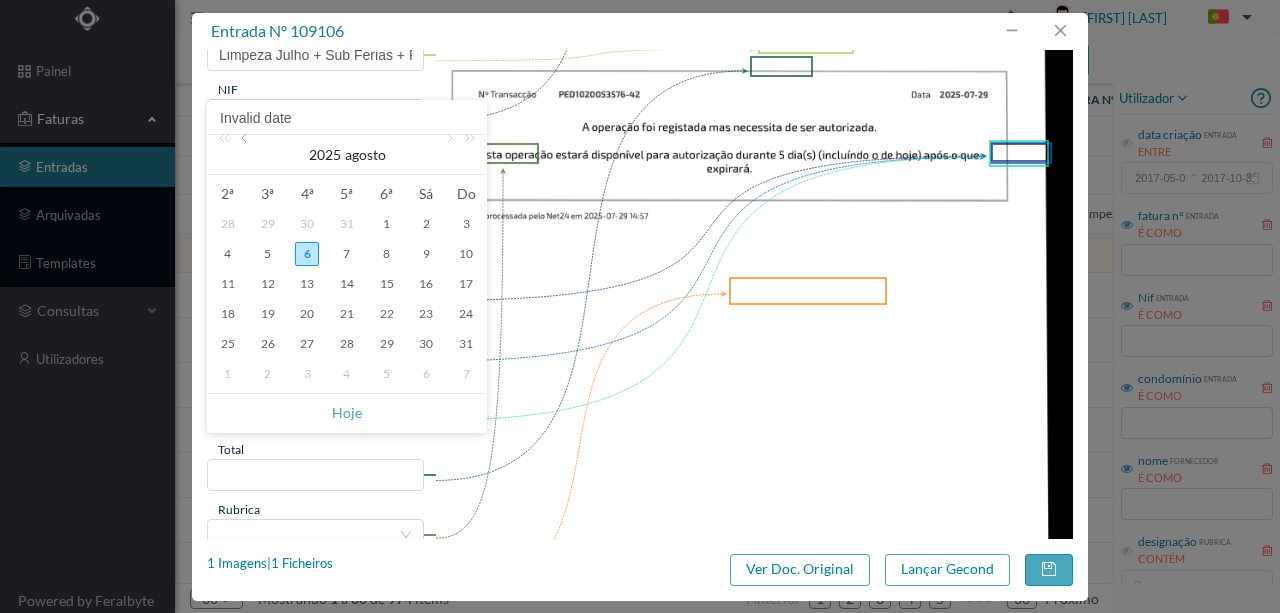 click at bounding box center [246, 155] 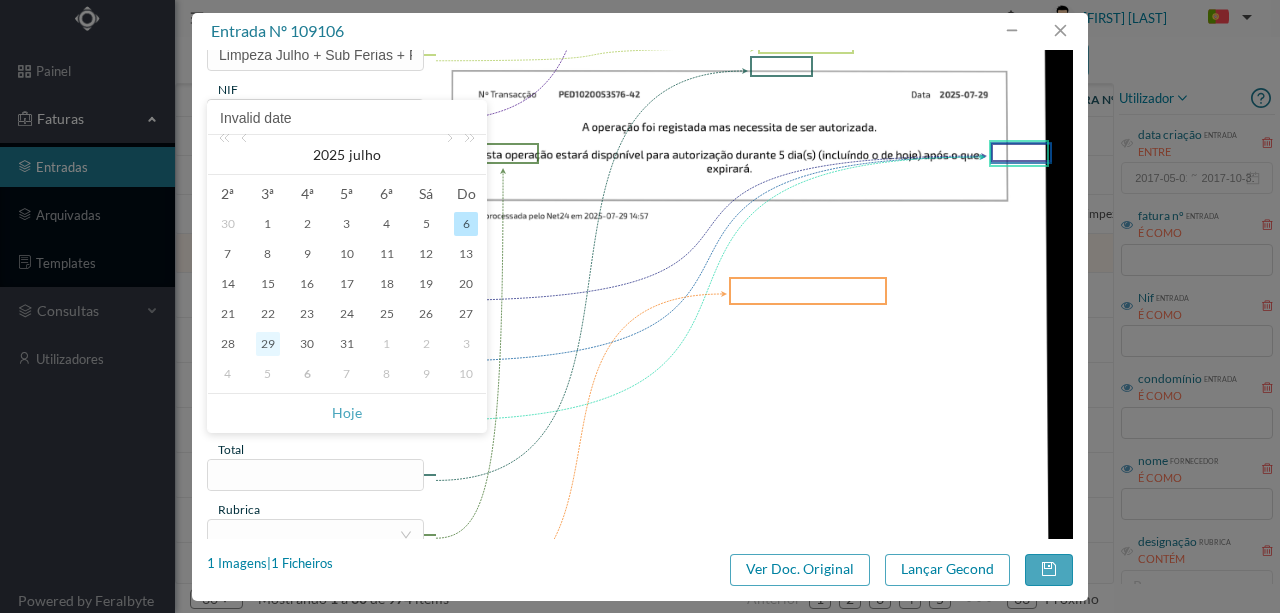 click on "29" at bounding box center [268, 344] 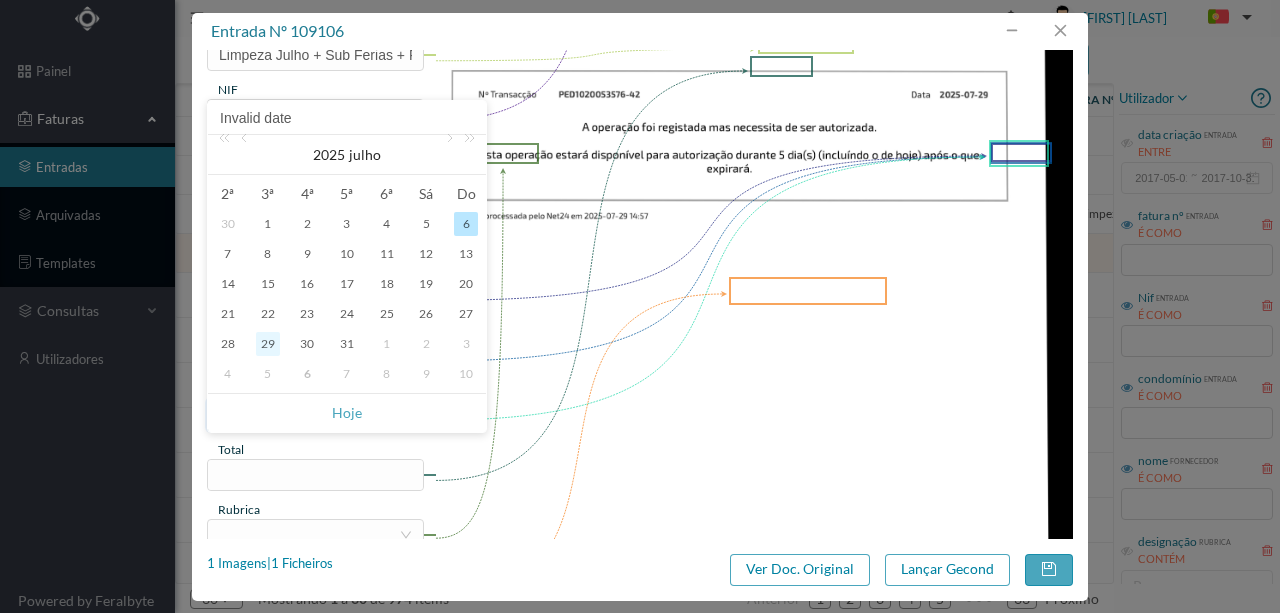 type on "2025-07-29" 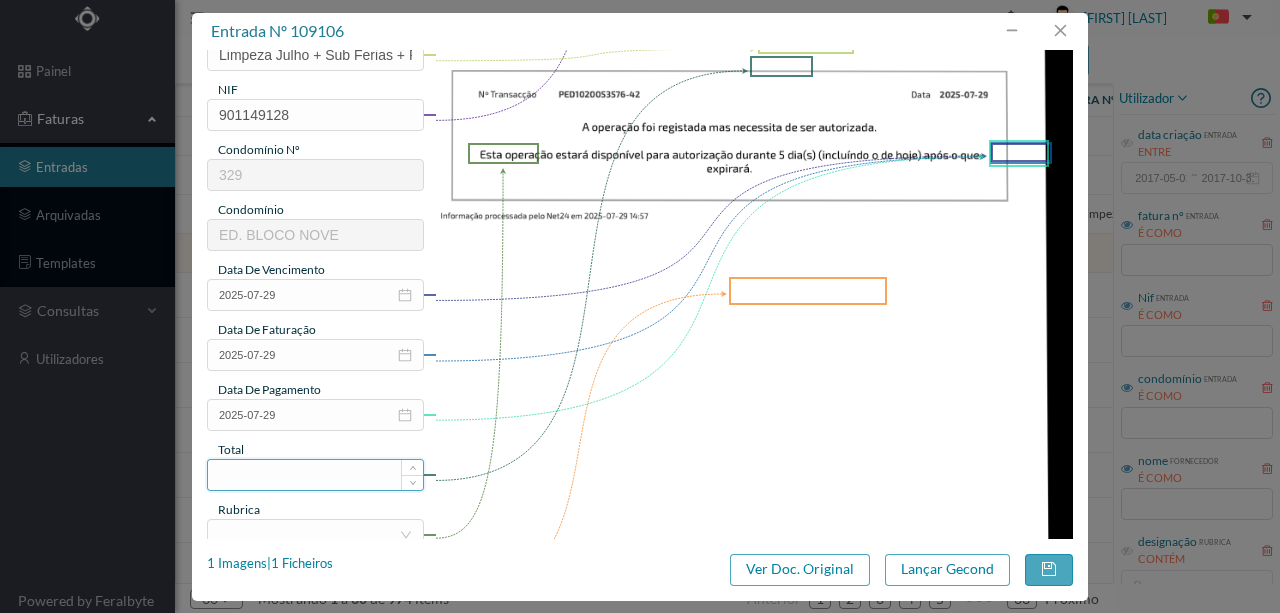 click at bounding box center [315, 475] 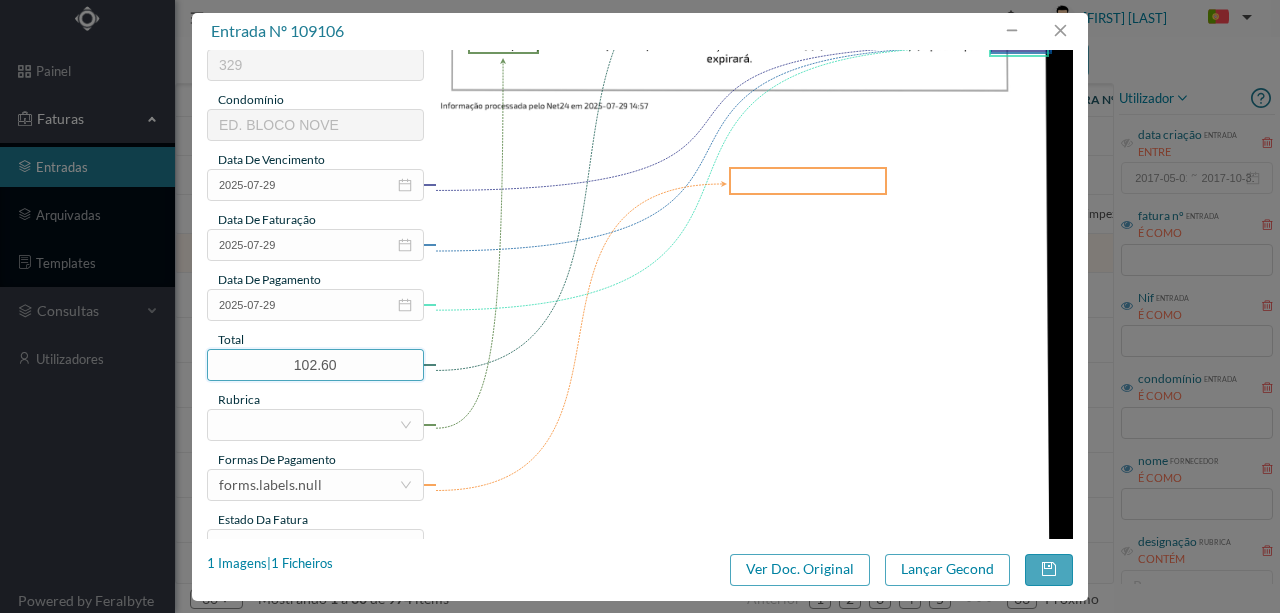 scroll, scrollTop: 400, scrollLeft: 0, axis: vertical 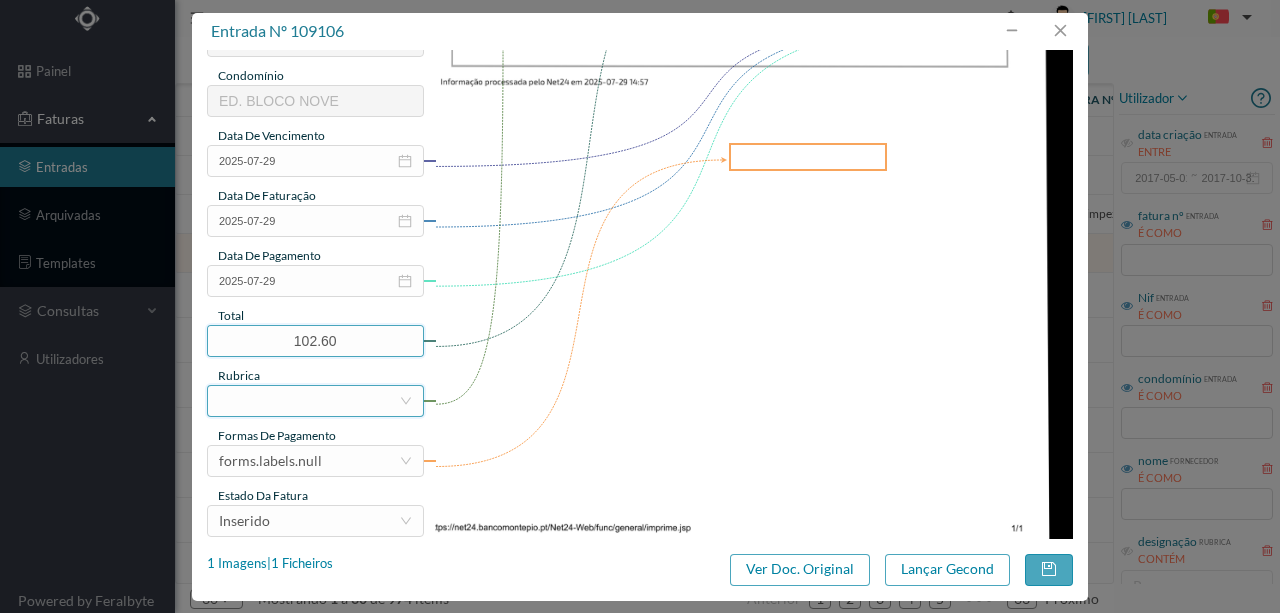 type on "102.60" 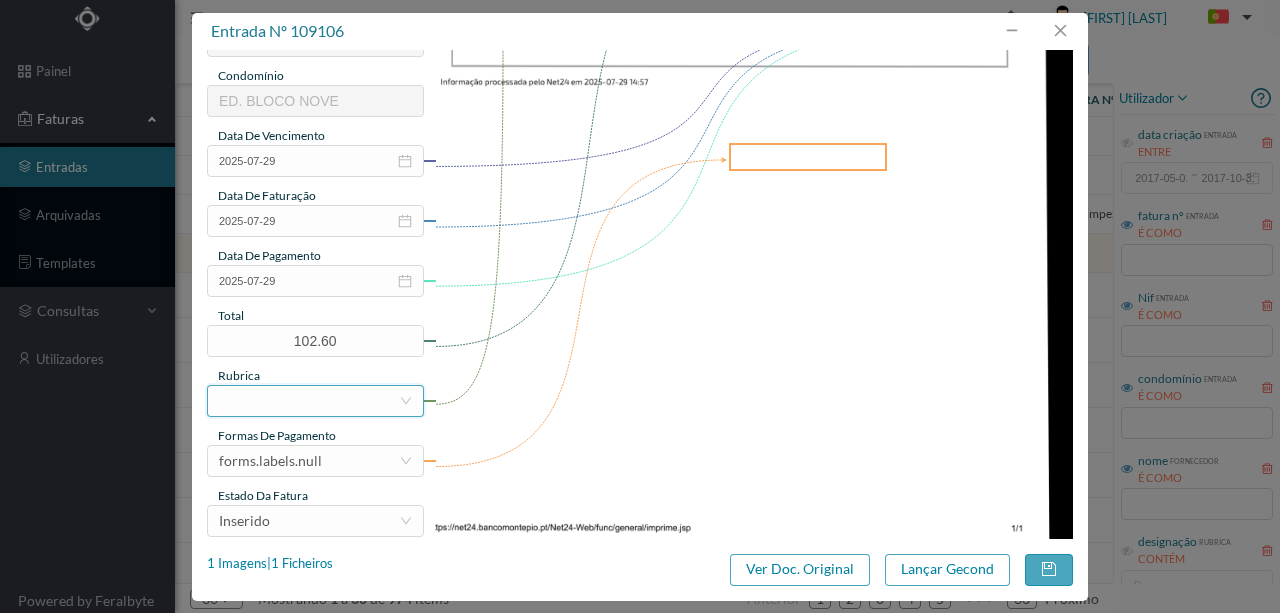 click at bounding box center (309, 401) 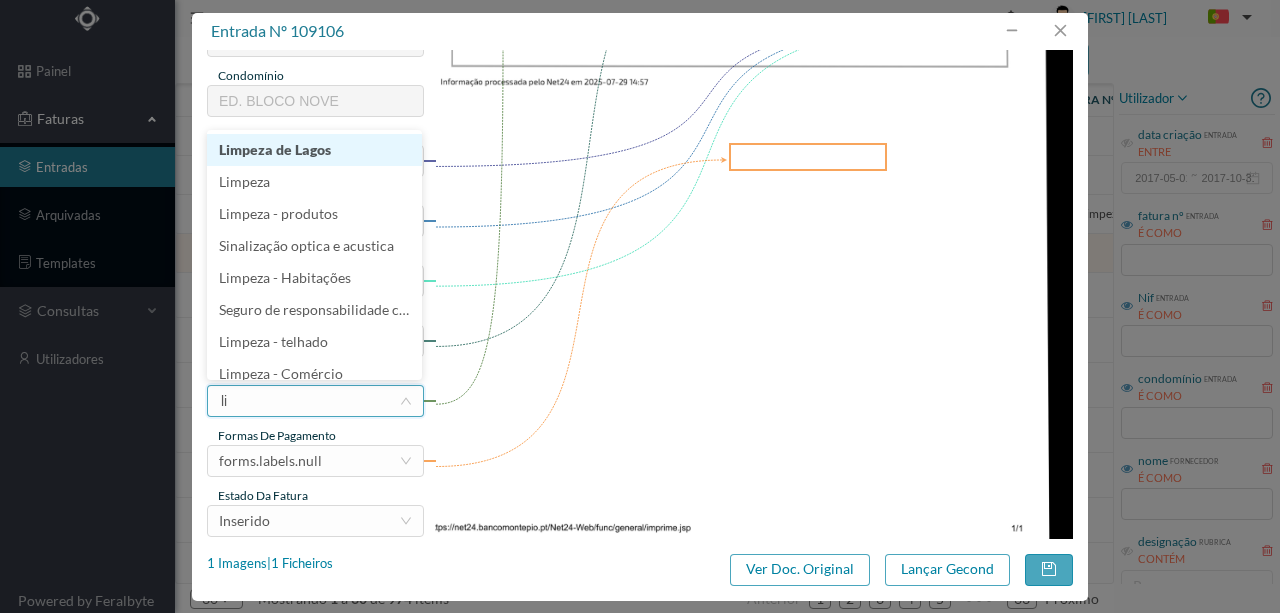 type on "lim" 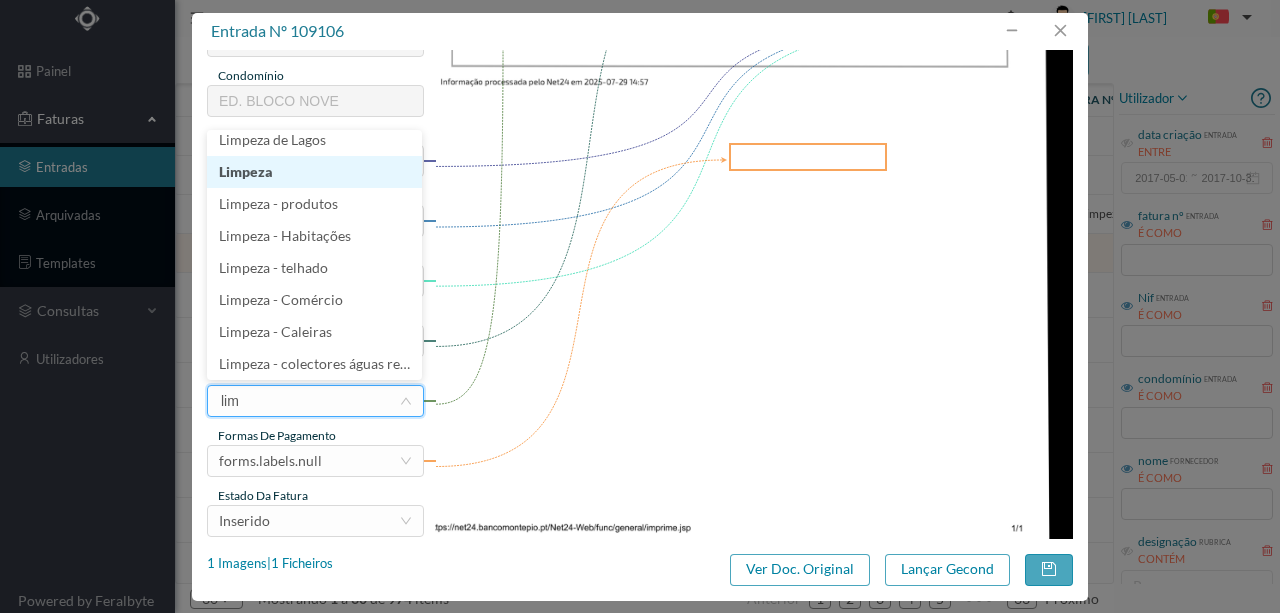 click on "Limpeza" at bounding box center [314, 172] 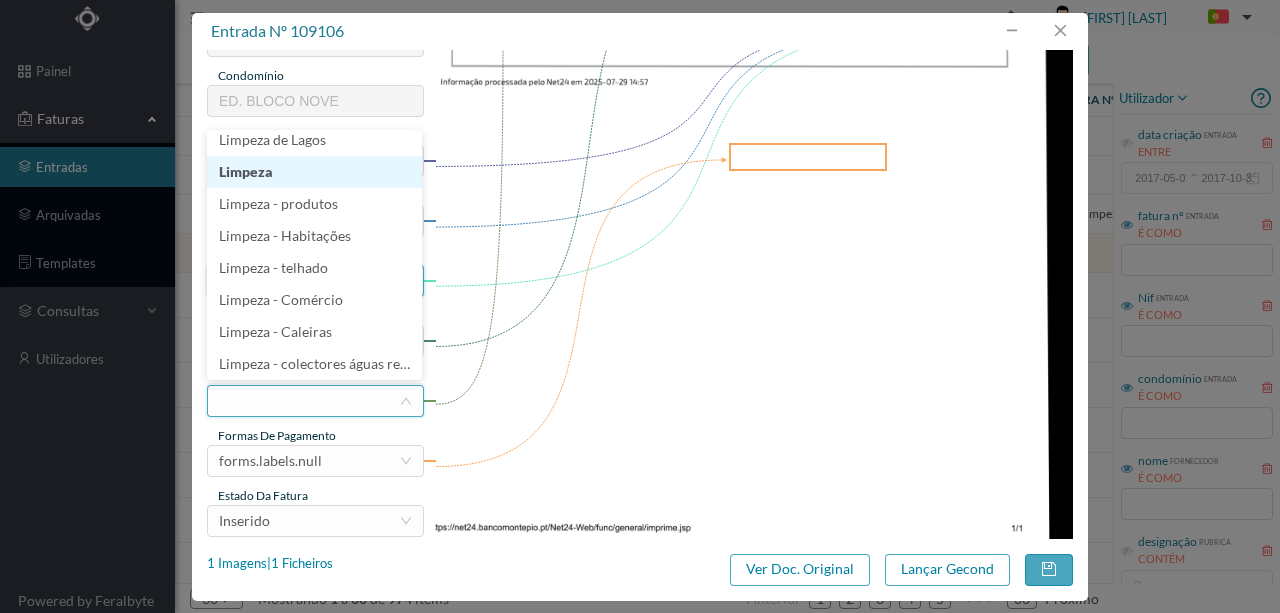 scroll, scrollTop: 4, scrollLeft: 0, axis: vertical 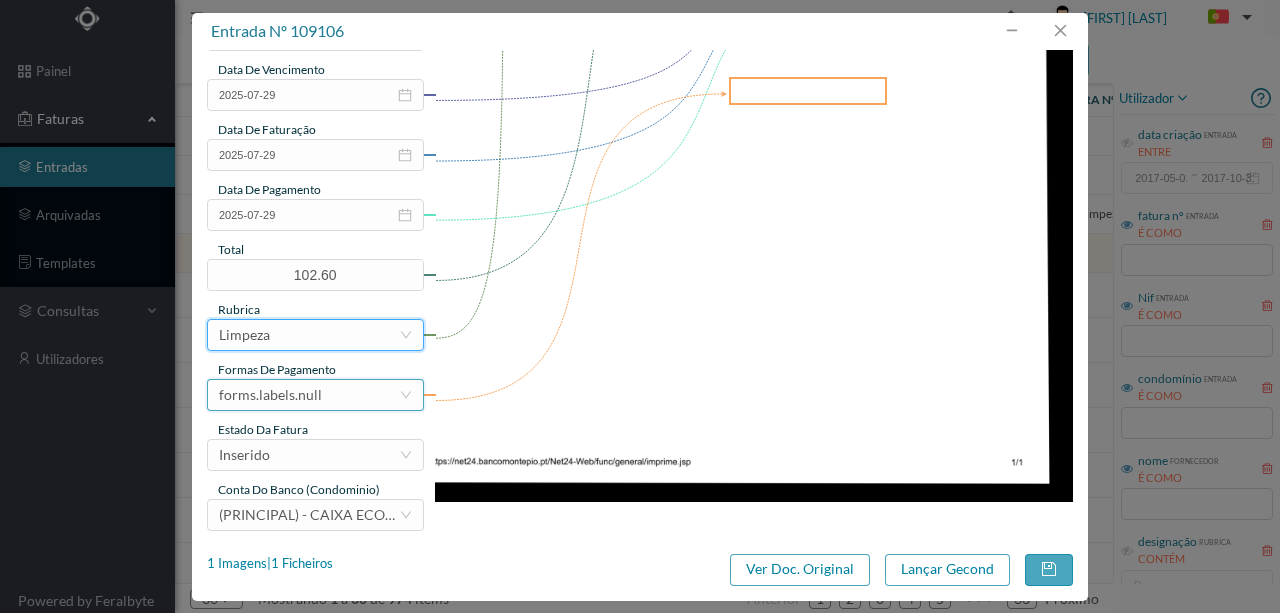 drag, startPoint x: 289, startPoint y: 398, endPoint x: 288, endPoint y: 388, distance: 10.049875 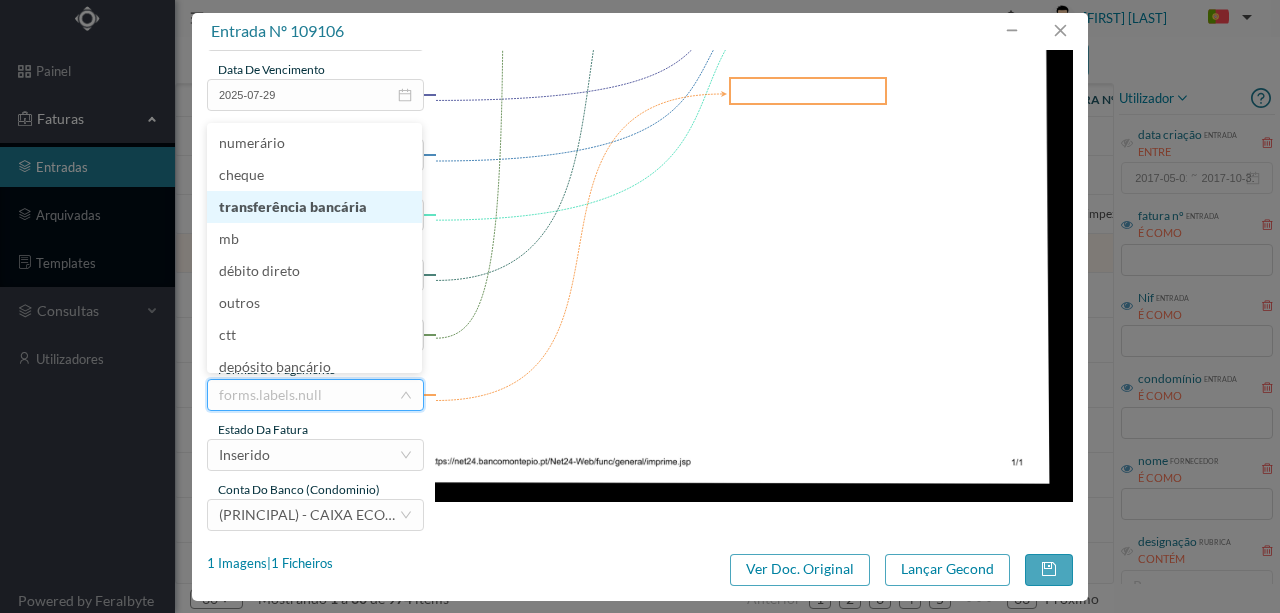 click on "transferência bancária" at bounding box center (314, 207) 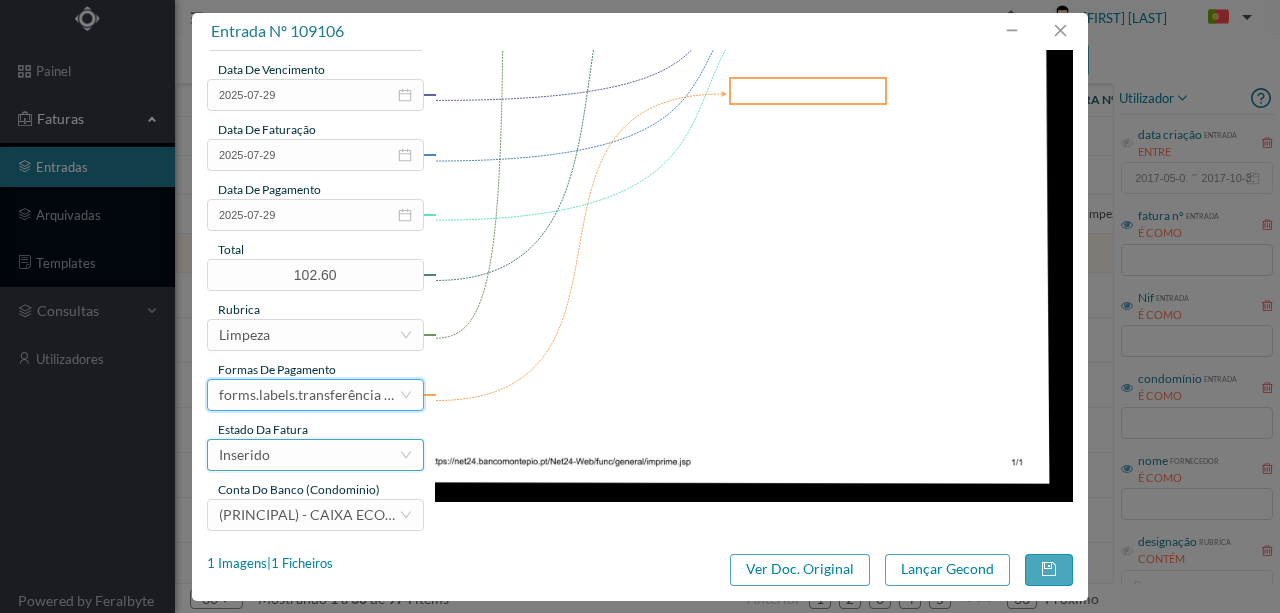 click on "Inserido" at bounding box center [309, 455] 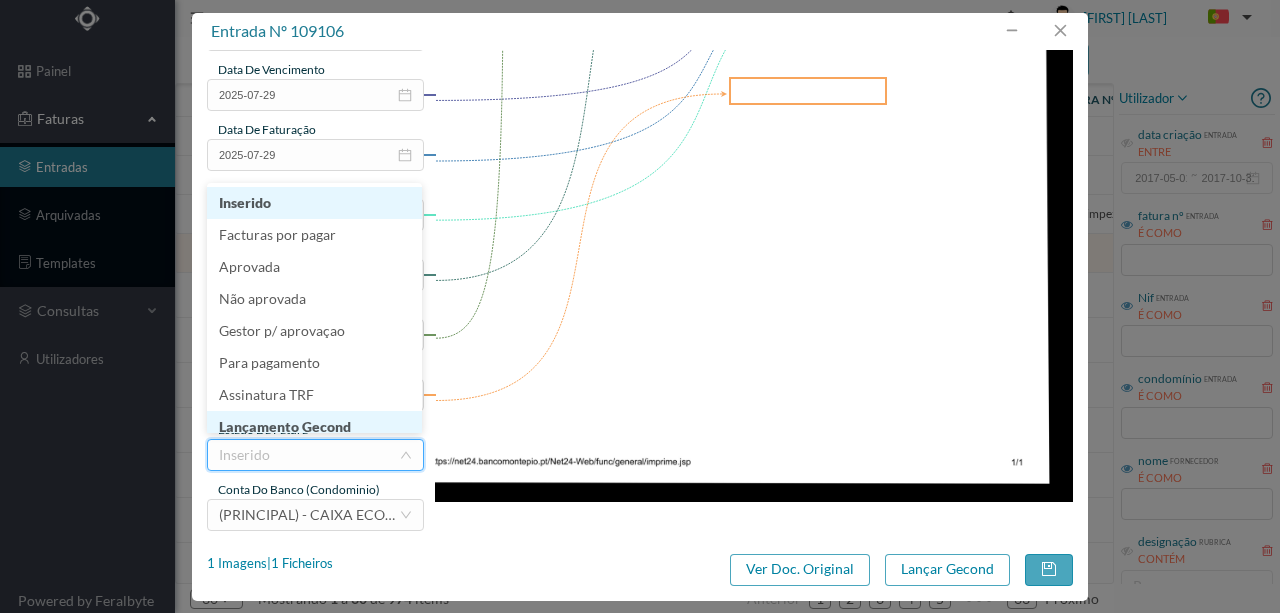 scroll, scrollTop: 10, scrollLeft: 0, axis: vertical 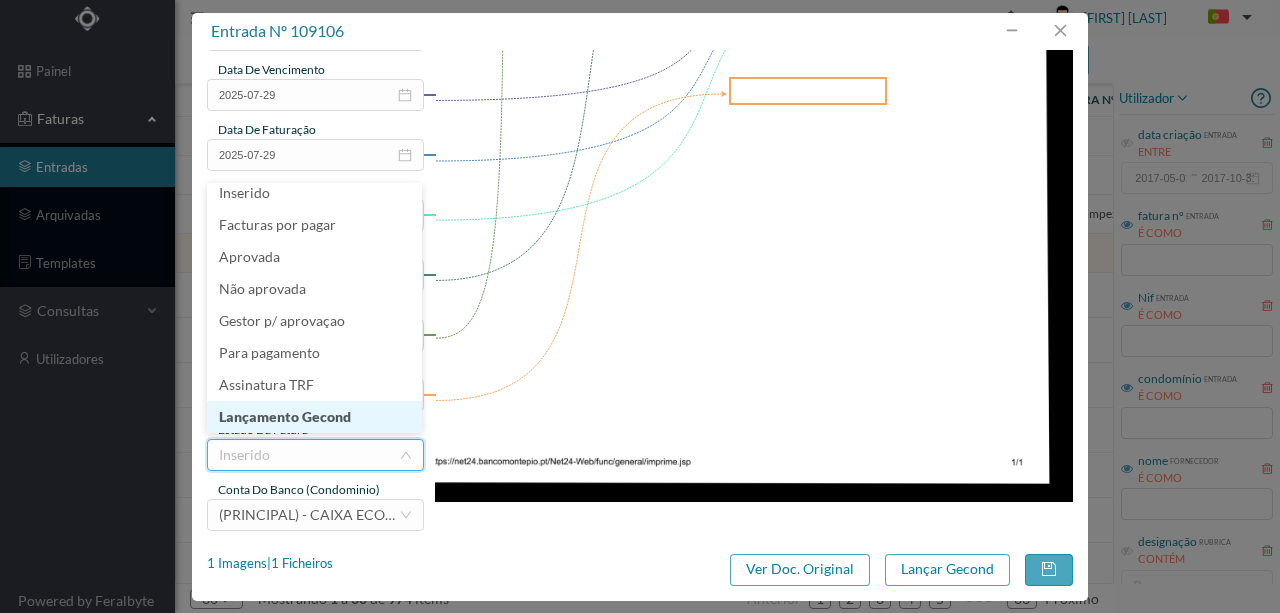 click on "Lançamento Gecond" at bounding box center (314, 417) 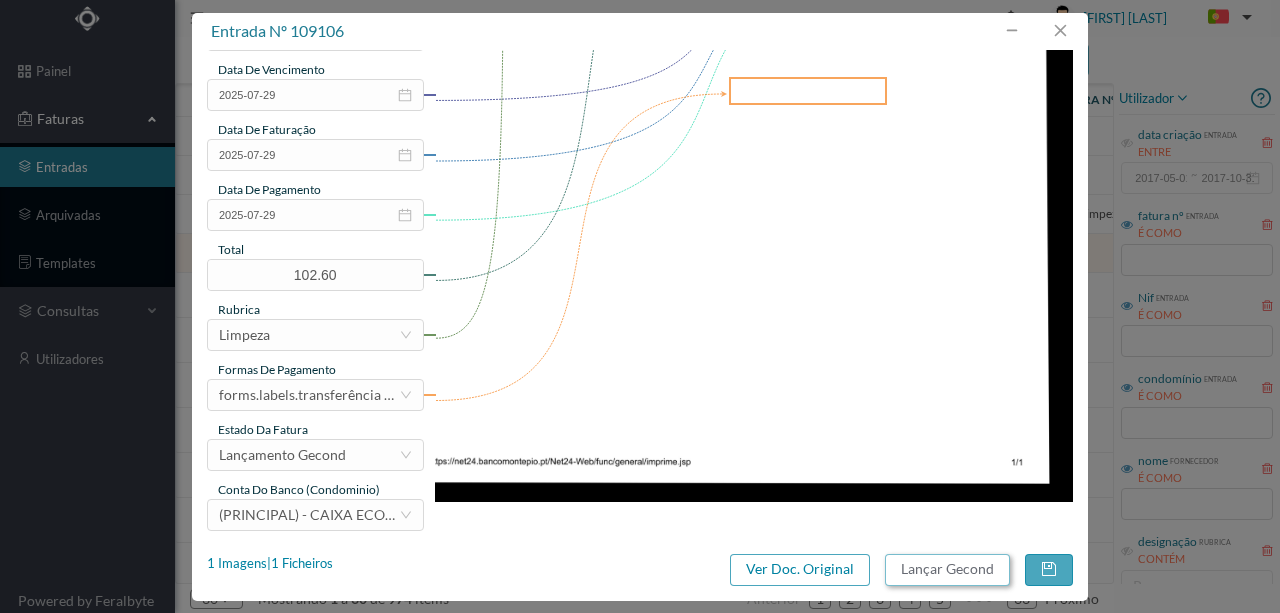 click on "Lançar Gecond" at bounding box center (947, 570) 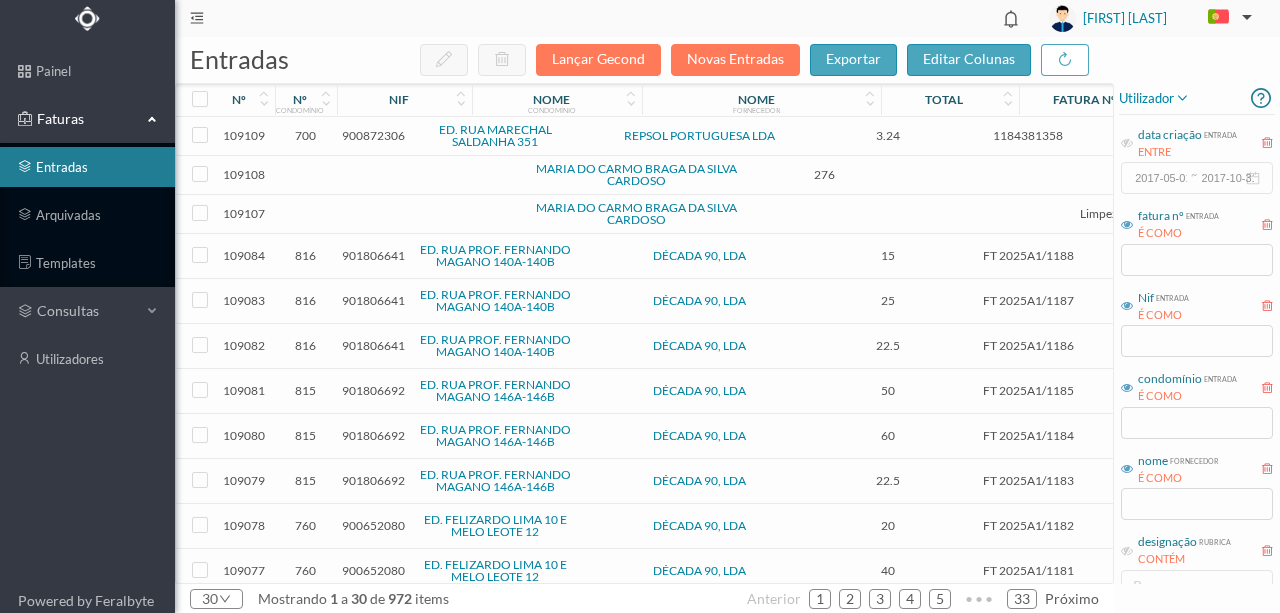 click at bounding box center (432, 214) 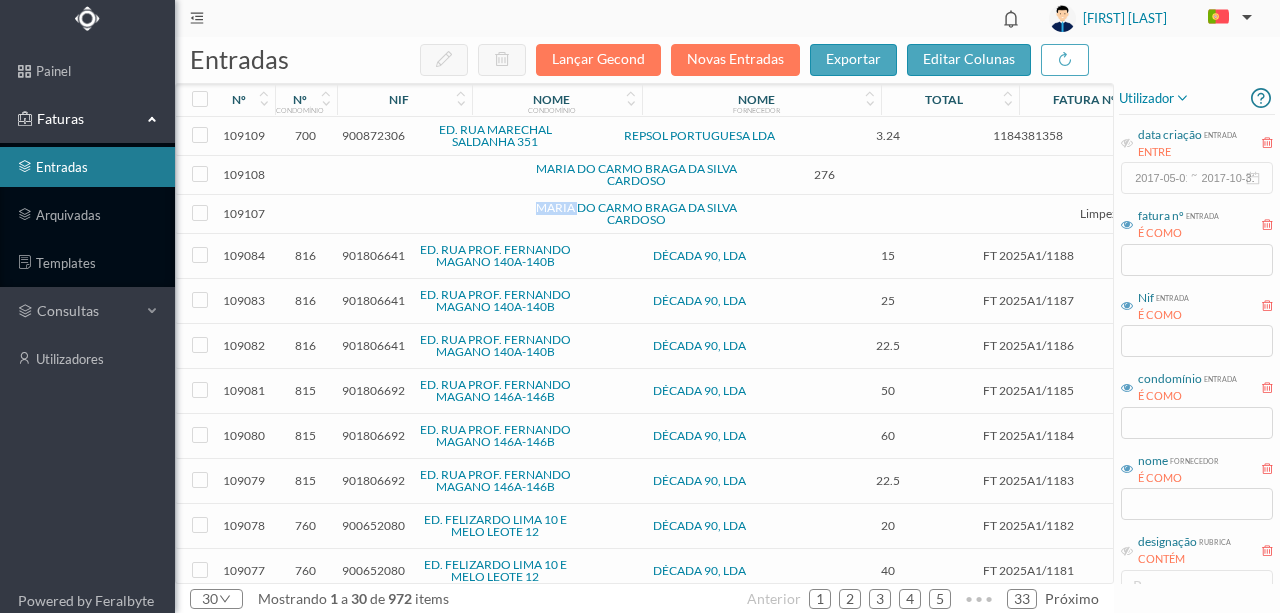 click at bounding box center (432, 214) 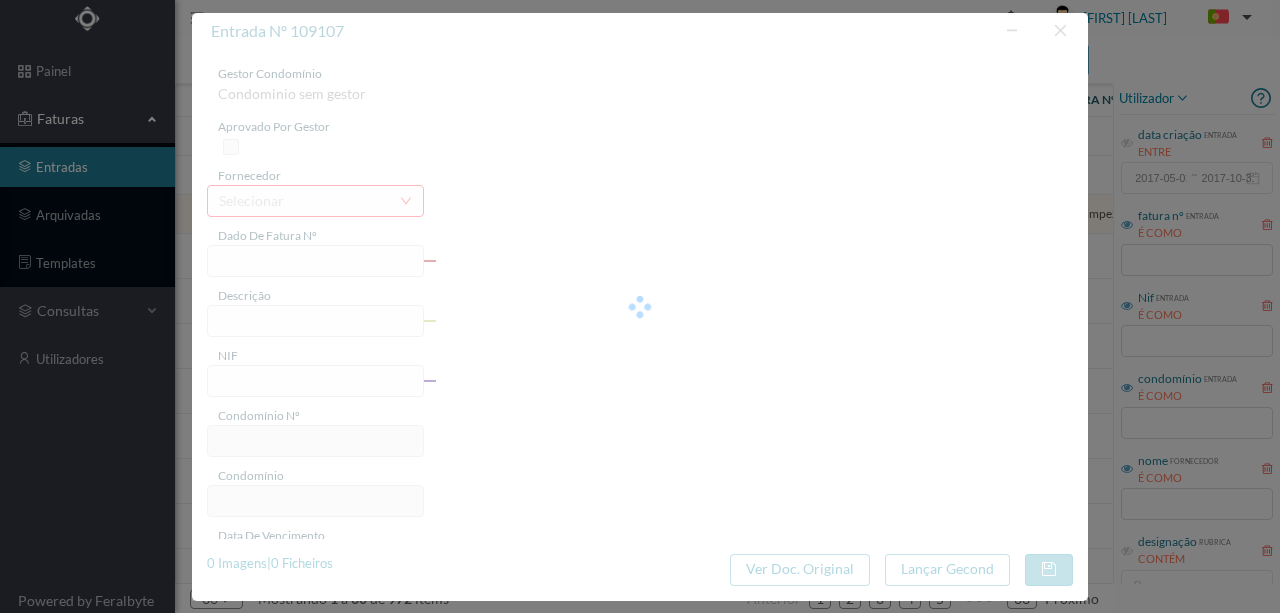 type on "EZA JULHO + SUB FERIA" 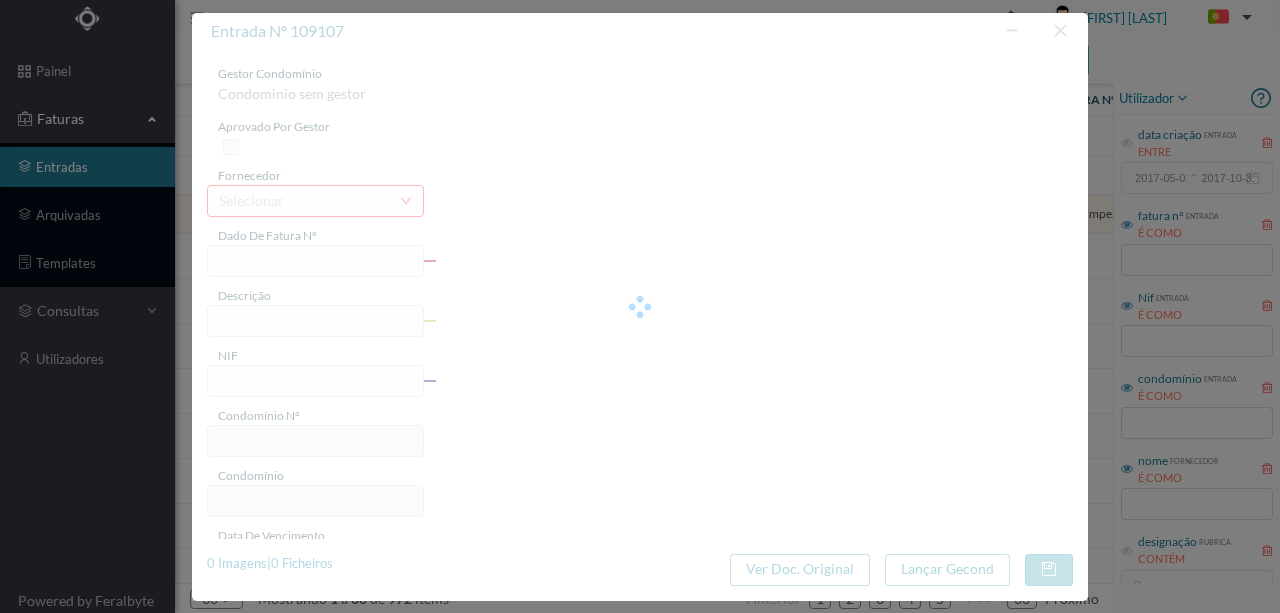 type on "0" 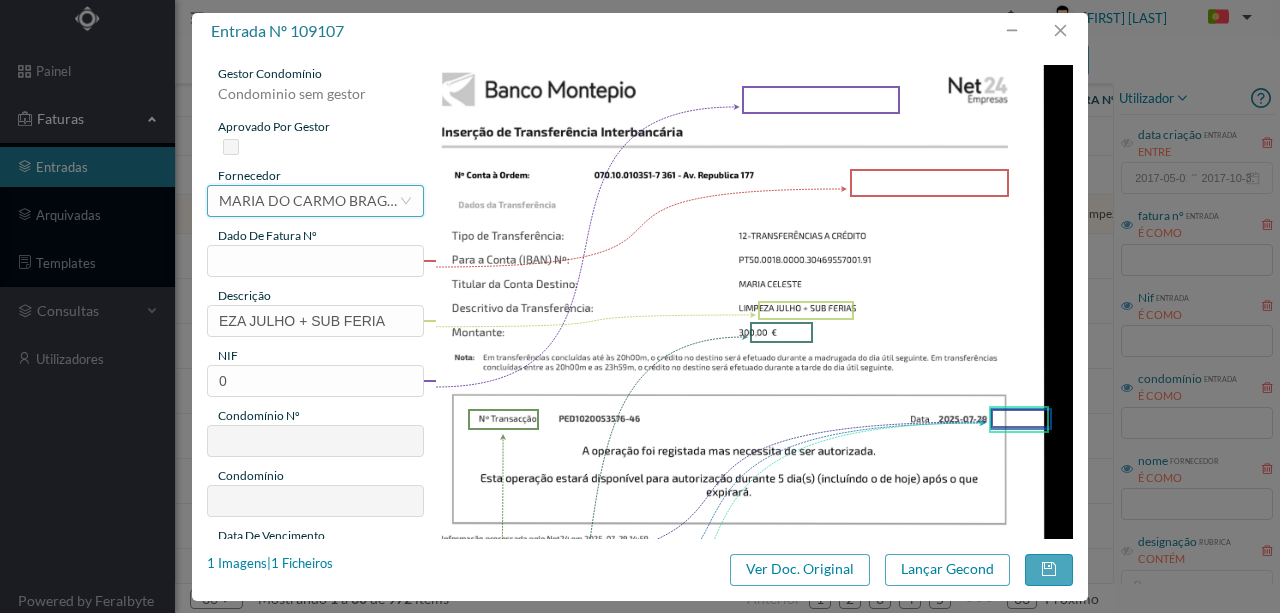 click on "MARIA DO CARMO BRAGA DA SILVA CARDOSO" at bounding box center [309, 201] 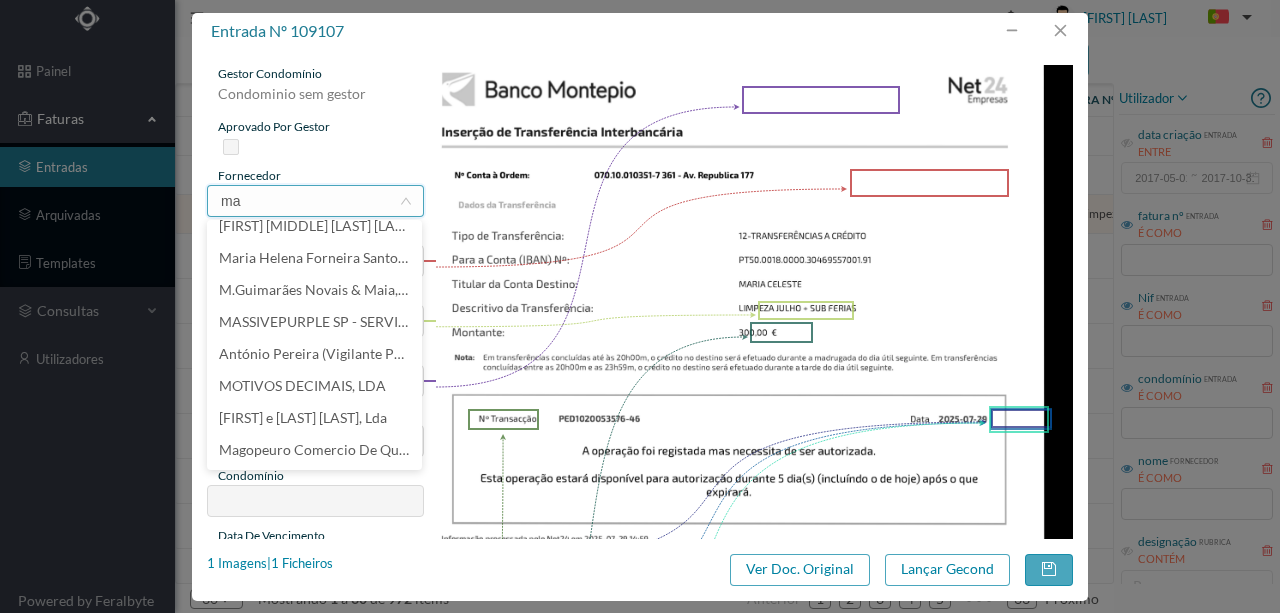 scroll, scrollTop: 0, scrollLeft: 0, axis: both 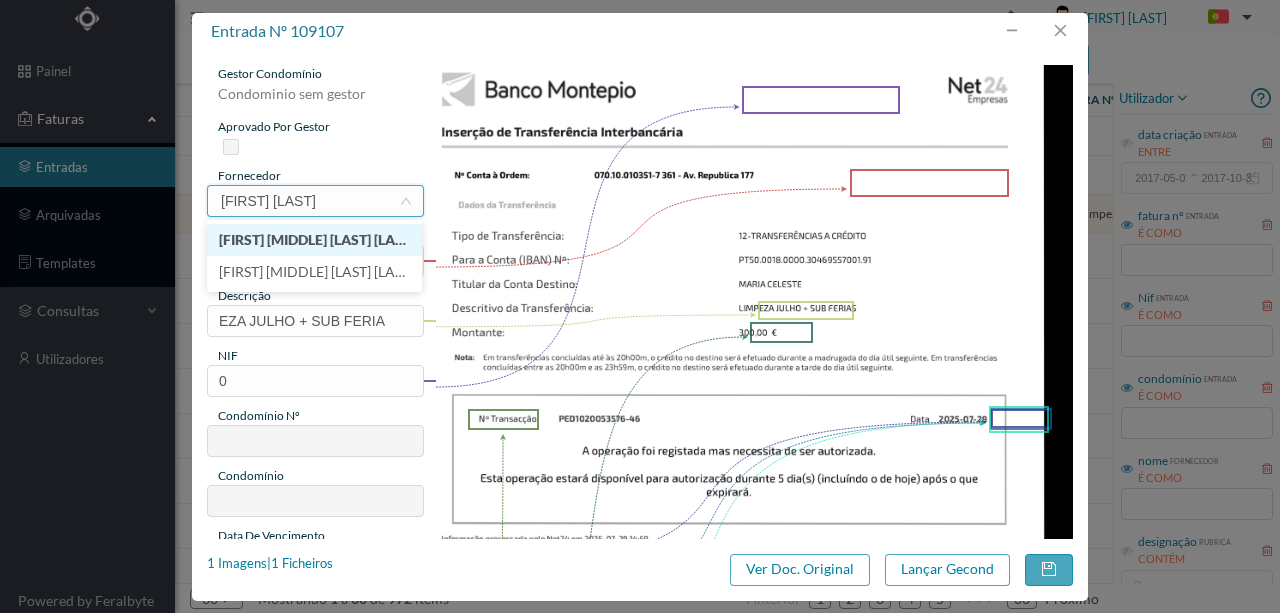 type on "maria cel" 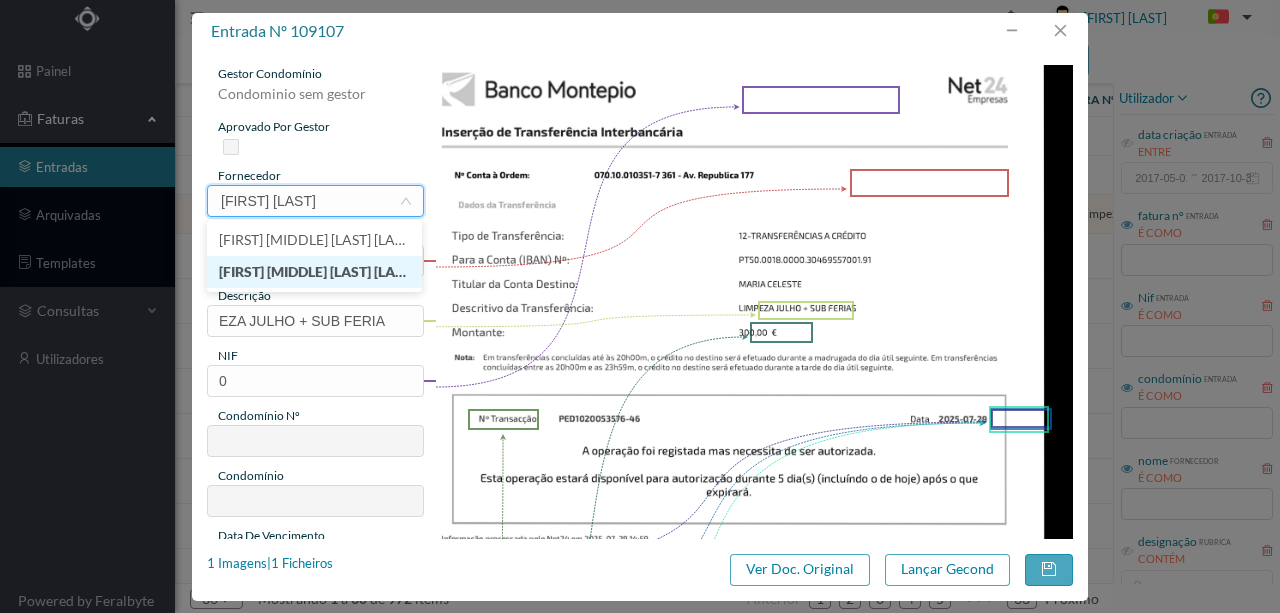 click on "MARIA CELESTE CAPELÃO SILVA" at bounding box center [314, 272] 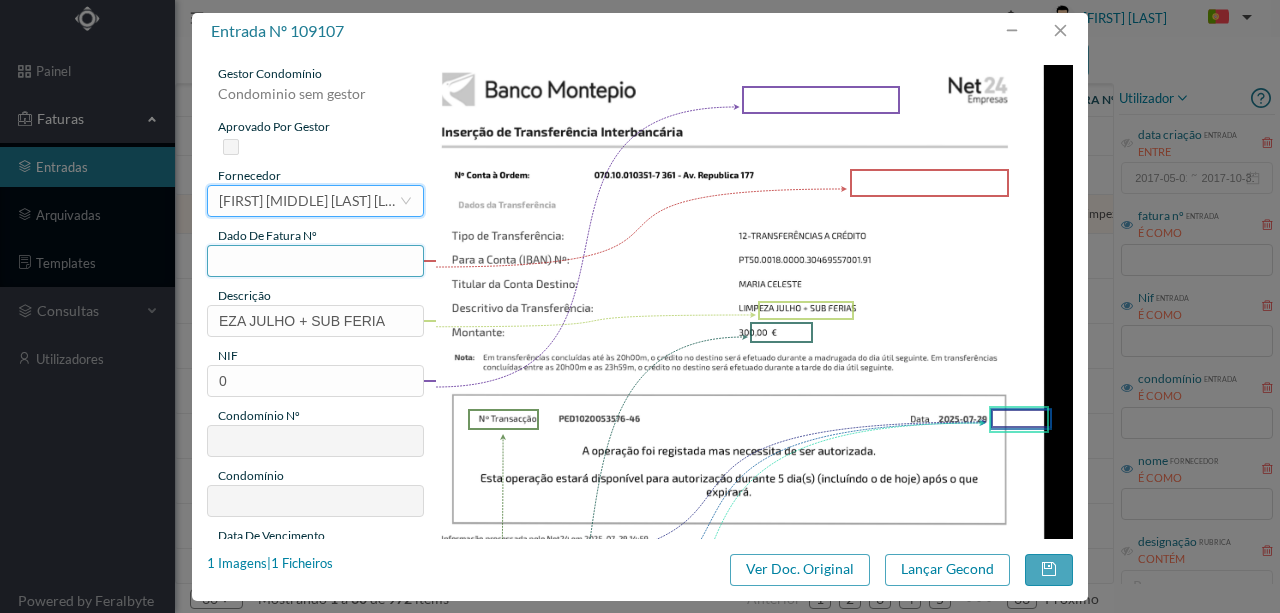 click at bounding box center (315, 261) 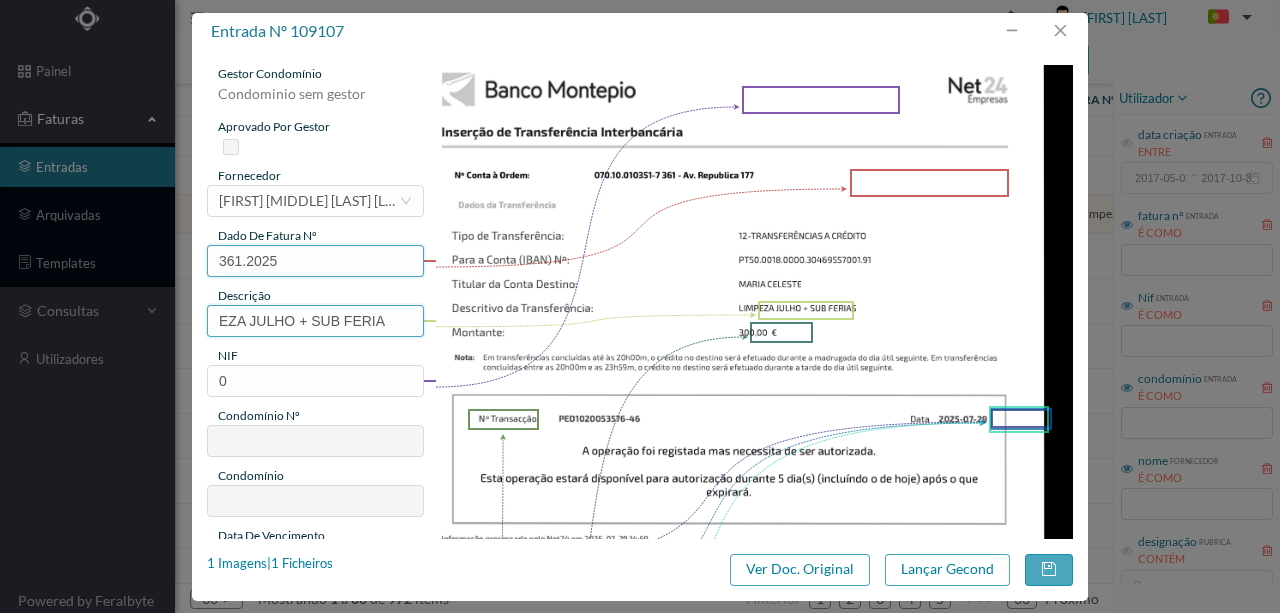 type on "361.2025" 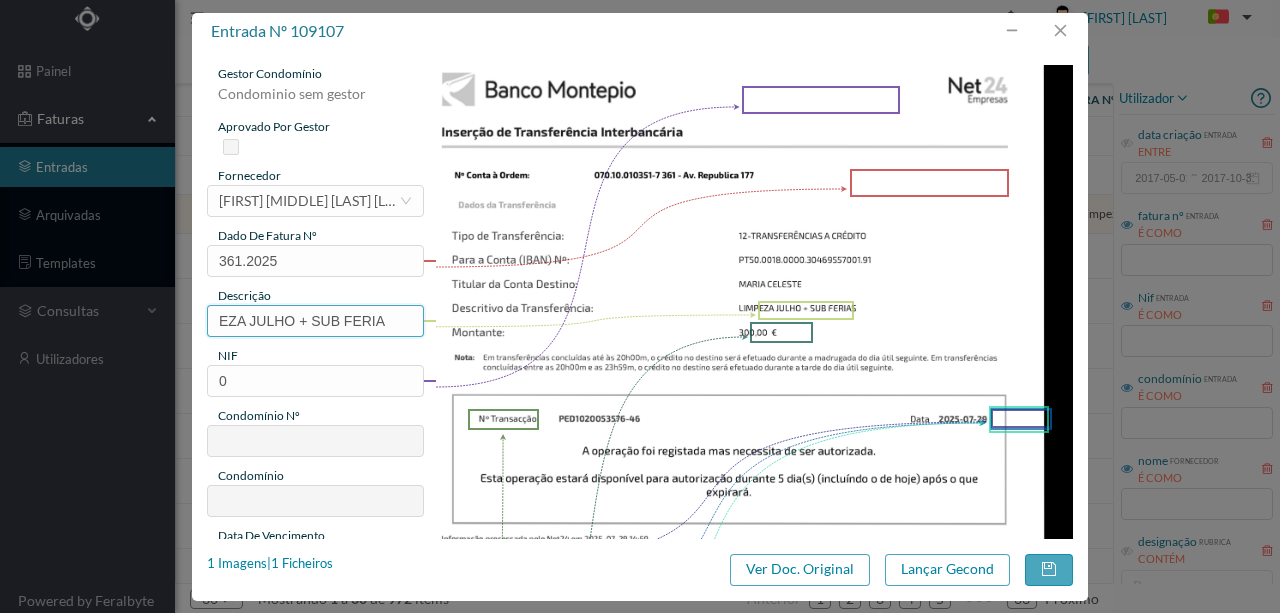 drag, startPoint x: 390, startPoint y: 319, endPoint x: 109, endPoint y: 338, distance: 281.6416 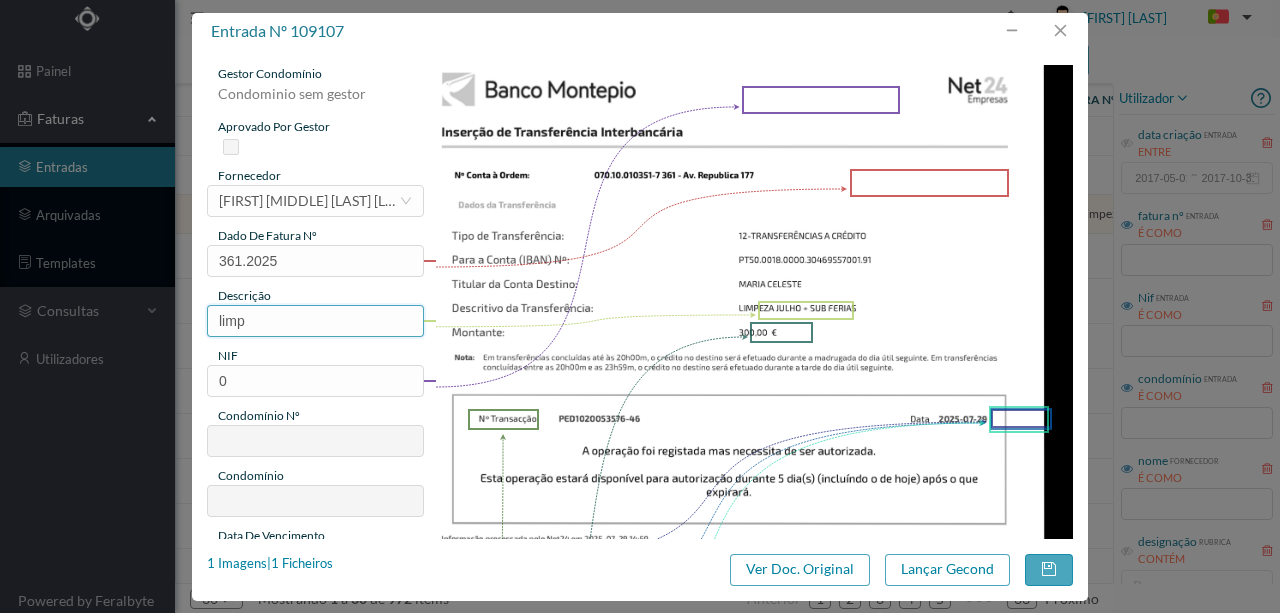 type on "Limpeza Julho + Sub Ferias" 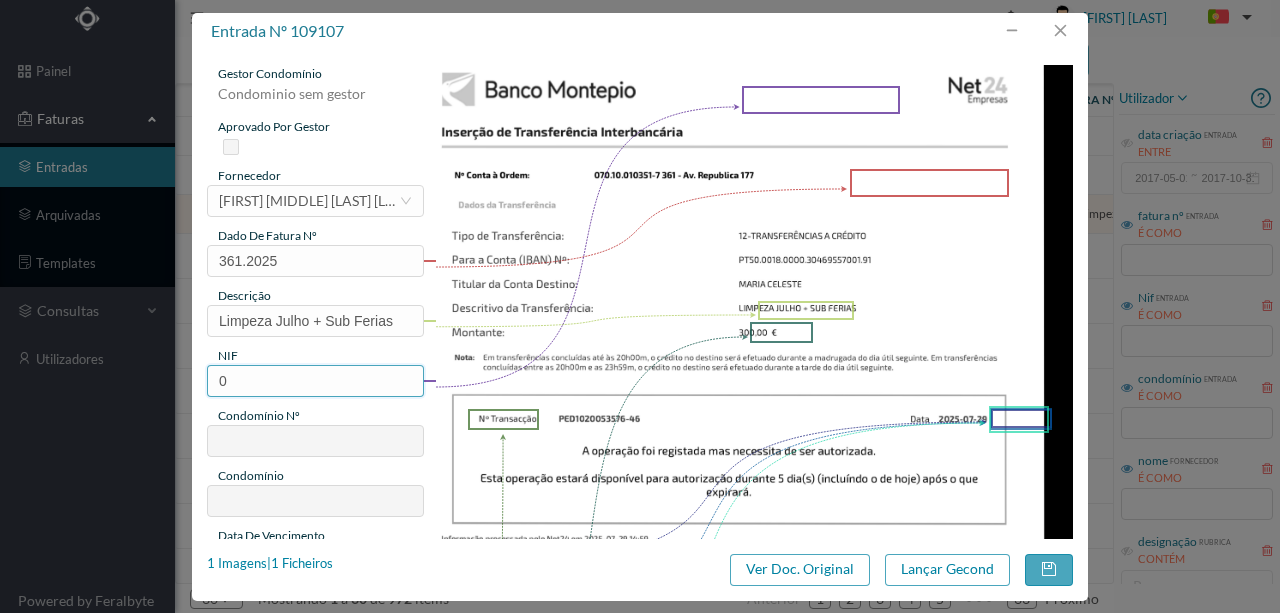 drag, startPoint x: 251, startPoint y: 382, endPoint x: 201, endPoint y: 380, distance: 50.039986 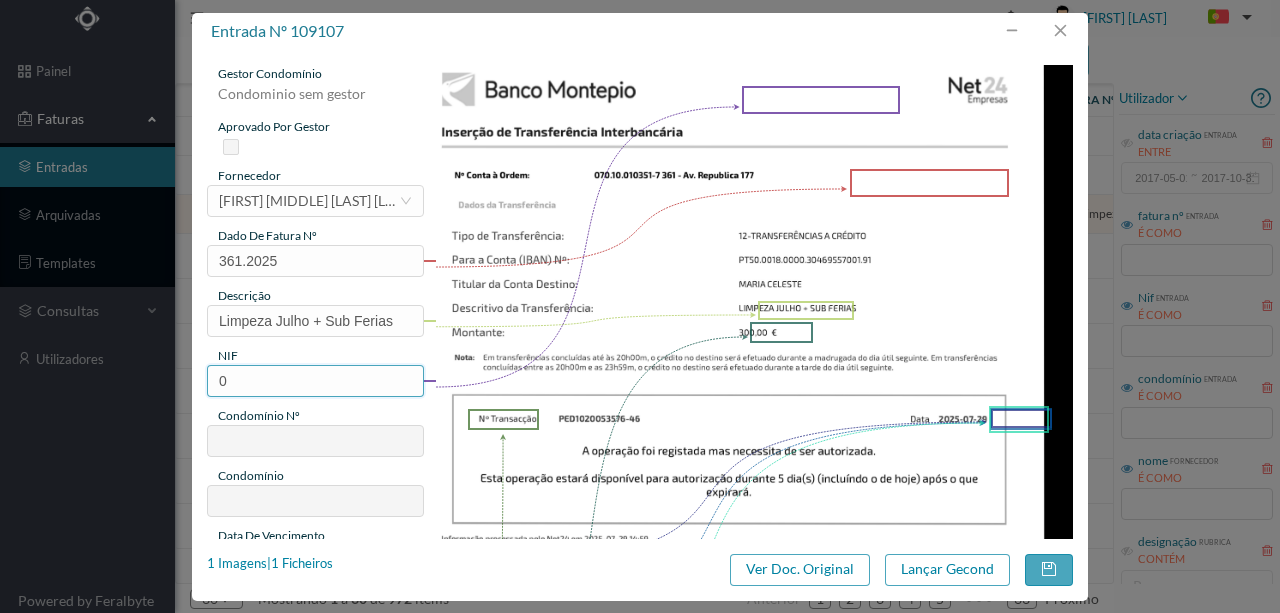 paste on "900809388" 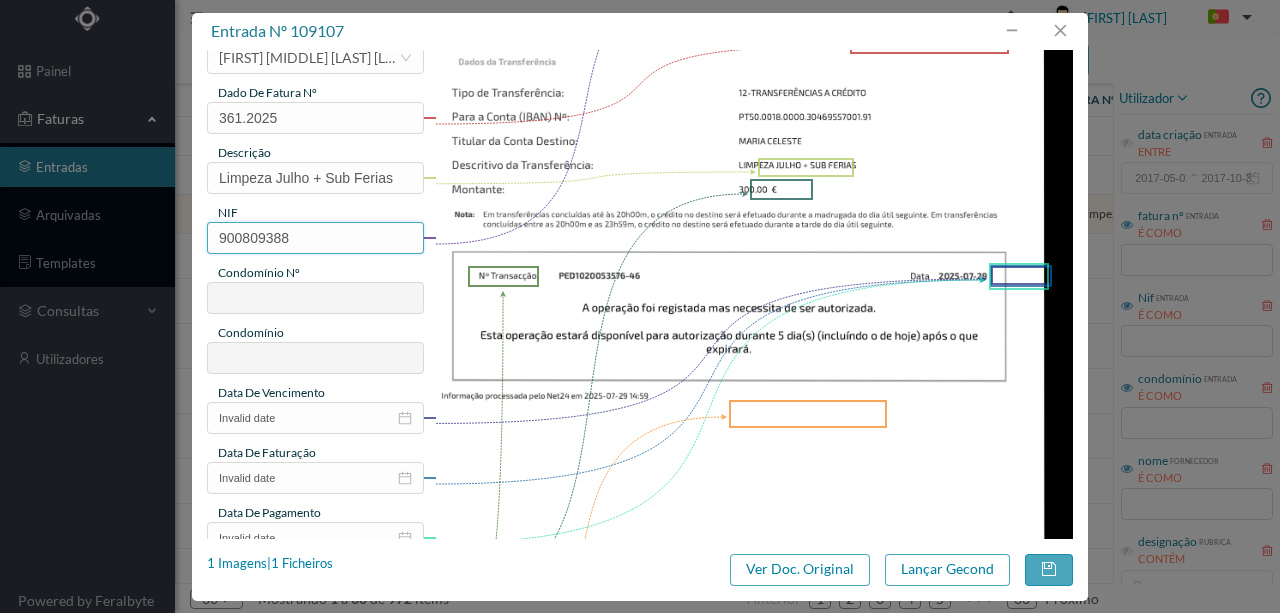 type on "361" 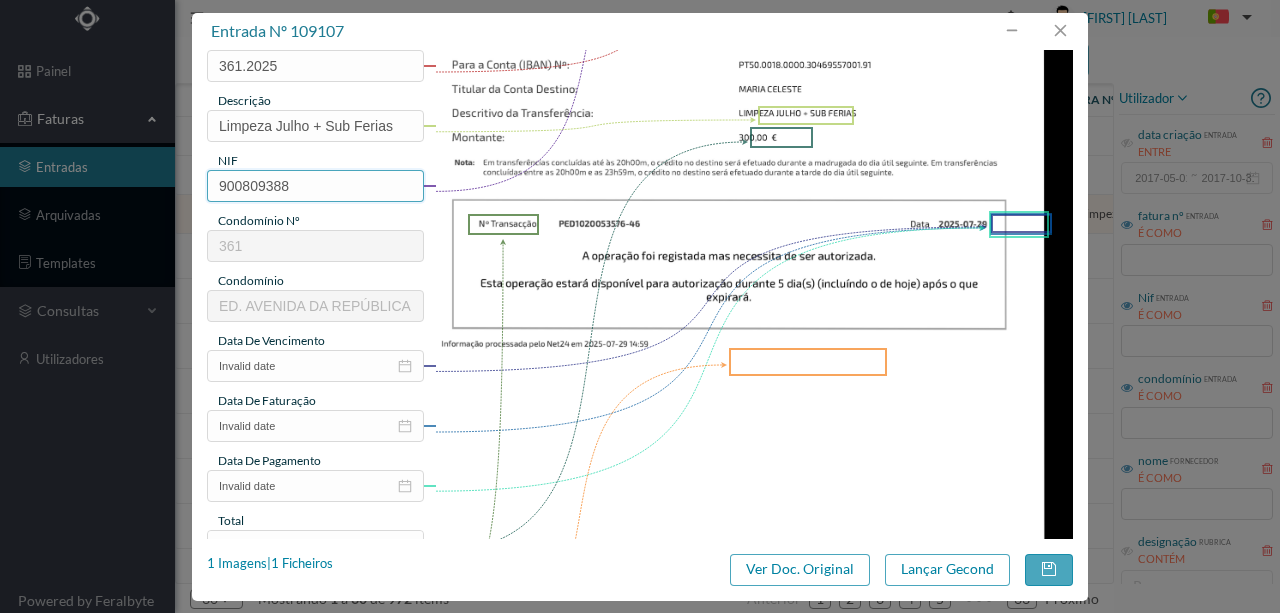 scroll, scrollTop: 200, scrollLeft: 0, axis: vertical 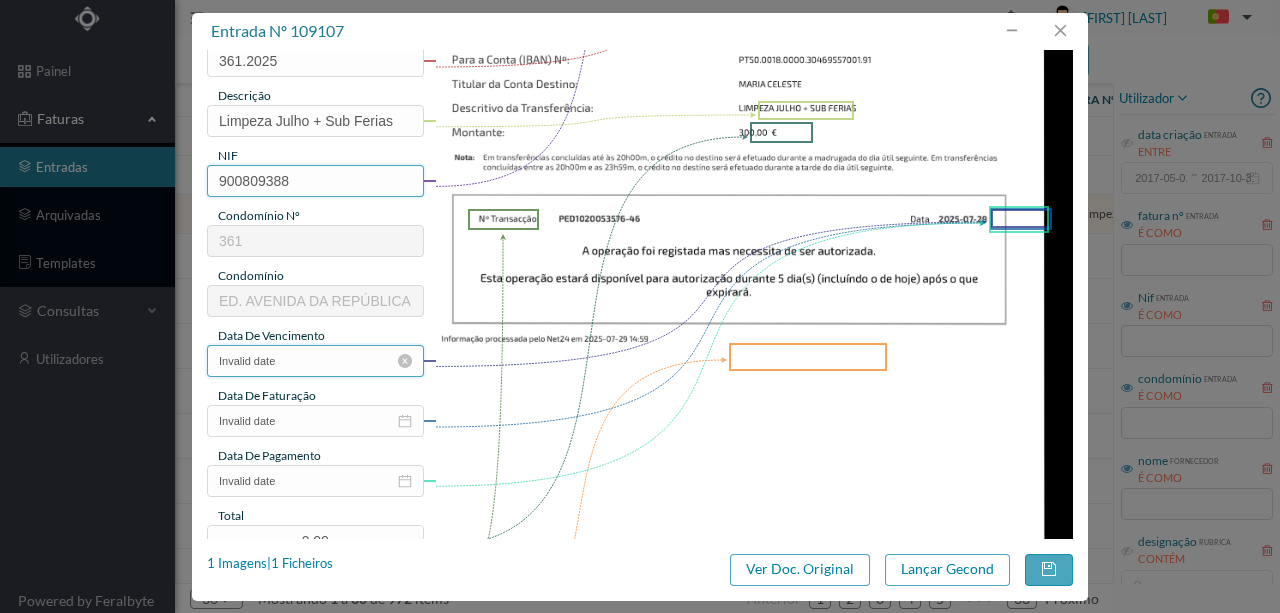 type on "900809388" 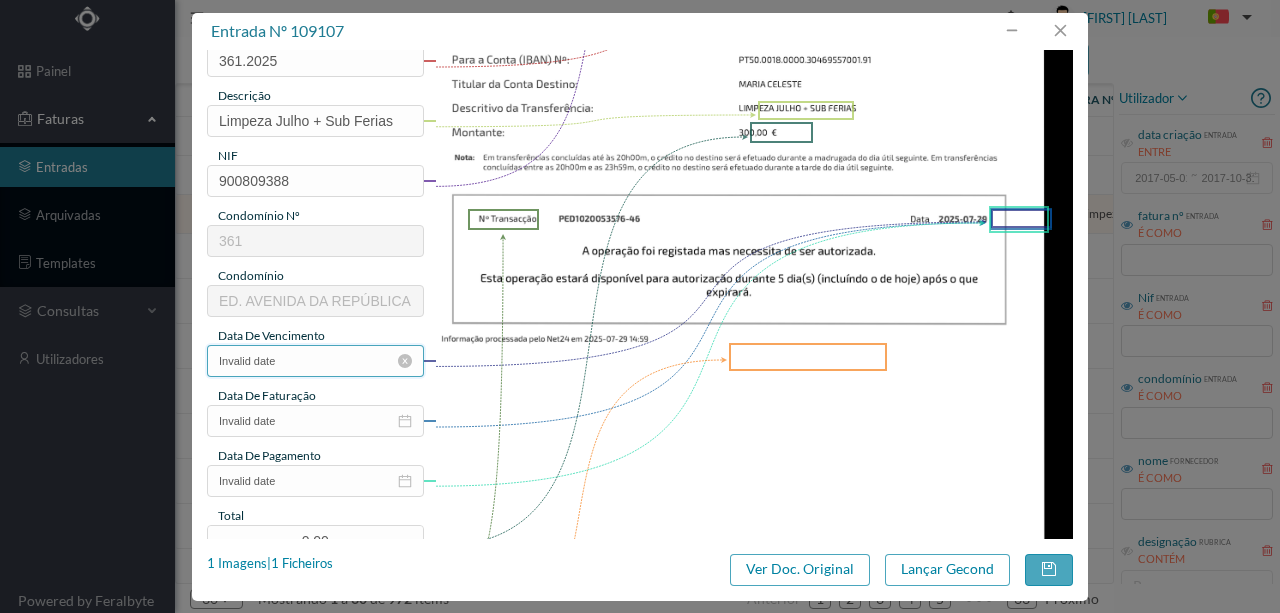 click on "Invalid date" at bounding box center (315, 361) 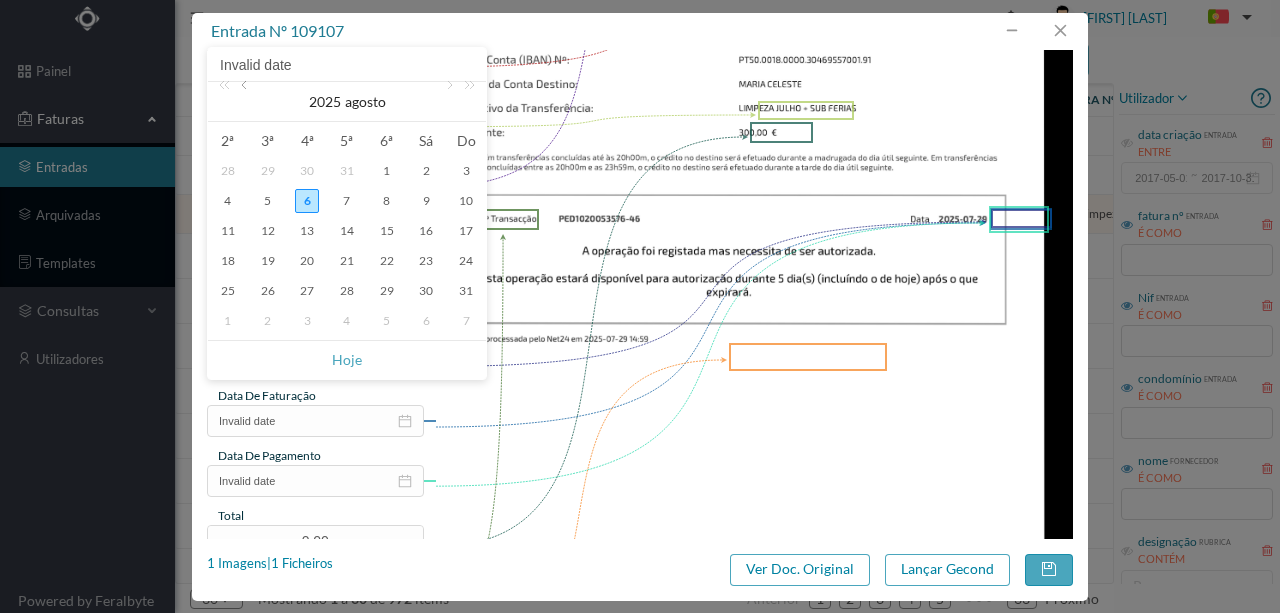 click at bounding box center [246, 102] 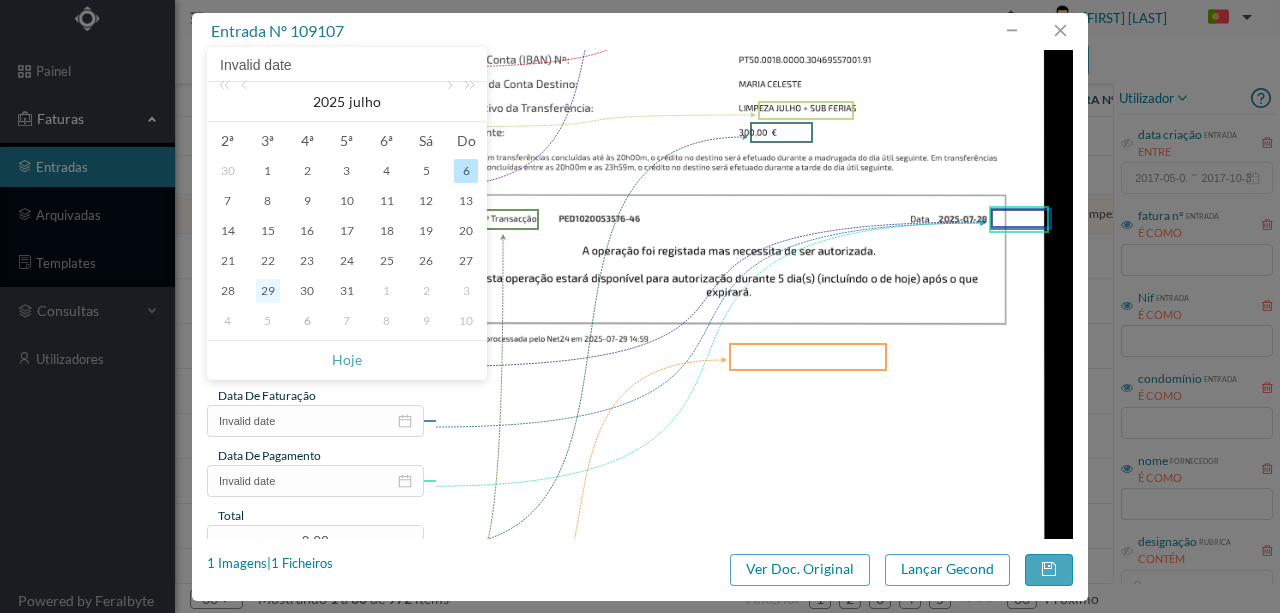 click on "29" at bounding box center [268, 291] 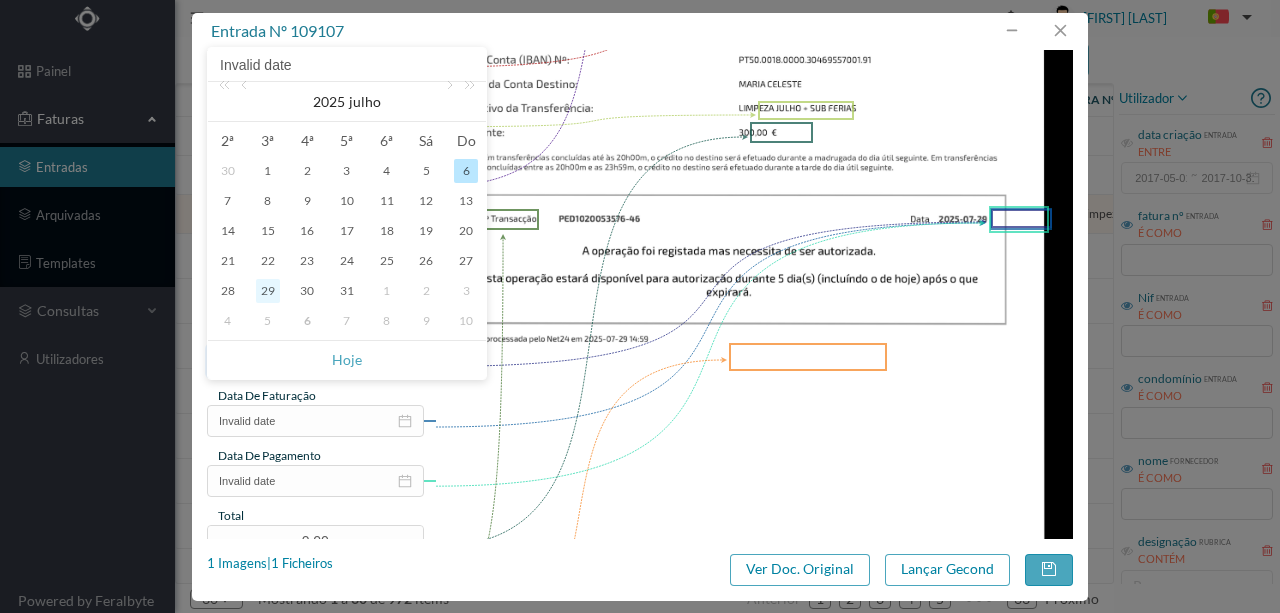 type on "2025-07-29" 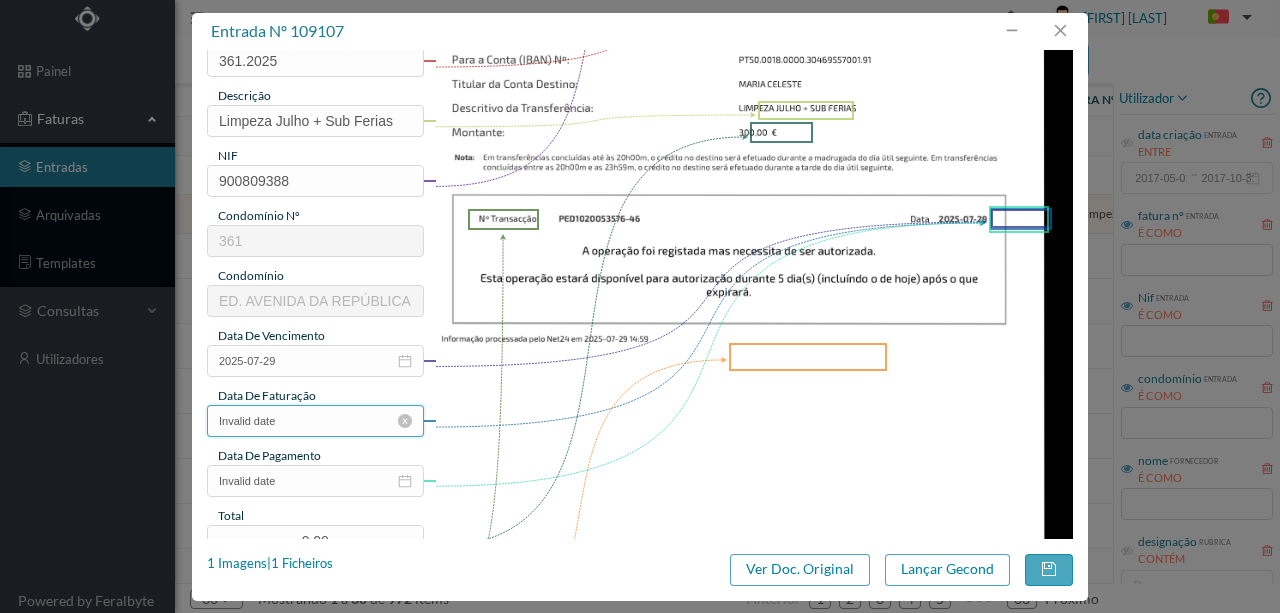 click on "Invalid date" at bounding box center [315, 421] 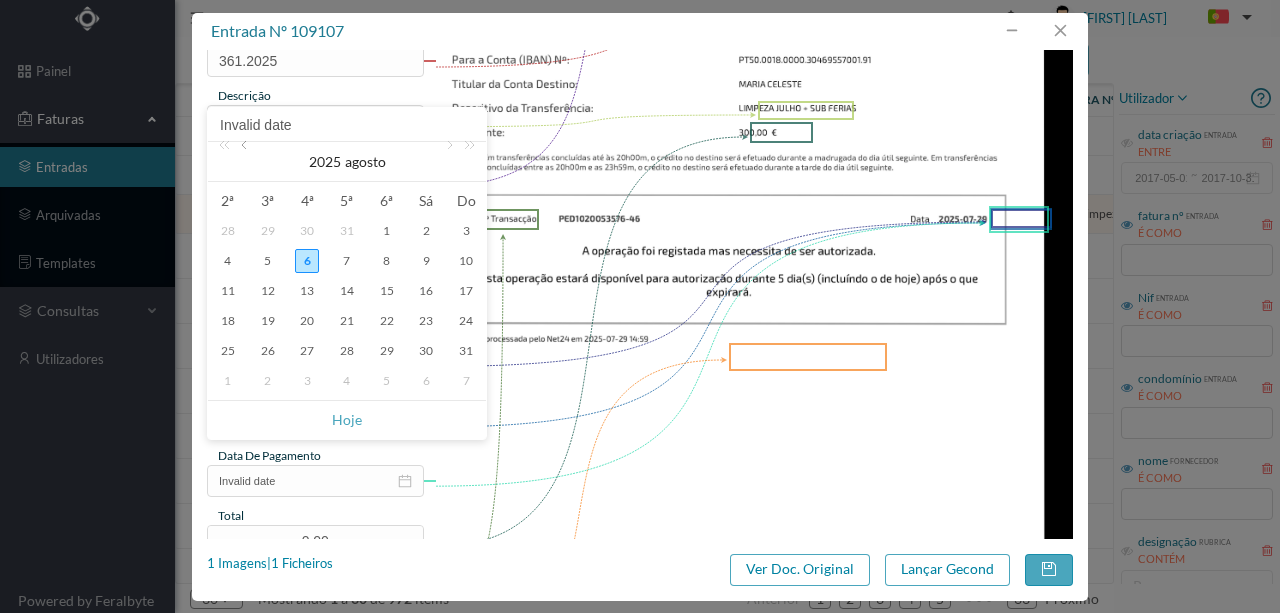 click at bounding box center [246, 162] 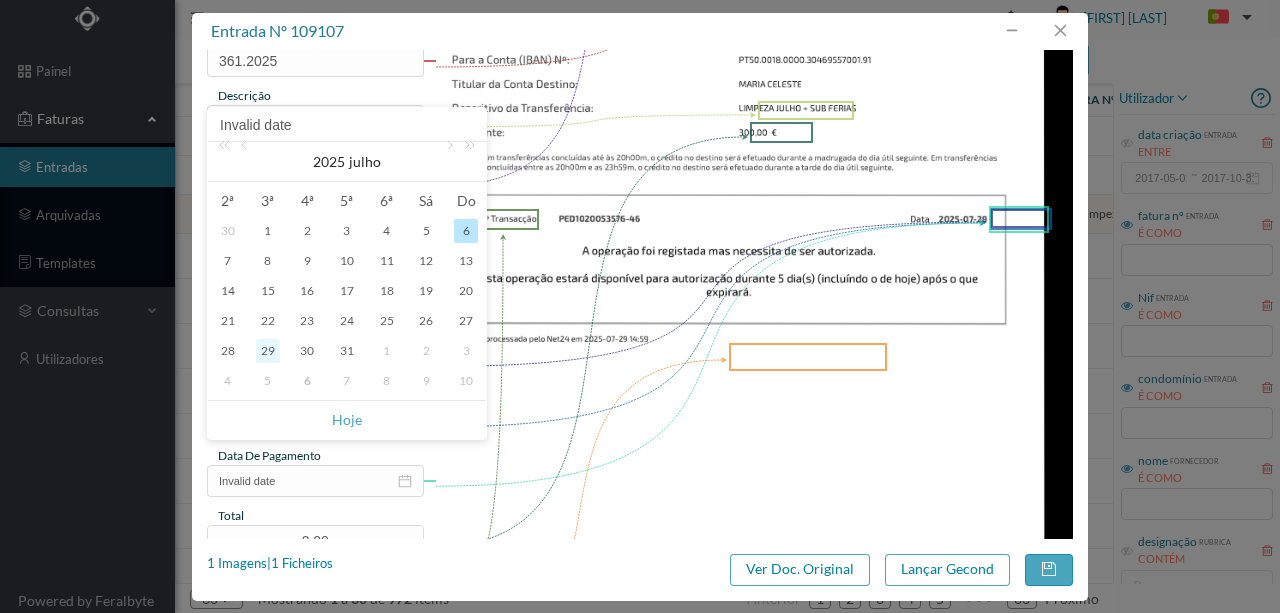 click on "29" at bounding box center [268, 351] 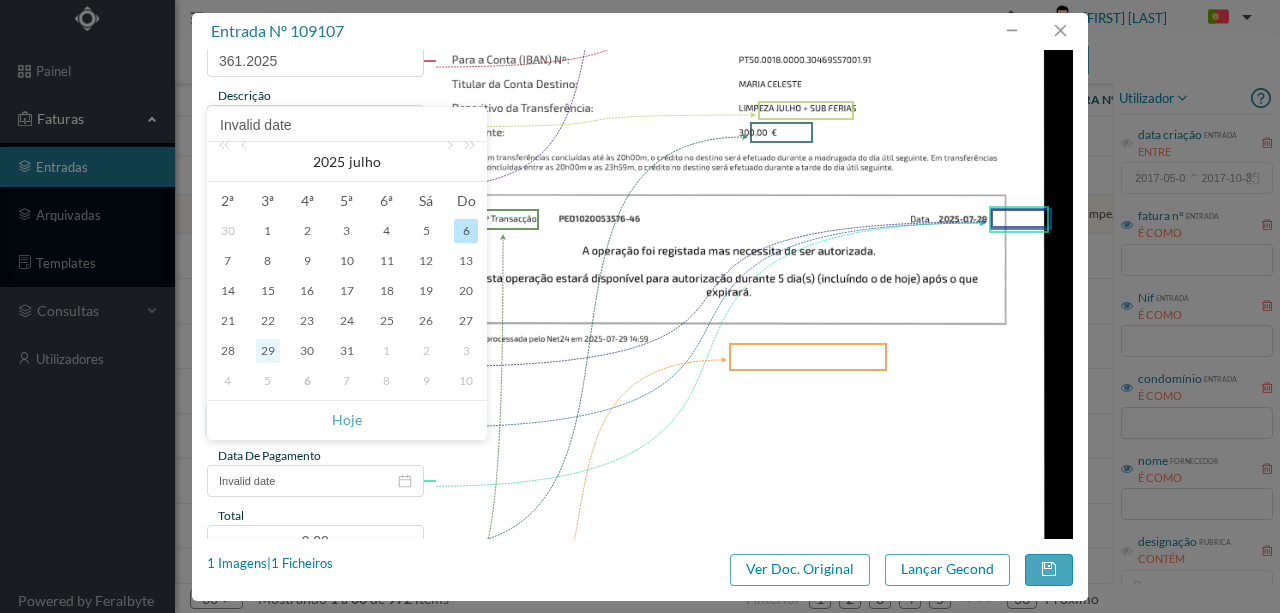 type on "2025-07-29" 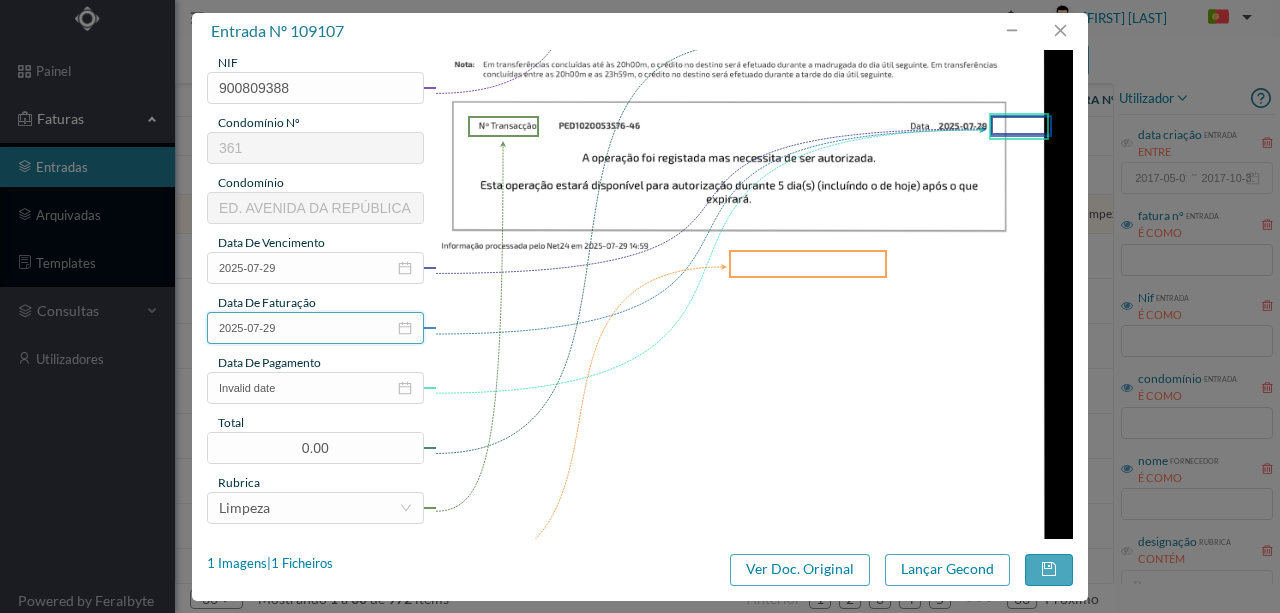 scroll, scrollTop: 400, scrollLeft: 0, axis: vertical 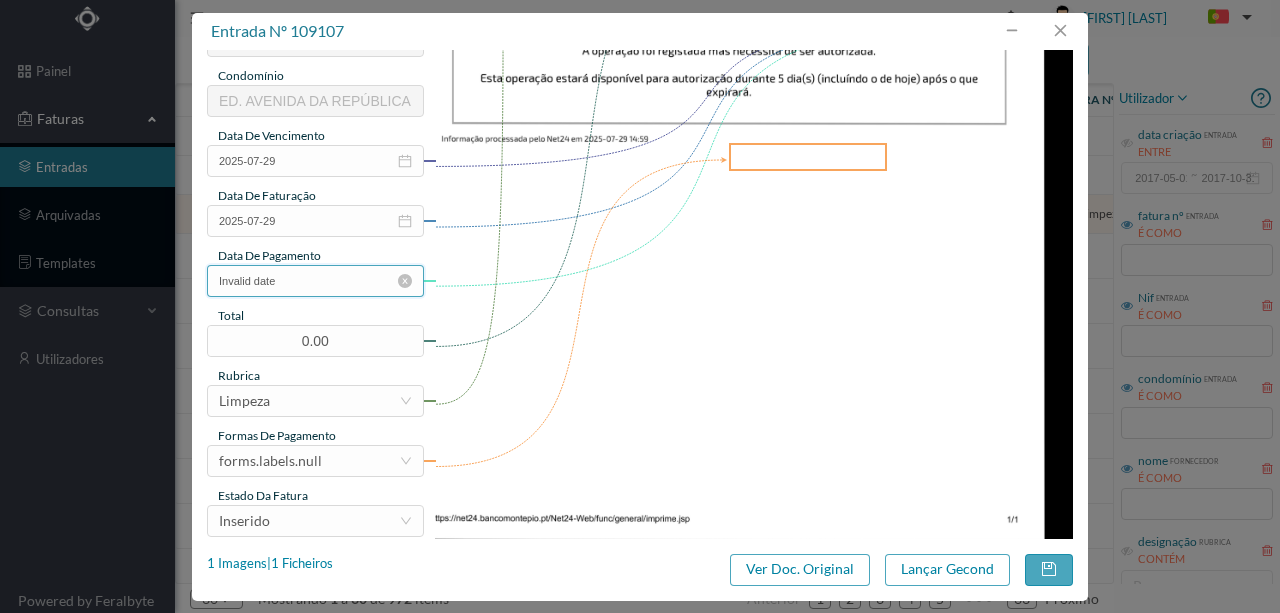 click on "Invalid date" at bounding box center [315, 281] 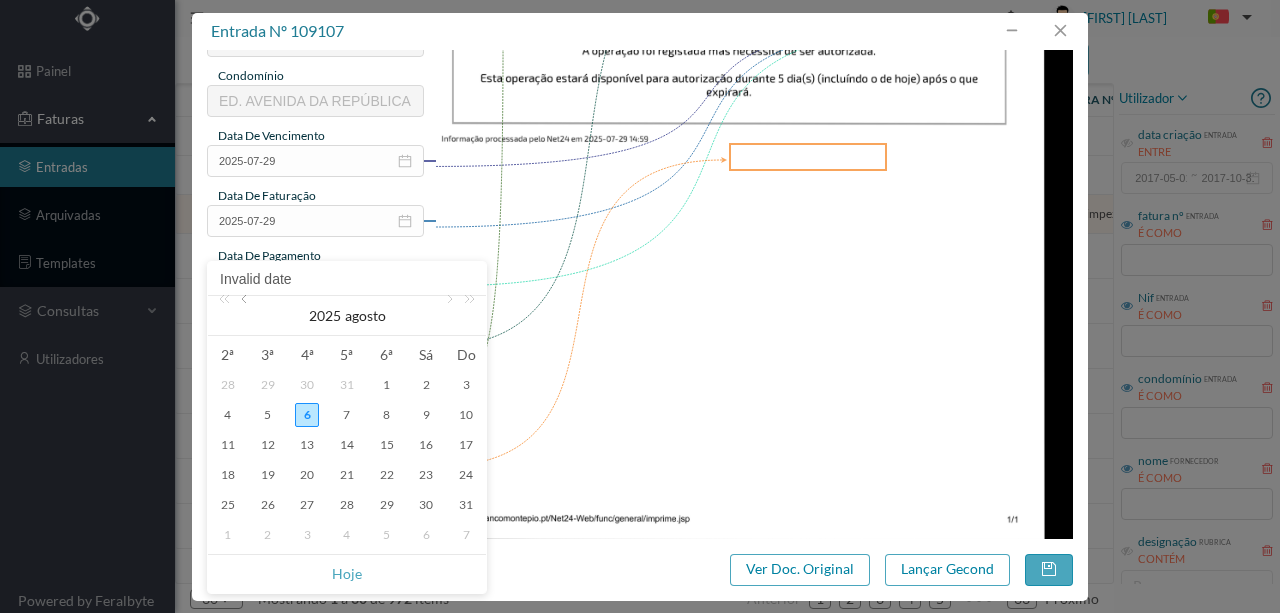 click at bounding box center [246, 316] 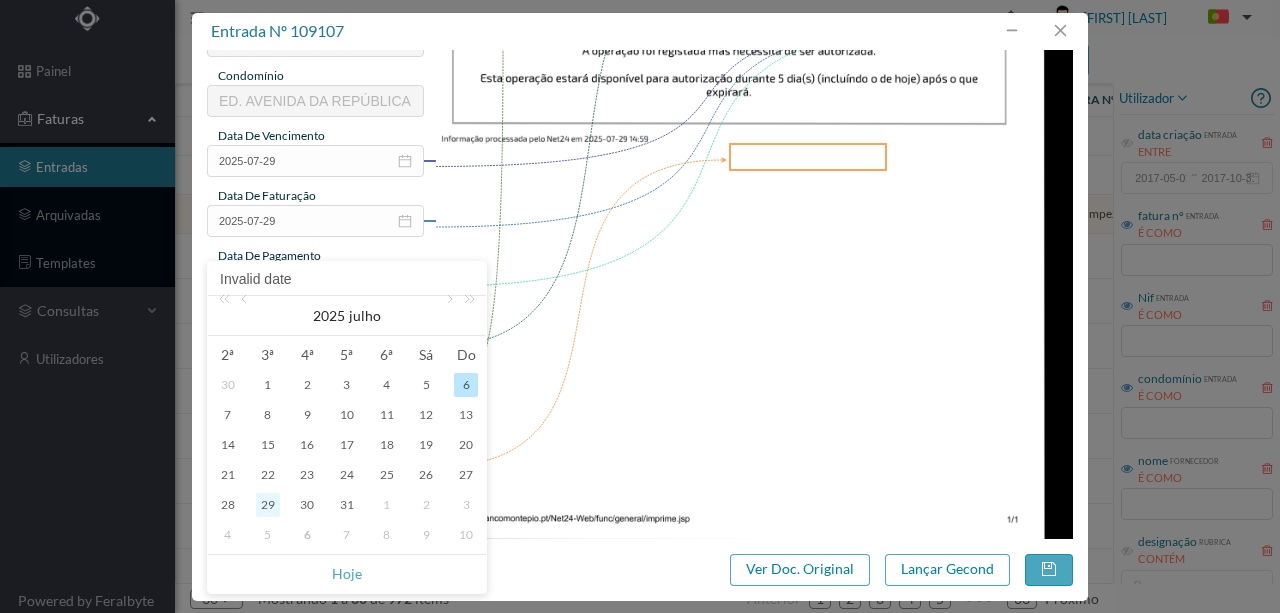 click on "29" at bounding box center (268, 505) 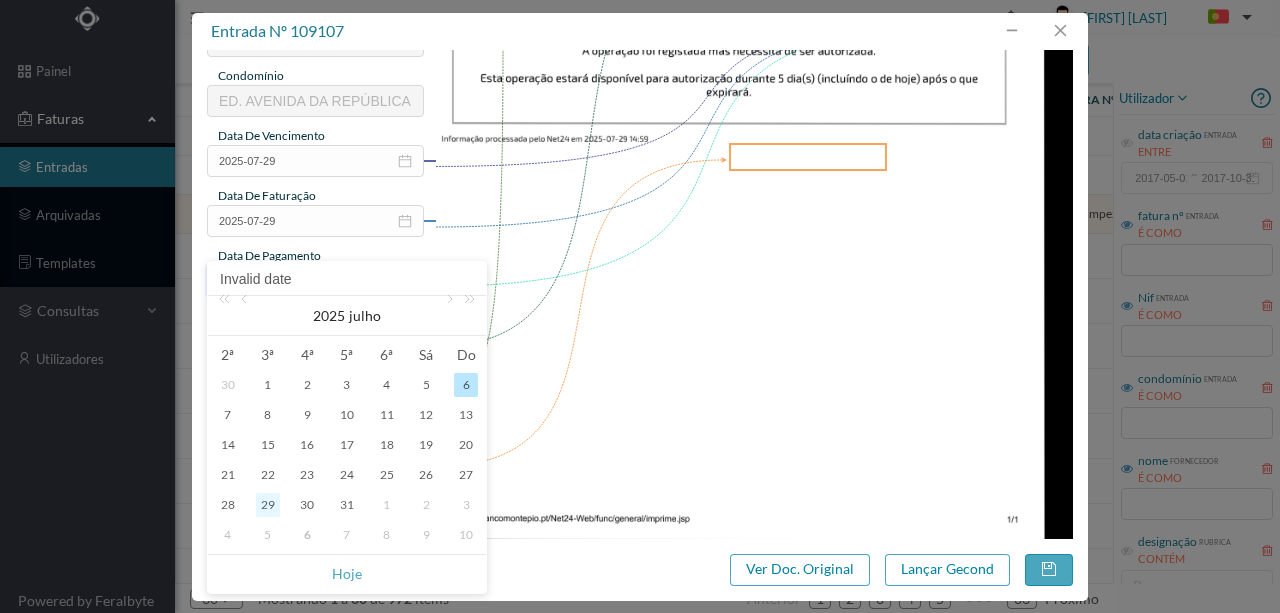 type on "2025-07-29" 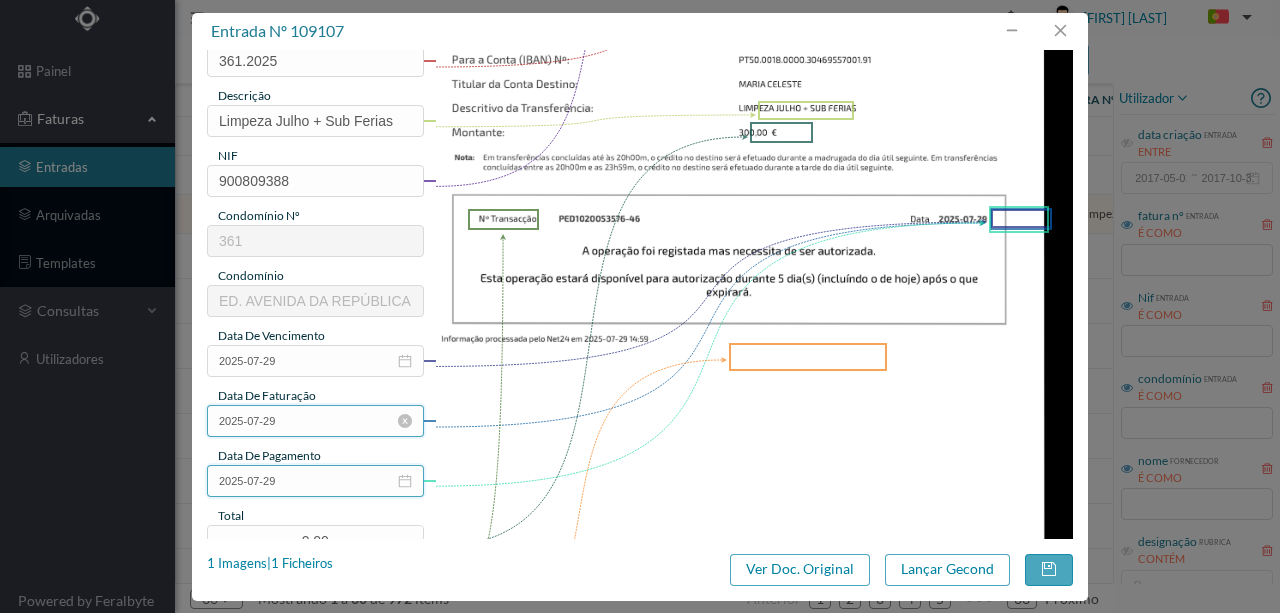 scroll, scrollTop: 333, scrollLeft: 0, axis: vertical 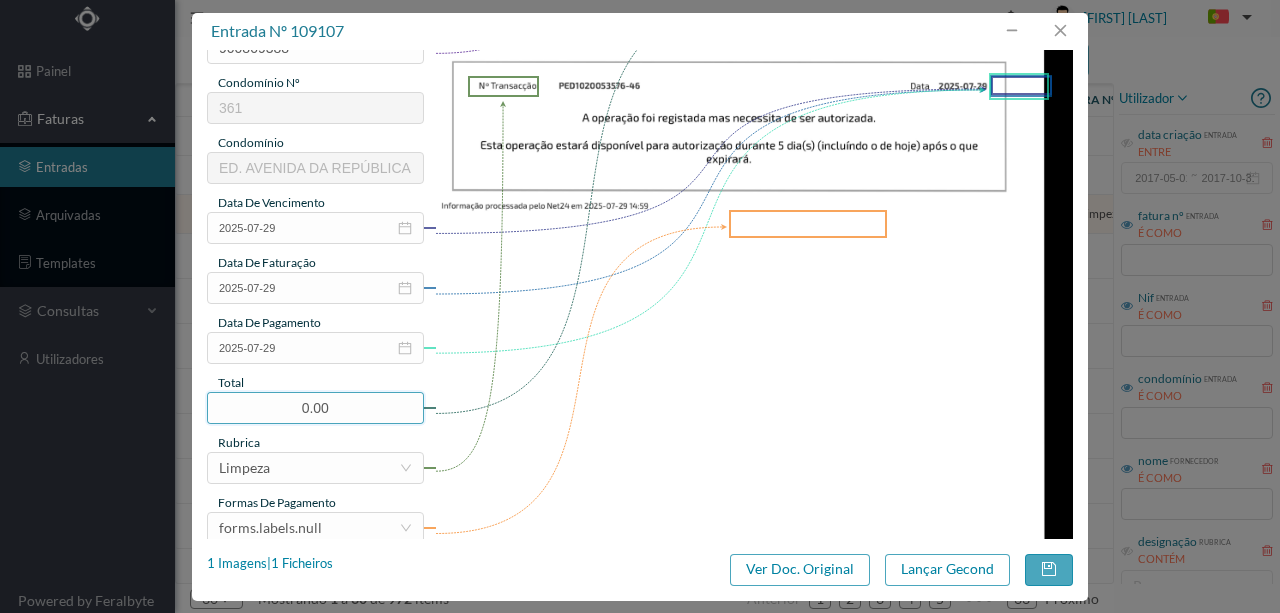 drag, startPoint x: 350, startPoint y: 408, endPoint x: 160, endPoint y: 420, distance: 190.37857 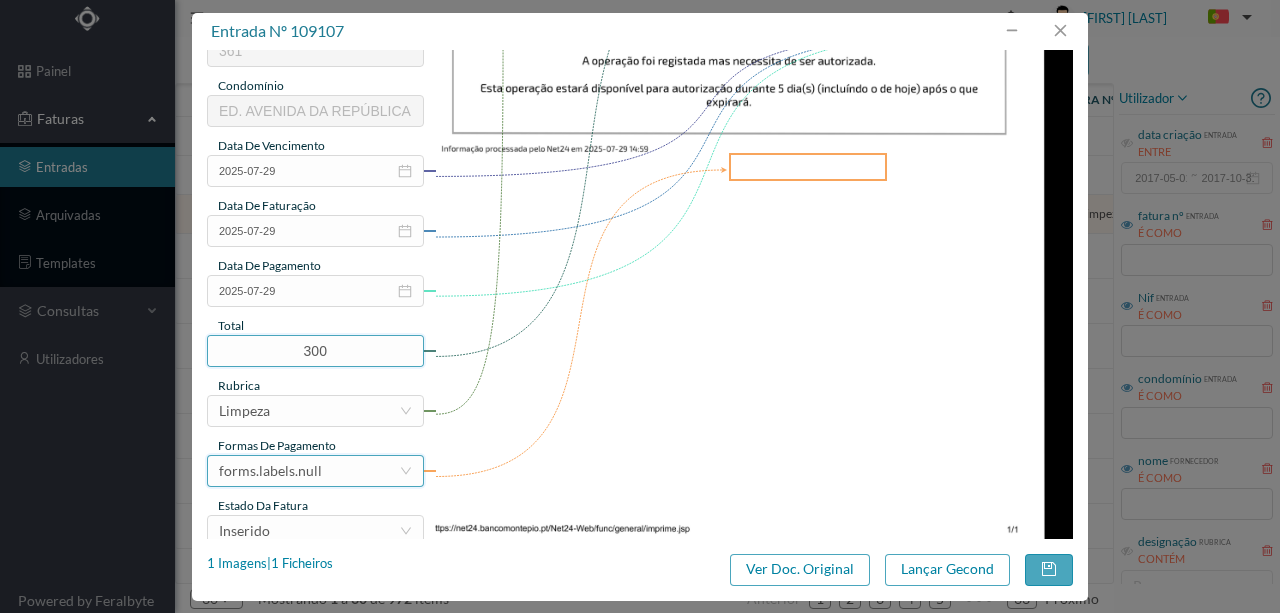 scroll, scrollTop: 466, scrollLeft: 0, axis: vertical 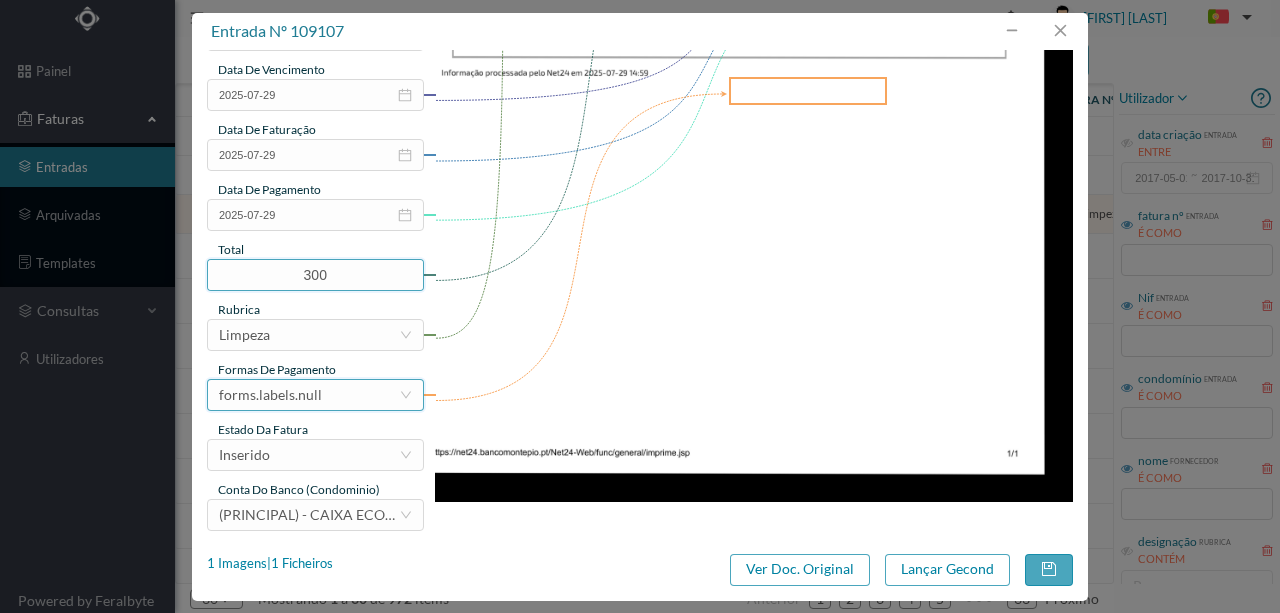 type on "300.00" 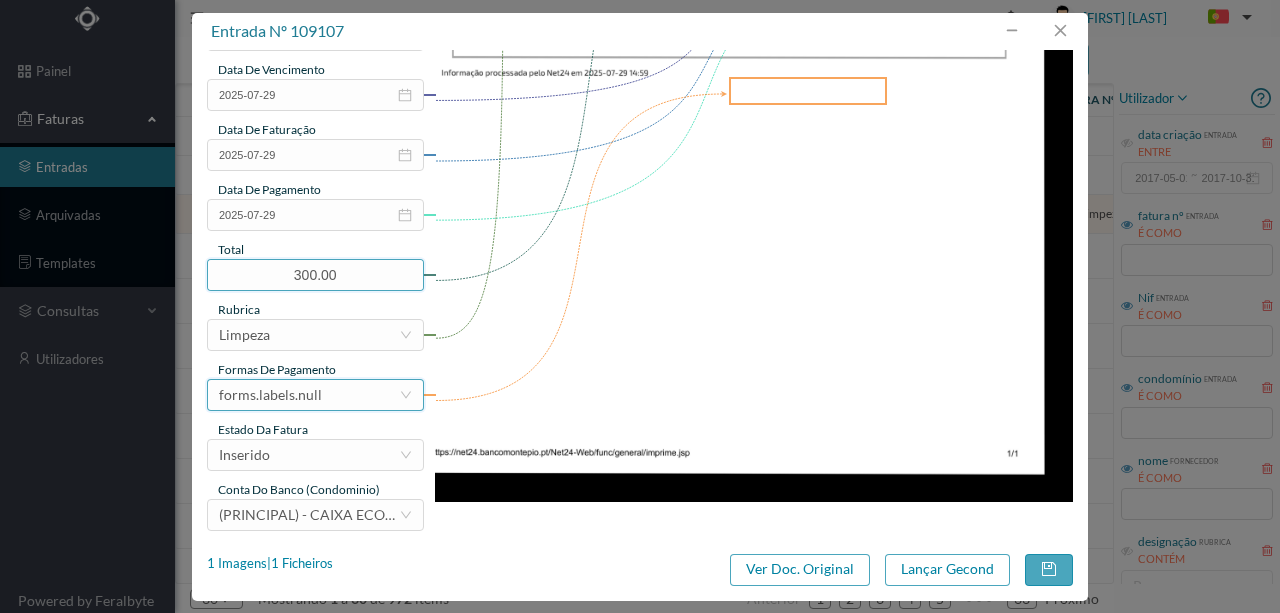 click on "forms.labels.null" at bounding box center (309, 395) 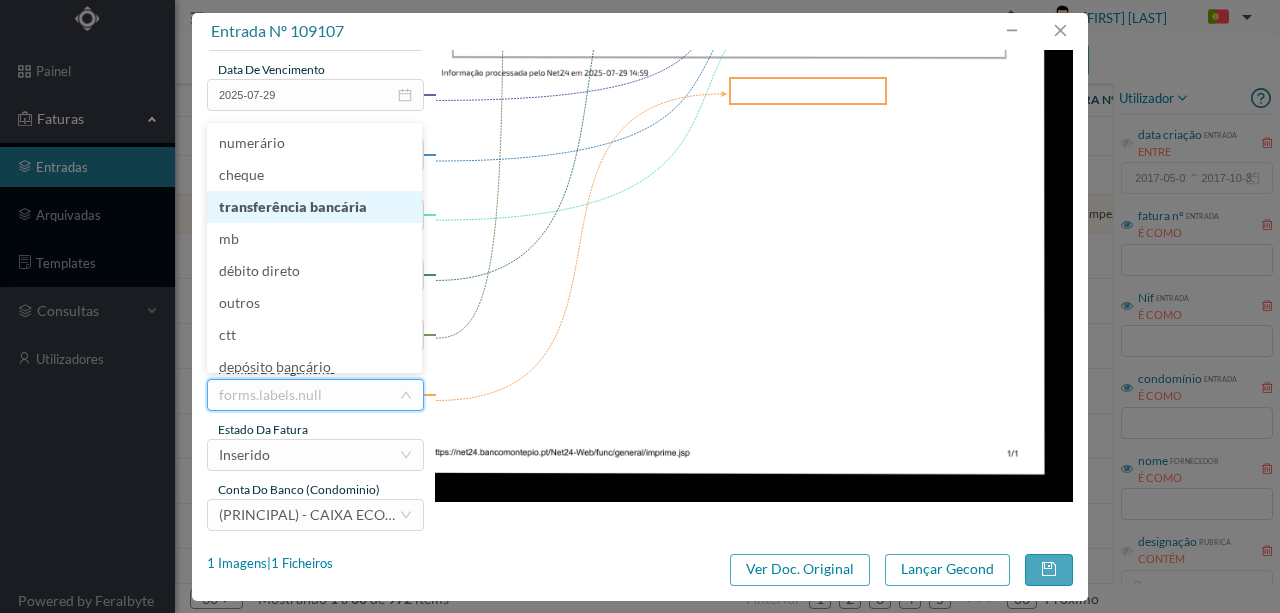 click on "transferência bancária" at bounding box center (314, 207) 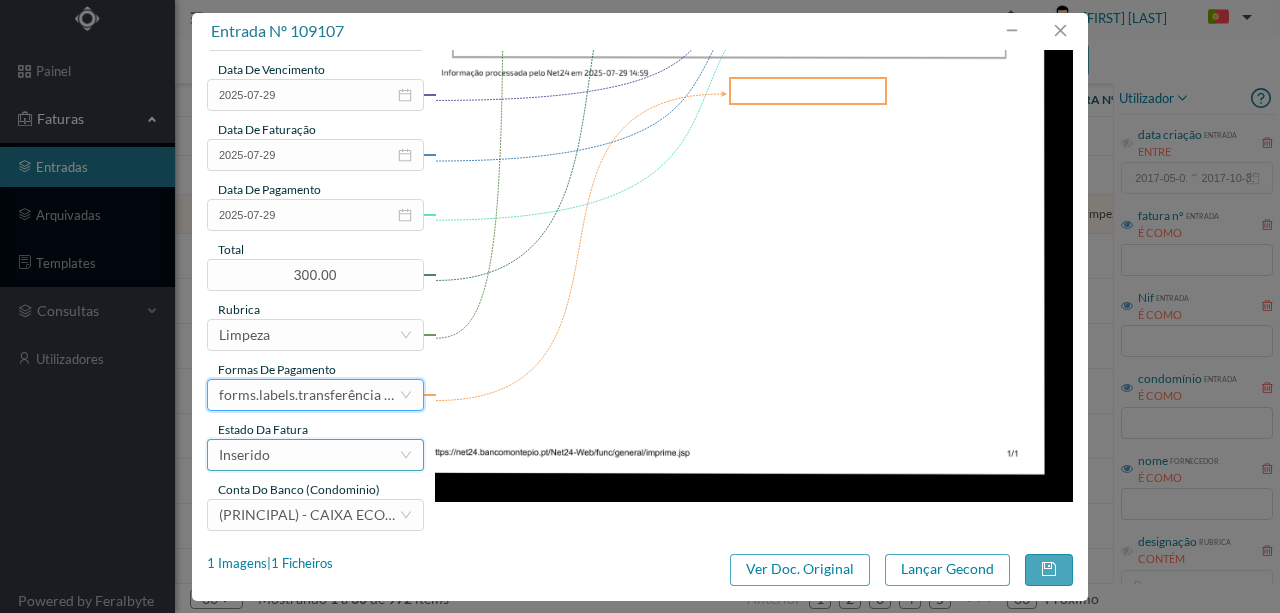 click on "Inserido" at bounding box center [309, 455] 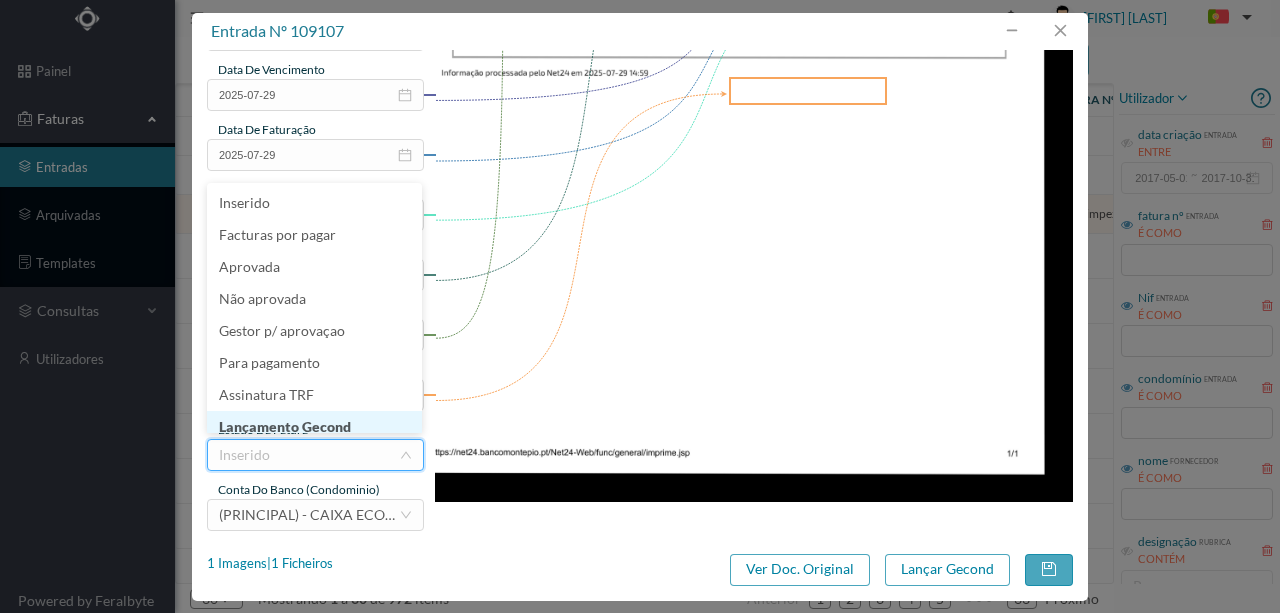 scroll, scrollTop: 10, scrollLeft: 0, axis: vertical 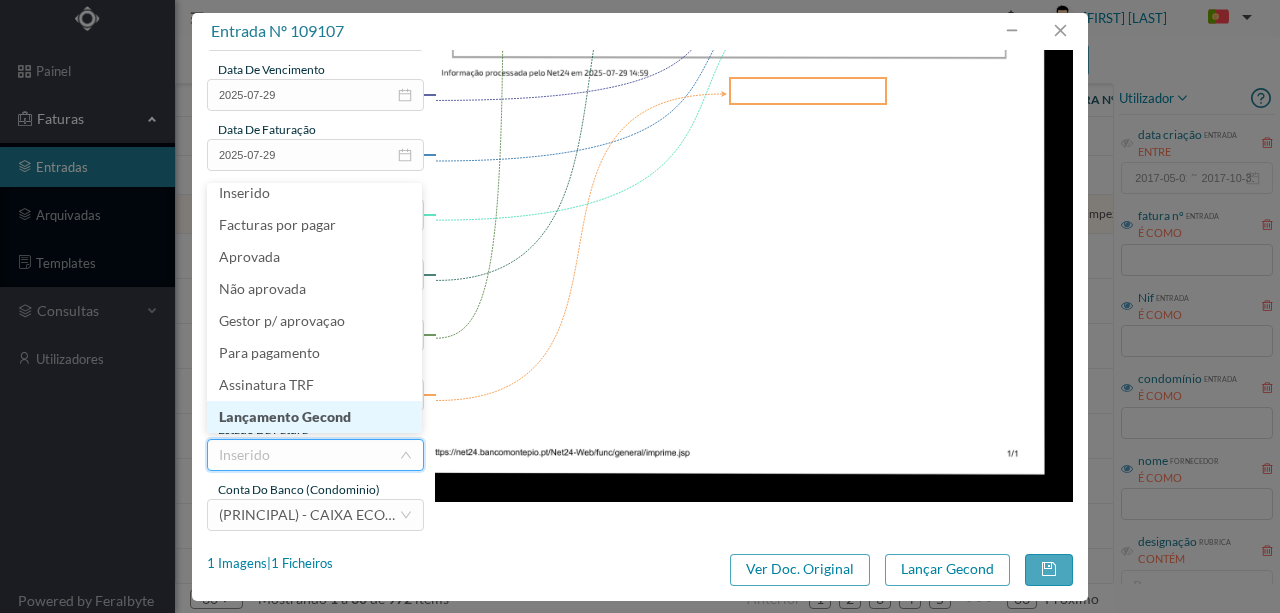 click on "Lançamento Gecond" at bounding box center (314, 417) 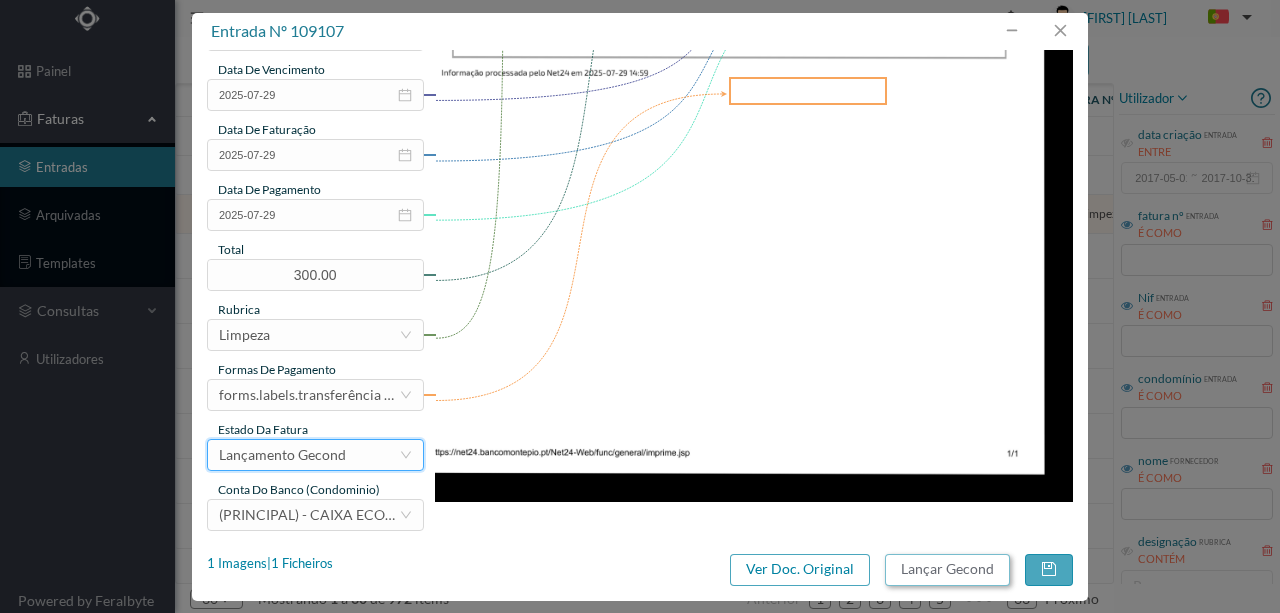 click on "Lançar Gecond" at bounding box center (947, 570) 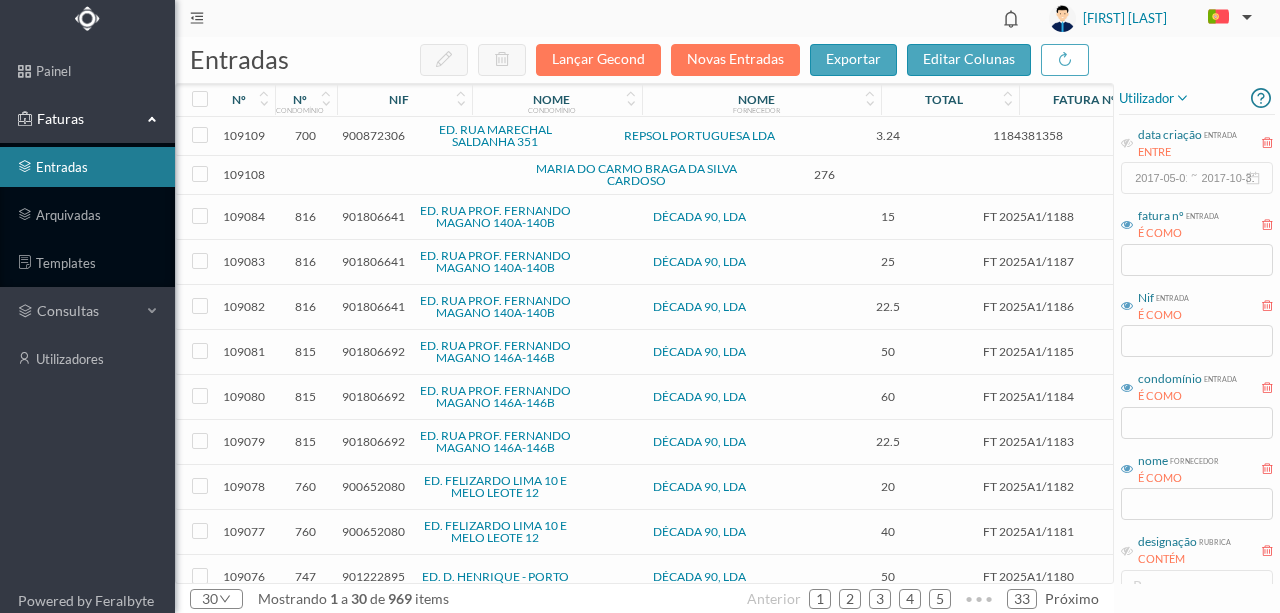 click at bounding box center (432, 175) 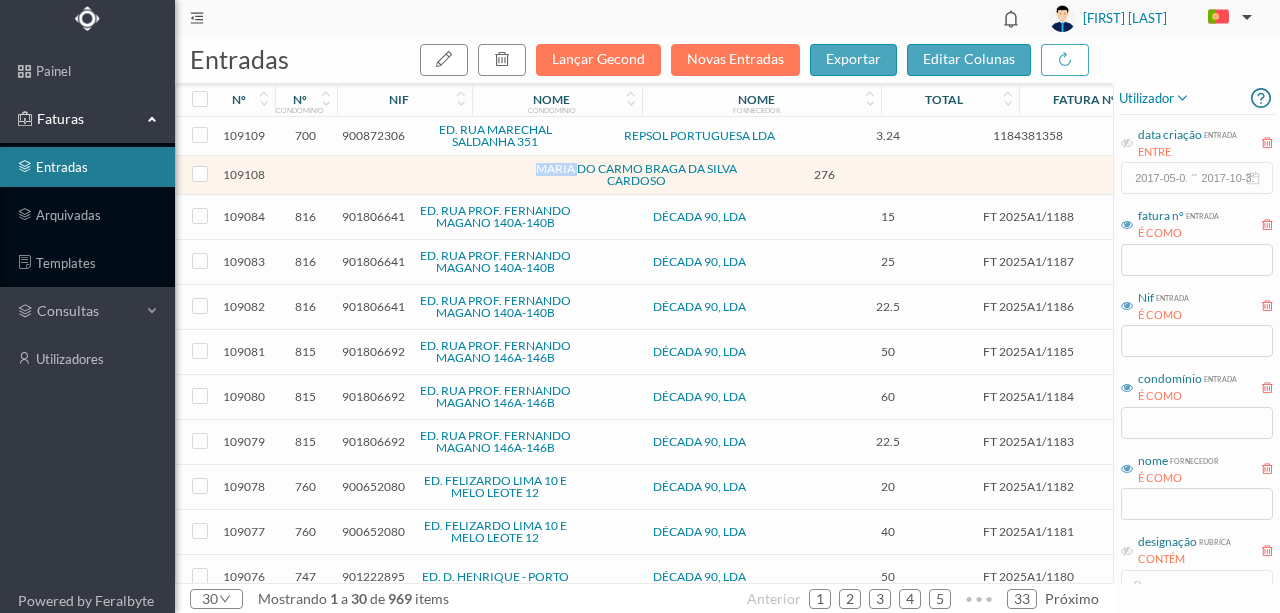 click at bounding box center (432, 175) 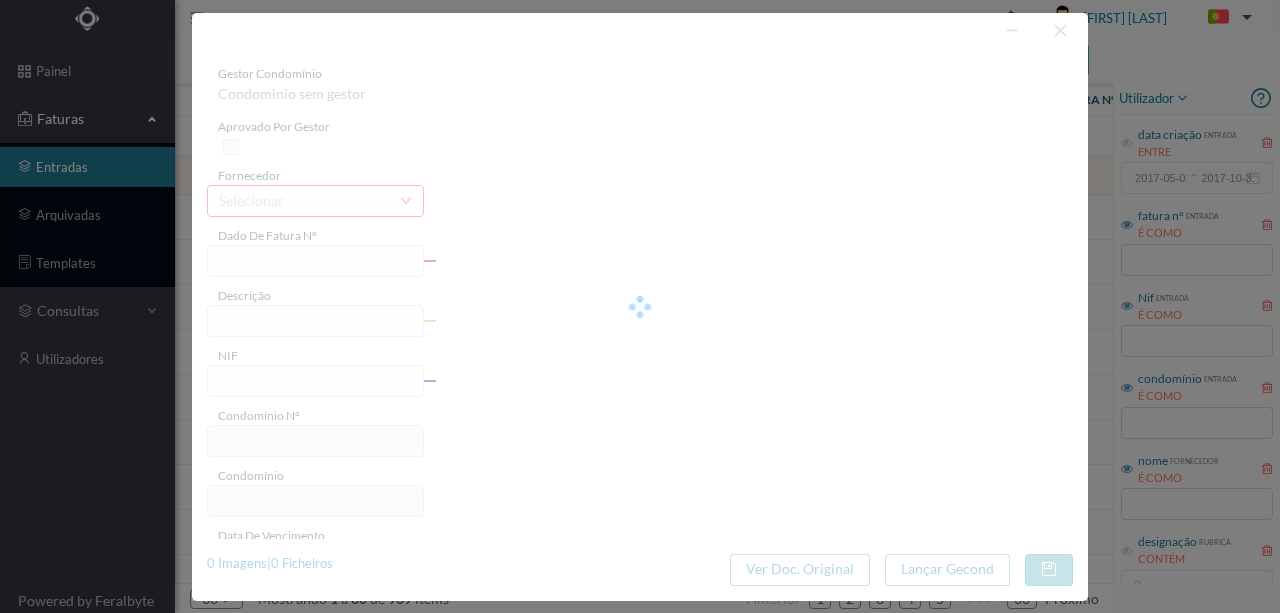 type on "AP JULSUB F" 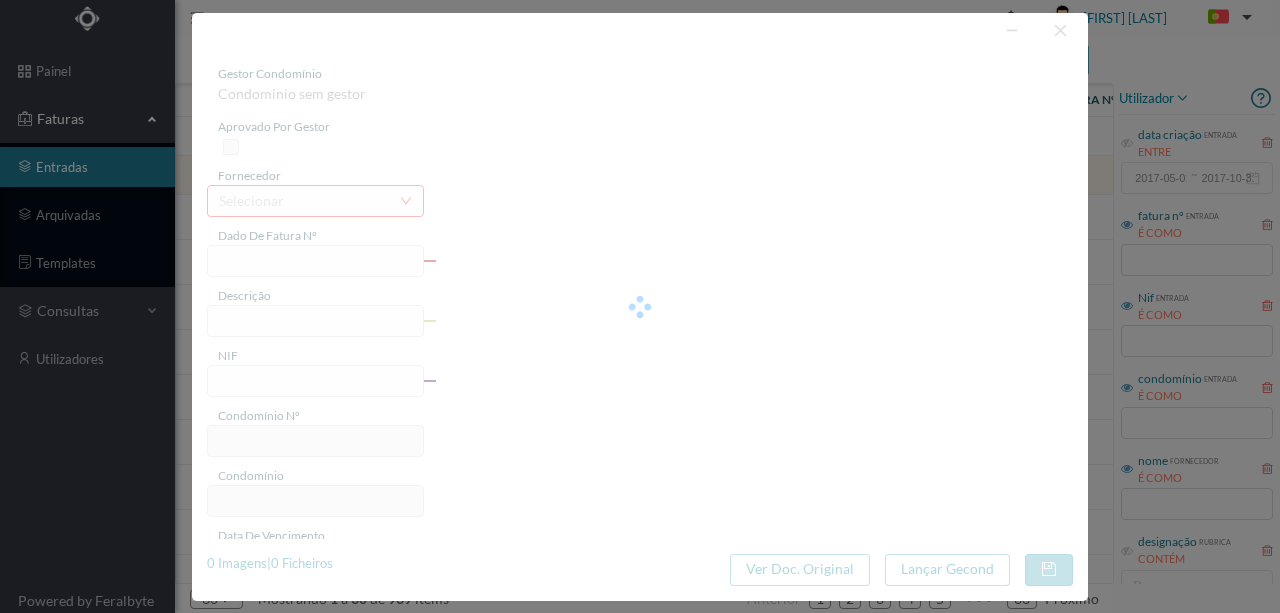 type on "0" 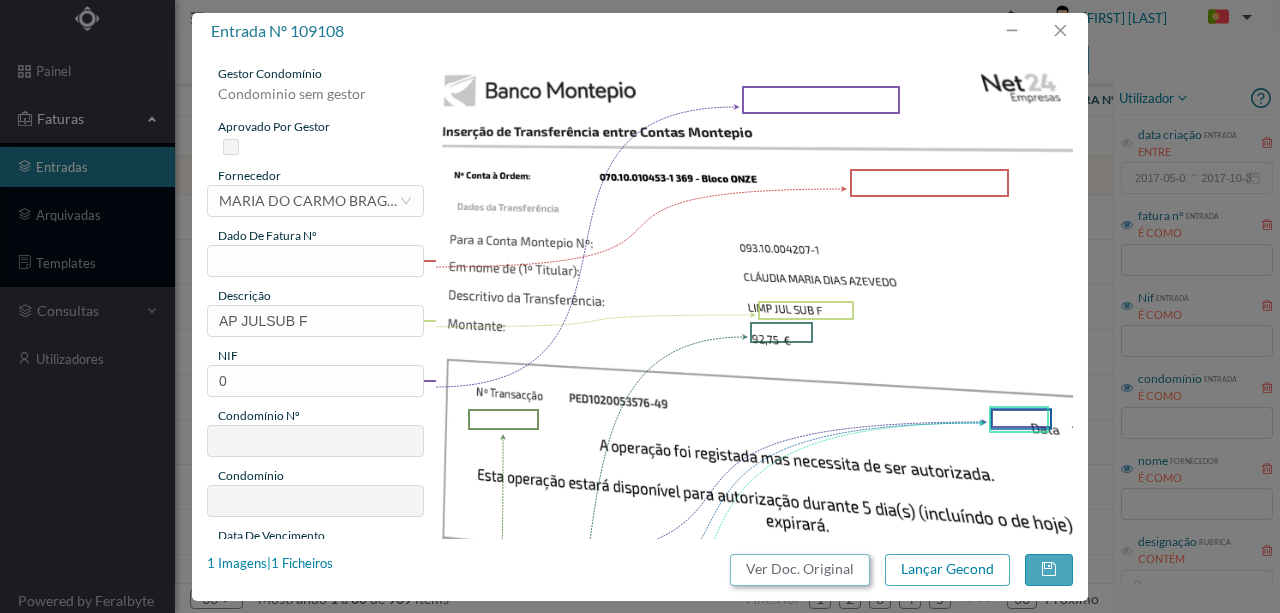 click on "Ver Doc. Original" at bounding box center [800, 570] 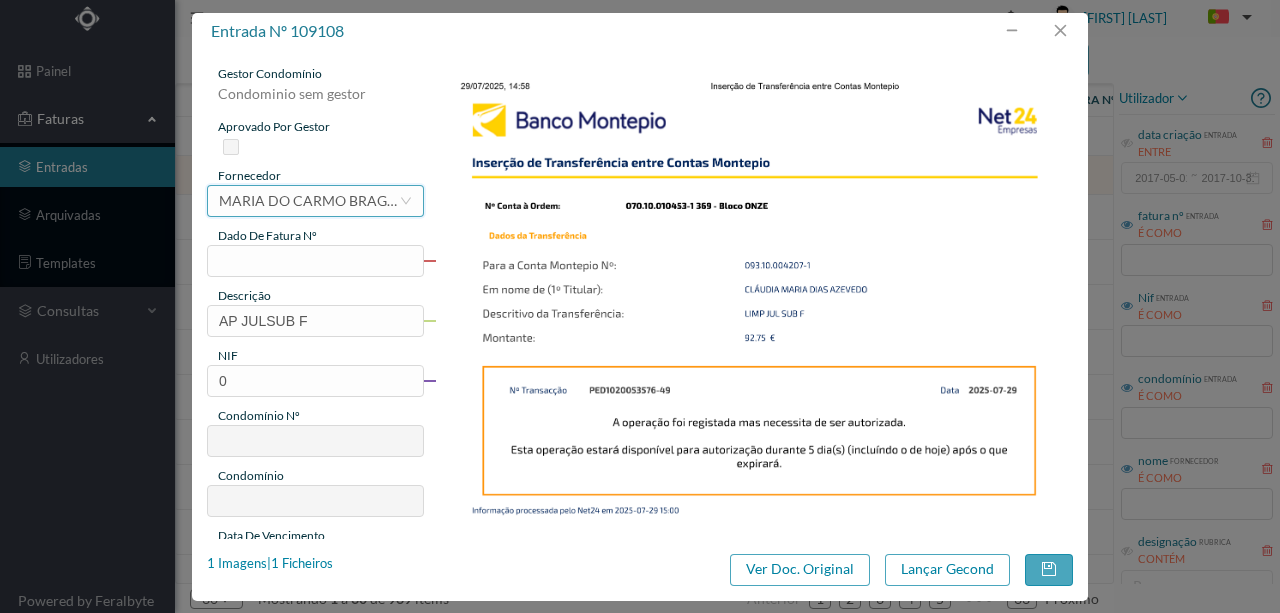 click on "MARIA DO CARMO BRAGA DA SILVA CARDOSO" at bounding box center [309, 201] 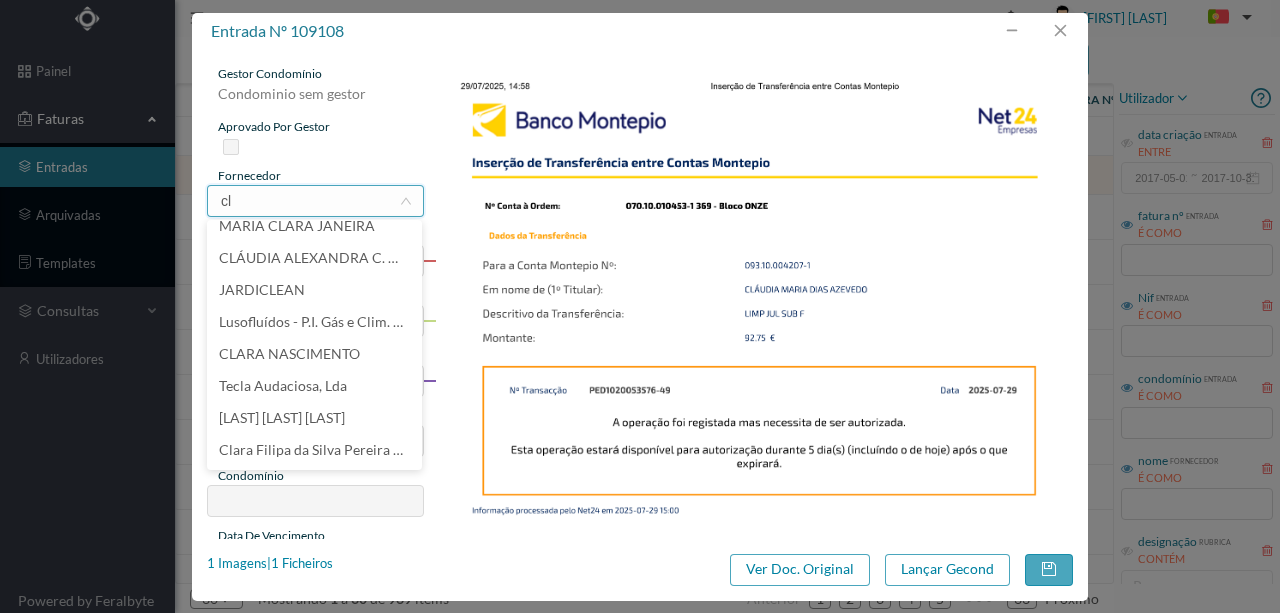 scroll, scrollTop: 4, scrollLeft: 0, axis: vertical 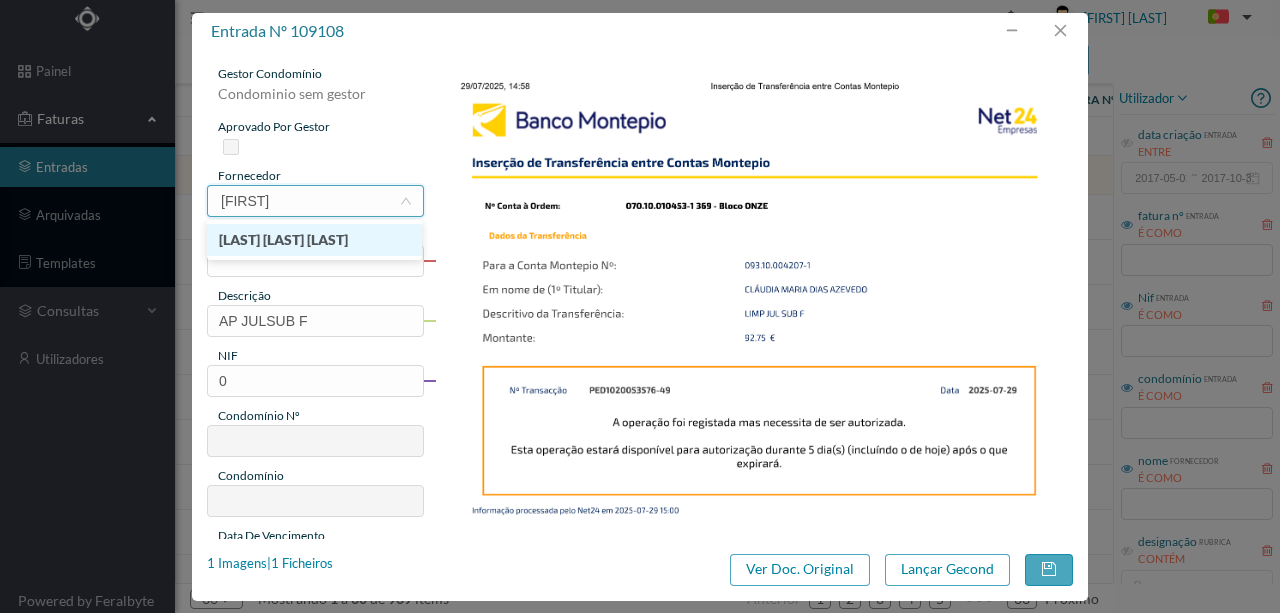 type on "claúdi" 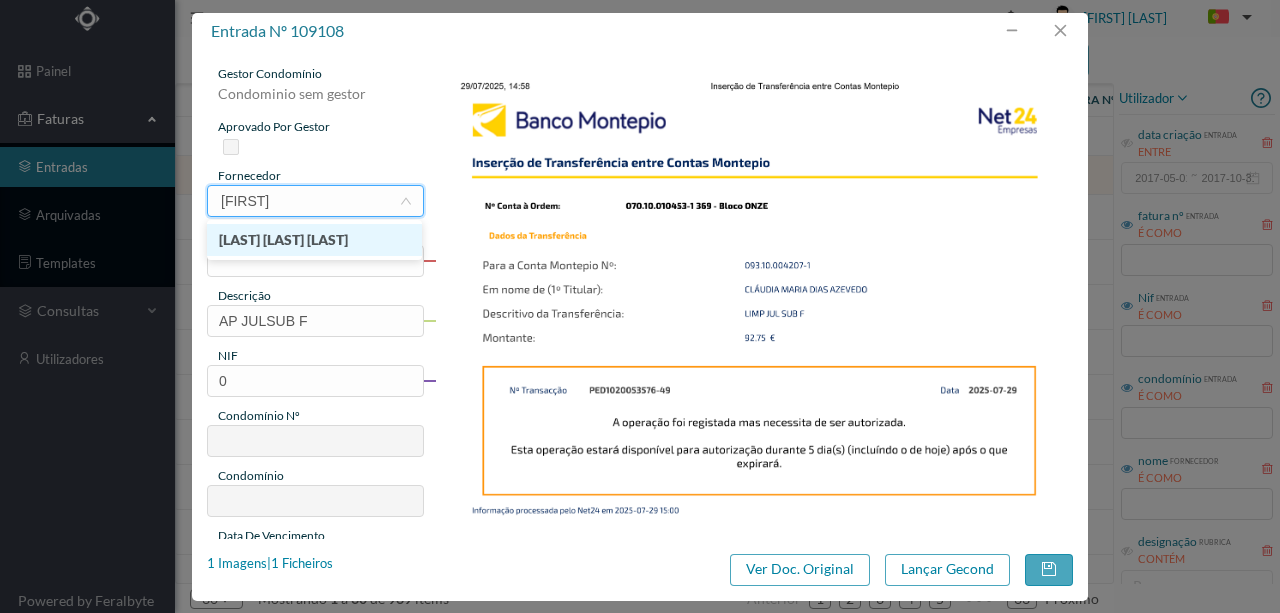 click on "[FIRST] [MIDDLE] [LAST] [LAST]" at bounding box center (314, 240) 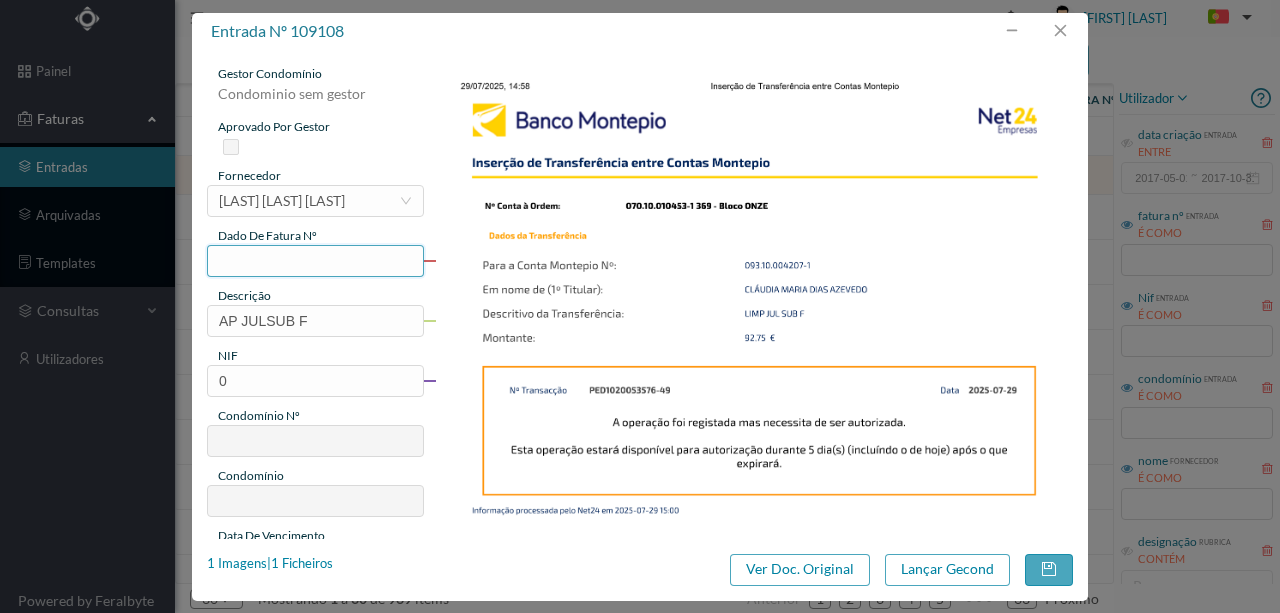 click at bounding box center [315, 261] 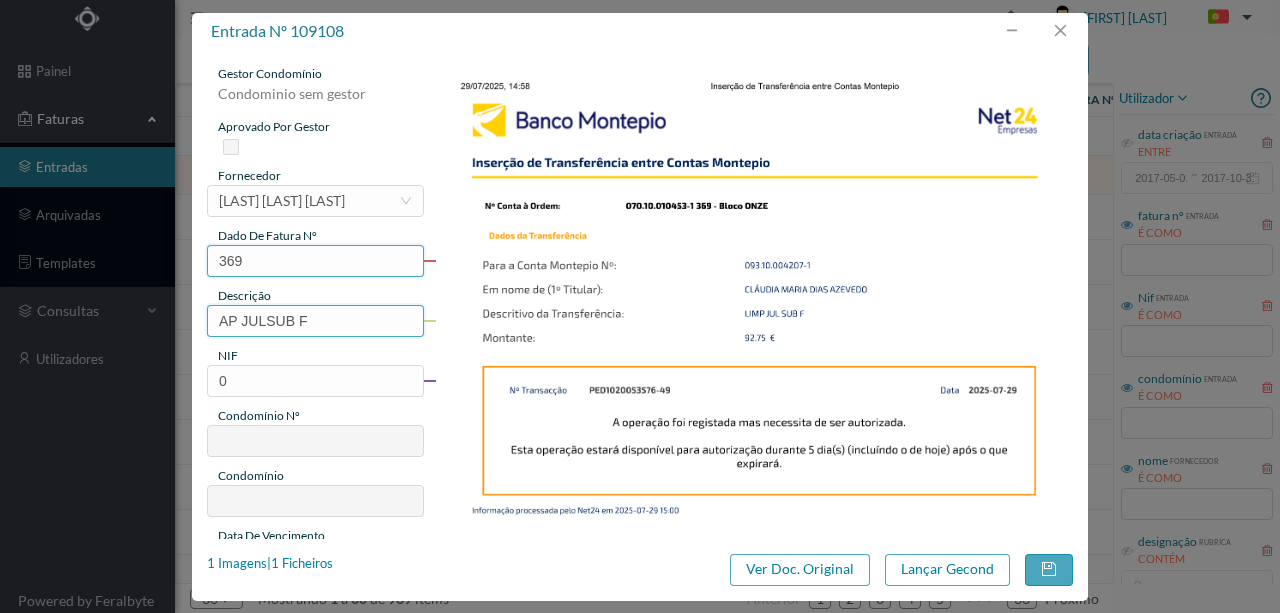 type on "369" 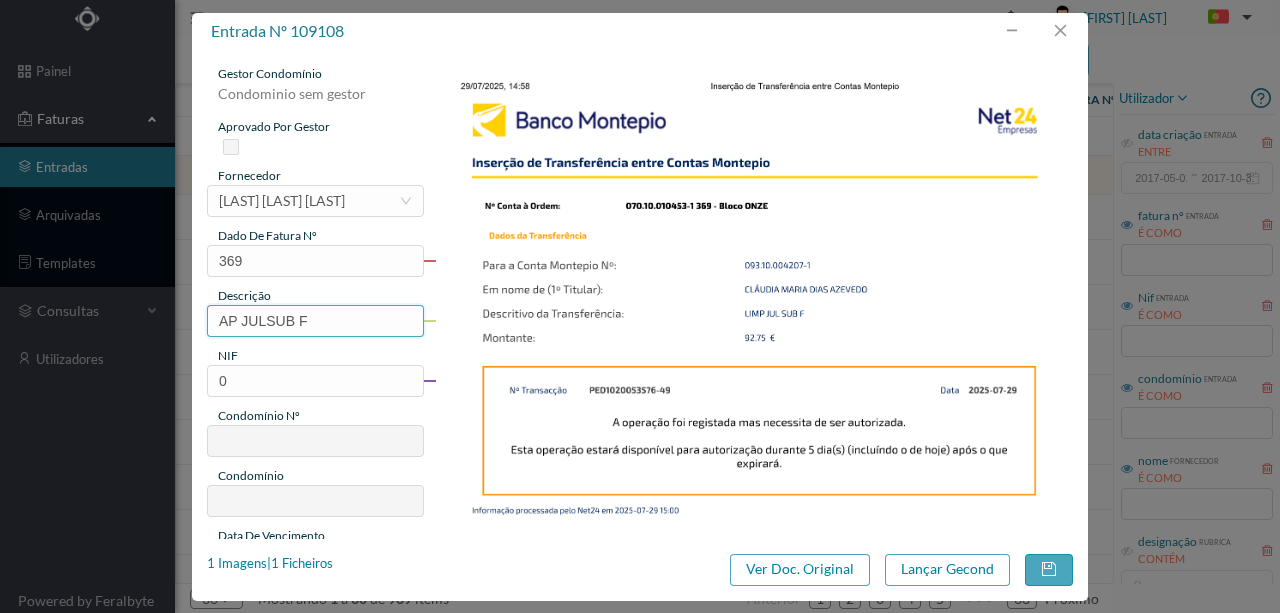 drag, startPoint x: 314, startPoint y: 323, endPoint x: 105, endPoint y: 314, distance: 209.1937 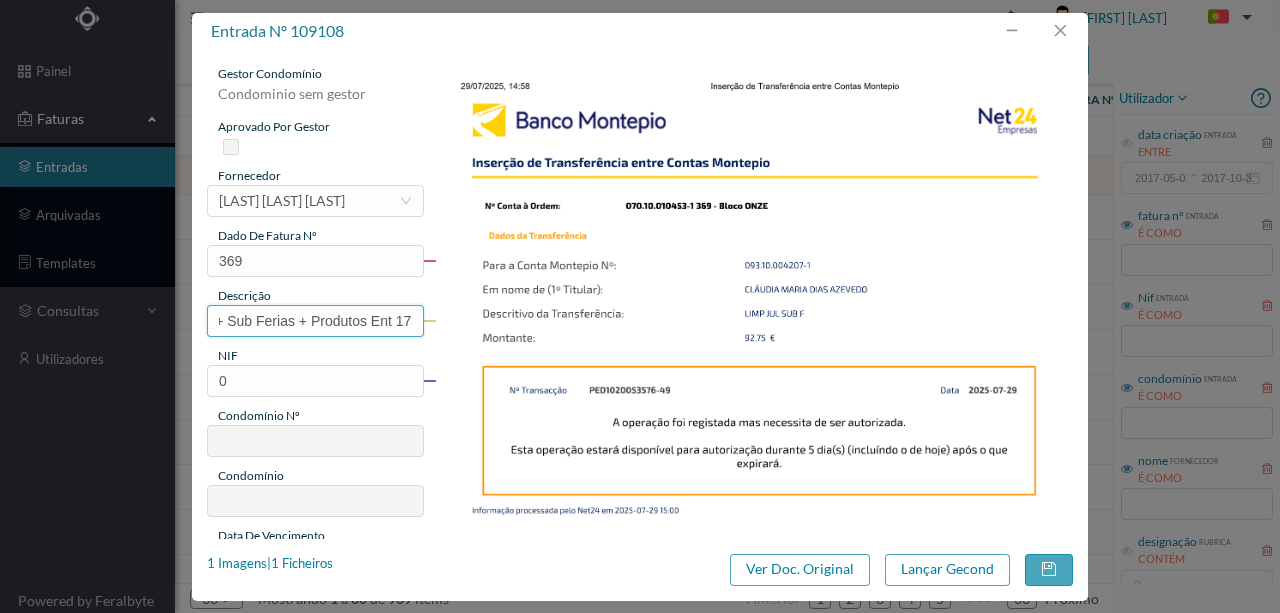 scroll, scrollTop: 0, scrollLeft: 106, axis: horizontal 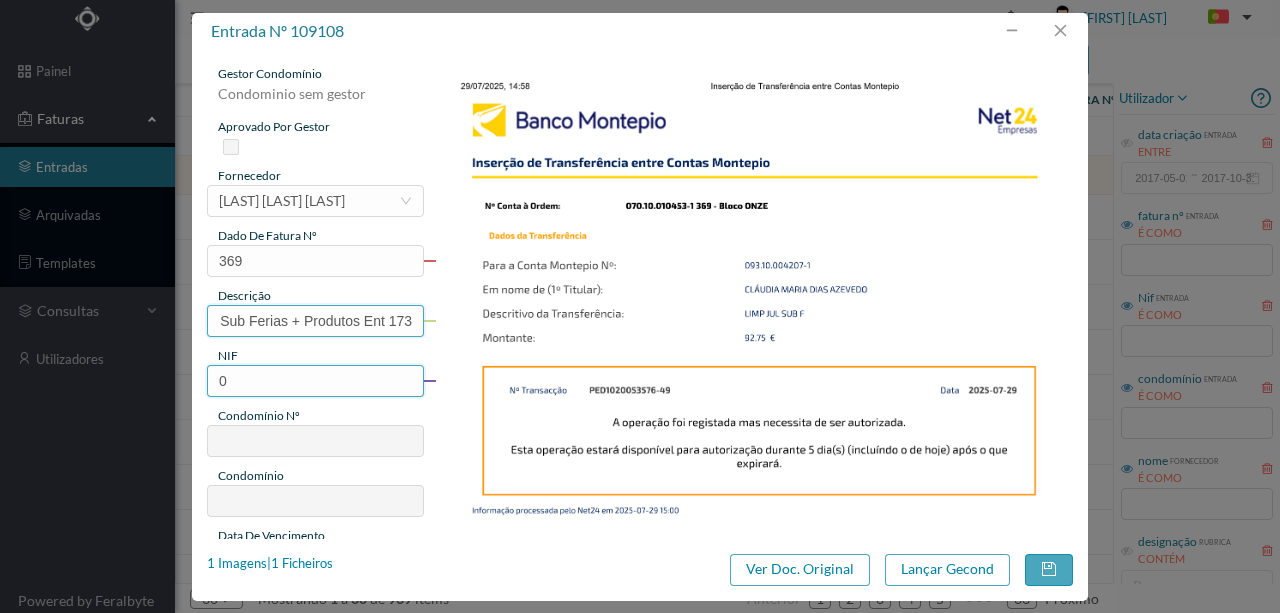 type on "Limpeza Julho + Sub Ferias + Produtos Ent 173" 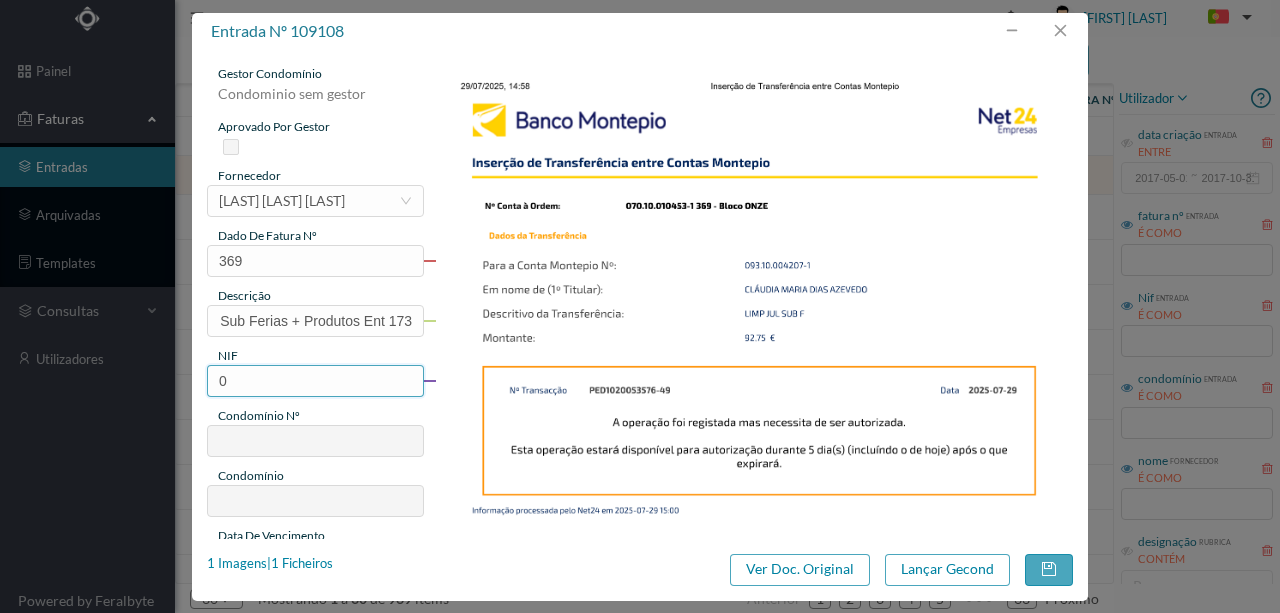 scroll, scrollTop: 0, scrollLeft: 0, axis: both 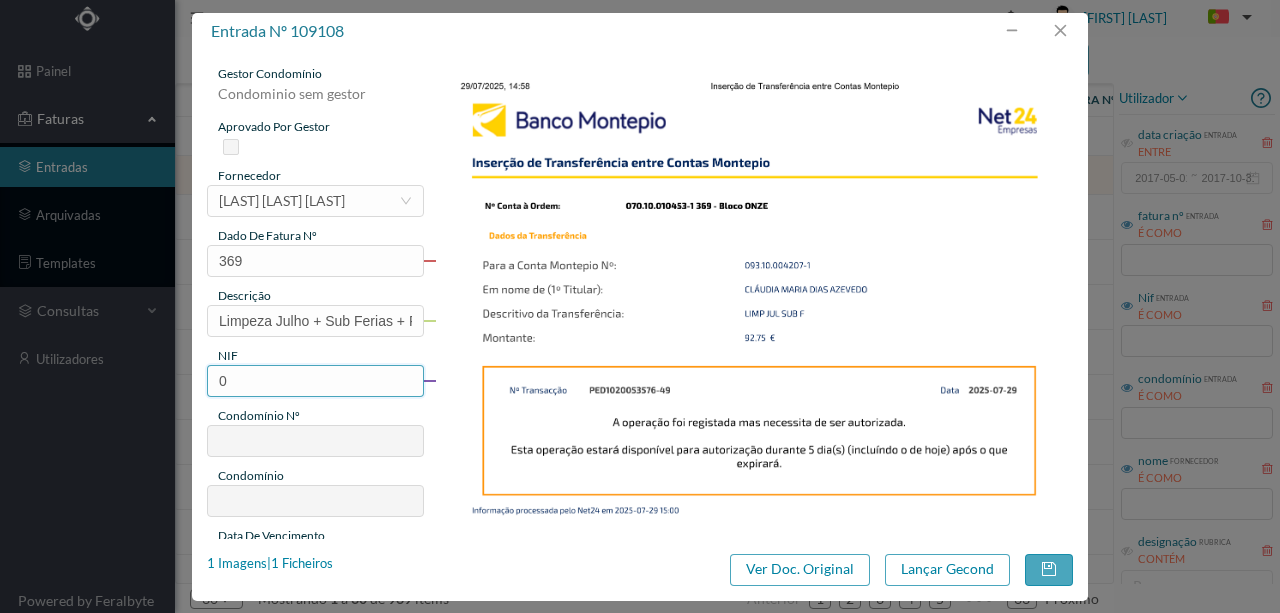 drag, startPoint x: 238, startPoint y: 384, endPoint x: 196, endPoint y: 380, distance: 42.190044 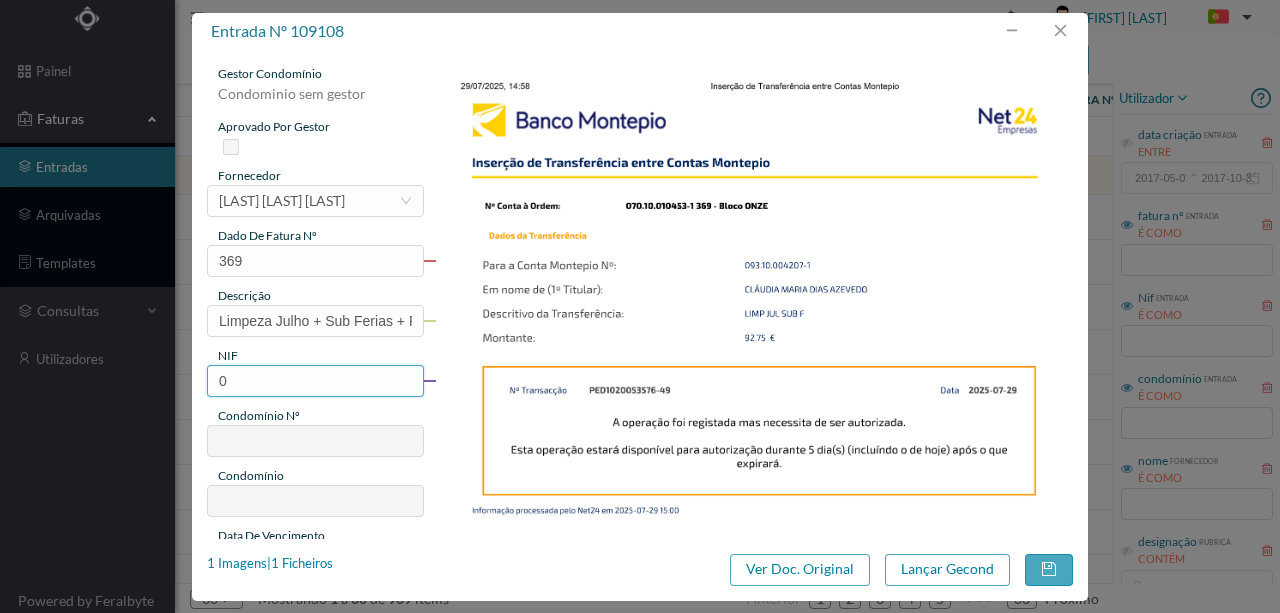 click on "0" at bounding box center [315, 381] 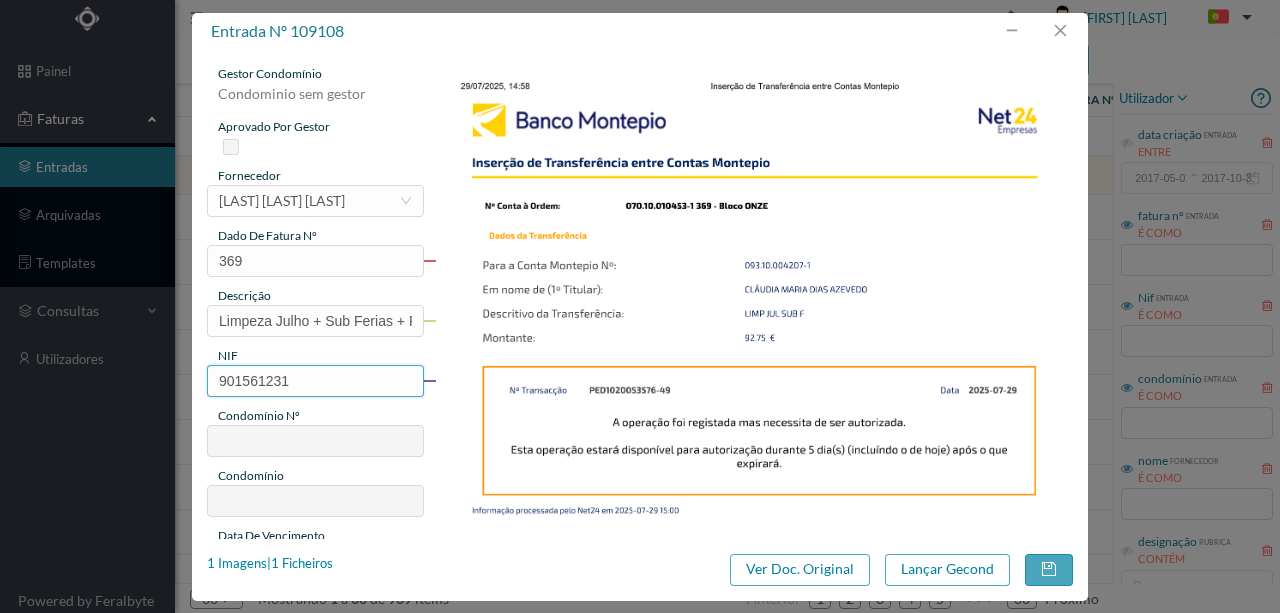 type on "369" 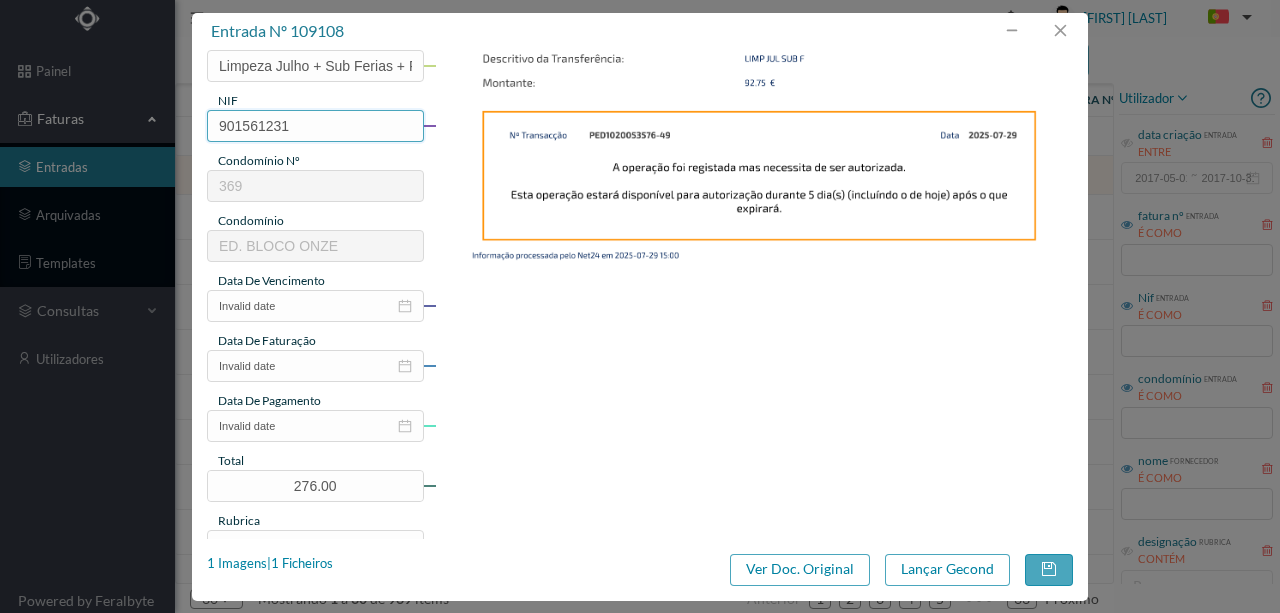 scroll, scrollTop: 266, scrollLeft: 0, axis: vertical 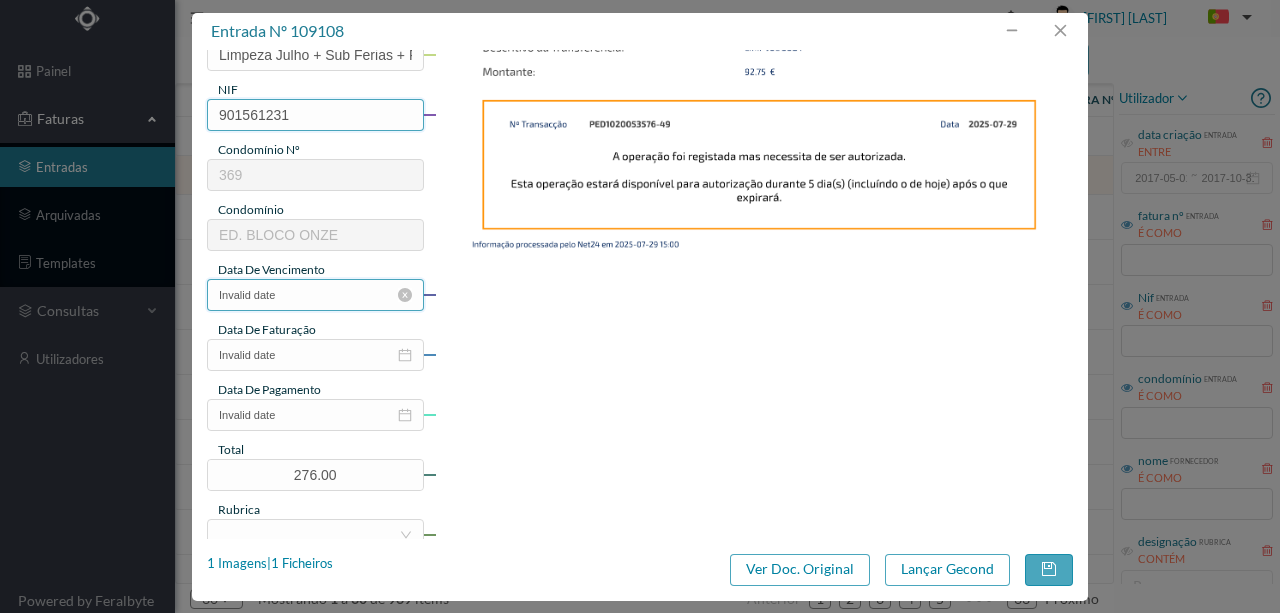 type on "901561231" 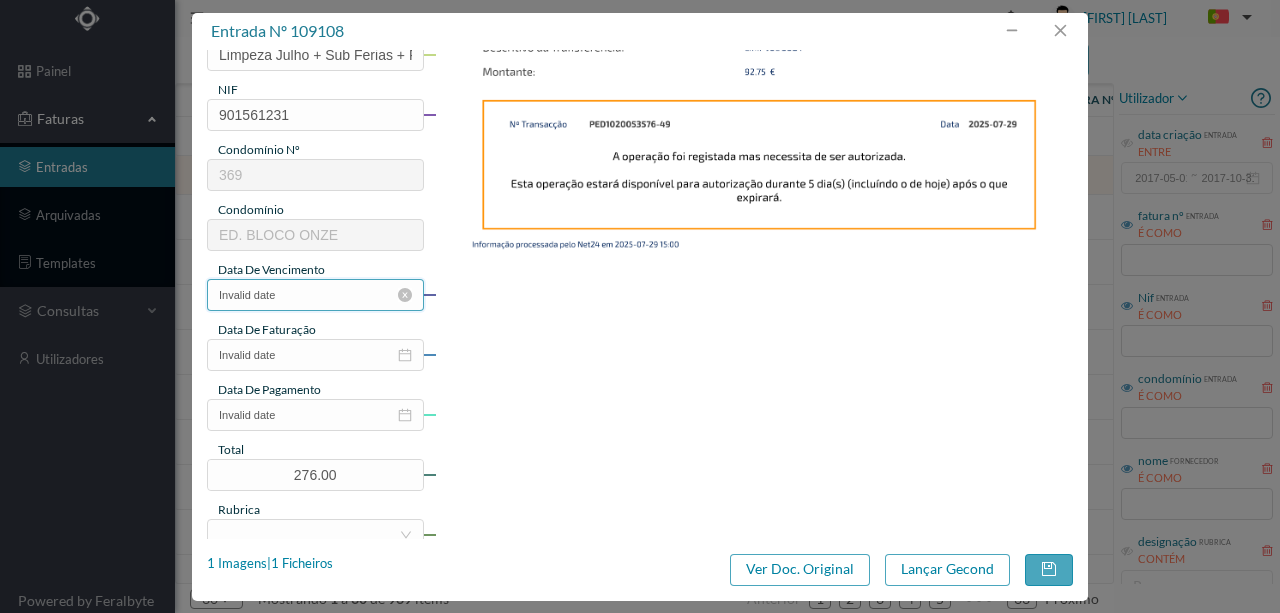 click on "Invalid date" at bounding box center (315, 295) 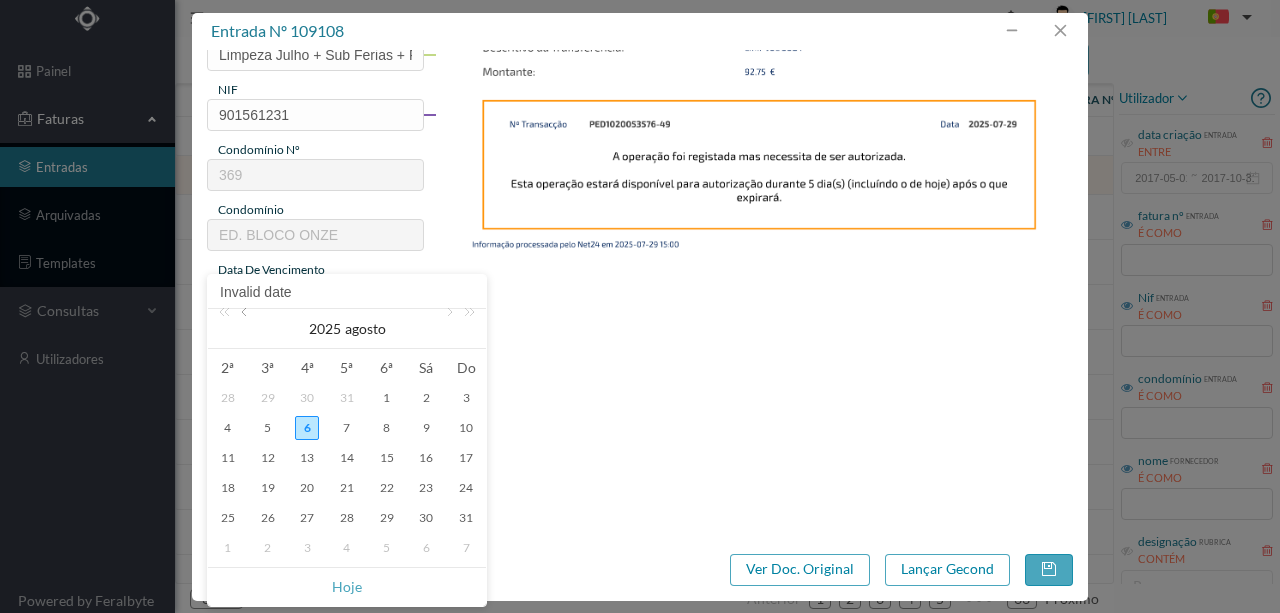 click at bounding box center [246, 329] 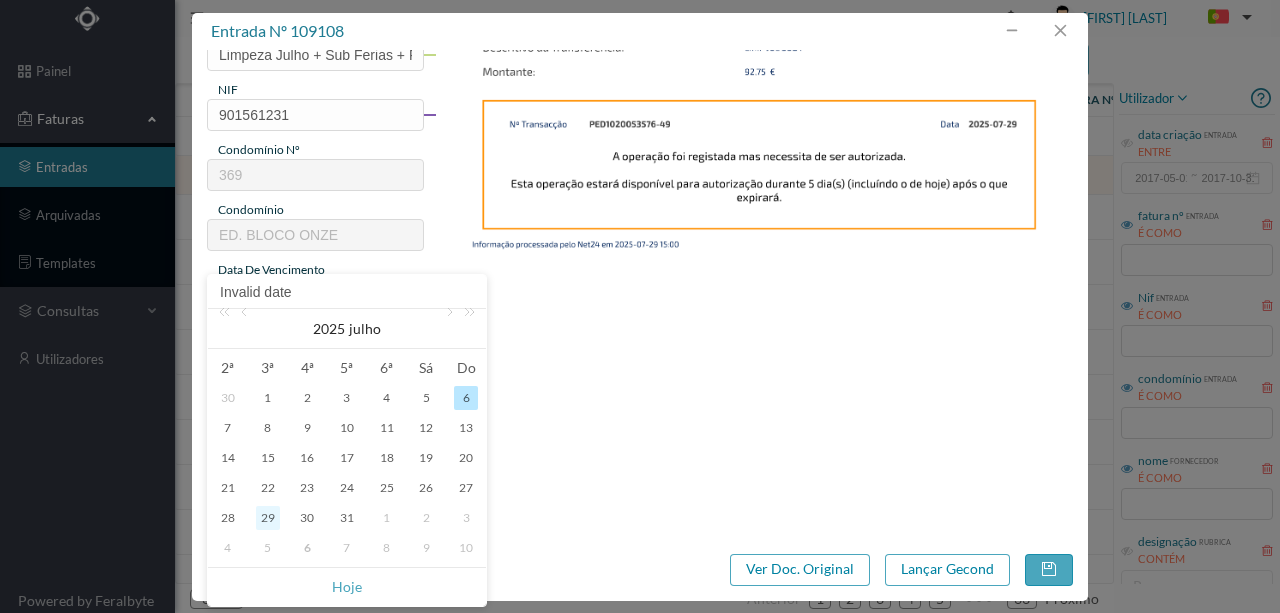 click on "29" at bounding box center (268, 518) 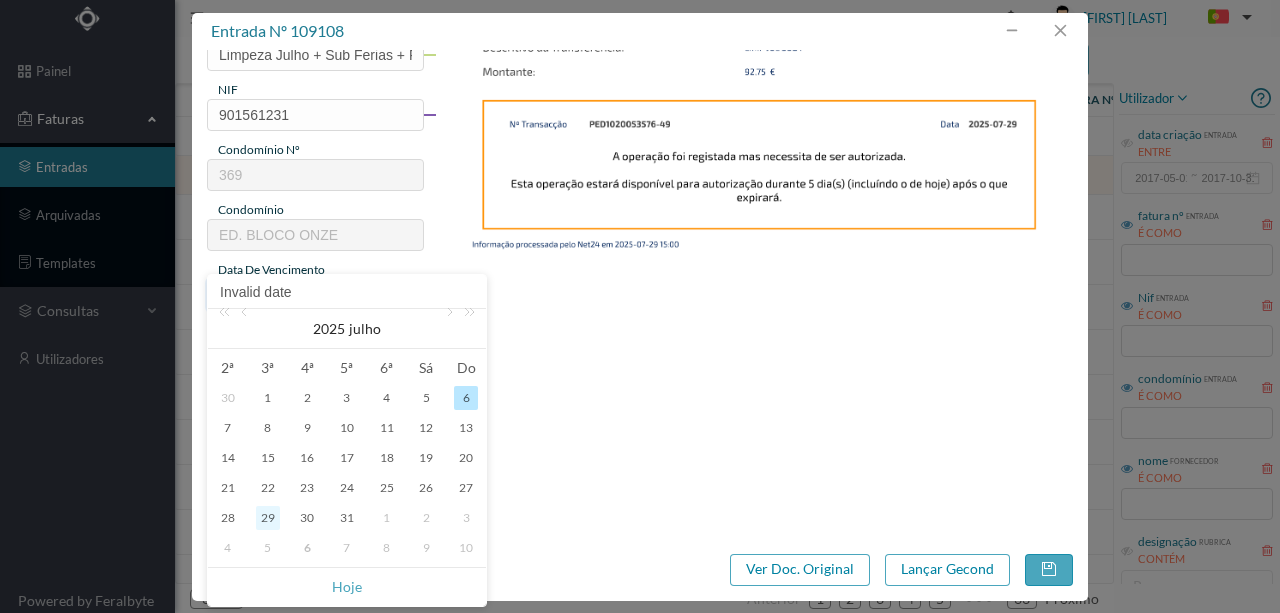 type on "2025-07-29" 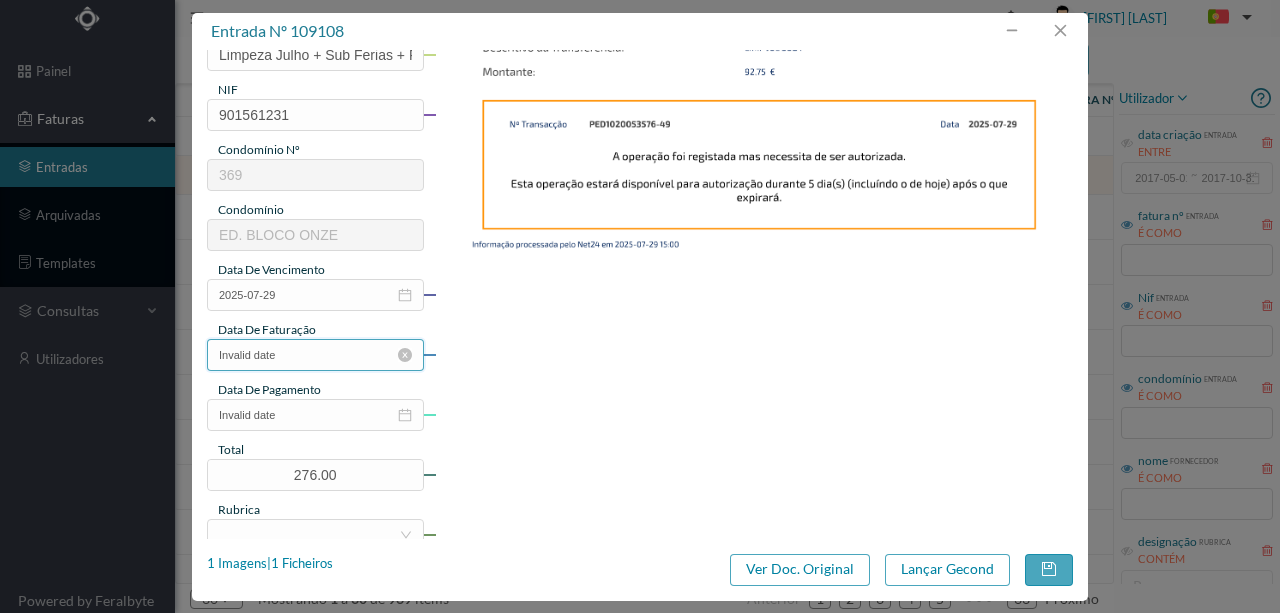 click on "Invalid date" at bounding box center [315, 355] 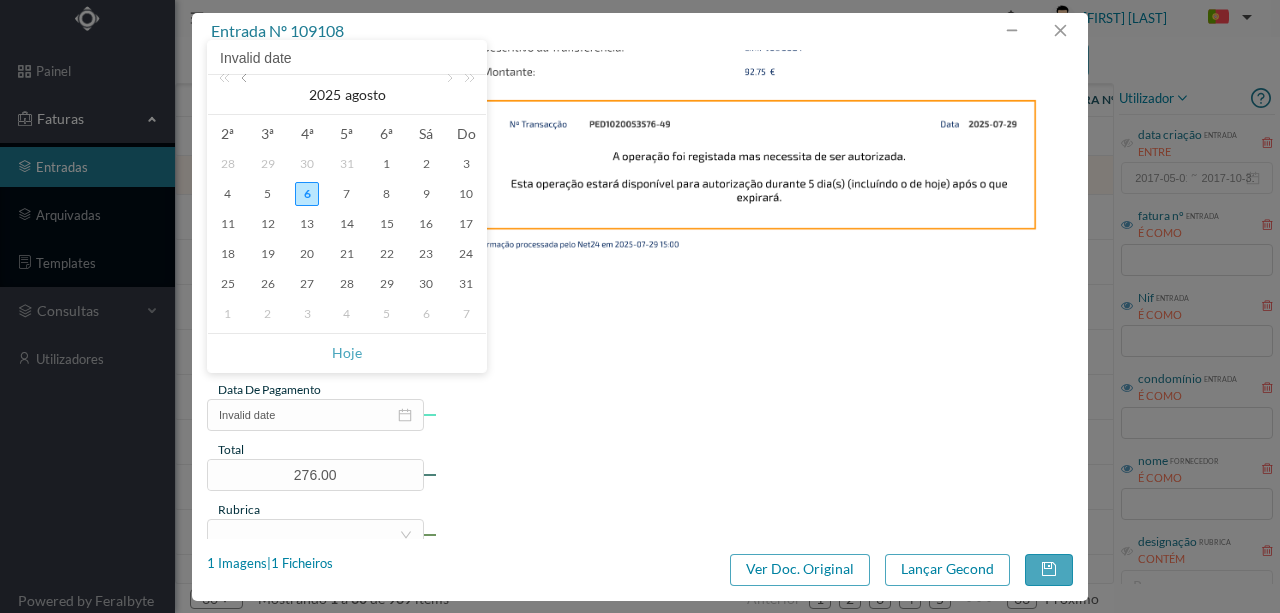 click at bounding box center (246, 95) 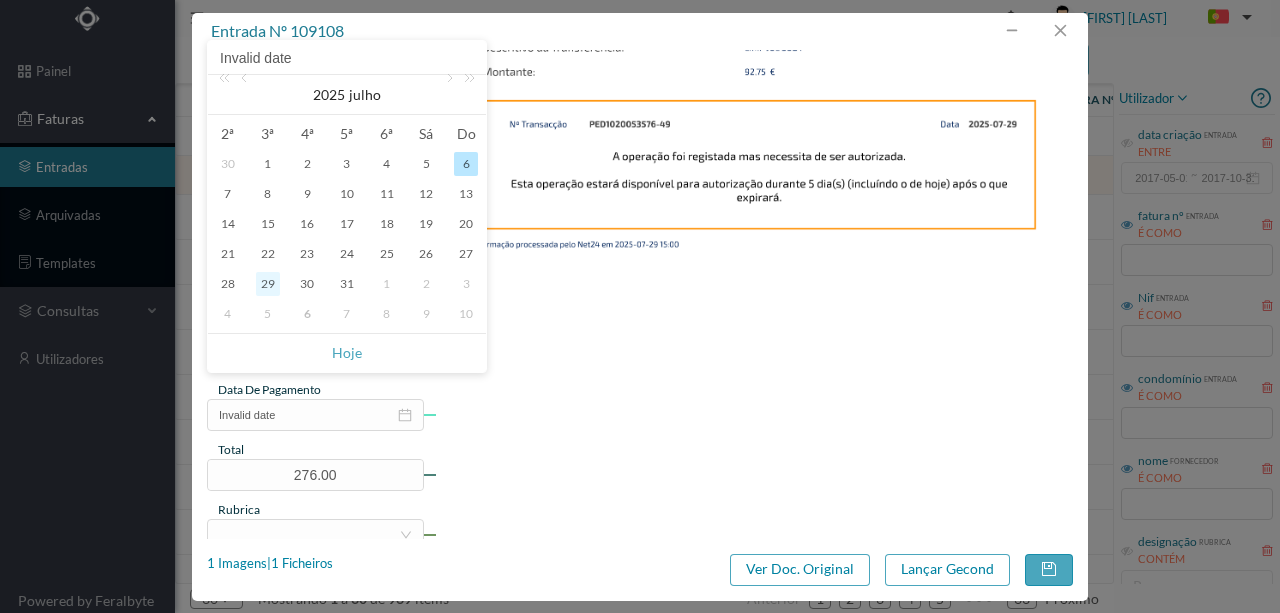 click on "29" at bounding box center (268, 284) 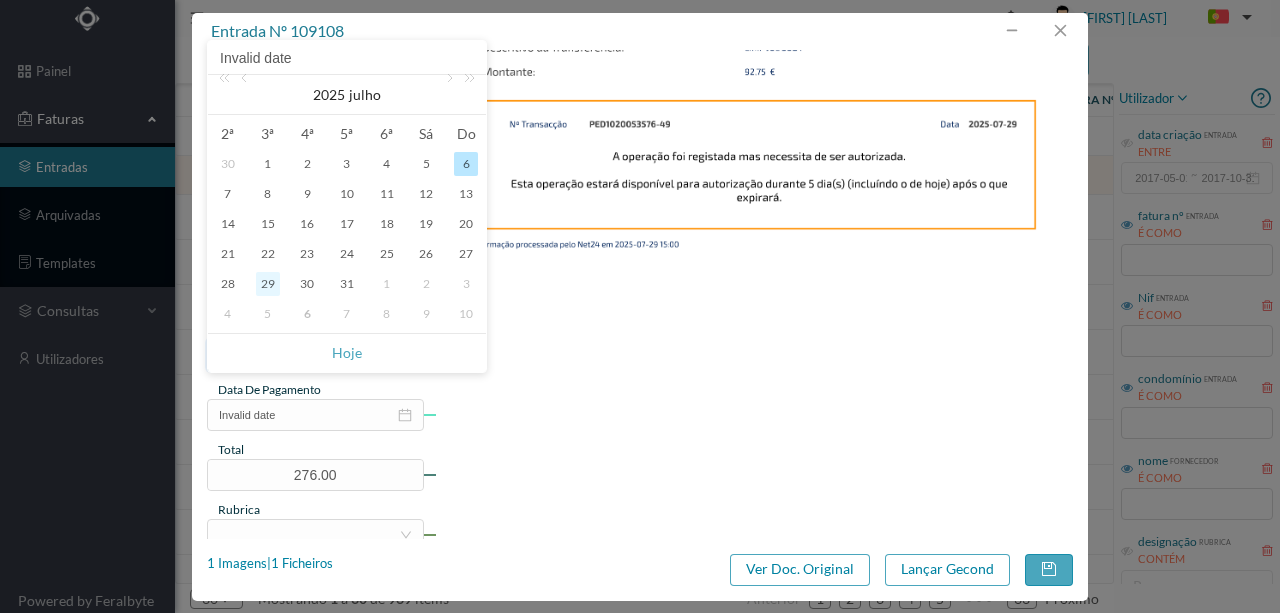 type on "2025-07-29" 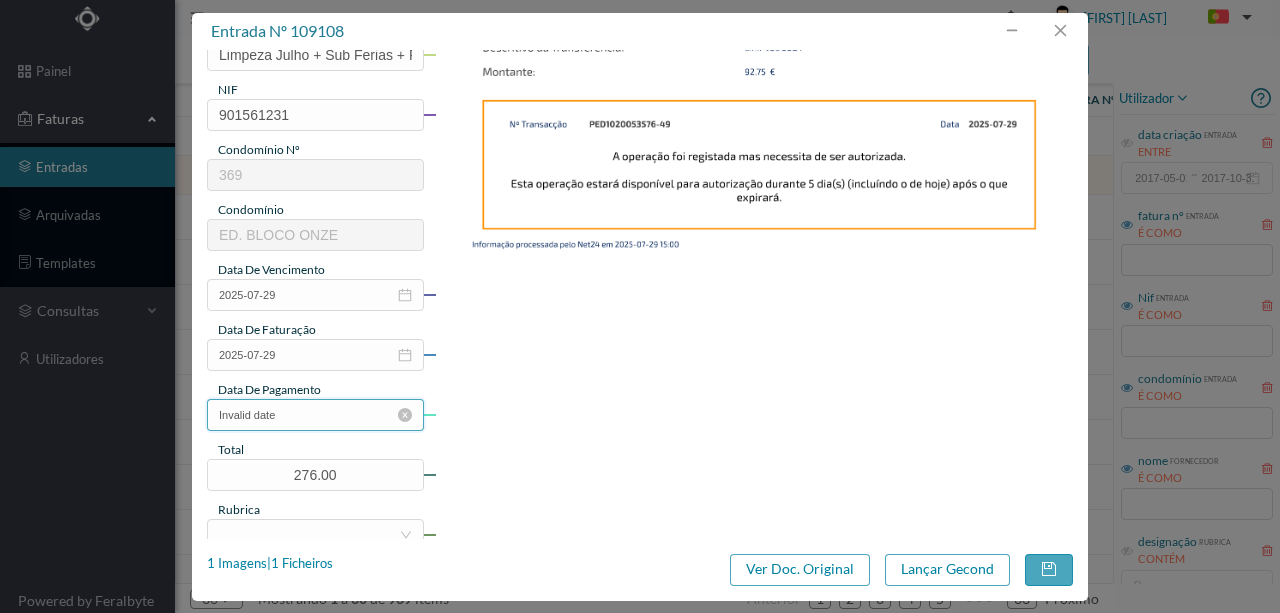 click on "Invalid date" at bounding box center (315, 415) 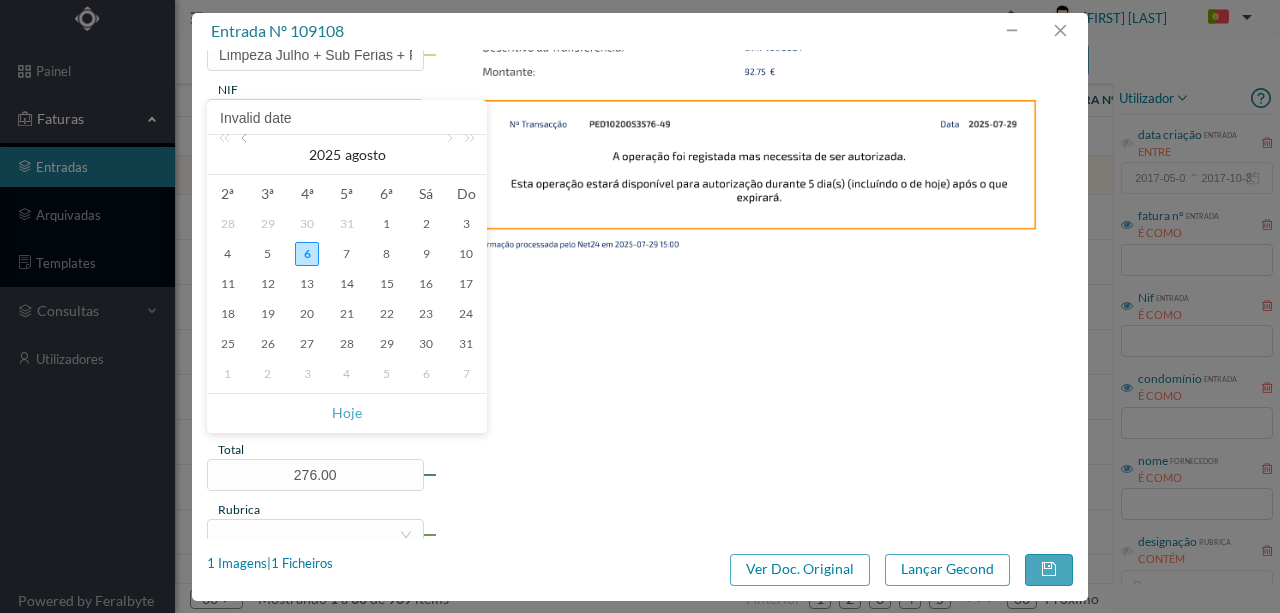 click at bounding box center (246, 155) 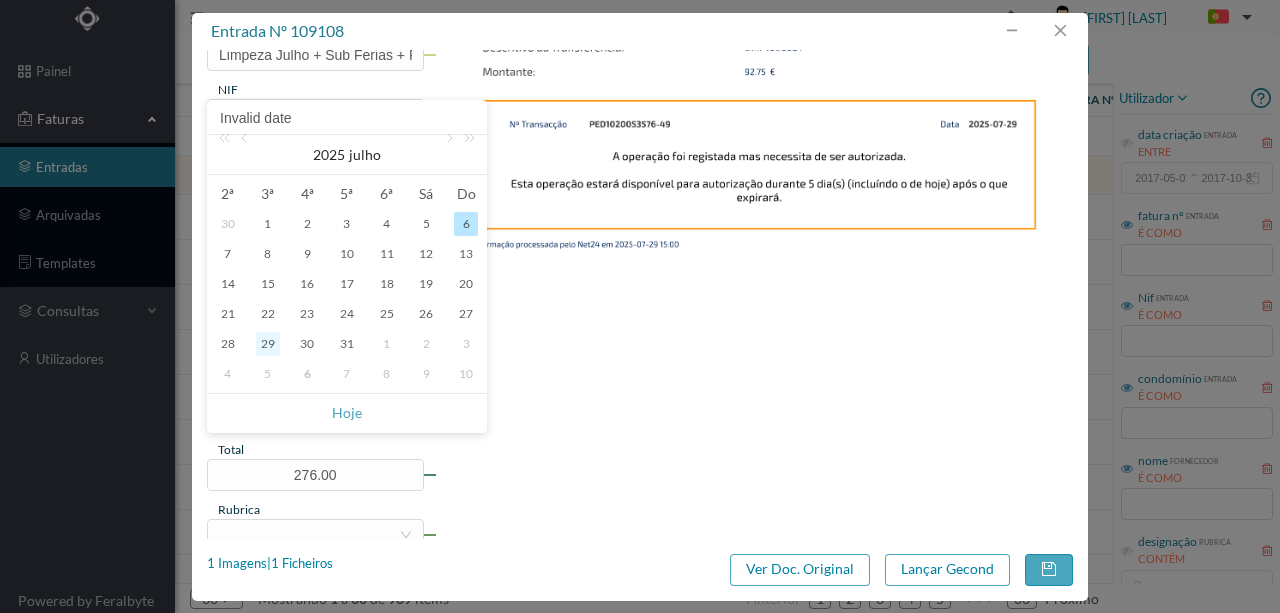 click on "29" at bounding box center (268, 344) 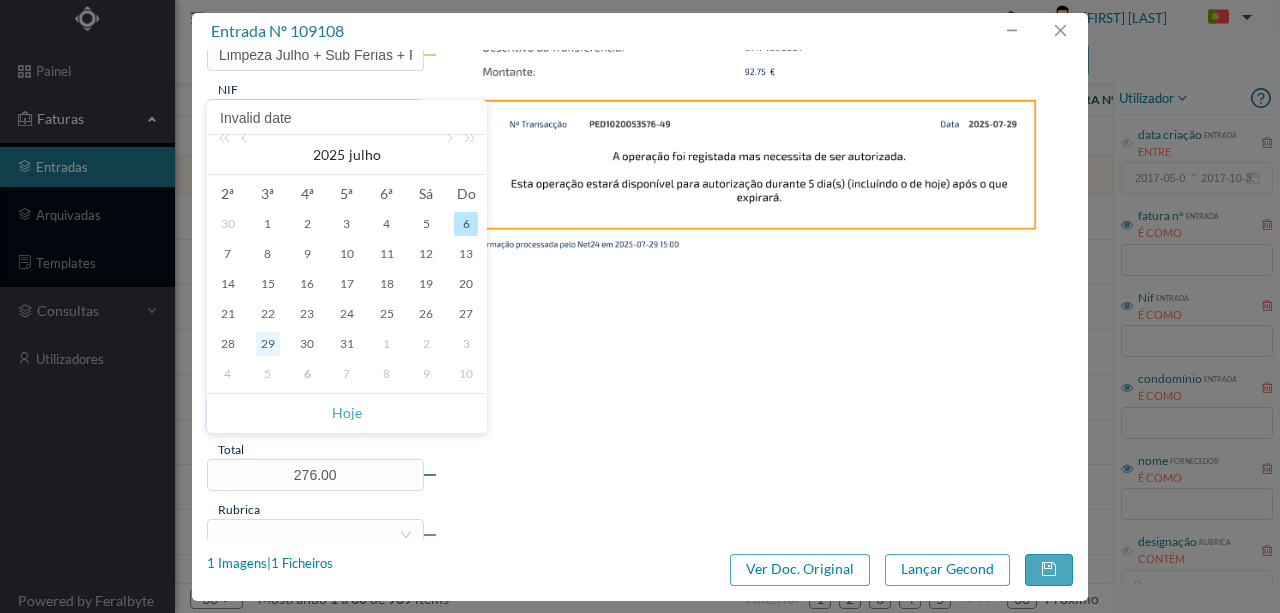 type on "2025-07-29" 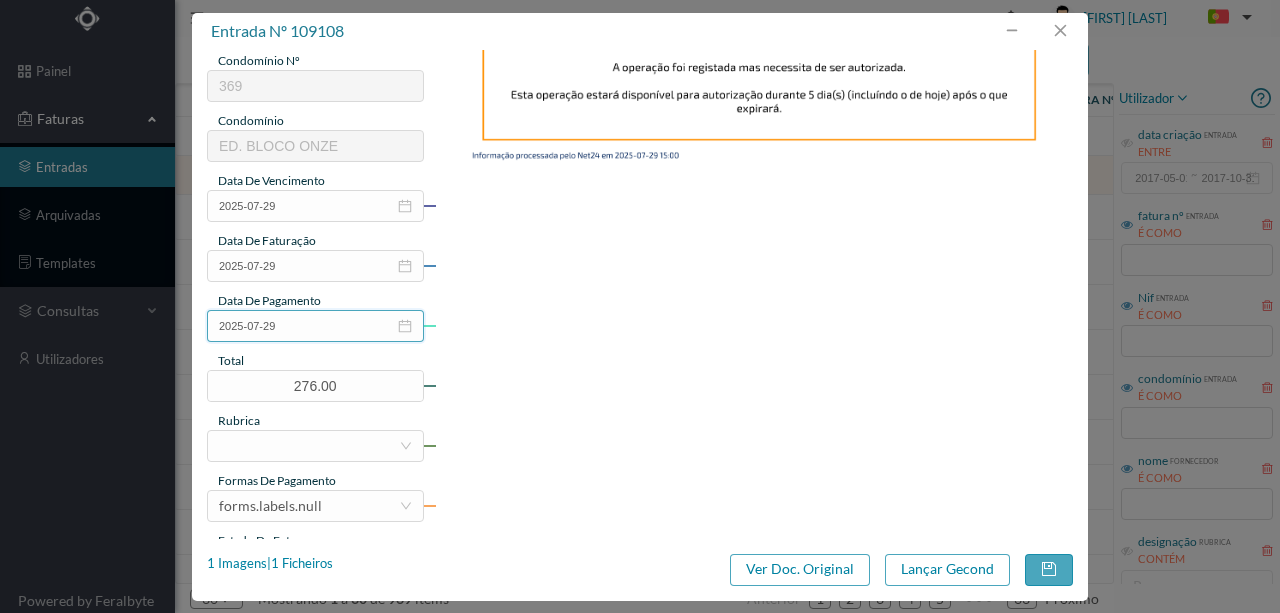 scroll, scrollTop: 333, scrollLeft: 0, axis: vertical 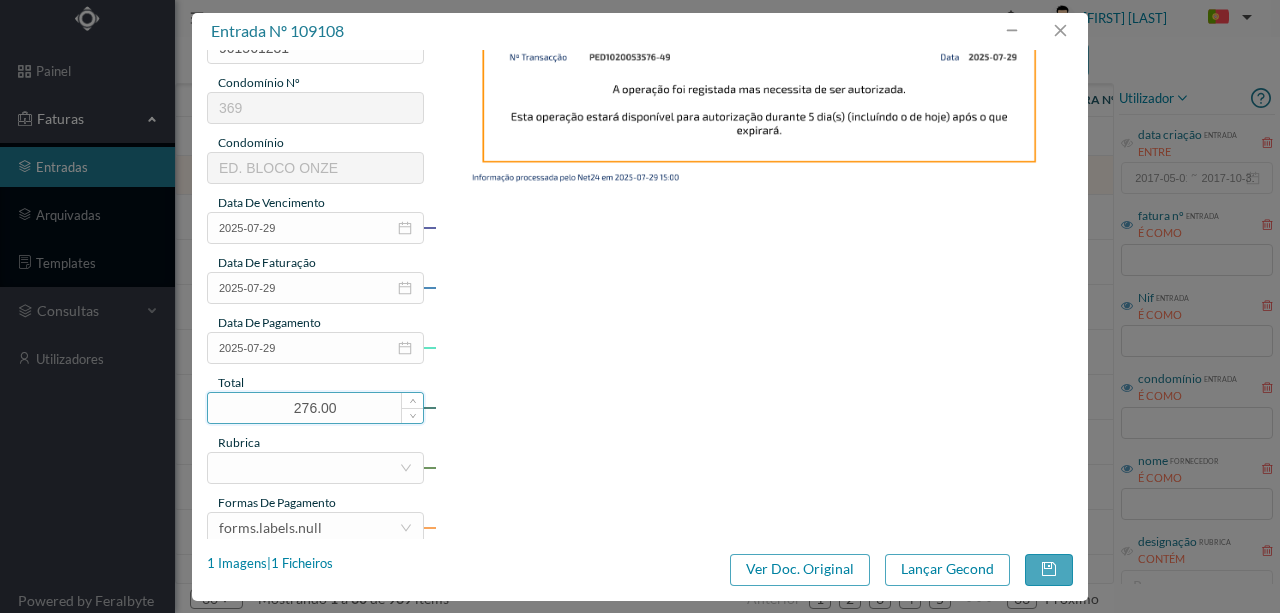 drag, startPoint x: 292, startPoint y: 406, endPoint x: 240, endPoint y: 412, distance: 52.34501 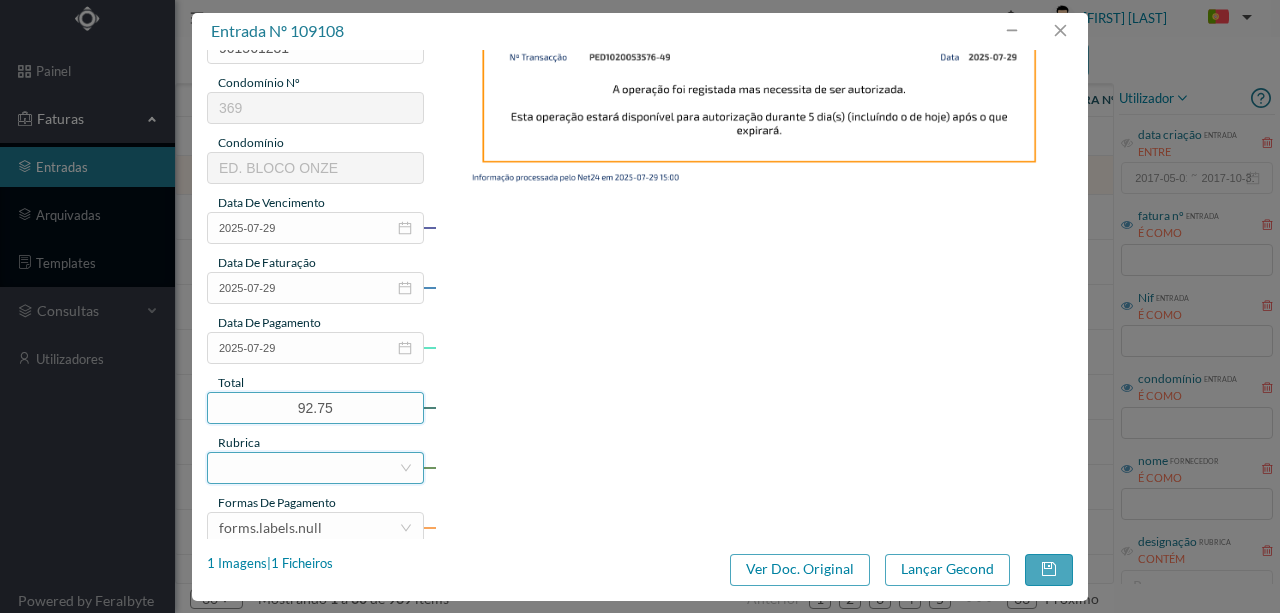 type on "92.75" 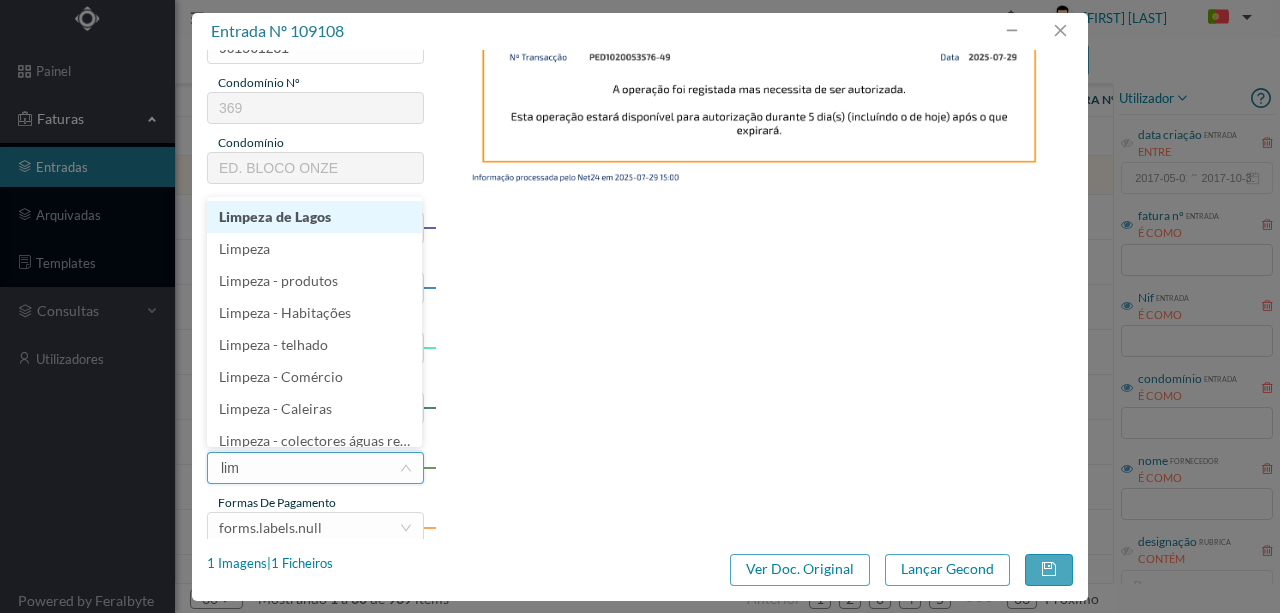 type on "limp" 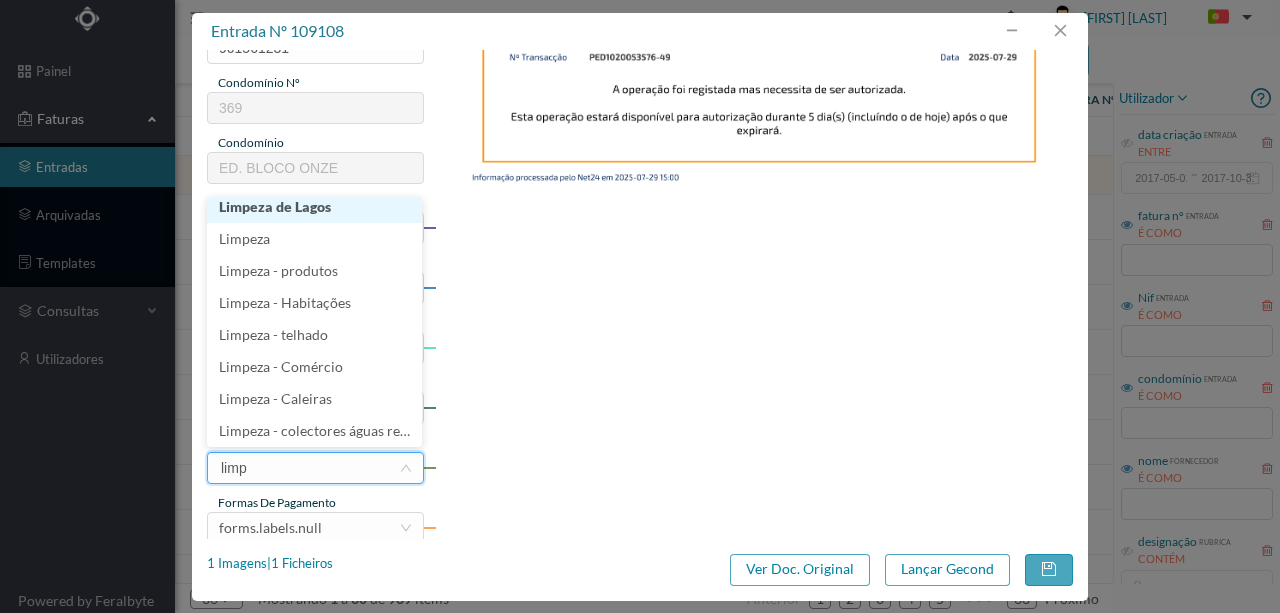 scroll, scrollTop: 4, scrollLeft: 0, axis: vertical 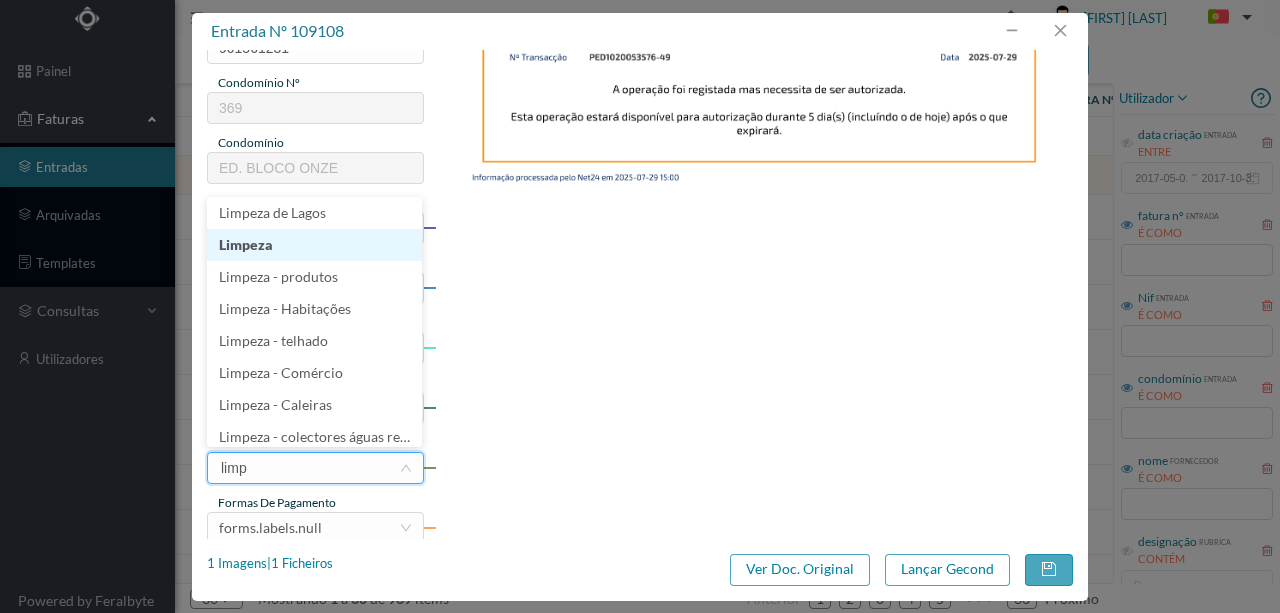 click on "Limpeza" at bounding box center [314, 245] 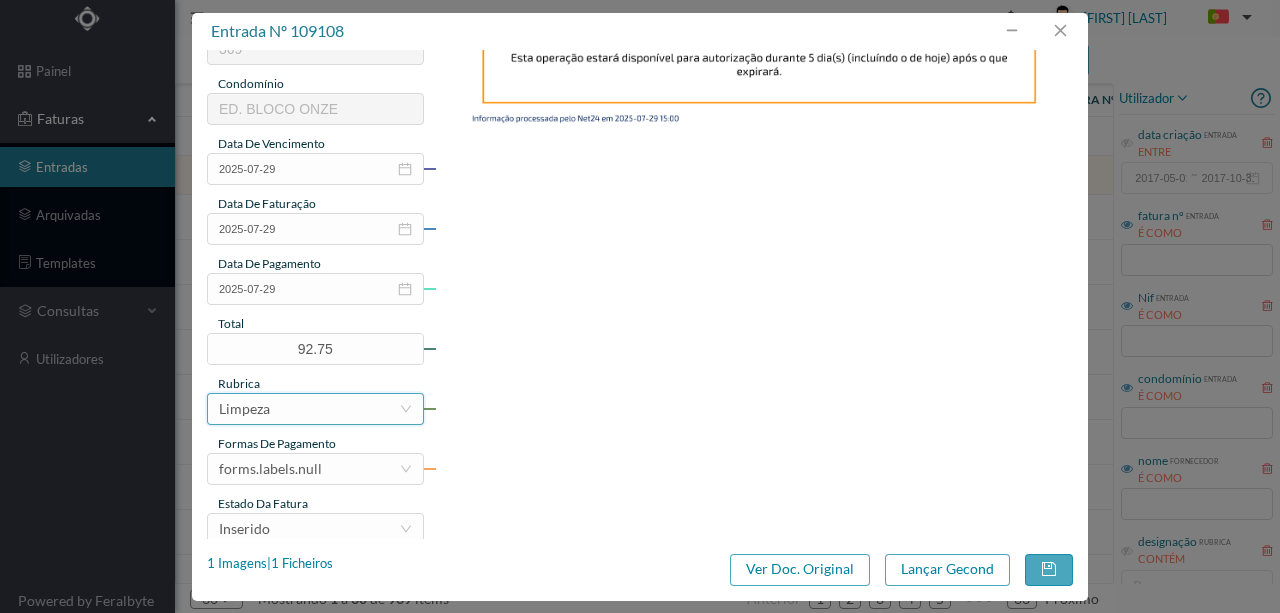 scroll, scrollTop: 473, scrollLeft: 0, axis: vertical 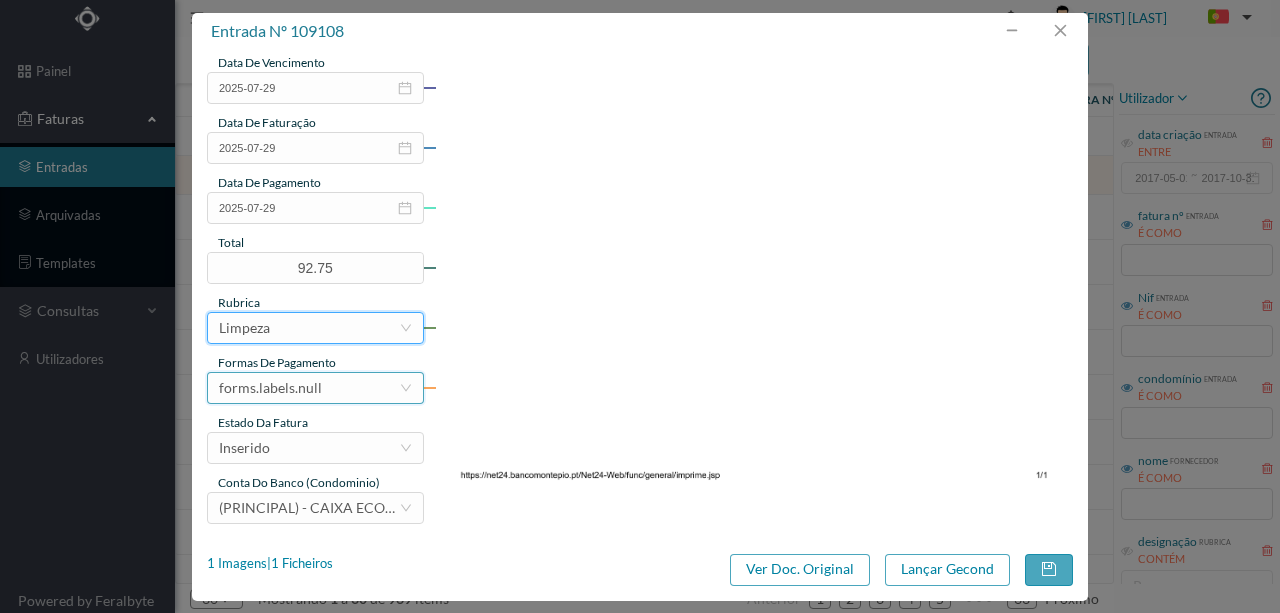 click on "forms.labels.null" at bounding box center (270, 388) 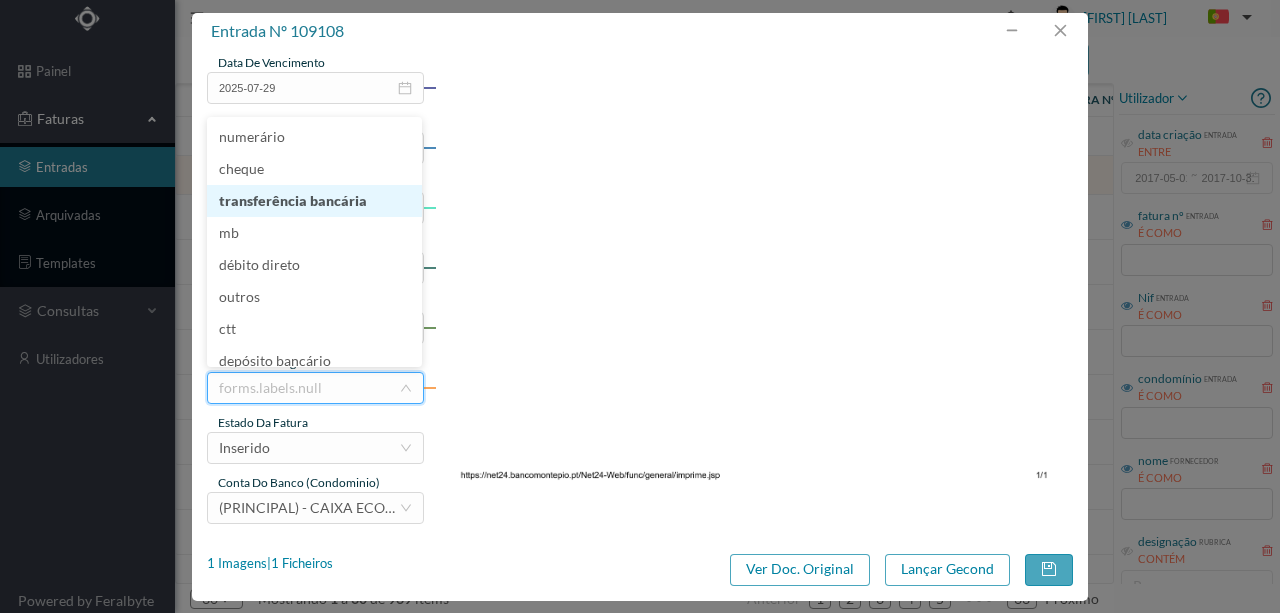 click on "transferência bancária" at bounding box center [314, 201] 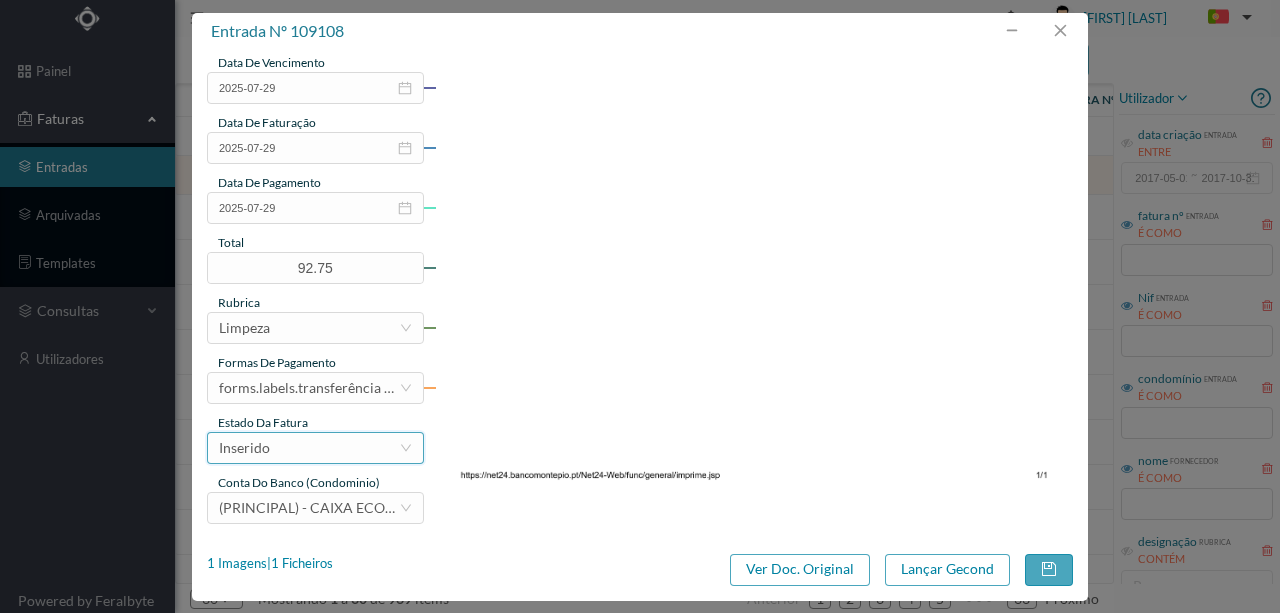 click on "Inserido" at bounding box center [309, 448] 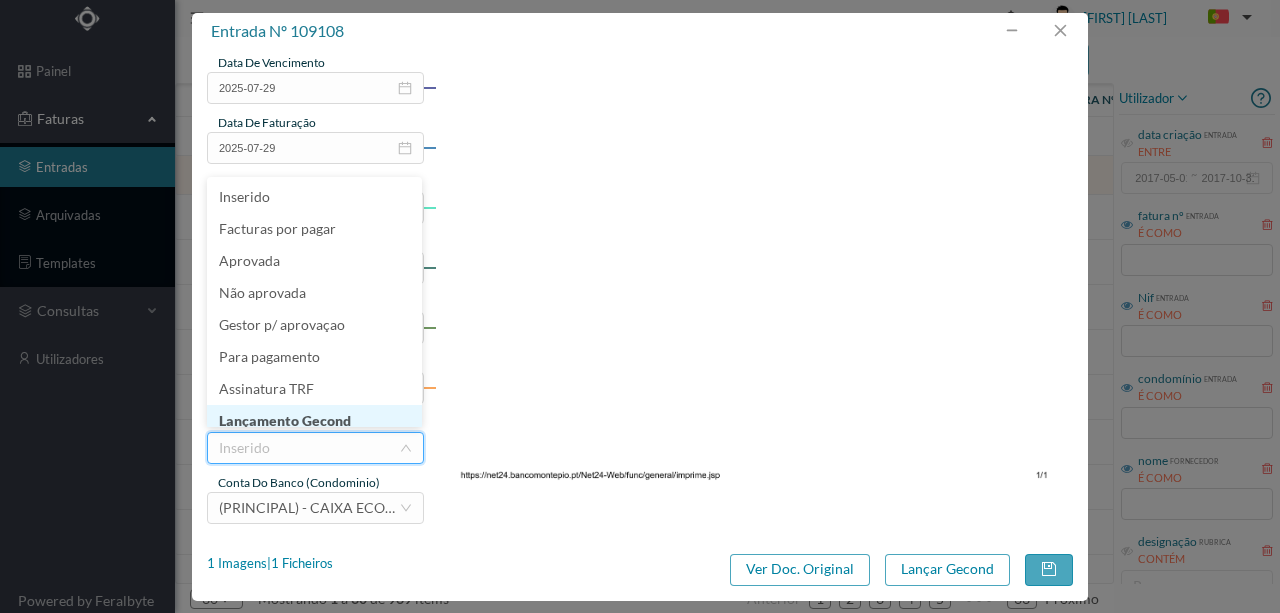 scroll, scrollTop: 10, scrollLeft: 0, axis: vertical 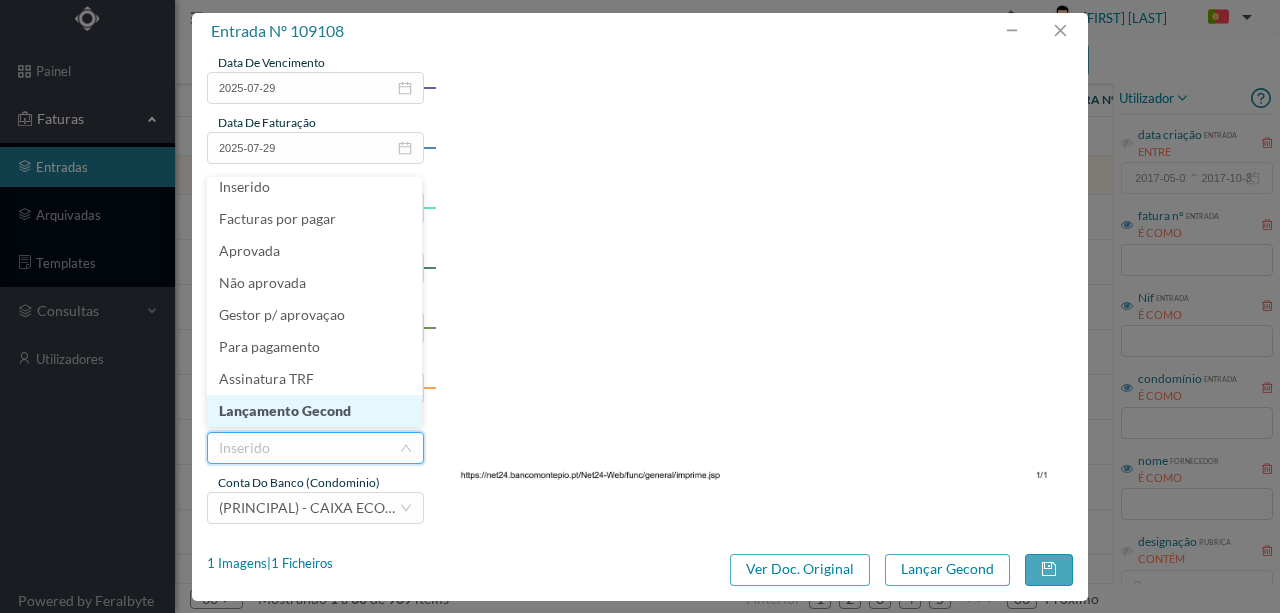 click on "Lançamento Gecond" at bounding box center [314, 411] 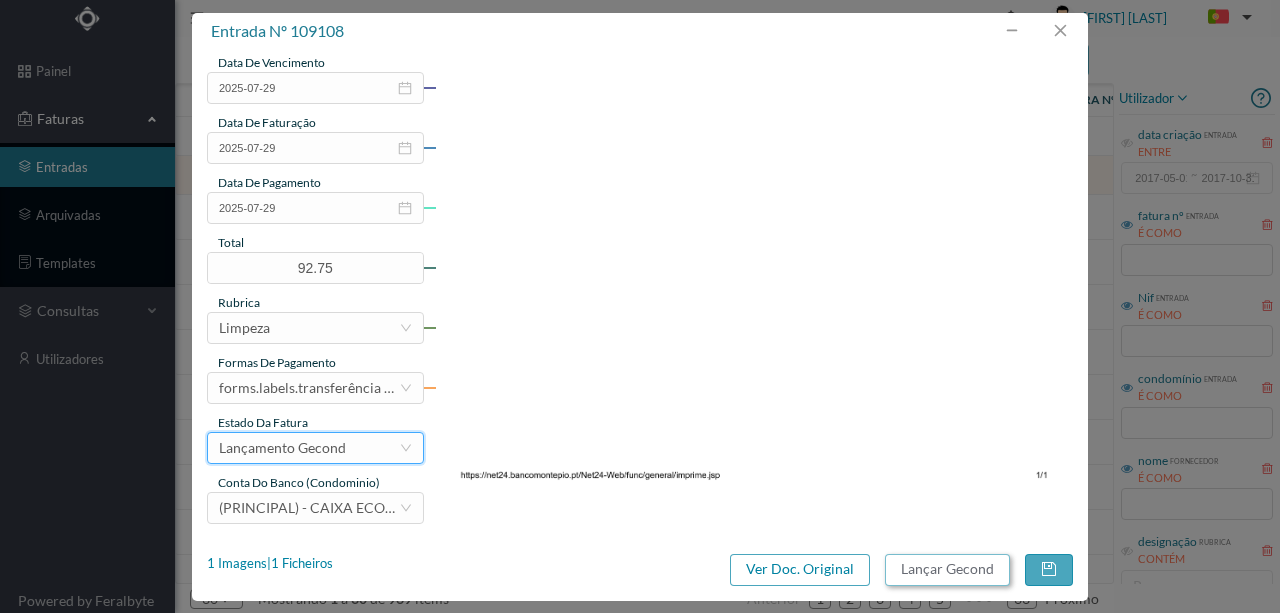 click on "Lançar Gecond" at bounding box center [947, 570] 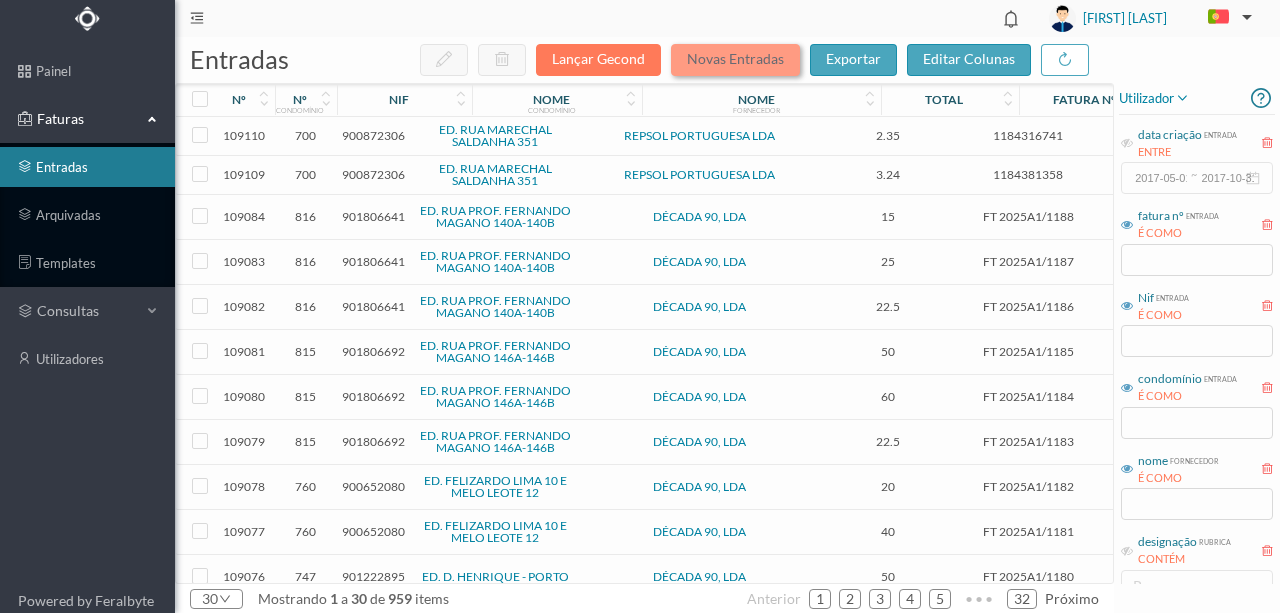 click on "Novas Entradas" at bounding box center (735, 60) 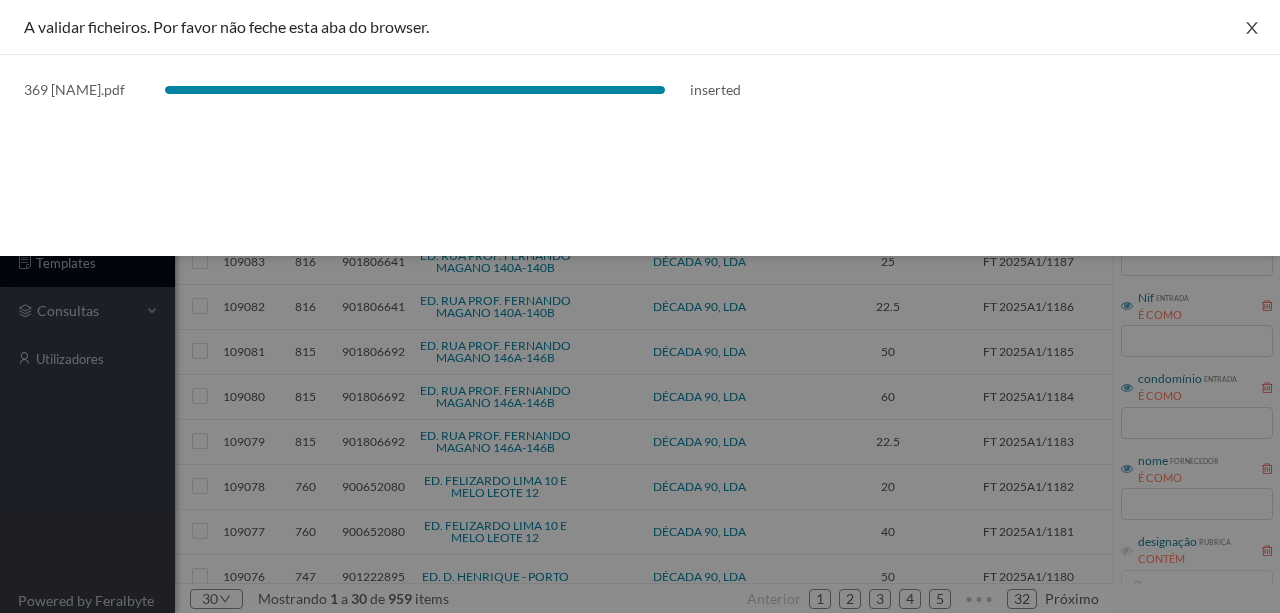drag, startPoint x: 1249, startPoint y: 33, endPoint x: 1250, endPoint y: 49, distance: 16.03122 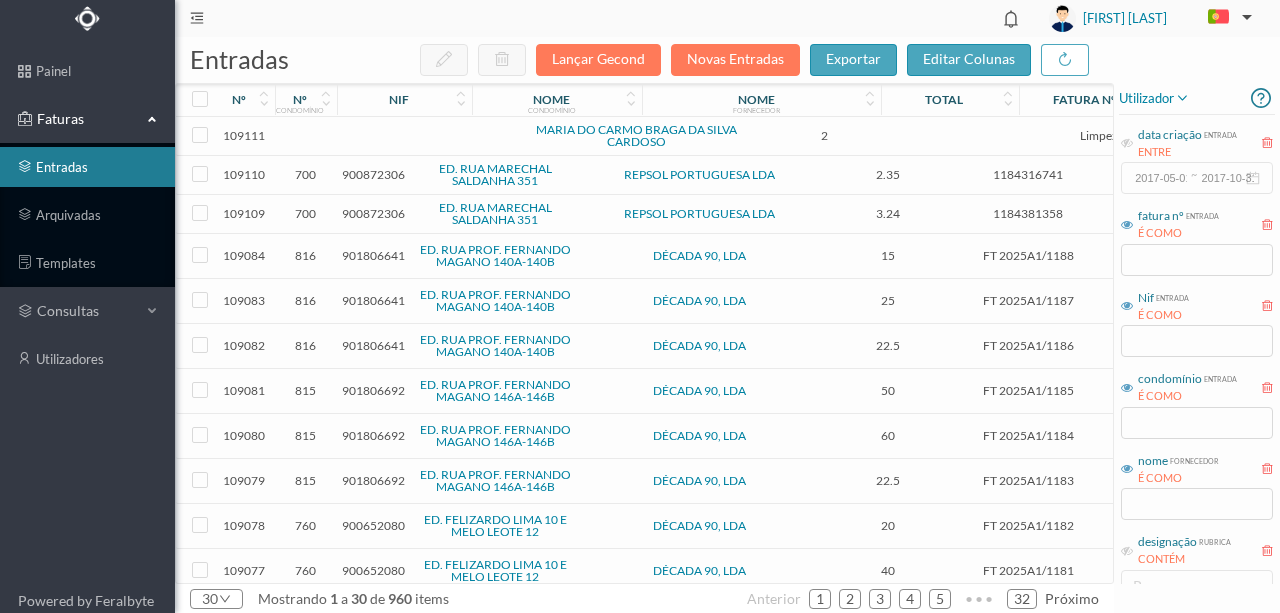 click at bounding box center (432, 136) 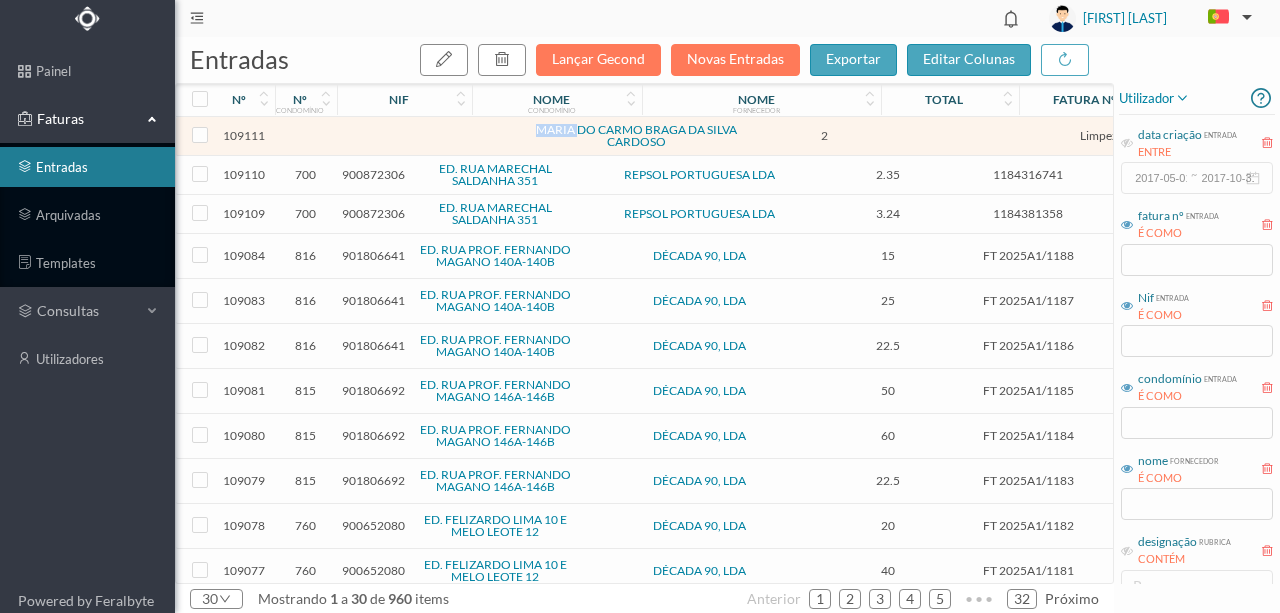 click at bounding box center (432, 136) 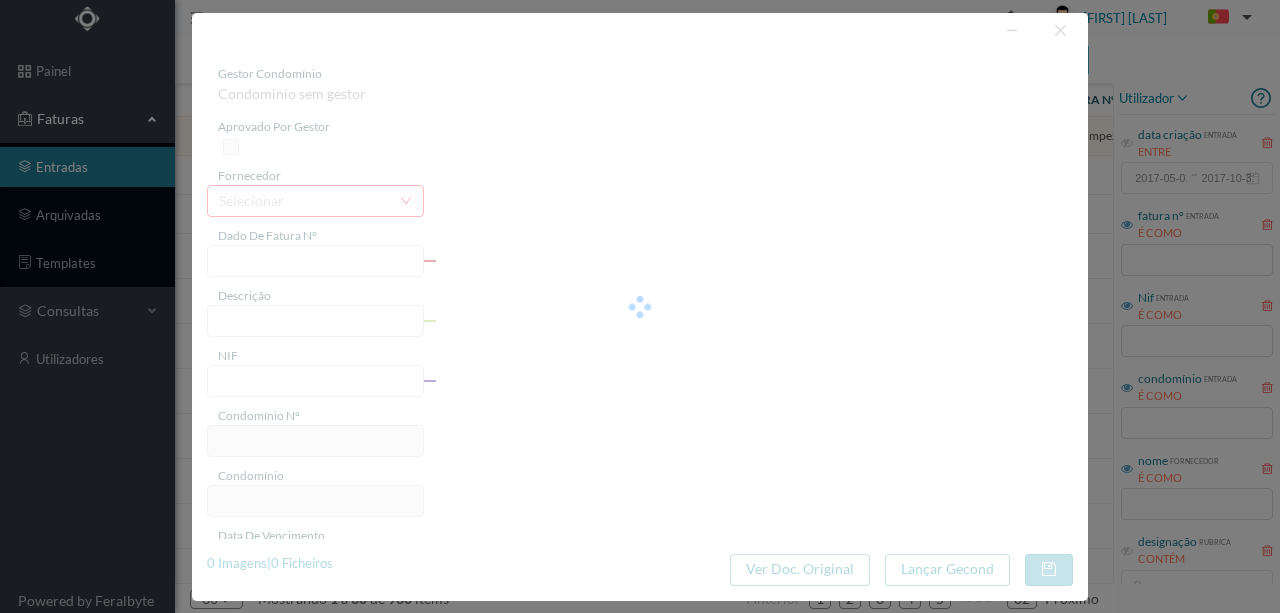 type on "EZA JULHO + SUB FERIA" 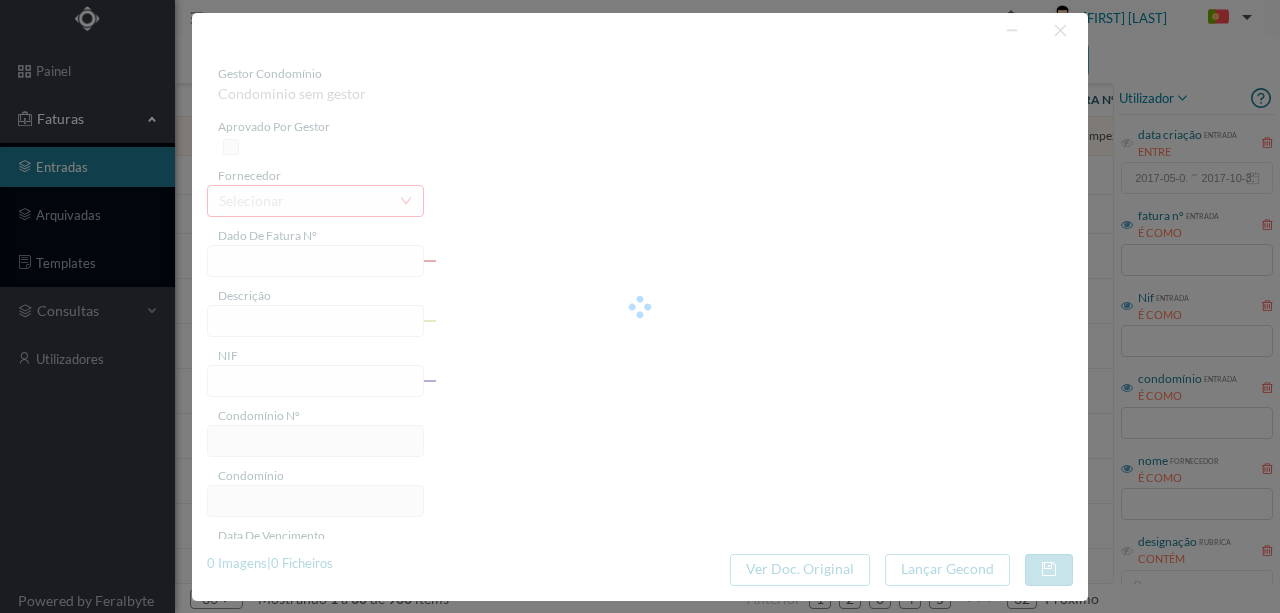type on "0" 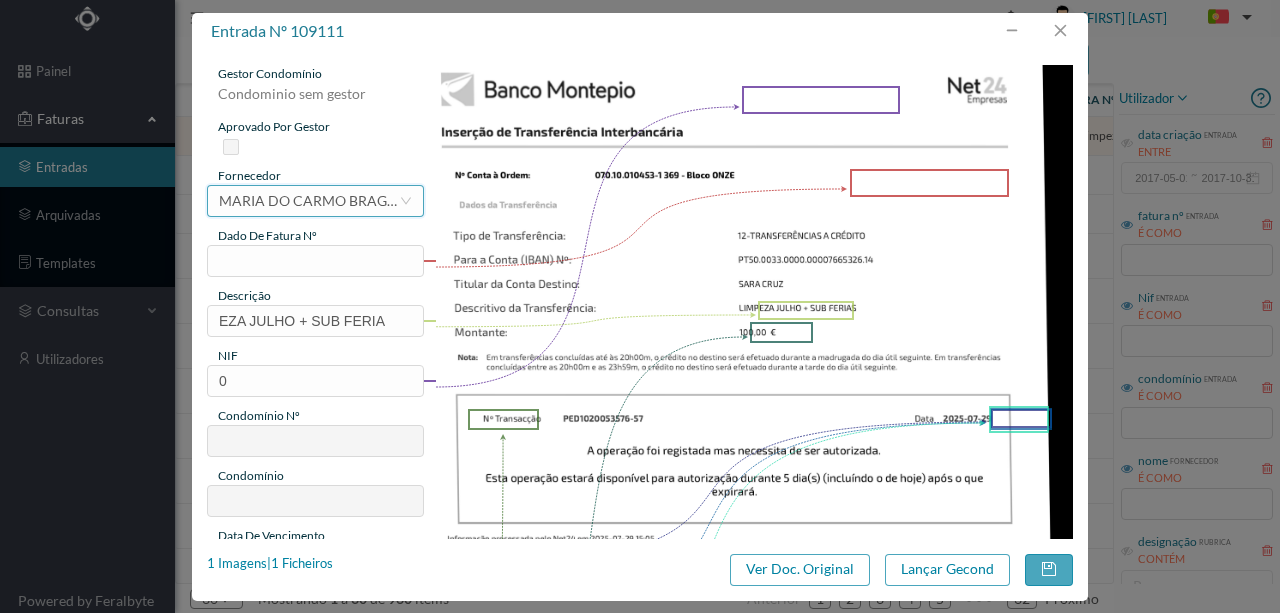 click on "MARIA DO CARMO BRAGA DA SILVA CARDOSO" at bounding box center [309, 201] 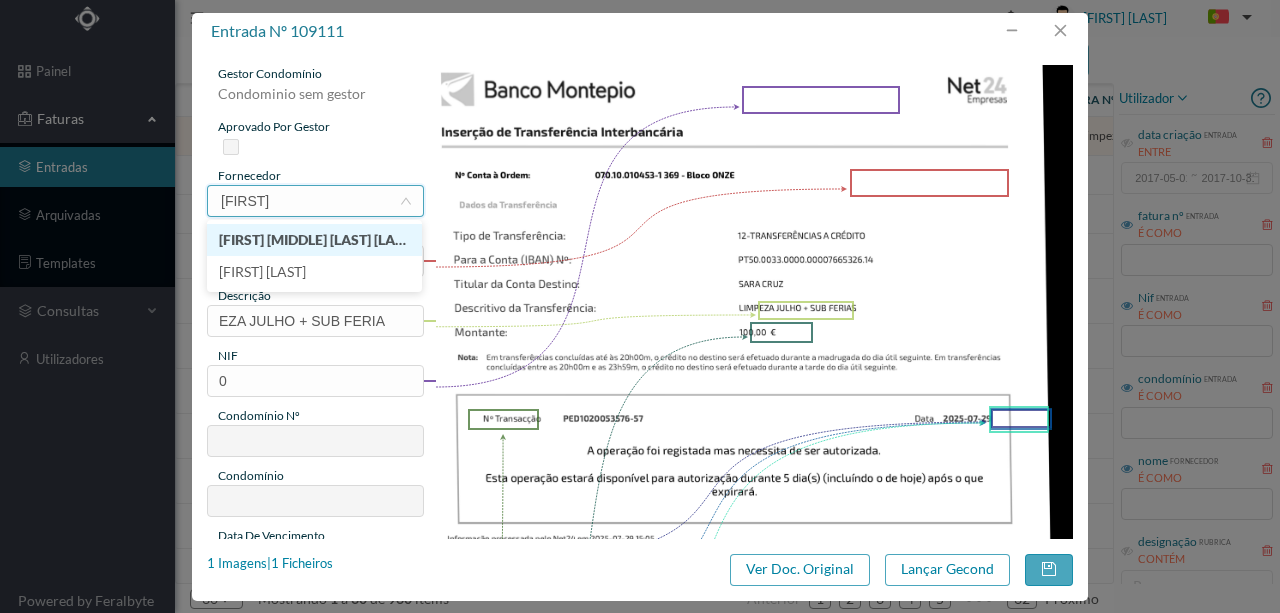 scroll, scrollTop: 0, scrollLeft: 0, axis: both 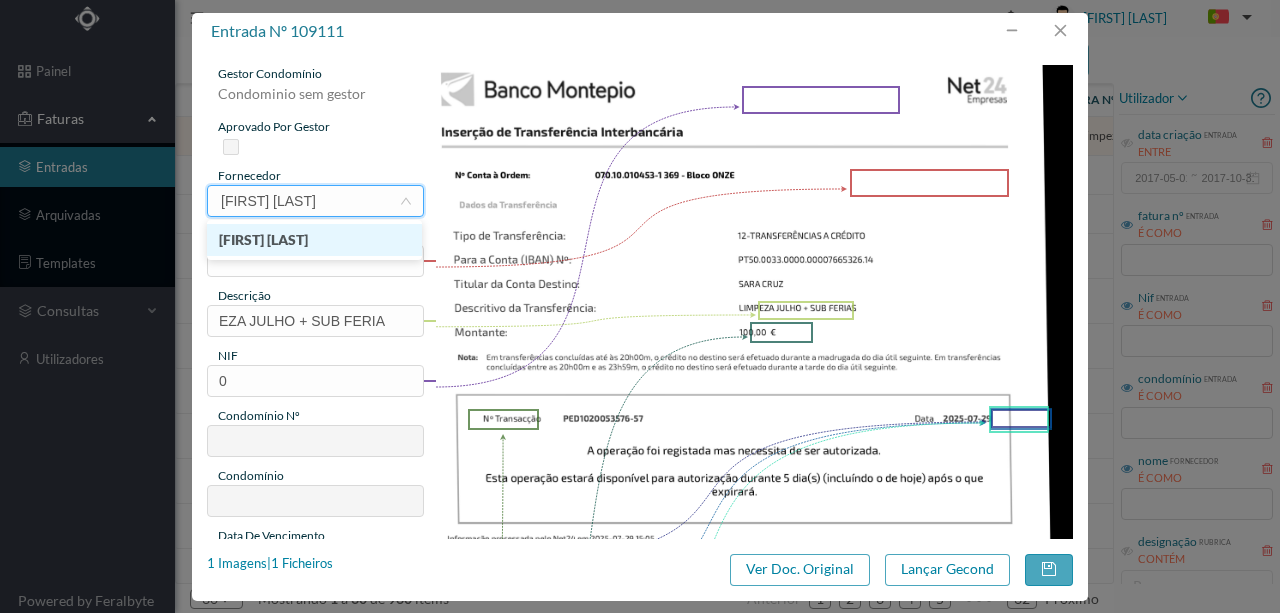 click on "SARA CRUZ" at bounding box center (314, 240) 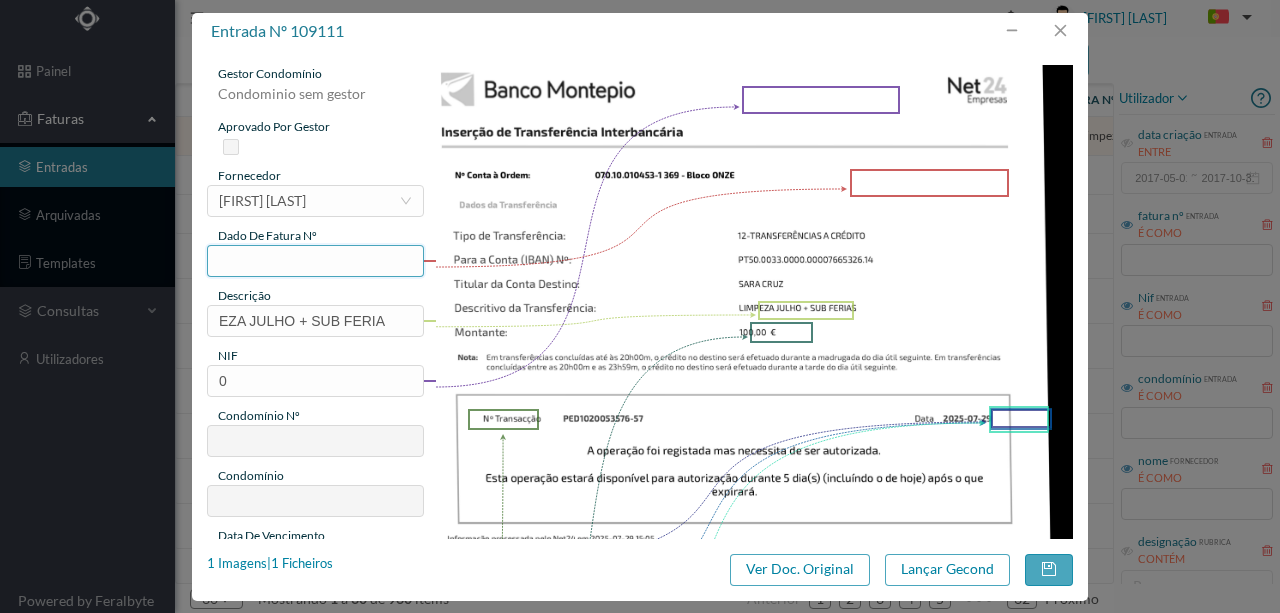 click at bounding box center (315, 261) 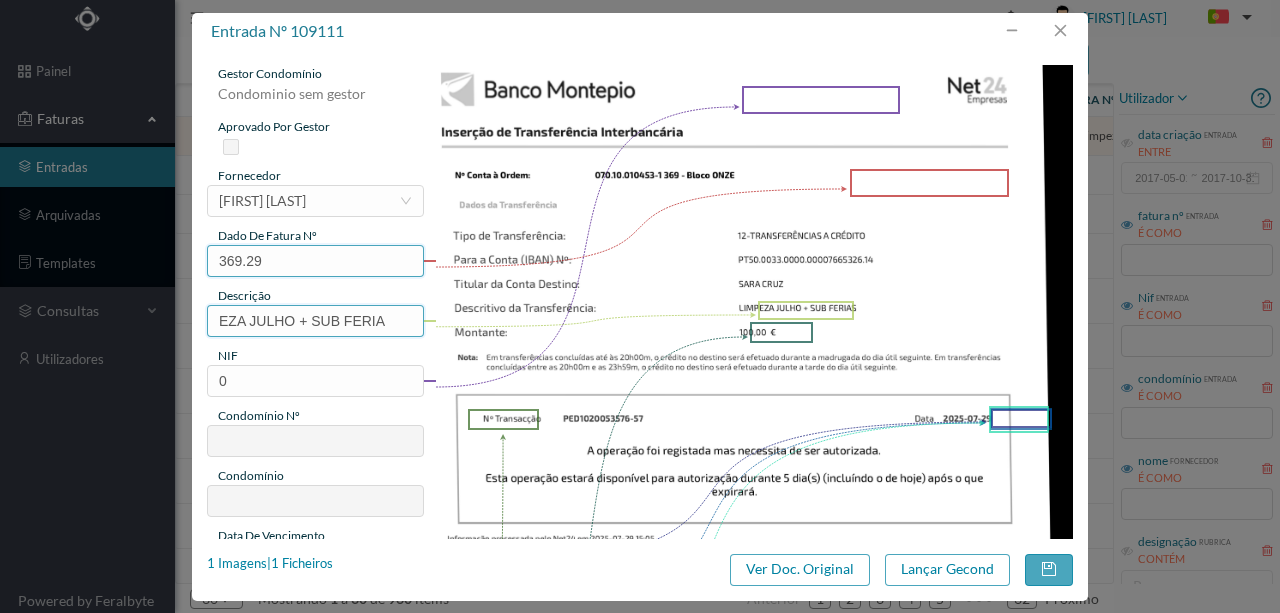 type on "369.29" 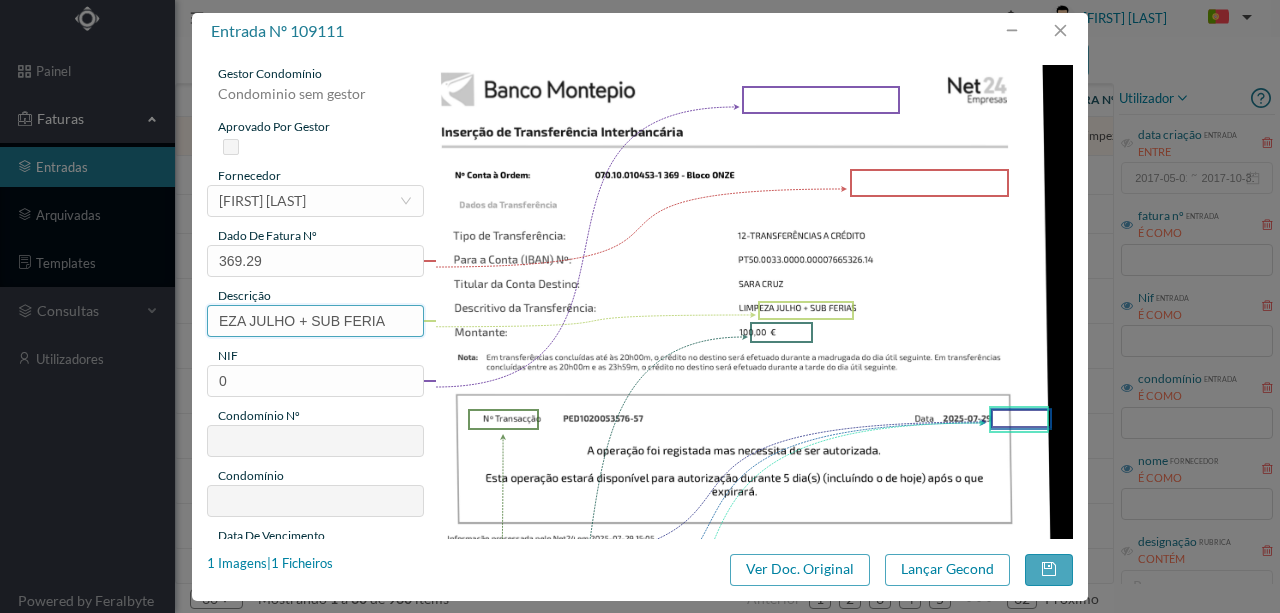 drag, startPoint x: 392, startPoint y: 321, endPoint x: 170, endPoint y: 330, distance: 222.18236 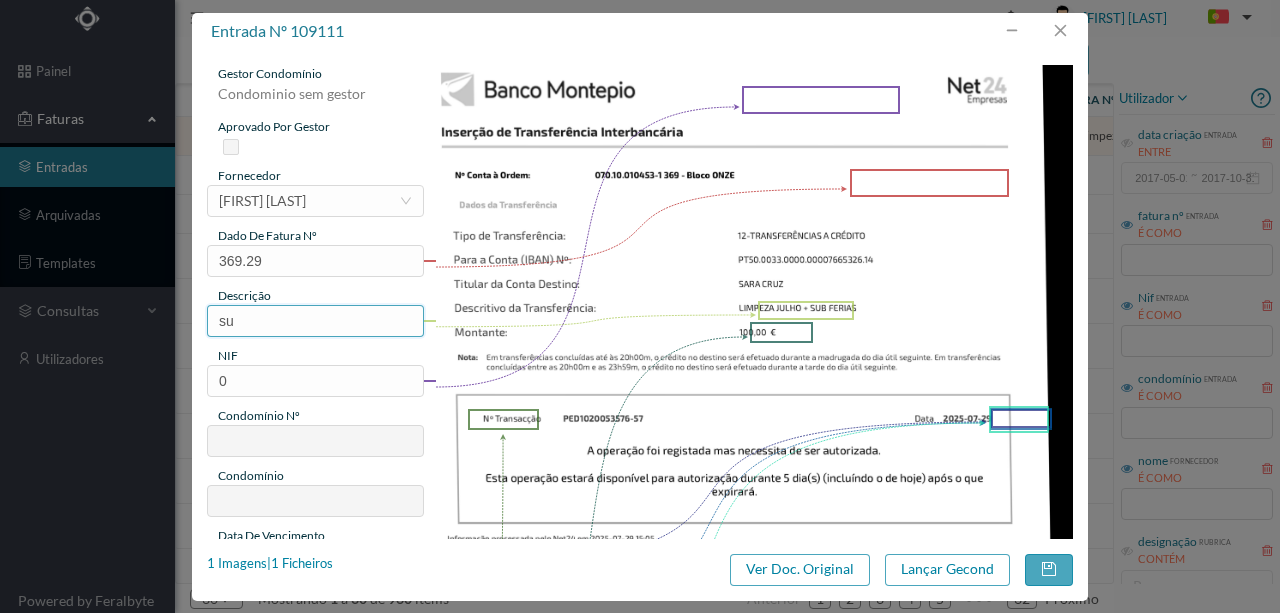 type on "s" 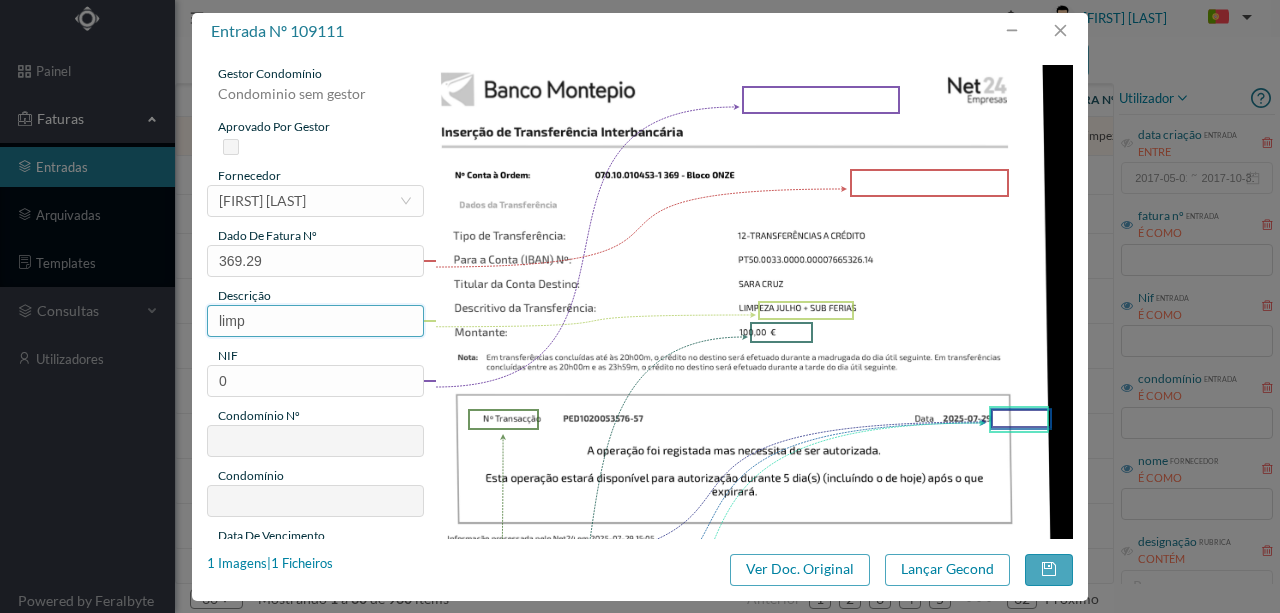 type on "Limpeza Julho + Sub Ferias" 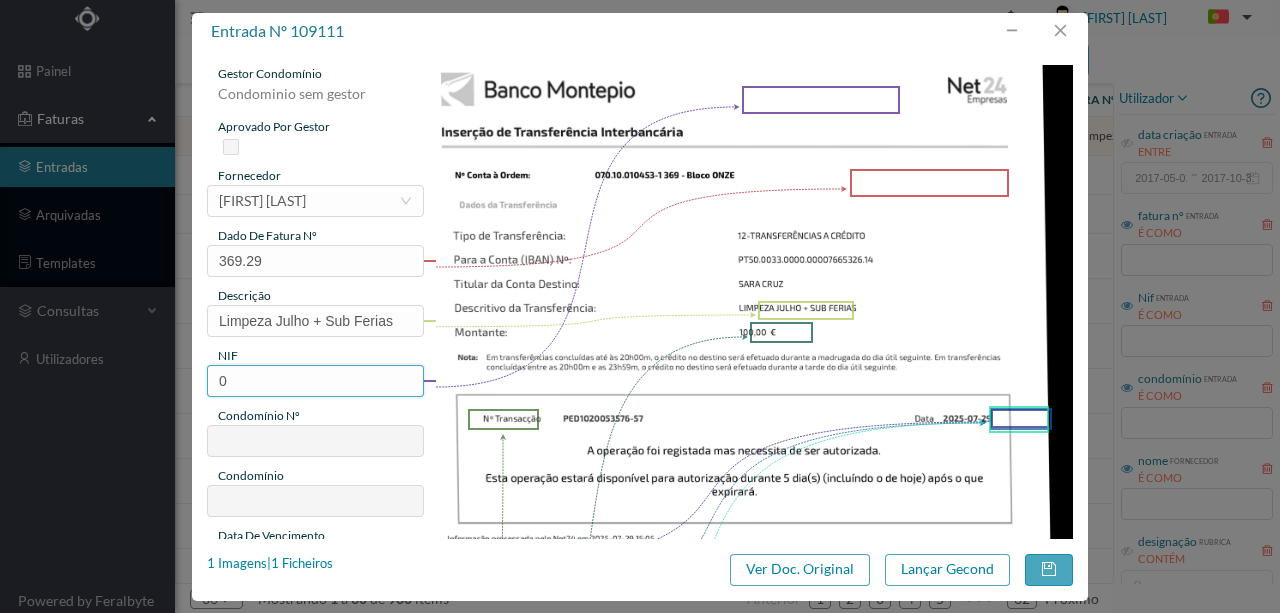 drag, startPoint x: 253, startPoint y: 380, endPoint x: 185, endPoint y: 380, distance: 68 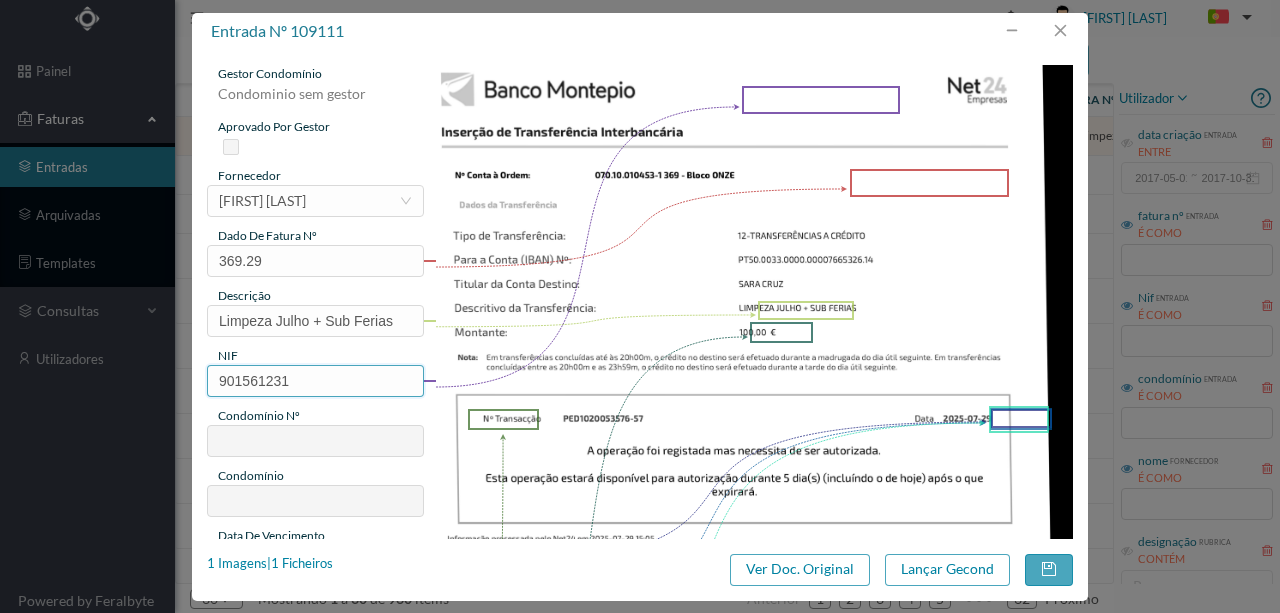 type on "369" 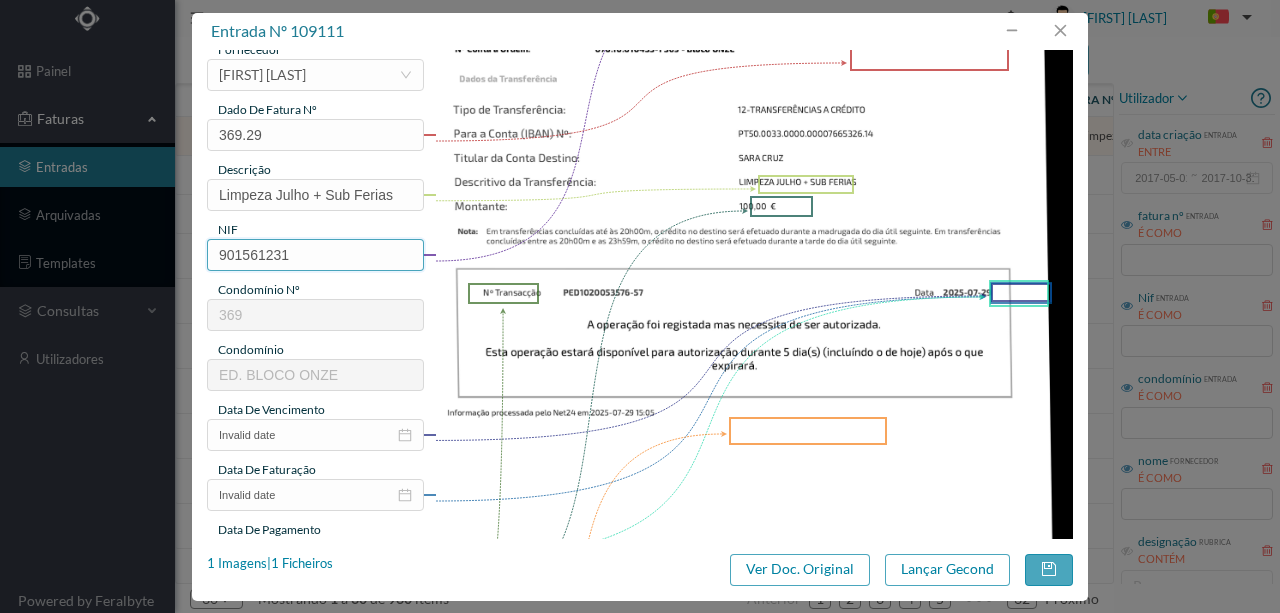 scroll, scrollTop: 200, scrollLeft: 0, axis: vertical 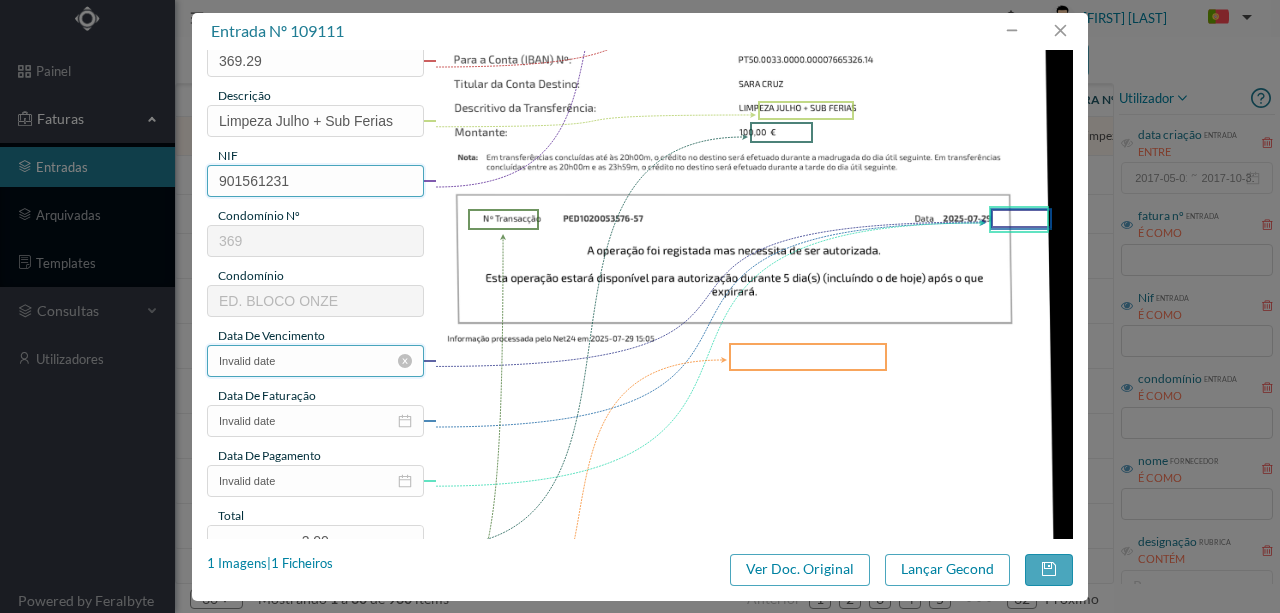 type on "901561231" 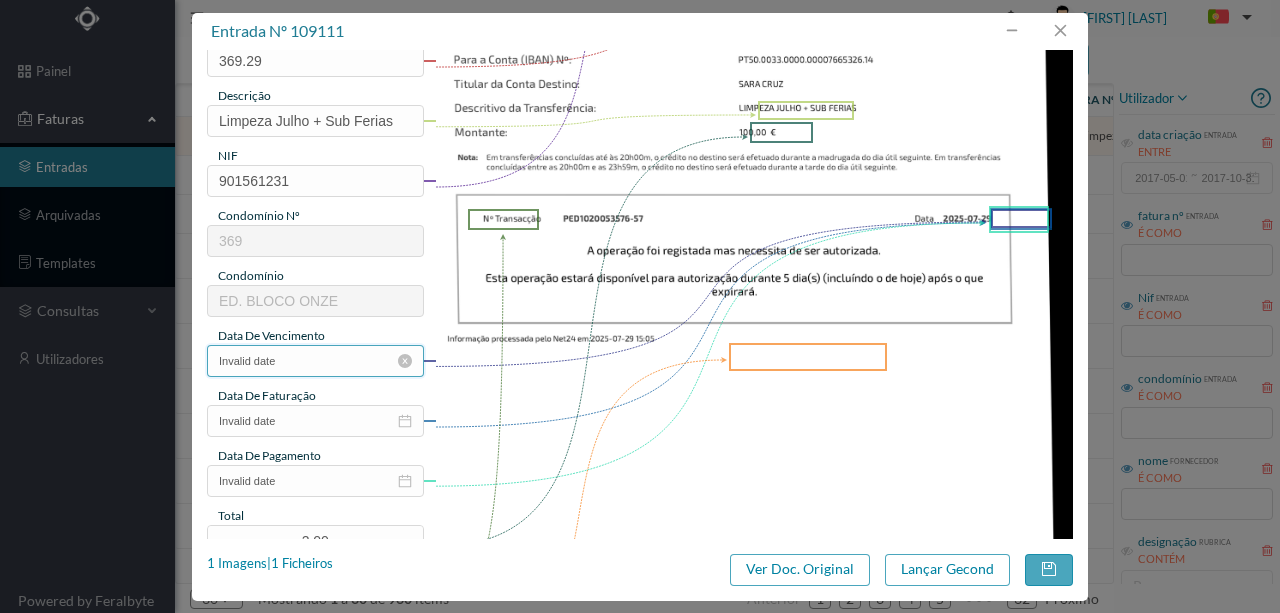 click on "Invalid date" at bounding box center (315, 361) 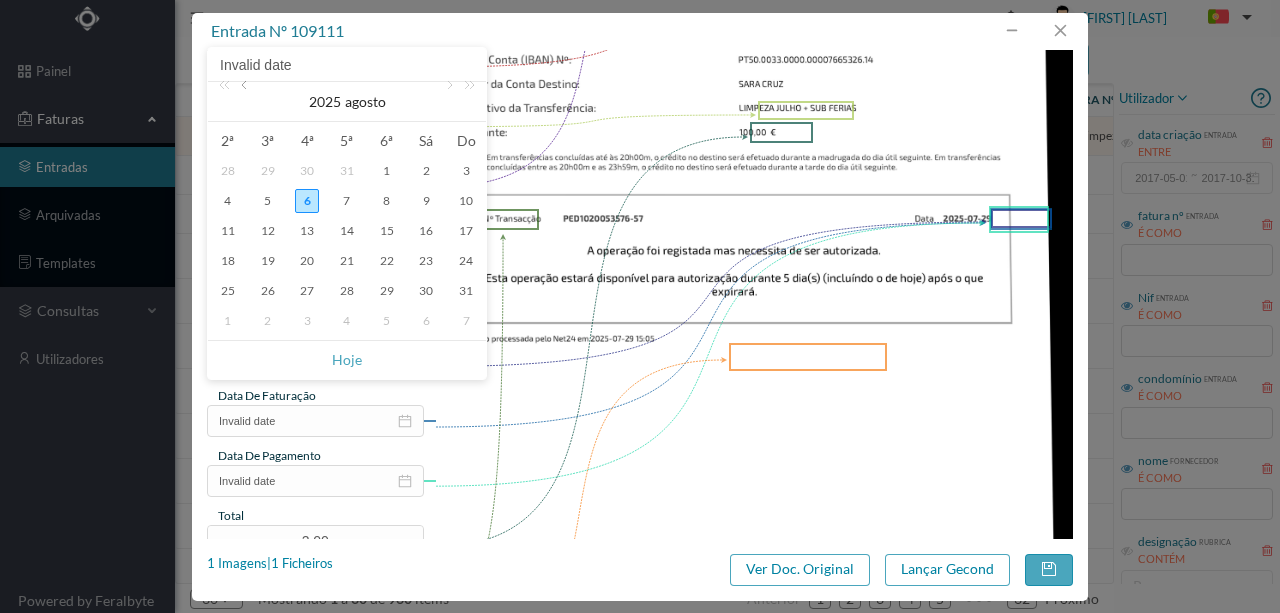click at bounding box center [246, 102] 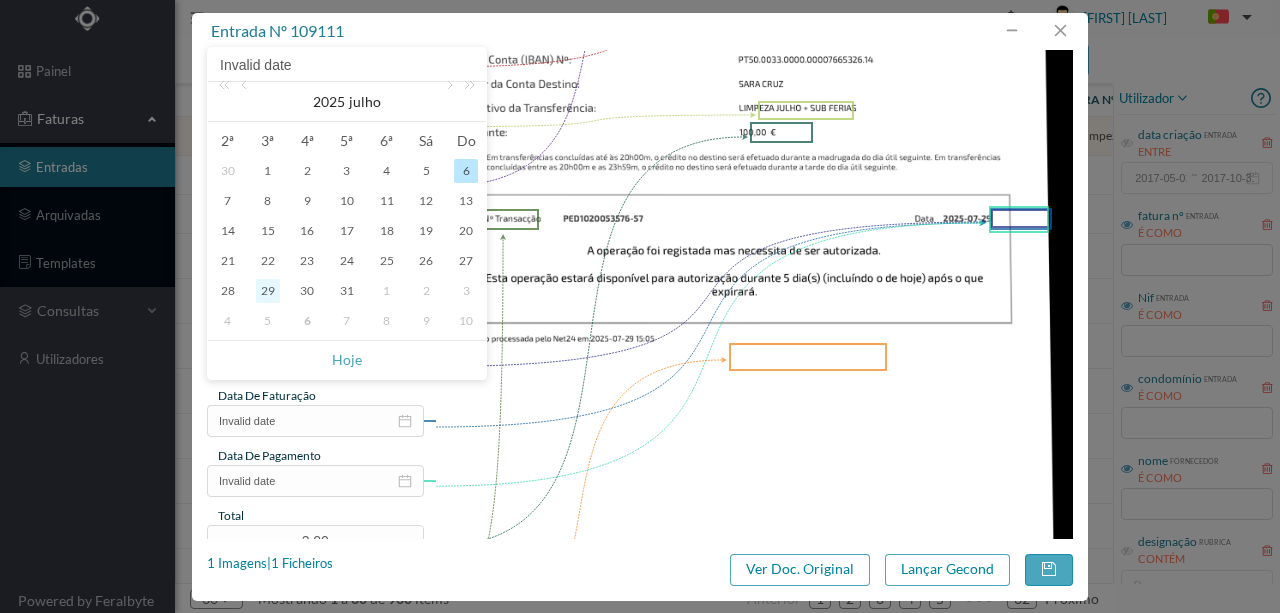 click on "29" at bounding box center [268, 291] 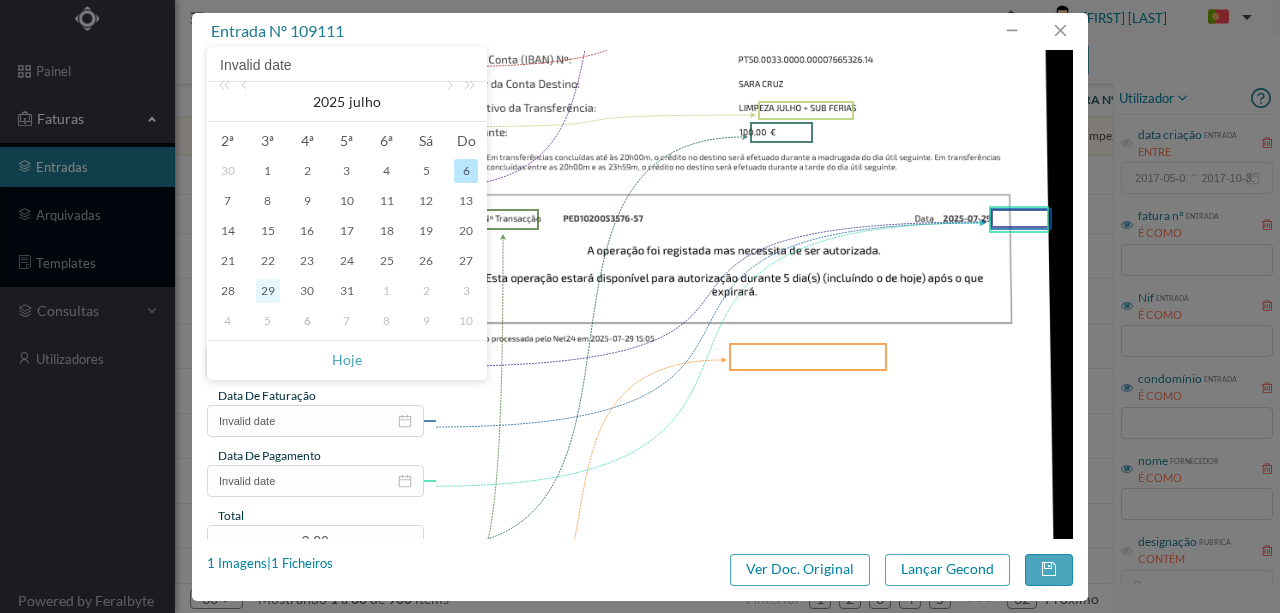 type on "2025-07-29" 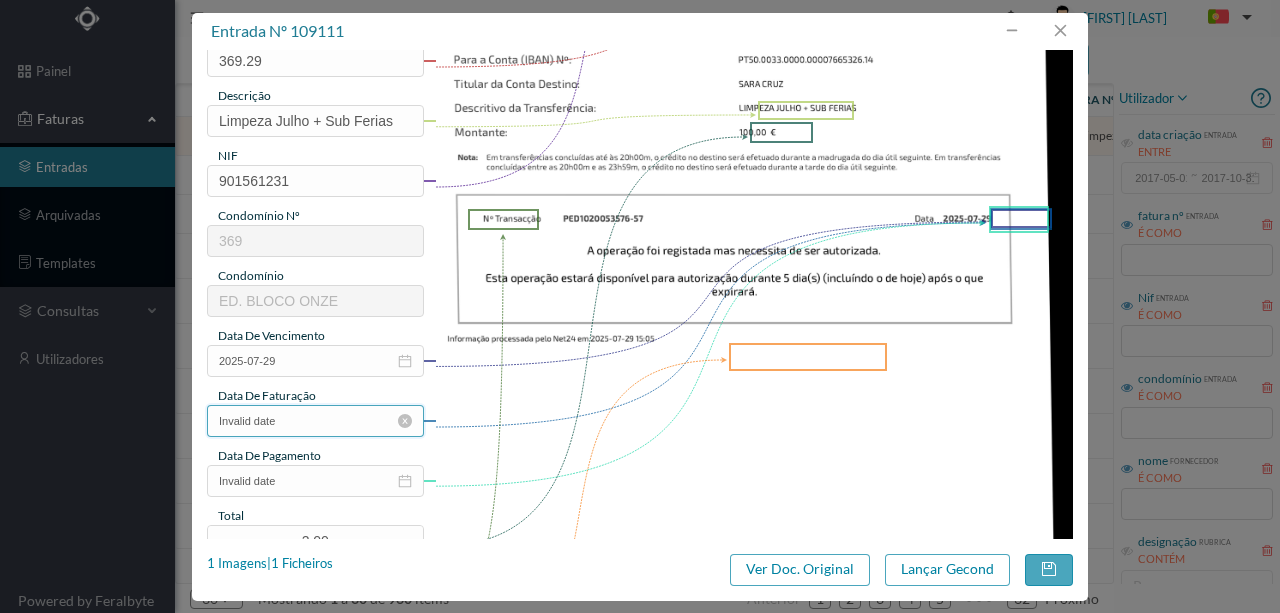 click on "Invalid date" at bounding box center (315, 421) 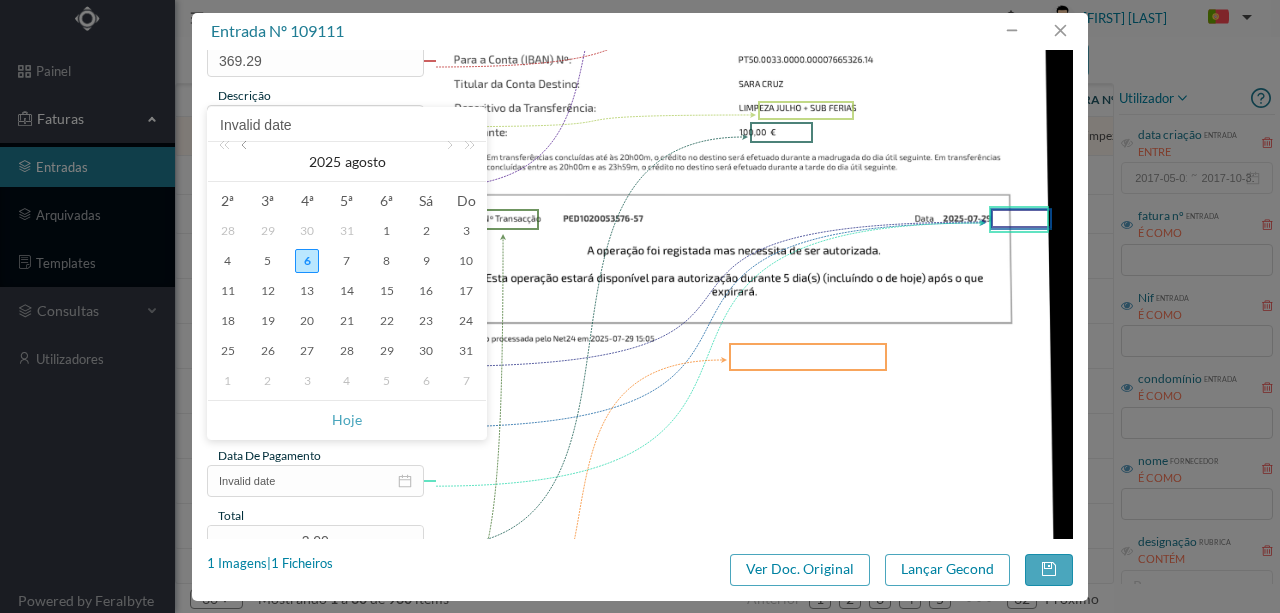 click at bounding box center (246, 162) 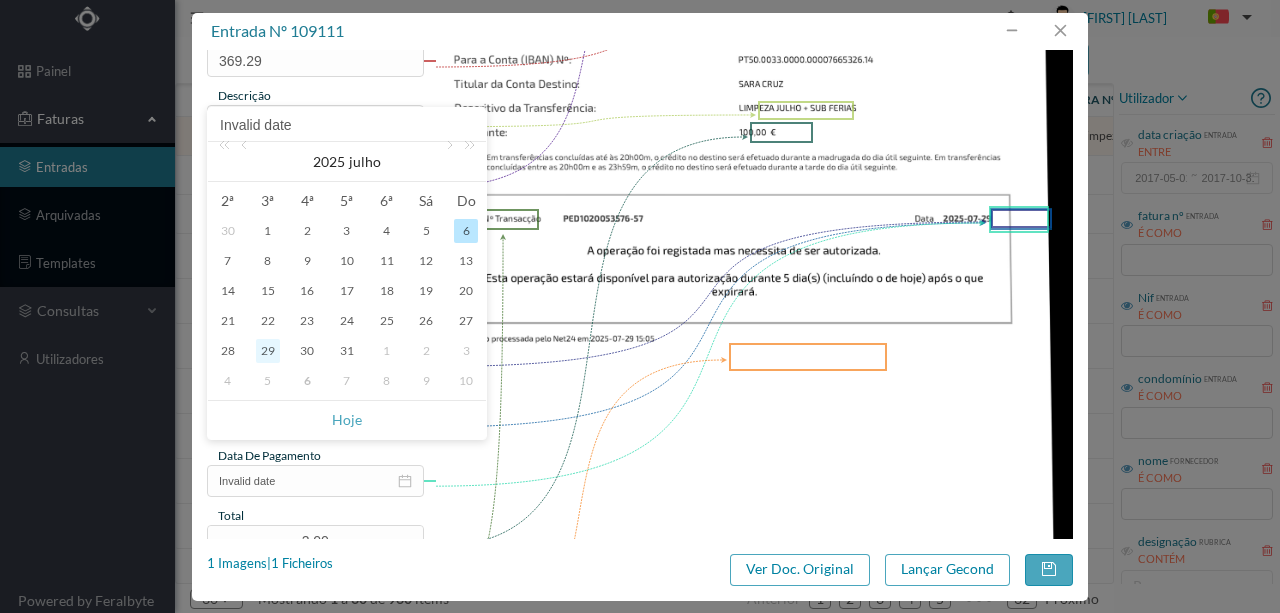 click on "29" at bounding box center [268, 351] 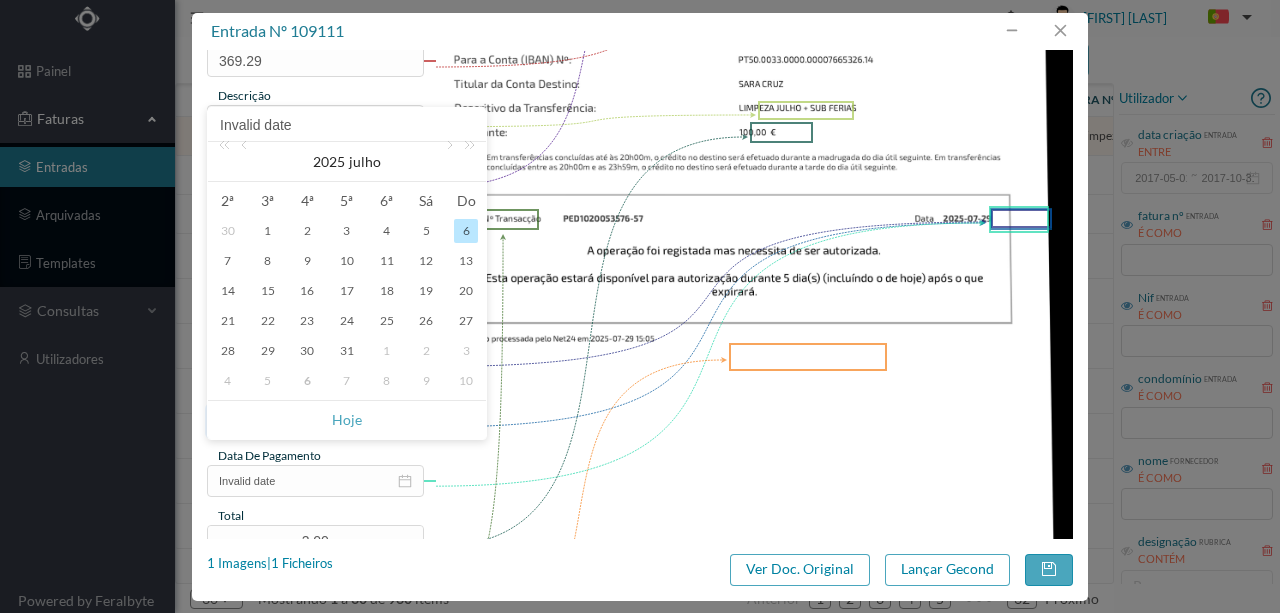 type on "2025-07-29" 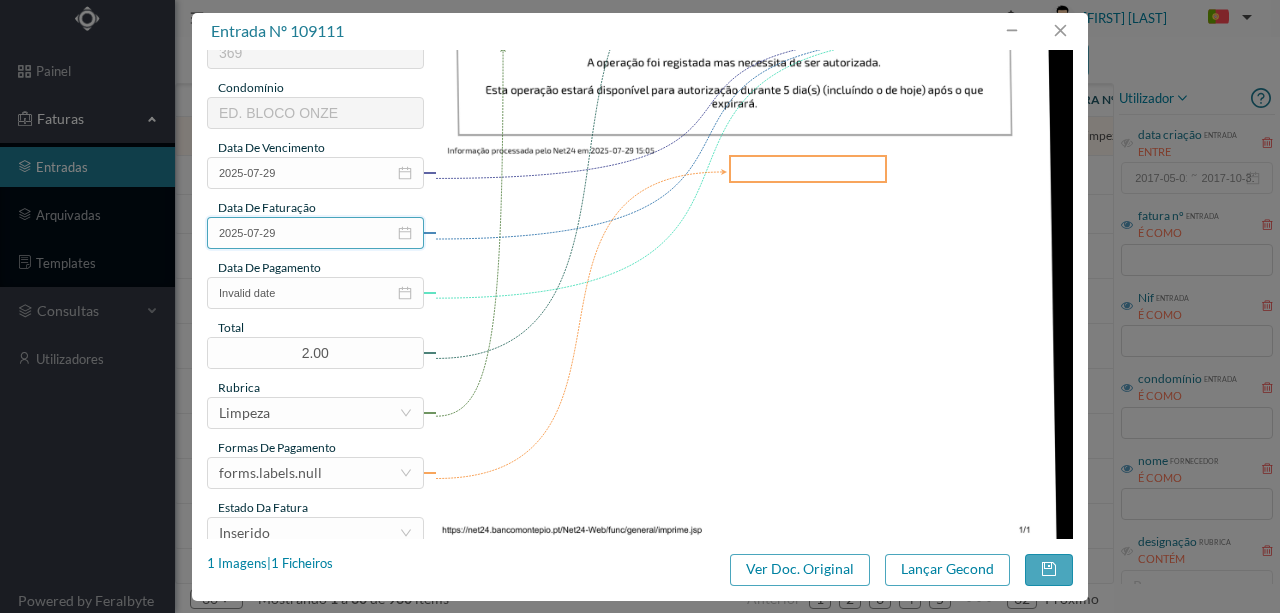 scroll, scrollTop: 400, scrollLeft: 0, axis: vertical 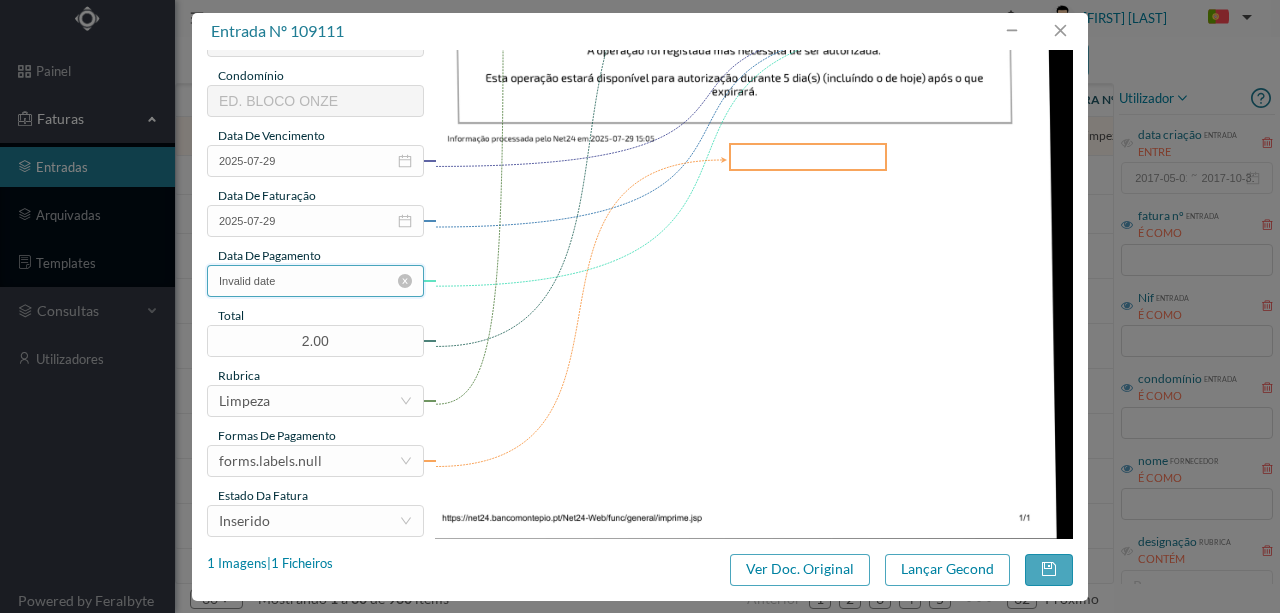 click on "Invalid date" at bounding box center [315, 281] 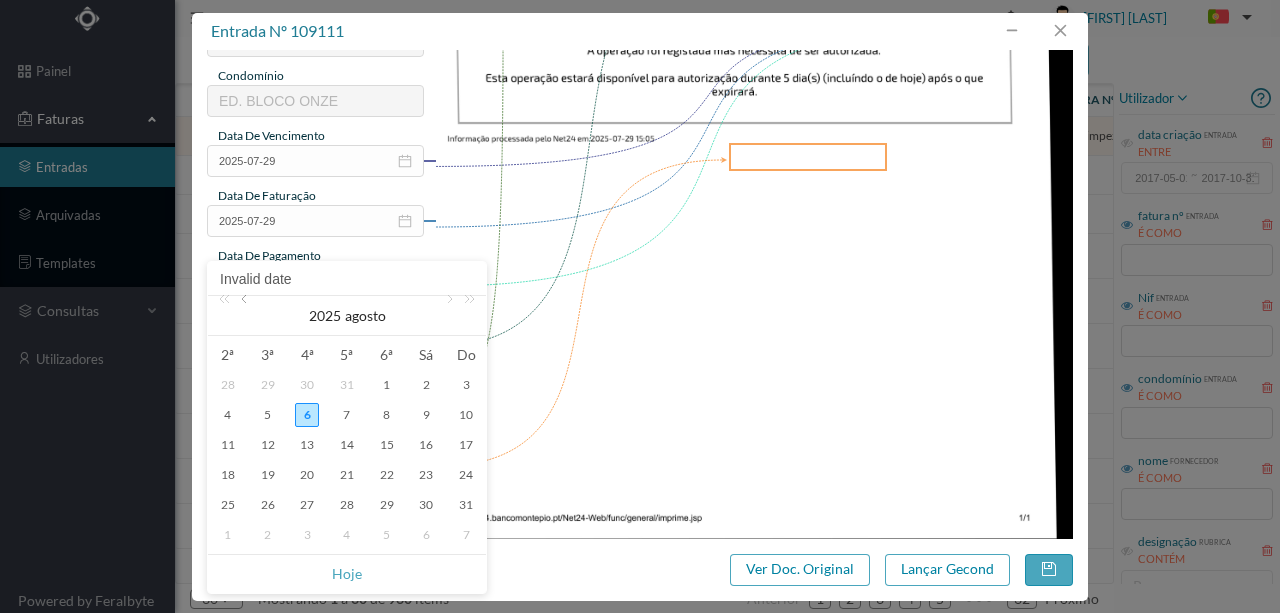 click at bounding box center (246, 316) 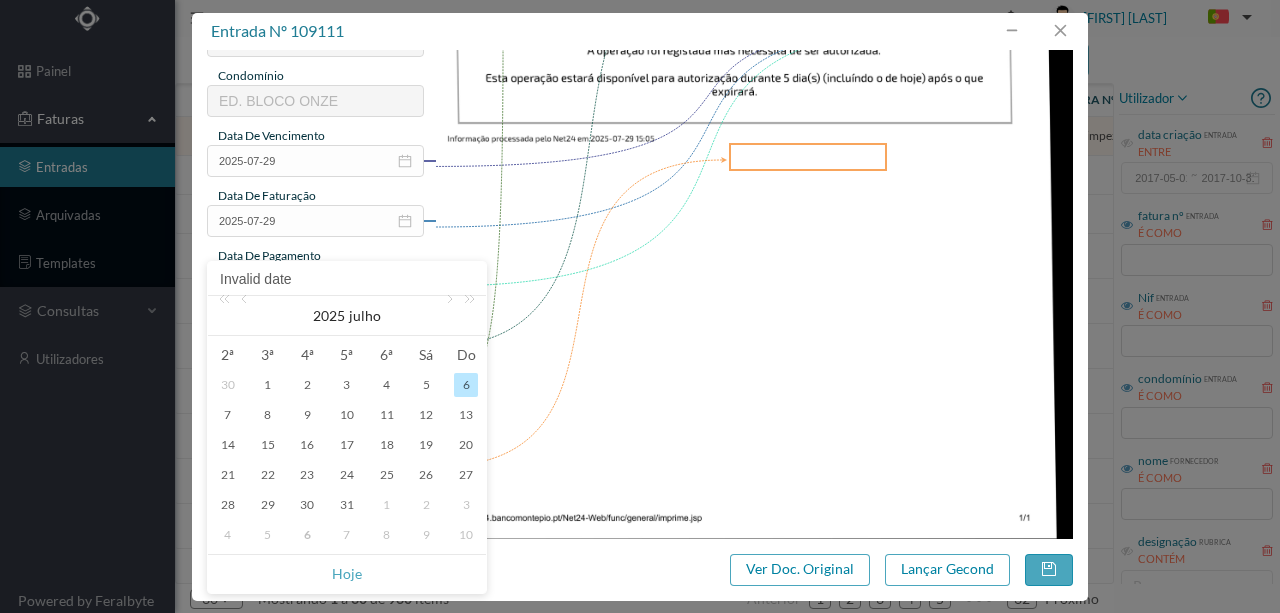 click on "29" at bounding box center [268, 505] 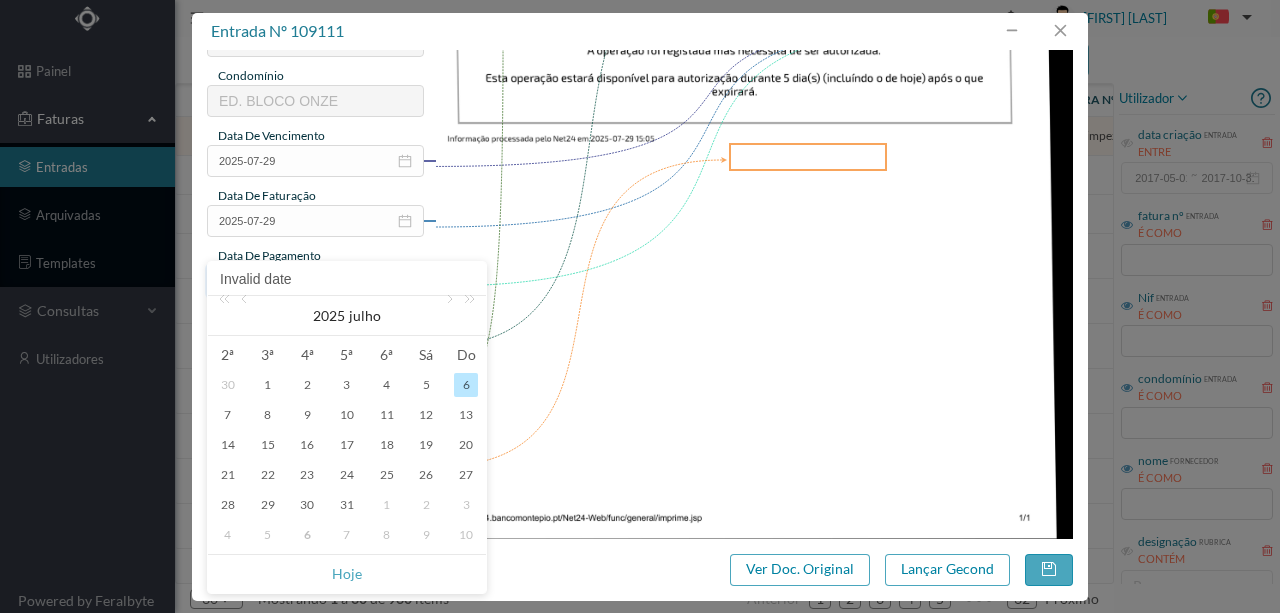 type on "2025-07-29" 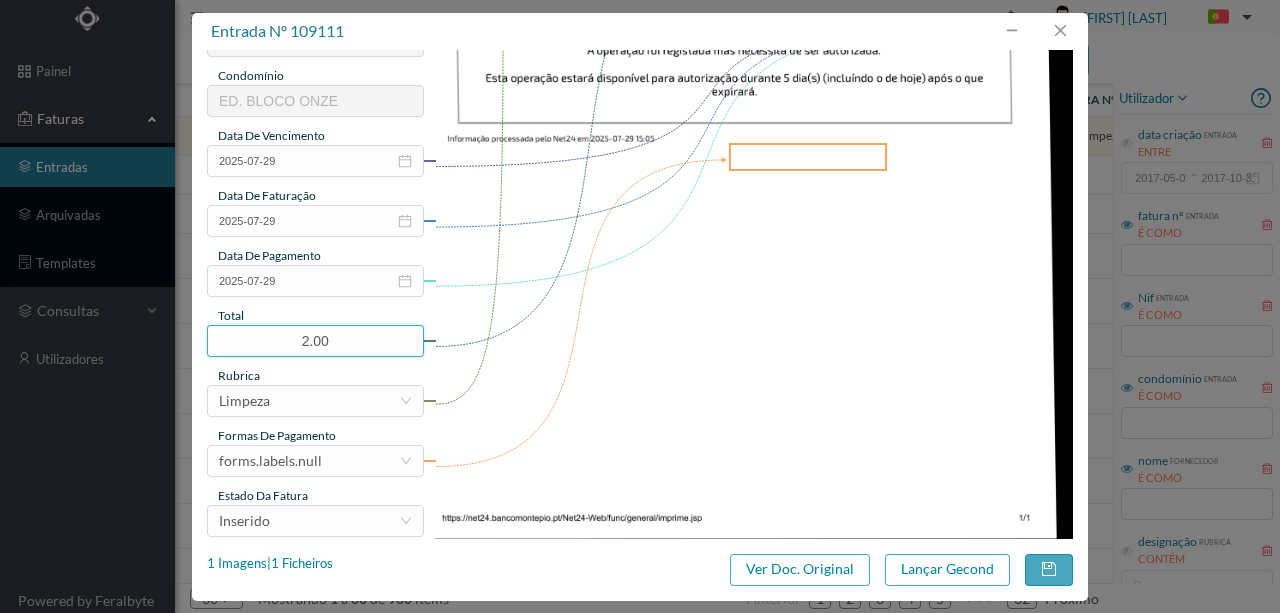drag, startPoint x: 345, startPoint y: 342, endPoint x: 113, endPoint y: 328, distance: 232.42203 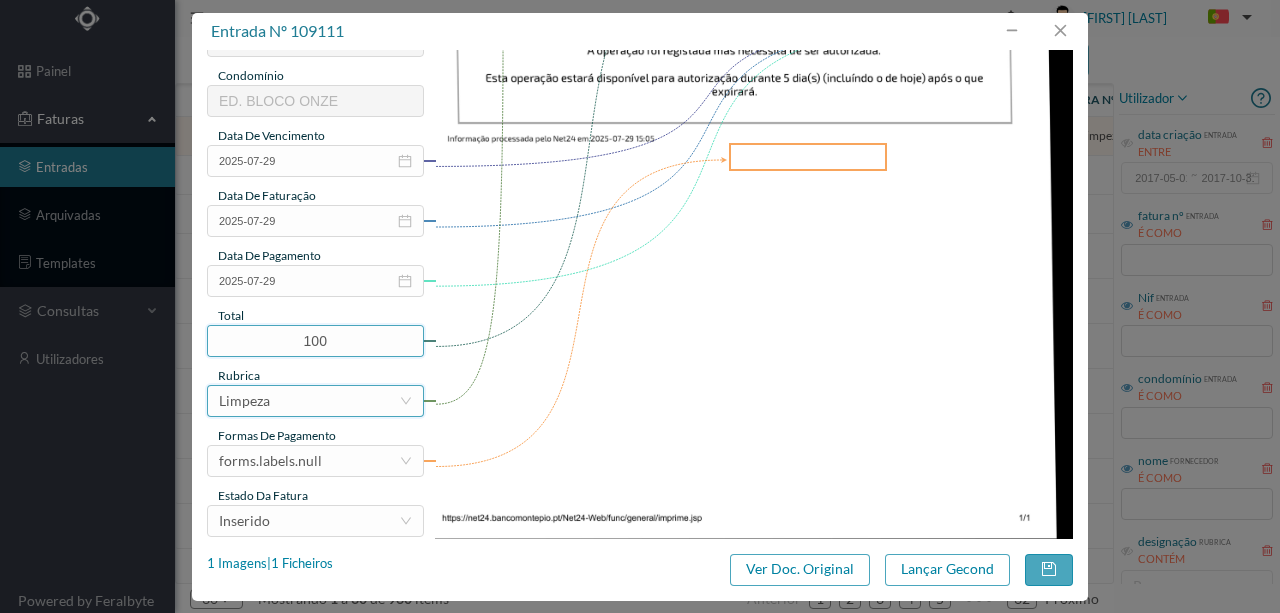 scroll, scrollTop: 473, scrollLeft: 0, axis: vertical 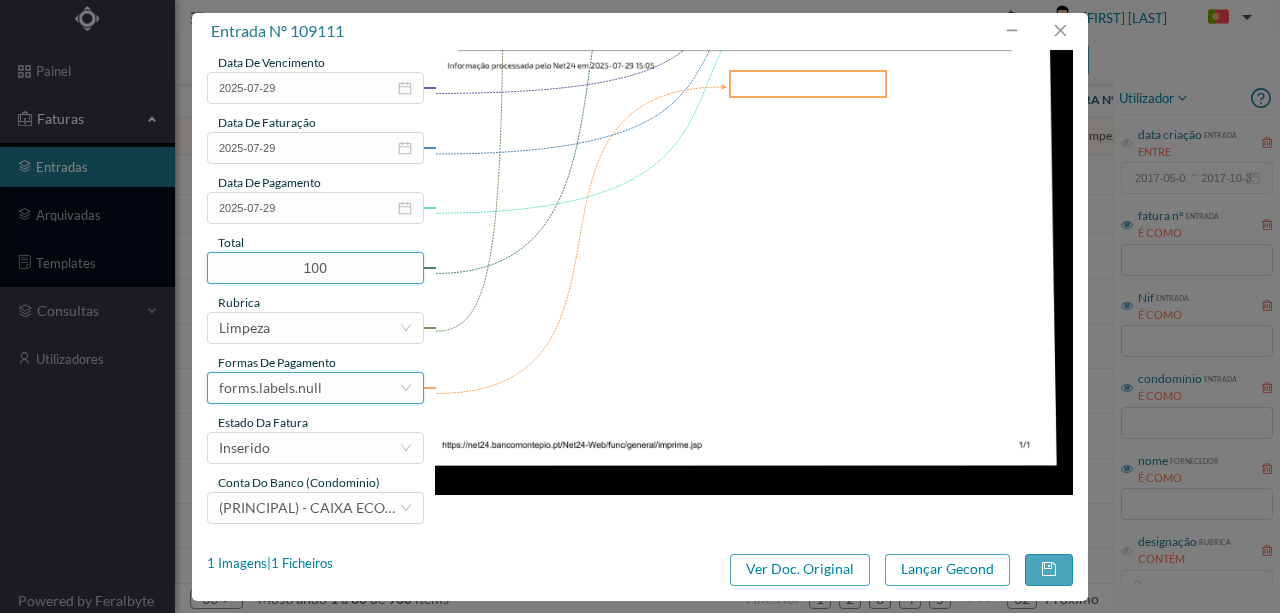 type on "100.00" 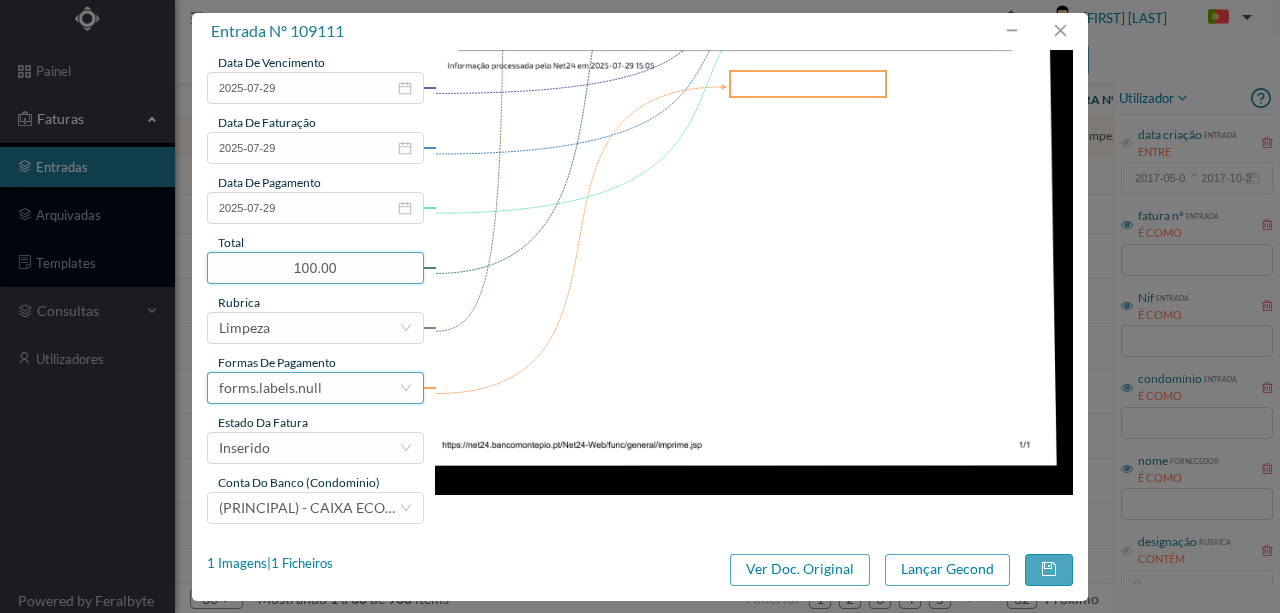 click on "forms.labels.null" at bounding box center (309, 388) 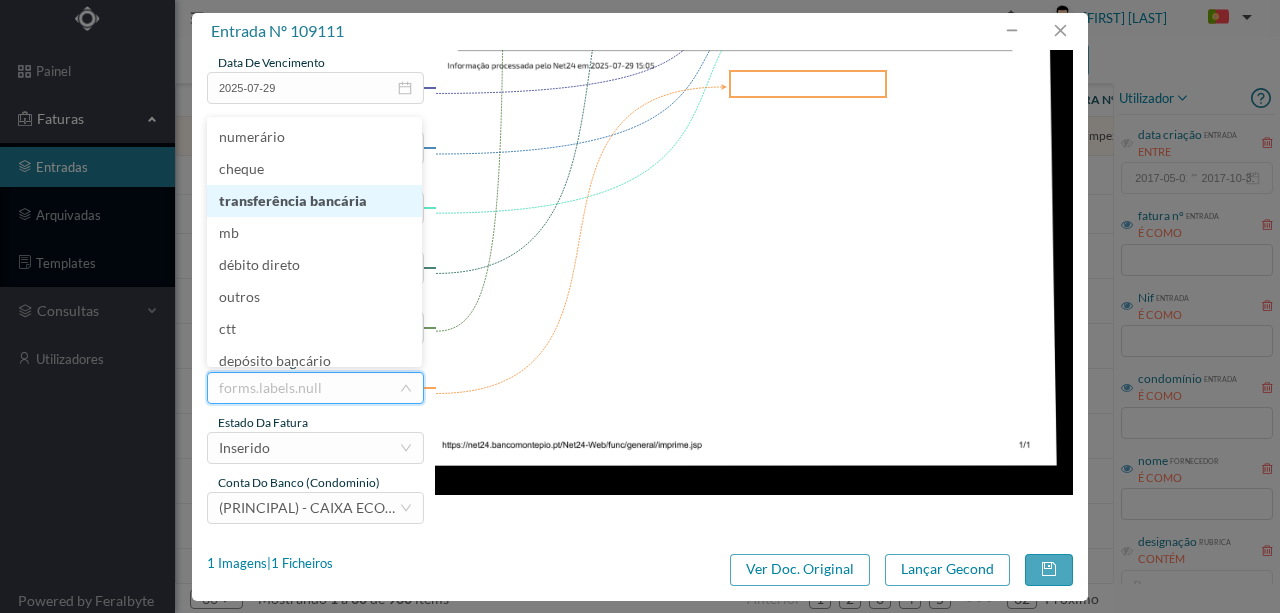 click on "transferência bancária" at bounding box center (314, 201) 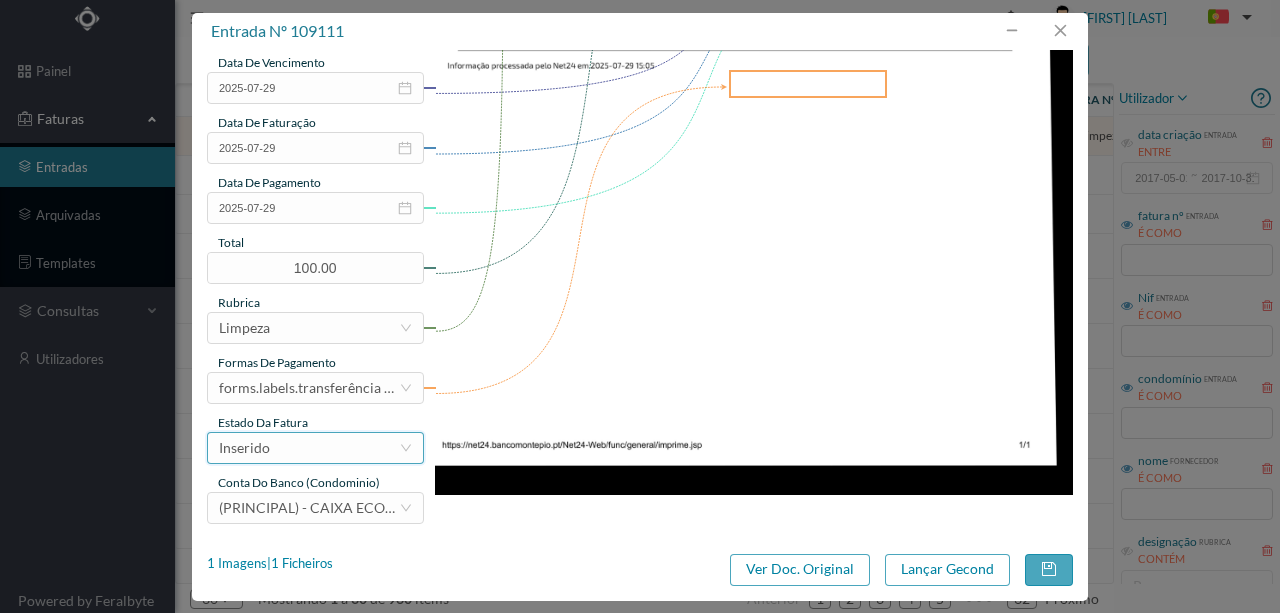 click on "Inserido" at bounding box center (309, 448) 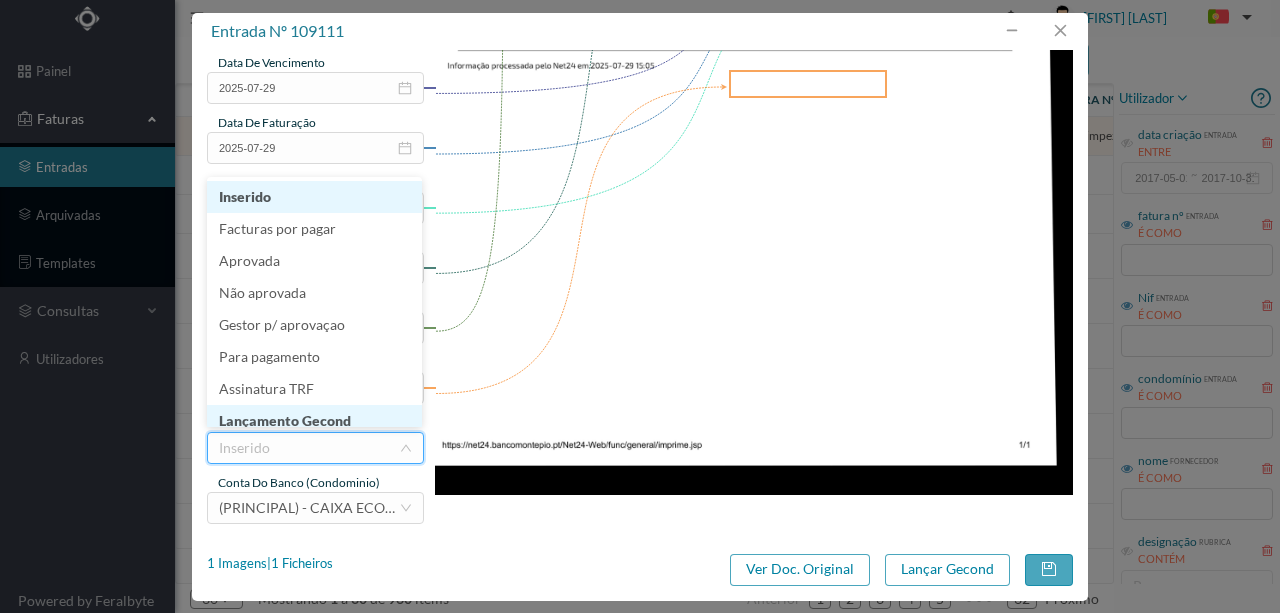 scroll, scrollTop: 10, scrollLeft: 0, axis: vertical 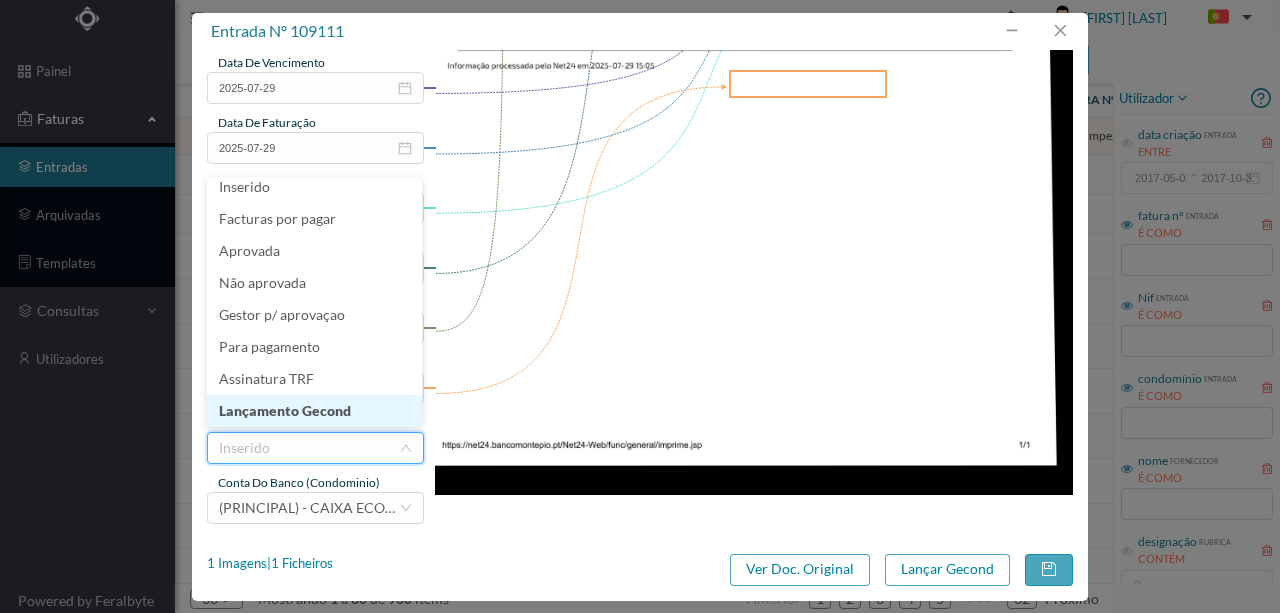 click on "Lançamento Gecond" at bounding box center [314, 411] 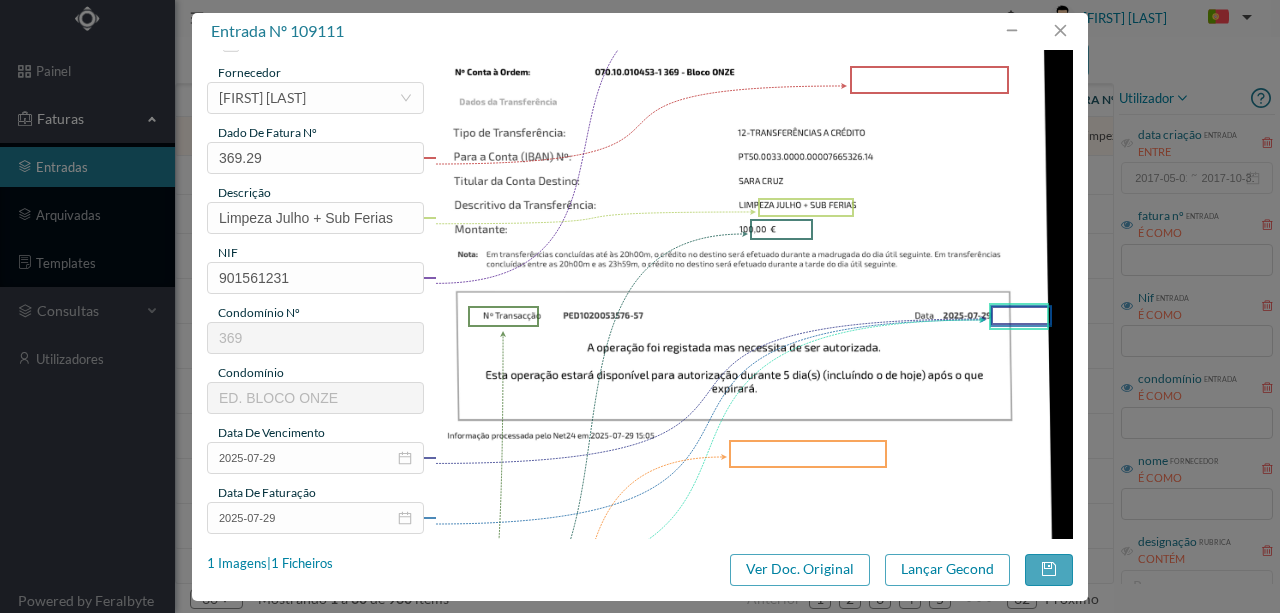 scroll, scrollTop: 6, scrollLeft: 0, axis: vertical 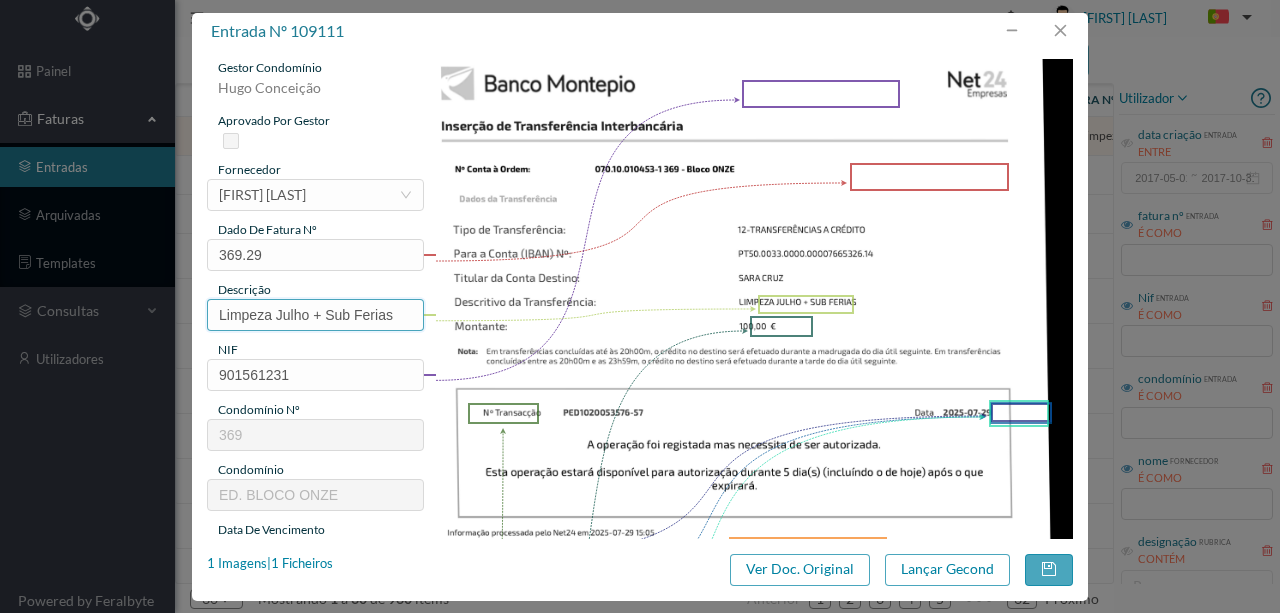 click on "Limpeza Julho + Sub Ferias" at bounding box center [315, 315] 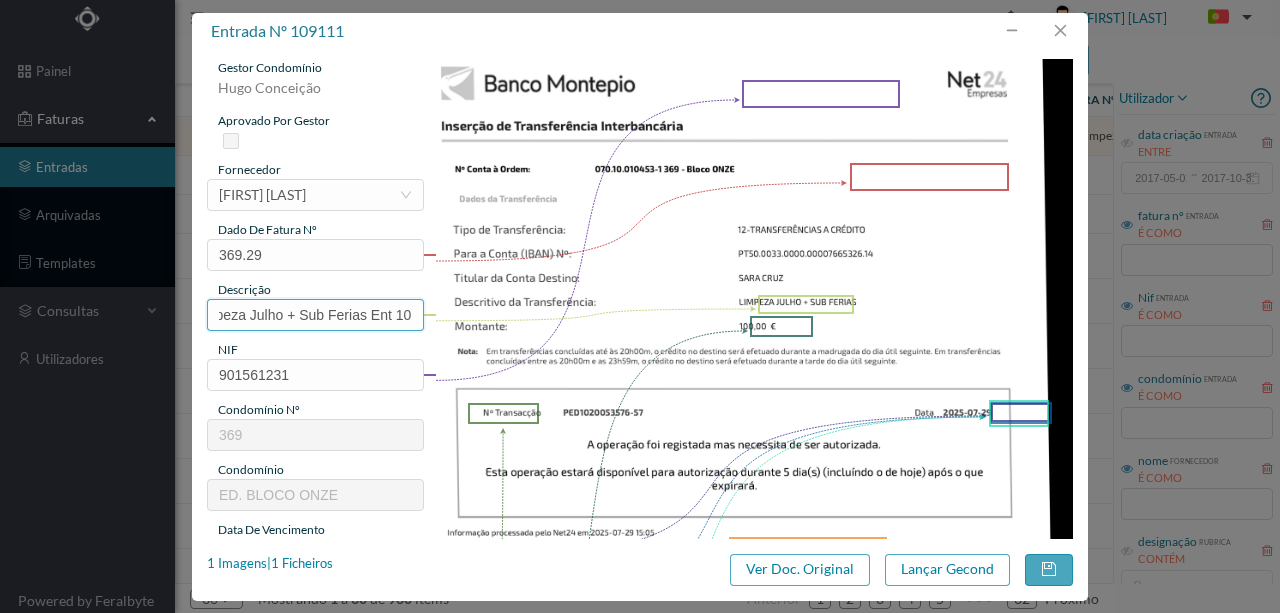 scroll, scrollTop: 0, scrollLeft: 34, axis: horizontal 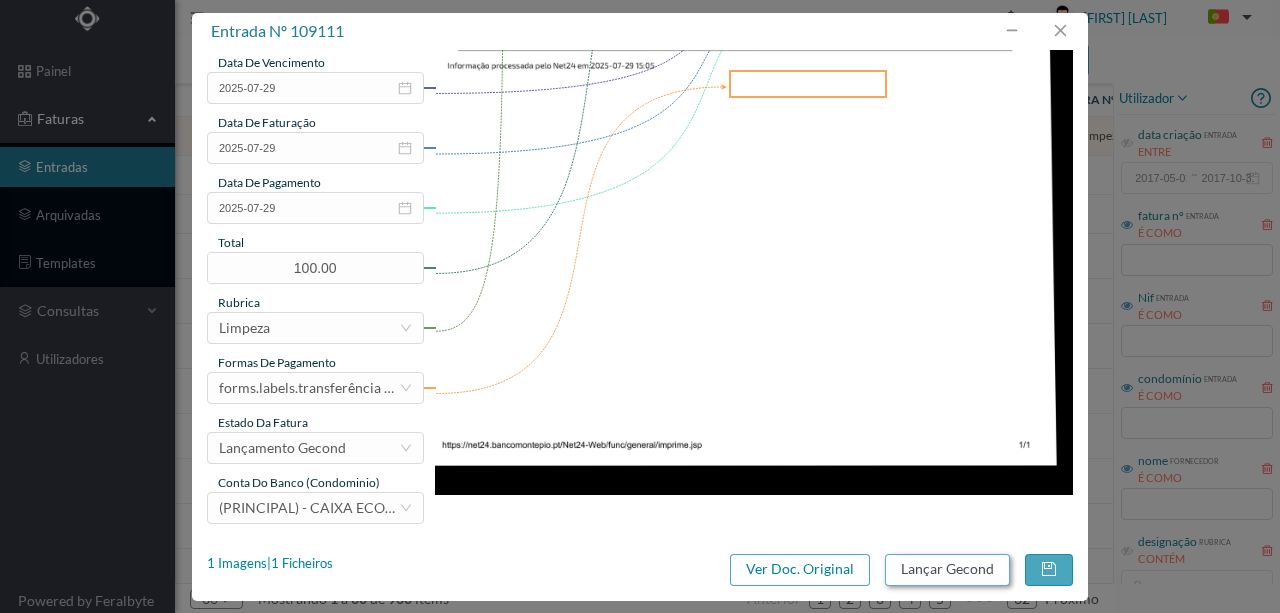 type on "Limpeza Julho + Sub Ferias Ent 101" 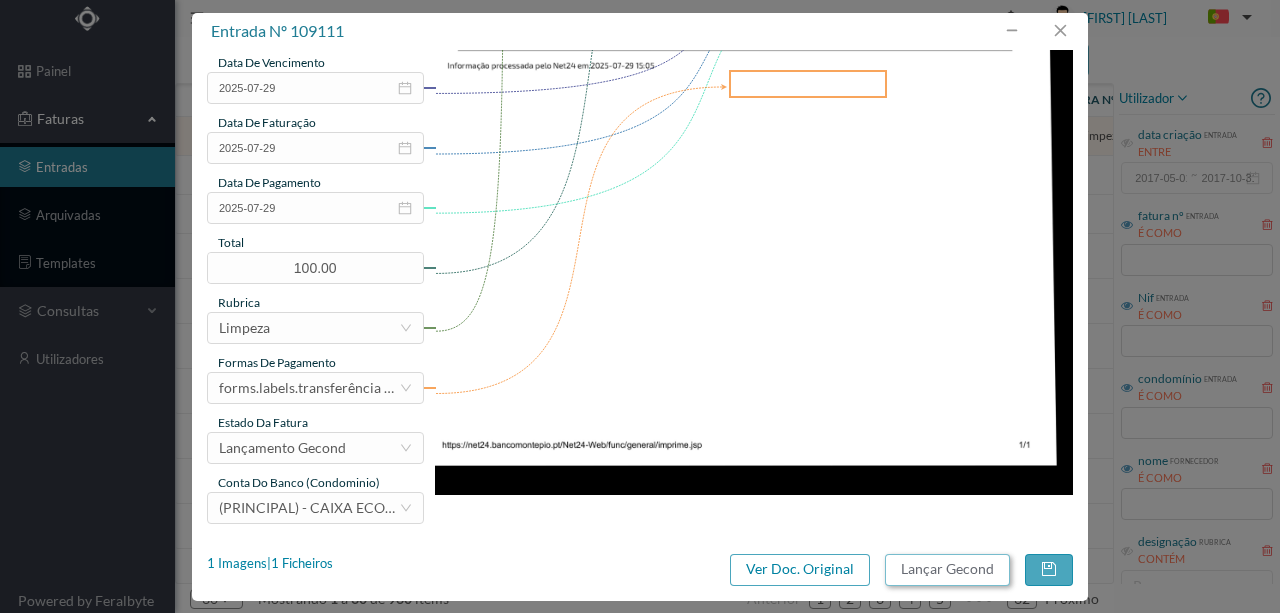 click on "Lançar Gecond" at bounding box center [947, 570] 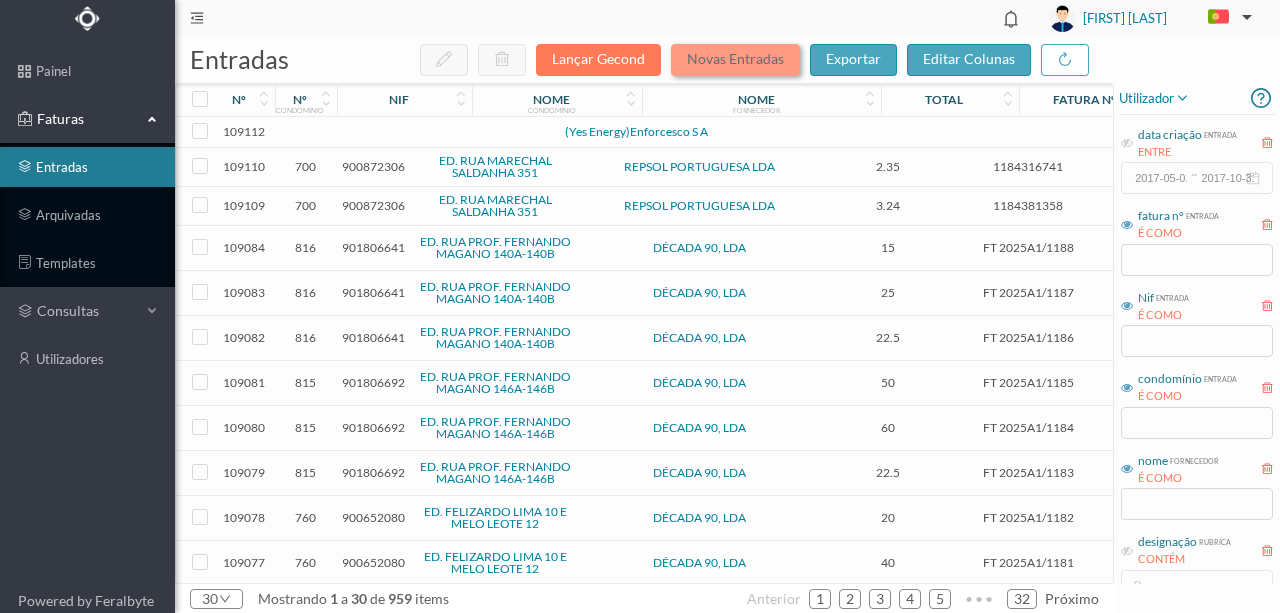 click on "Novas Entradas" at bounding box center (735, 60) 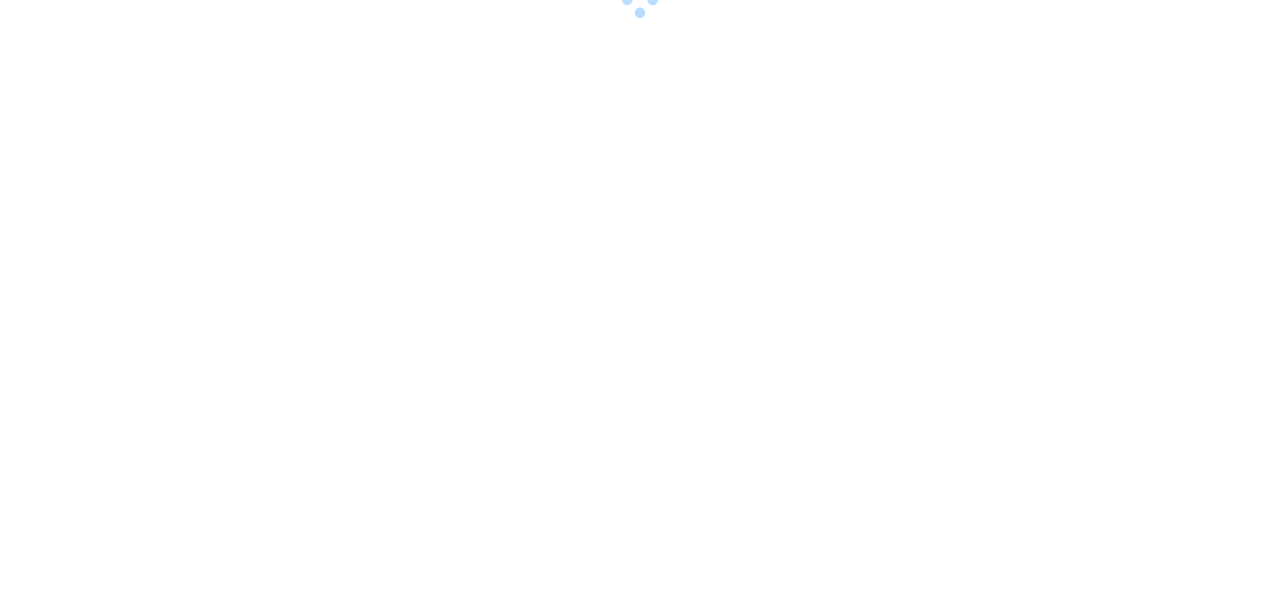 scroll, scrollTop: 0, scrollLeft: 0, axis: both 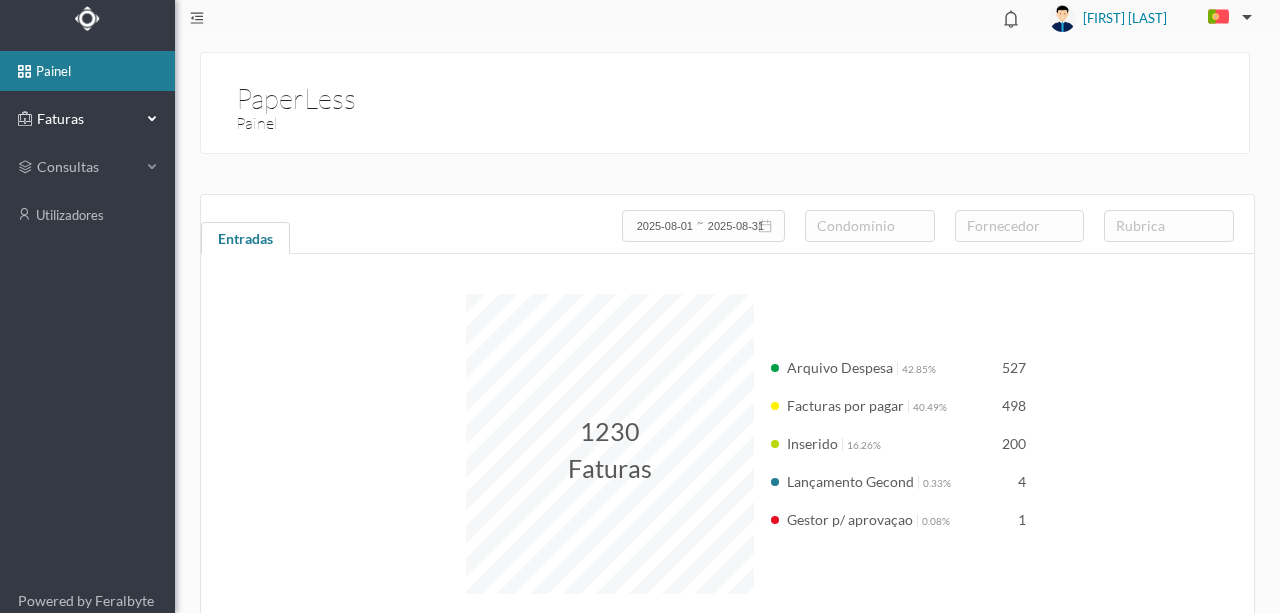 click on "Faturas" at bounding box center [87, 119] 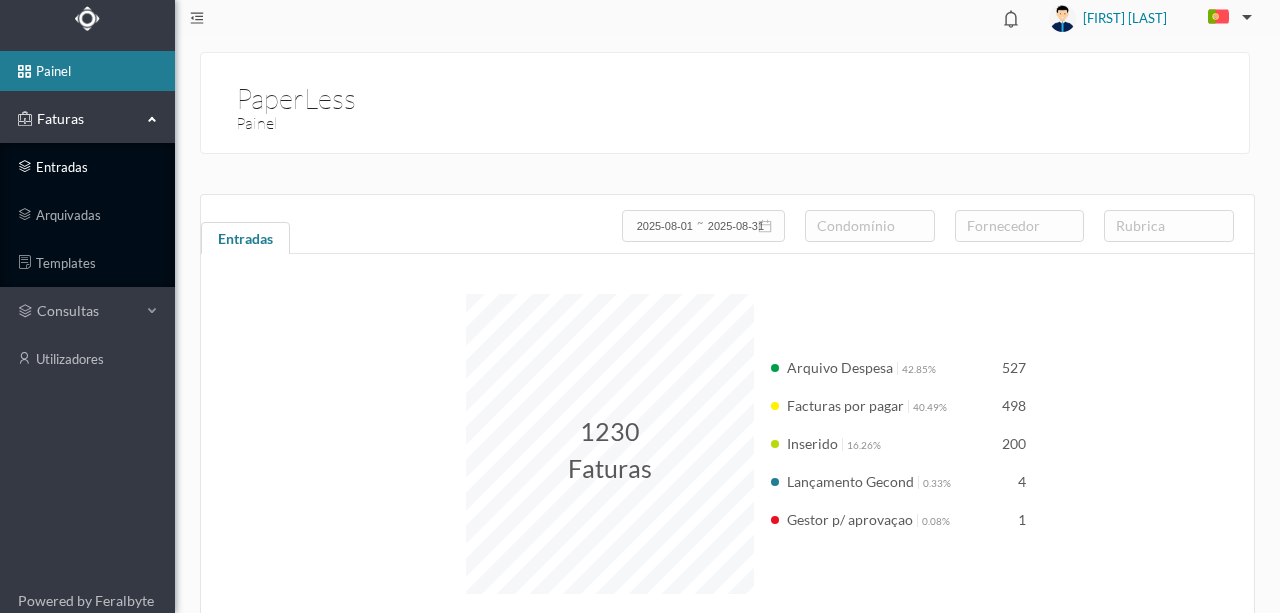 click on "entradas" at bounding box center [87, 167] 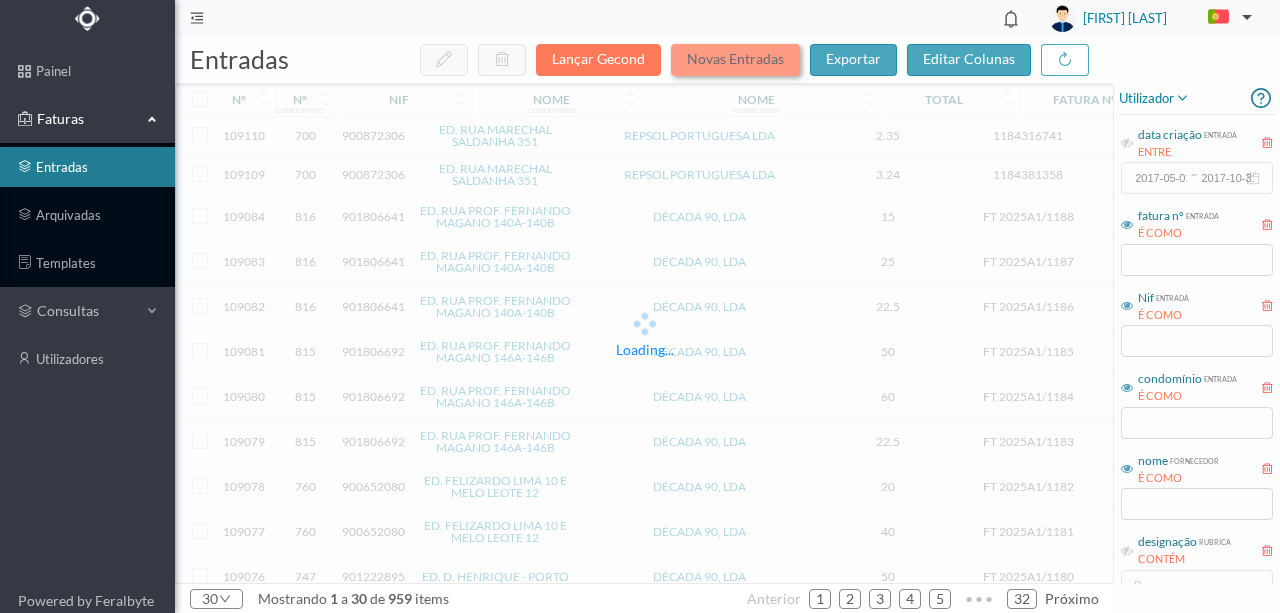 click on "Novas Entradas" at bounding box center (735, 60) 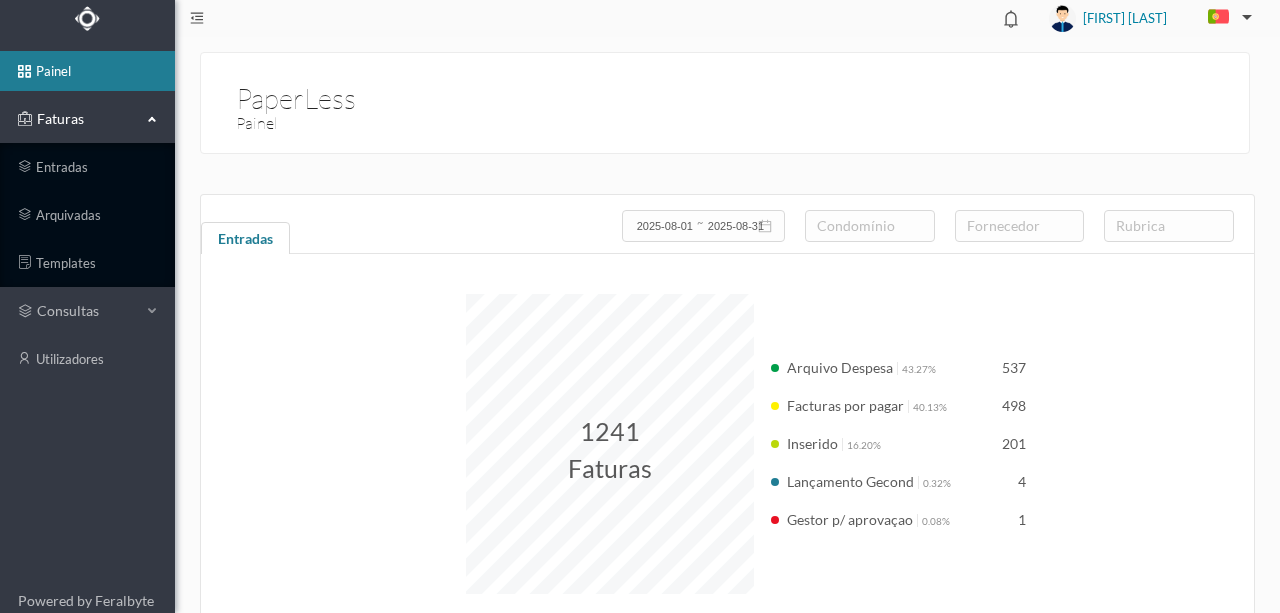 click on "Faturas" at bounding box center [87, 119] 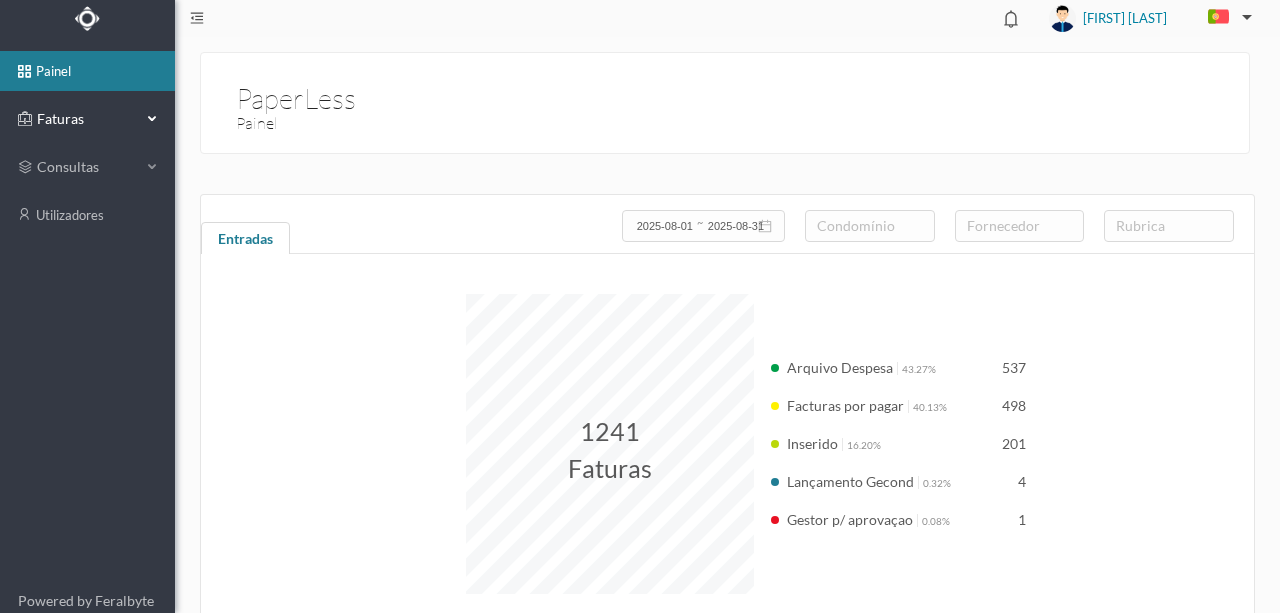 click on "Faturas" at bounding box center (87, 119) 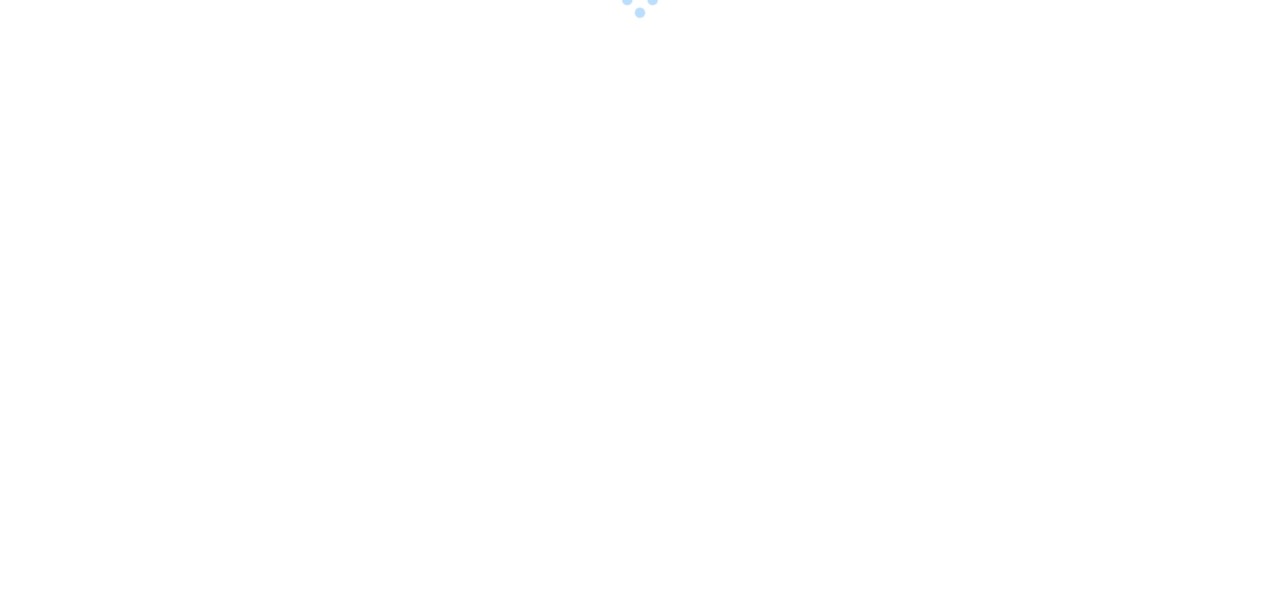 scroll, scrollTop: 0, scrollLeft: 0, axis: both 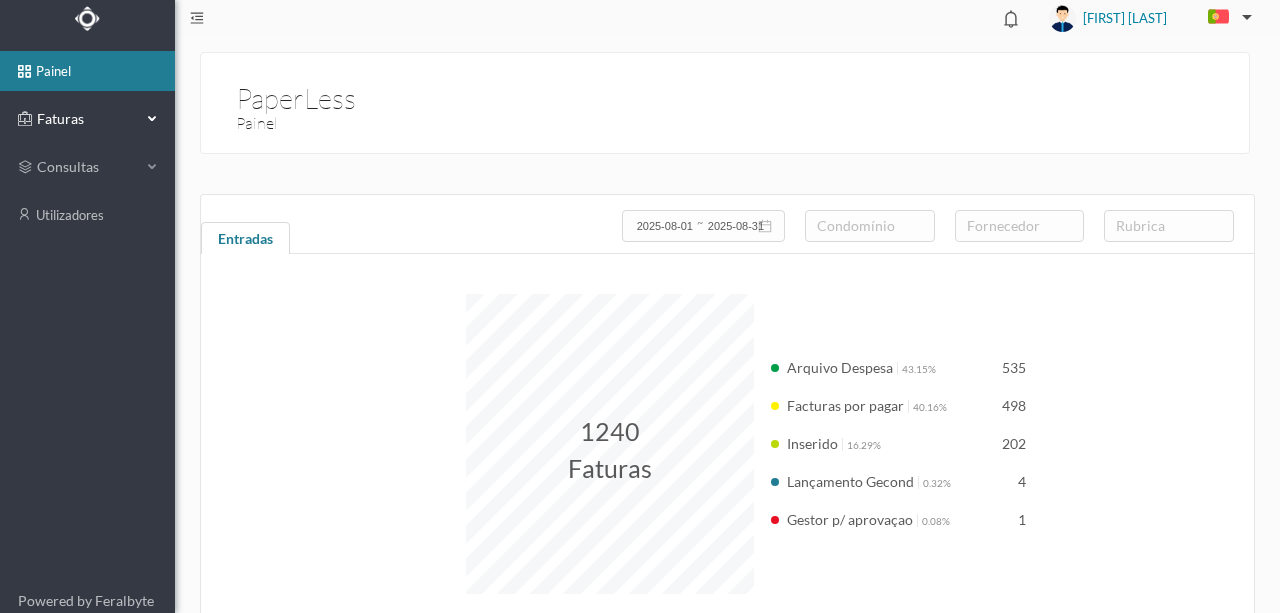 click on "Faturas" at bounding box center (87, 119) 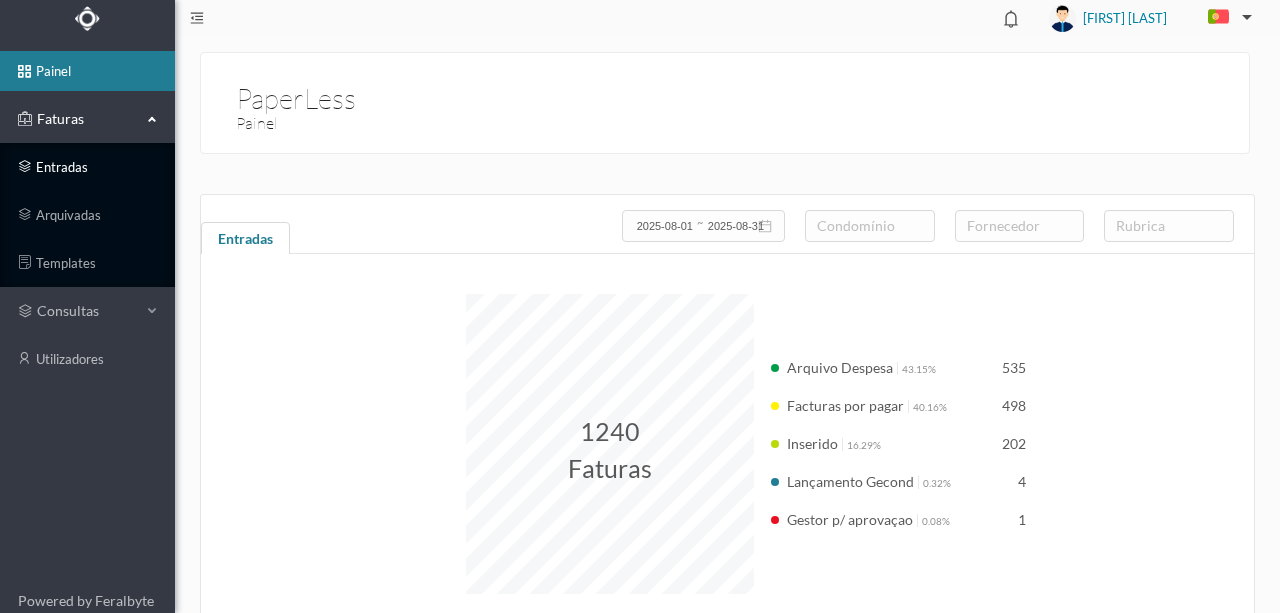 click on "entradas" at bounding box center (87, 167) 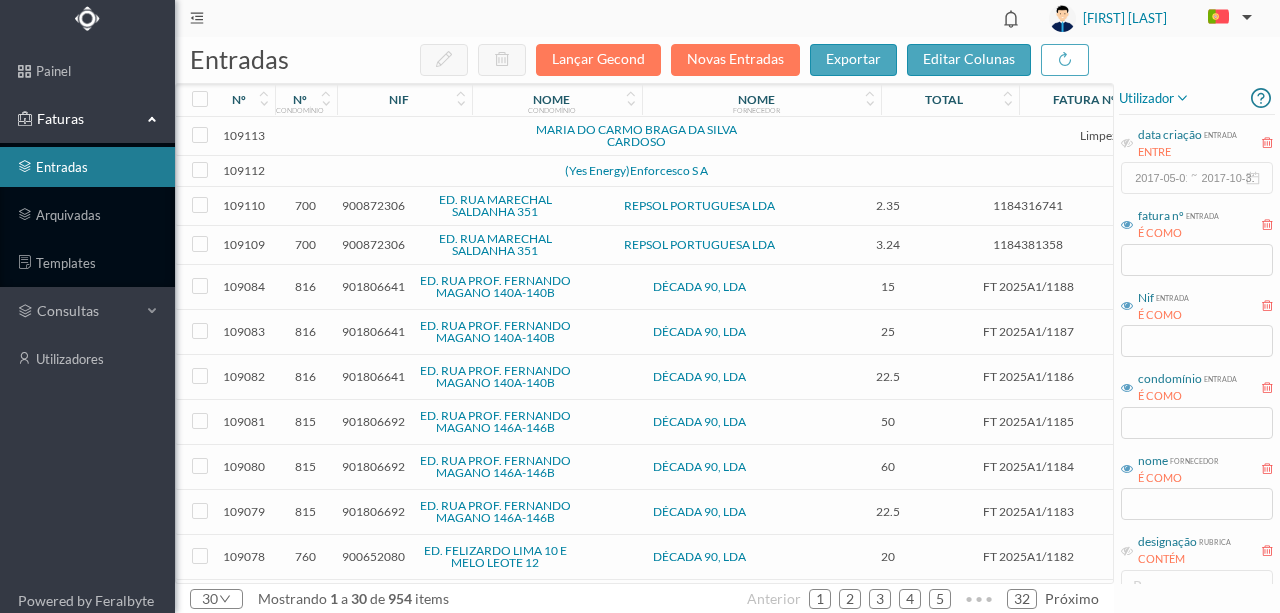 click at bounding box center [432, 136] 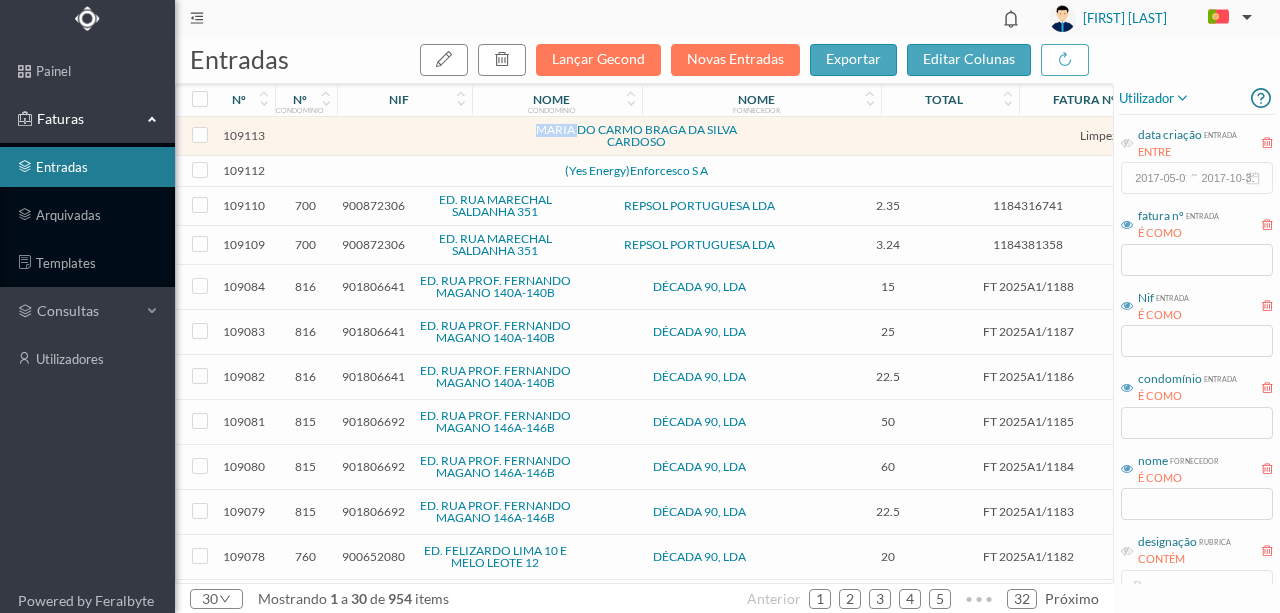 click at bounding box center (432, 136) 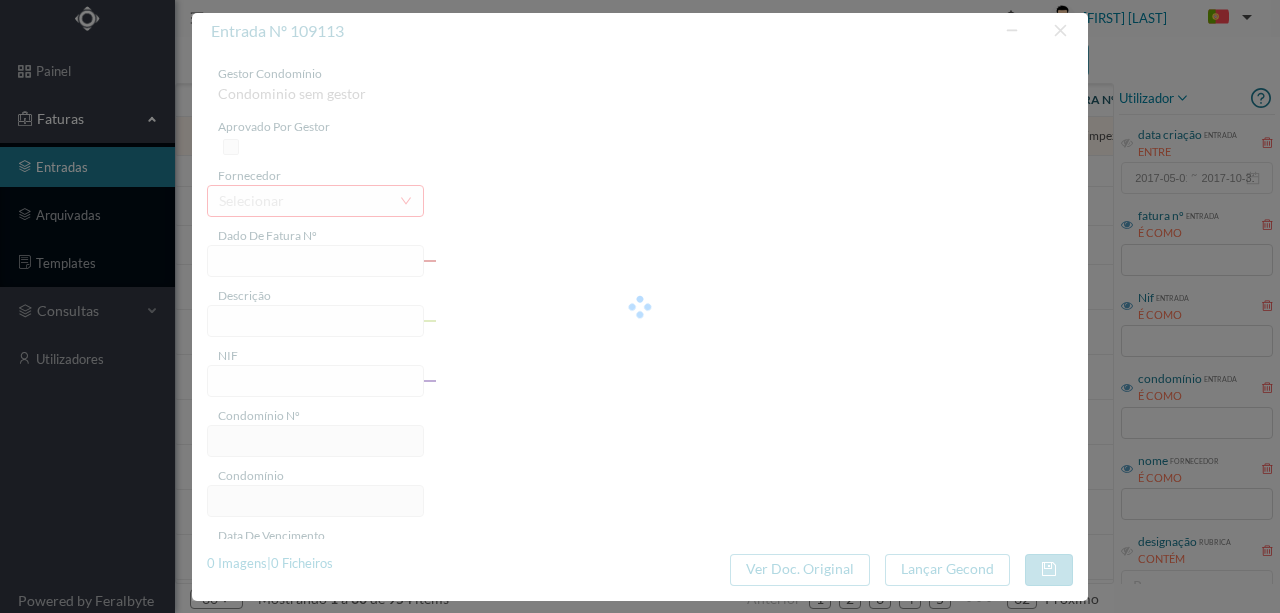 type on "EZA JULHO" 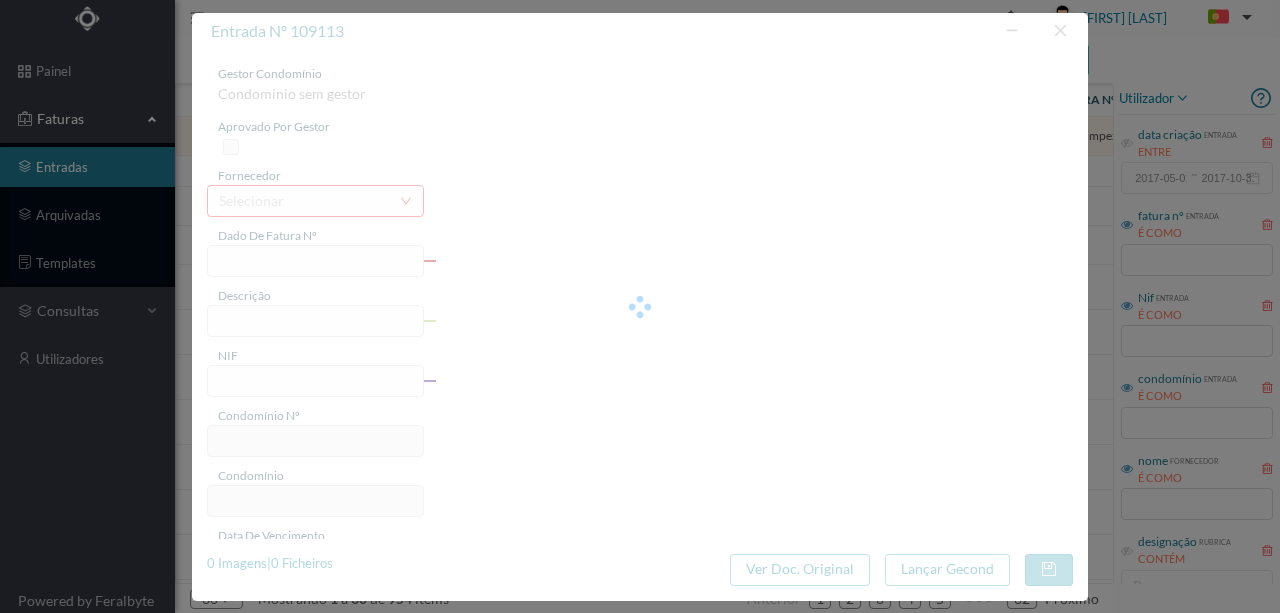 type on "0" 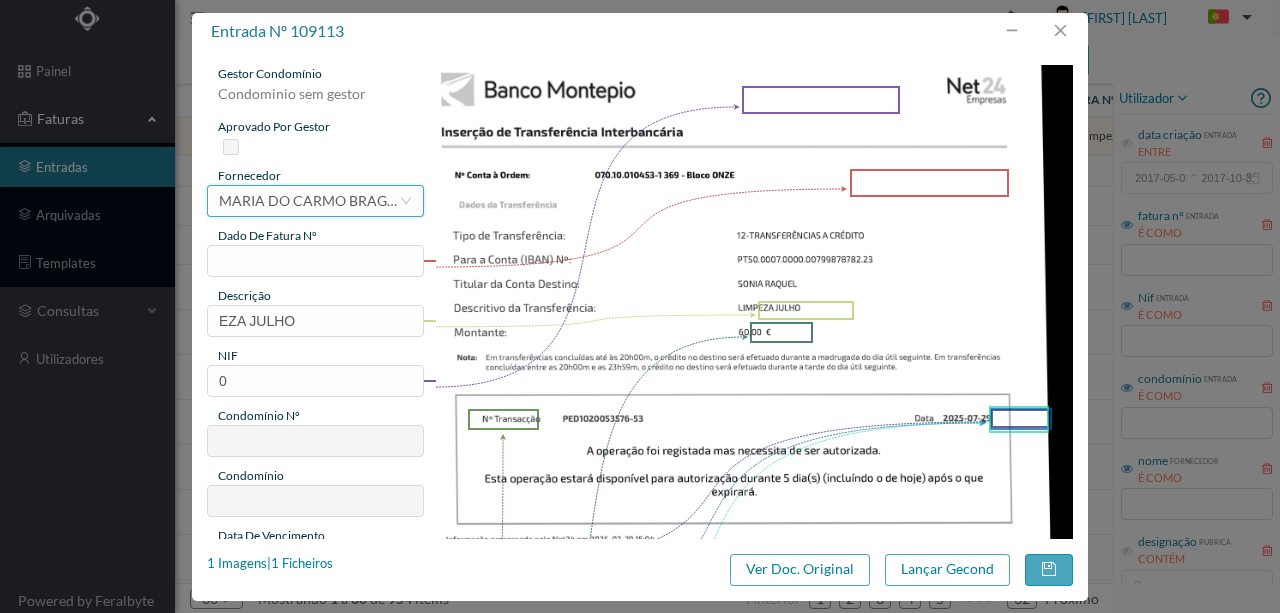 click on "MARIA DO CARMO BRAGA DA SILVA CARDOSO" at bounding box center (309, 201) 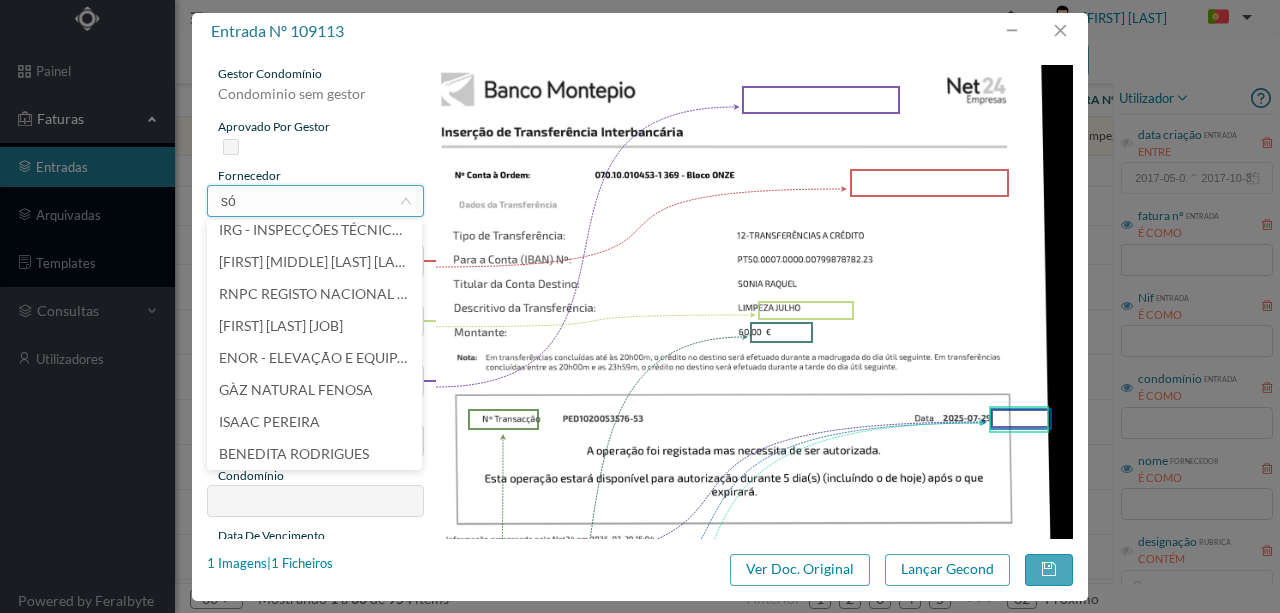 scroll, scrollTop: 0, scrollLeft: 0, axis: both 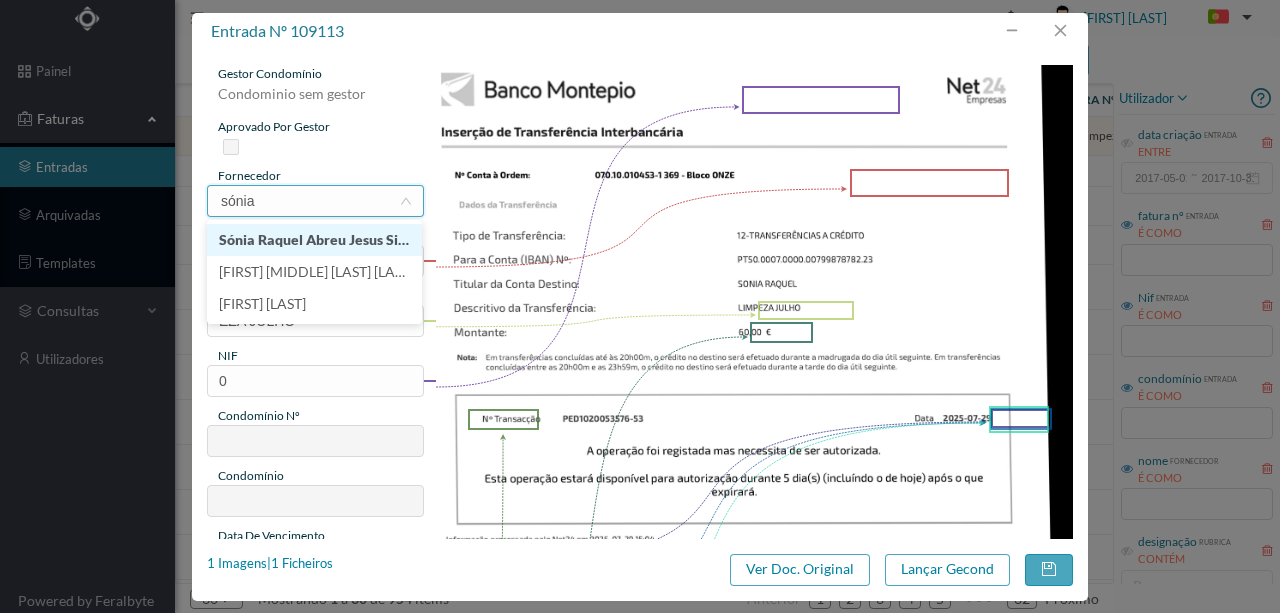 type on "sónia" 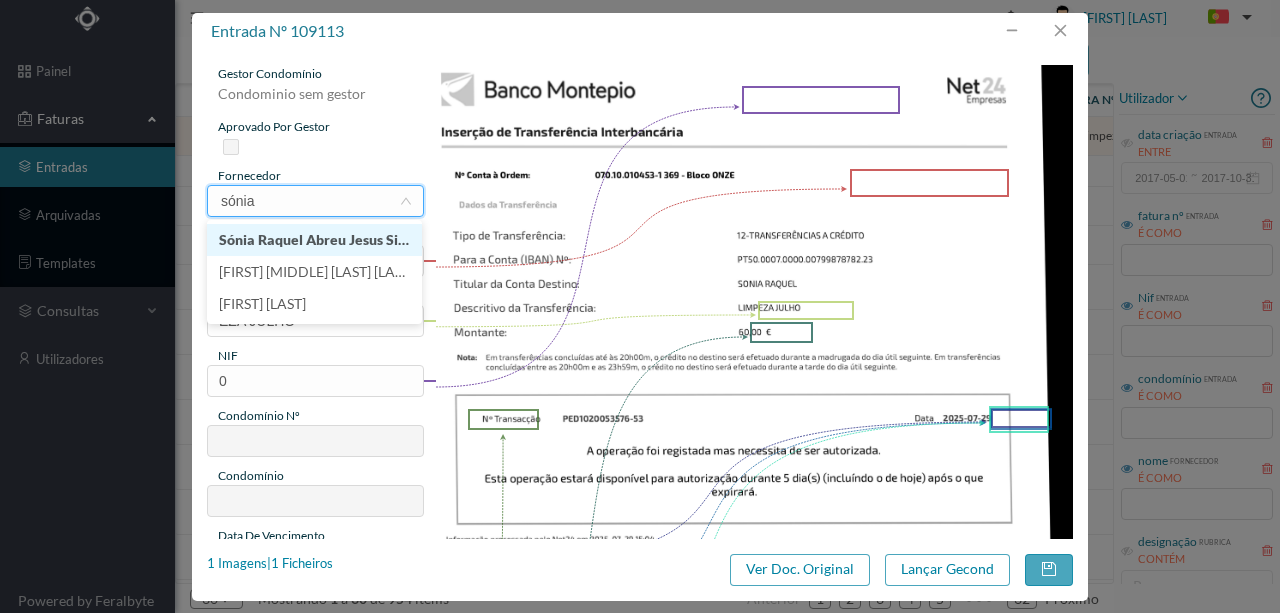 click on "Sónia Raquel Abreu Jesus Silva" at bounding box center [314, 240] 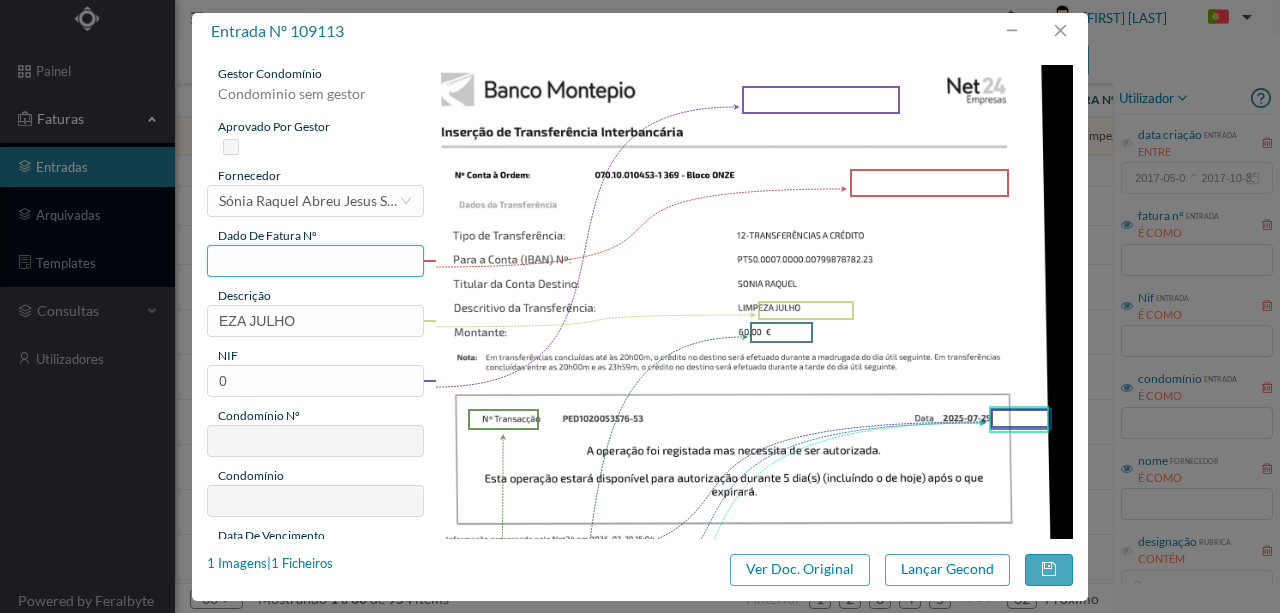 click at bounding box center (315, 261) 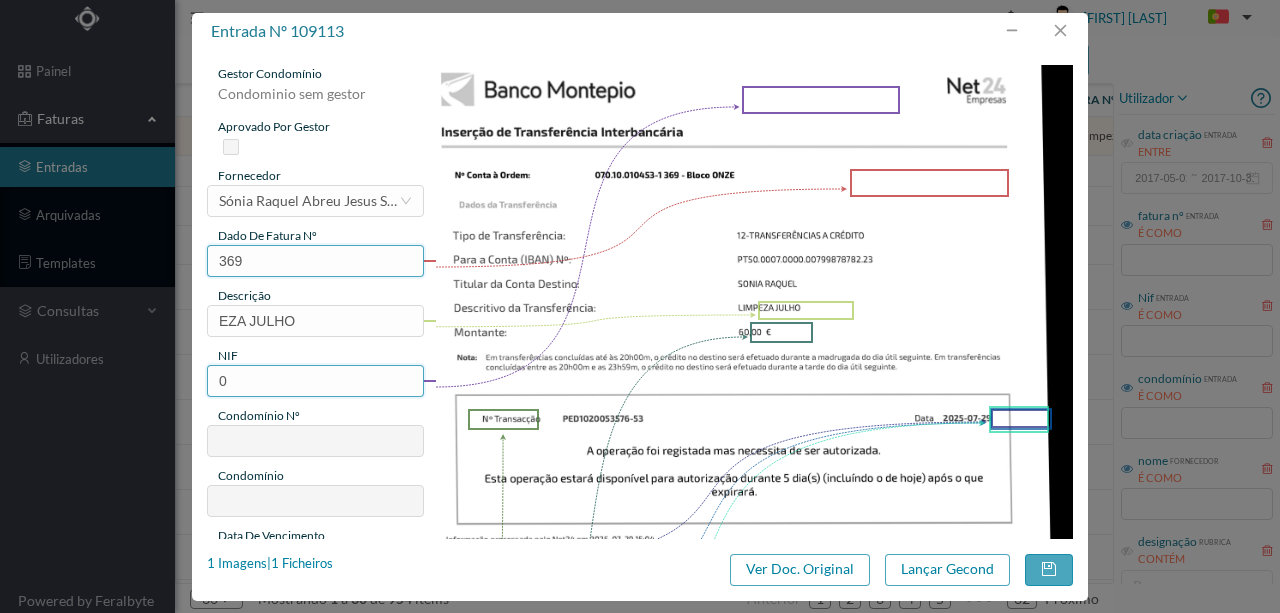 type on "369" 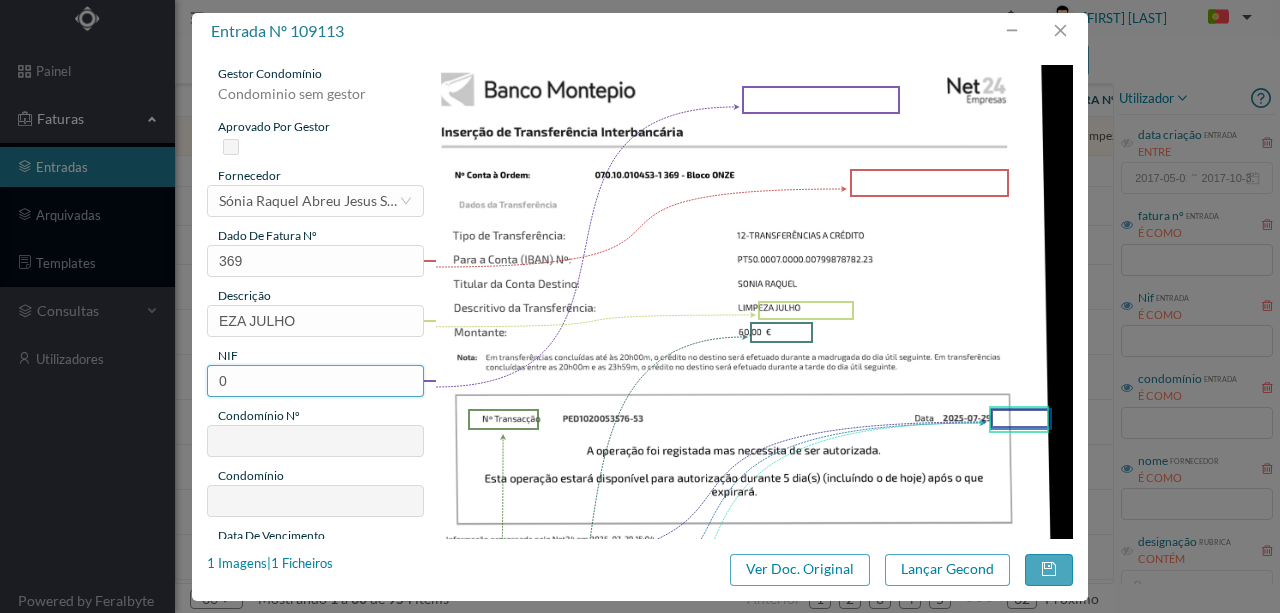 drag, startPoint x: 235, startPoint y: 386, endPoint x: 209, endPoint y: 380, distance: 26.683329 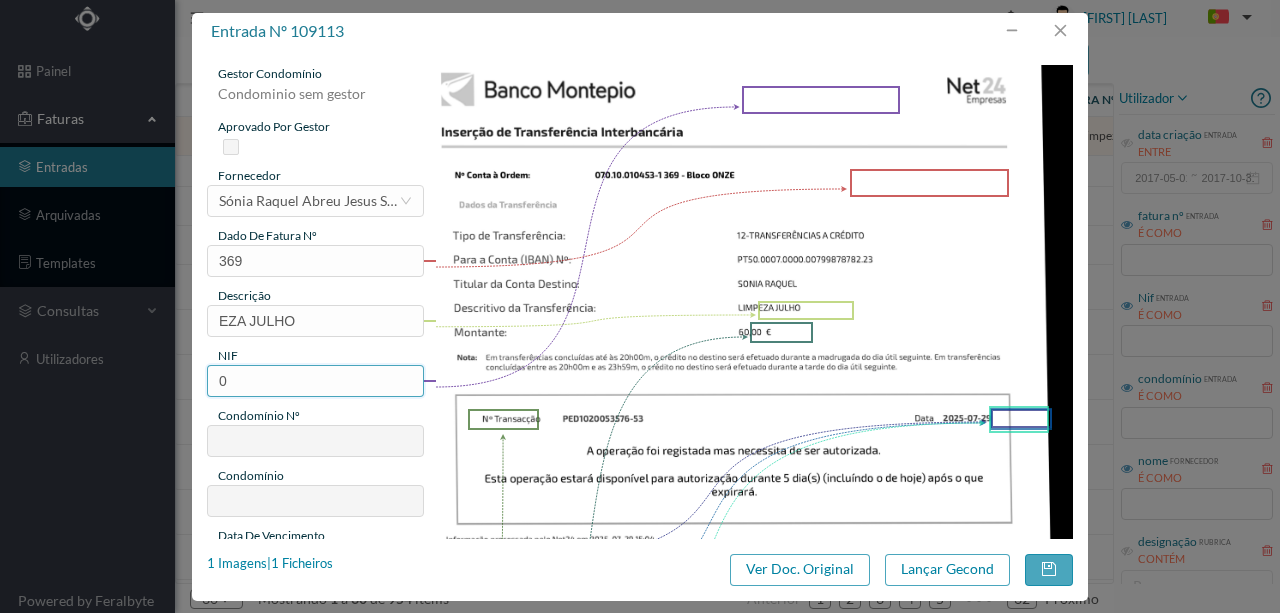 paste on "901561231" 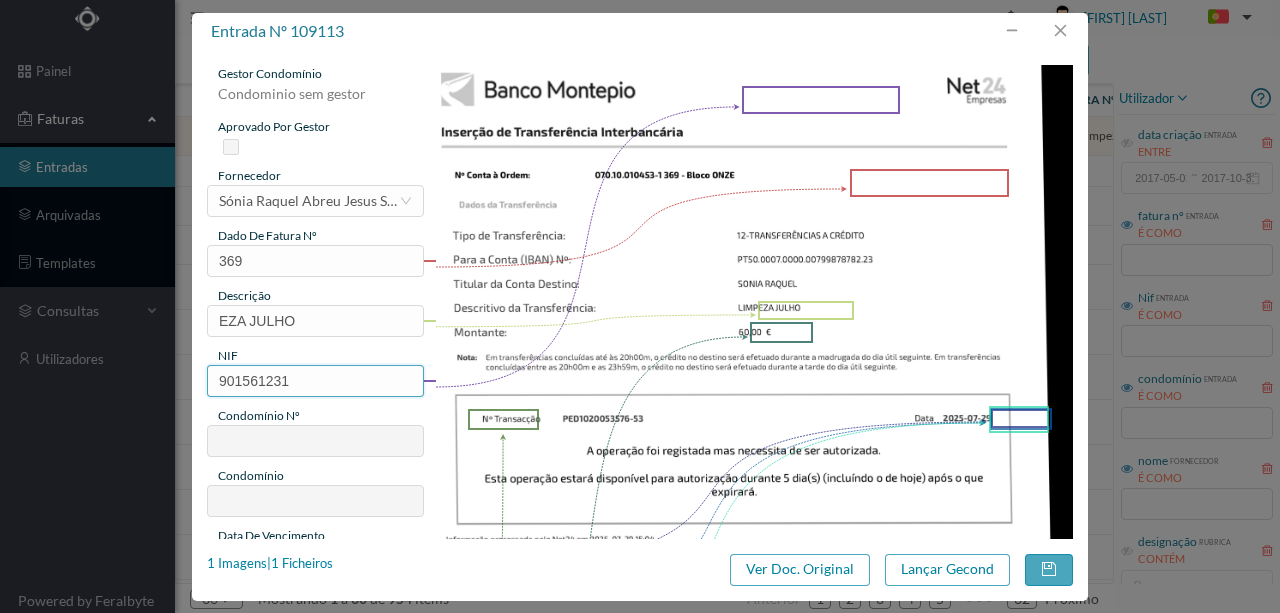 type on "369" 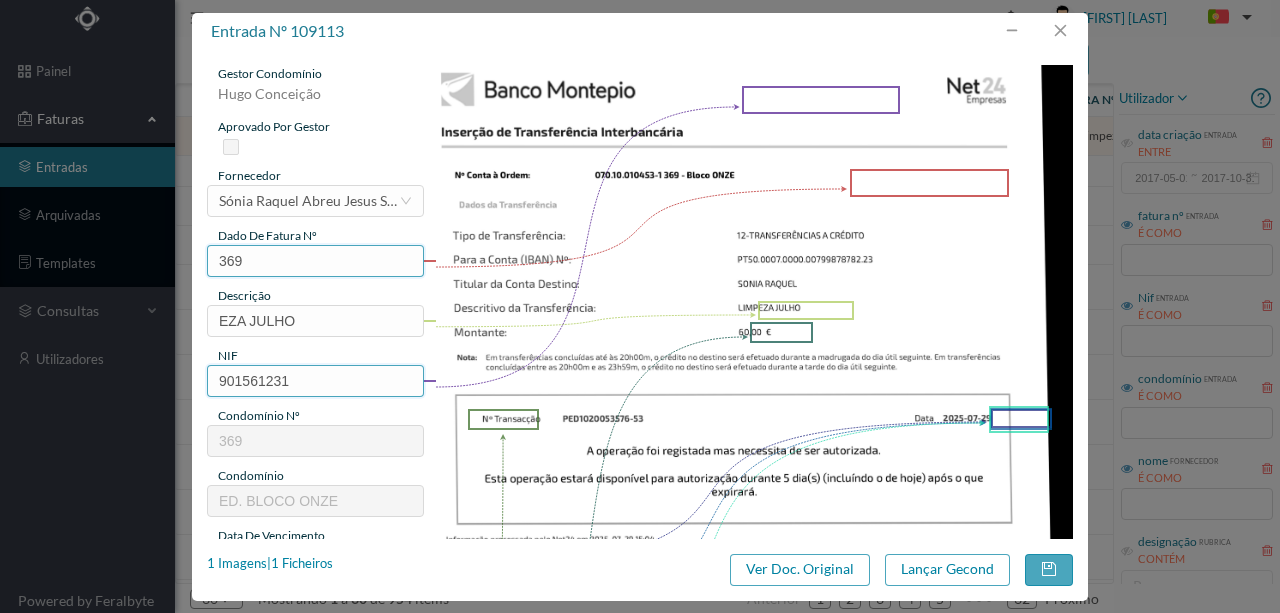 type on "901561231" 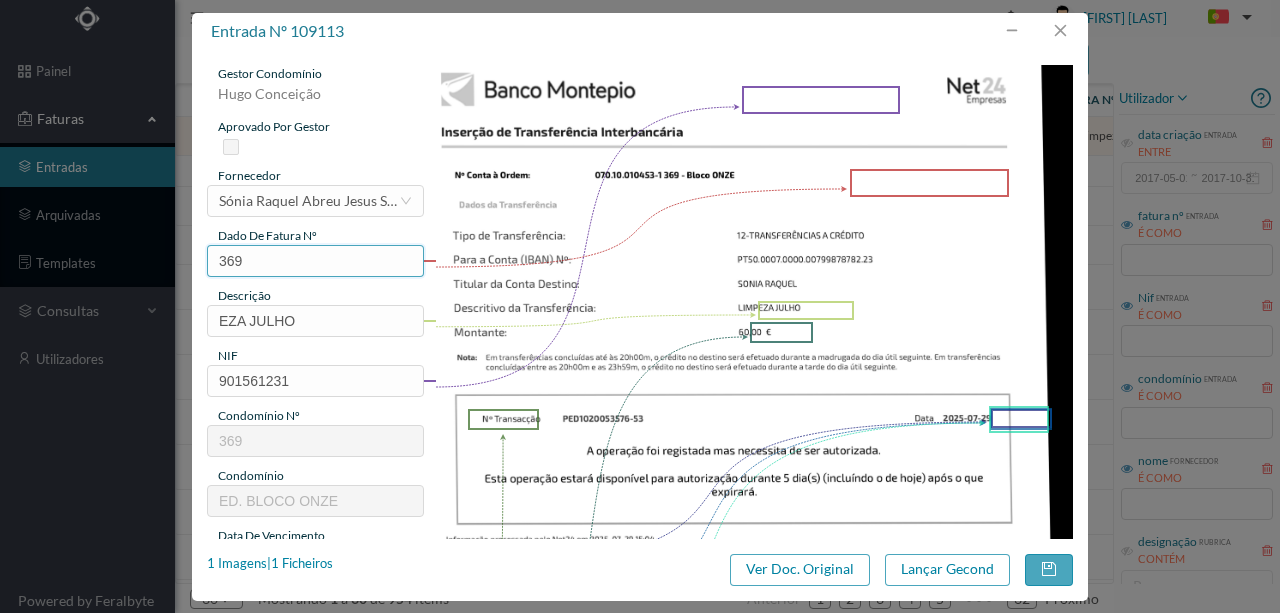 click on "369" at bounding box center [315, 261] 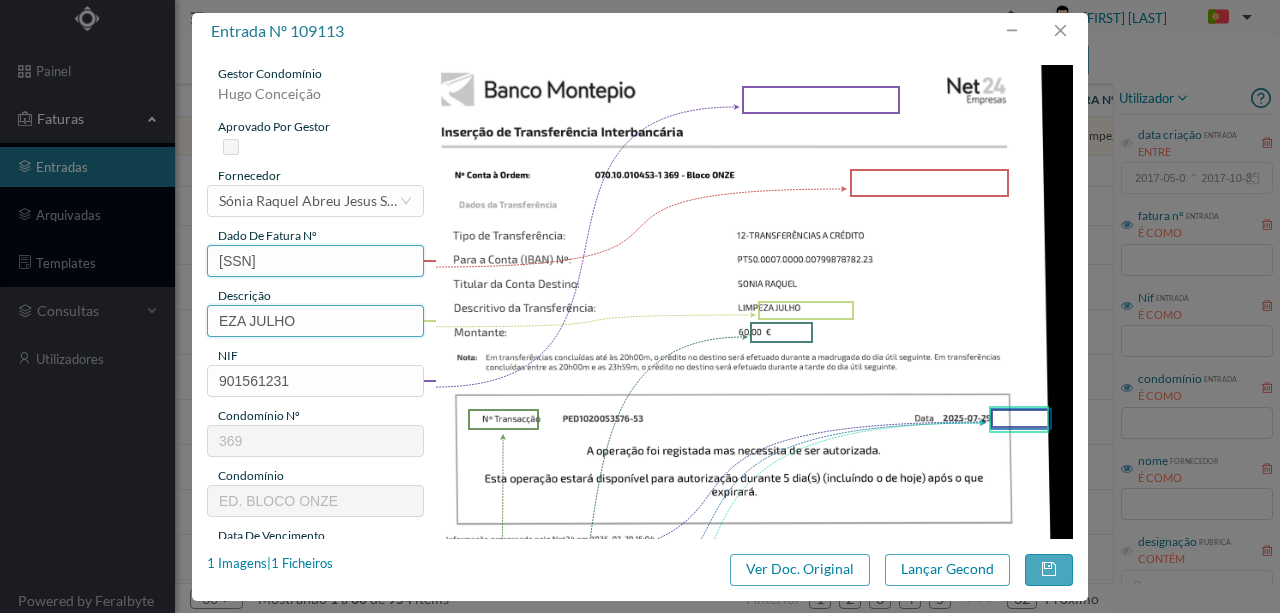 type on "[SSN]" 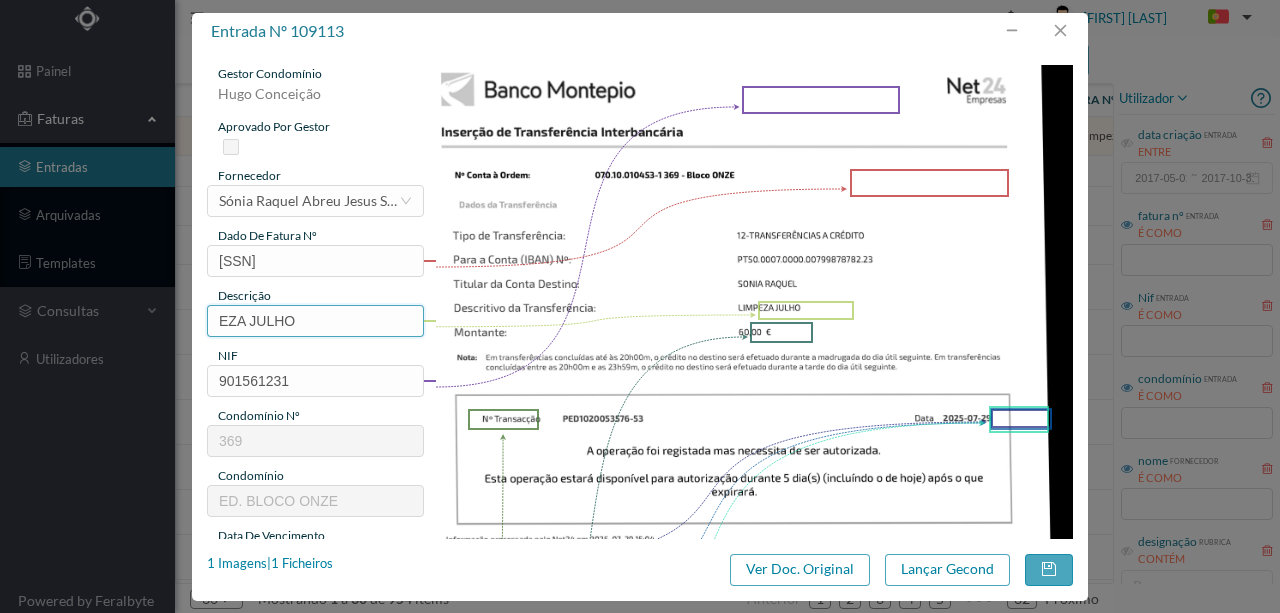 drag, startPoint x: 301, startPoint y: 318, endPoint x: 133, endPoint y: 317, distance: 168.00298 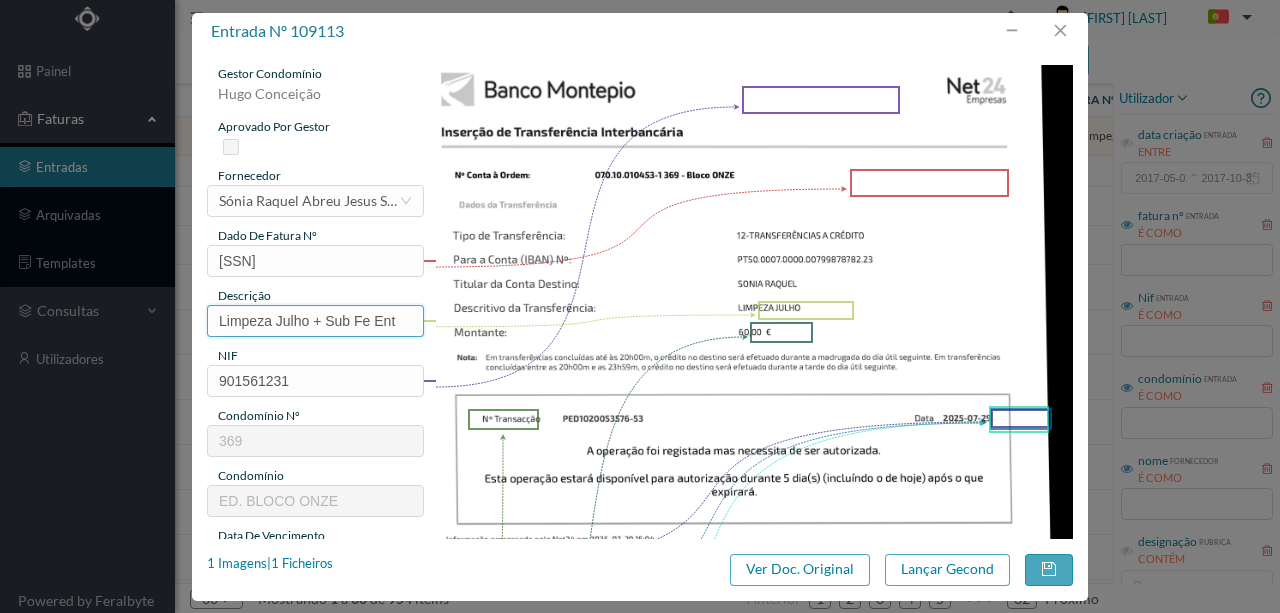 scroll, scrollTop: 0, scrollLeft: 0, axis: both 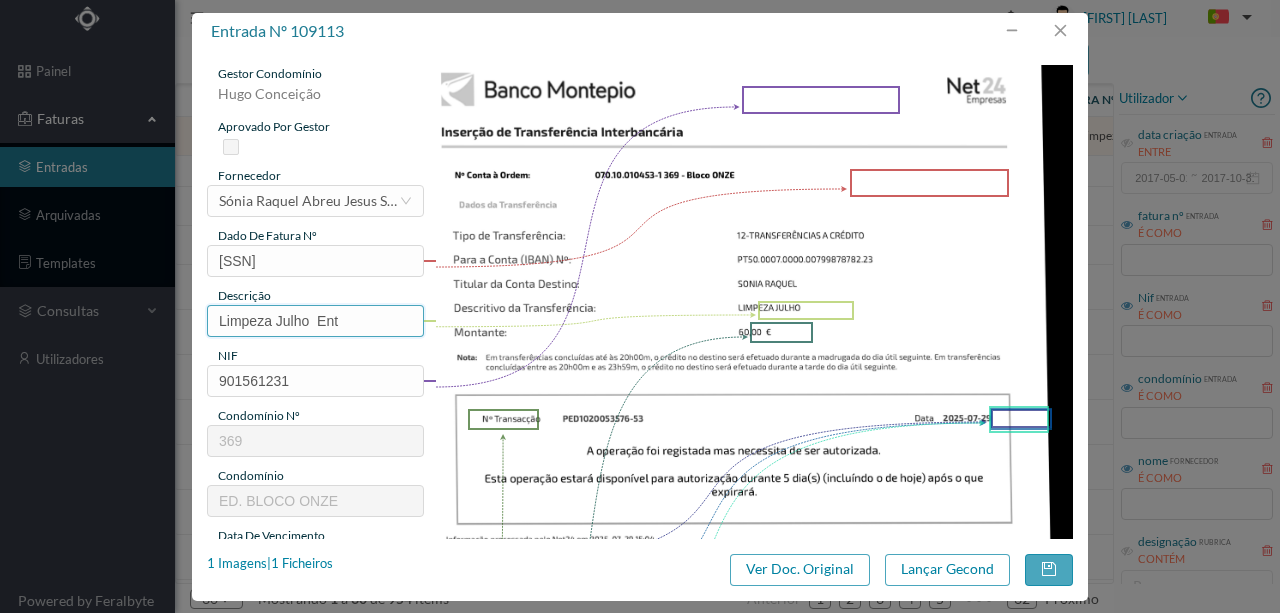 click on "Limpeza Julho  Ent" at bounding box center (315, 321) 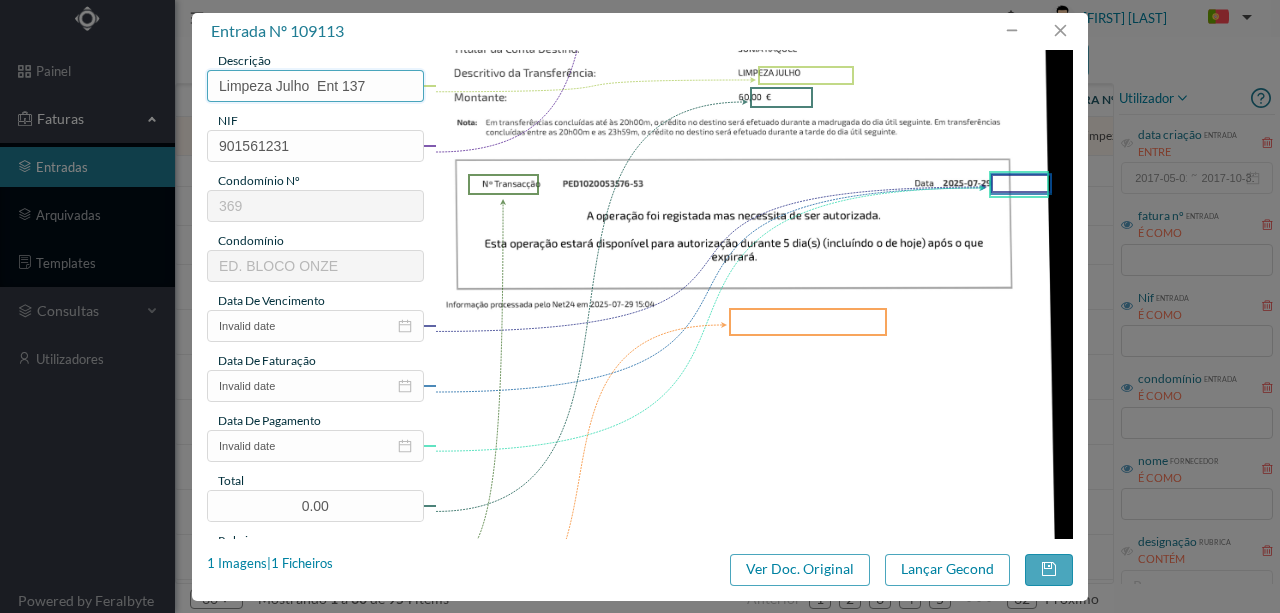 scroll, scrollTop: 266, scrollLeft: 0, axis: vertical 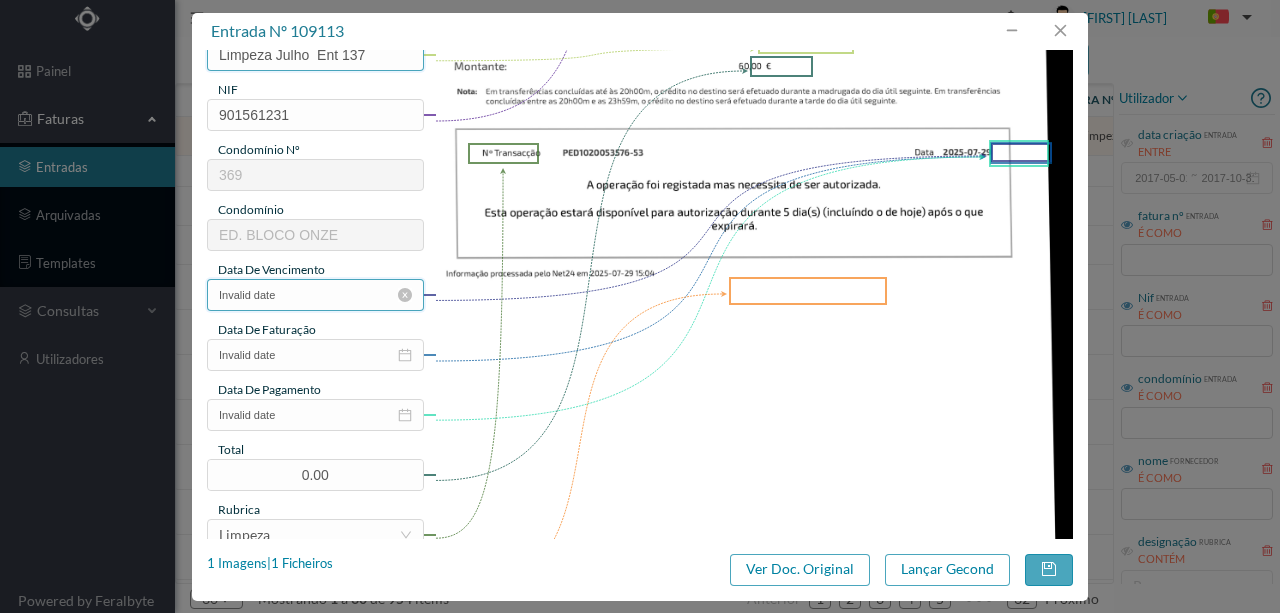 type on "Limpeza Julho  Ent 137" 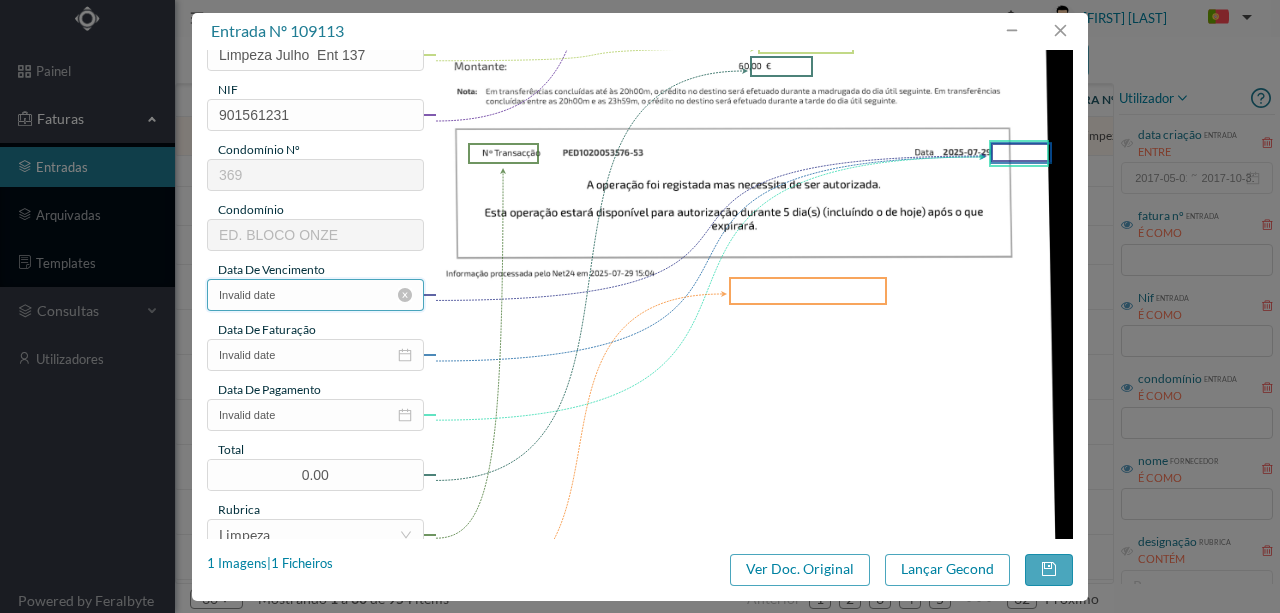 click on "Invalid date" at bounding box center (315, 295) 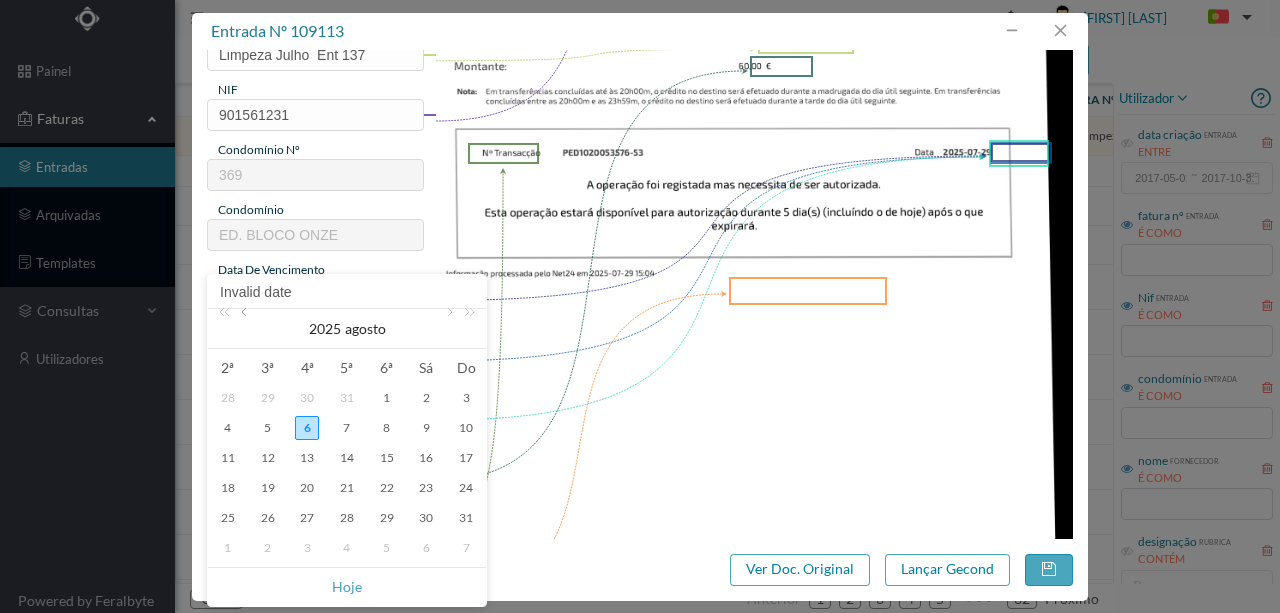 click at bounding box center [246, 329] 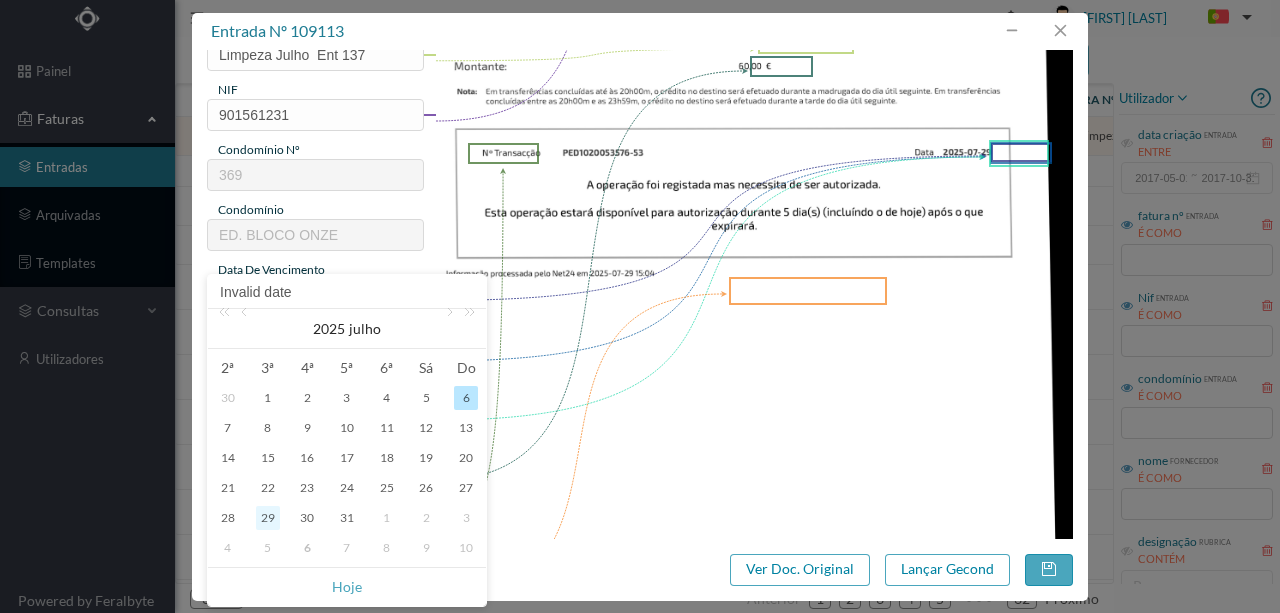 click on "29" at bounding box center (268, 518) 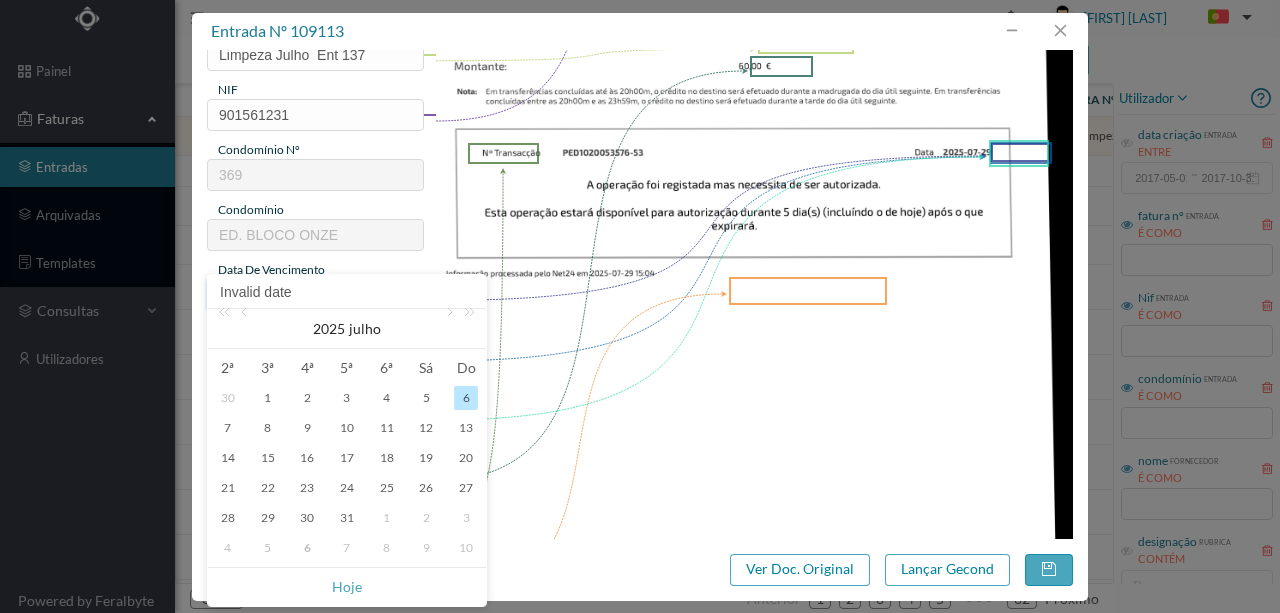 type on "2025-07-29" 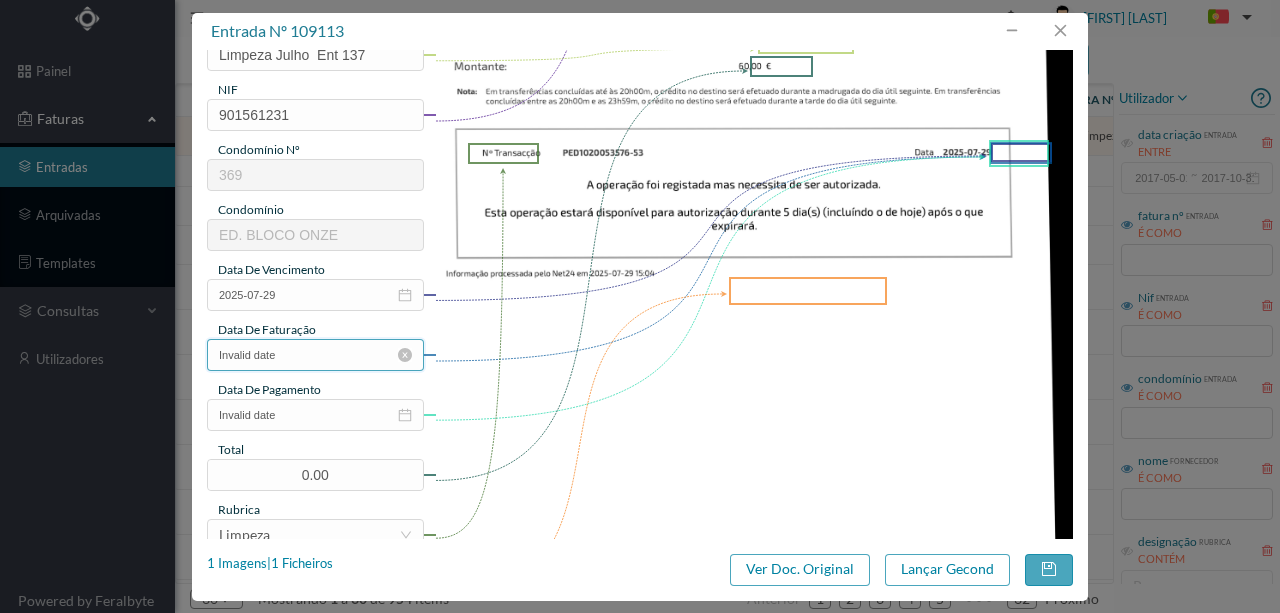 click on "Invalid date" at bounding box center (315, 355) 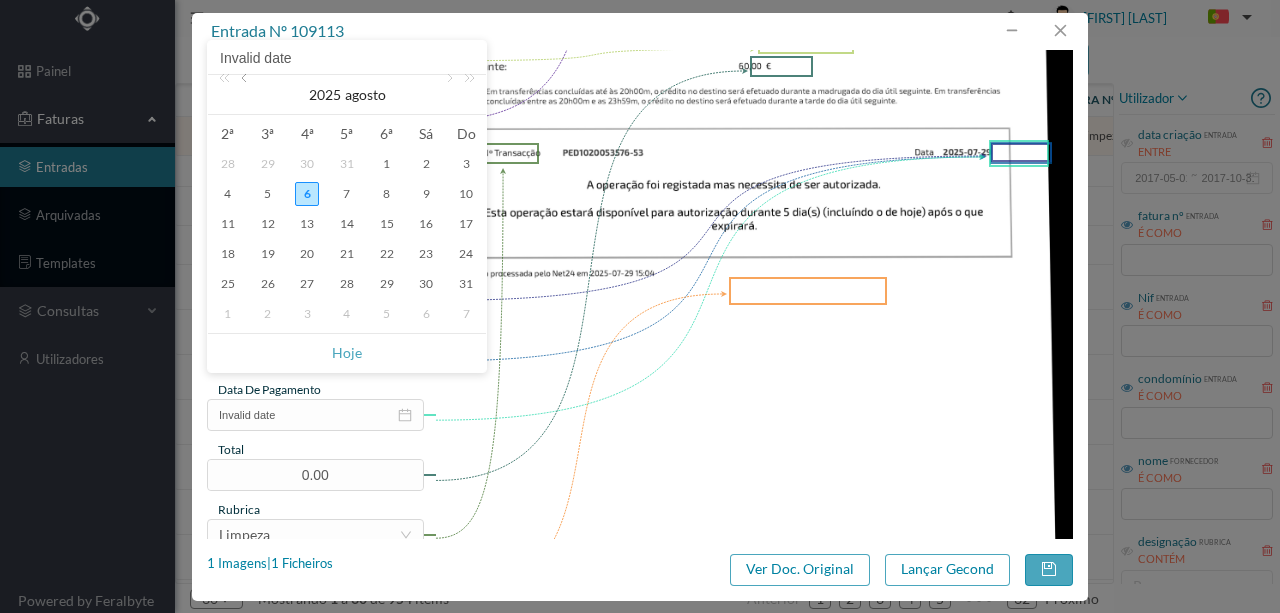 click at bounding box center [246, 95] 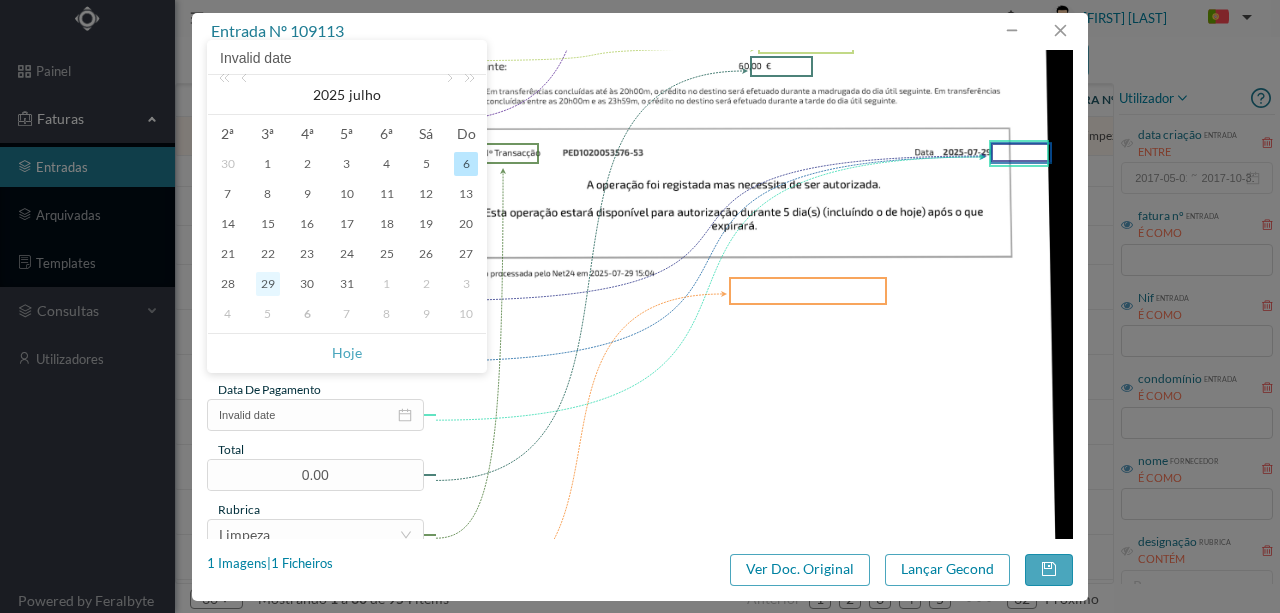click on "29" at bounding box center [268, 284] 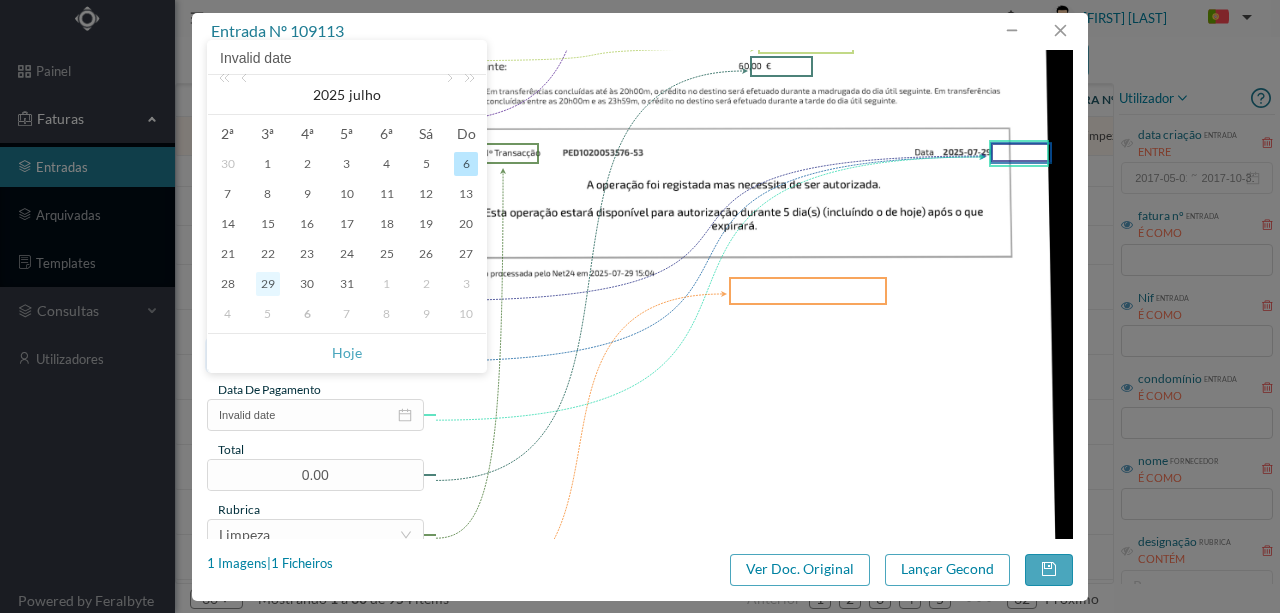 type on "2025-07-29" 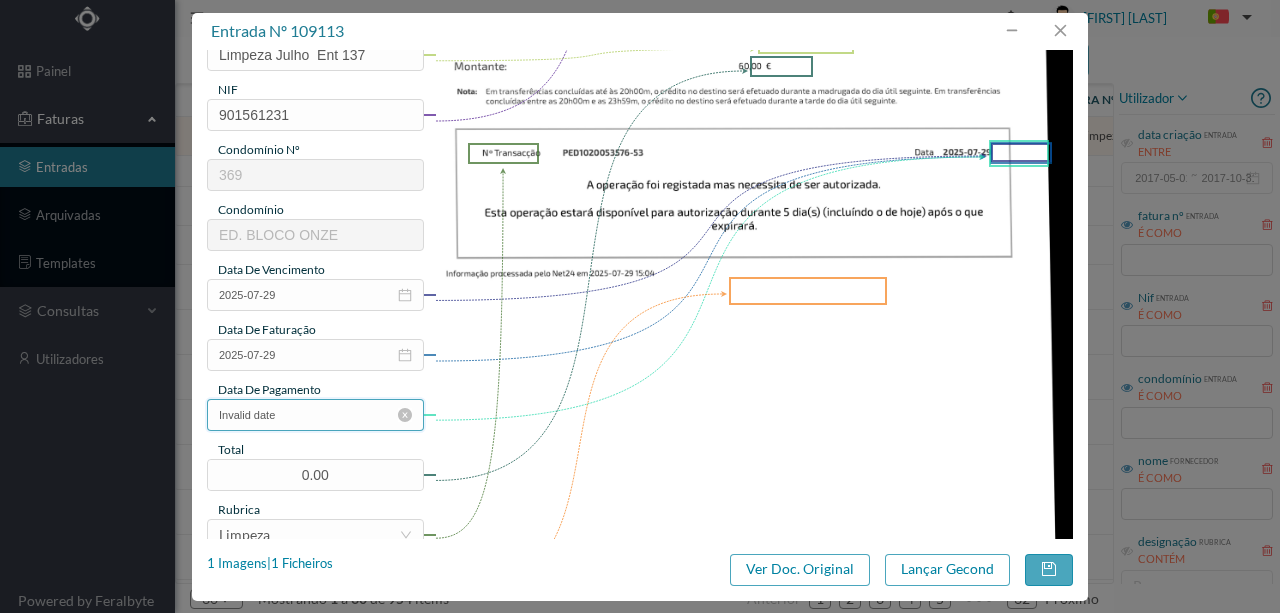 click on "Invalid date" at bounding box center (315, 415) 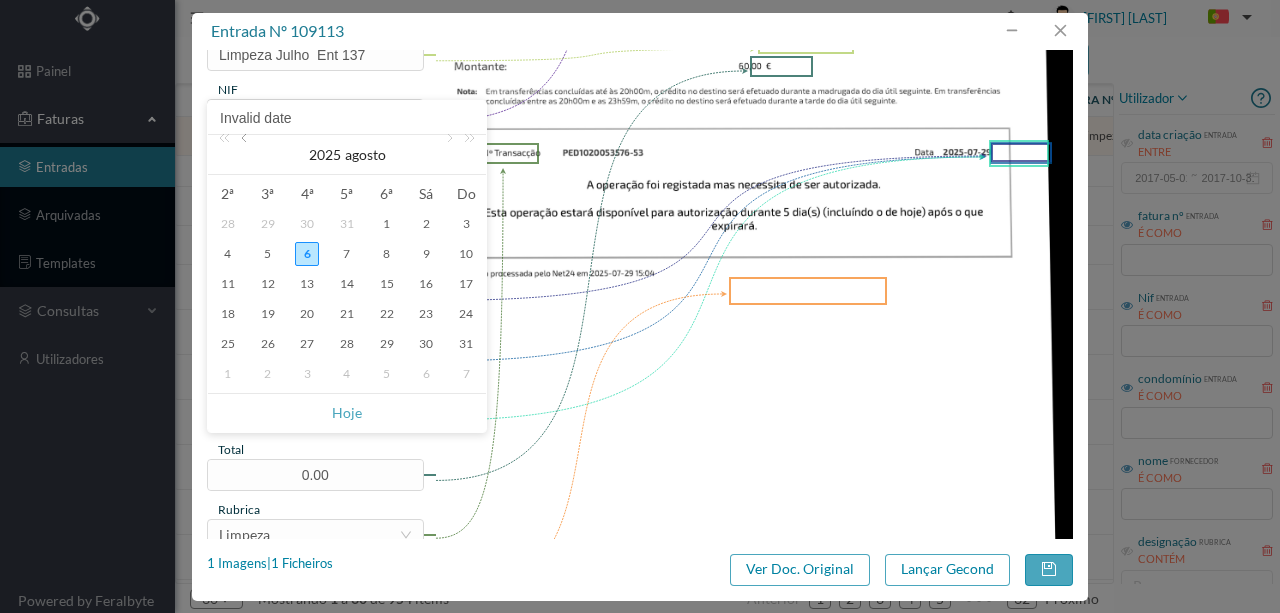 click at bounding box center (246, 155) 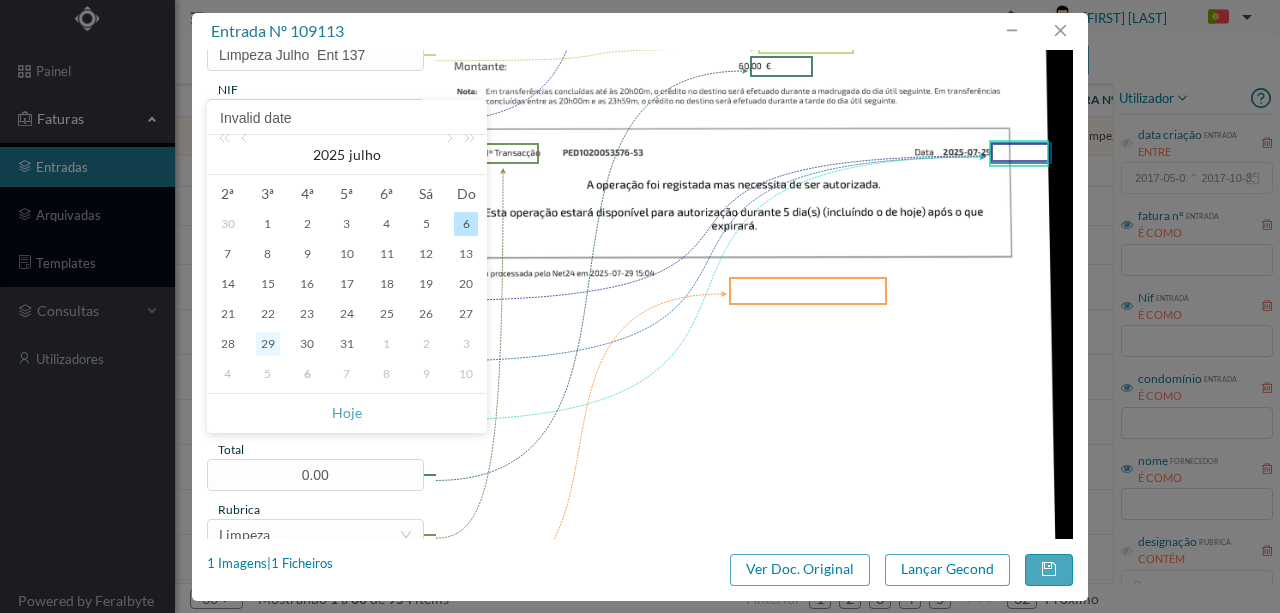 click on "29" at bounding box center [268, 344] 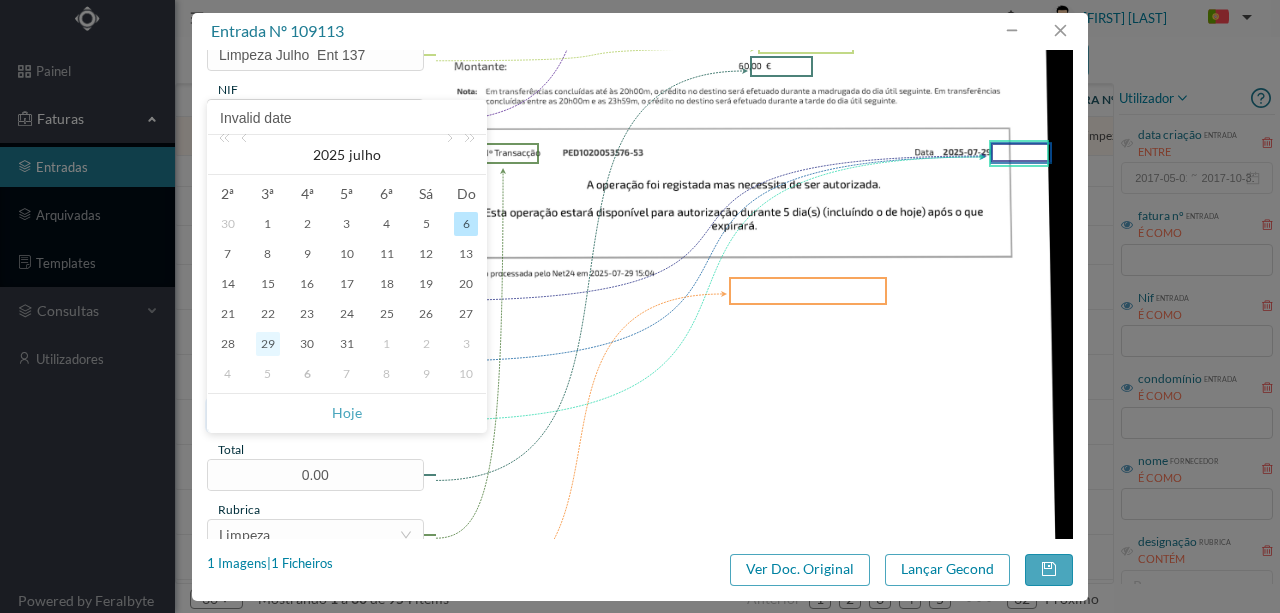 type on "2025-07-29" 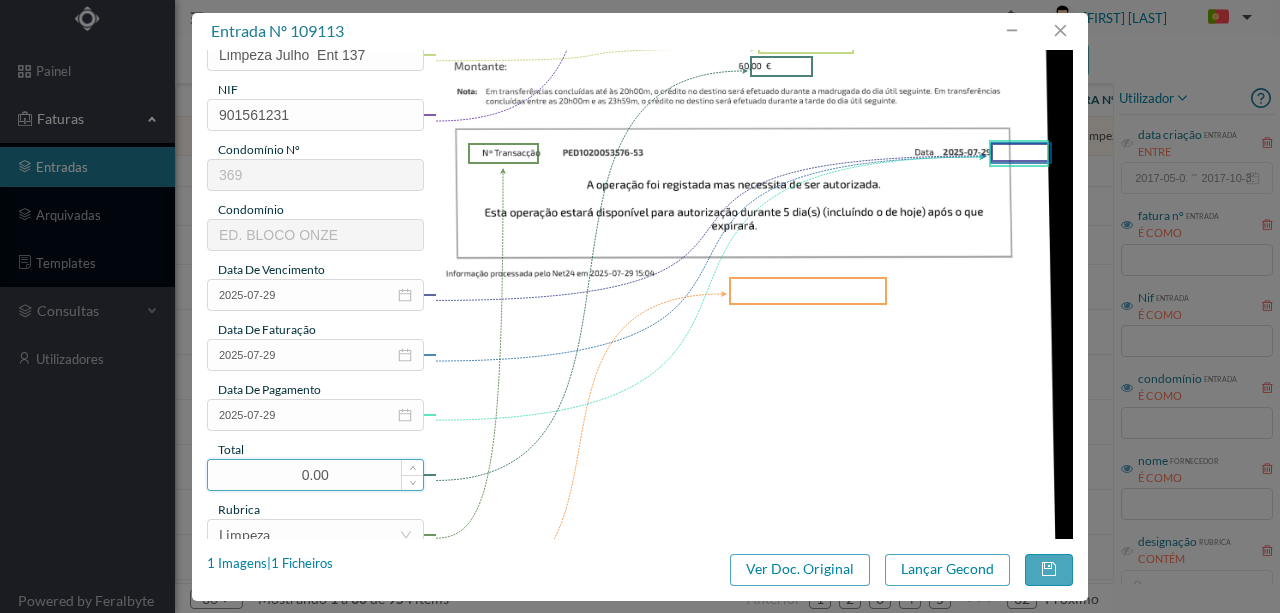drag, startPoint x: 342, startPoint y: 469, endPoint x: 280, endPoint y: 478, distance: 62.649822 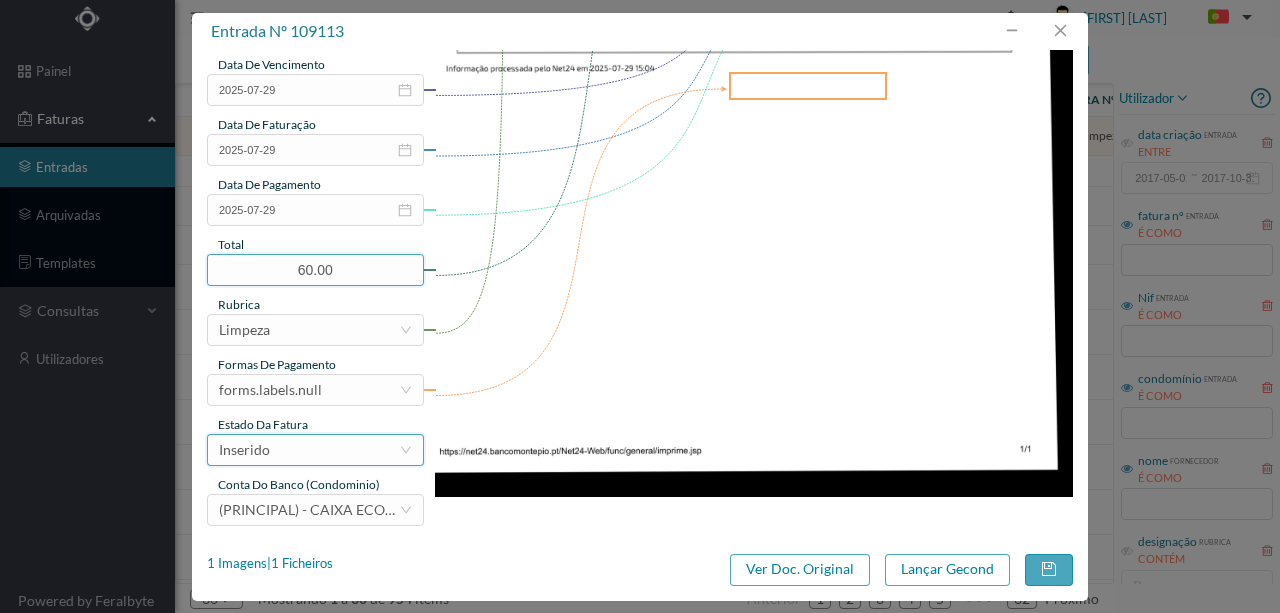 scroll, scrollTop: 473, scrollLeft: 0, axis: vertical 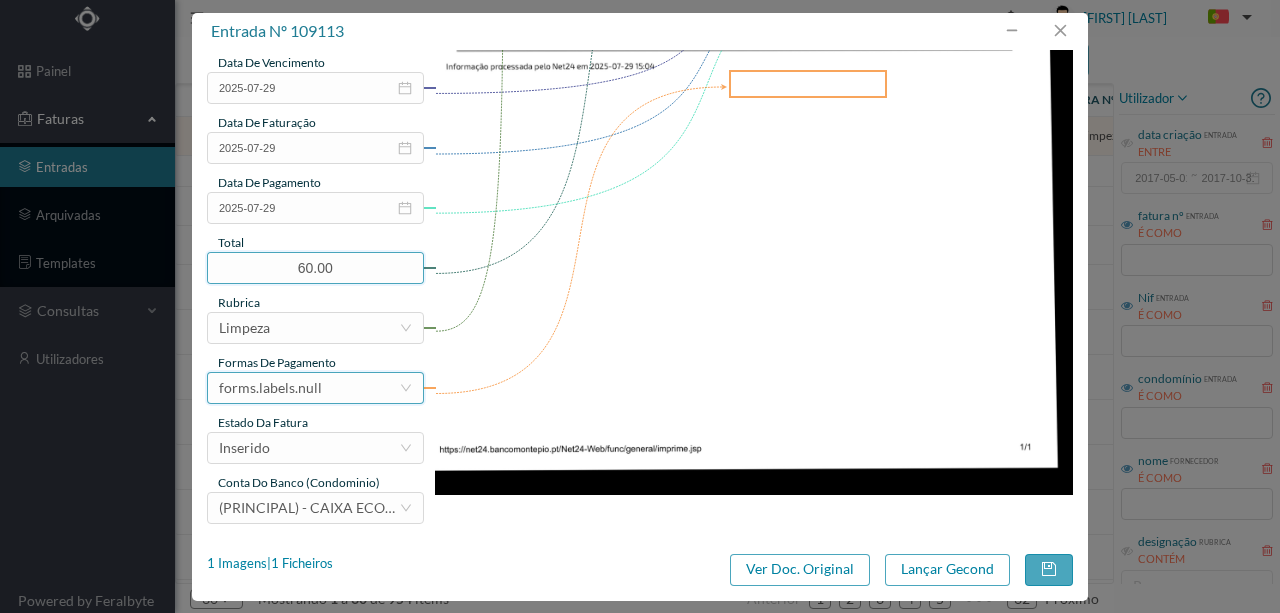 type on "60.00" 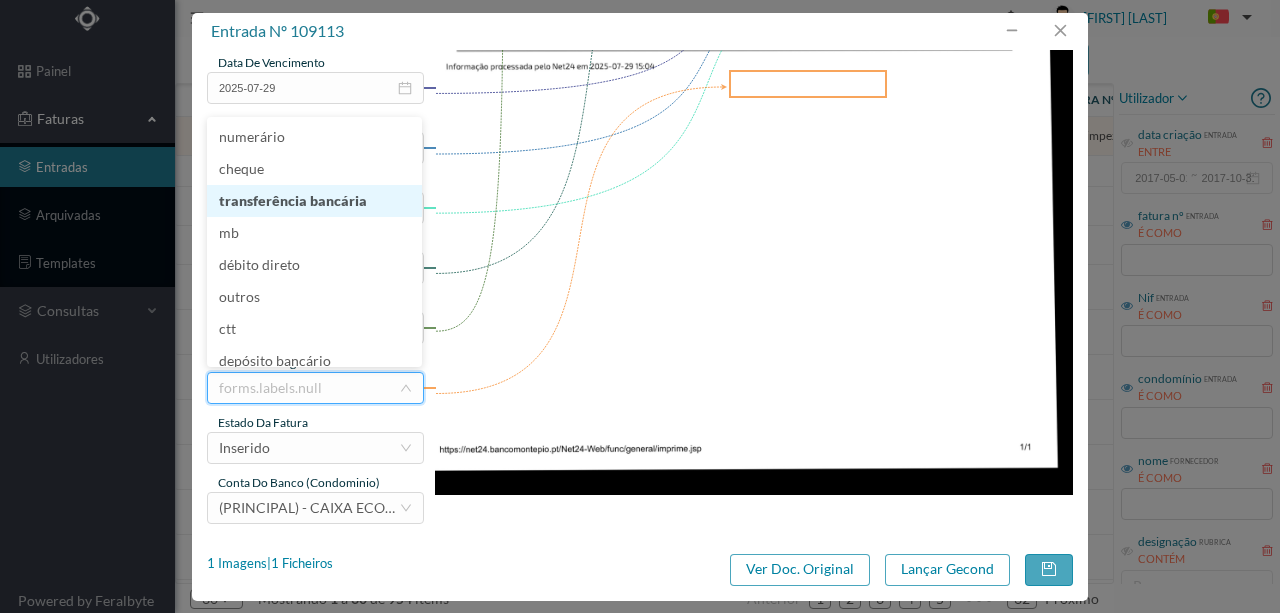 click on "transferência bancária" at bounding box center [314, 201] 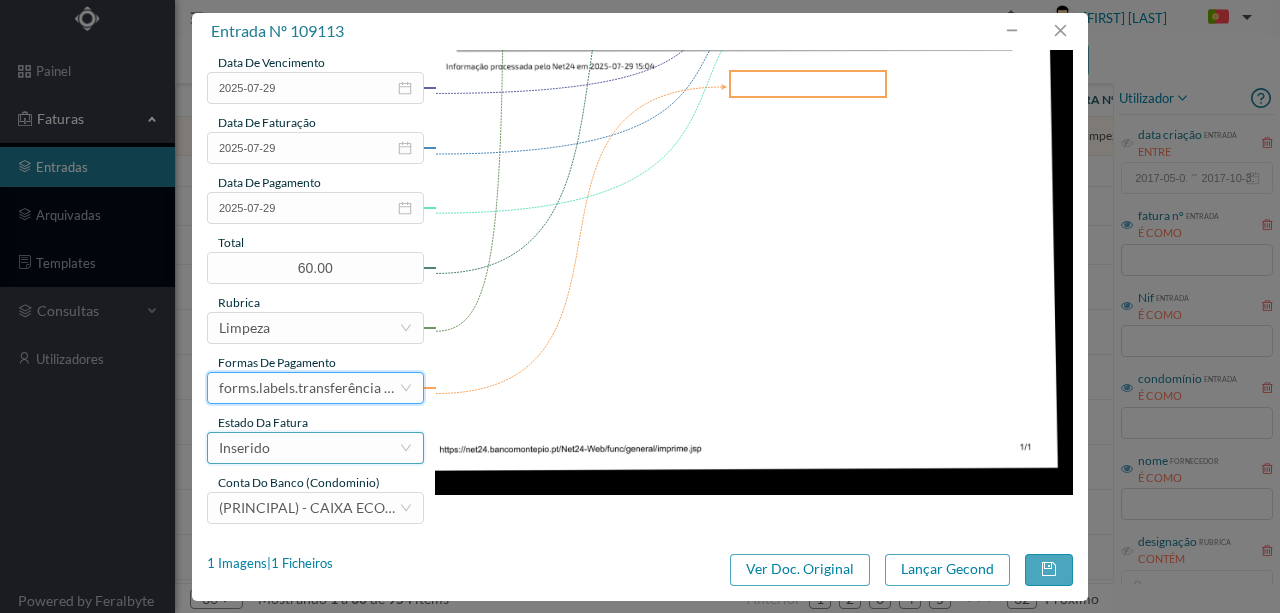 click on "Inserido" at bounding box center (309, 448) 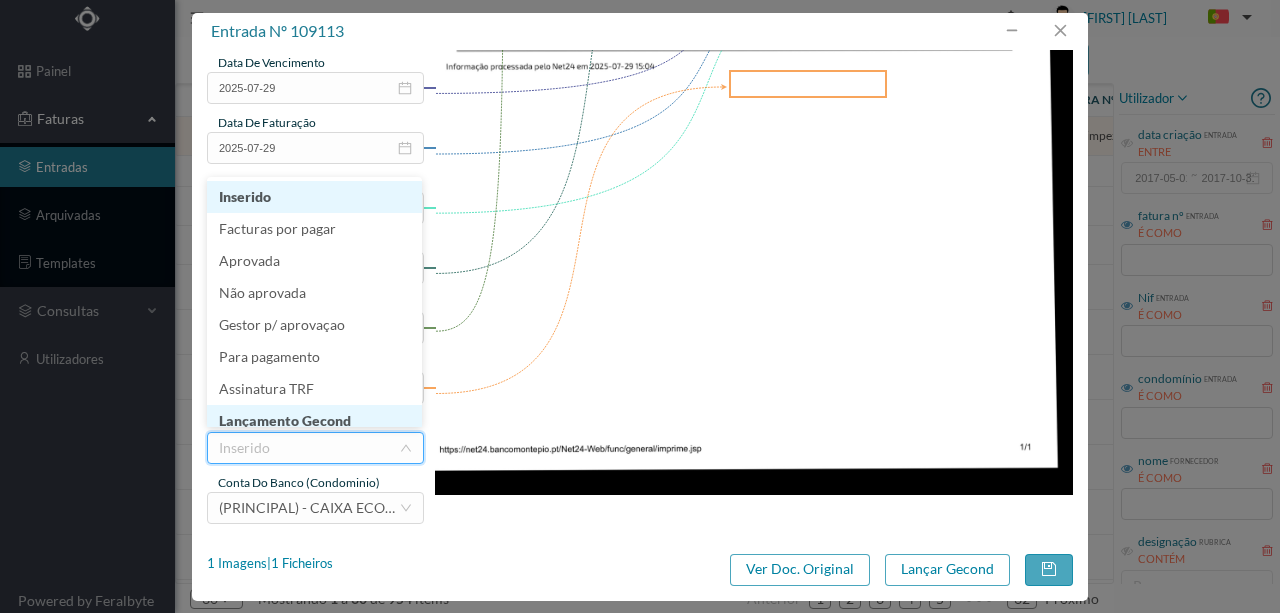 scroll, scrollTop: 10, scrollLeft: 0, axis: vertical 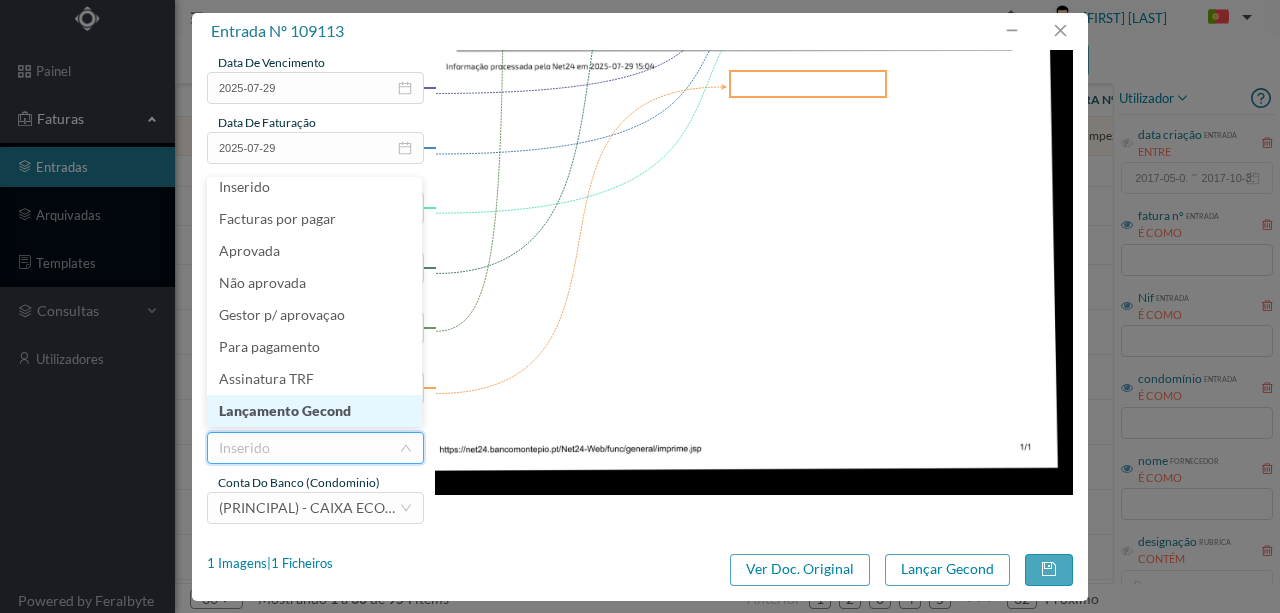 click on "Lançamento Gecond" at bounding box center (314, 411) 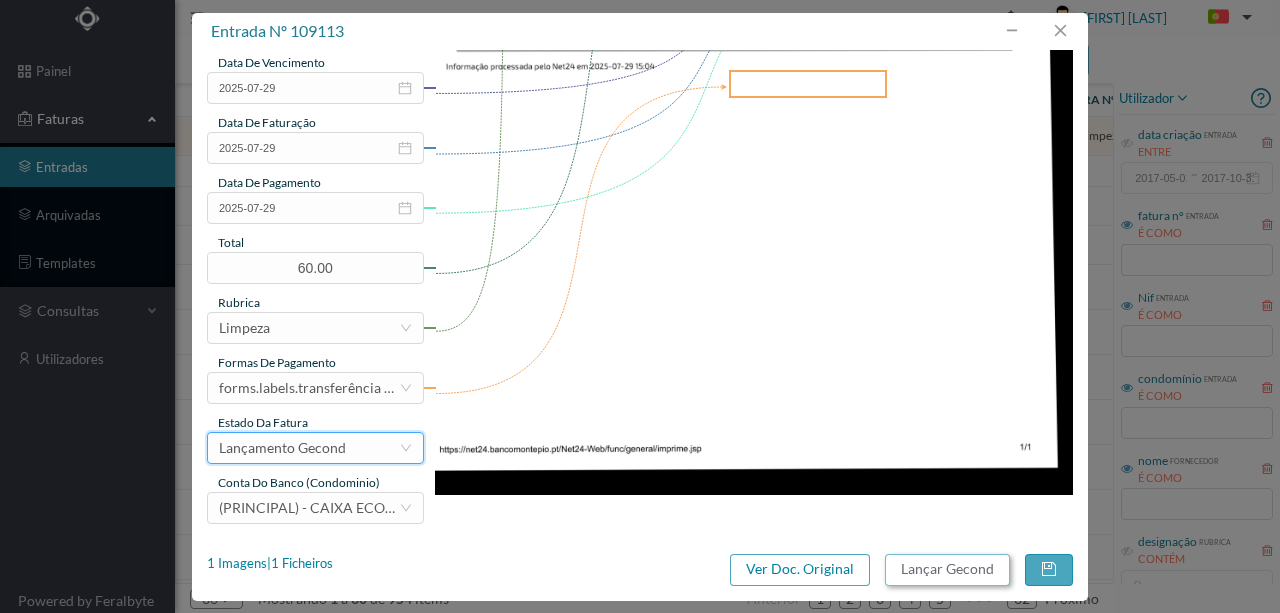 click on "Lançar Gecond" at bounding box center [947, 570] 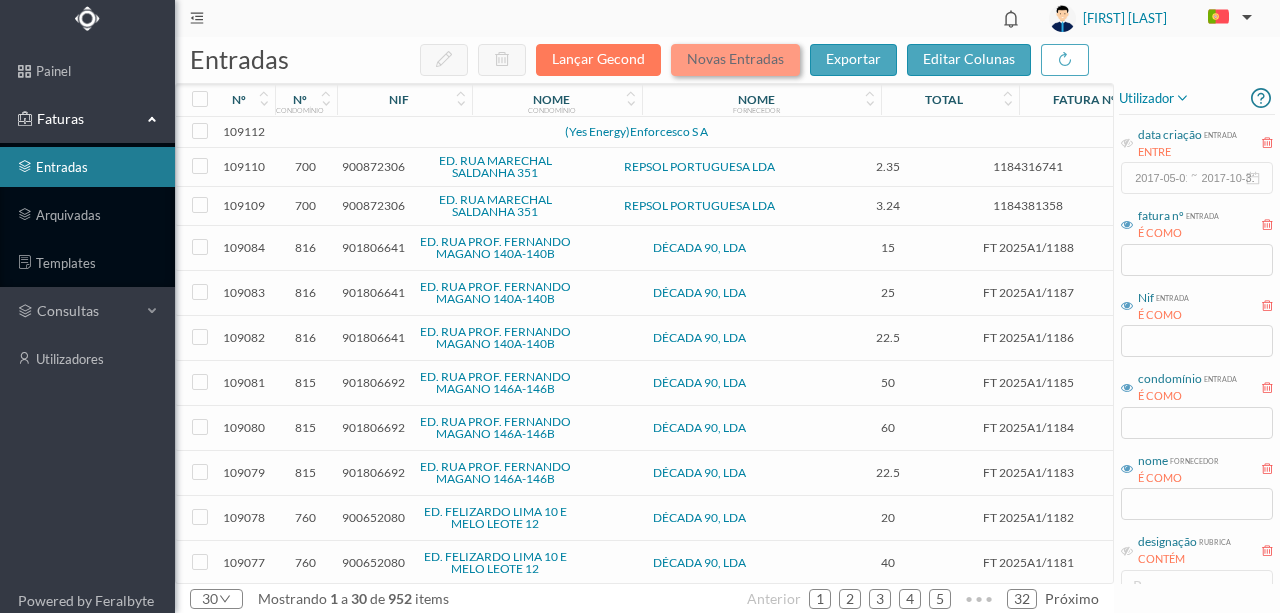 click on "Novas Entradas" at bounding box center (735, 60) 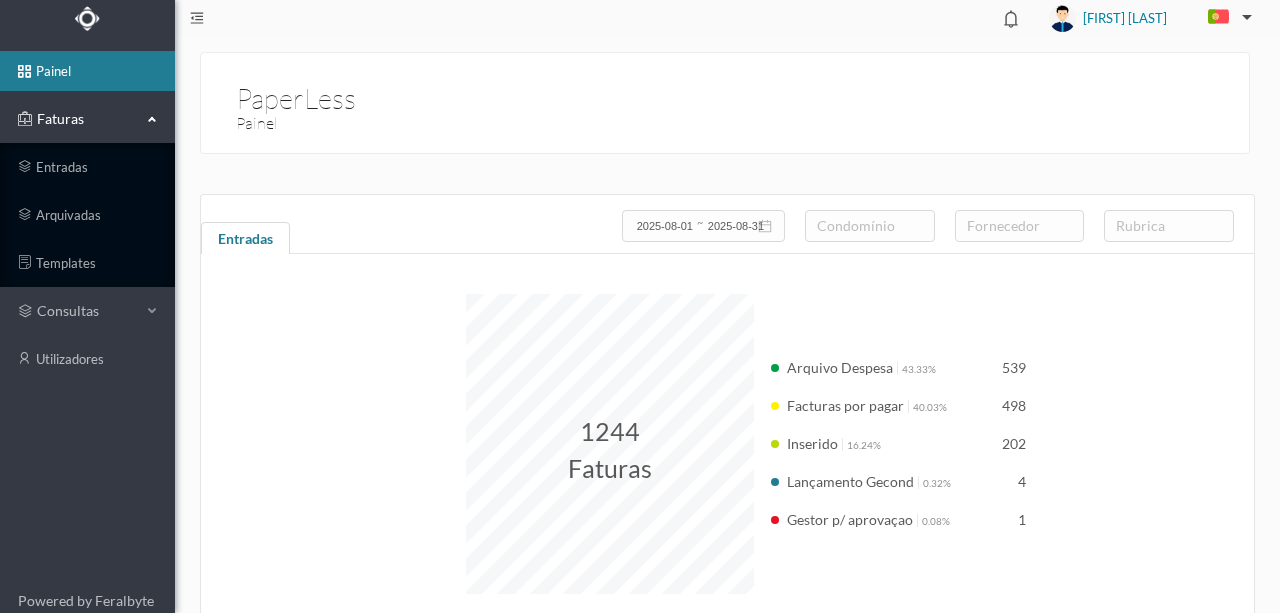 click on "Faturas" at bounding box center [87, 119] 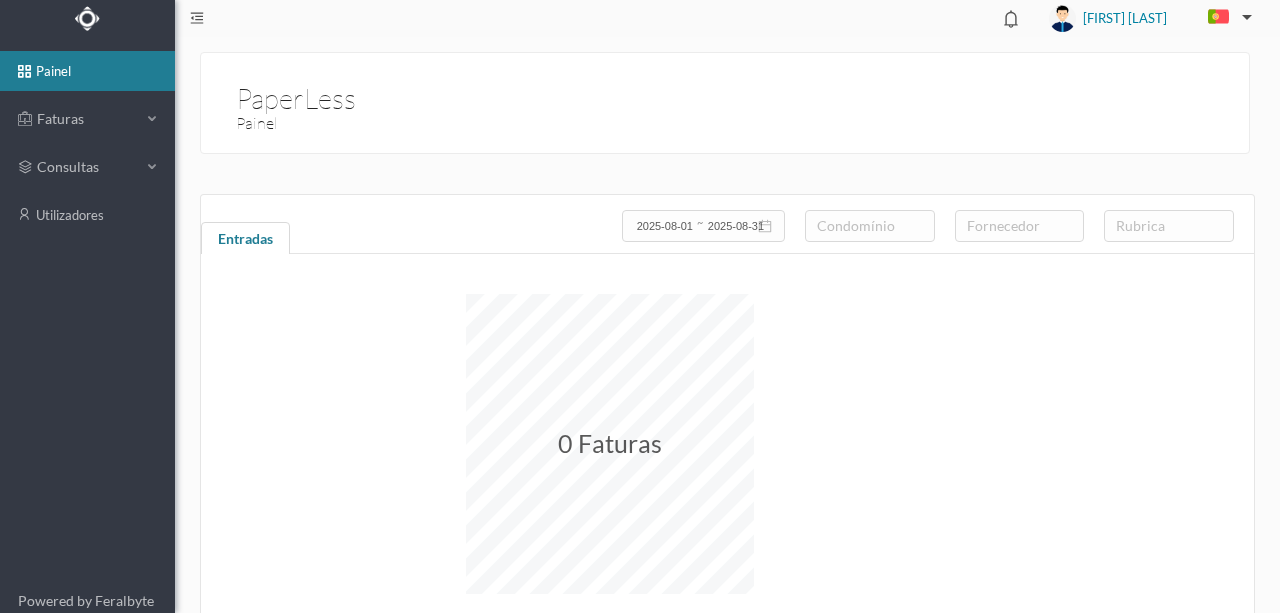 scroll, scrollTop: 0, scrollLeft: 0, axis: both 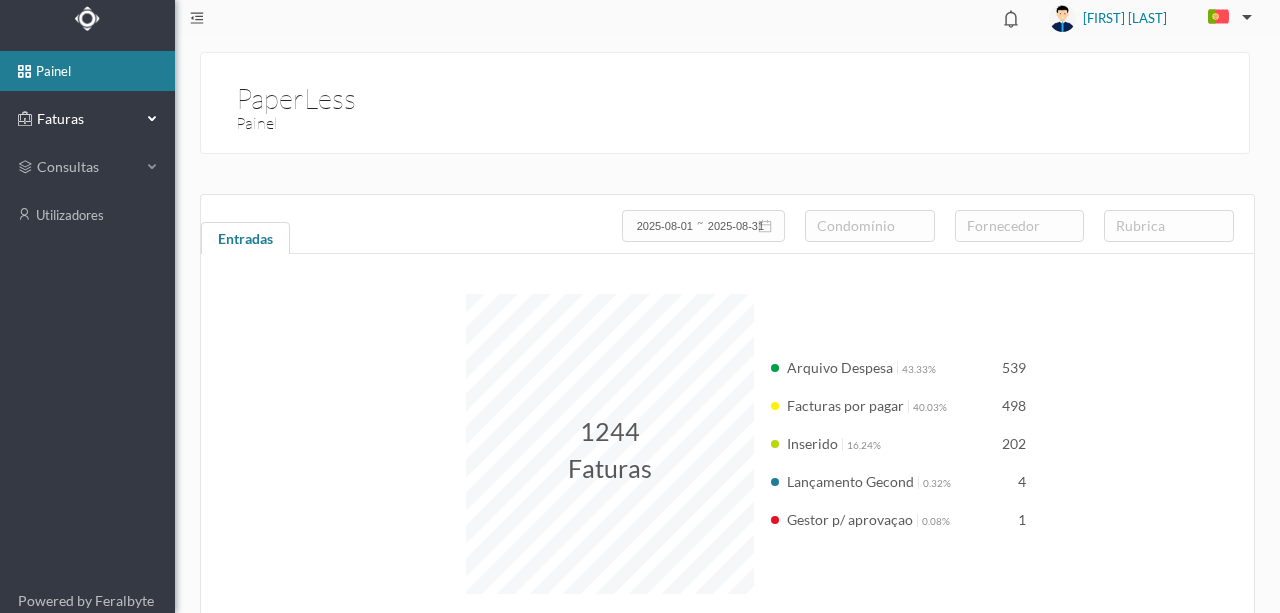 click on "Faturas" at bounding box center [87, 119] 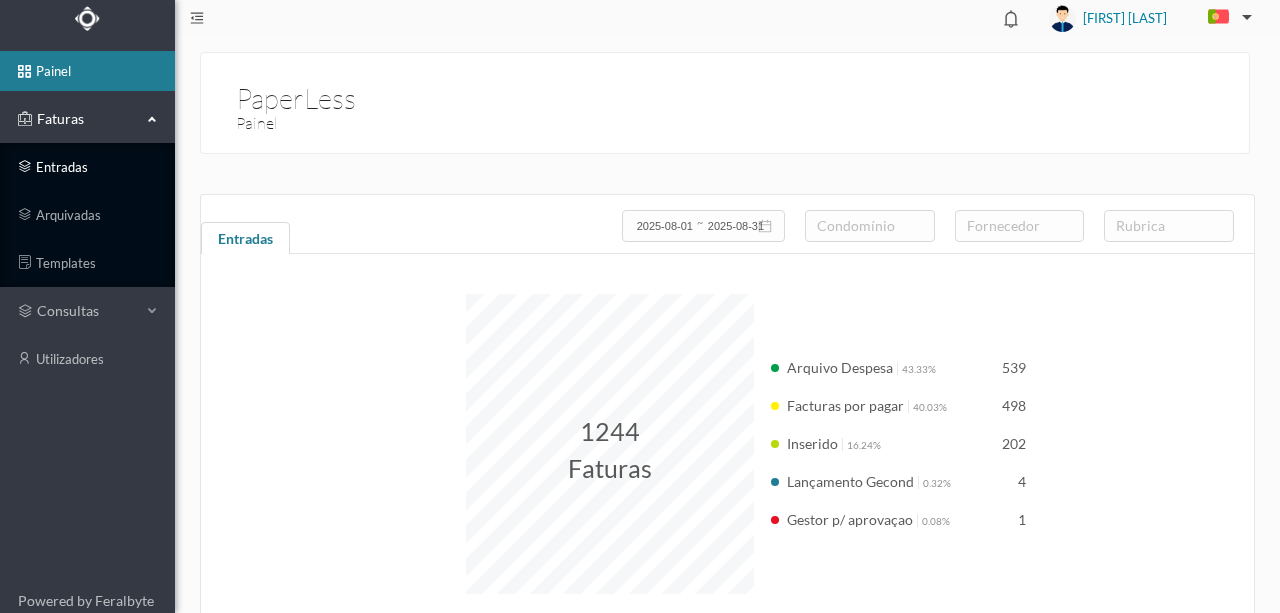 click on "entradas" at bounding box center (87, 167) 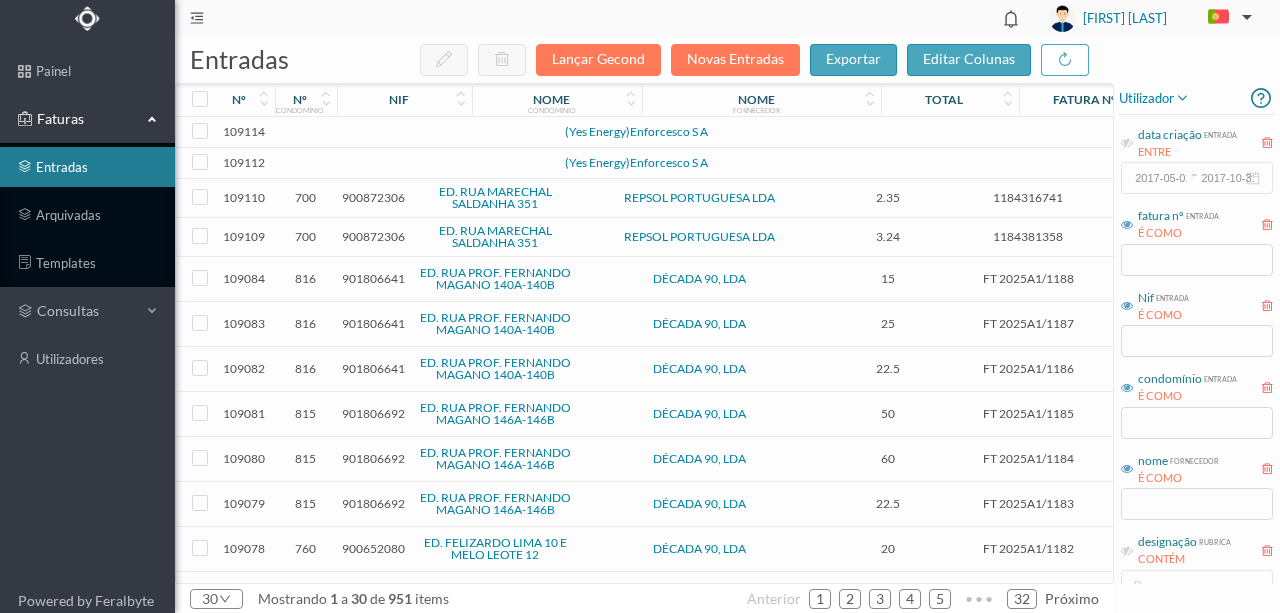 click at bounding box center (432, 132) 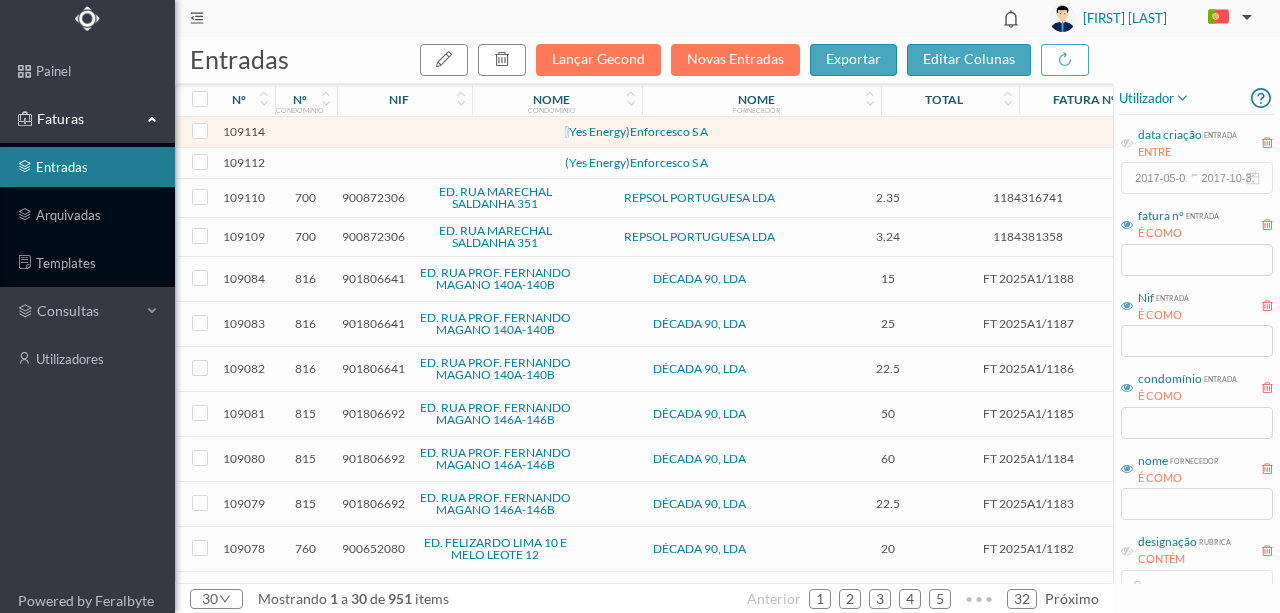 click at bounding box center [432, 132] 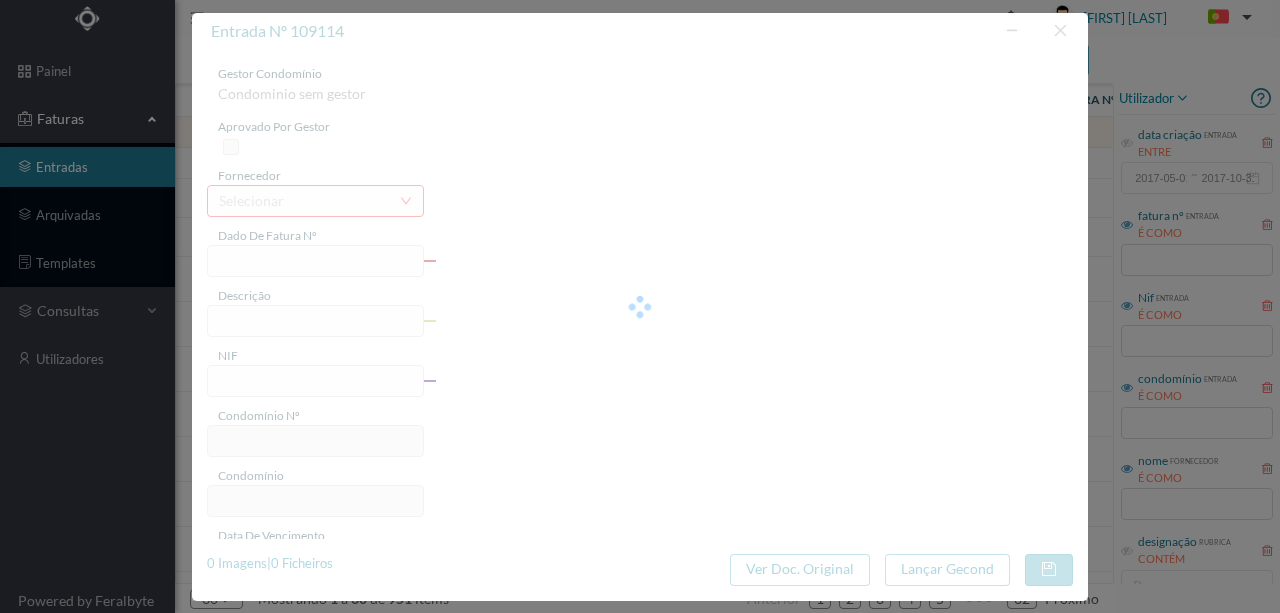 type on "0" 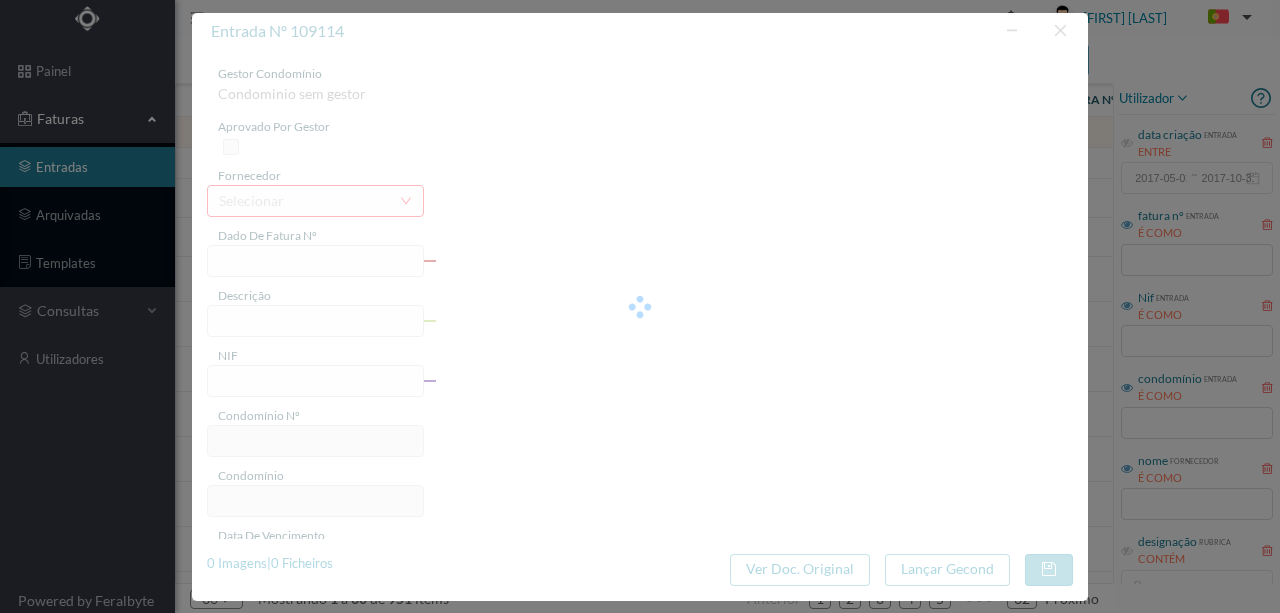 type on "Invalid date" 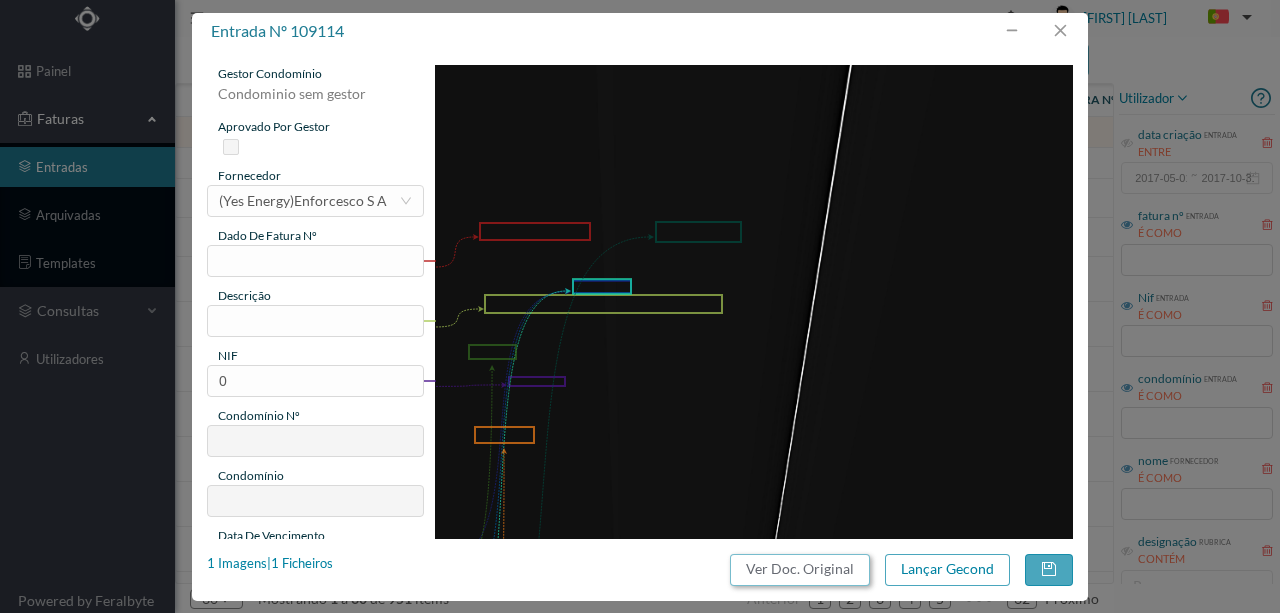 click on "Ver Doc. Original" at bounding box center (800, 570) 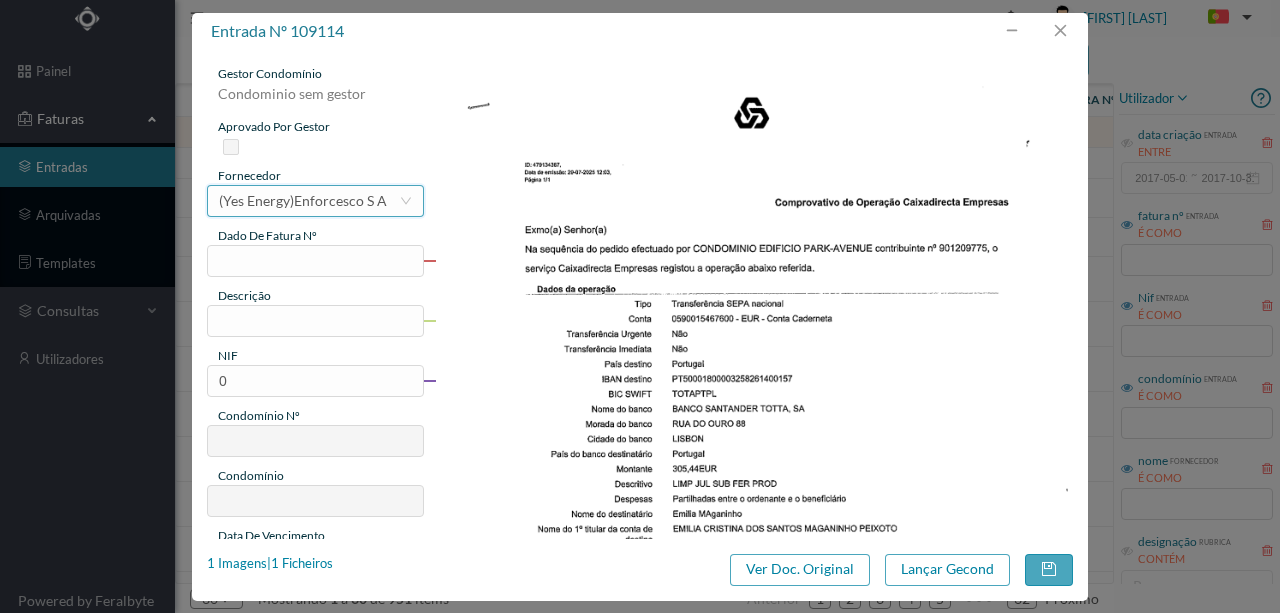 click on "(Yes Energy)Enforcesco S A" at bounding box center [303, 201] 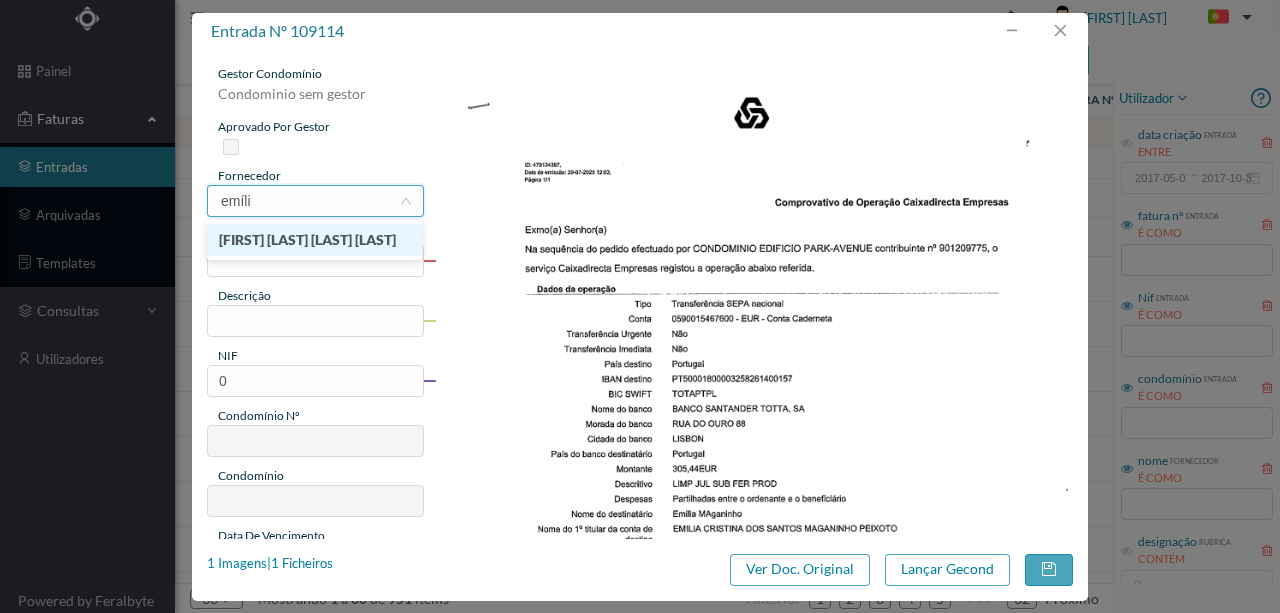 type on "emília" 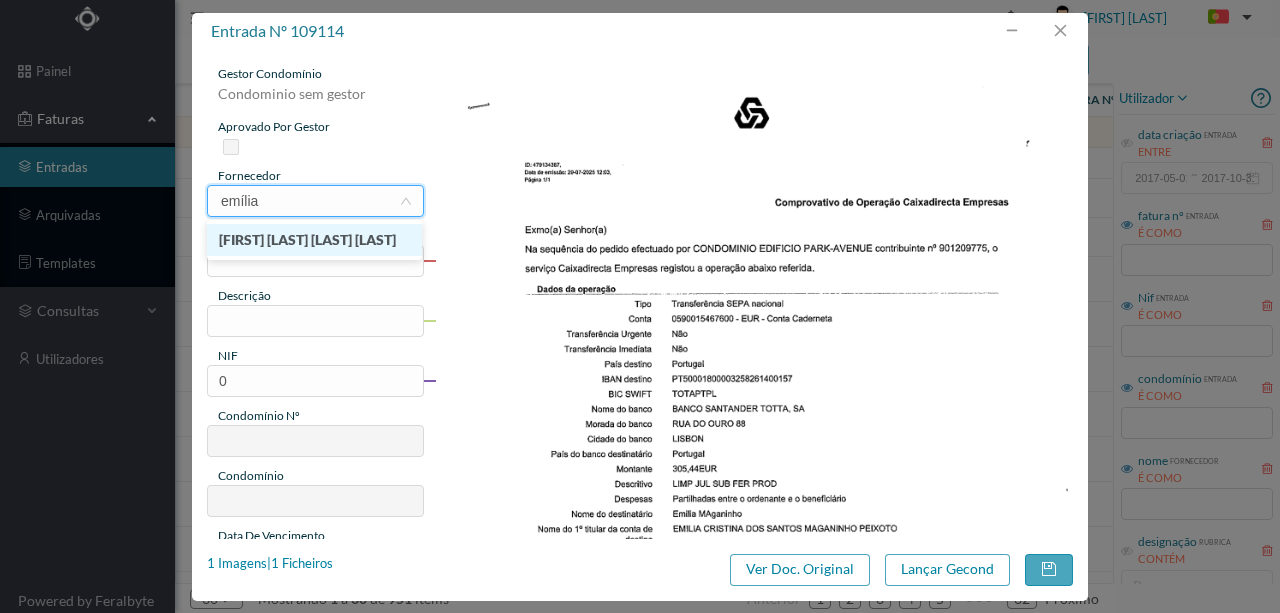 click on "[FIRST] [LAST] [LAST] [LAST]" at bounding box center (314, 240) 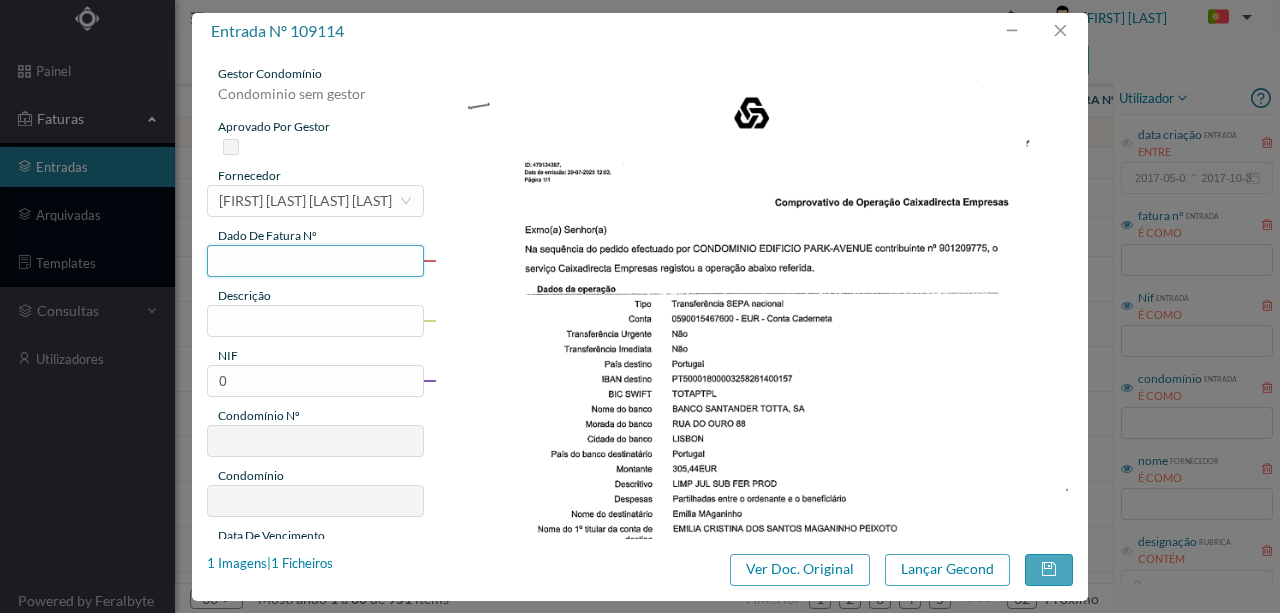 click at bounding box center [315, 261] 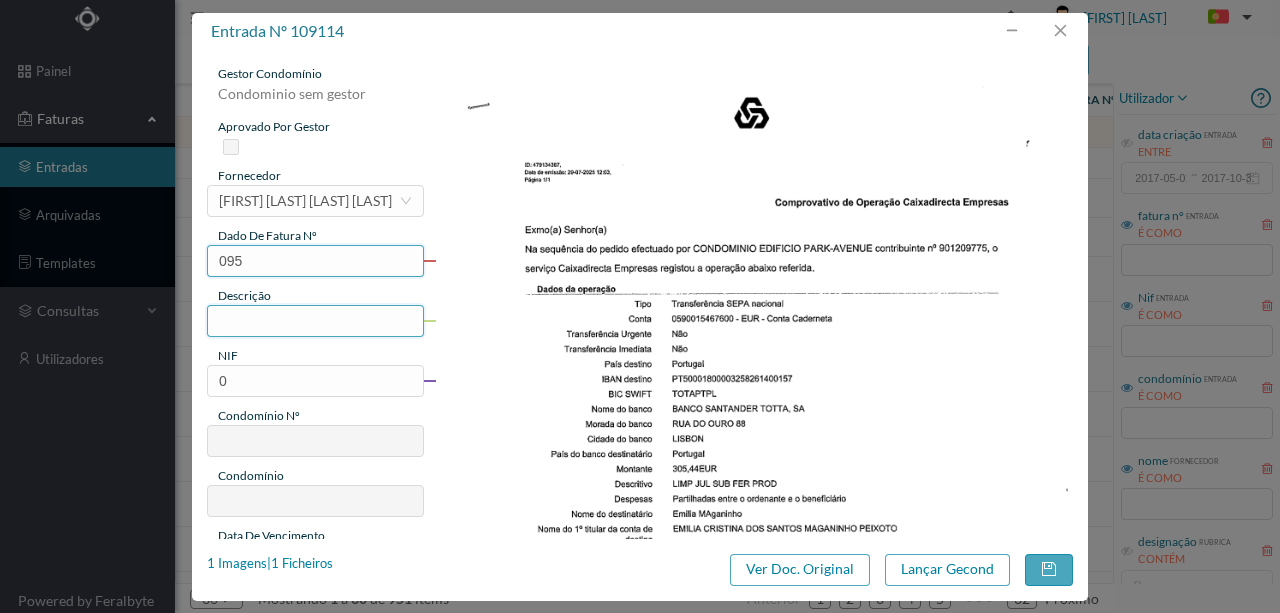 type on "095" 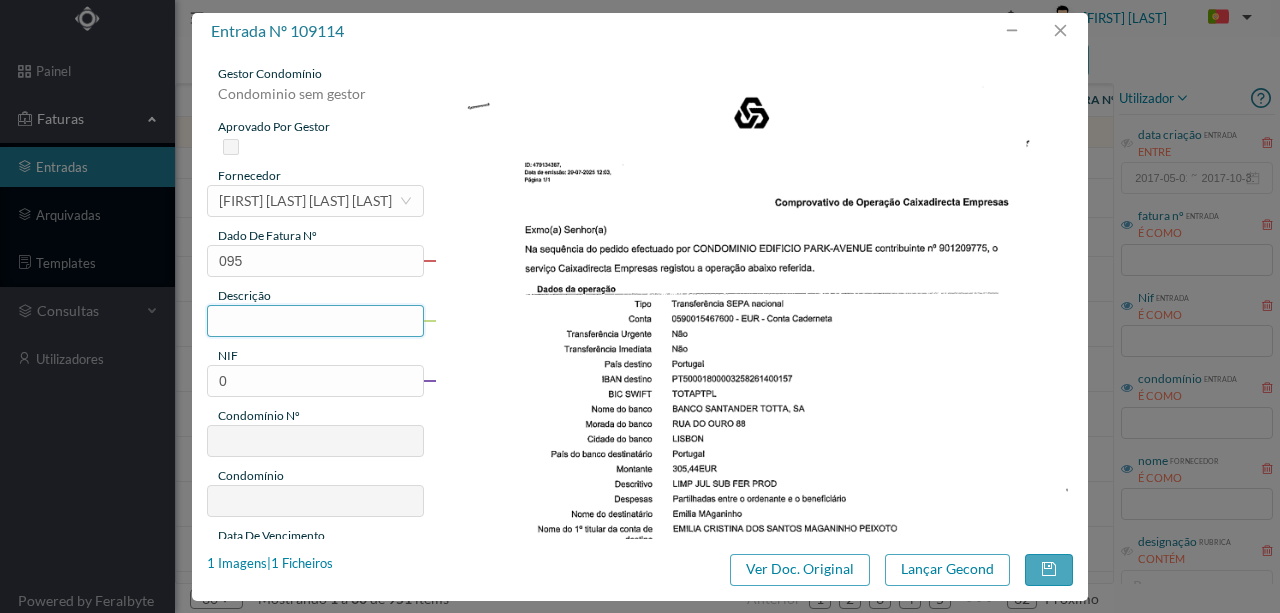 click at bounding box center (315, 321) 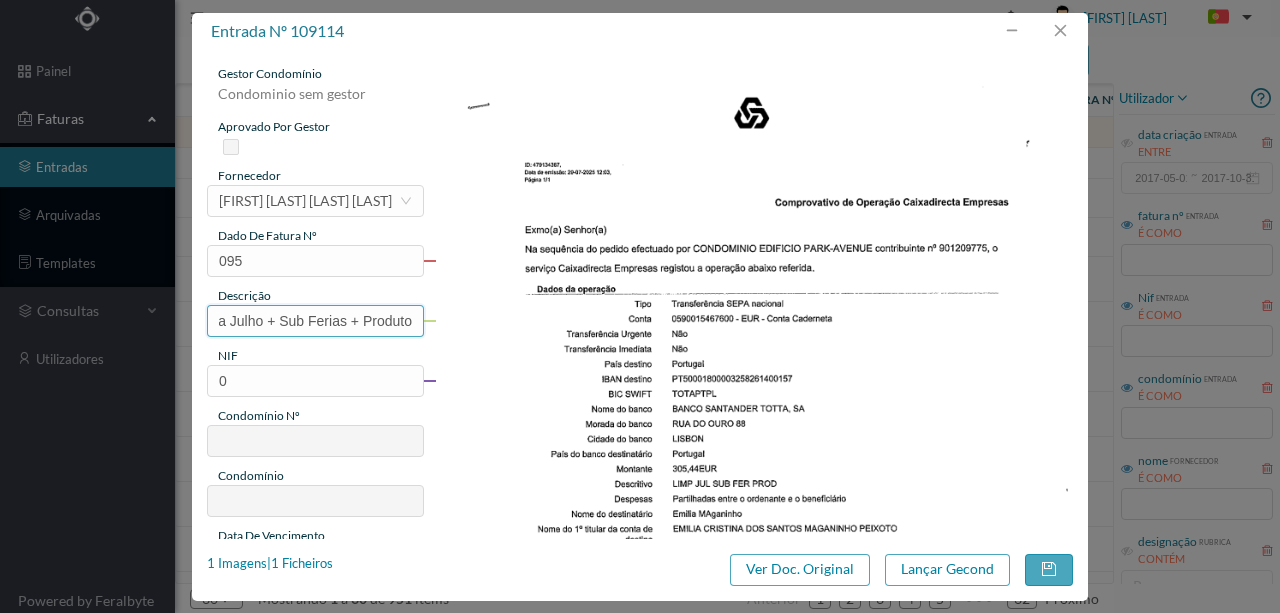 scroll, scrollTop: 0, scrollLeft: 54, axis: horizontal 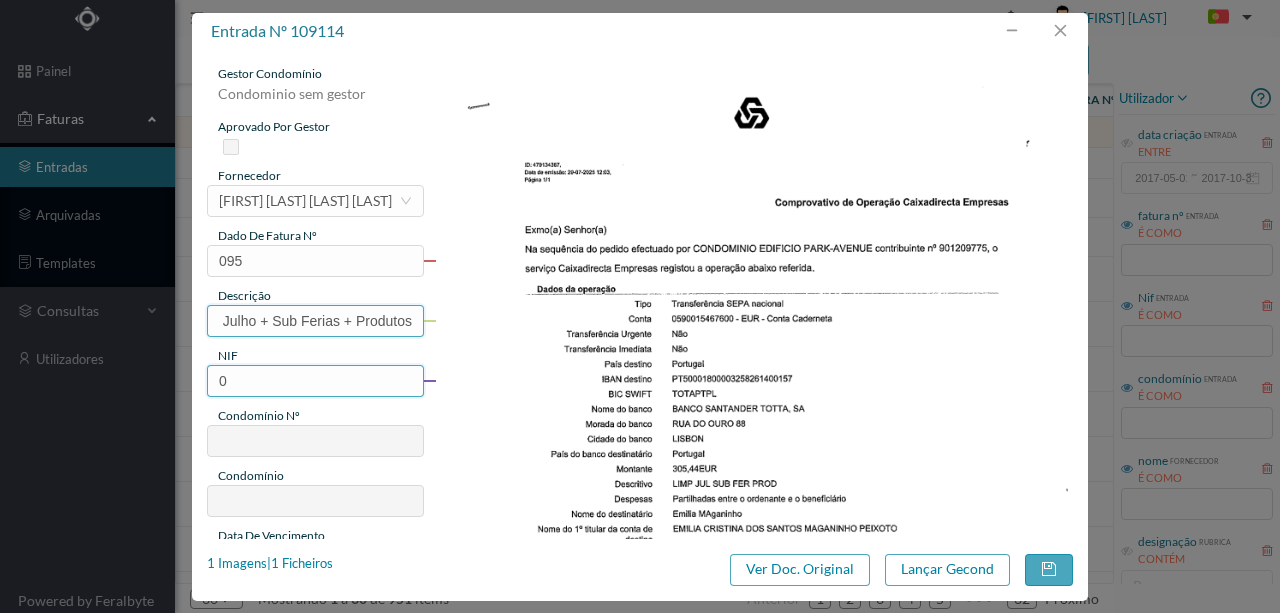 type on "Limpeza Julho + Sub Ferias + Produtos" 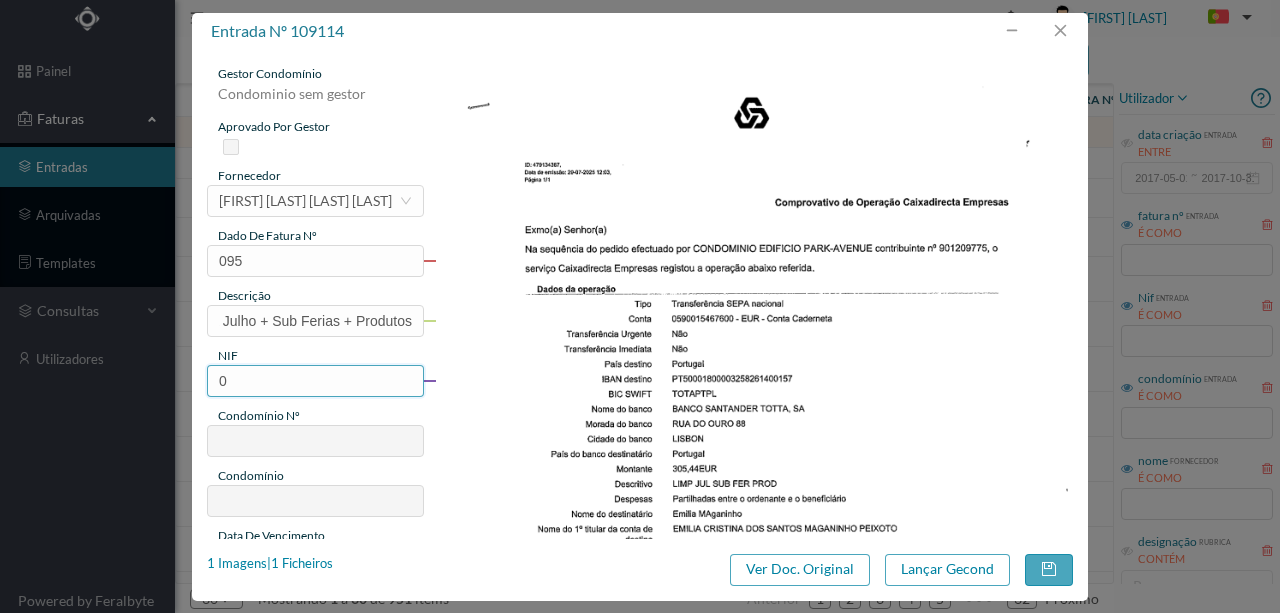 scroll, scrollTop: 0, scrollLeft: 0, axis: both 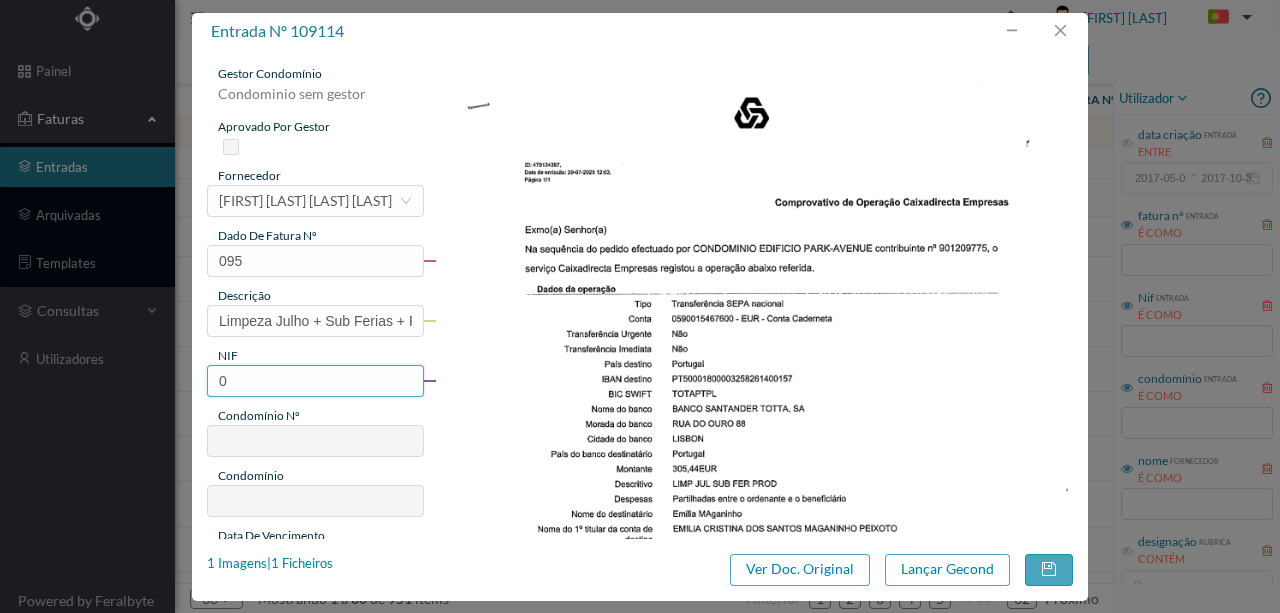 drag, startPoint x: 234, startPoint y: 381, endPoint x: 187, endPoint y: 369, distance: 48.507732 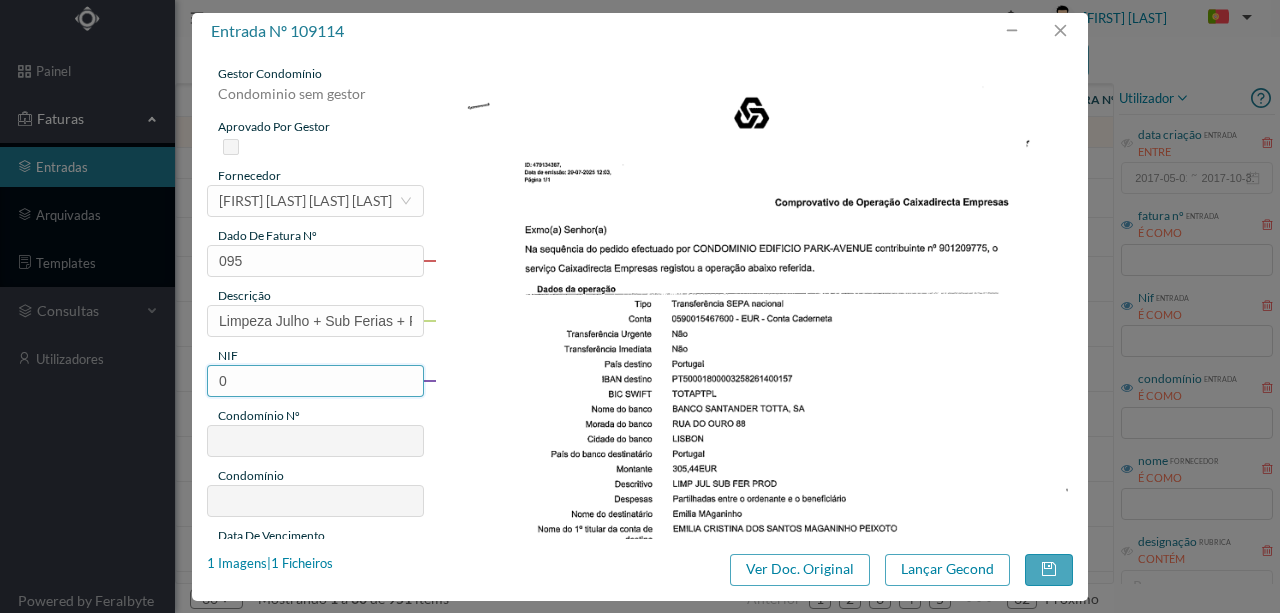 click on "0" at bounding box center [315, 381] 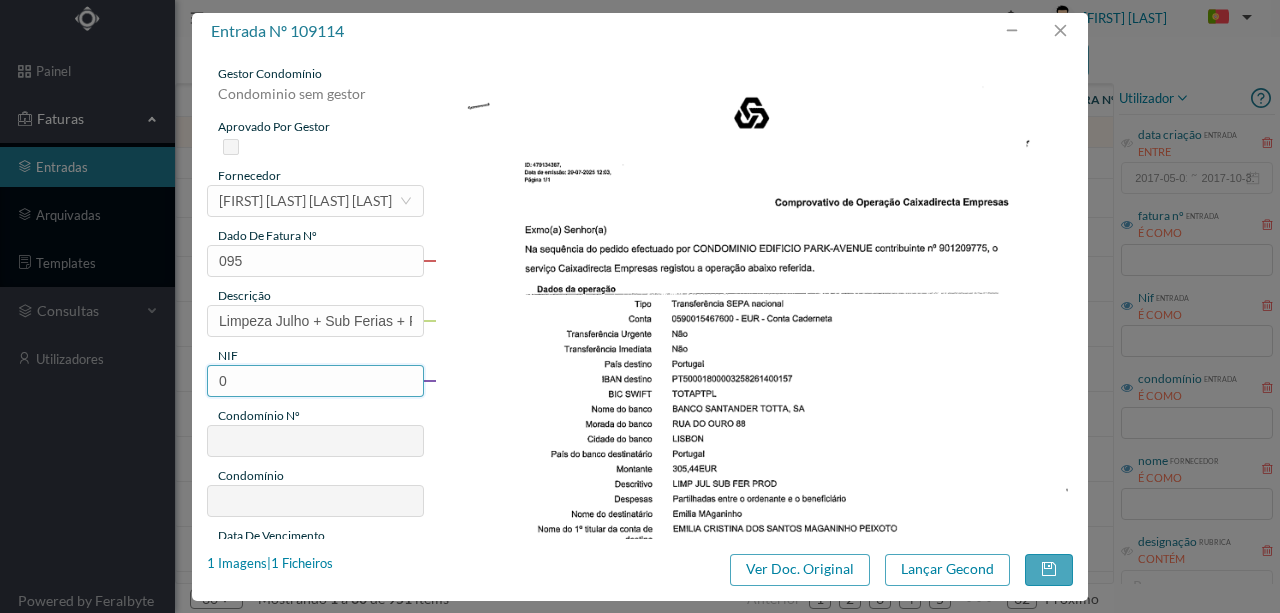 paste on "901209775" 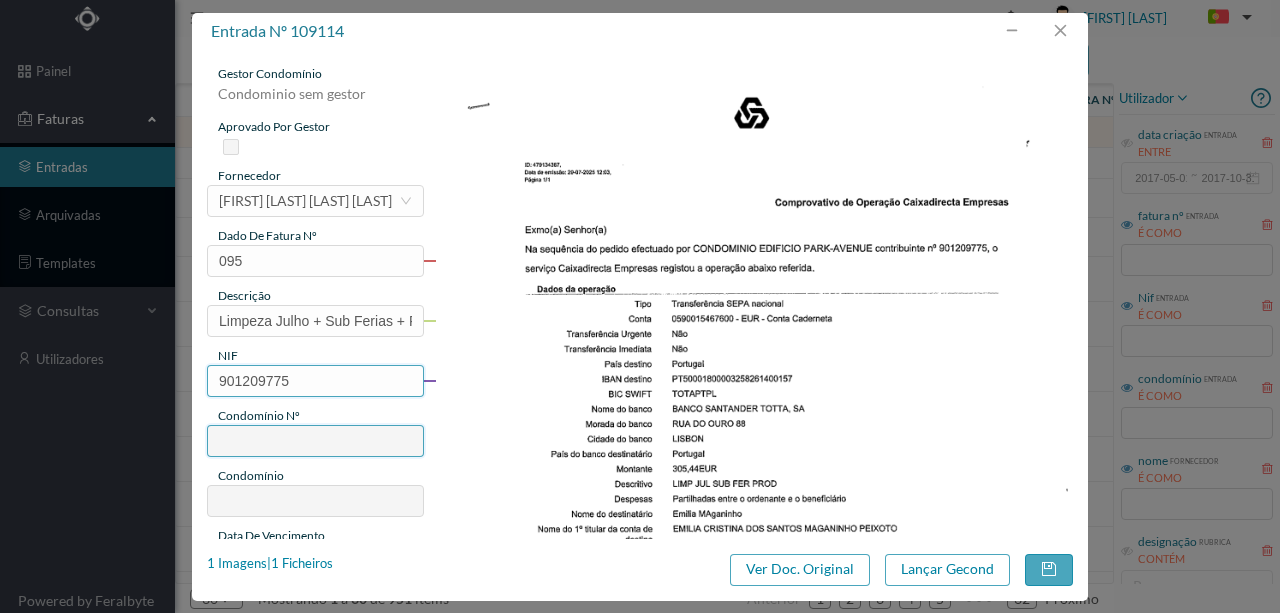 type on "95" 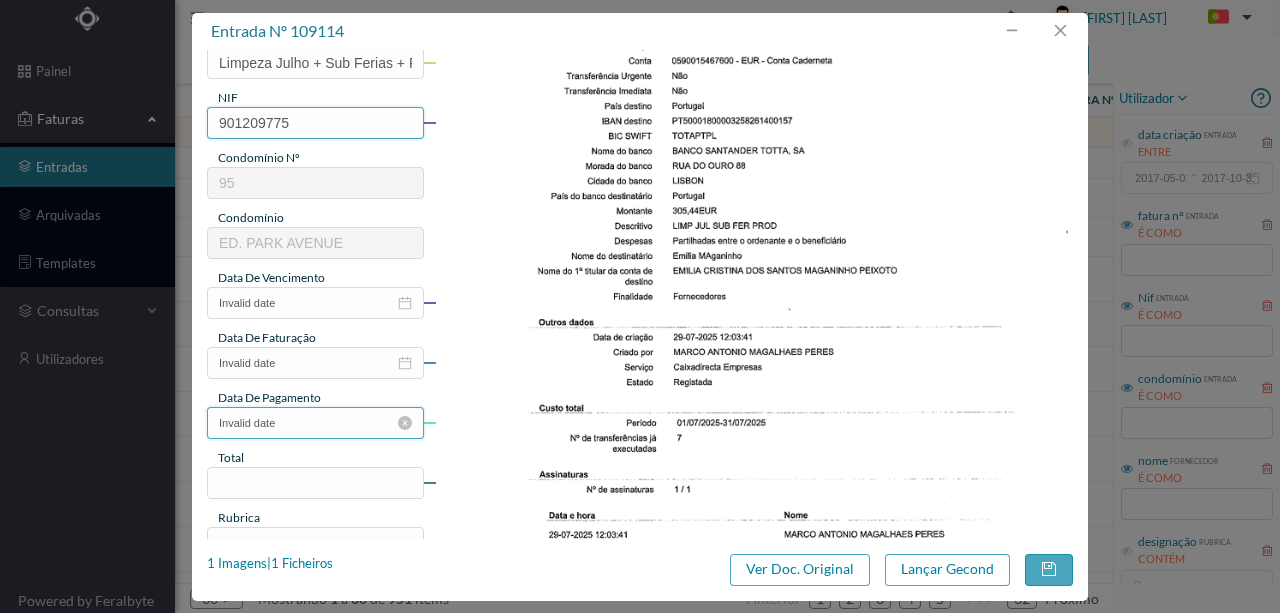 scroll, scrollTop: 266, scrollLeft: 0, axis: vertical 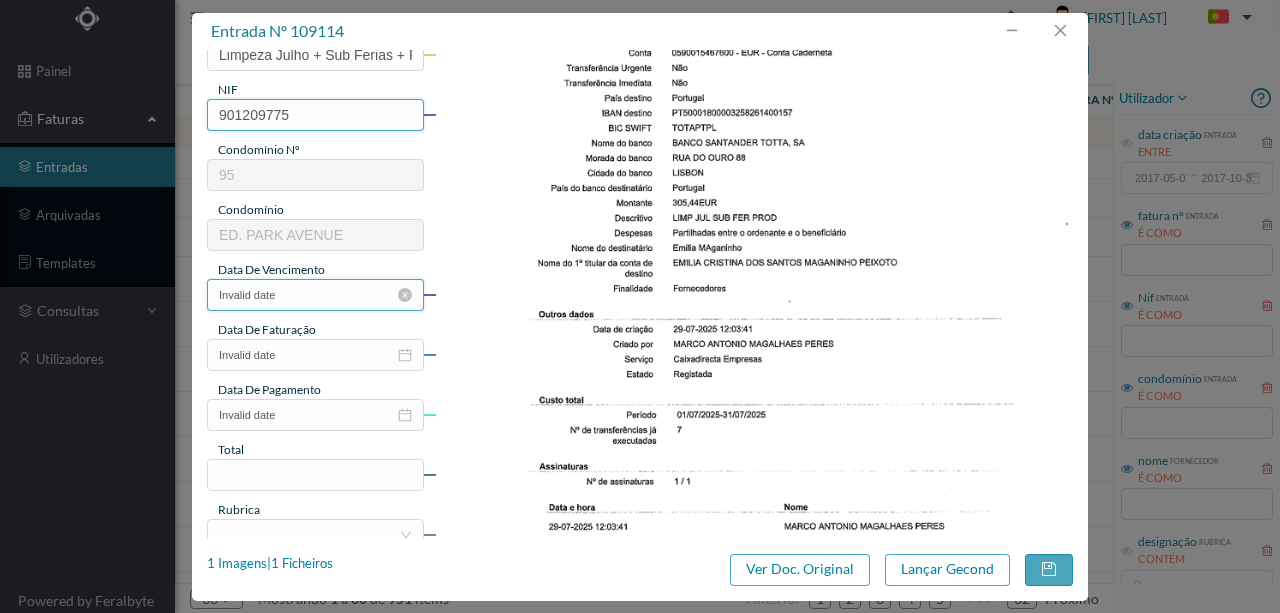 type on "901209775" 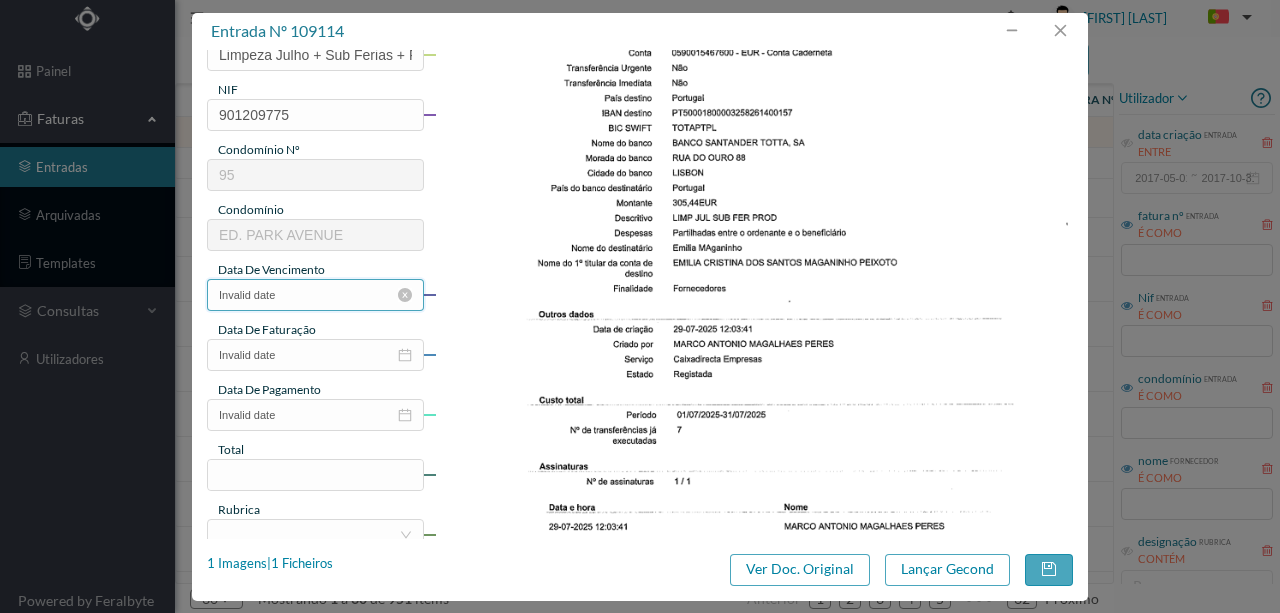 click on "Invalid date" at bounding box center (315, 295) 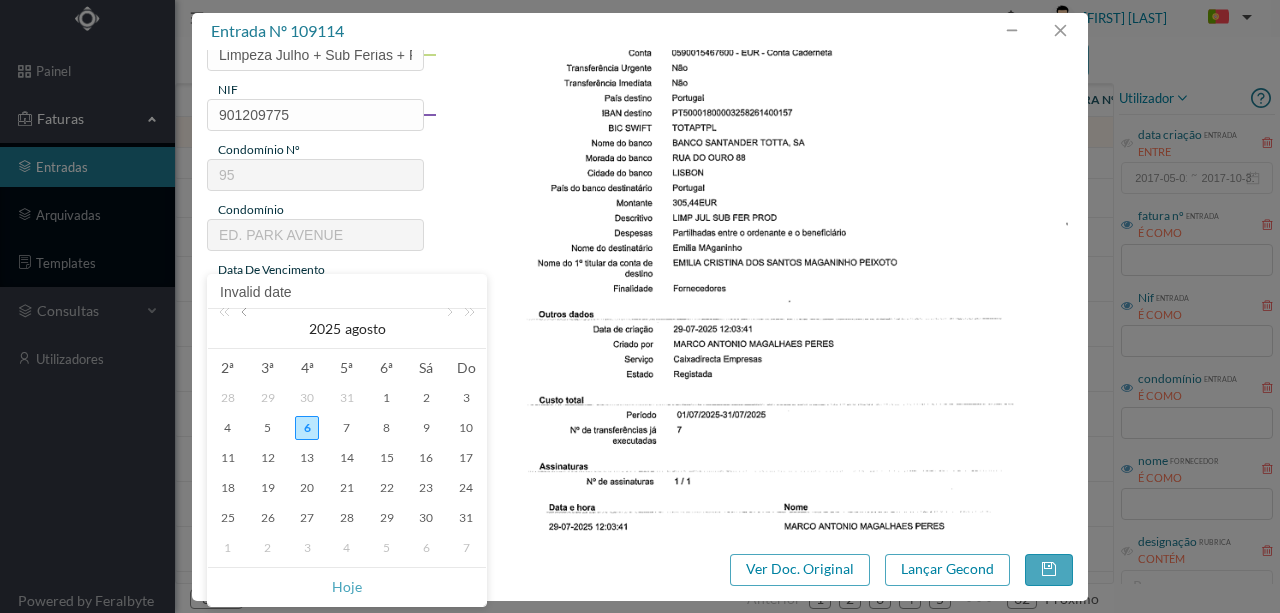 click at bounding box center (246, 329) 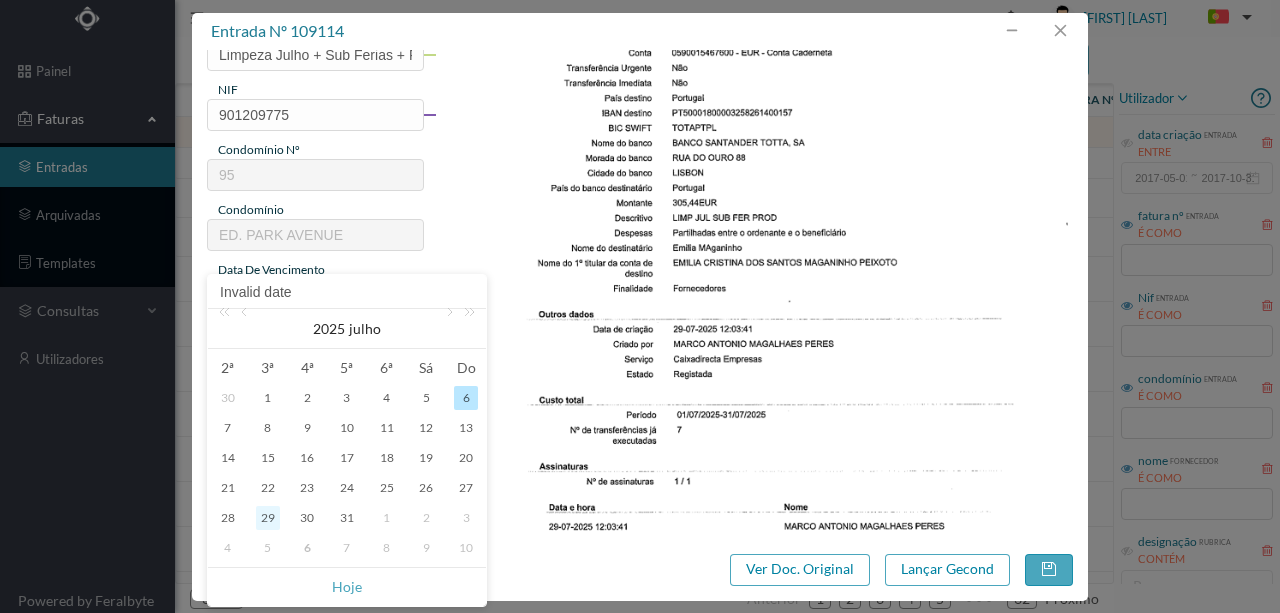 click on "29" at bounding box center [268, 518] 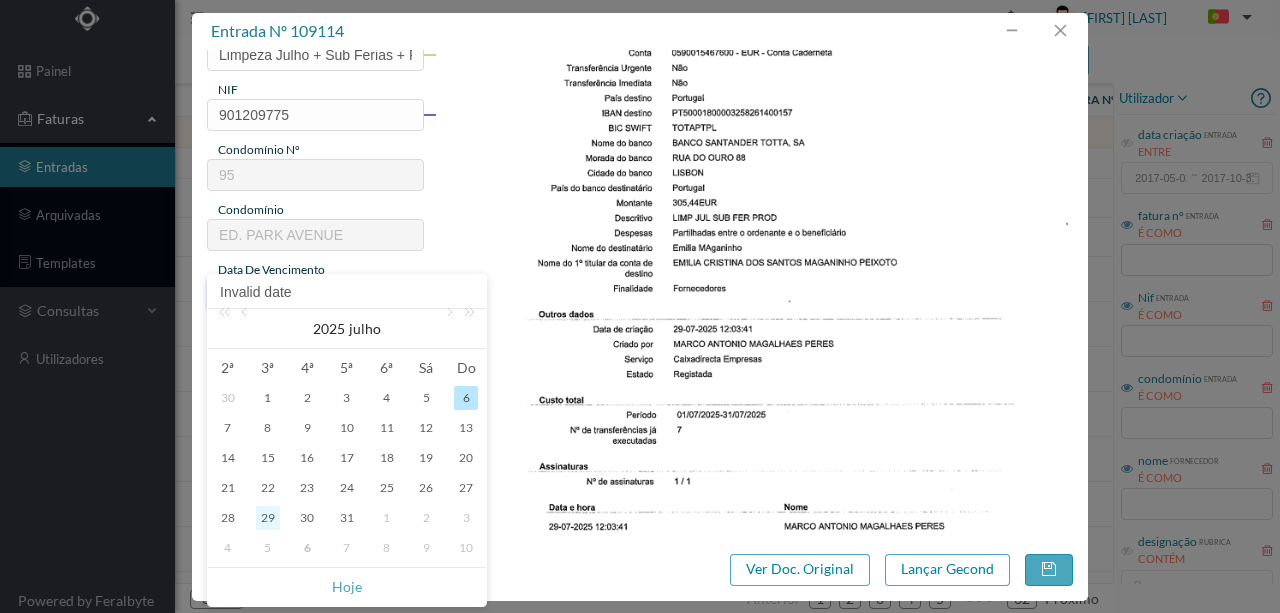 type on "29-07-2025" 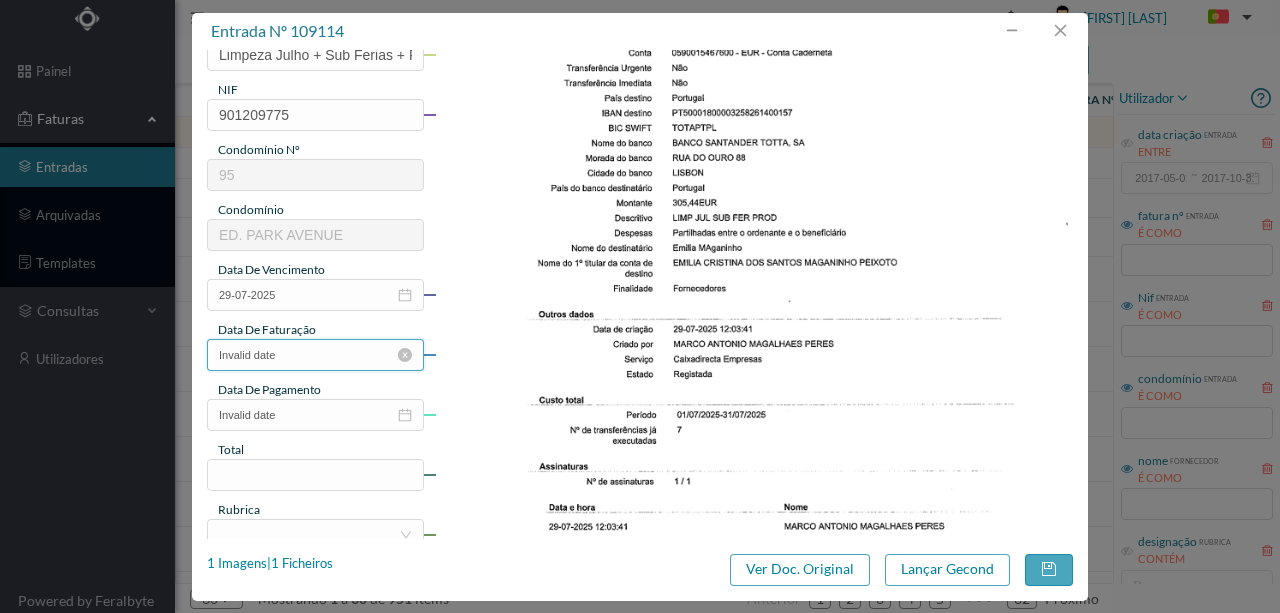 click on "Invalid date" at bounding box center [315, 355] 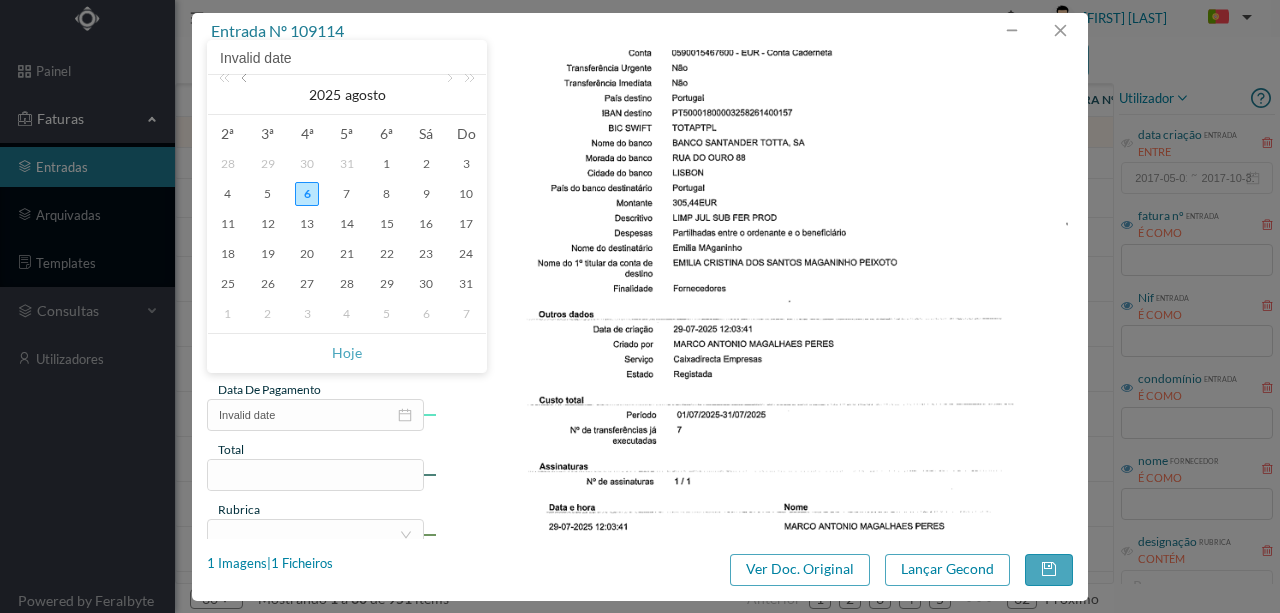 click at bounding box center (246, 95) 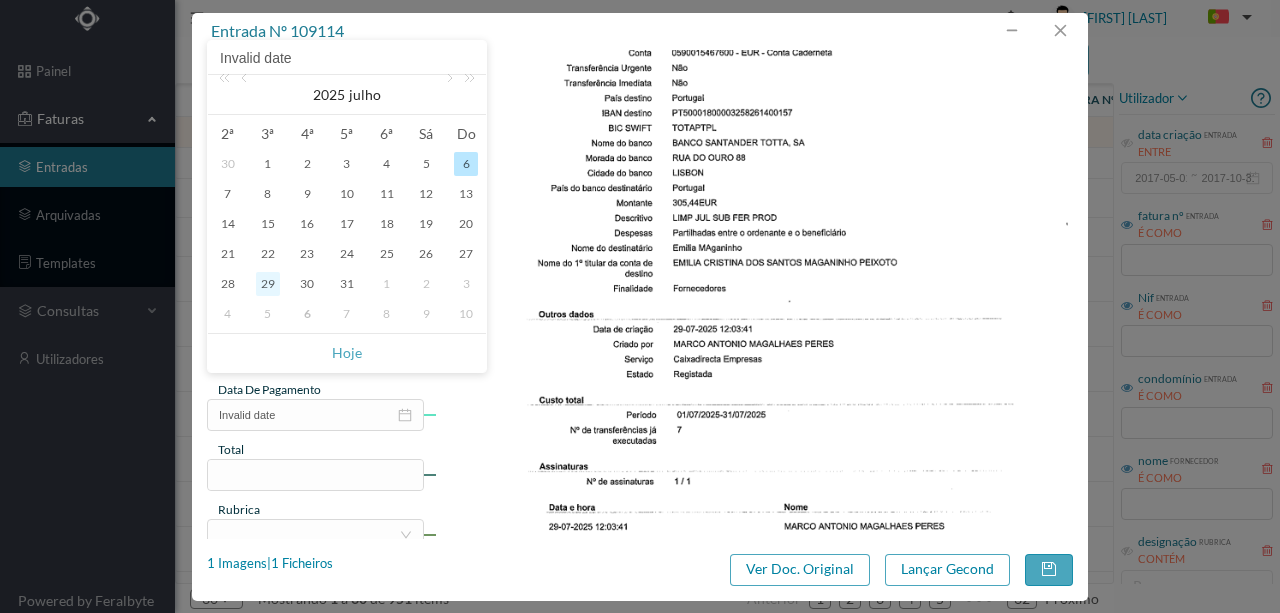 click on "29" at bounding box center (268, 284) 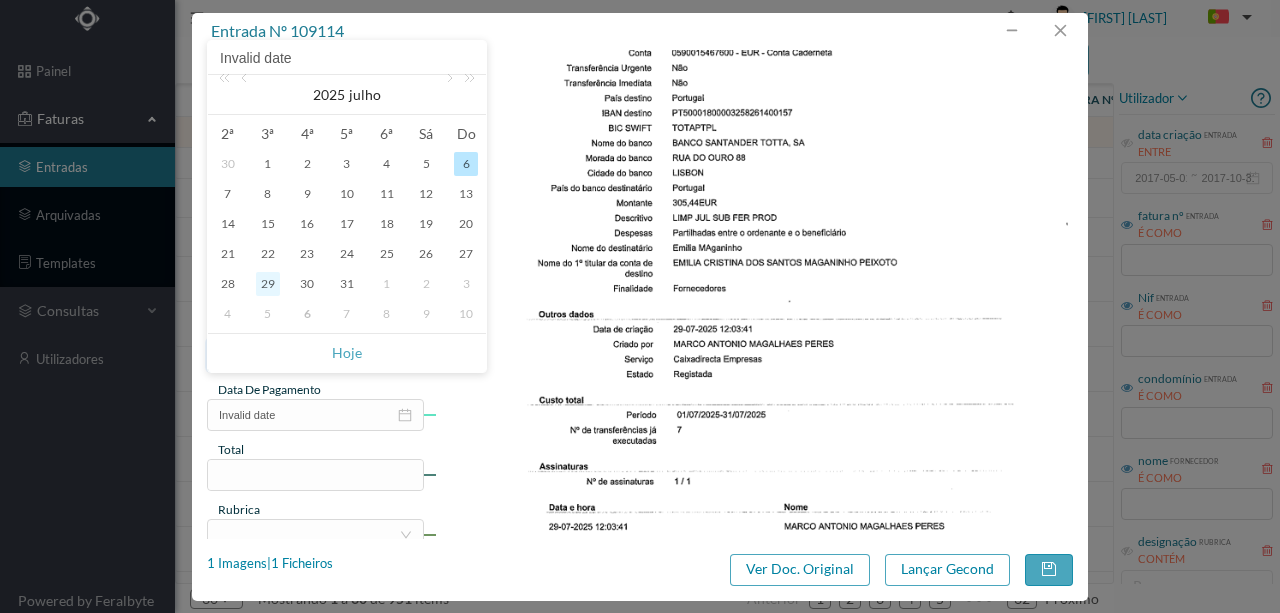 type on "29-07-2025" 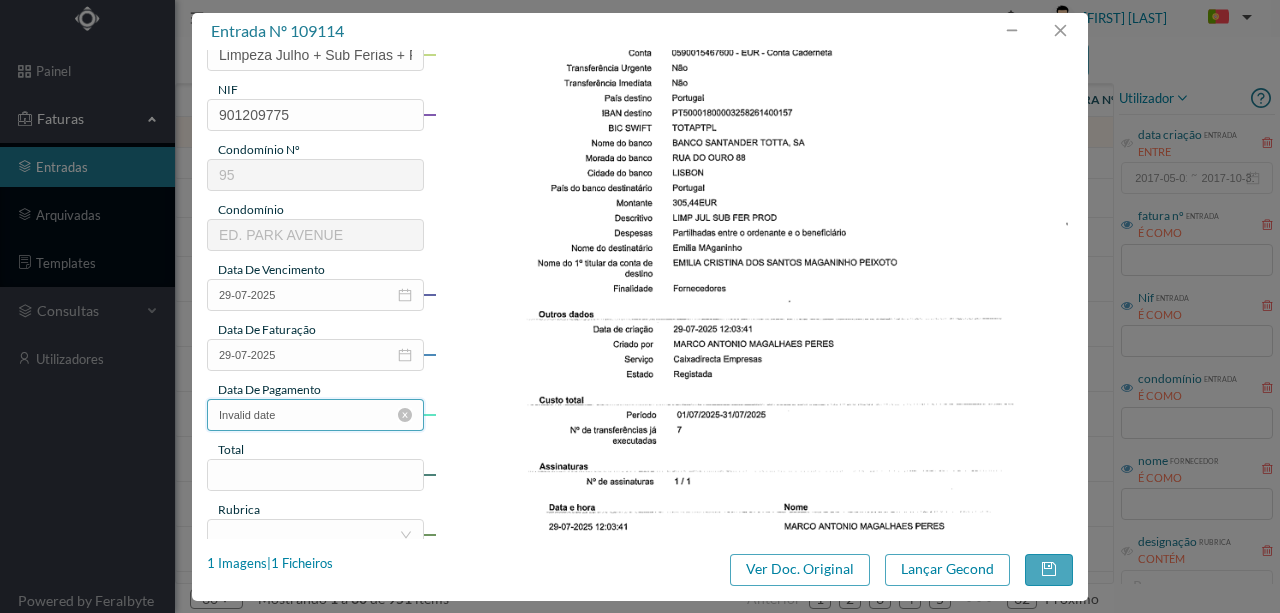 click on "Invalid date" at bounding box center [315, 415] 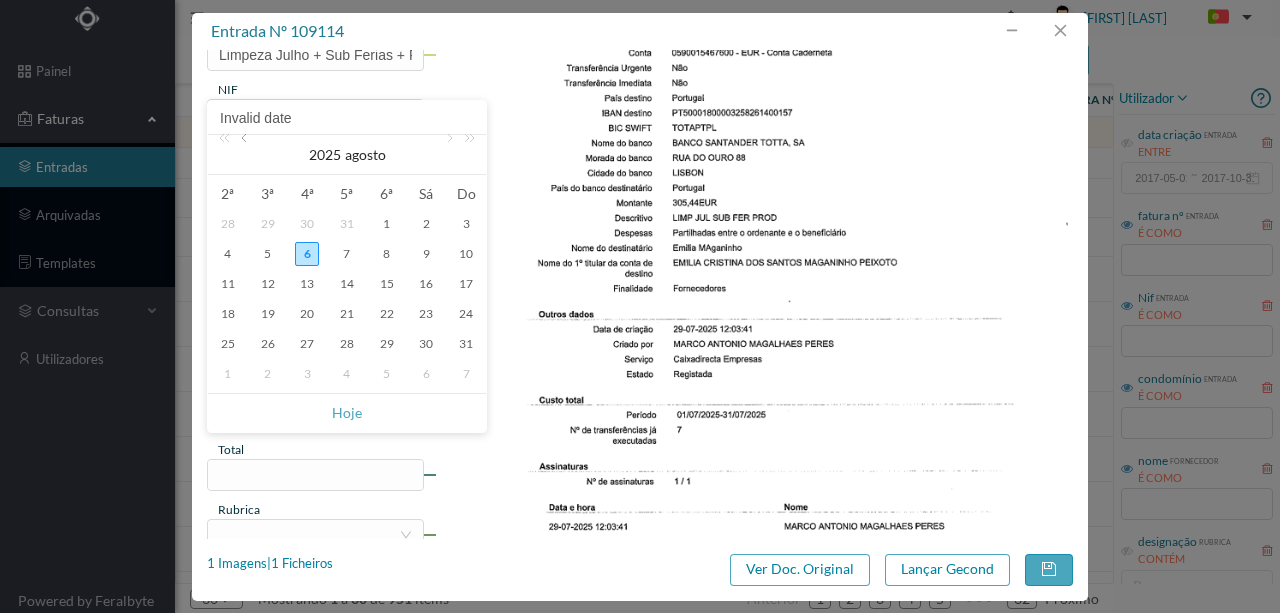 click at bounding box center (246, 155) 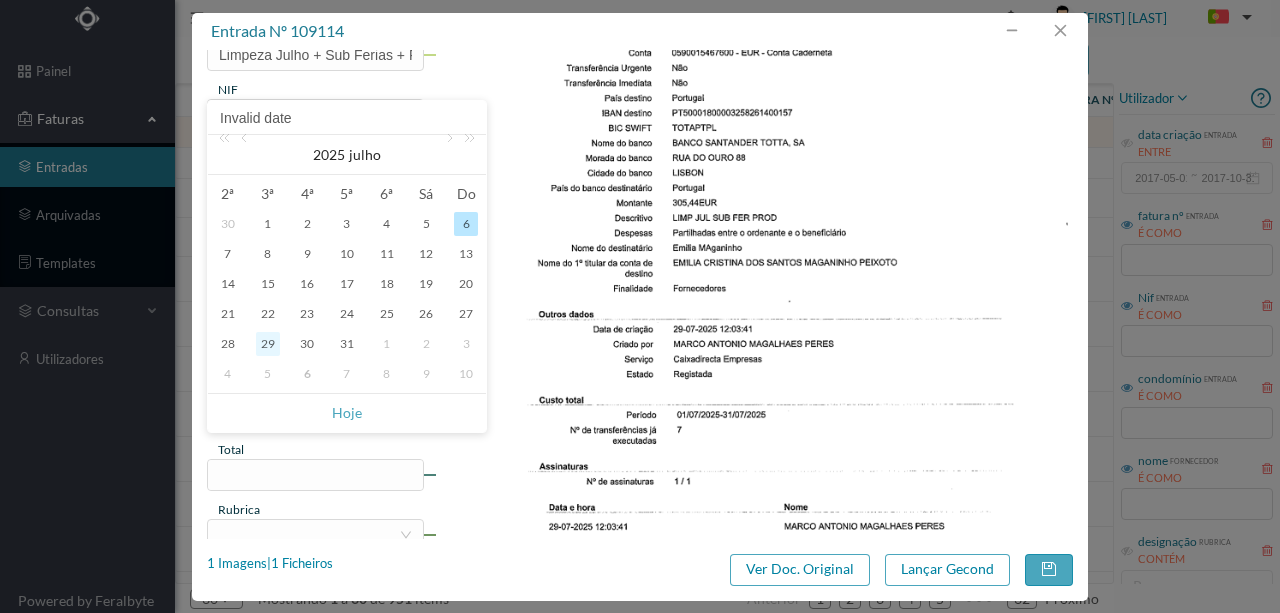 click on "29" at bounding box center (268, 344) 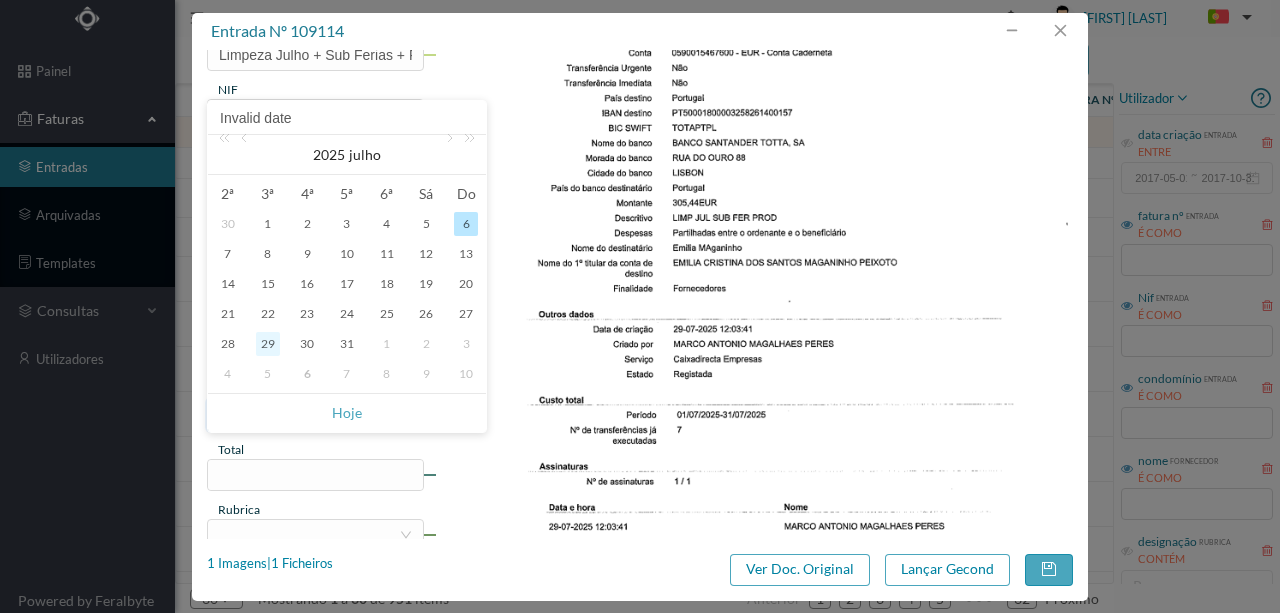 type on "29-07-2025" 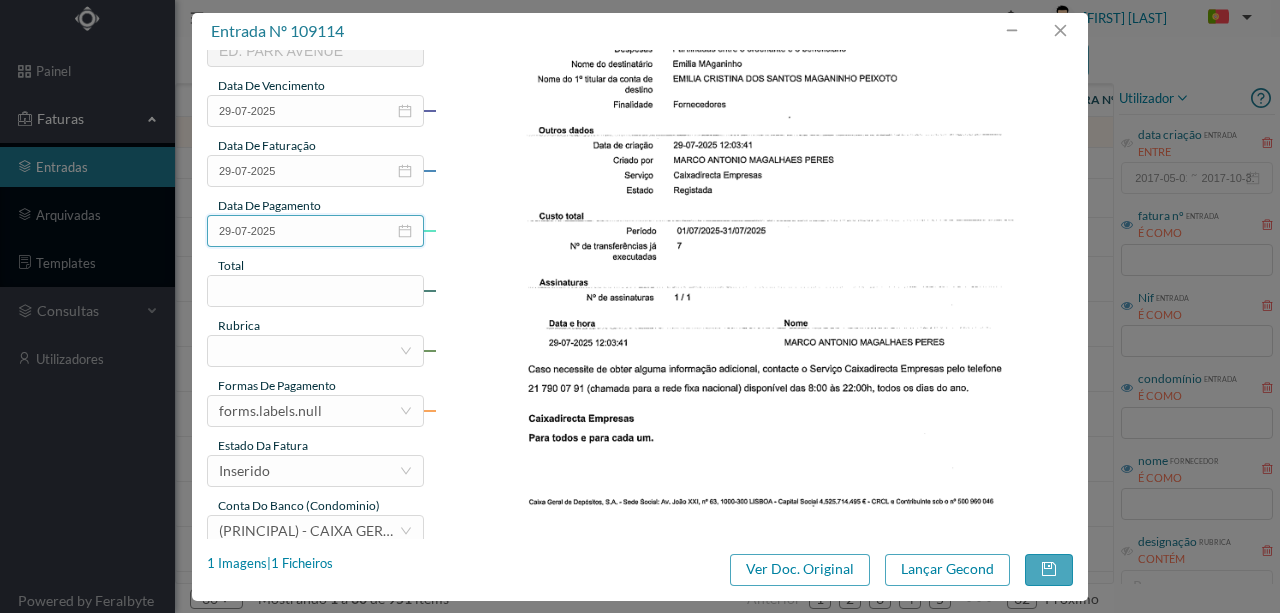 scroll, scrollTop: 466, scrollLeft: 0, axis: vertical 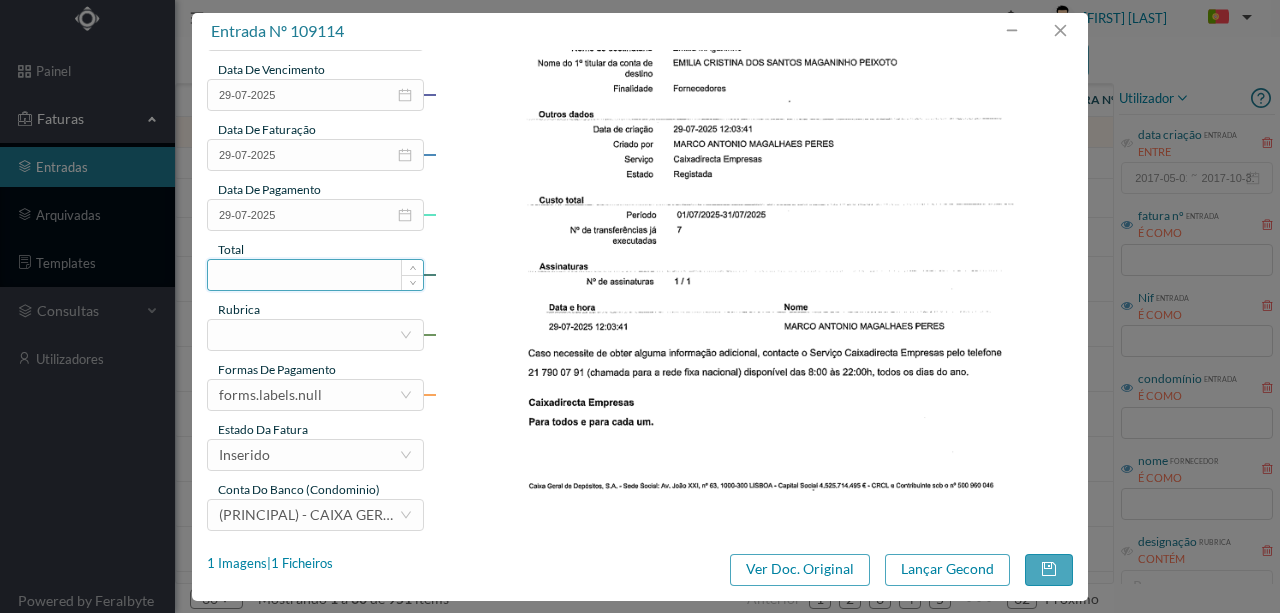 click at bounding box center [315, 275] 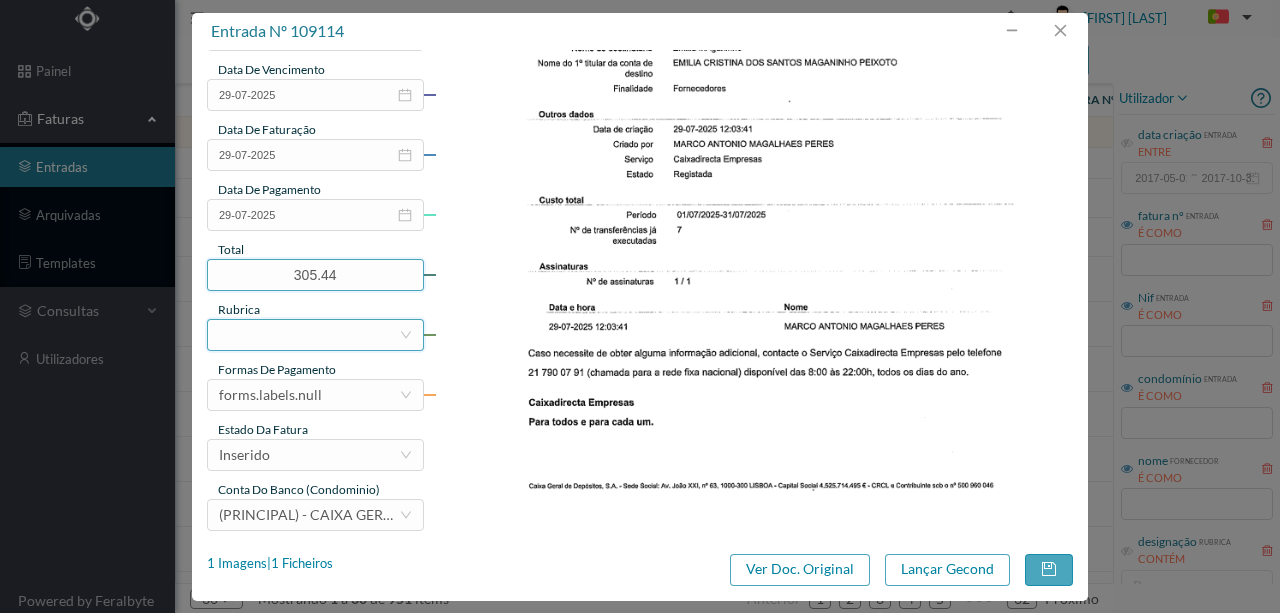 type on "305.44" 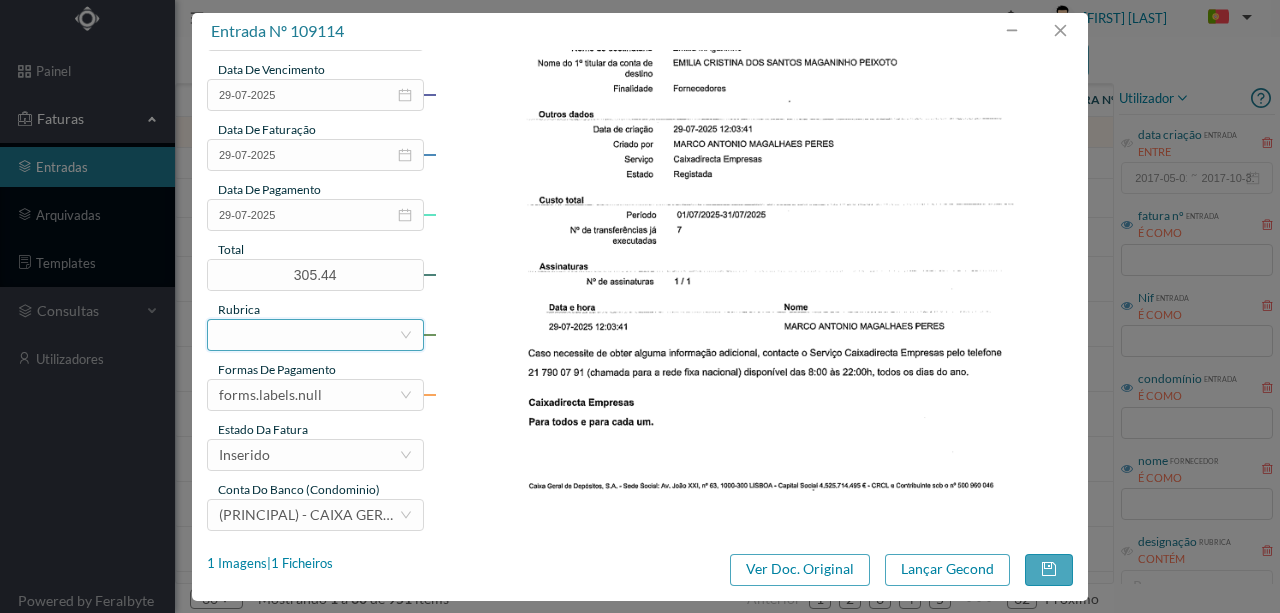 click at bounding box center [309, 335] 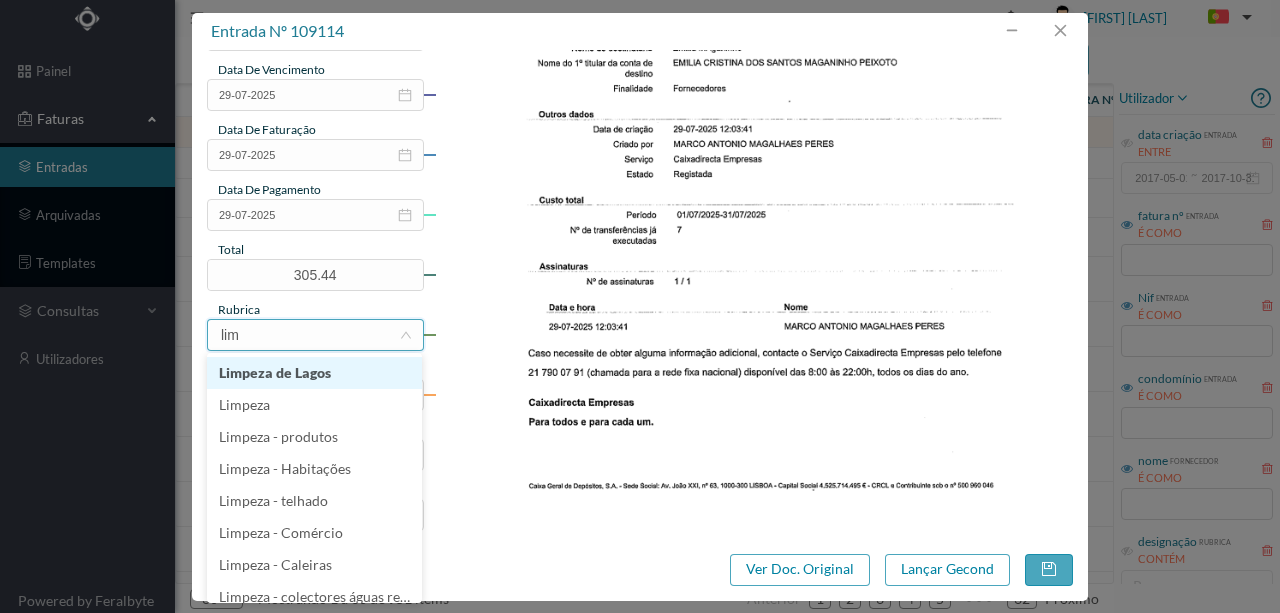 type on "limp" 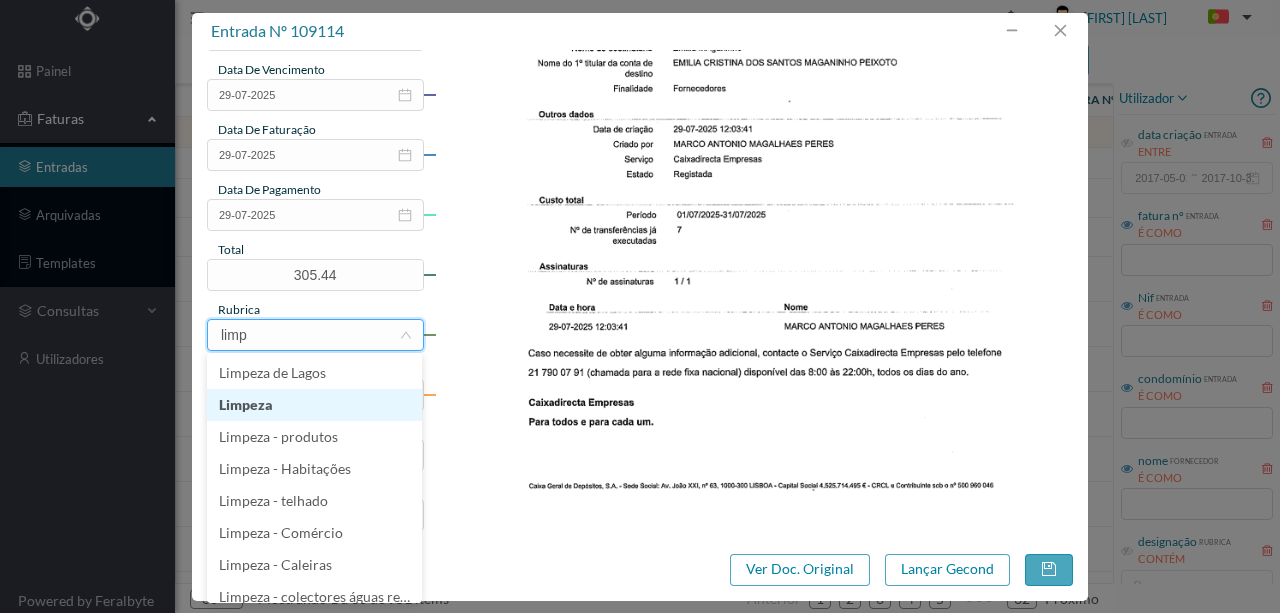 click on "Limpeza" at bounding box center (314, 405) 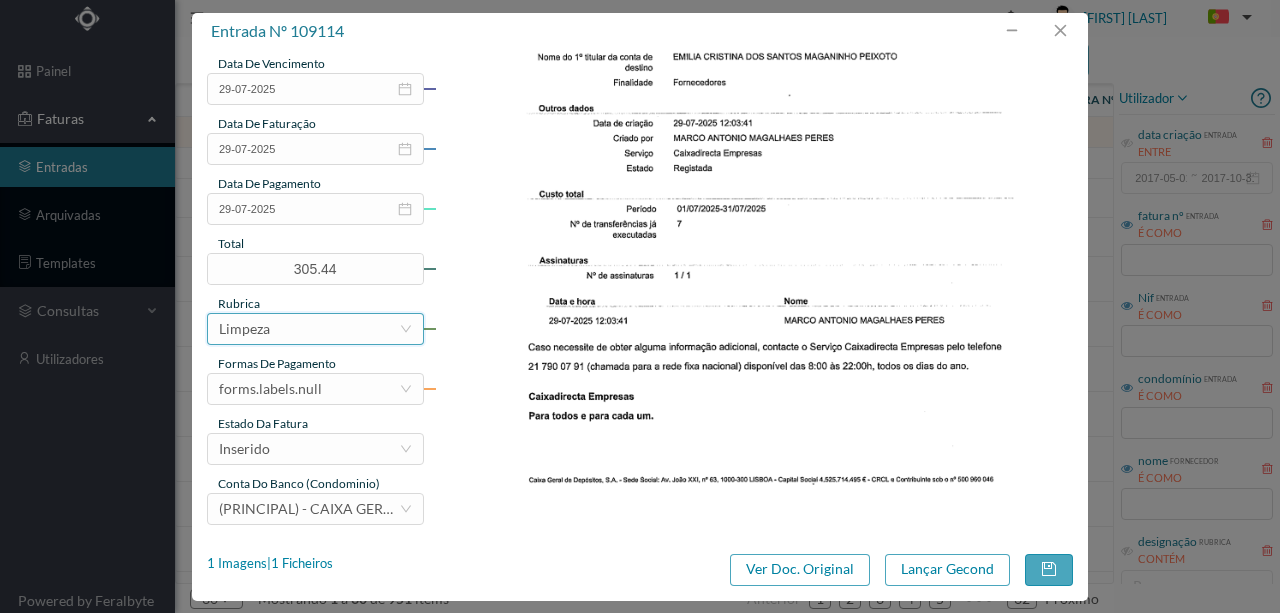 scroll, scrollTop: 473, scrollLeft: 0, axis: vertical 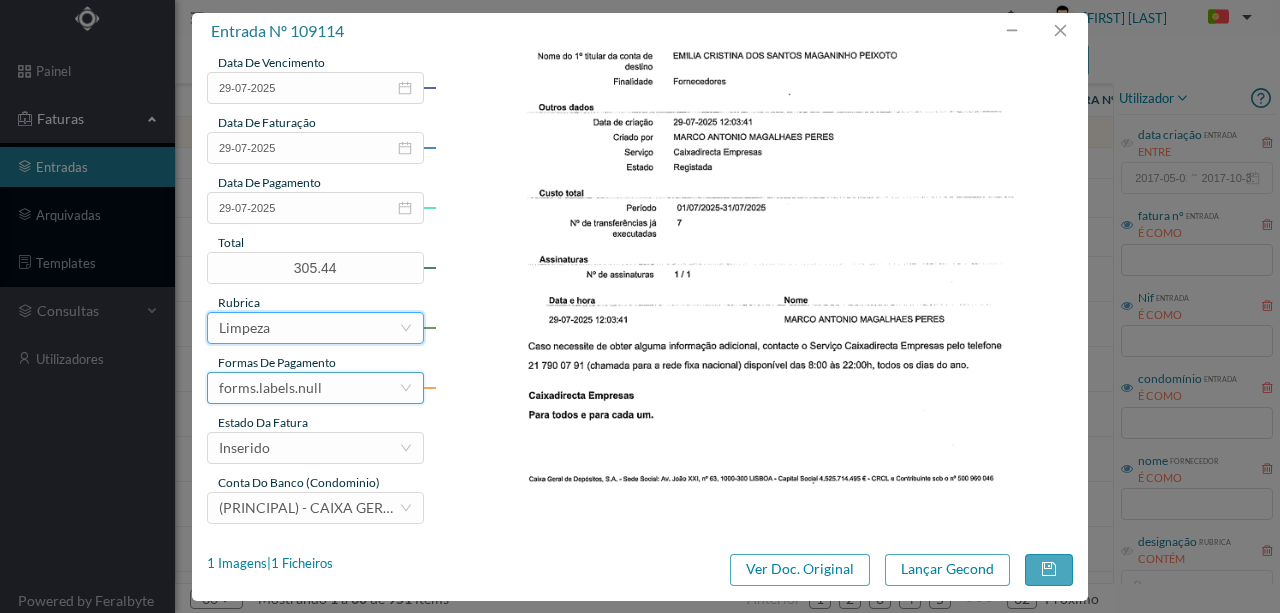 click on "forms.labels.null" at bounding box center [270, 388] 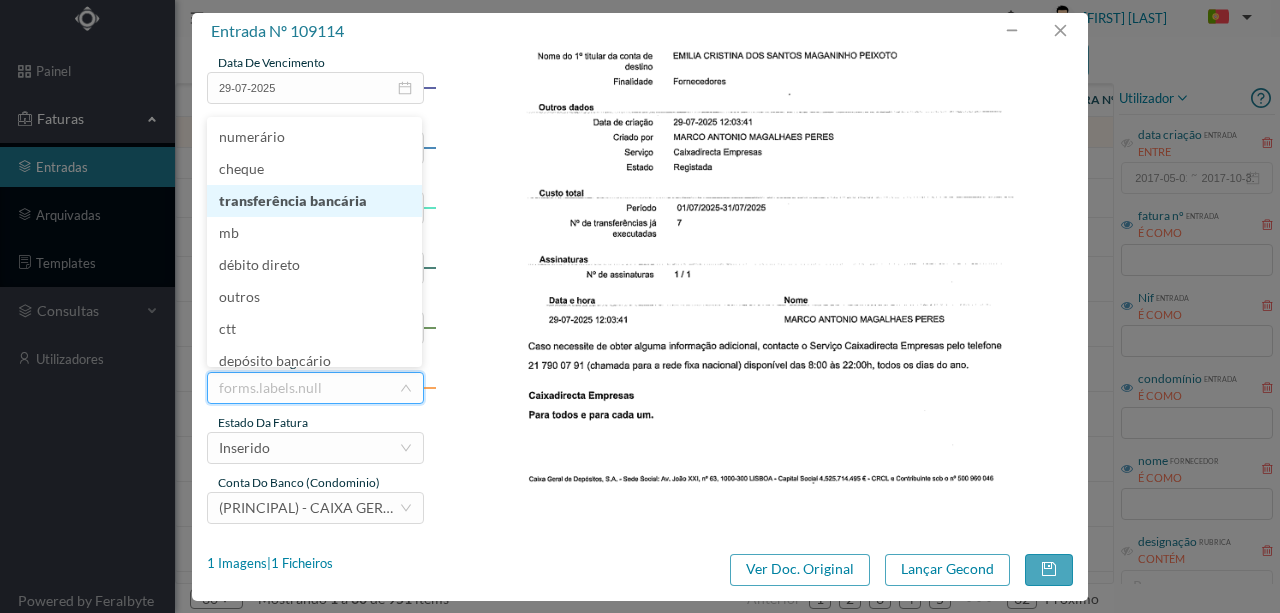 click on "transferência bancária" at bounding box center [314, 201] 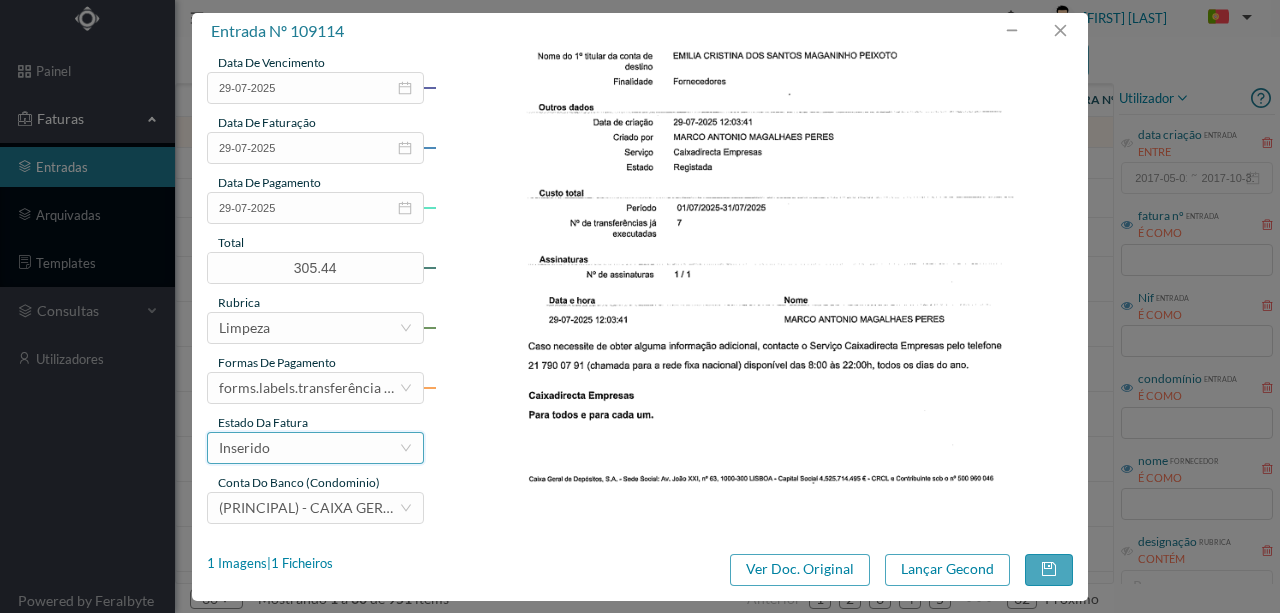 click on "Inserido" at bounding box center [309, 448] 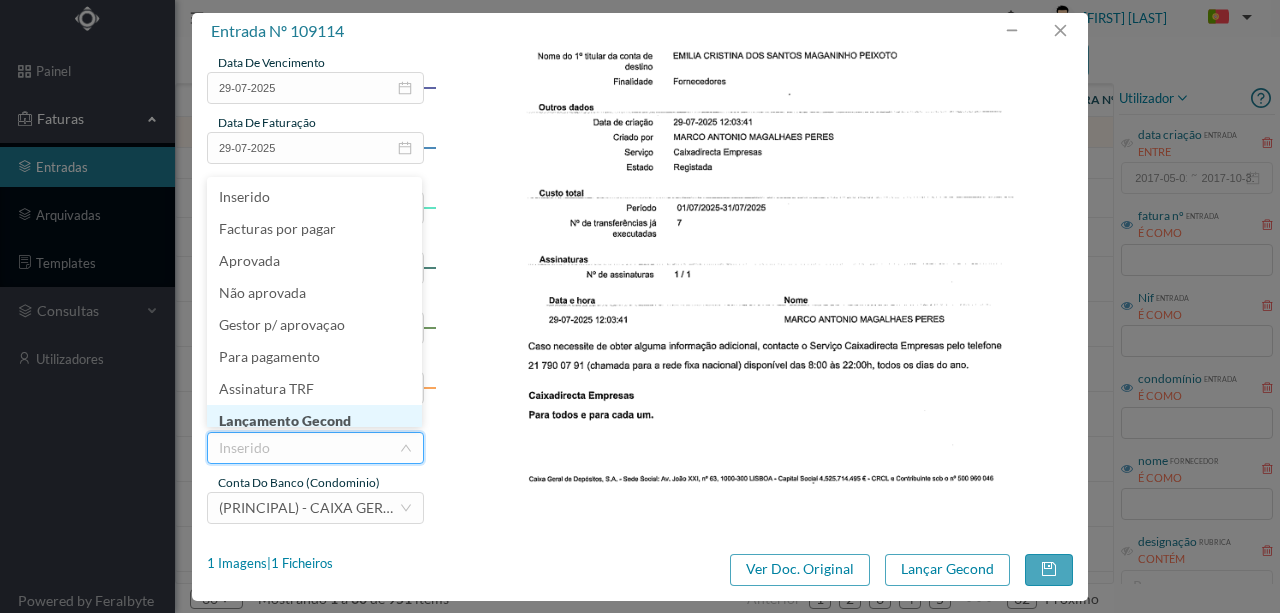 scroll, scrollTop: 10, scrollLeft: 0, axis: vertical 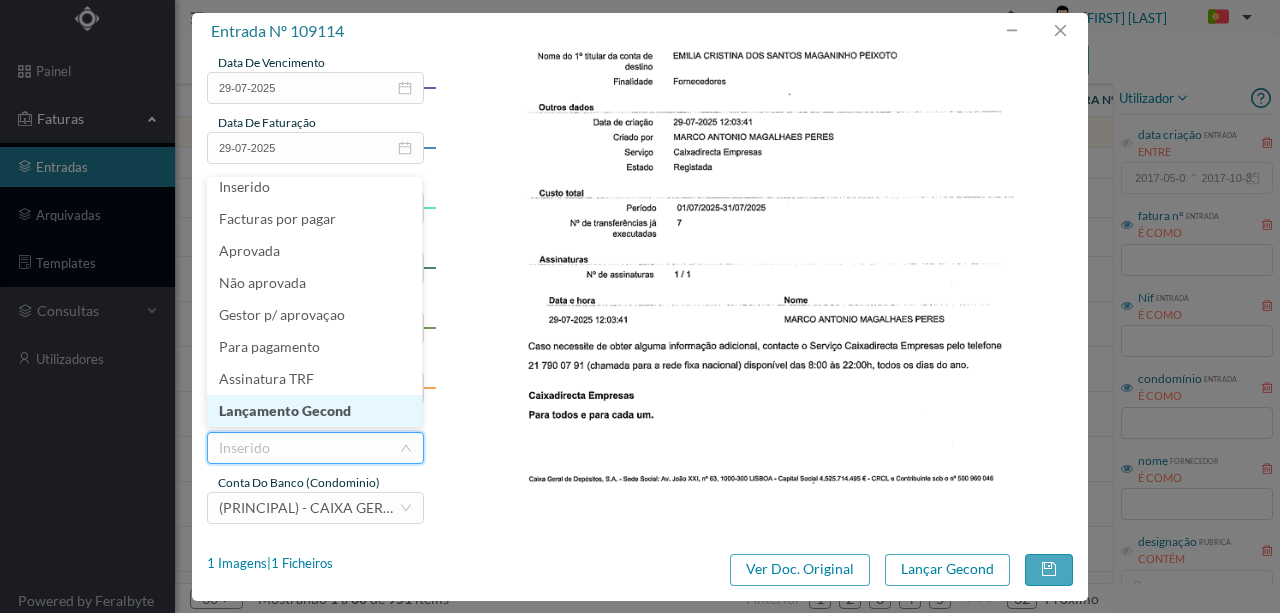 click on "Lançamento Gecond" at bounding box center [314, 411] 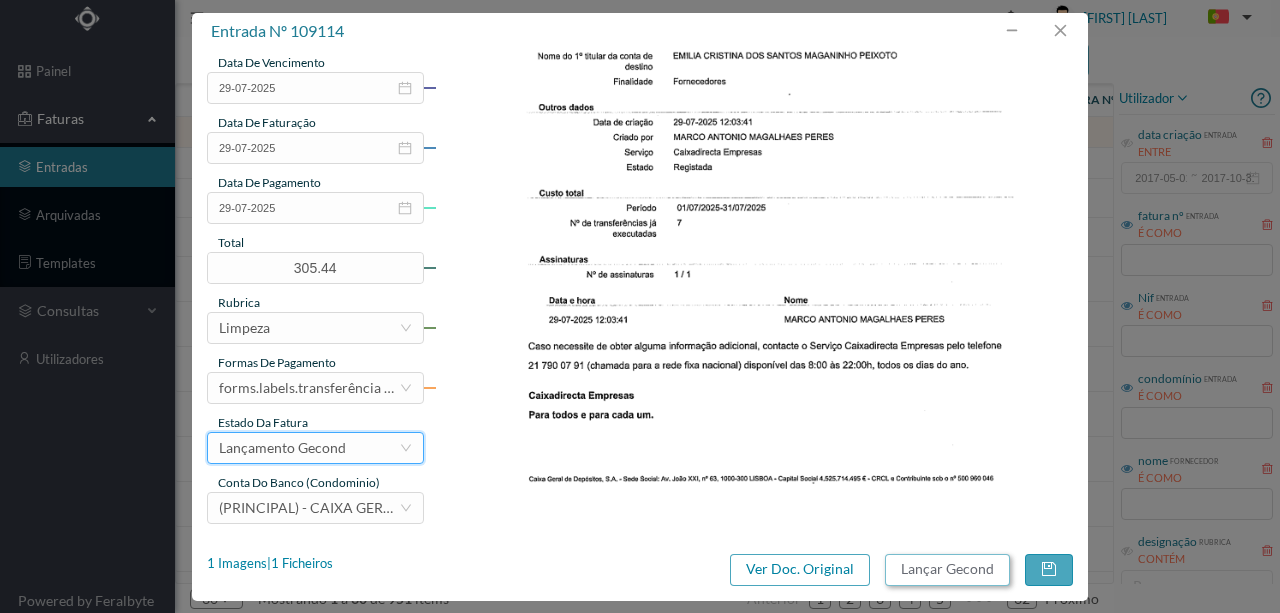 click on "Lançar Gecond" at bounding box center [947, 570] 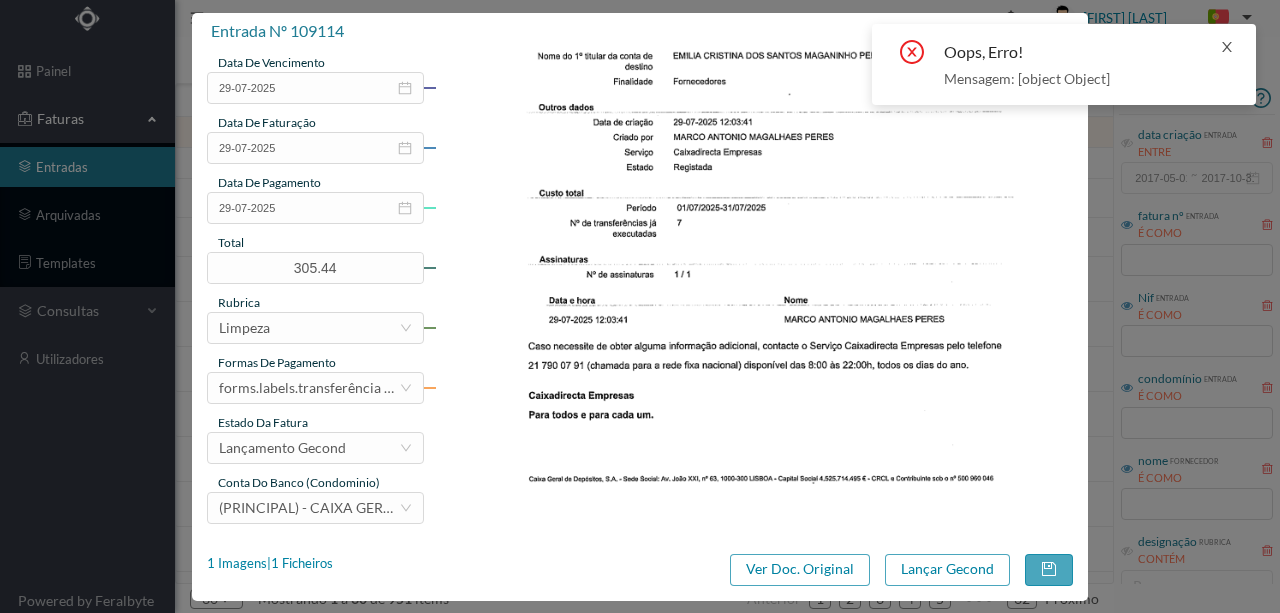 click 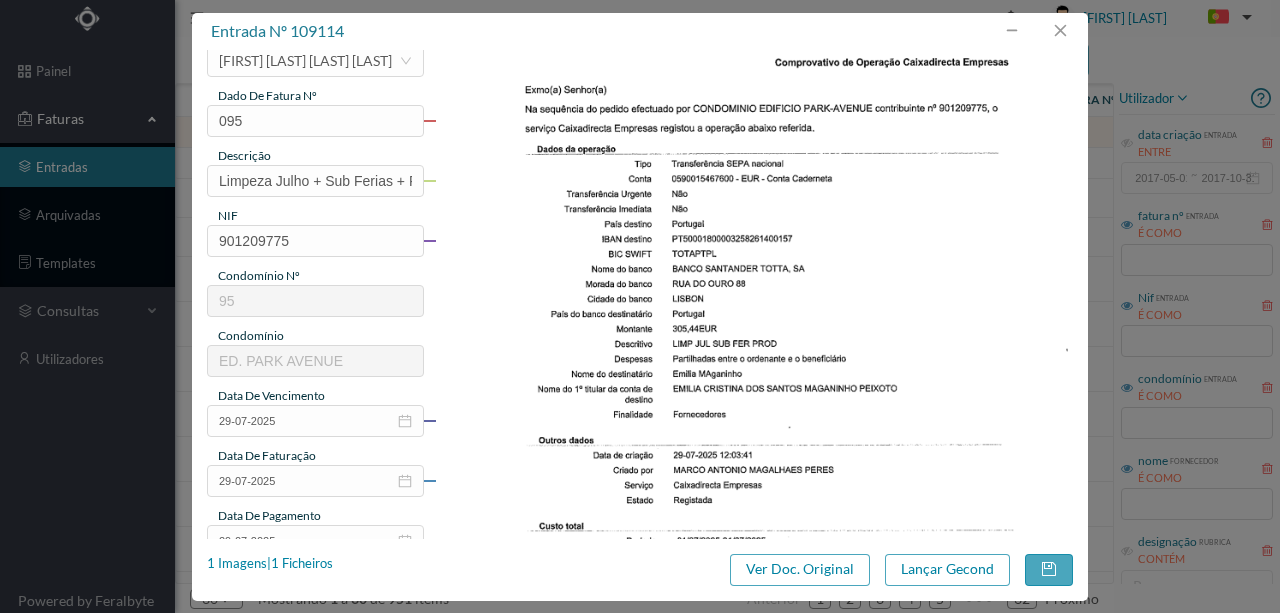 scroll, scrollTop: 140, scrollLeft: 0, axis: vertical 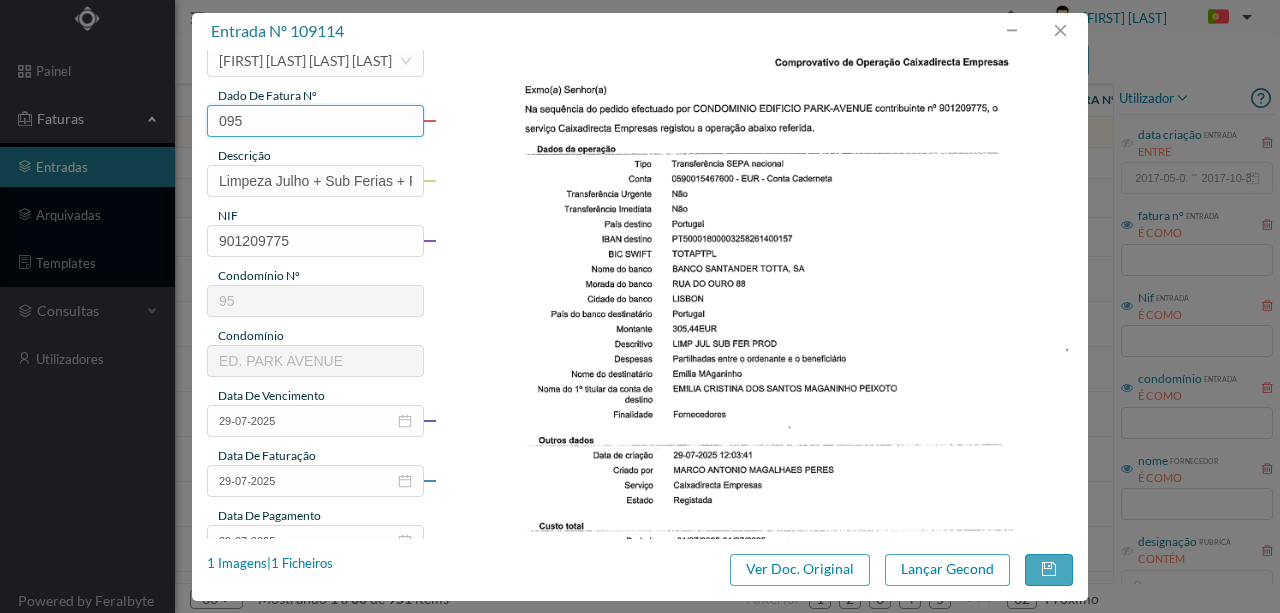 click on "095" at bounding box center (315, 121) 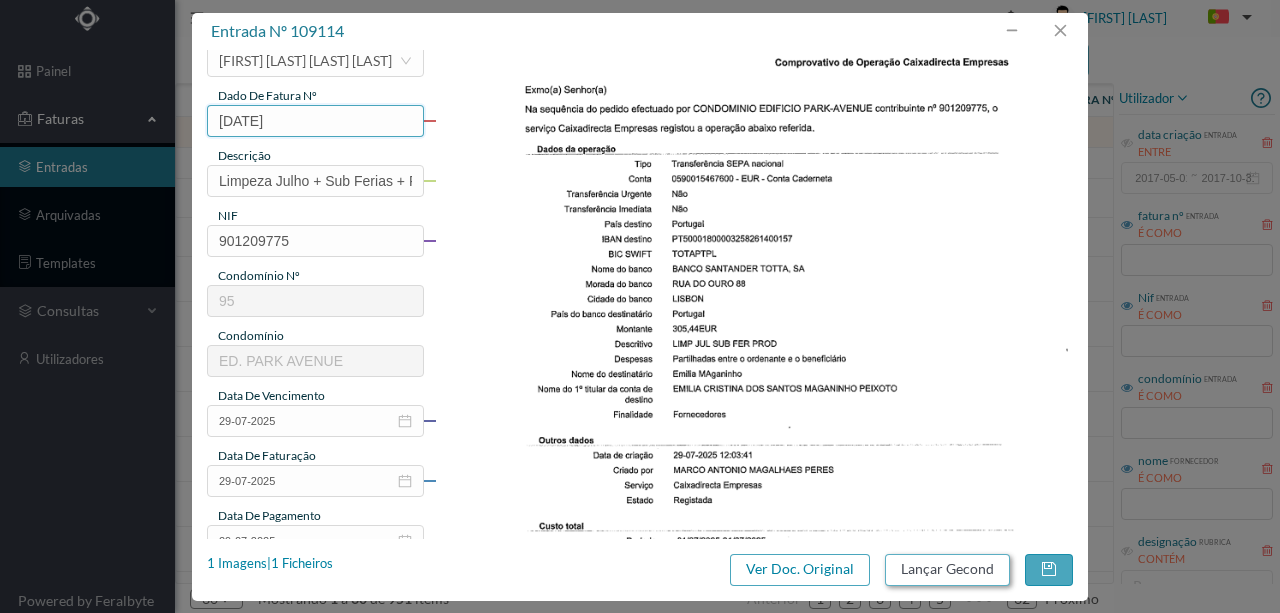 type on "[DATE]" 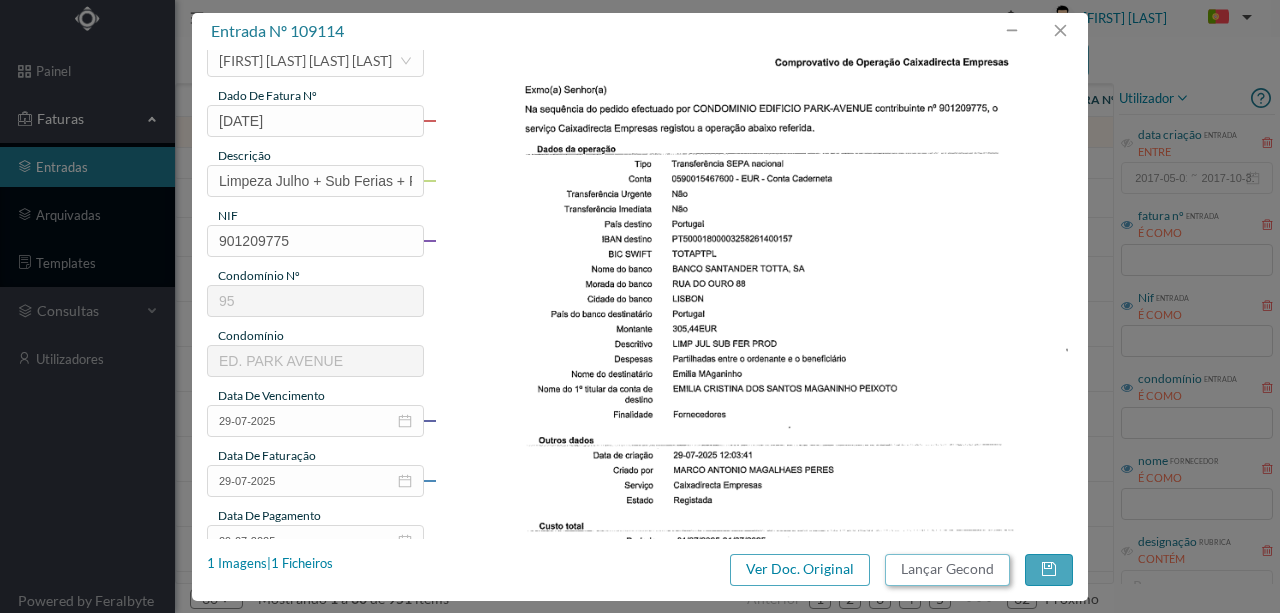 click on "Lançar Gecond" at bounding box center [947, 570] 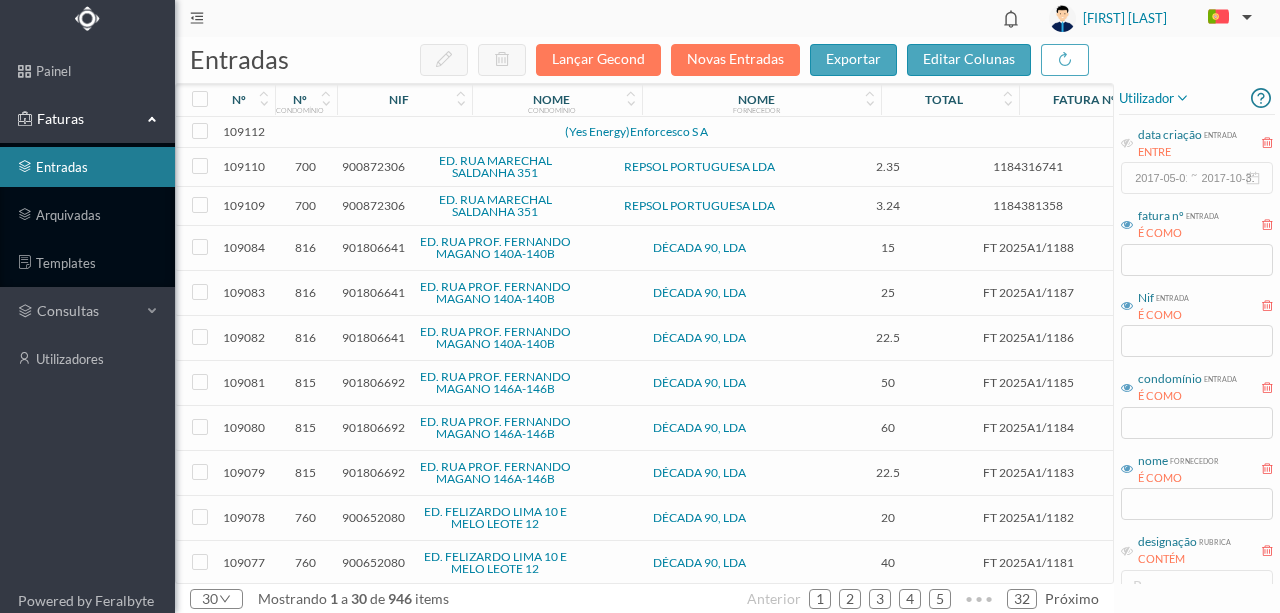 click at bounding box center (432, 132) 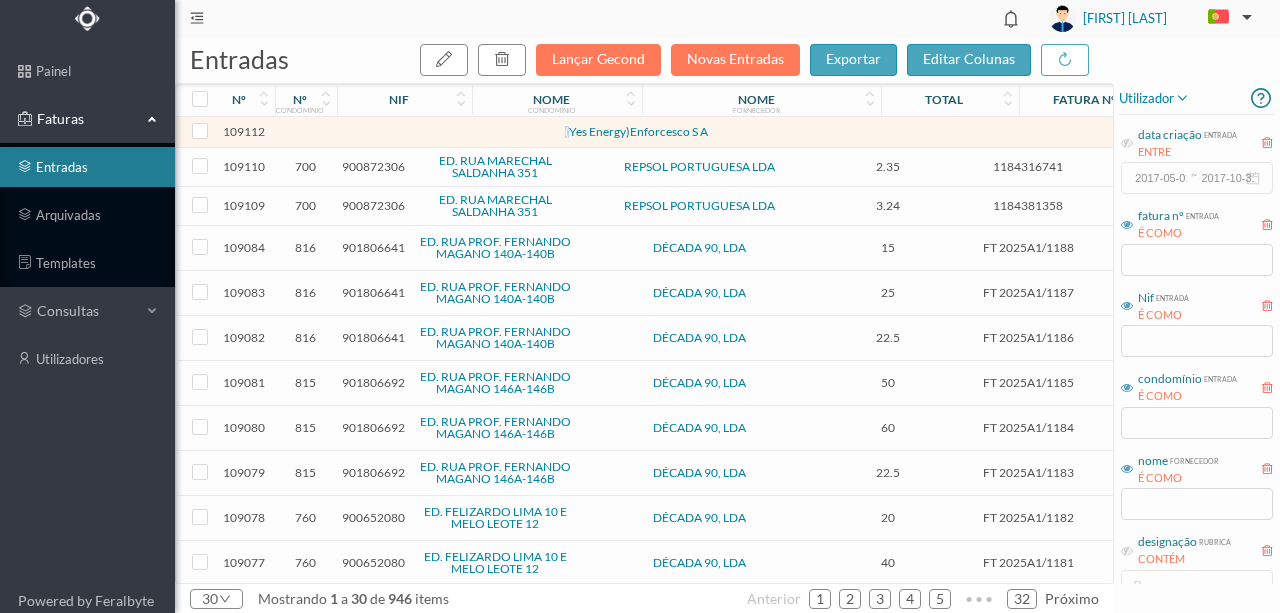 click at bounding box center [432, 132] 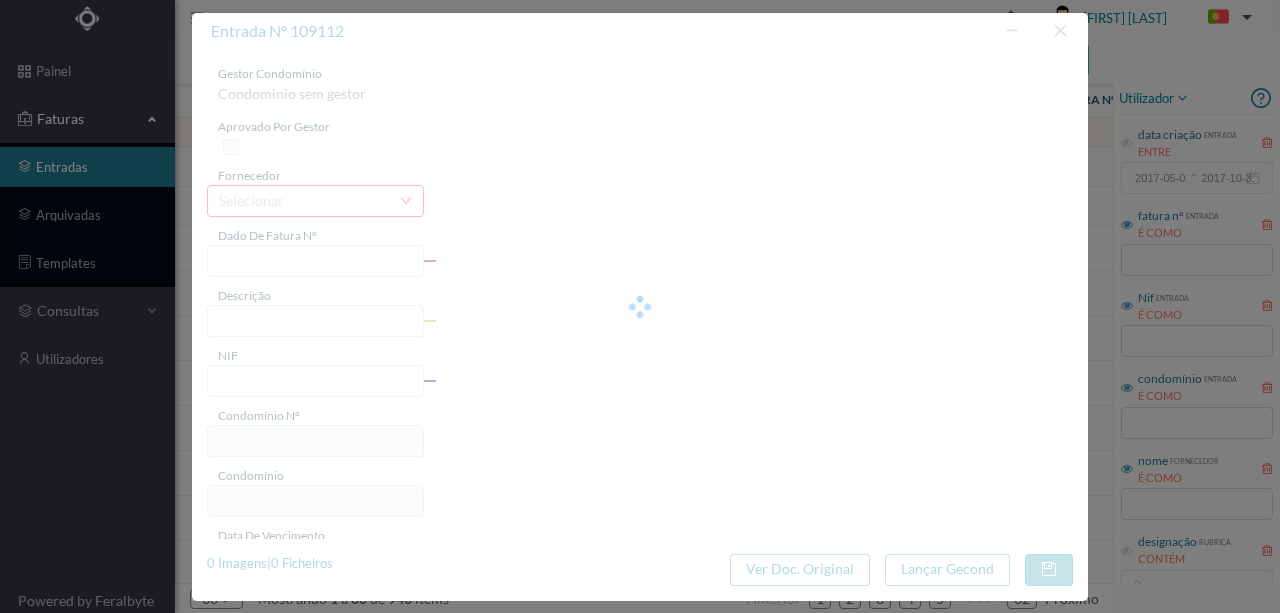 type on "0" 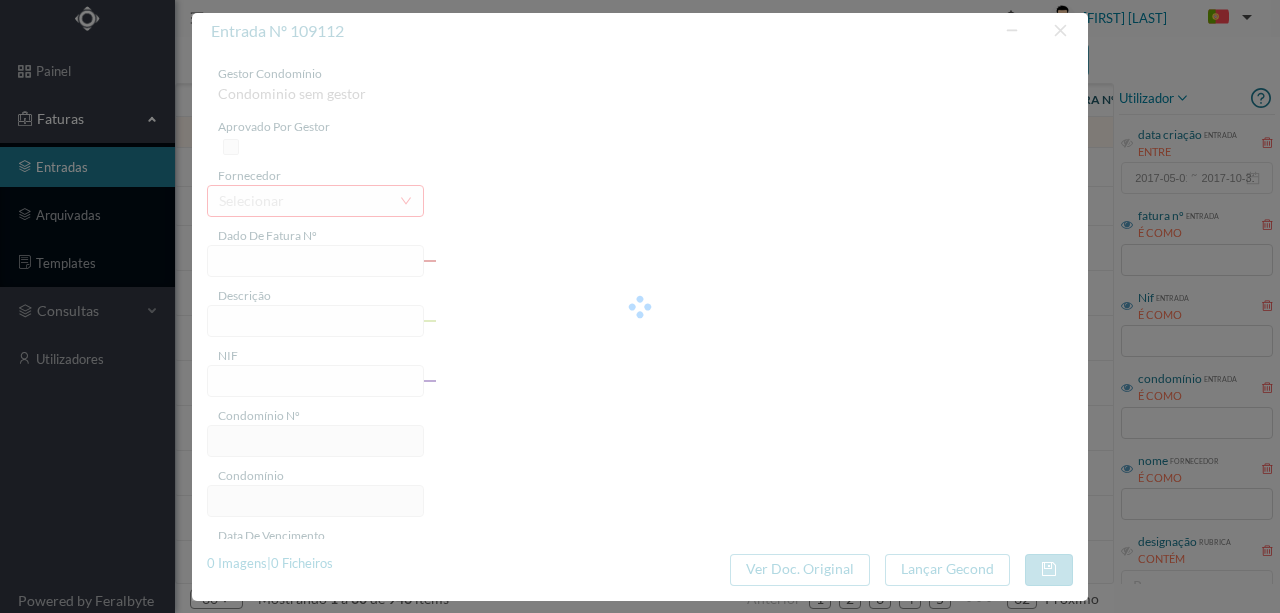 type on "Invalid date" 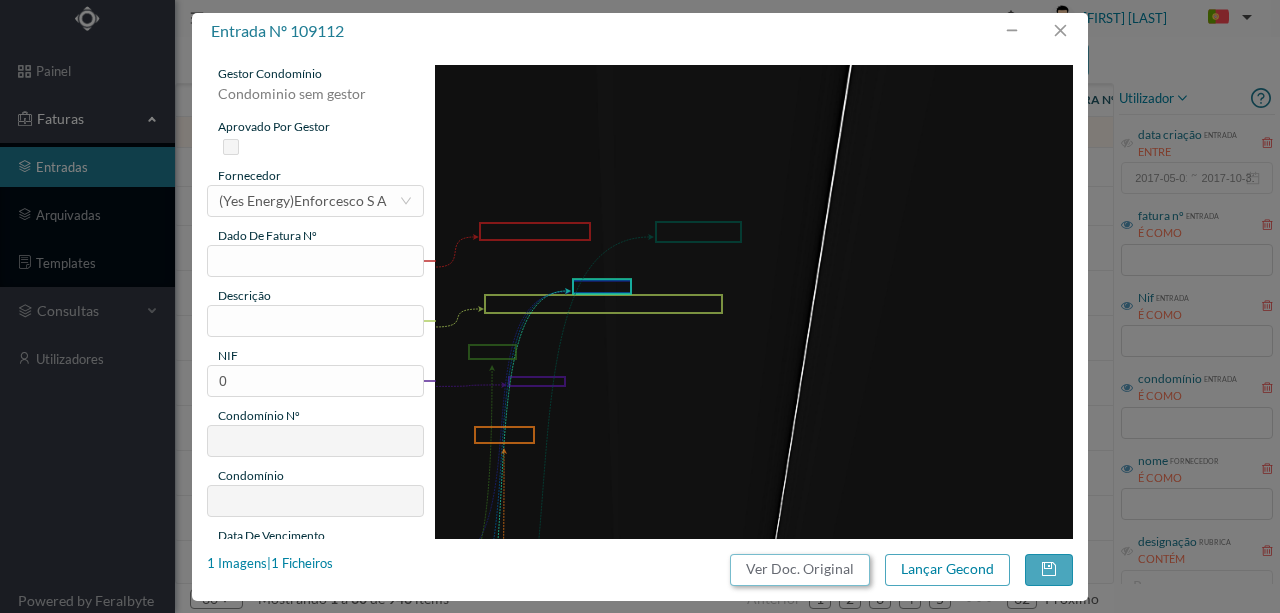 click on "Ver Doc. Original" at bounding box center (800, 570) 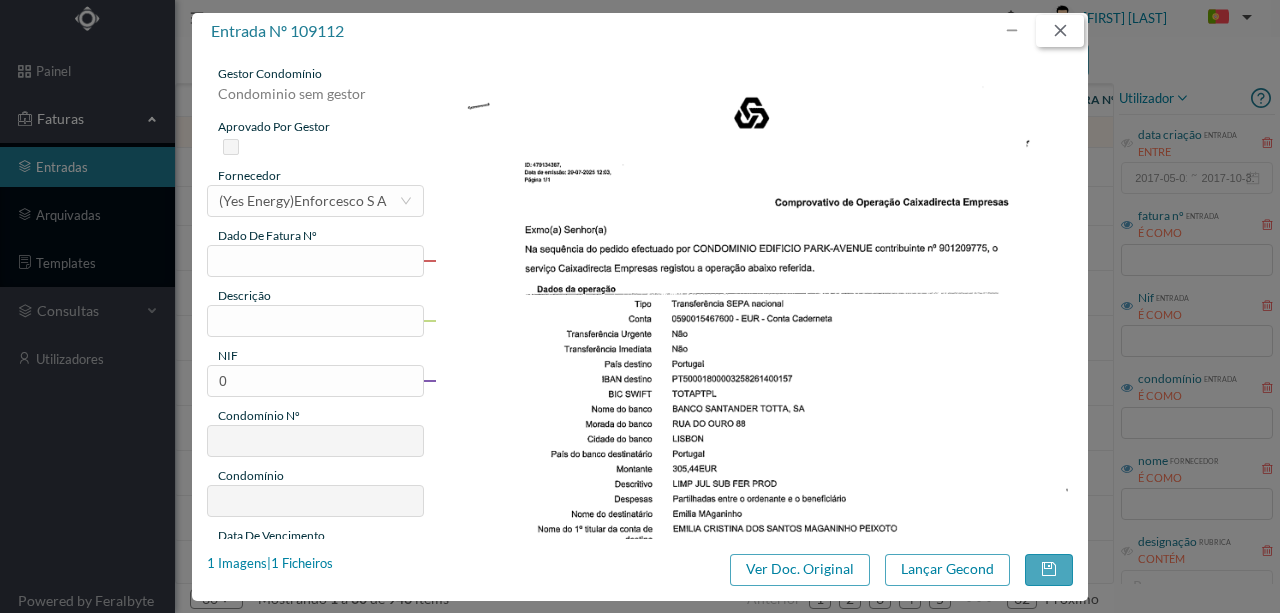 drag, startPoint x: 1064, startPoint y: 22, endPoint x: 1066, endPoint y: 33, distance: 11.18034 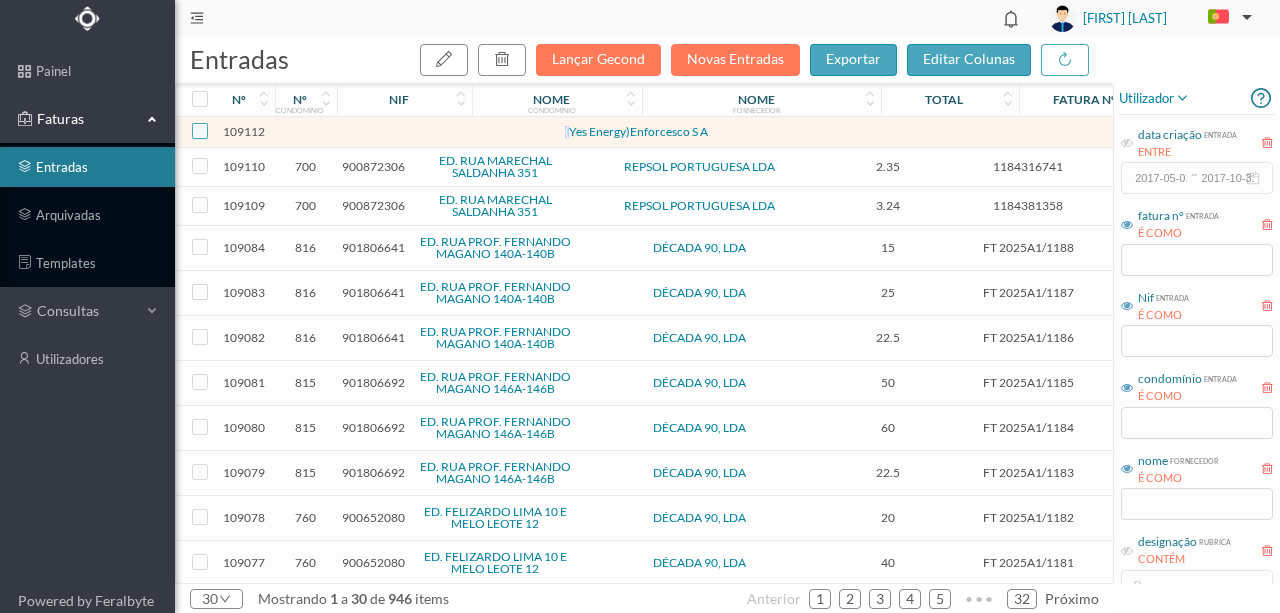 click at bounding box center (200, 131) 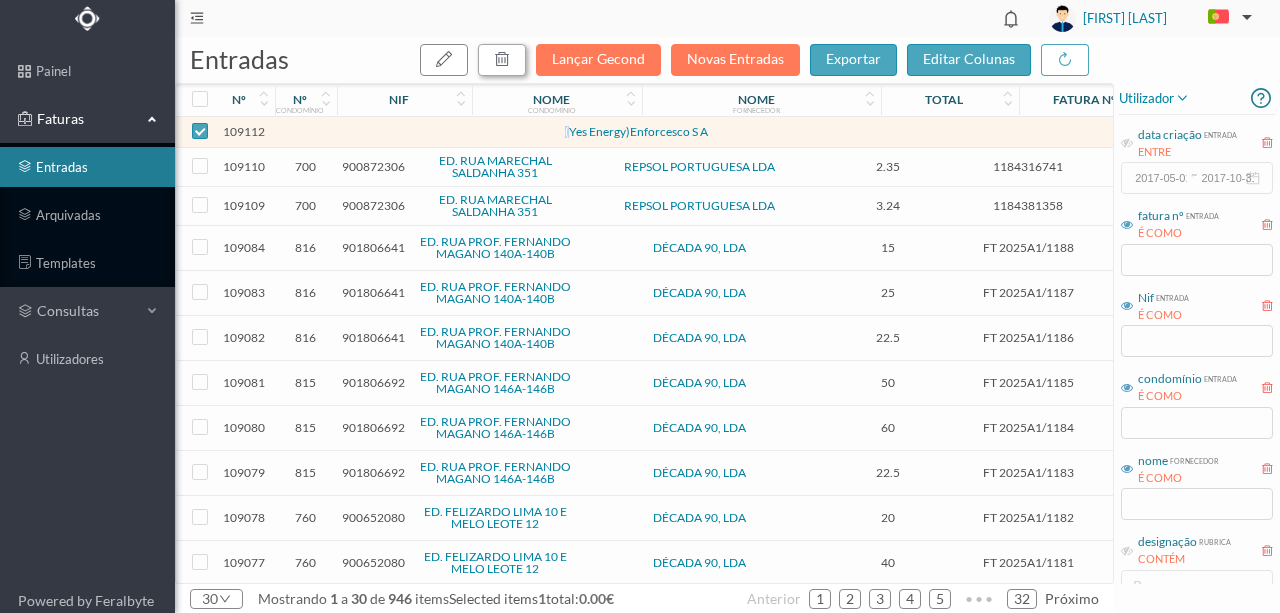 click at bounding box center [502, 59] 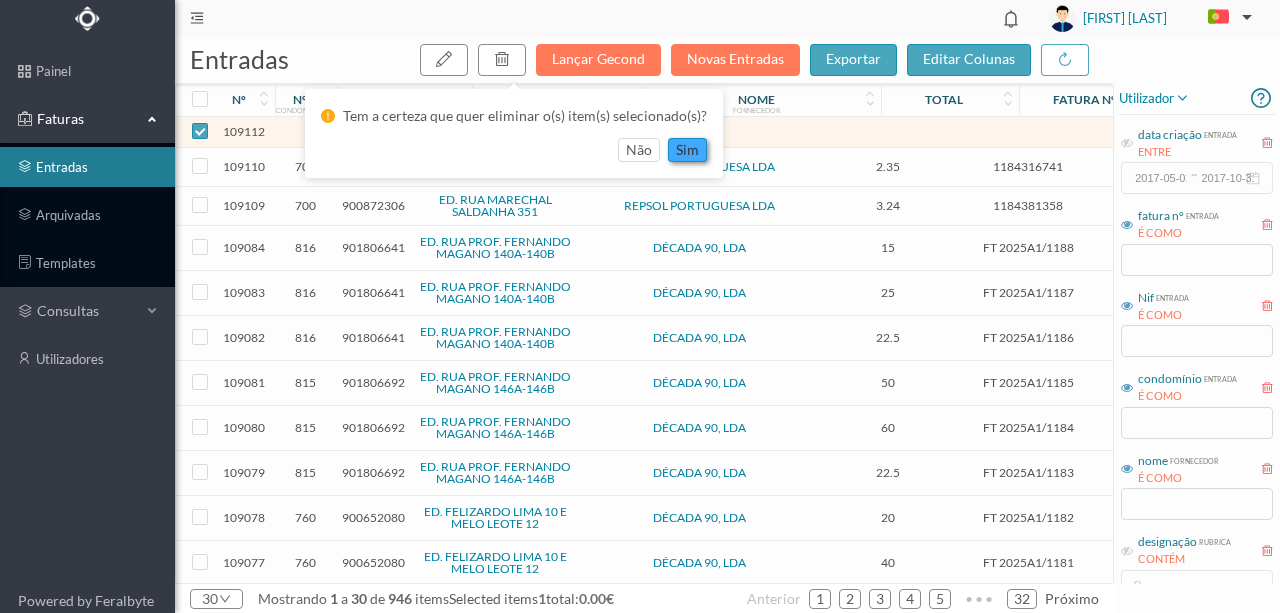 click on "sim" at bounding box center (687, 150) 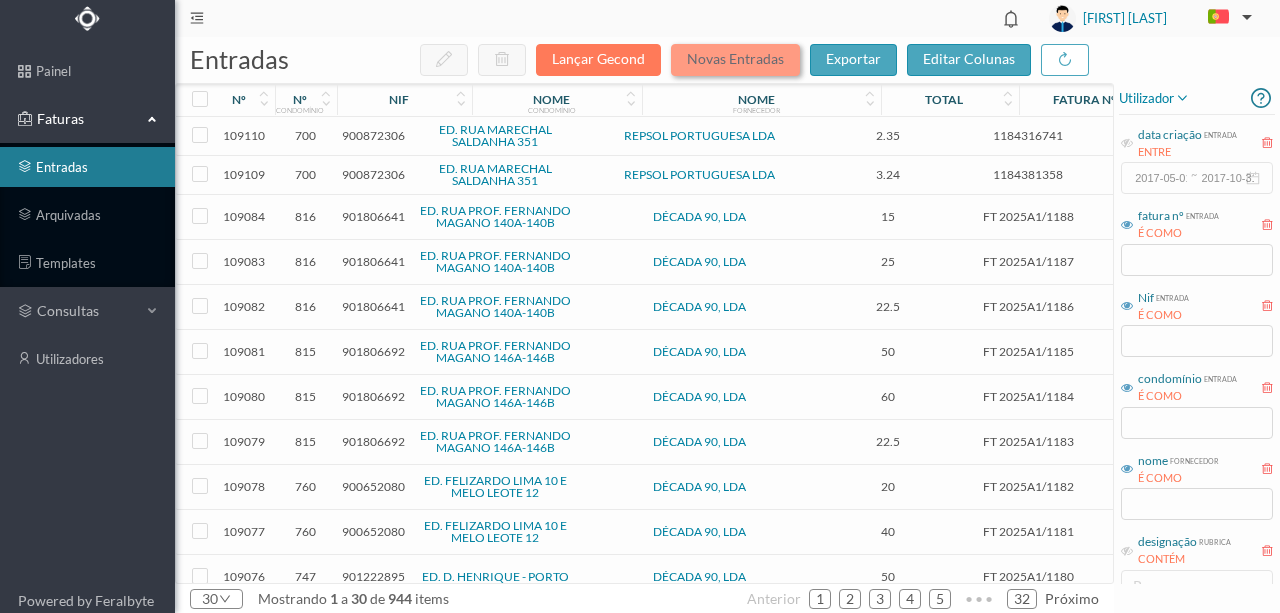click on "Novas Entradas" at bounding box center (735, 60) 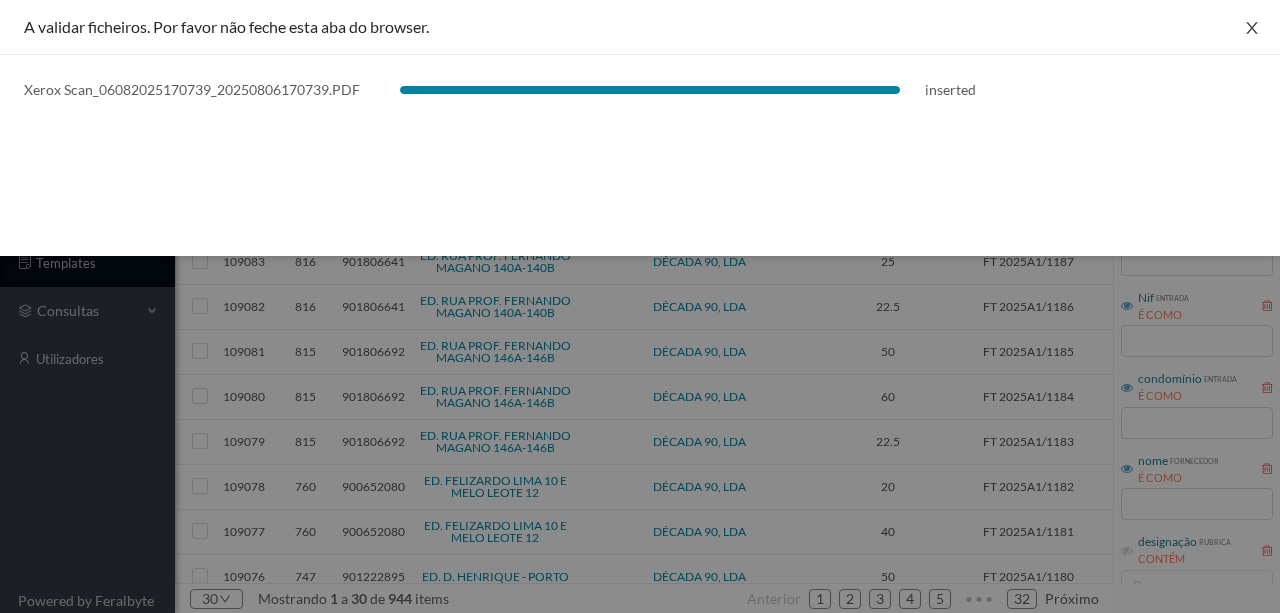 click 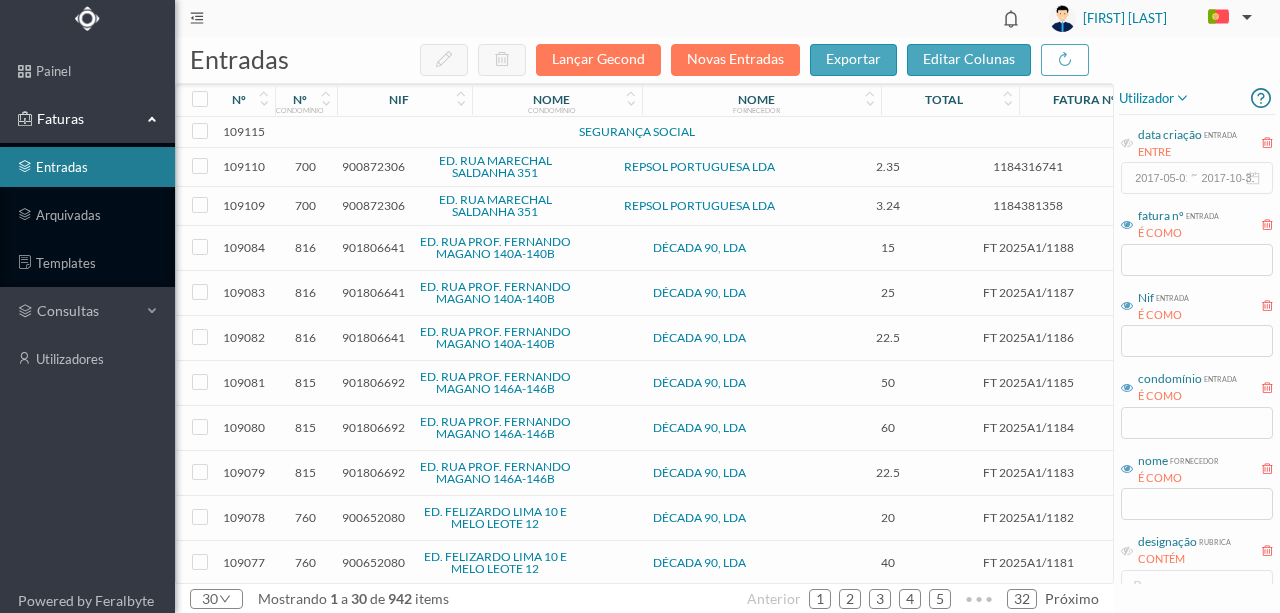 click at bounding box center (432, 132) 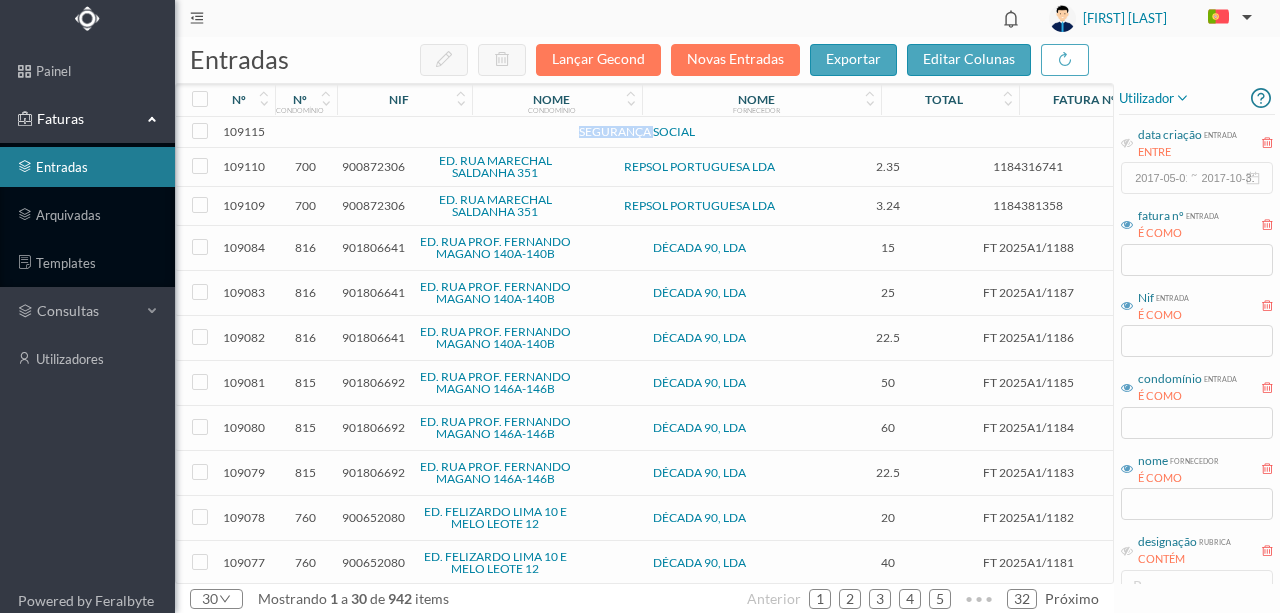 click at bounding box center [432, 132] 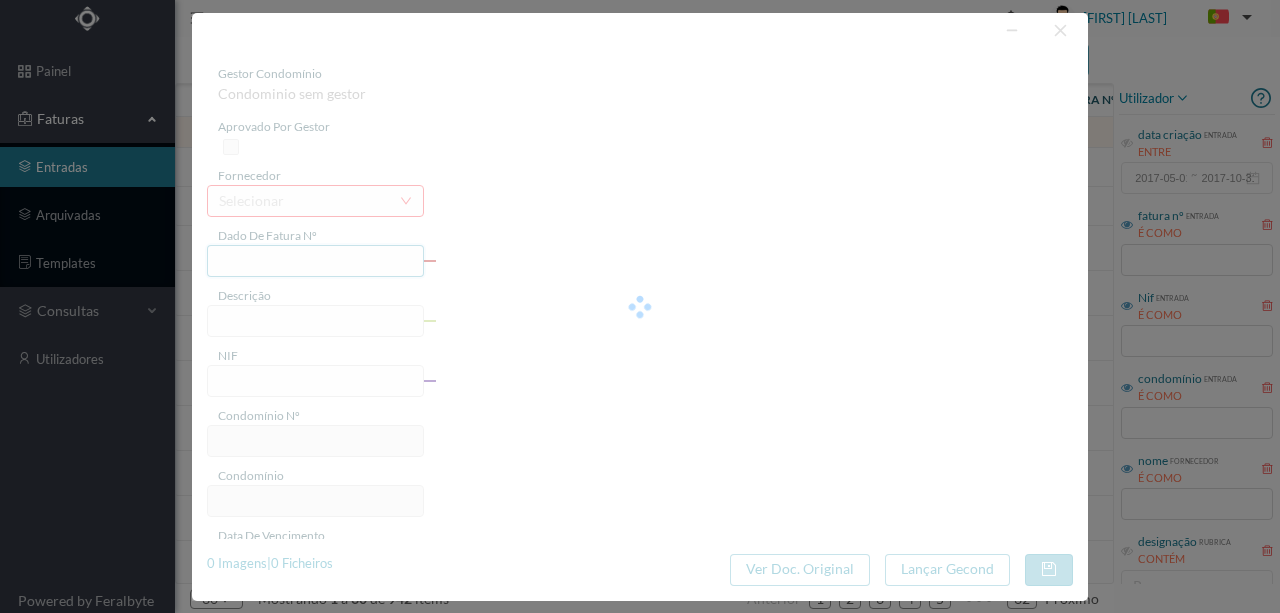 type on "0" 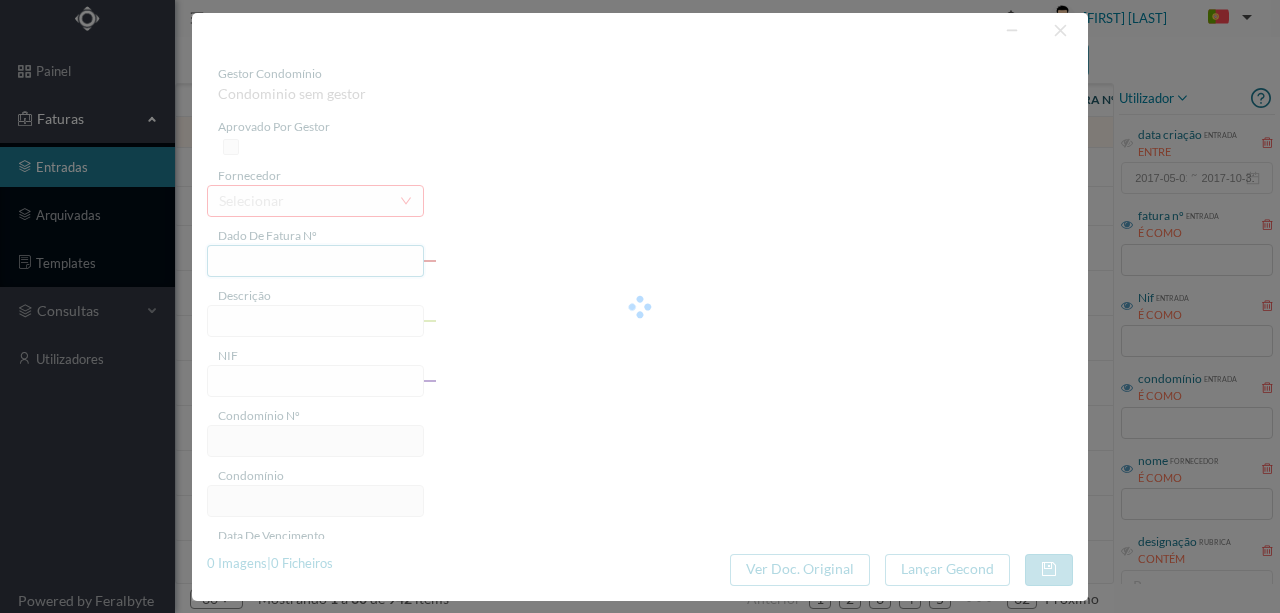 type on "Invalid date" 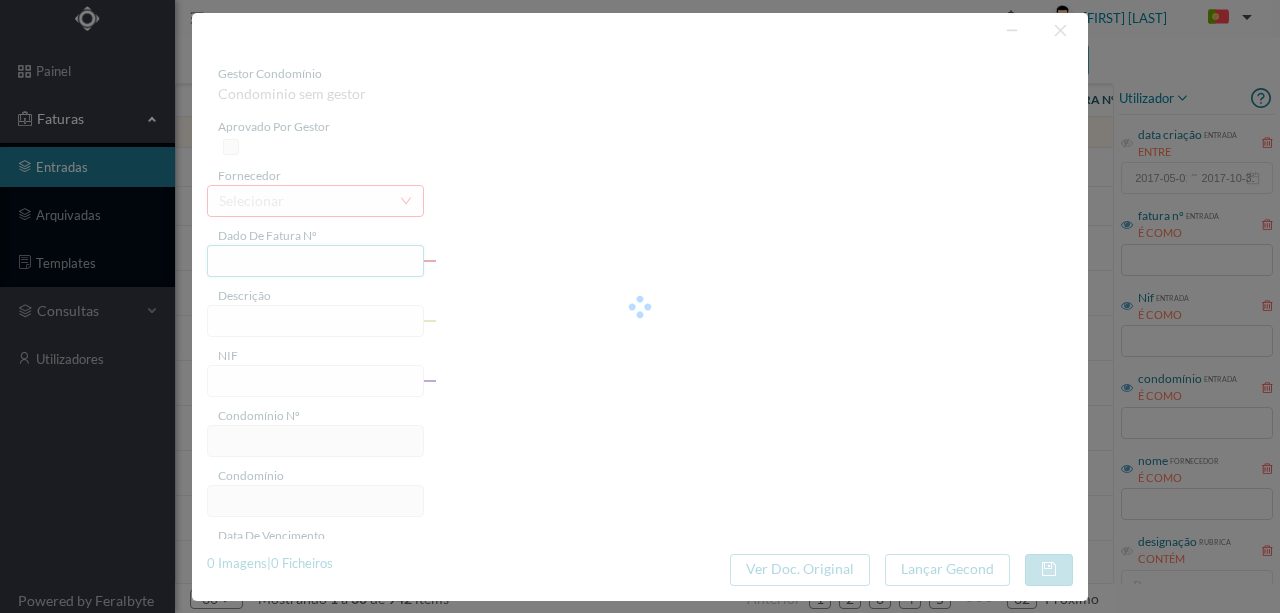 type on "Invalid date" 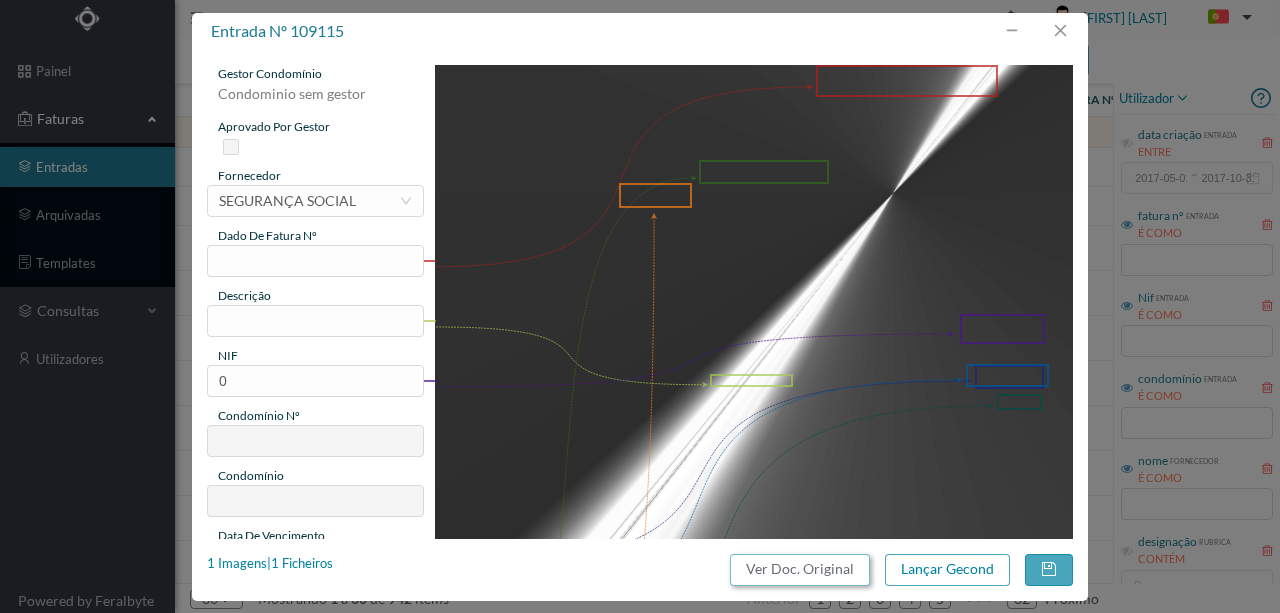 drag, startPoint x: 807, startPoint y: 579, endPoint x: 774, endPoint y: 83, distance: 497.09656 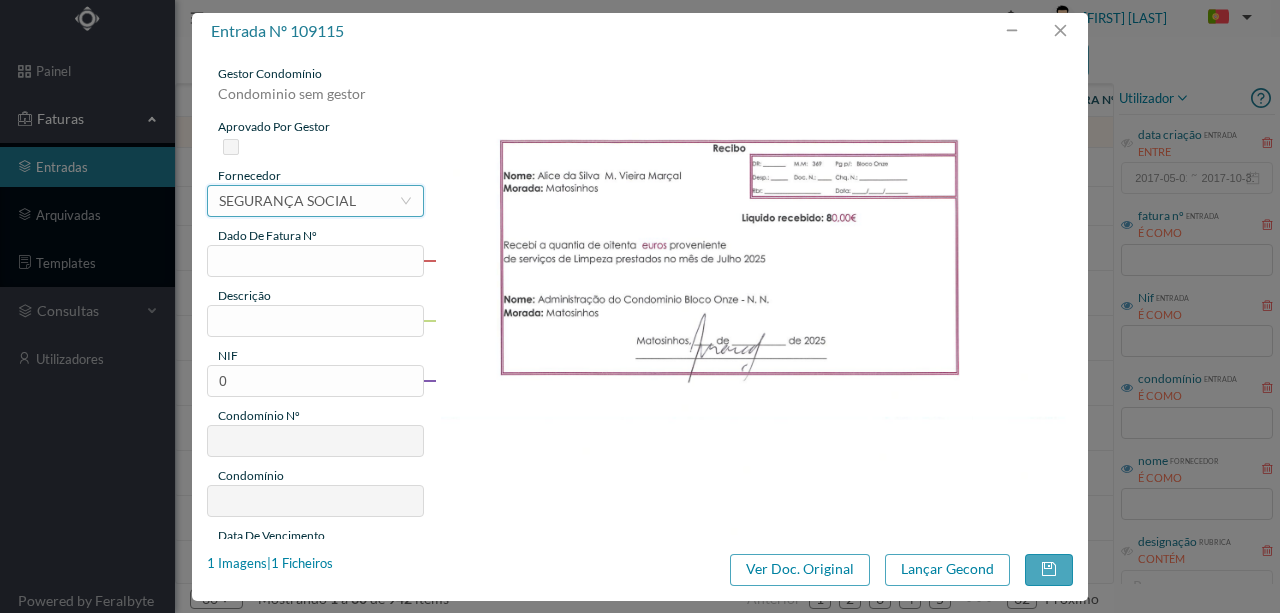 drag, startPoint x: 277, startPoint y: 204, endPoint x: 316, endPoint y: 201, distance: 39.115215 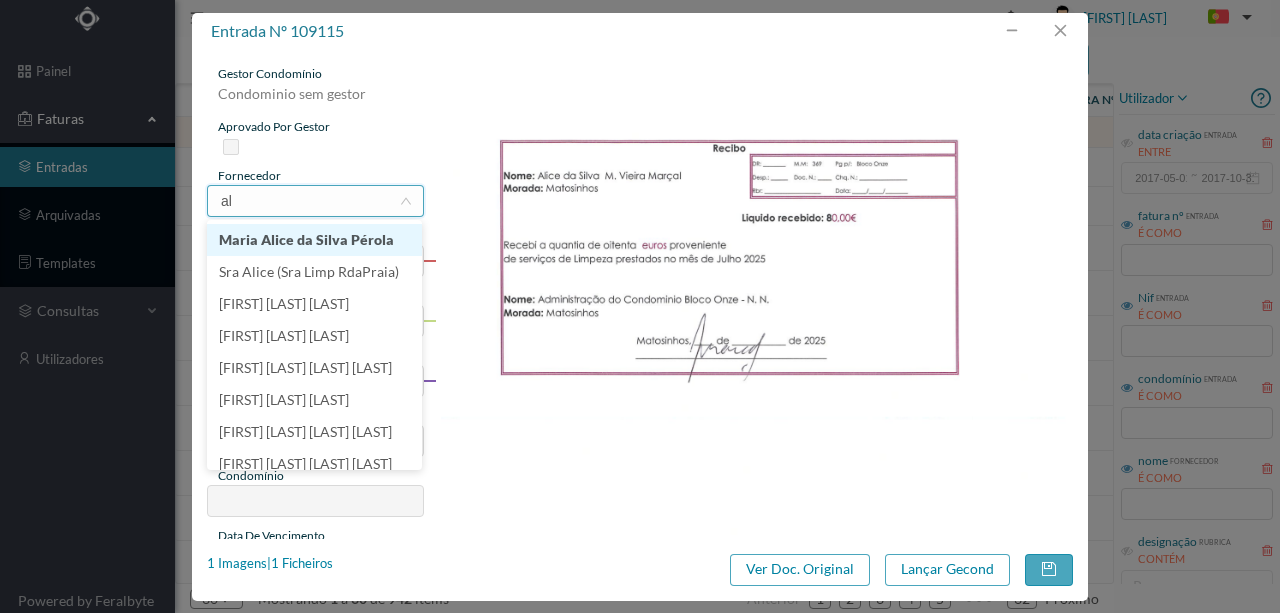 type on "a" 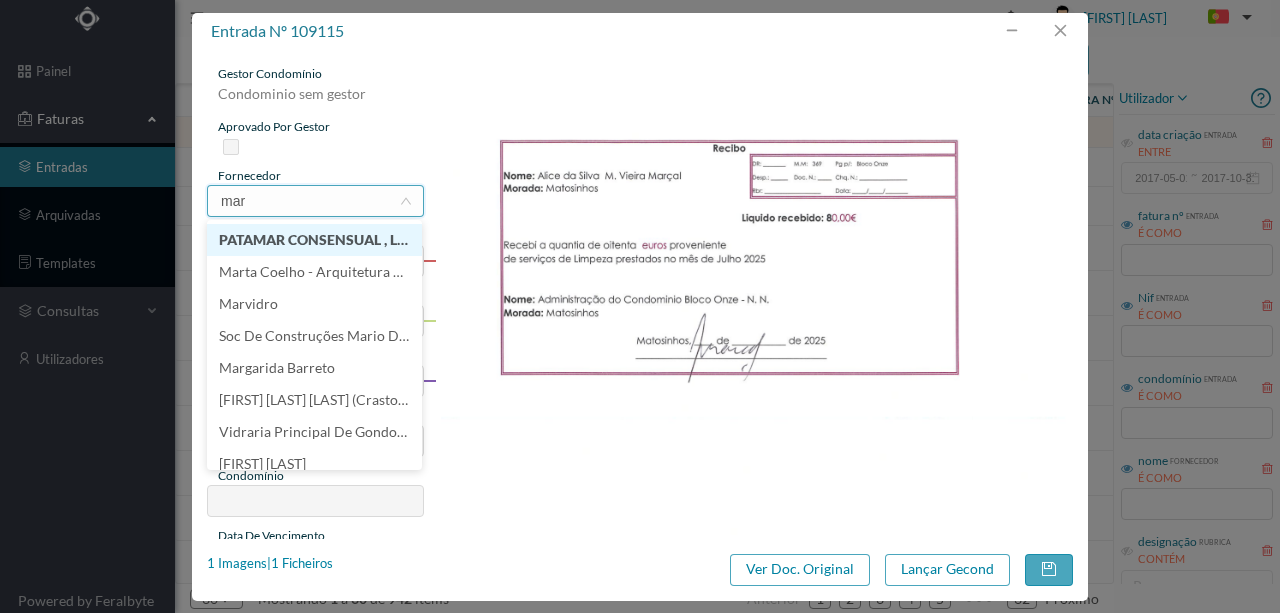 type on "març" 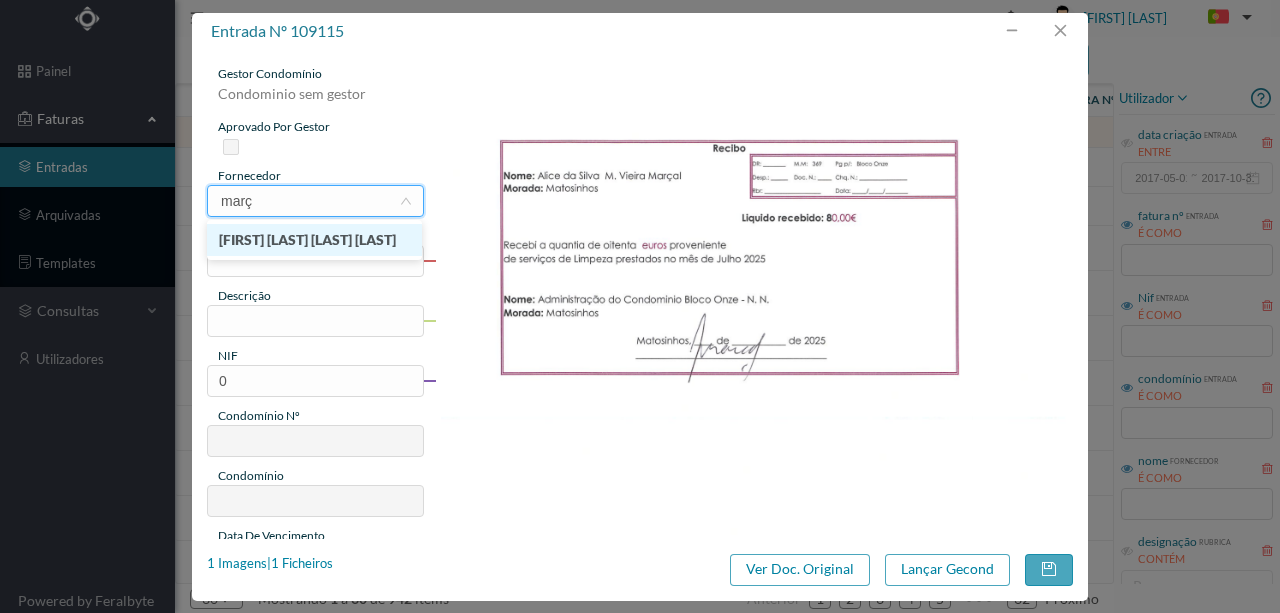 click on "[FIRST] [LAST] [LAST] [LAST]" at bounding box center [314, 240] 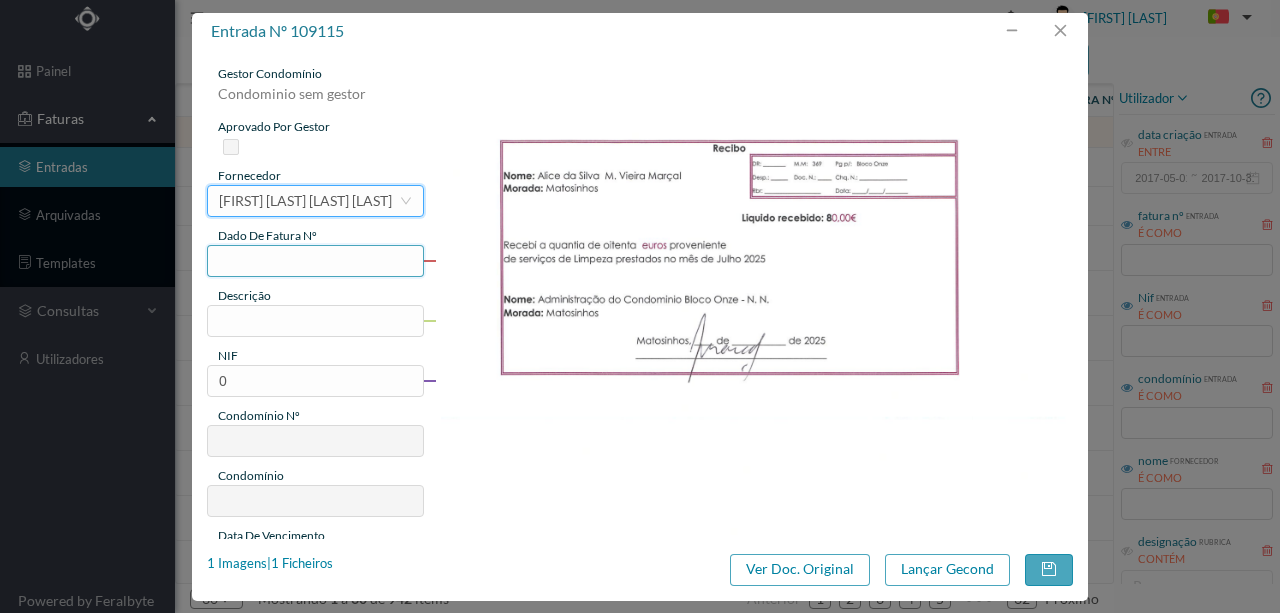 click at bounding box center (315, 261) 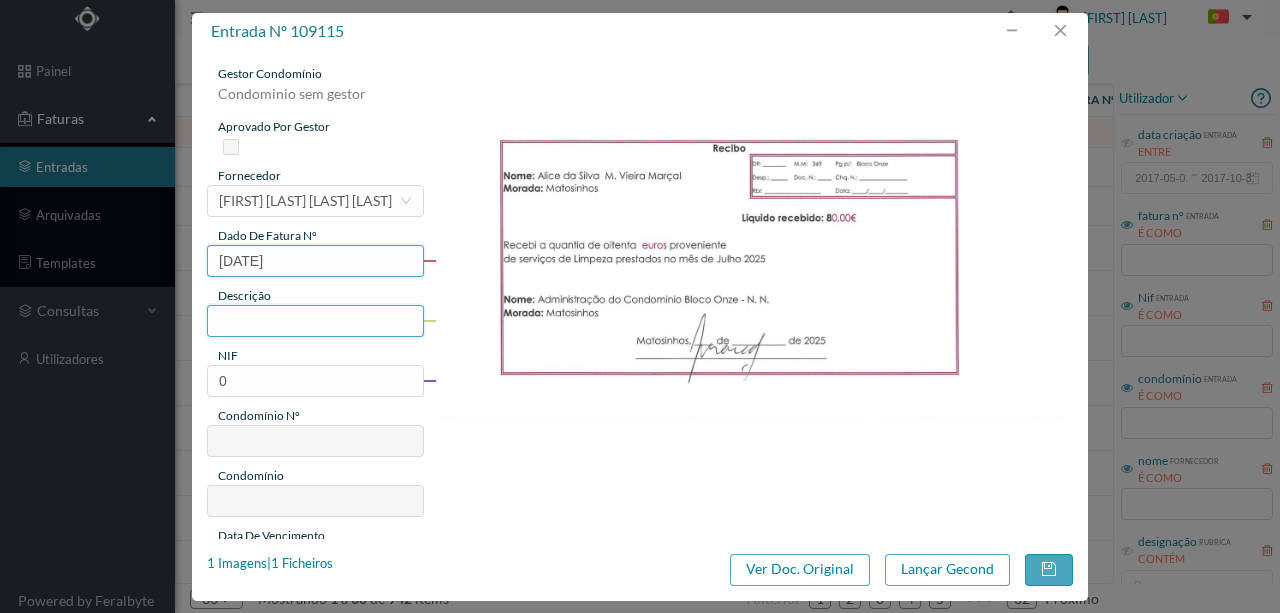 type on "[DATE]" 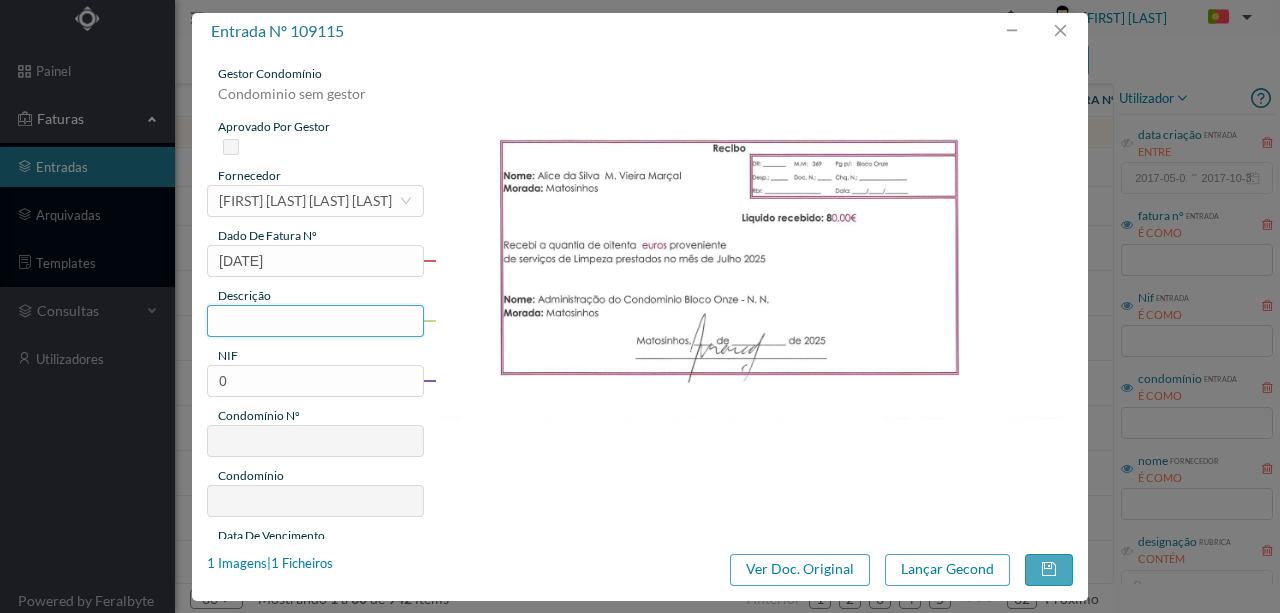 click at bounding box center (315, 321) 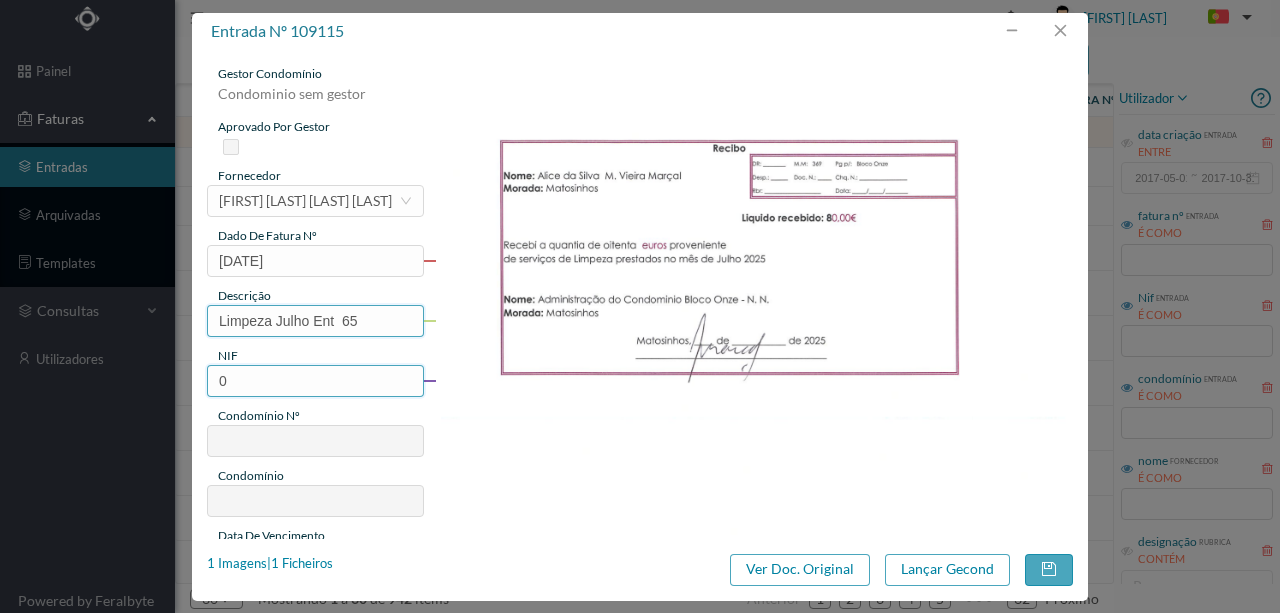 type on "Limpeza Julho Ent  65" 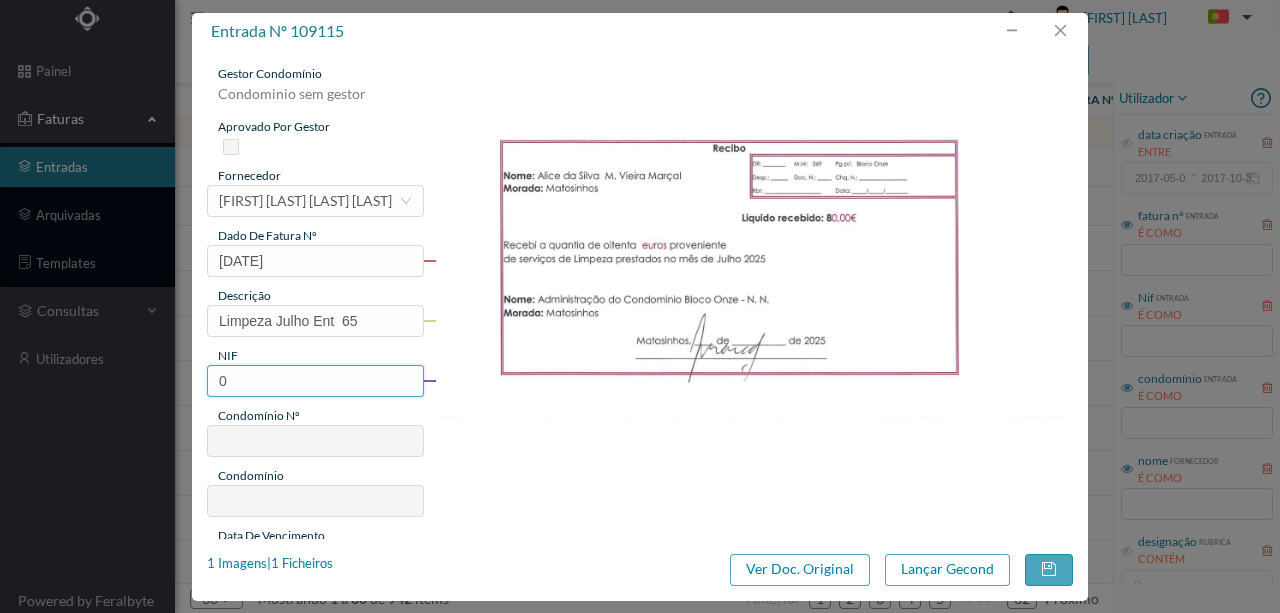 drag, startPoint x: 248, startPoint y: 374, endPoint x: 196, endPoint y: 380, distance: 52.34501 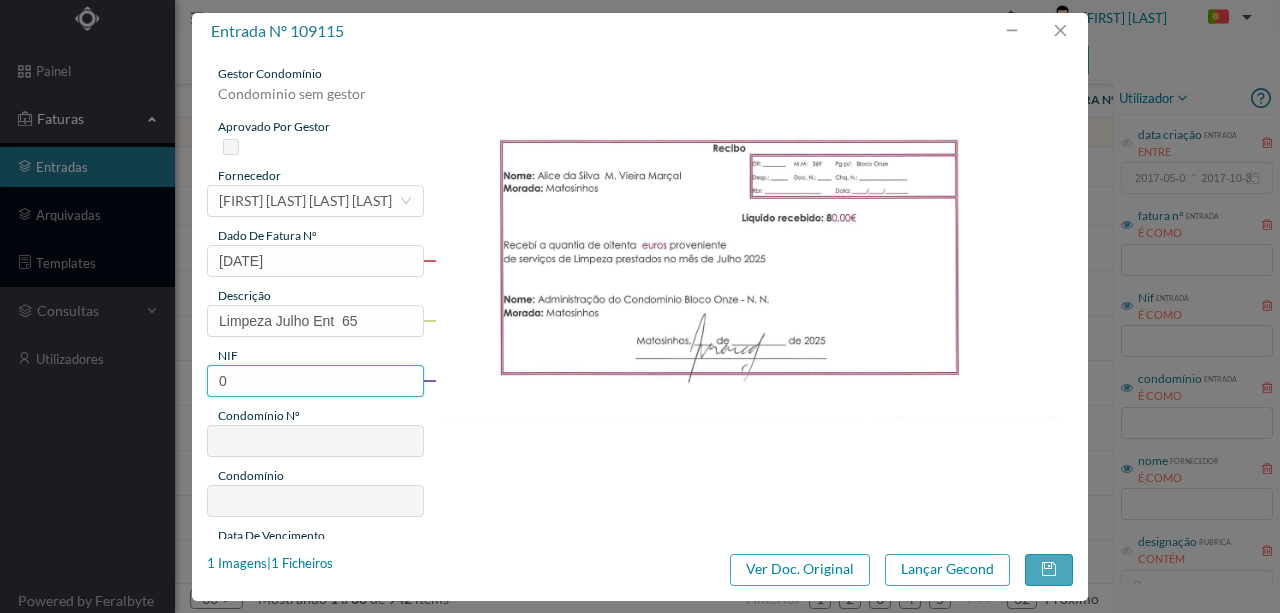 paste on "901209775" 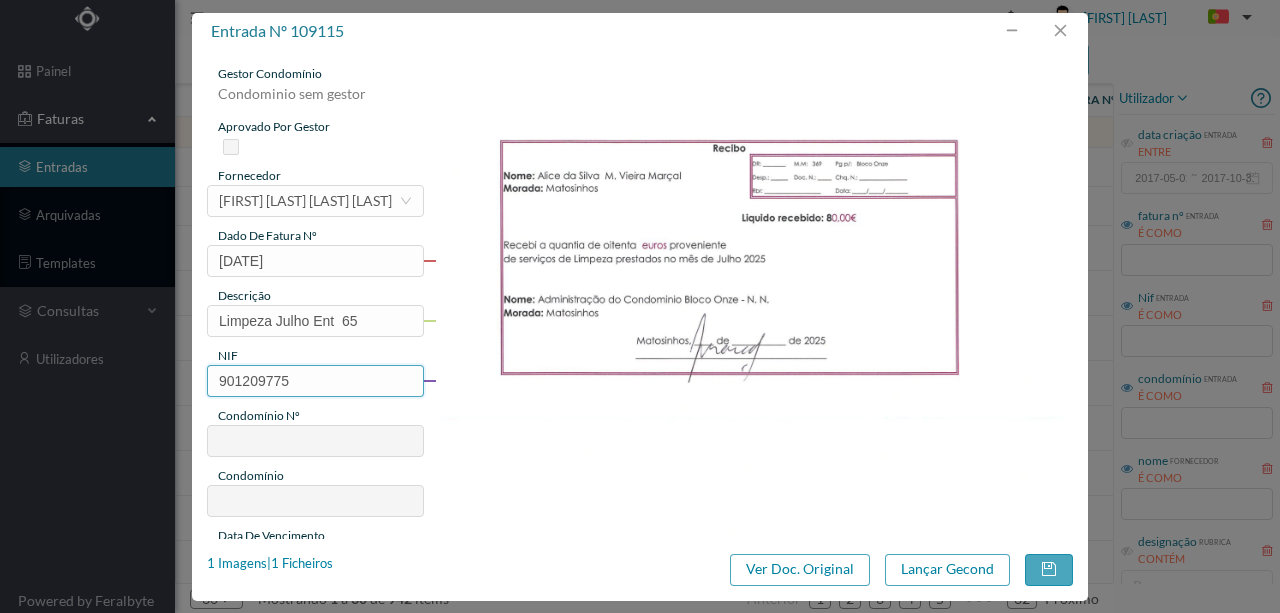 type on "95" 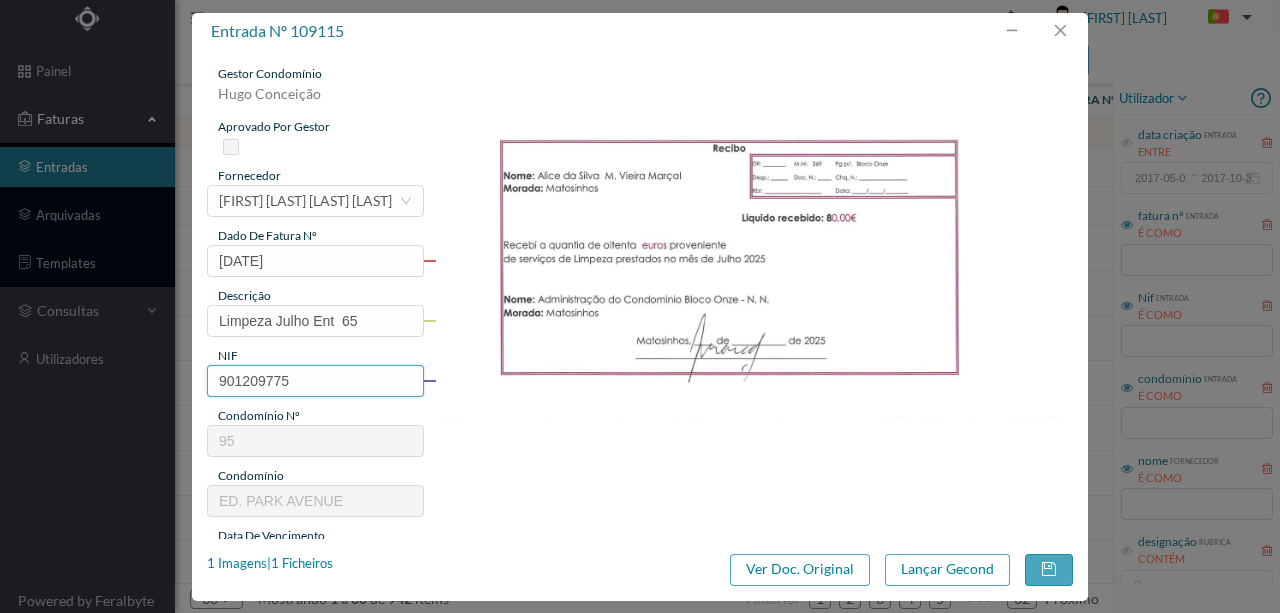 drag, startPoint x: 344, startPoint y: 379, endPoint x: 168, endPoint y: 360, distance: 177.0226 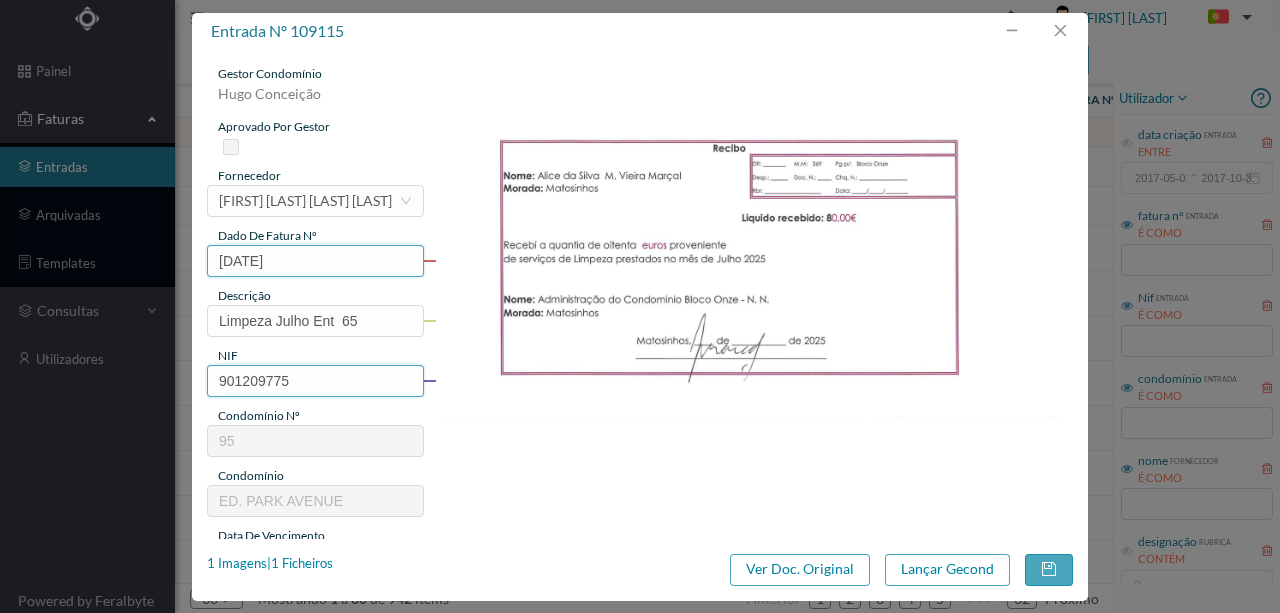 type on "901561231" 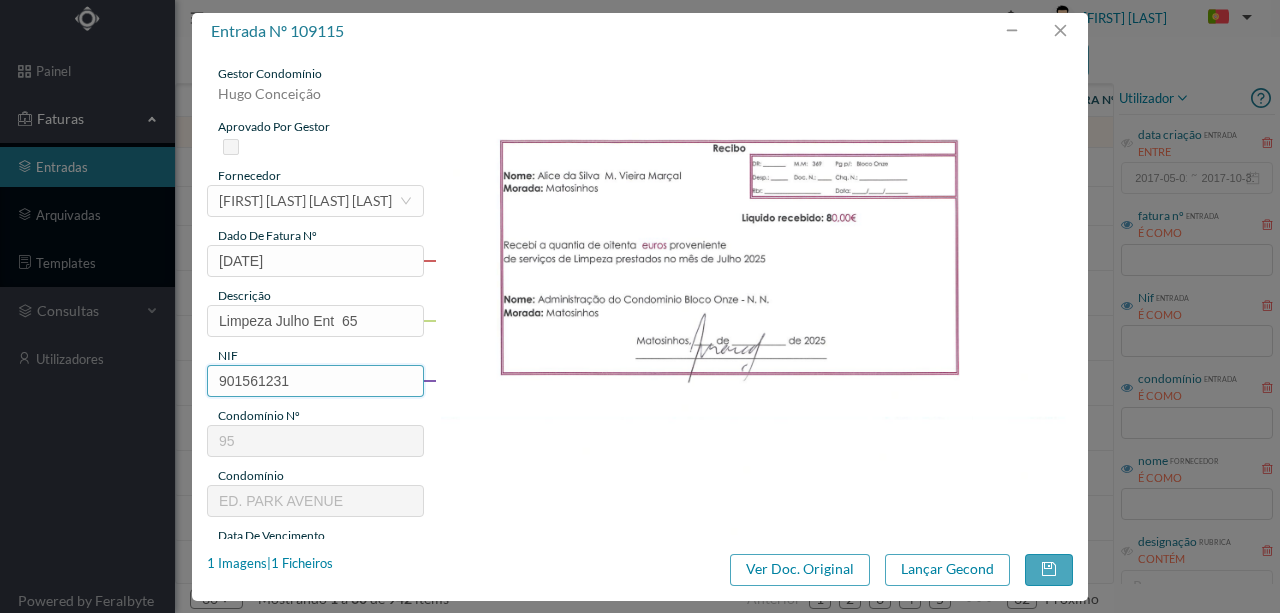 scroll, scrollTop: 266, scrollLeft: 0, axis: vertical 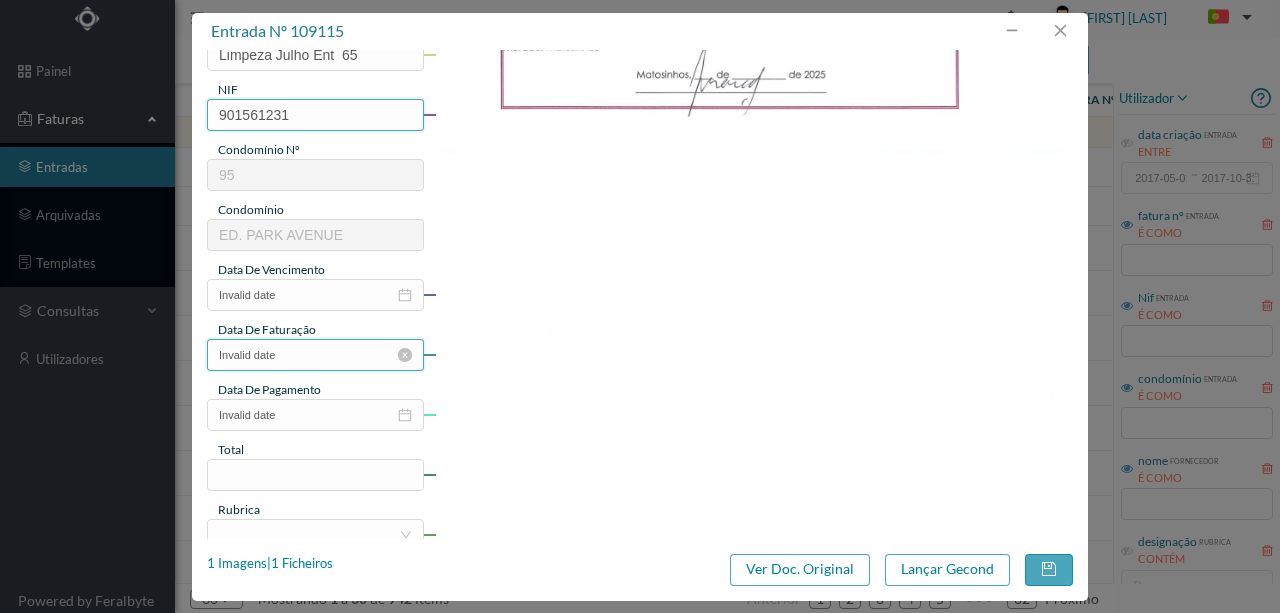 type on "369" 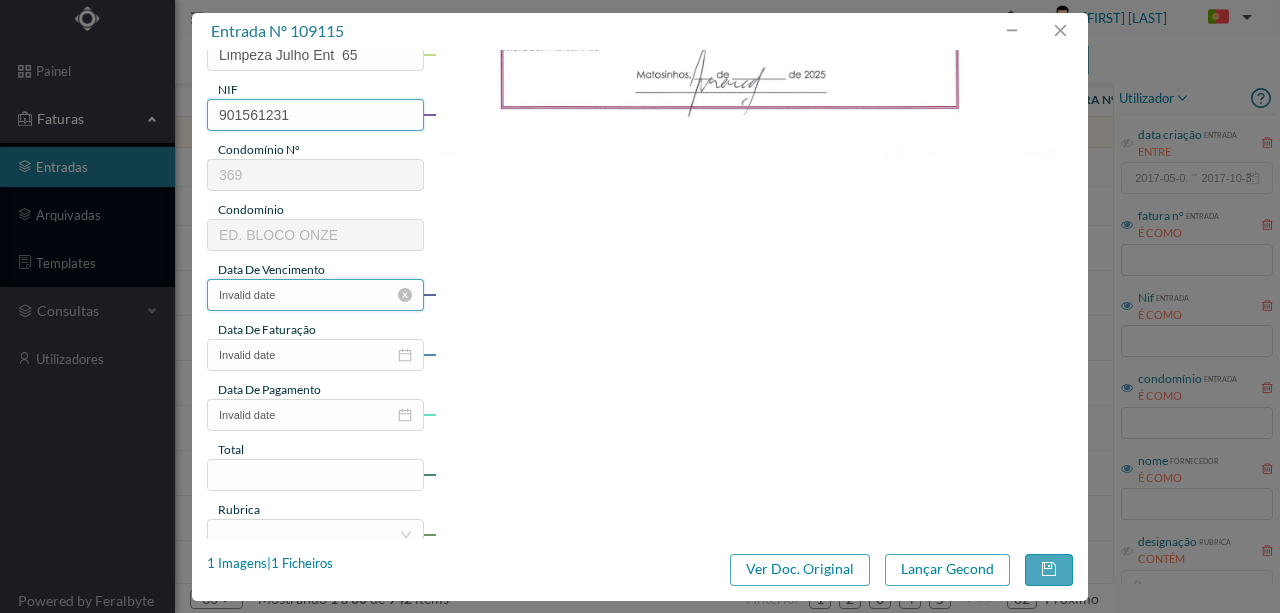 type on "901561231" 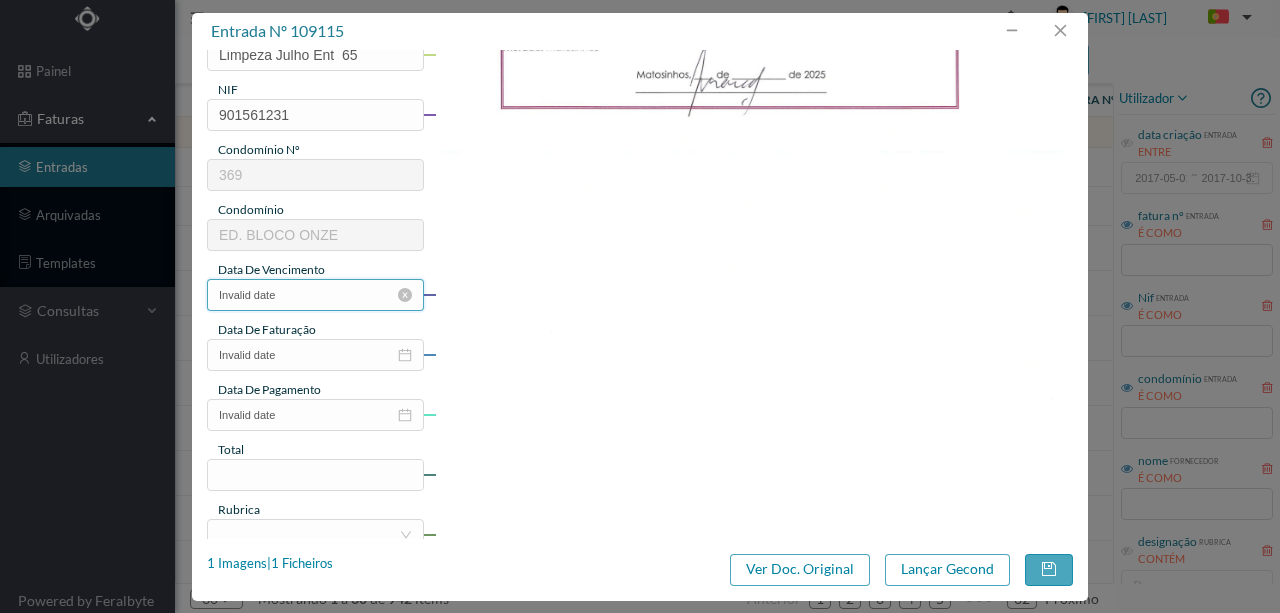 click on "Invalid date" at bounding box center (315, 295) 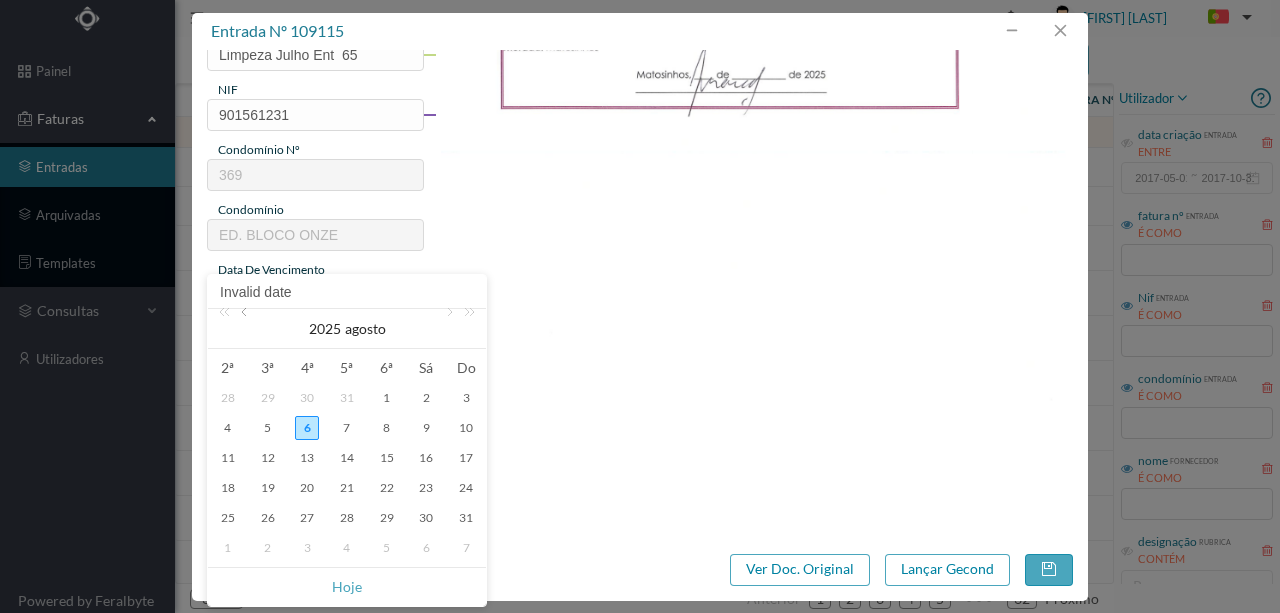 click at bounding box center [246, 329] 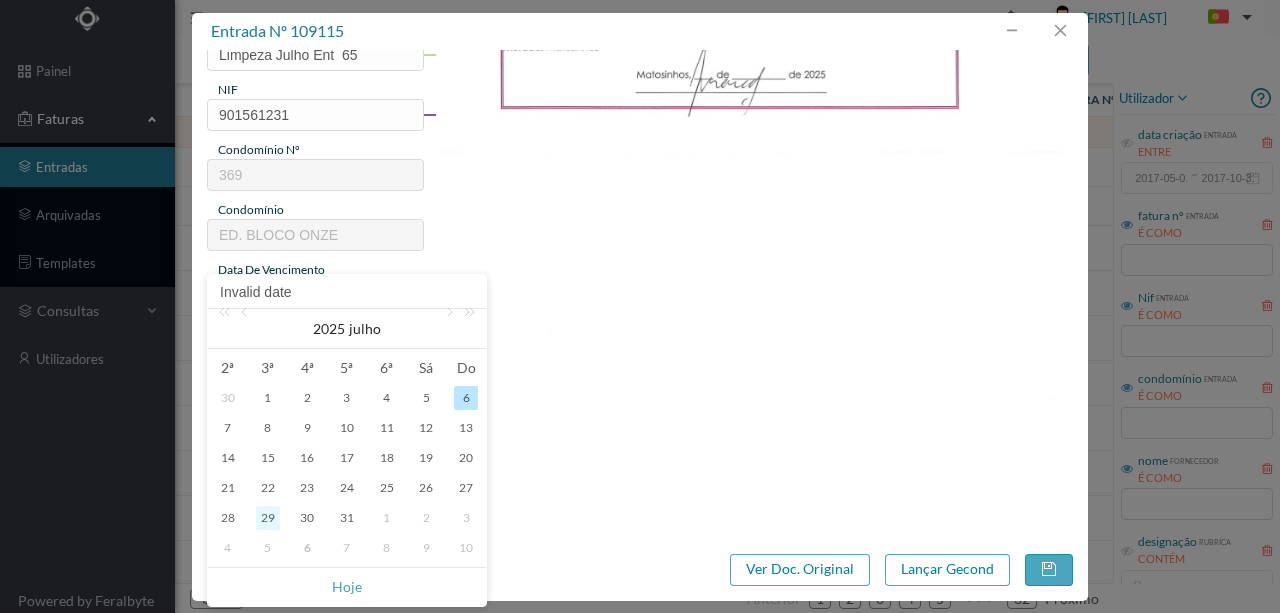 click on "29" at bounding box center [268, 518] 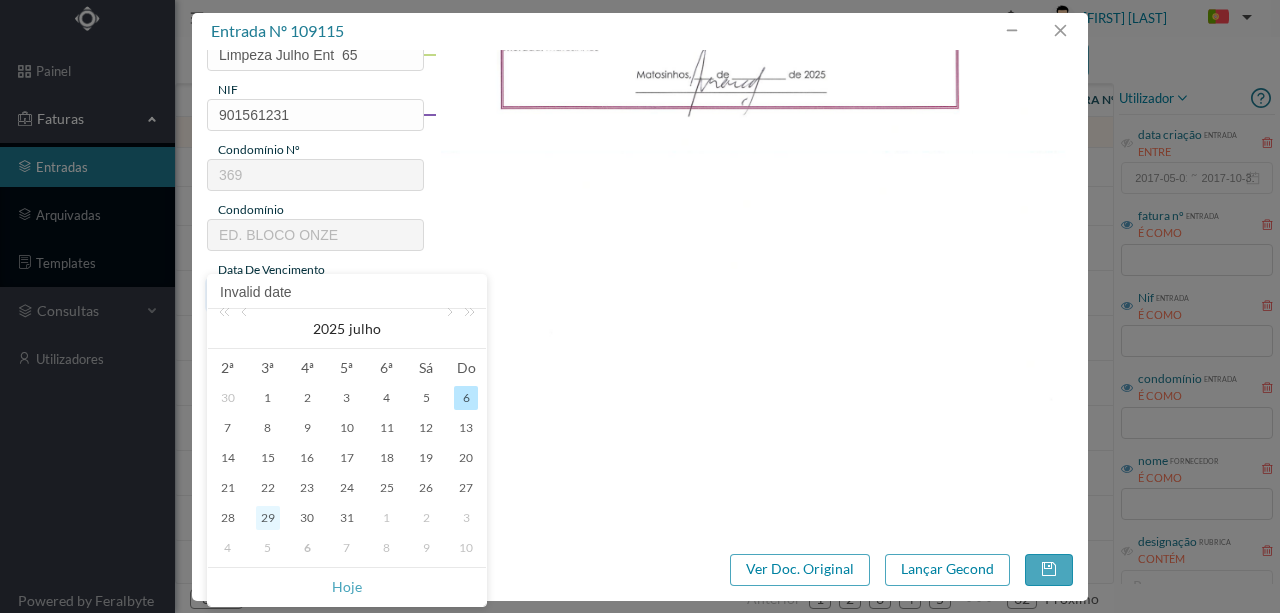 type on "2025-07-29" 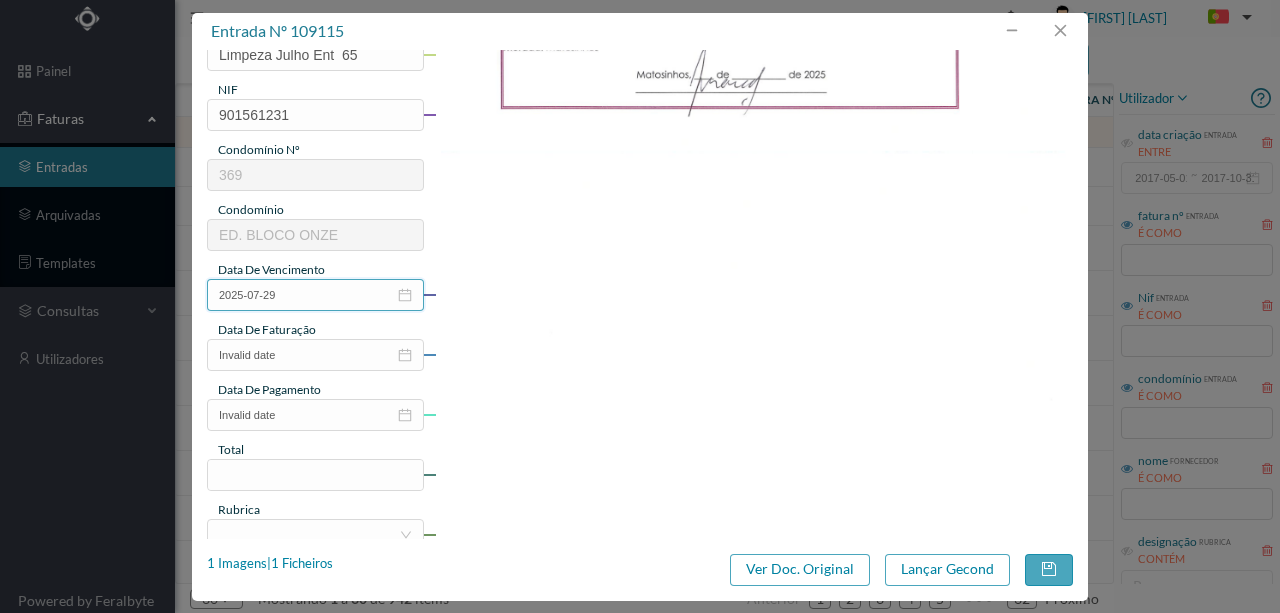 scroll, scrollTop: 466, scrollLeft: 0, axis: vertical 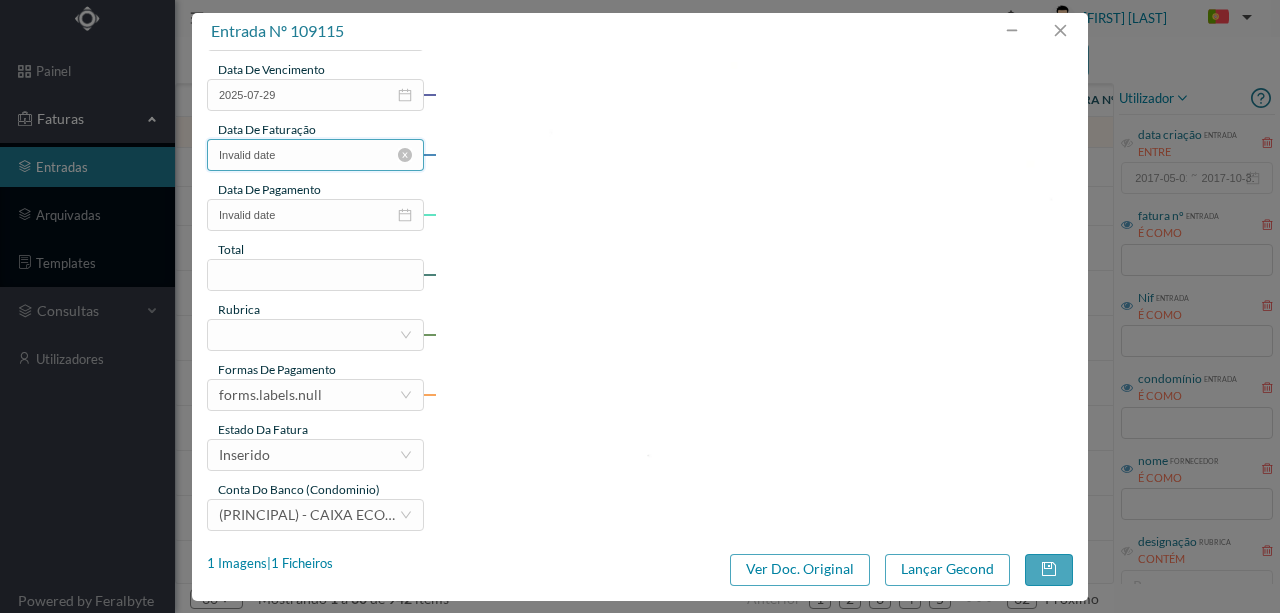 click on "Invalid date" at bounding box center [315, 155] 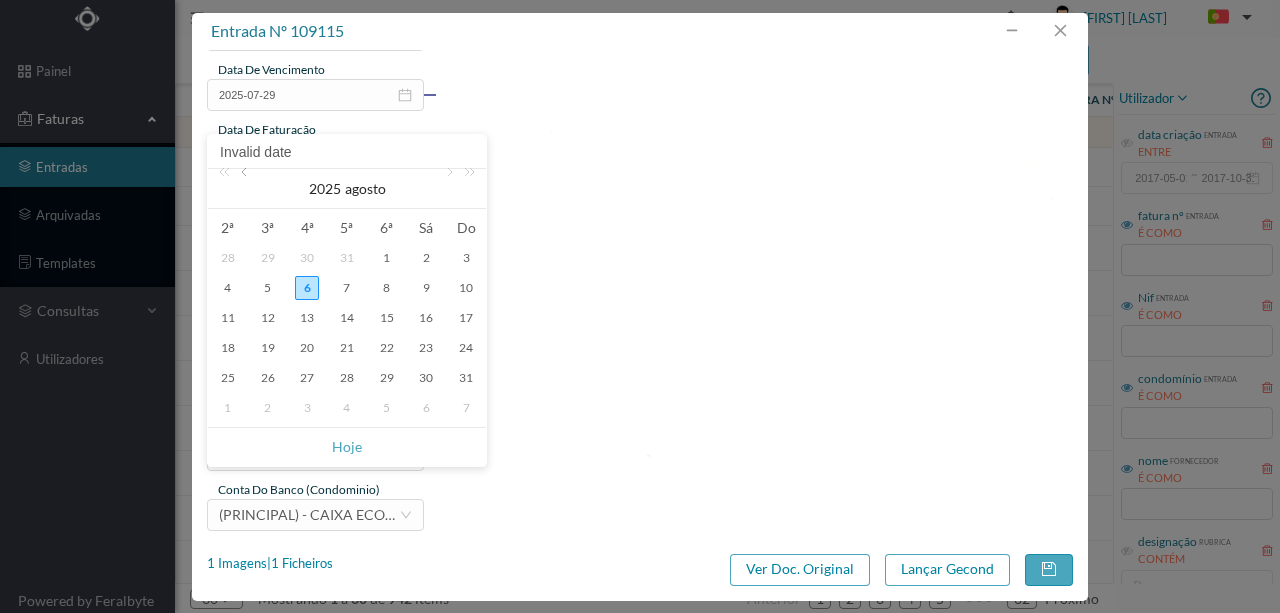 click at bounding box center (246, 189) 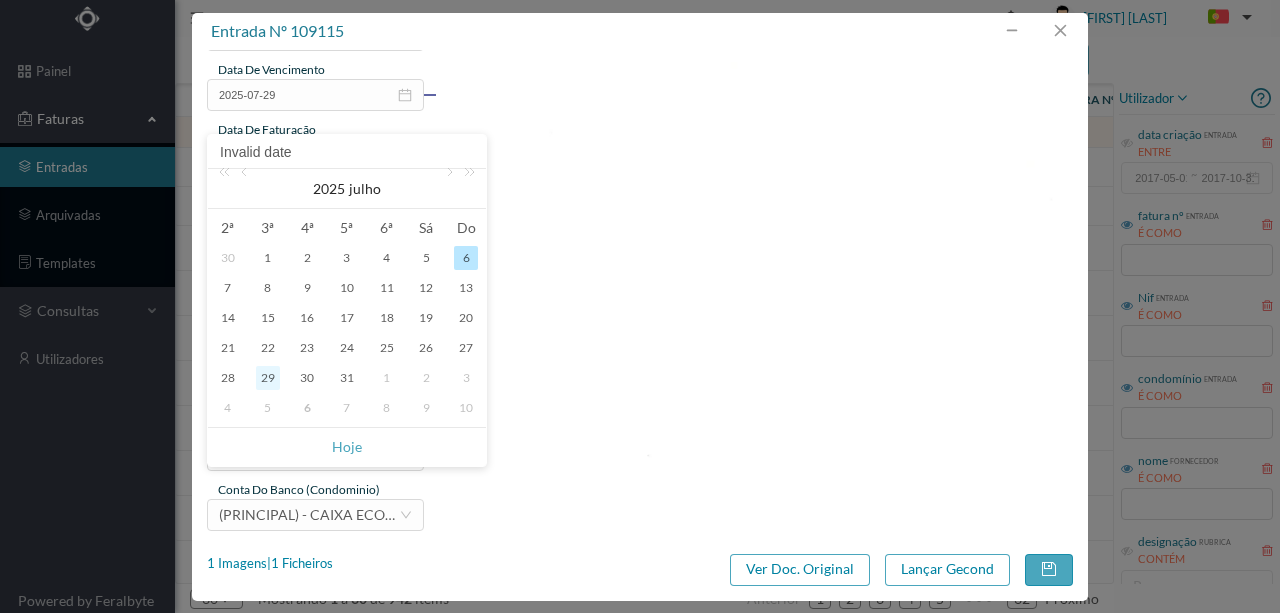 click on "29" at bounding box center (268, 378) 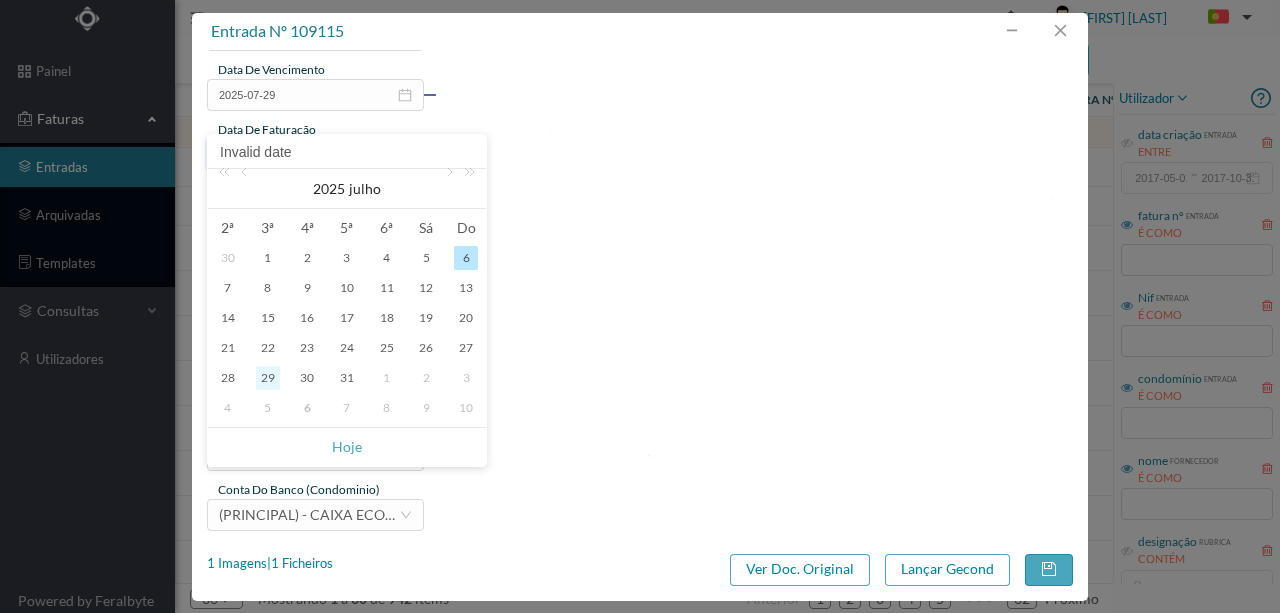 type on "2025-07-29" 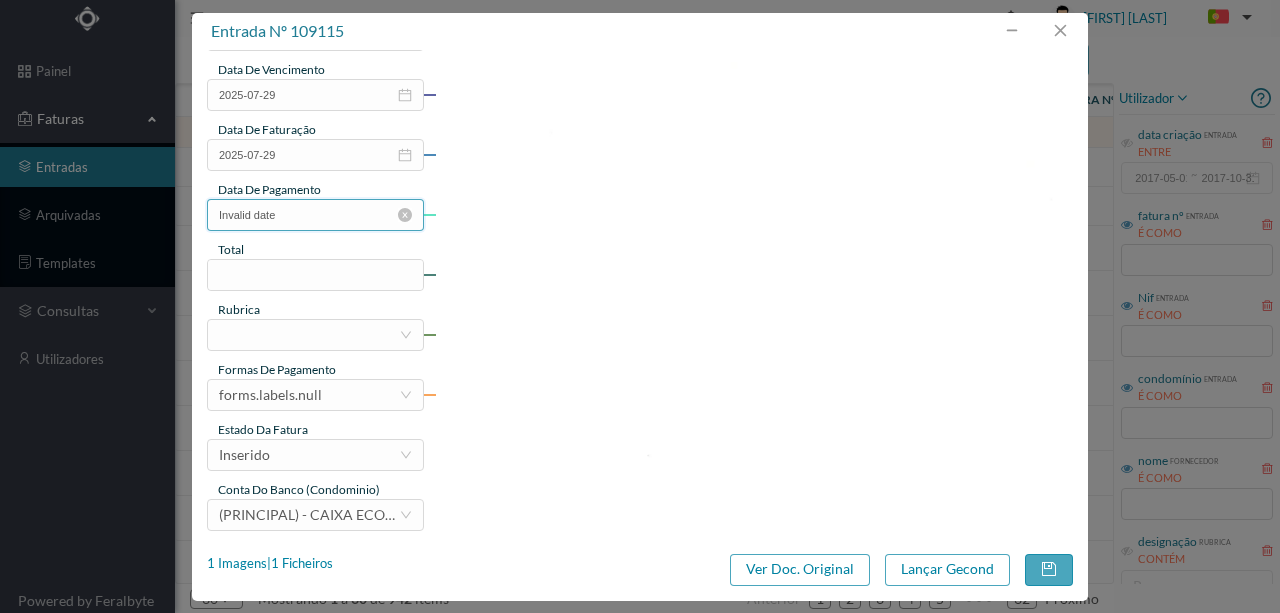 click on "Invalid date" at bounding box center (315, 215) 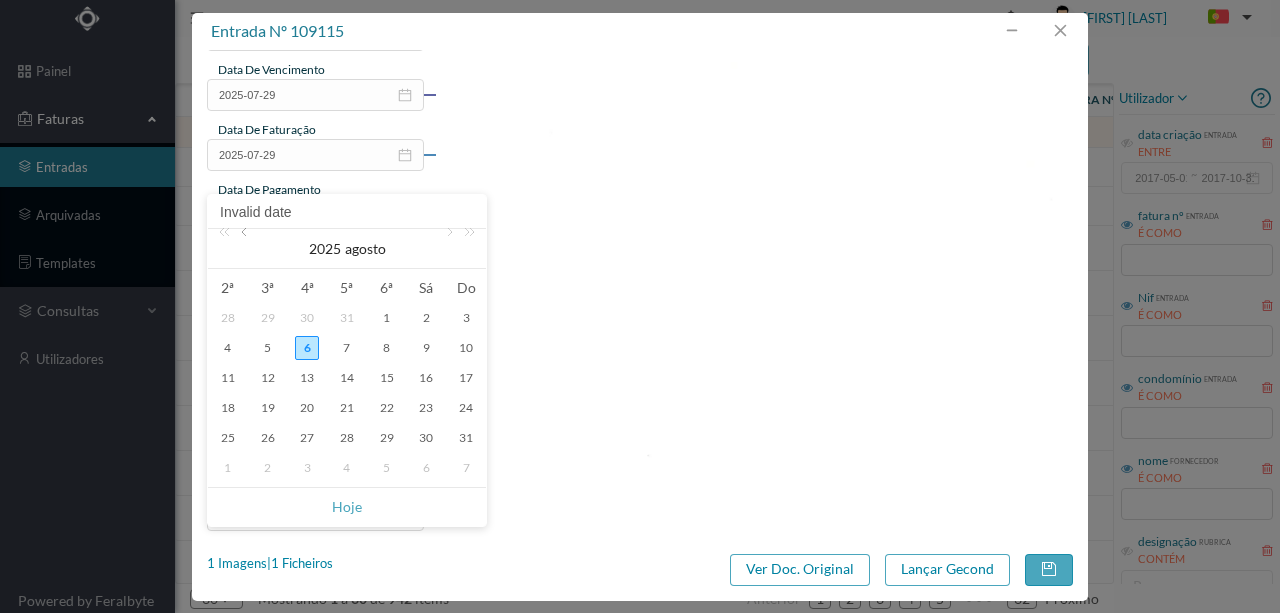 click at bounding box center [246, 249] 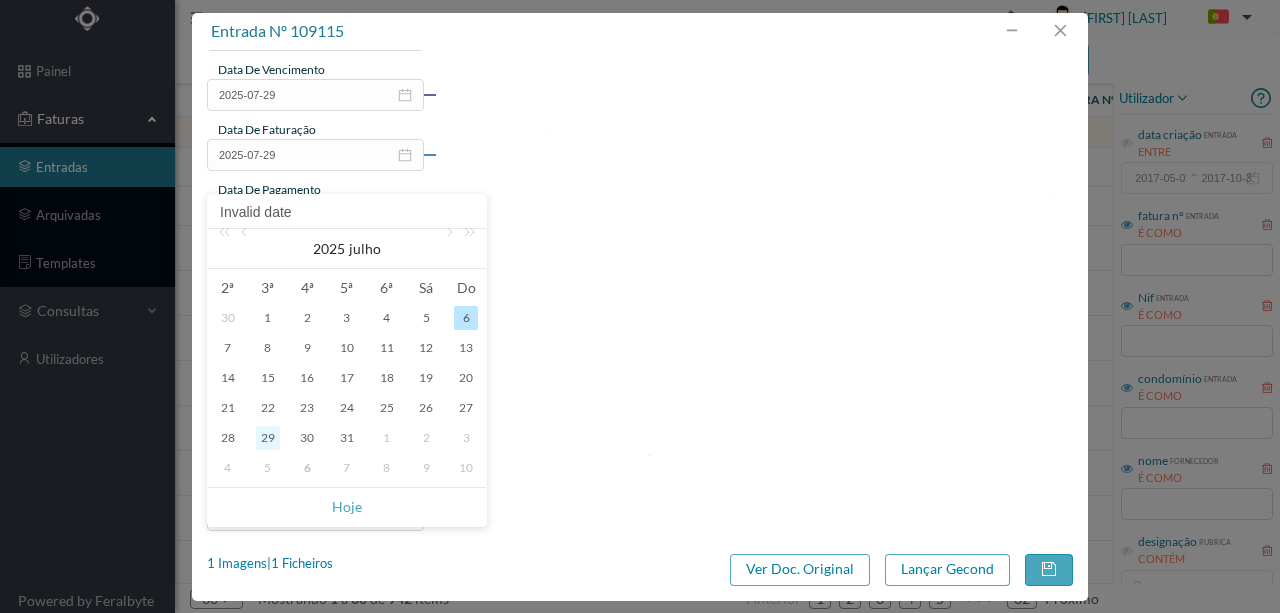 click on "29" at bounding box center [268, 438] 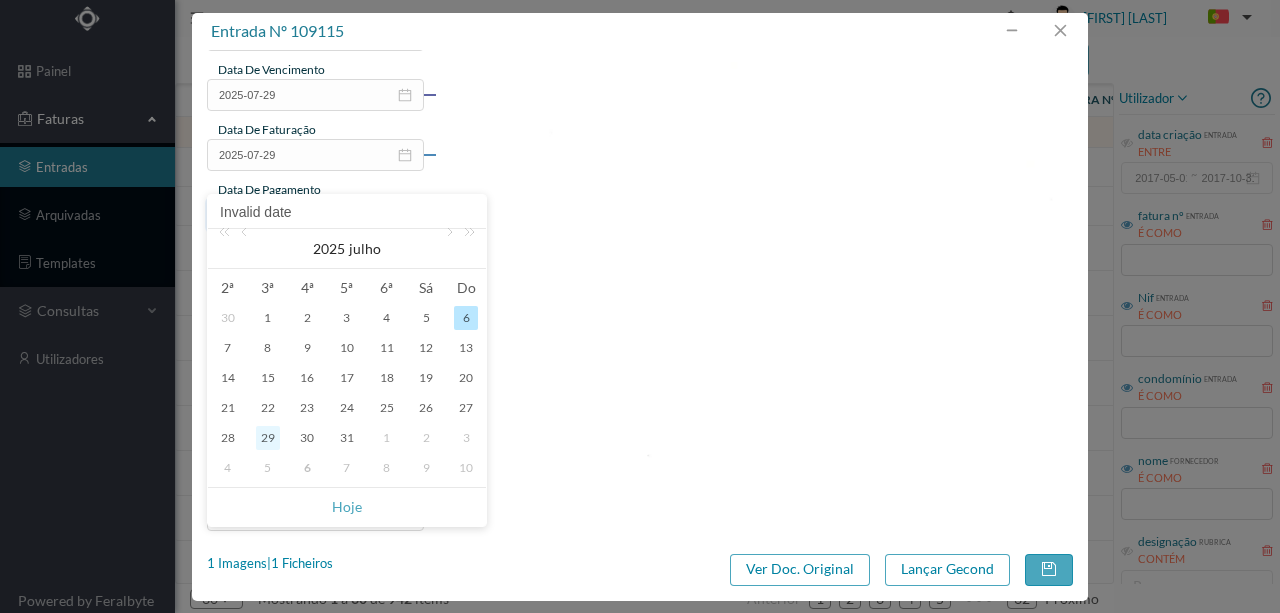 type on "2025-07-29" 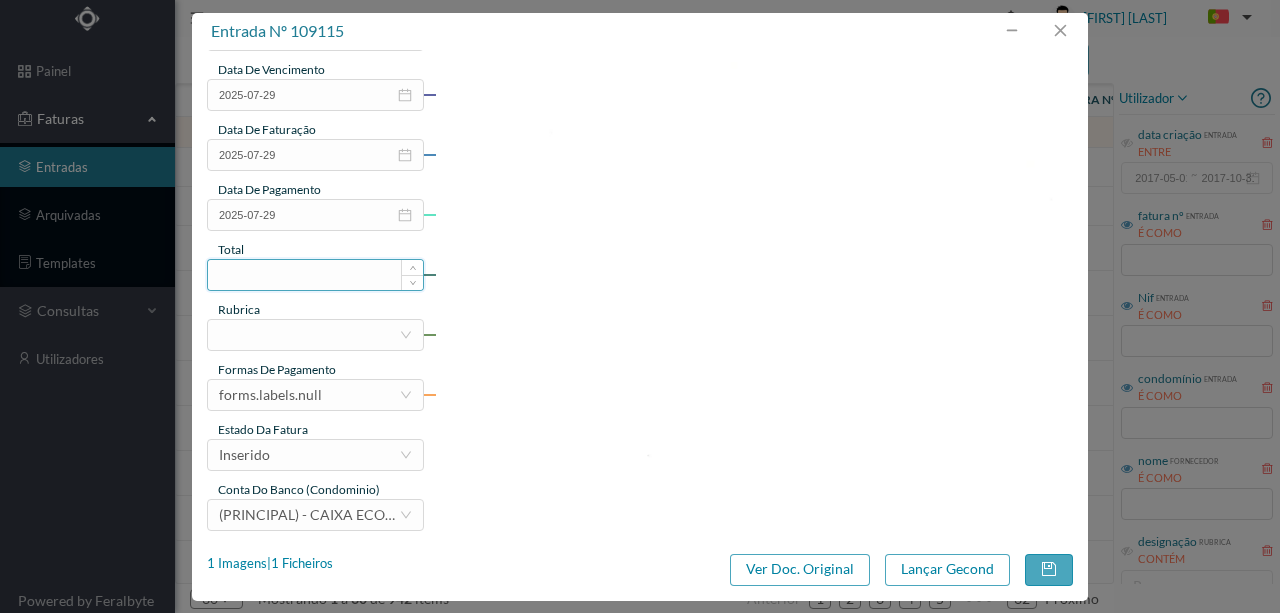 click at bounding box center (315, 275) 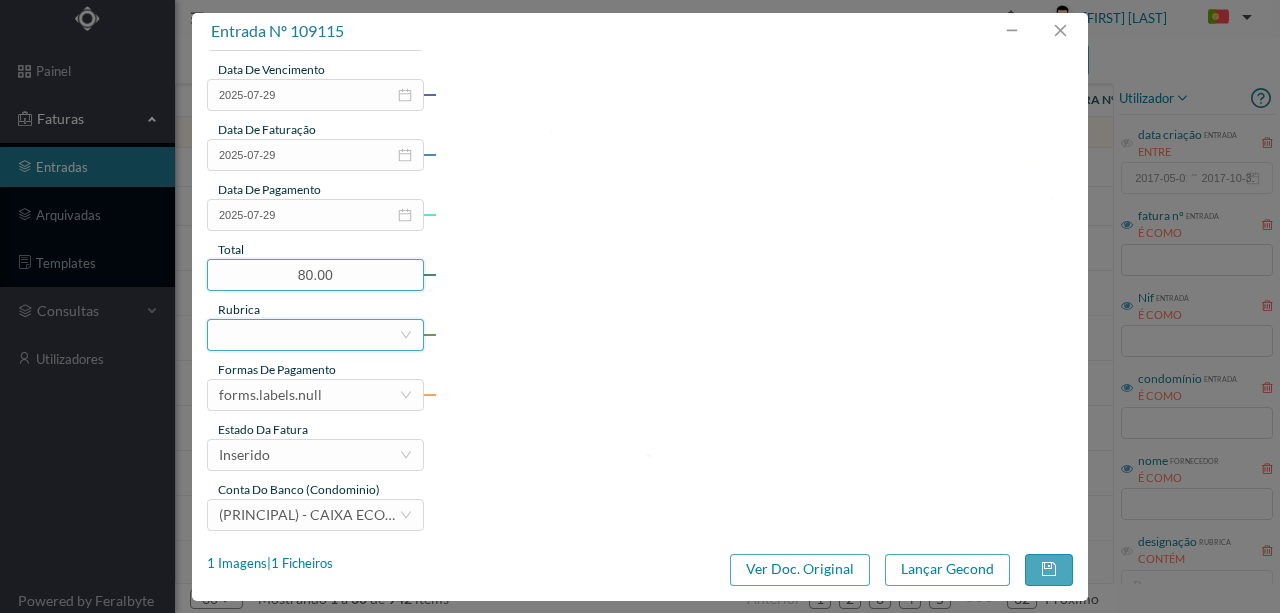 type on "80.00" 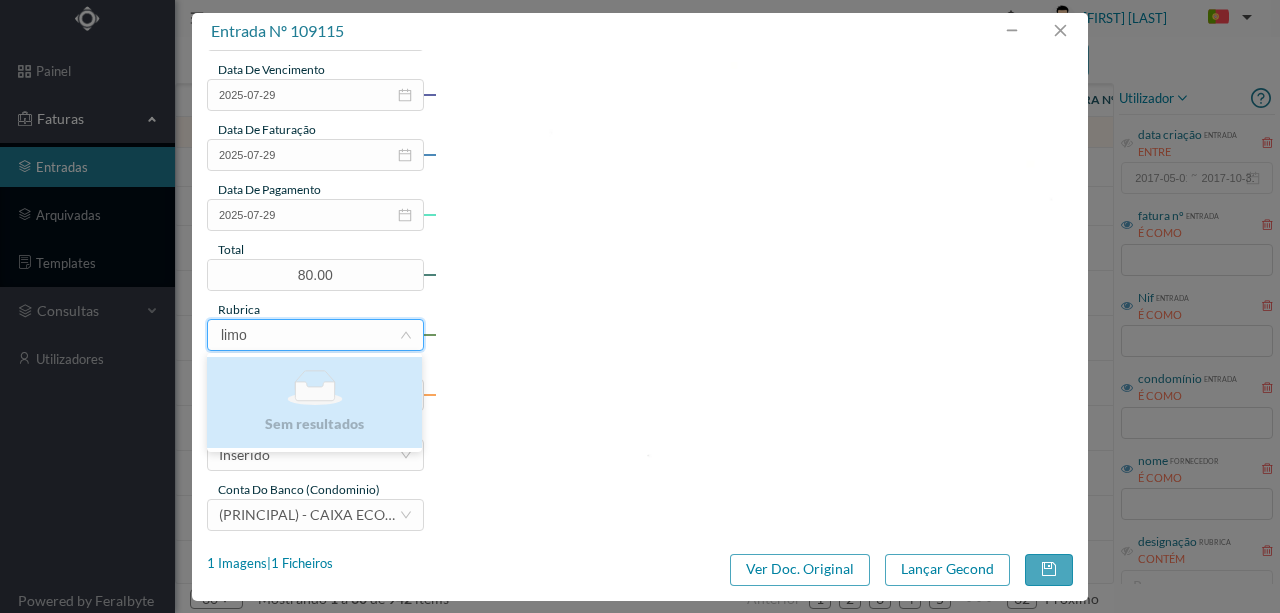 type on "lim" 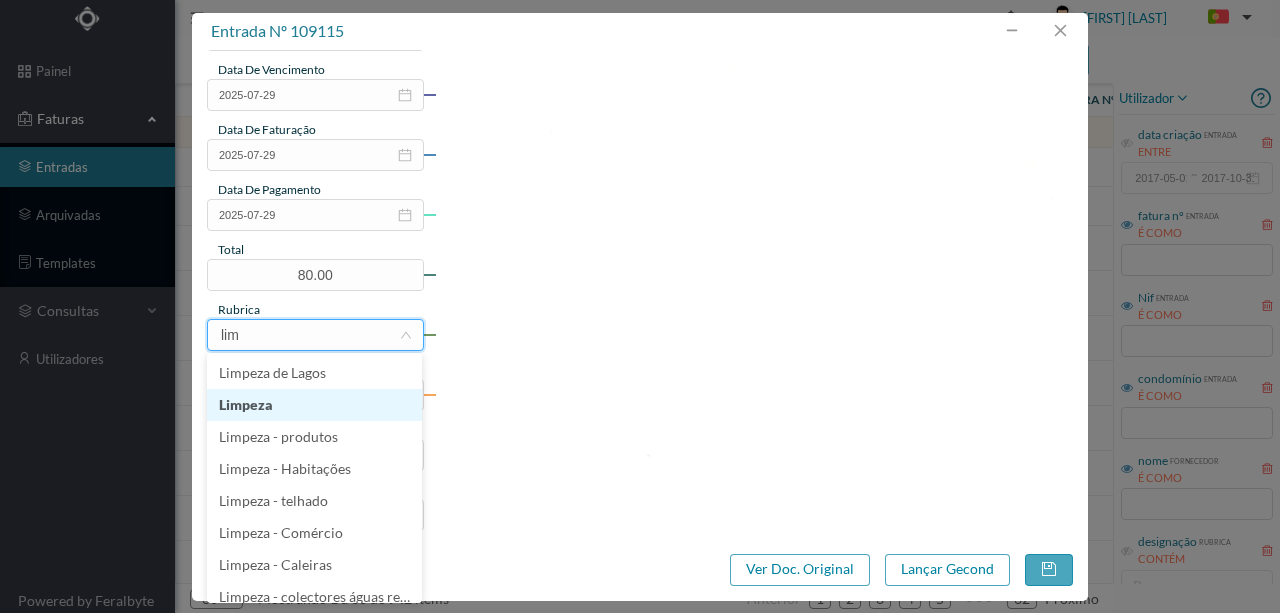click on "Limpeza" at bounding box center (314, 405) 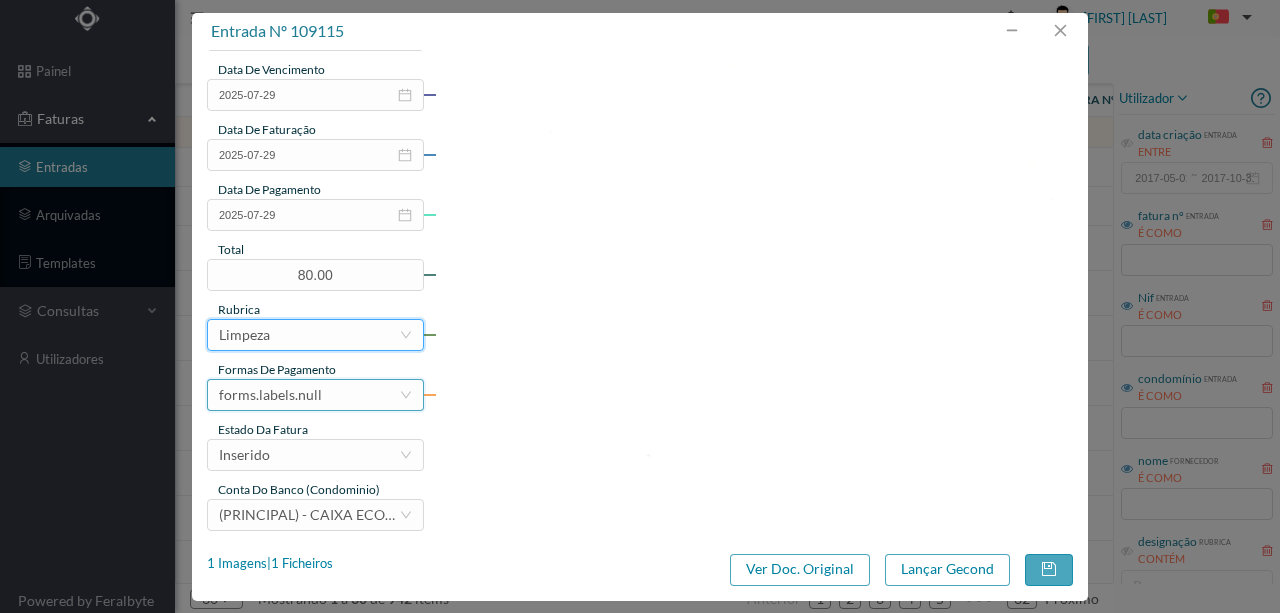 click on "forms.labels.null" at bounding box center [309, 395] 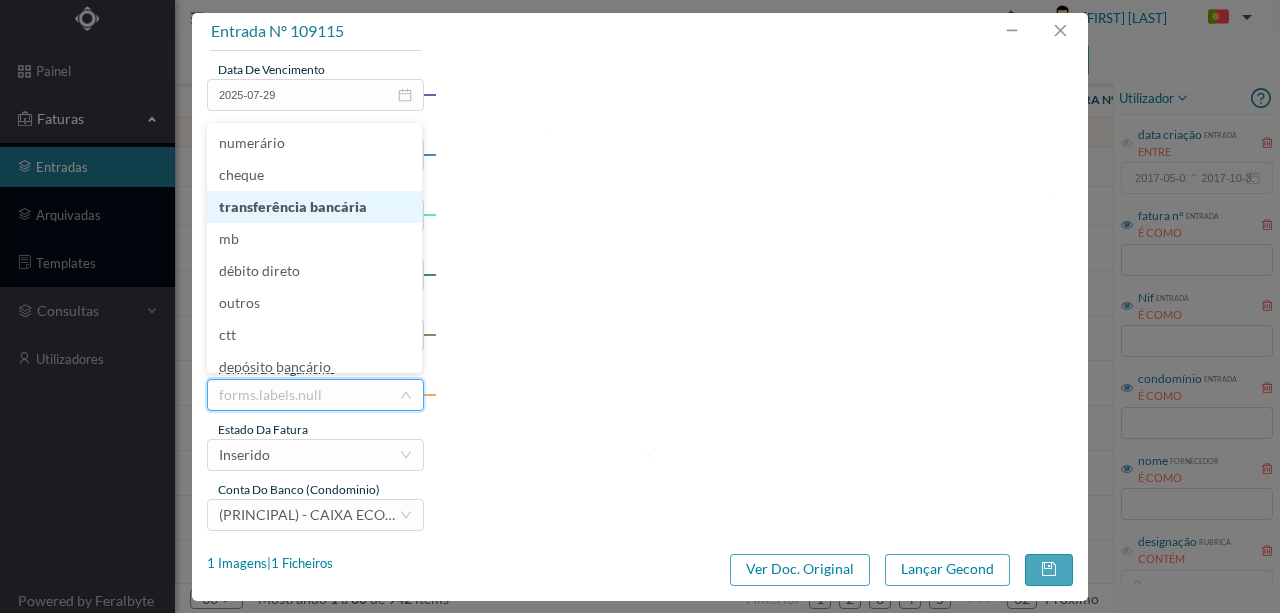 click on "transferência bancária" at bounding box center [314, 207] 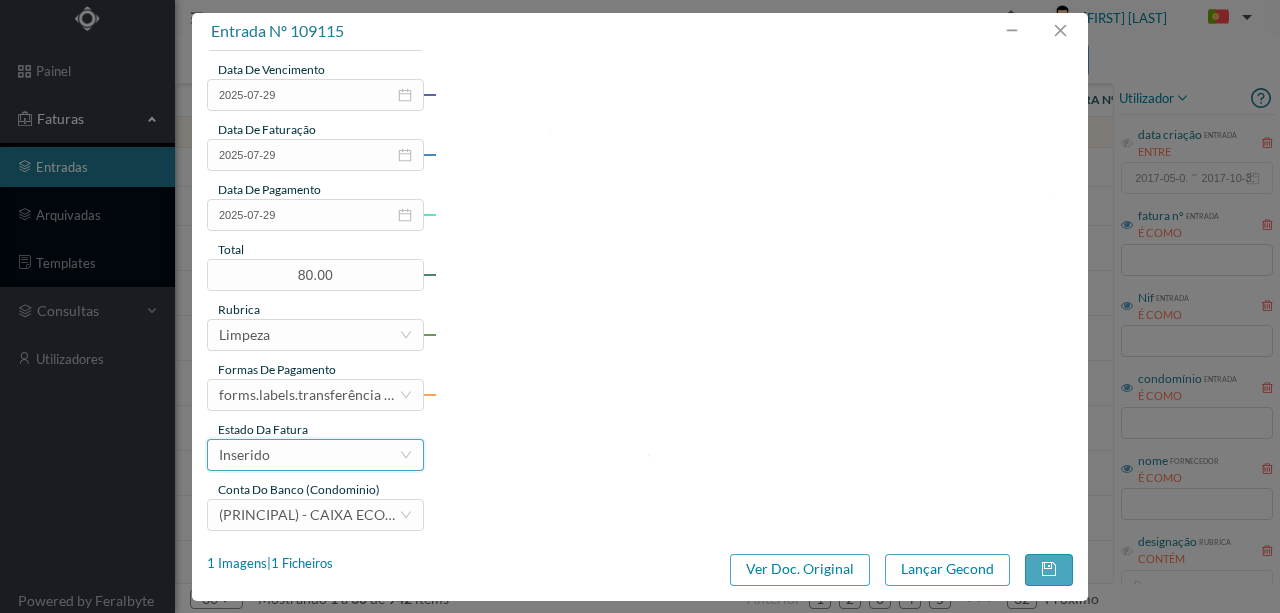 click on "Inserido" at bounding box center (309, 455) 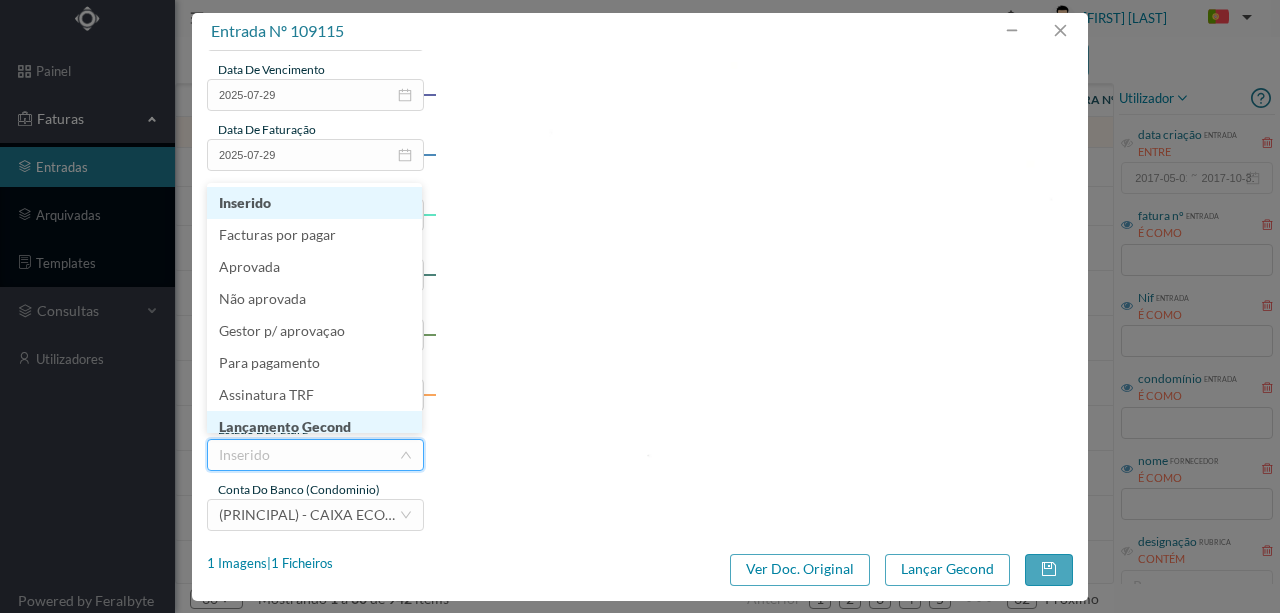 scroll, scrollTop: 10, scrollLeft: 0, axis: vertical 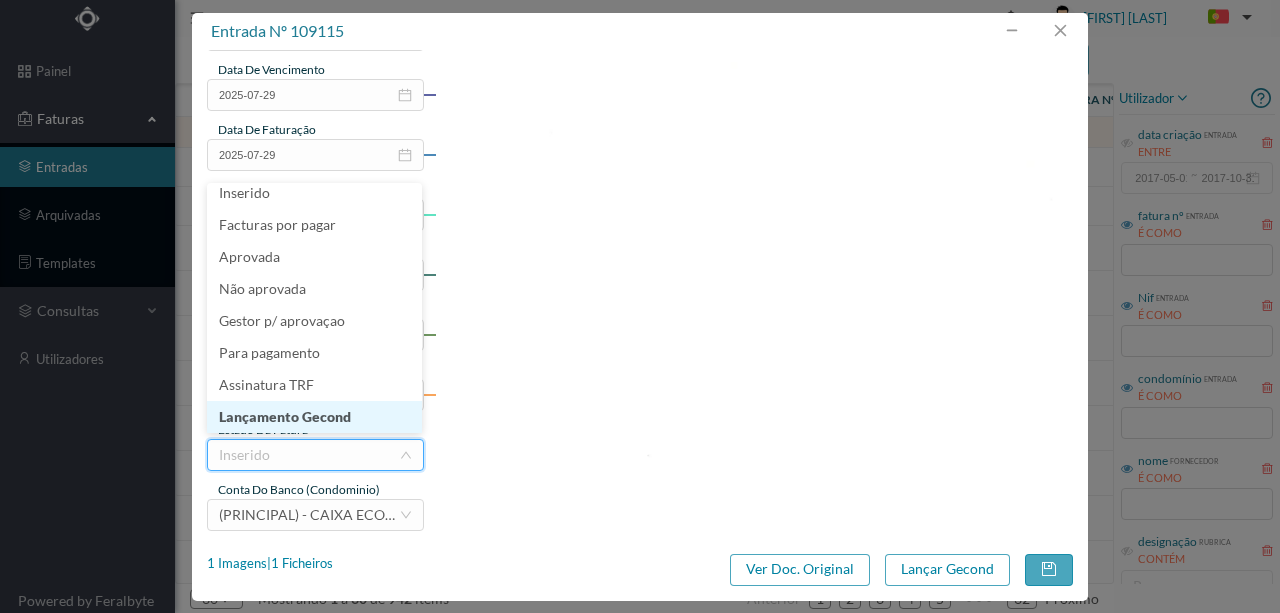 click on "Lançamento Gecond" at bounding box center (314, 417) 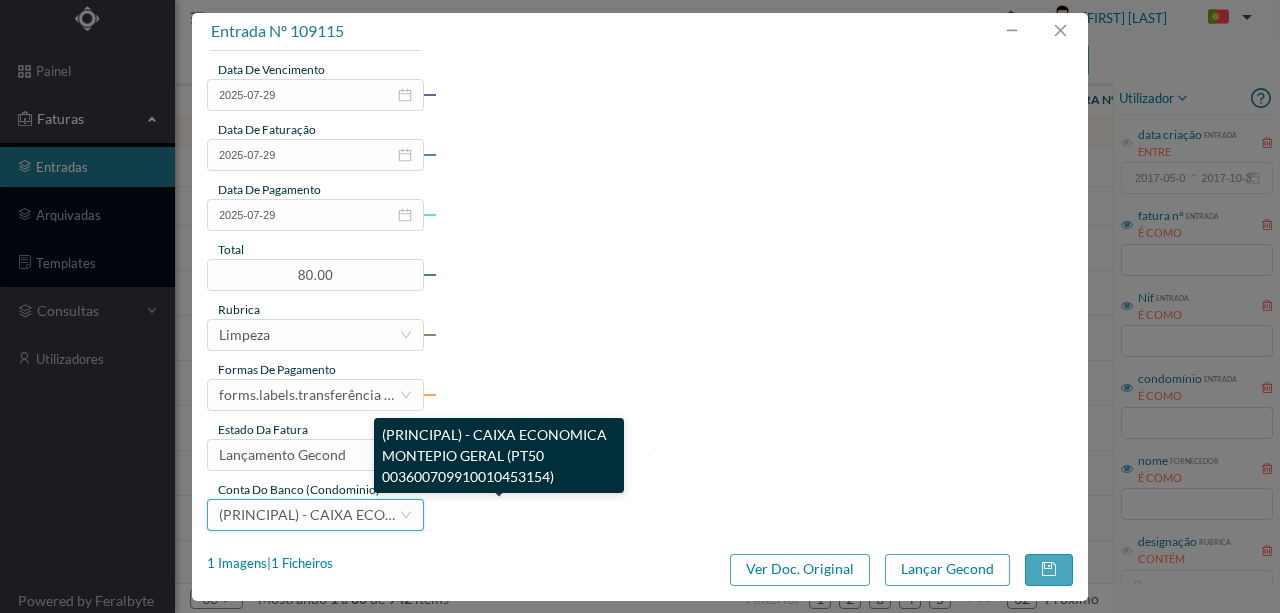 click on "(PRINCIPAL) - CAIXA ECONOMICA MONTEPIO GERAL (PT50 003600709910010453154)" at bounding box center (501, 514) 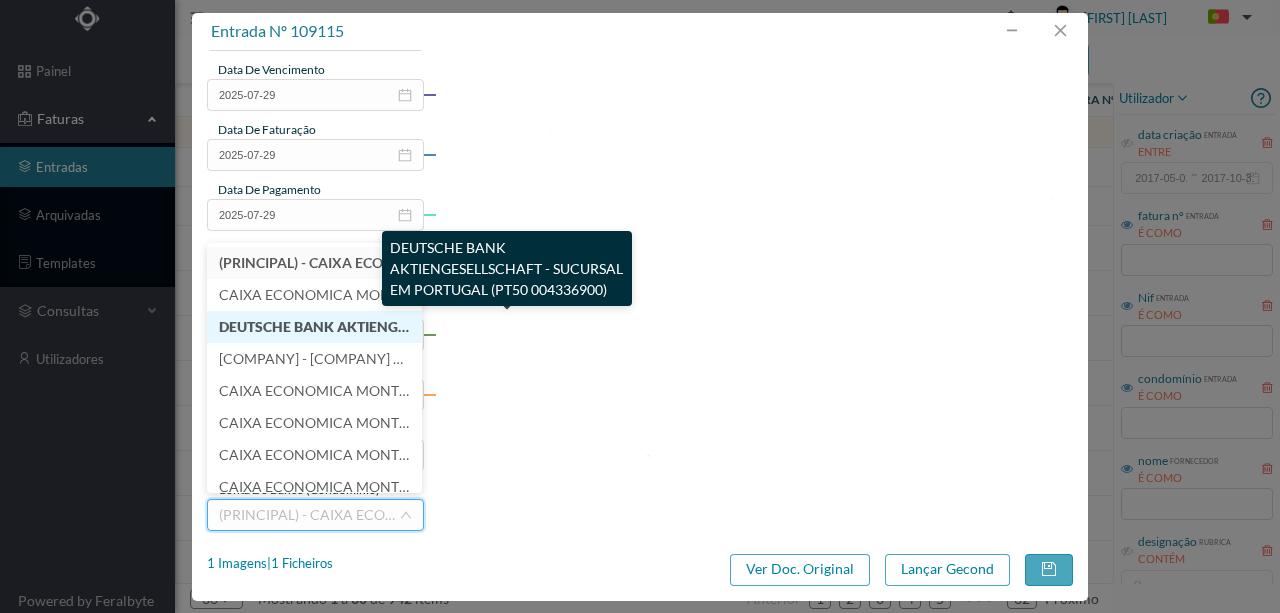 click on "DEUTSCHE BANK AKTIENGESELLSCHAFT - SUCURSAL EM PORTUGAL (PT50 004336900)" at bounding box center [505, 326] 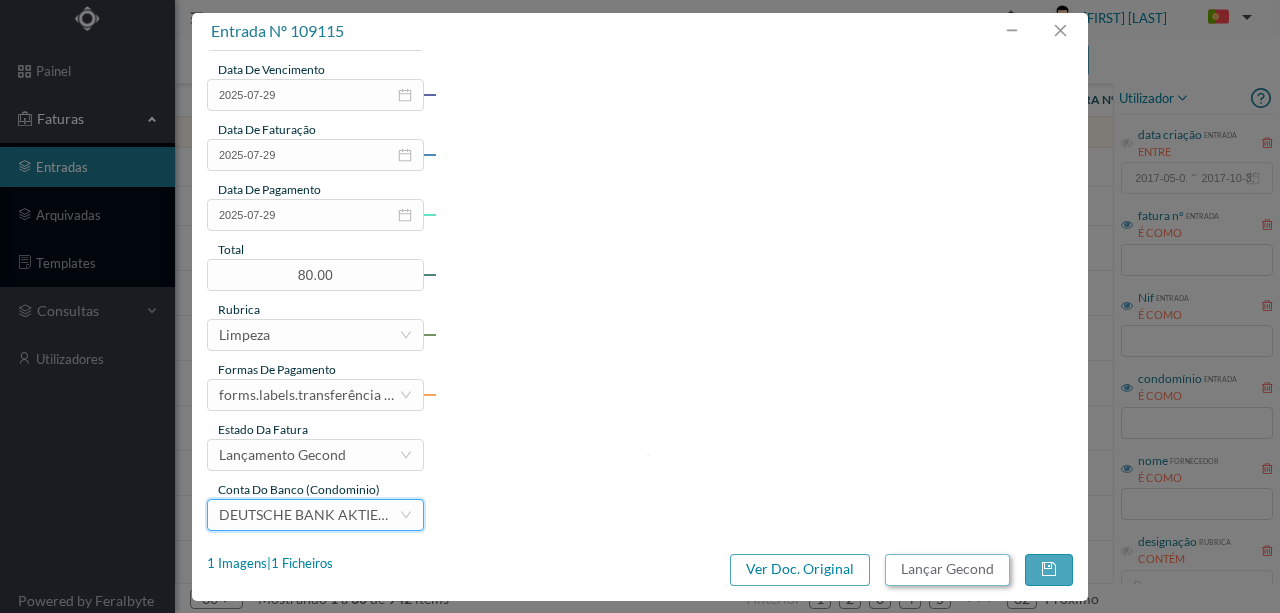 click on "Lançar Gecond" at bounding box center (947, 570) 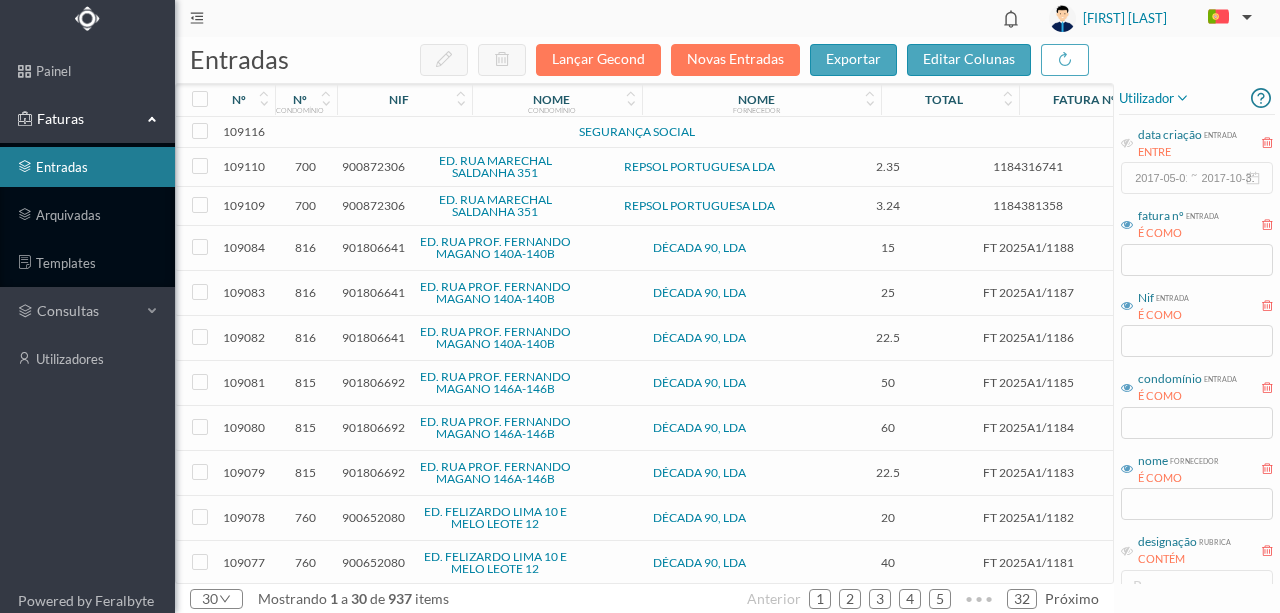 click at bounding box center (432, 132) 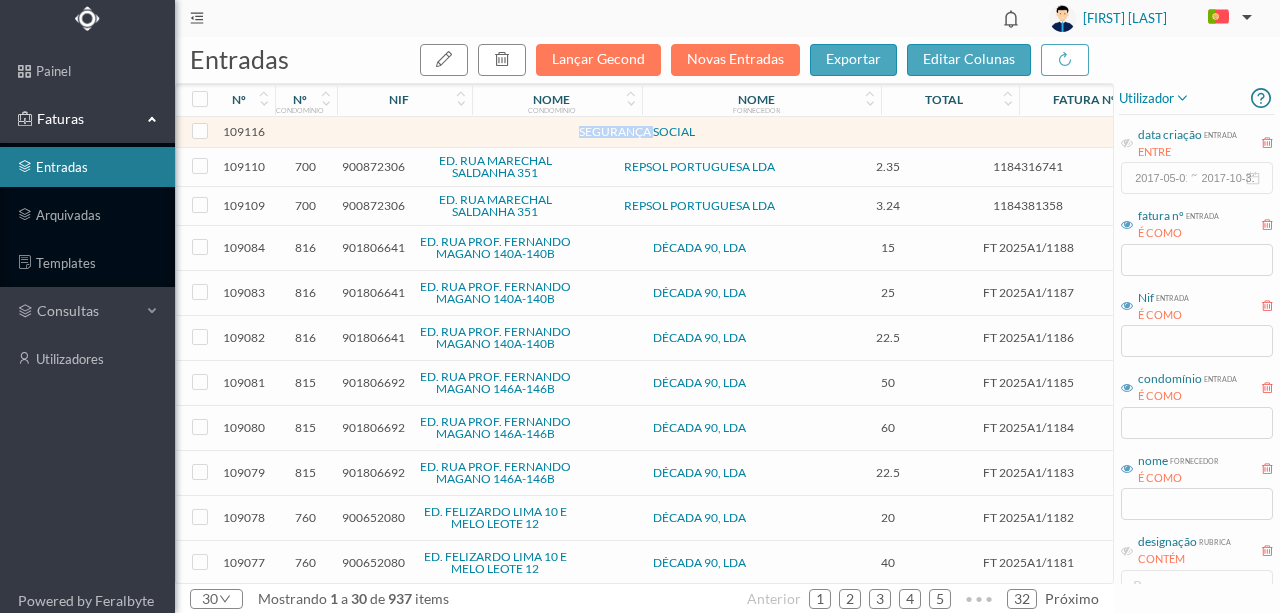 click at bounding box center [432, 132] 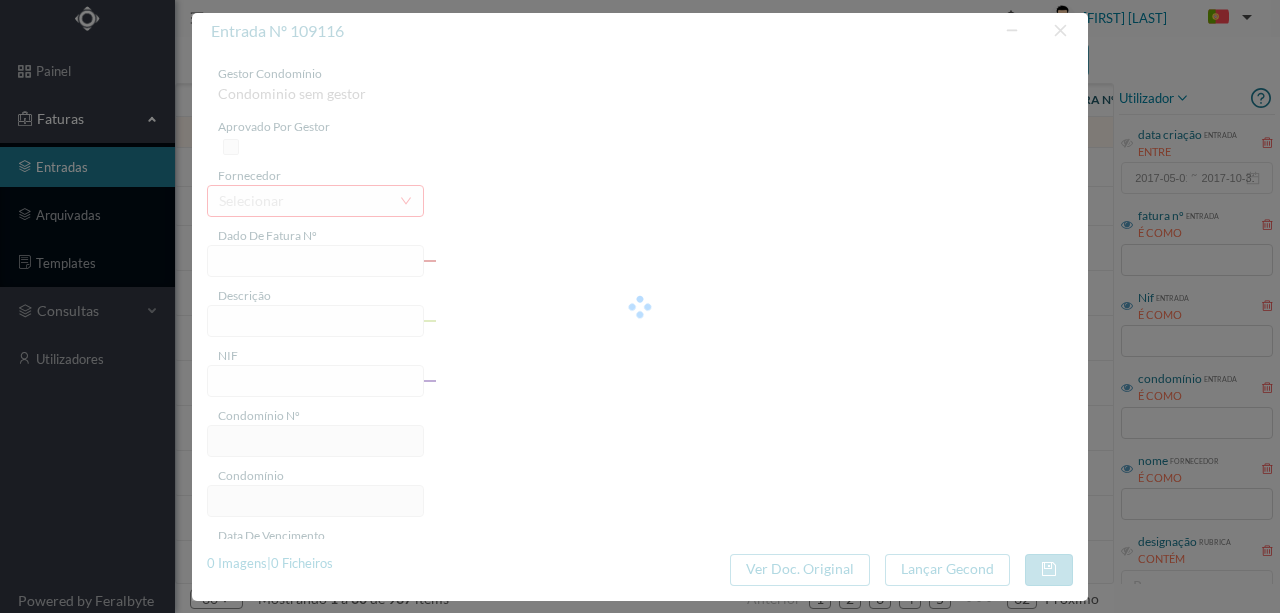 type on "0" 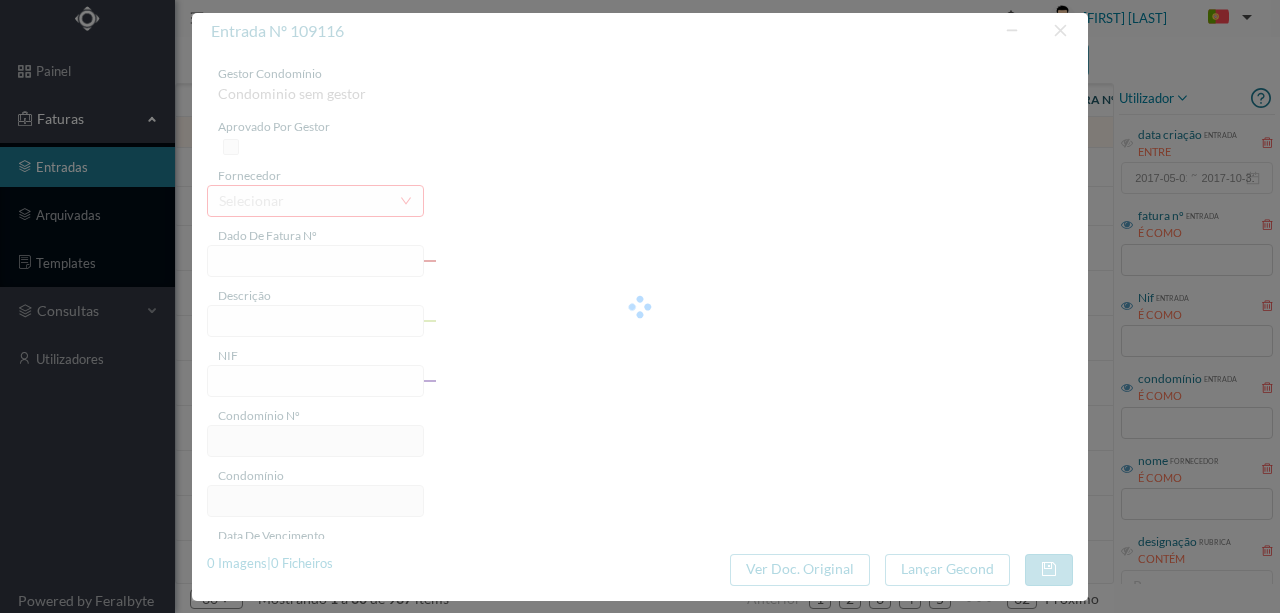 type on "Invalid date" 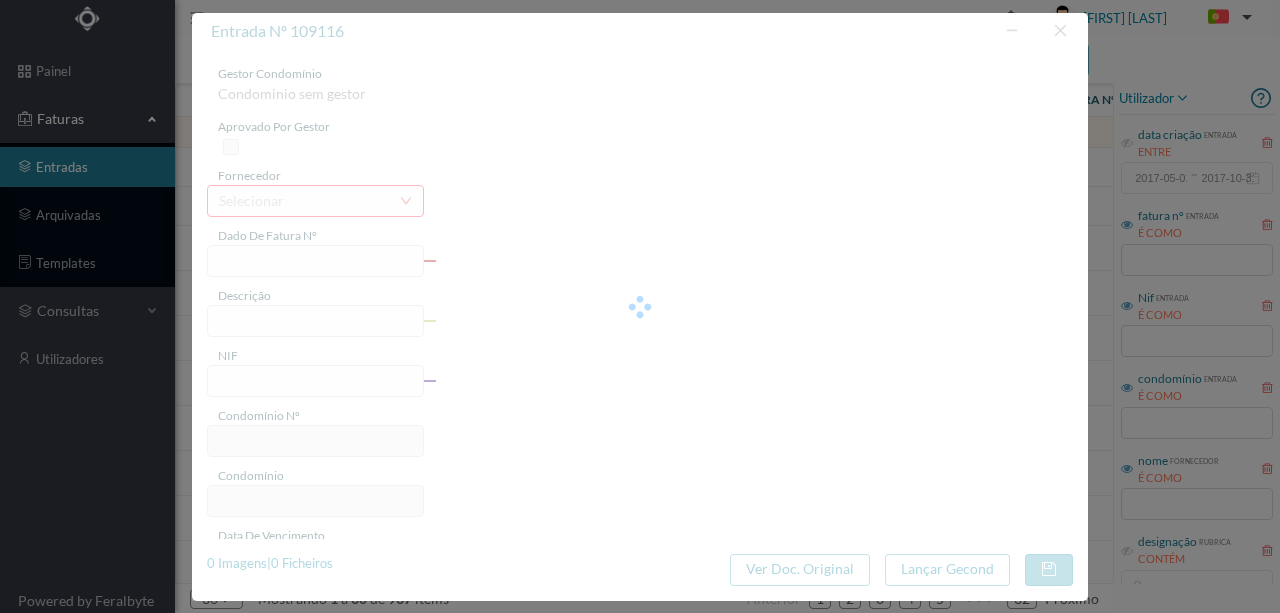 type on "Invalid date" 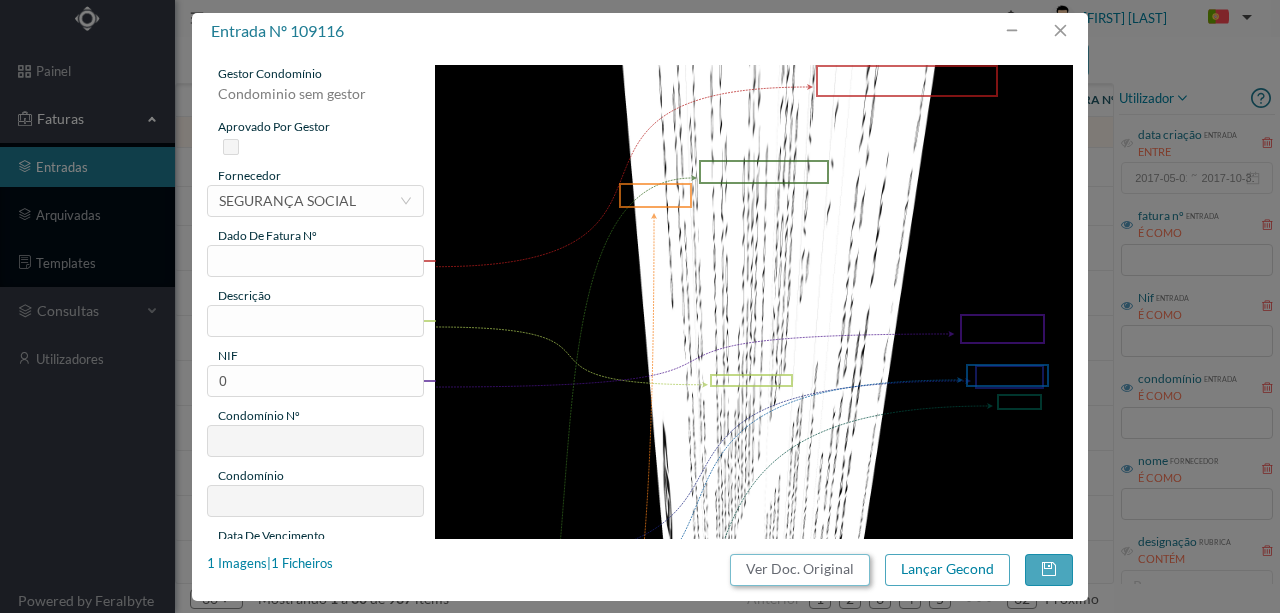 click on "Ver Doc. Original" at bounding box center [800, 570] 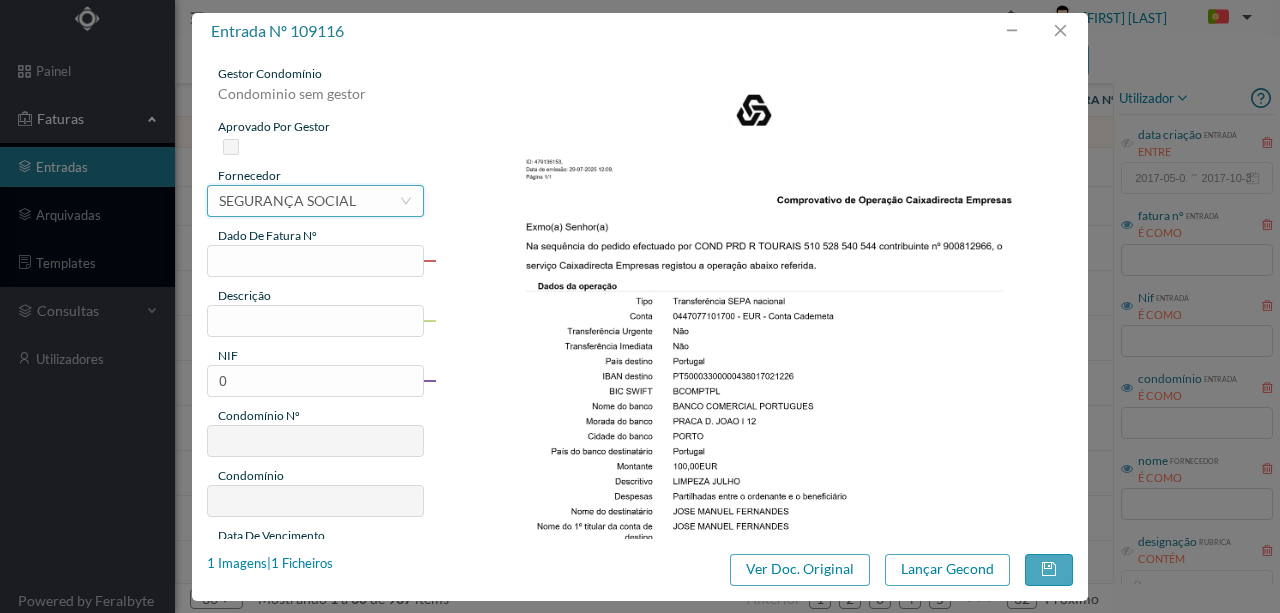 click on "SEGURANÇA SOCIAL" at bounding box center [287, 201] 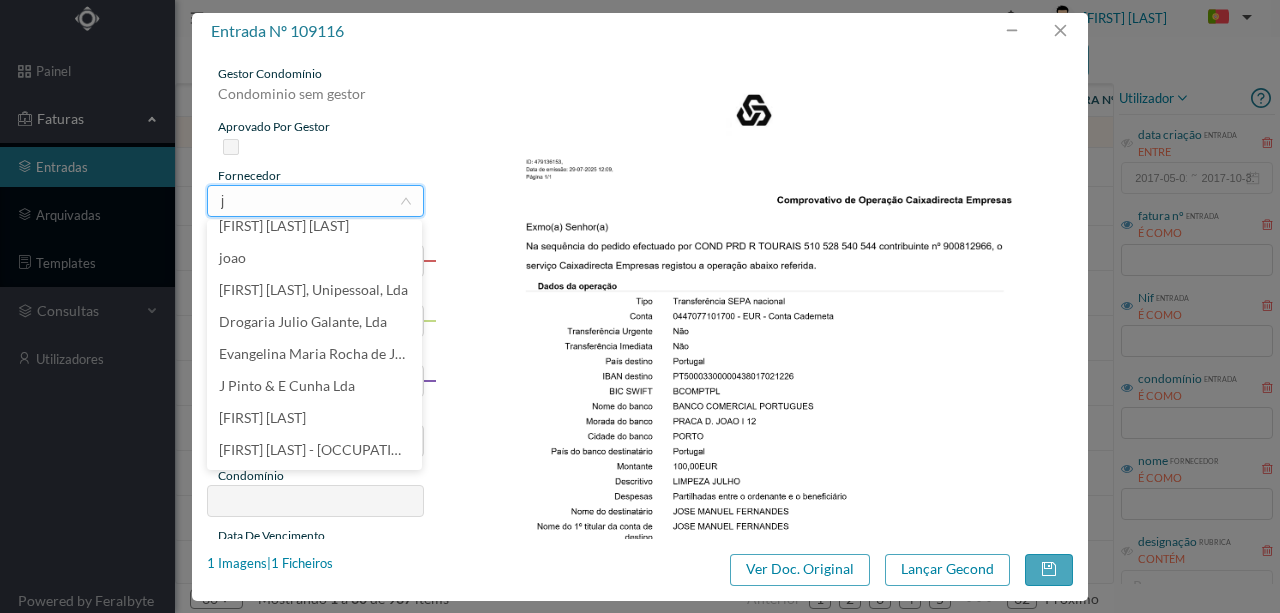 scroll, scrollTop: 4, scrollLeft: 0, axis: vertical 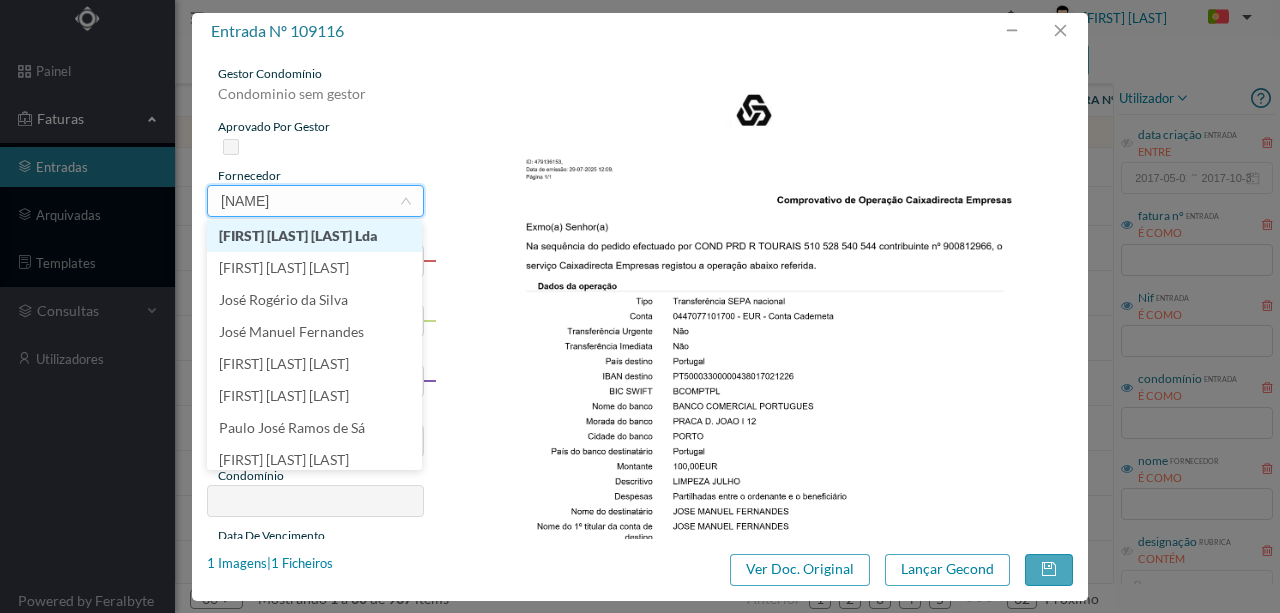 type on "josé ma" 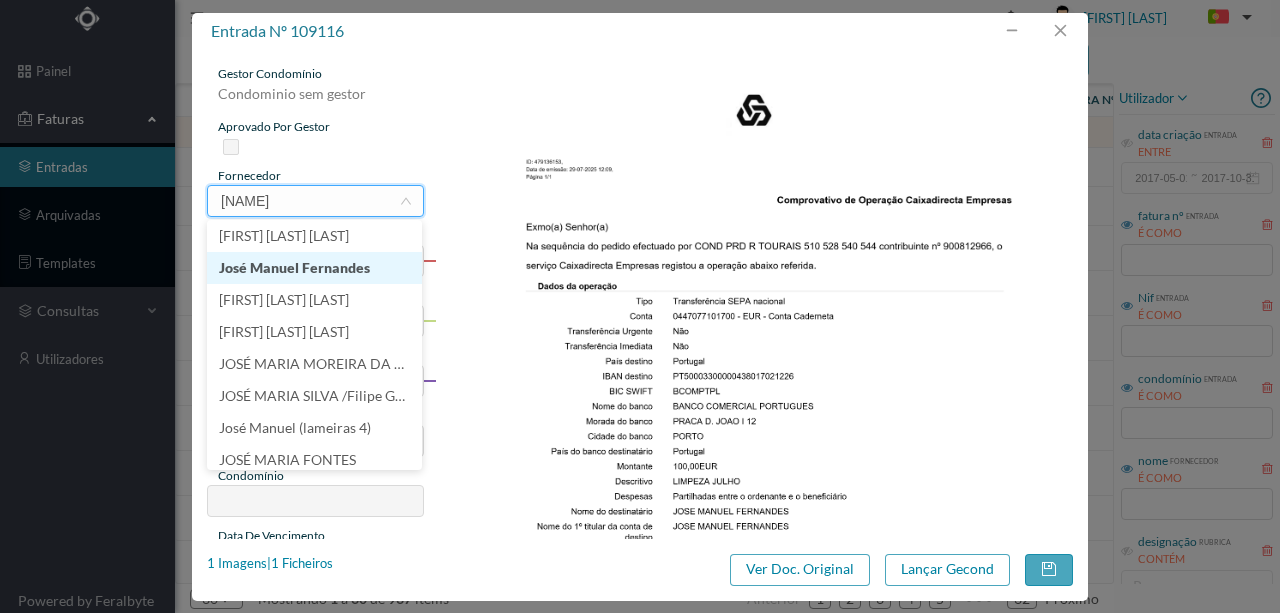 click on "José Manuel Fernandes" at bounding box center (314, 268) 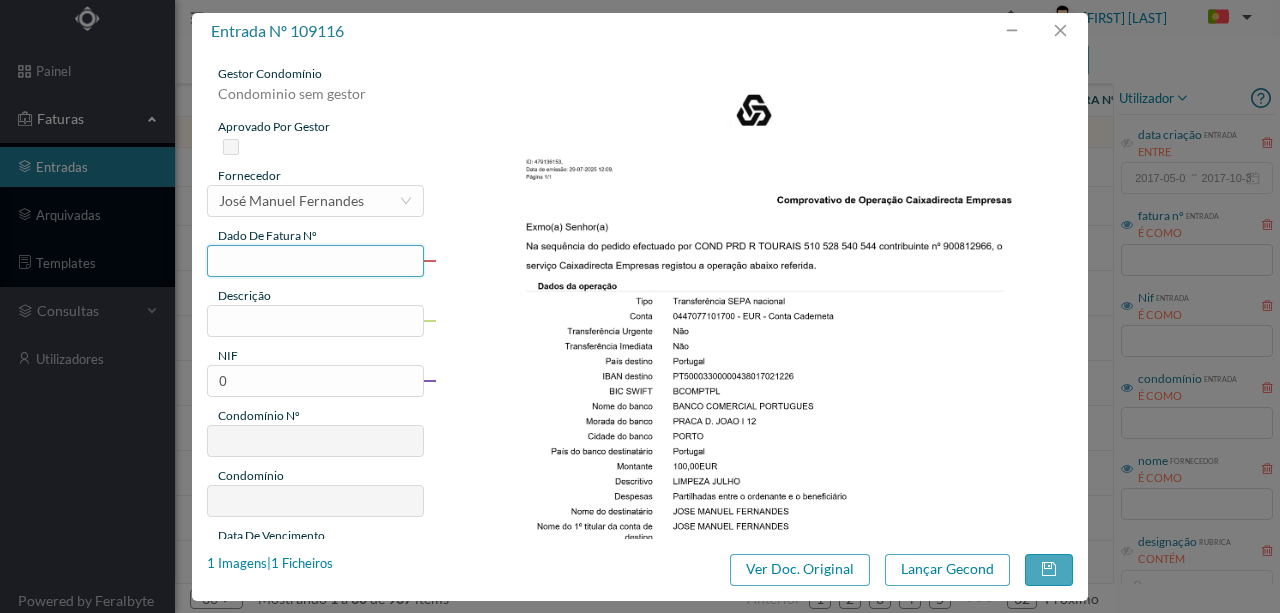 click at bounding box center (315, 261) 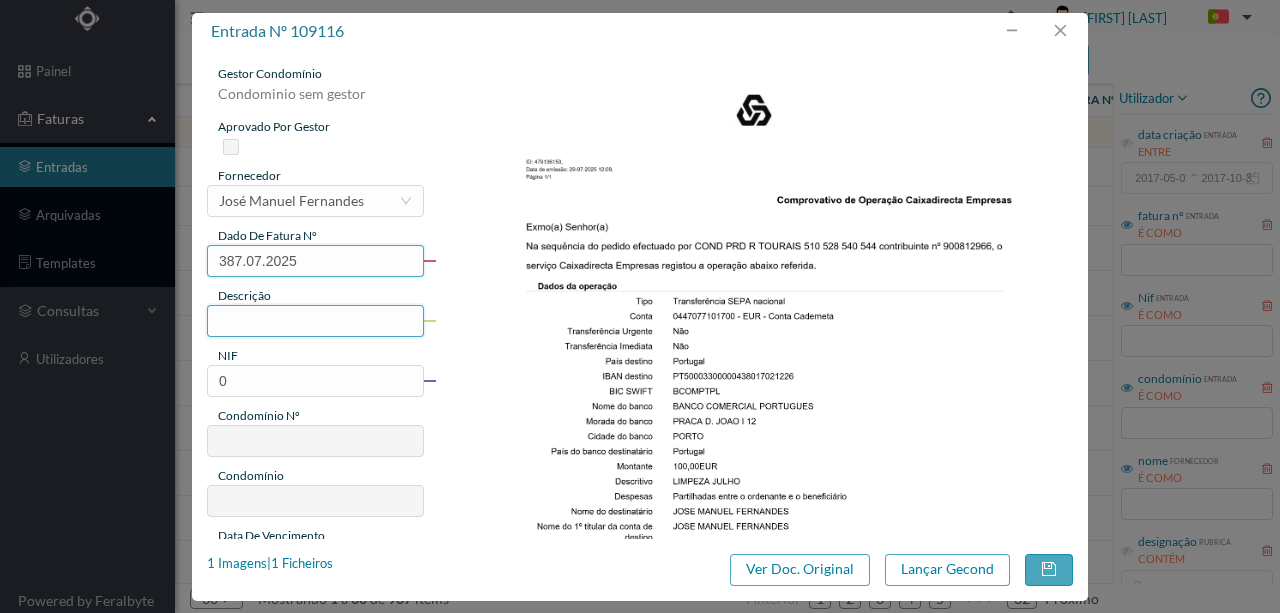 type on "387.07.2025" 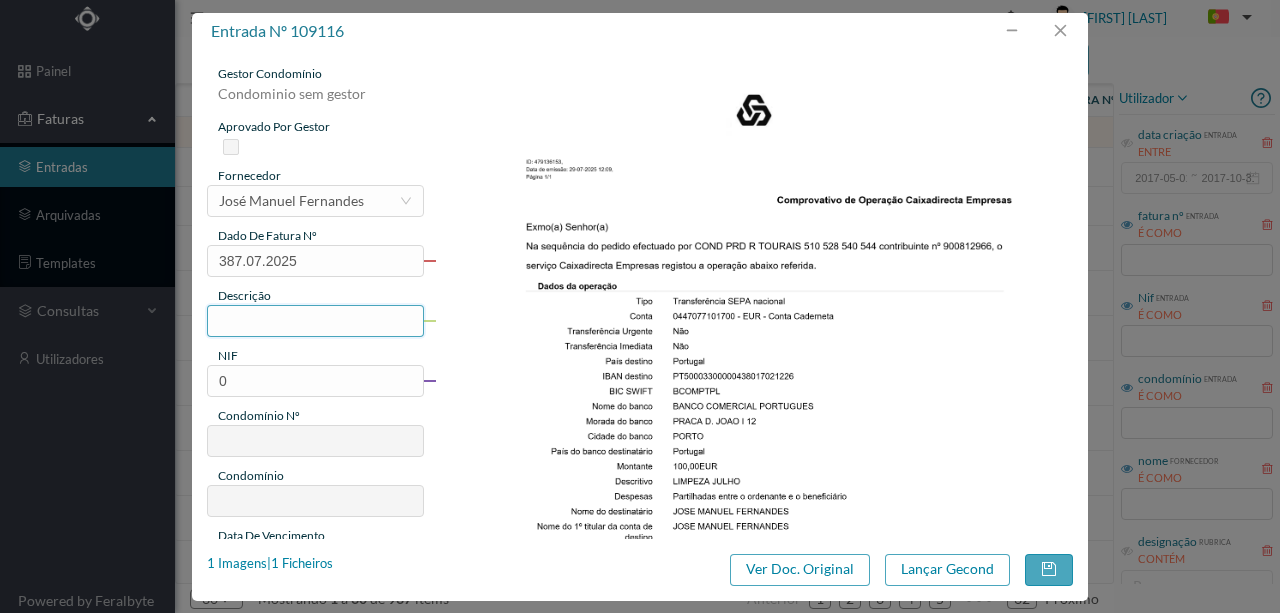 click at bounding box center (315, 321) 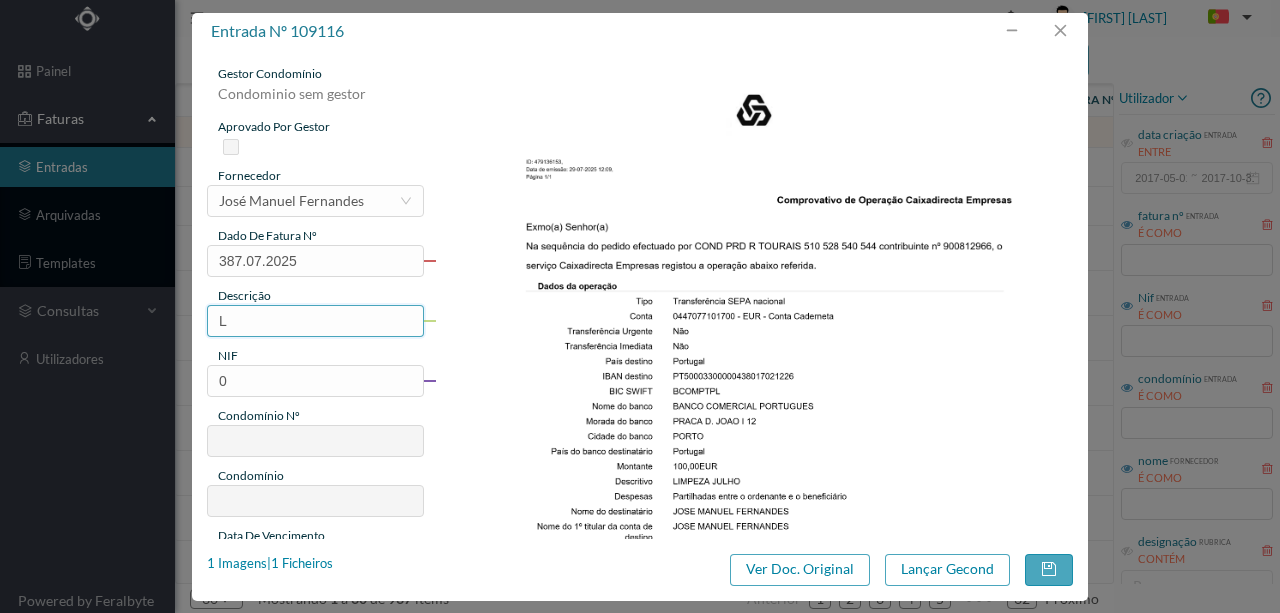 type on "Limpeza Julho" 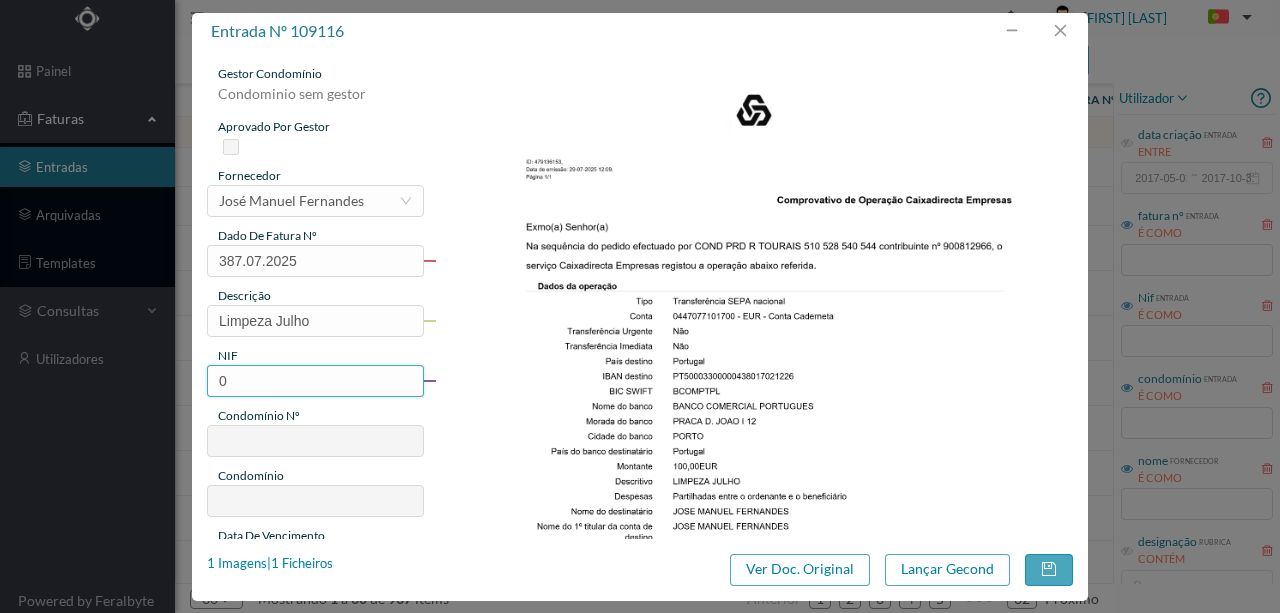 click on "0" at bounding box center (315, 381) 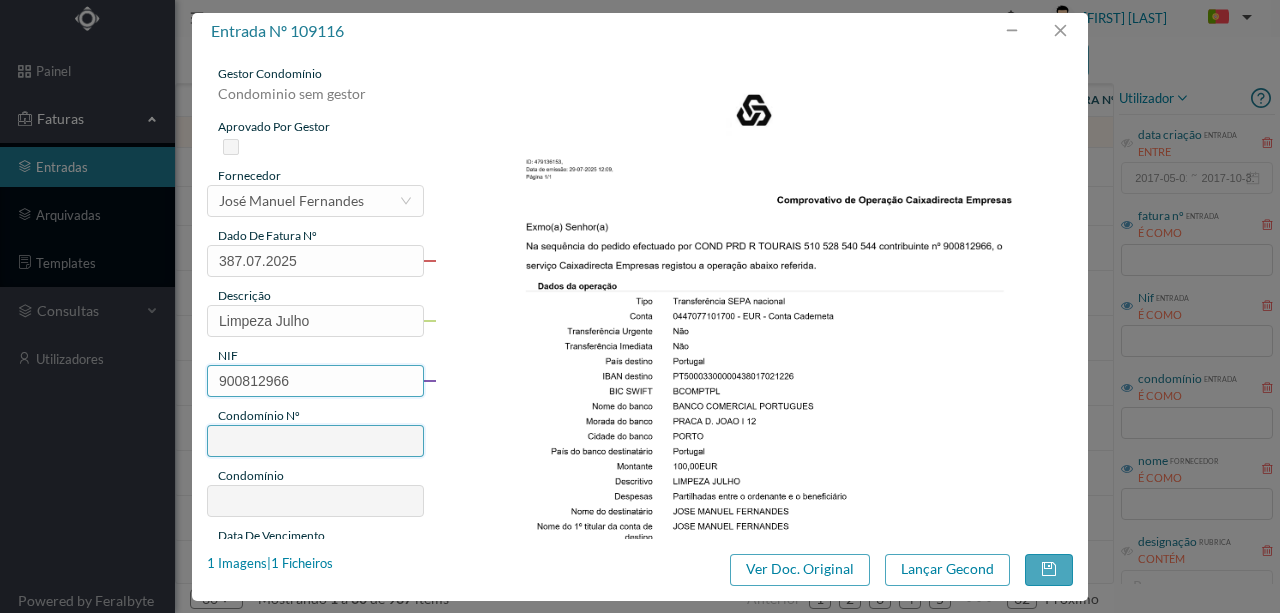 type on "387" 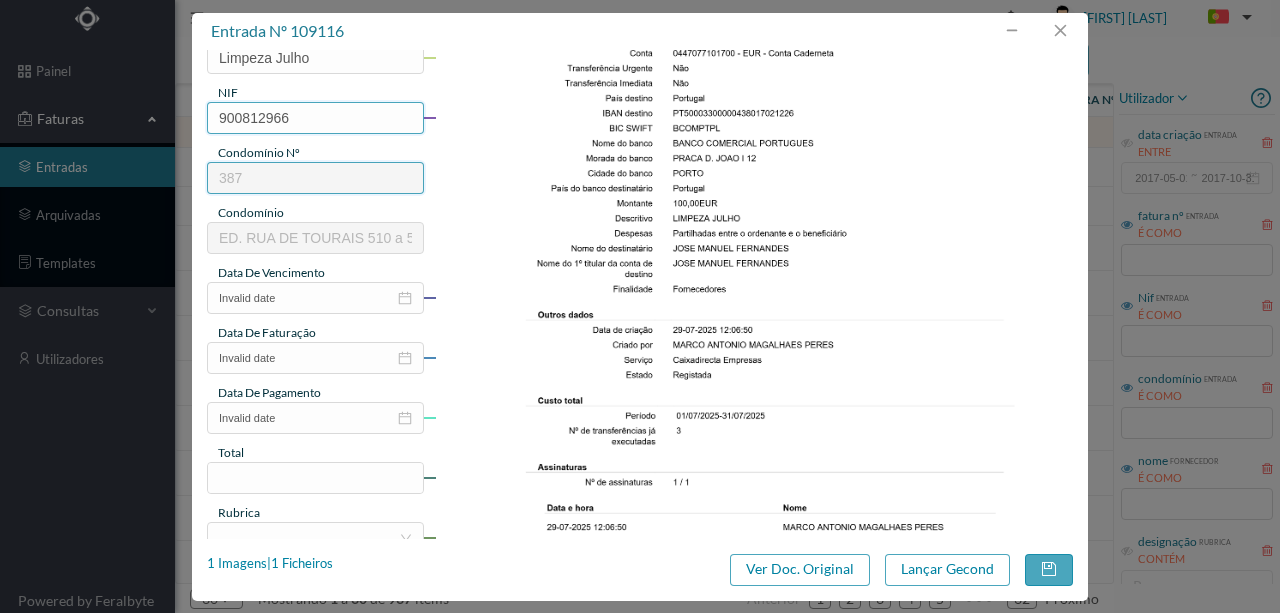 scroll, scrollTop: 266, scrollLeft: 0, axis: vertical 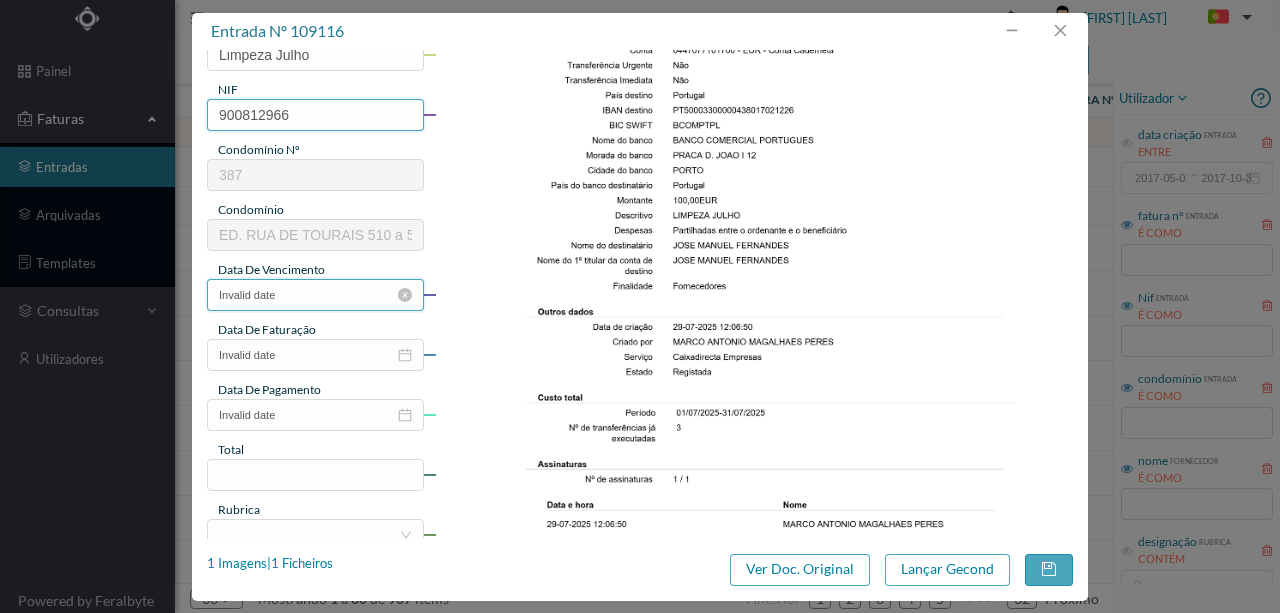 type on "900812966" 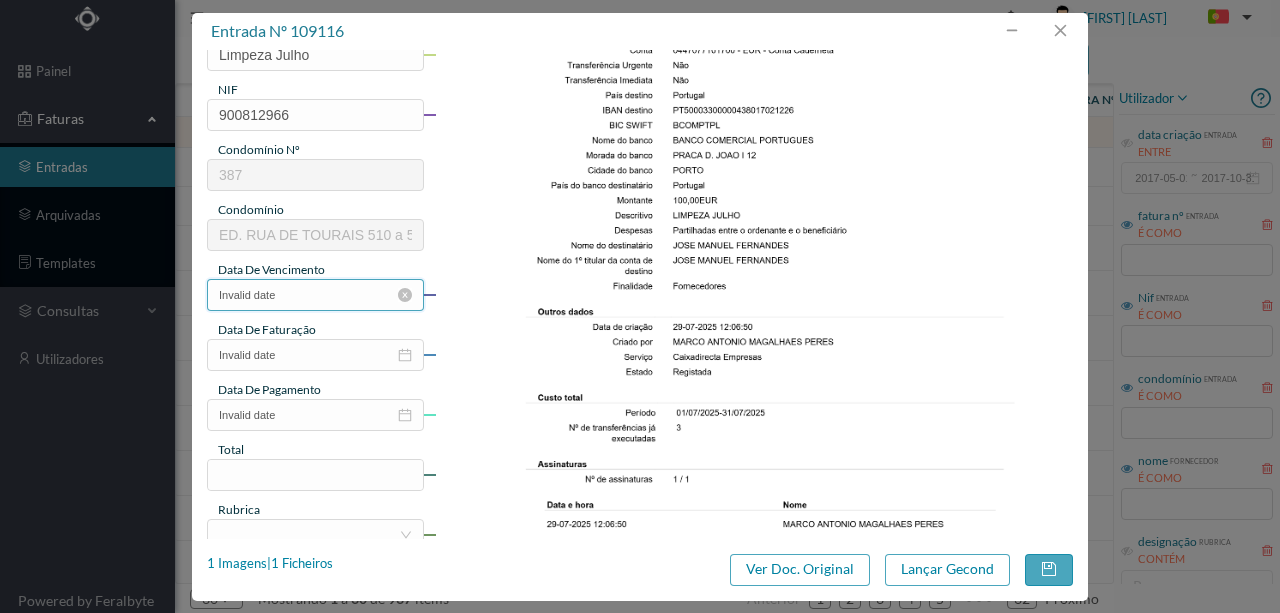 click on "Invalid date" at bounding box center (315, 295) 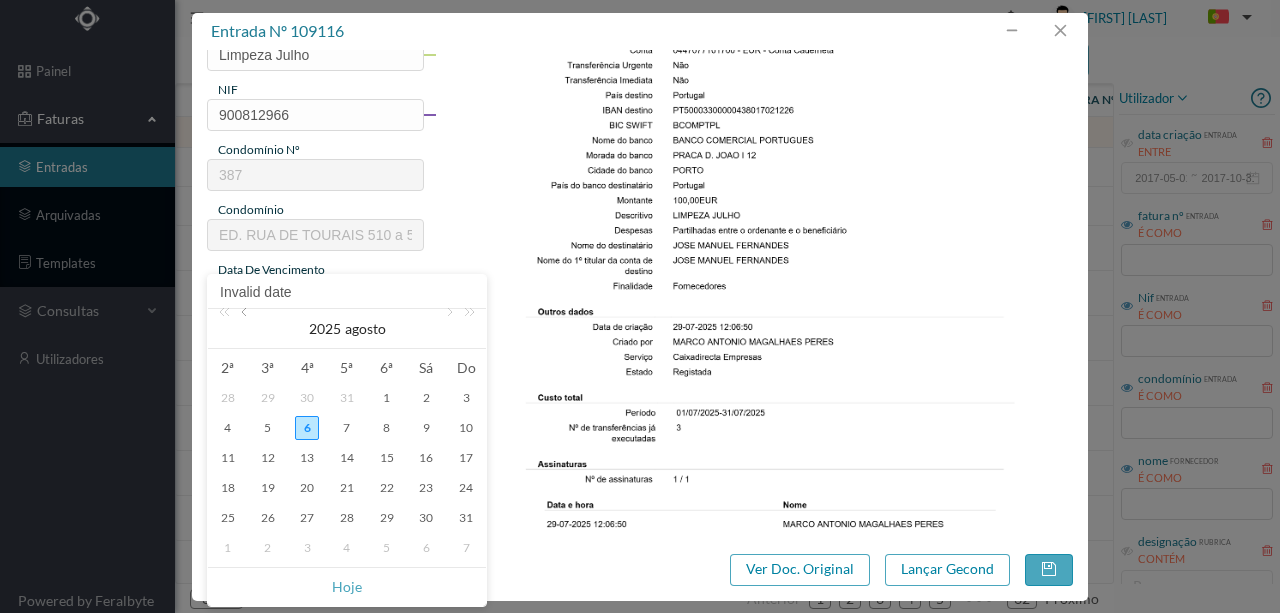 click at bounding box center [246, 329] 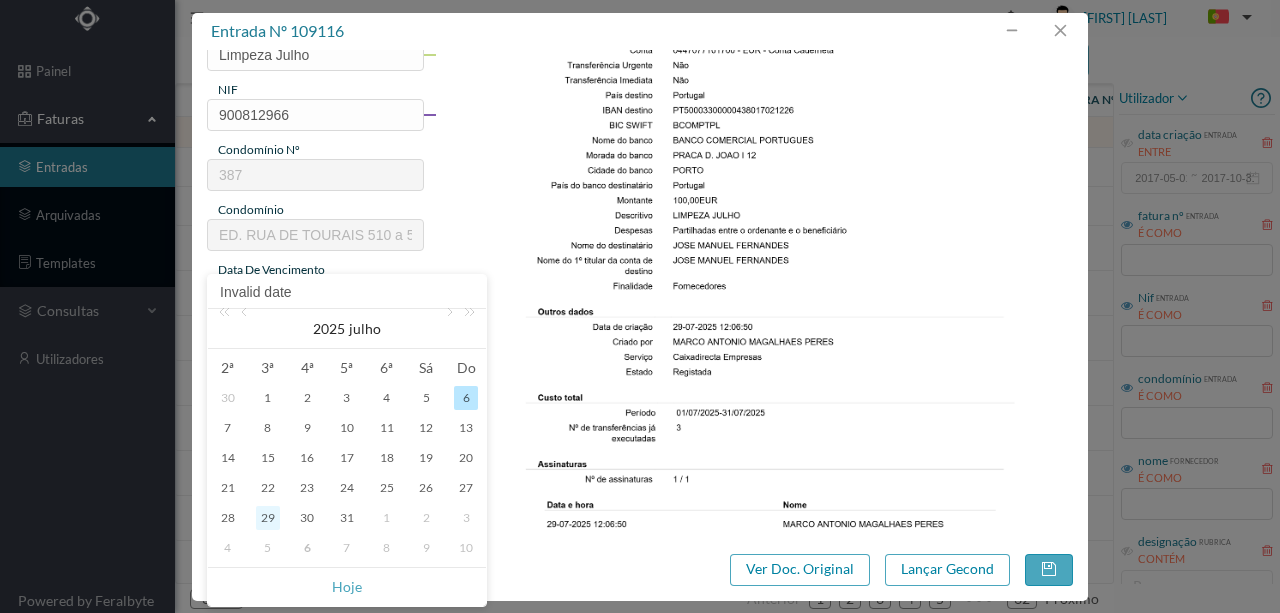 click on "29" at bounding box center [268, 518] 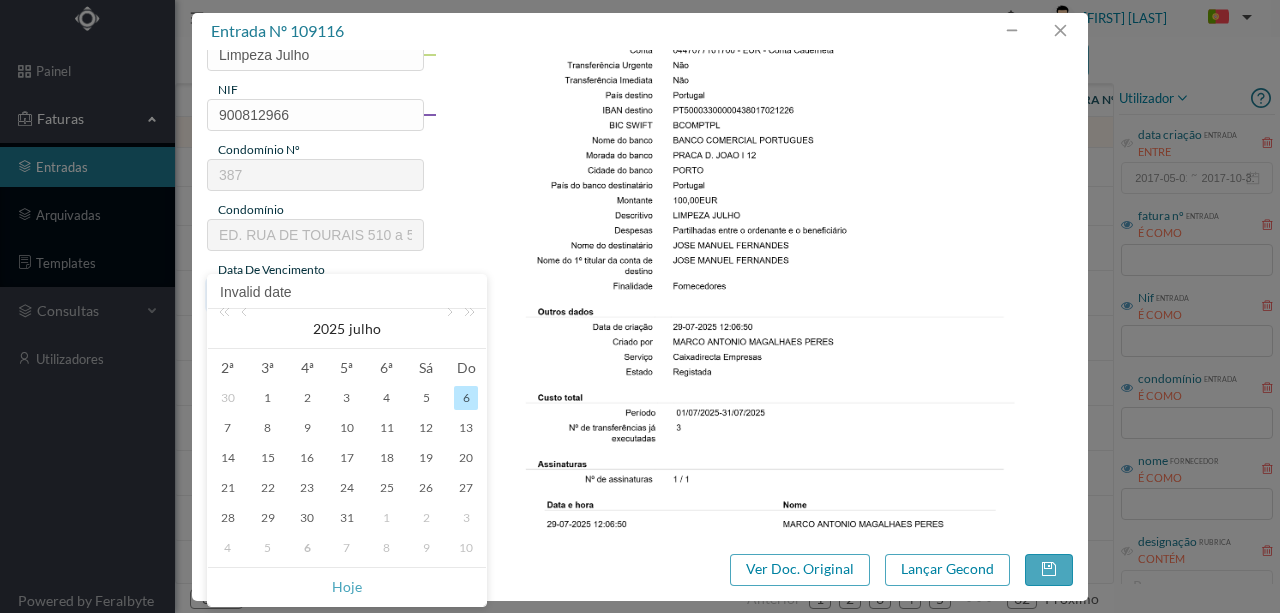 type on "2025-07-29" 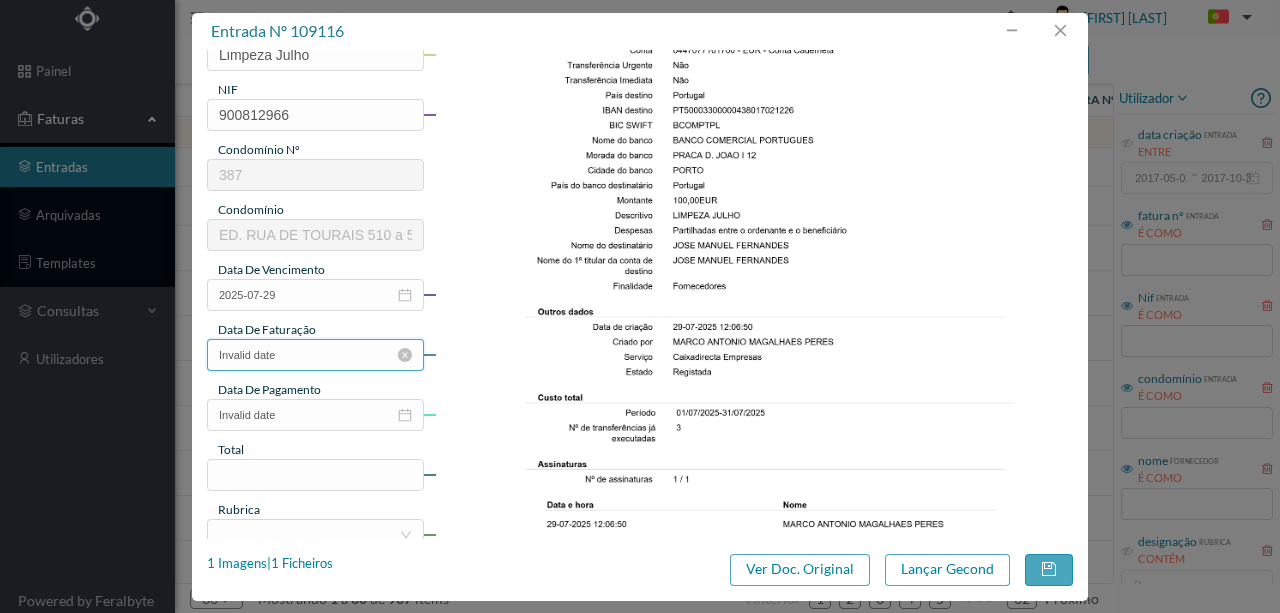 click on "Invalid date" at bounding box center [315, 355] 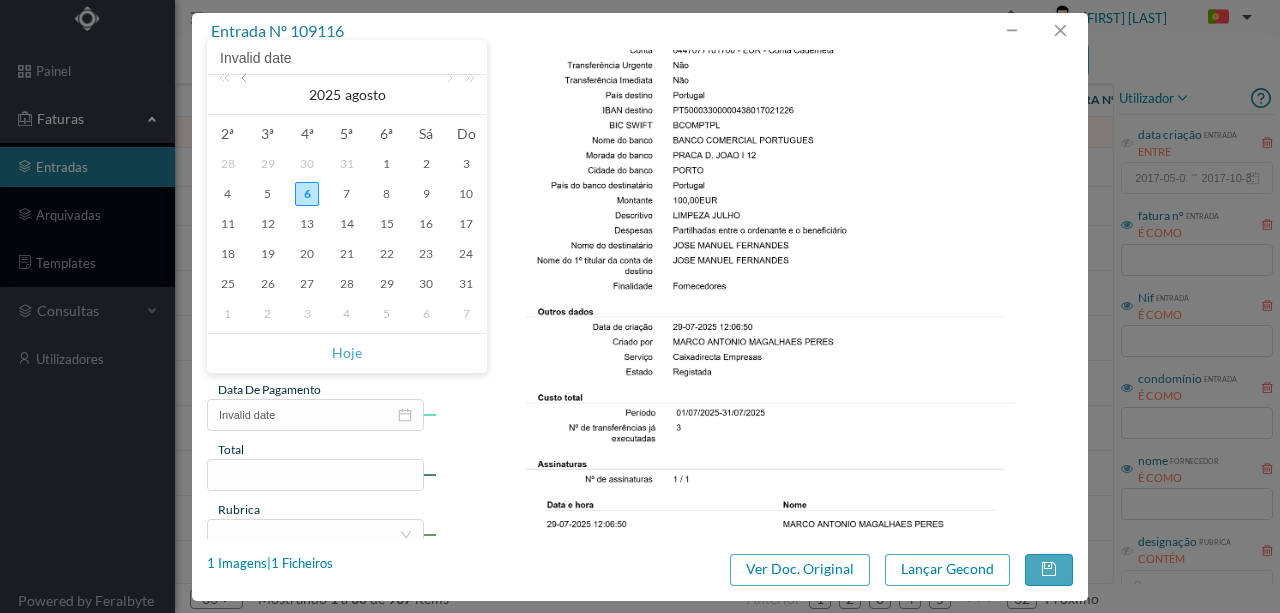 click at bounding box center (246, 95) 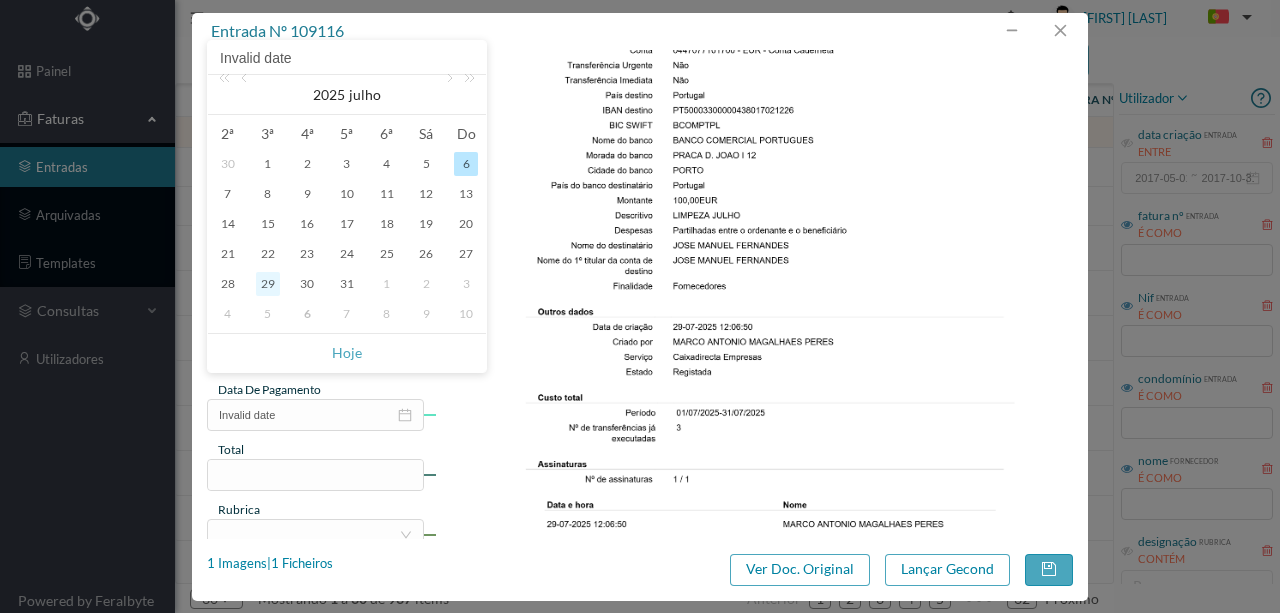click on "29" at bounding box center [268, 284] 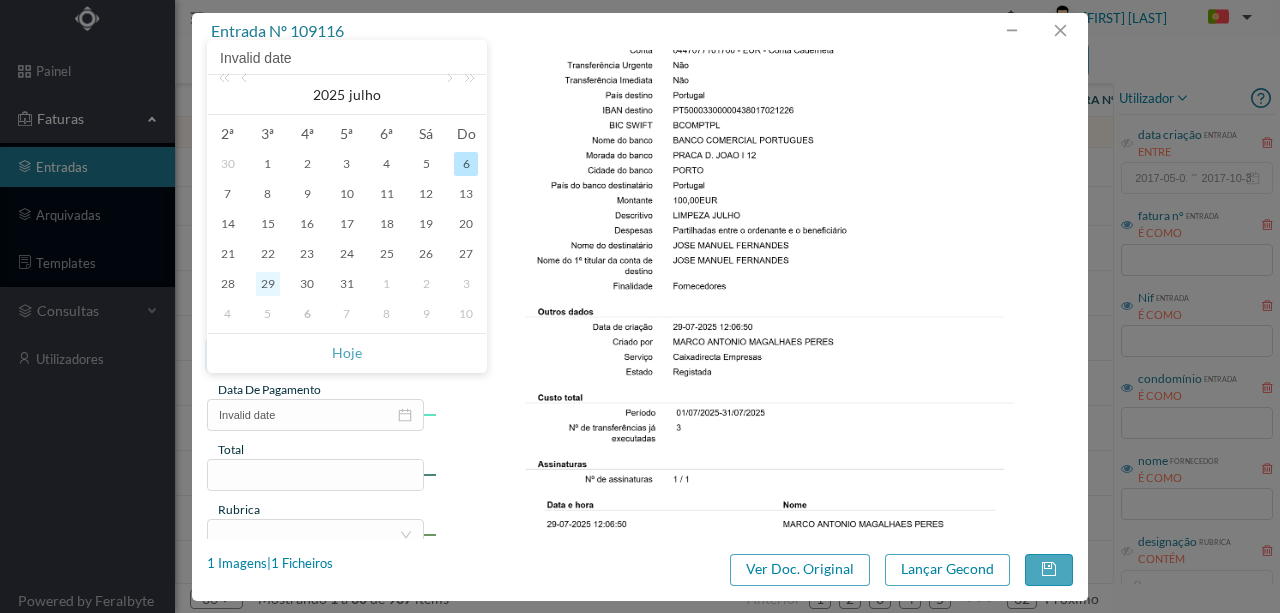 type on "2025-07-29" 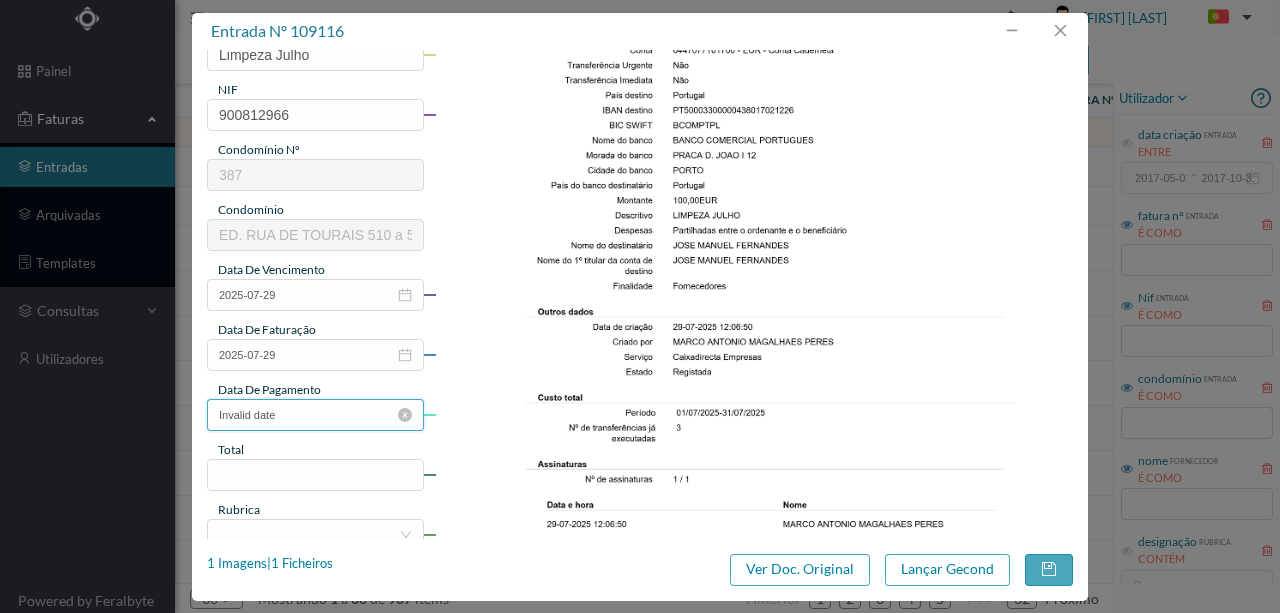 click on "Invalid date" at bounding box center (315, 415) 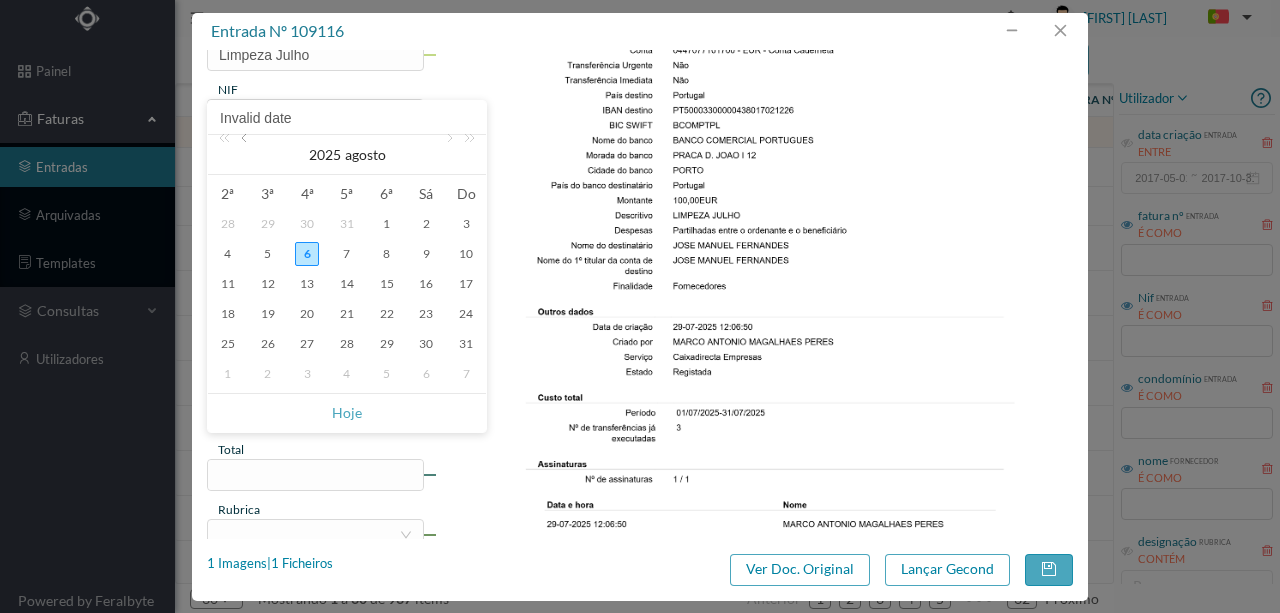 click at bounding box center [246, 155] 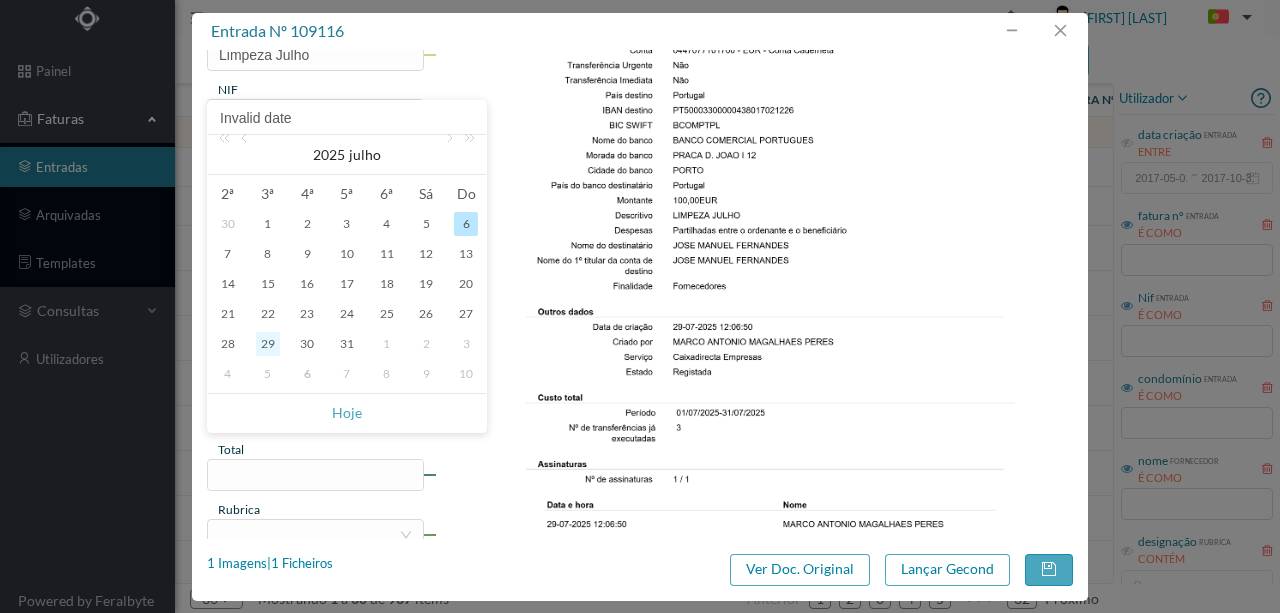 click on "29" at bounding box center [268, 344] 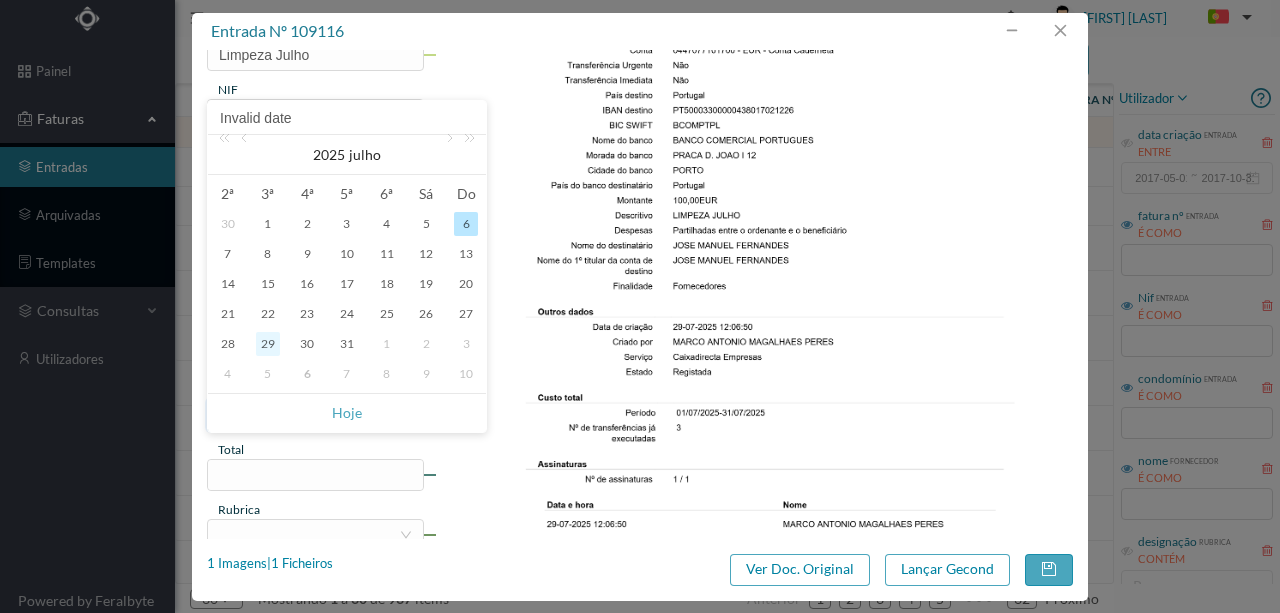 type on "2025-07-29" 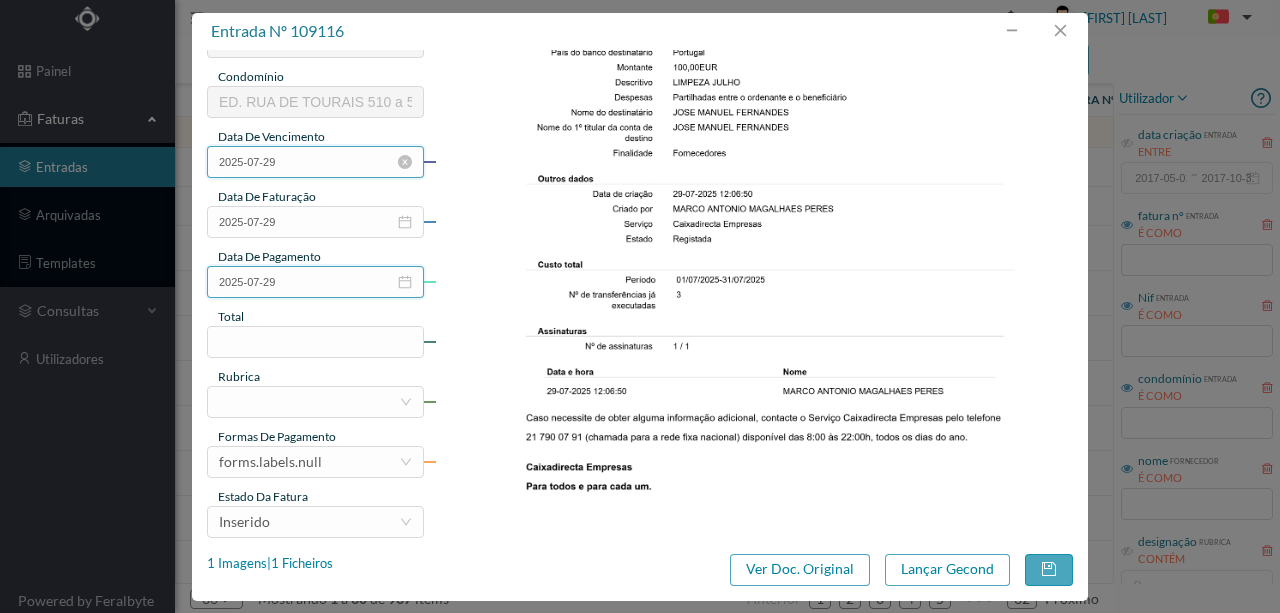 scroll, scrollTop: 466, scrollLeft: 0, axis: vertical 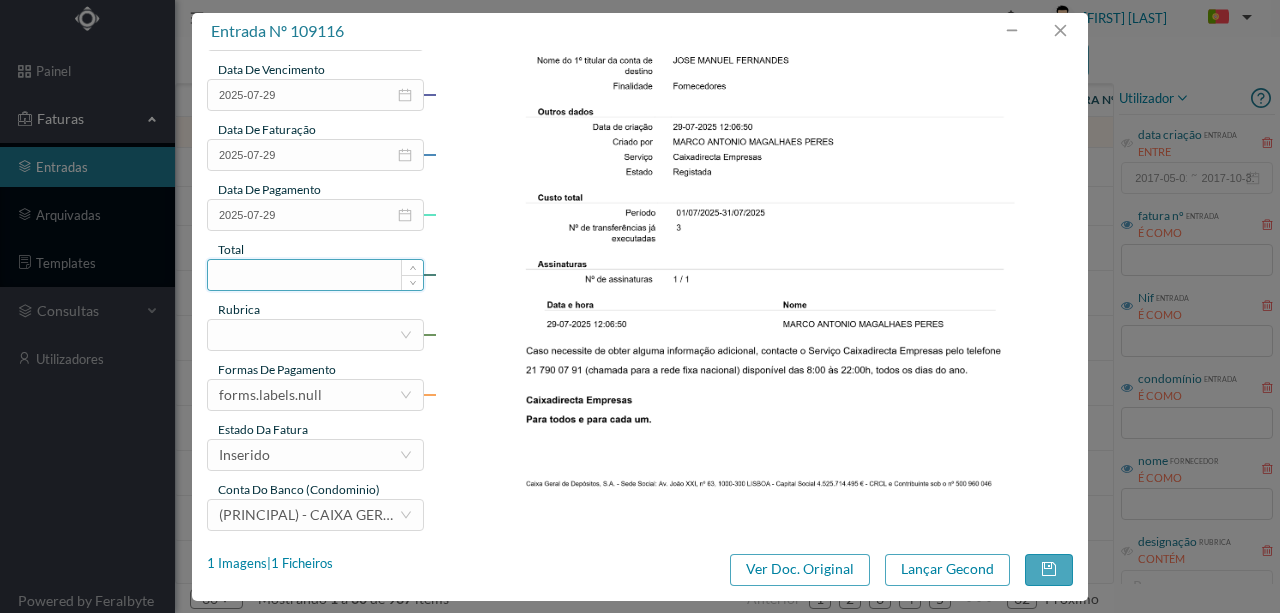 click at bounding box center (315, 275) 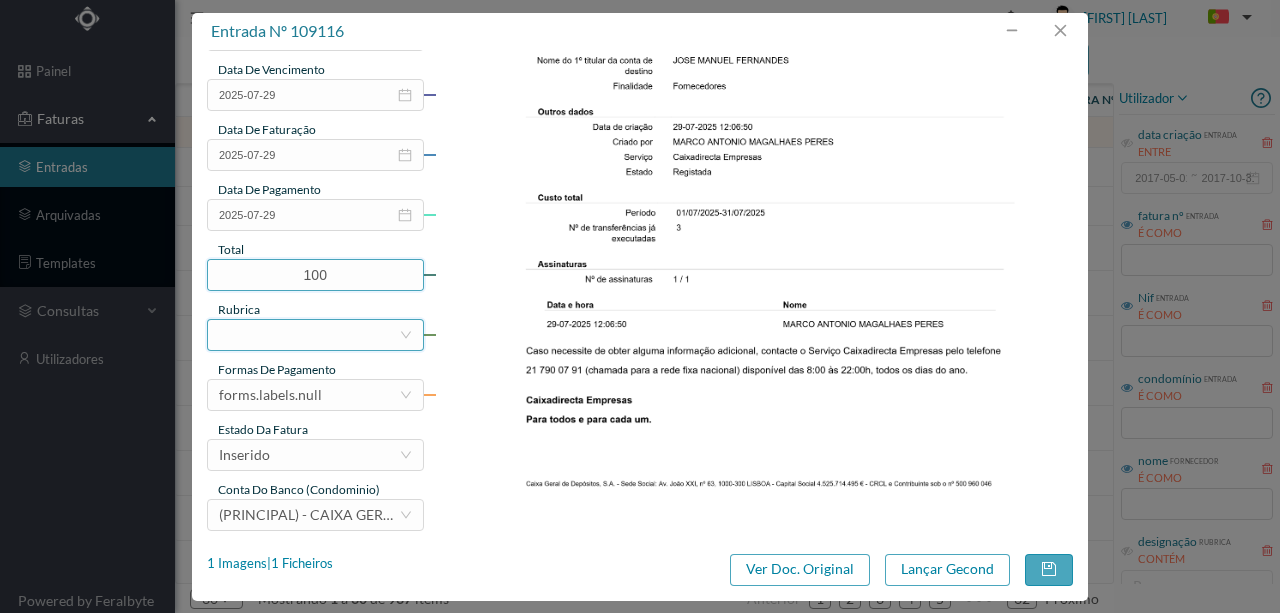 type on "100.00" 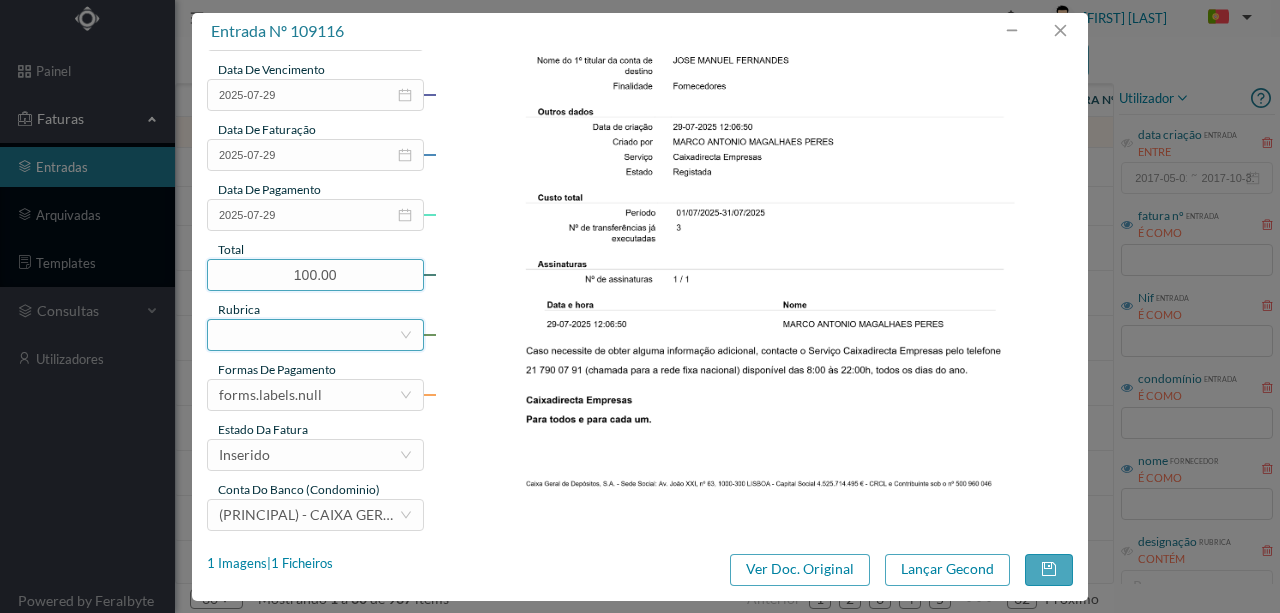 click at bounding box center (309, 335) 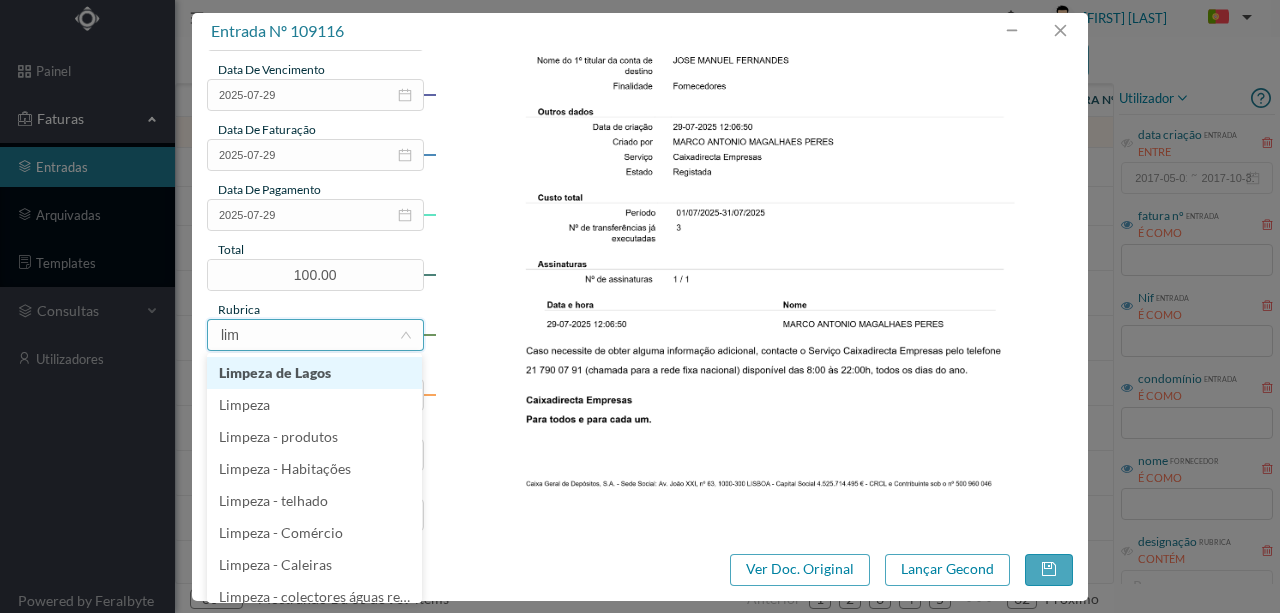 type on "limp" 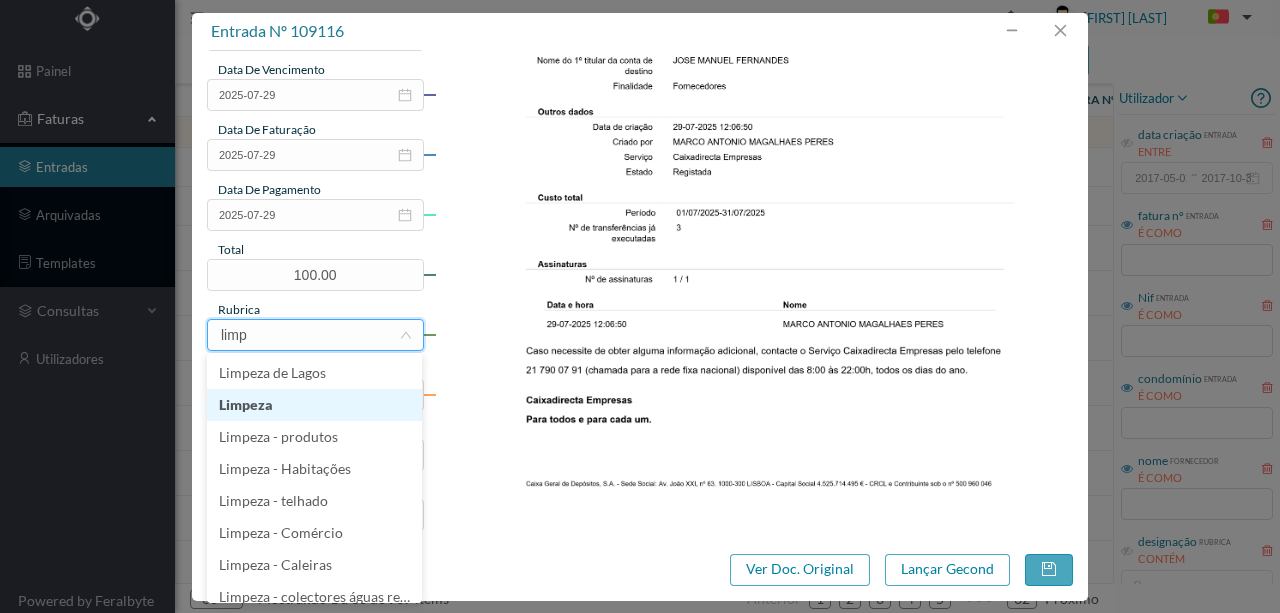 click on "Limpeza" at bounding box center [314, 405] 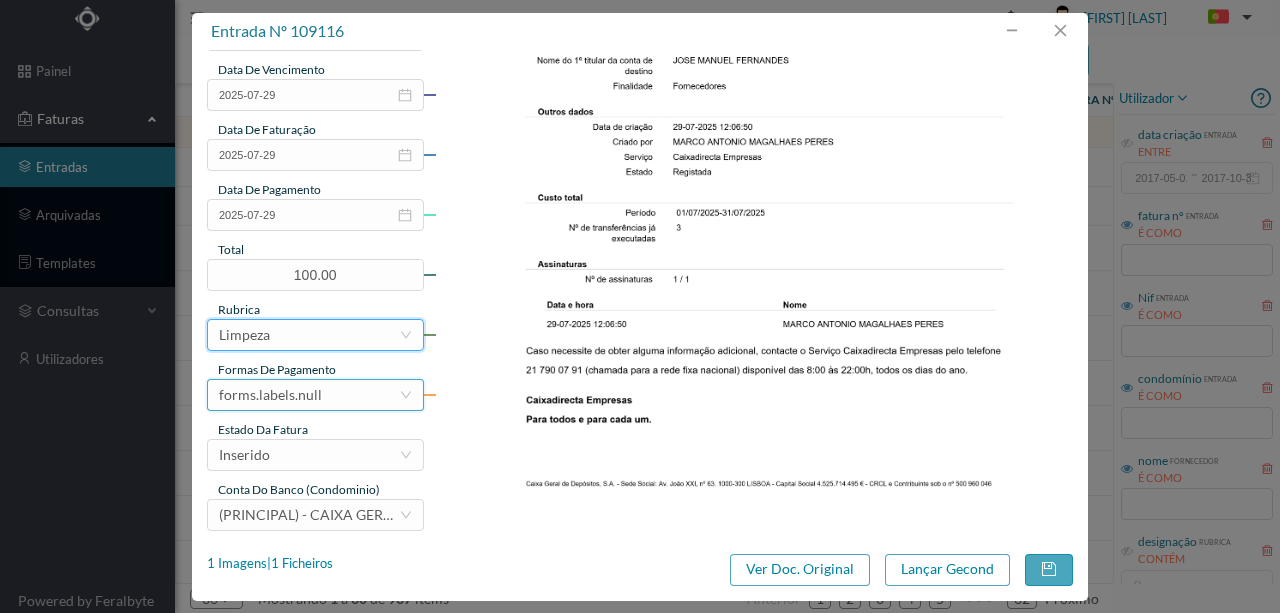 click on "forms.labels.null" at bounding box center (270, 395) 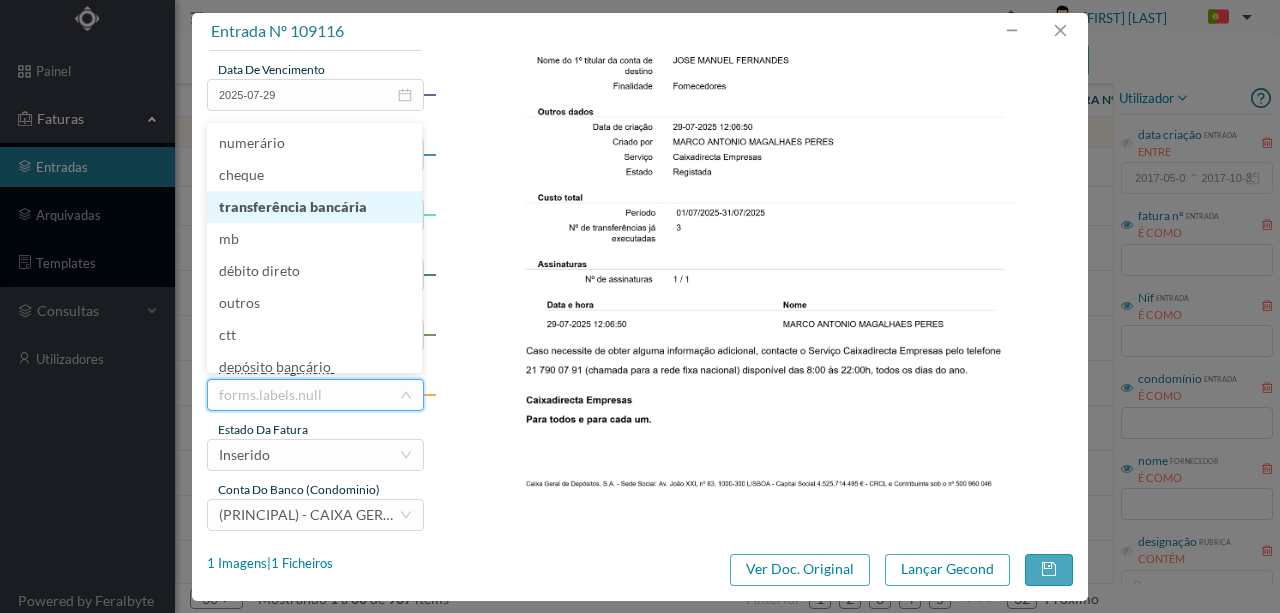 click on "transferência bancária" at bounding box center [314, 207] 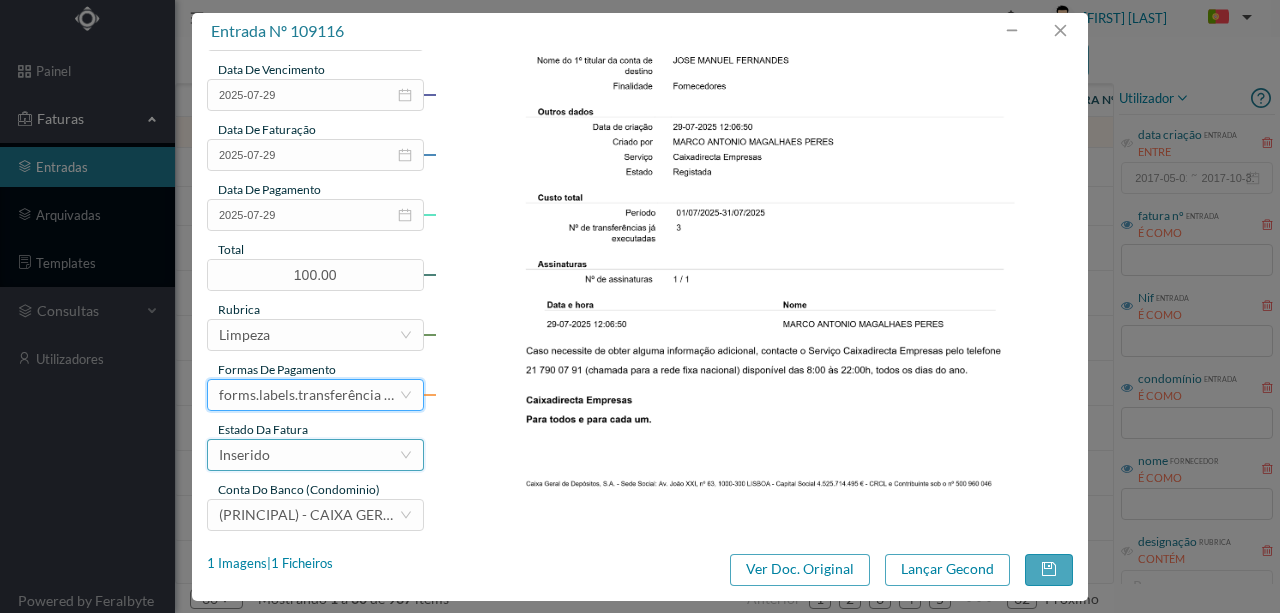 click on "Inserido" at bounding box center (309, 455) 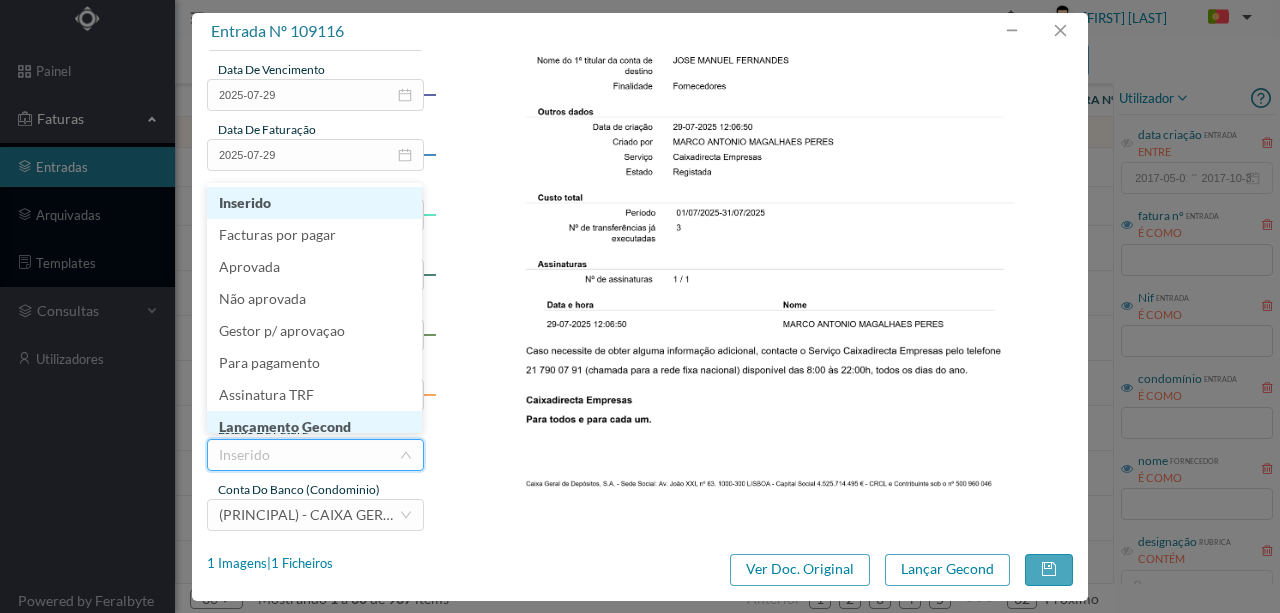 scroll, scrollTop: 10, scrollLeft: 0, axis: vertical 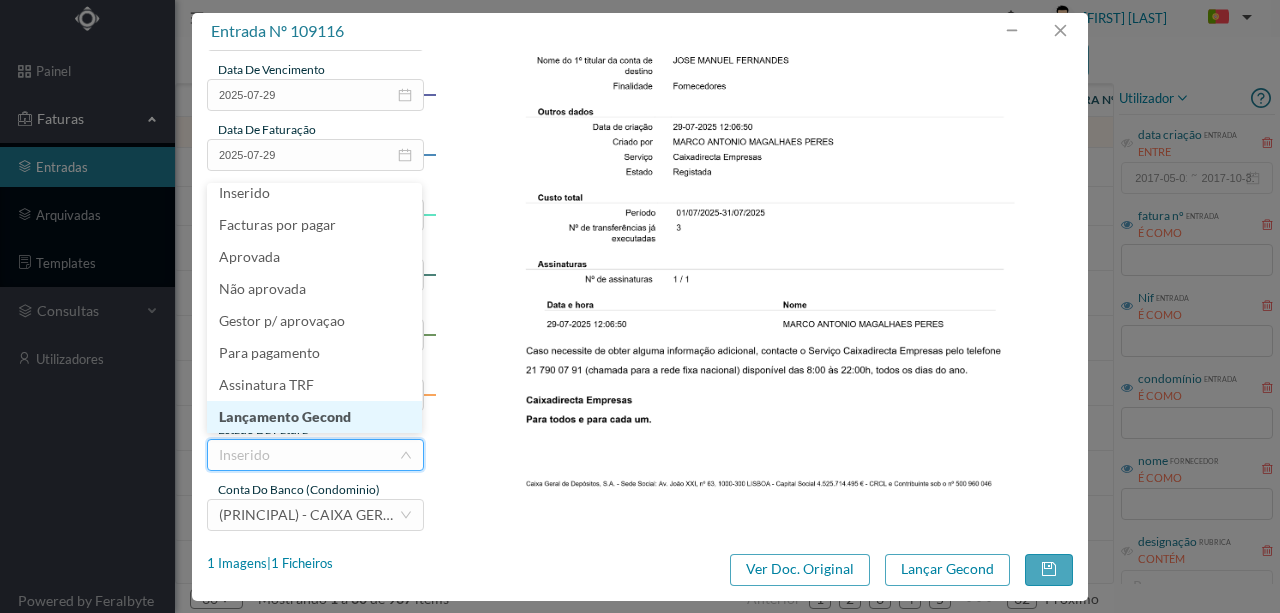 click on "Lançamento Gecond" at bounding box center [314, 417] 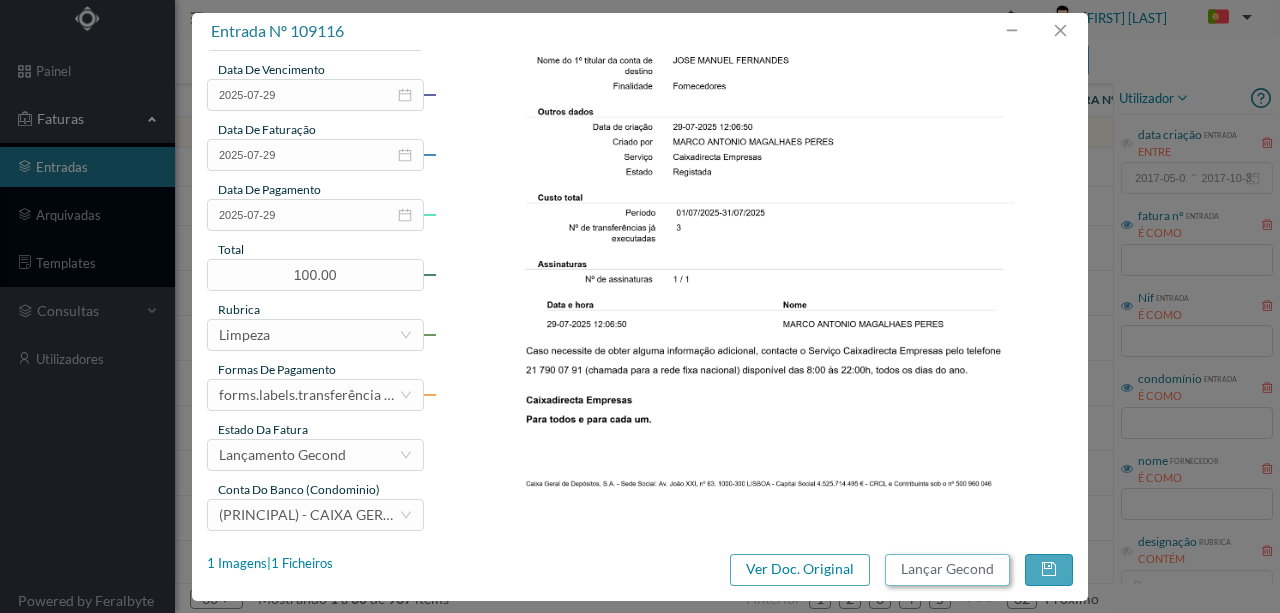 click on "Lançar Gecond" at bounding box center [947, 570] 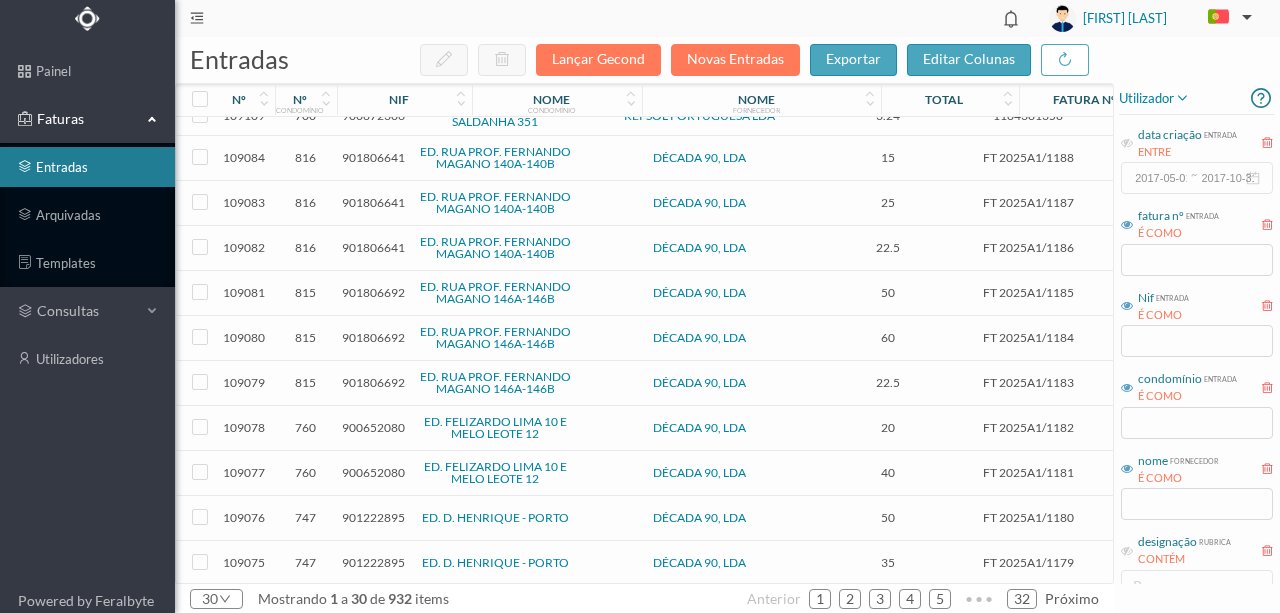 scroll, scrollTop: 0, scrollLeft: 0, axis: both 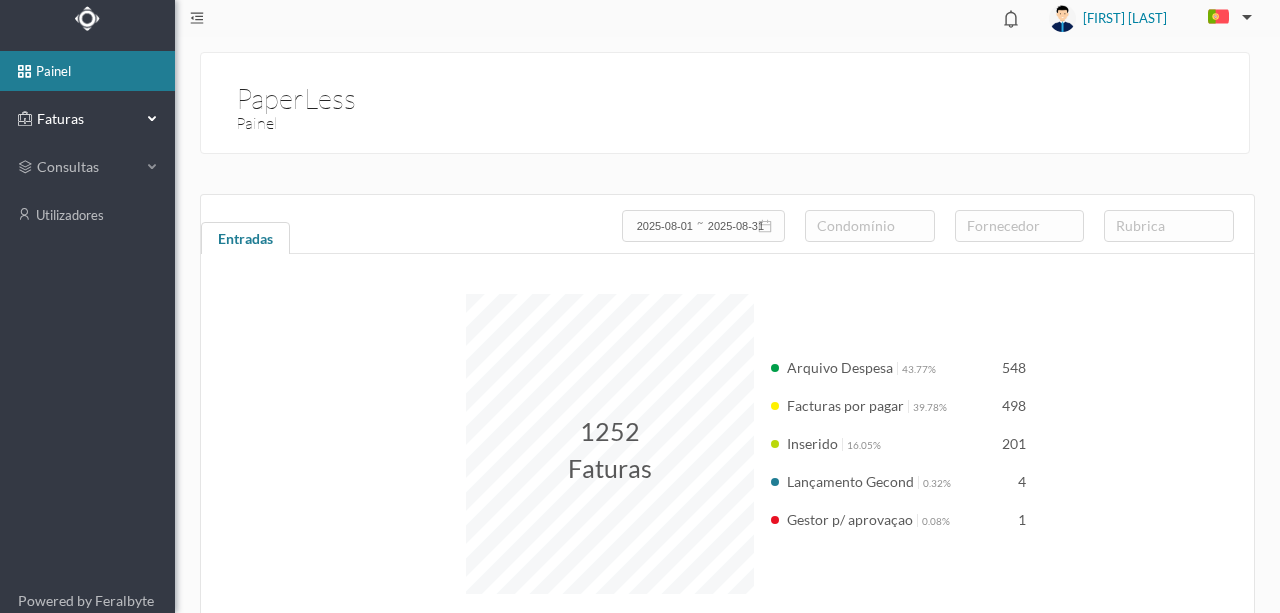 click on "Faturas" at bounding box center (87, 119) 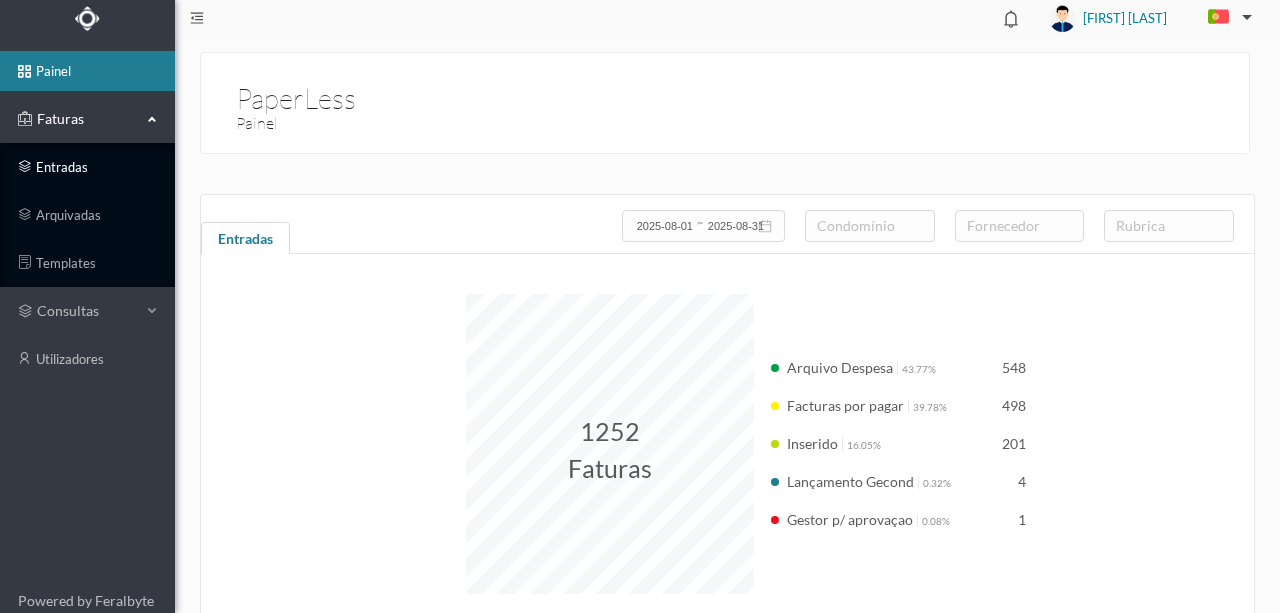 click on "entradas" at bounding box center (87, 167) 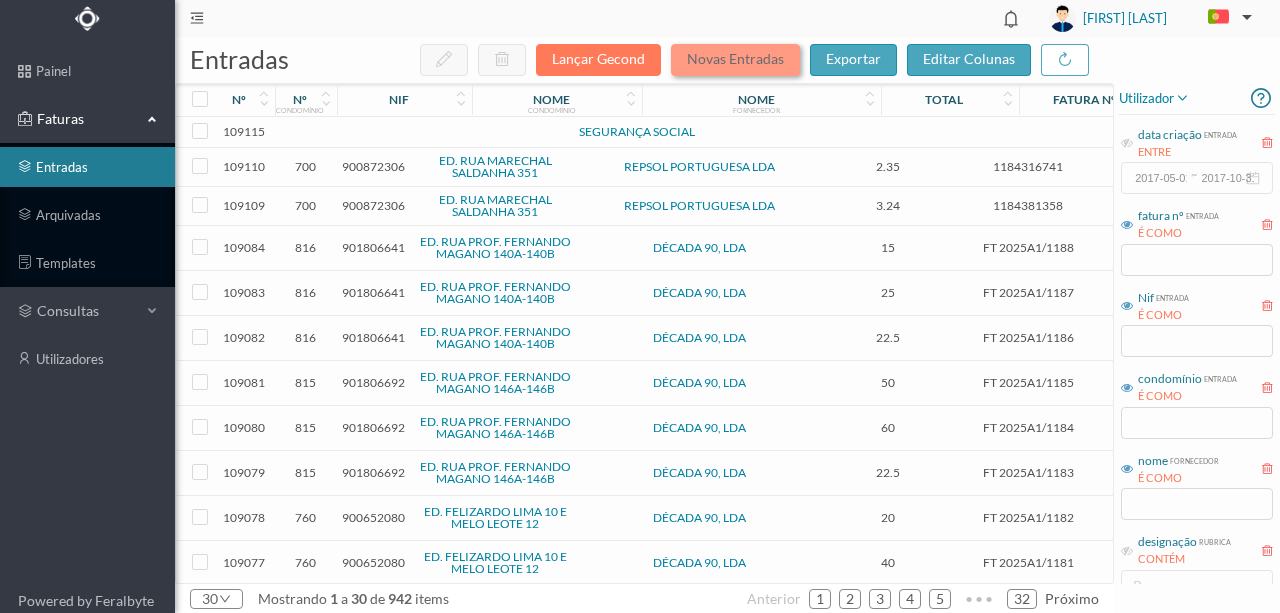 click on "Novas Entradas" at bounding box center (735, 60) 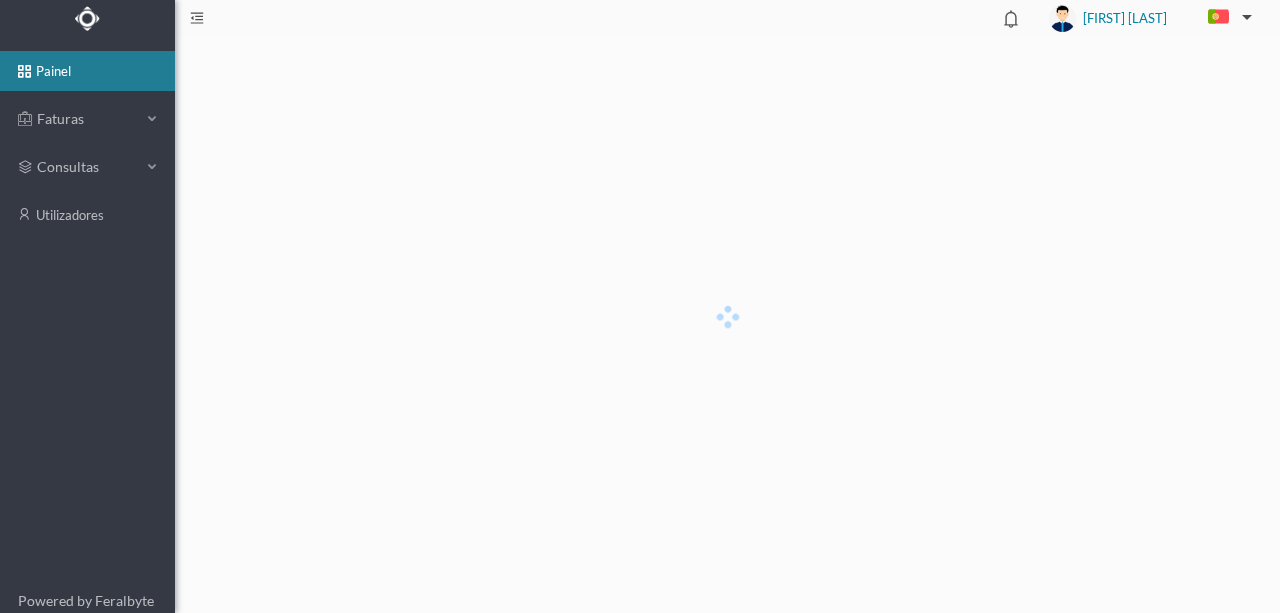 scroll, scrollTop: 0, scrollLeft: 0, axis: both 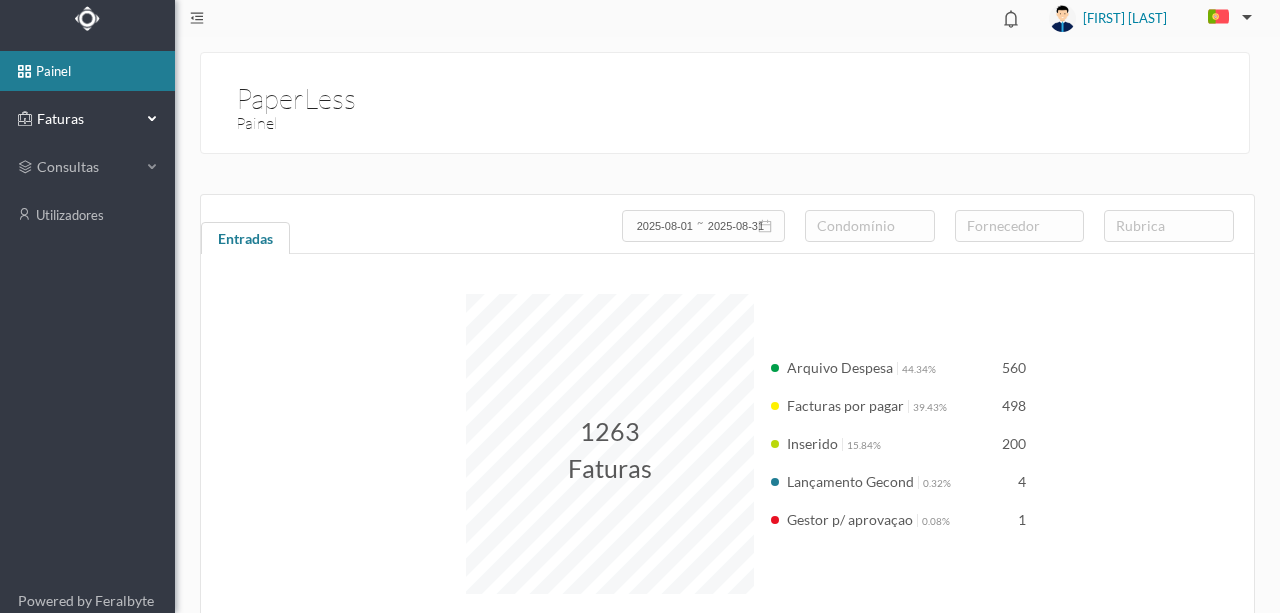 click on "Faturas" at bounding box center (87, 119) 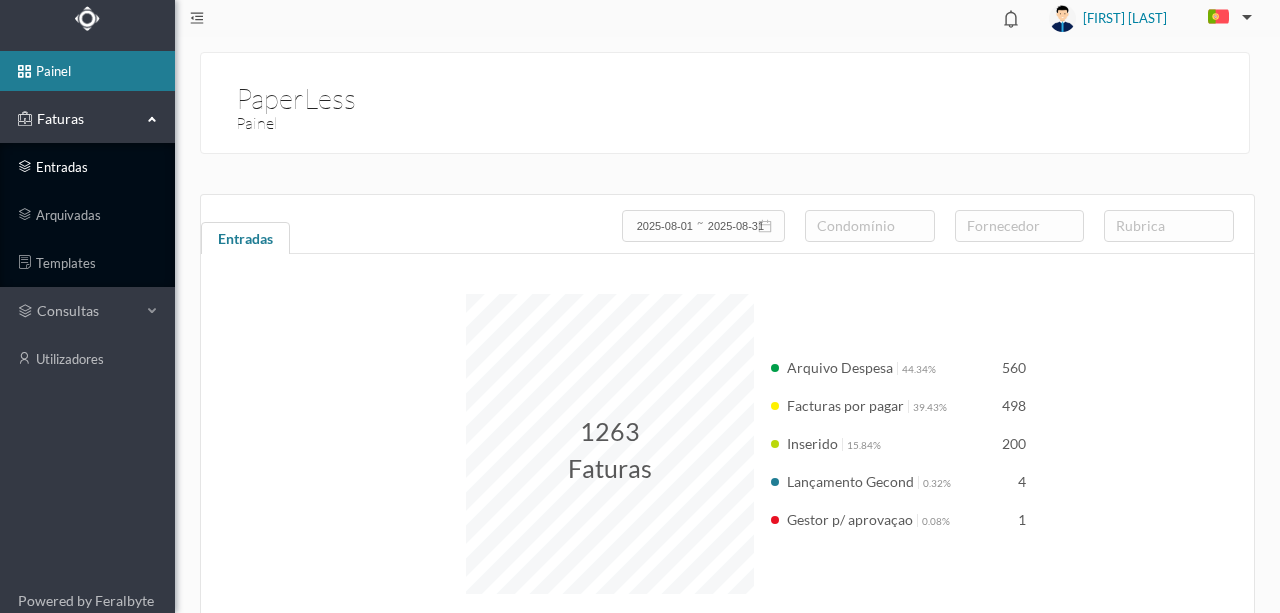 click on "entradas" at bounding box center [87, 167] 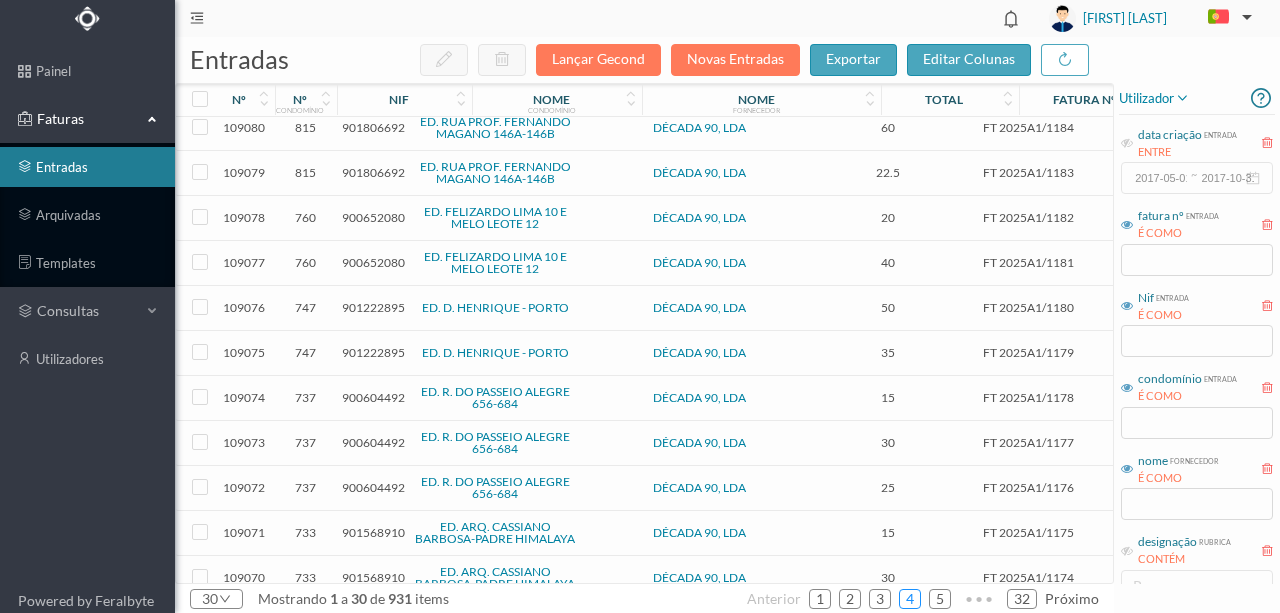 scroll, scrollTop: 333, scrollLeft: 0, axis: vertical 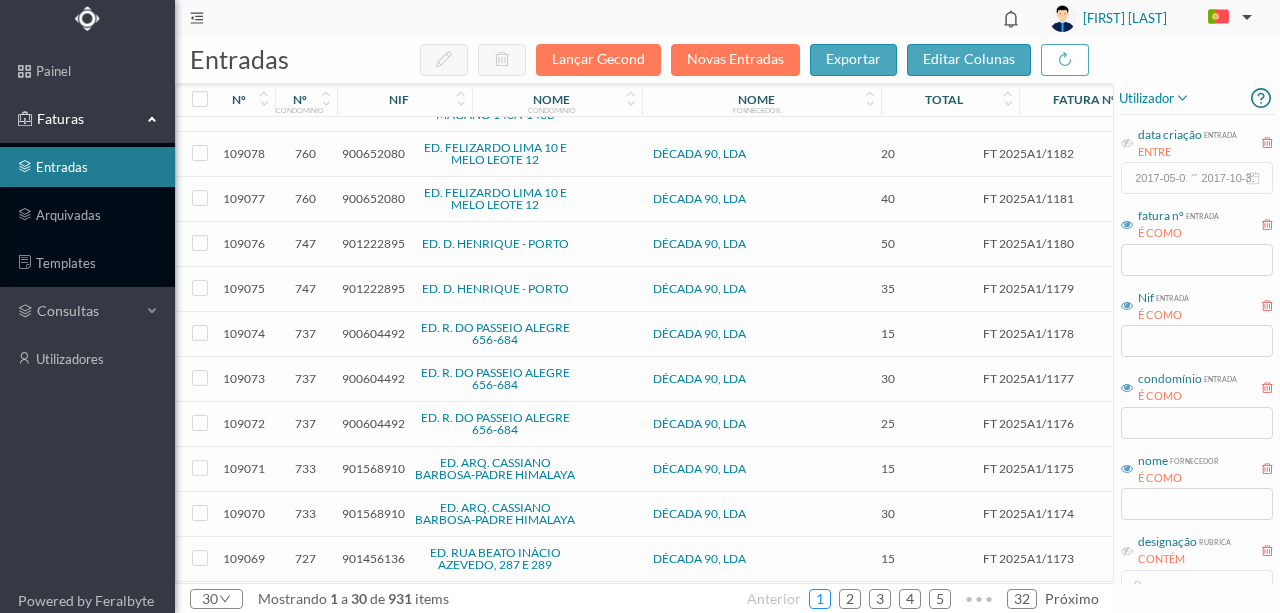 click on "1" at bounding box center [820, 599] 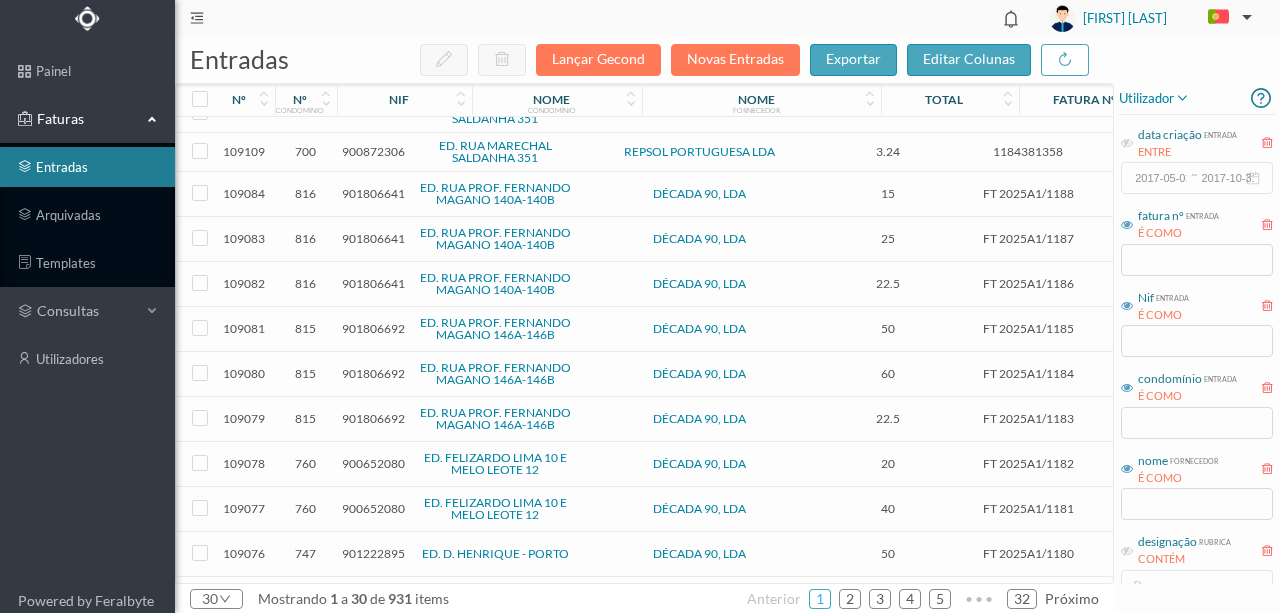 scroll, scrollTop: 0, scrollLeft: 0, axis: both 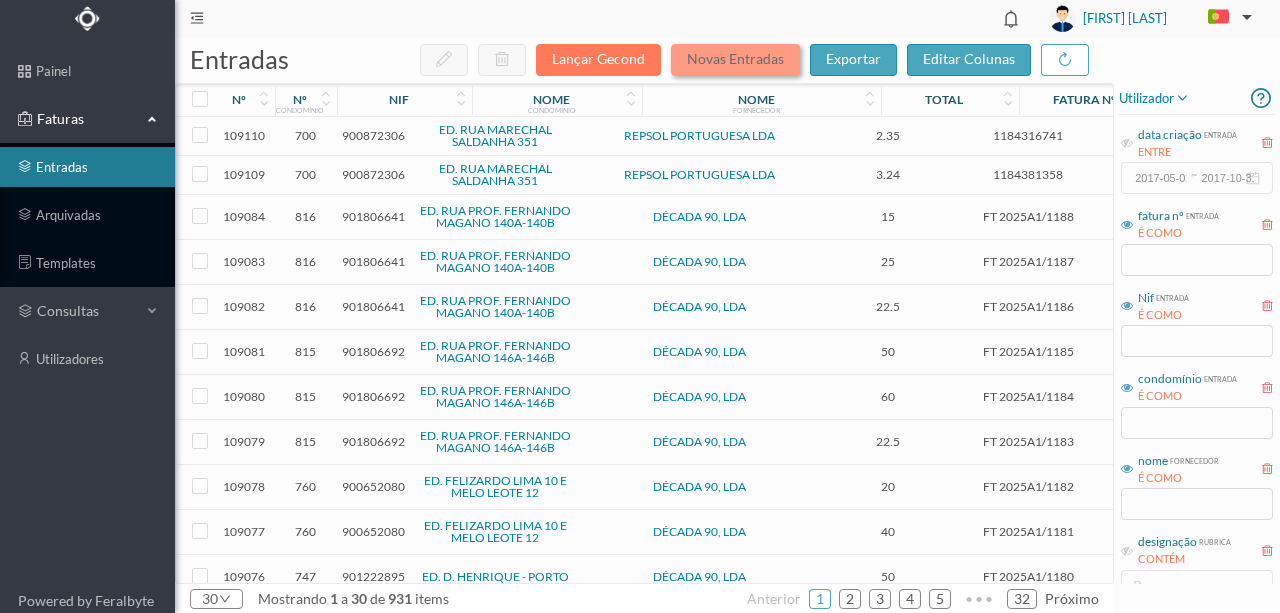 click on "Novas Entradas" at bounding box center (735, 60) 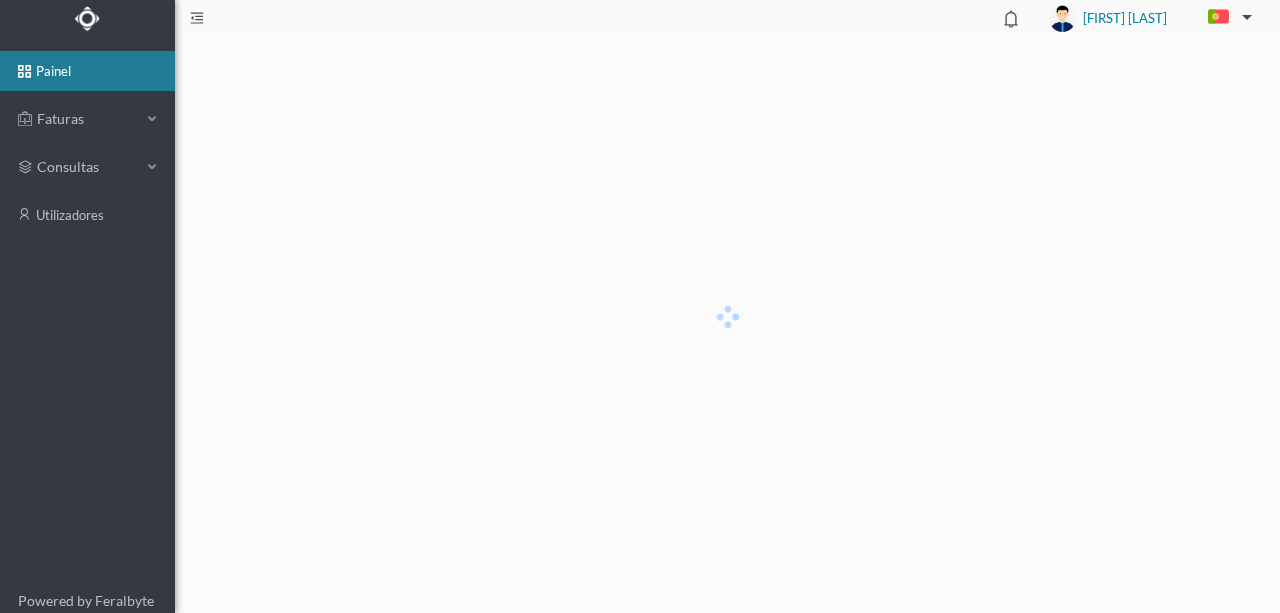 scroll, scrollTop: 0, scrollLeft: 0, axis: both 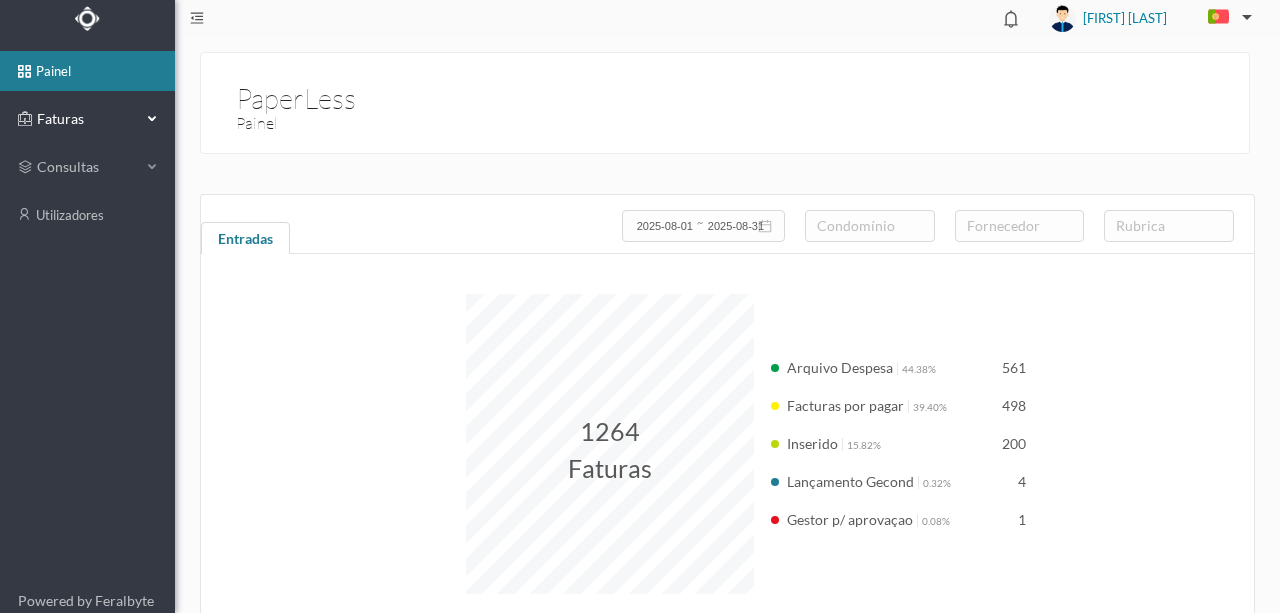 click on "Faturas" at bounding box center (87, 119) 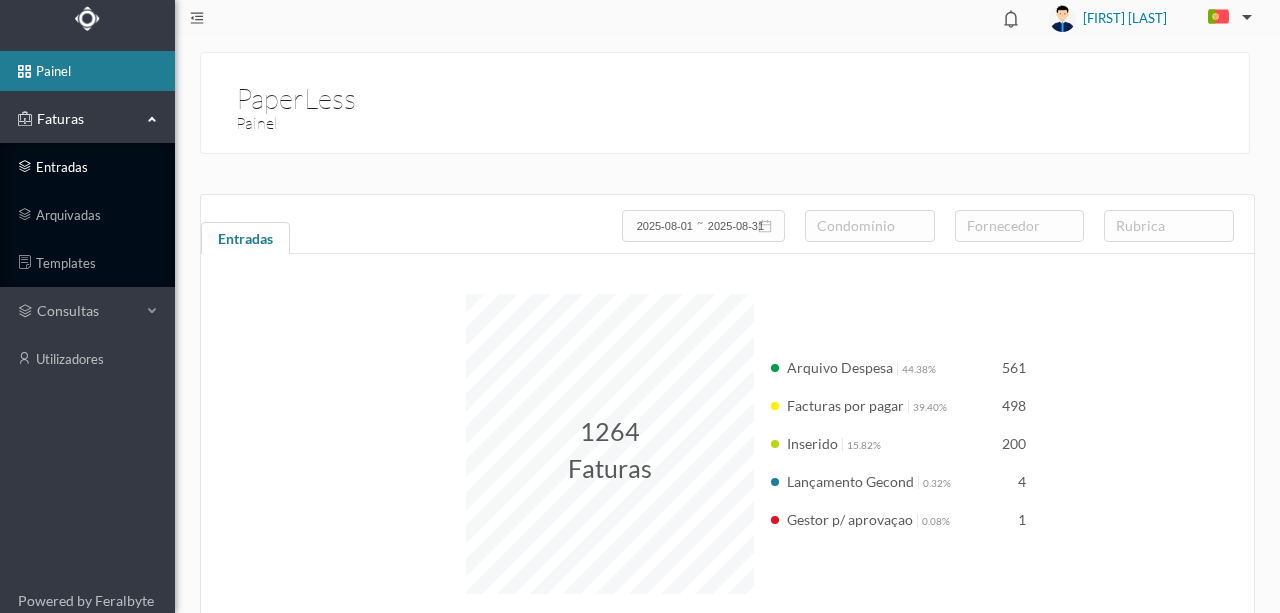 click on "entradas" at bounding box center (87, 167) 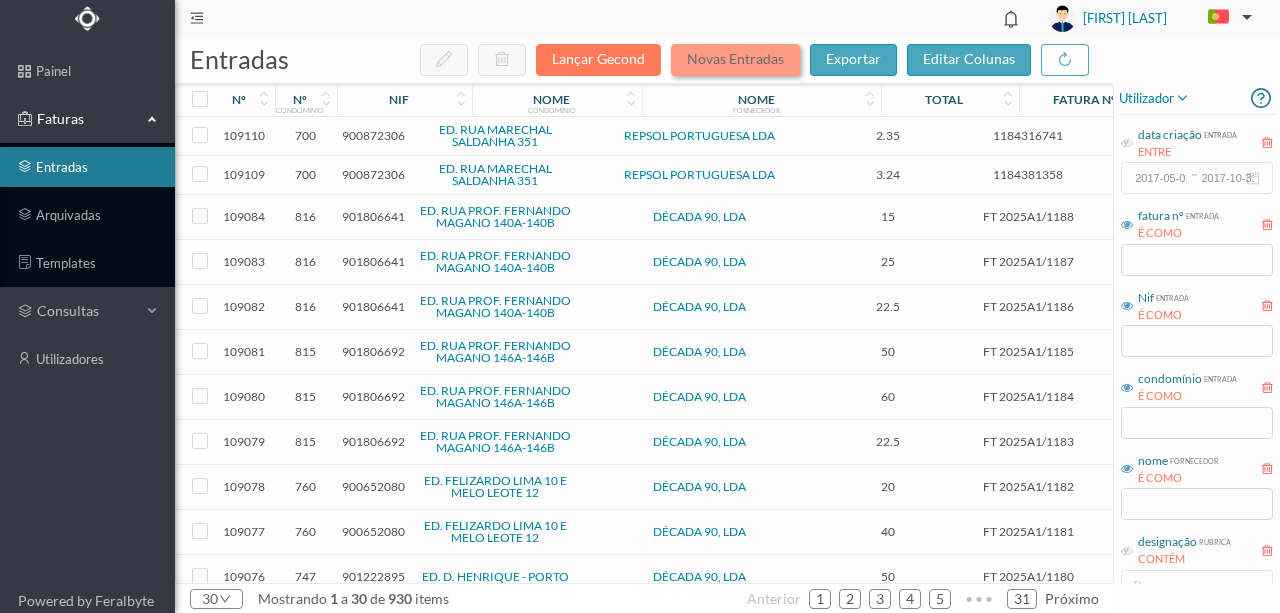 click on "Novas Entradas" at bounding box center [735, 60] 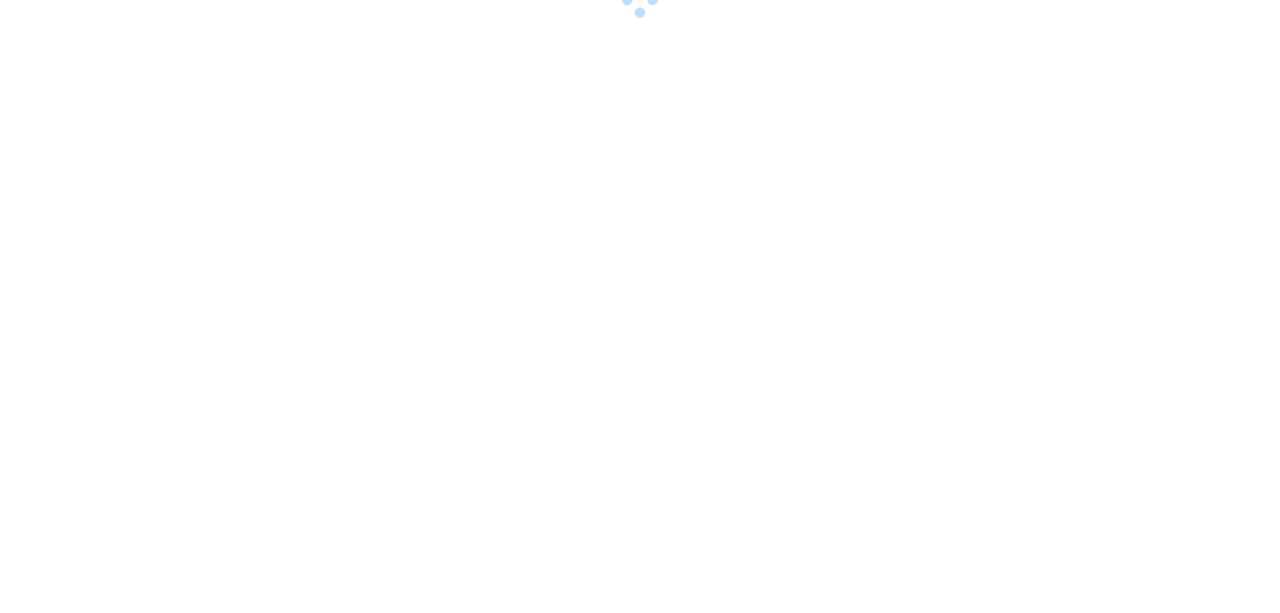 scroll, scrollTop: 0, scrollLeft: 0, axis: both 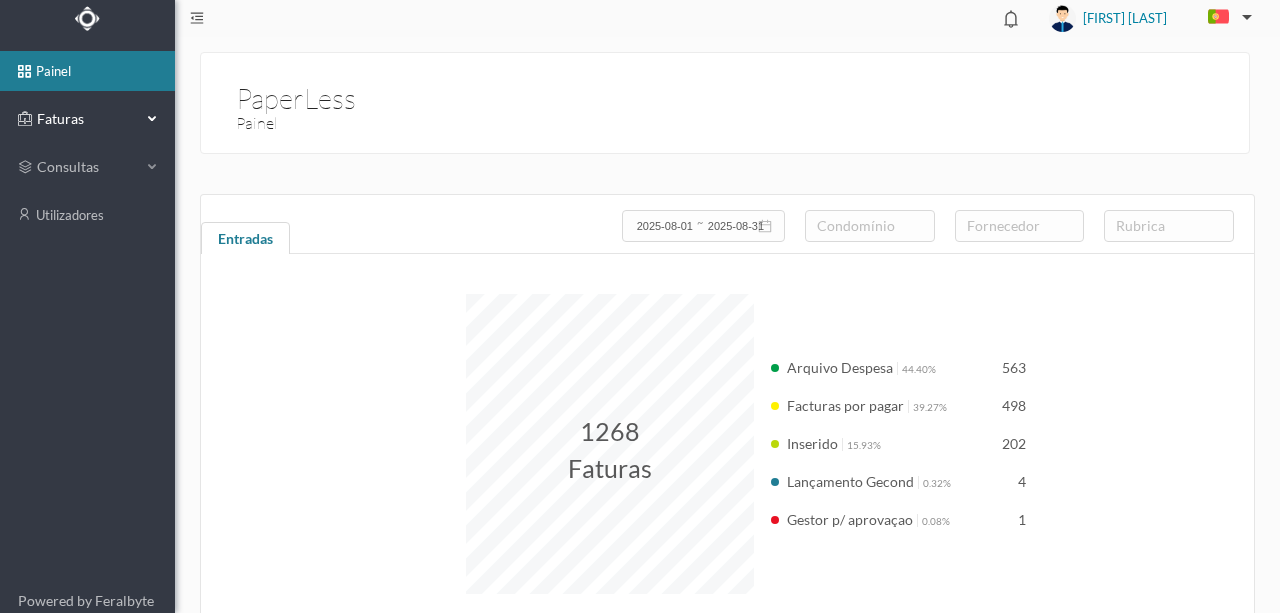 click on "Faturas" at bounding box center (87, 119) 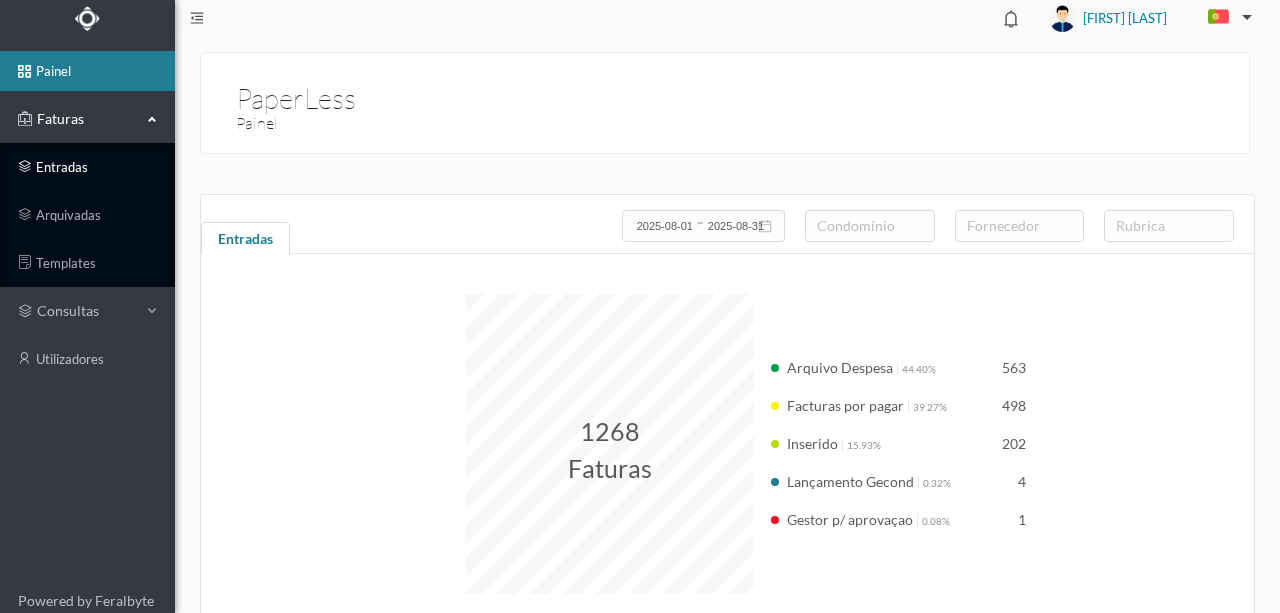 click on "entradas" at bounding box center [87, 167] 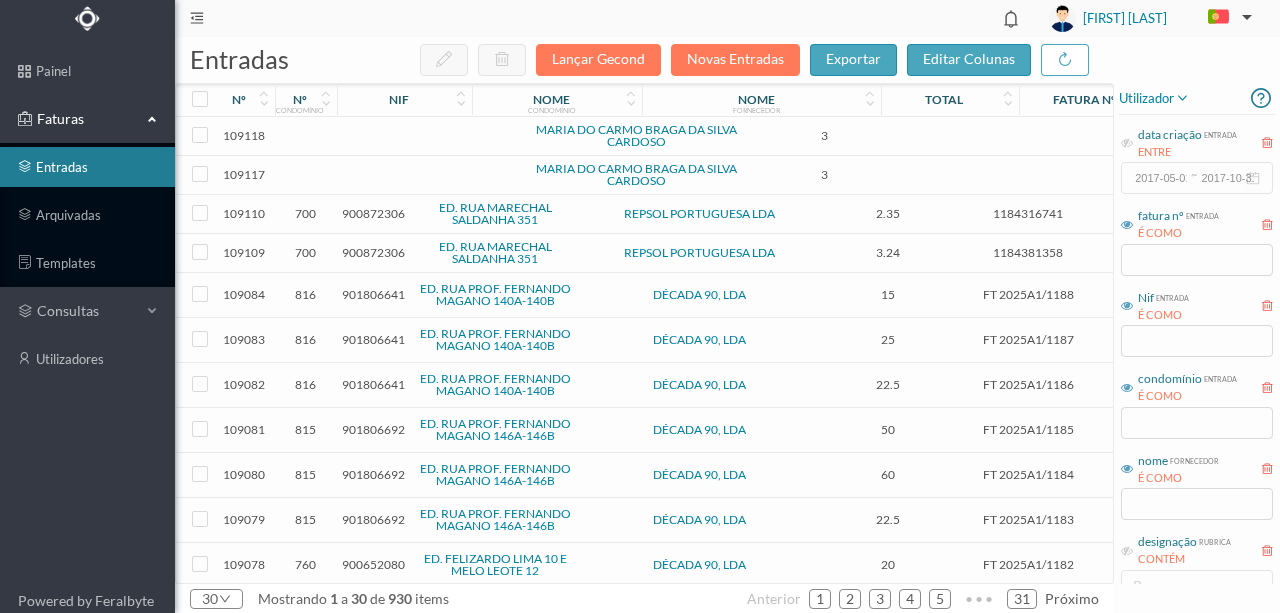 click at bounding box center (432, 175) 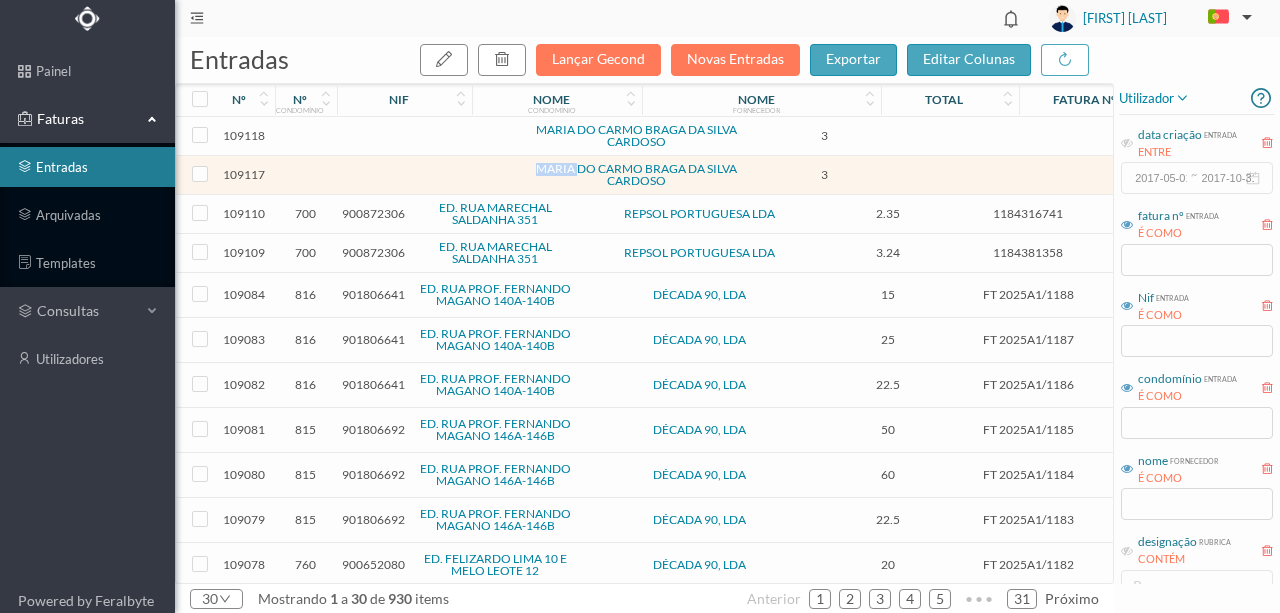 click at bounding box center (432, 175) 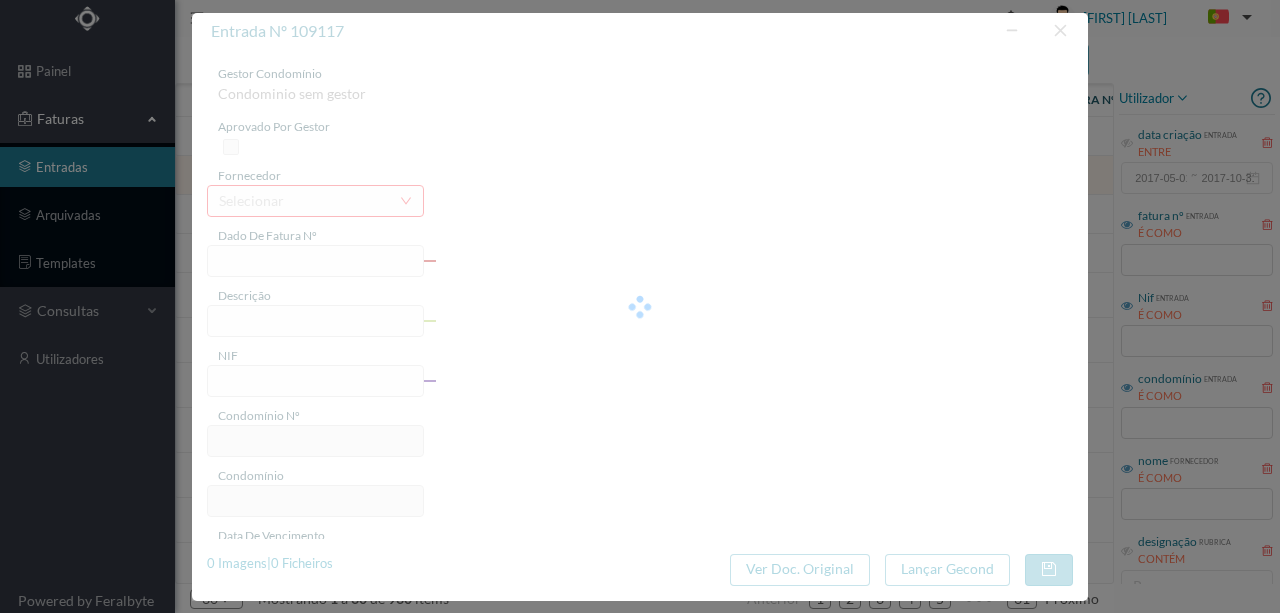 type on "UMP JUL SUB F" 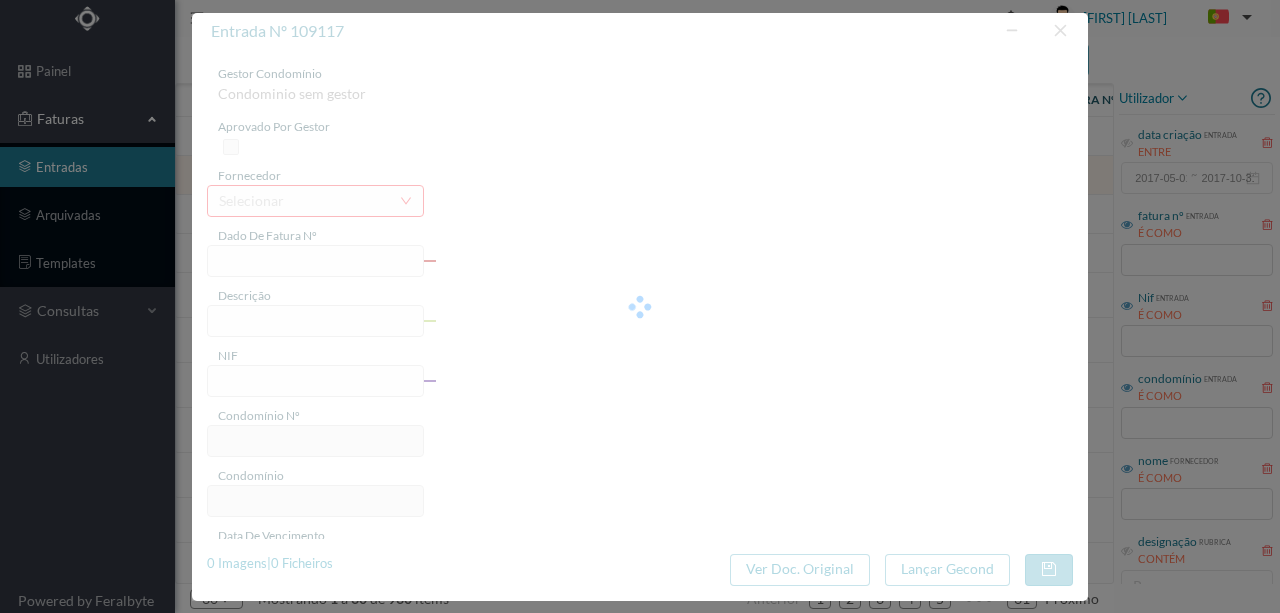 type on "0" 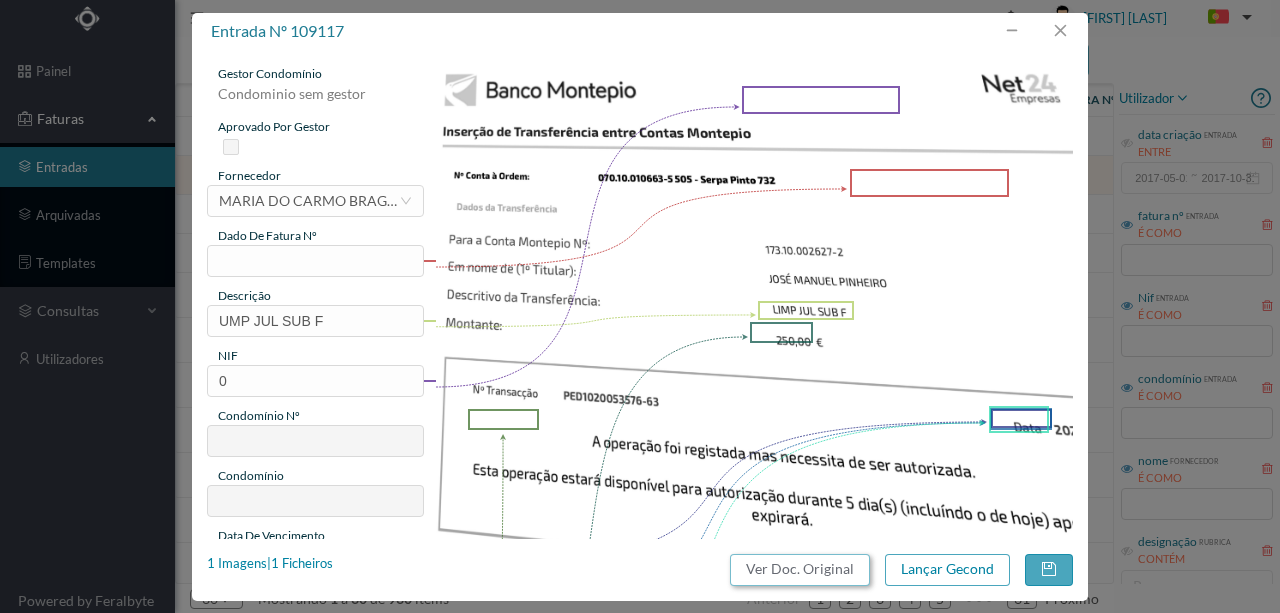 click on "Ver Doc. Original" at bounding box center [800, 570] 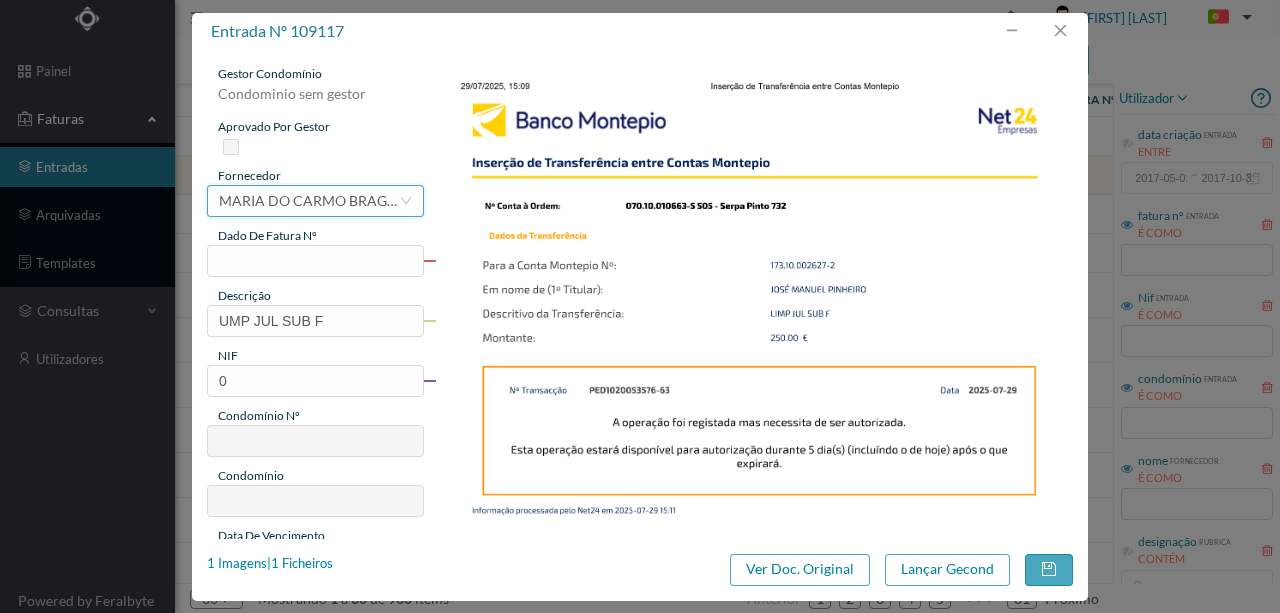 click on "MARIA DO CARMO BRAGA DA SILVA CARDOSO" at bounding box center [309, 201] 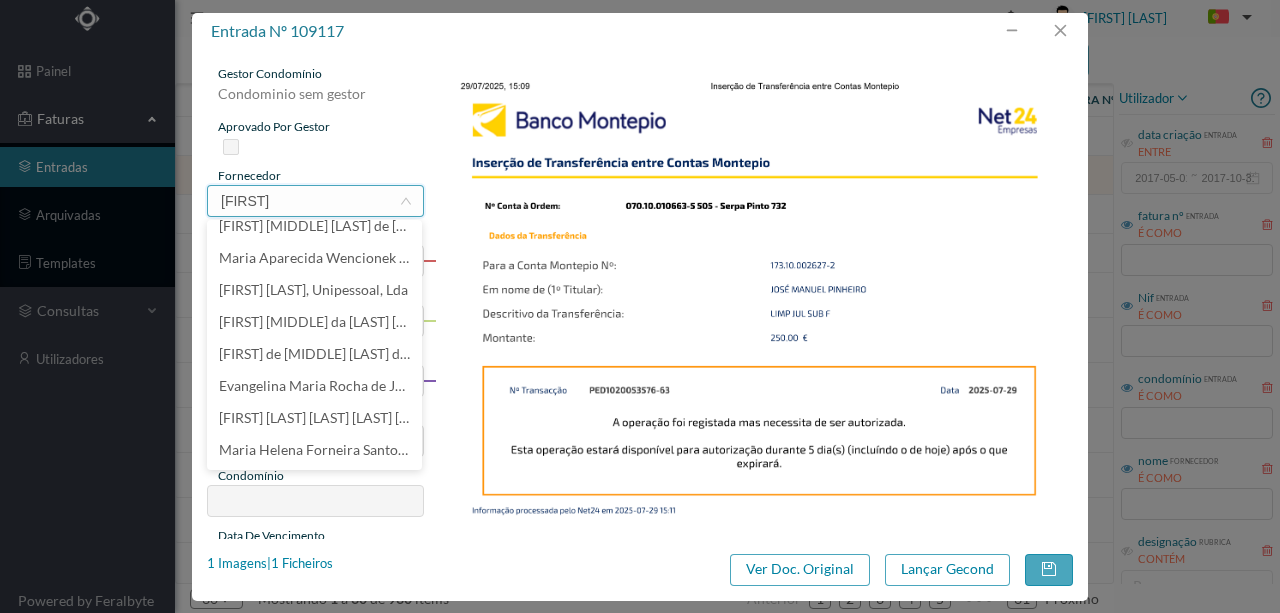scroll, scrollTop: 0, scrollLeft: 0, axis: both 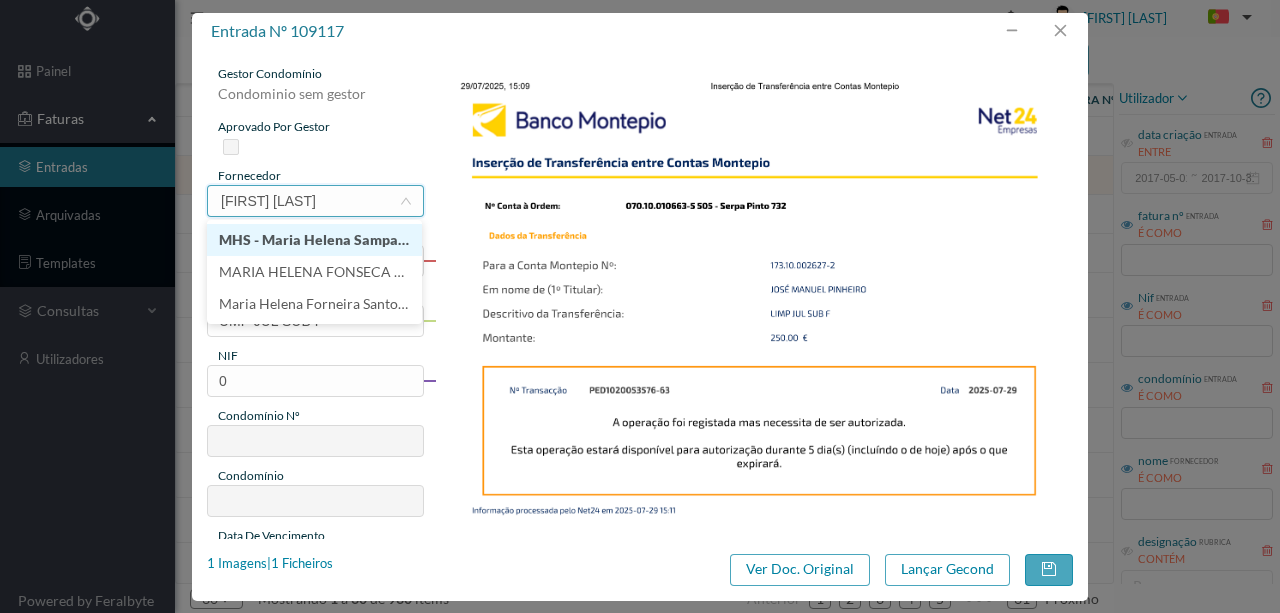 type on "[FIRST] [LAST]" 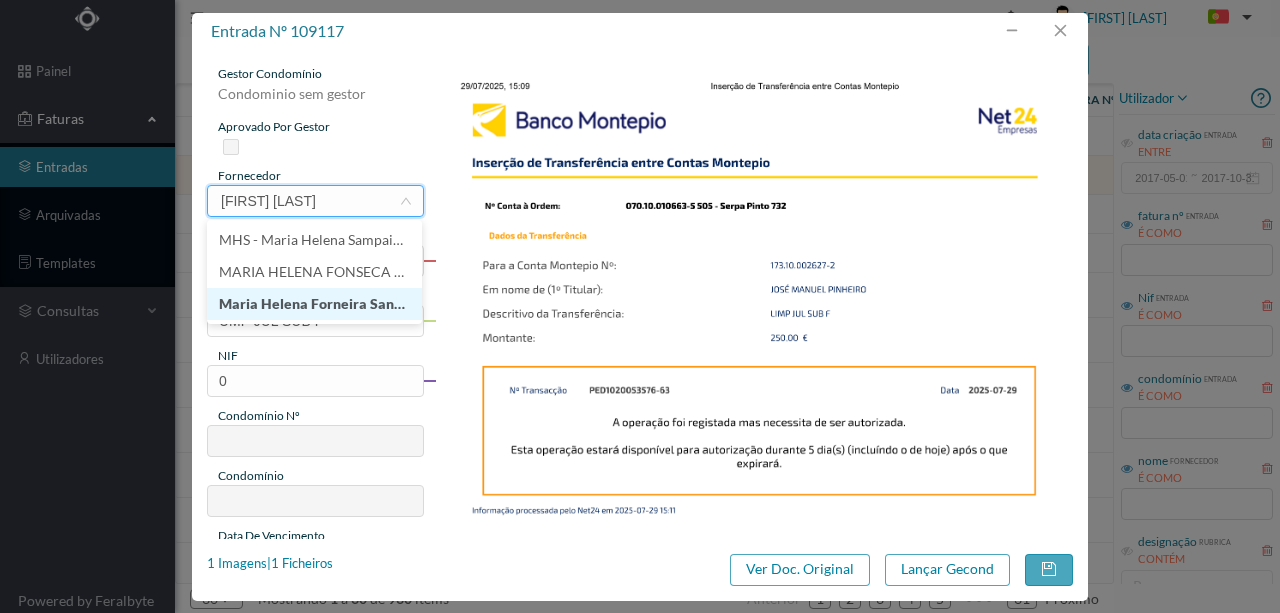 click on "Maria Helena Forneira Santos Pinheiro" at bounding box center (314, 304) 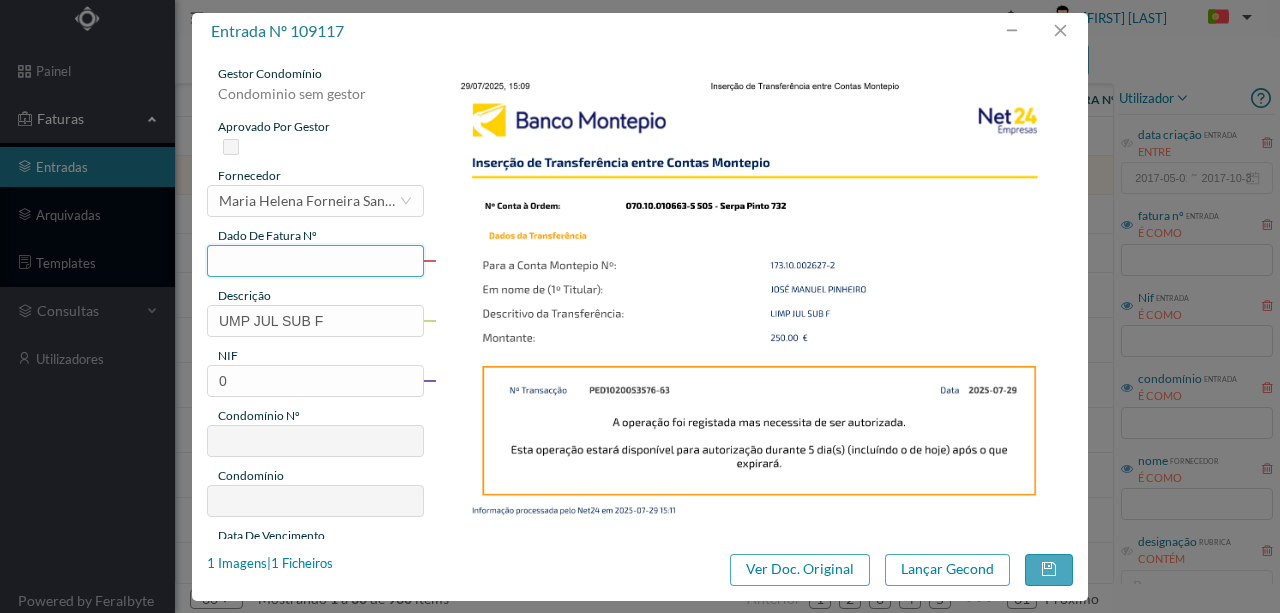 click at bounding box center (315, 261) 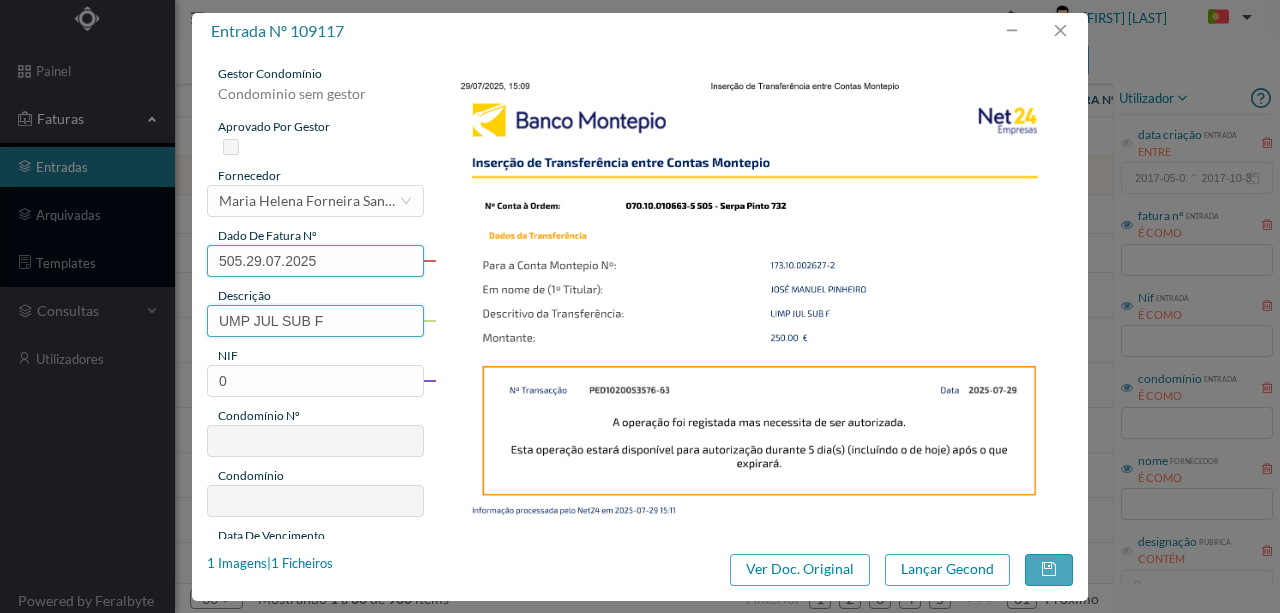 type on "505.29.07.2025" 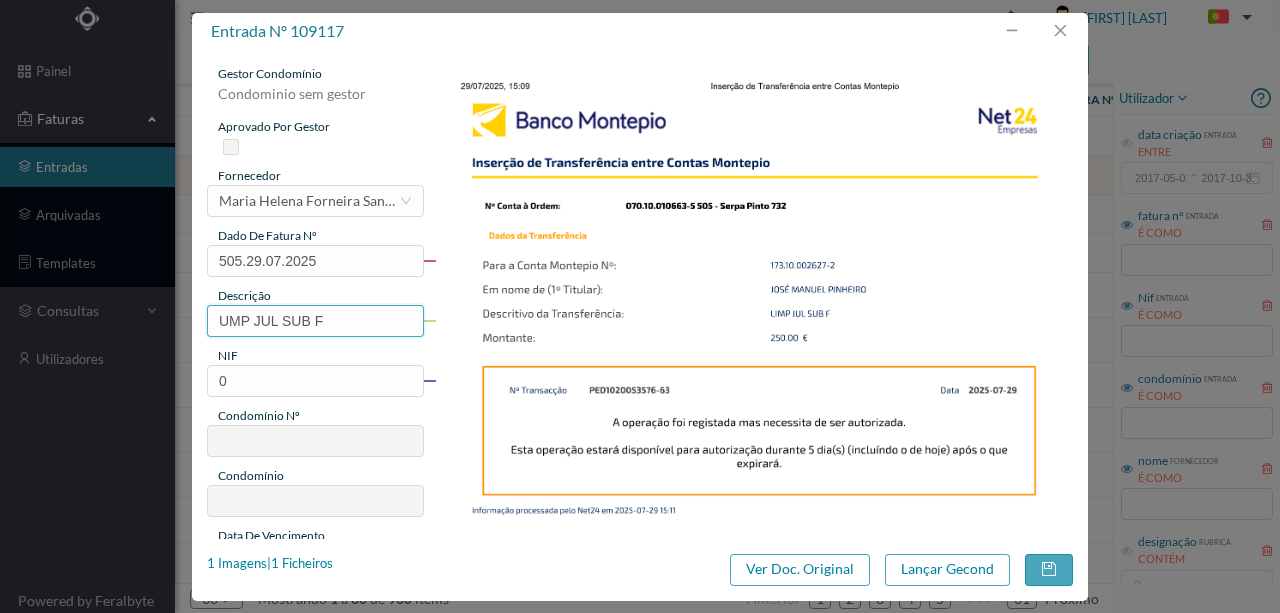 drag, startPoint x: 340, startPoint y: 318, endPoint x: 107, endPoint y: 336, distance: 233.69424 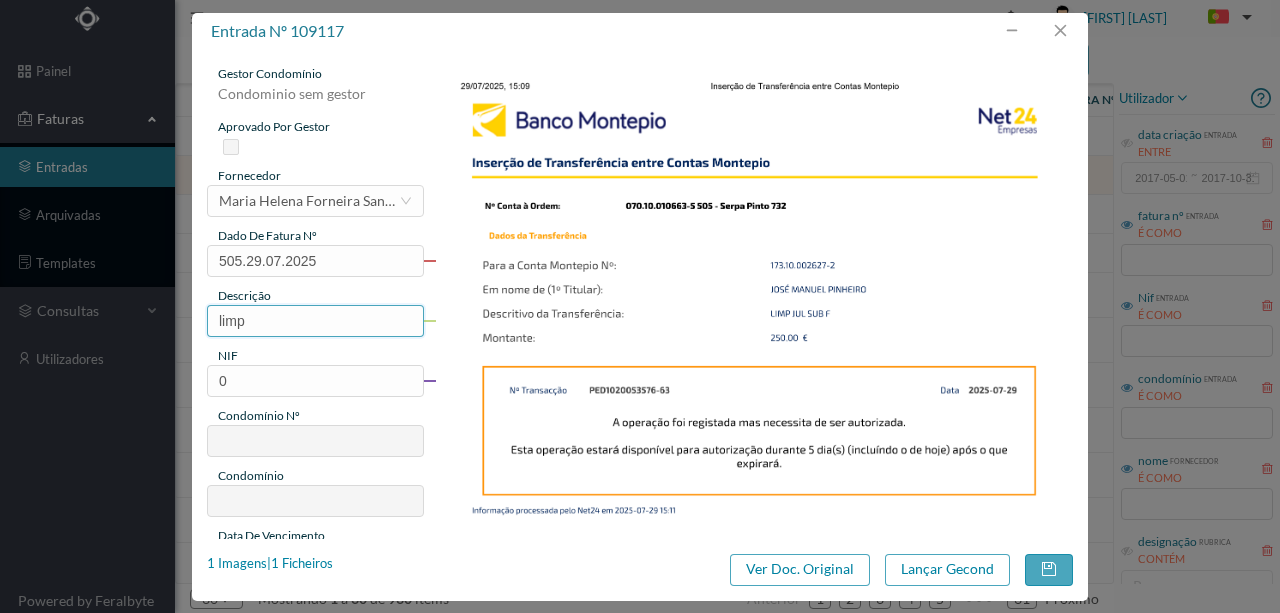 type on "Limpeza Julho + Sub Ferias" 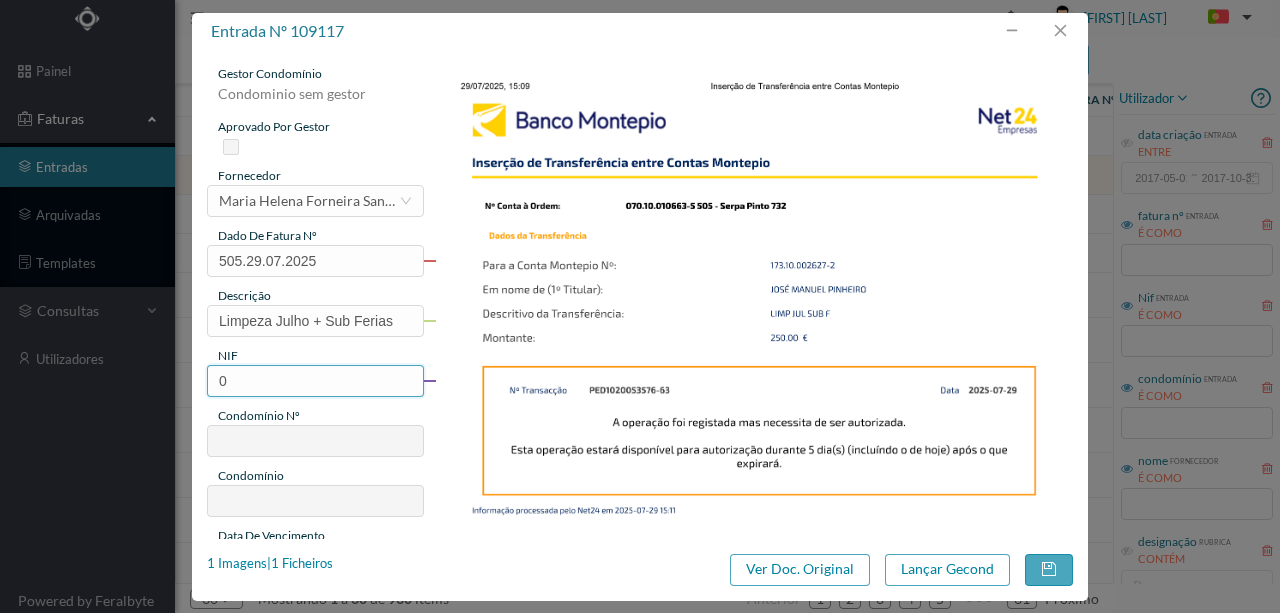 drag, startPoint x: 236, startPoint y: 380, endPoint x: 106, endPoint y: 380, distance: 130 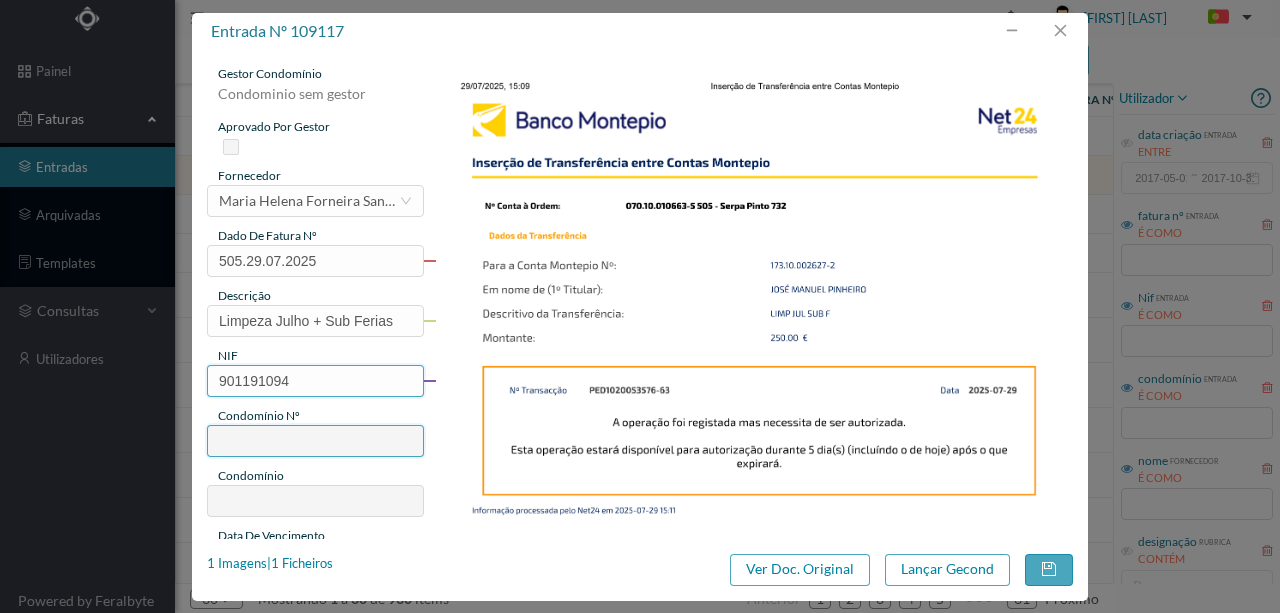 type on "505" 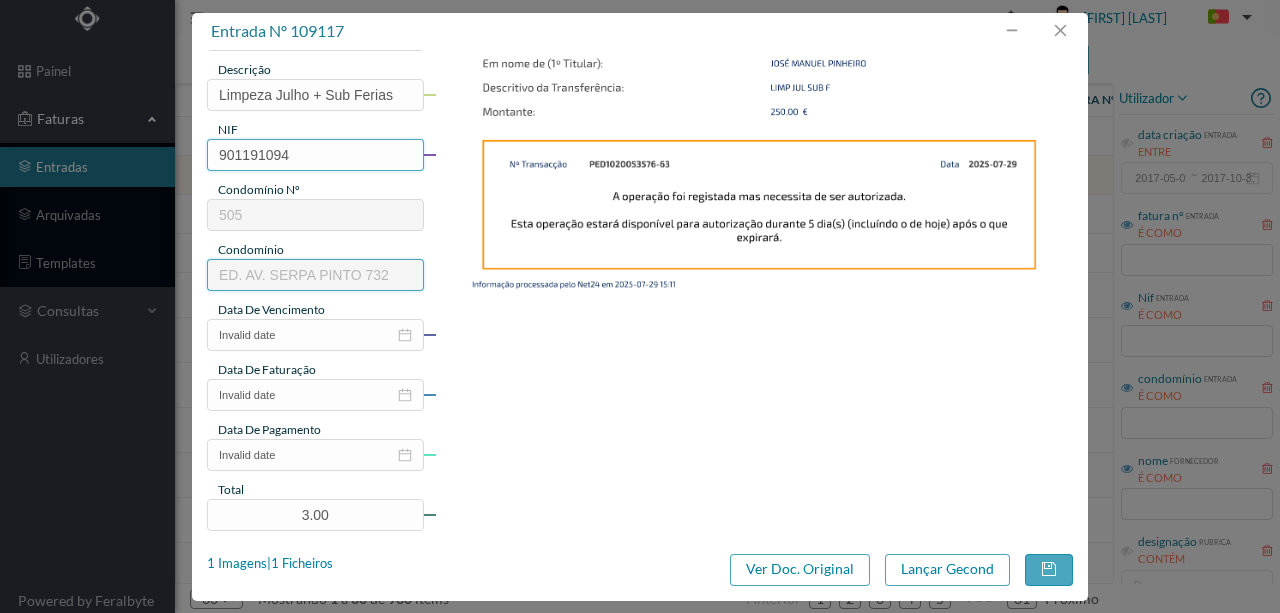 scroll, scrollTop: 266, scrollLeft: 0, axis: vertical 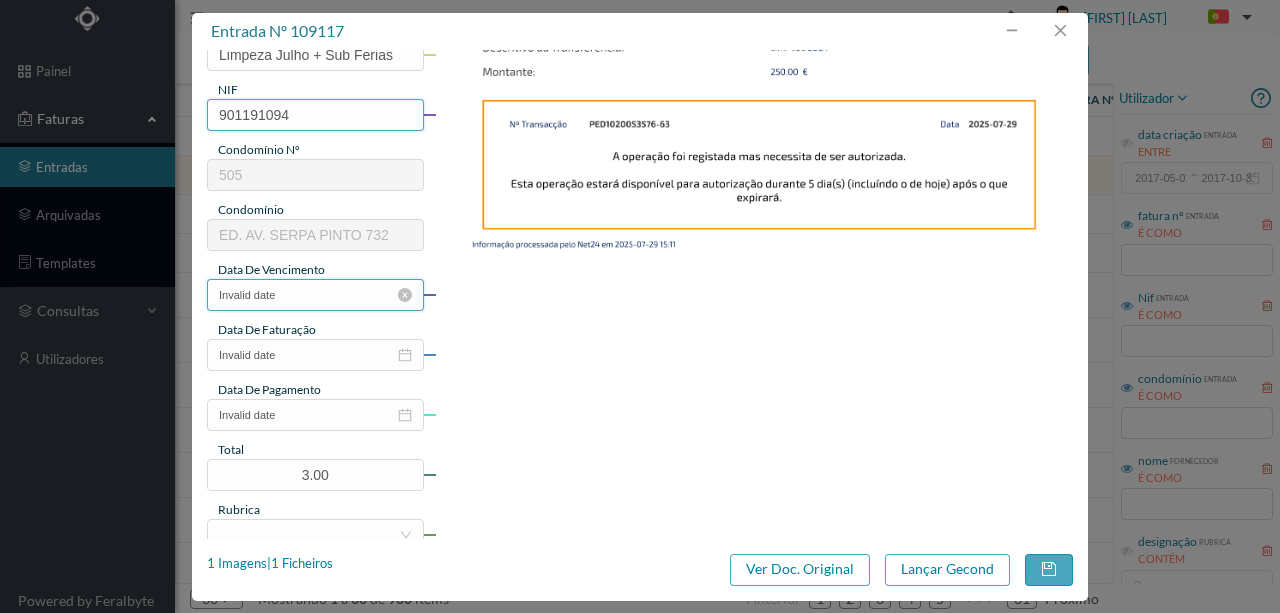 type on "901191094" 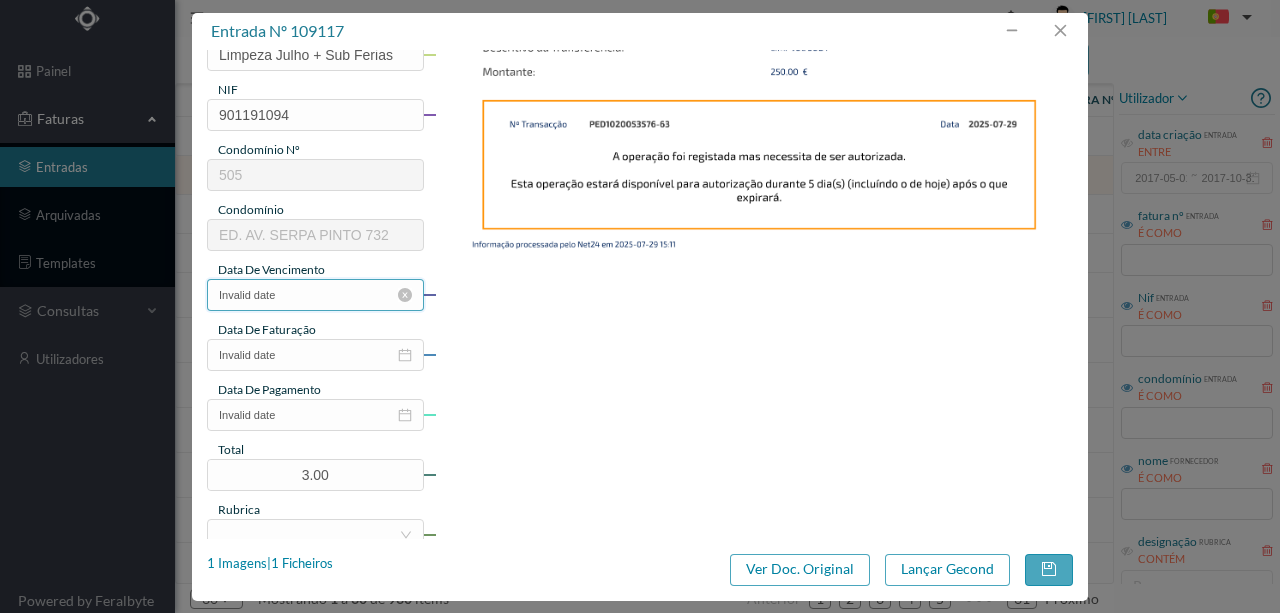 click on "Invalid date" at bounding box center (315, 295) 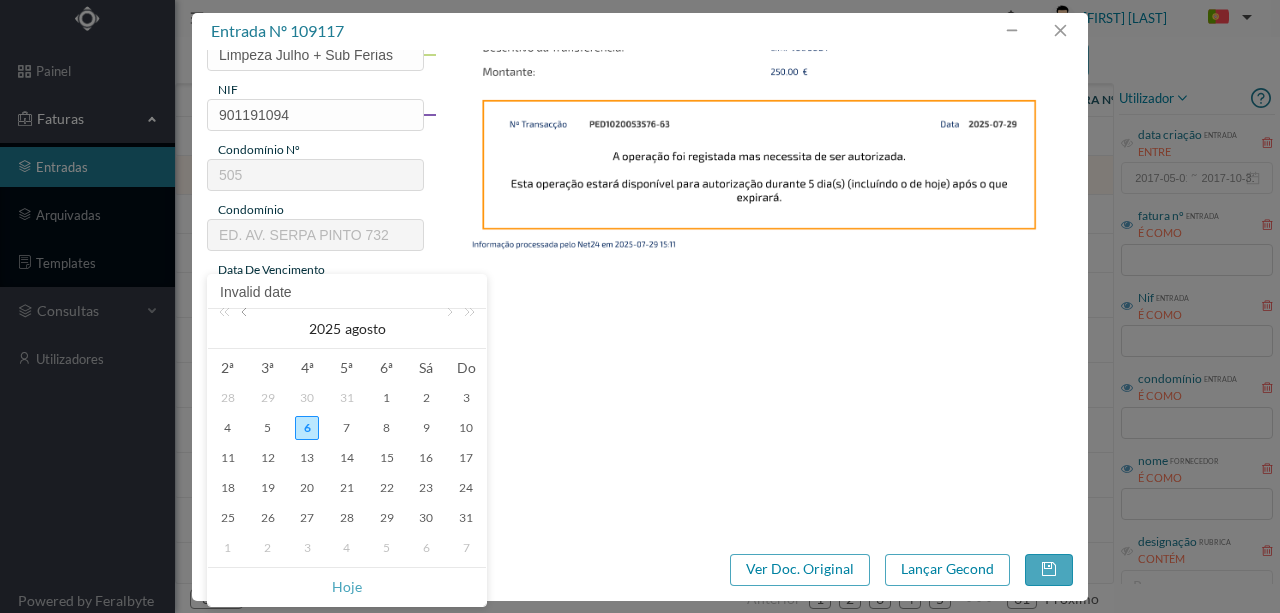 click at bounding box center (246, 329) 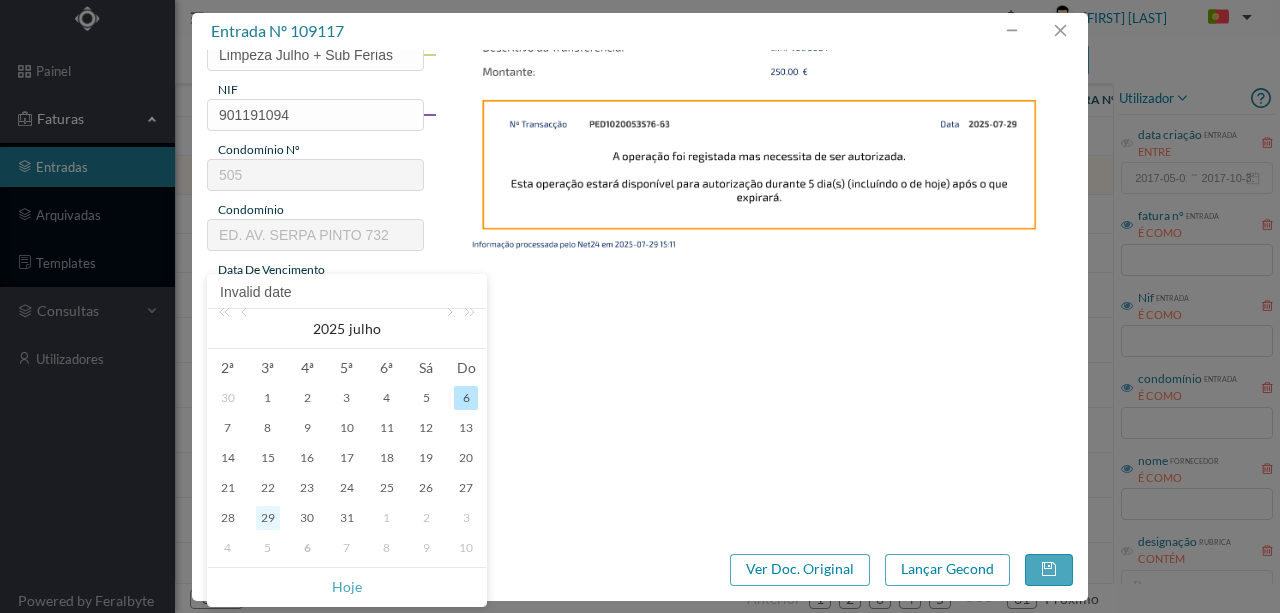 click on "29" at bounding box center (268, 518) 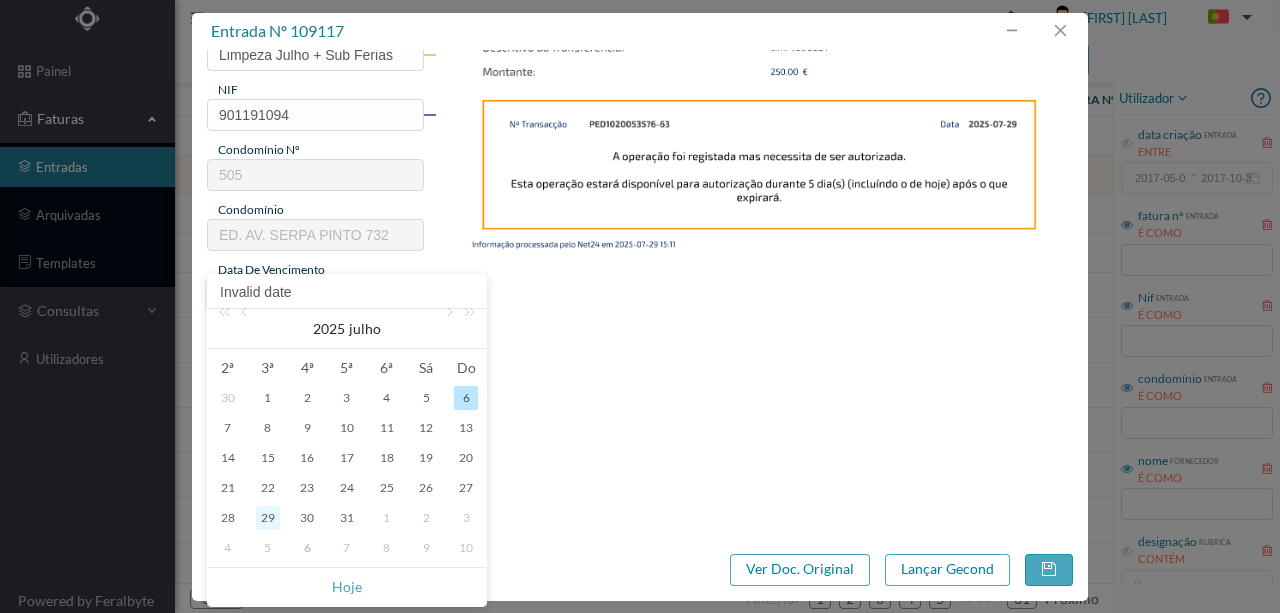 type on "2025-07-29" 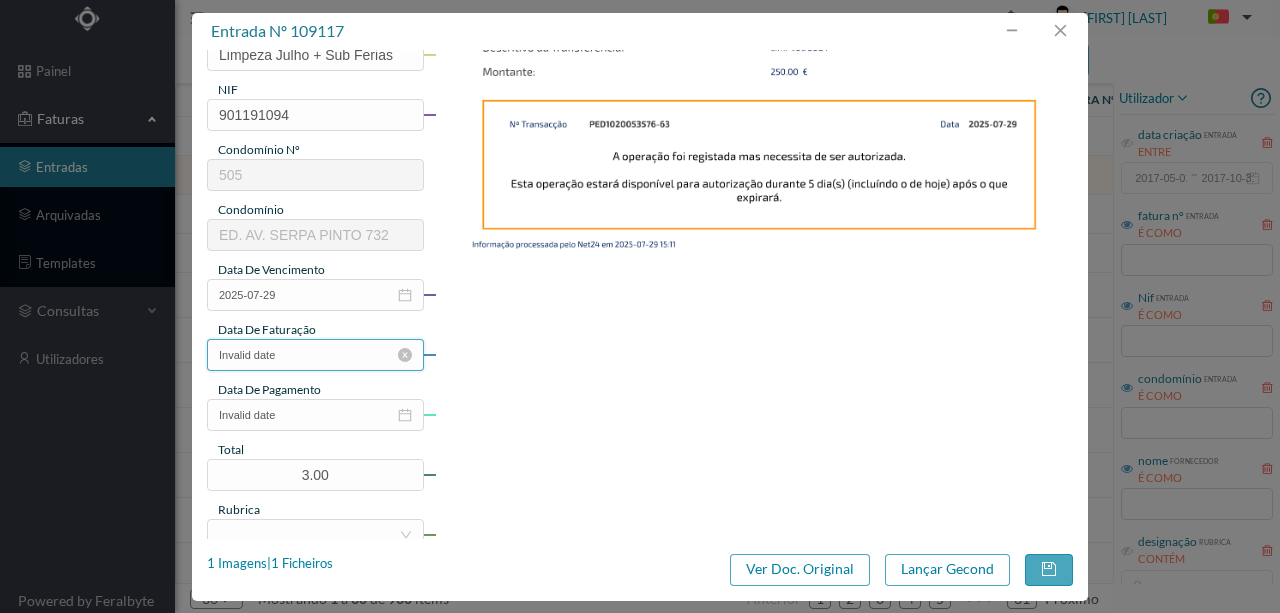 click on "Invalid date" at bounding box center [315, 355] 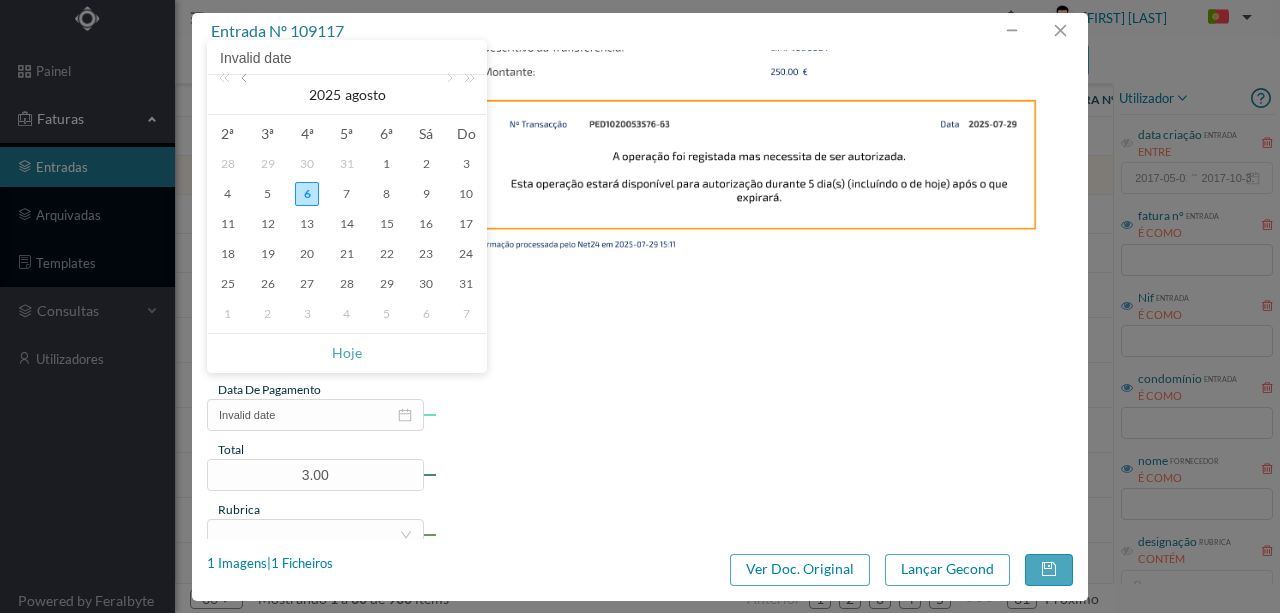 click at bounding box center (246, 95) 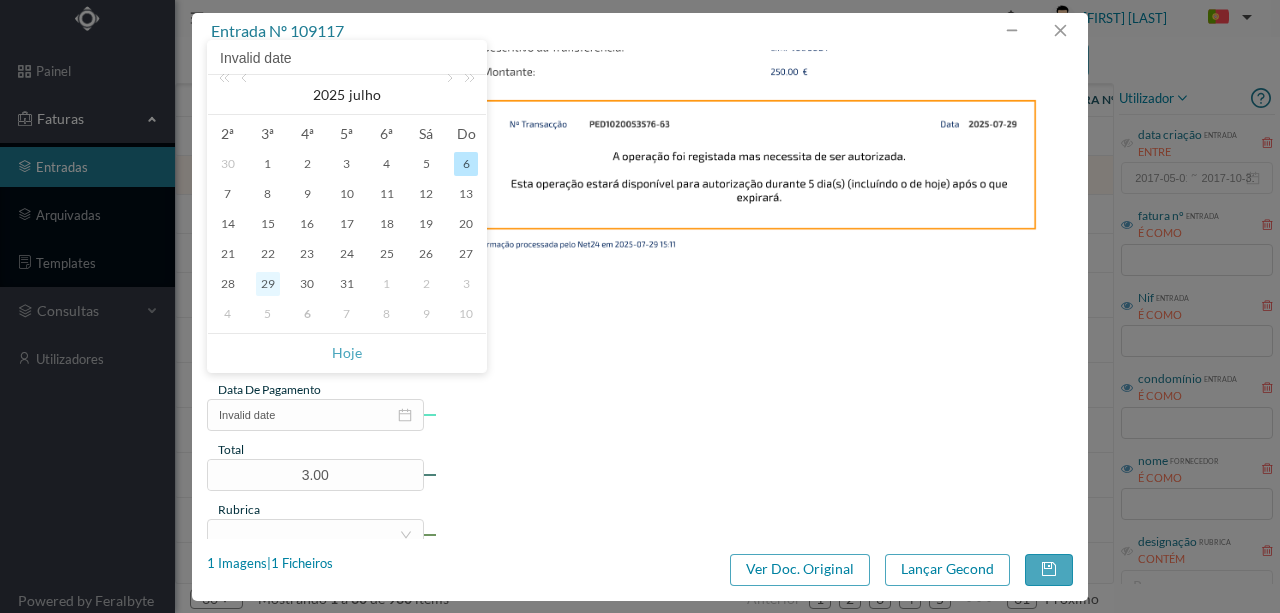 click on "29" at bounding box center [268, 284] 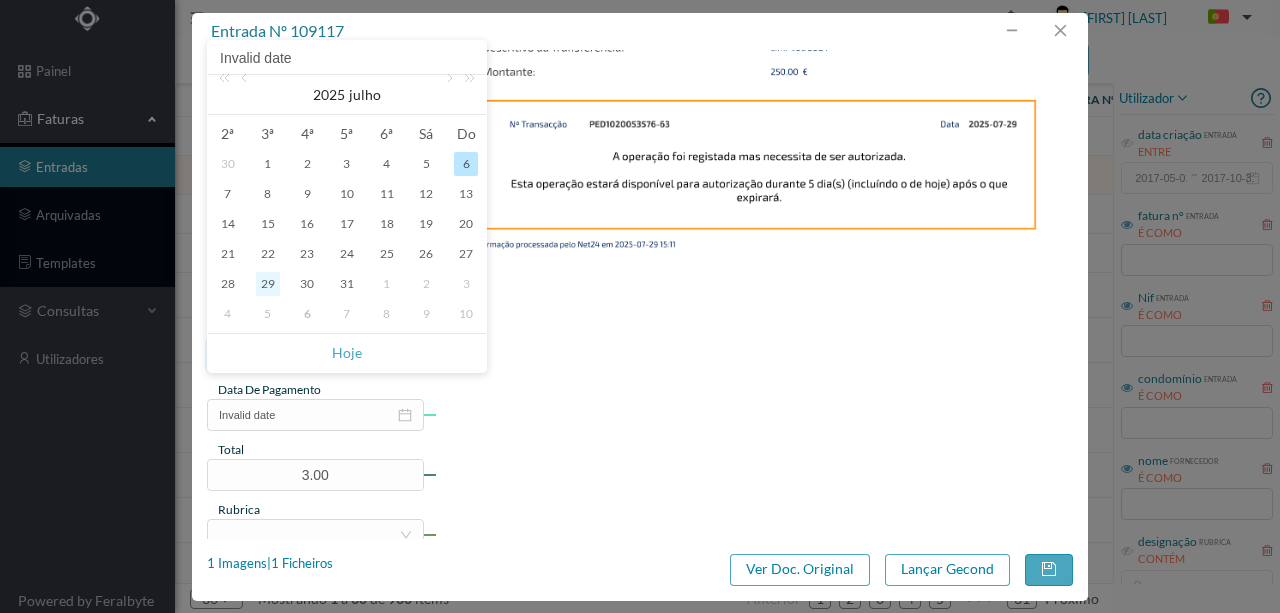 type on "2025-07-29" 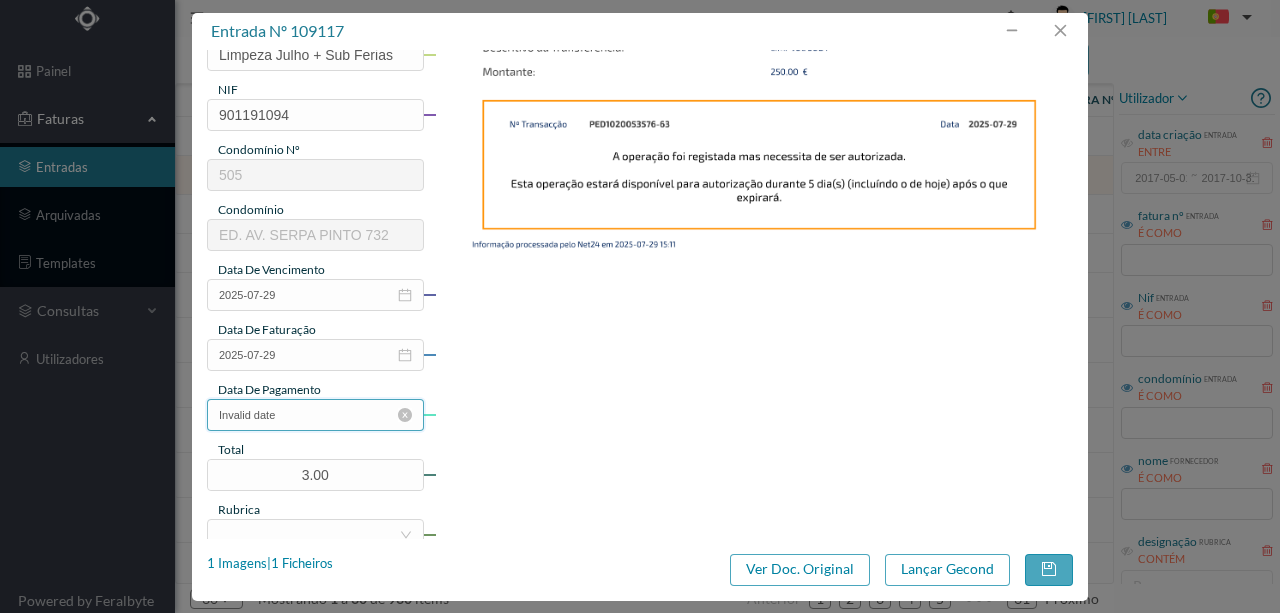 click on "Invalid date" at bounding box center [315, 415] 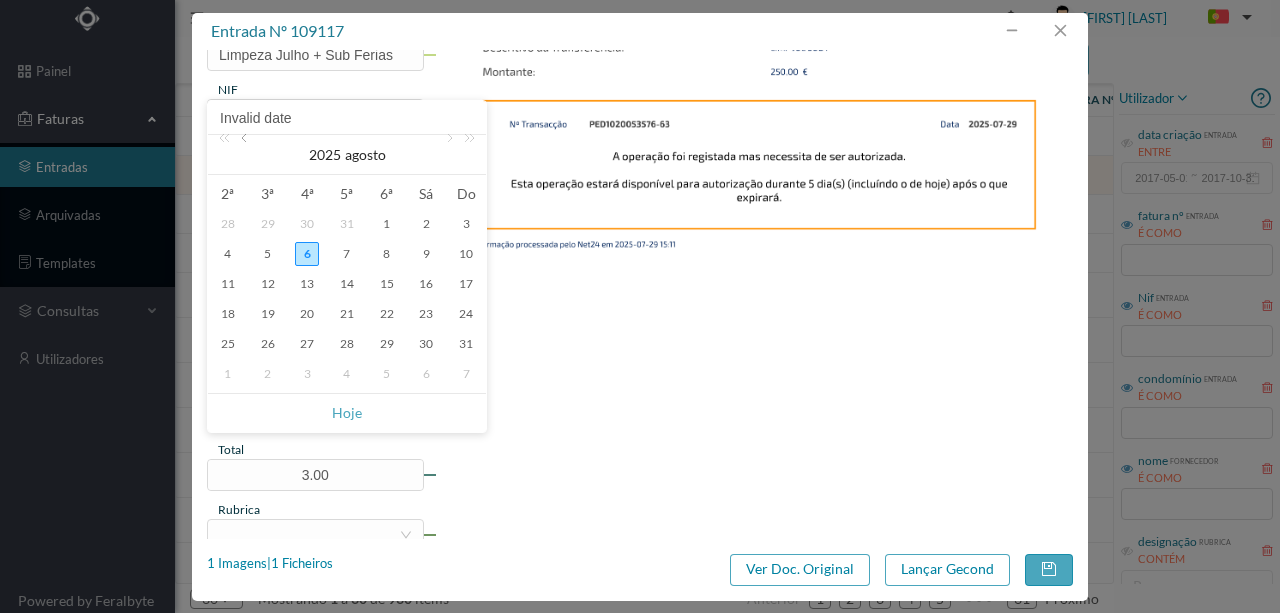click at bounding box center [246, 155] 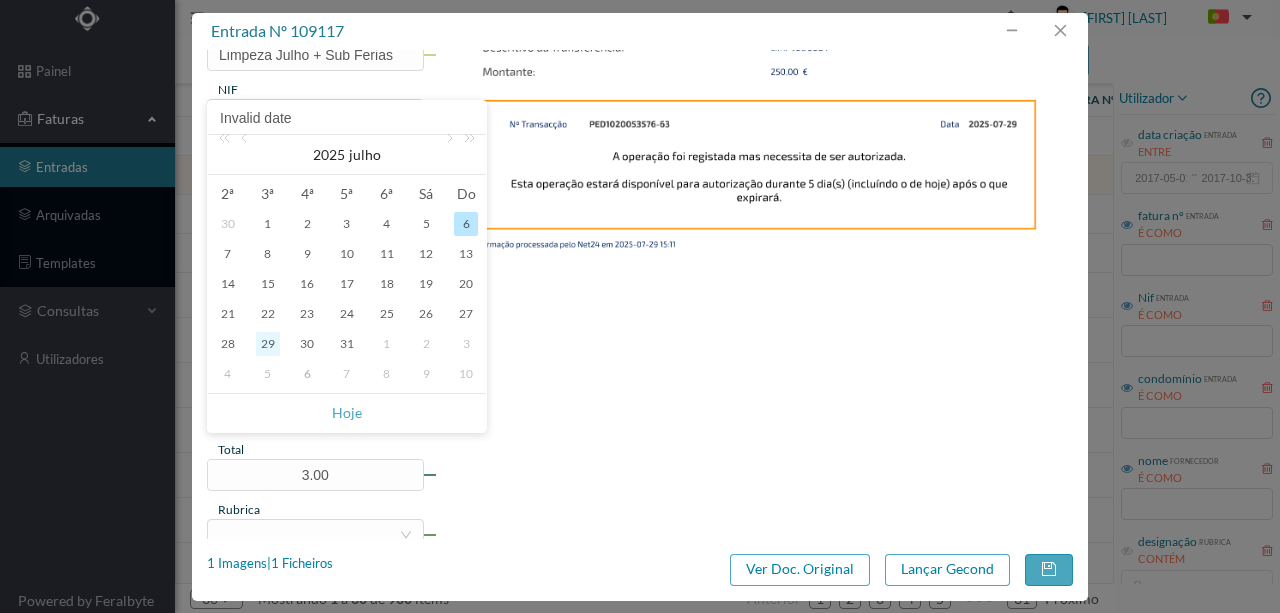 click on "29" at bounding box center [268, 344] 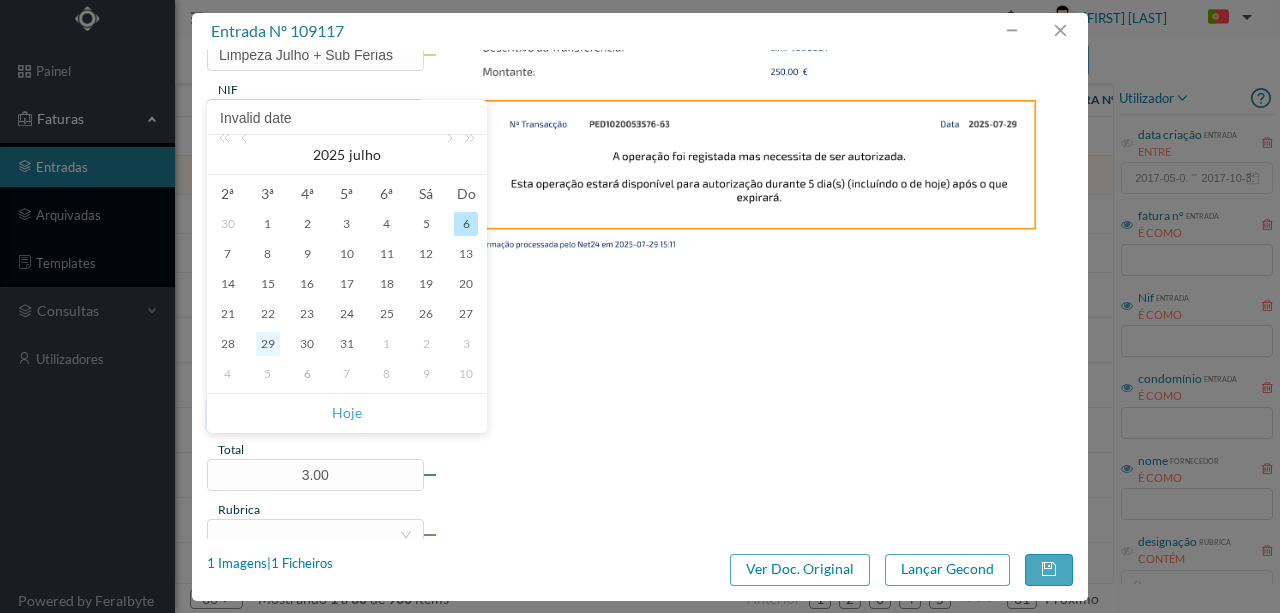 type on "2025-07-29" 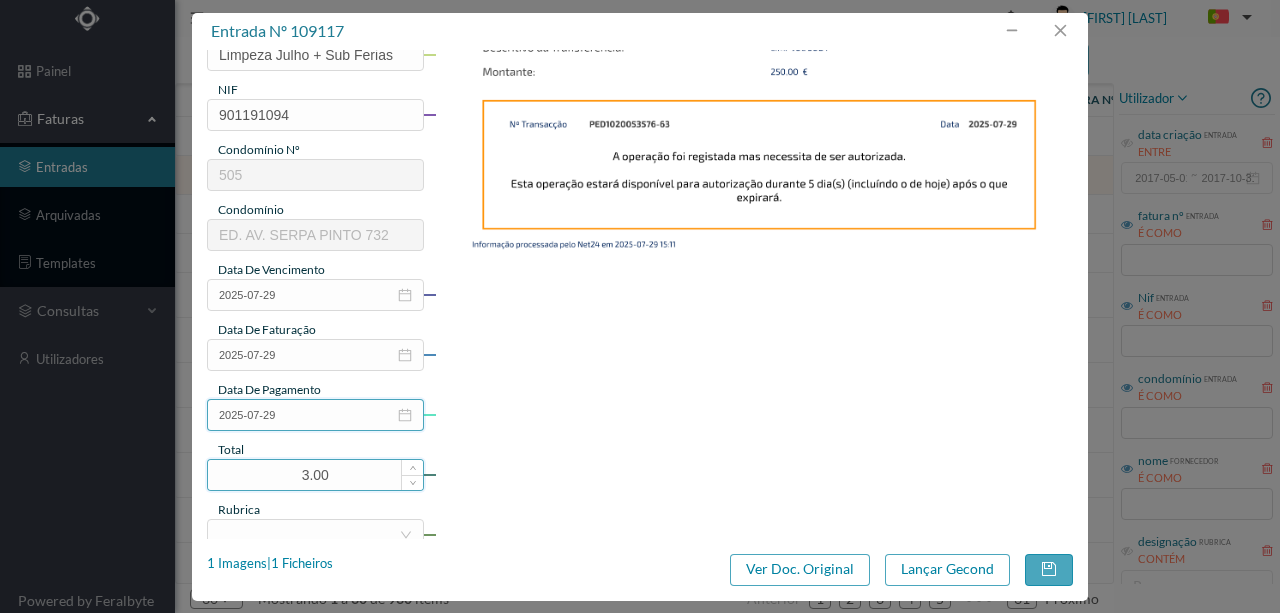 scroll, scrollTop: 333, scrollLeft: 0, axis: vertical 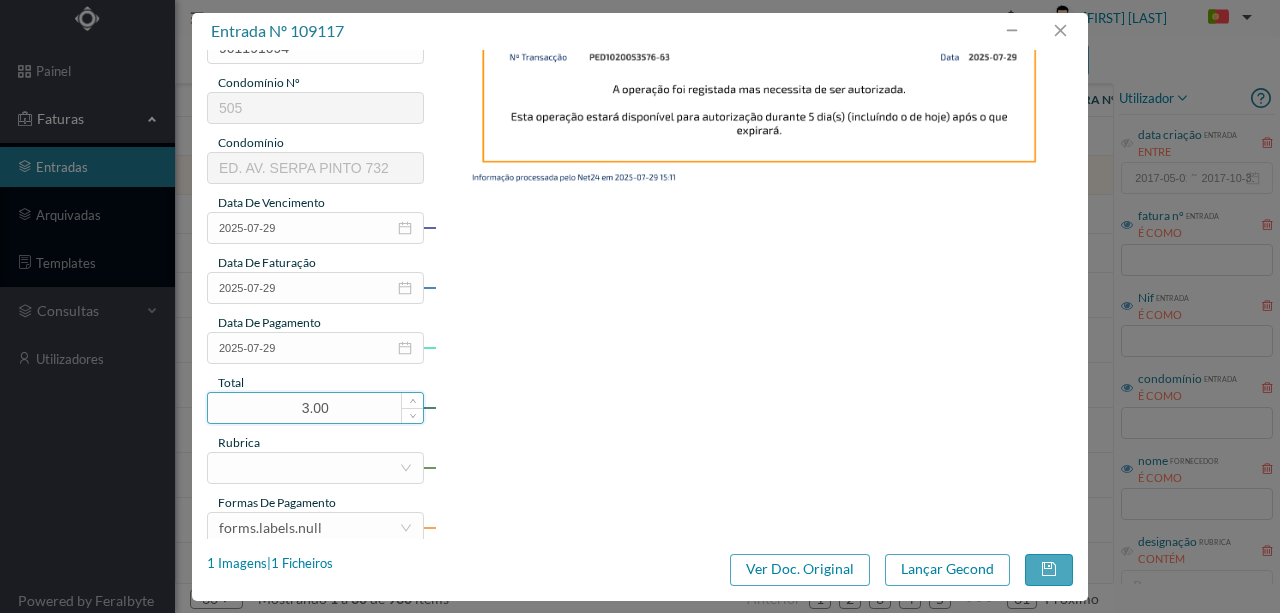 drag, startPoint x: 352, startPoint y: 404, endPoint x: 206, endPoint y: 412, distance: 146.21901 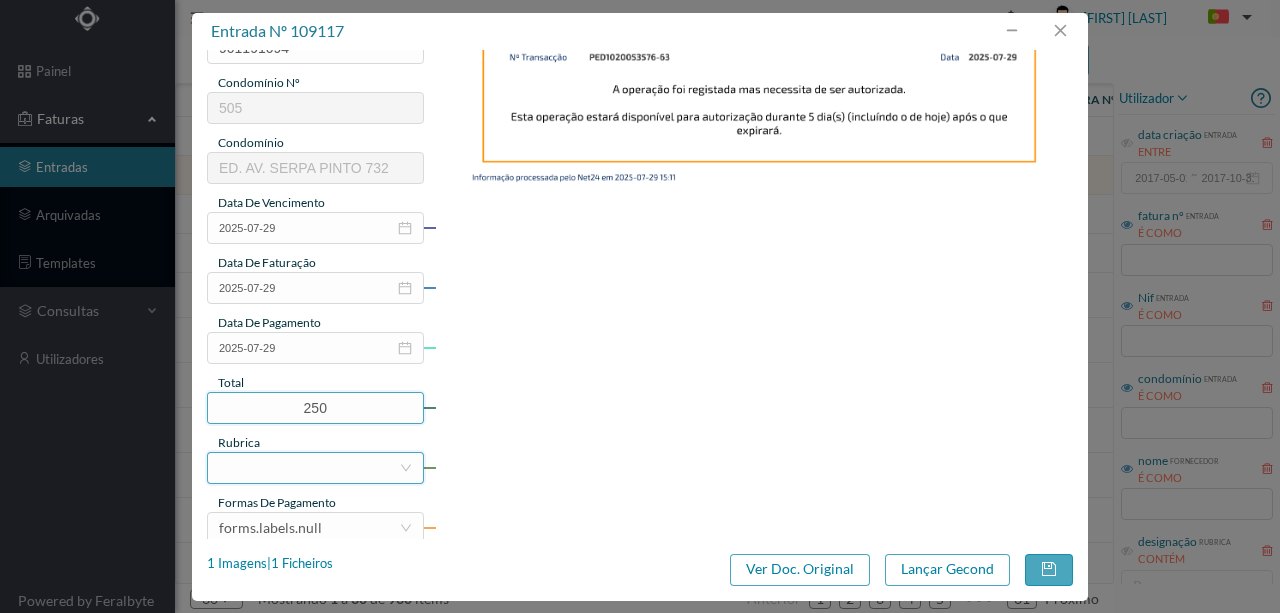 type on "250.00" 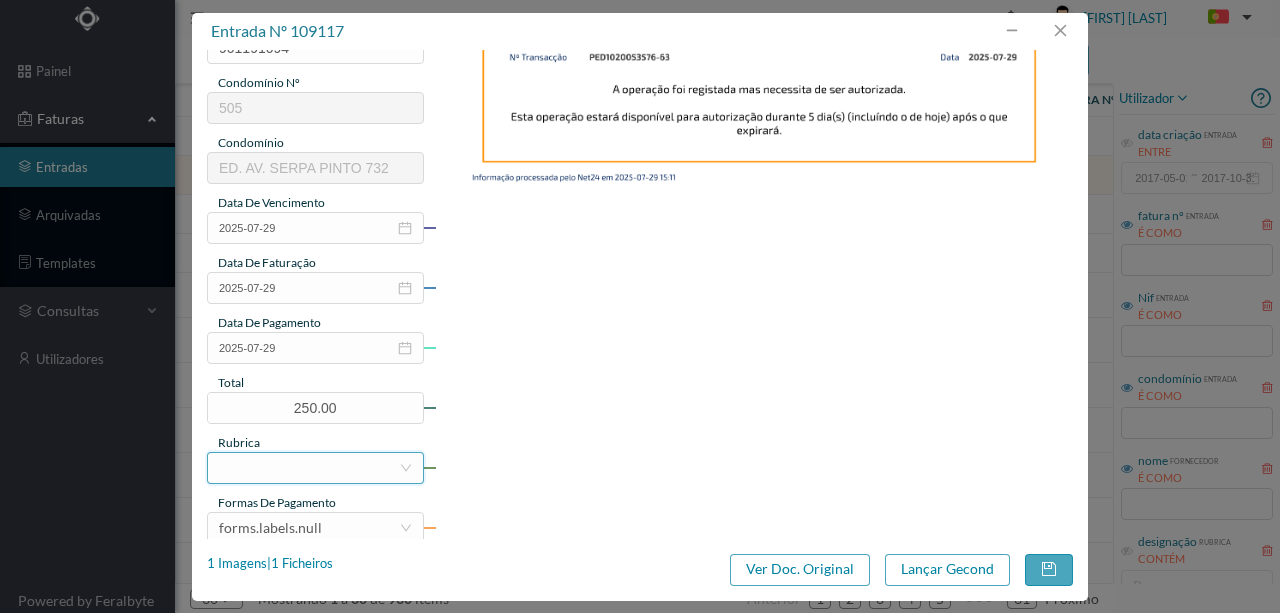 click at bounding box center [309, 468] 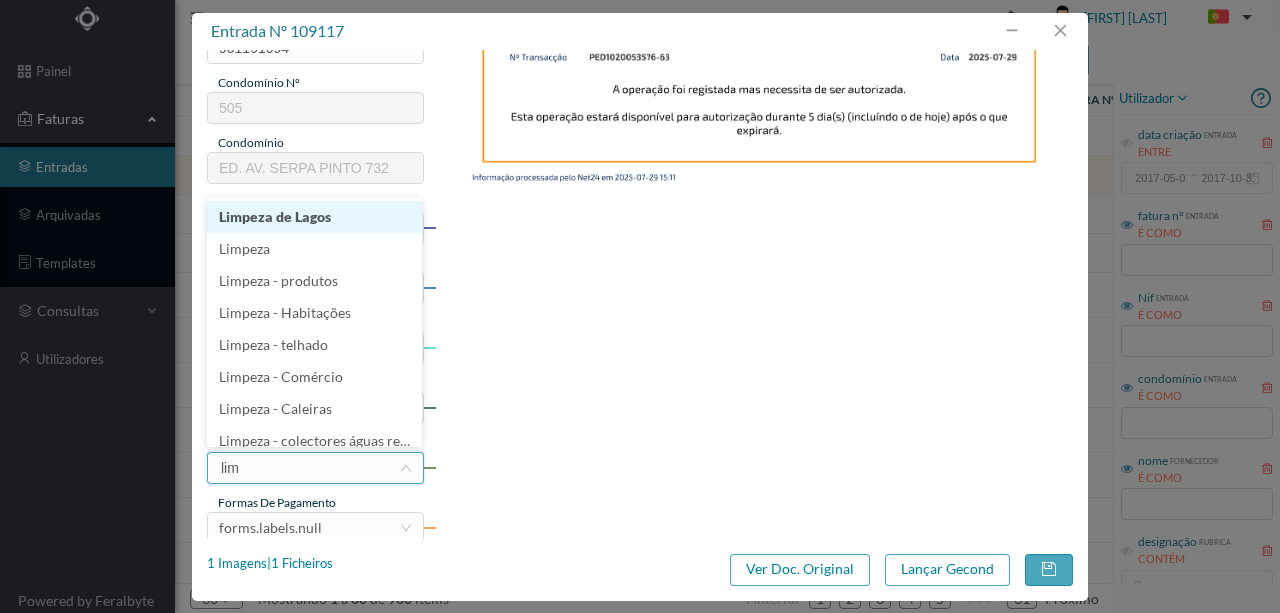 type on "limp" 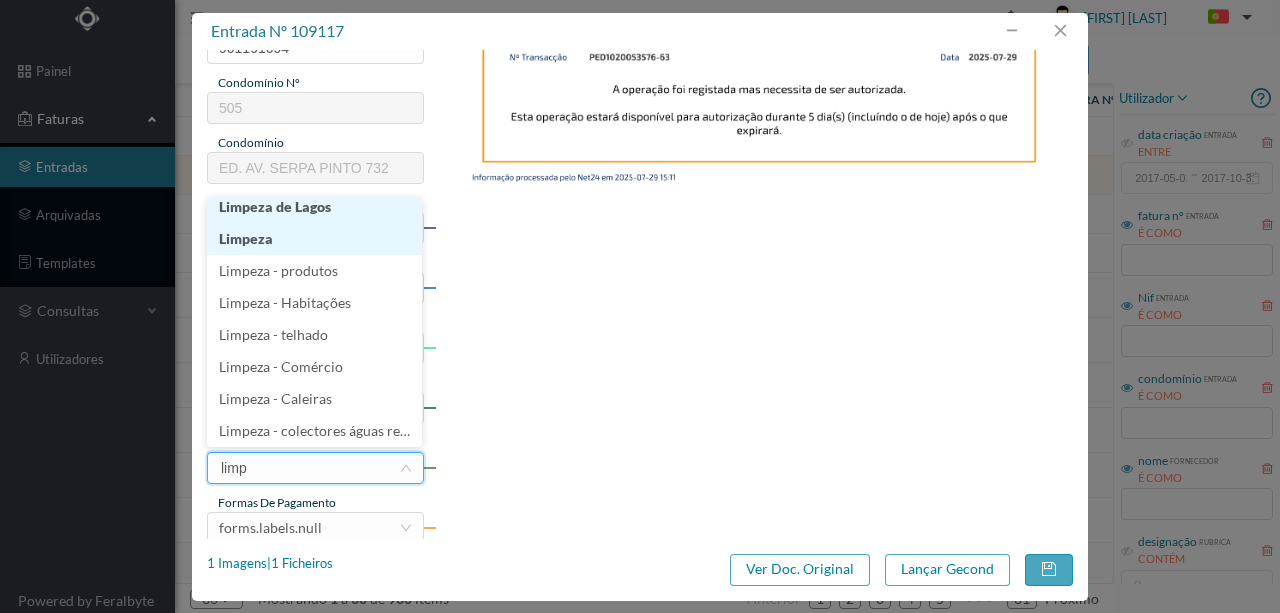 scroll, scrollTop: 4, scrollLeft: 0, axis: vertical 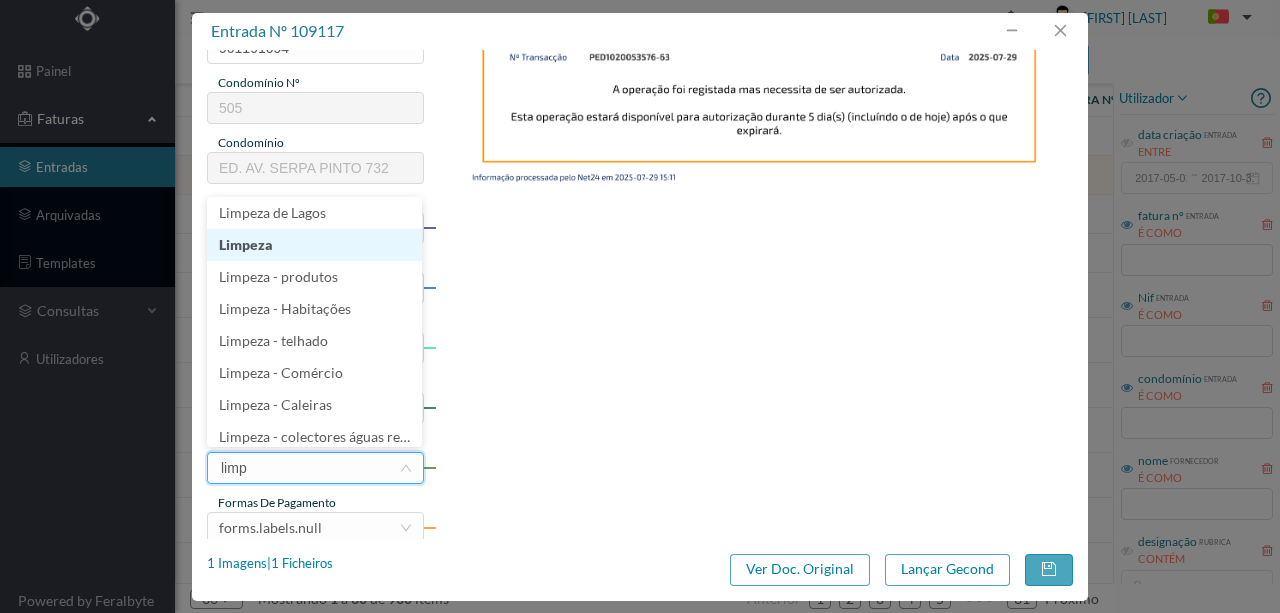 click on "Limpeza" at bounding box center (314, 245) 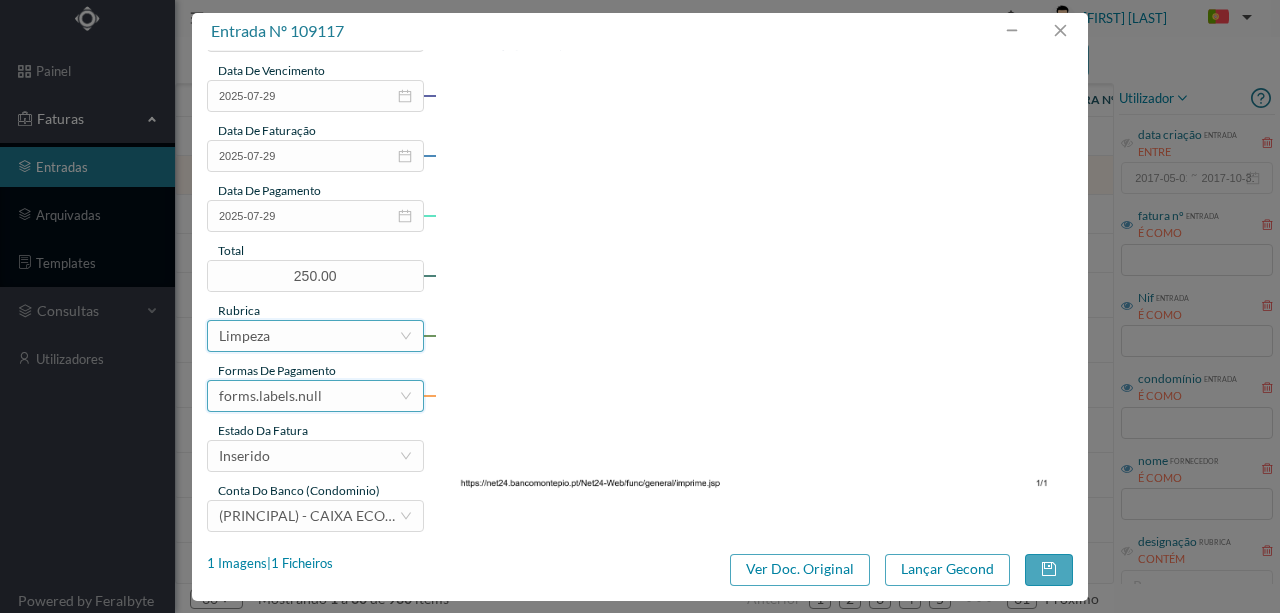 scroll, scrollTop: 473, scrollLeft: 0, axis: vertical 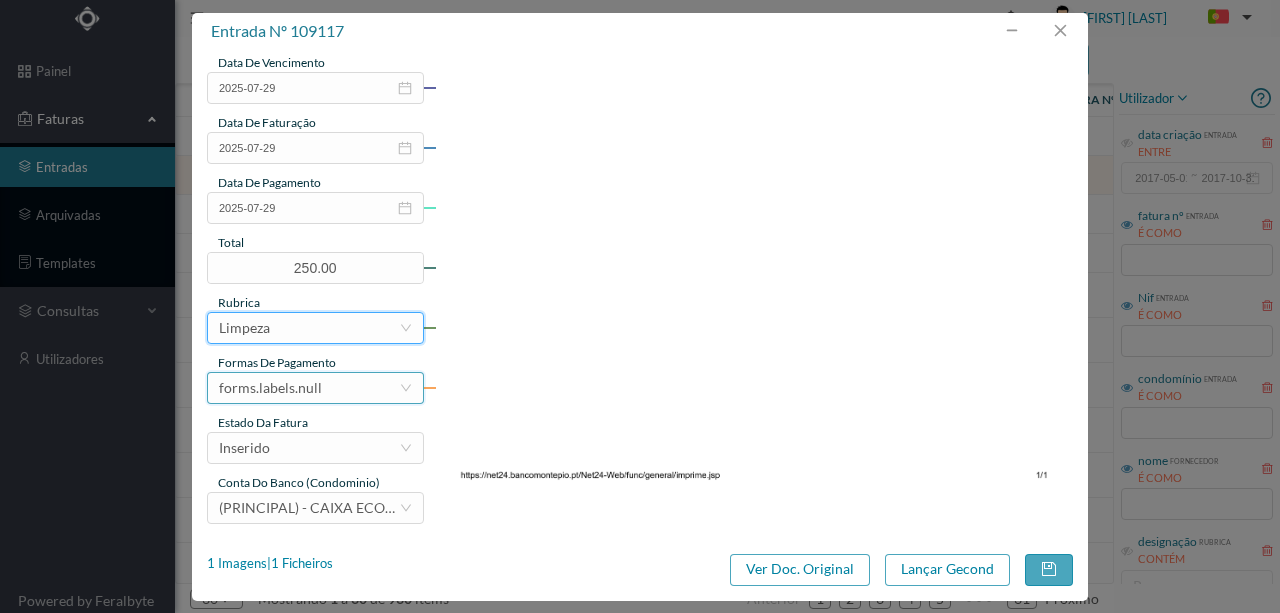click on "forms.labels.null" at bounding box center [270, 388] 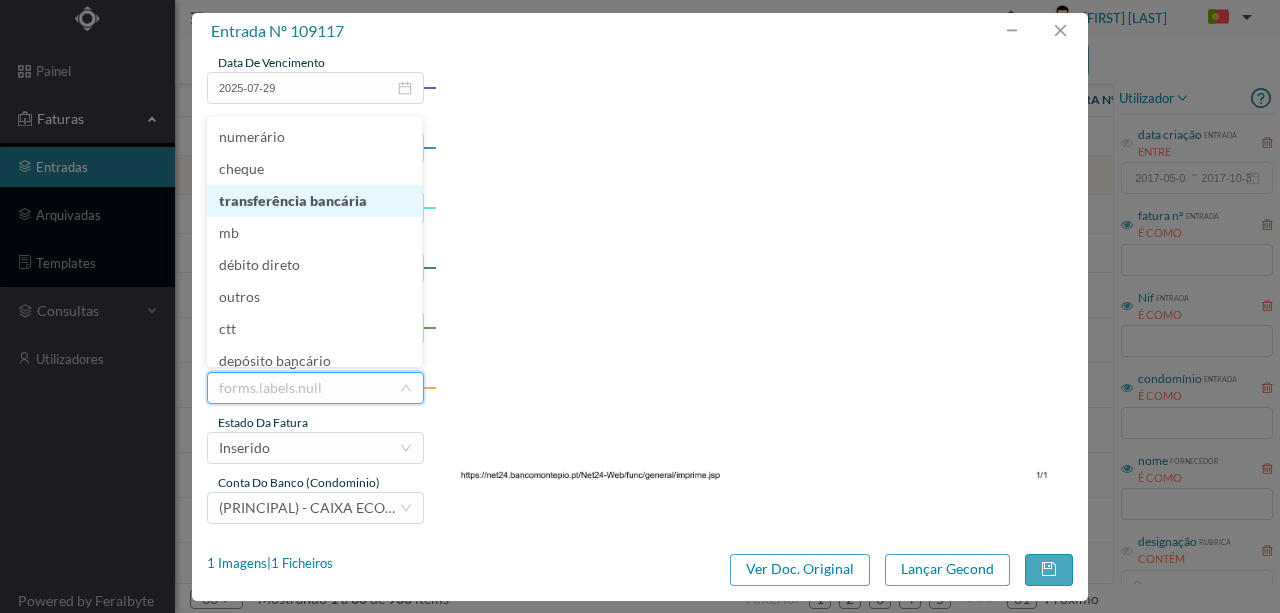 click on "transferência bancária" at bounding box center [314, 201] 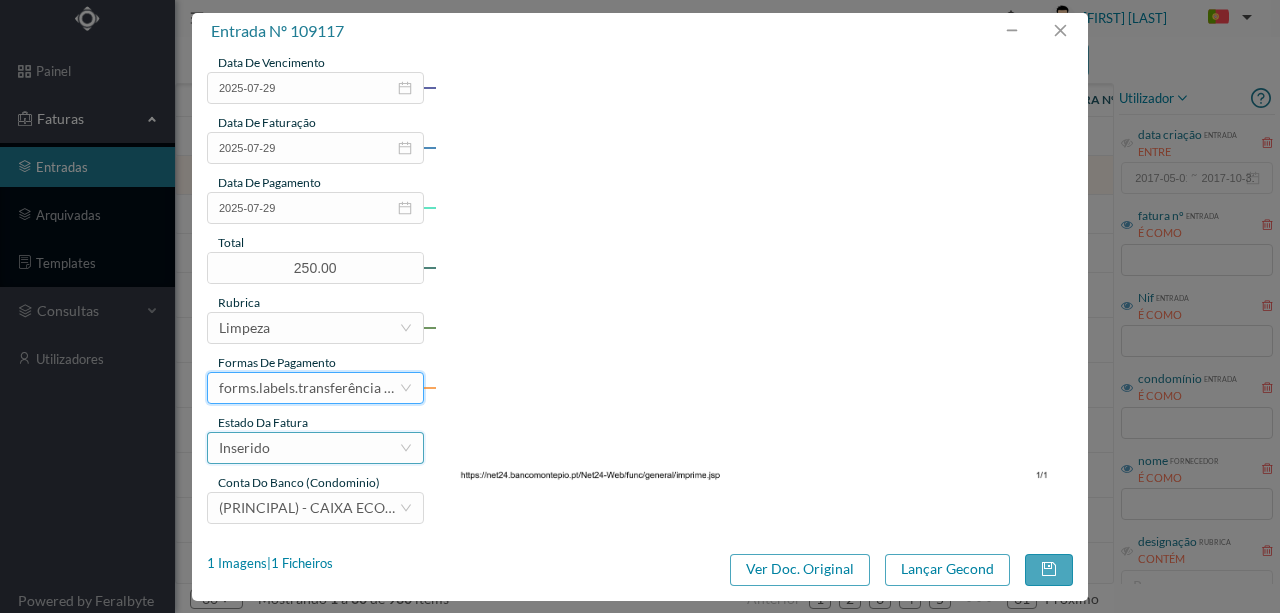 click on "Inserido" at bounding box center (309, 448) 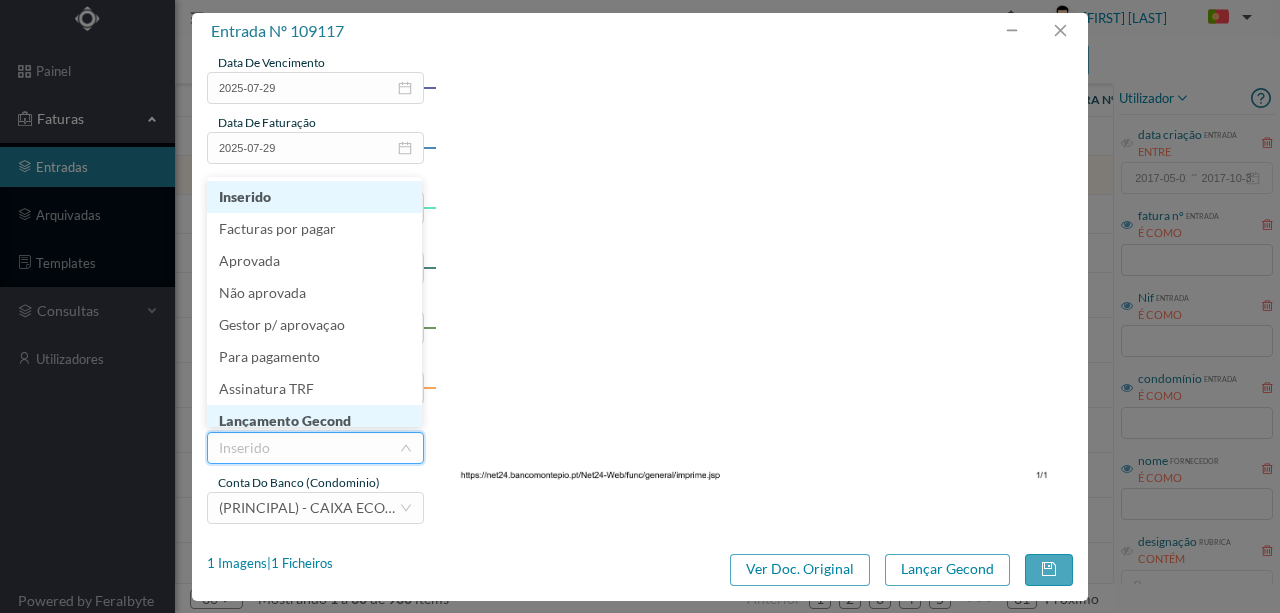 scroll, scrollTop: 10, scrollLeft: 0, axis: vertical 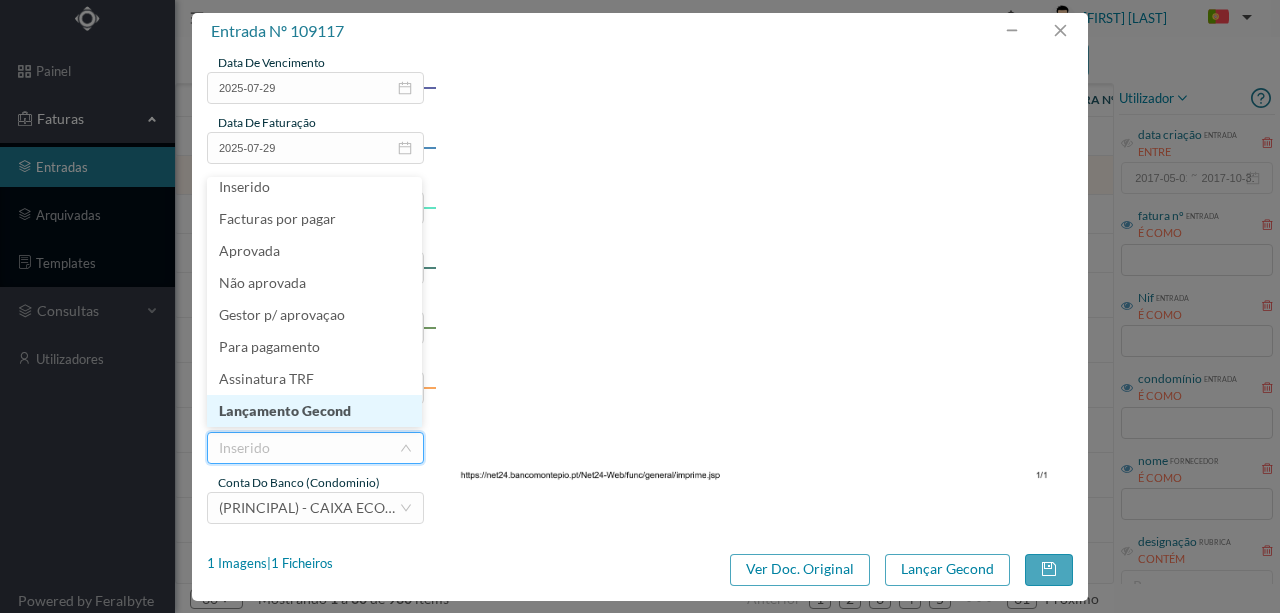 click on "Lançamento Gecond" at bounding box center (314, 411) 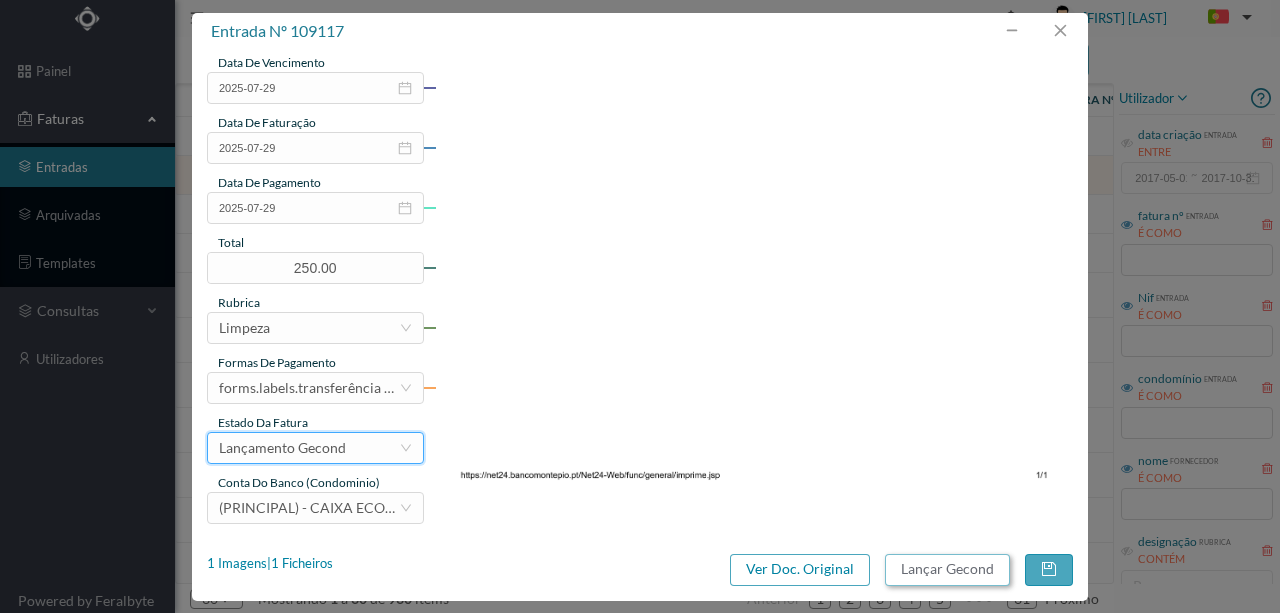 click on "Lançar Gecond" at bounding box center [947, 570] 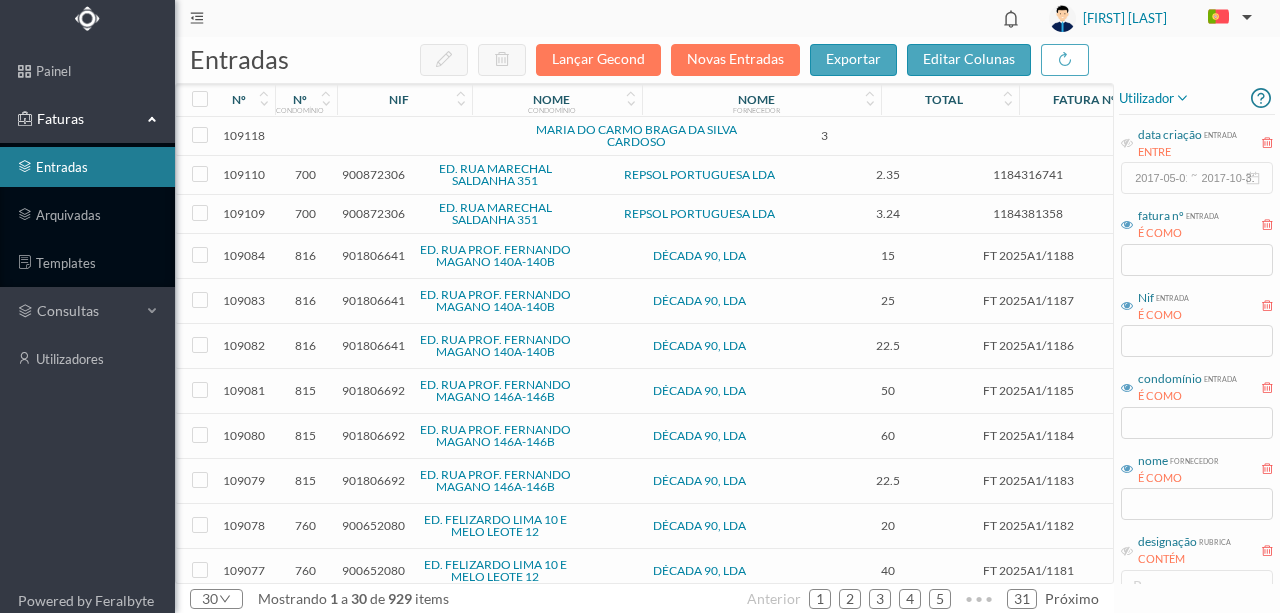 click at bounding box center (432, 136) 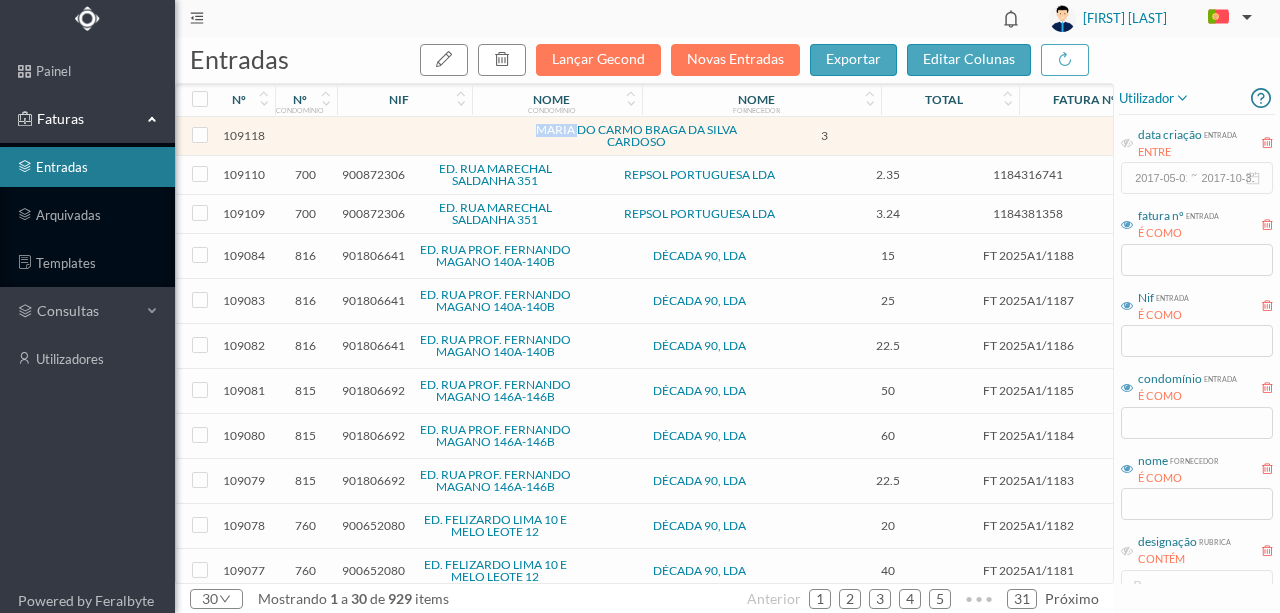 click at bounding box center [432, 136] 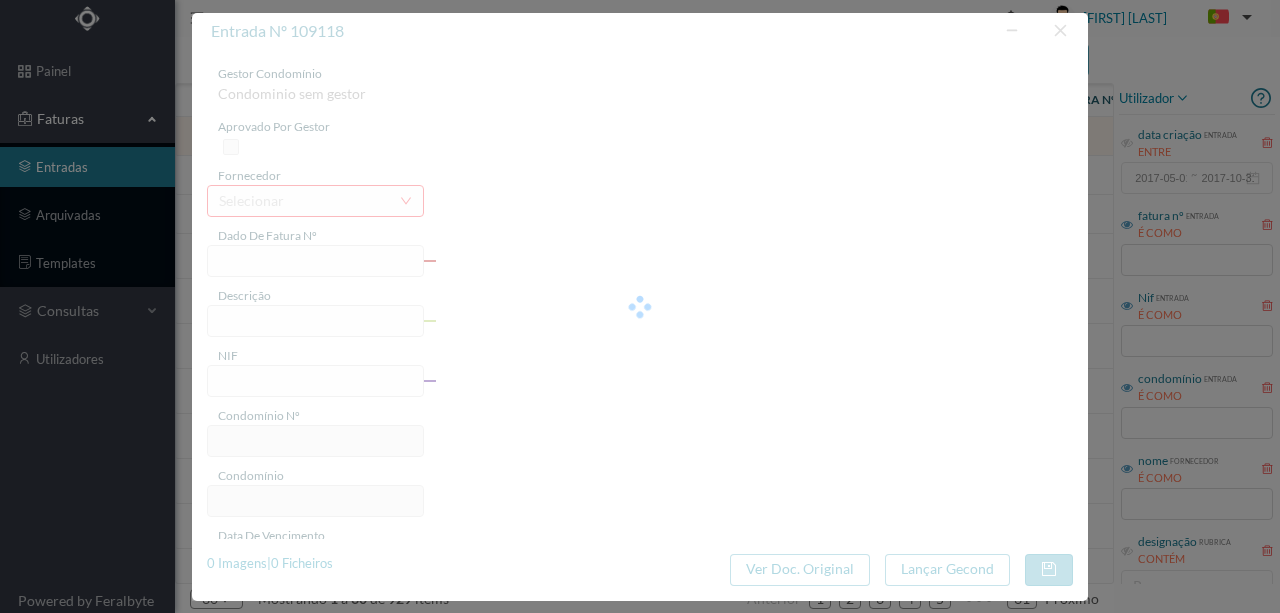 type on "UMP JUL SUB F" 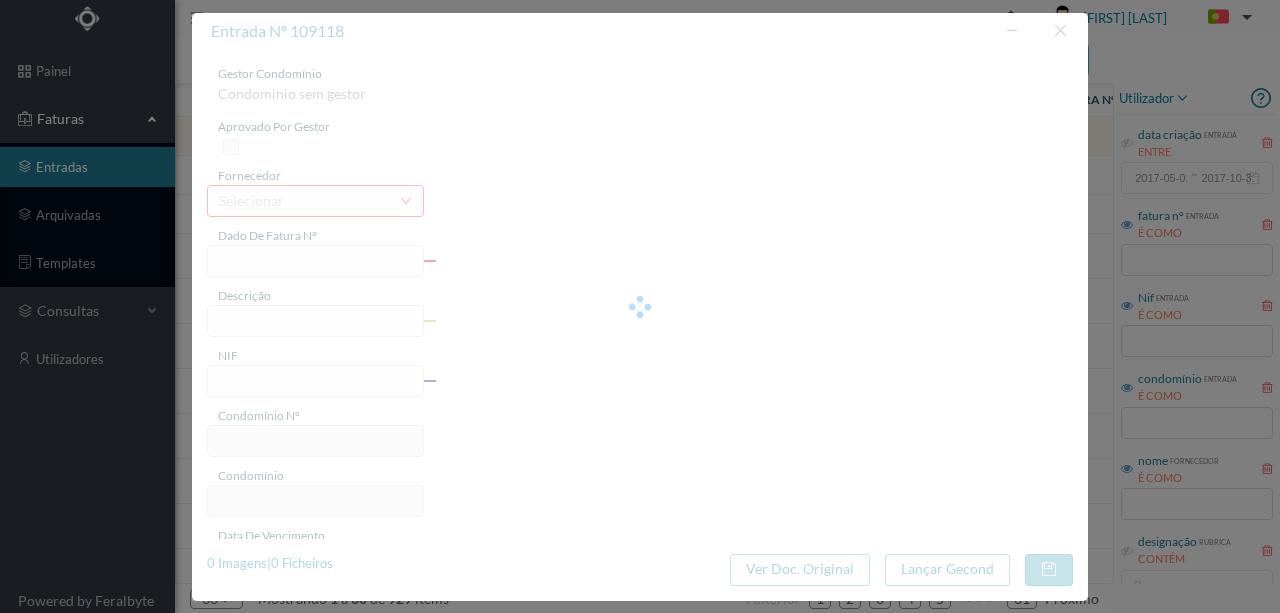 type on "0" 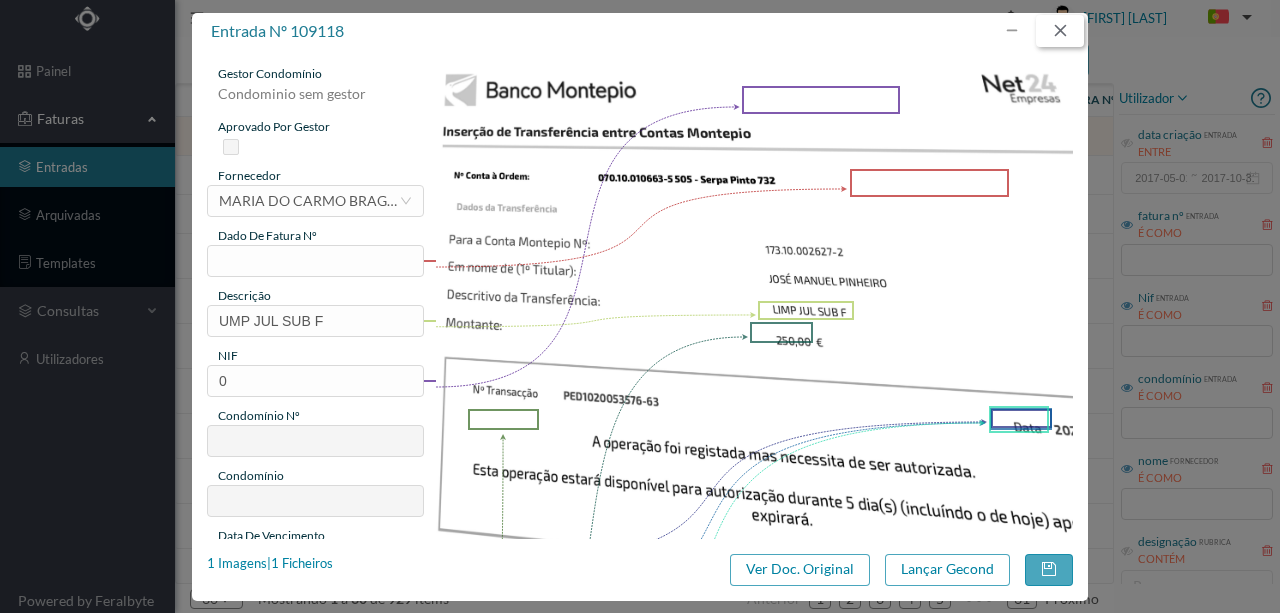 click at bounding box center [1060, 31] 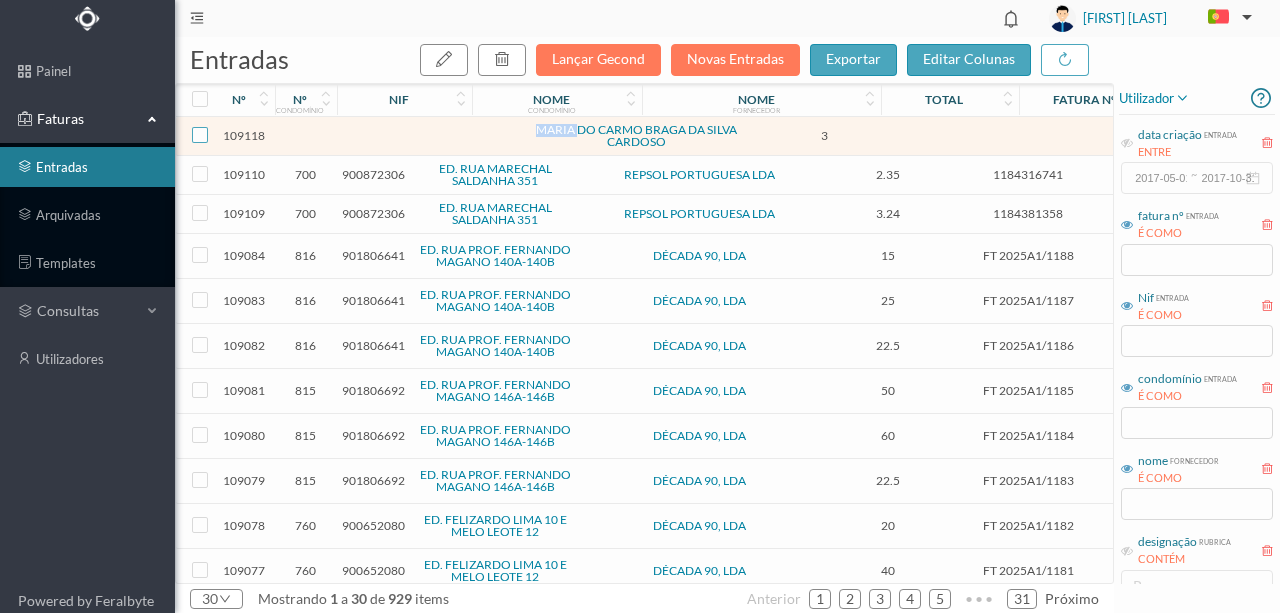 click at bounding box center (200, 135) 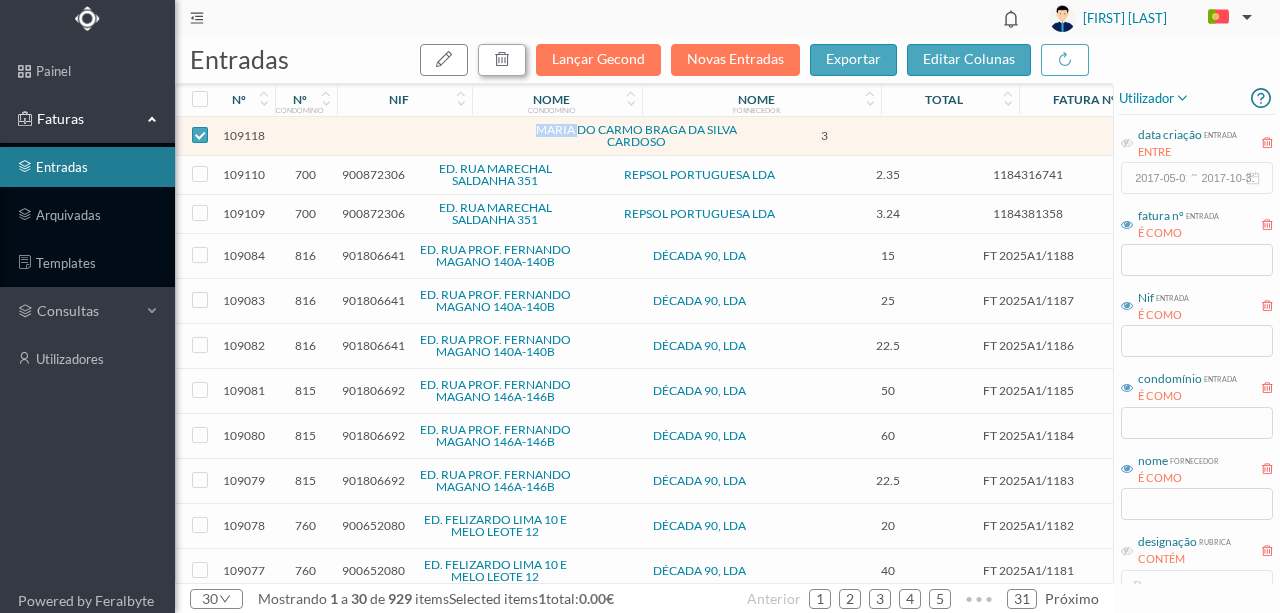 click at bounding box center (502, 60) 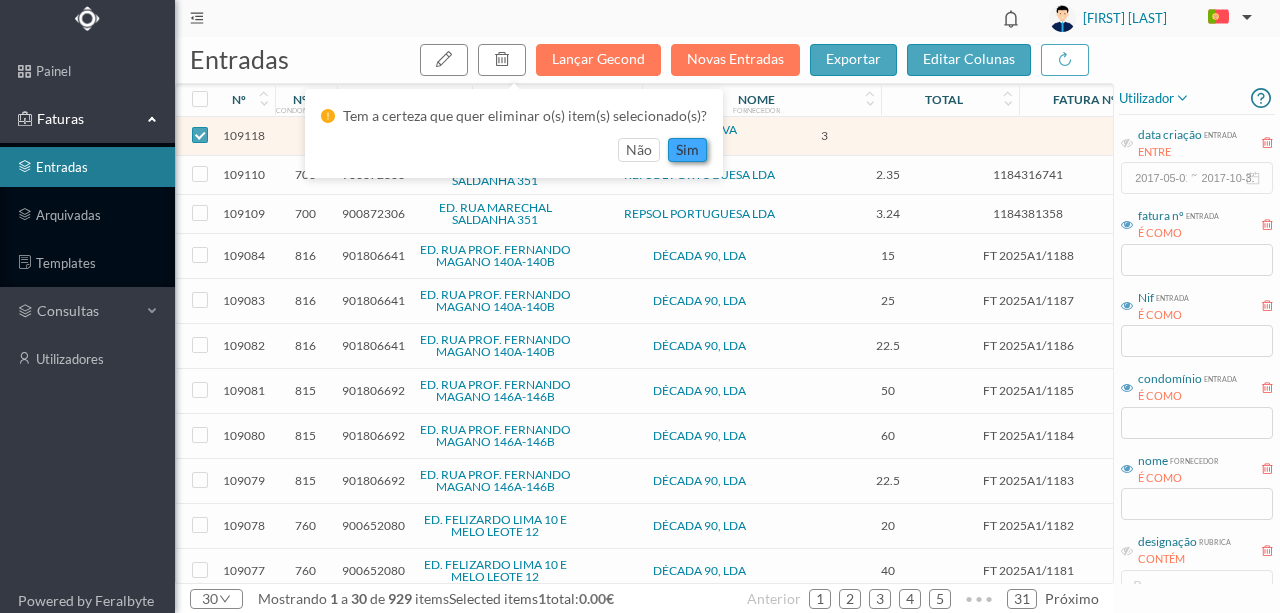 click on "sim" at bounding box center (687, 150) 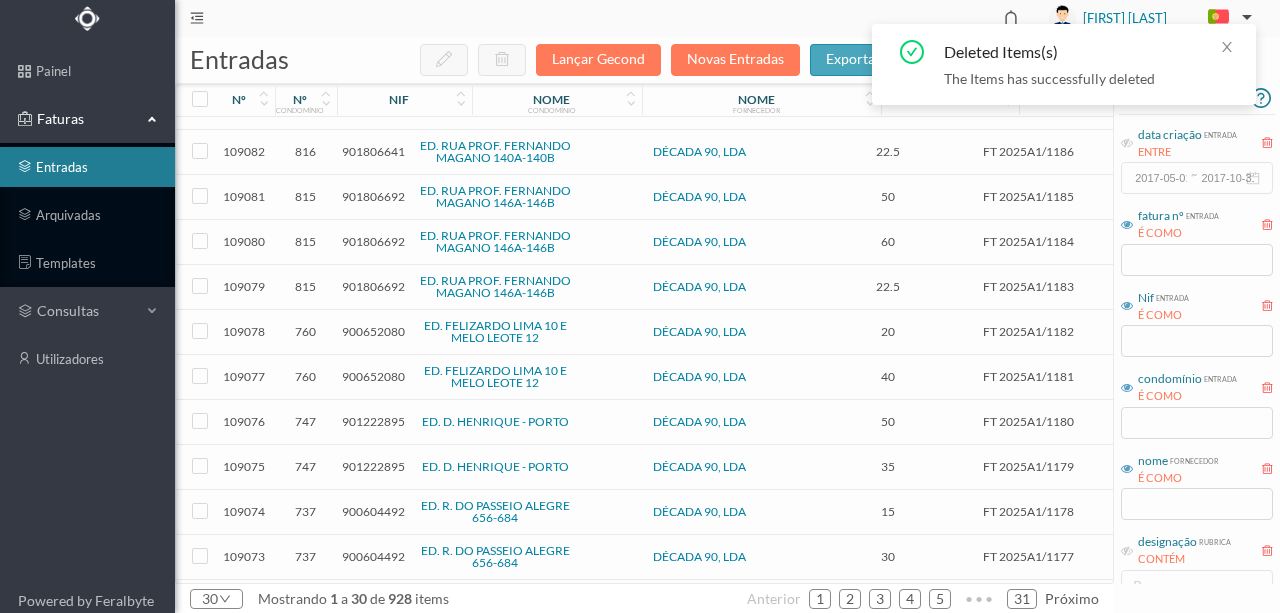 scroll, scrollTop: 200, scrollLeft: 0, axis: vertical 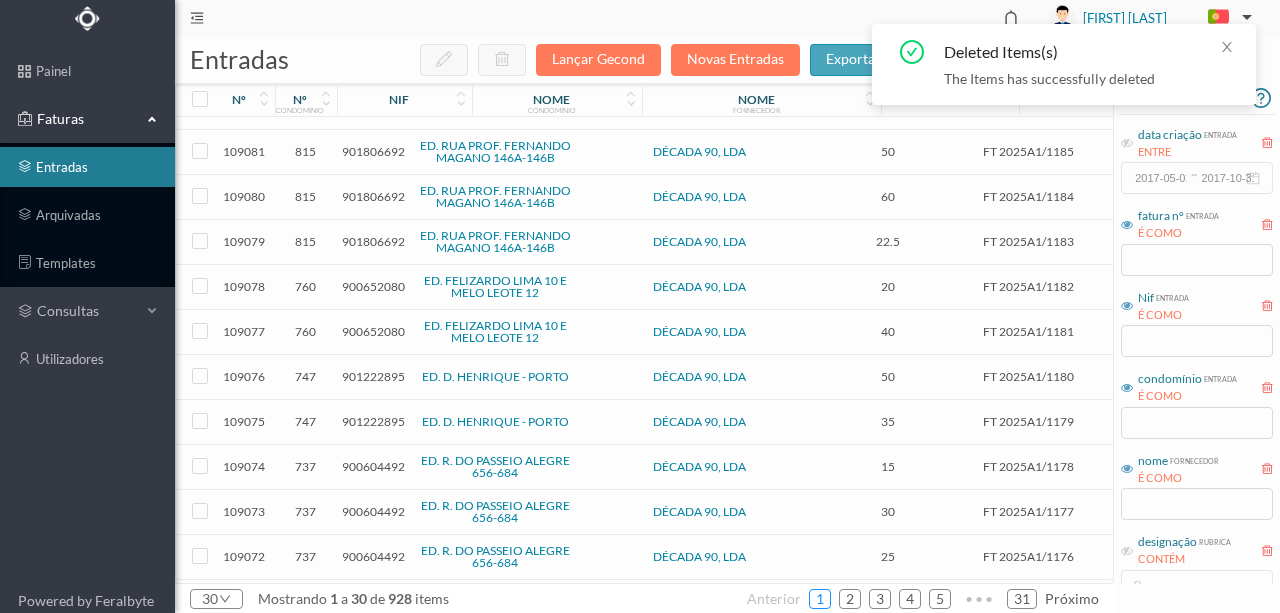 click on "1" at bounding box center [820, 599] 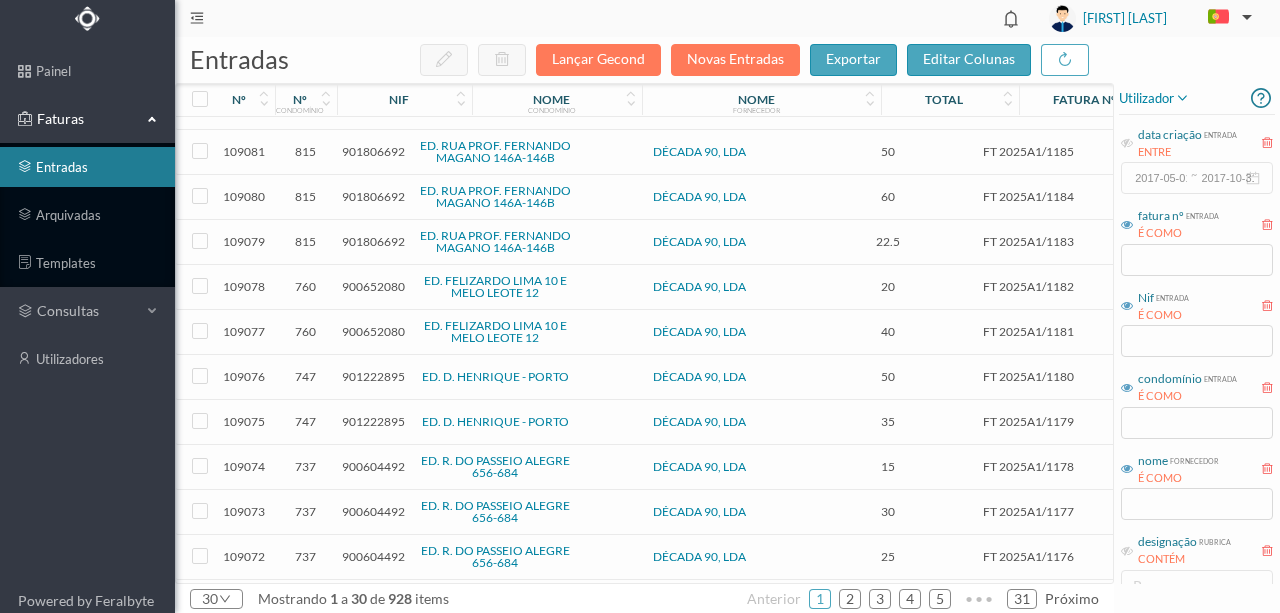 click on "Faturas" at bounding box center (87, 119) 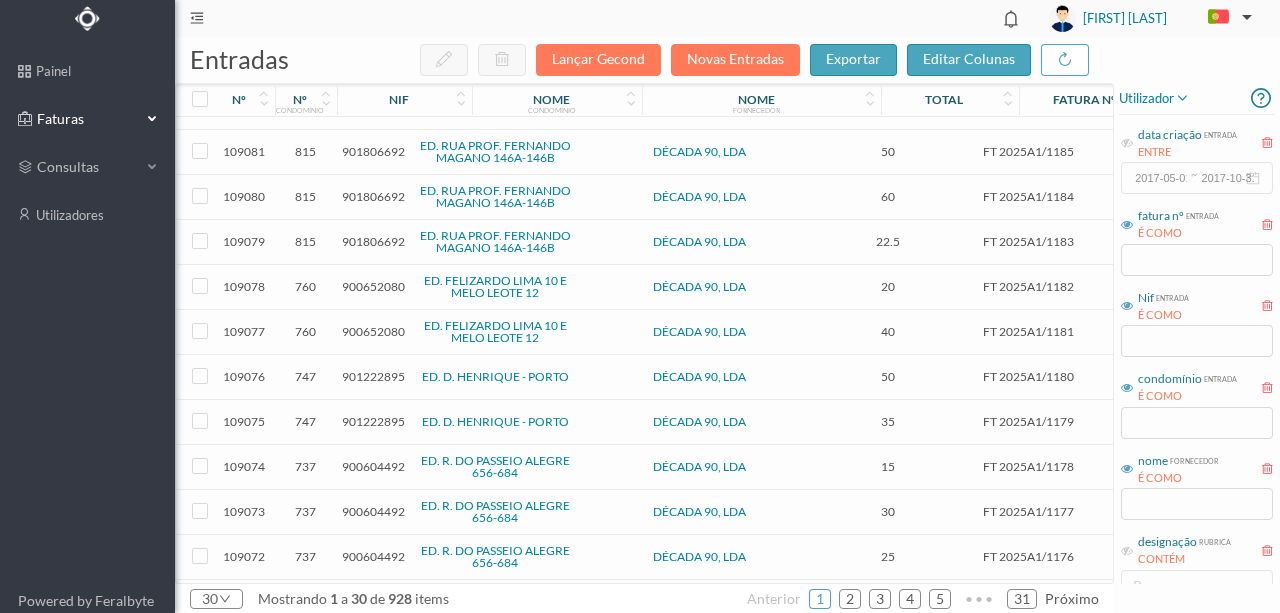 click on "Faturas" at bounding box center [87, 119] 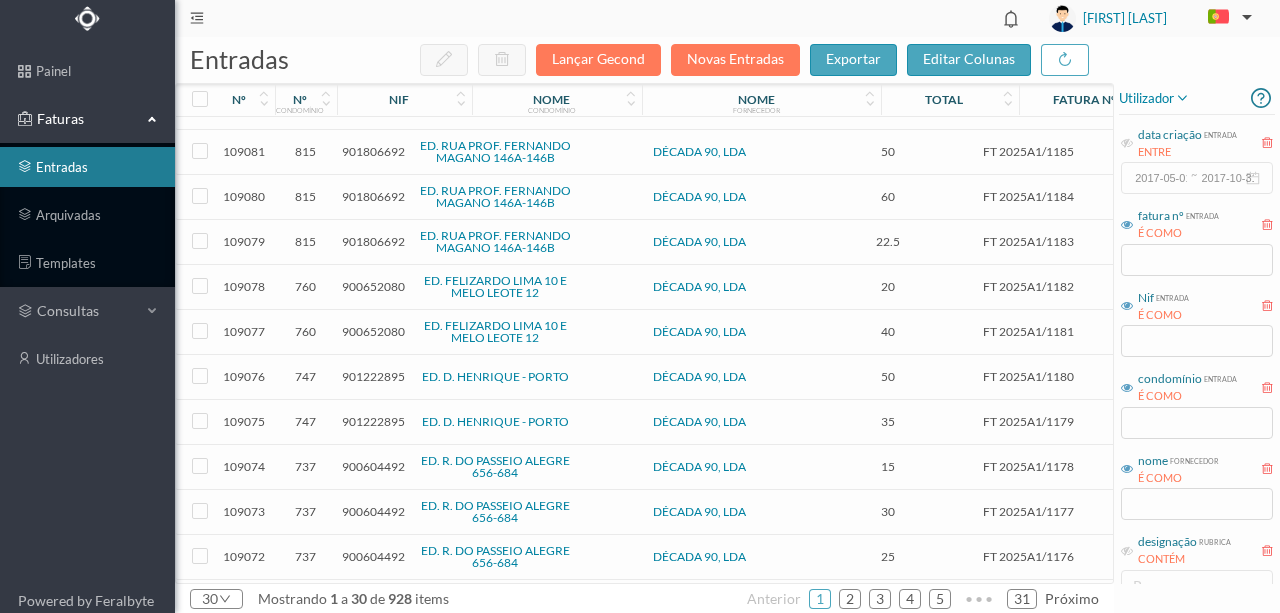 click on "entradas" at bounding box center (87, 167) 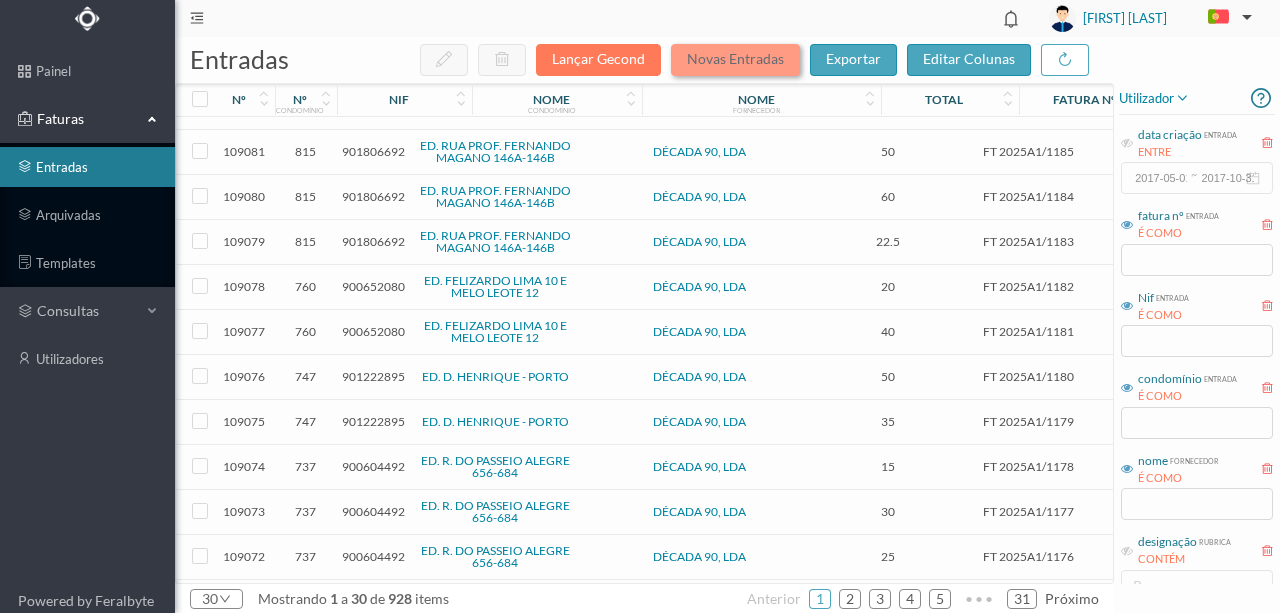 click on "Novas Entradas" at bounding box center (735, 60) 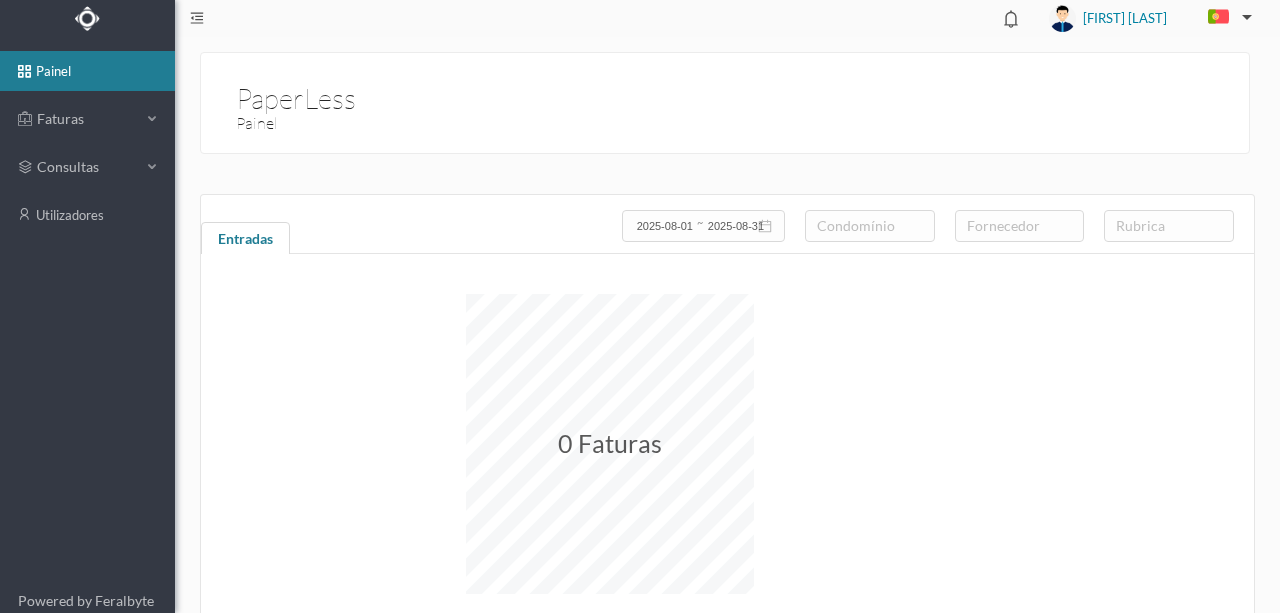 scroll, scrollTop: 0, scrollLeft: 0, axis: both 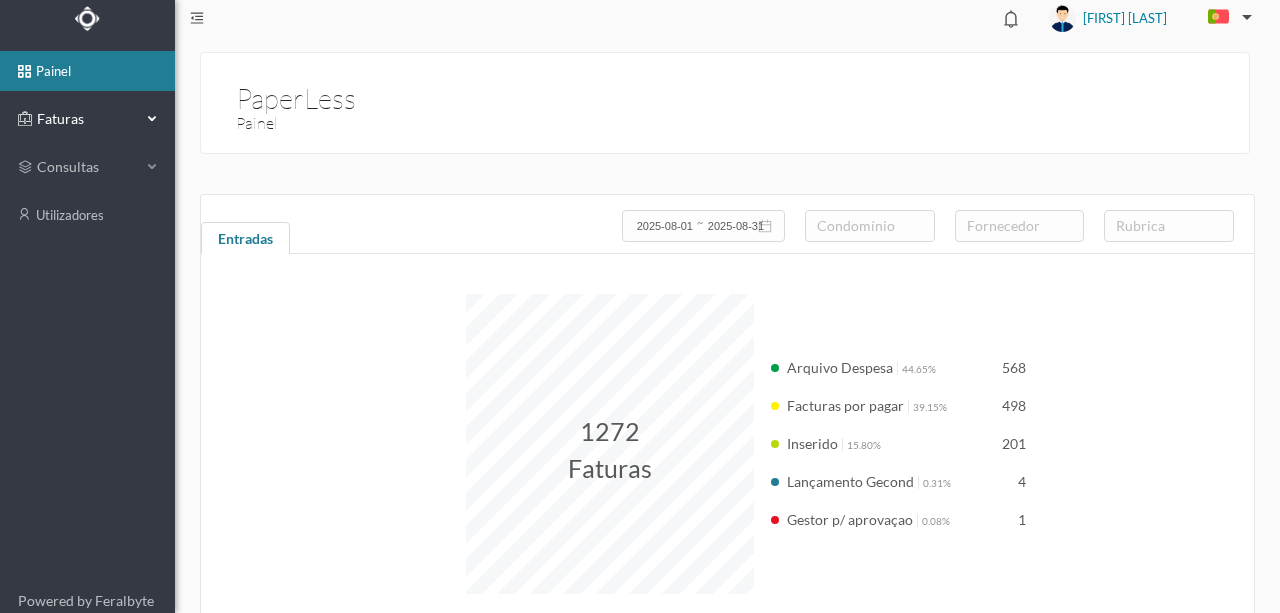 click on "Faturas" at bounding box center [87, 119] 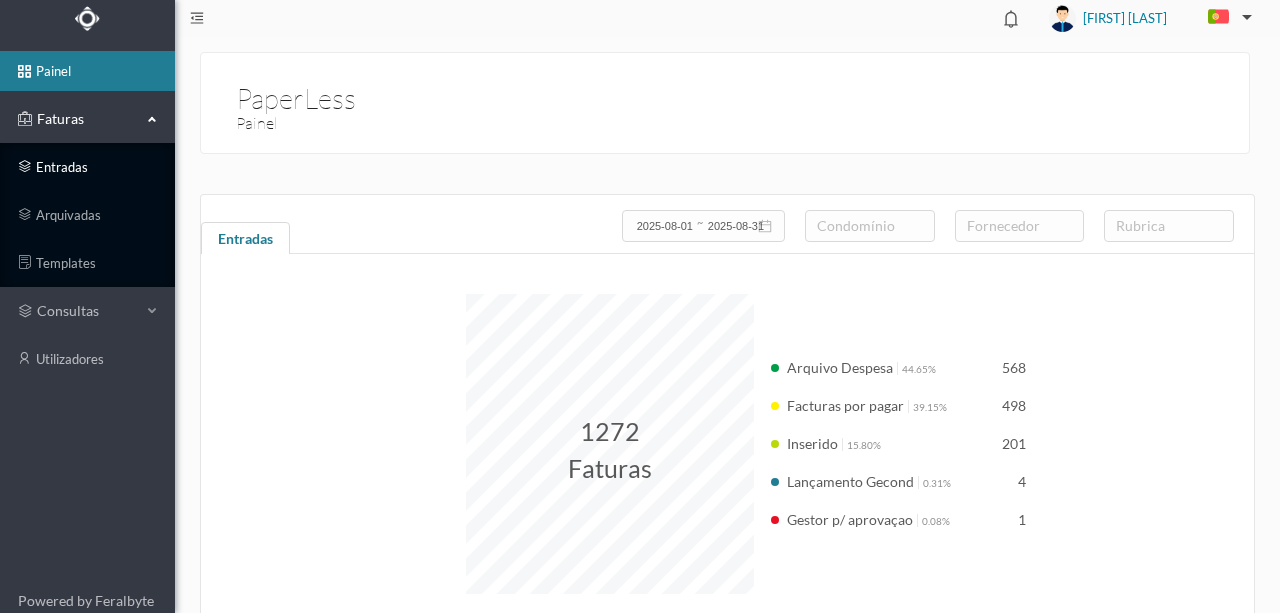 click on "entradas" at bounding box center (87, 167) 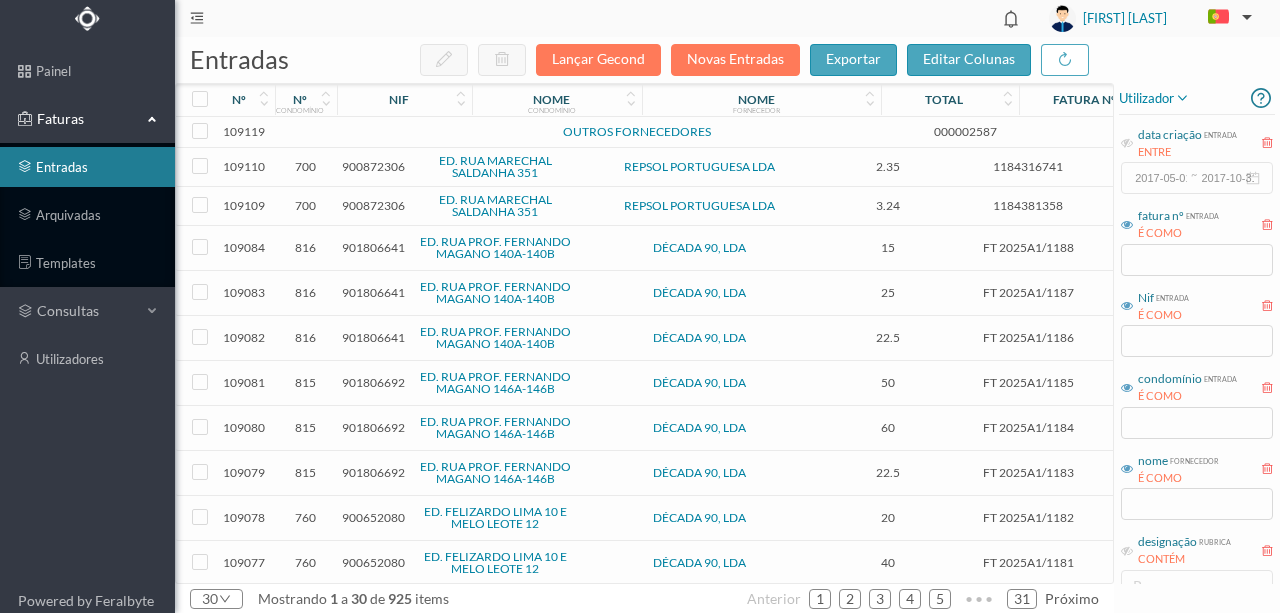 click at bounding box center (432, 132) 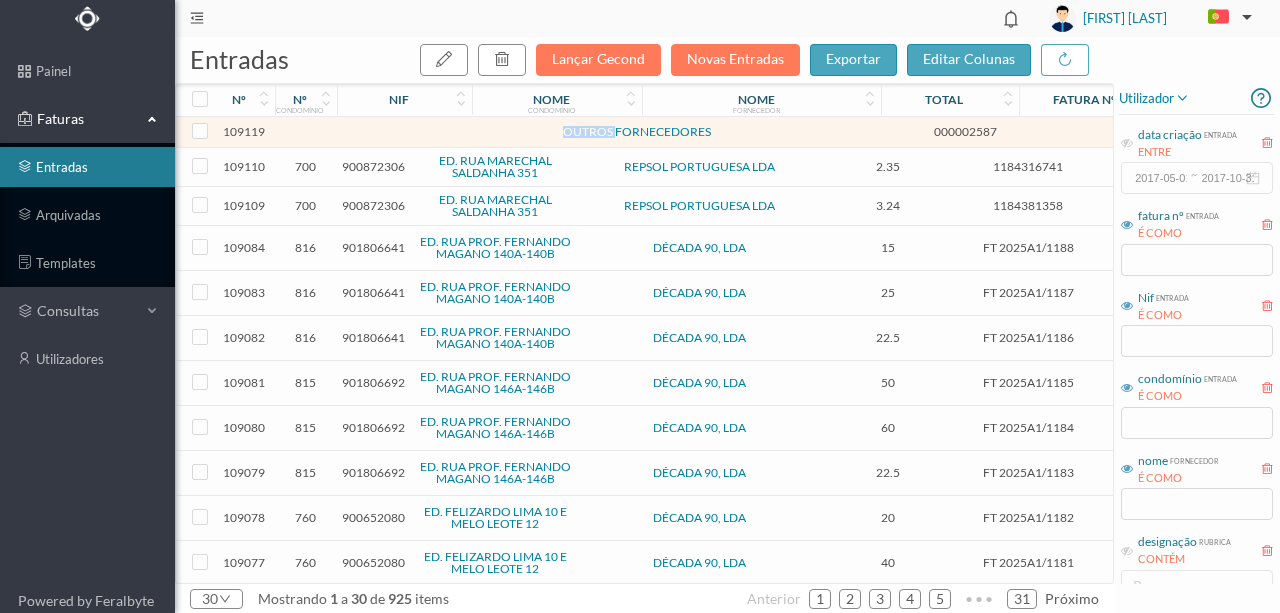 click at bounding box center [432, 132] 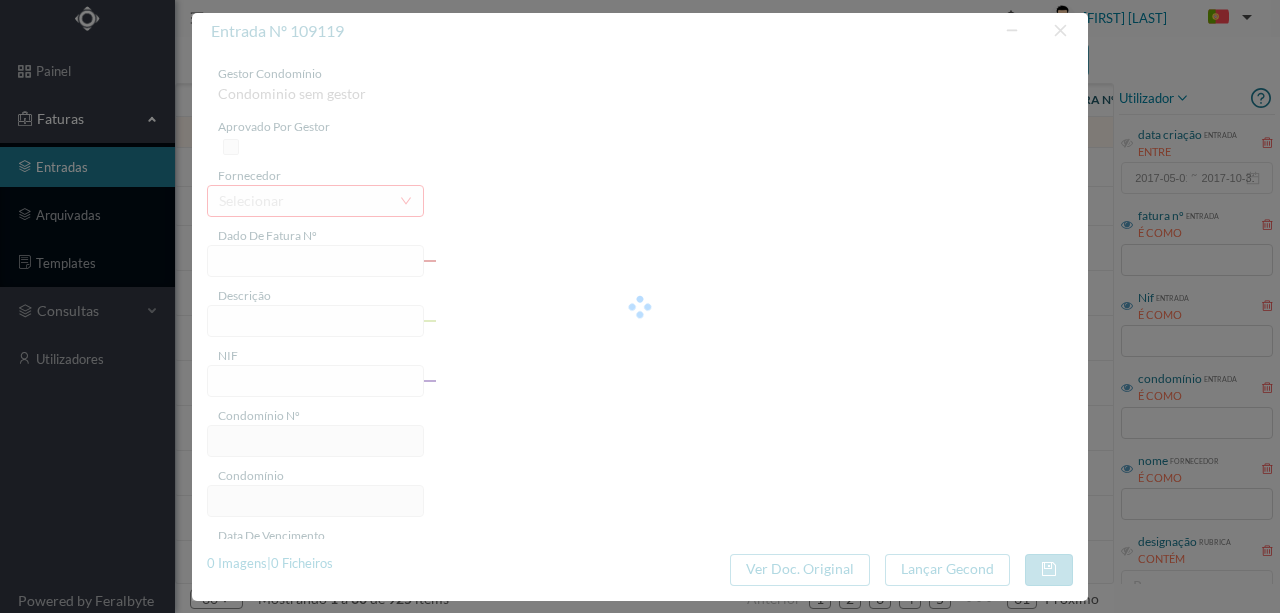 type on "000002587" 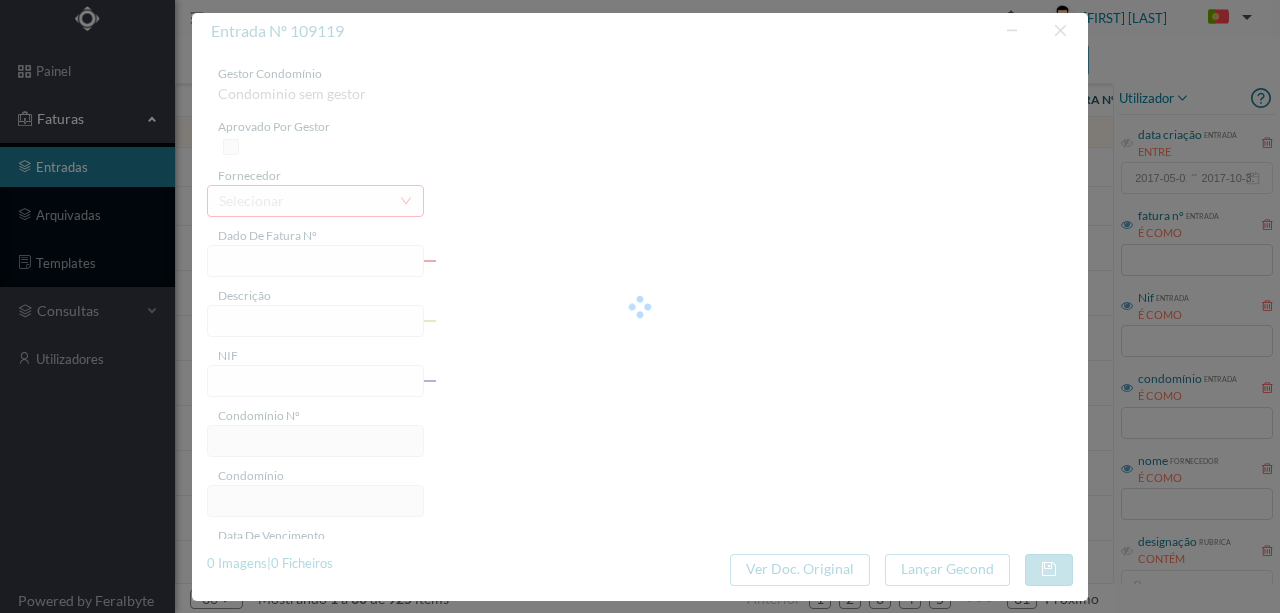 type on "ala seguinte. Mãn" 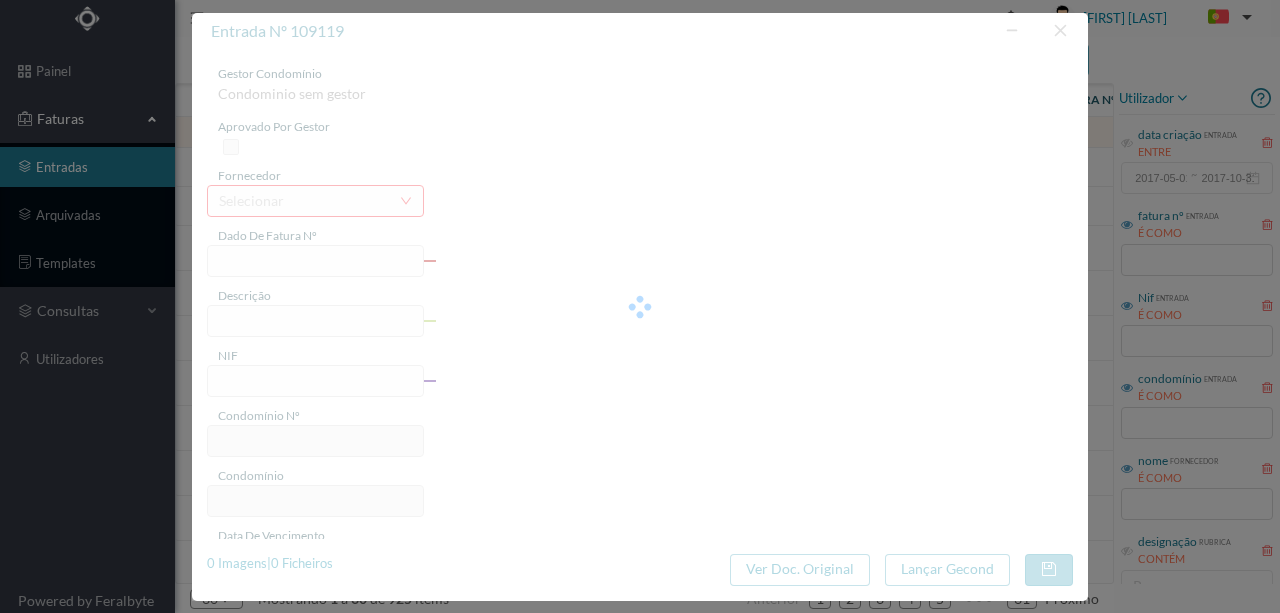 type on "0" 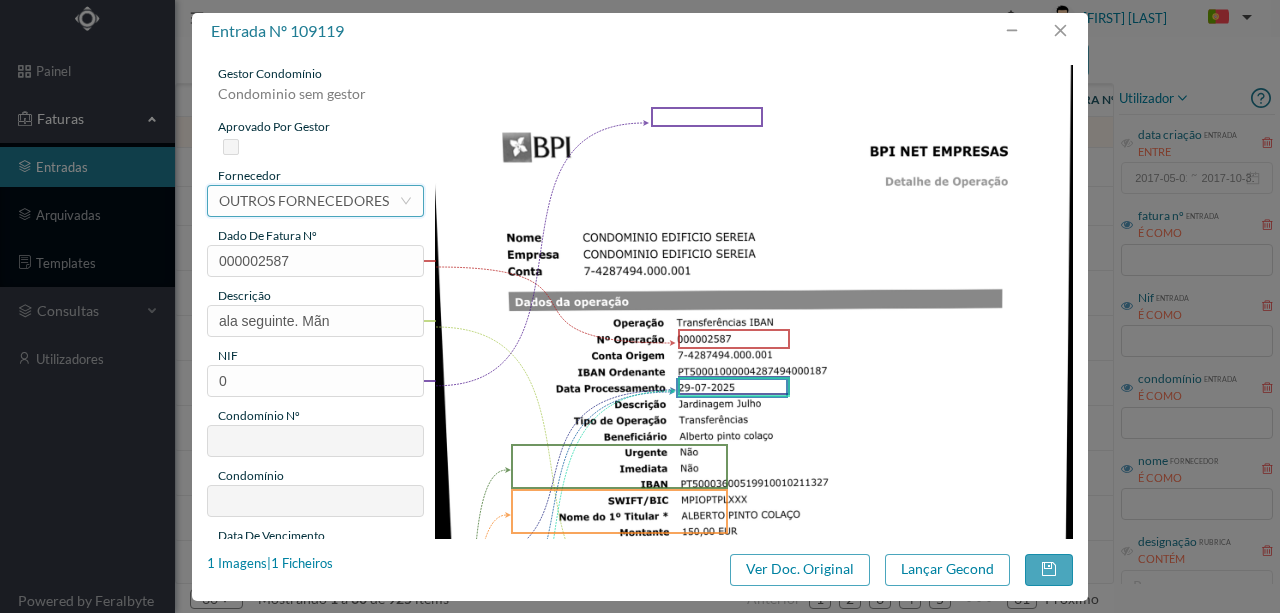 click on "OUTROS FORNECEDORES" at bounding box center (304, 201) 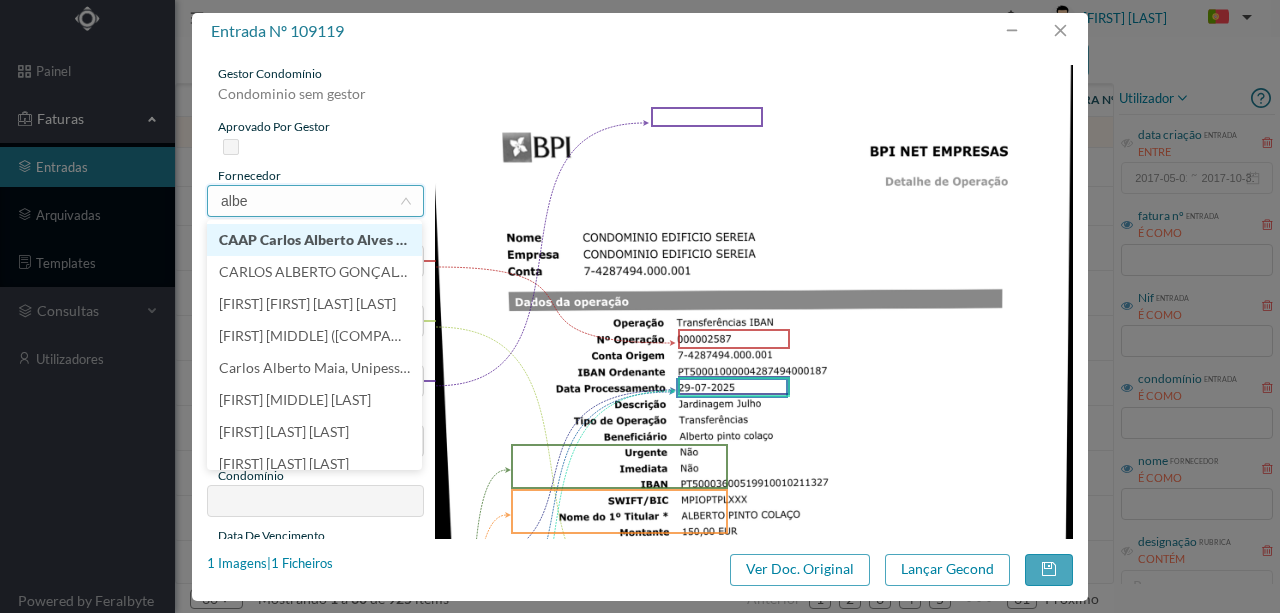 scroll, scrollTop: 0, scrollLeft: 0, axis: both 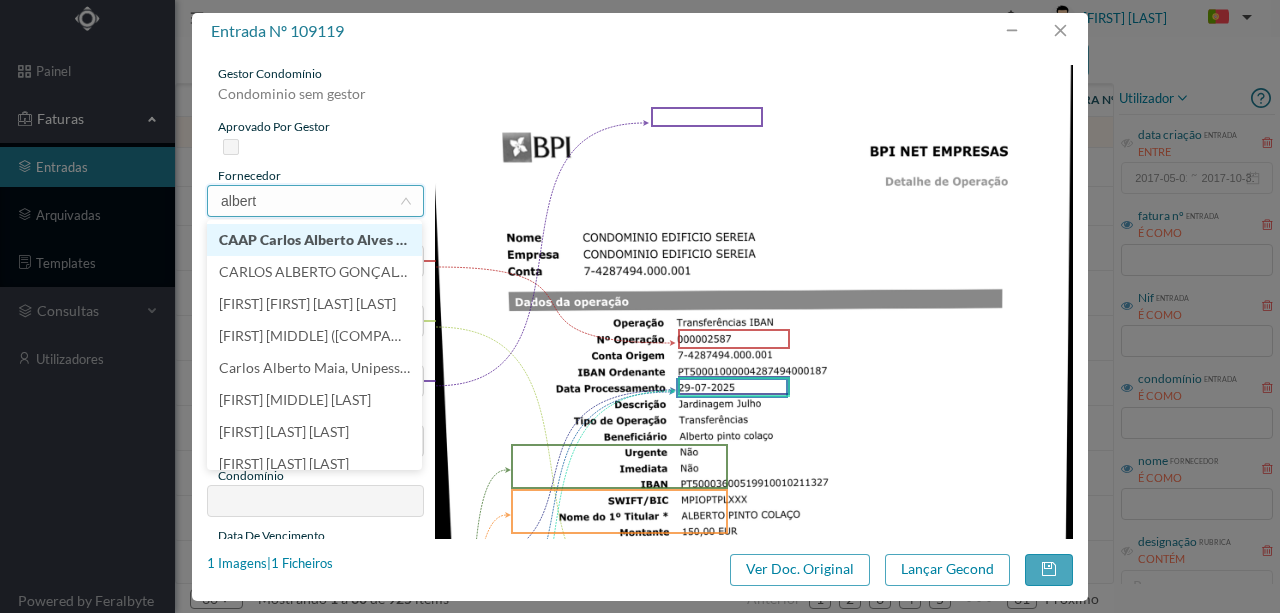 type on "[FIRST]" 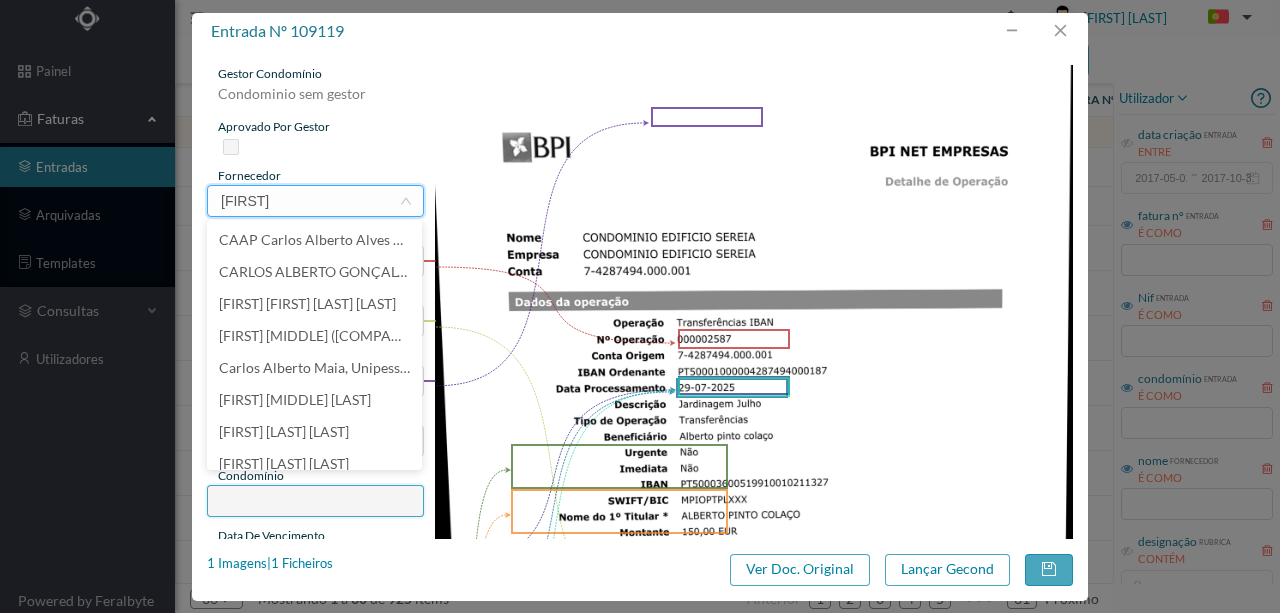 scroll, scrollTop: 10, scrollLeft: 0, axis: vertical 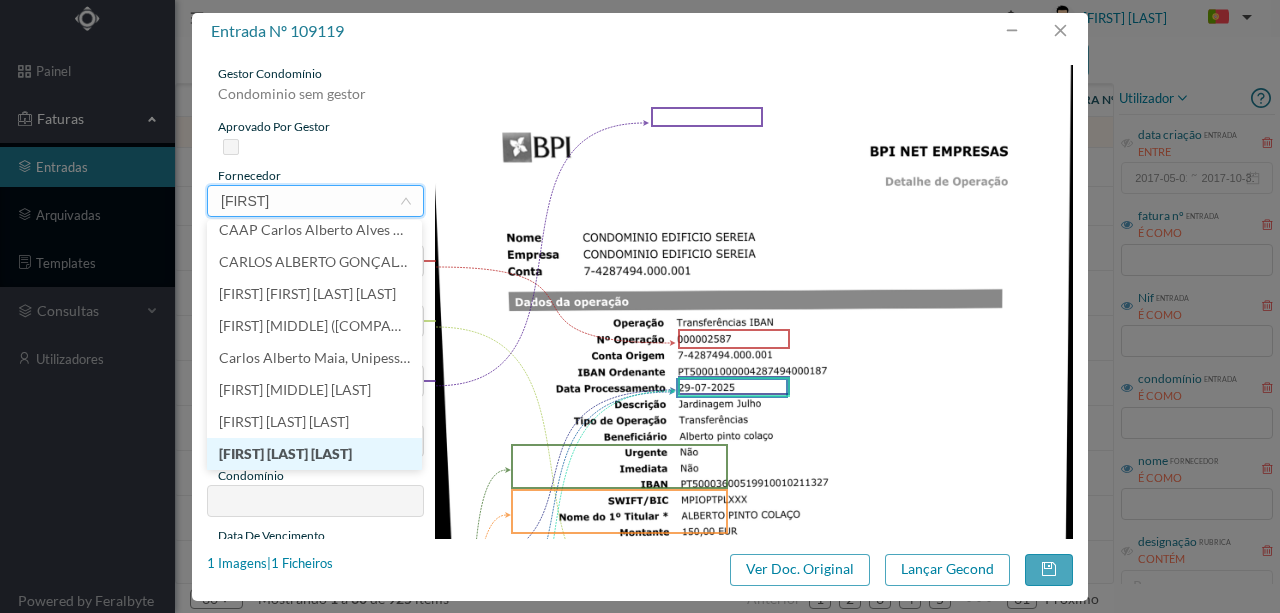 click on "[FIRST] [LAST] [LAST]" at bounding box center (314, 454) 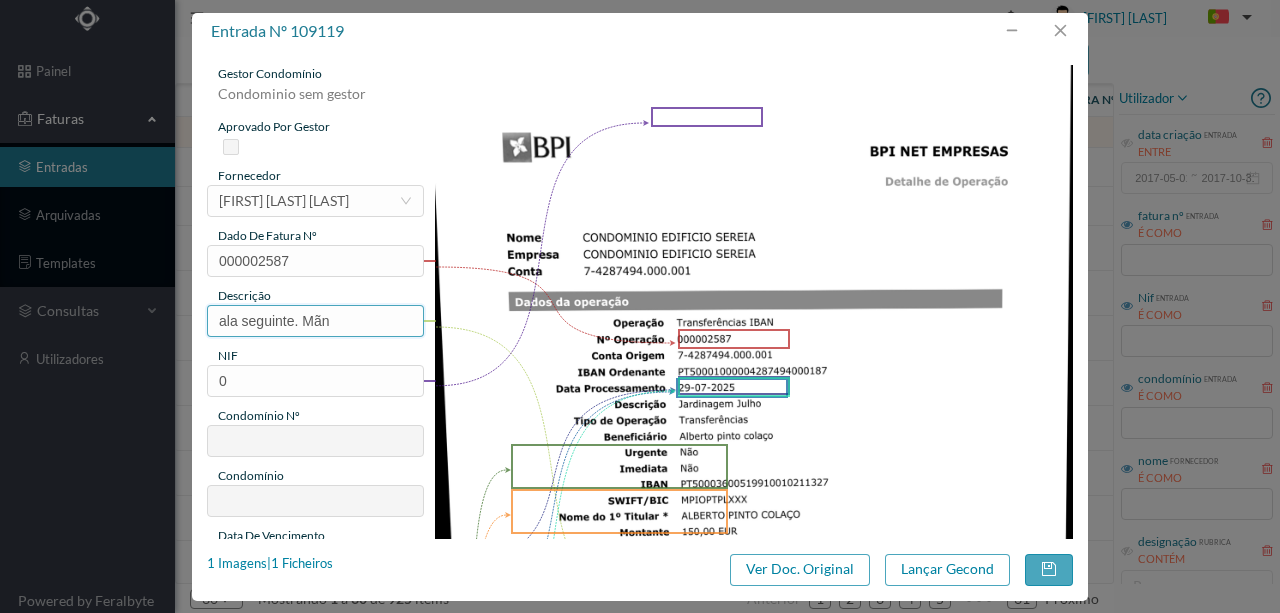 drag, startPoint x: 334, startPoint y: 322, endPoint x: 178, endPoint y: 318, distance: 156.05127 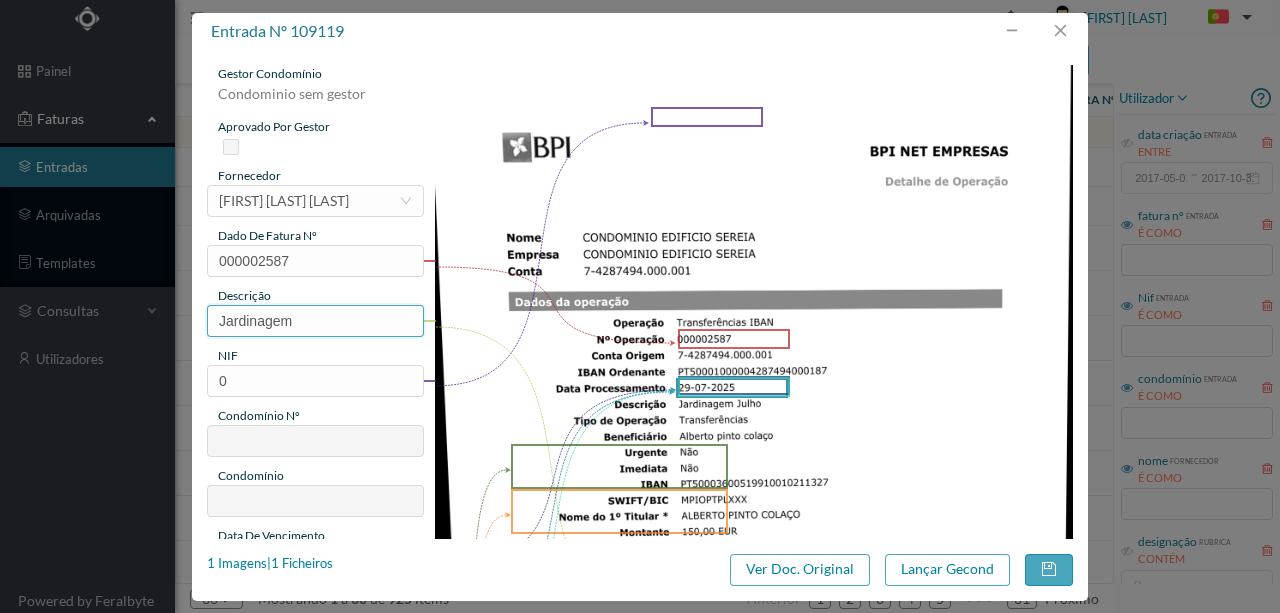 type on "Jardinagem Julho" 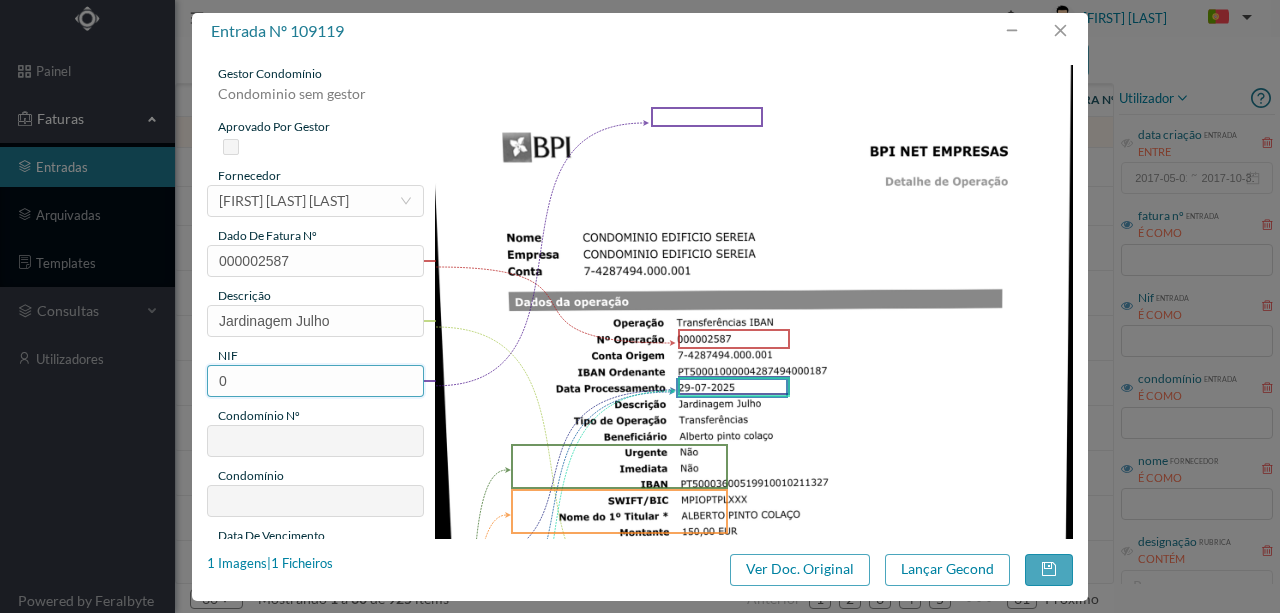 drag, startPoint x: 240, startPoint y: 383, endPoint x: 197, endPoint y: 379, distance: 43.185646 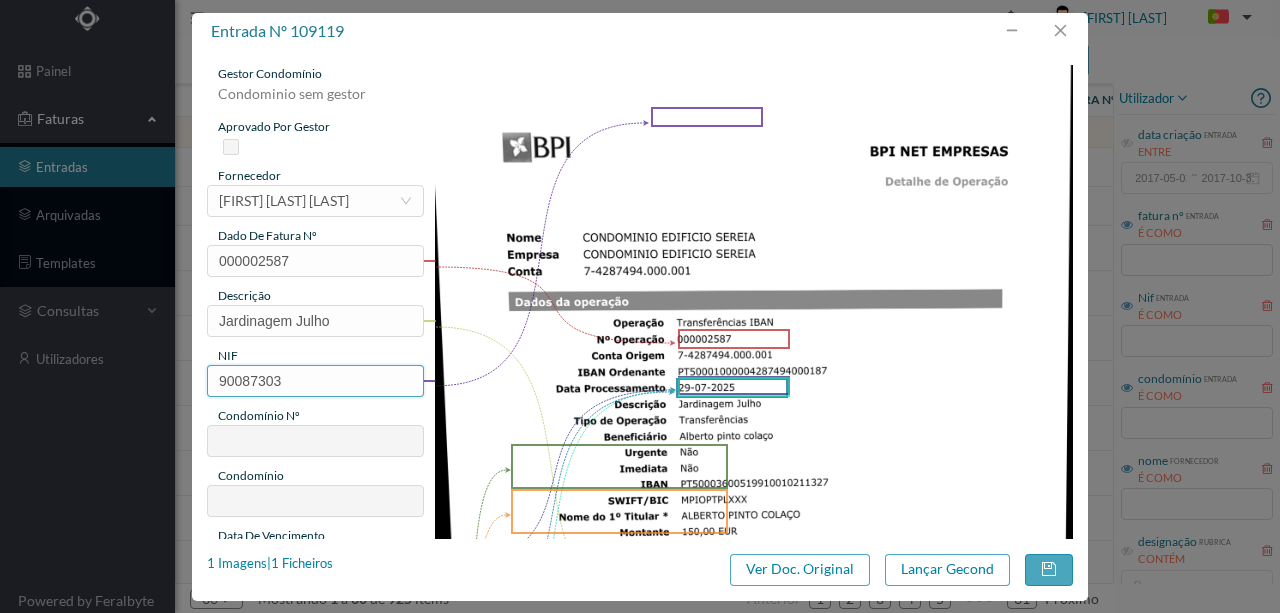type on "900873035" 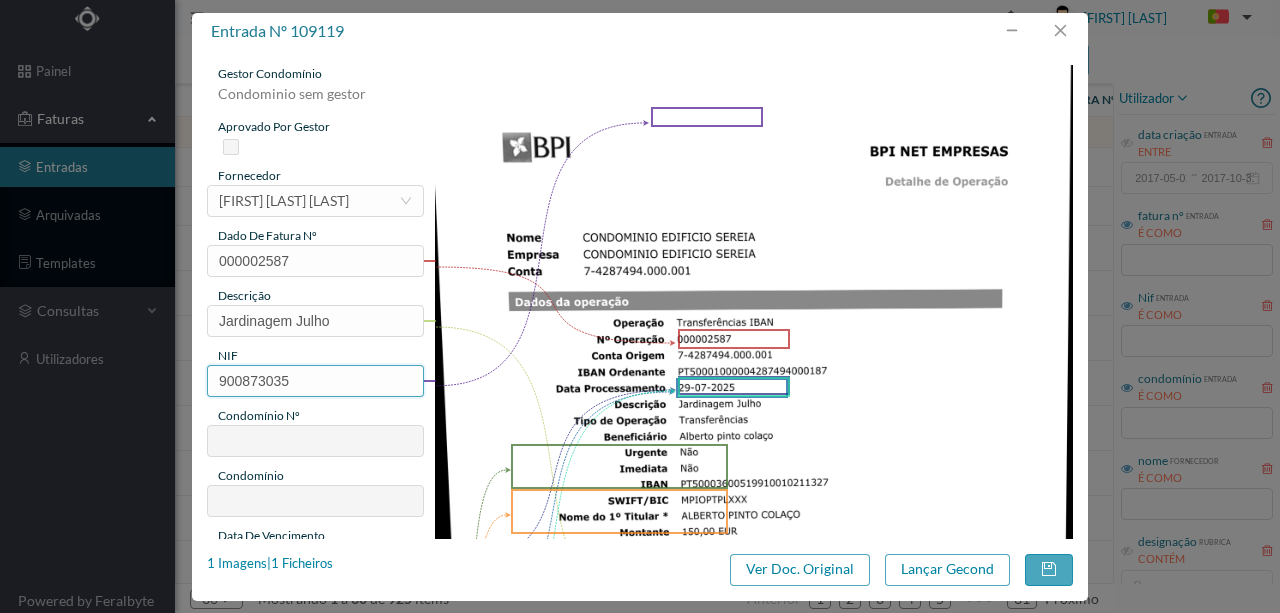 type on "600" 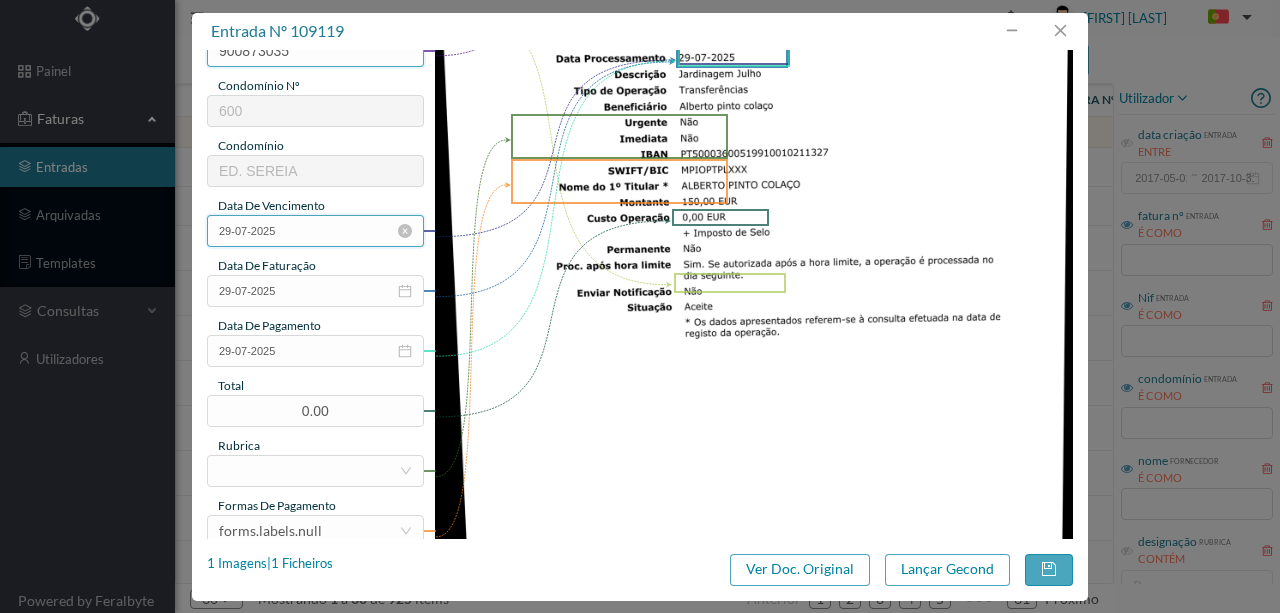 scroll, scrollTop: 333, scrollLeft: 0, axis: vertical 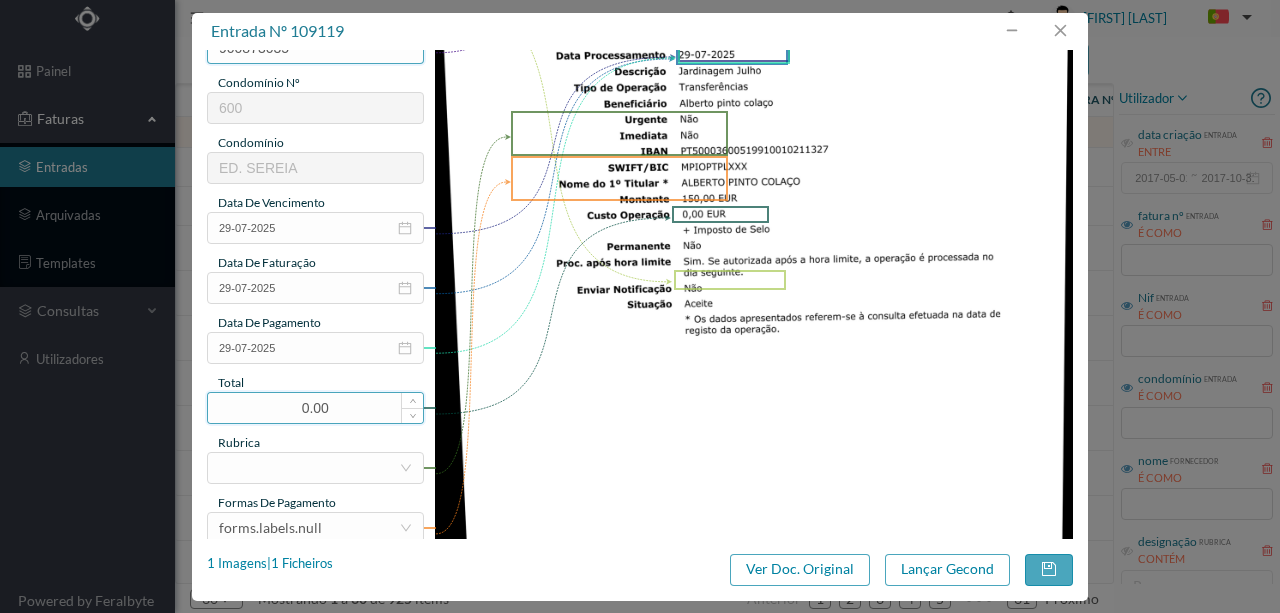 type on "900873035" 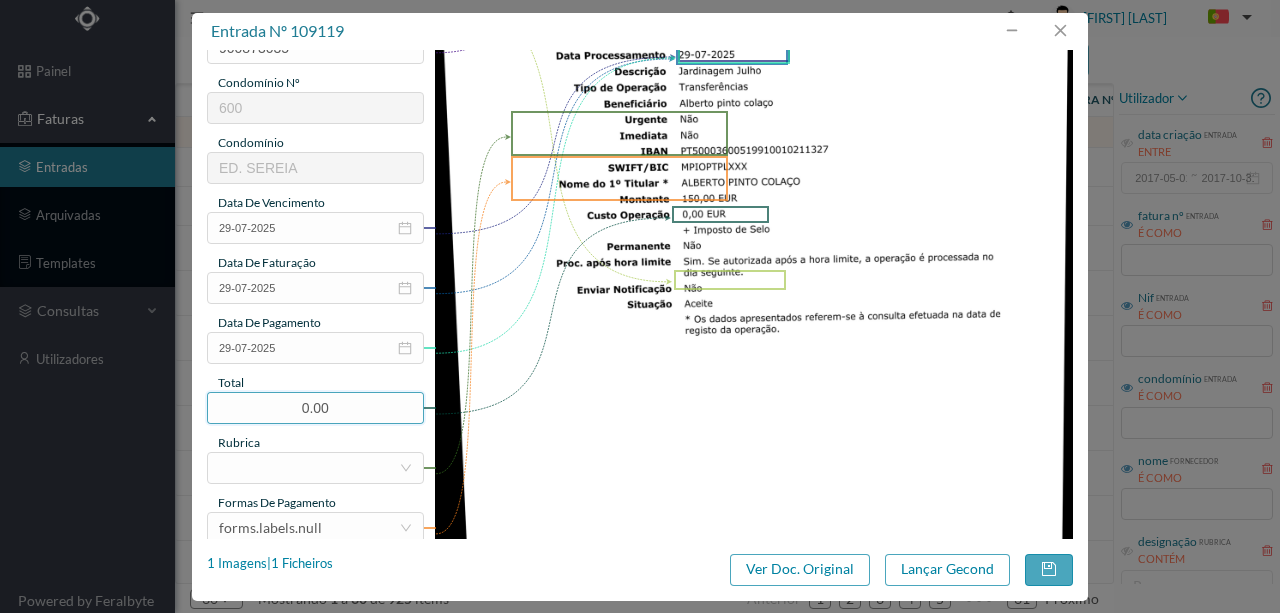 drag, startPoint x: 352, startPoint y: 409, endPoint x: 167, endPoint y: 402, distance: 185.13239 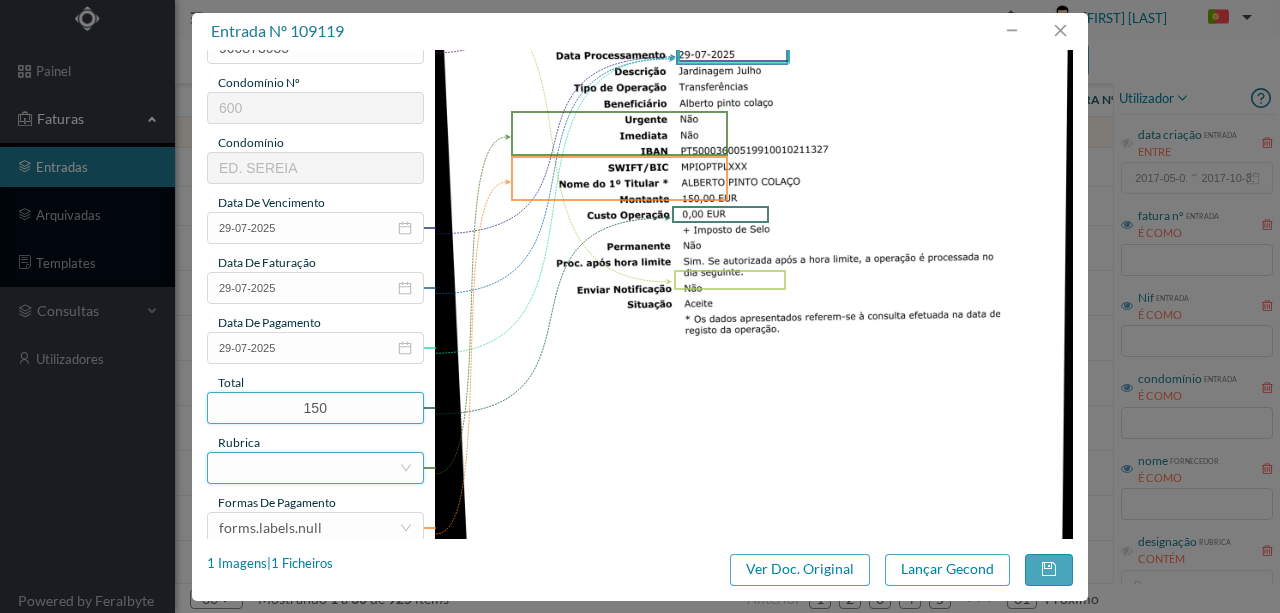 type on "150.00" 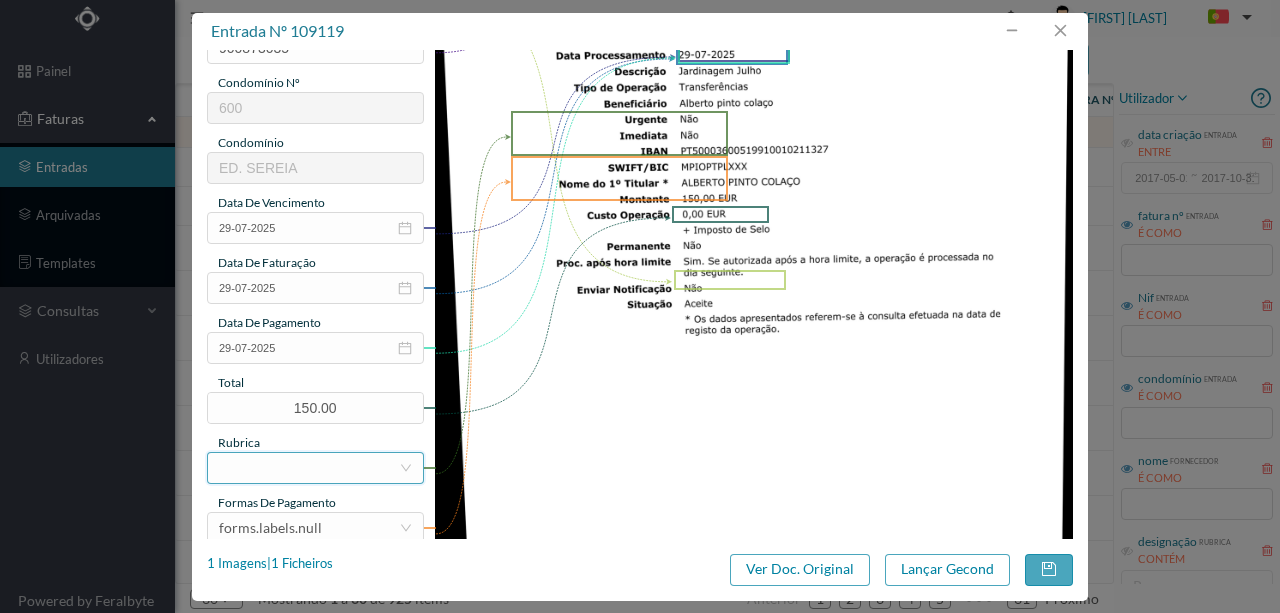 click at bounding box center [309, 468] 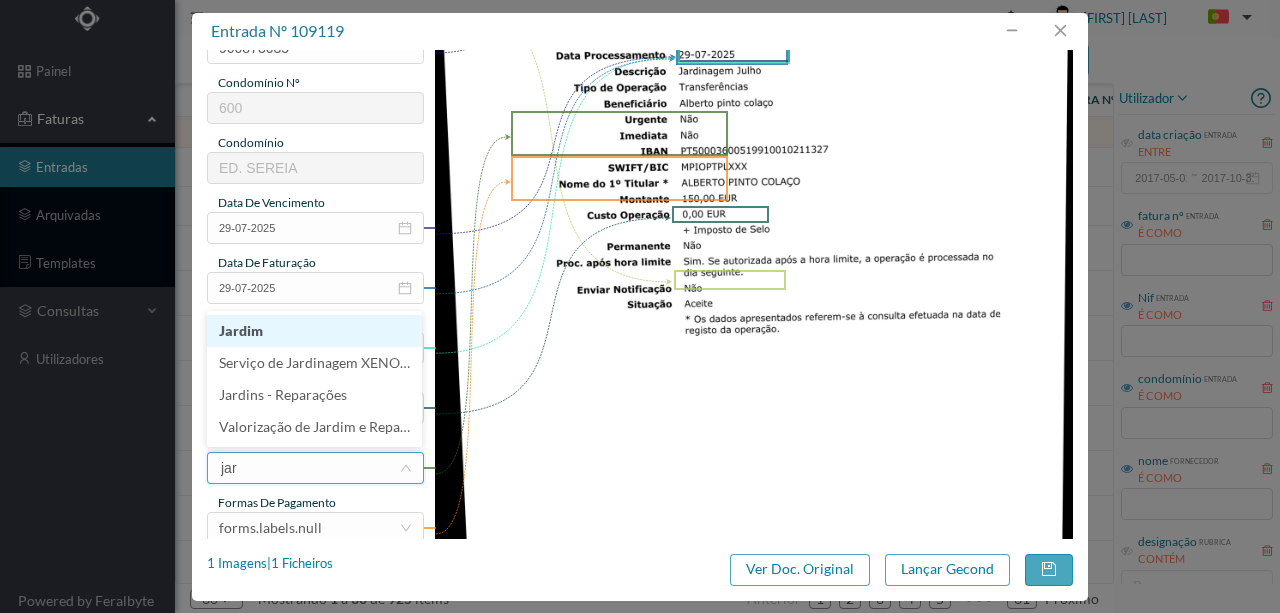 type on "jard" 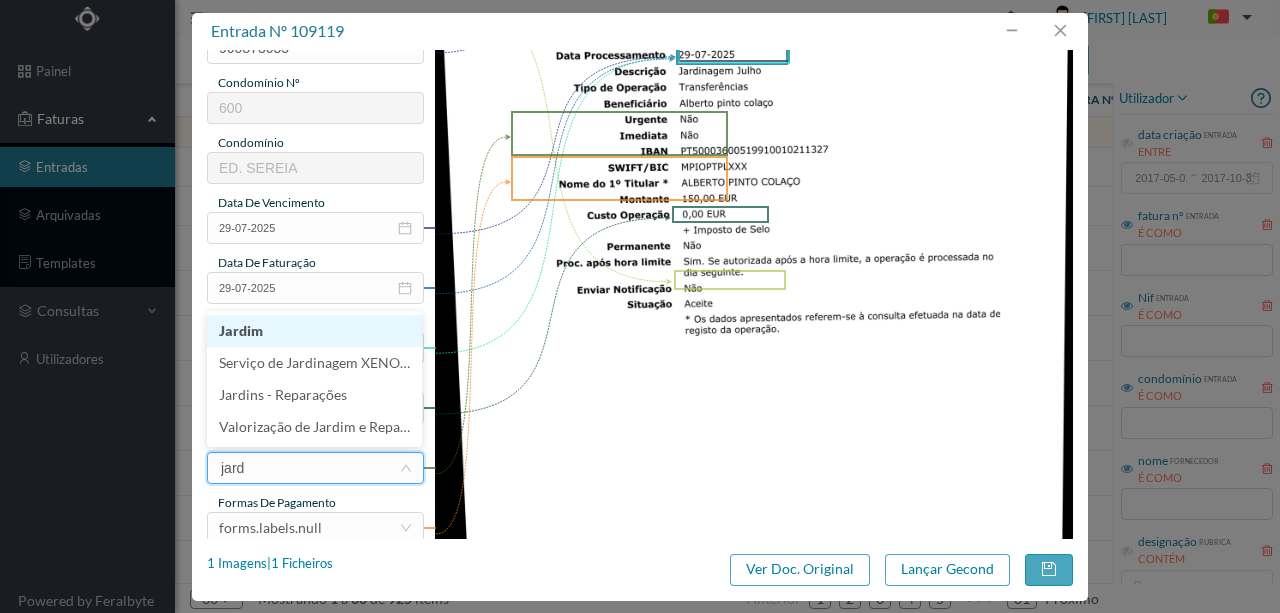 click on "Jardim" at bounding box center (314, 331) 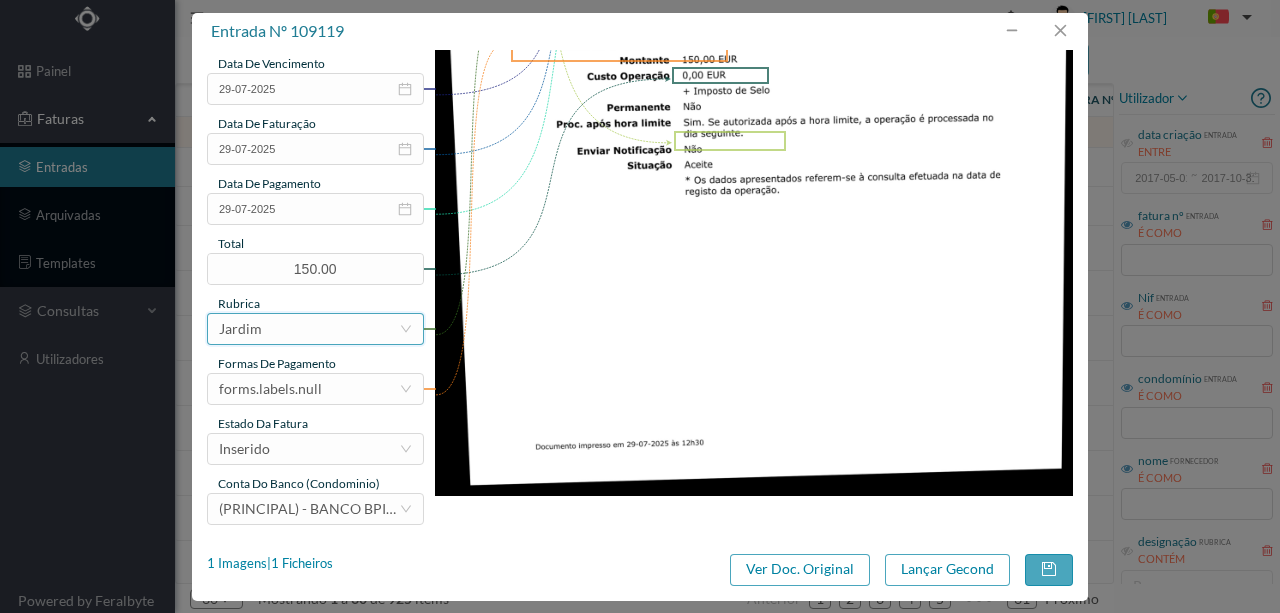 scroll, scrollTop: 473, scrollLeft: 0, axis: vertical 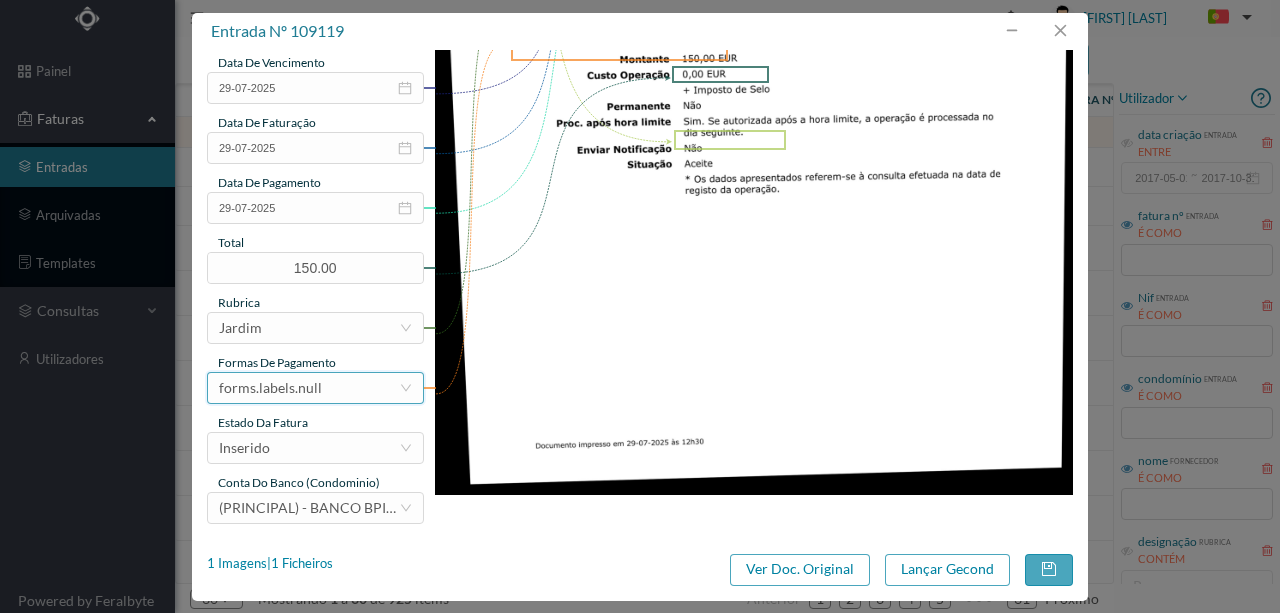 click on "forms.labels.null" at bounding box center (270, 388) 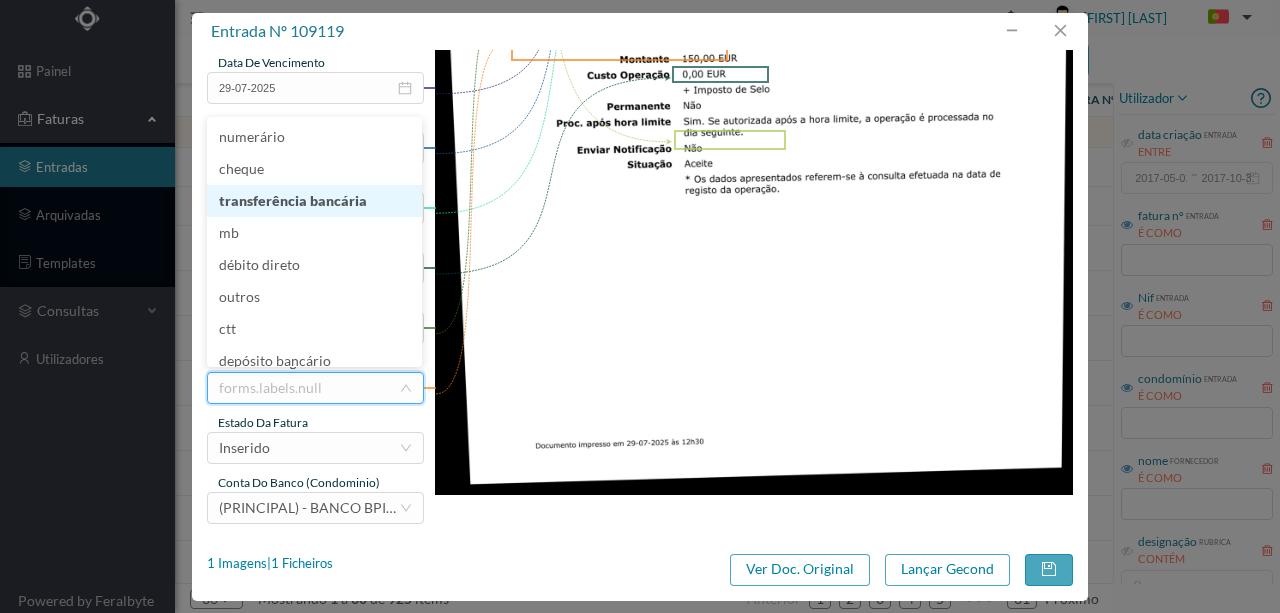 click on "transferência bancária" at bounding box center [314, 201] 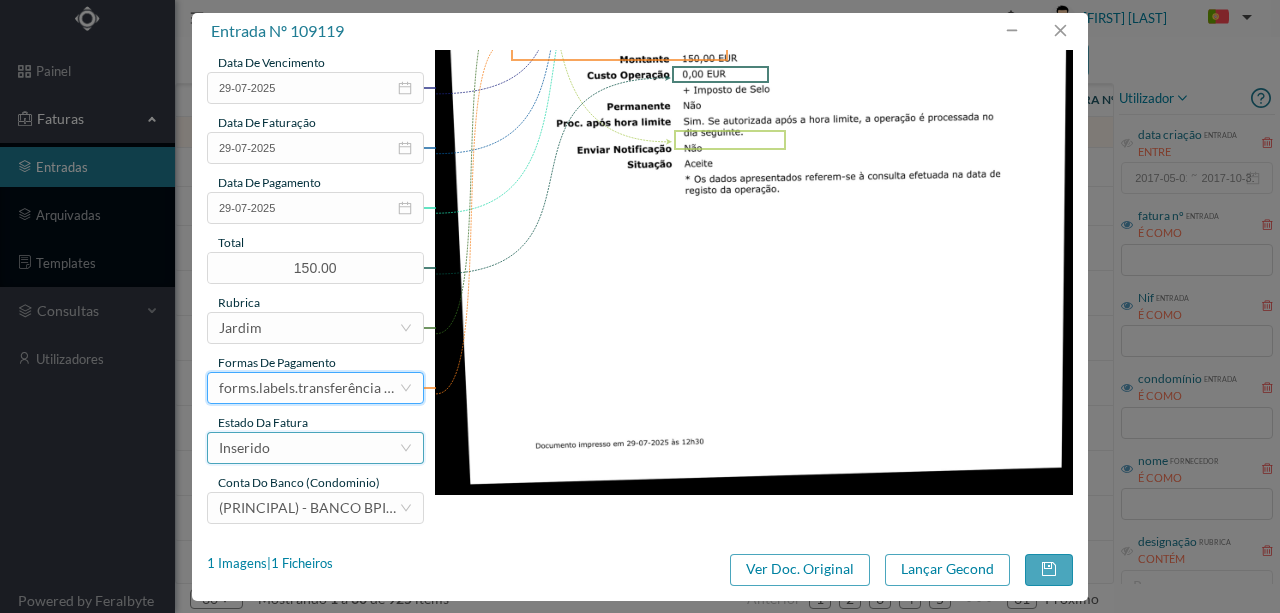 click on "Inserido" at bounding box center (309, 448) 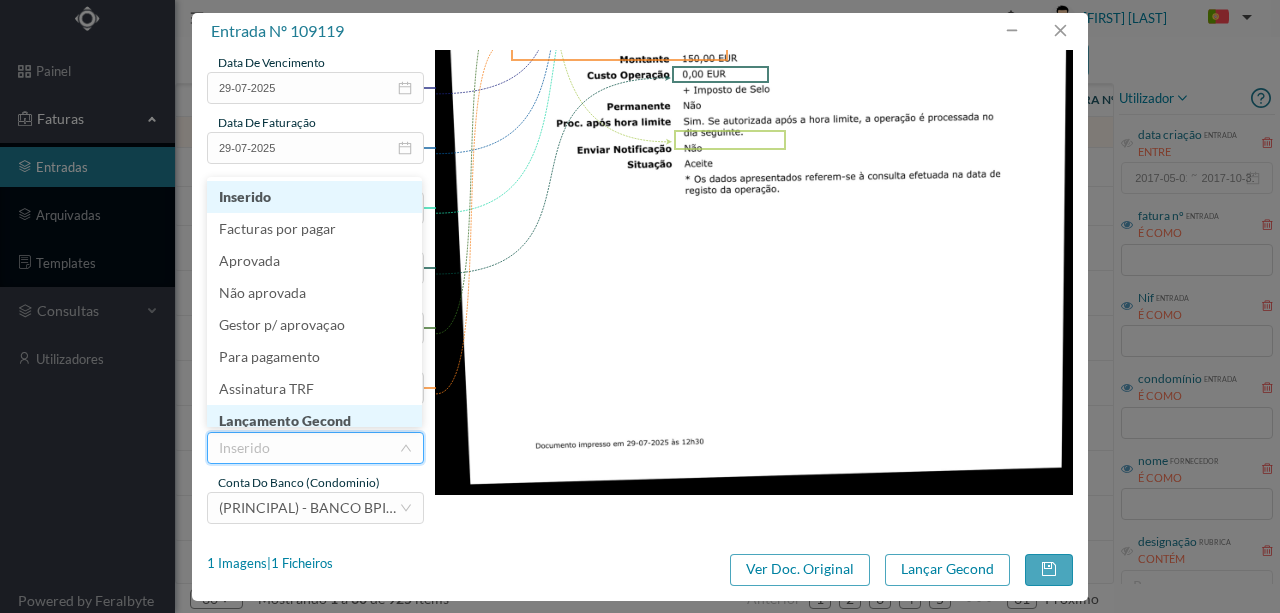 scroll, scrollTop: 10, scrollLeft: 0, axis: vertical 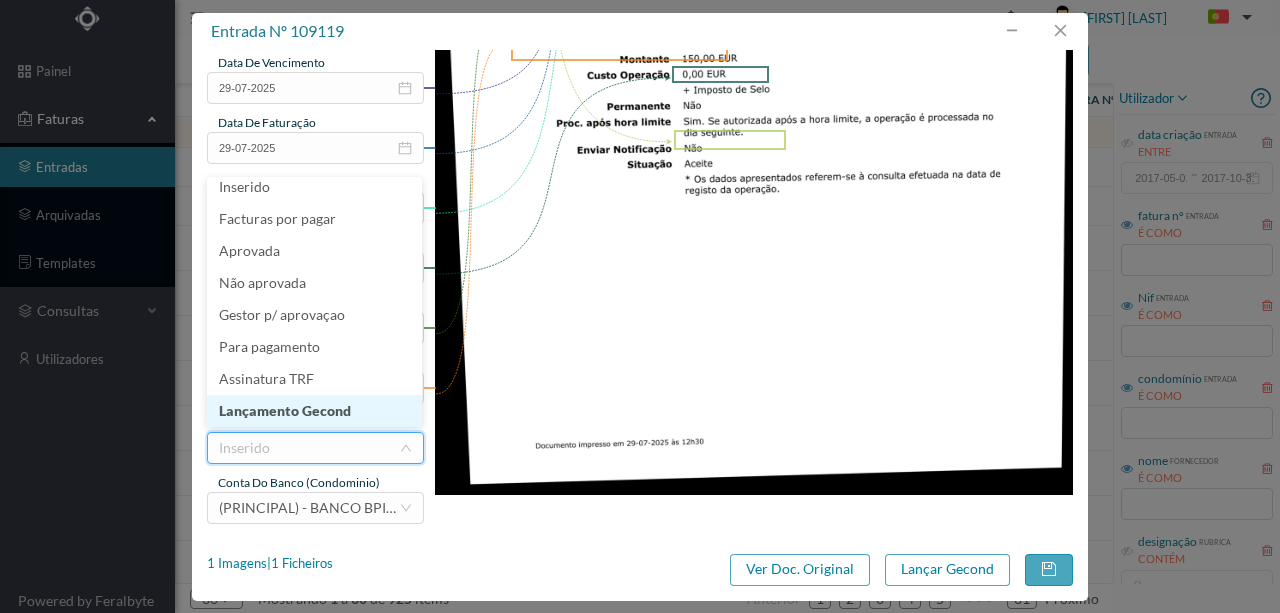 click on "Lançamento Gecond" at bounding box center [314, 411] 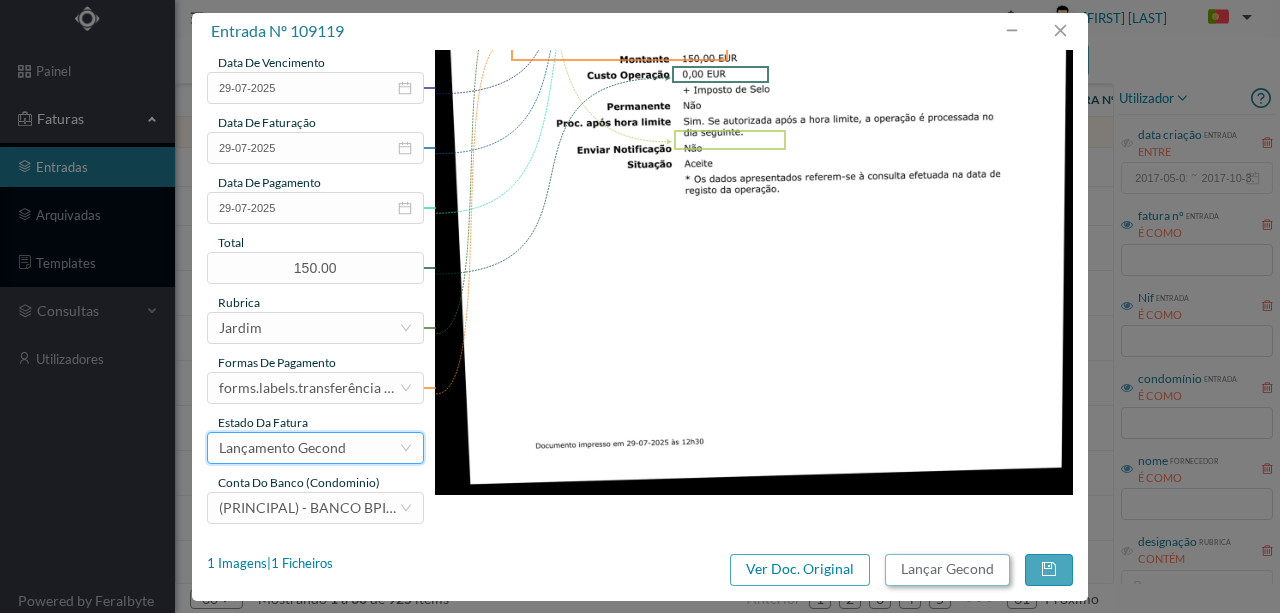 click on "Lançar Gecond" at bounding box center (947, 570) 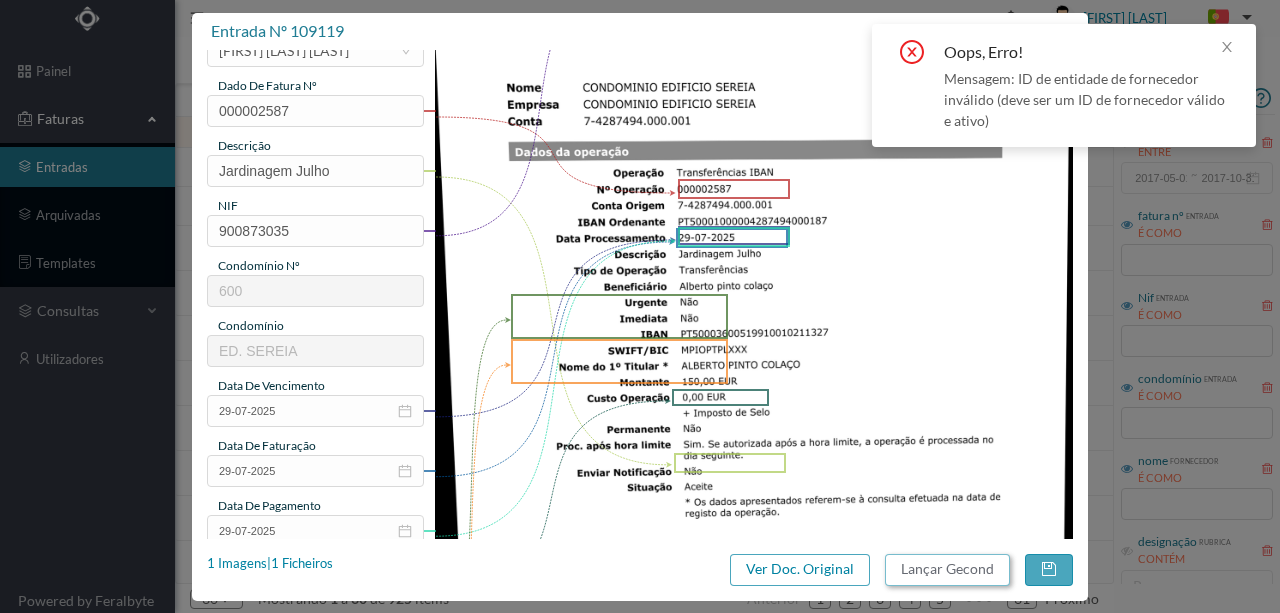 scroll, scrollTop: 6, scrollLeft: 0, axis: vertical 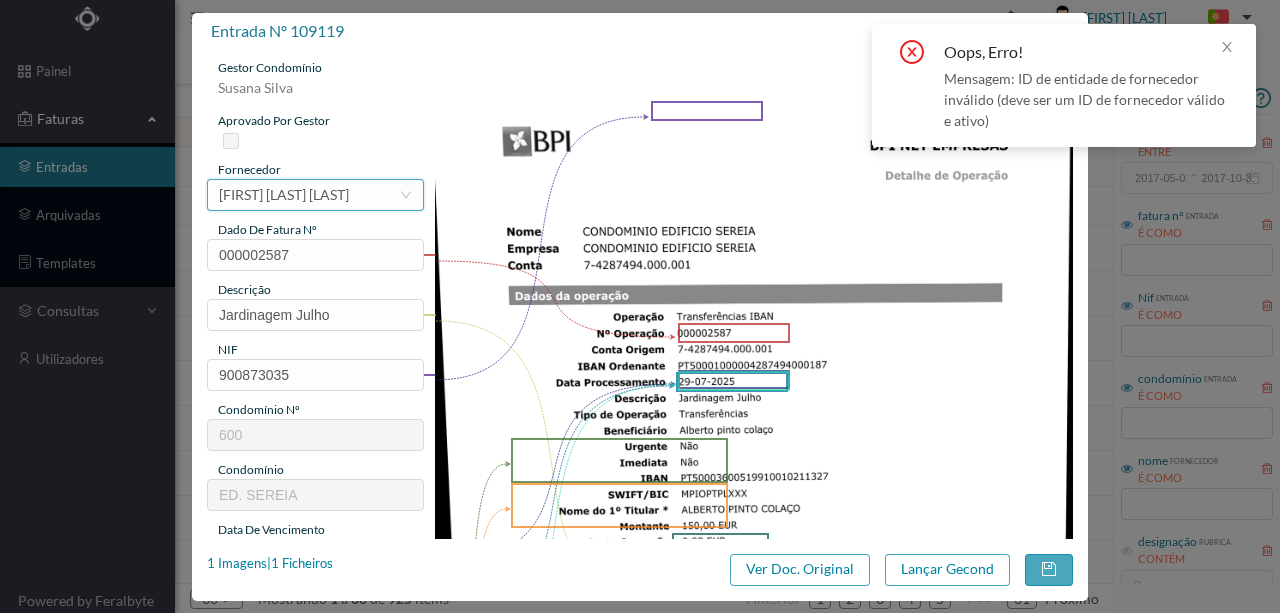 click on "[FIRST] [LAST] [LAST]" at bounding box center (284, 195) 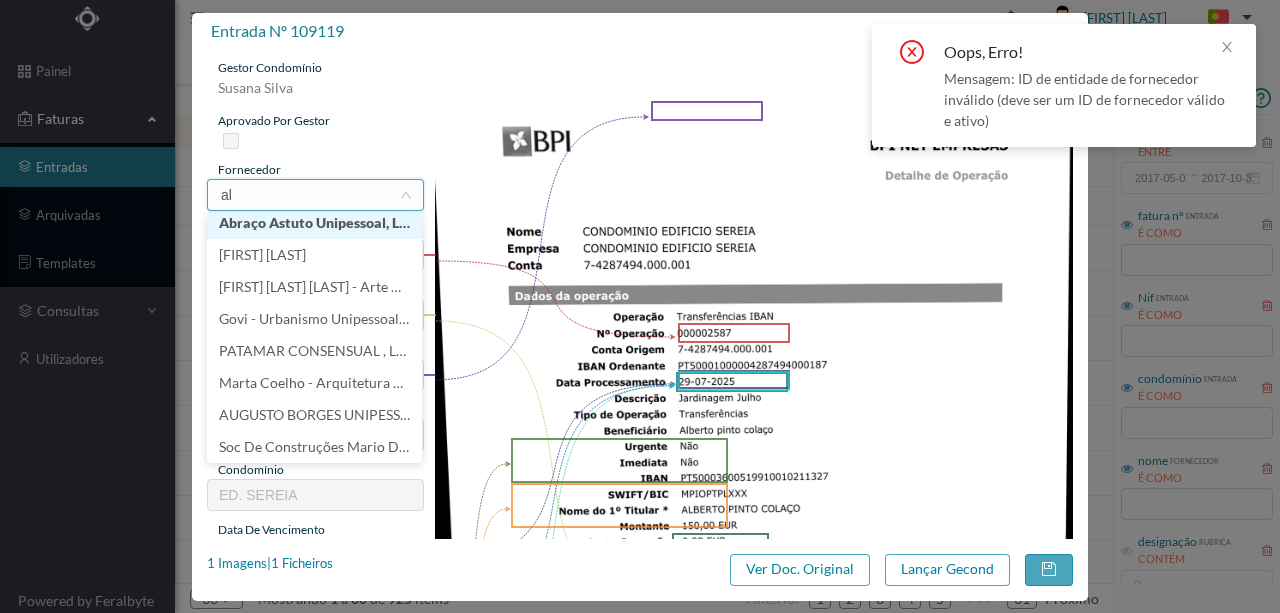scroll, scrollTop: 0, scrollLeft: 0, axis: both 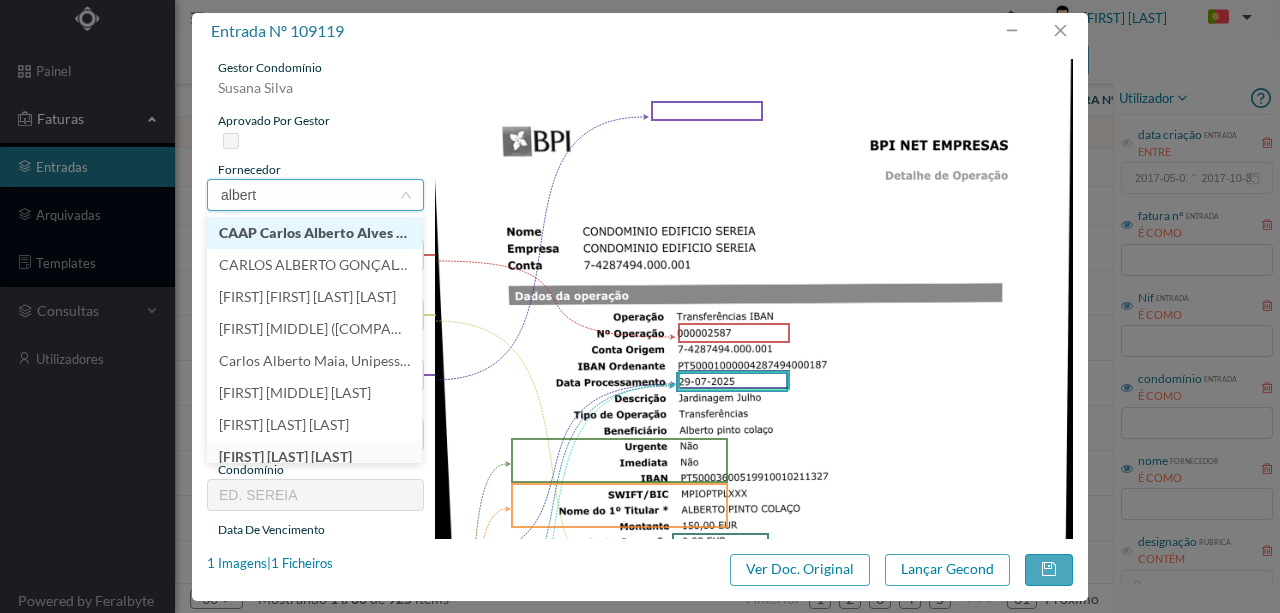type on "alberto" 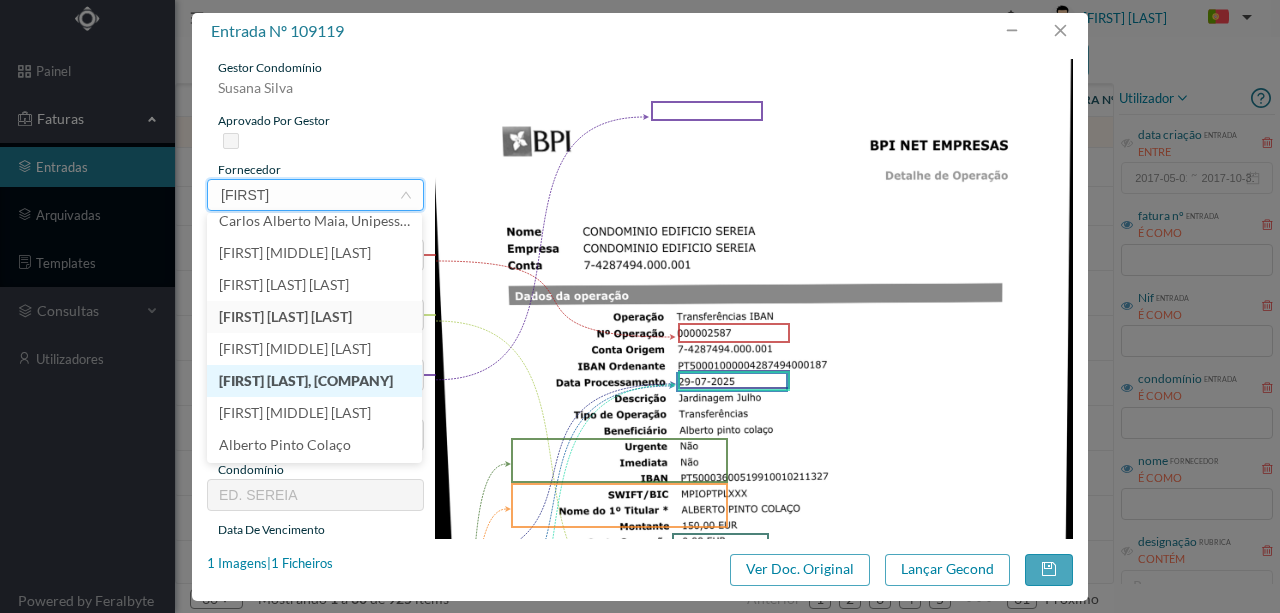 scroll, scrollTop: 142, scrollLeft: 0, axis: vertical 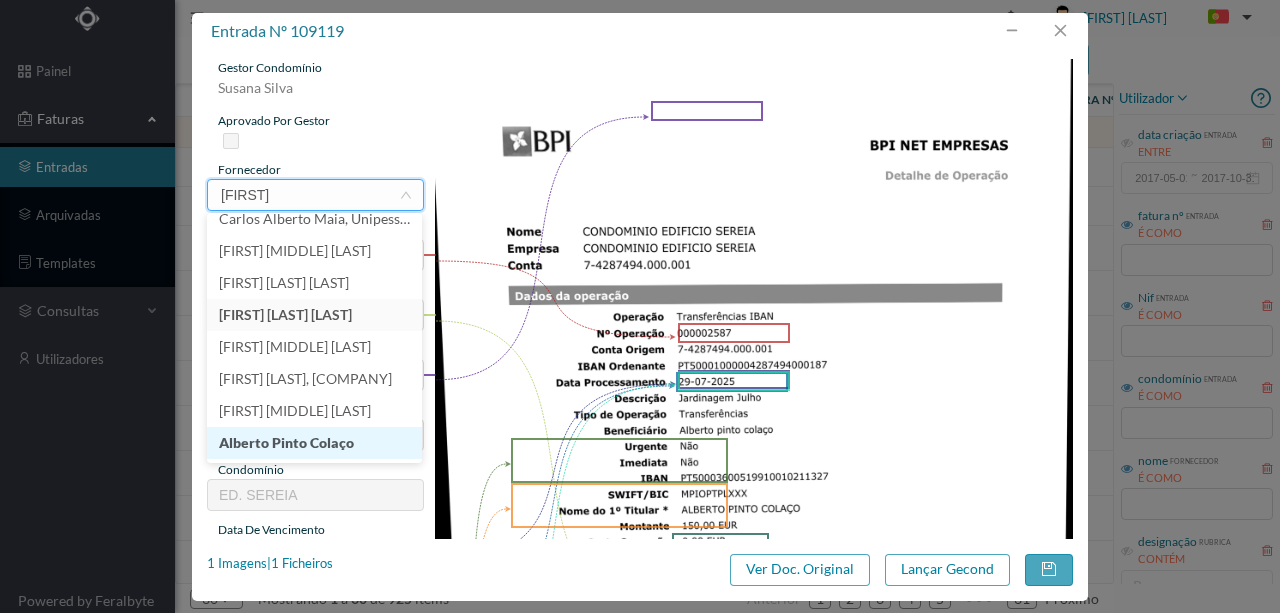click on "Alberto Pinto Colaço" at bounding box center [314, 443] 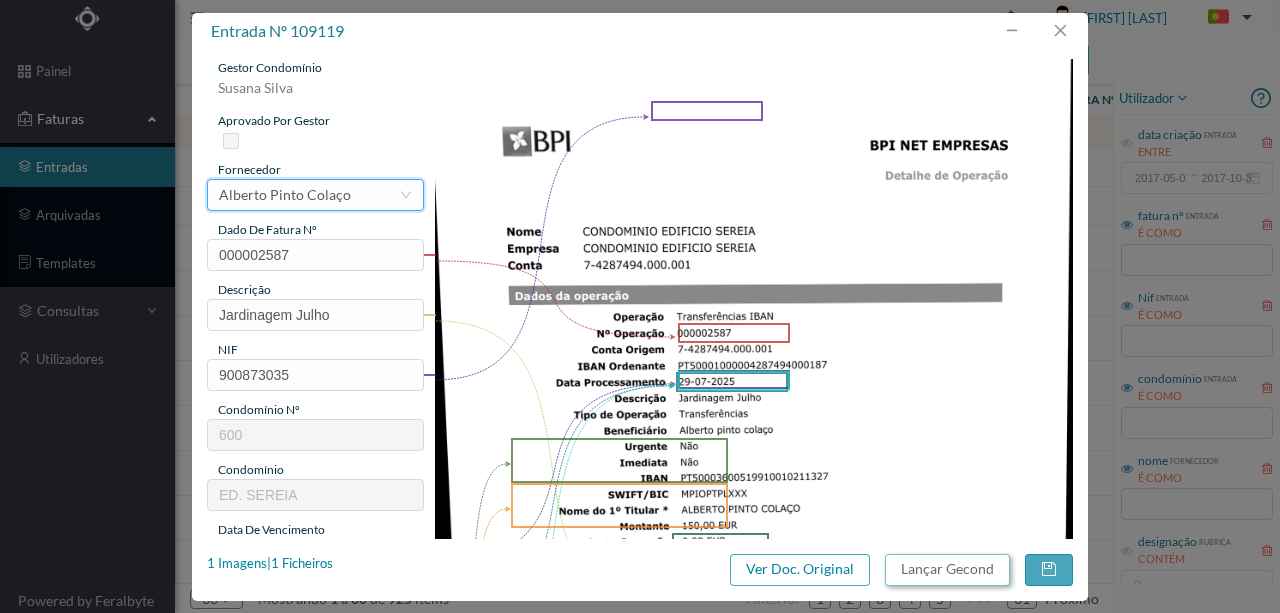 click on "Lançar Gecond" at bounding box center (947, 570) 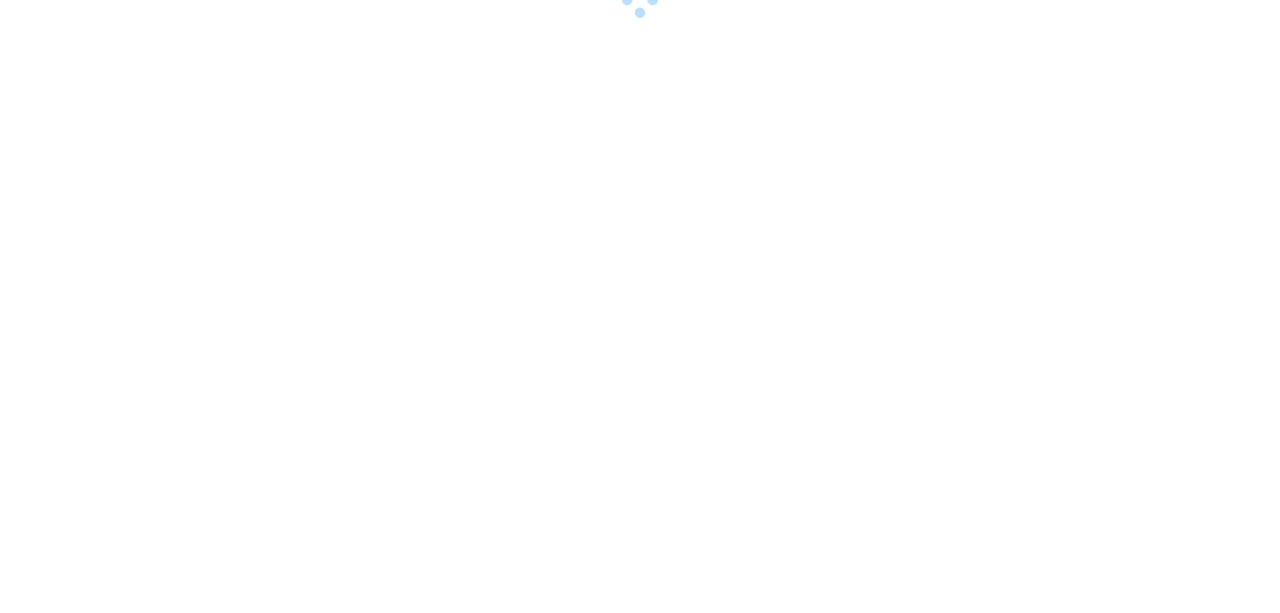 scroll, scrollTop: 0, scrollLeft: 0, axis: both 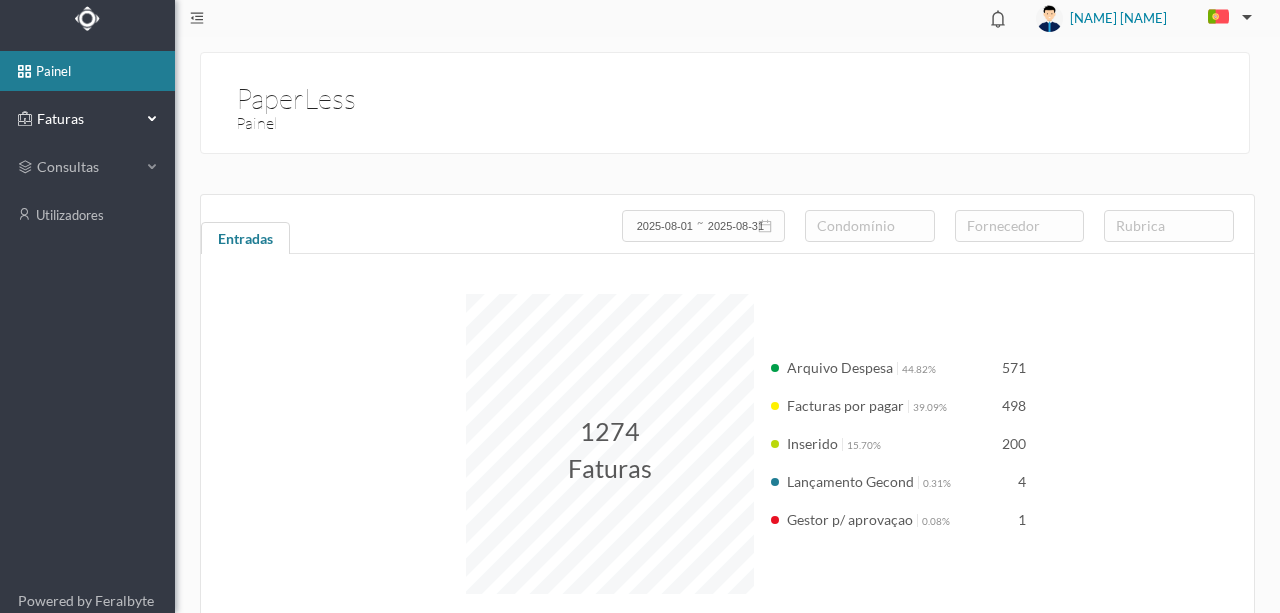 click on "Faturas" at bounding box center (87, 119) 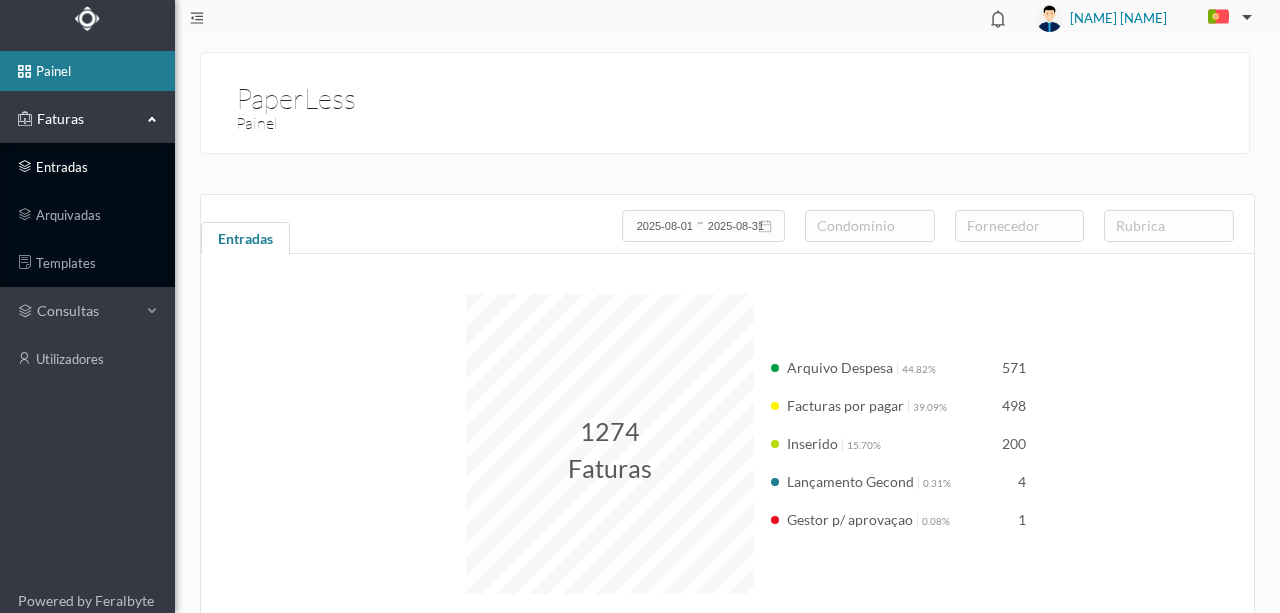 click on "entradas" at bounding box center [87, 167] 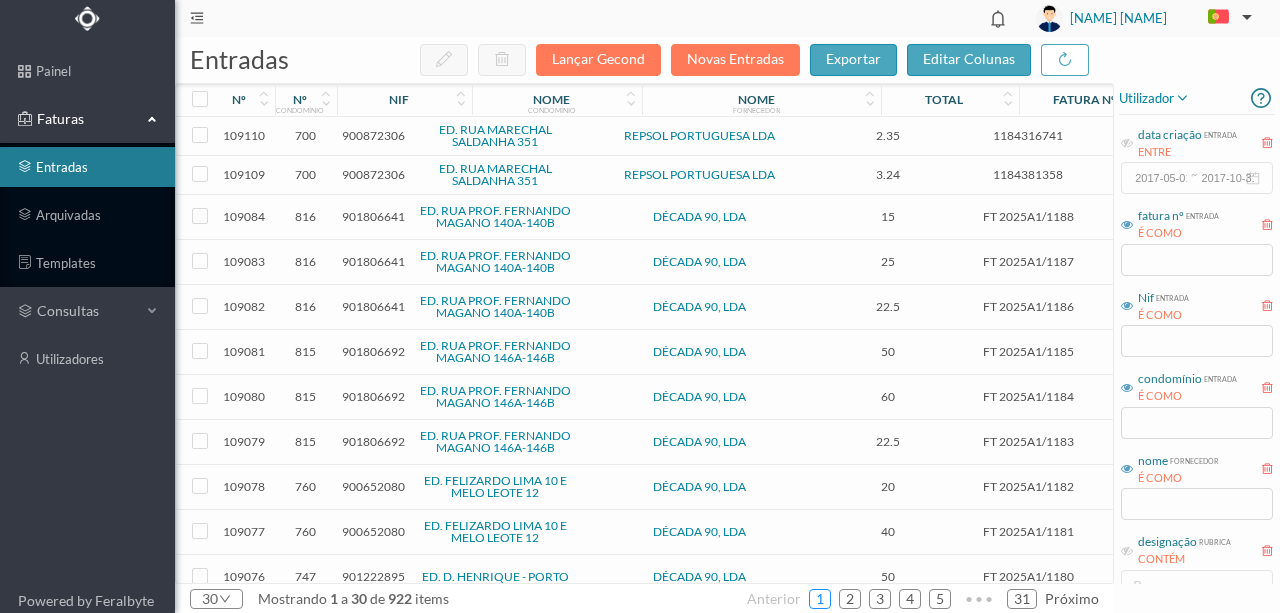 click on "1" at bounding box center [820, 599] 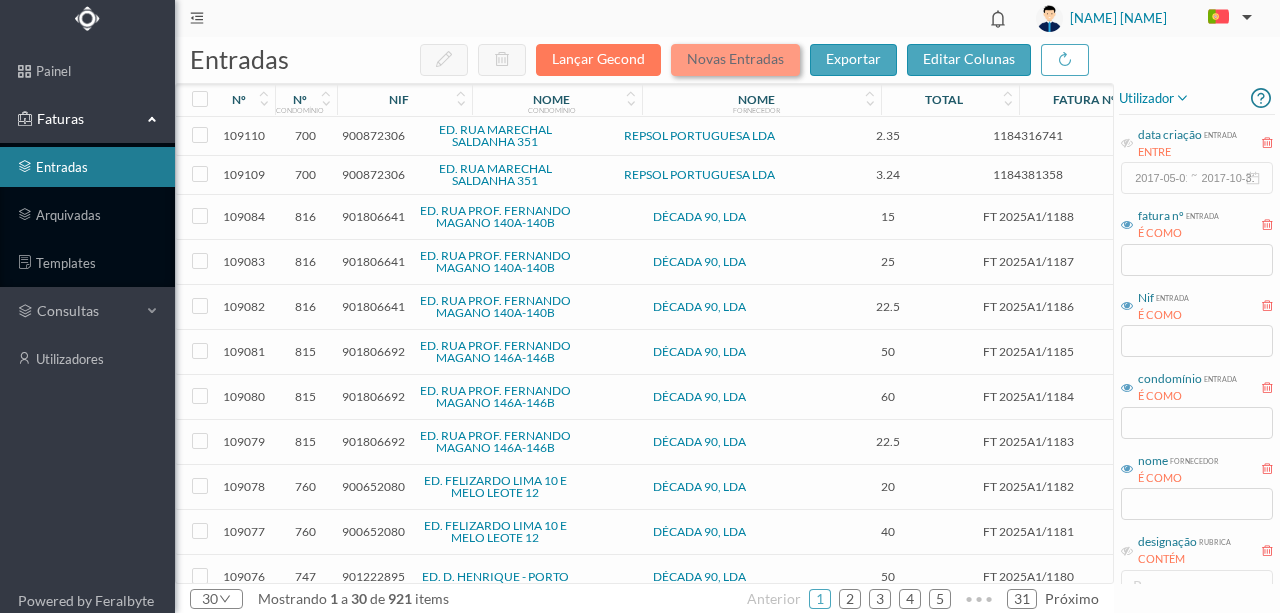 click on "Novas Entradas" at bounding box center [735, 60] 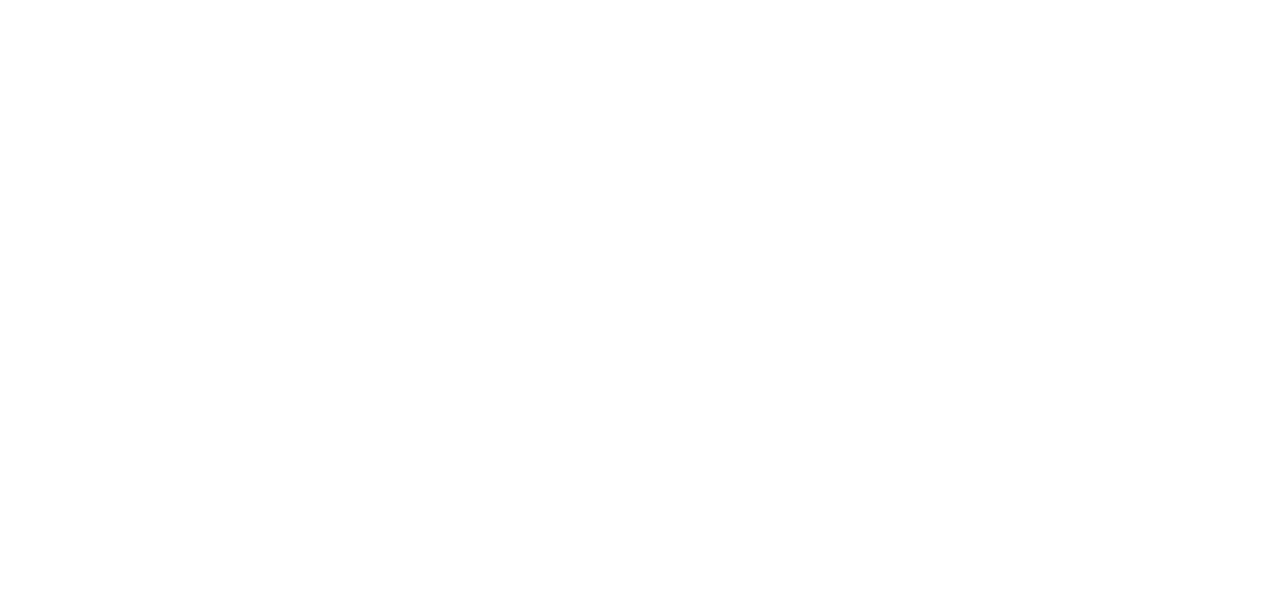 scroll, scrollTop: 0, scrollLeft: 0, axis: both 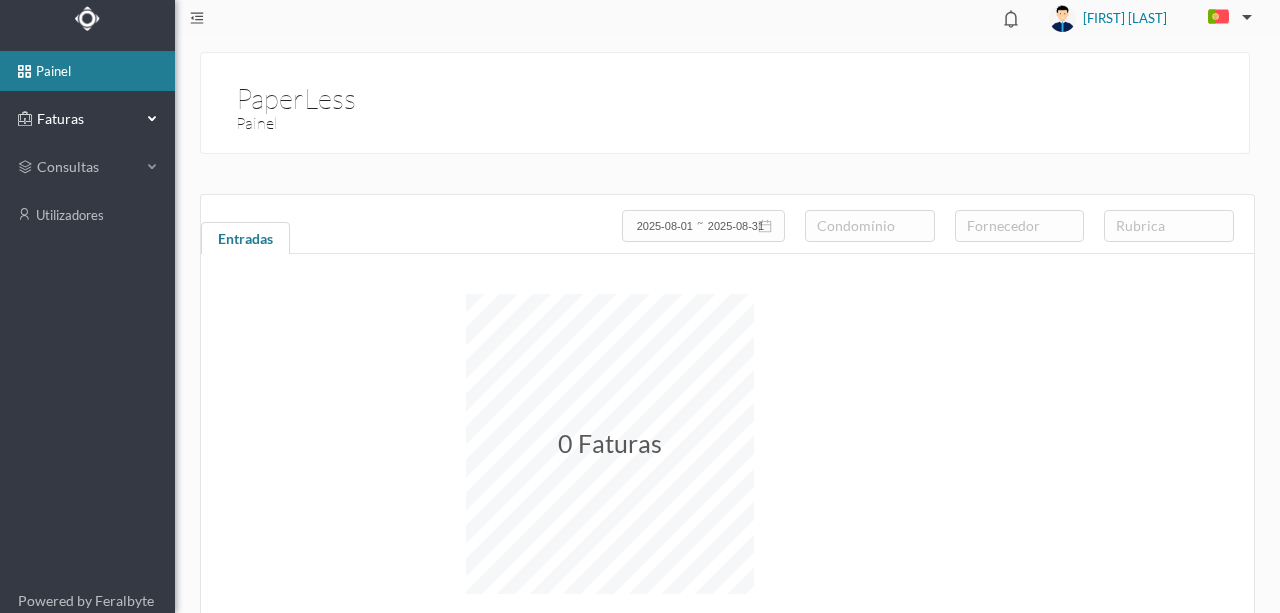 click on "Faturas" at bounding box center [87, 119] 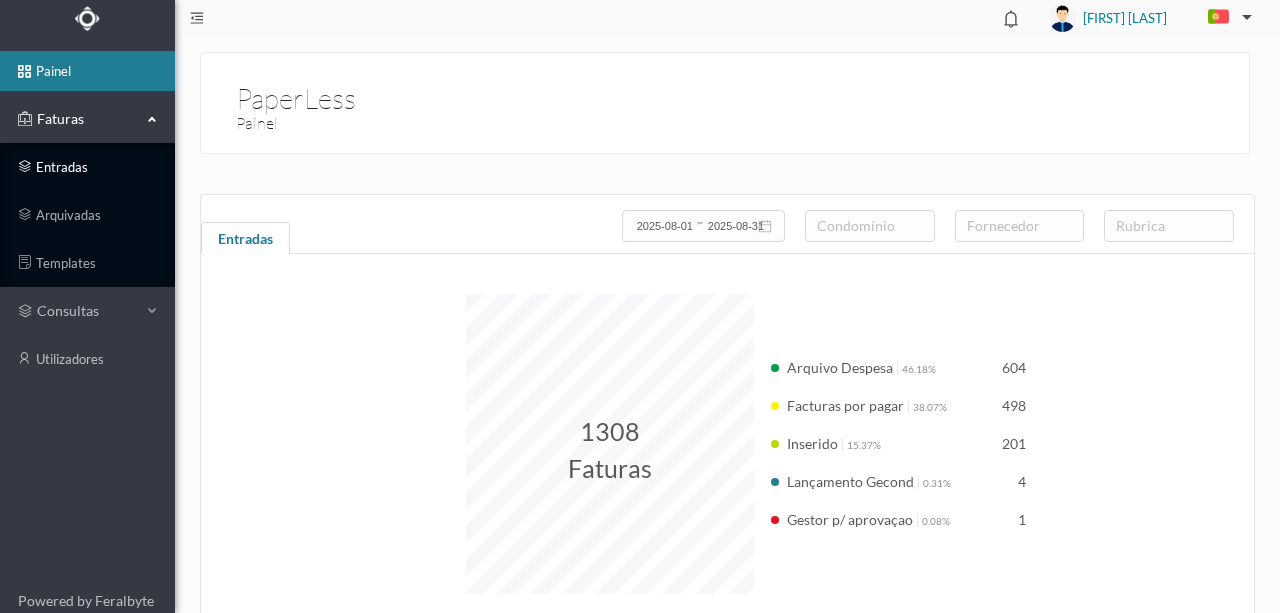 click on "entradas" at bounding box center (87, 167) 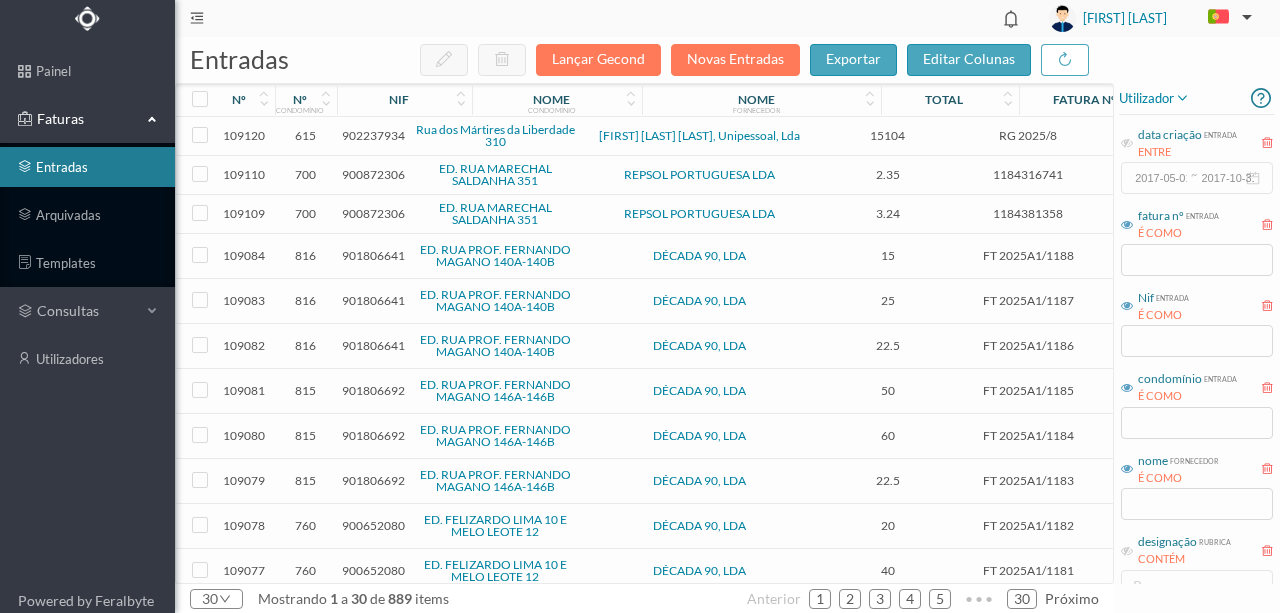 click on "902237934" at bounding box center (373, 135) 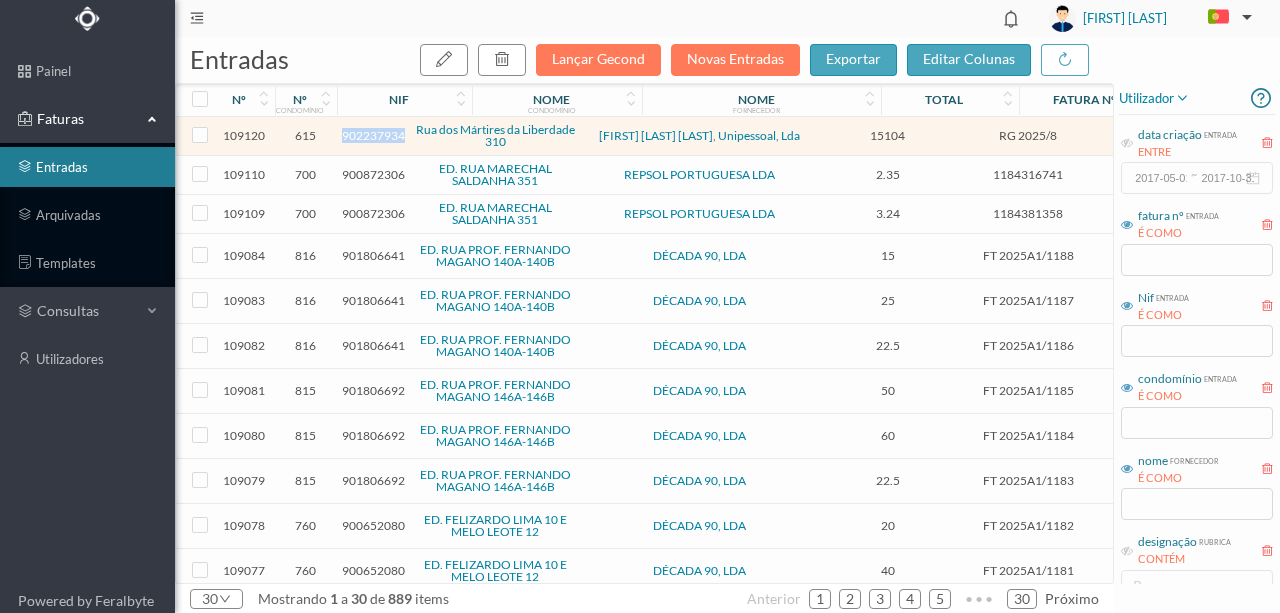 click on "902237934" at bounding box center [373, 135] 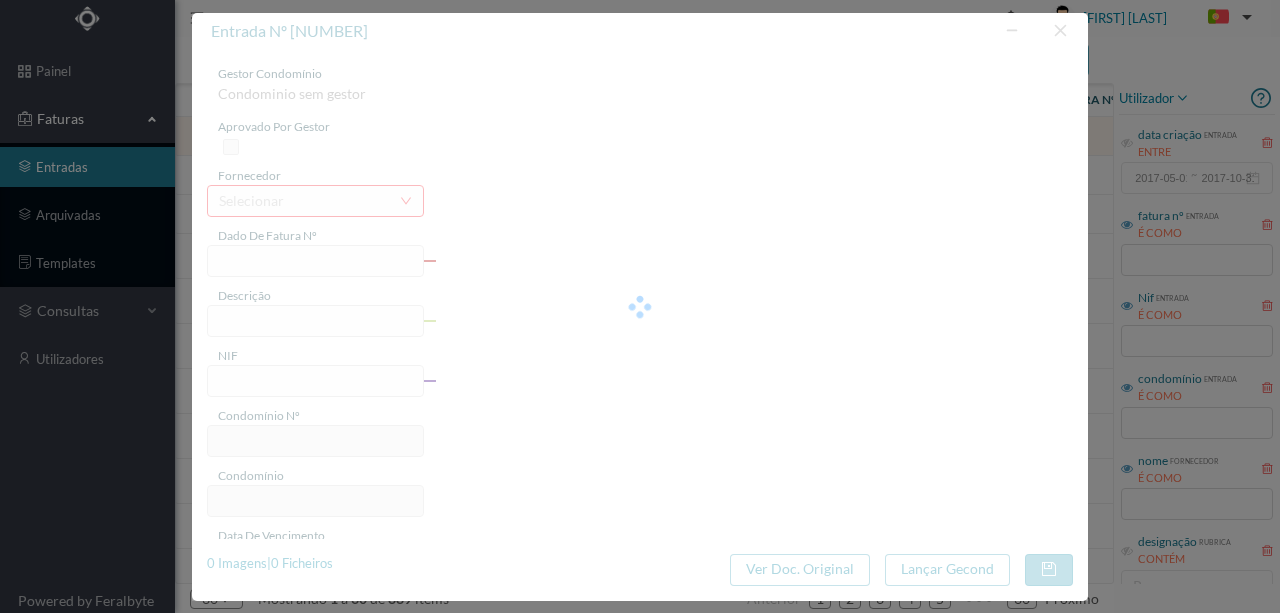 type on "RG 2025/8" 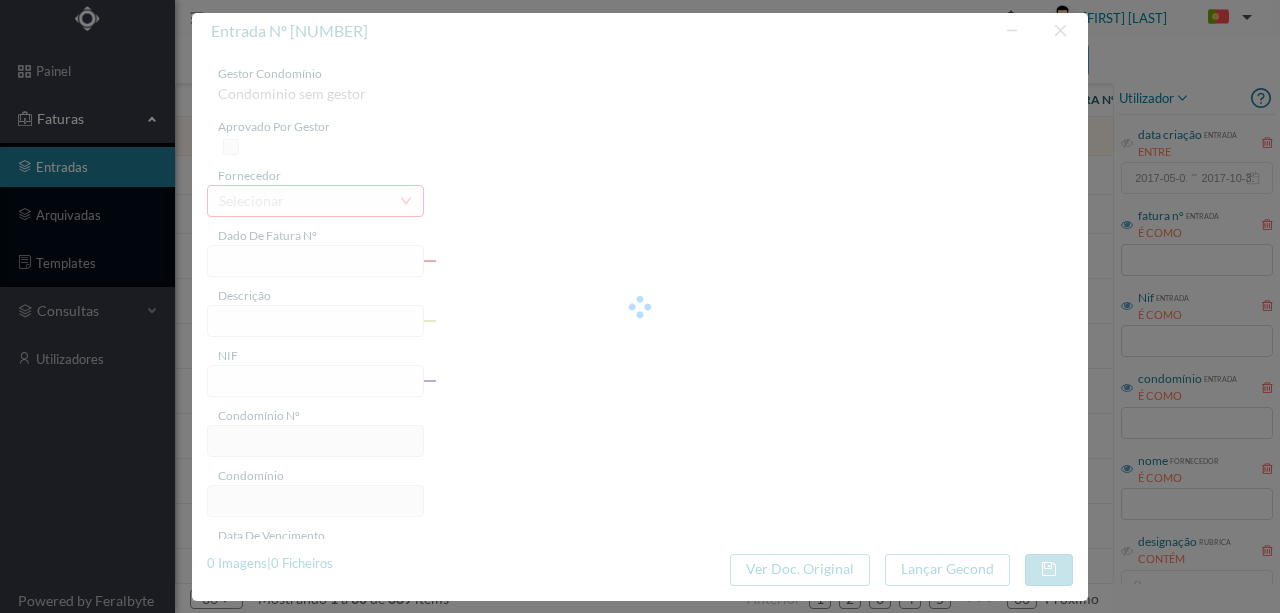 type on "soltar aparelho de ar e volt" 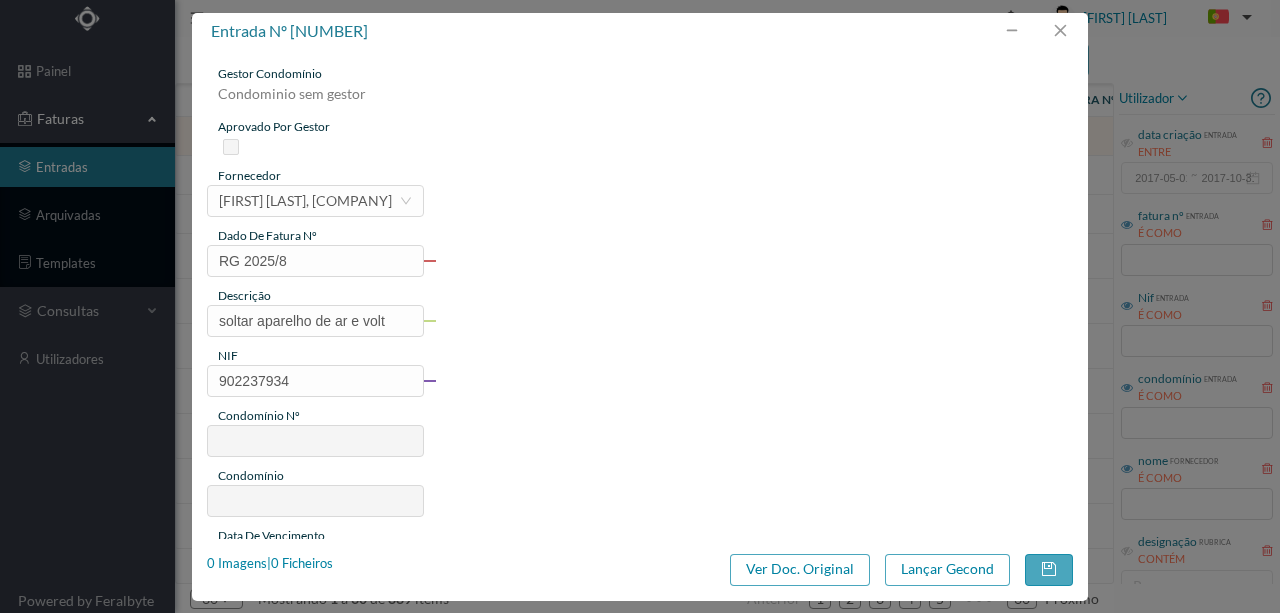 type on "615" 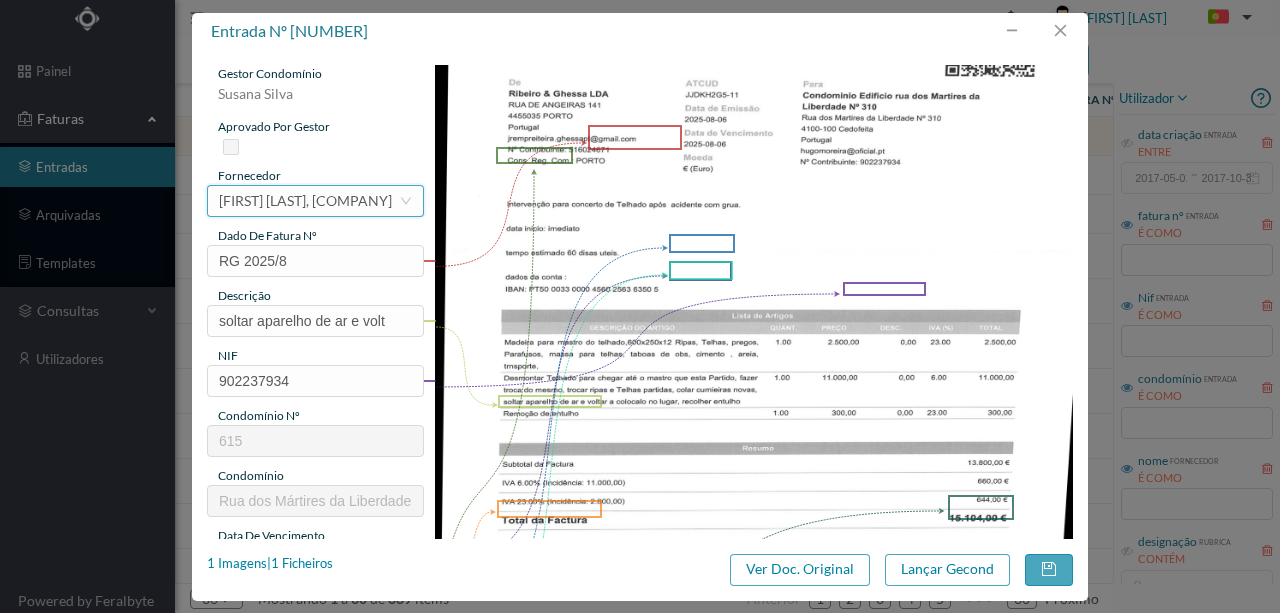 click on "[FIRST] [LAST], [COMPANY]" at bounding box center (305, 201) 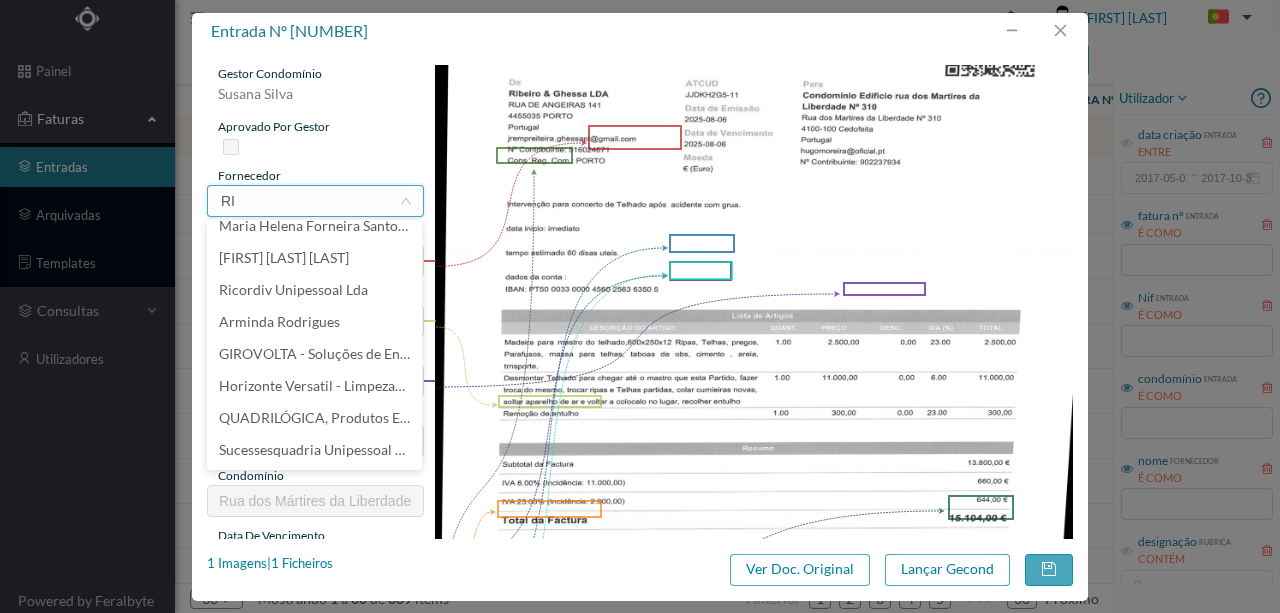 scroll, scrollTop: 4, scrollLeft: 0, axis: vertical 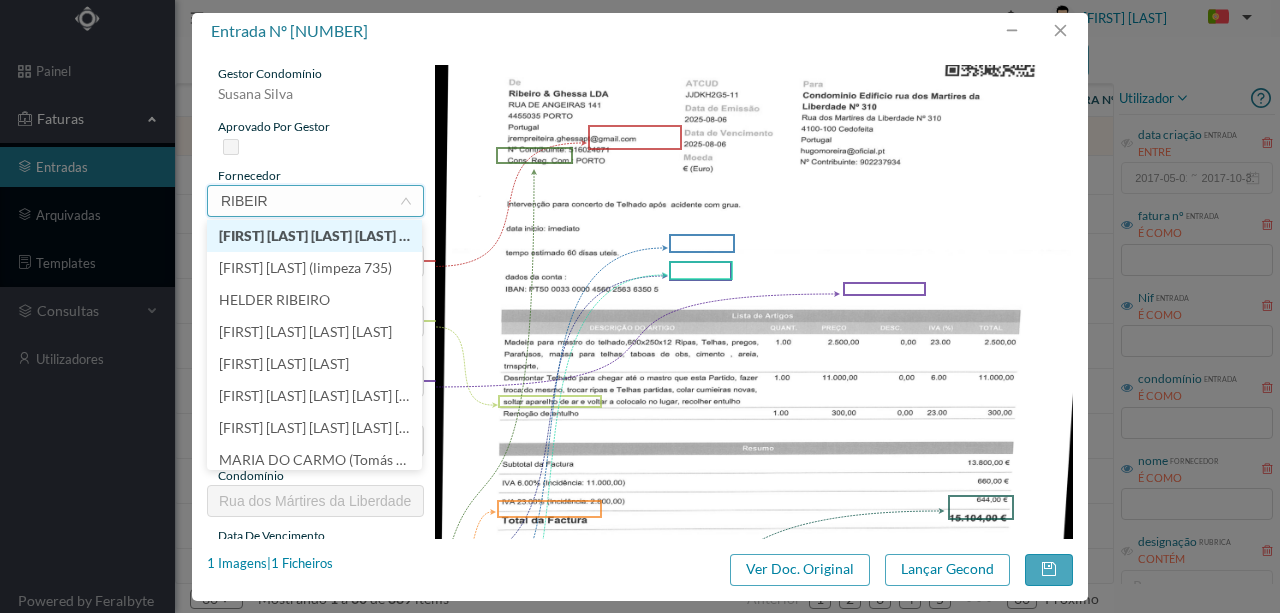 type on "RIBEIRO" 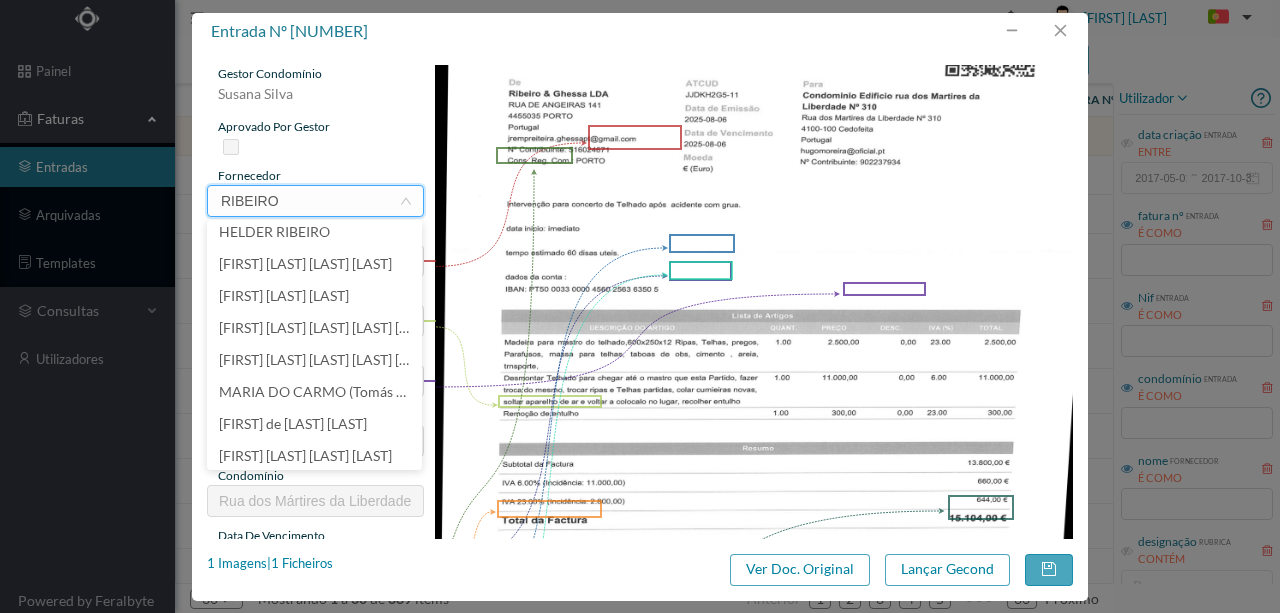 scroll, scrollTop: 6, scrollLeft: 0, axis: vertical 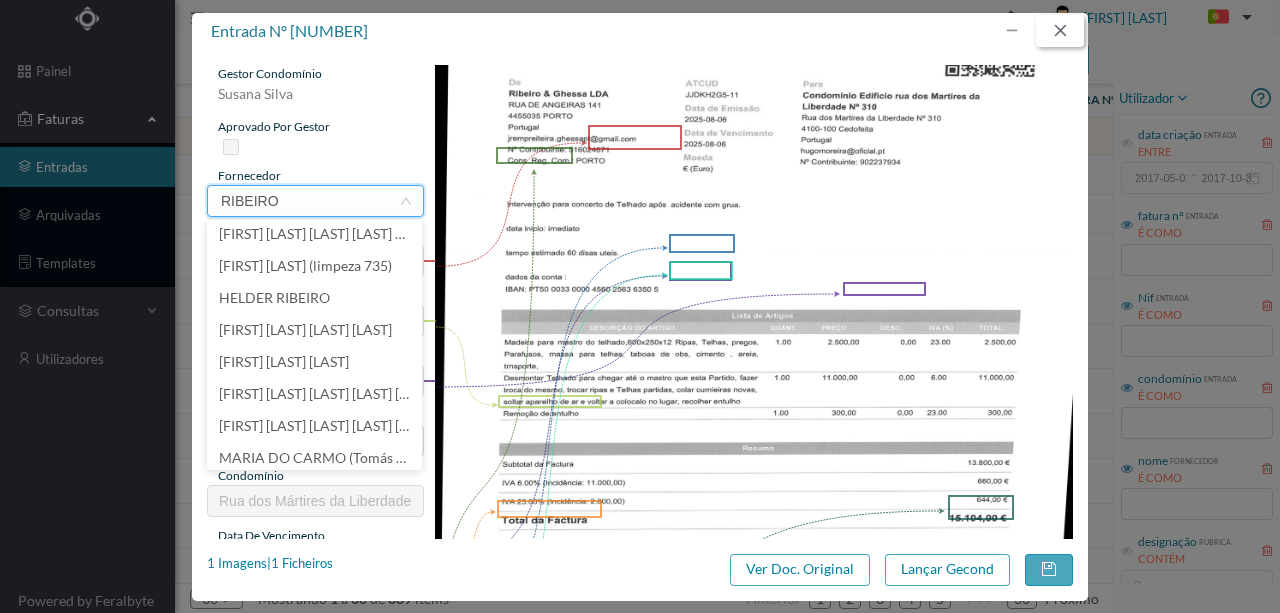 click at bounding box center [1060, 31] 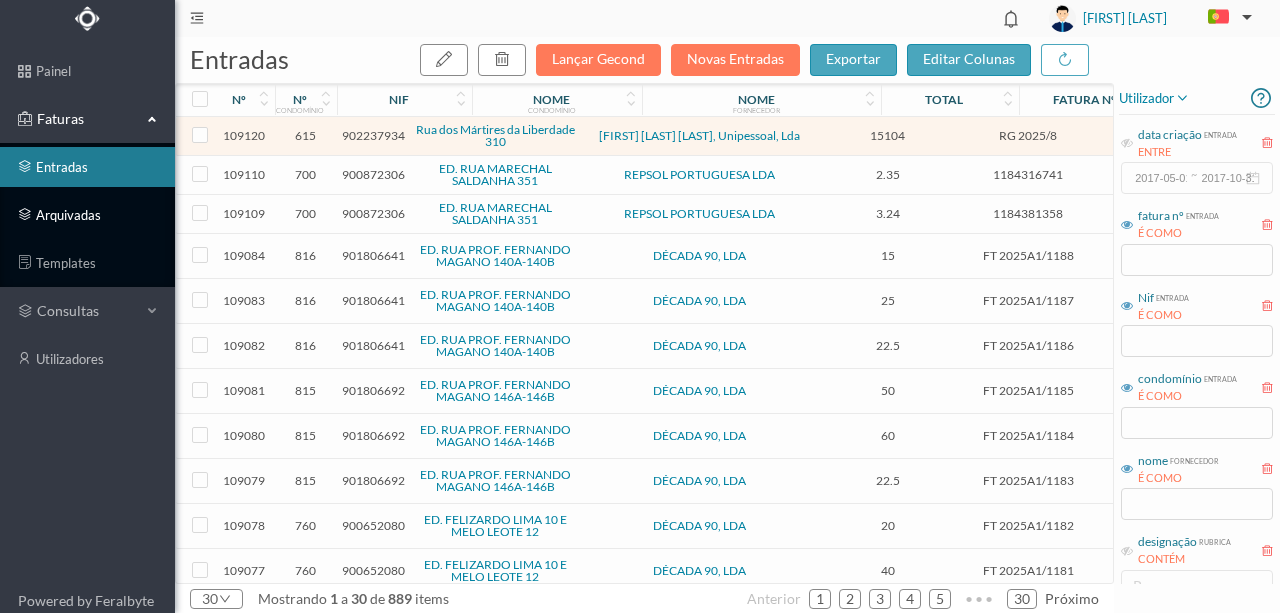 drag, startPoint x: 76, startPoint y: 215, endPoint x: 126, endPoint y: 218, distance: 50.08992 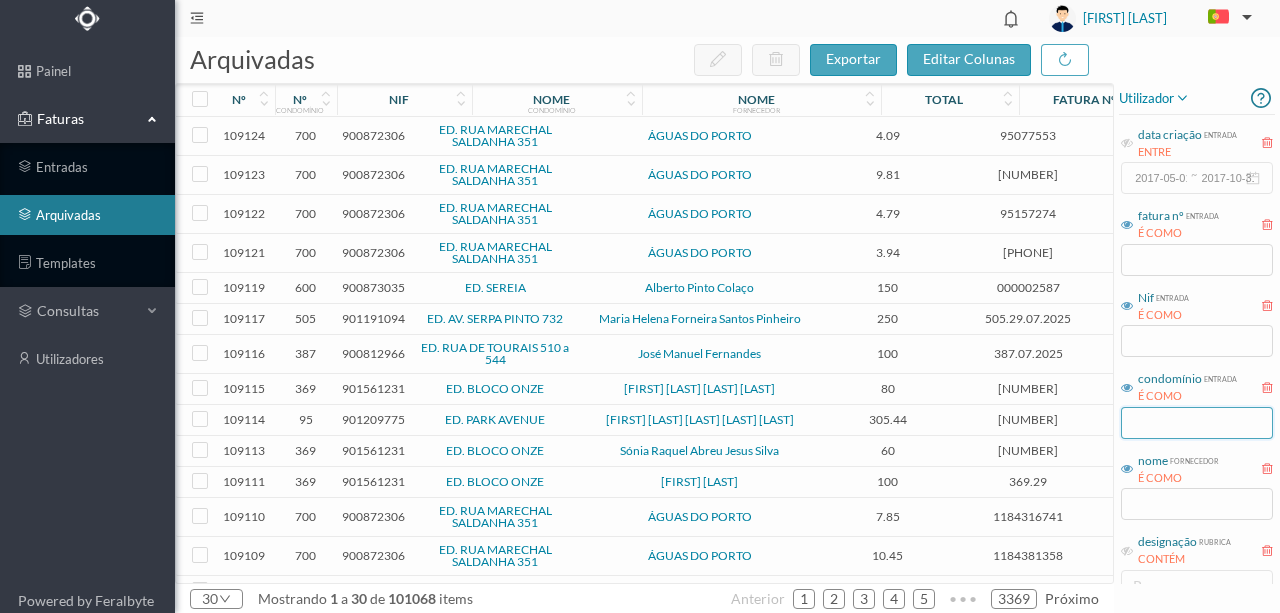 click at bounding box center (1197, 423) 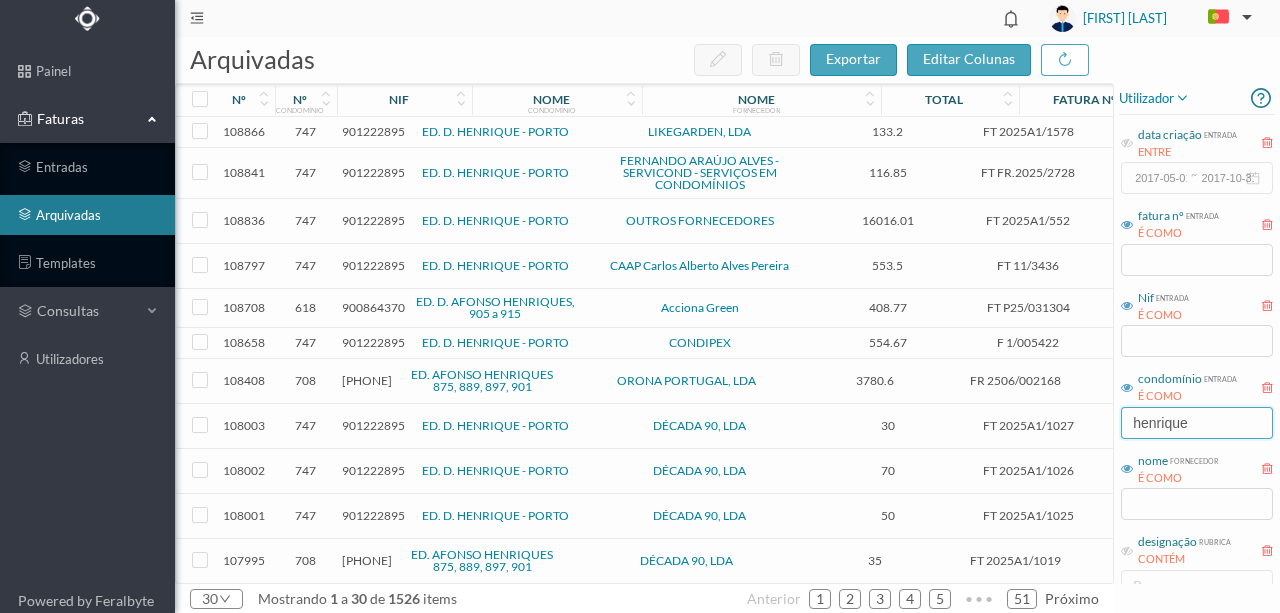 type on "henrique" 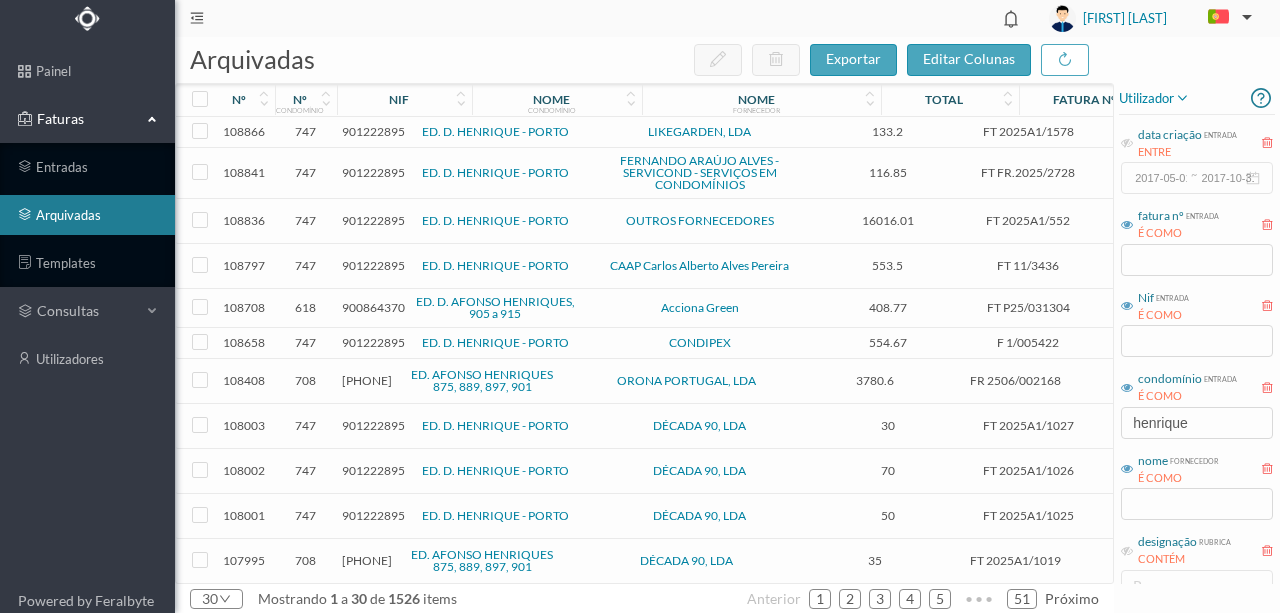 click on "901222895" at bounding box center [373, 220] 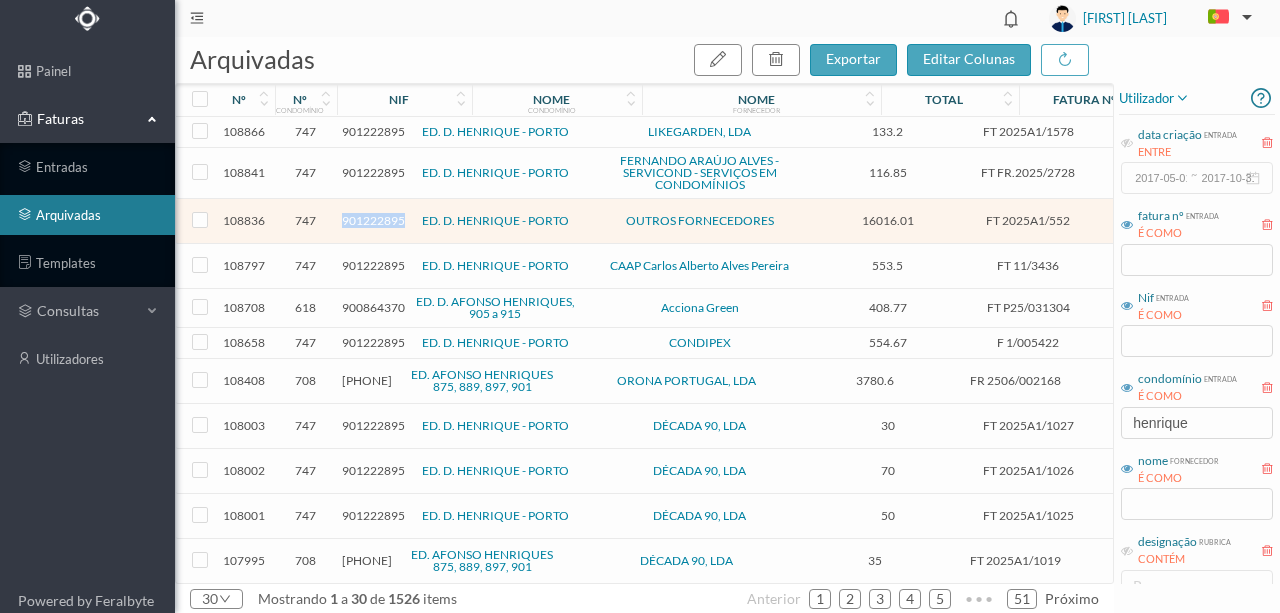 click on "901222895" at bounding box center (373, 220) 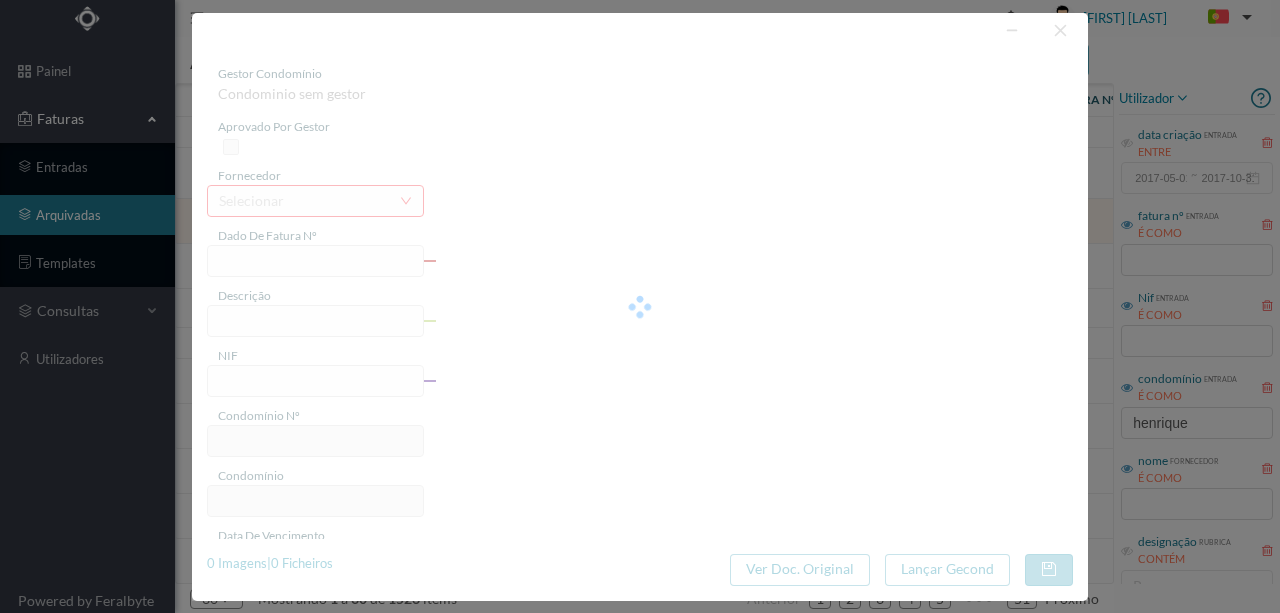 type on "FT 2025A1/552" 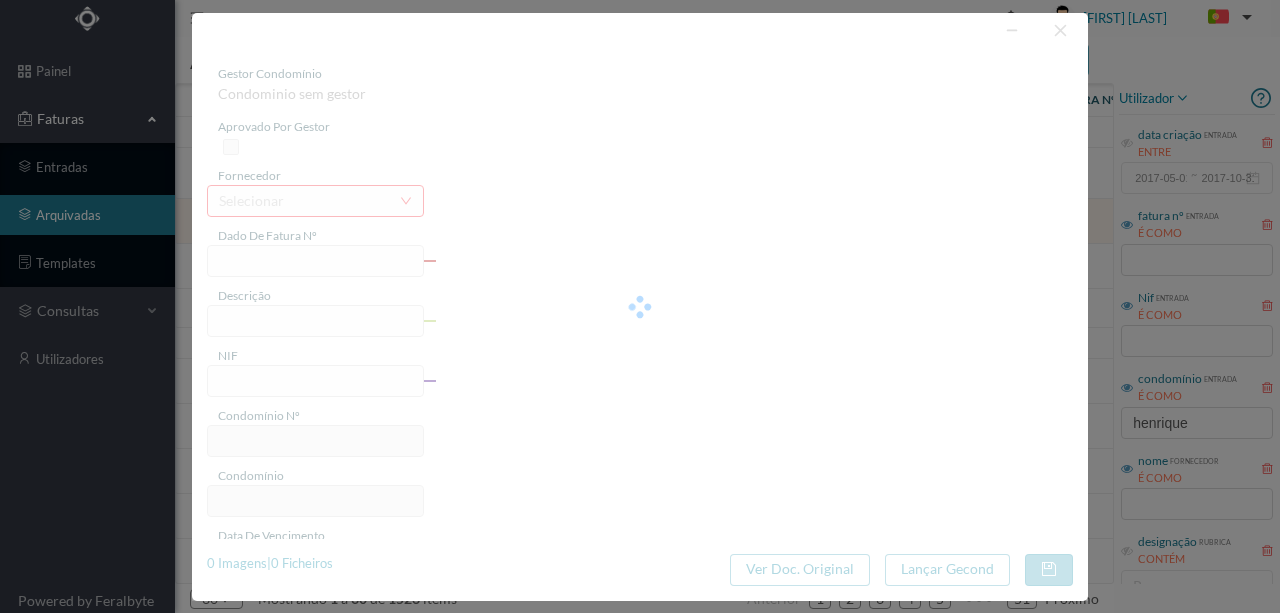 type on "Reabilitação da cobertura do edificio" 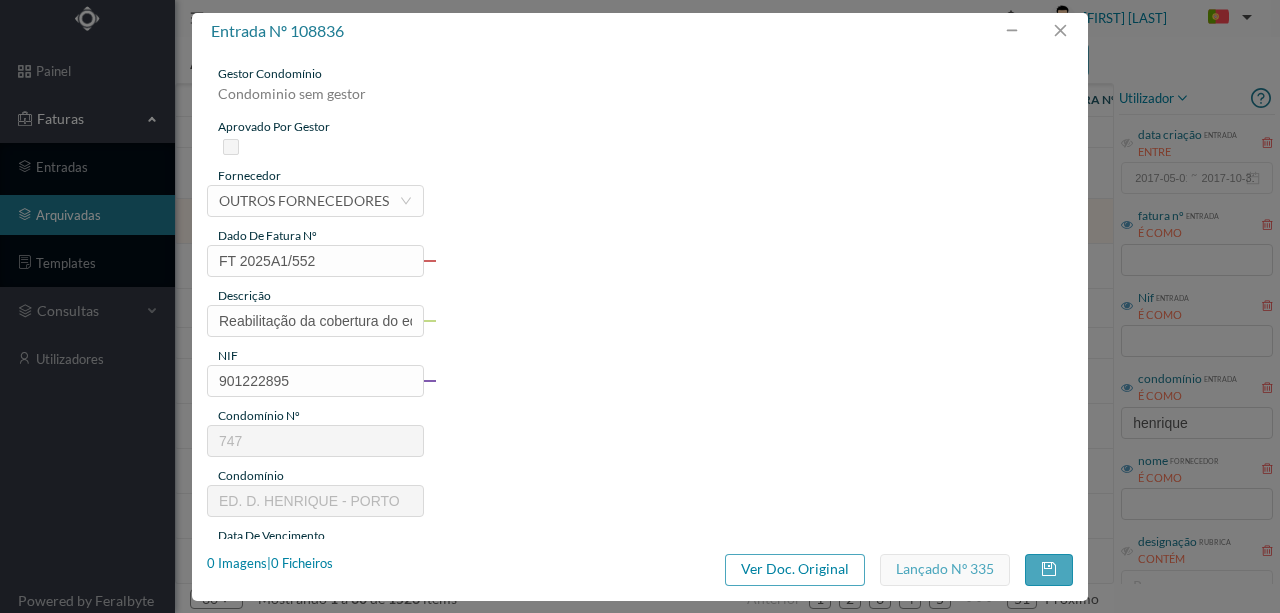 type on "747" 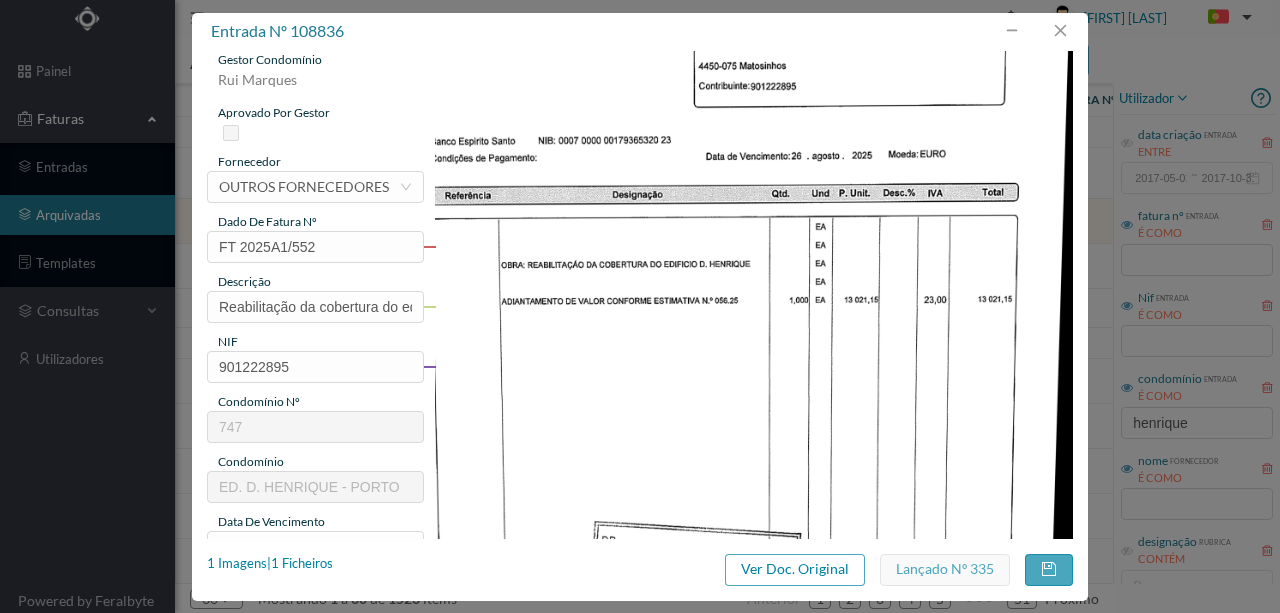 scroll, scrollTop: 0, scrollLeft: 0, axis: both 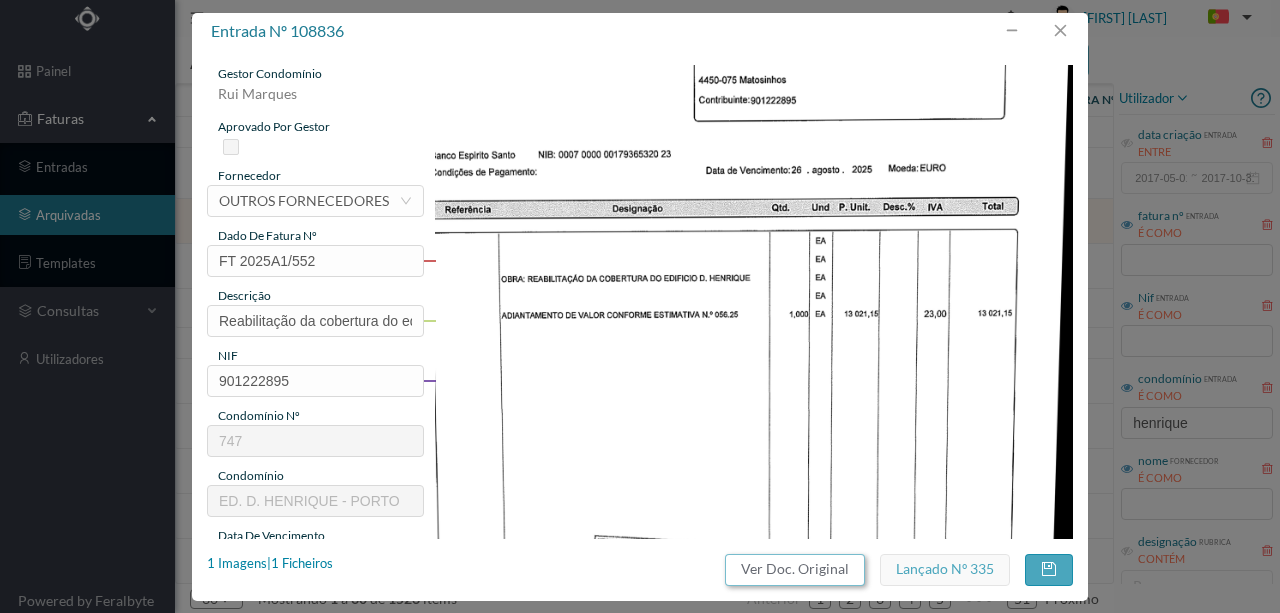 drag, startPoint x: 794, startPoint y: 575, endPoint x: 747, endPoint y: 92, distance: 485.28137 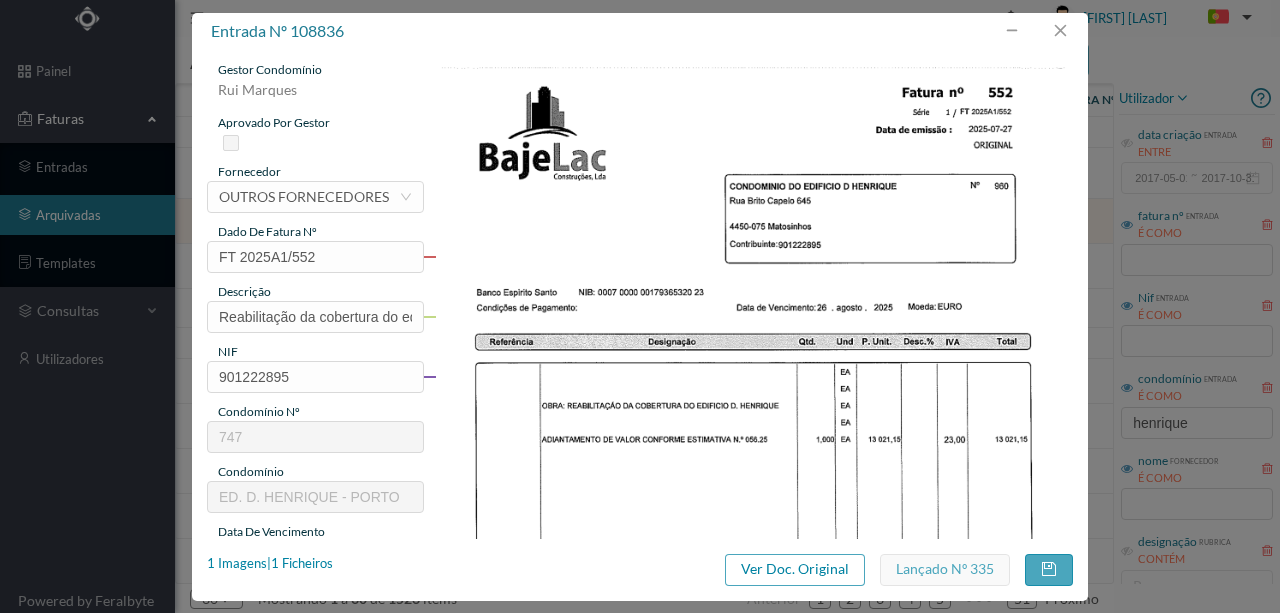 scroll, scrollTop: 0, scrollLeft: 0, axis: both 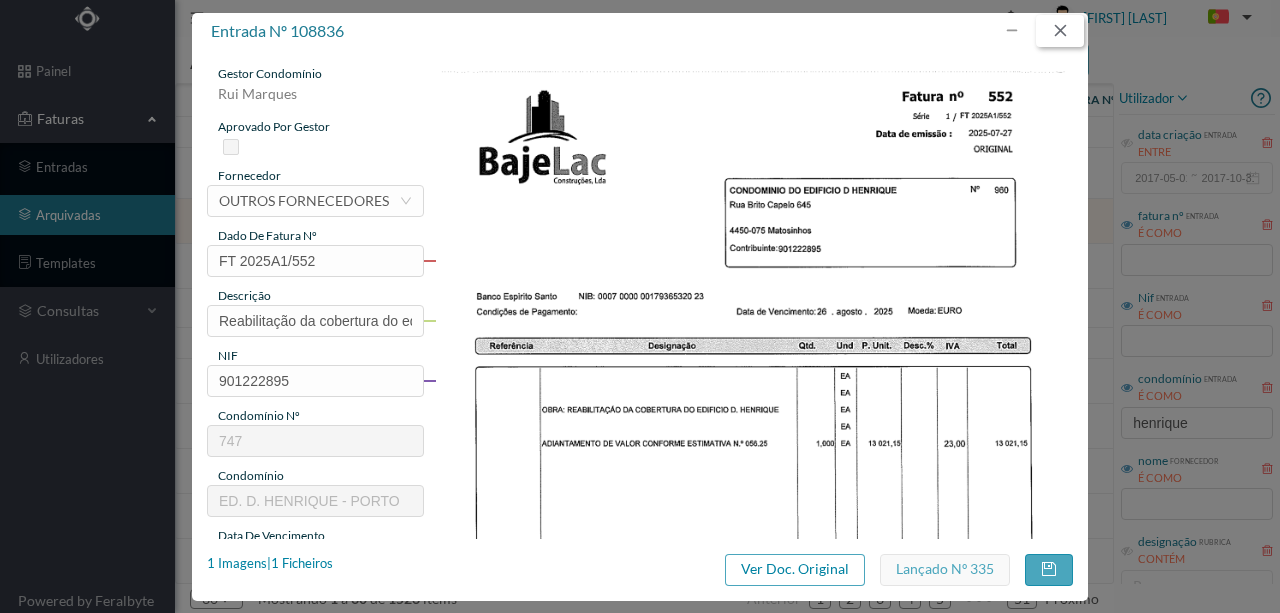 click at bounding box center [1060, 31] 